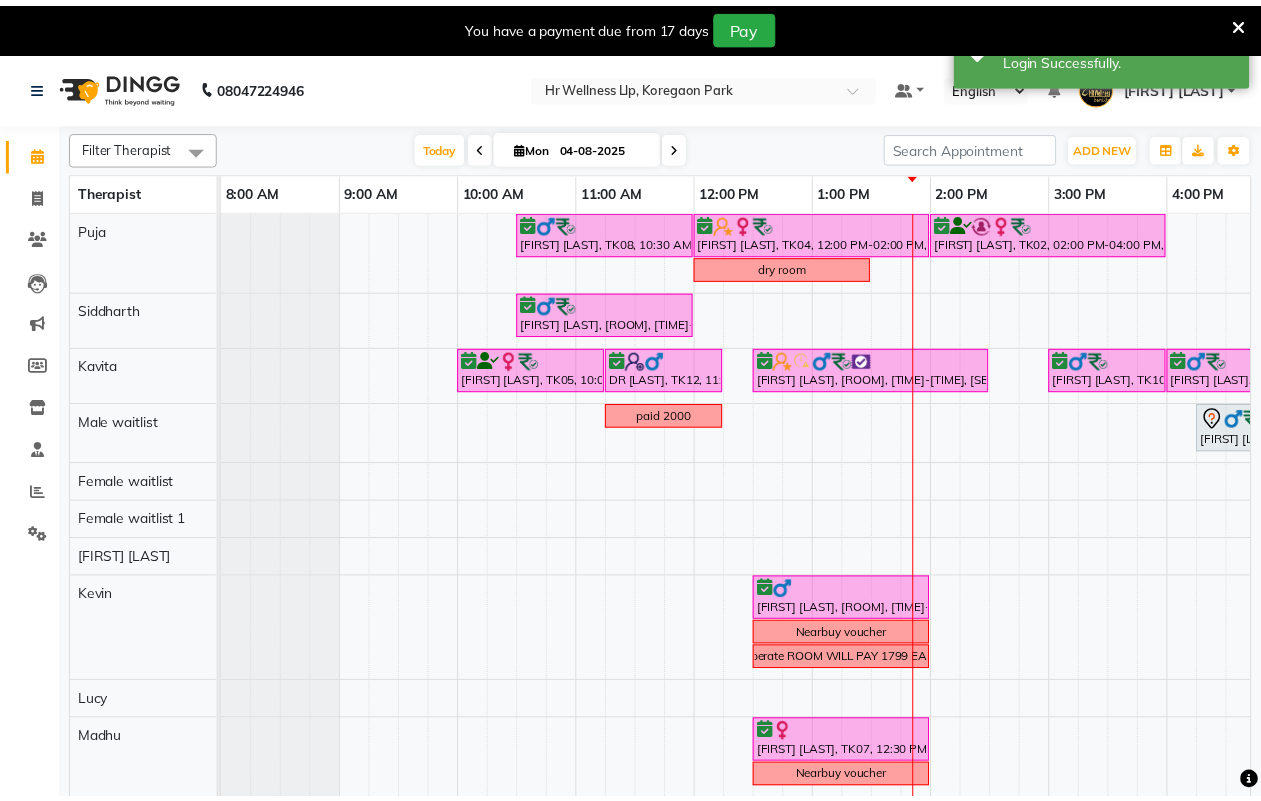 scroll, scrollTop: 0, scrollLeft: 0, axis: both 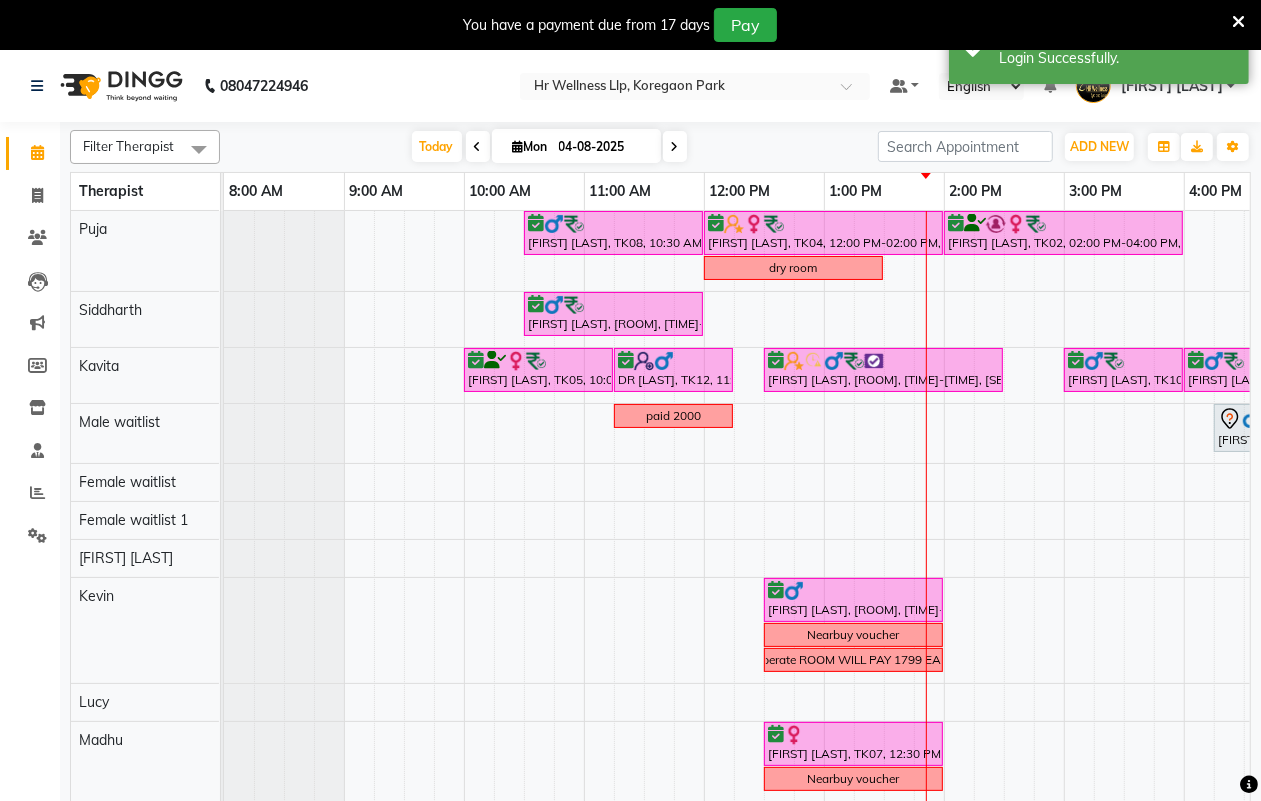 click at bounding box center [1238, 22] 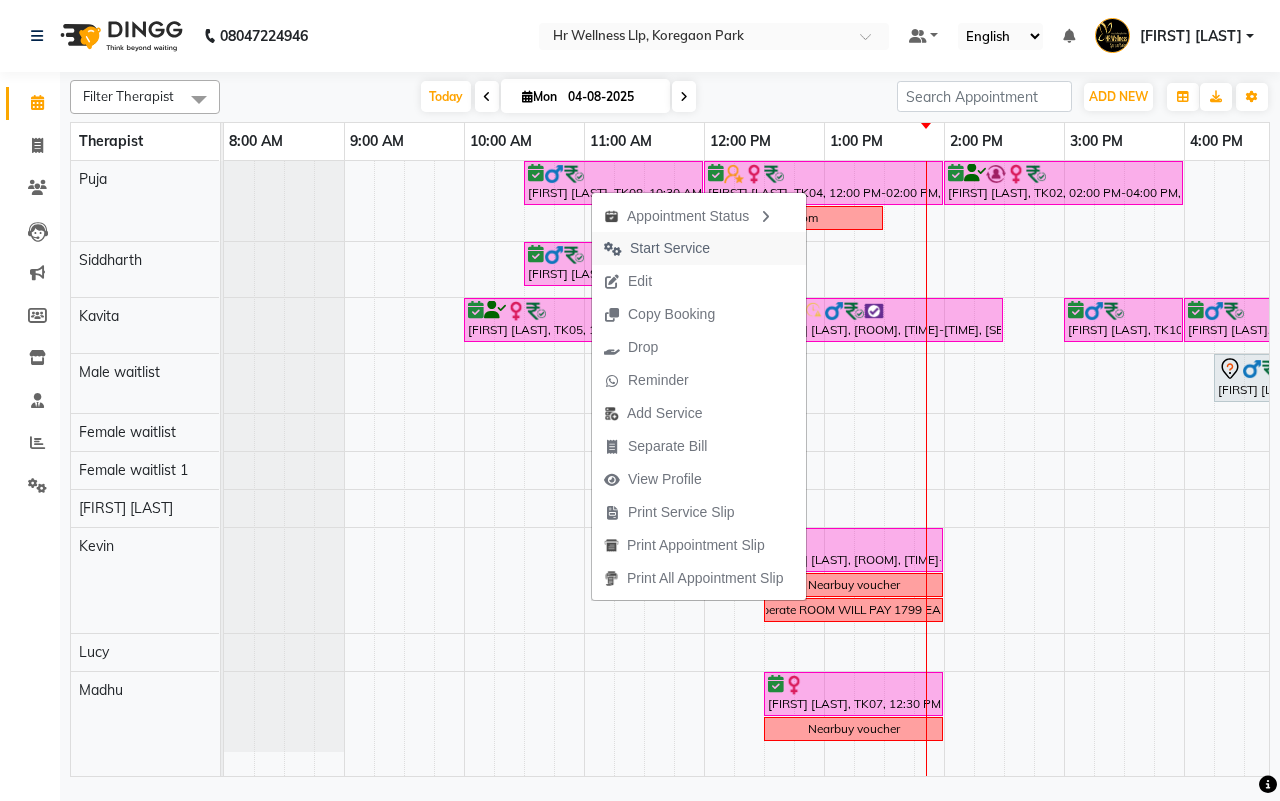 click on "Start Service" at bounding box center (670, 248) 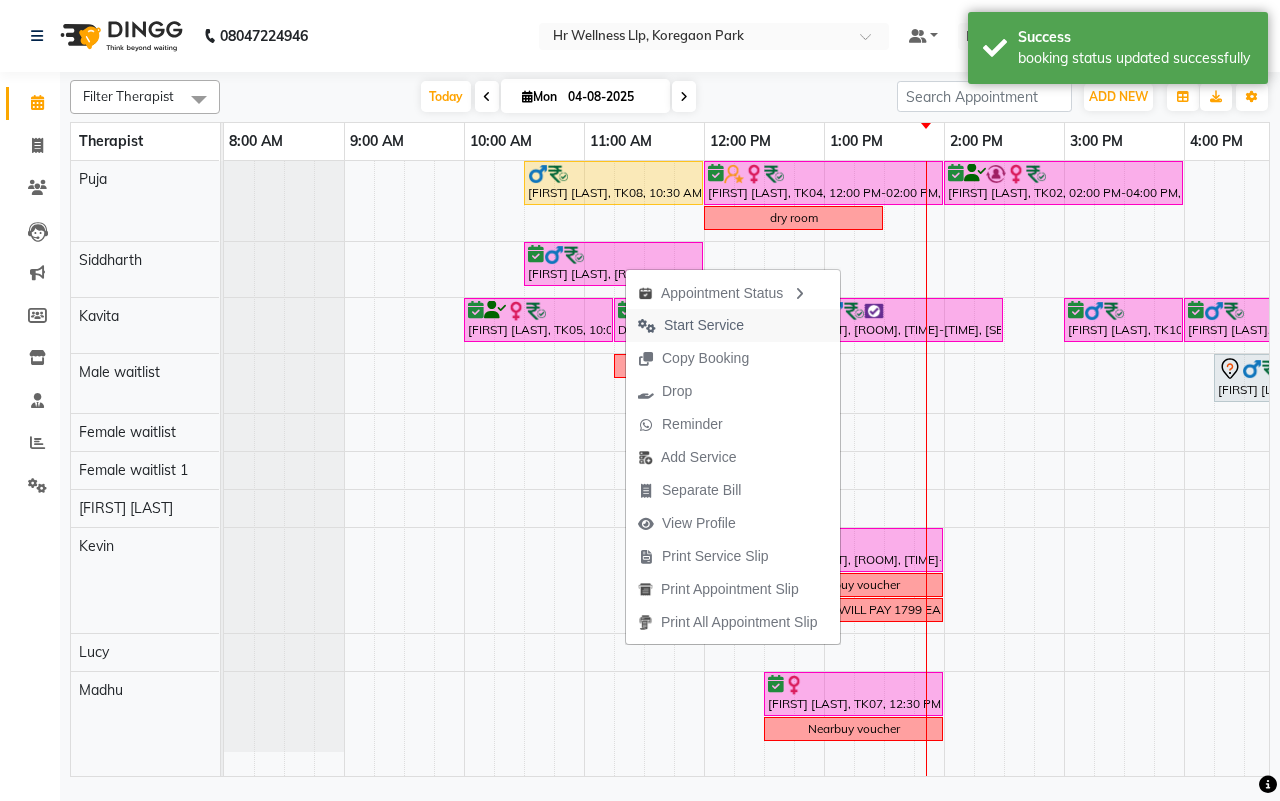 click on "Start Service" at bounding box center [704, 325] 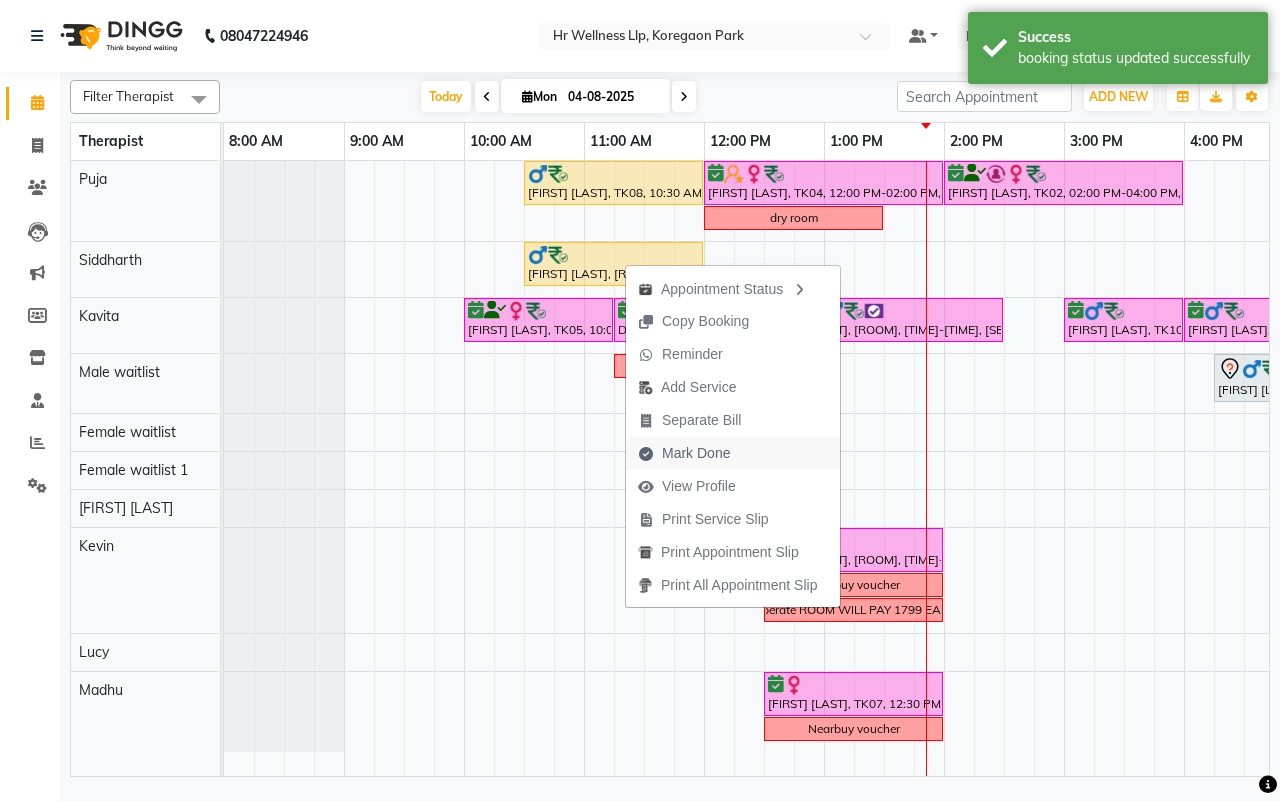click on "Mark Done" at bounding box center [696, 453] 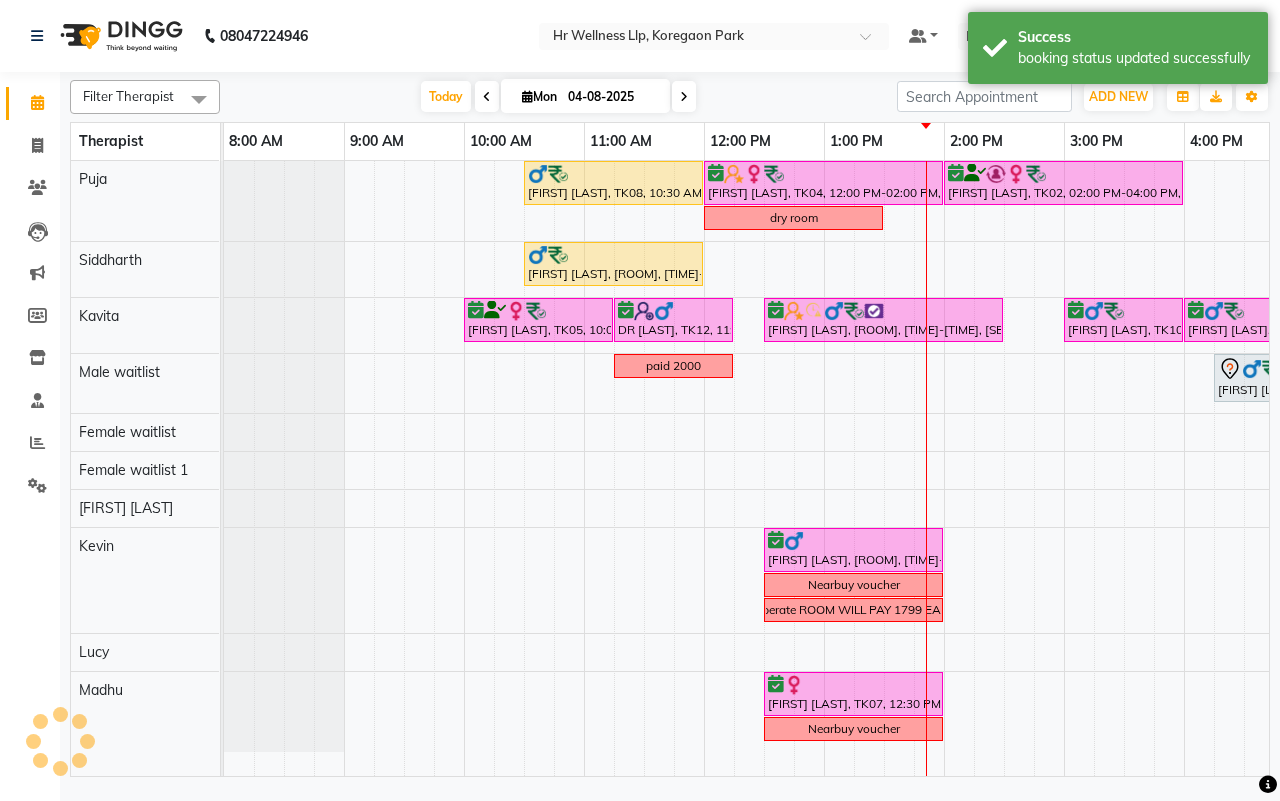 select on "service" 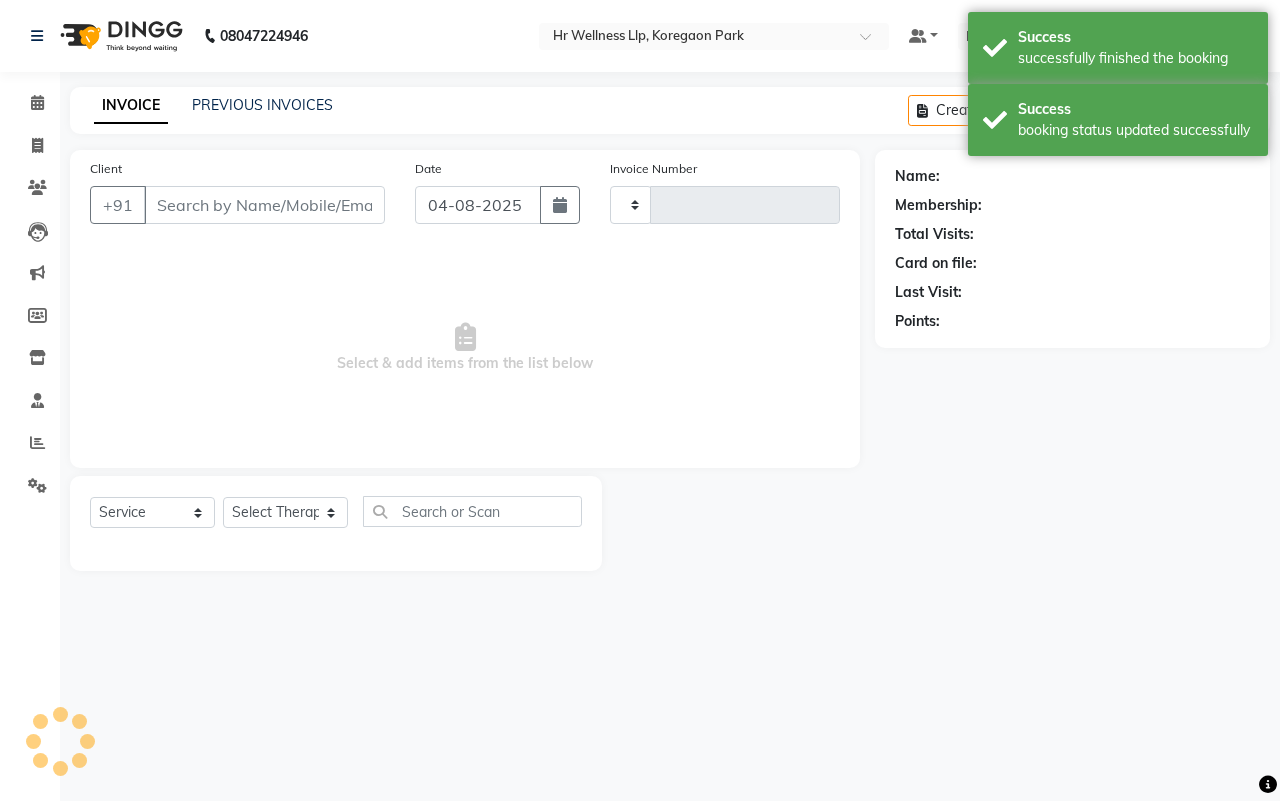 type on "9158988261" 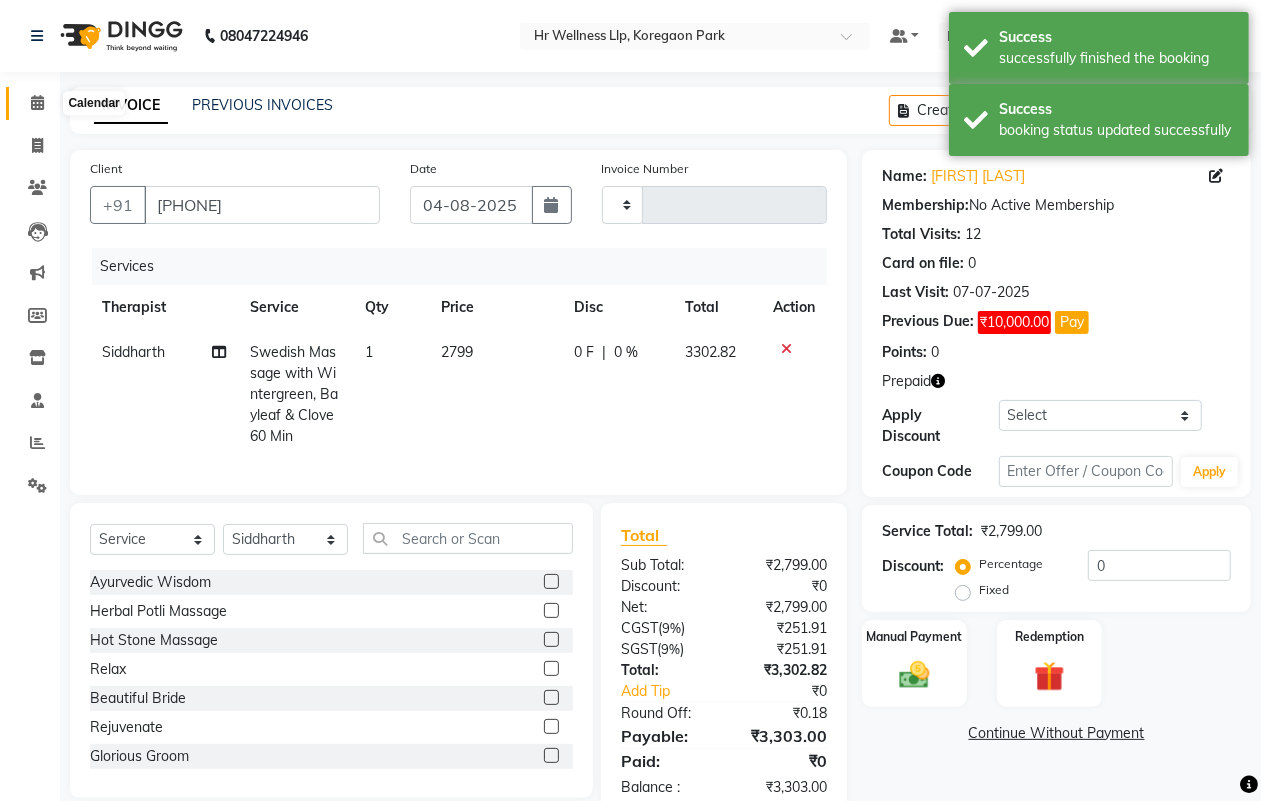 click 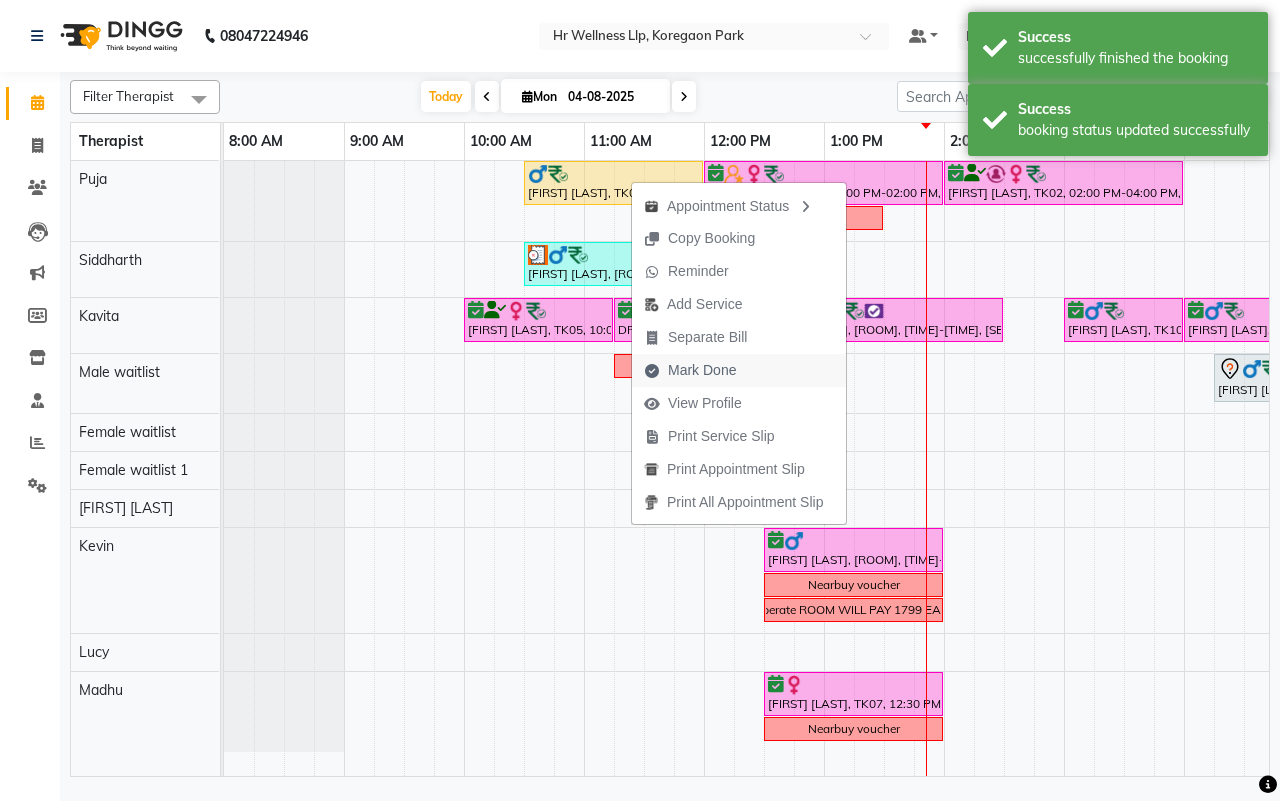 click on "Mark Done" at bounding box center (702, 370) 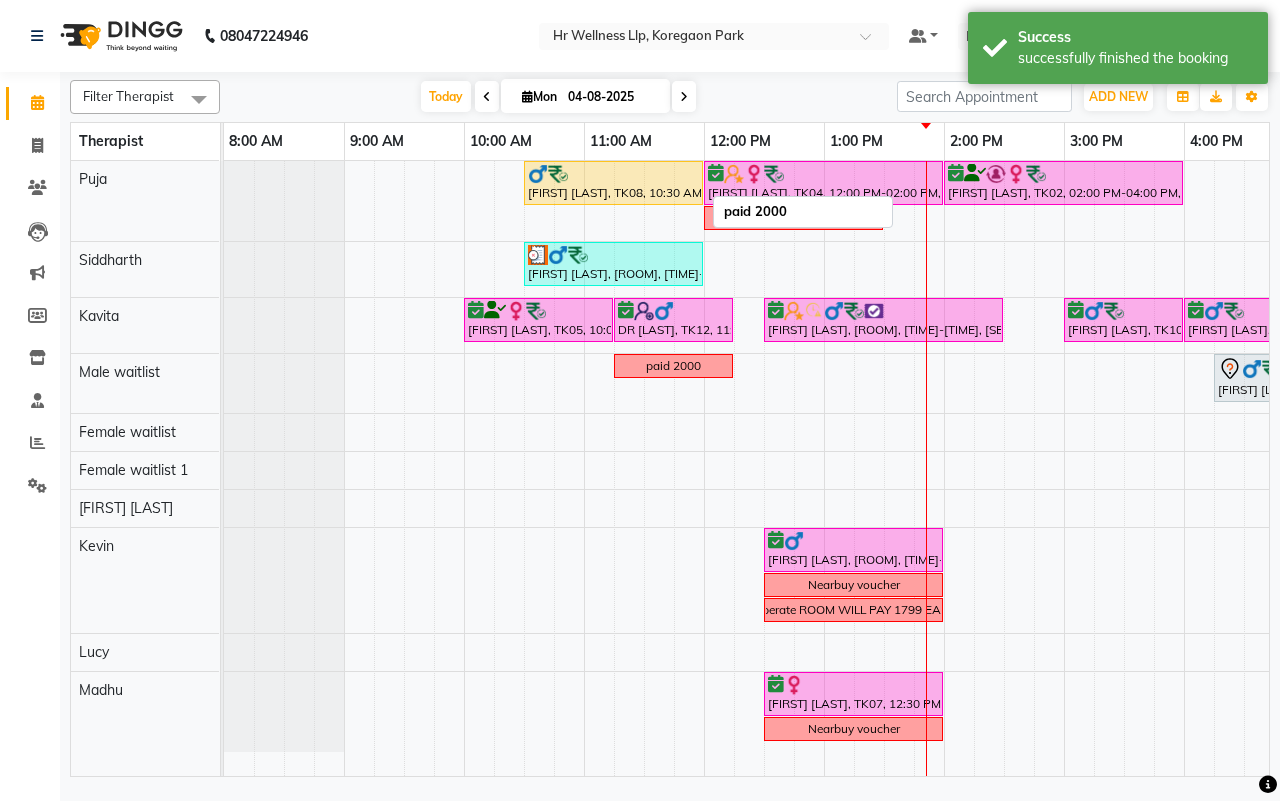 select on "service" 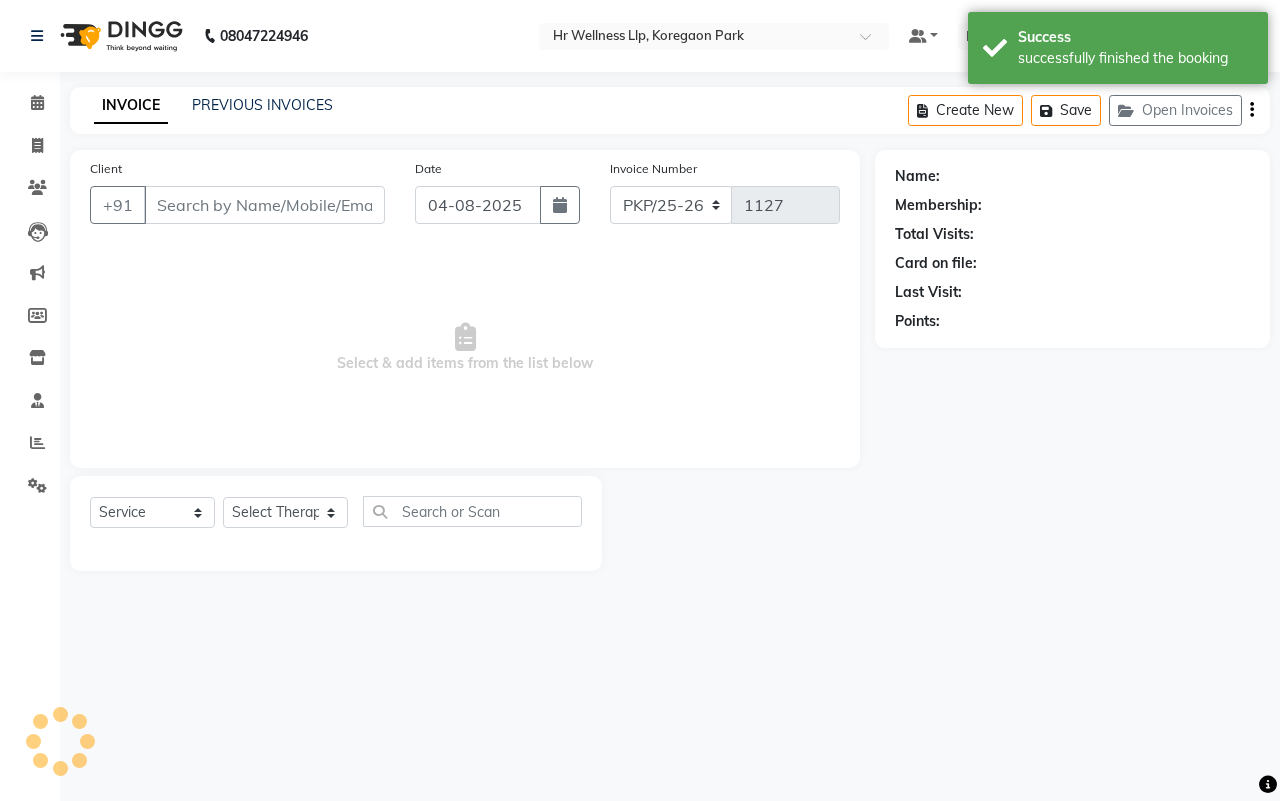 type on "9158988261" 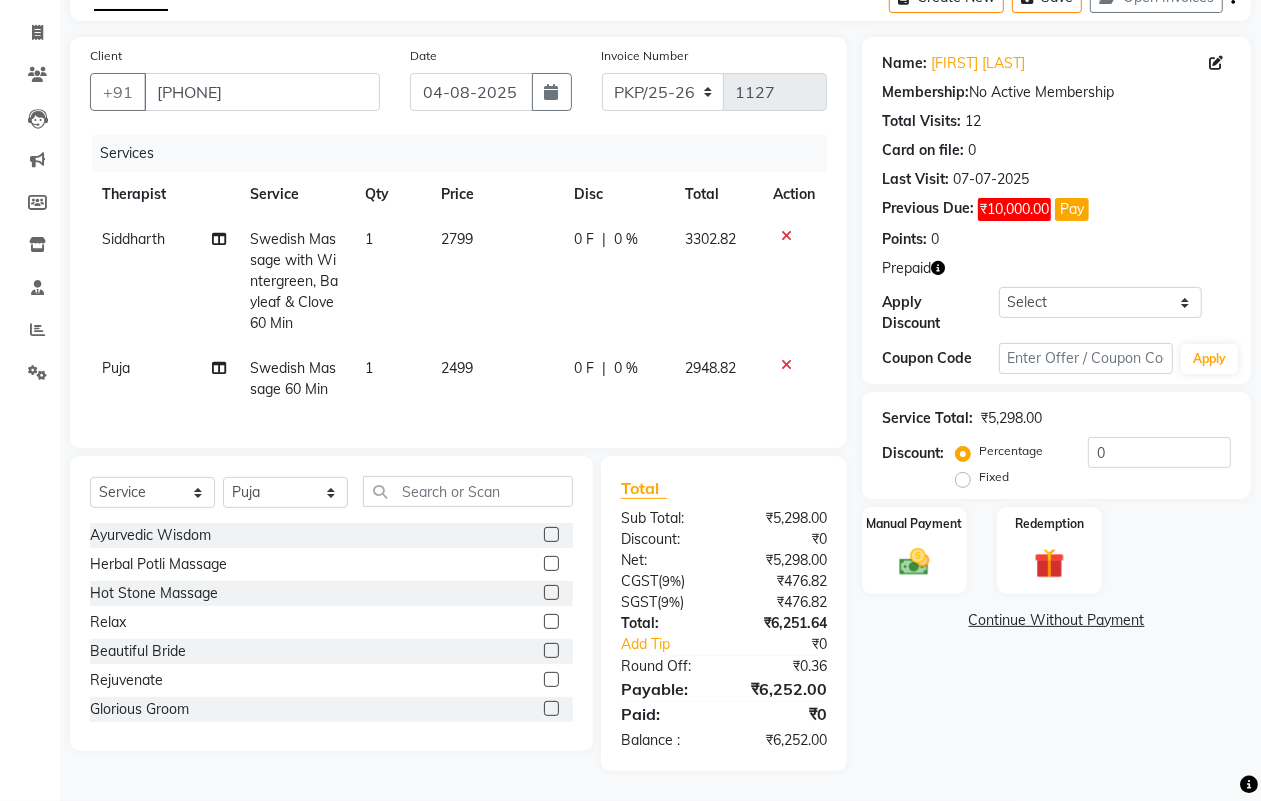 scroll, scrollTop: 131, scrollLeft: 0, axis: vertical 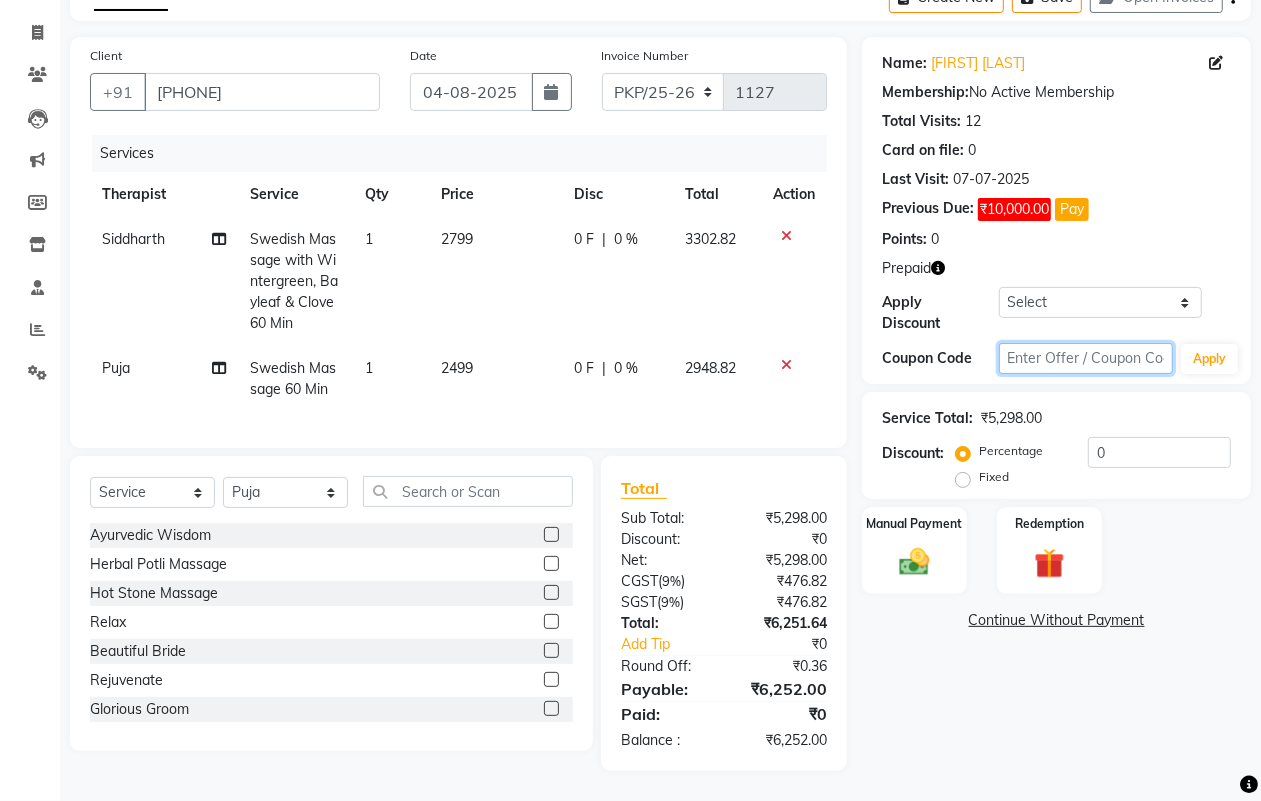 click 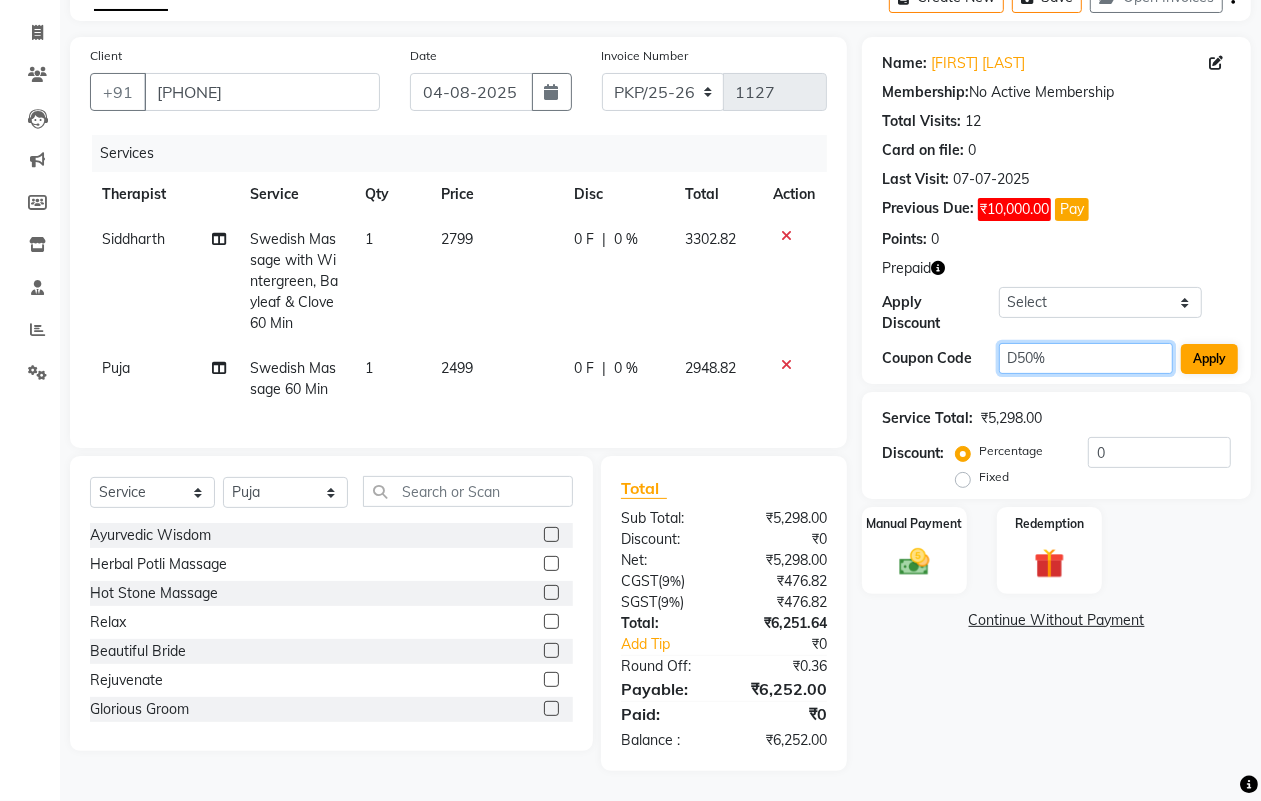 type on "D50%" 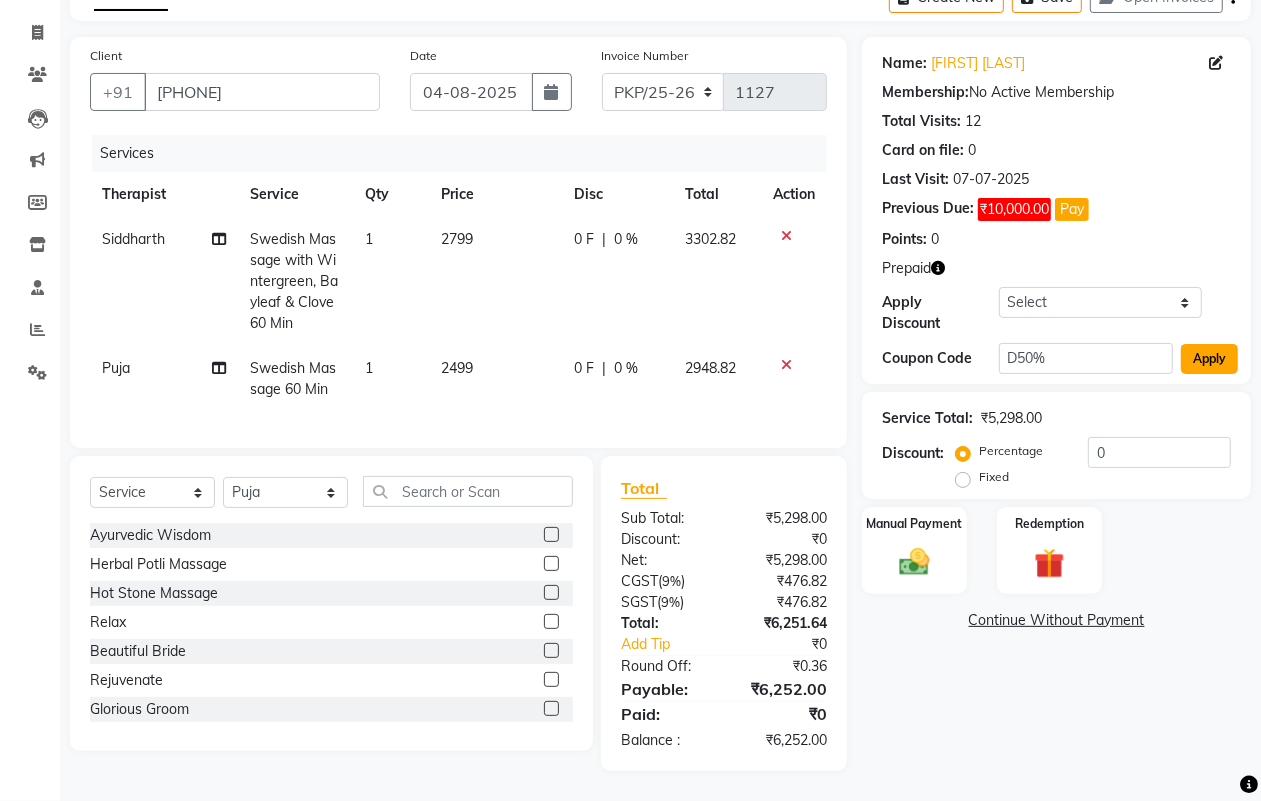 click on "Apply" 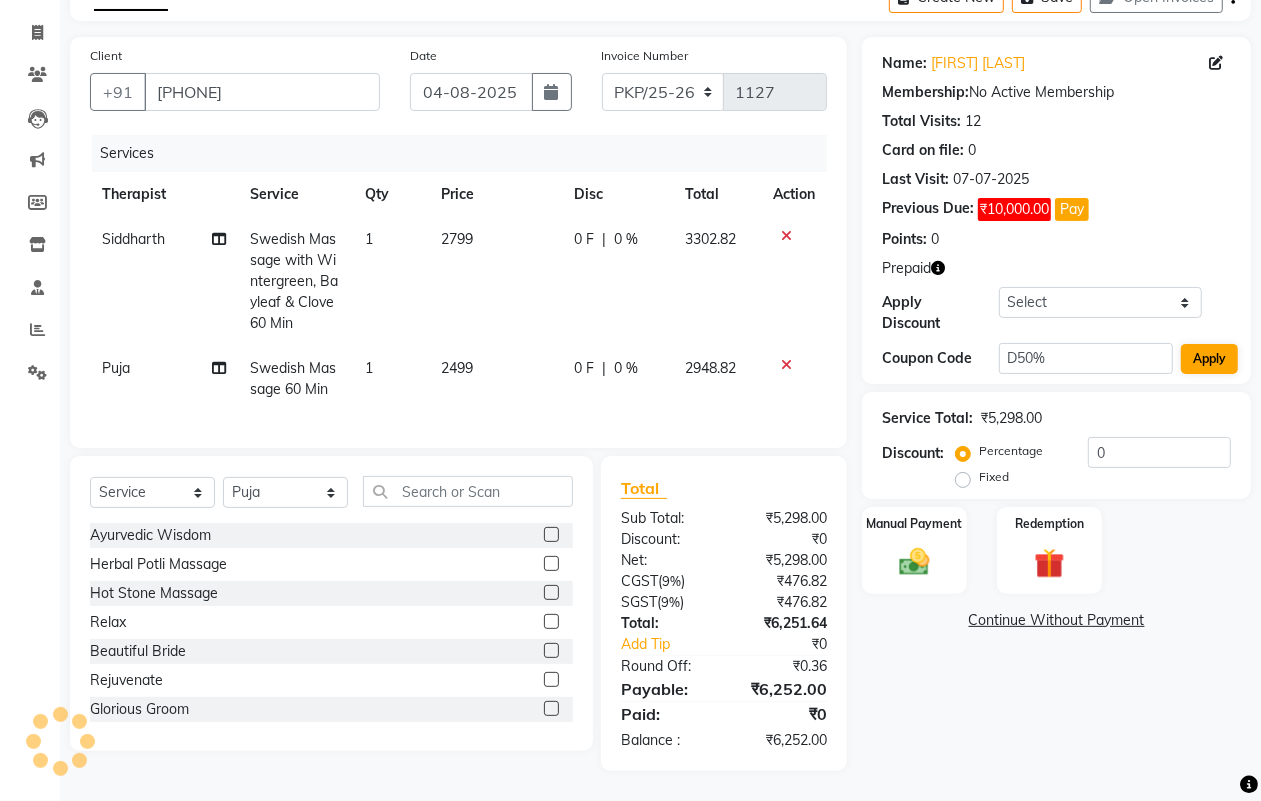 type on "50" 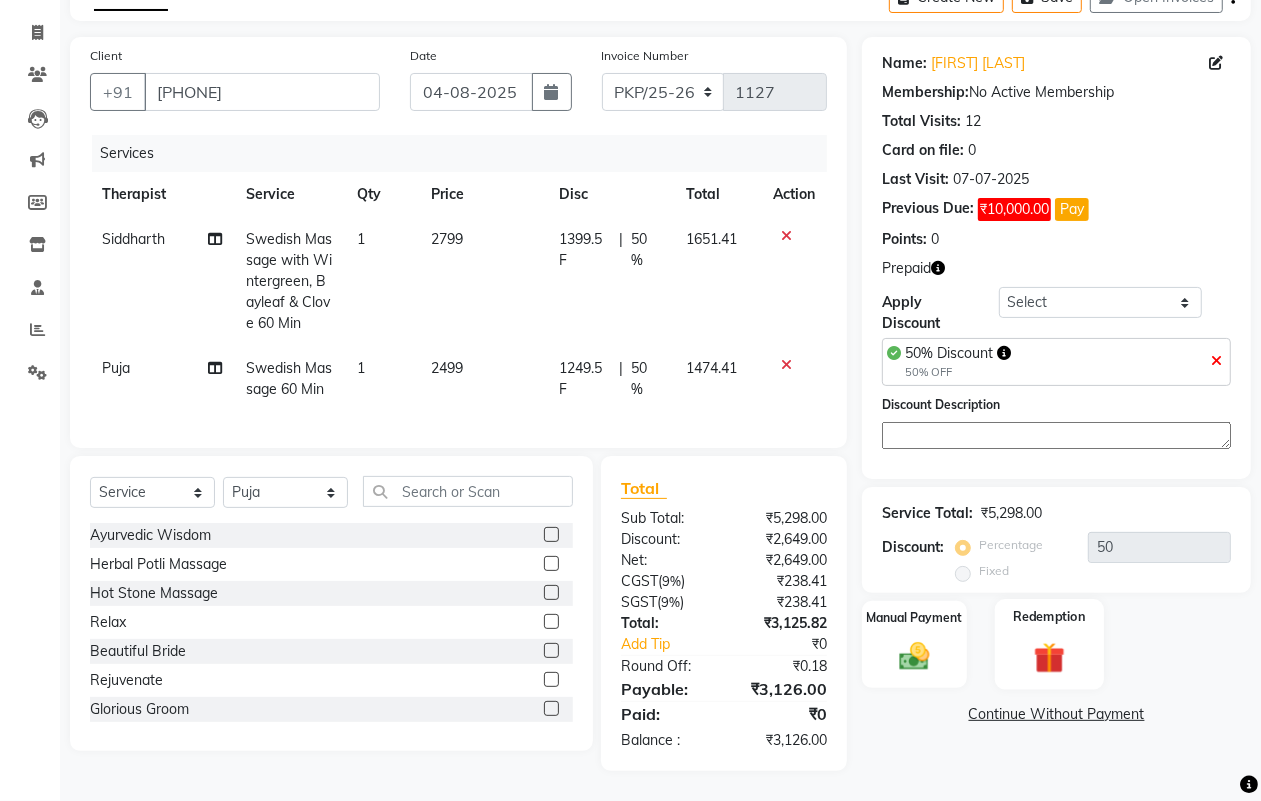 click 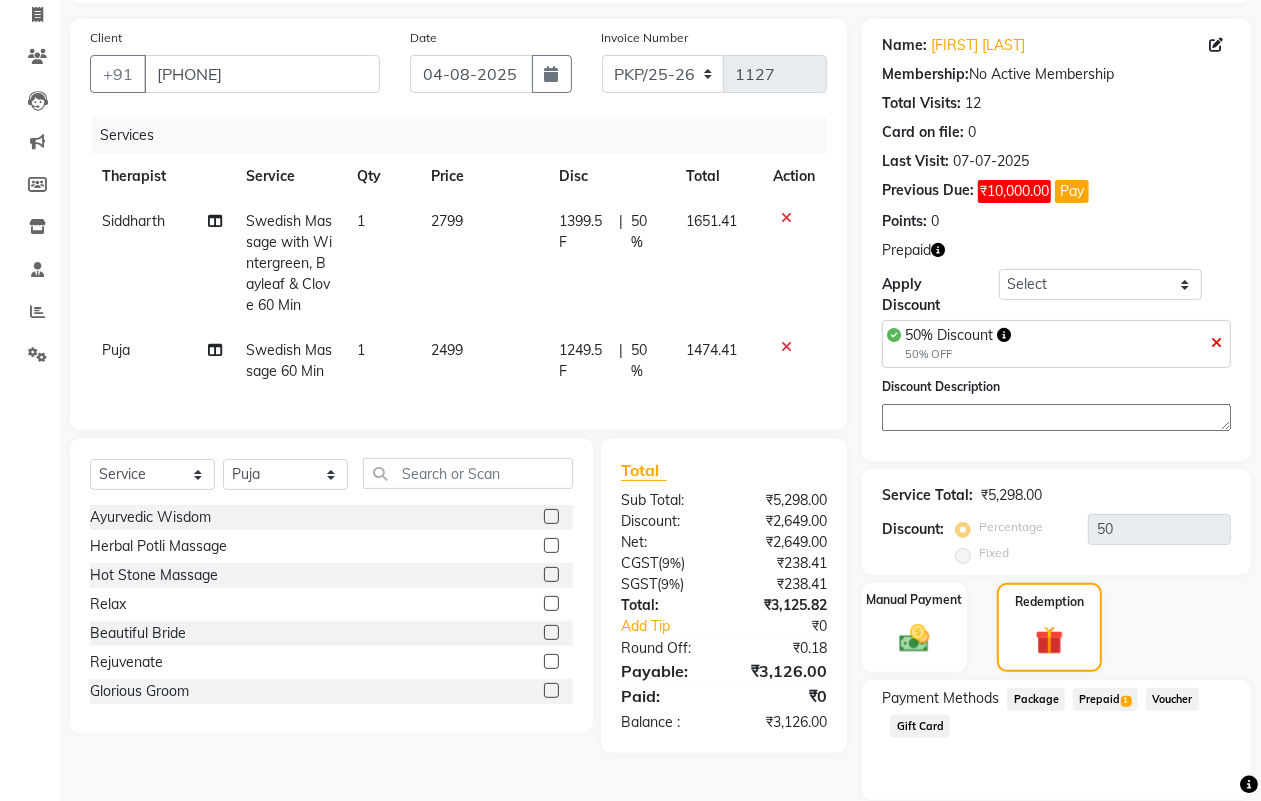 click on "Prepaid  1" 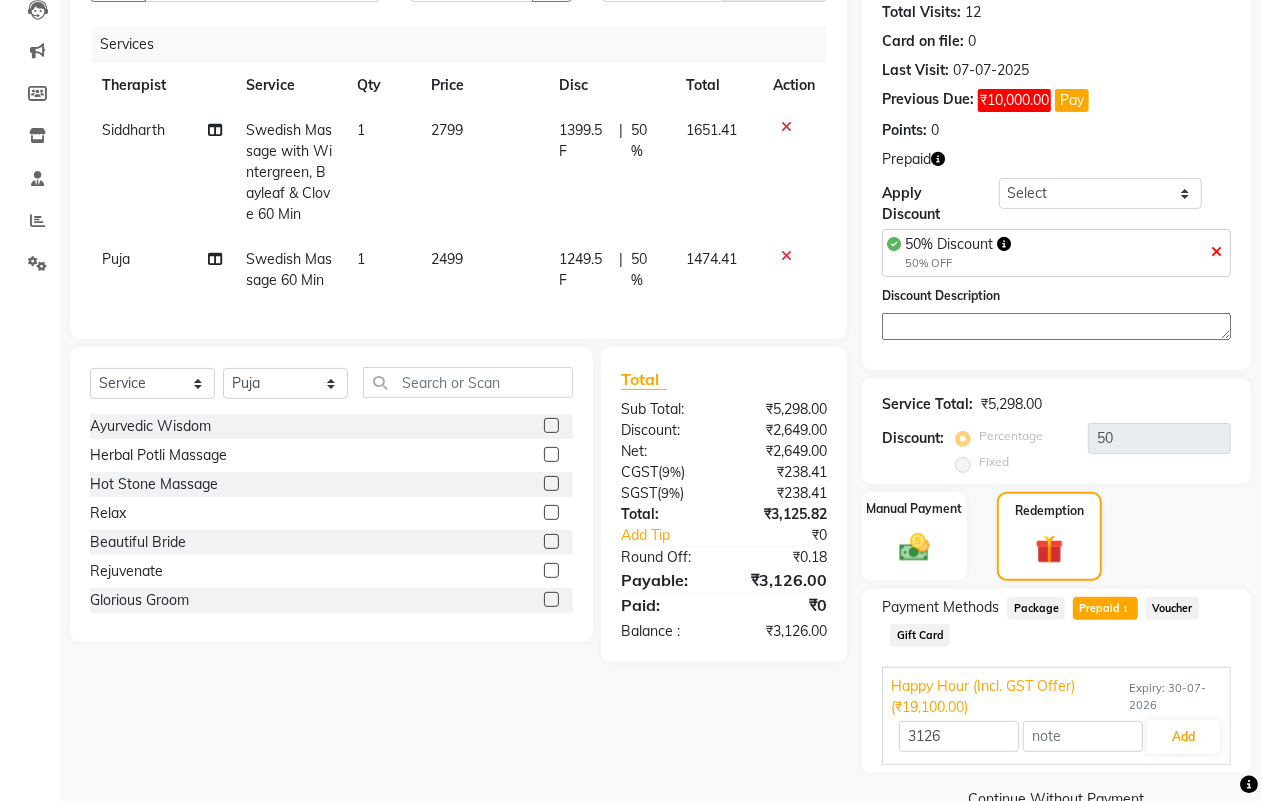 scroll, scrollTop: 265, scrollLeft: 0, axis: vertical 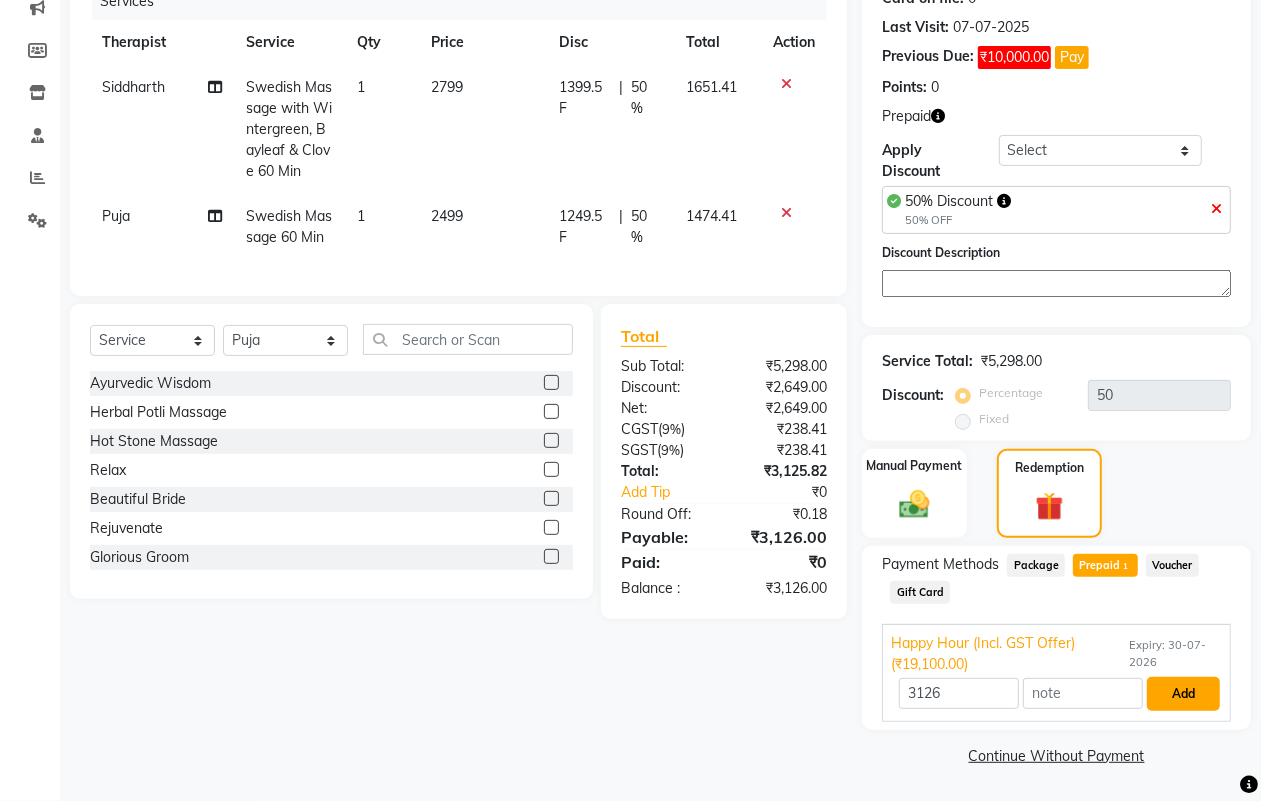 click on "Add" at bounding box center [1183, 694] 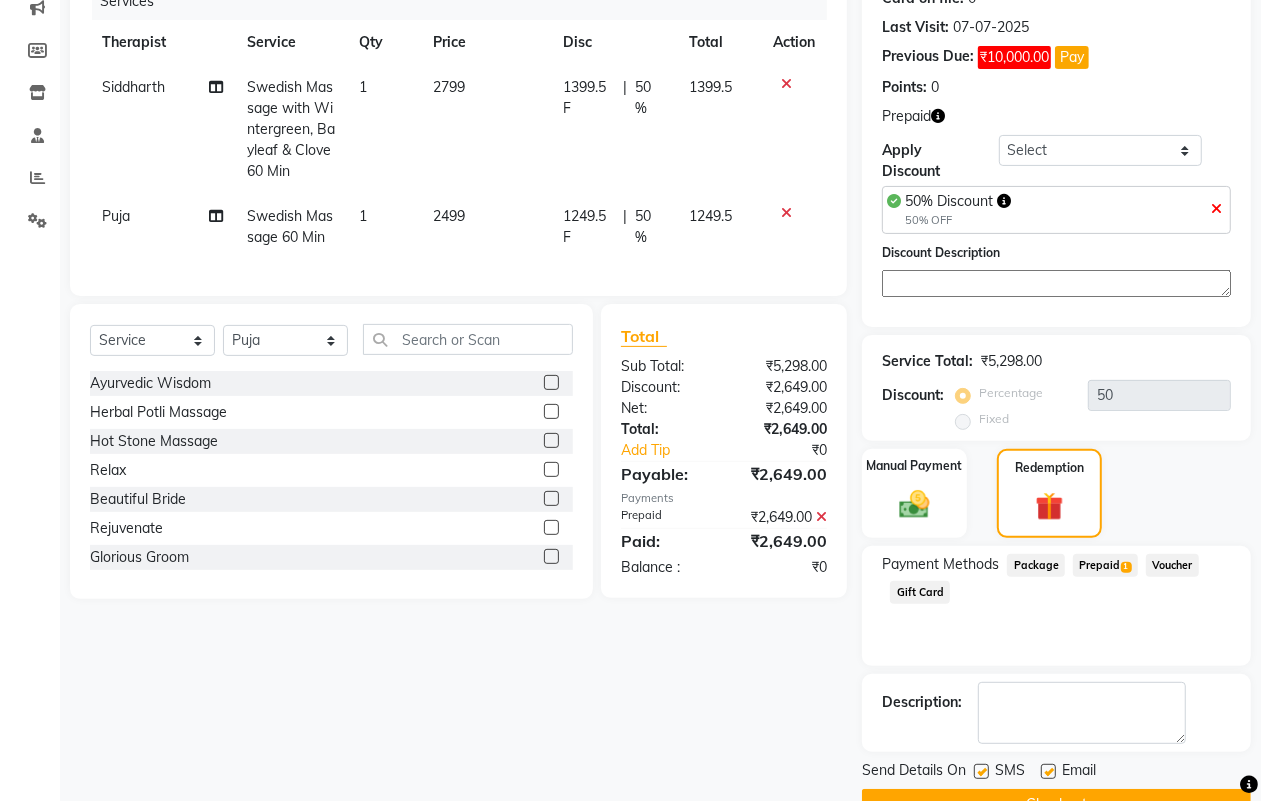 click 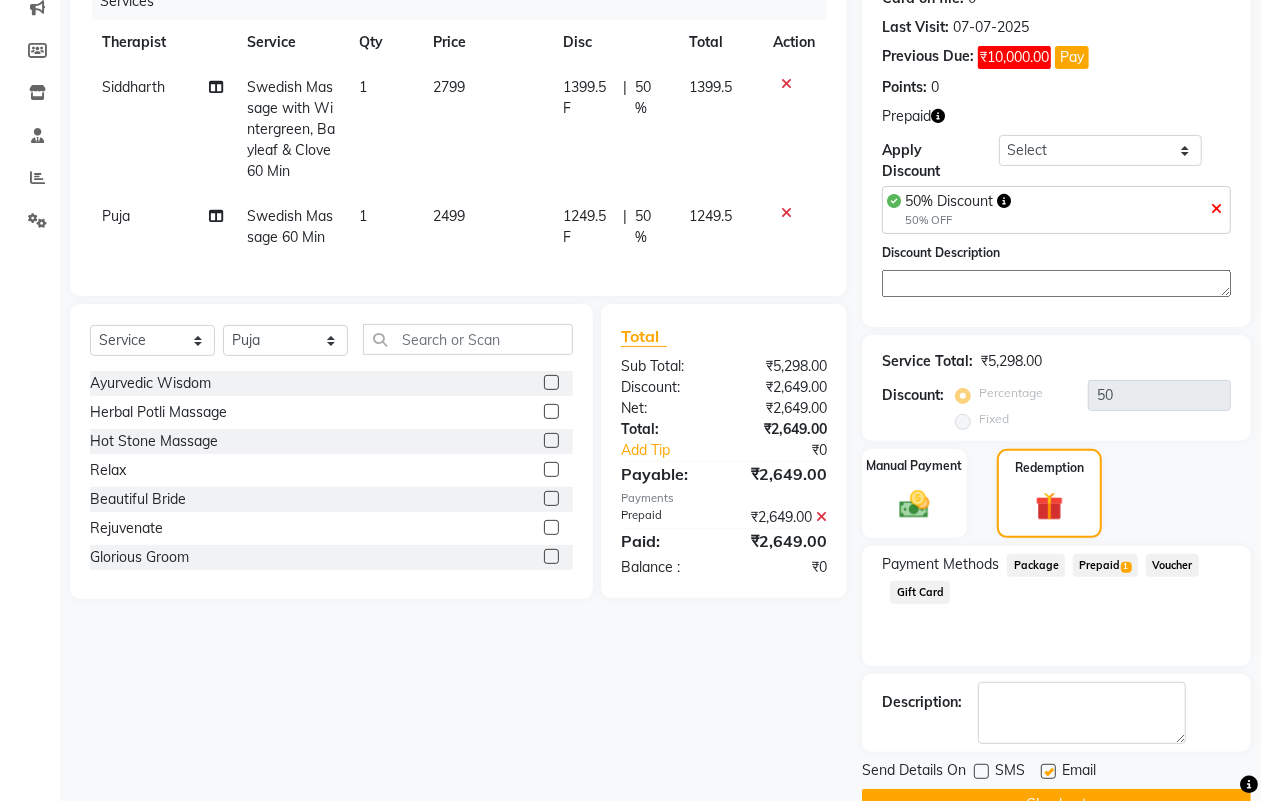 click 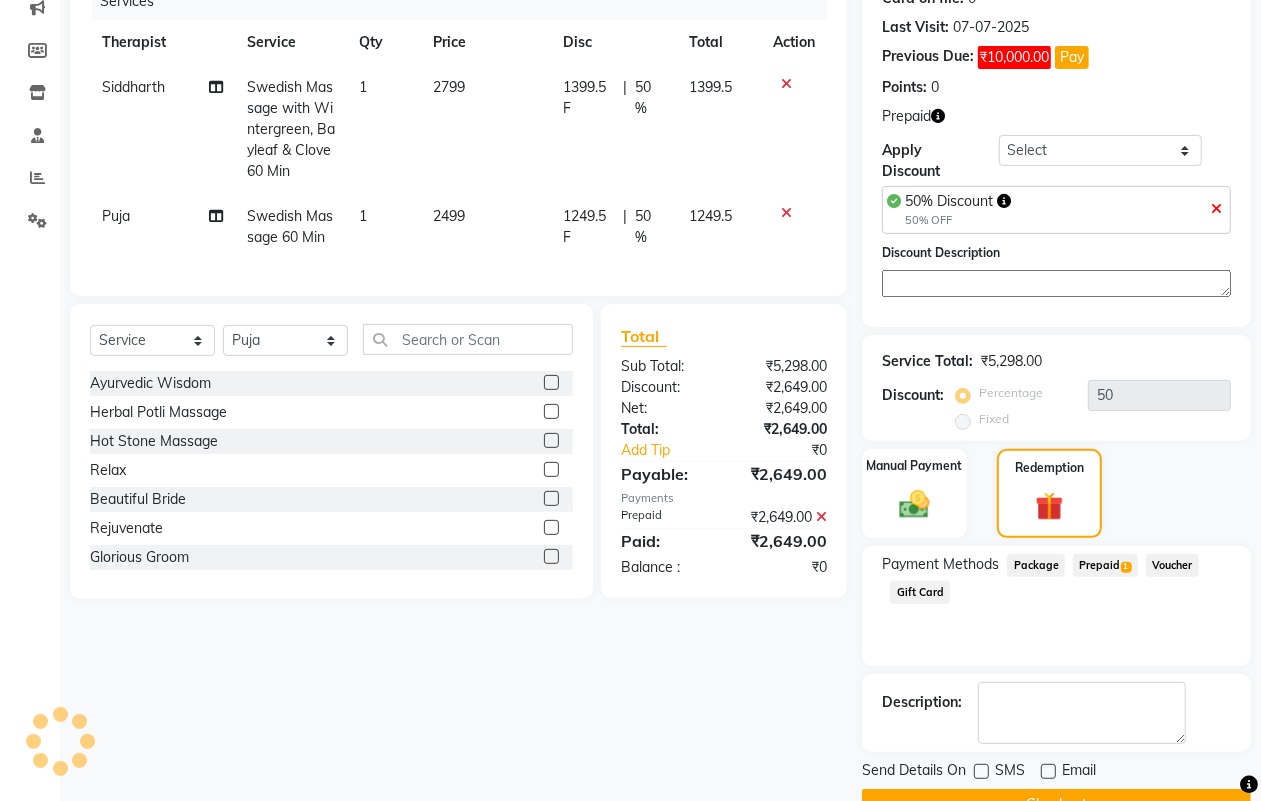 scroll, scrollTop: 315, scrollLeft: 0, axis: vertical 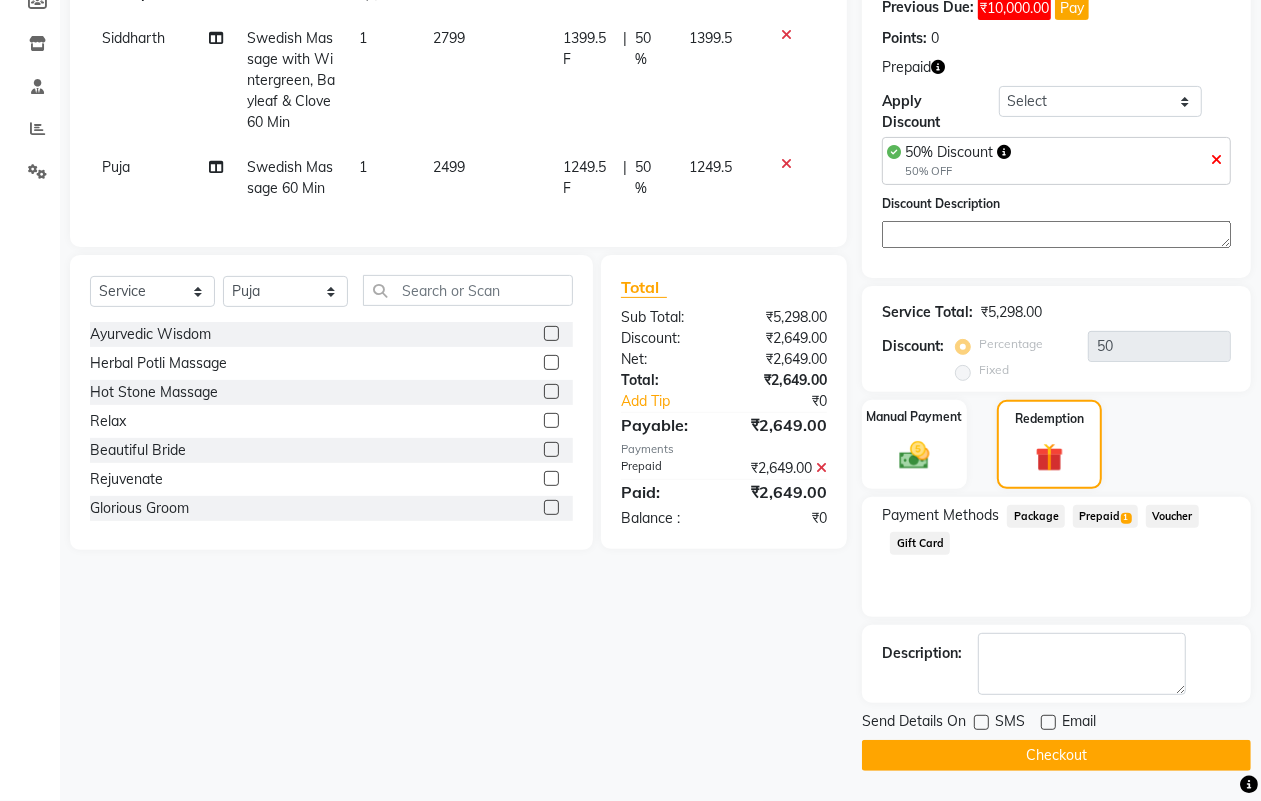 click on "Checkout" 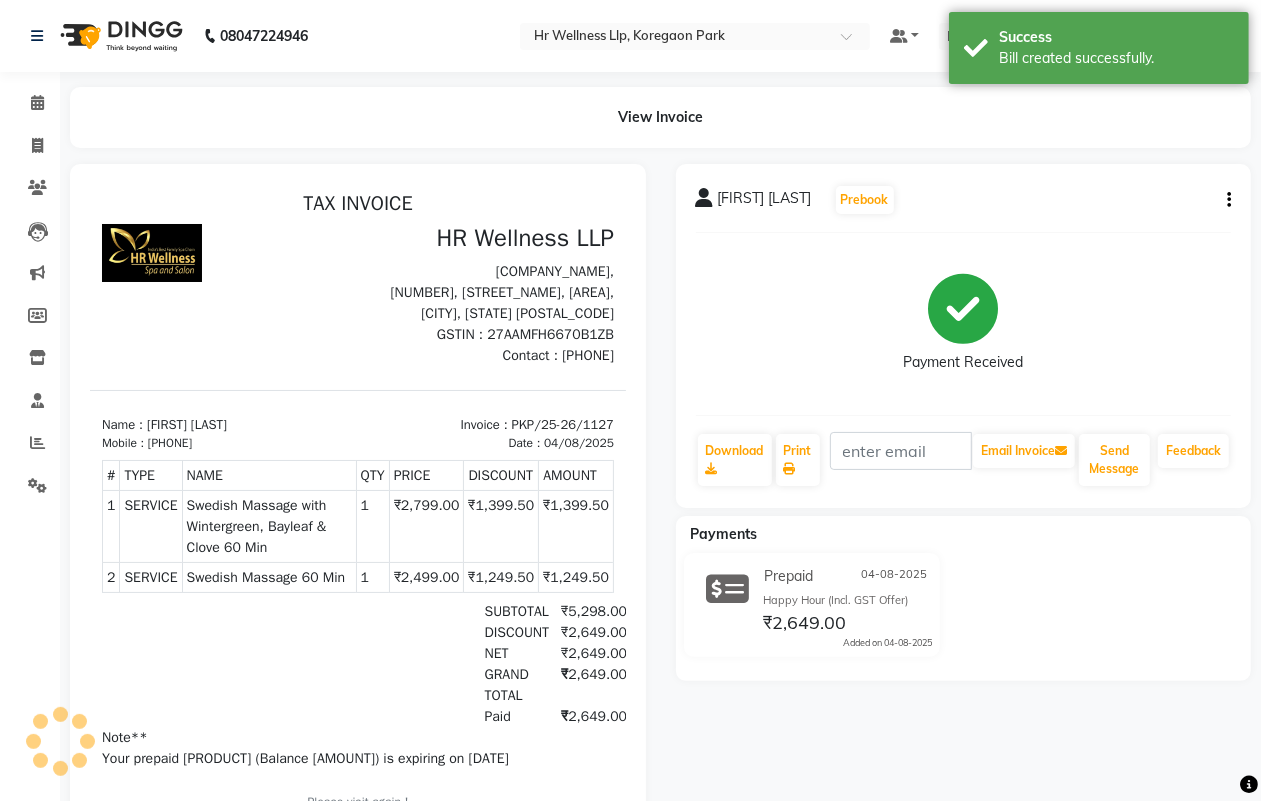 scroll, scrollTop: 0, scrollLeft: 0, axis: both 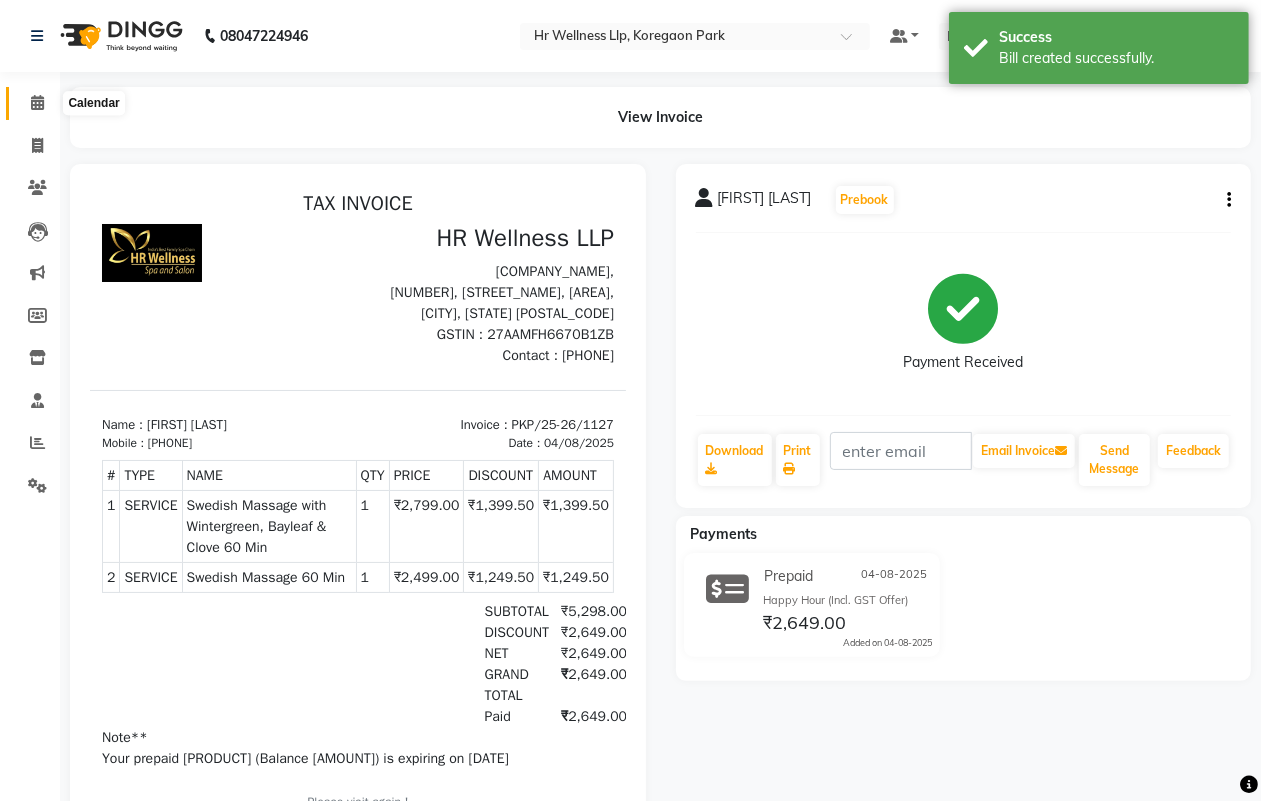 click 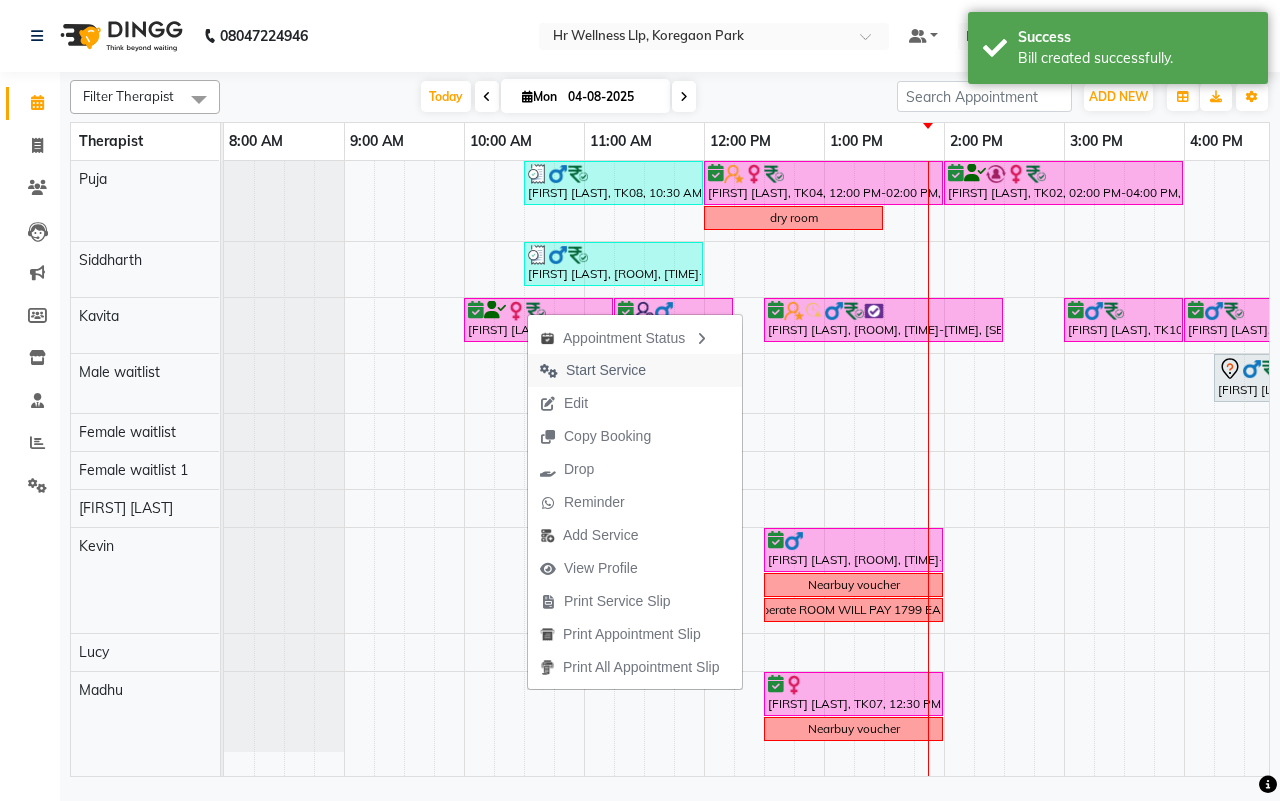 click on "Start Service" at bounding box center [606, 370] 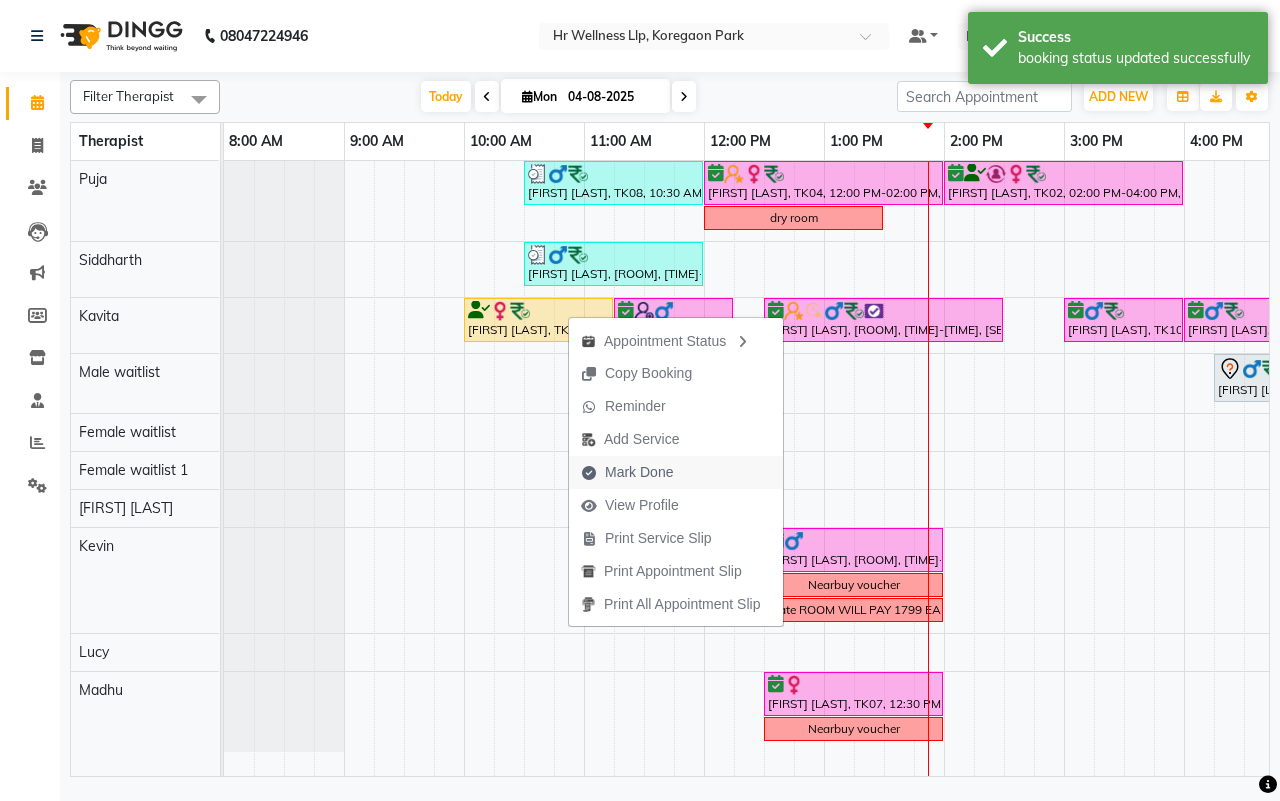 click on "Mark Done" at bounding box center (639, 472) 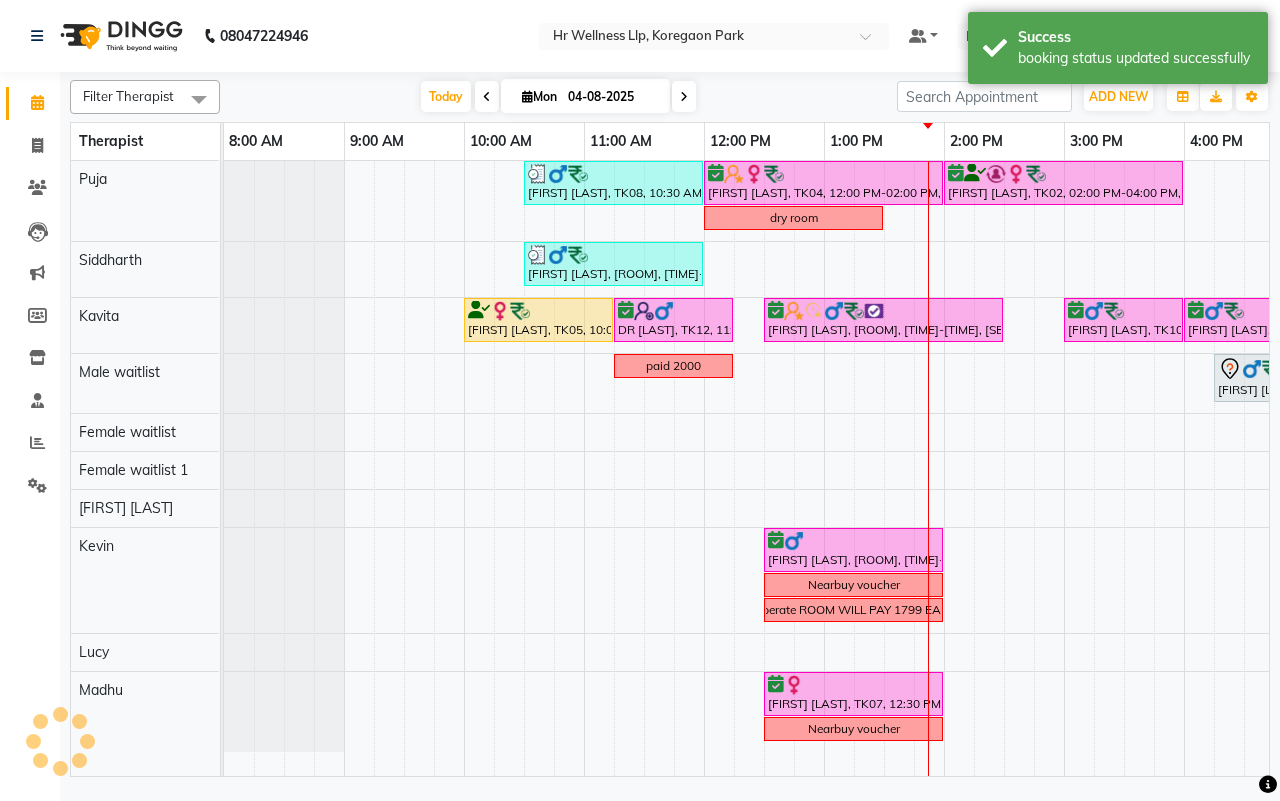 select on "service" 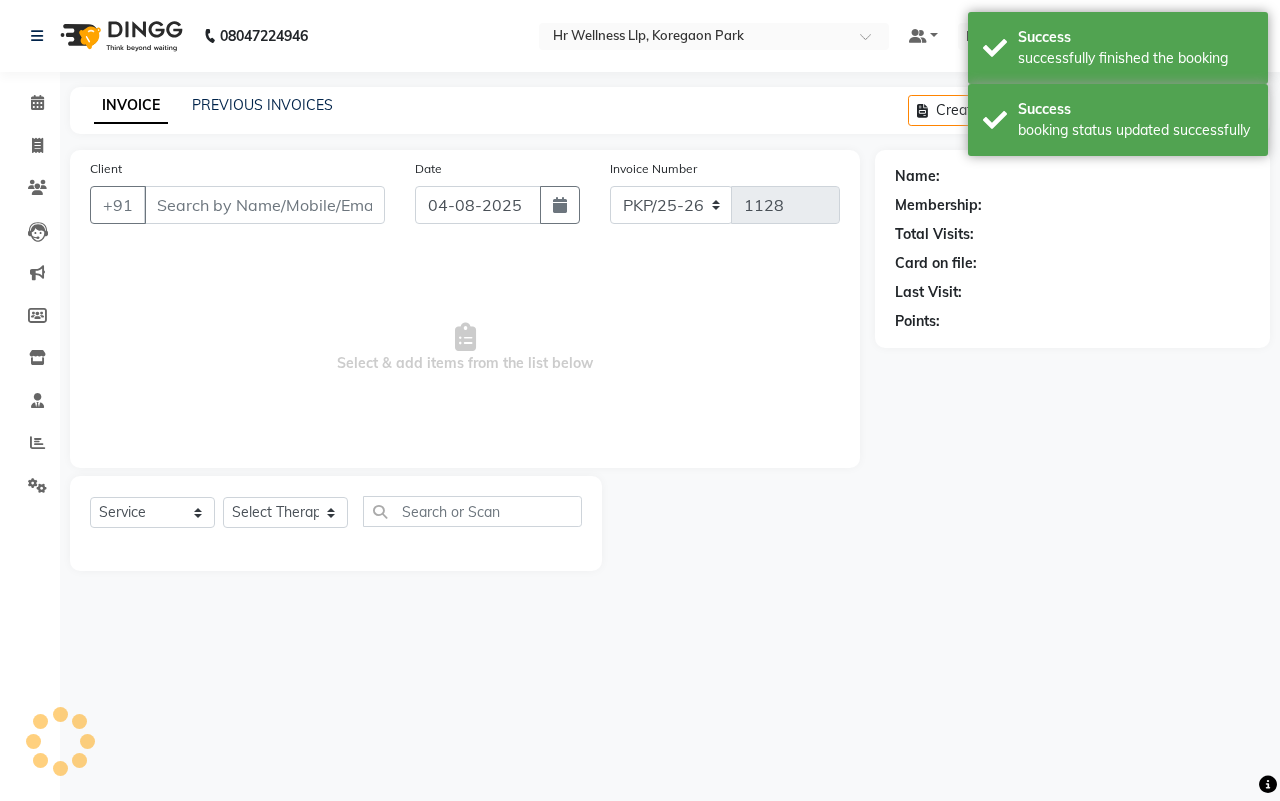 type on "9665905355" 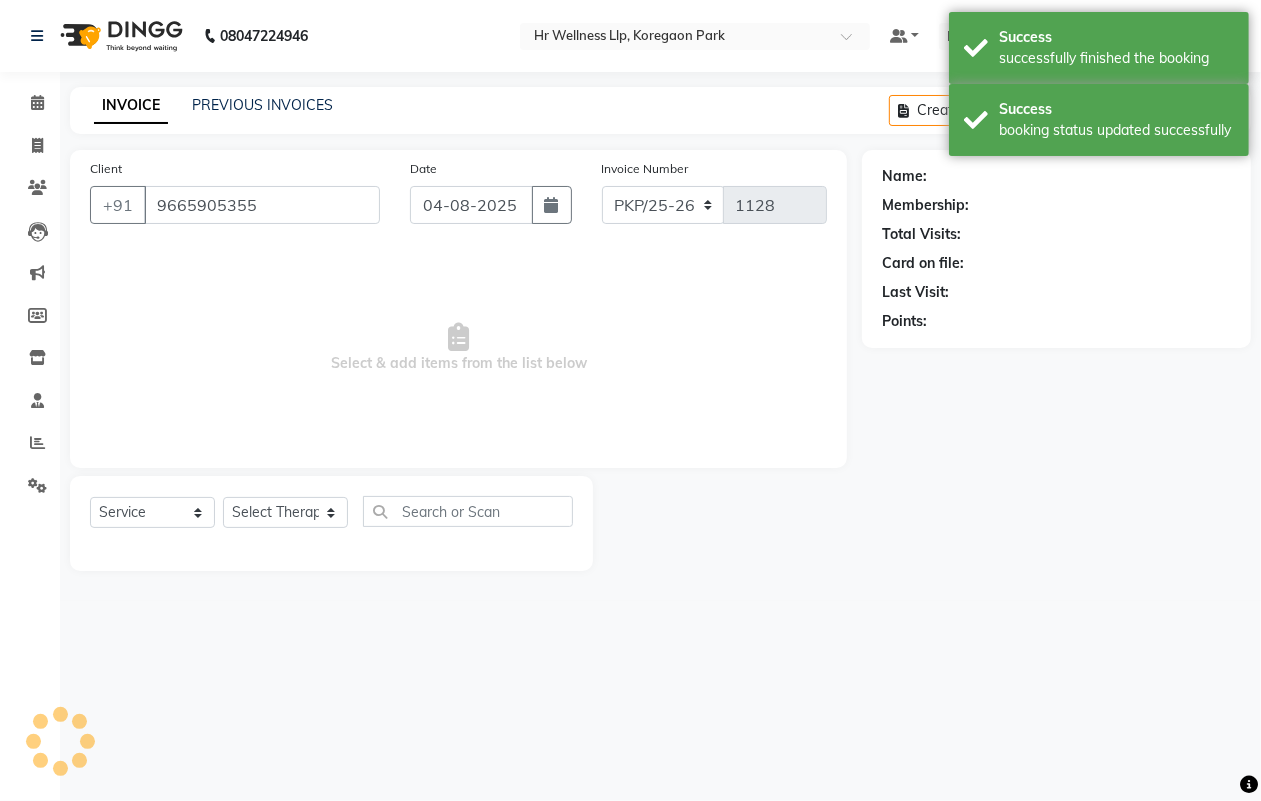 select on "19506" 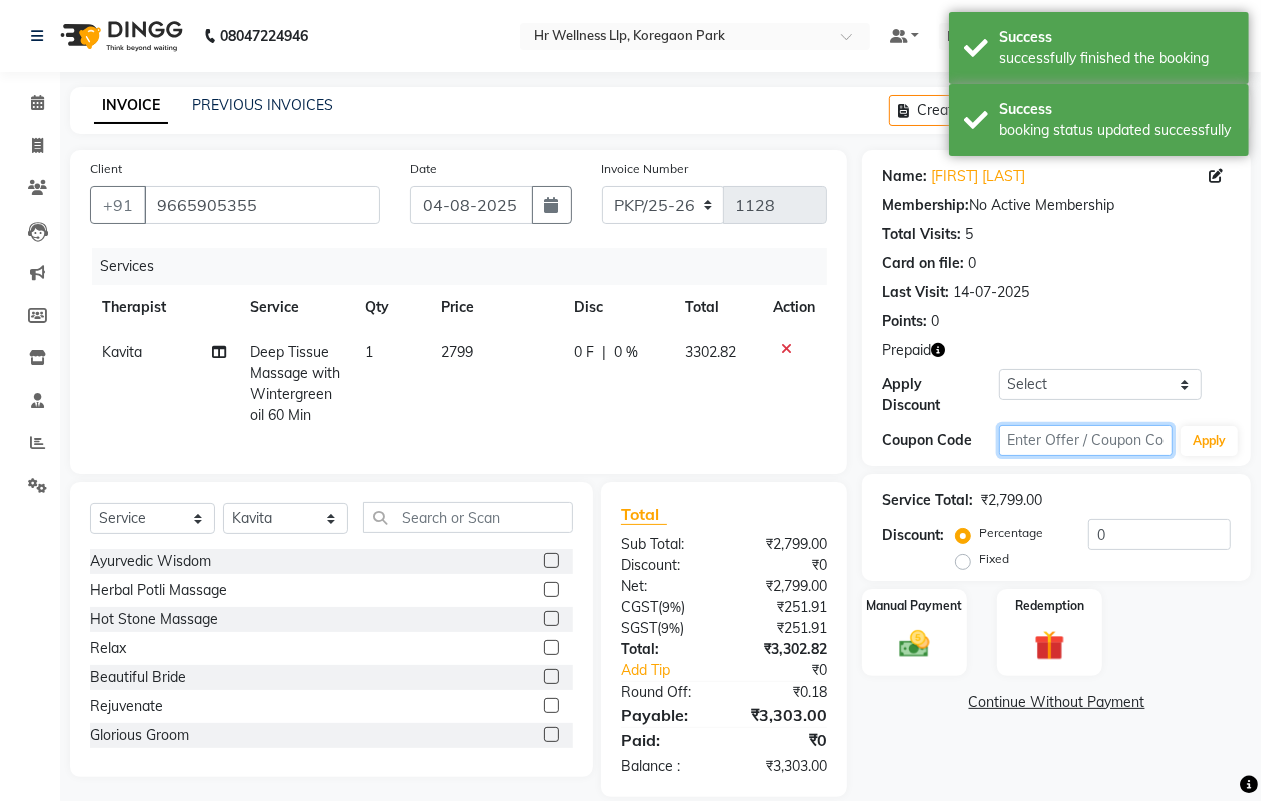 click 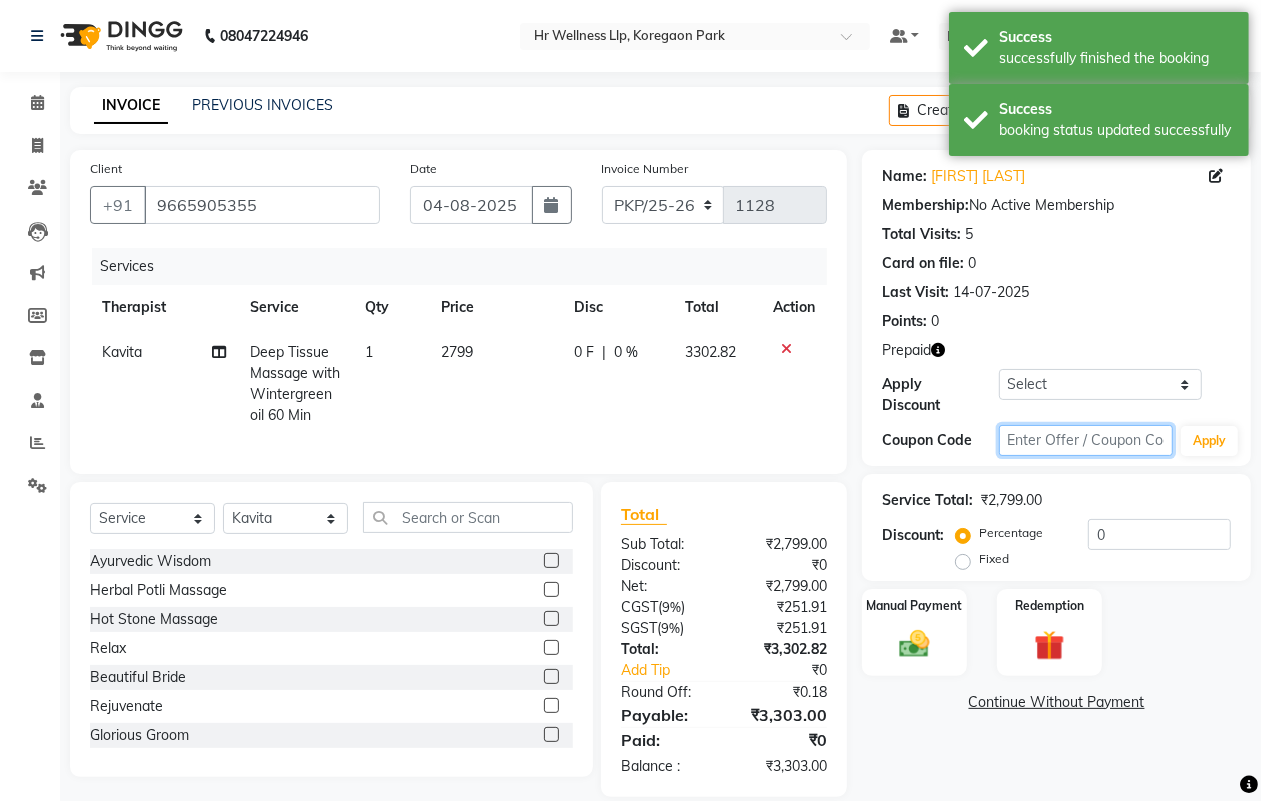 type on "d" 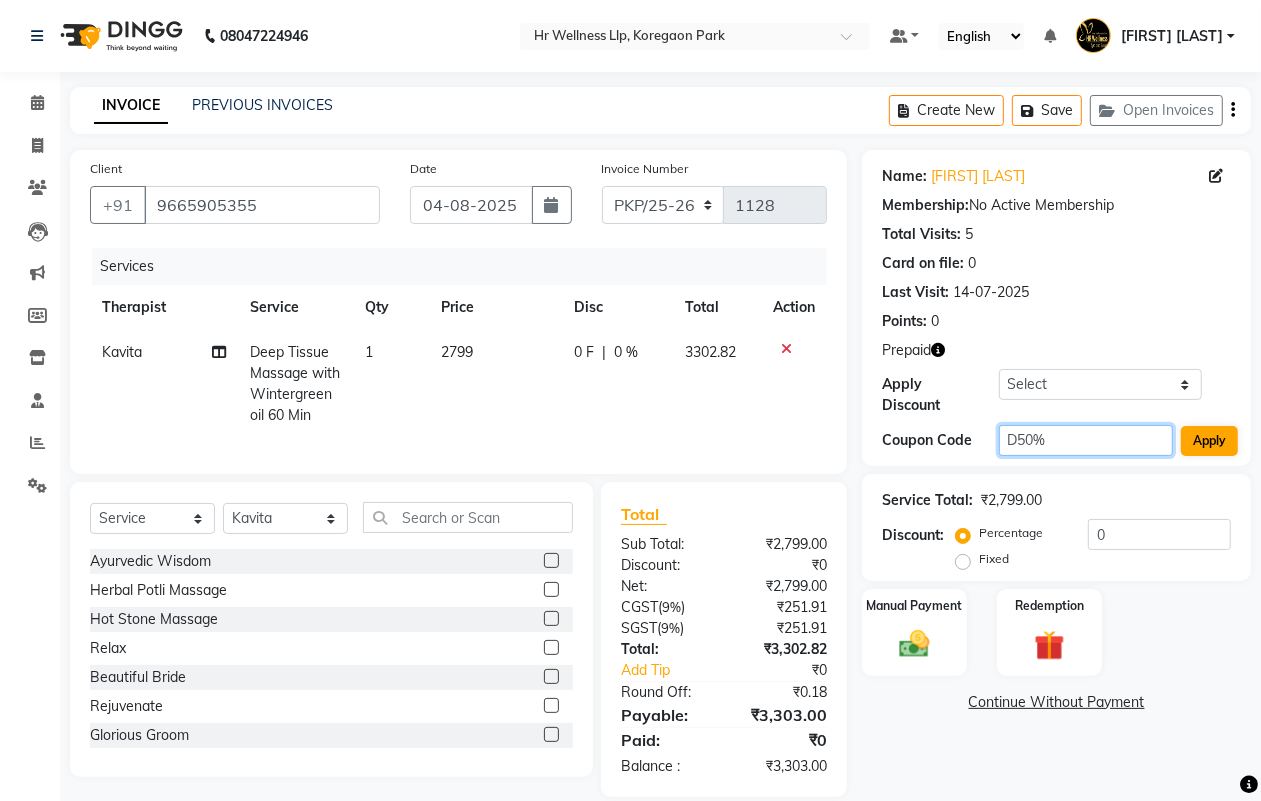 type on "D50%" 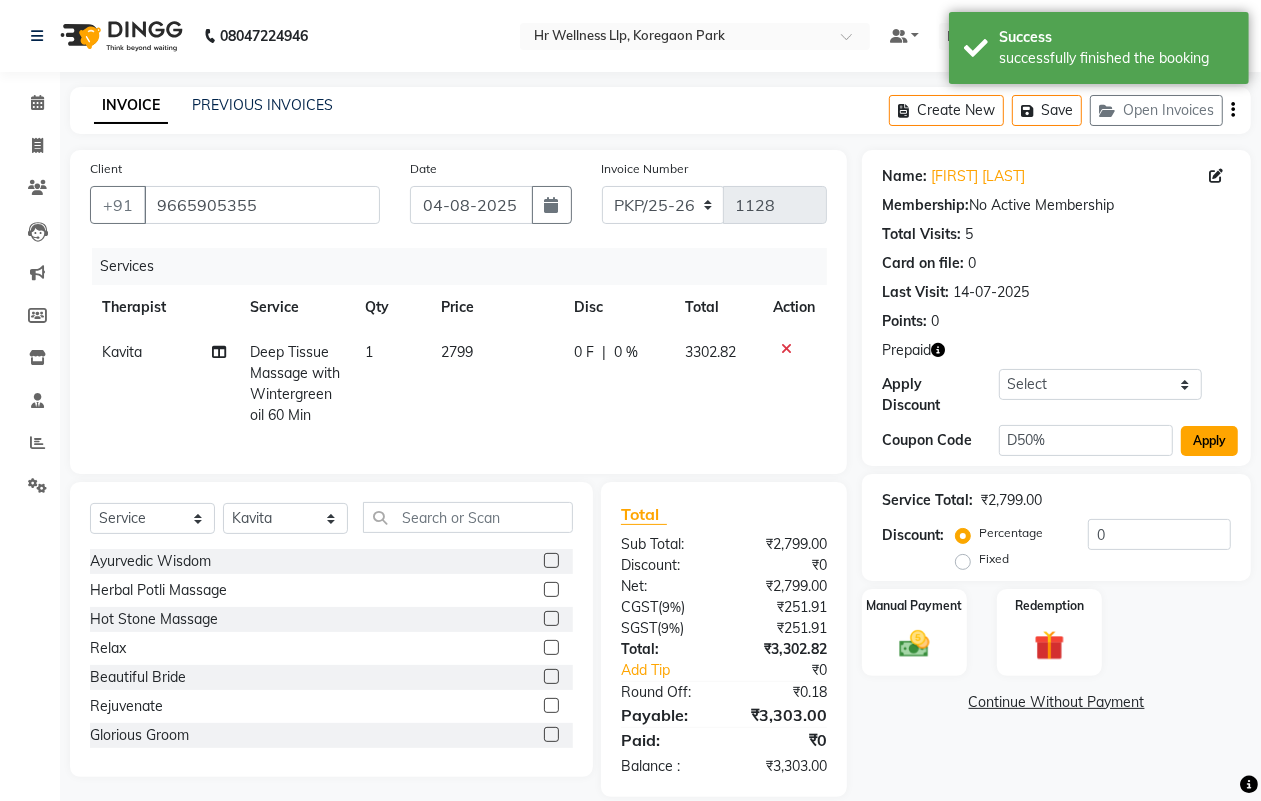 click on "Apply" 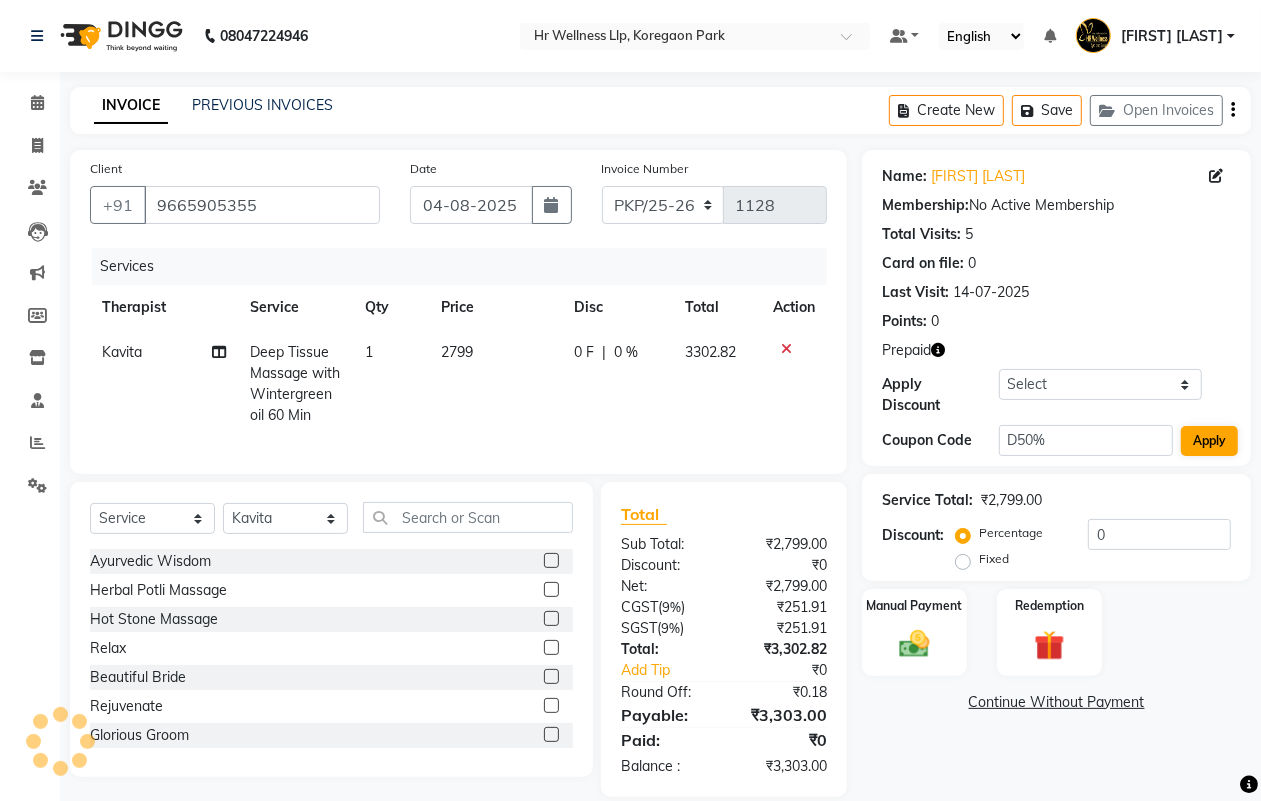 type on "50" 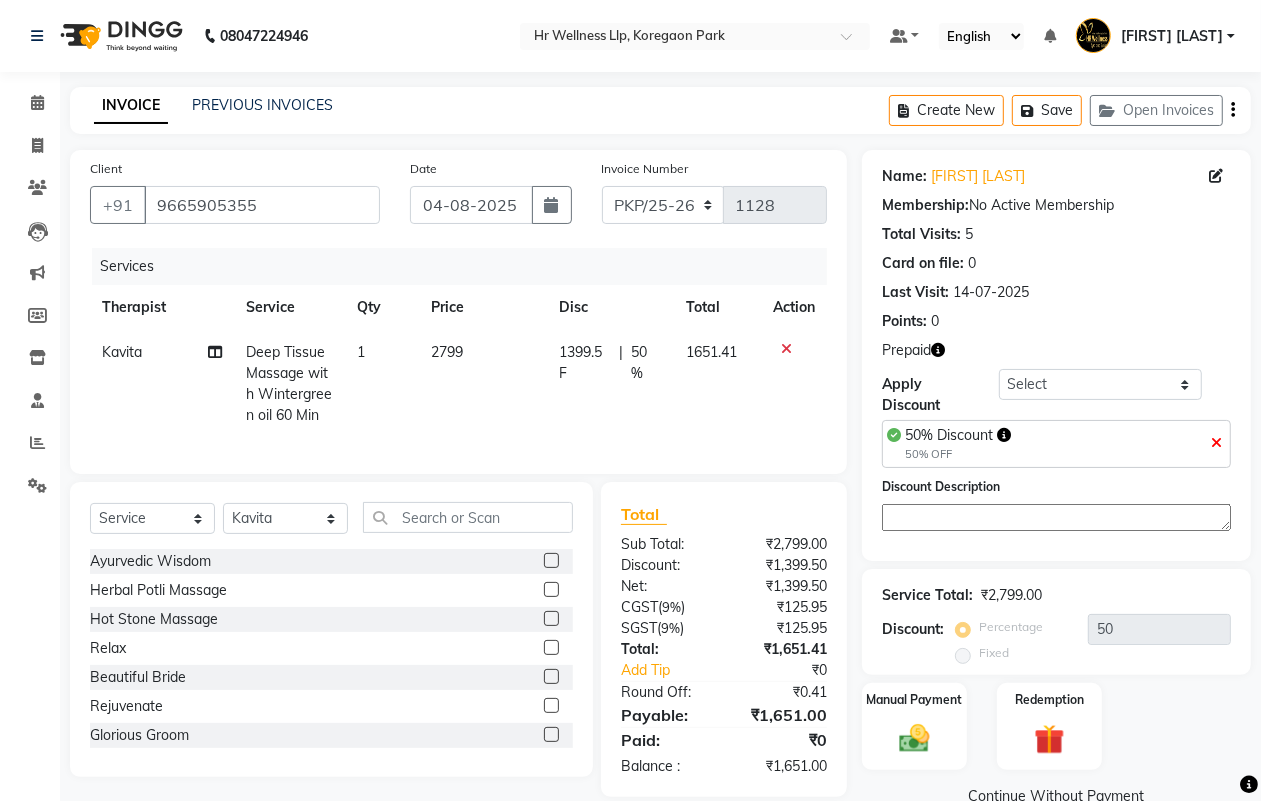 scroll, scrollTop: 45, scrollLeft: 0, axis: vertical 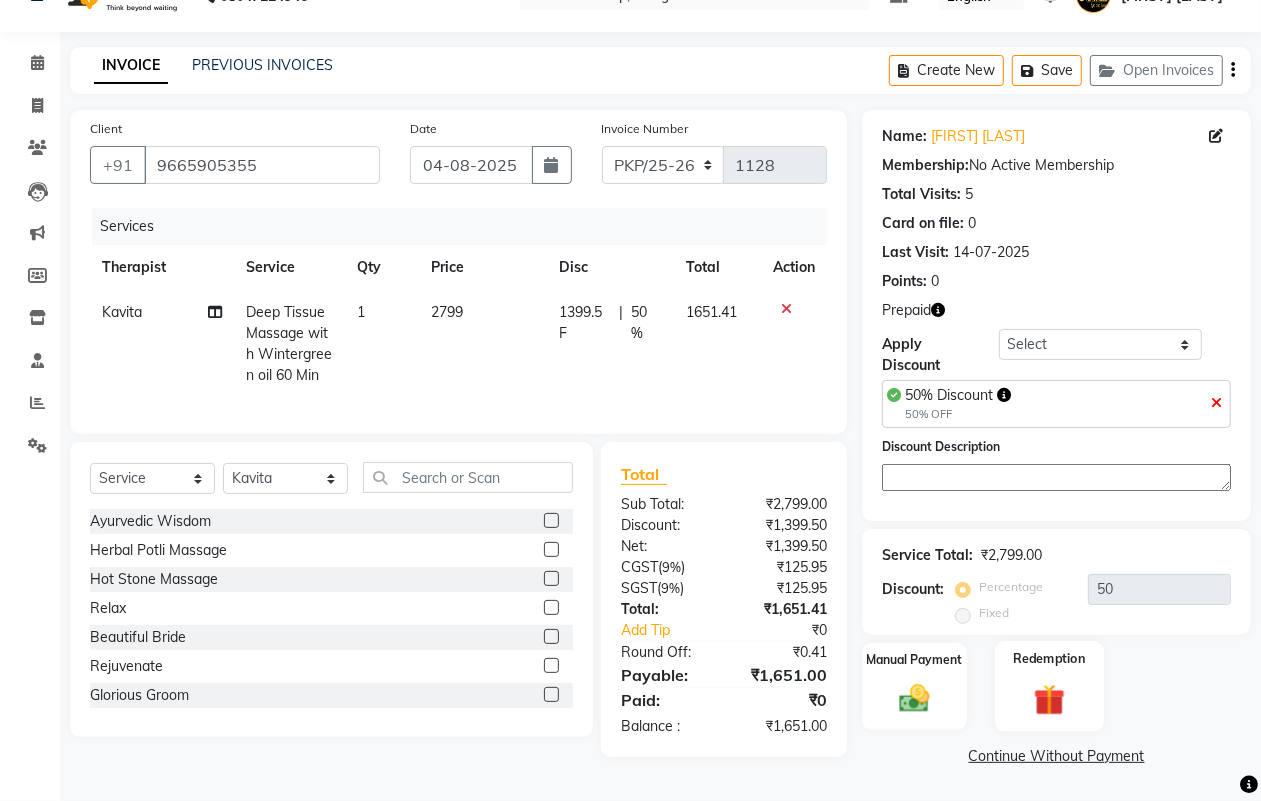 click 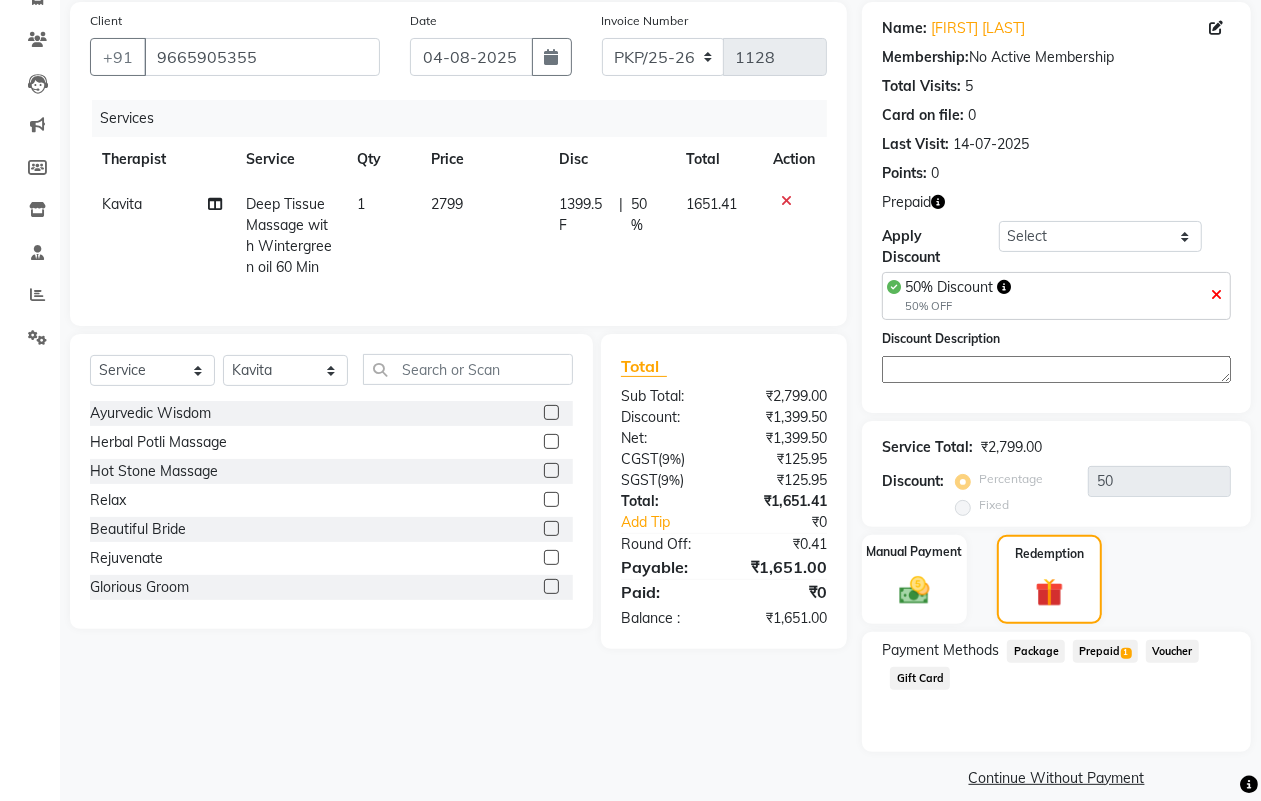 scroll, scrollTop: 170, scrollLeft: 0, axis: vertical 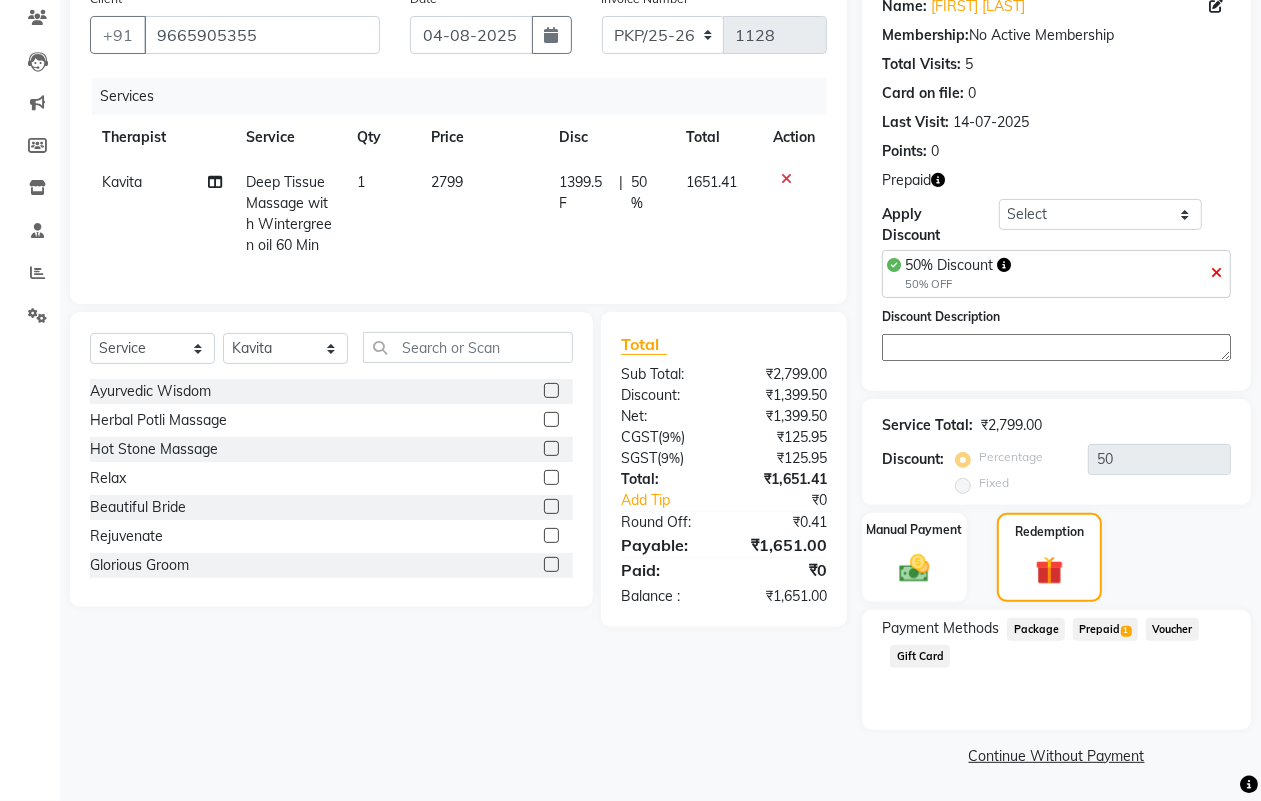 click on "Prepaid  1" 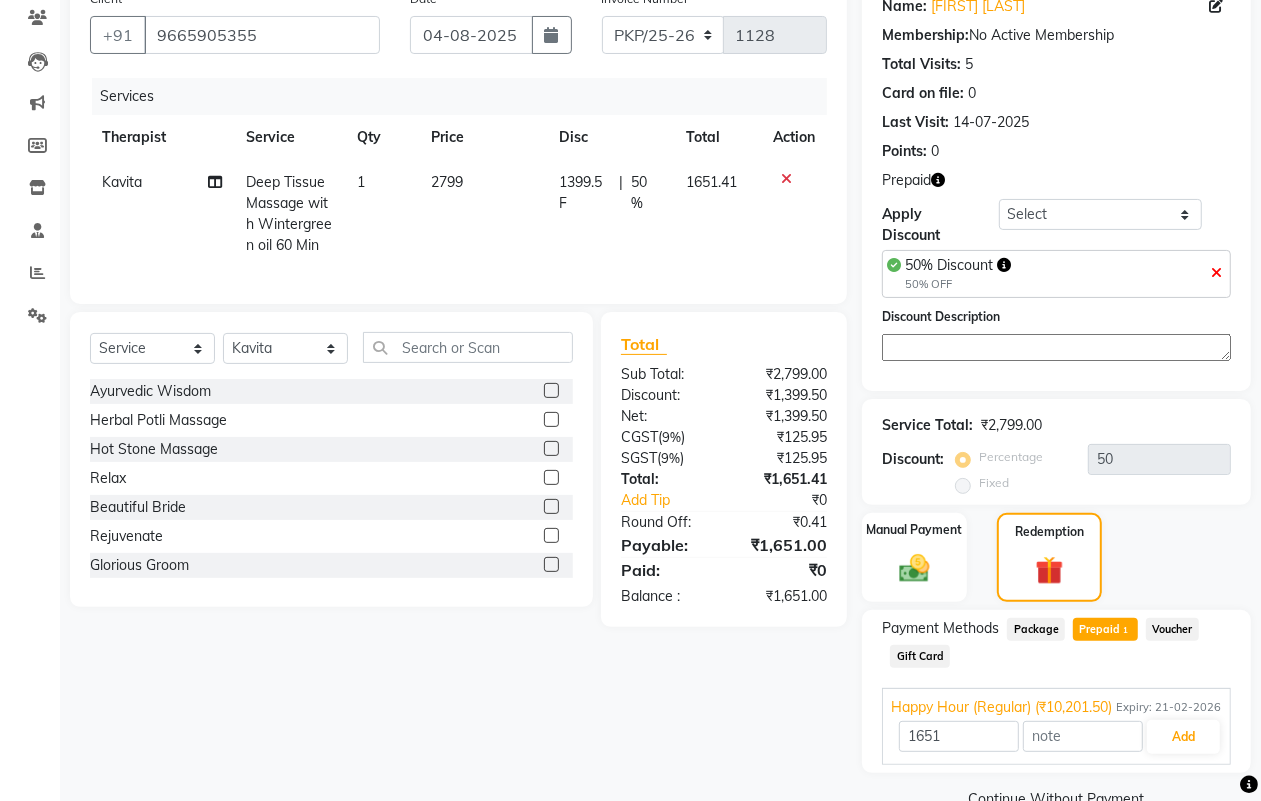 scroll, scrollTop: 233, scrollLeft: 0, axis: vertical 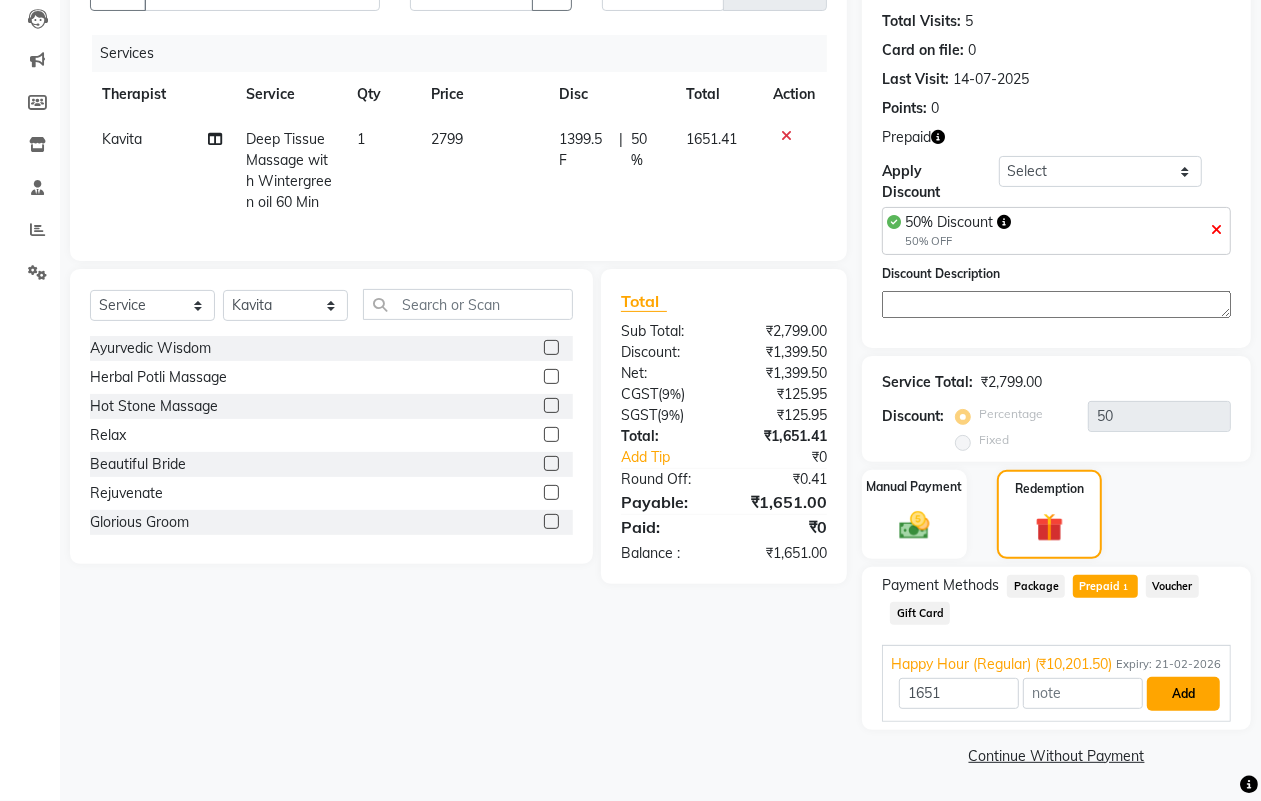 click on "Add" at bounding box center [1183, 694] 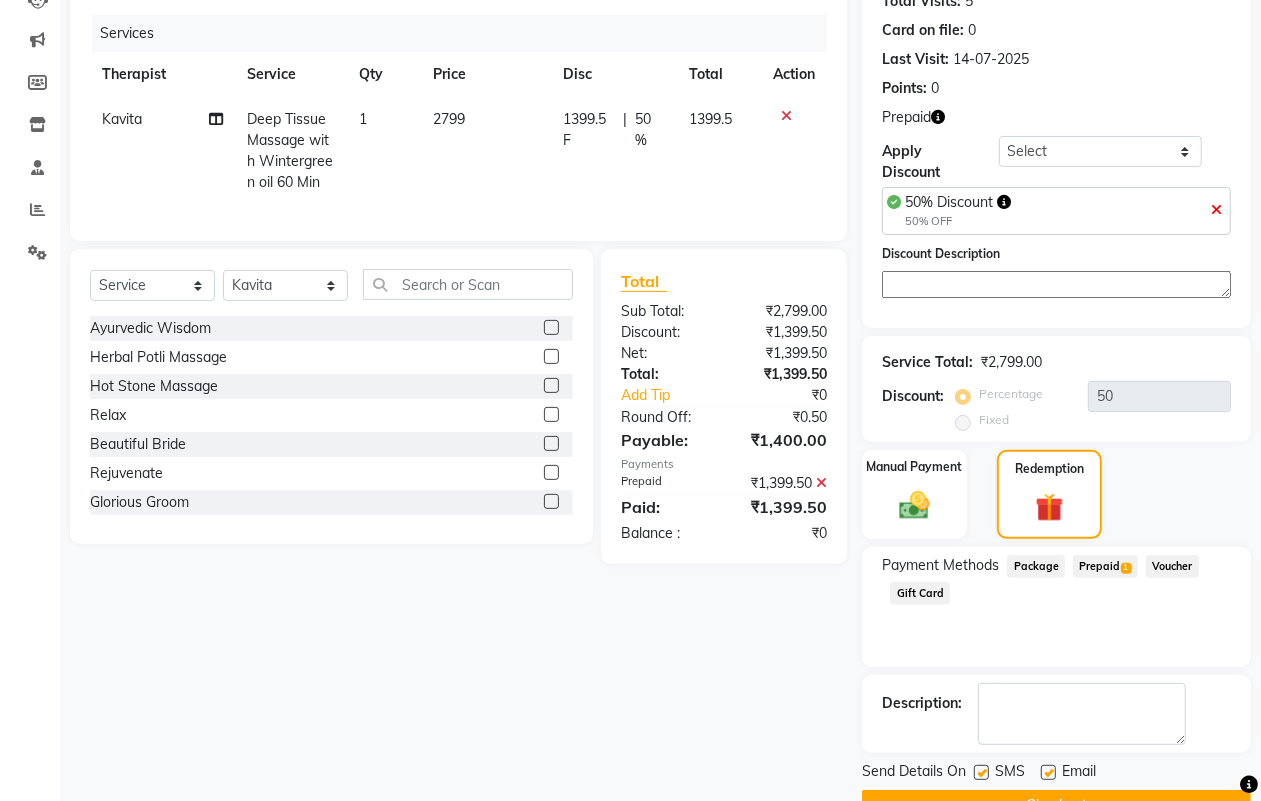 scroll, scrollTop: 283, scrollLeft: 0, axis: vertical 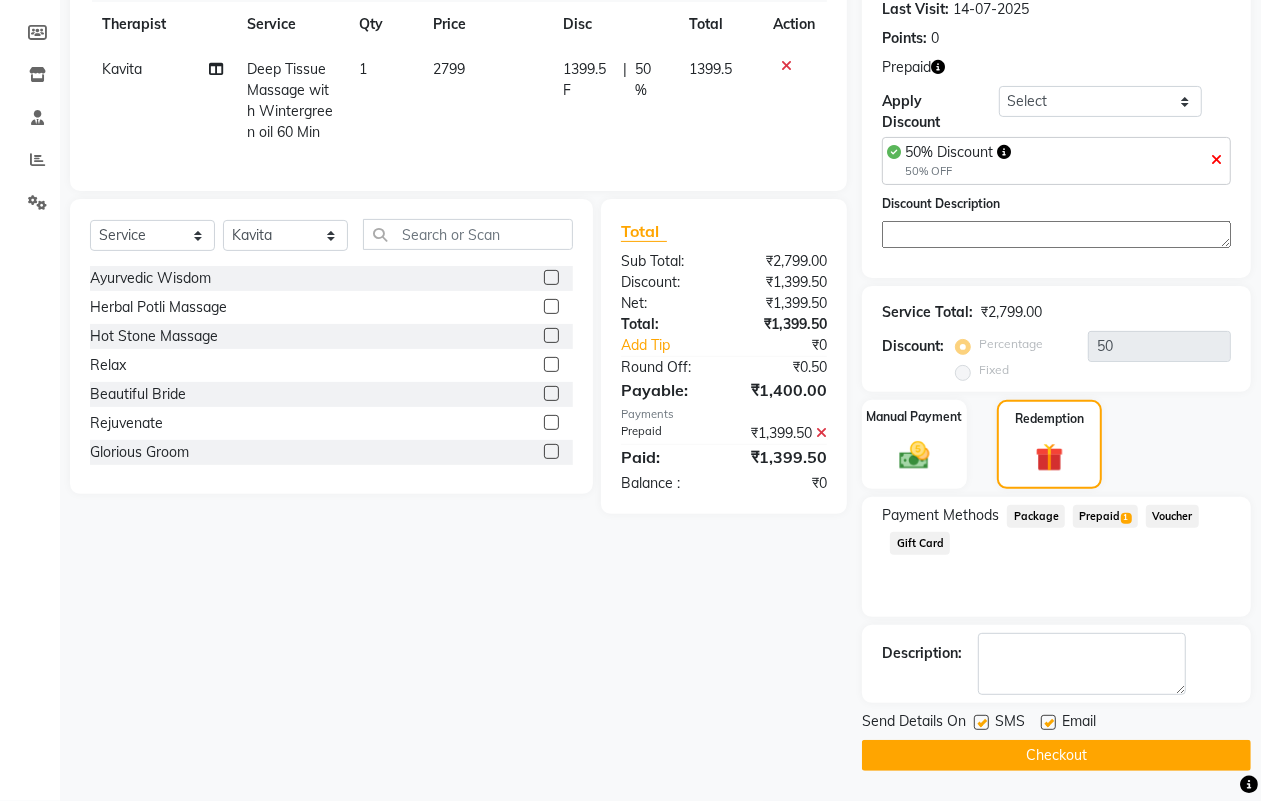 click 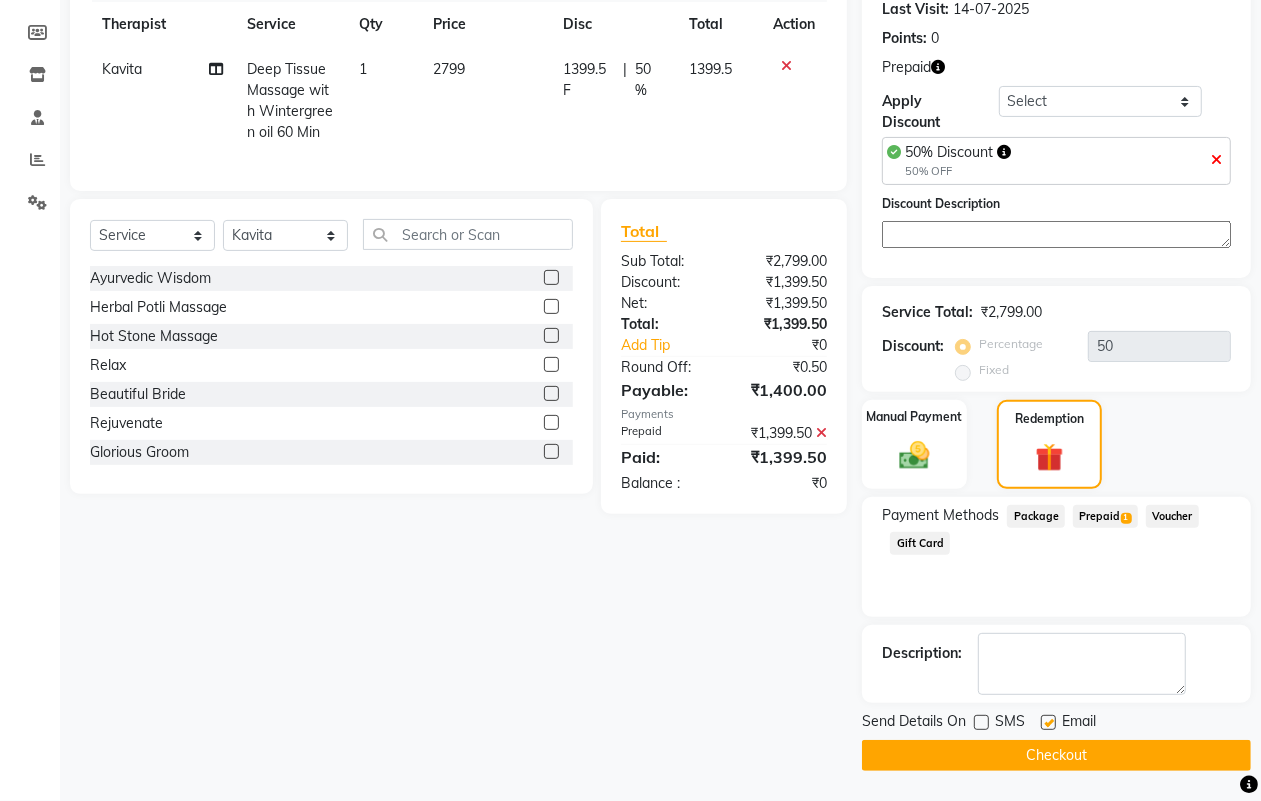 click 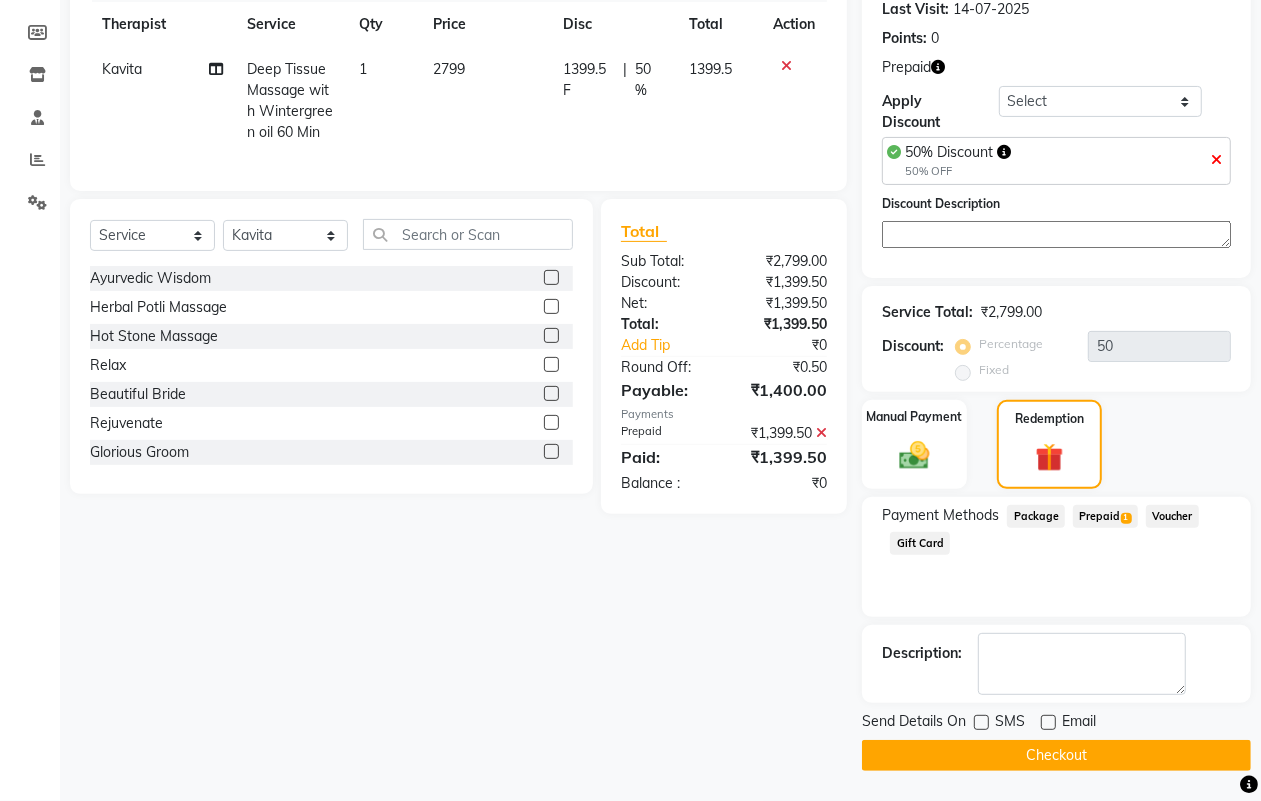 click on "Checkout" 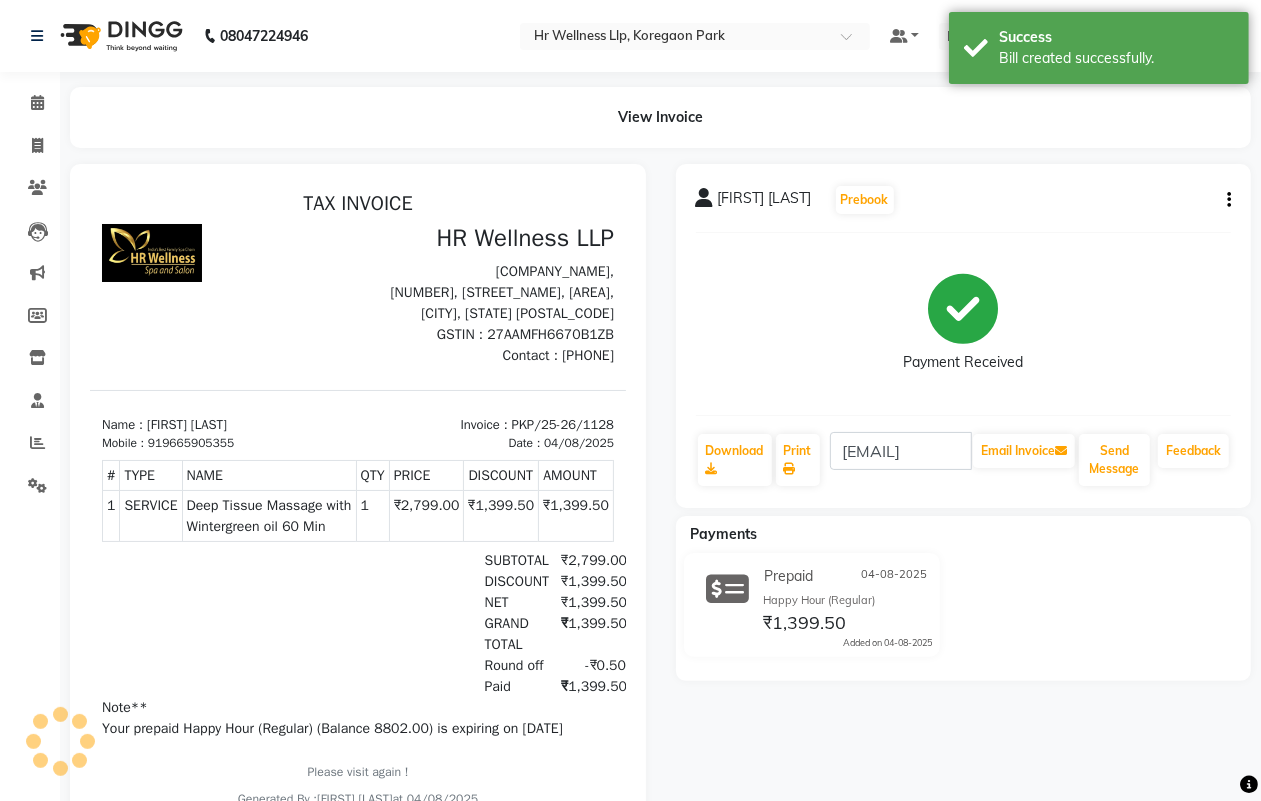 scroll, scrollTop: 0, scrollLeft: 0, axis: both 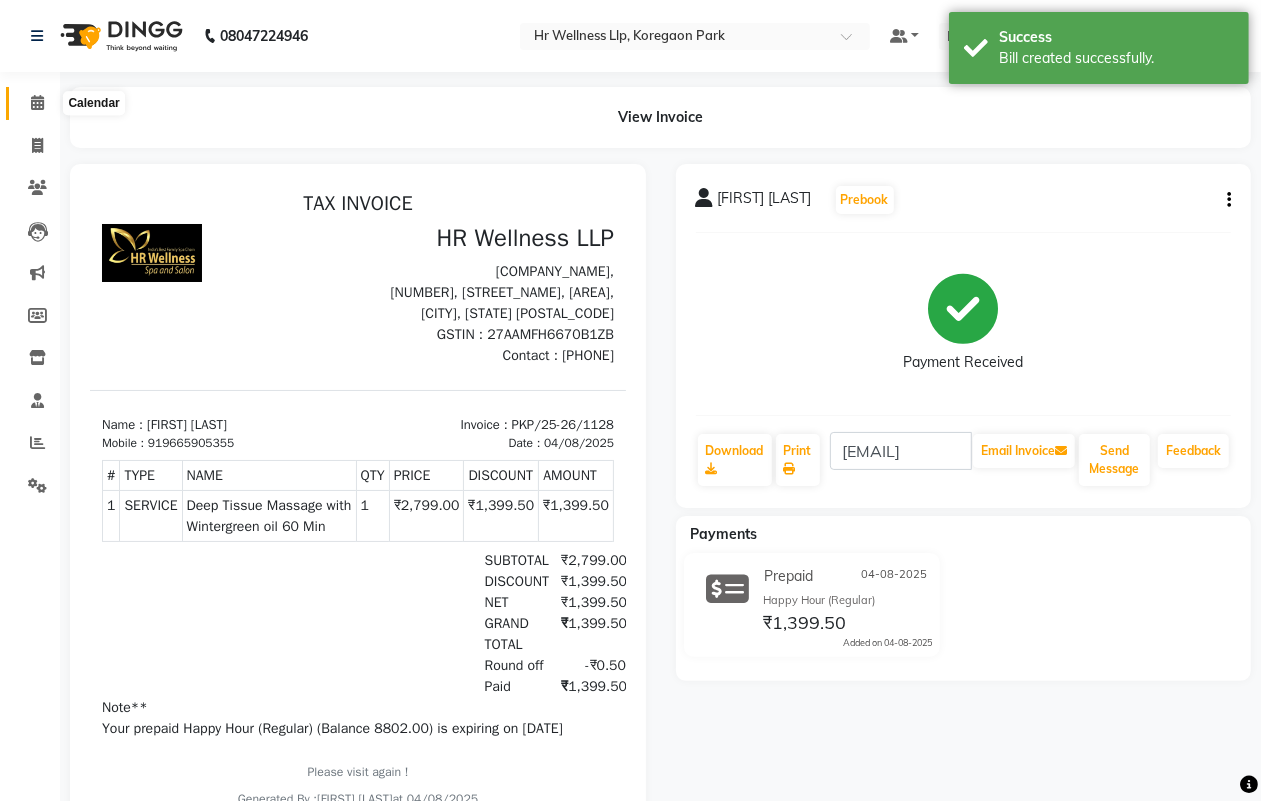 click 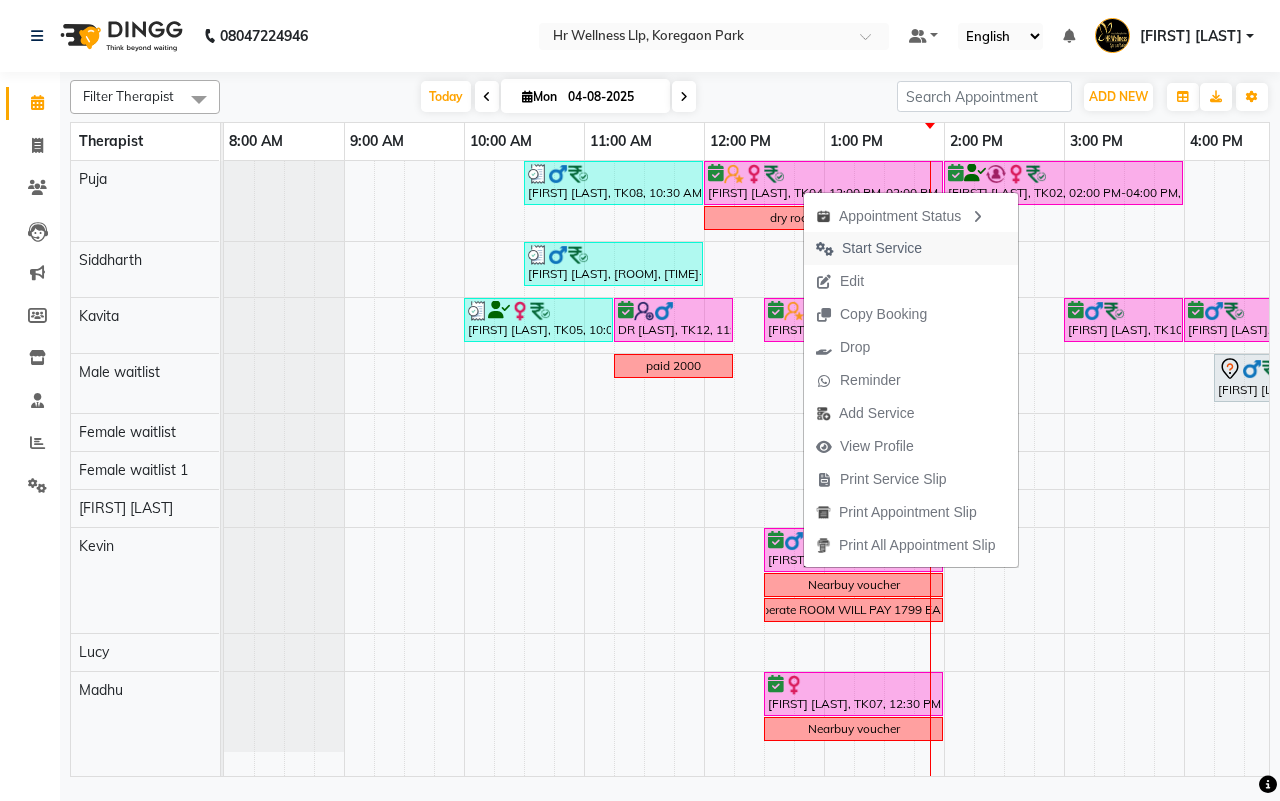 click on "Start Service" at bounding box center [882, 248] 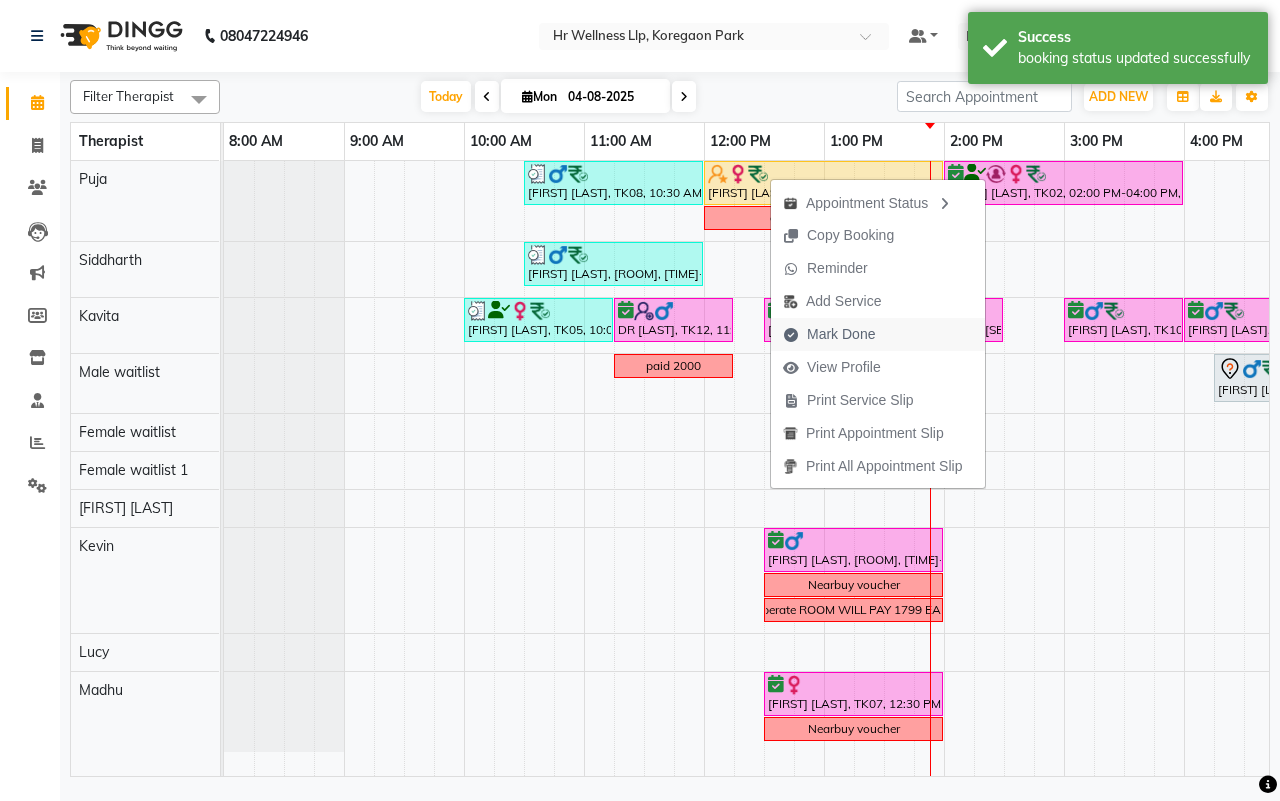 click on "Mark Done" at bounding box center (841, 334) 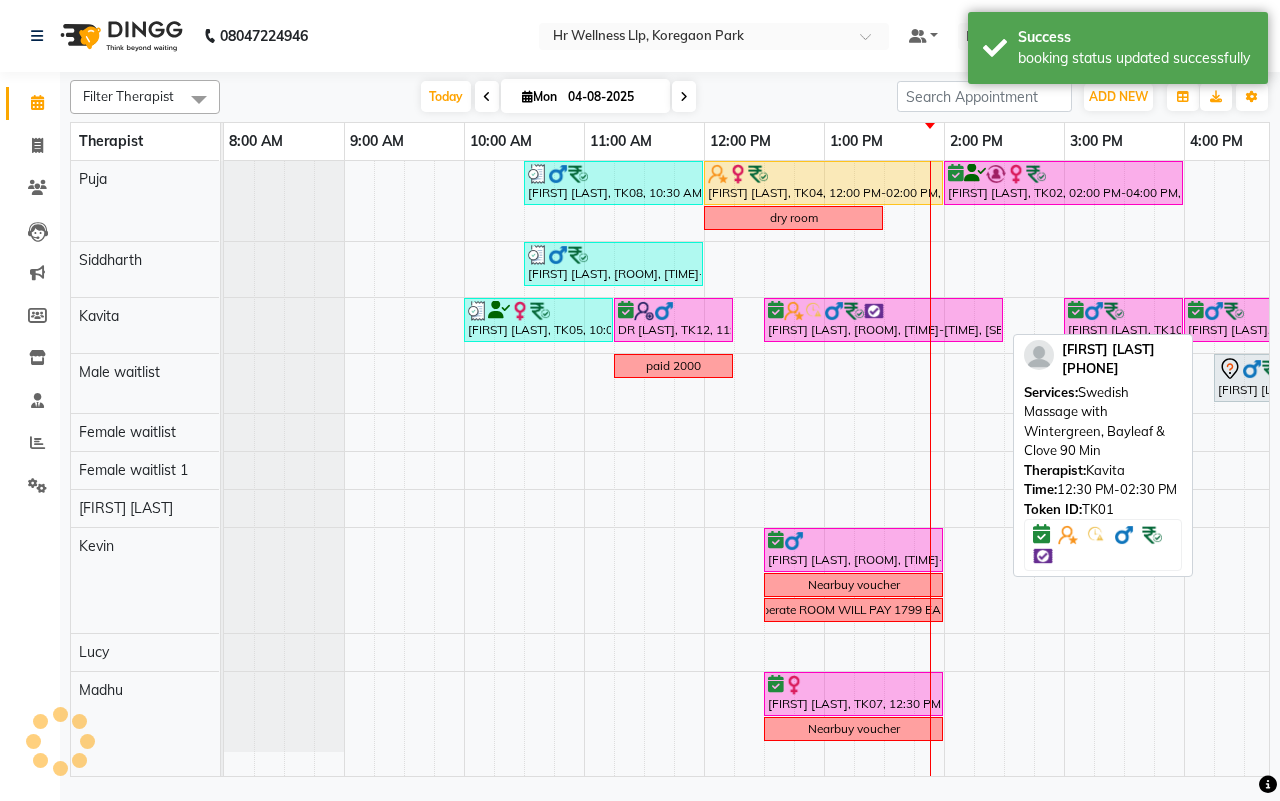 select on "service" 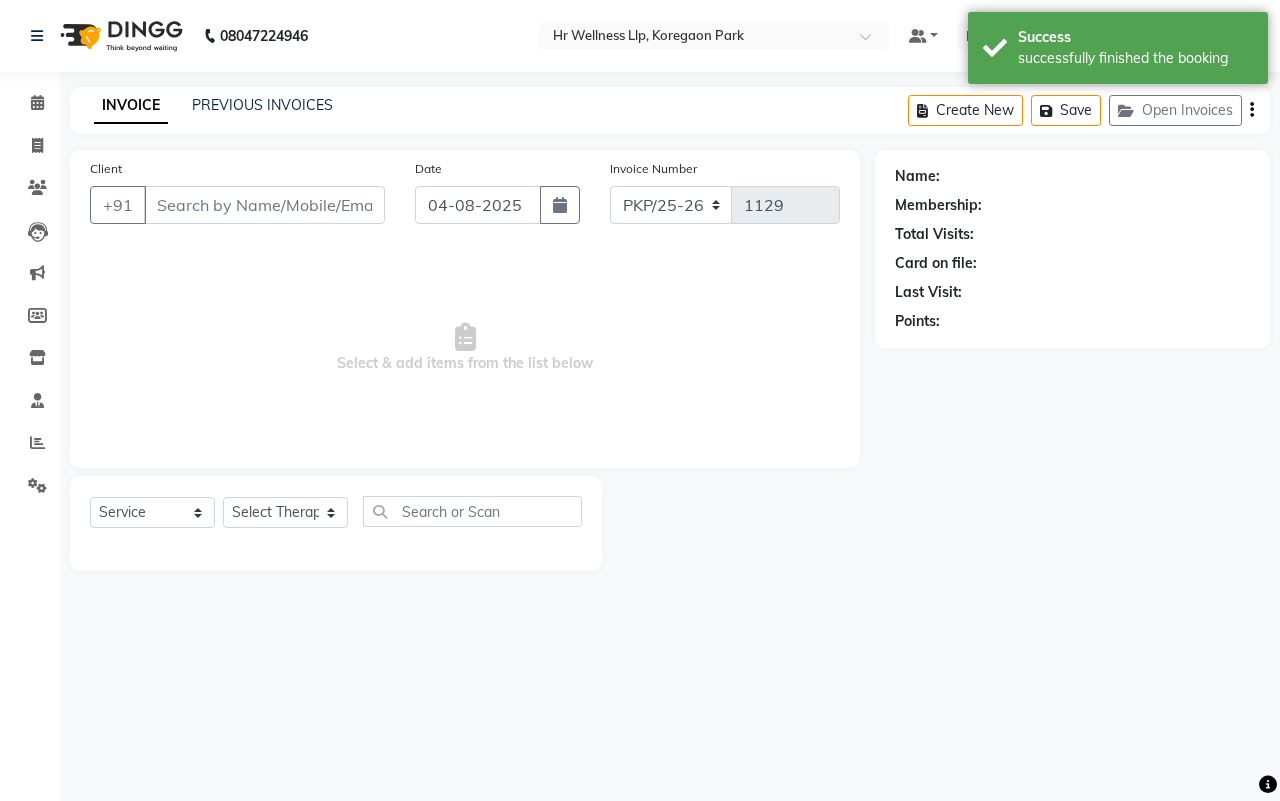 type on "9765053777" 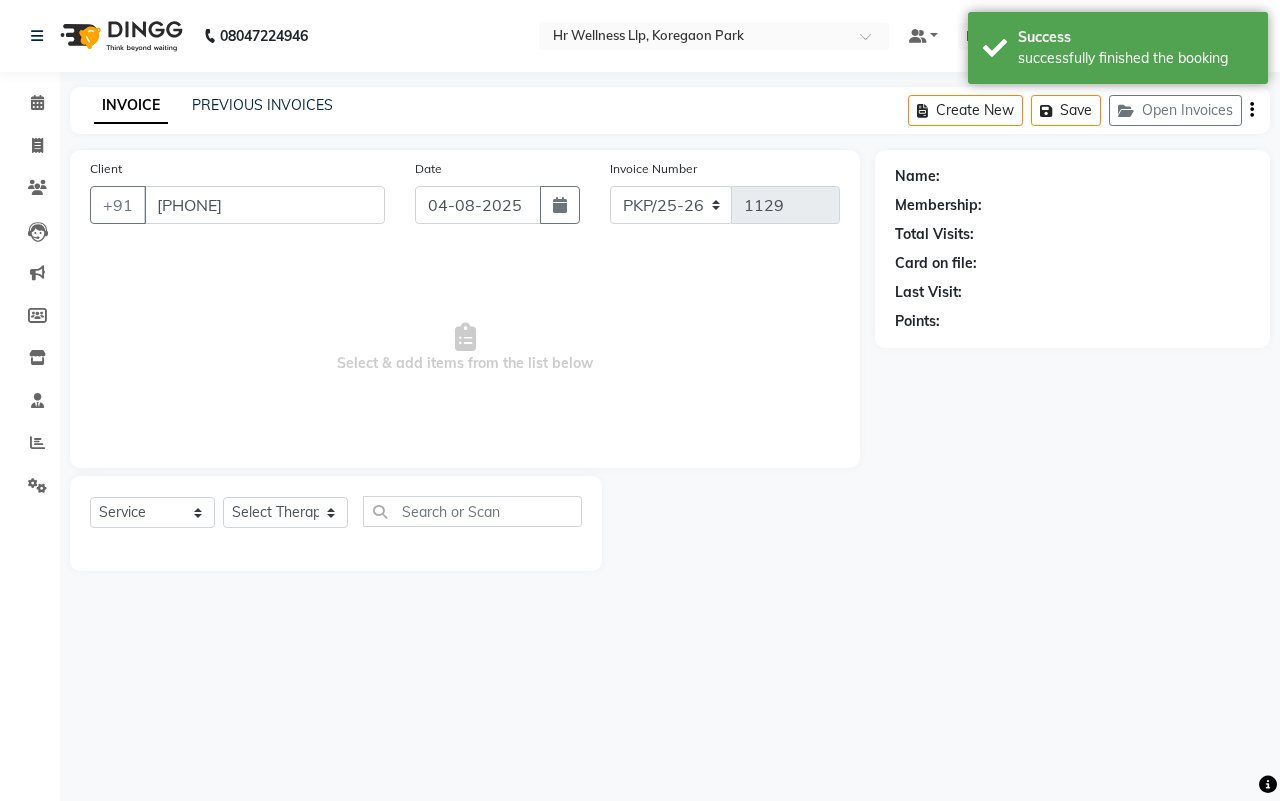 select on "16488" 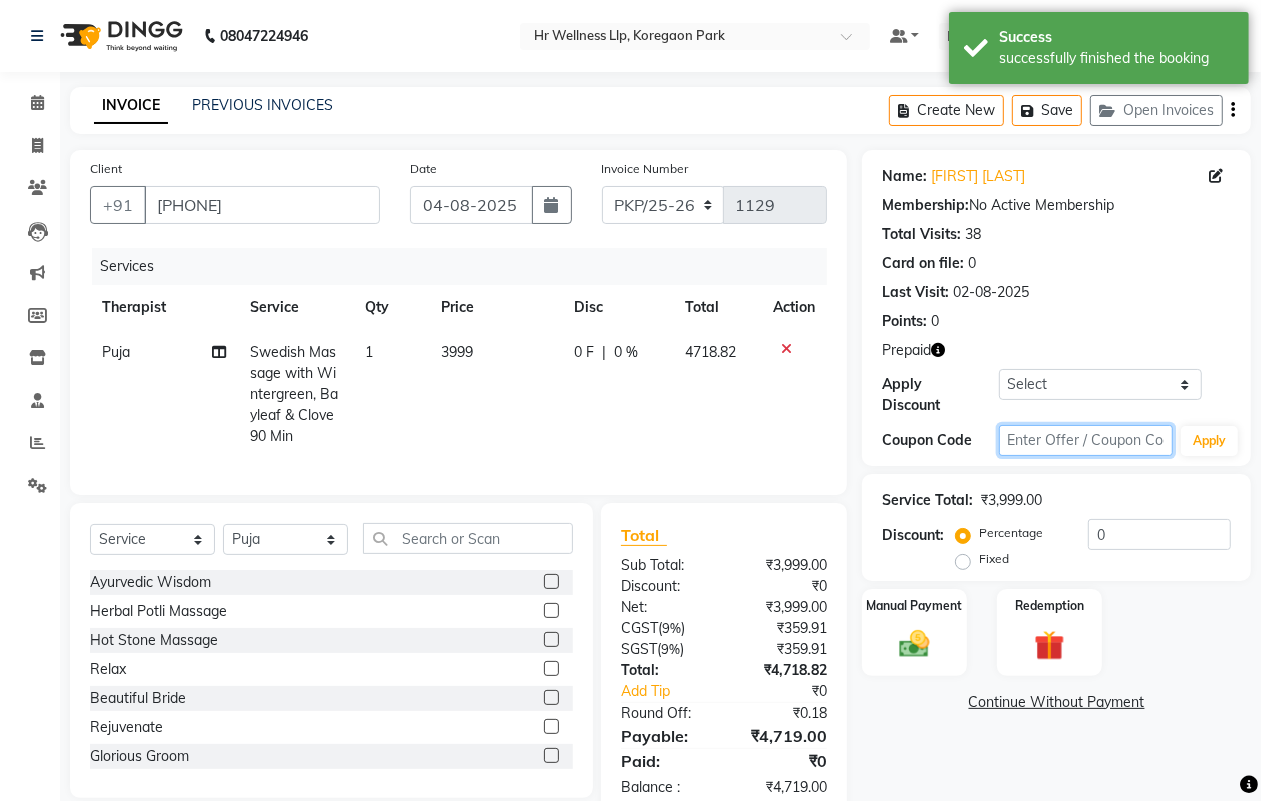 click 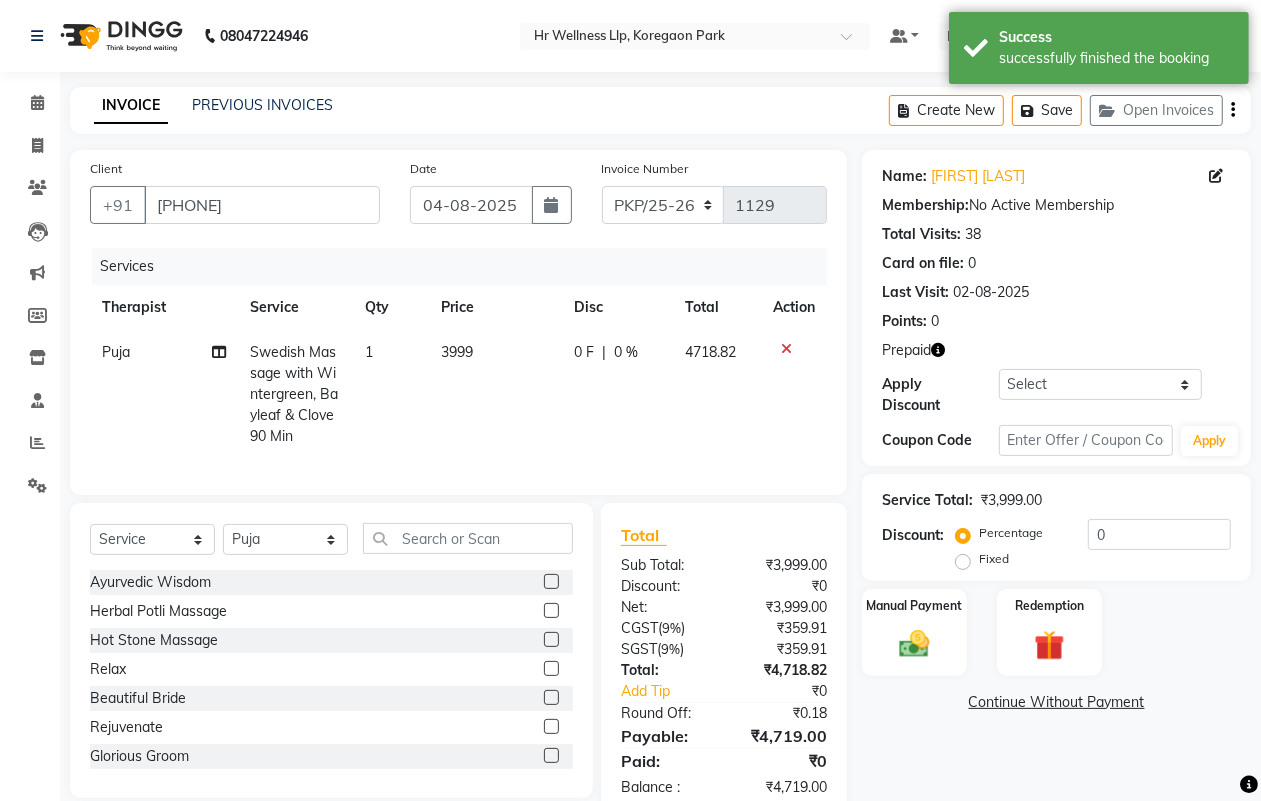 click on "Swedish Massage with Wintergreen, Bayleaf & Clove 90 Min" 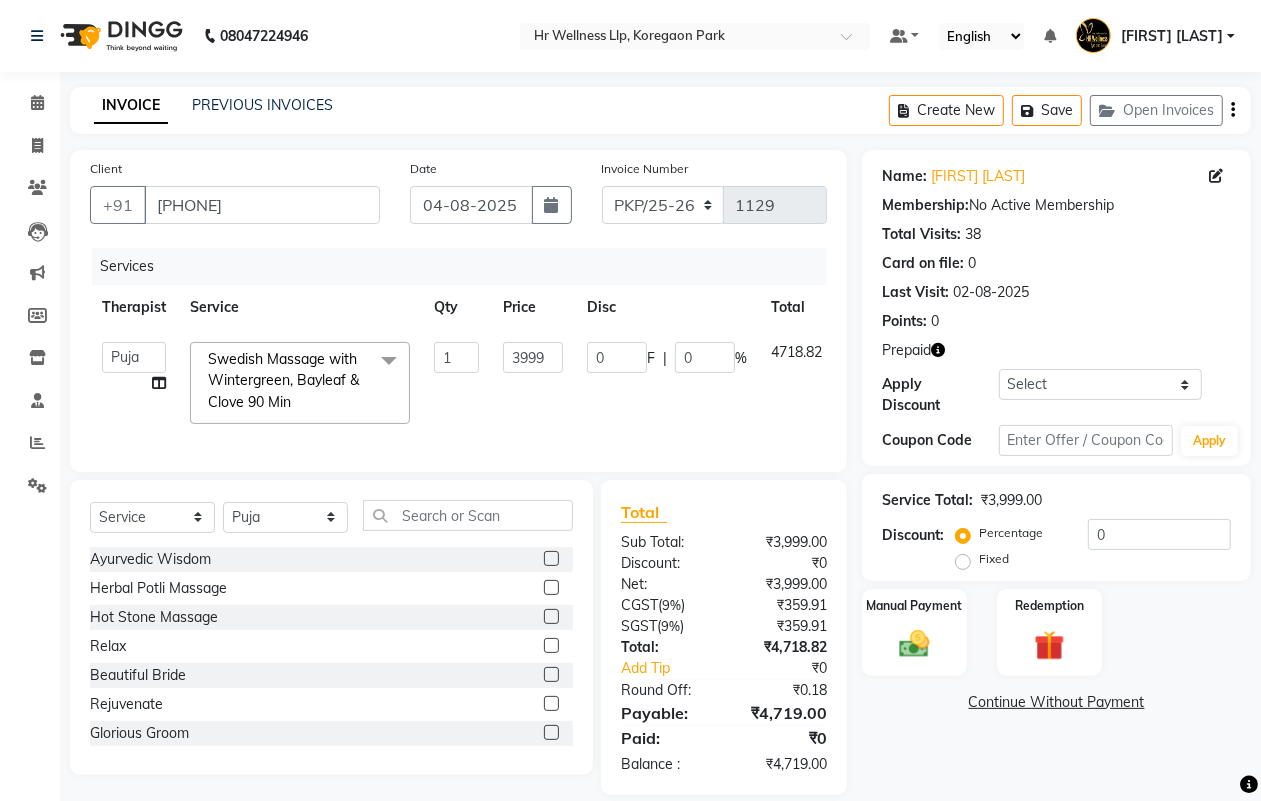 click 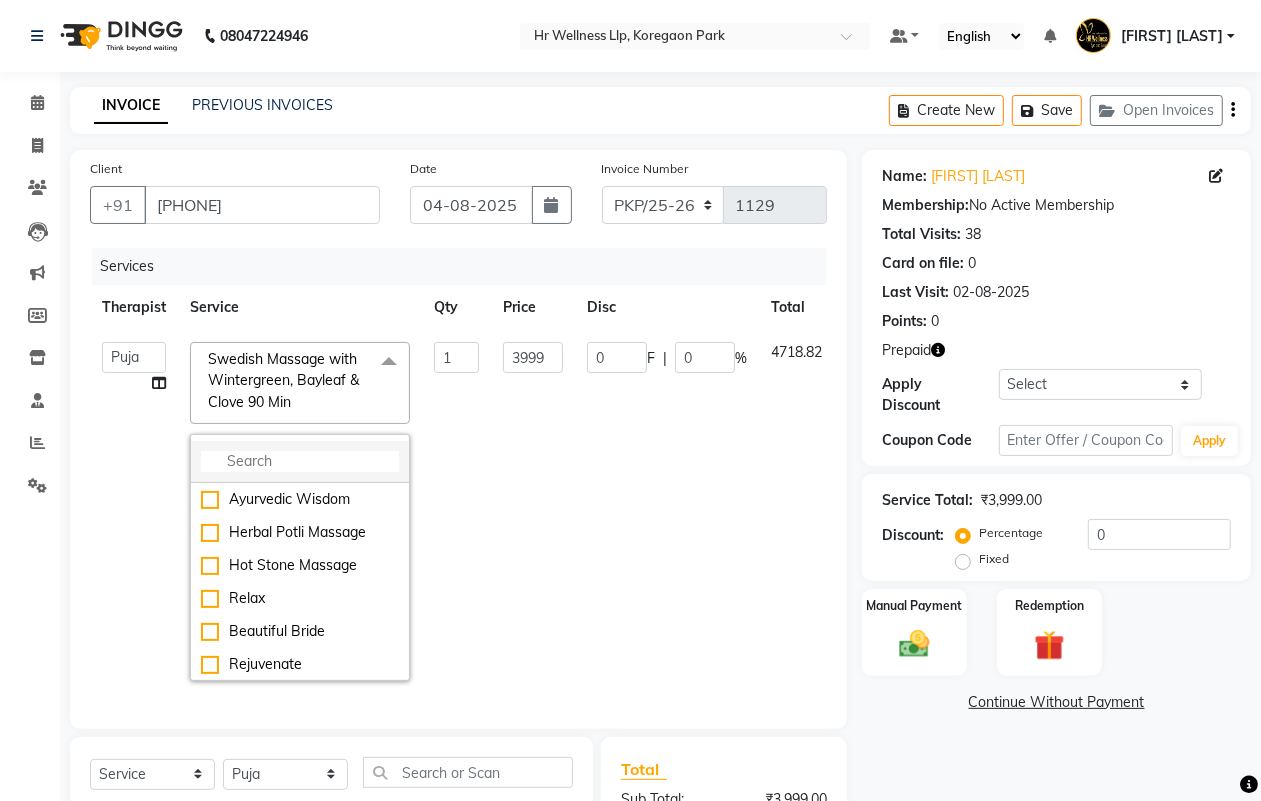 click 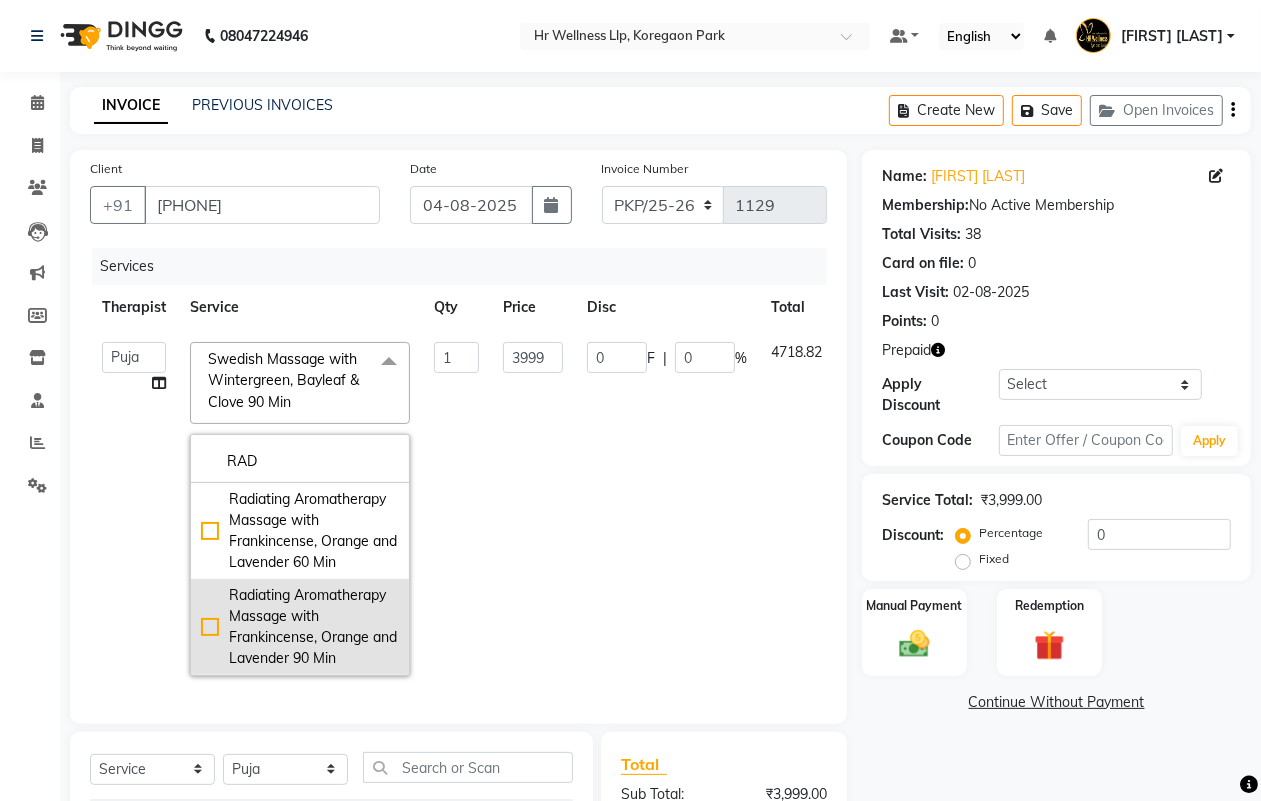 type on "RAD" 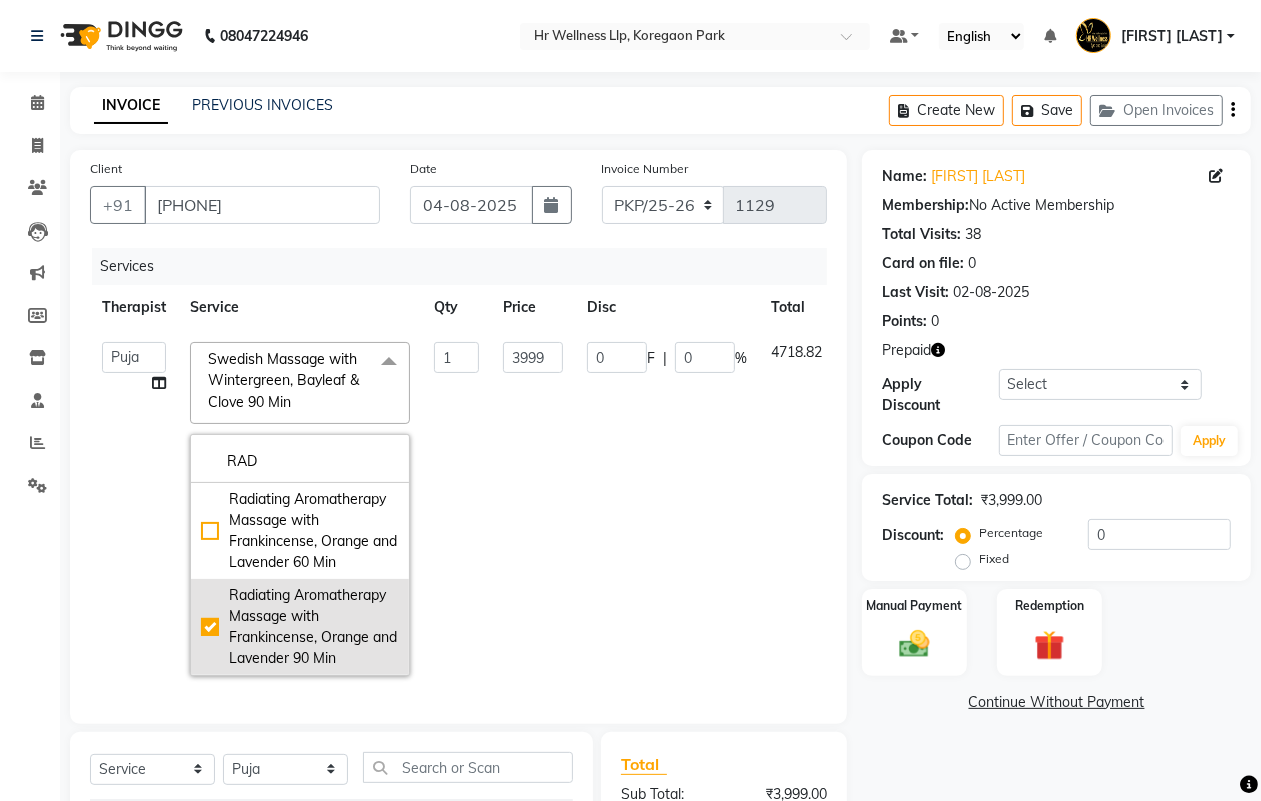 checkbox on "true" 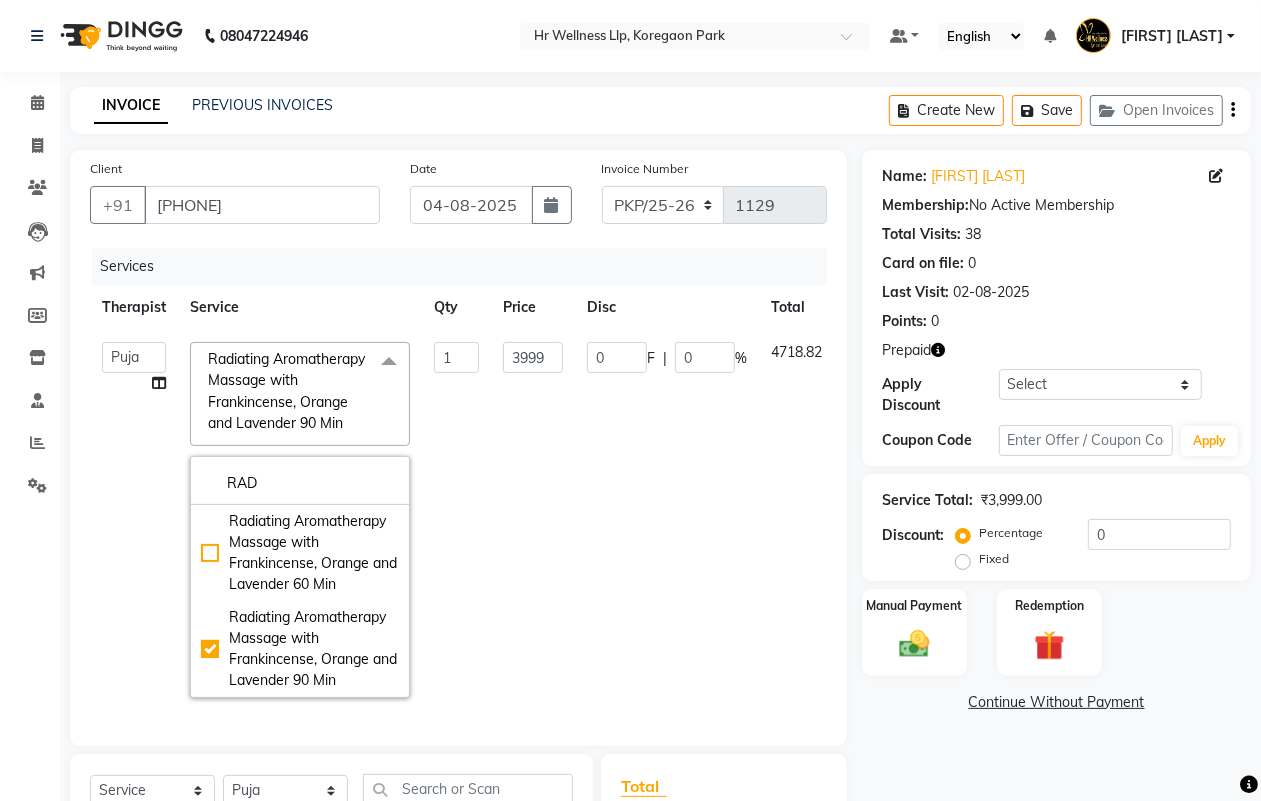 click on "0 F | 0 %" 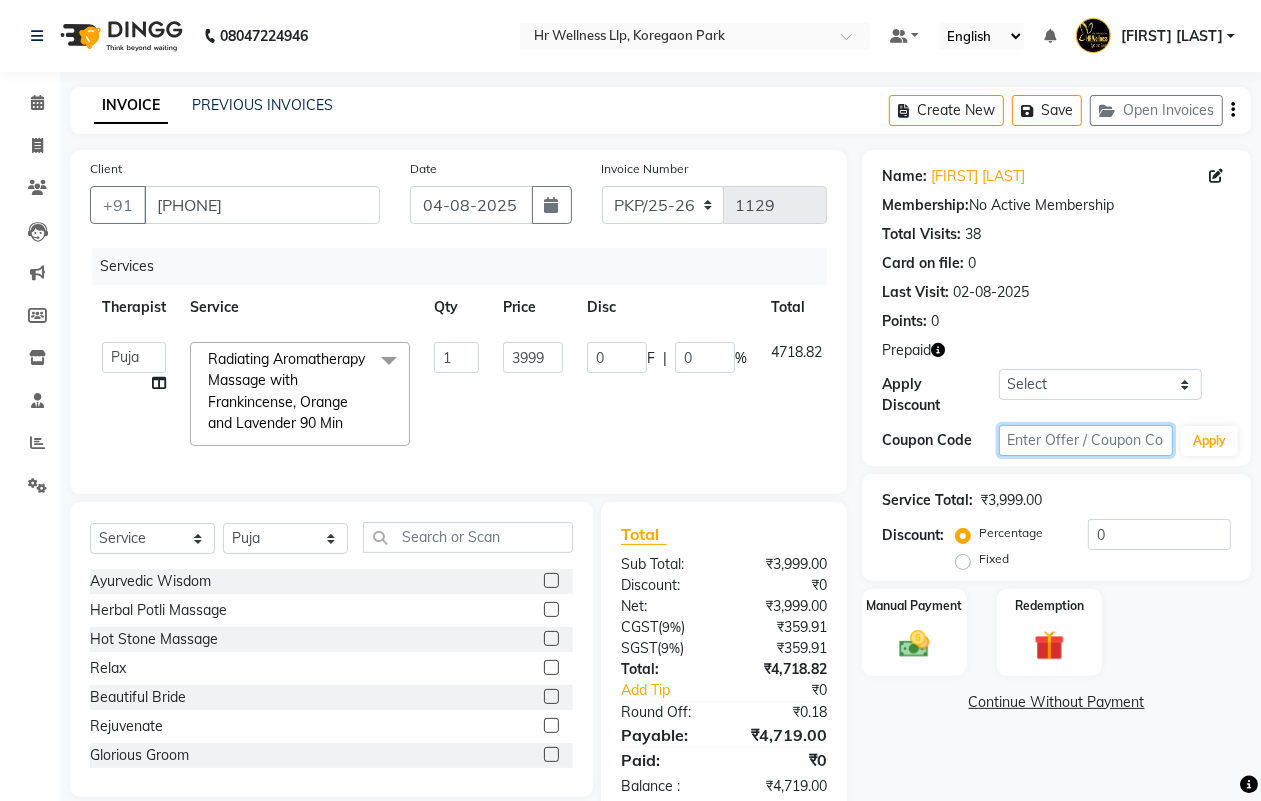 click 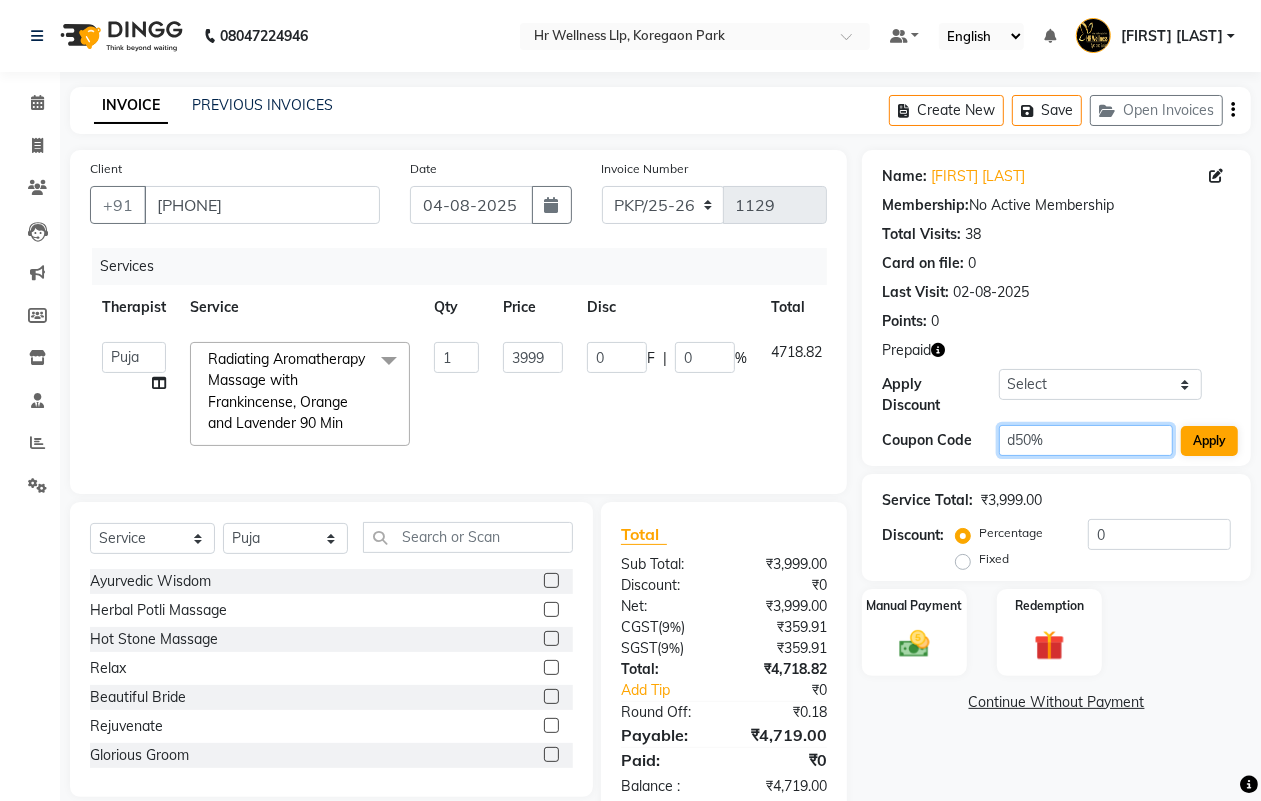 type on "d50%" 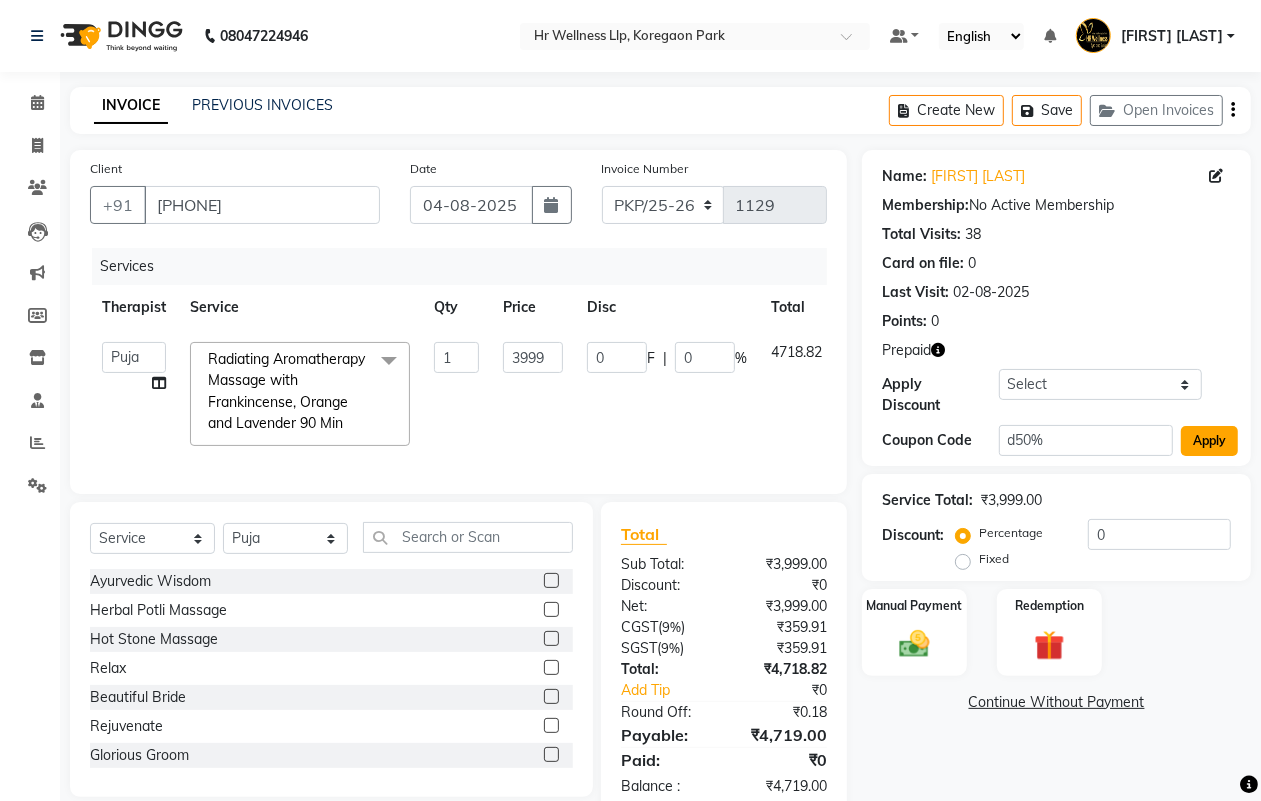 click on "Apply" 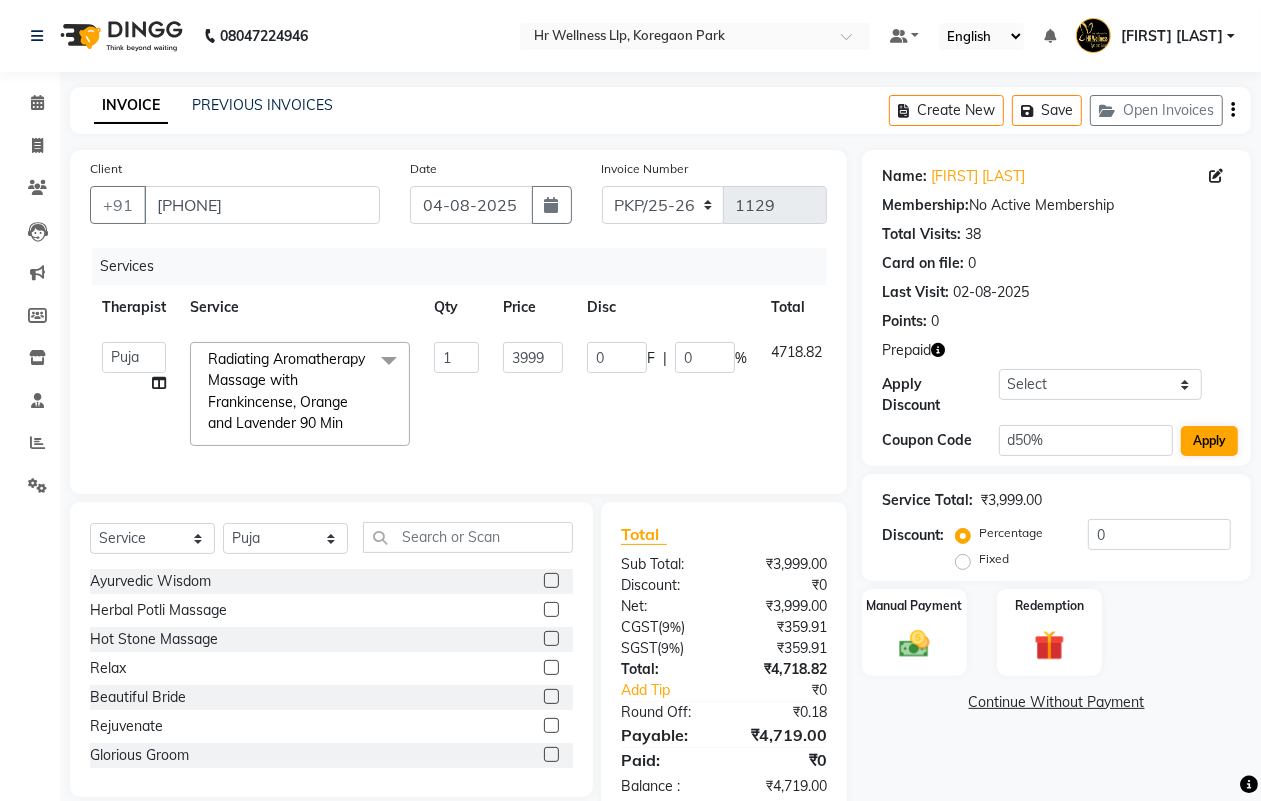 type on "50" 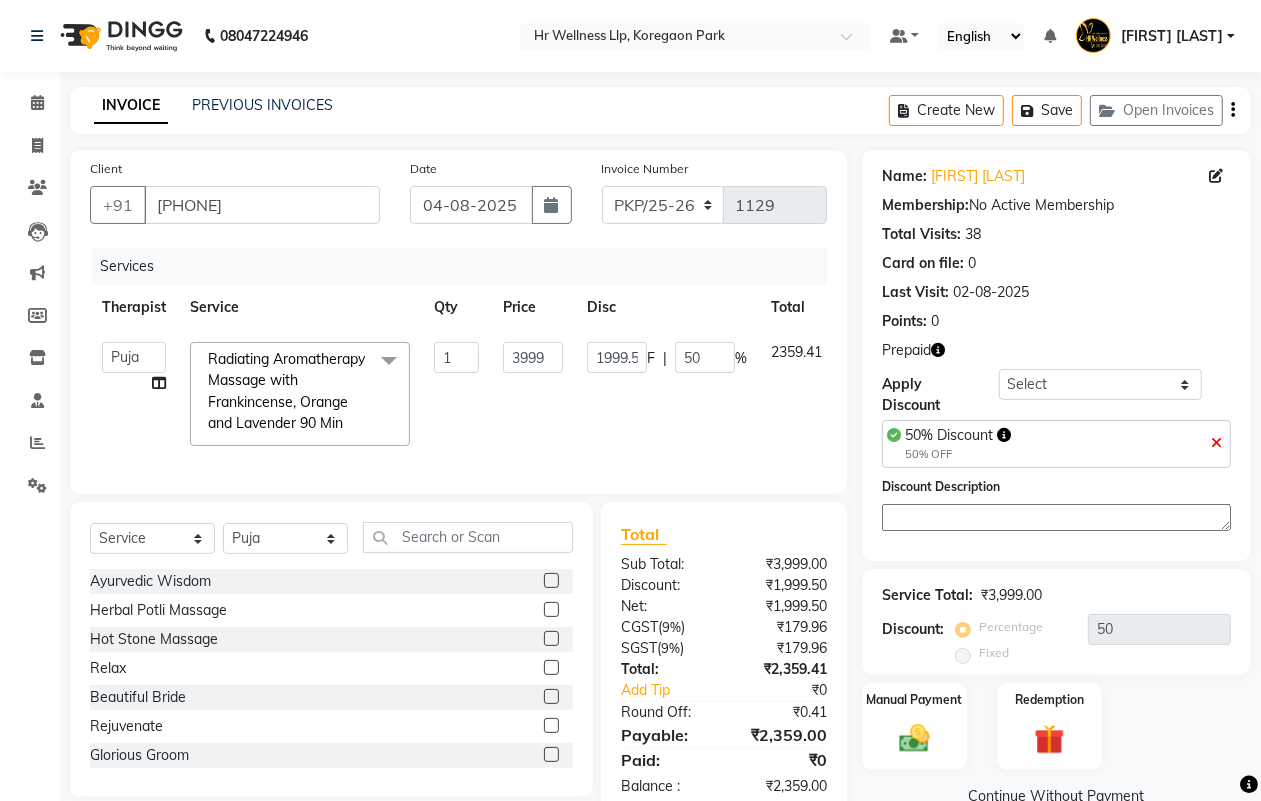 scroll, scrollTop: 65, scrollLeft: 0, axis: vertical 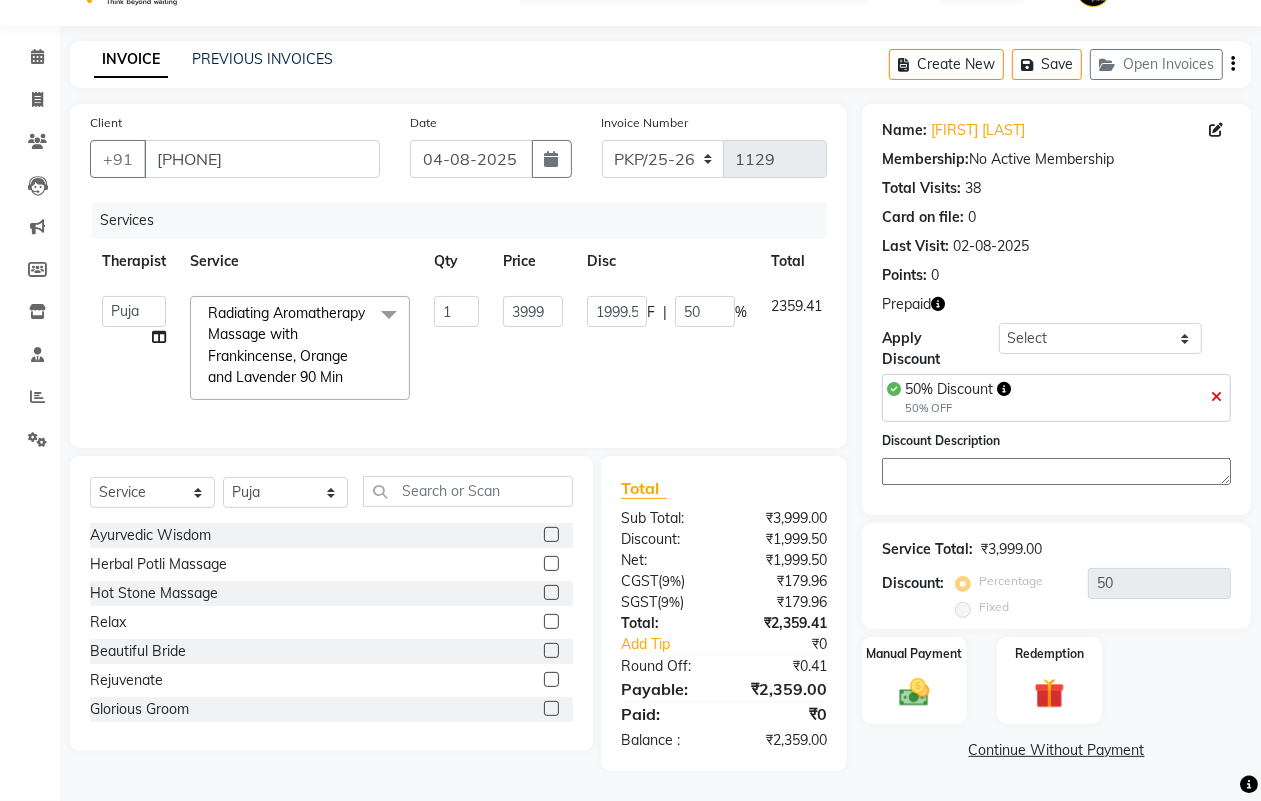 click on "Continue Without Payment" 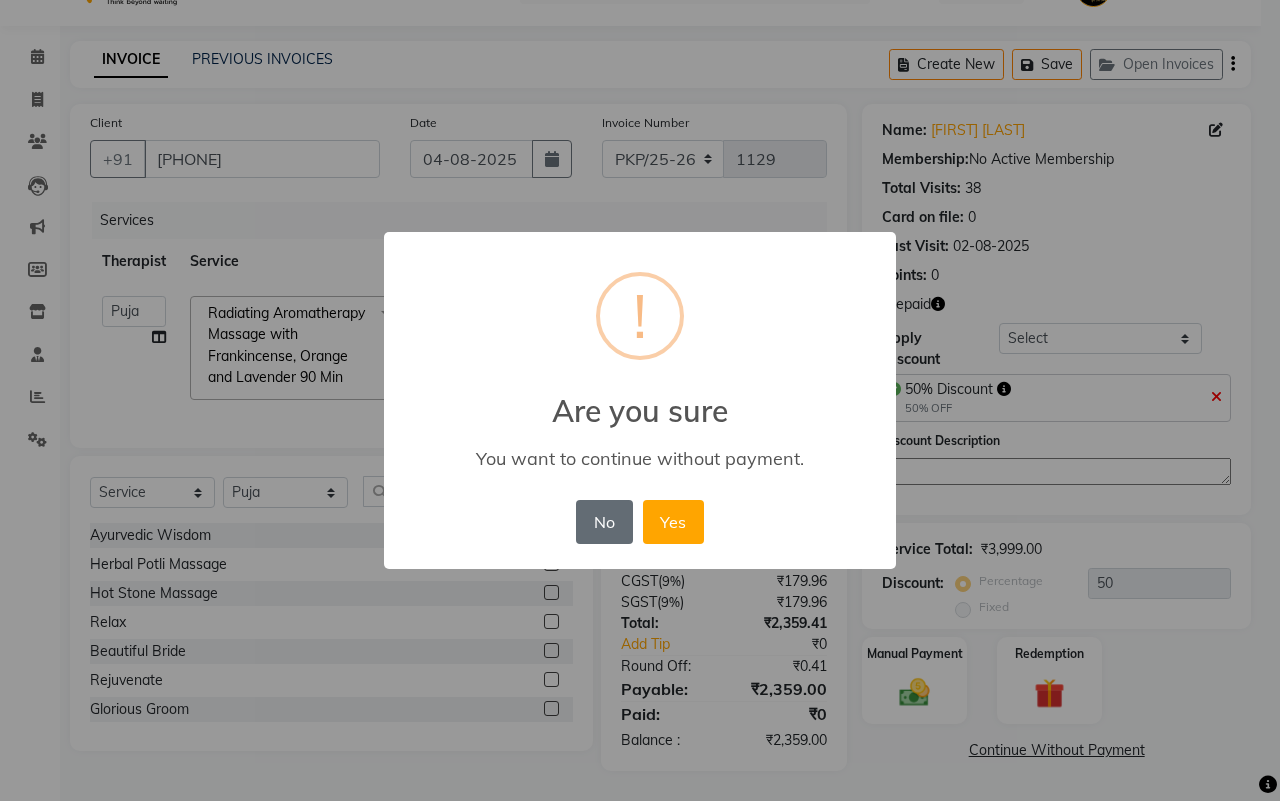 click on "No" at bounding box center (604, 522) 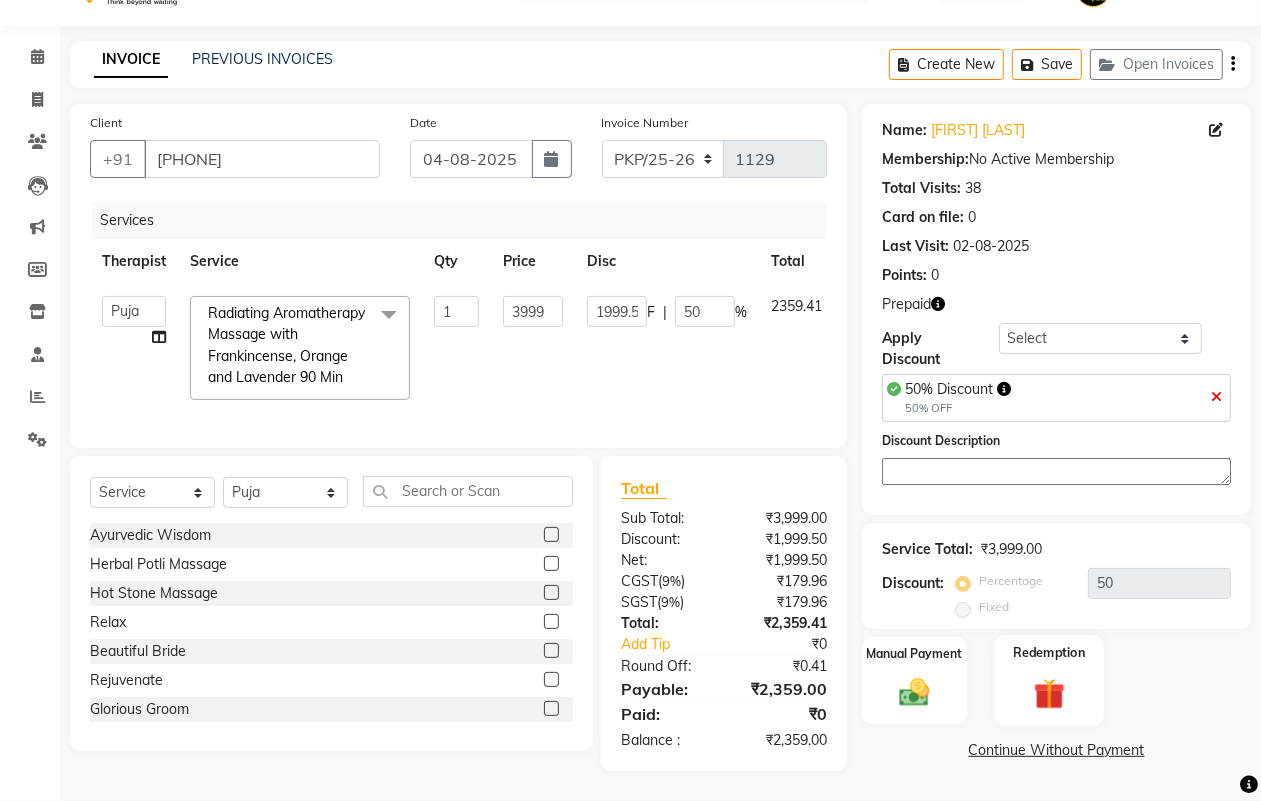 click 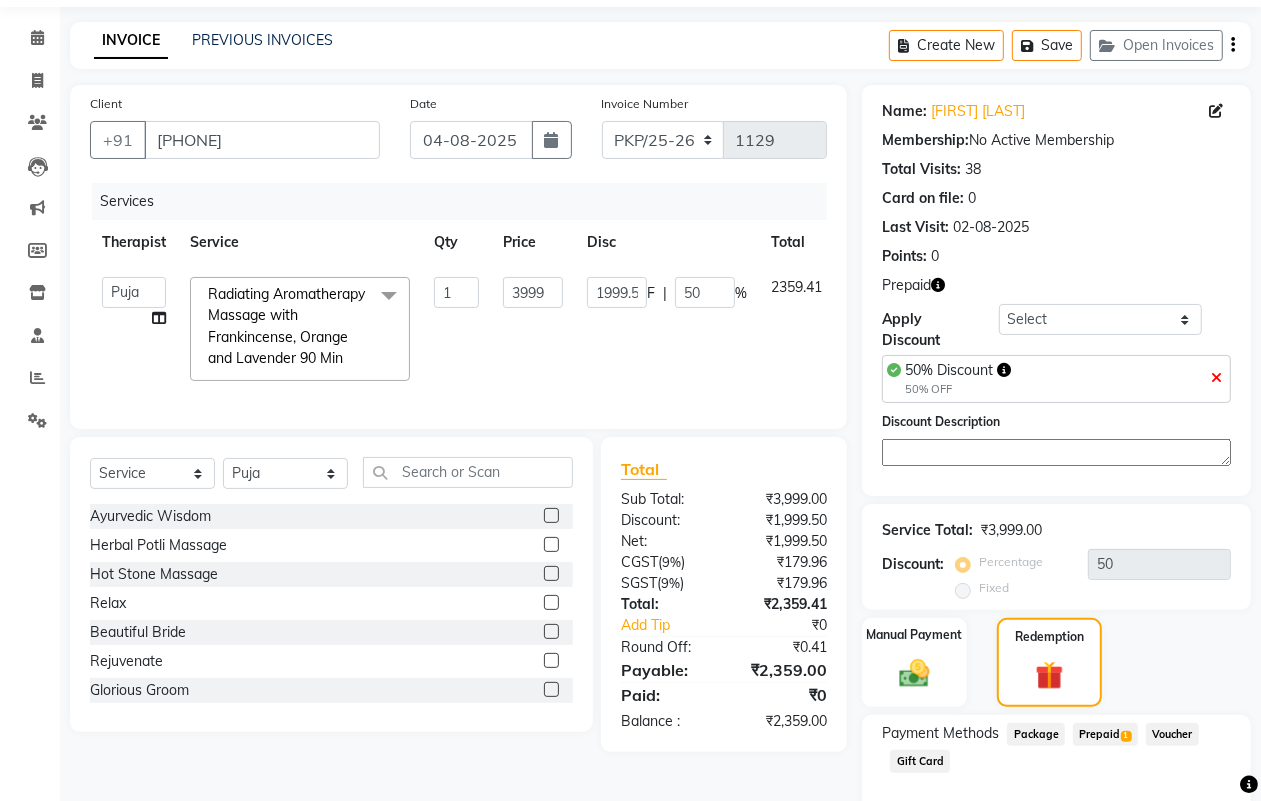click on "Prepaid  1" 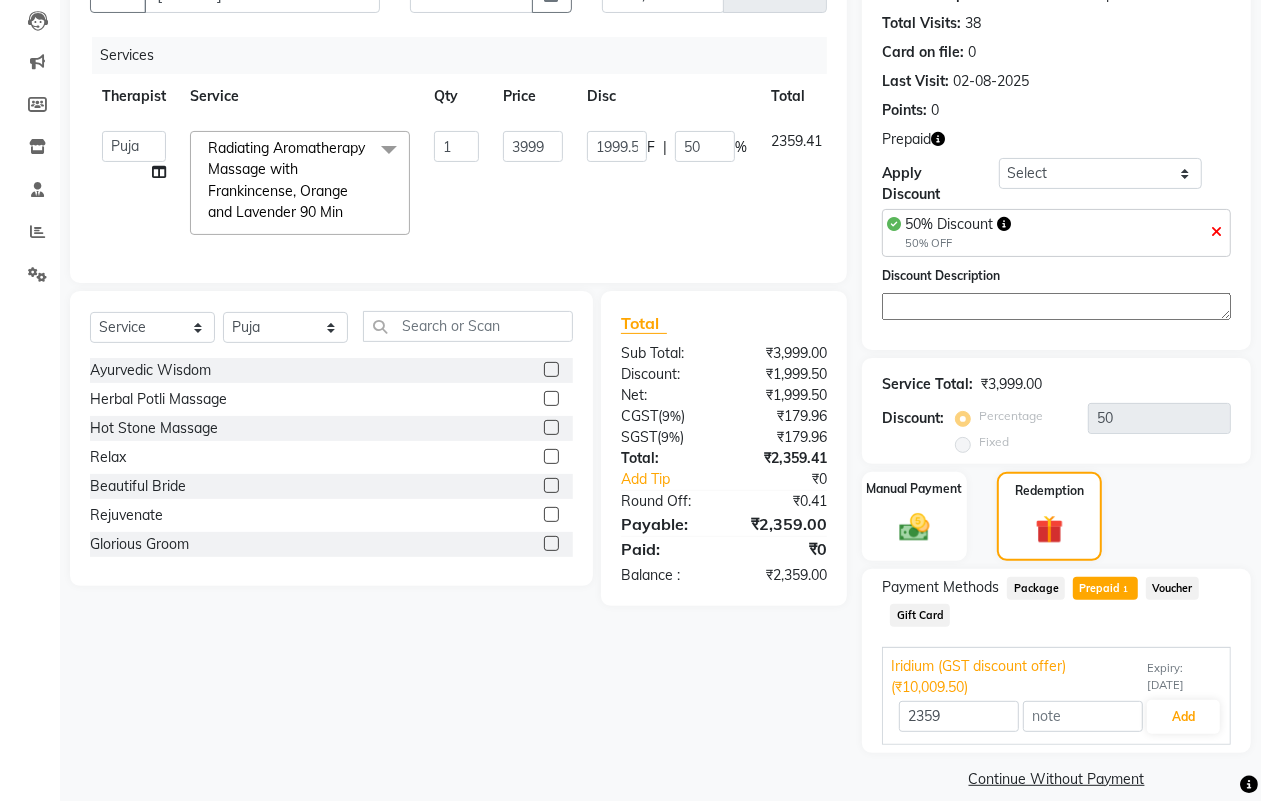 scroll, scrollTop: 233, scrollLeft: 0, axis: vertical 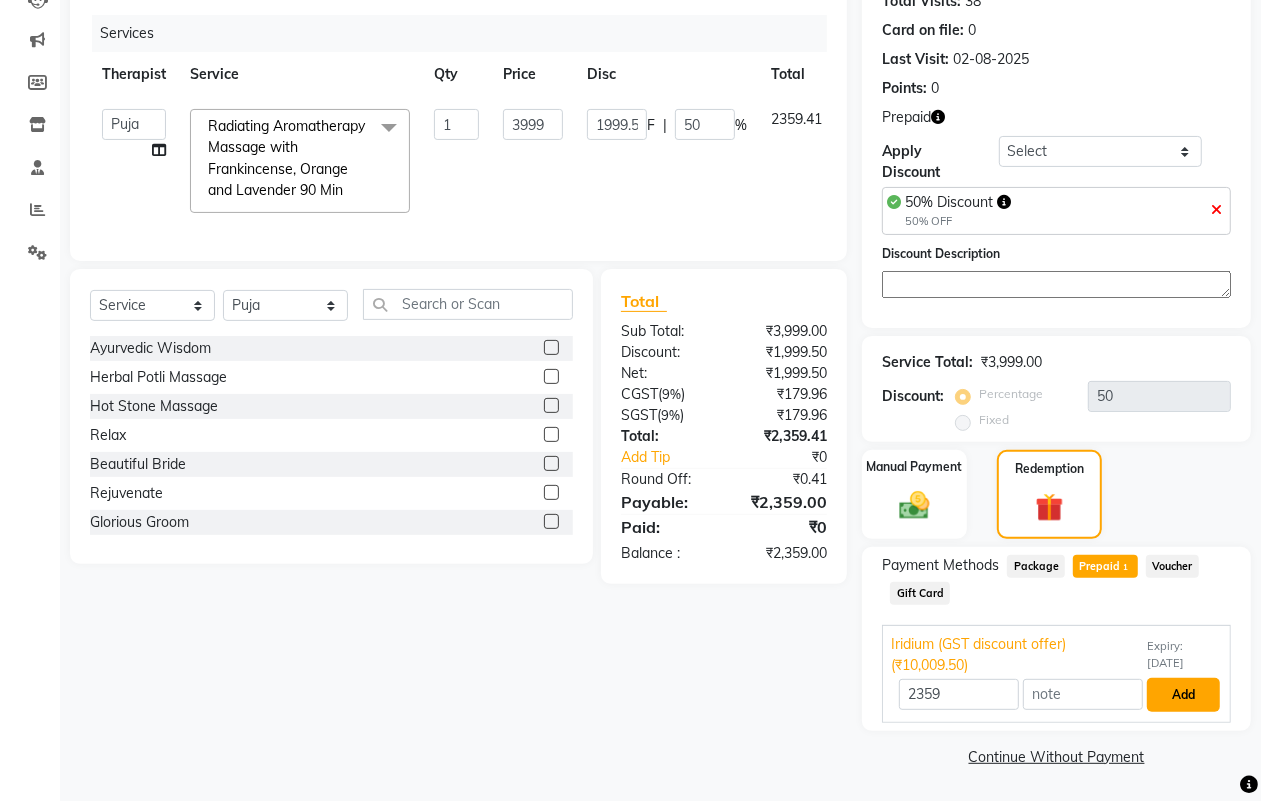 click on "Add" at bounding box center (1183, 695) 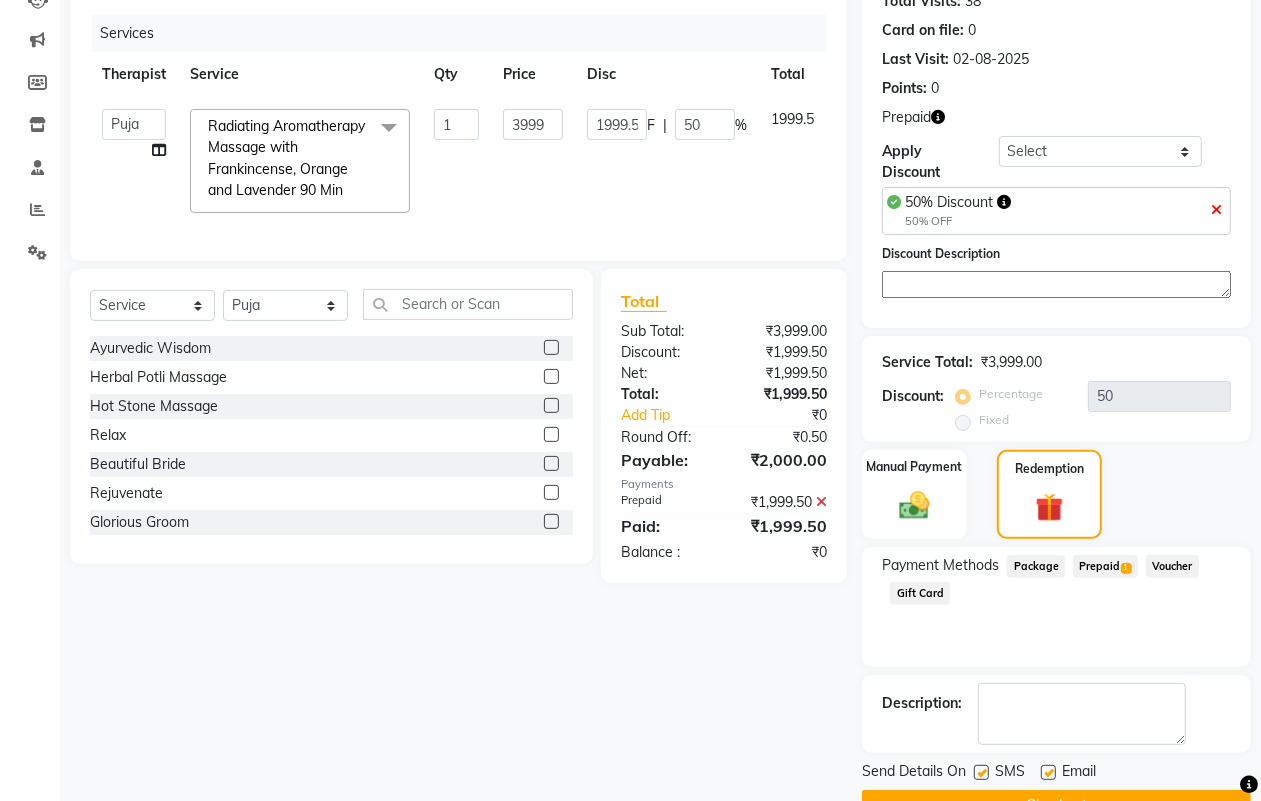 scroll, scrollTop: 283, scrollLeft: 0, axis: vertical 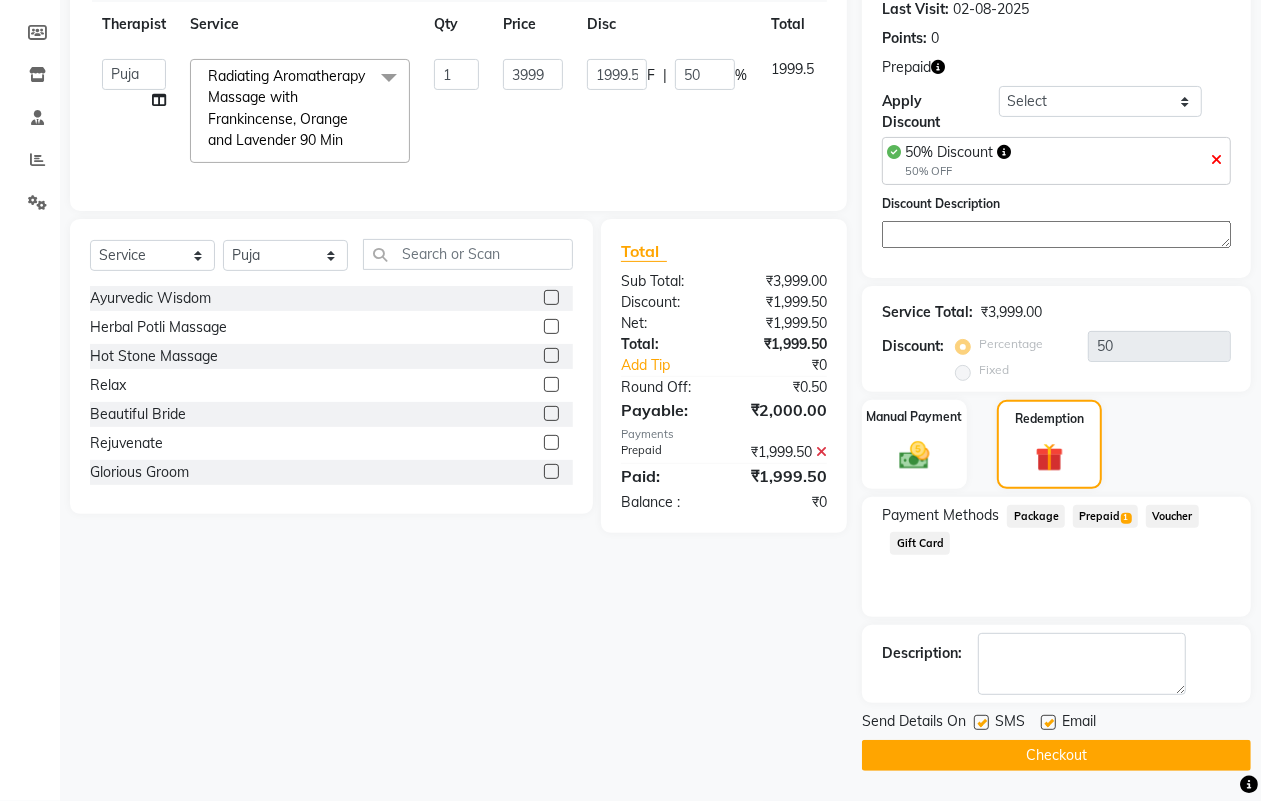 click 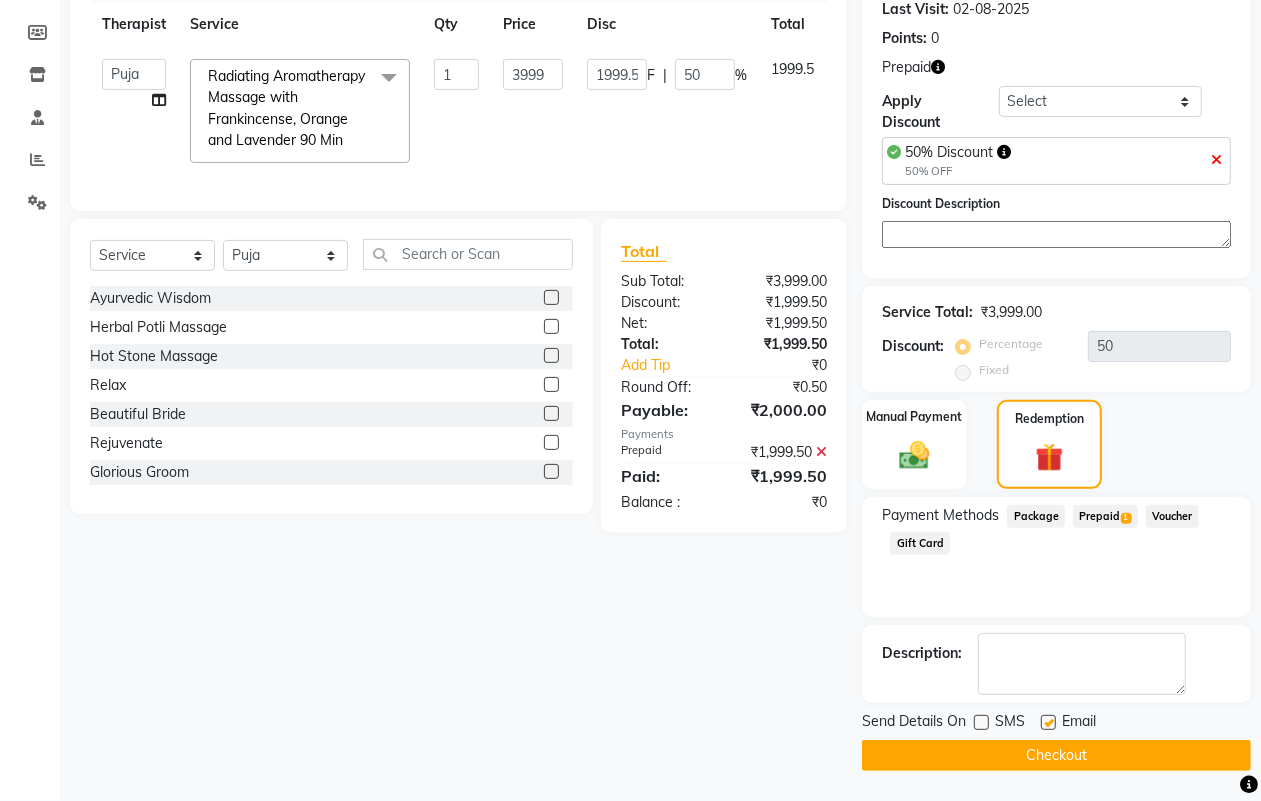 click 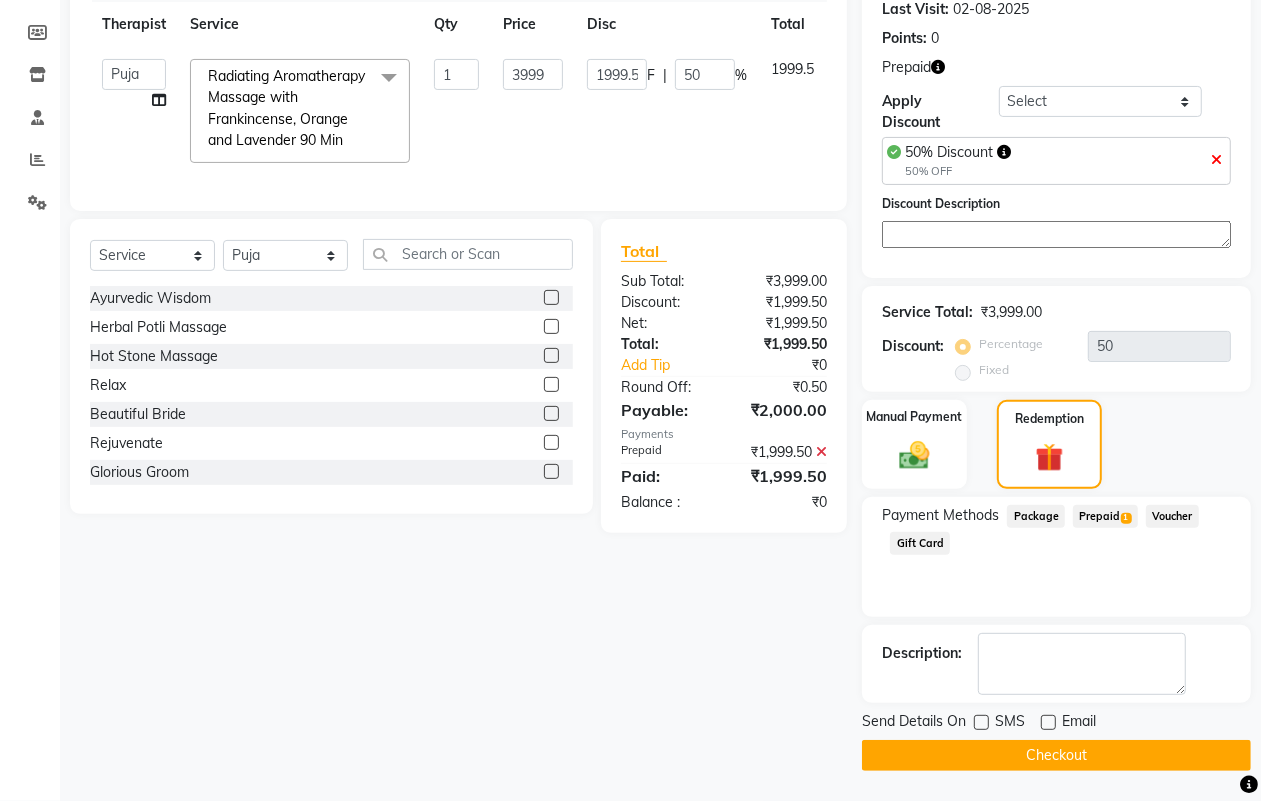 click on "Checkout" 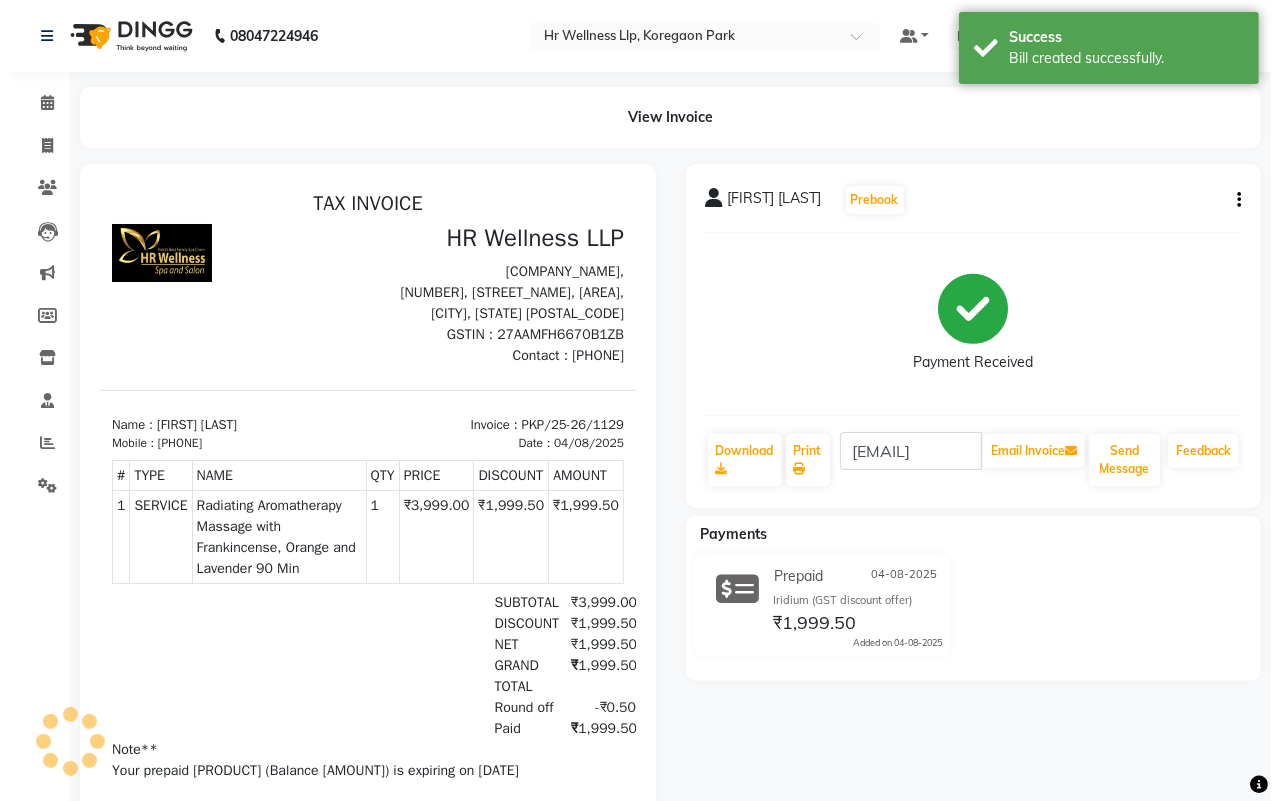 scroll, scrollTop: 0, scrollLeft: 0, axis: both 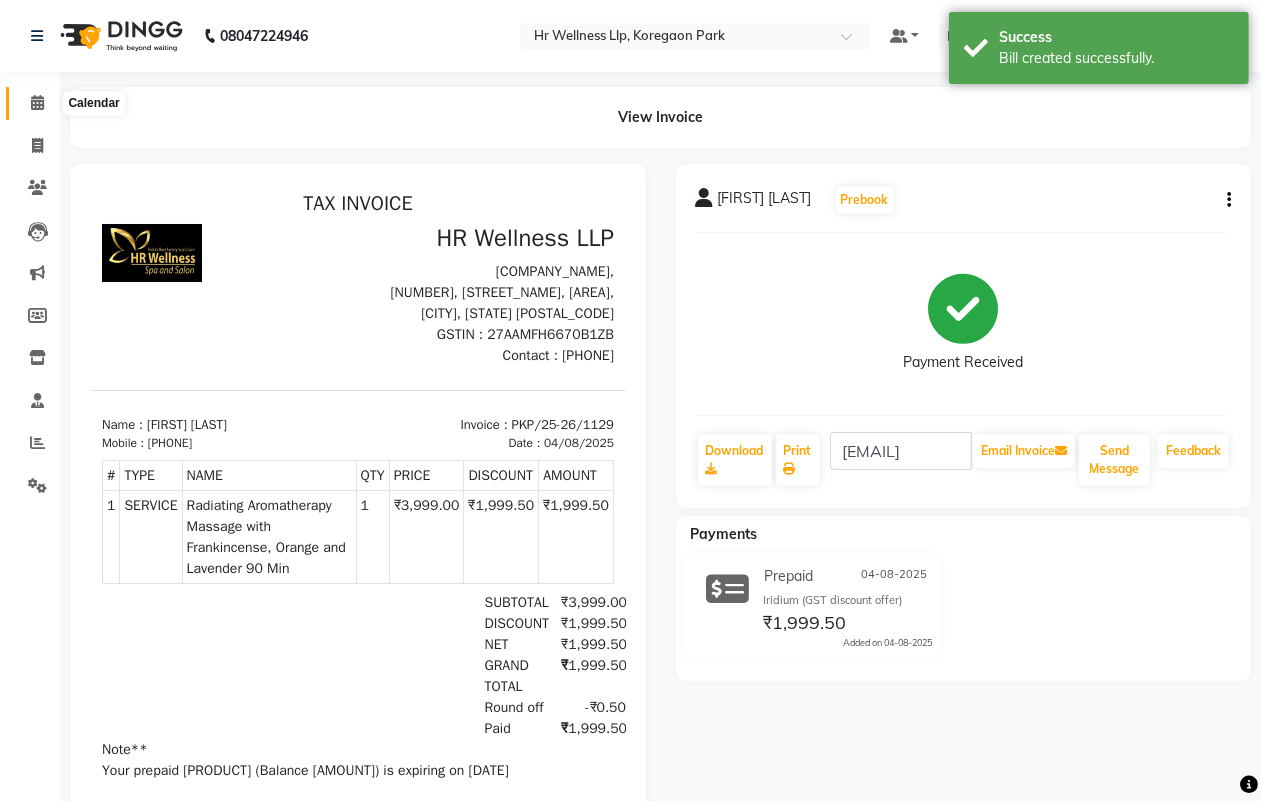 click 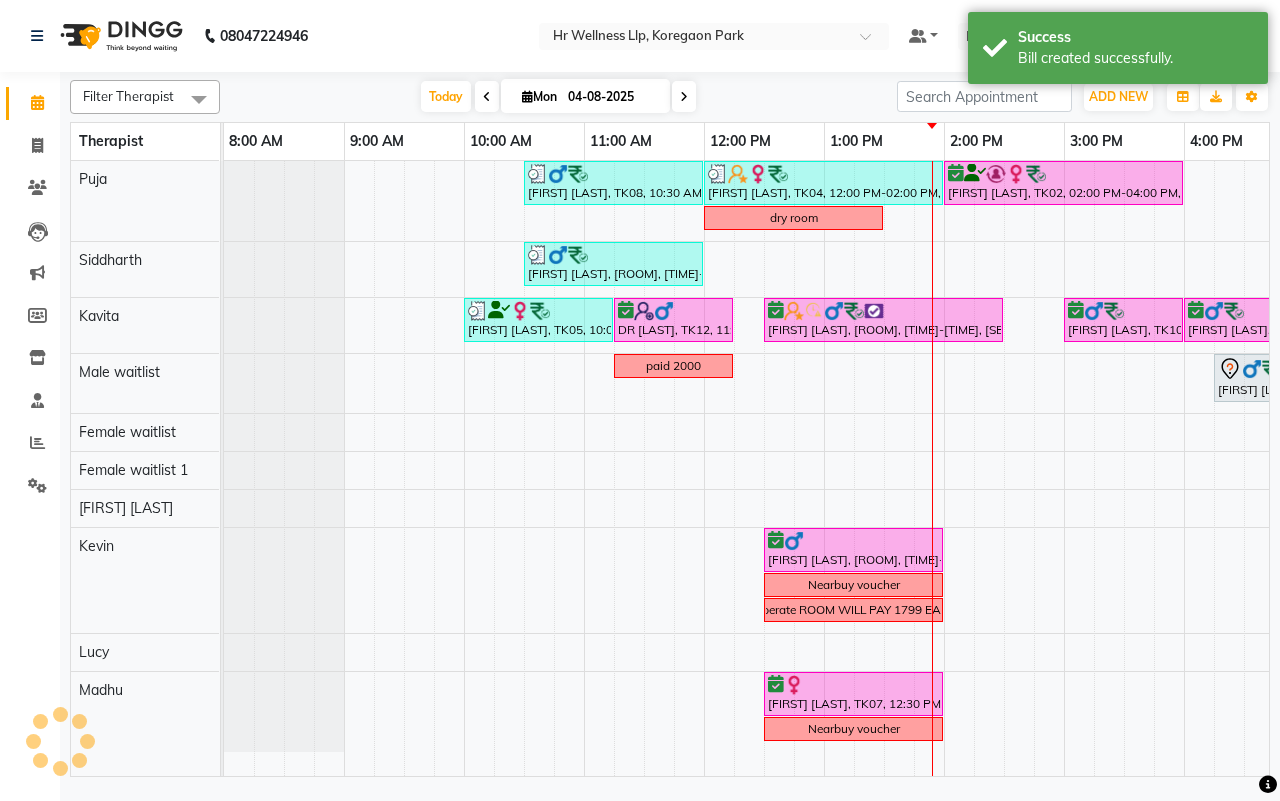 scroll, scrollTop: 0, scrollLeft: 0, axis: both 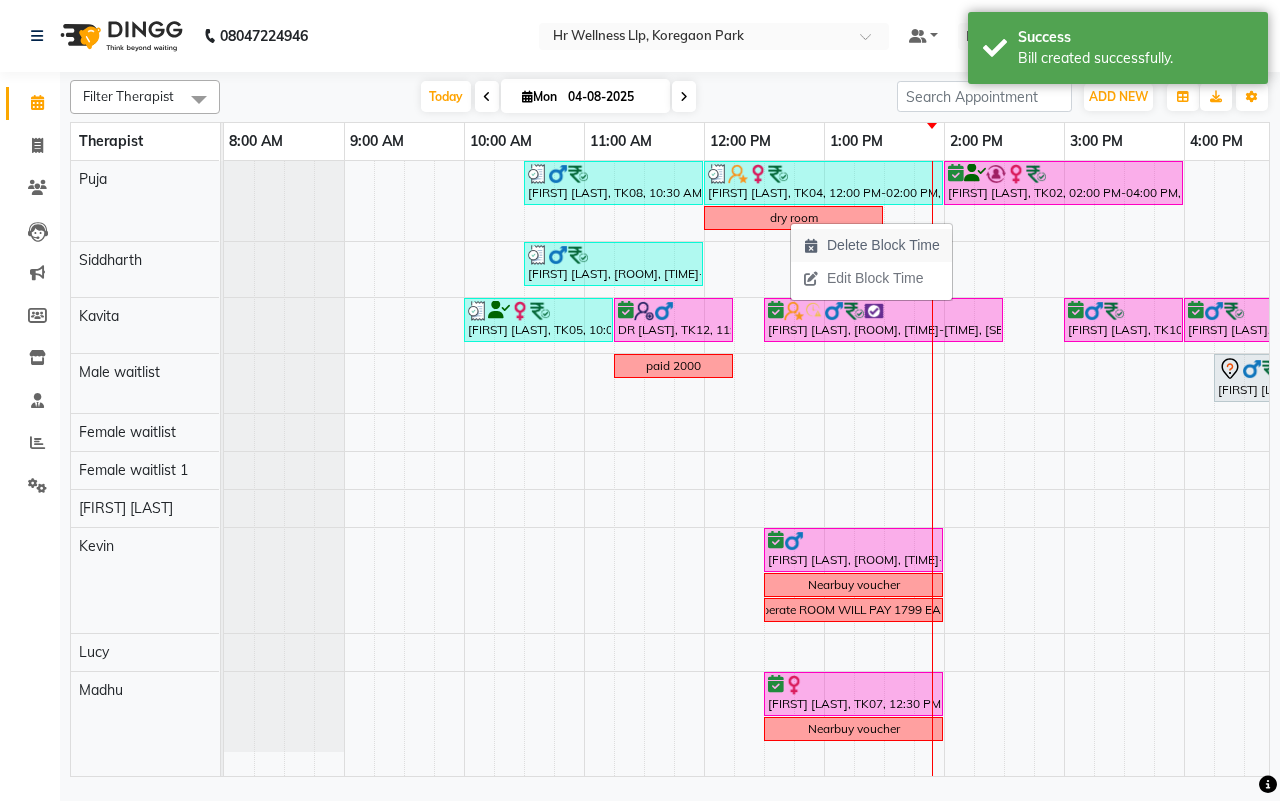 click on "Delete Block Time" at bounding box center [883, 245] 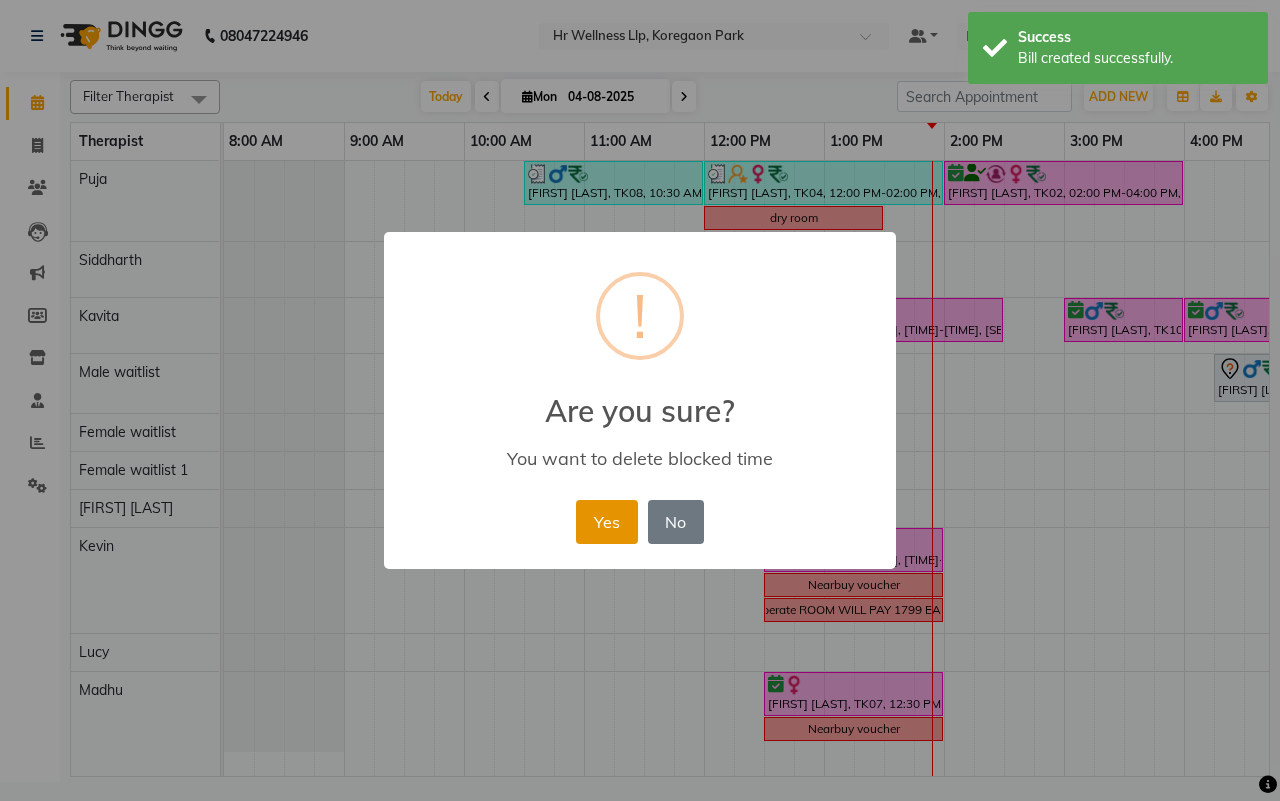 click on "Yes" at bounding box center (606, 522) 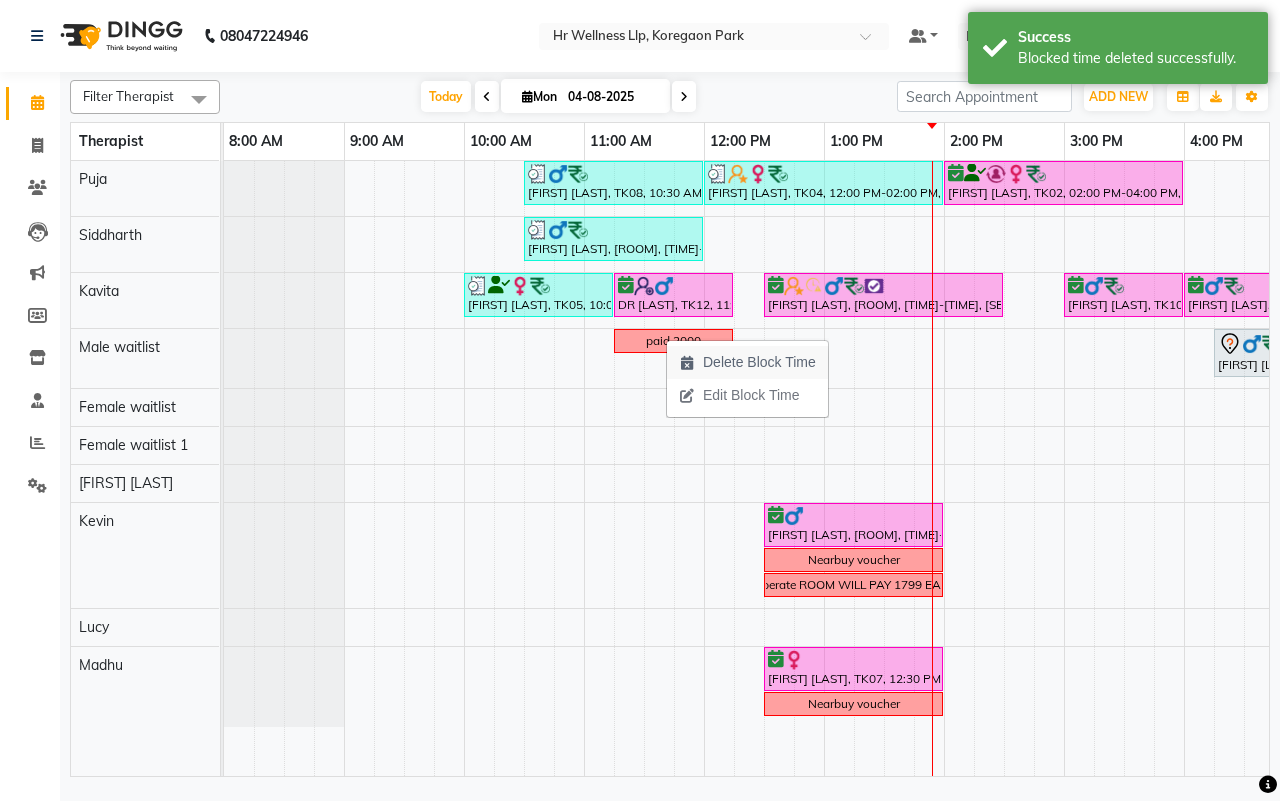 click on "Delete Block Time" at bounding box center [759, 362] 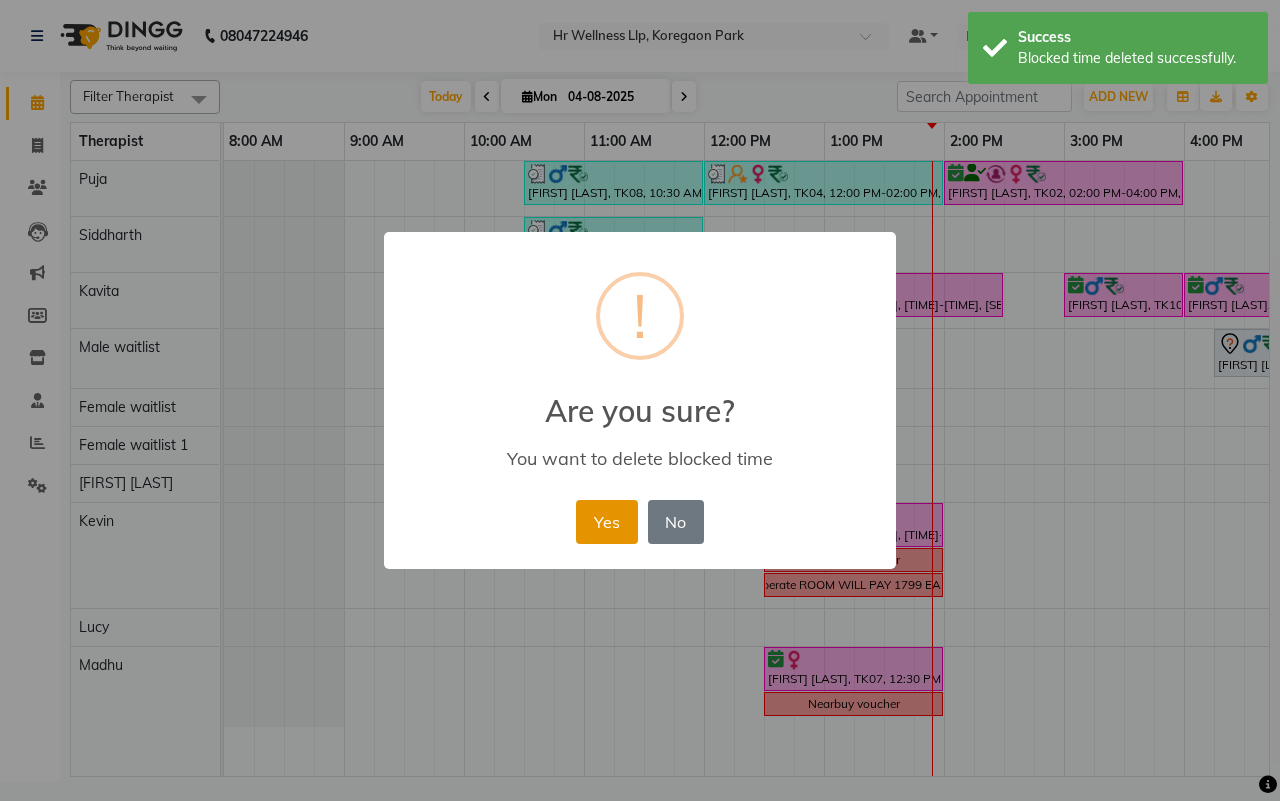 click on "Yes" at bounding box center (606, 522) 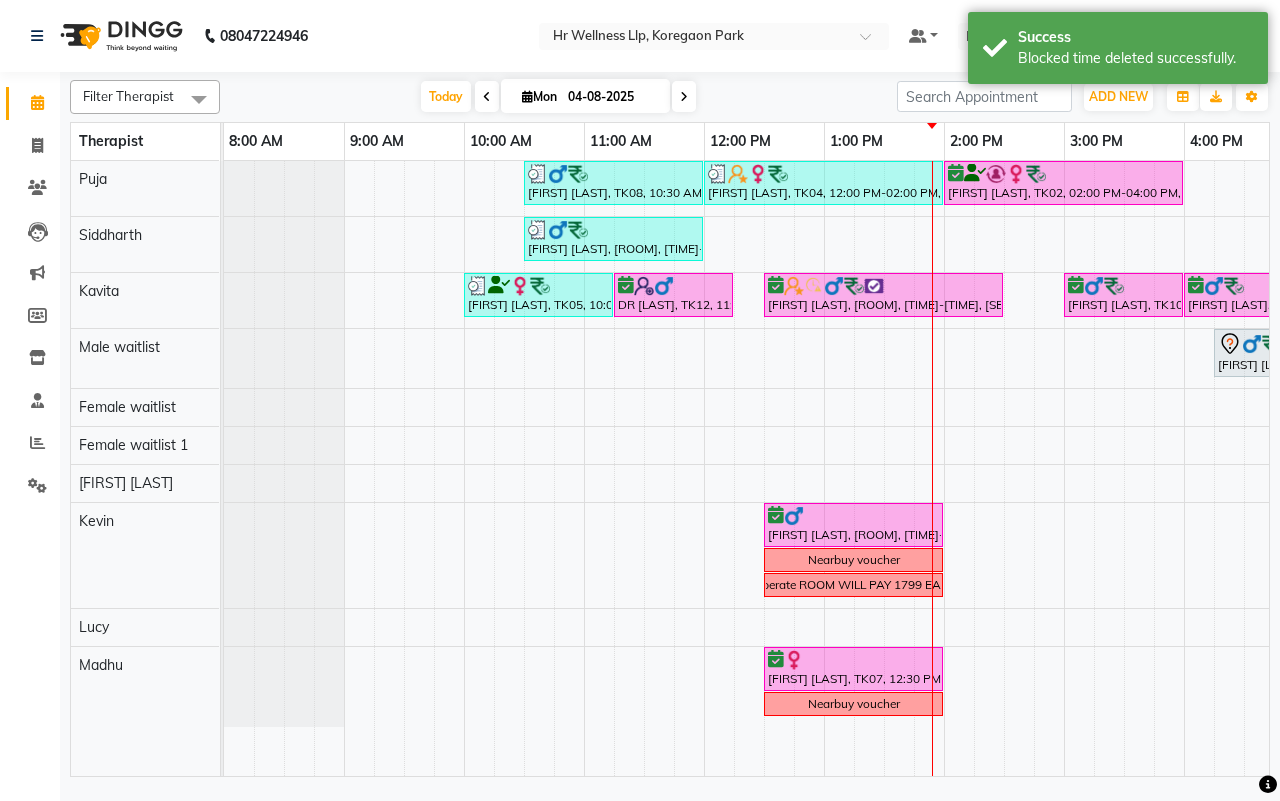 click at bounding box center (487, 97) 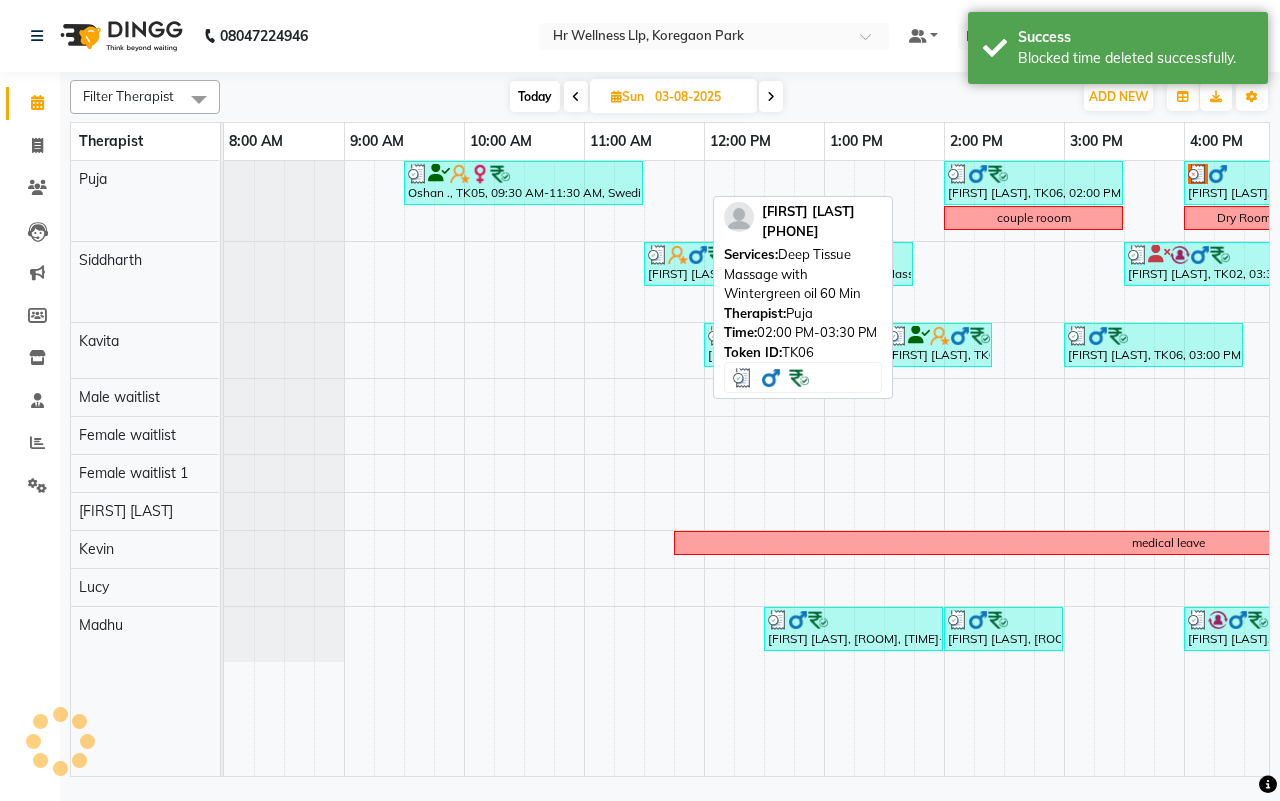 scroll, scrollTop: 0, scrollLeft: 515, axis: horizontal 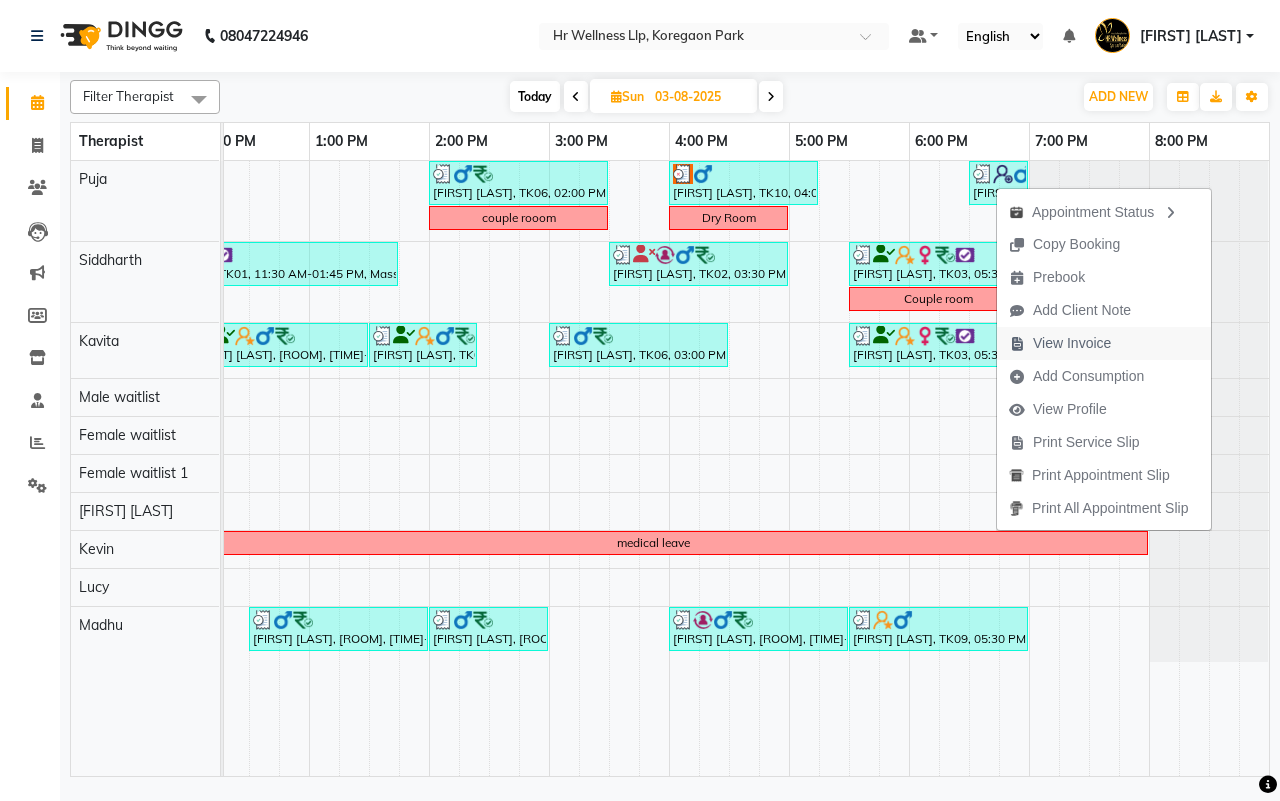 click on "View Invoice" at bounding box center [1072, 343] 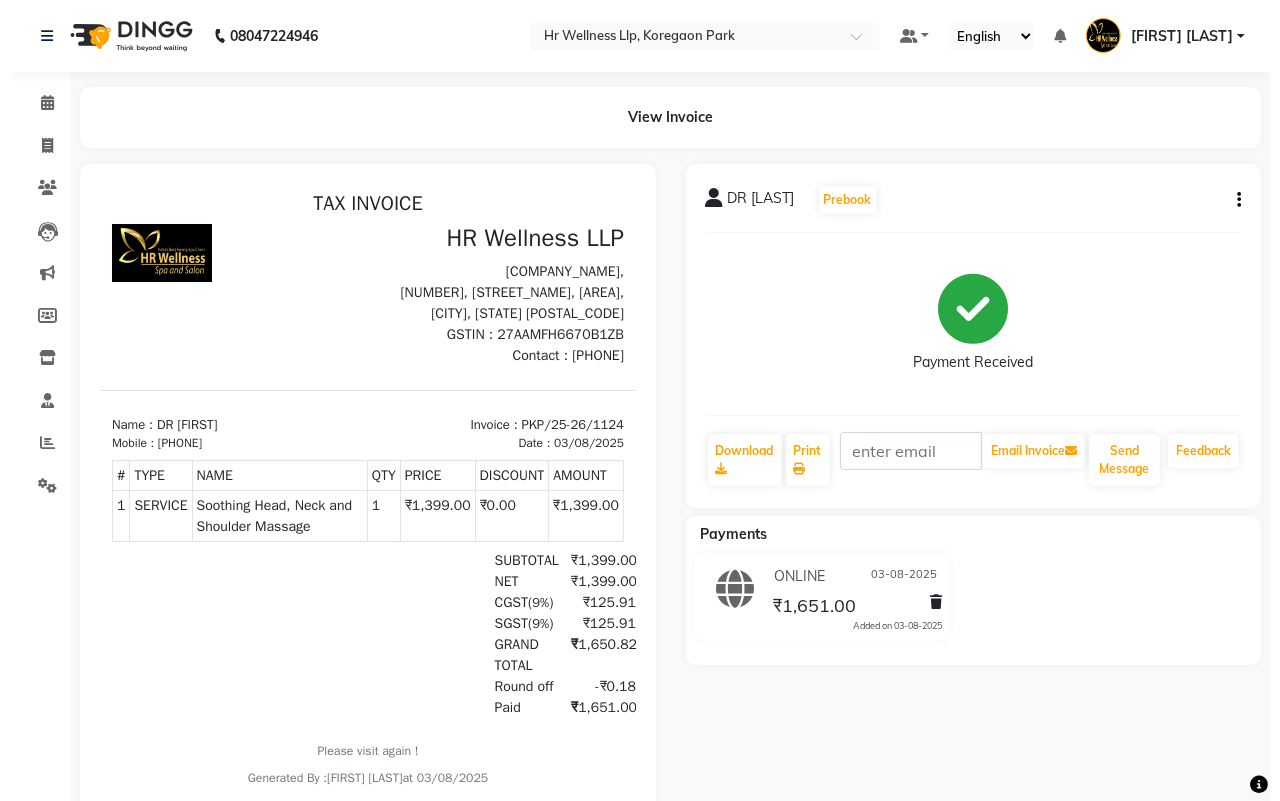 scroll, scrollTop: 0, scrollLeft: 0, axis: both 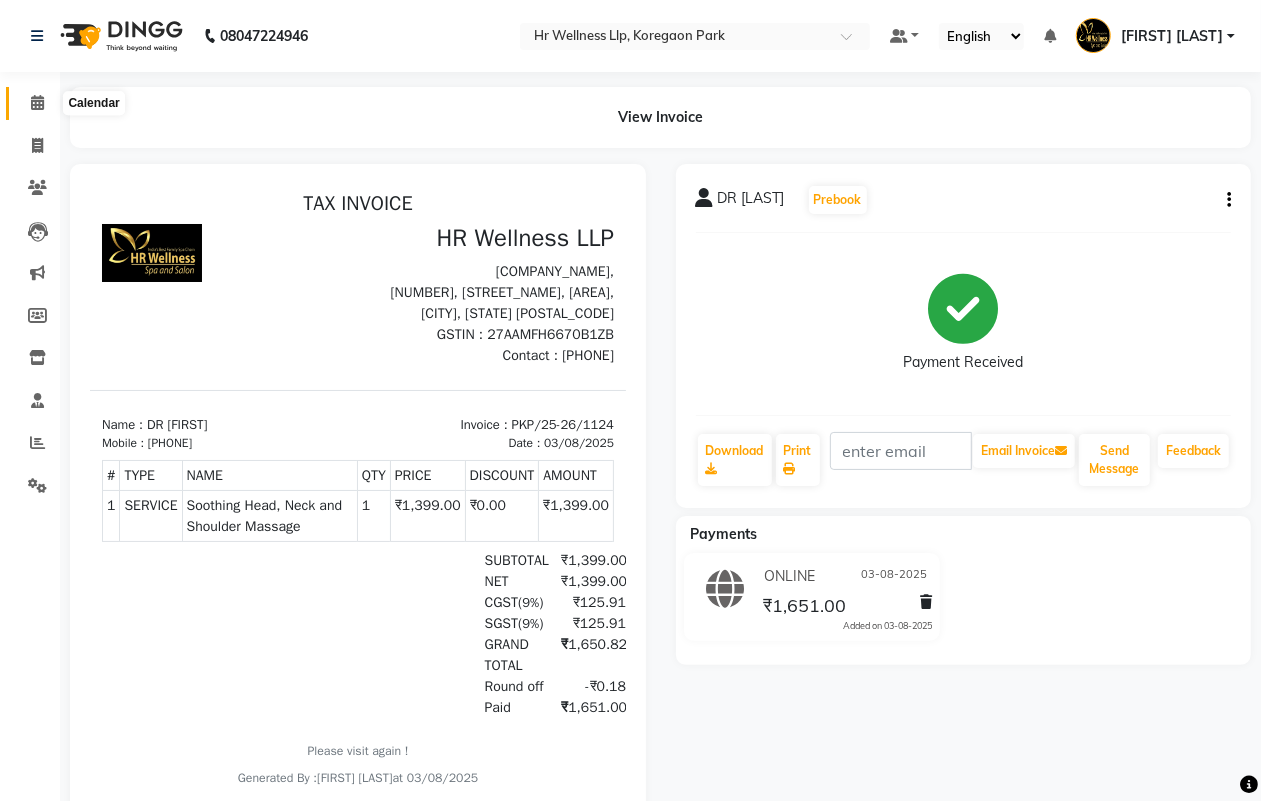 click 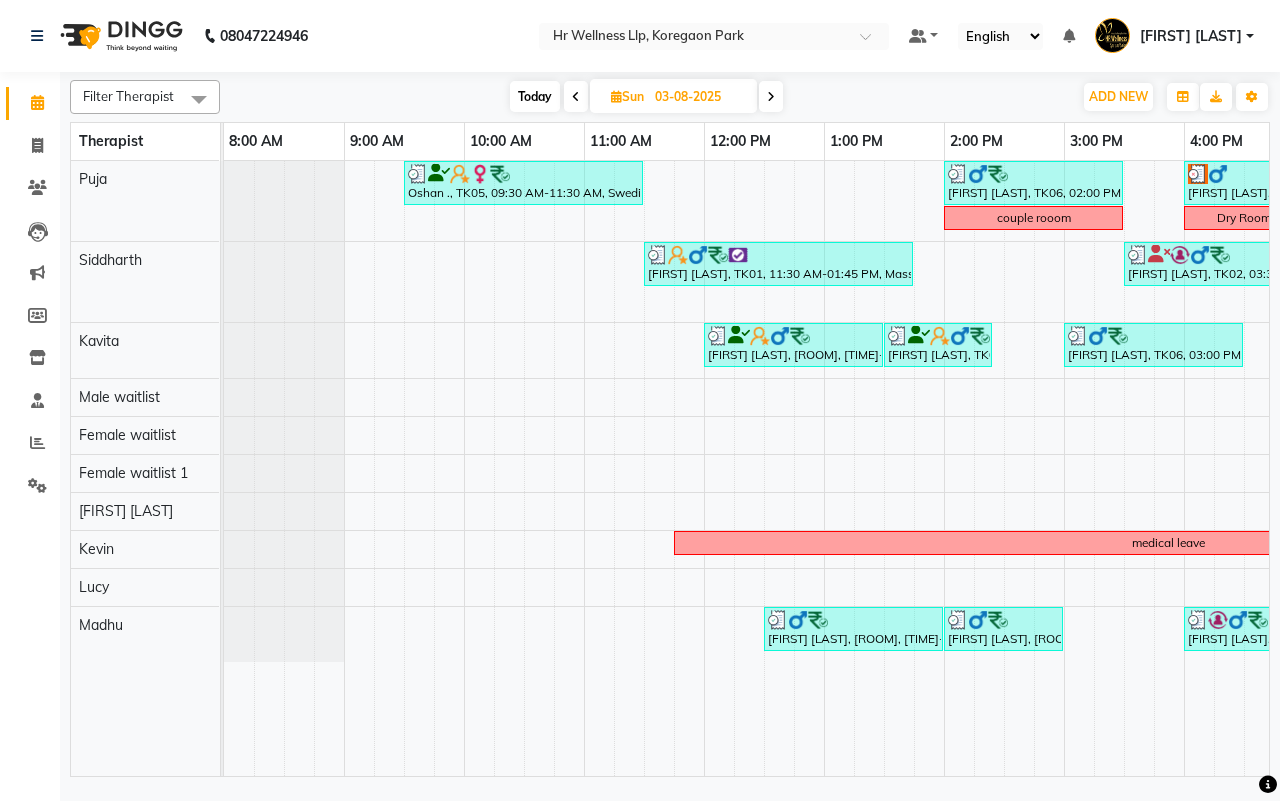 click on "03-08-2025" at bounding box center (699, 97) 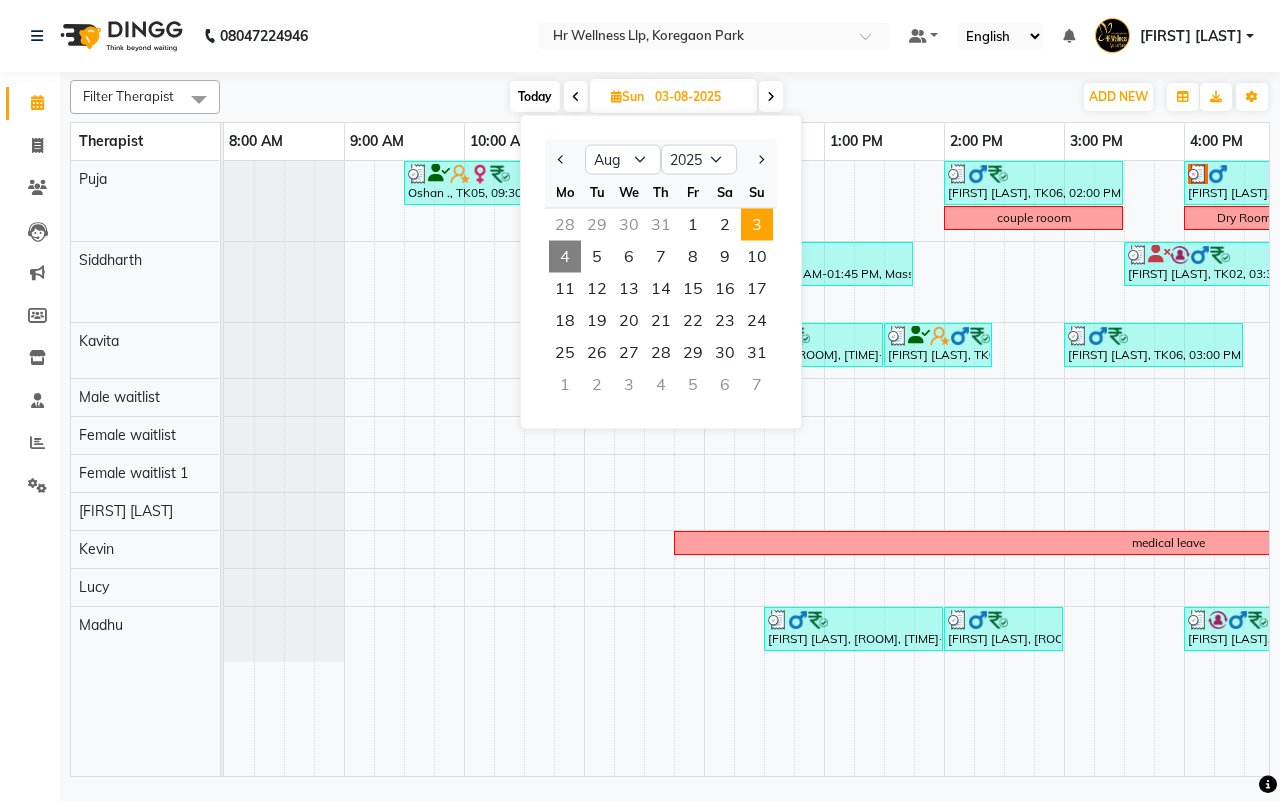 click on "4" at bounding box center [565, 257] 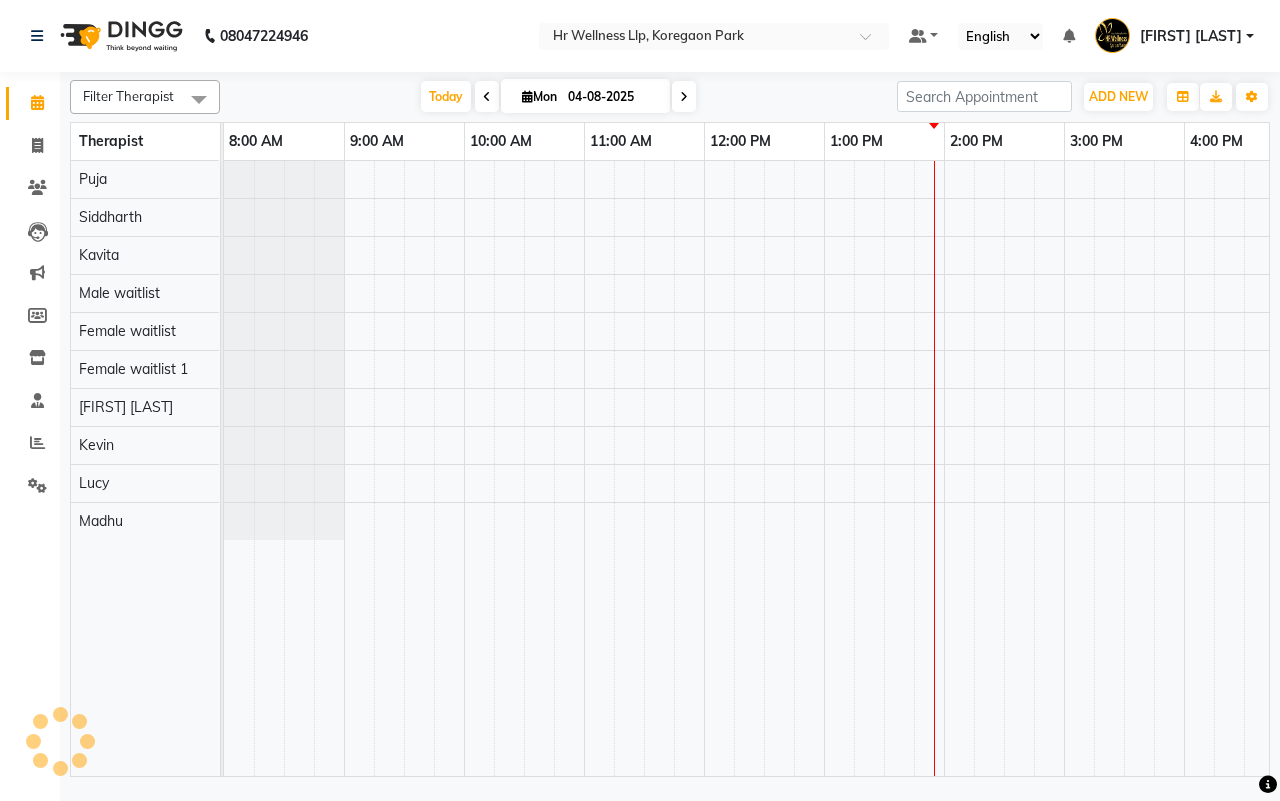 scroll, scrollTop: 0, scrollLeft: 515, axis: horizontal 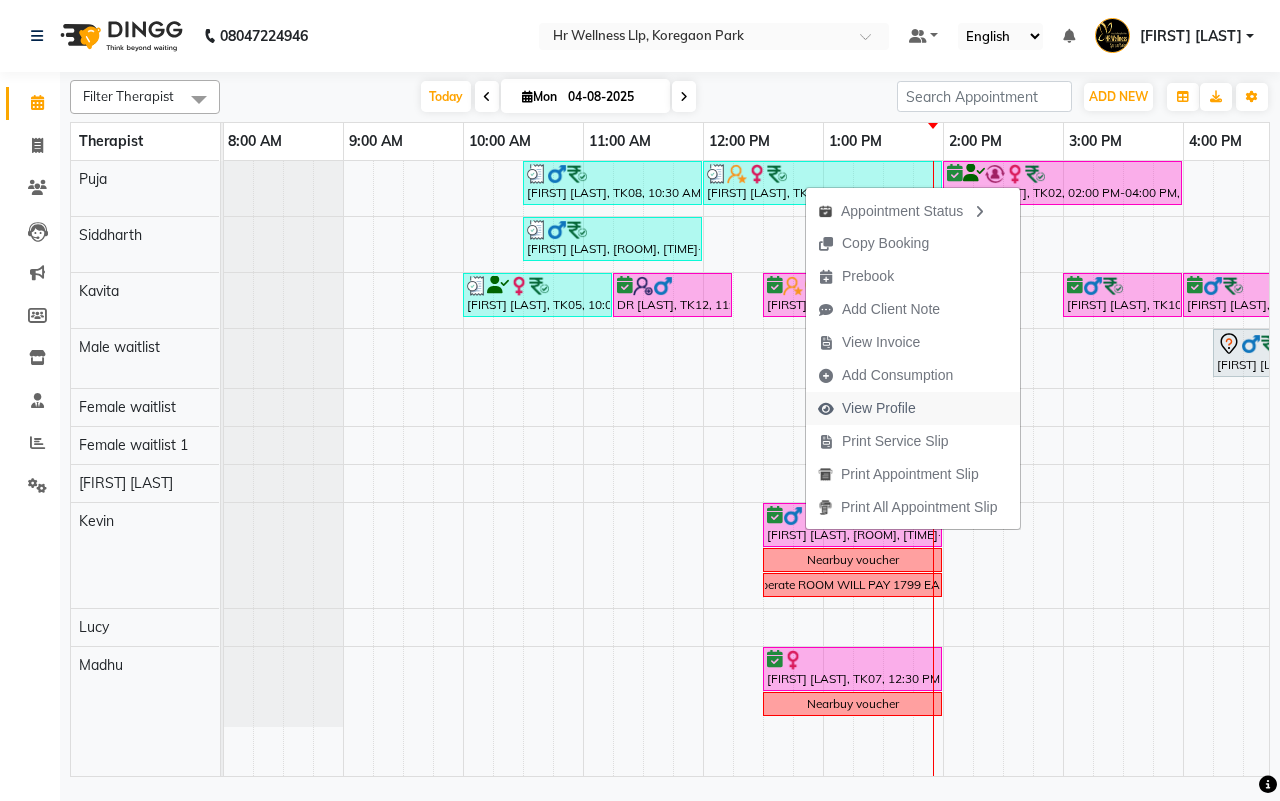 click on "View Profile" at bounding box center [879, 408] 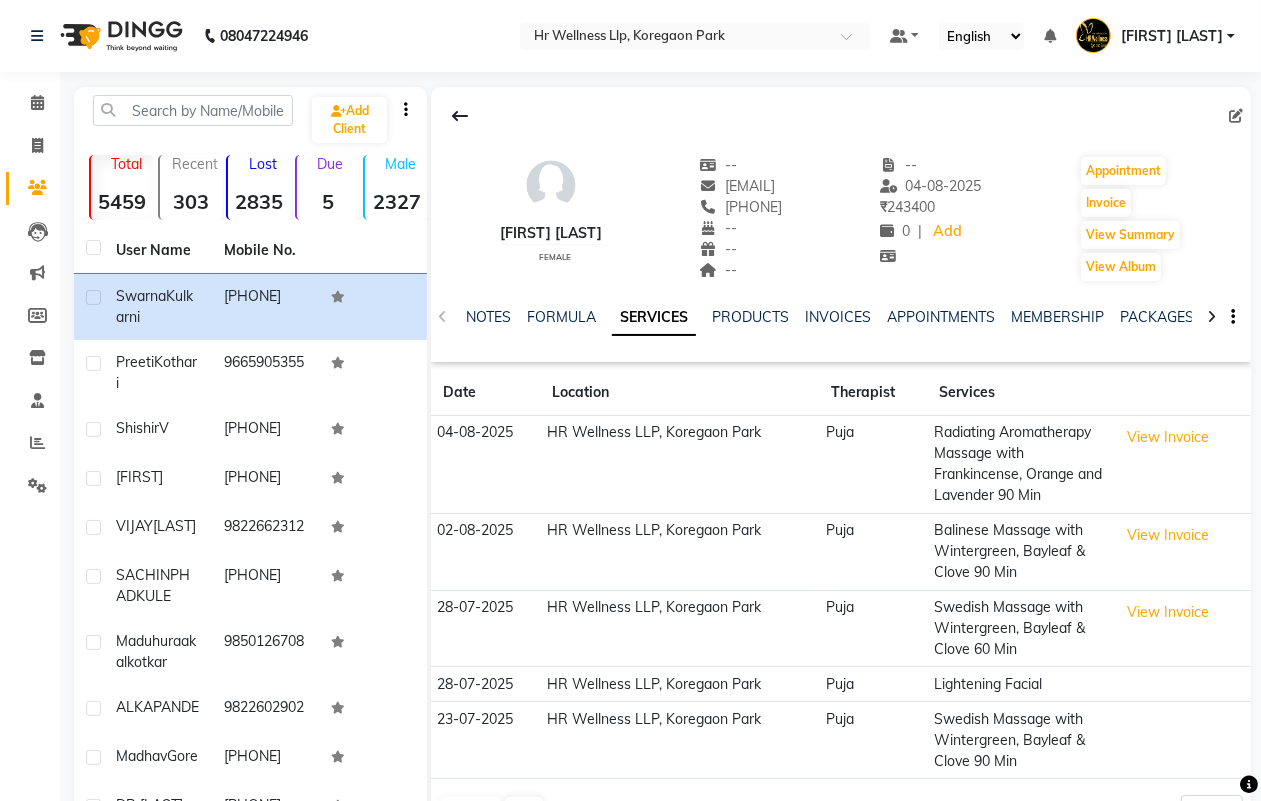 click 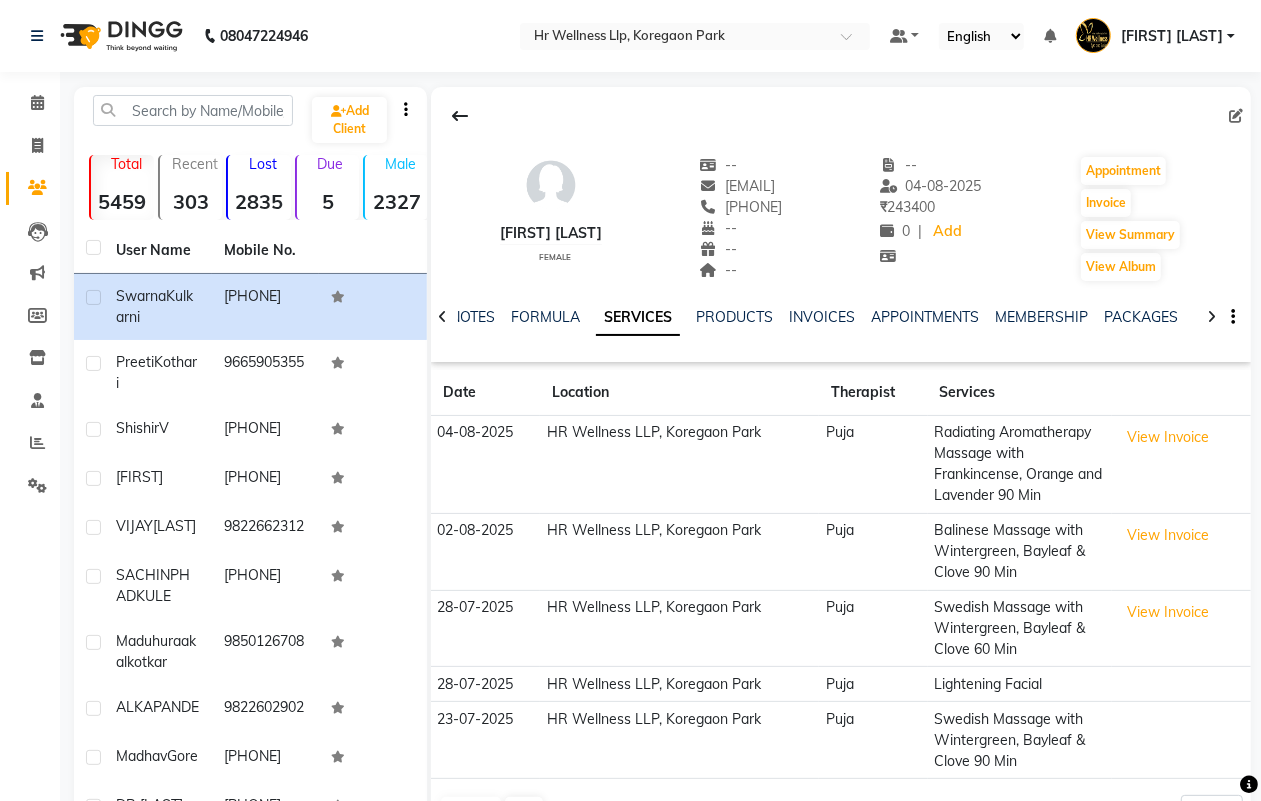 click 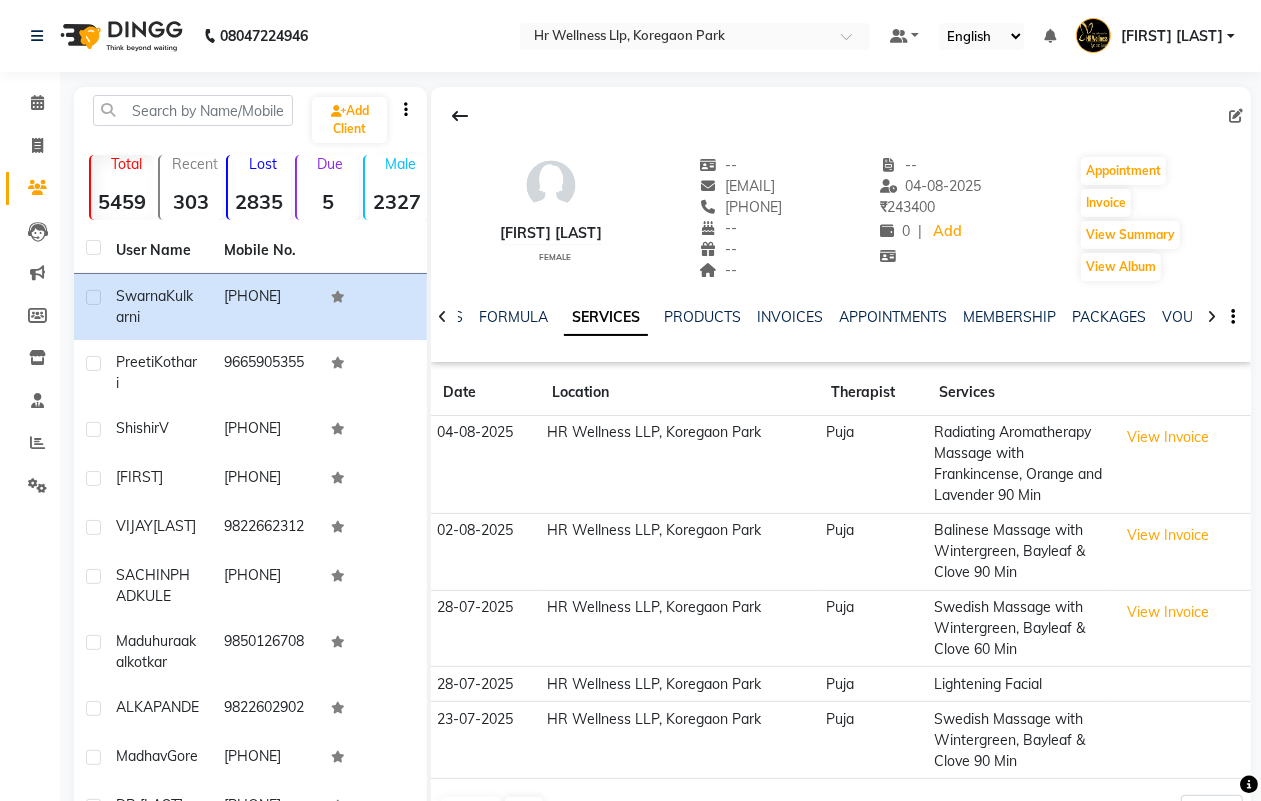 click 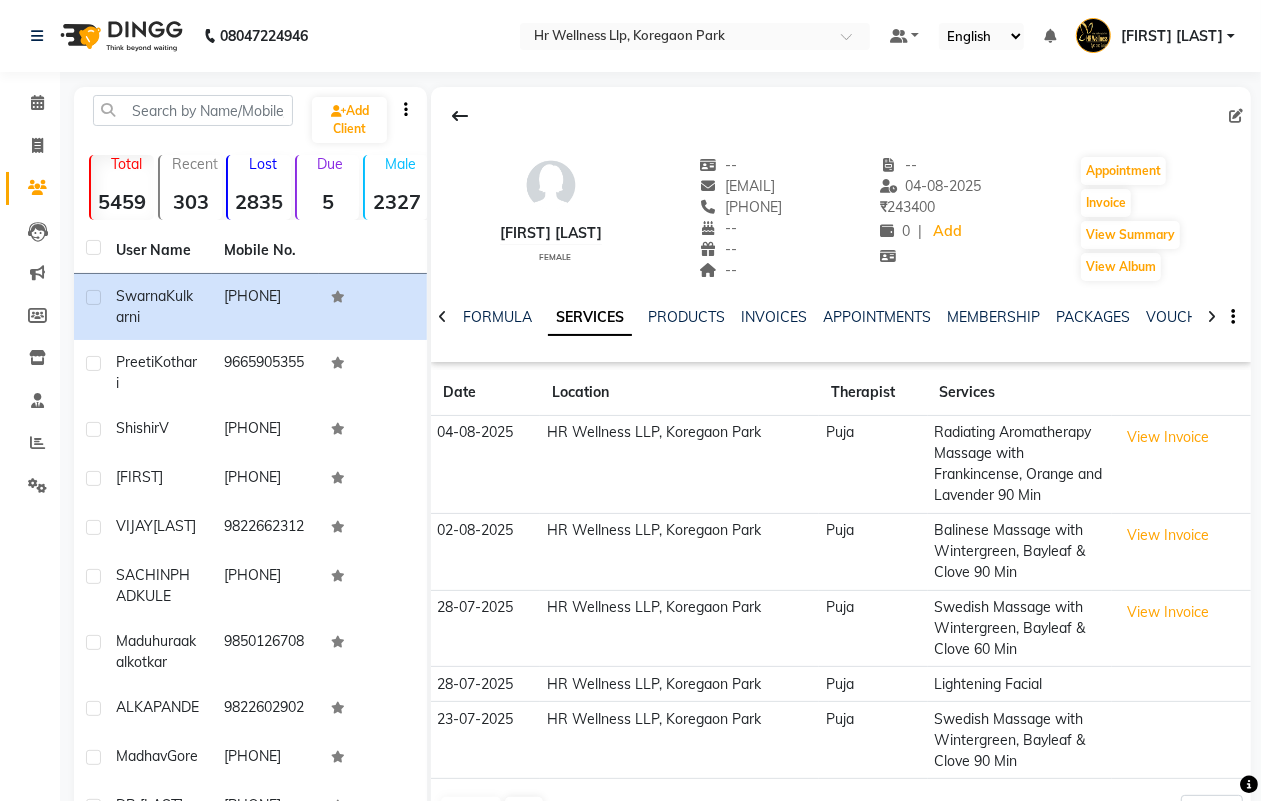 click 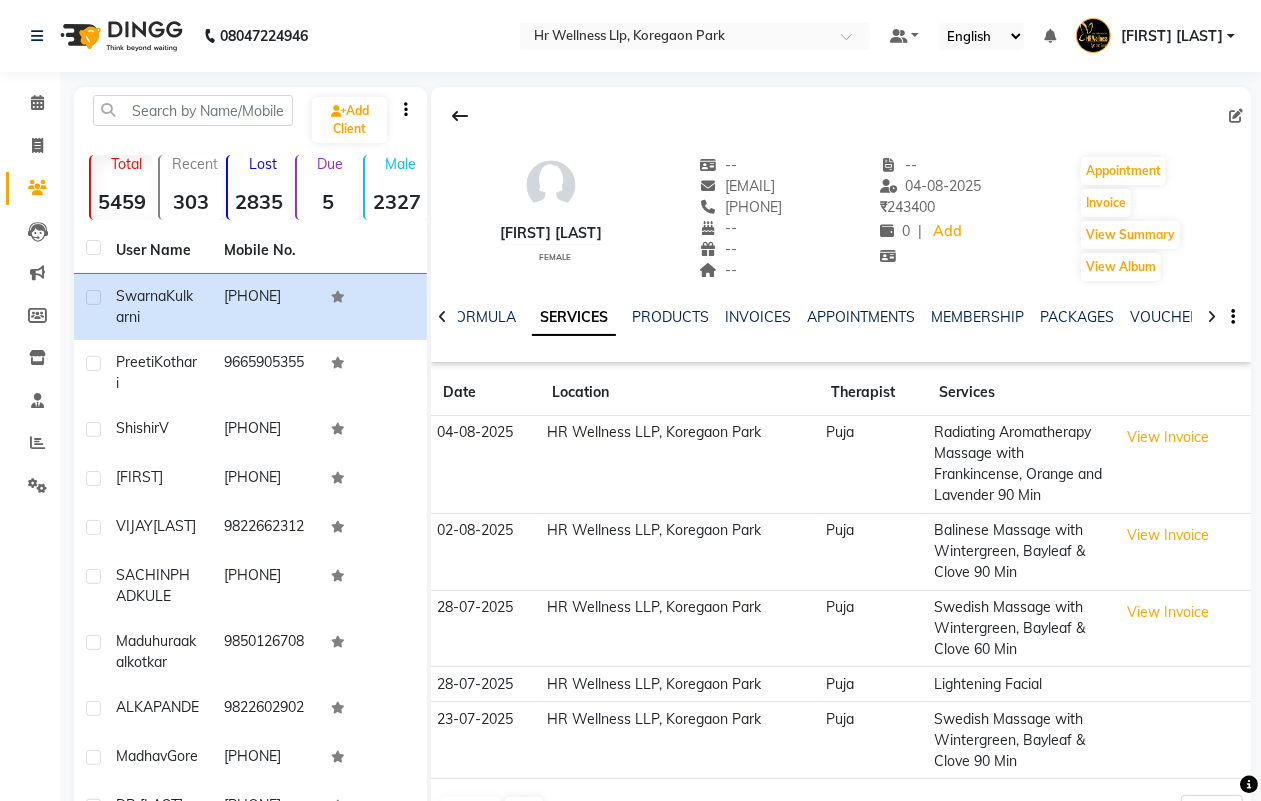 click 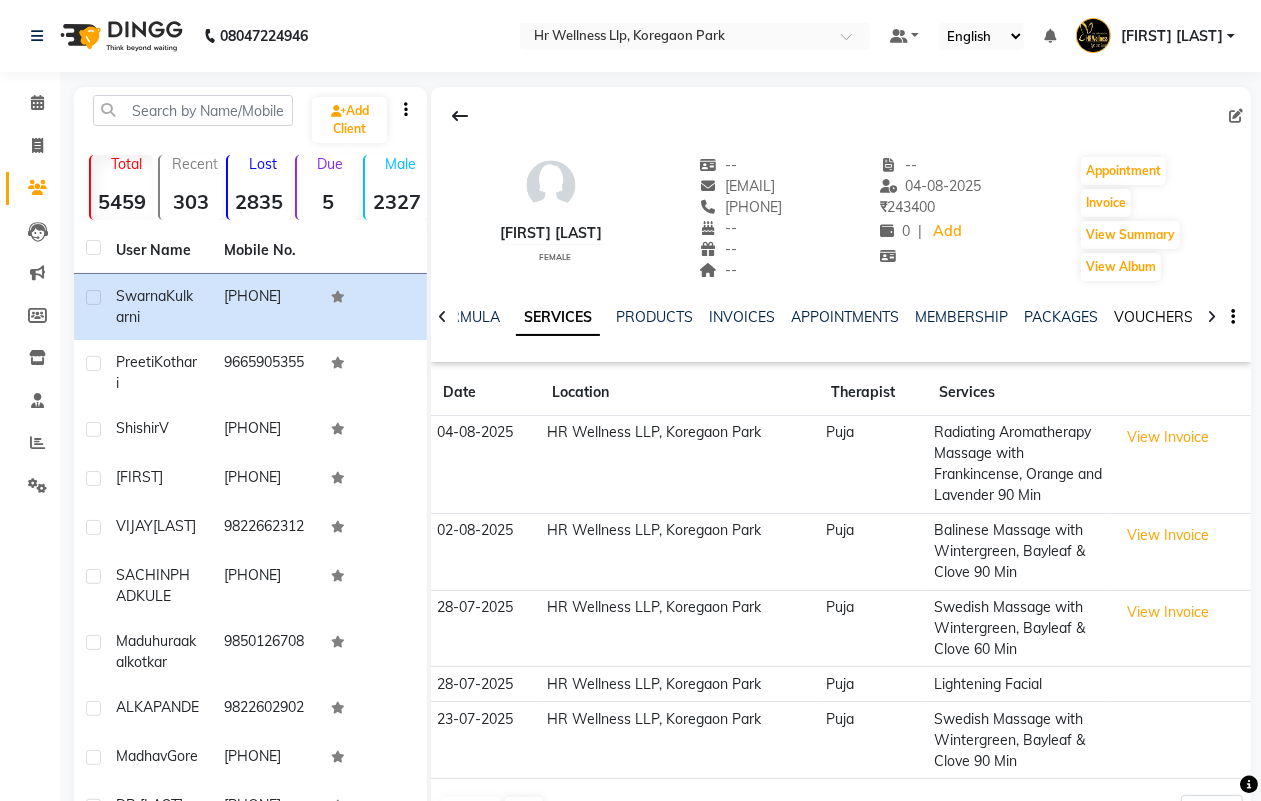click on "VOUCHERS" 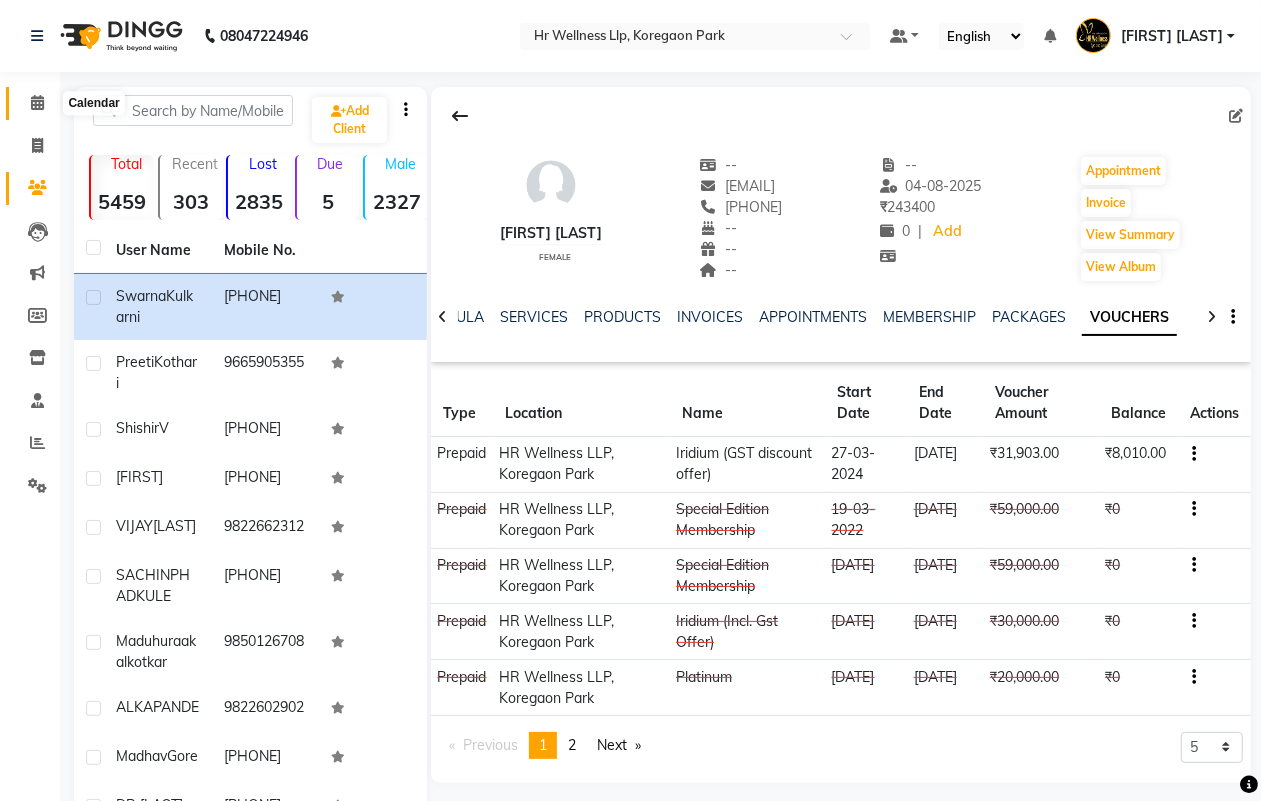 click 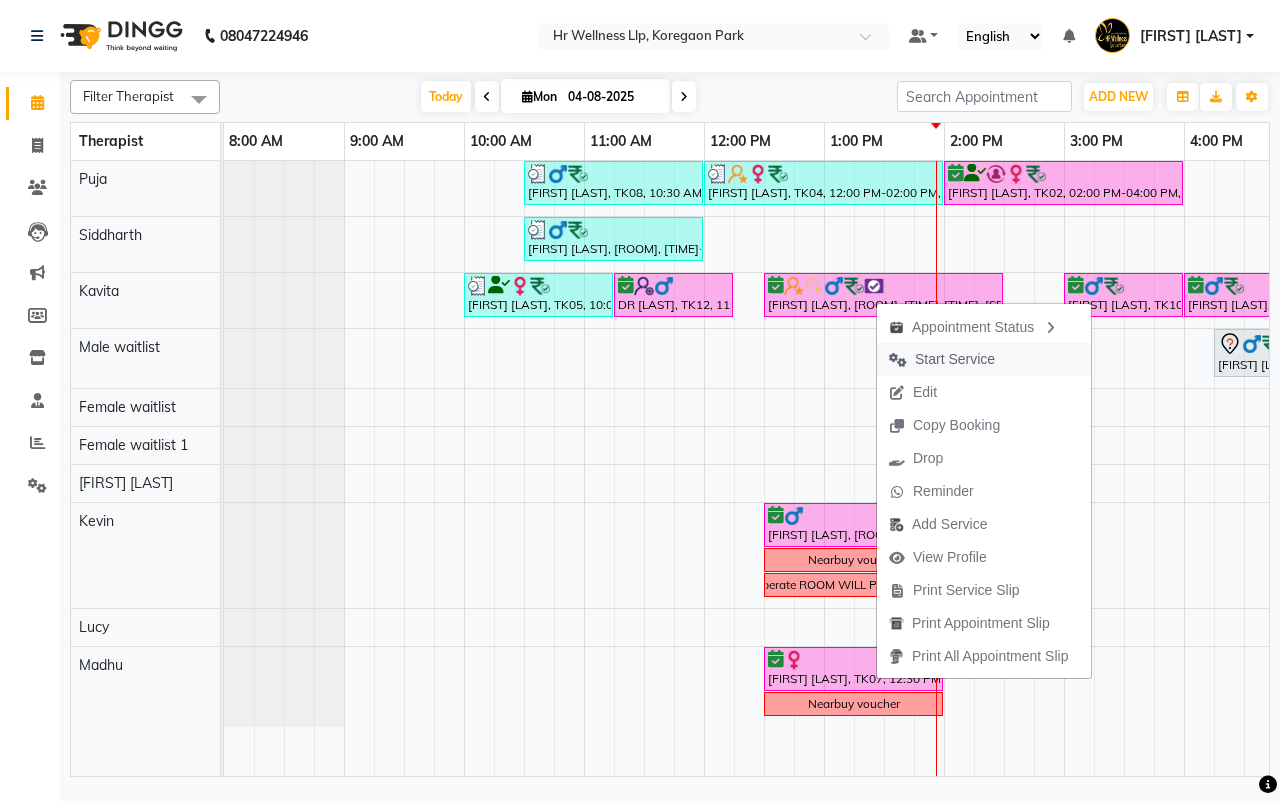 click on "Start Service" at bounding box center (955, 359) 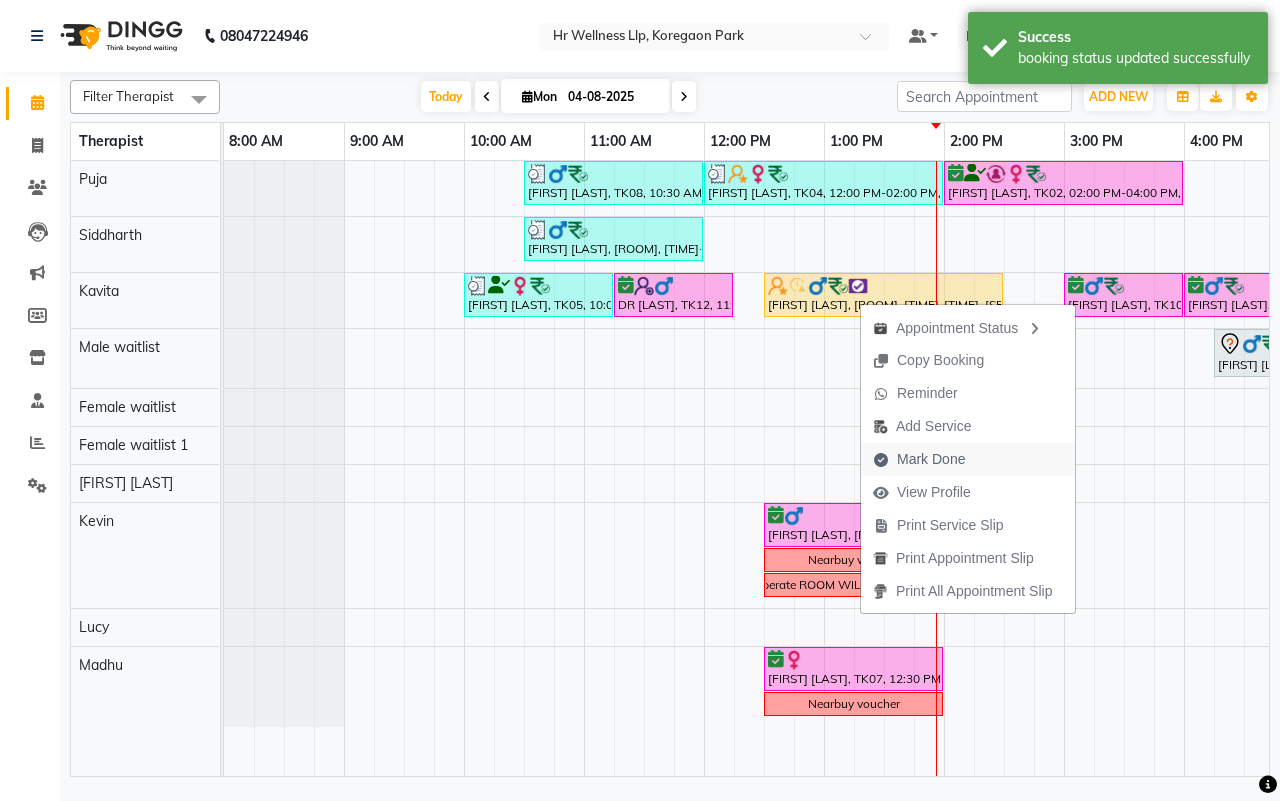 click on "Mark Done" at bounding box center [931, 459] 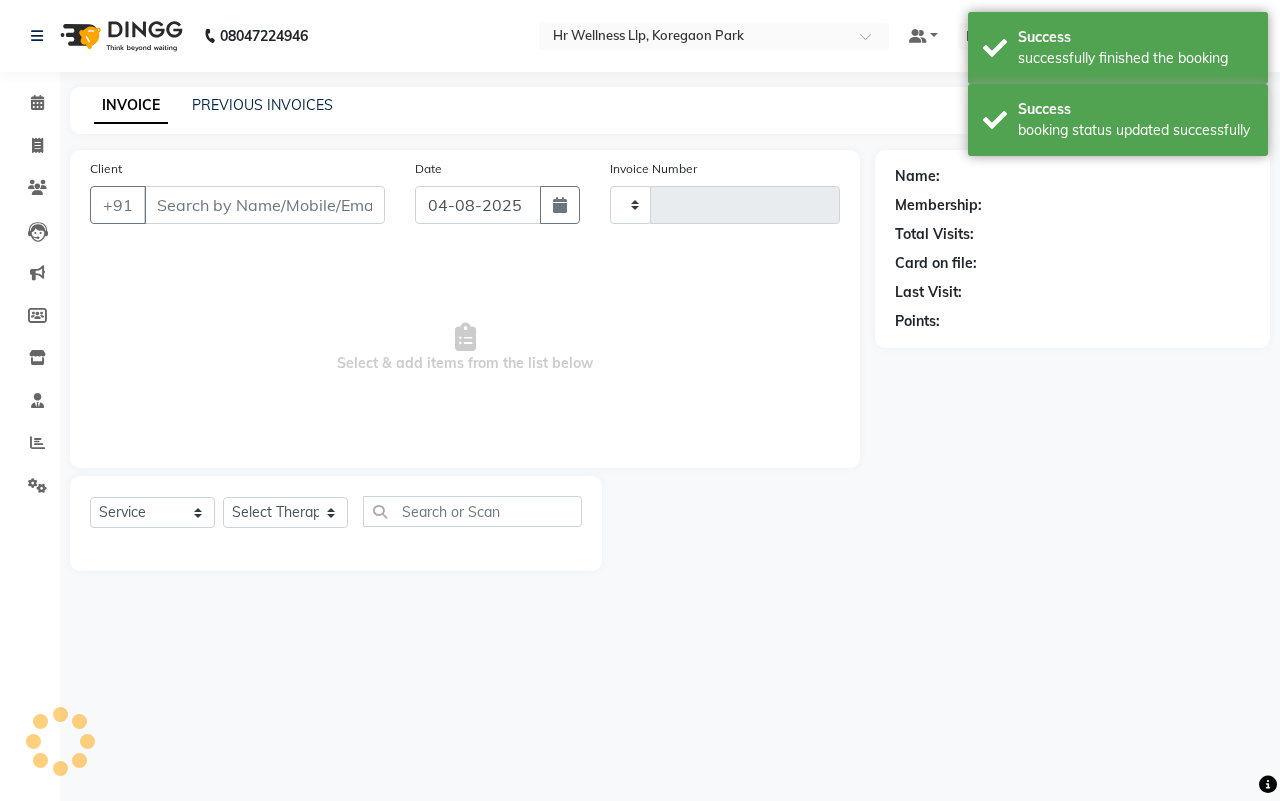 type on "1130" 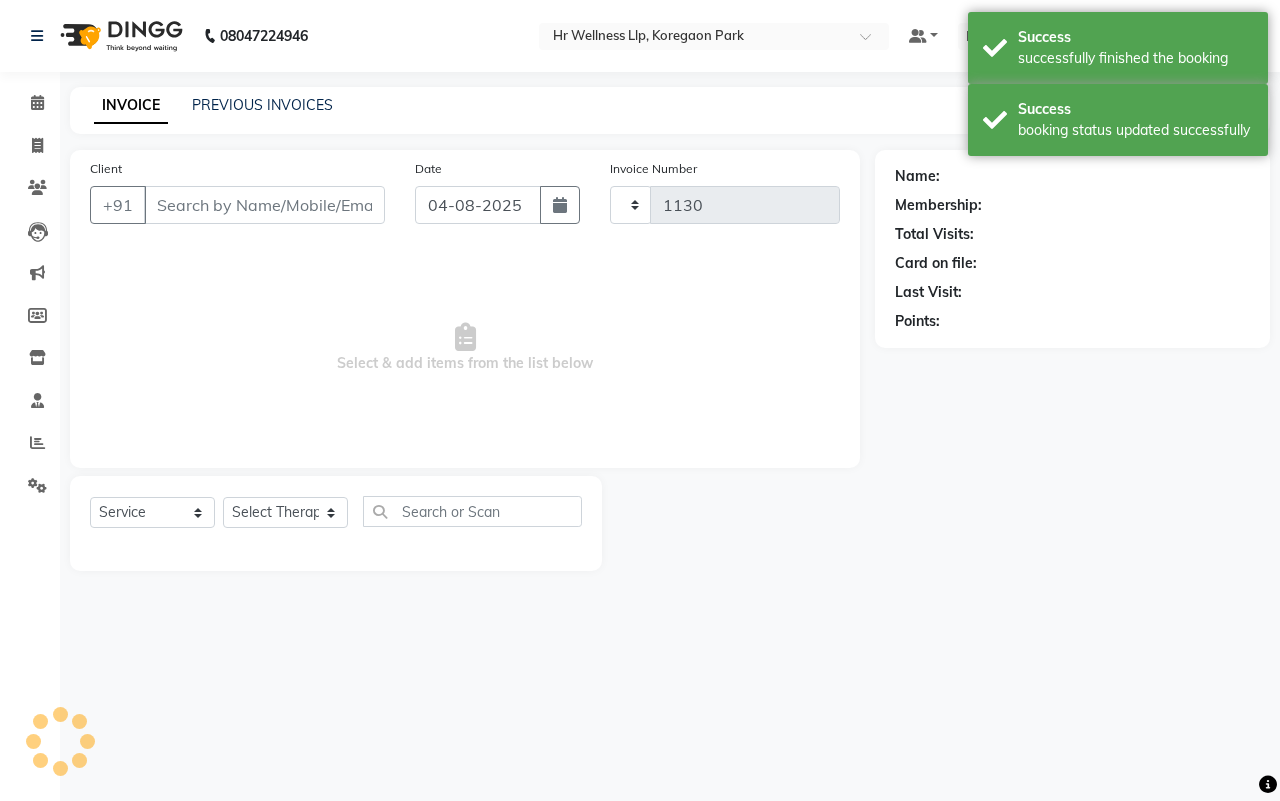 select on "4295" 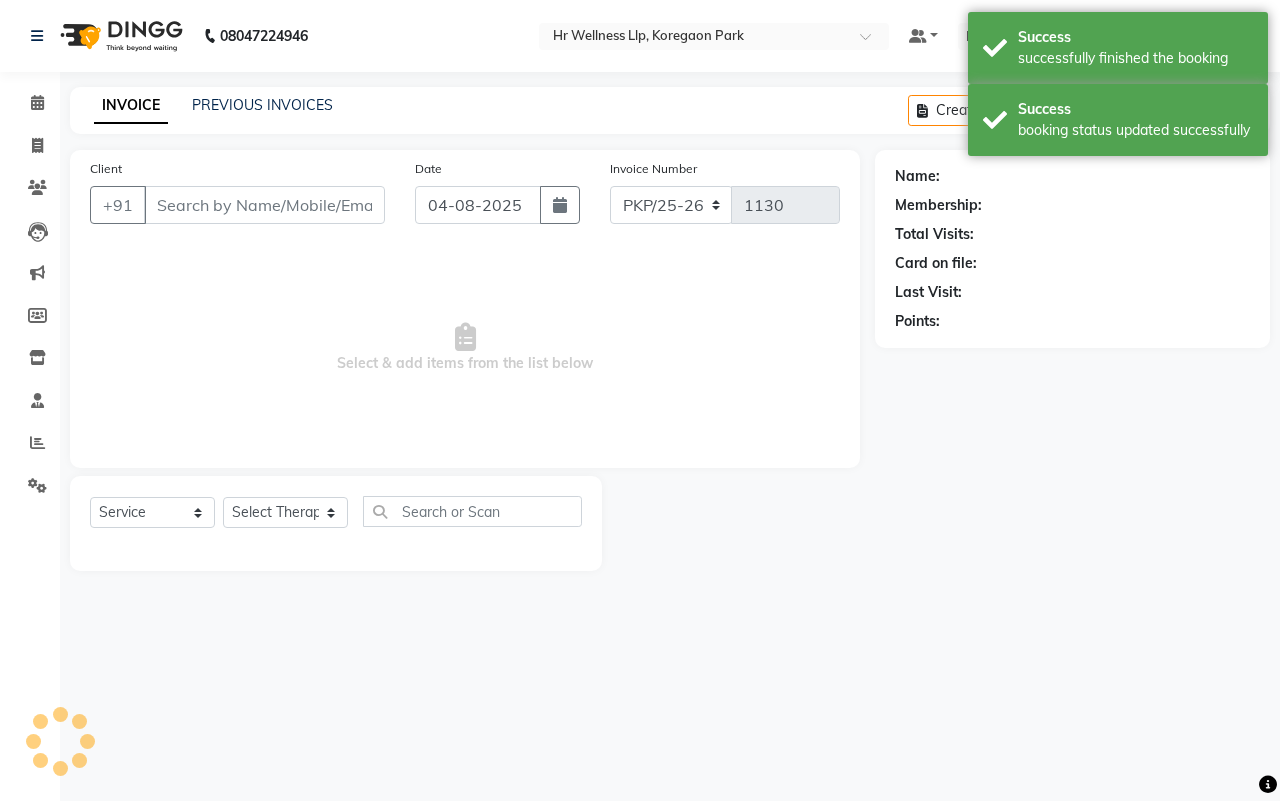 type on "9422917770" 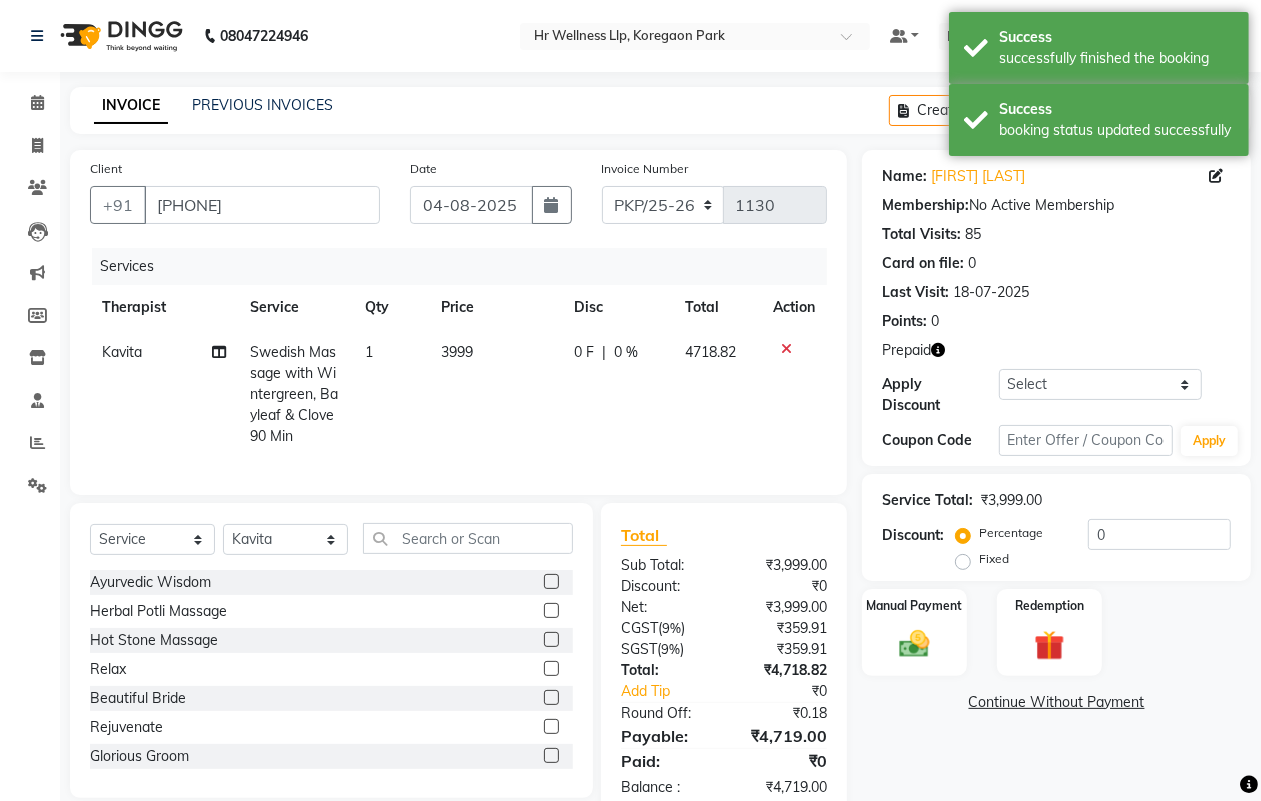 click on "Swedish Massage with Wintergreen, Bayleaf & Clove 90 Min" 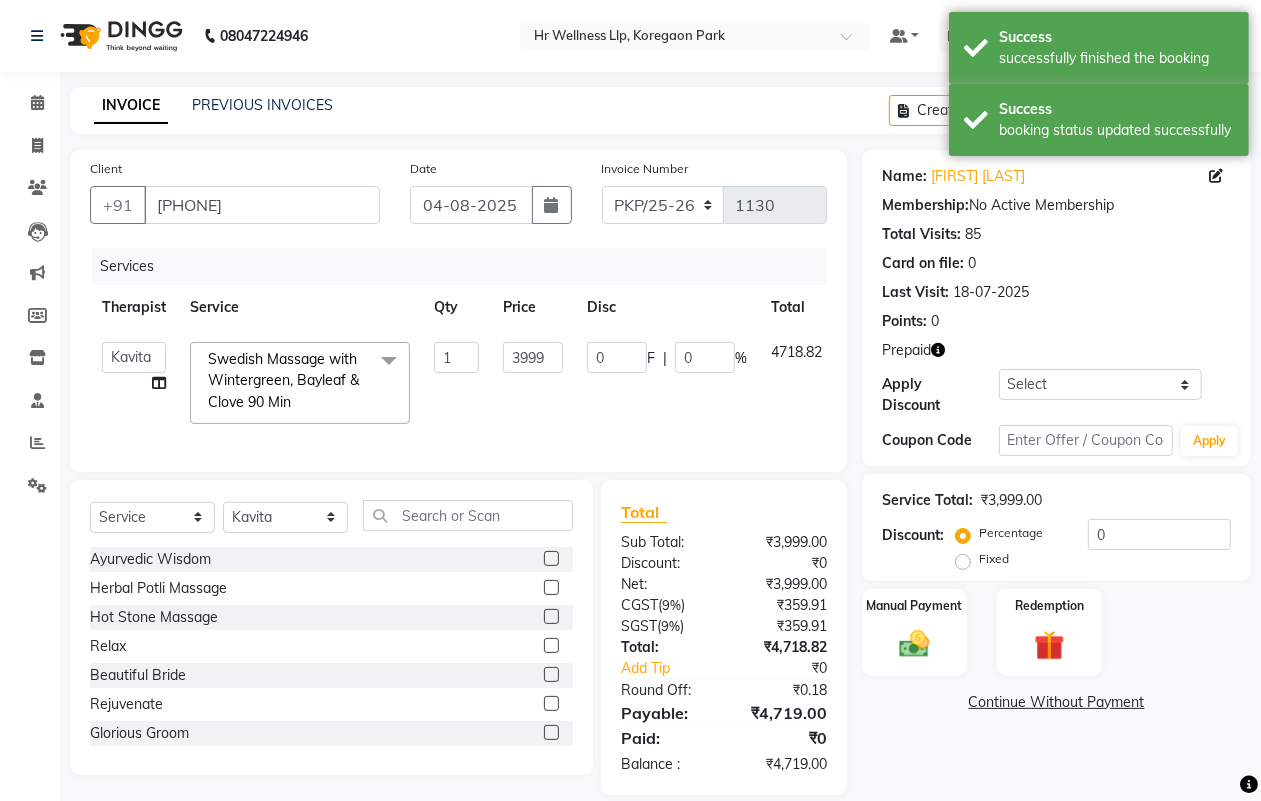 click on "Swedish Massage with Wintergreen, Bayleaf & Clove 90 Min" 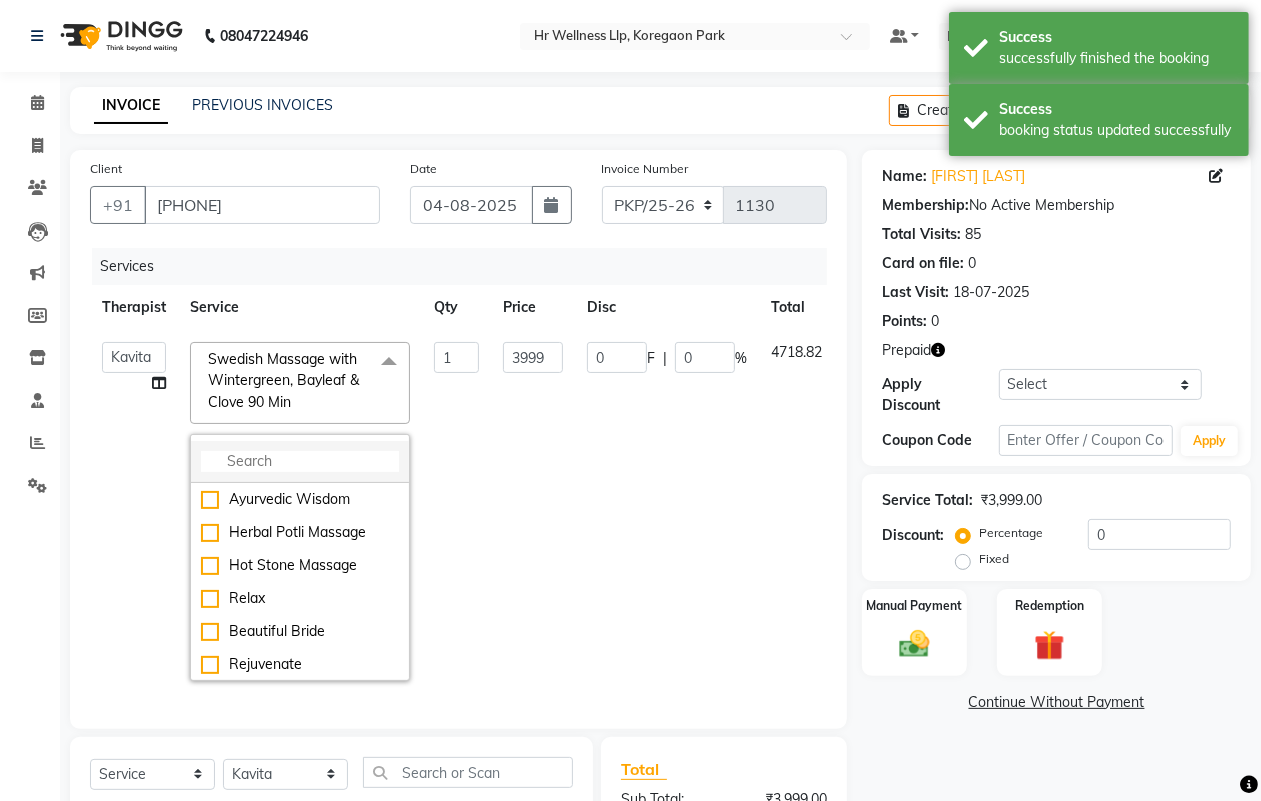 click 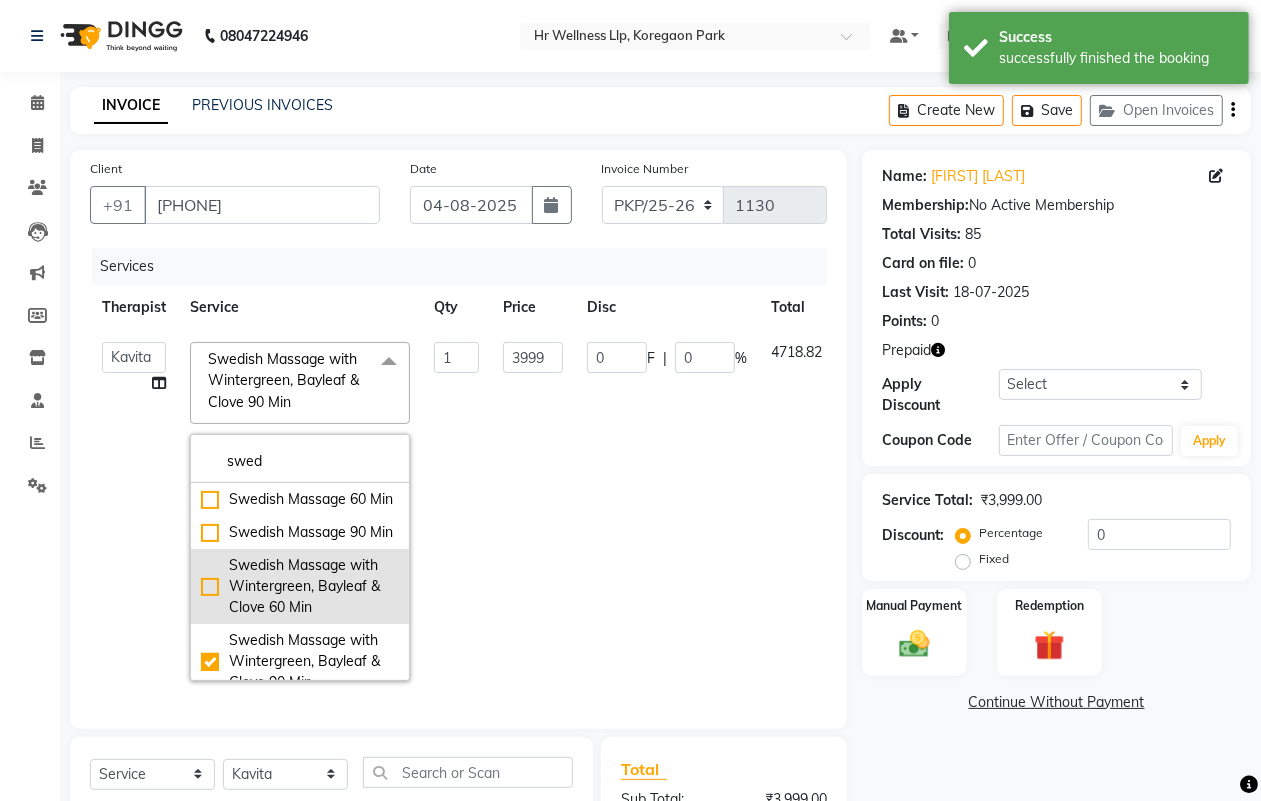 type on "swed" 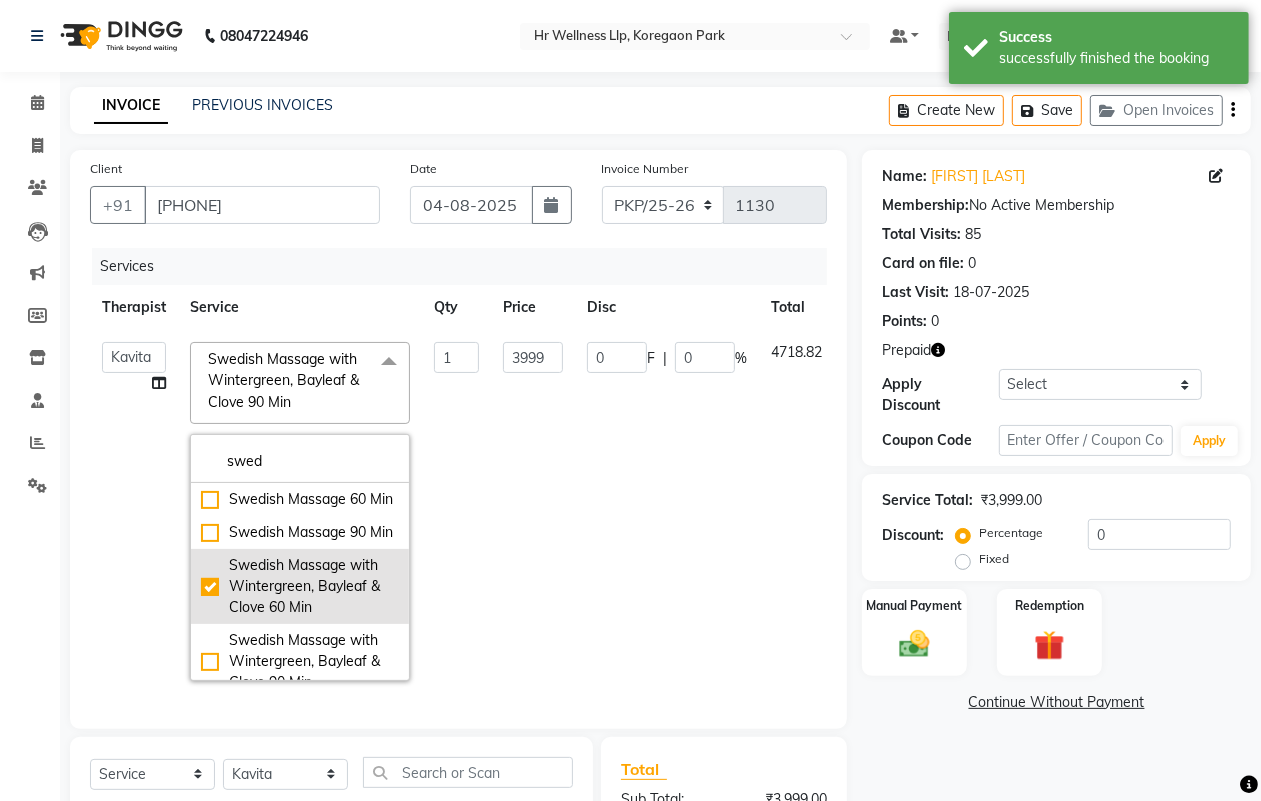 checkbox on "true" 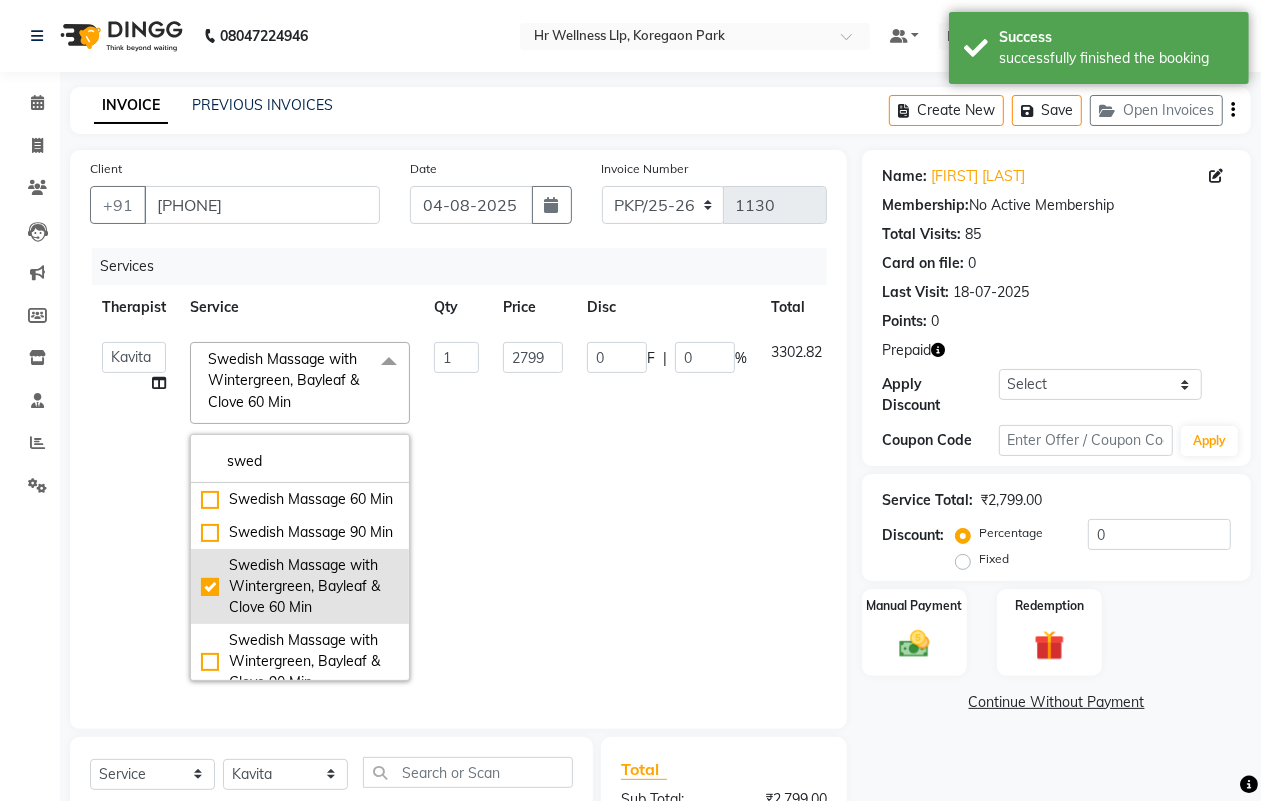 click on "Swedish Massage with Wintergreen, Bayleaf & Clove 60 Min" 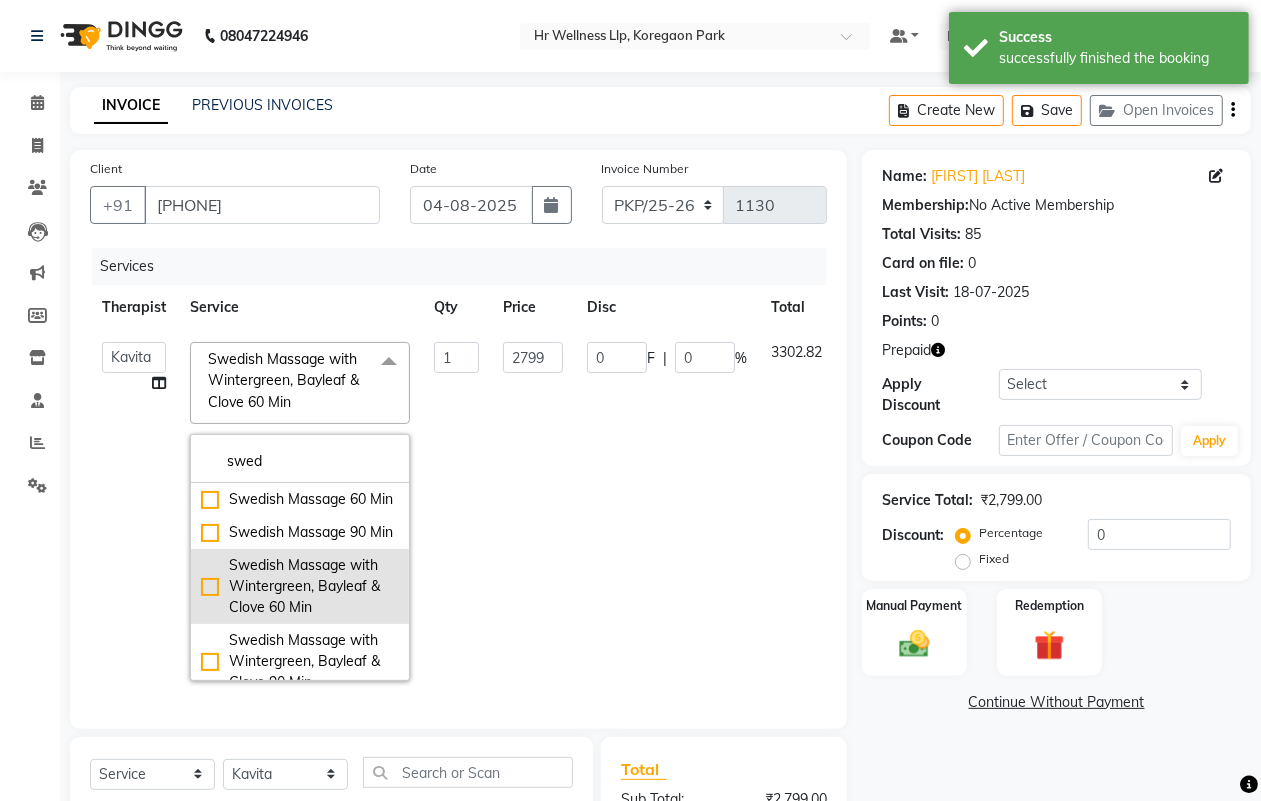 checkbox on "false" 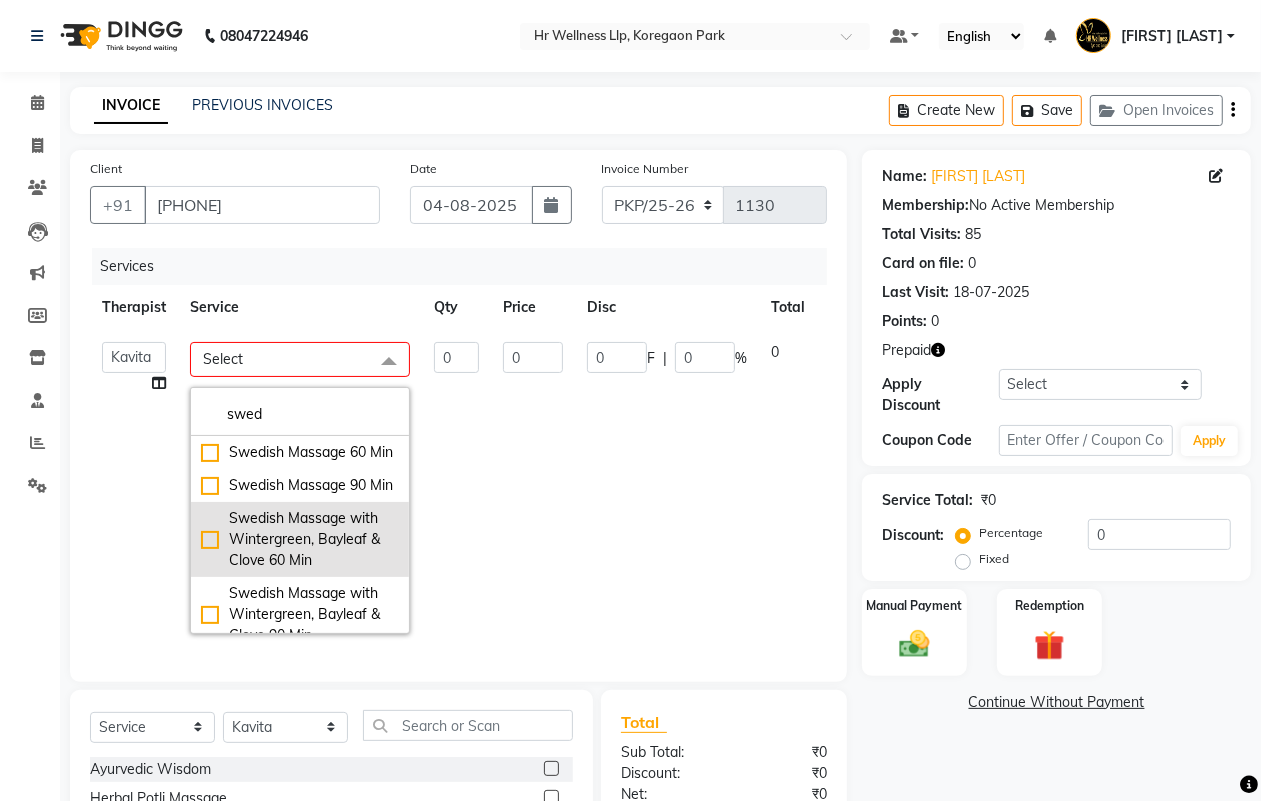 click on "Swedish Massage with Wintergreen, Bayleaf & Clove 60 Min" 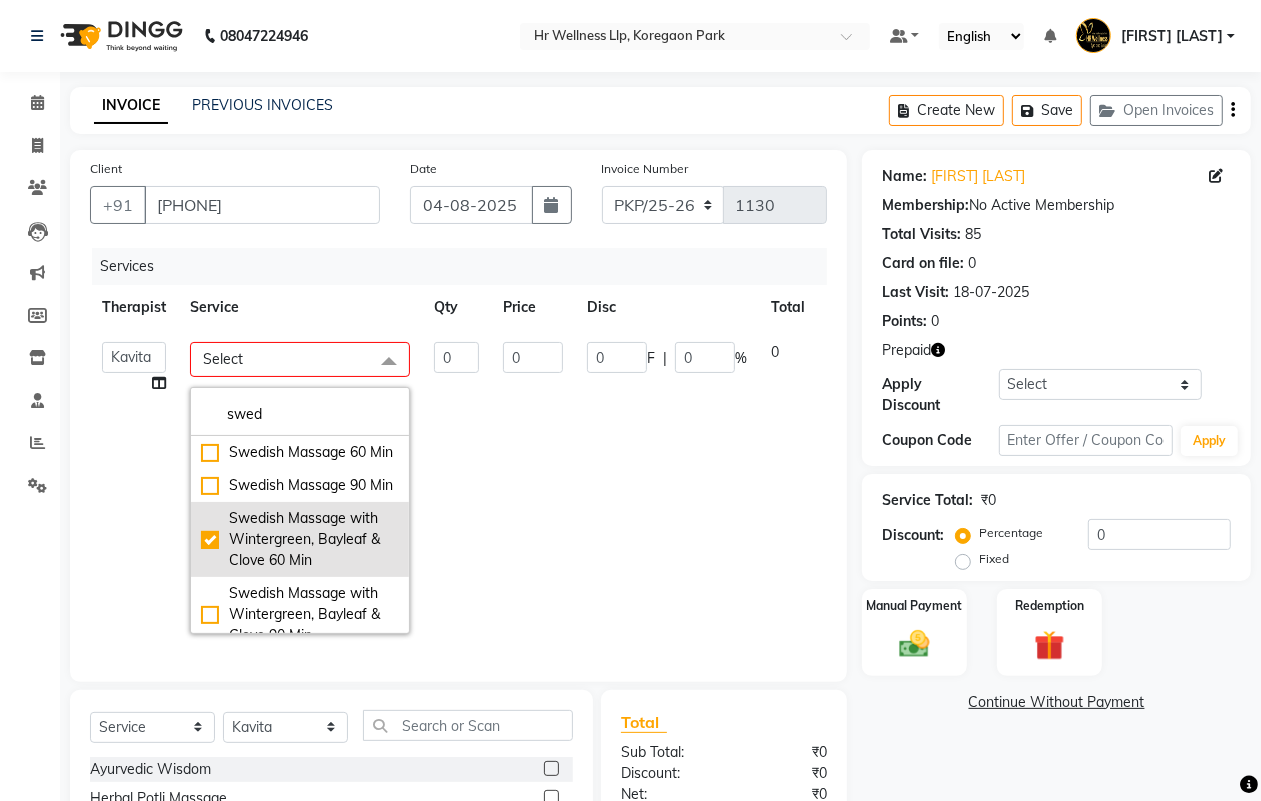 checkbox on "true" 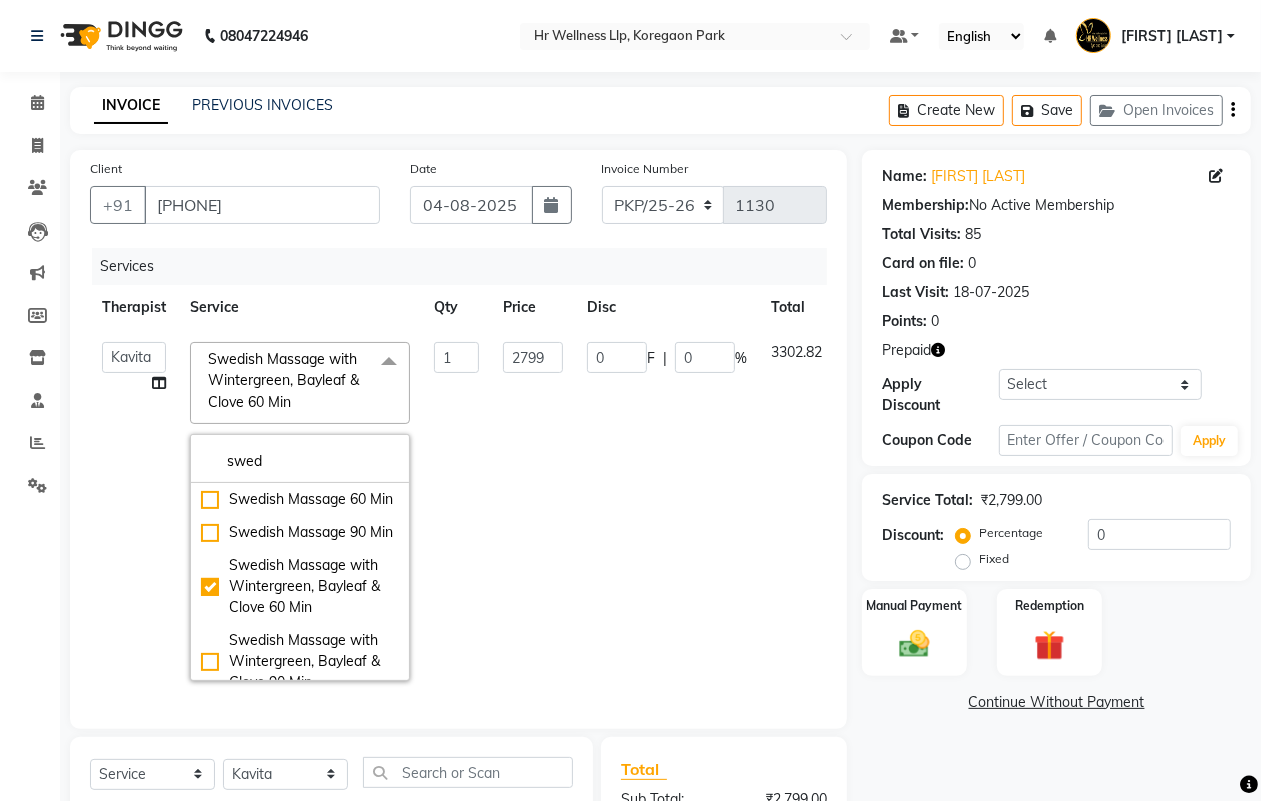 click on "2799" 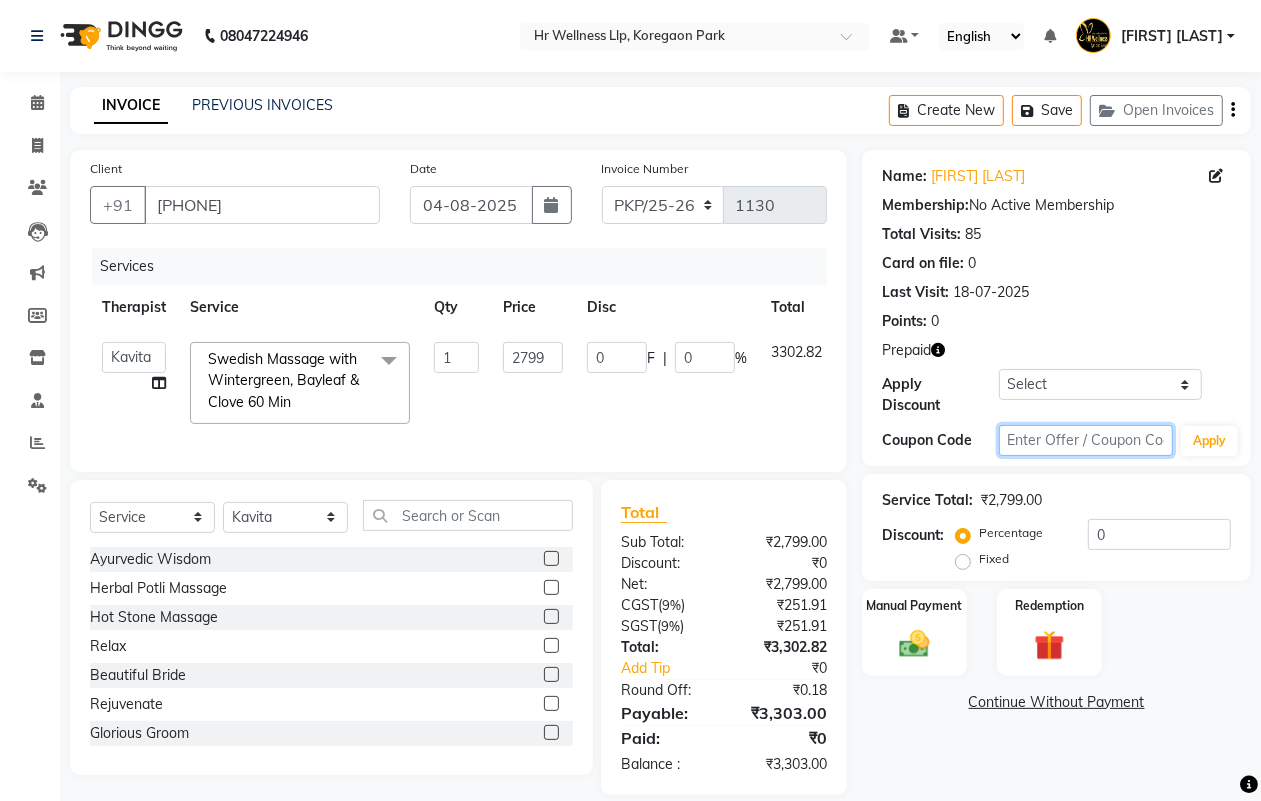 click 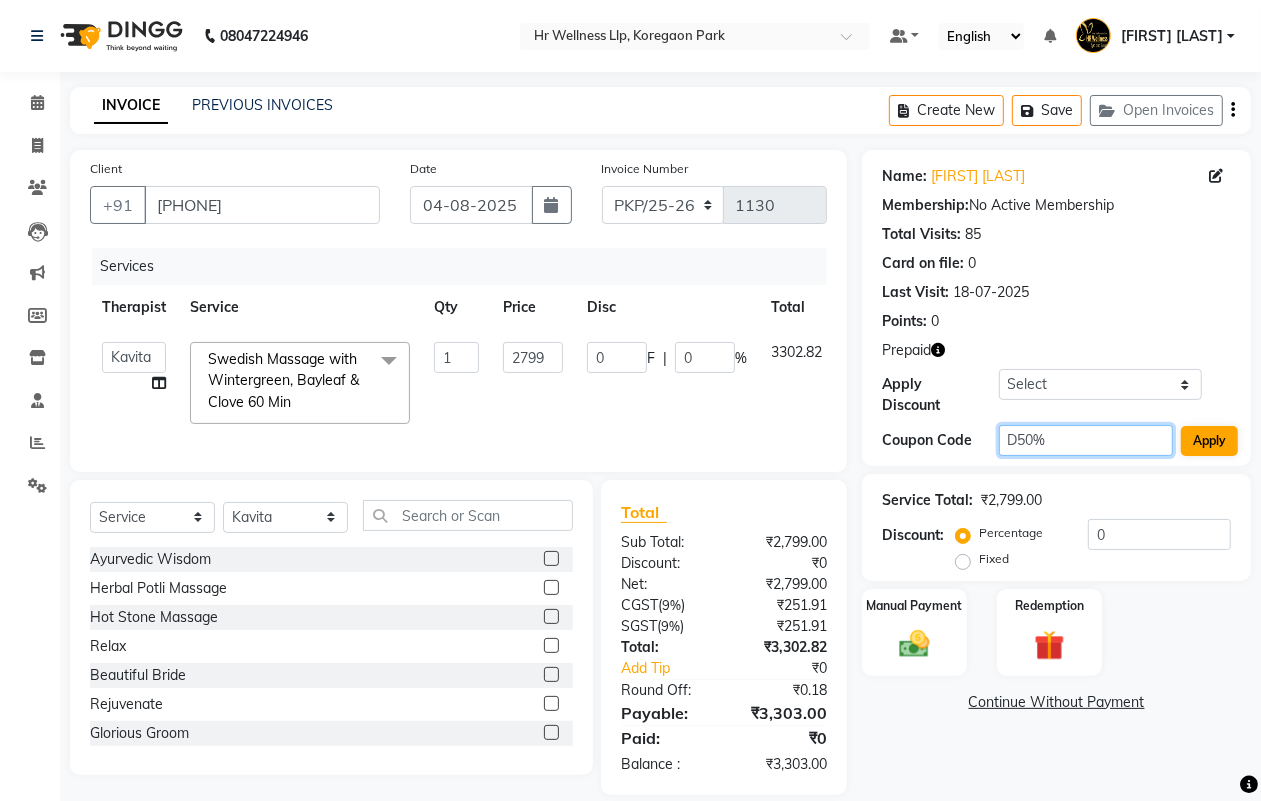 type on "D50%" 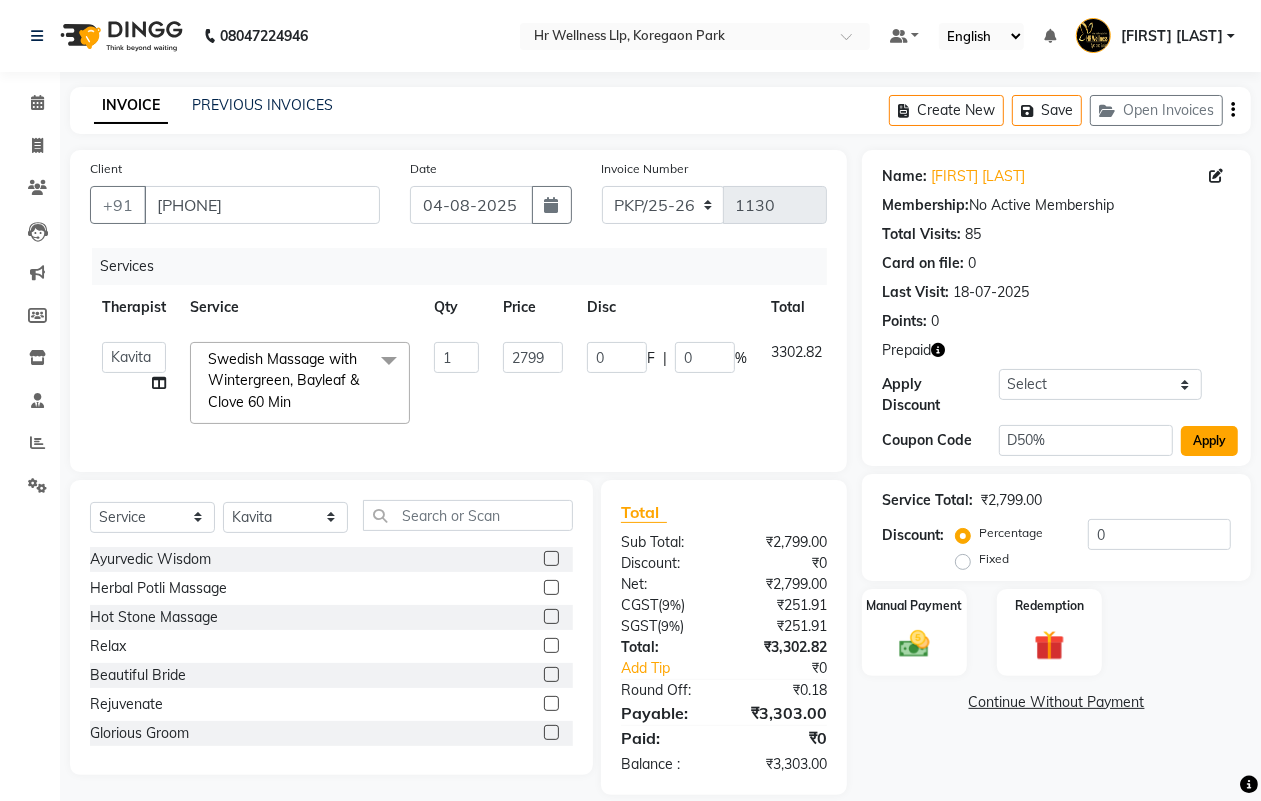 click on "Apply" 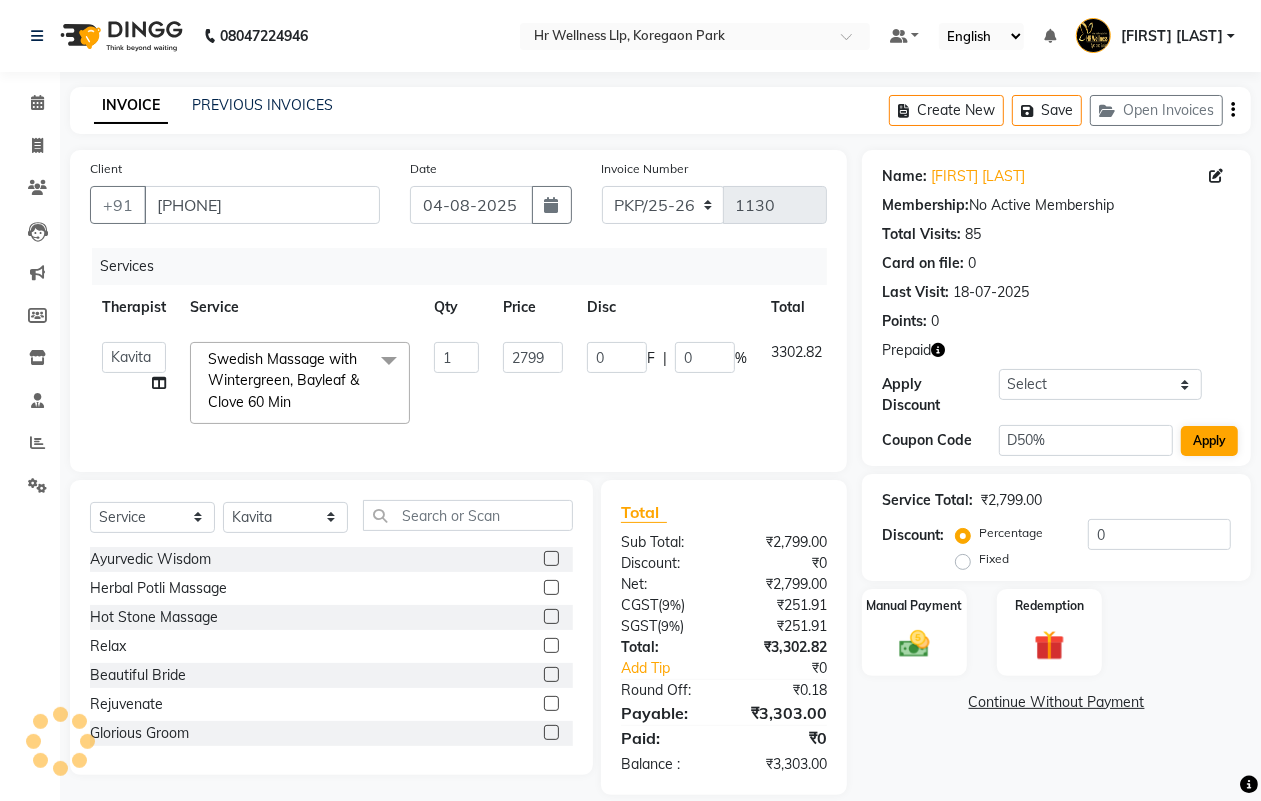 type on "50" 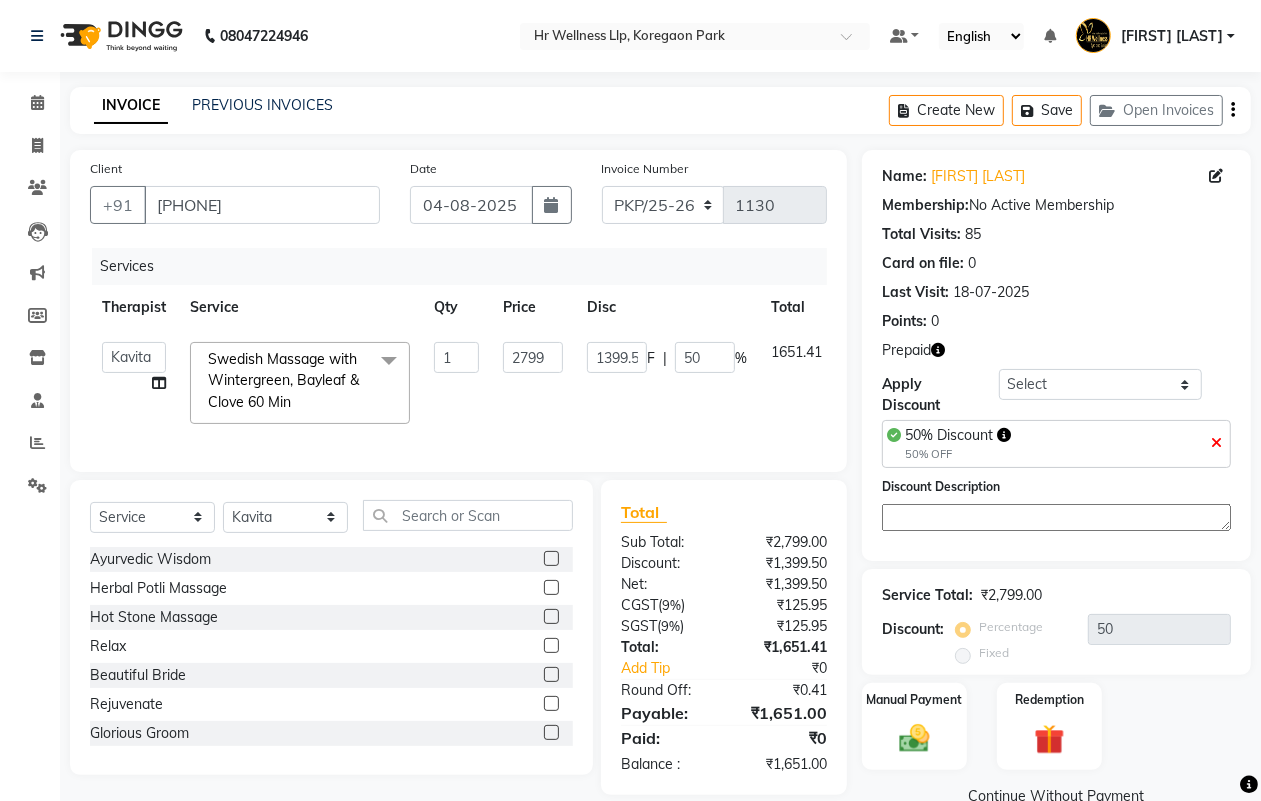 scroll, scrollTop: 42, scrollLeft: 0, axis: vertical 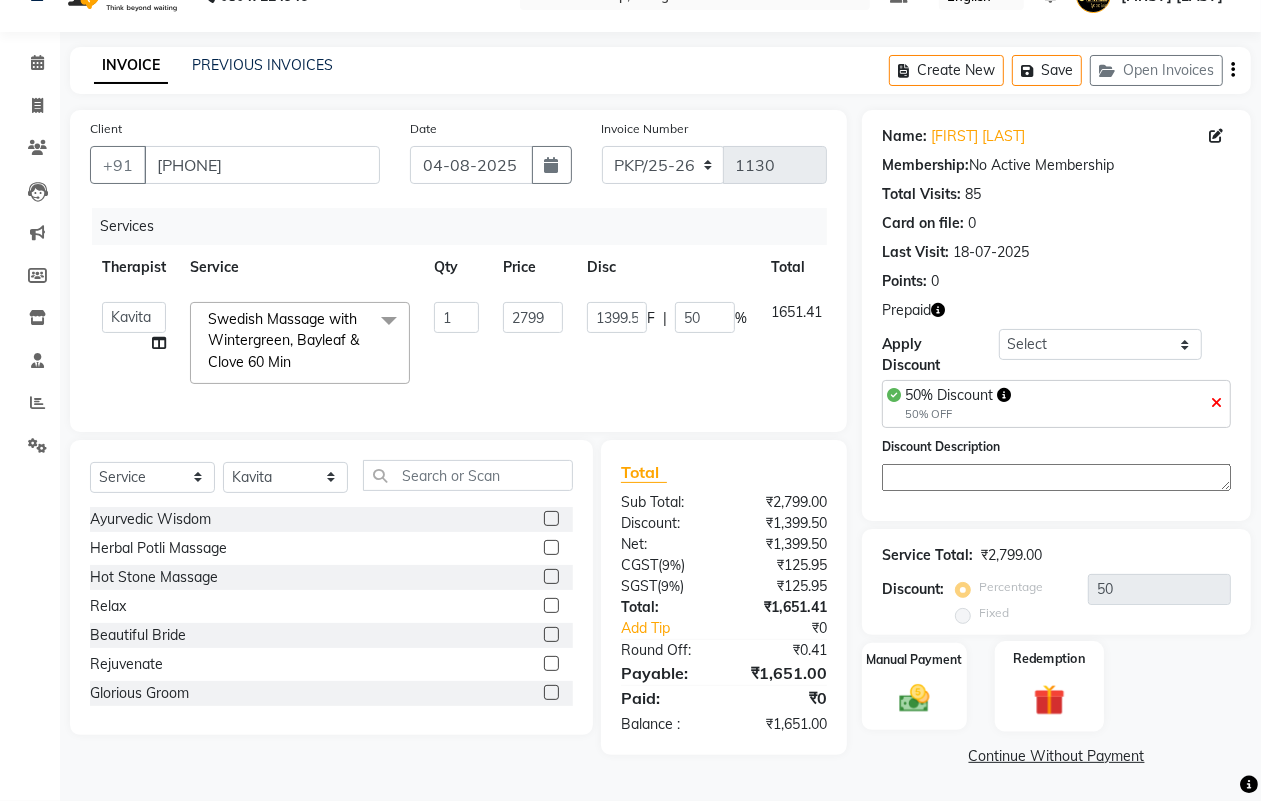 click 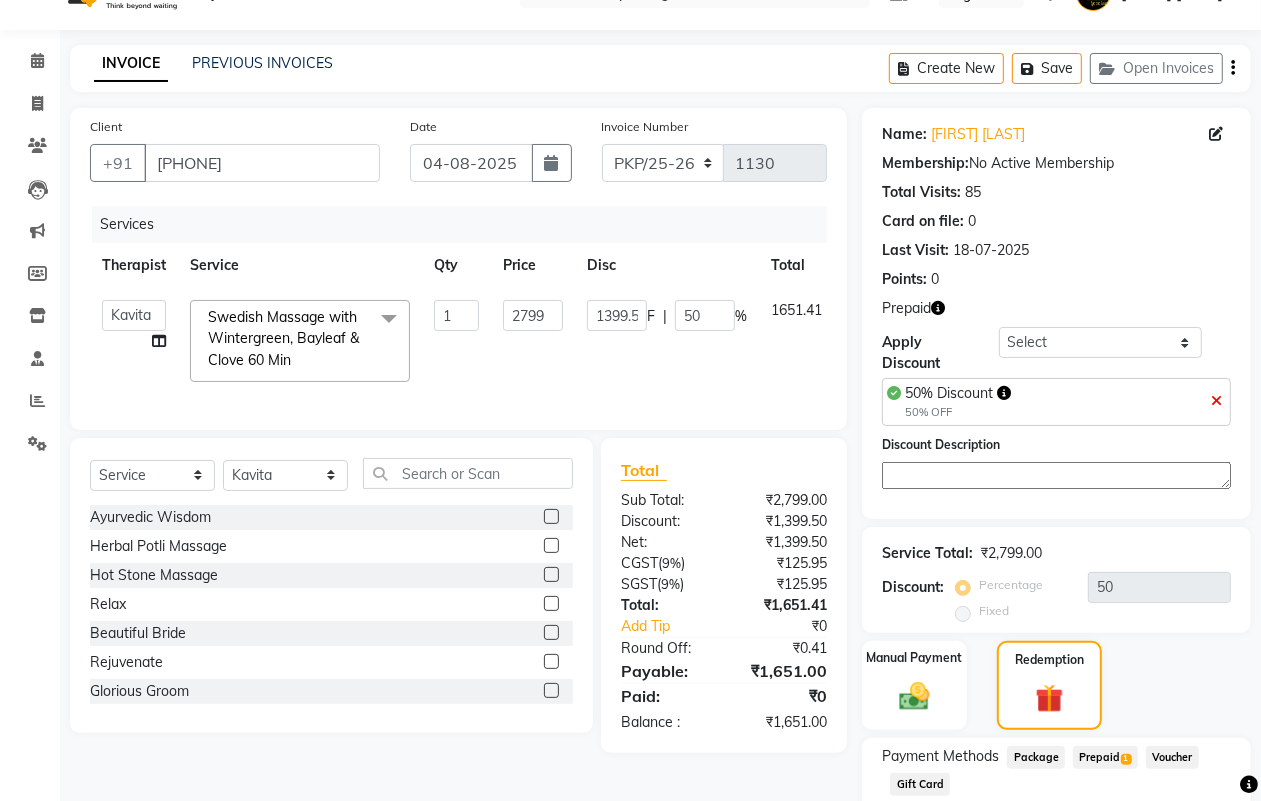 click on "Prepaid  1" 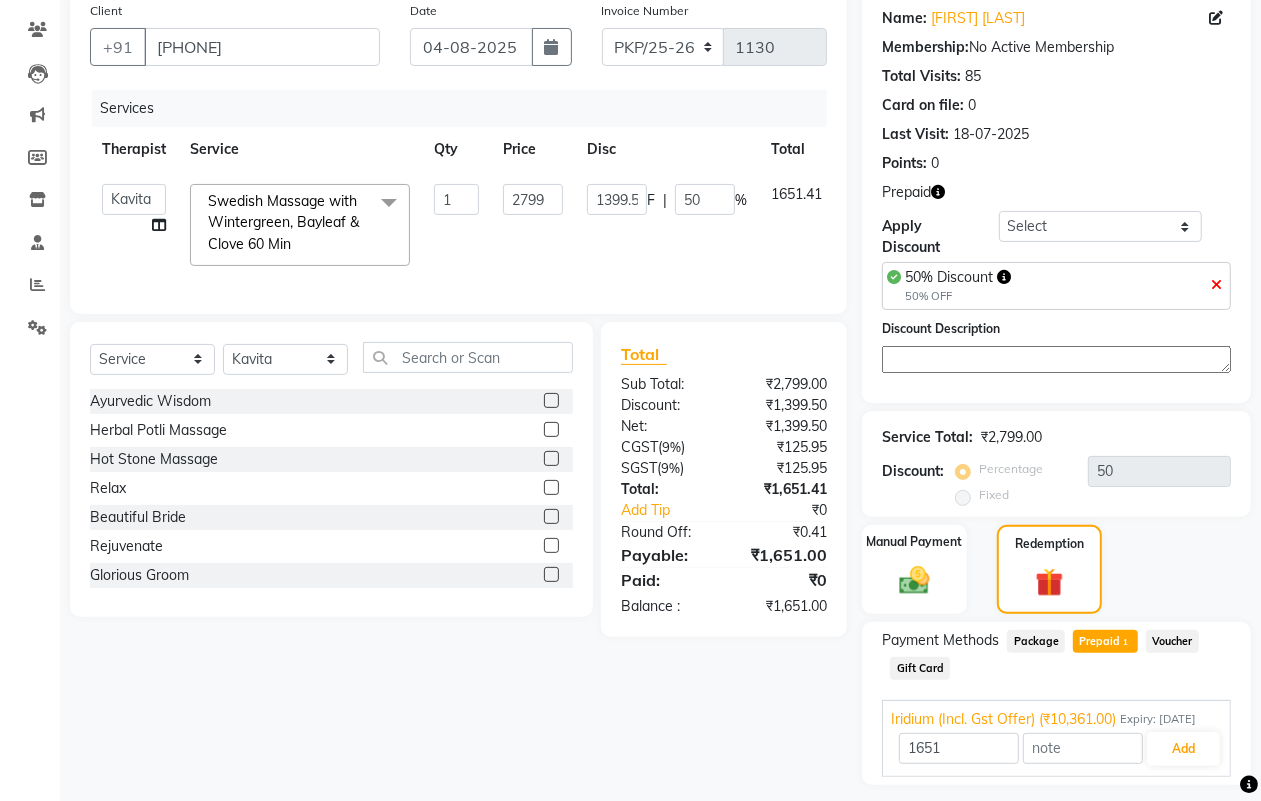 scroll, scrollTop: 233, scrollLeft: 0, axis: vertical 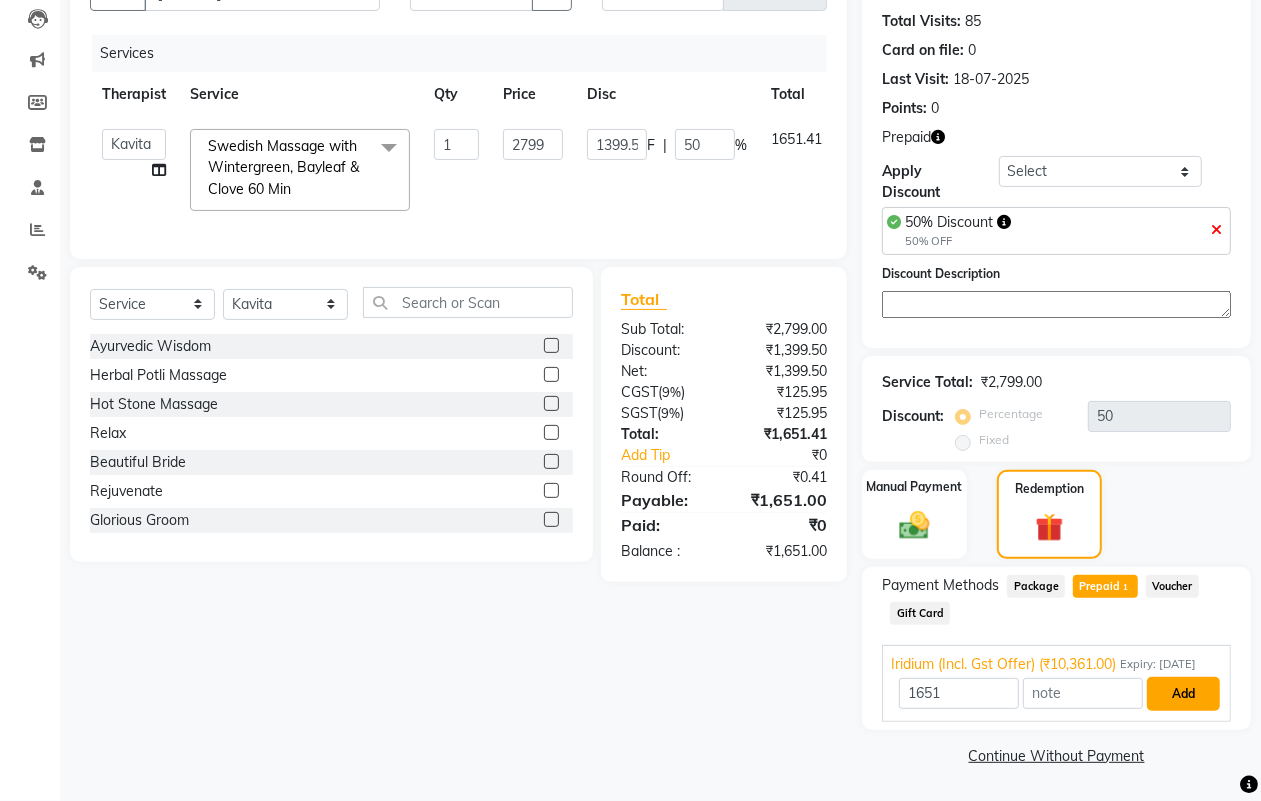 click on "Add" at bounding box center (1183, 694) 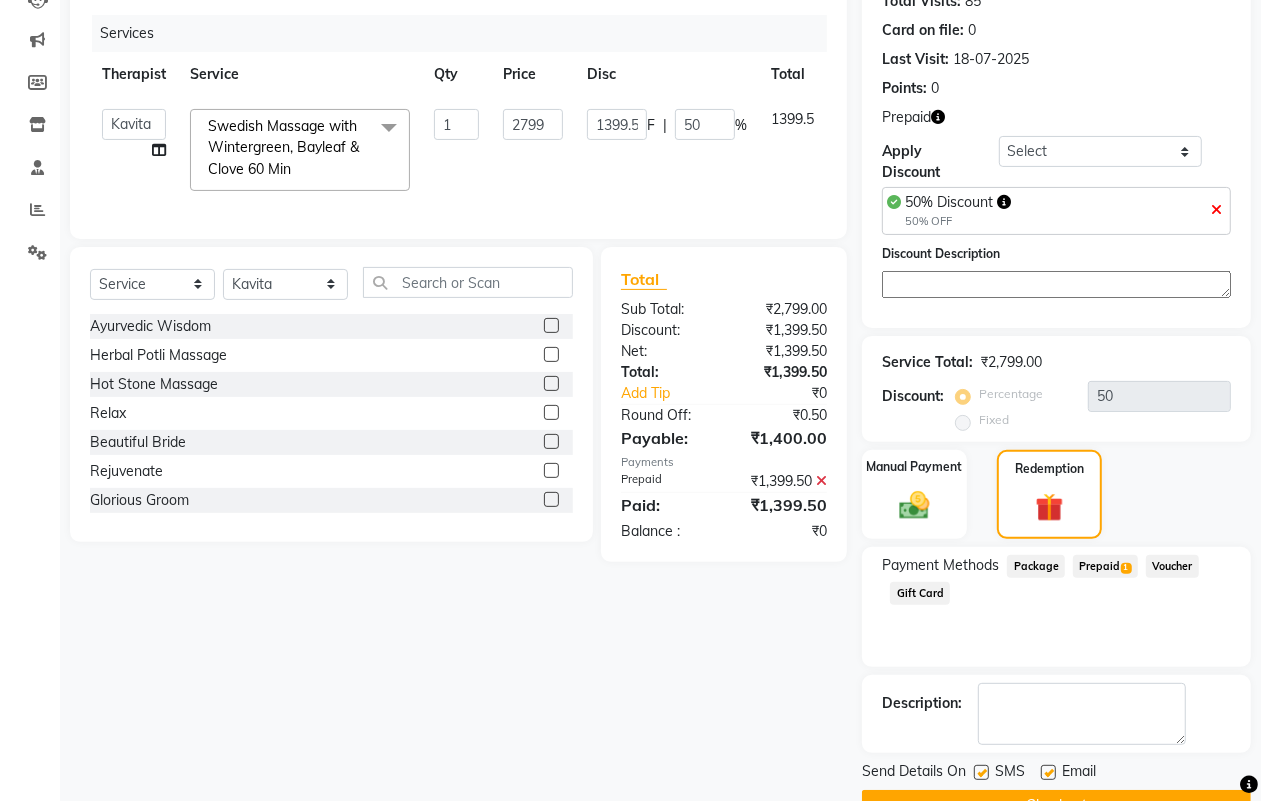 scroll, scrollTop: 283, scrollLeft: 0, axis: vertical 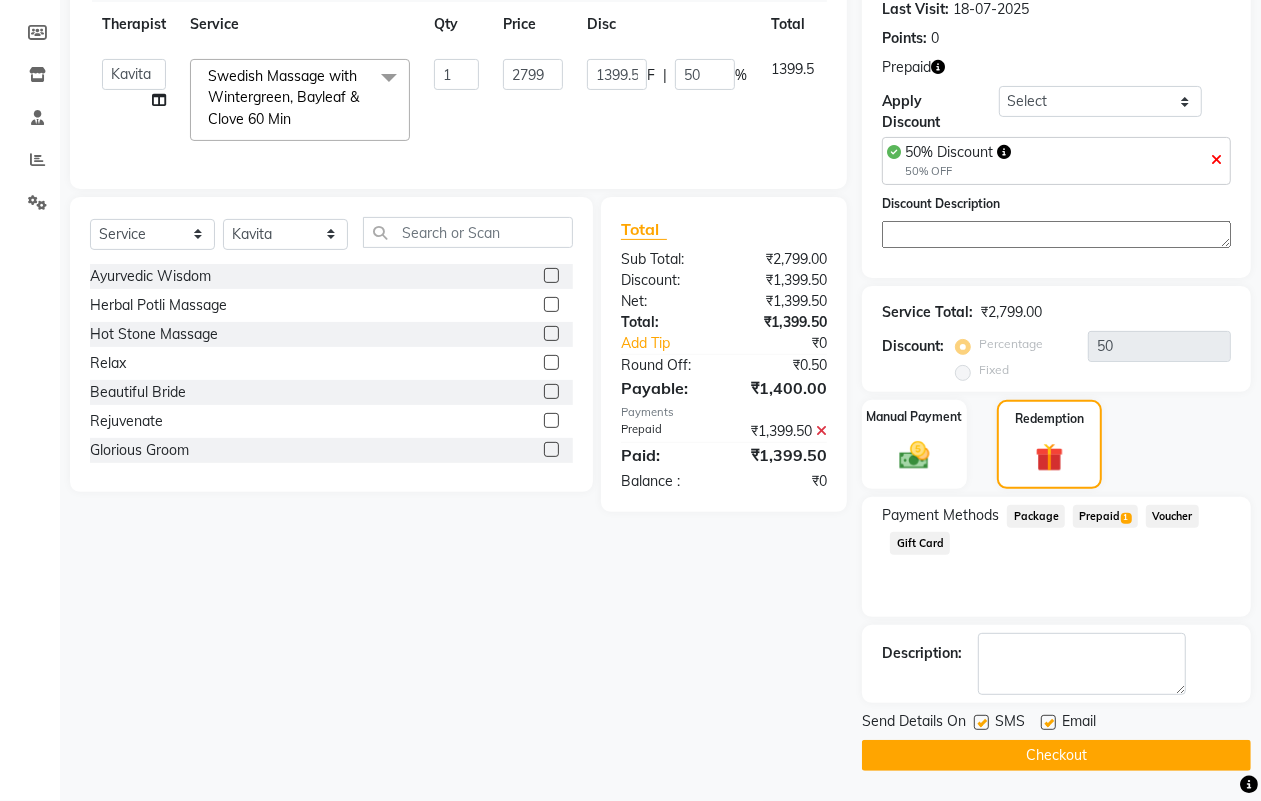click 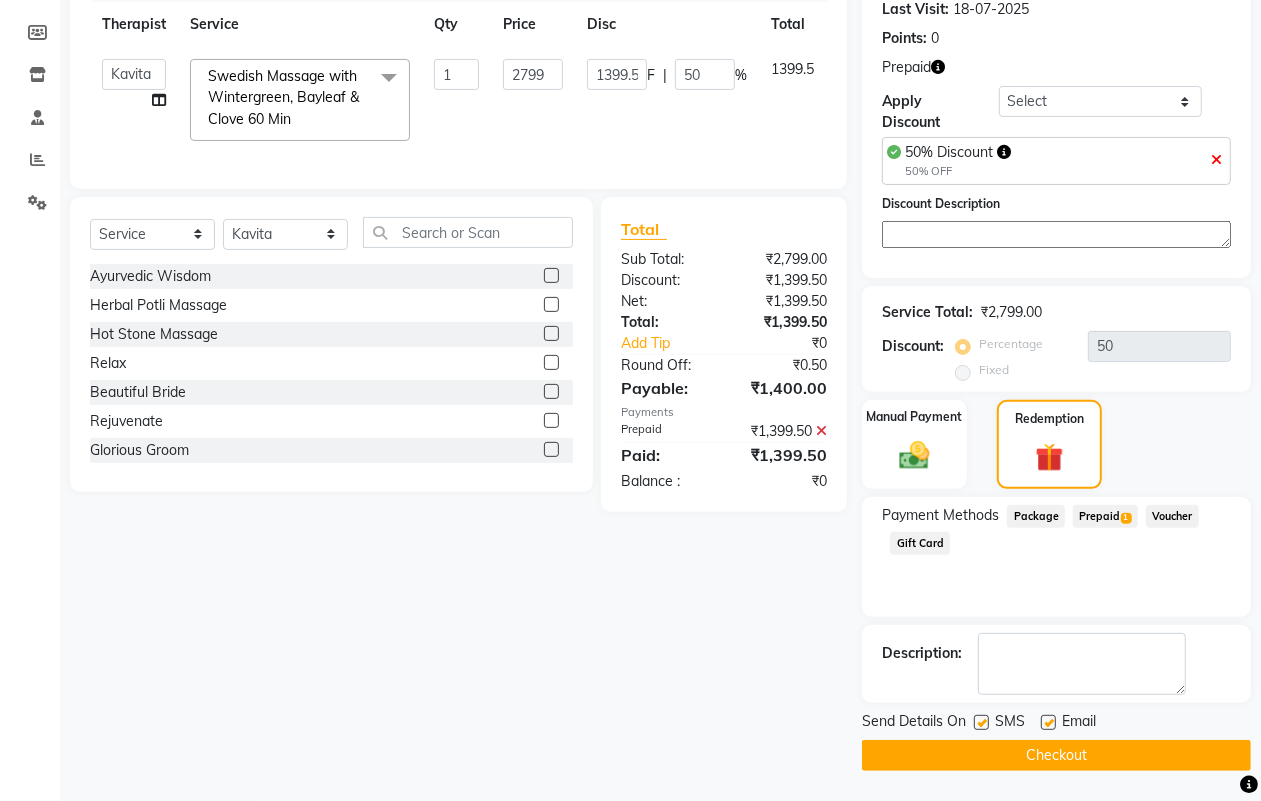 click at bounding box center [980, 723] 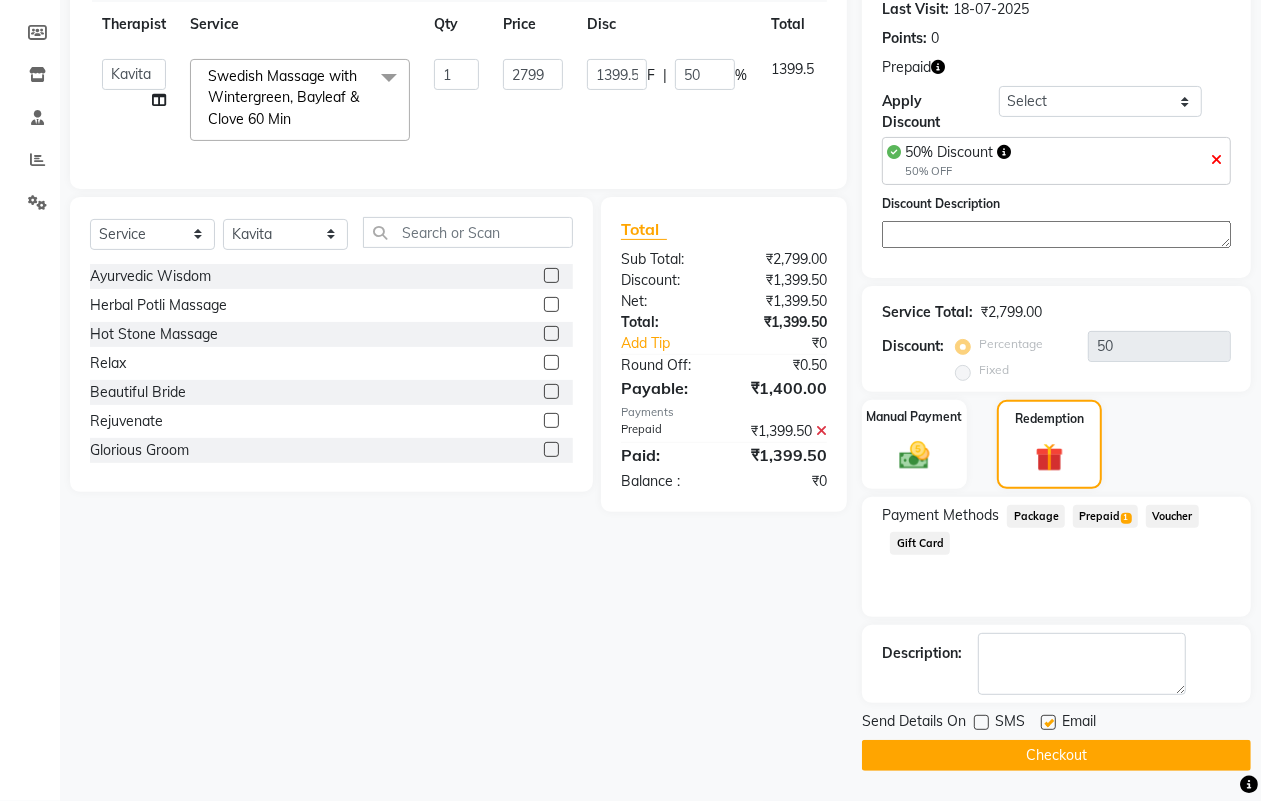 click 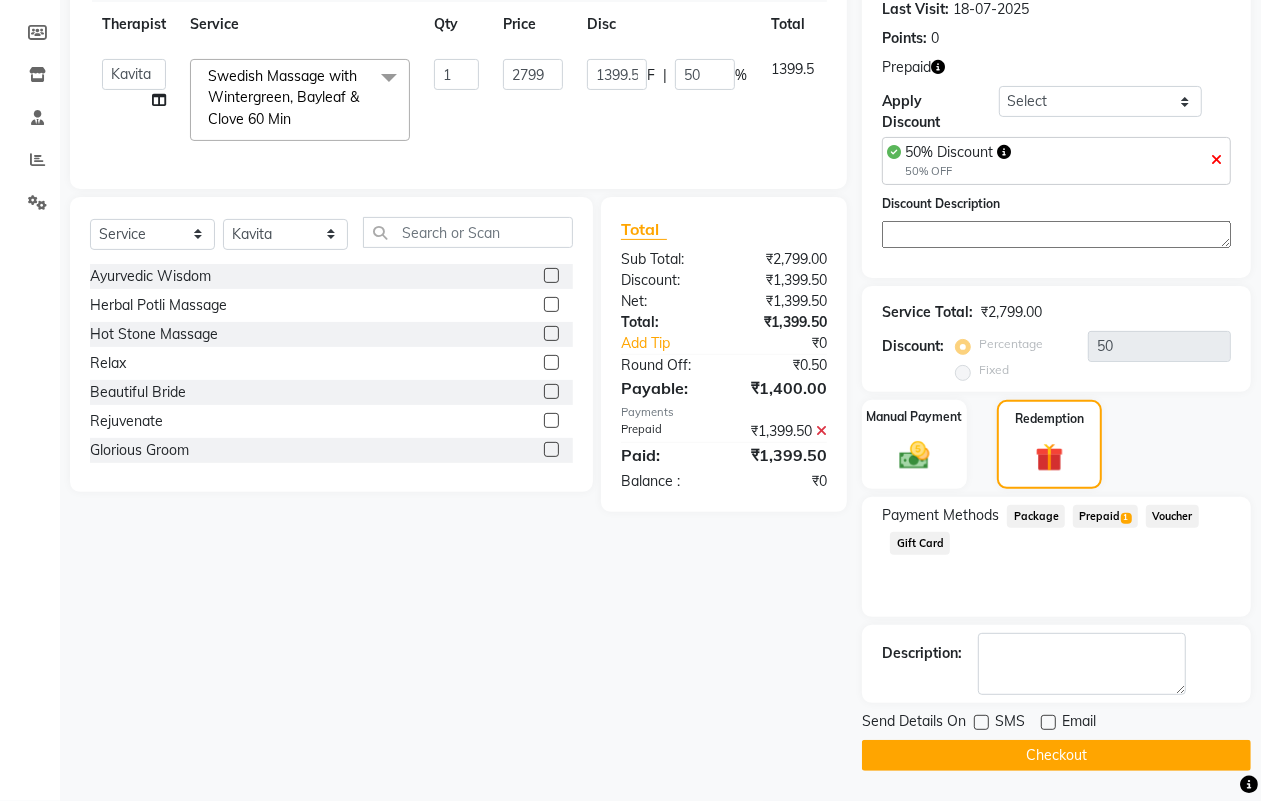 click on "Checkout" 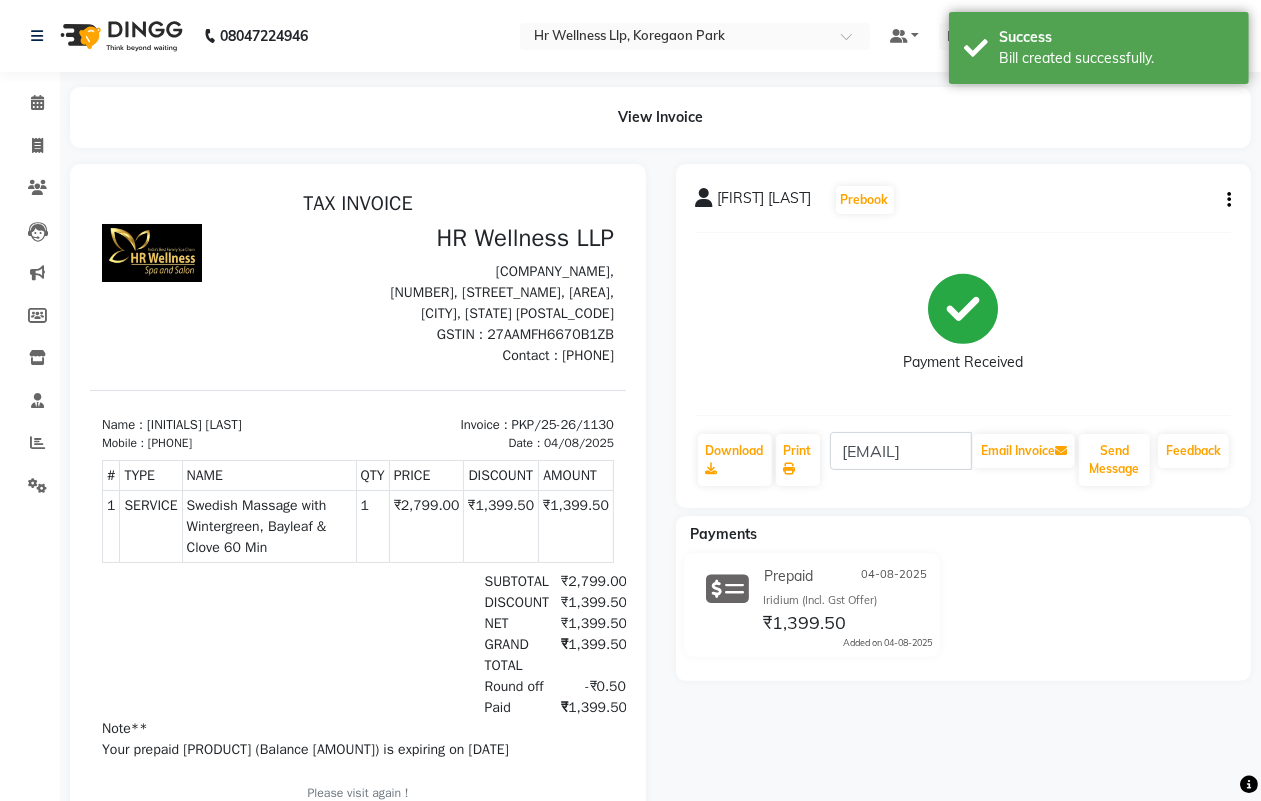 scroll, scrollTop: 0, scrollLeft: 0, axis: both 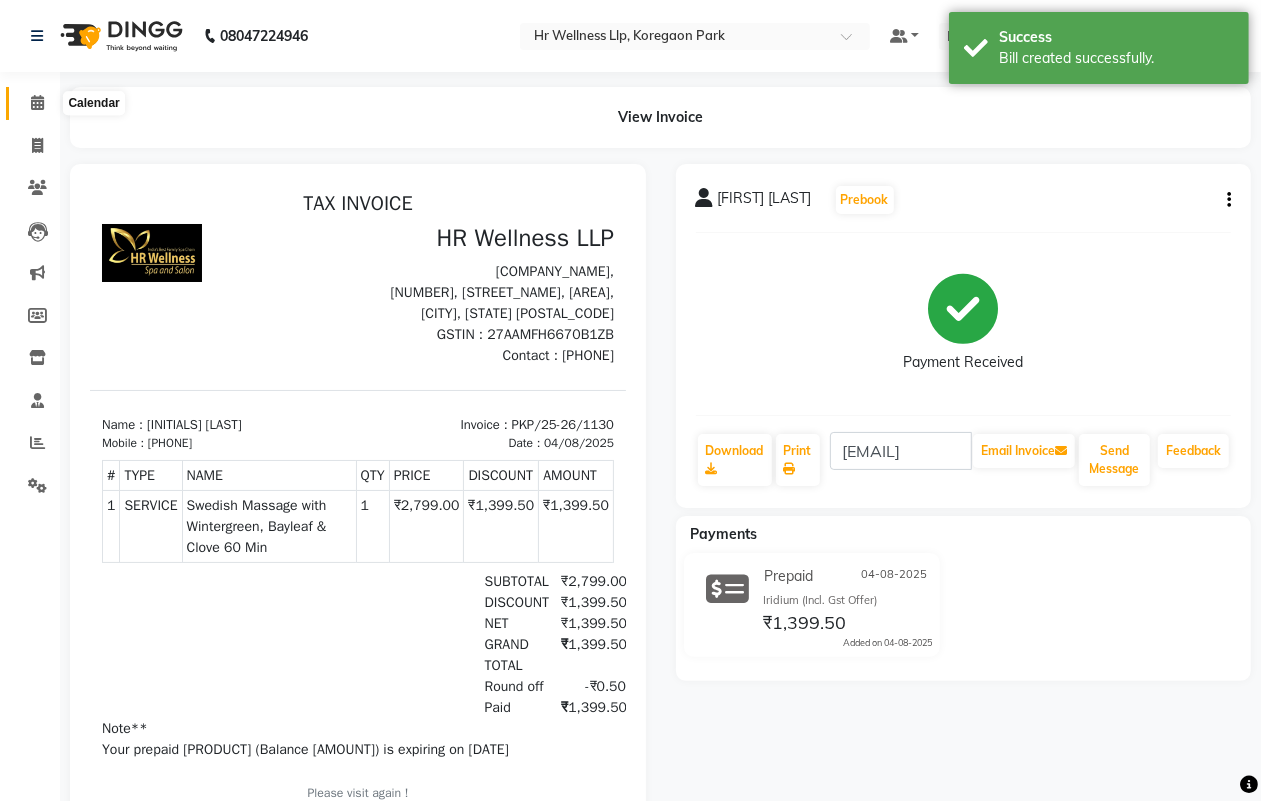 click 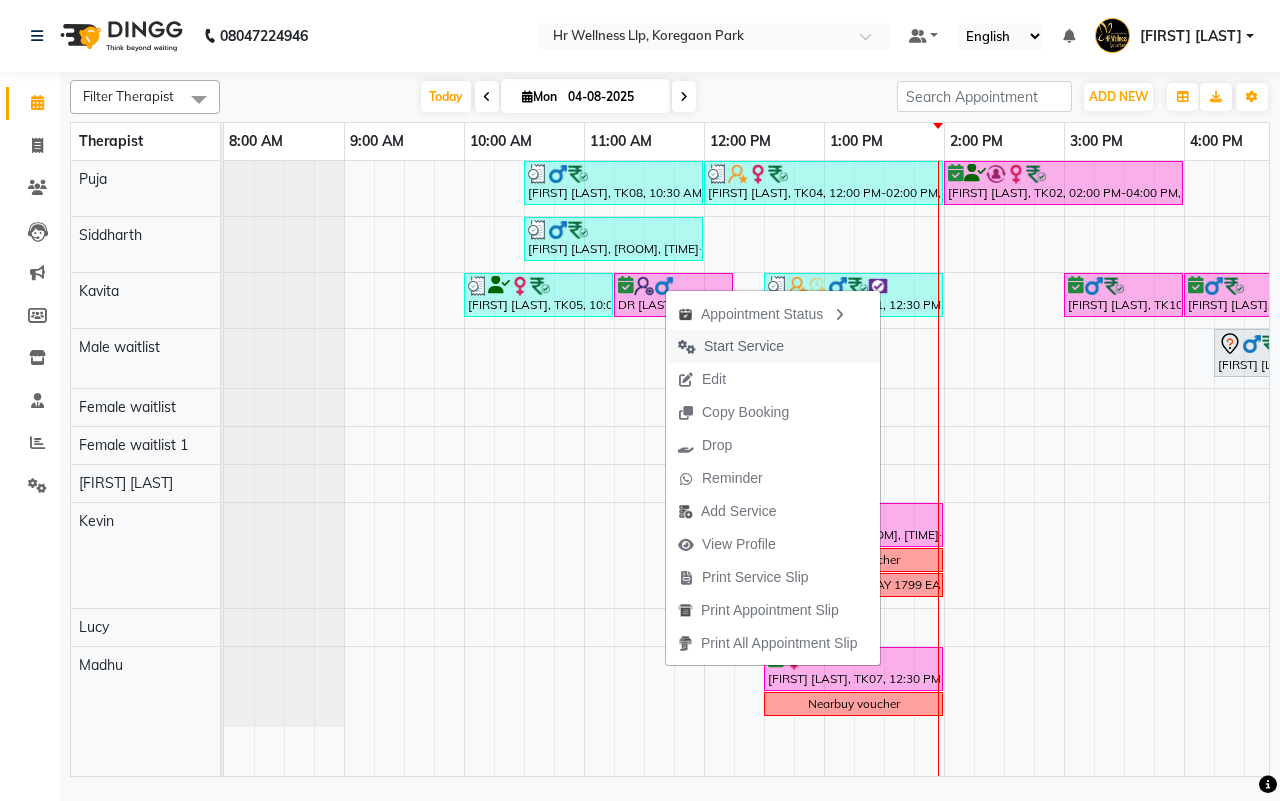 click on "Start Service" at bounding box center [744, 346] 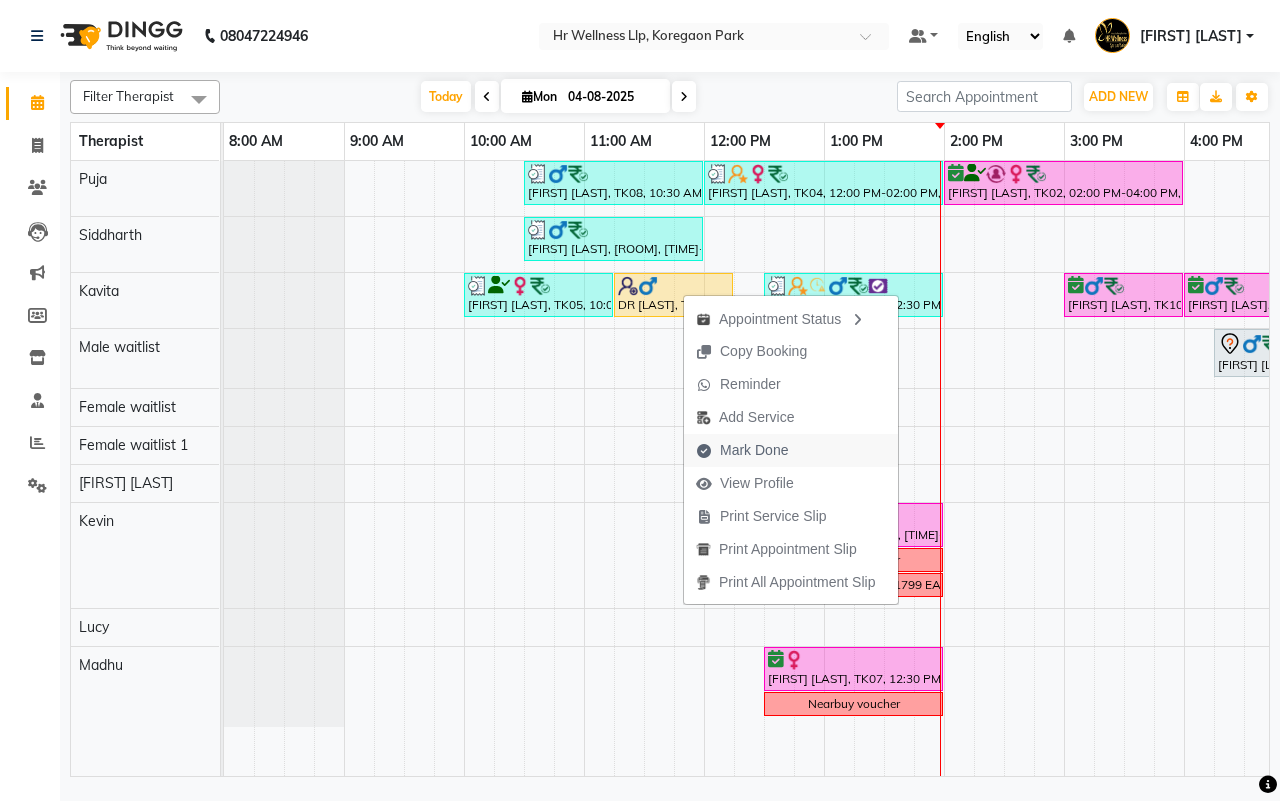 click on "Mark Done" at bounding box center [754, 450] 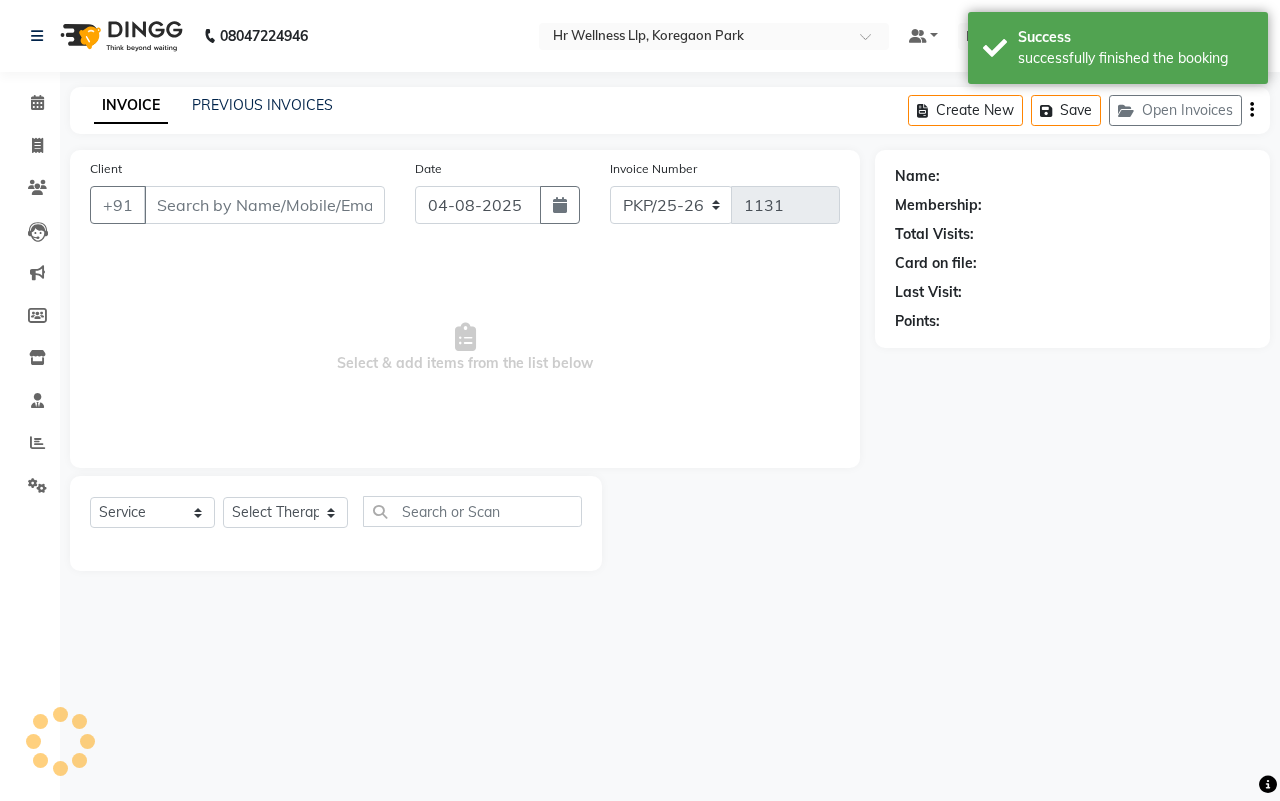 type on "7205817340" 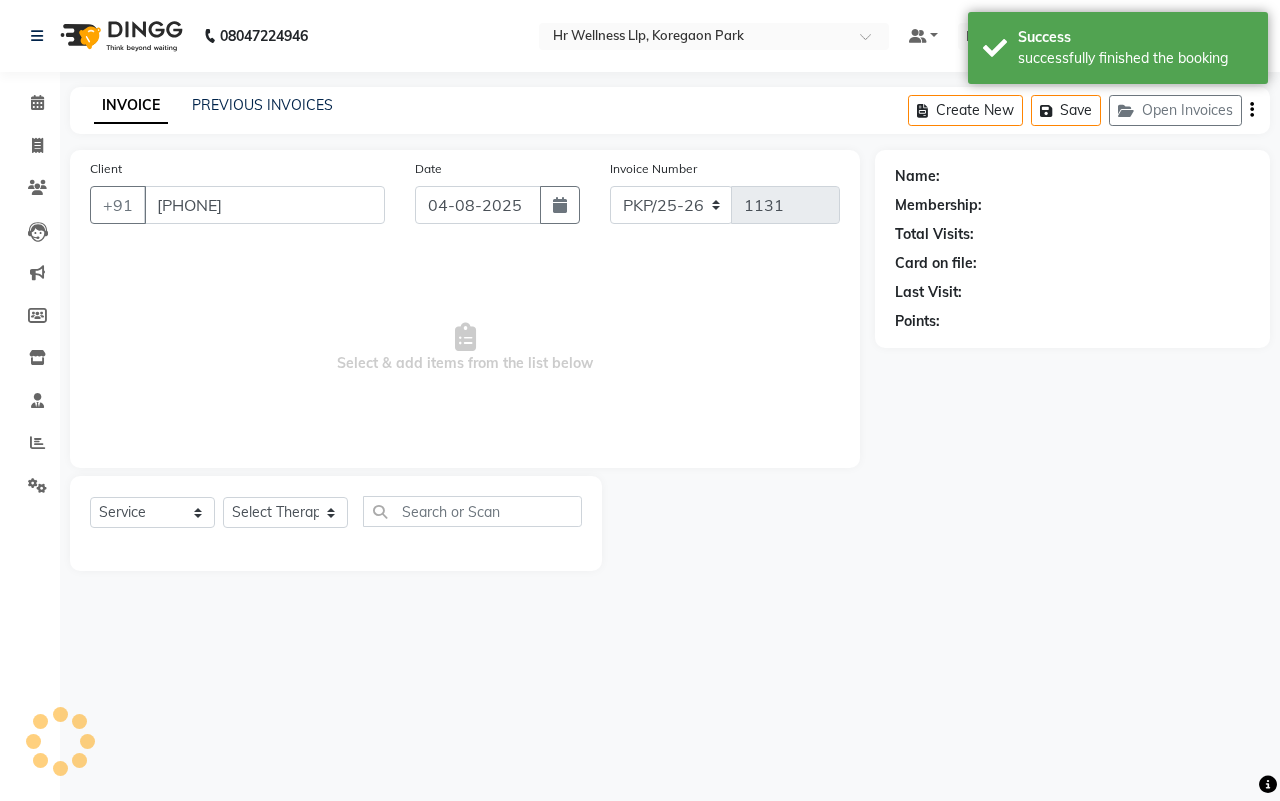 select on "19506" 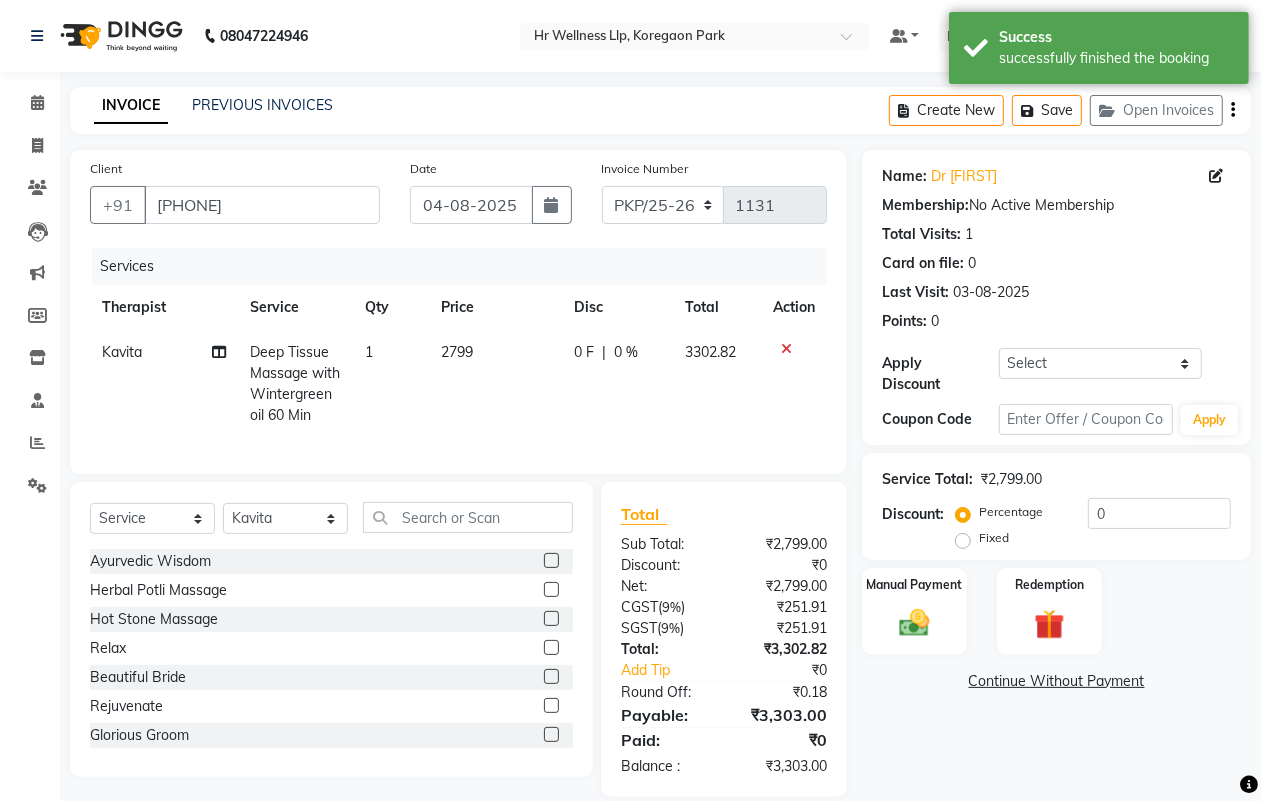 click on "0 %" 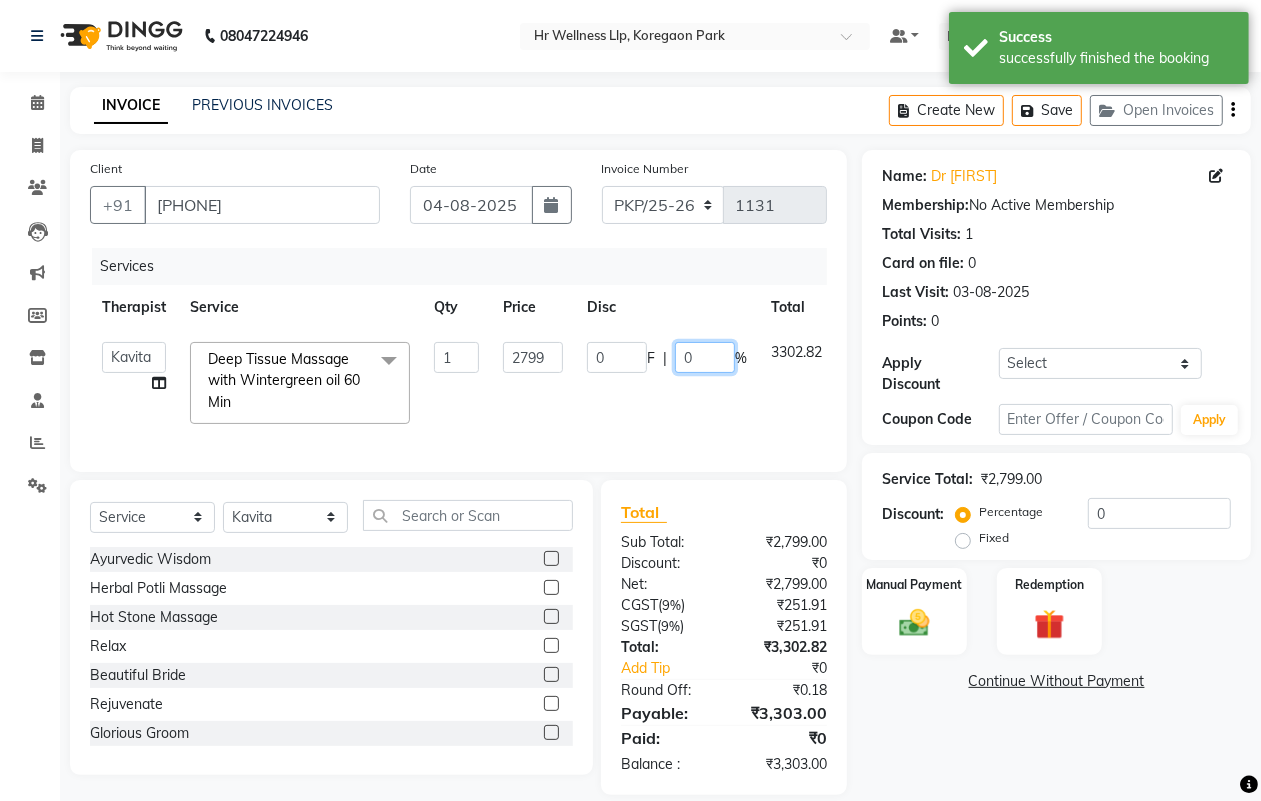 click on "0" 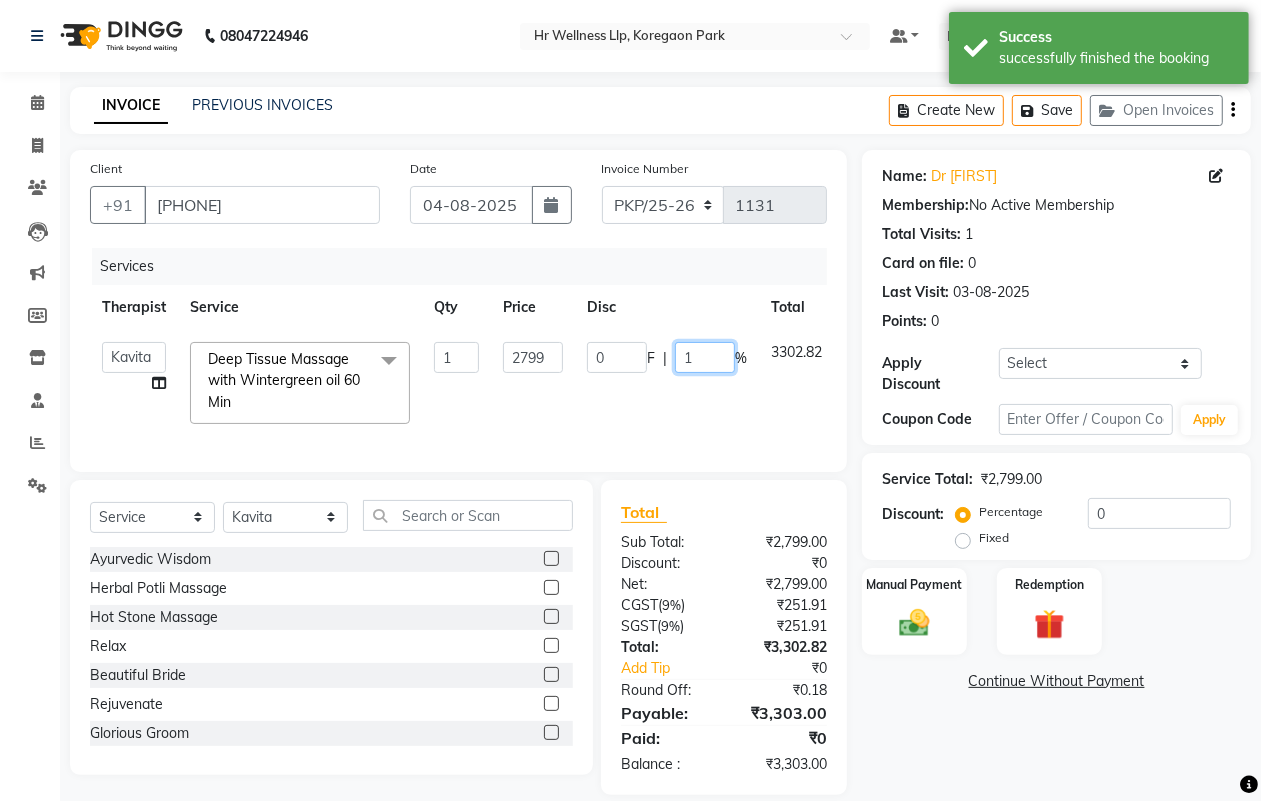 type on "10" 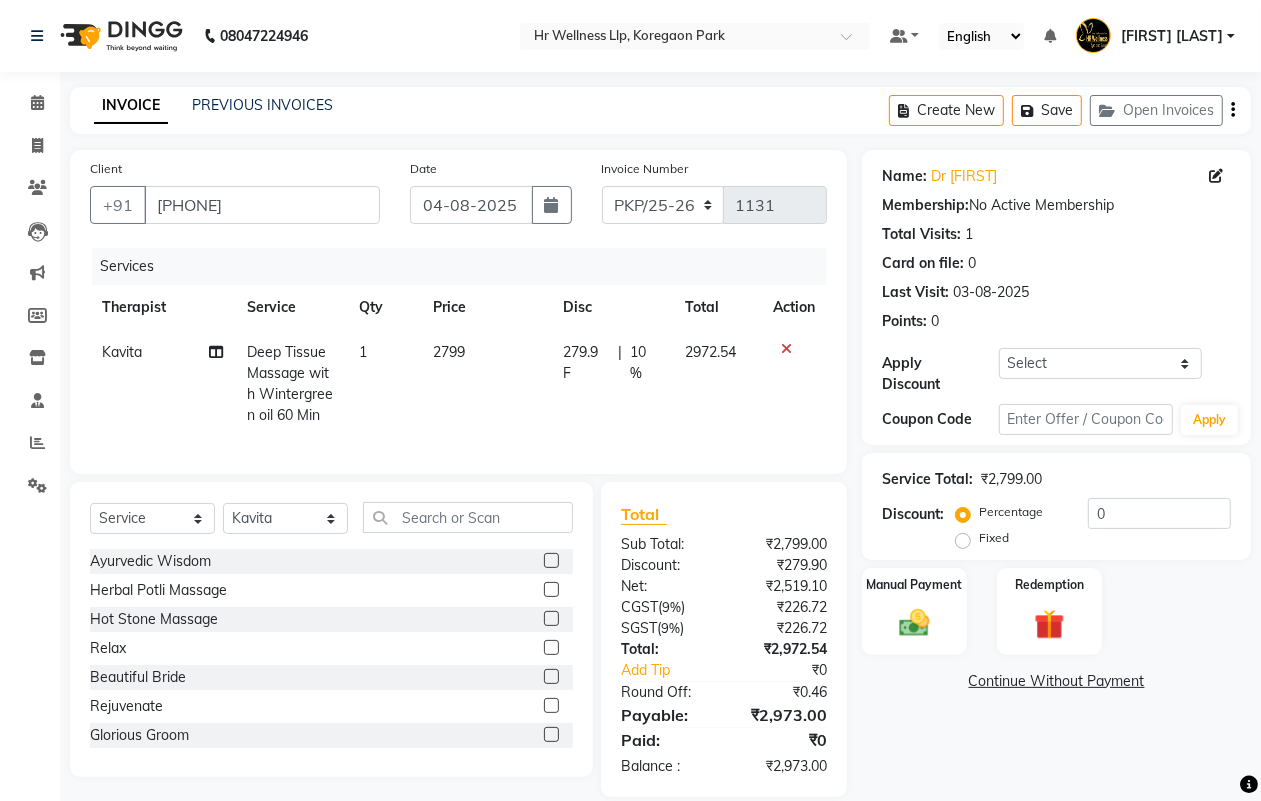 click on "Kavita Deep Tissue Massage with Wintergreen oil 60 Min 1 2799 279.9 F | 10 % 2972.54" 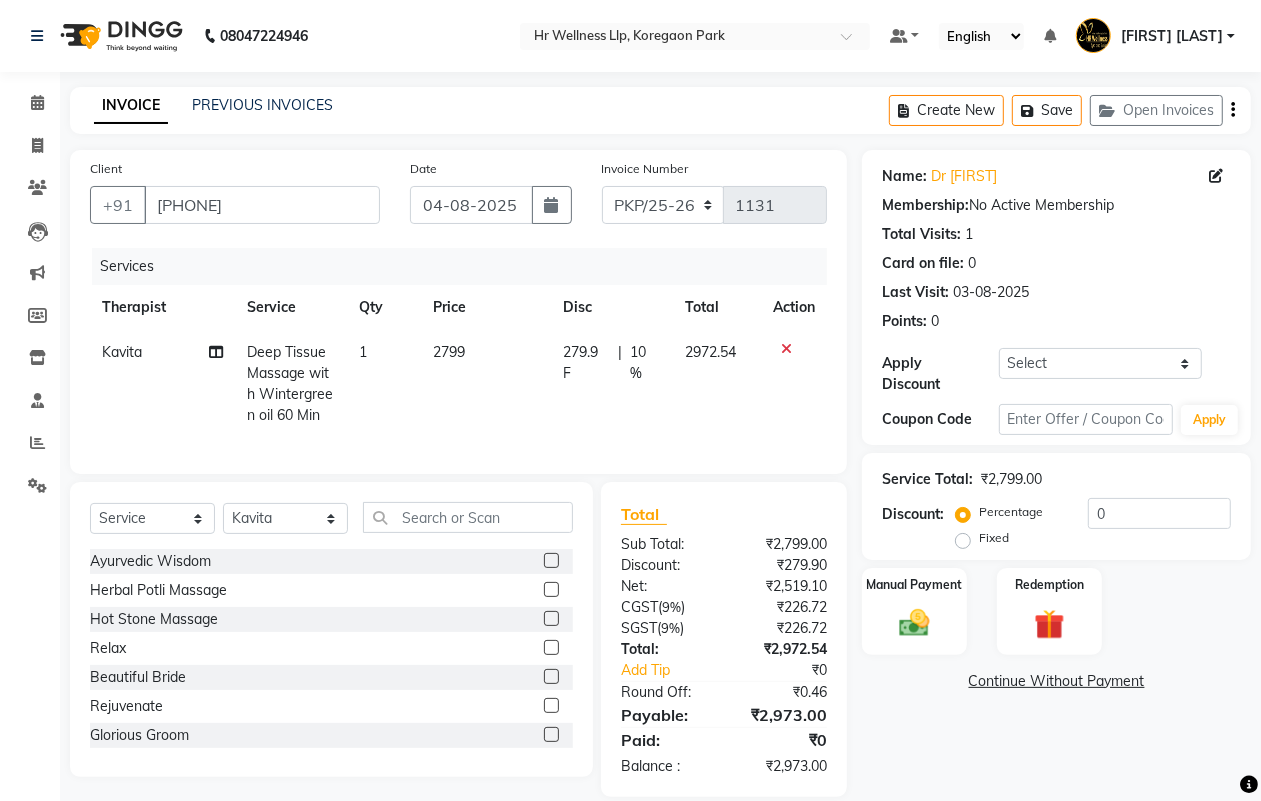 scroll, scrollTop: 45, scrollLeft: 0, axis: vertical 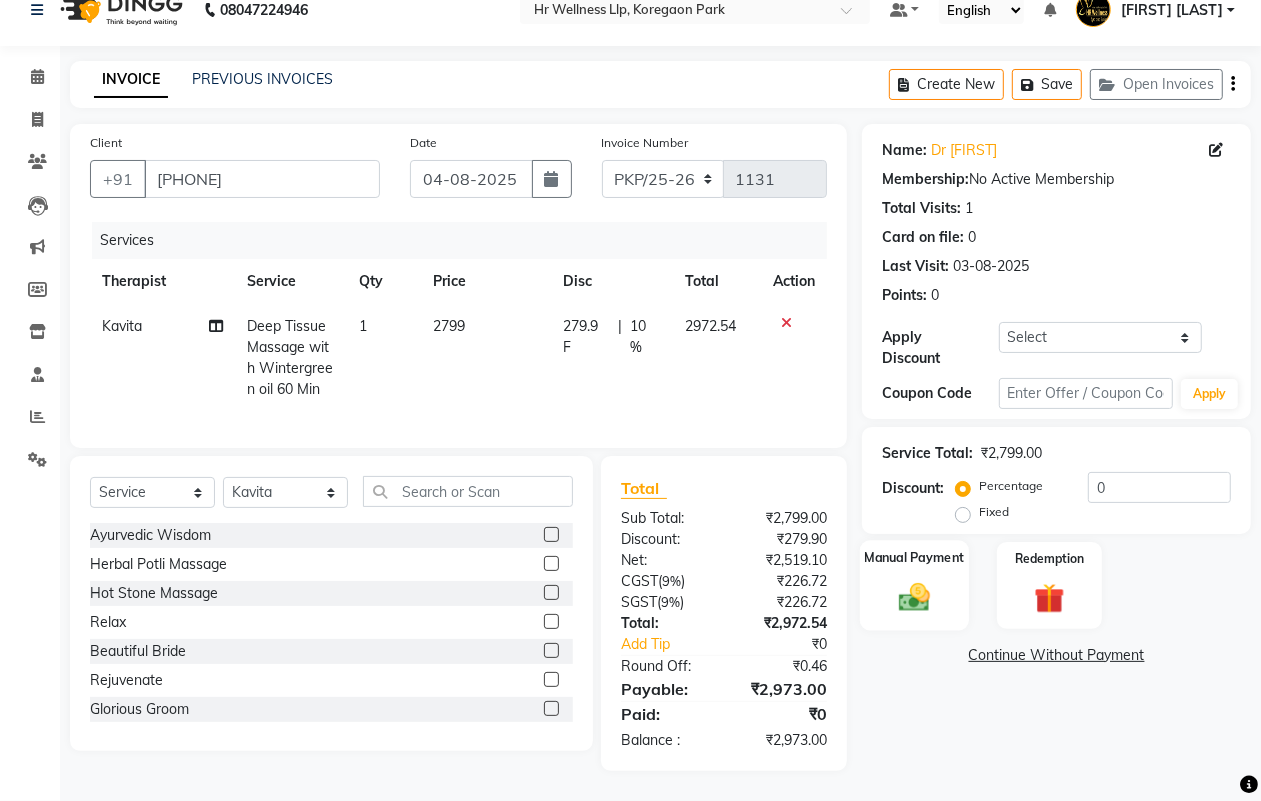 click 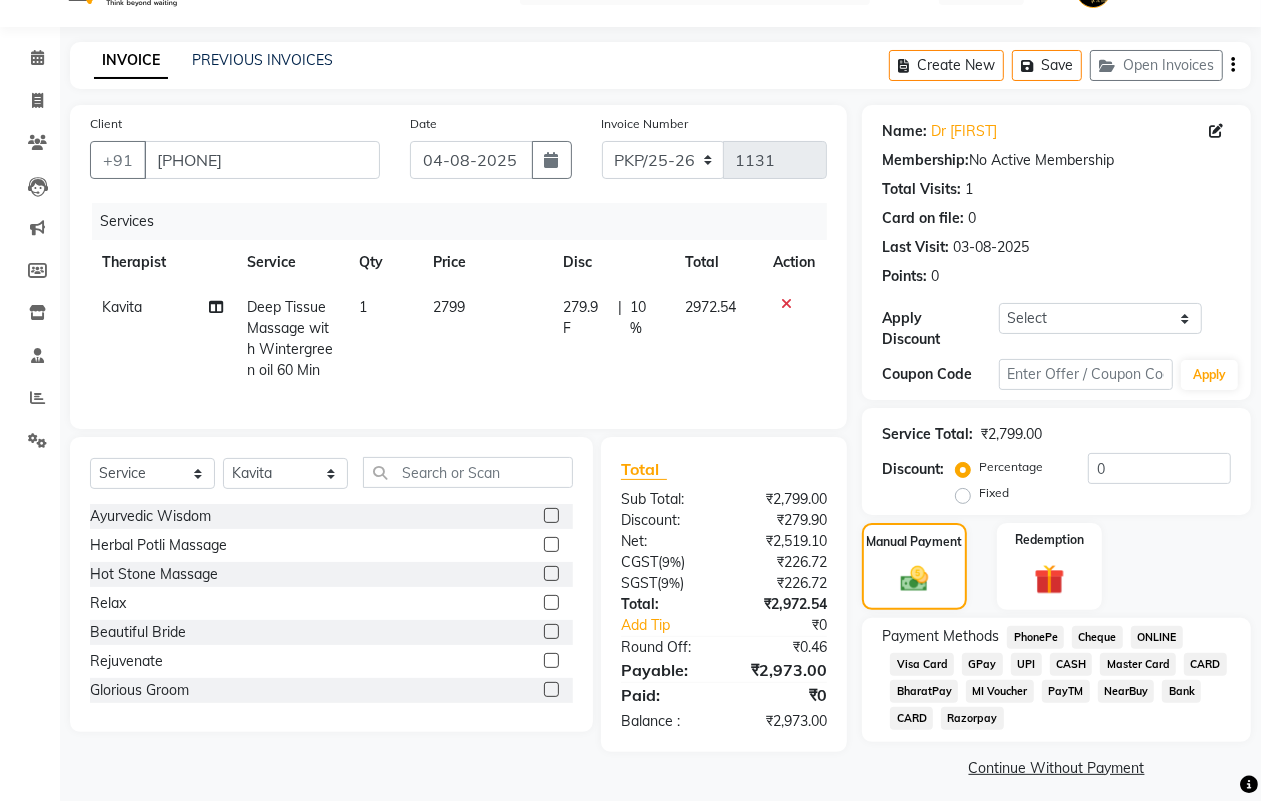click on "Visa Card" 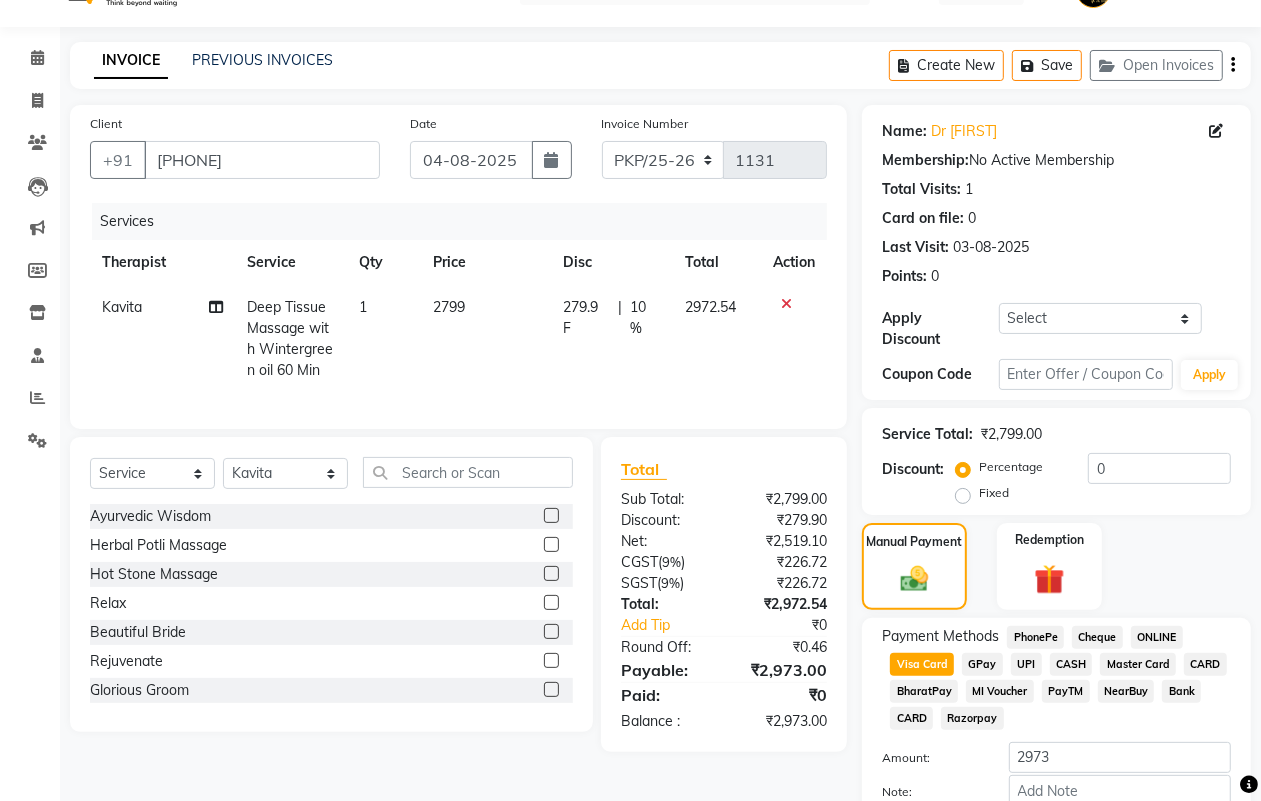 scroll, scrollTop: 161, scrollLeft: 0, axis: vertical 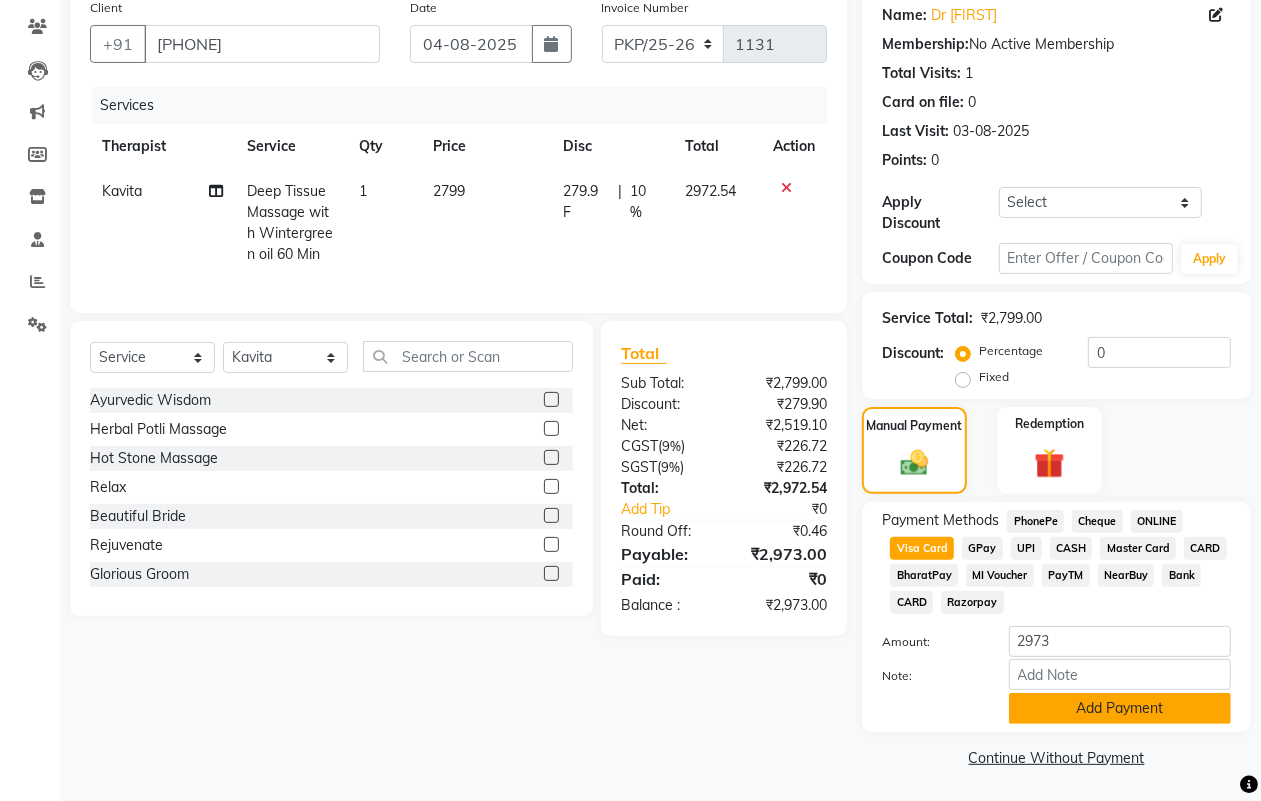 click on "Add Payment" 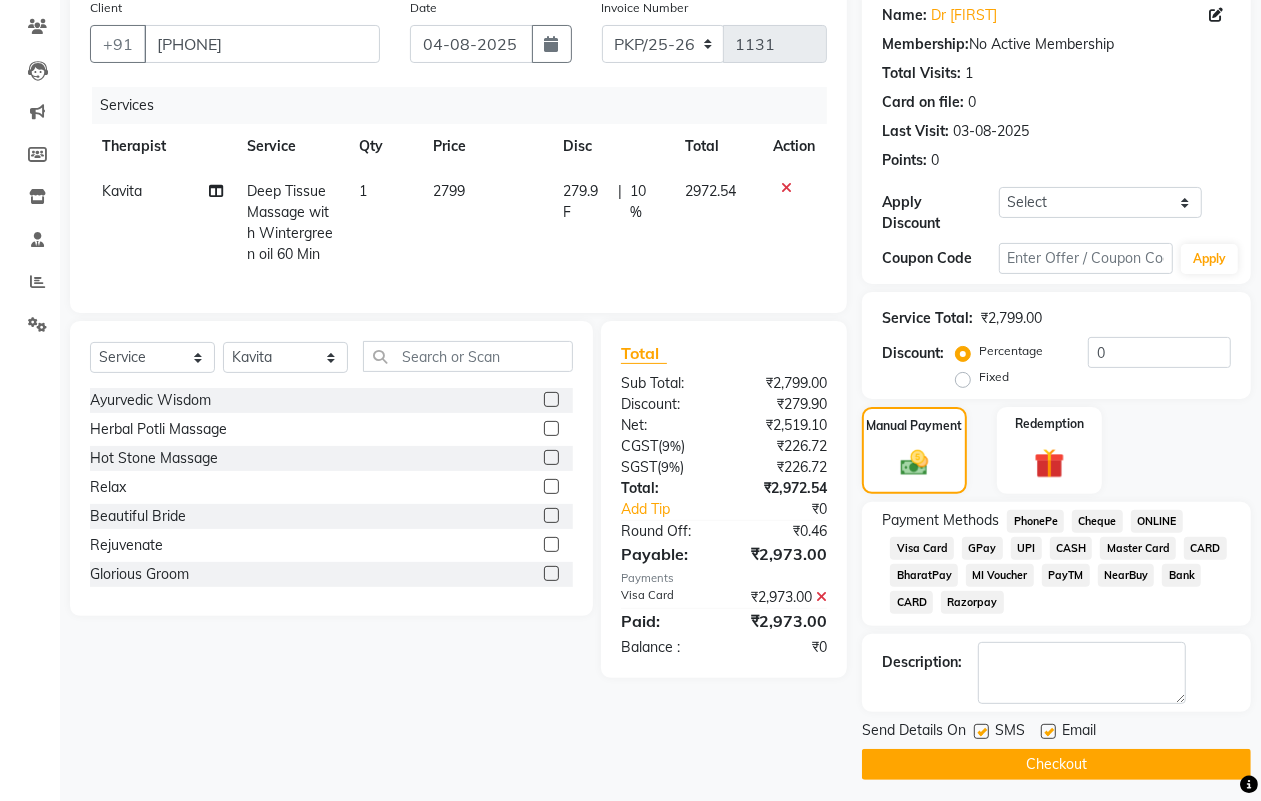 click on "Checkout" 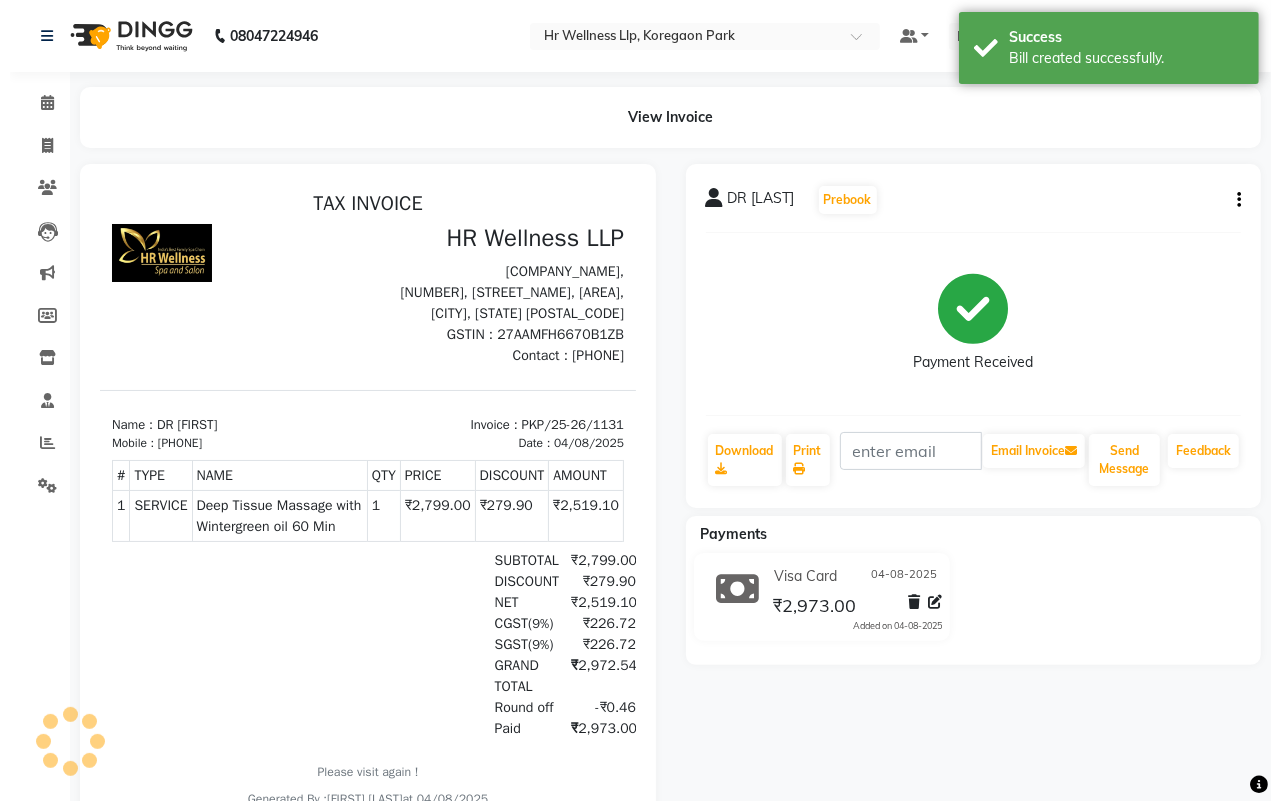 scroll, scrollTop: 0, scrollLeft: 0, axis: both 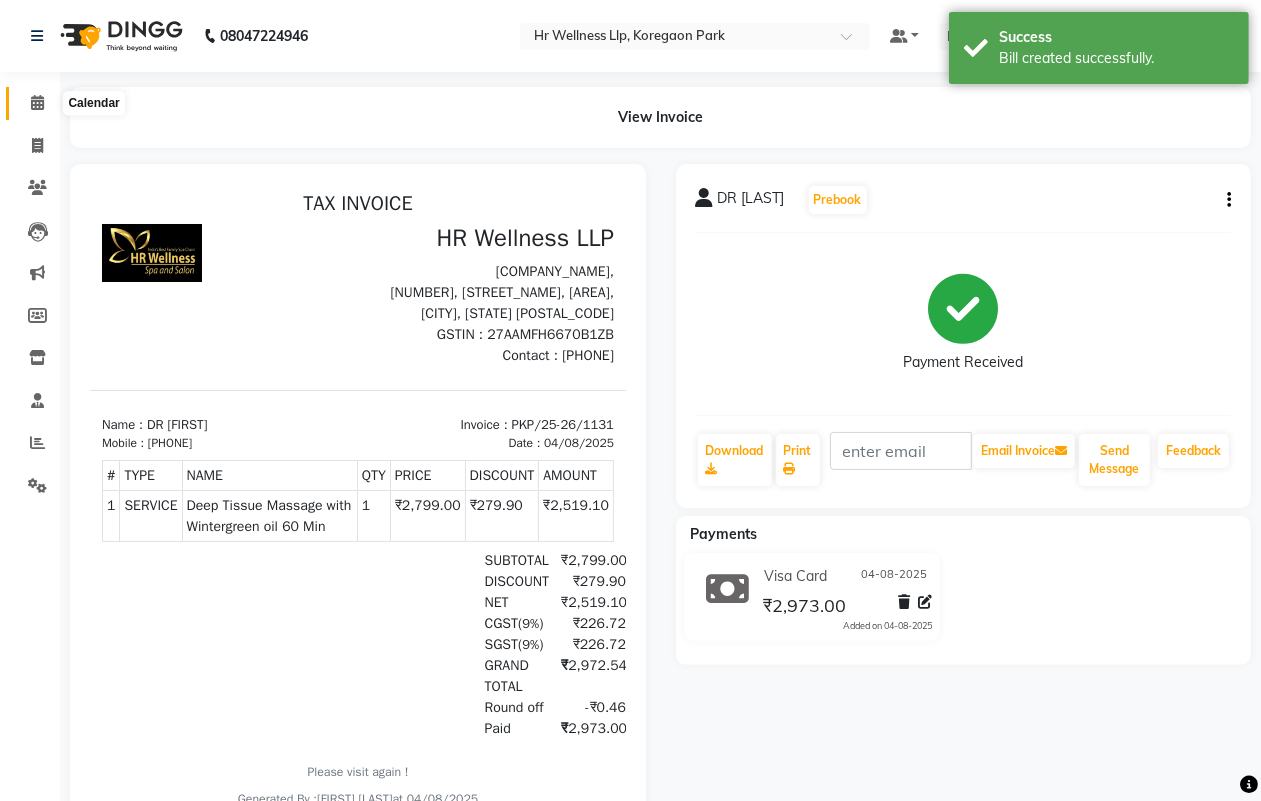 click 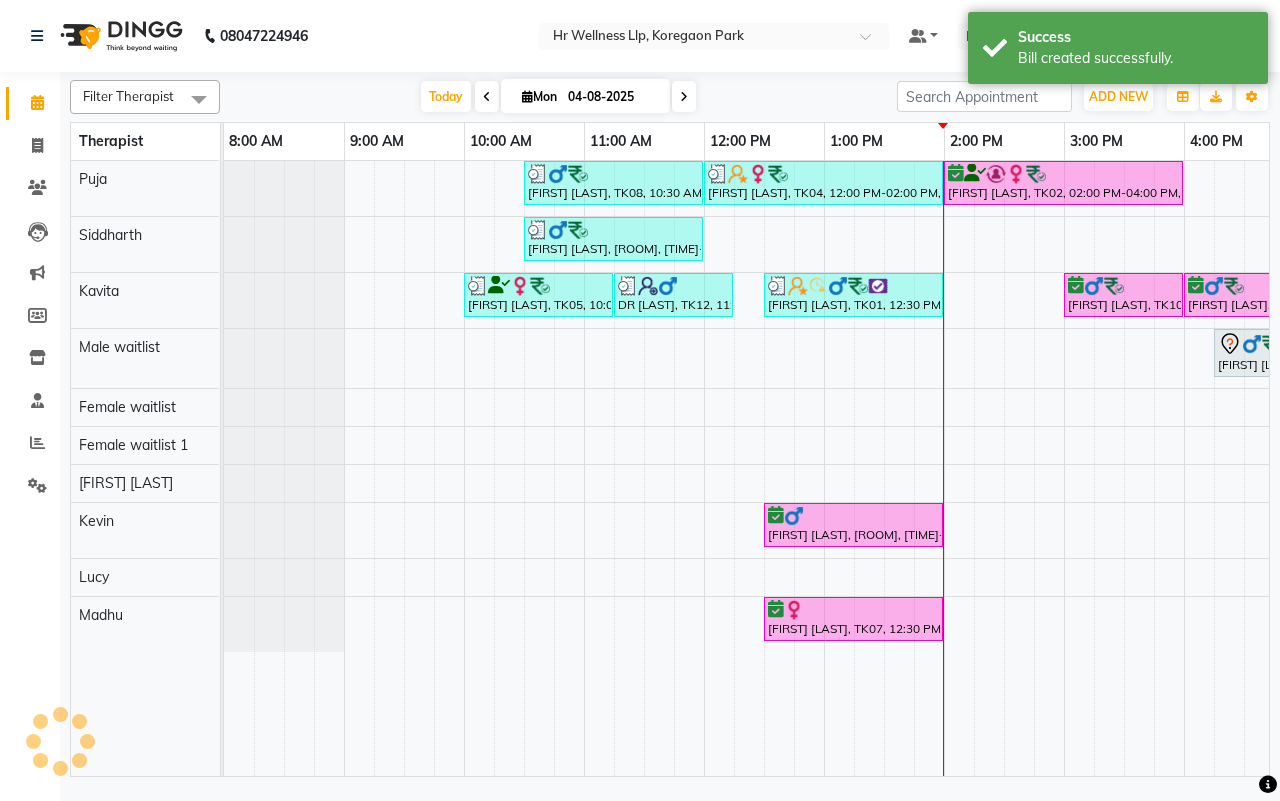 scroll, scrollTop: 0, scrollLeft: 0, axis: both 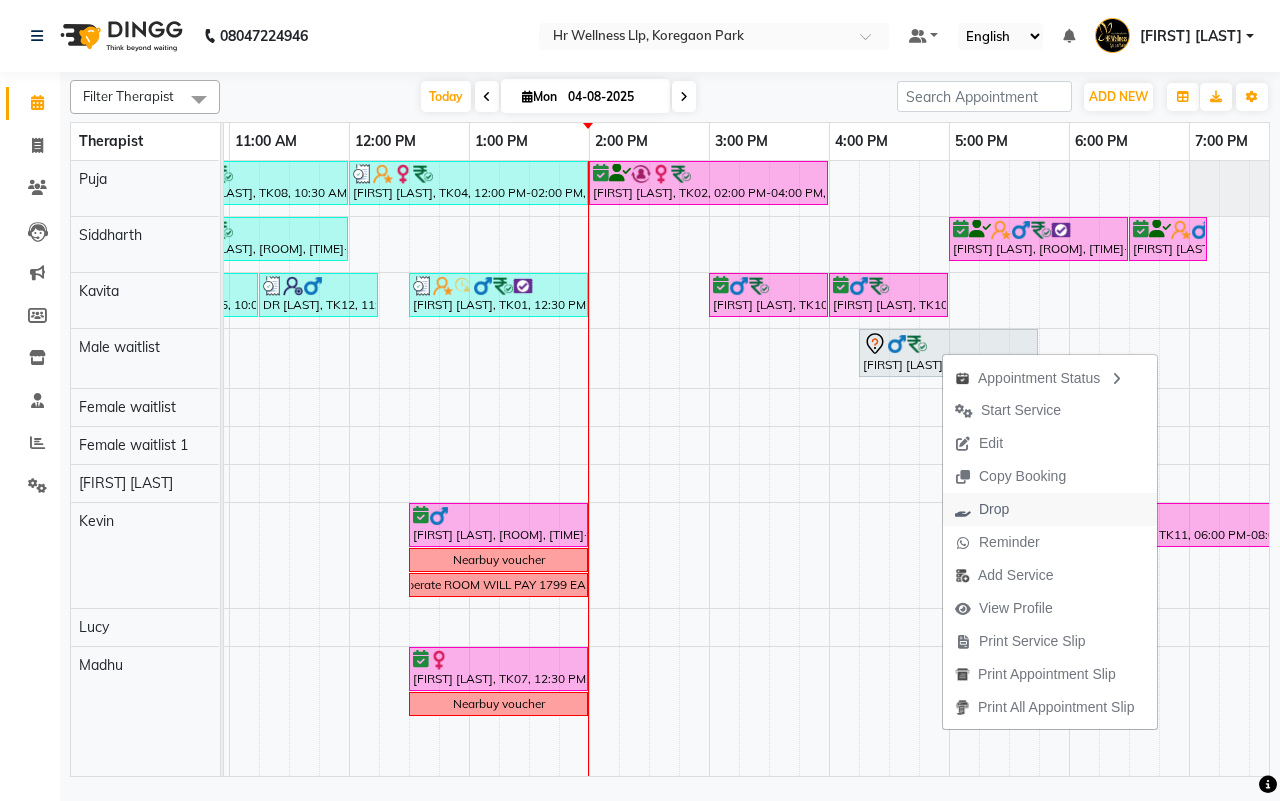 click on "Drop" at bounding box center (982, 509) 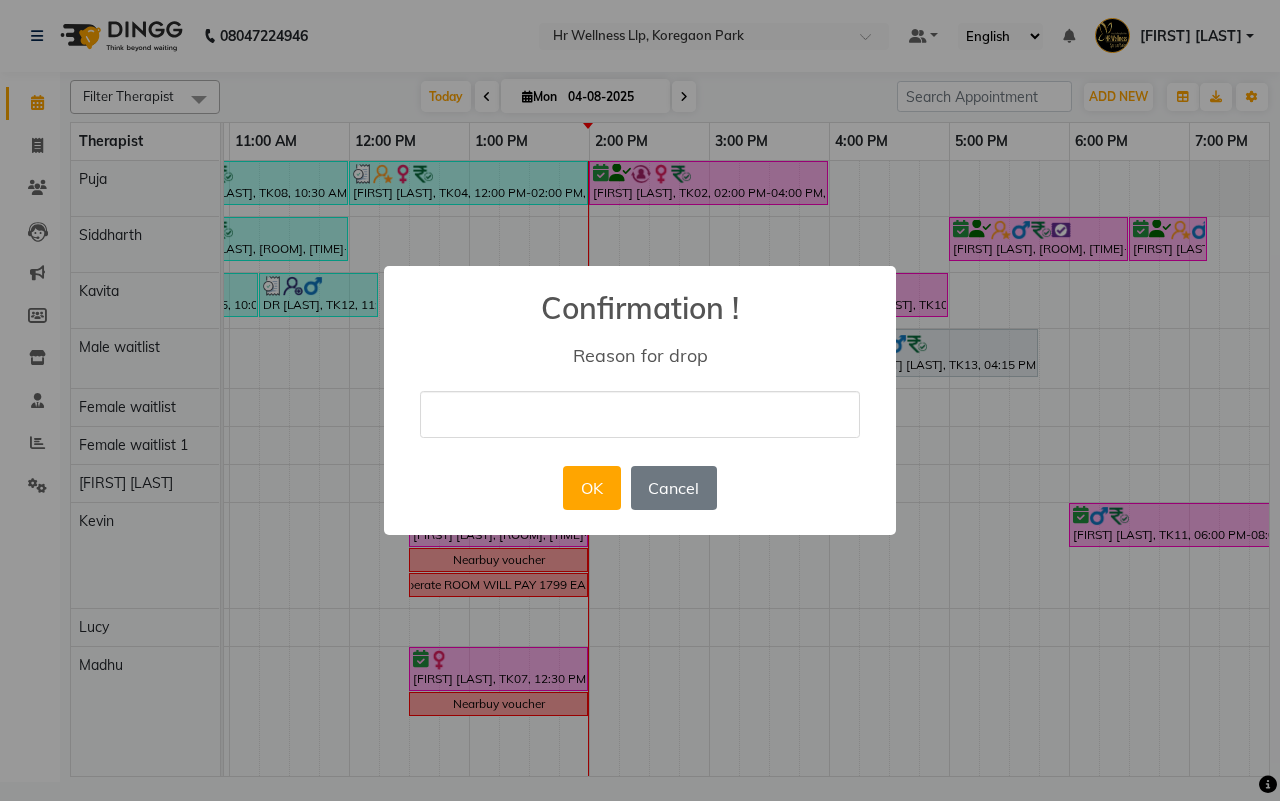 click at bounding box center [640, 414] 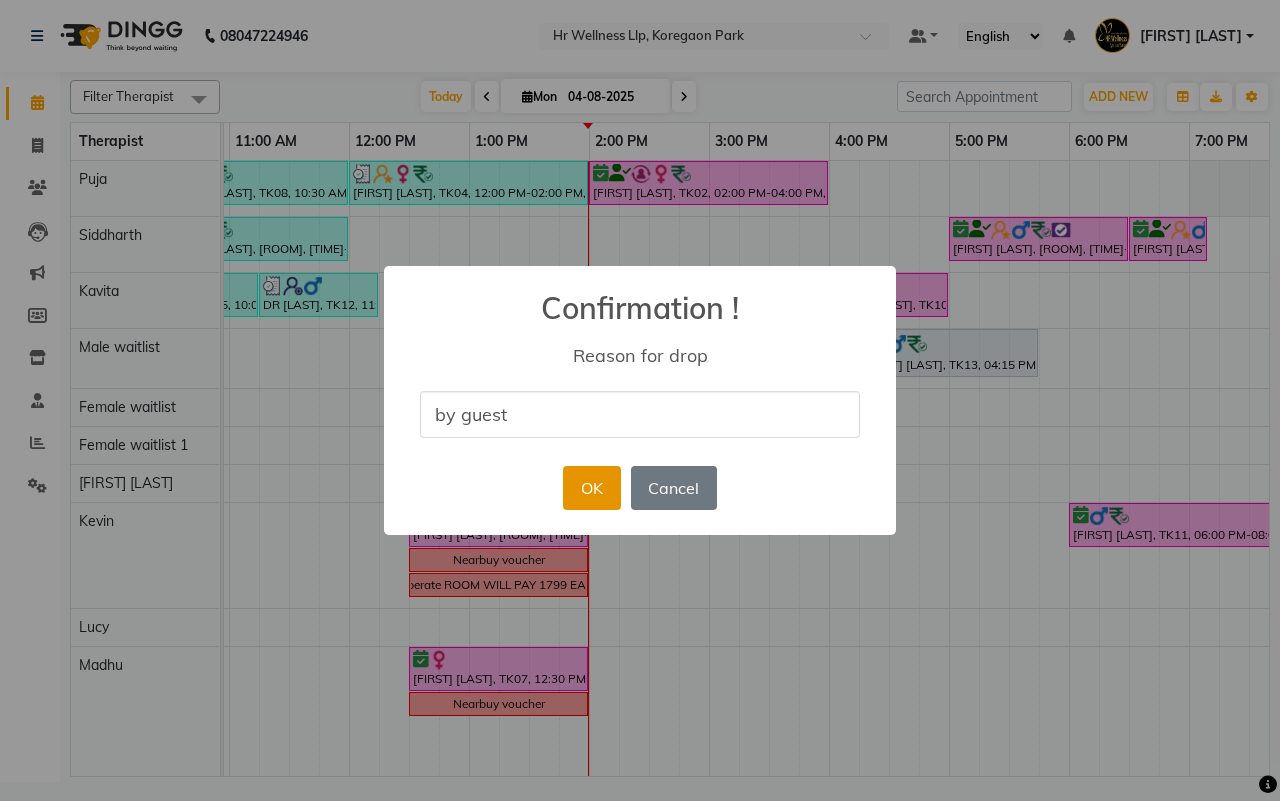 click on "OK" at bounding box center (591, 488) 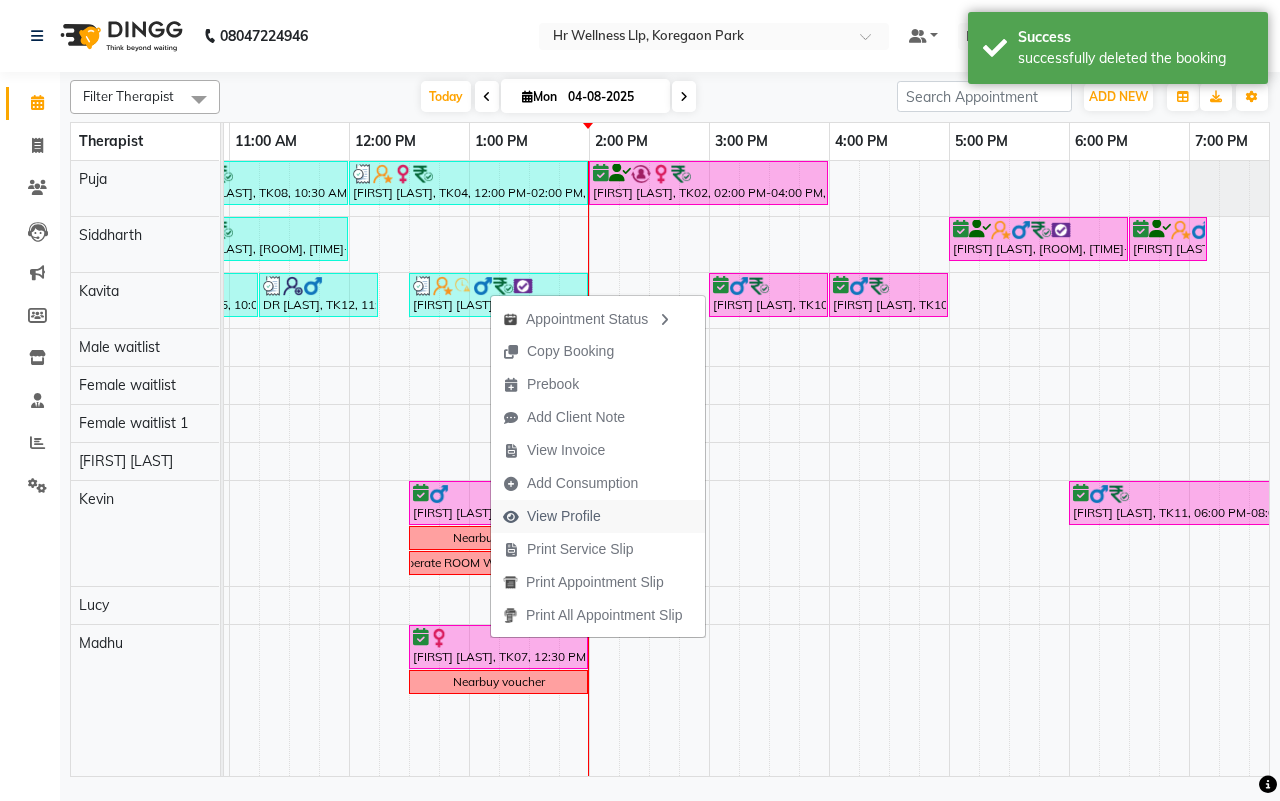 click on "View Profile" at bounding box center (564, 516) 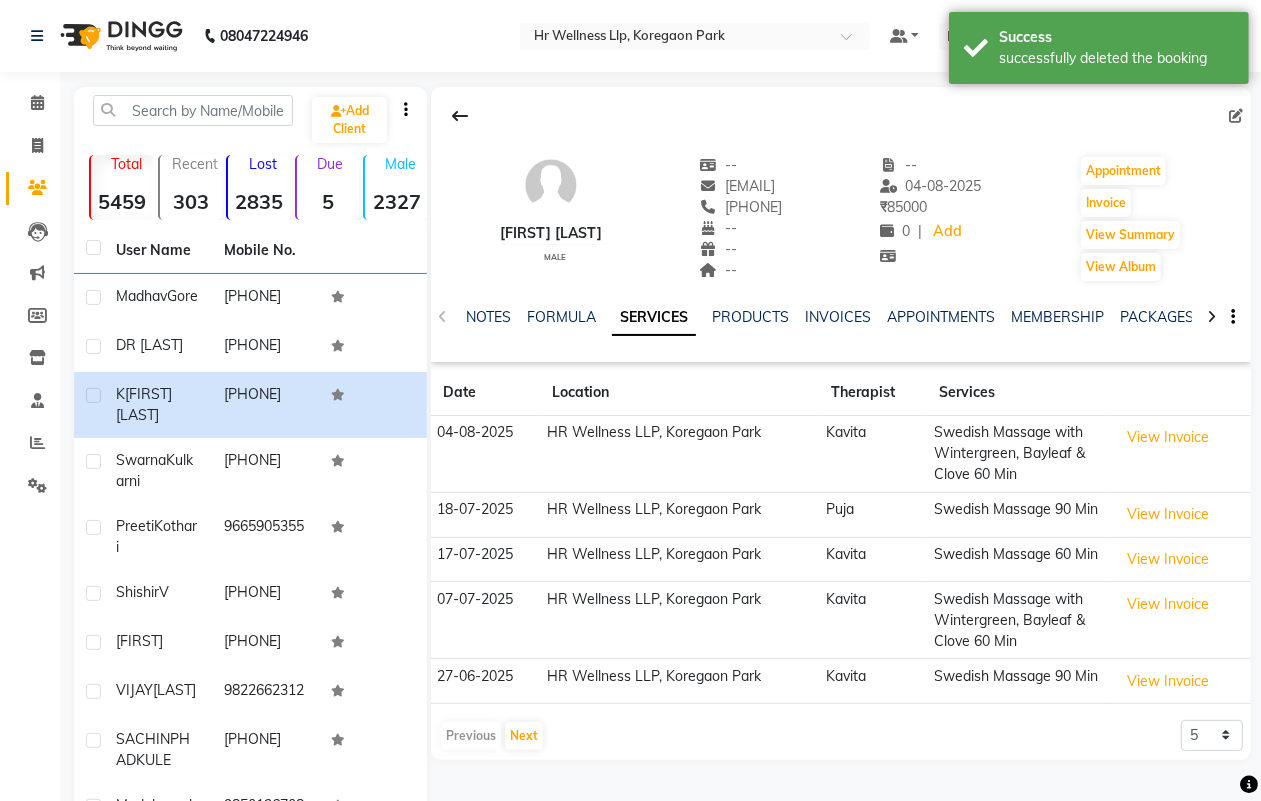 click 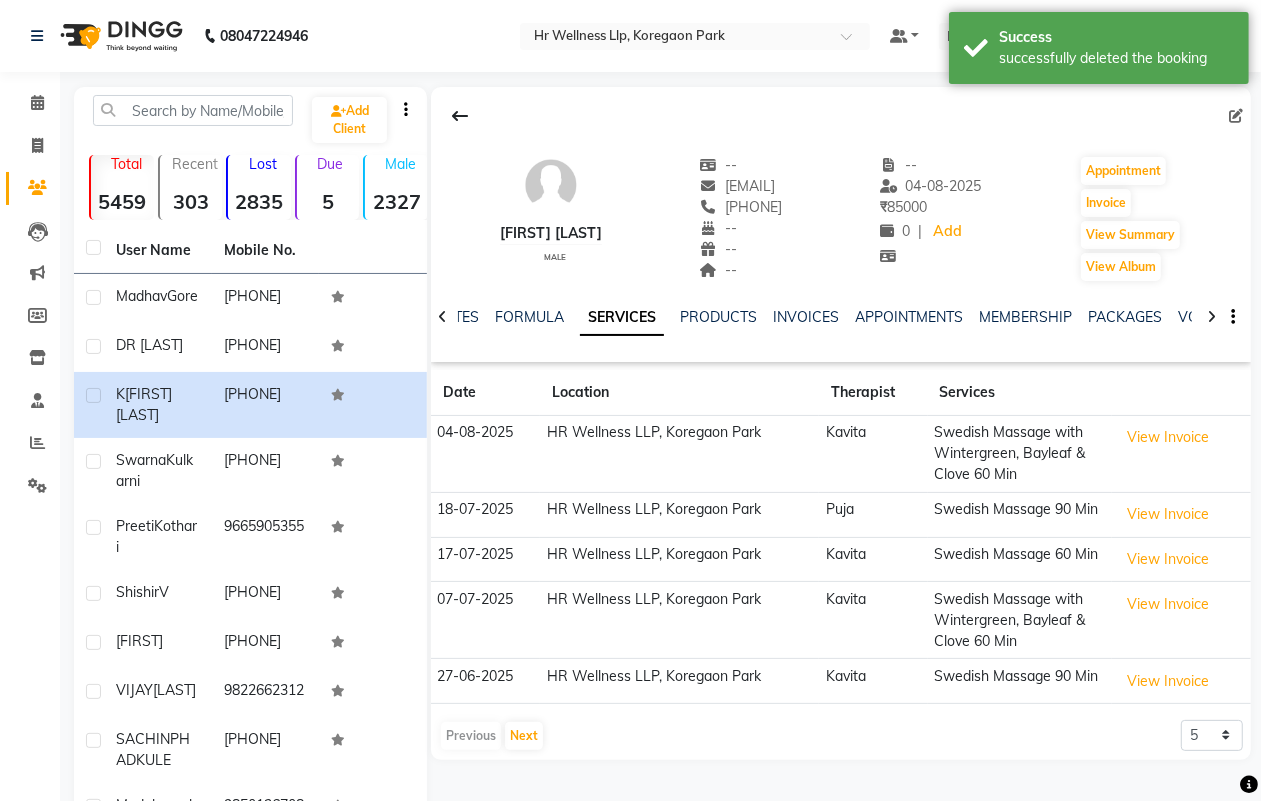 click 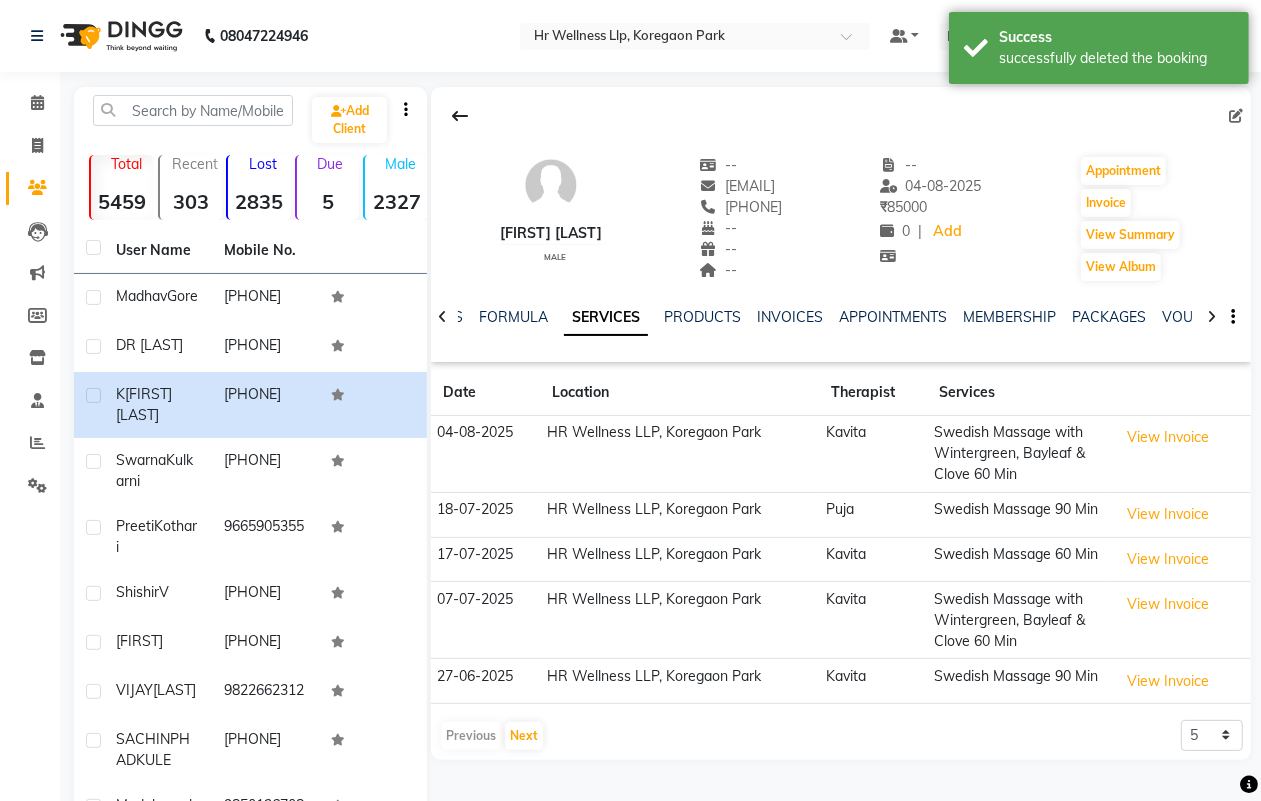 click 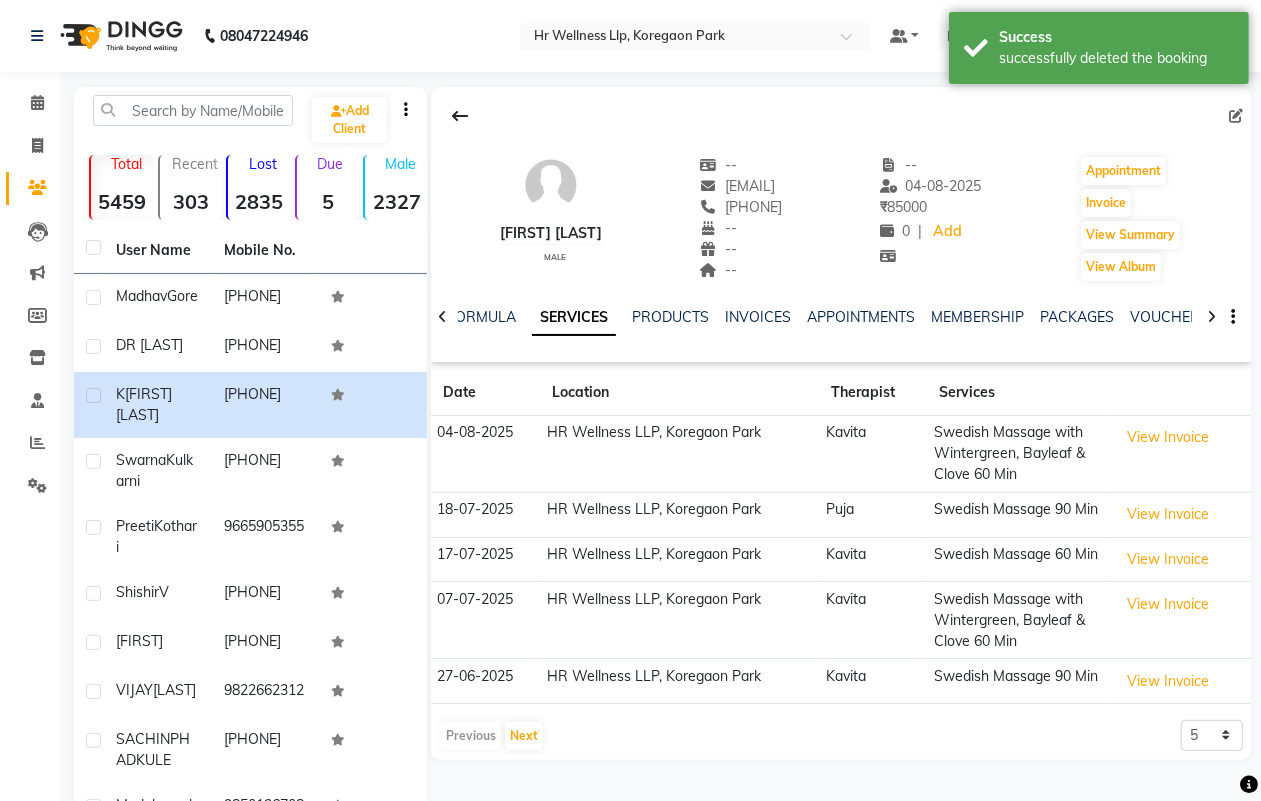click 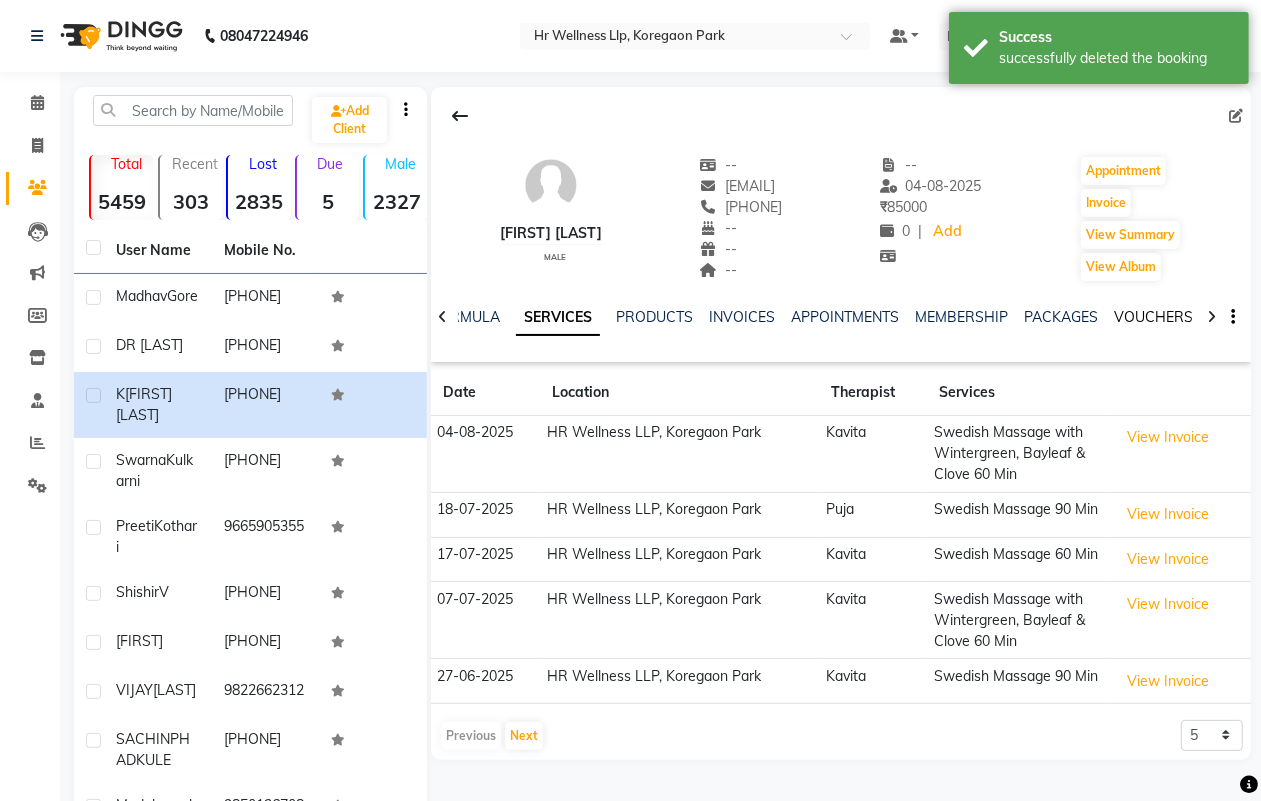 click on "VOUCHERS" 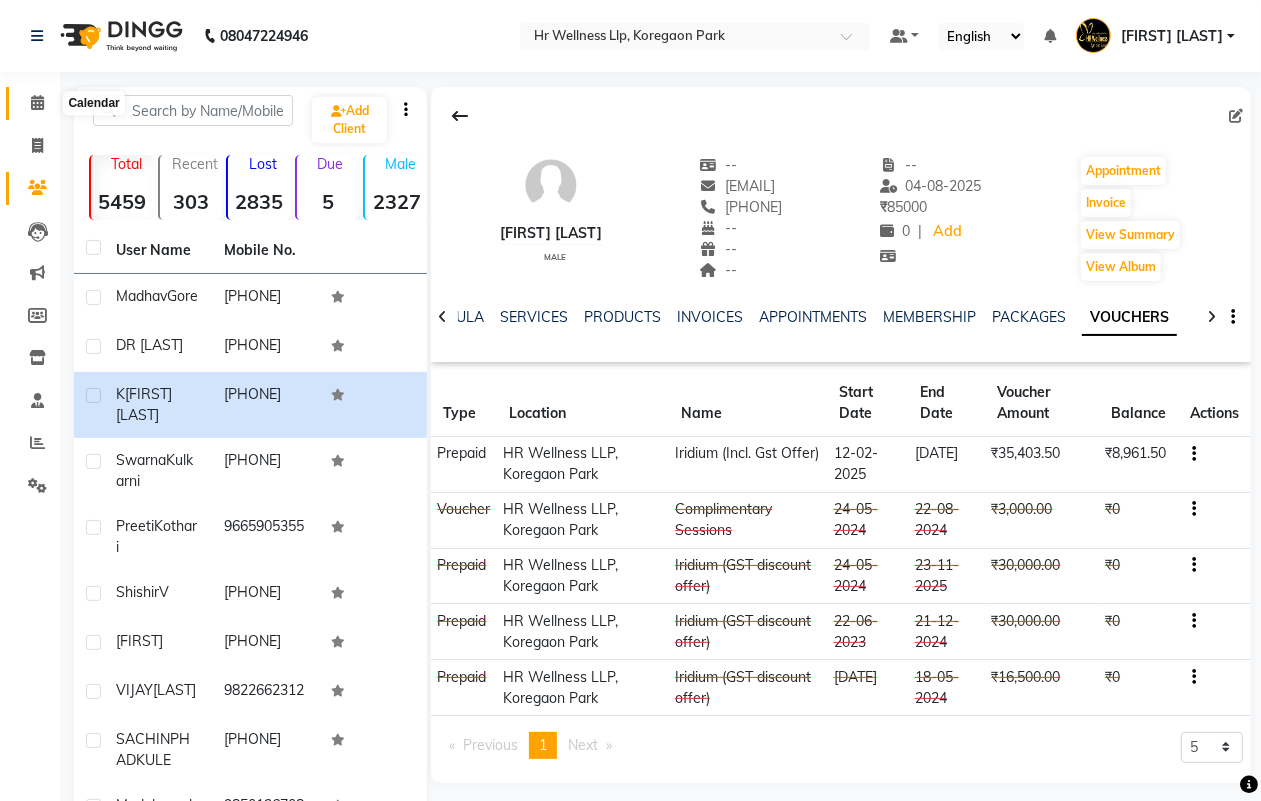click 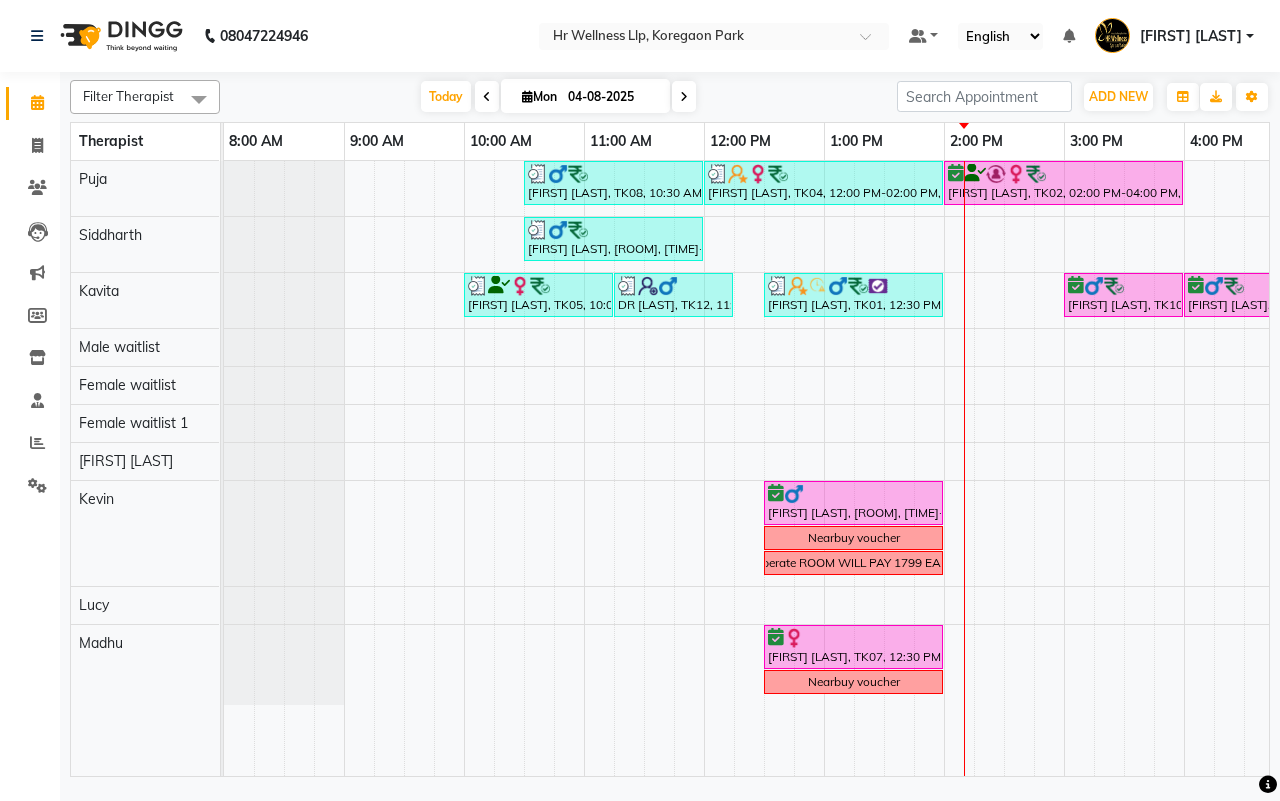 scroll, scrollTop: 0, scrollLeft: 73, axis: horizontal 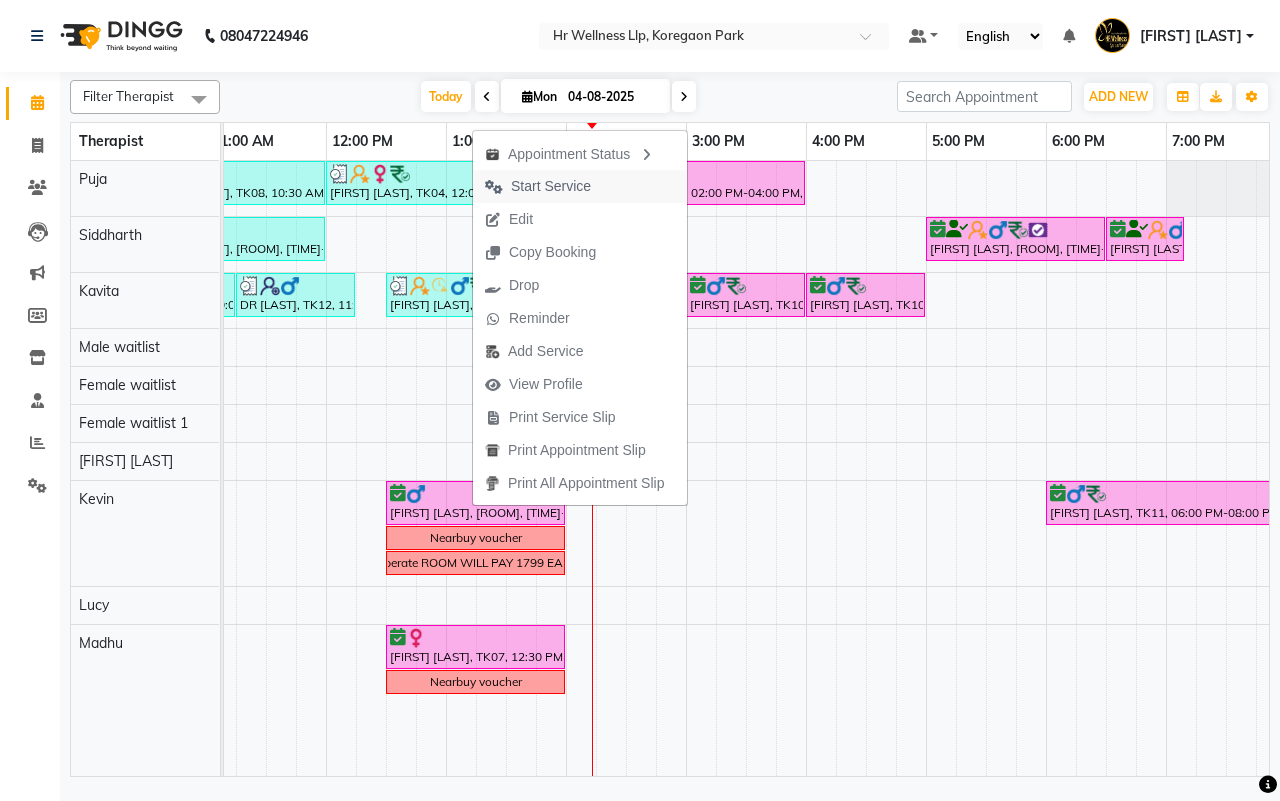 click on "Start Service" at bounding box center (551, 186) 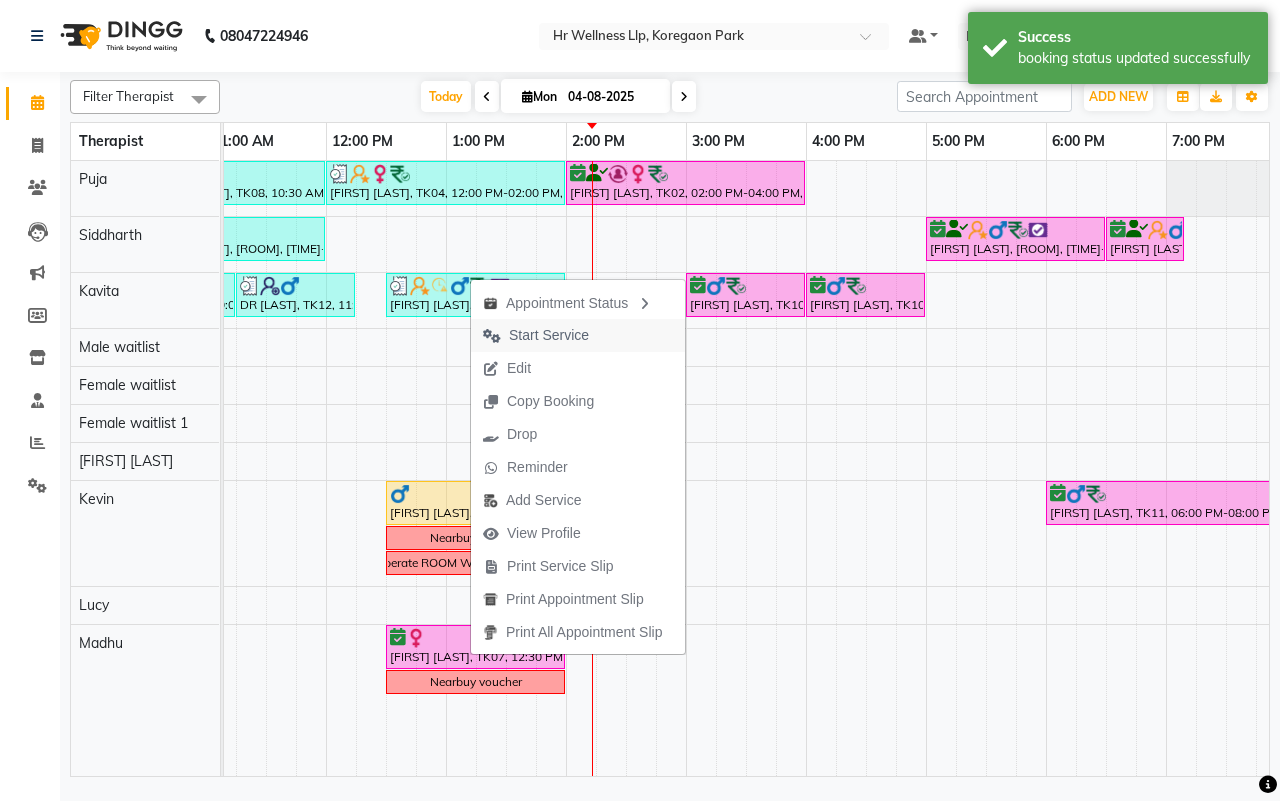 click on "Start Service" at bounding box center (549, 335) 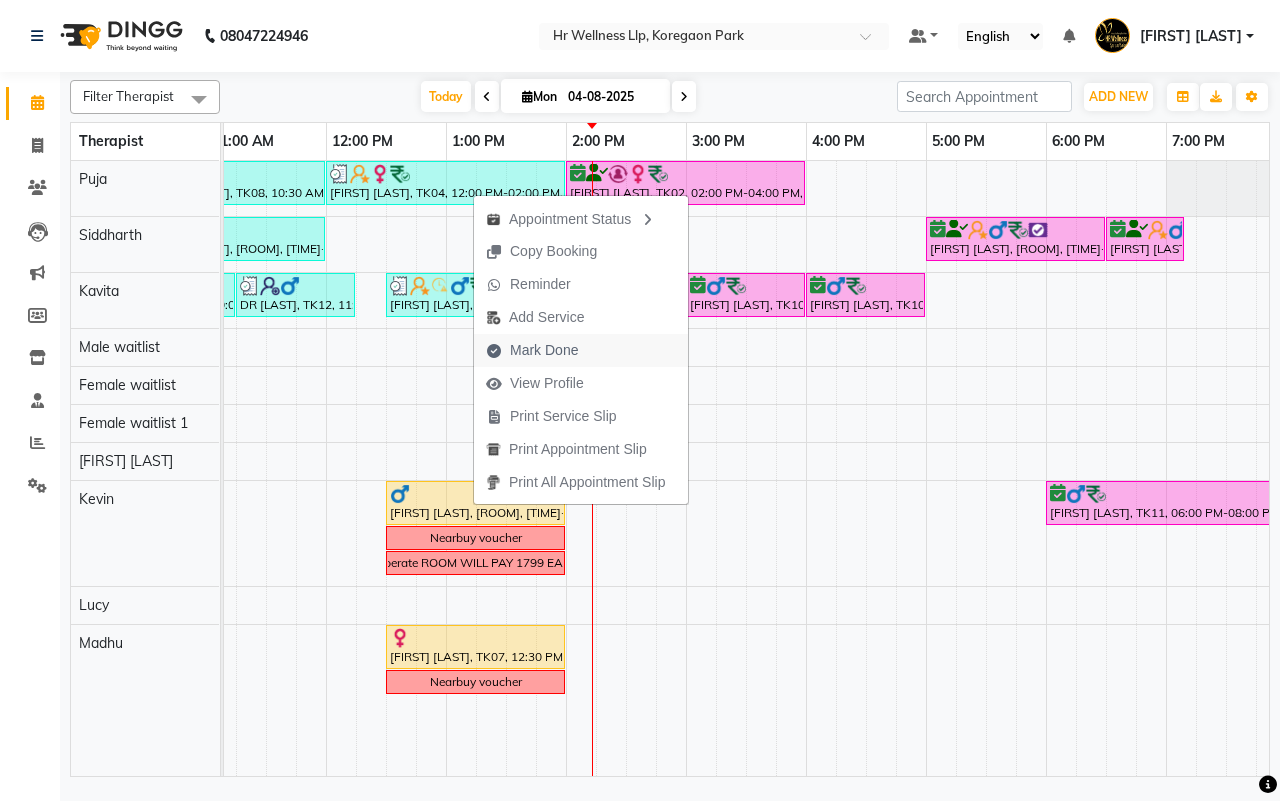 click on "Mark Done" at bounding box center [544, 350] 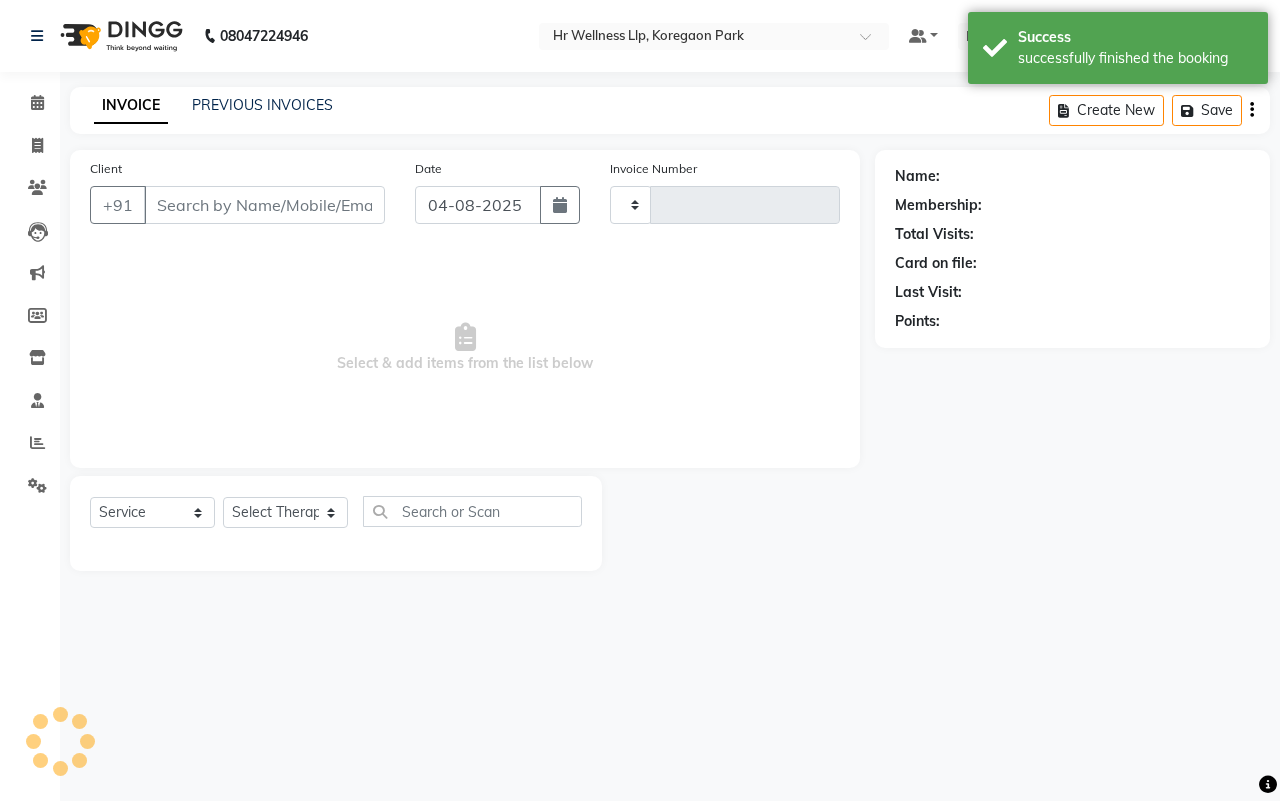 type on "1132" 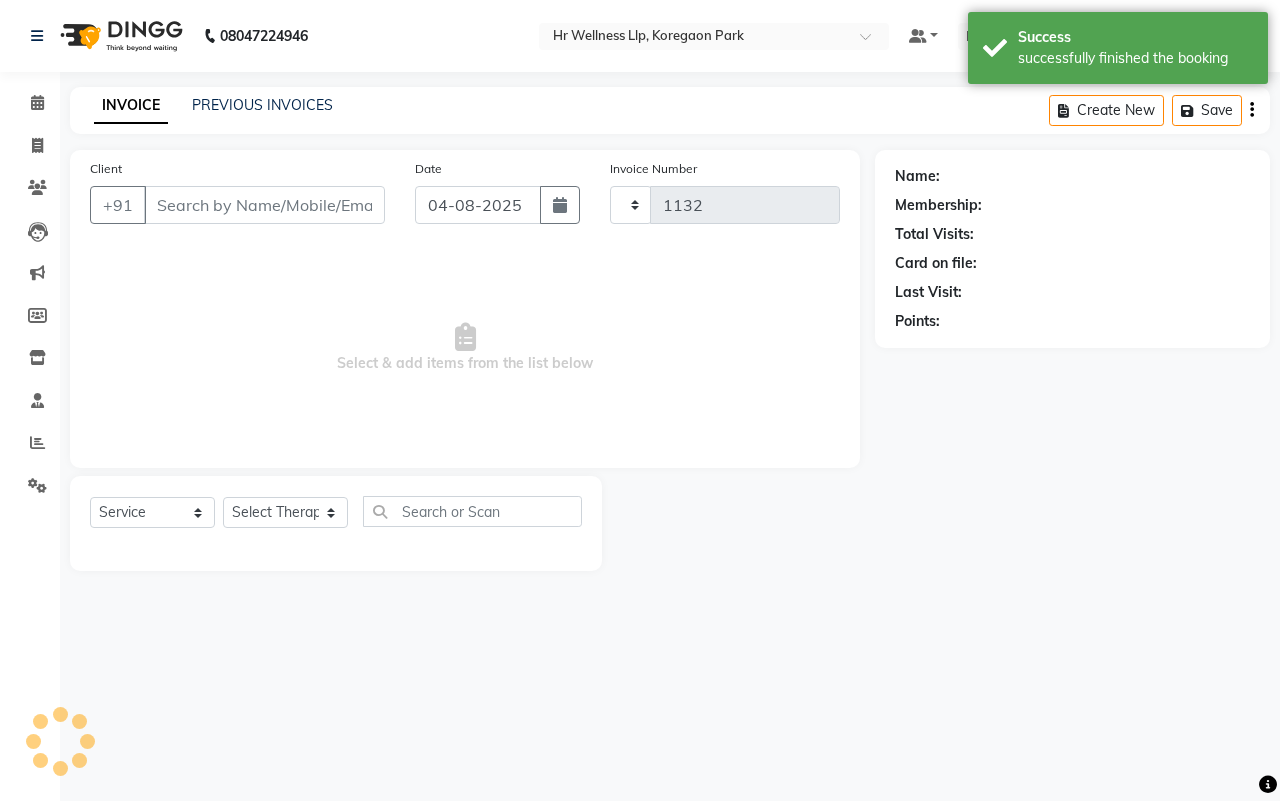 select on "4295" 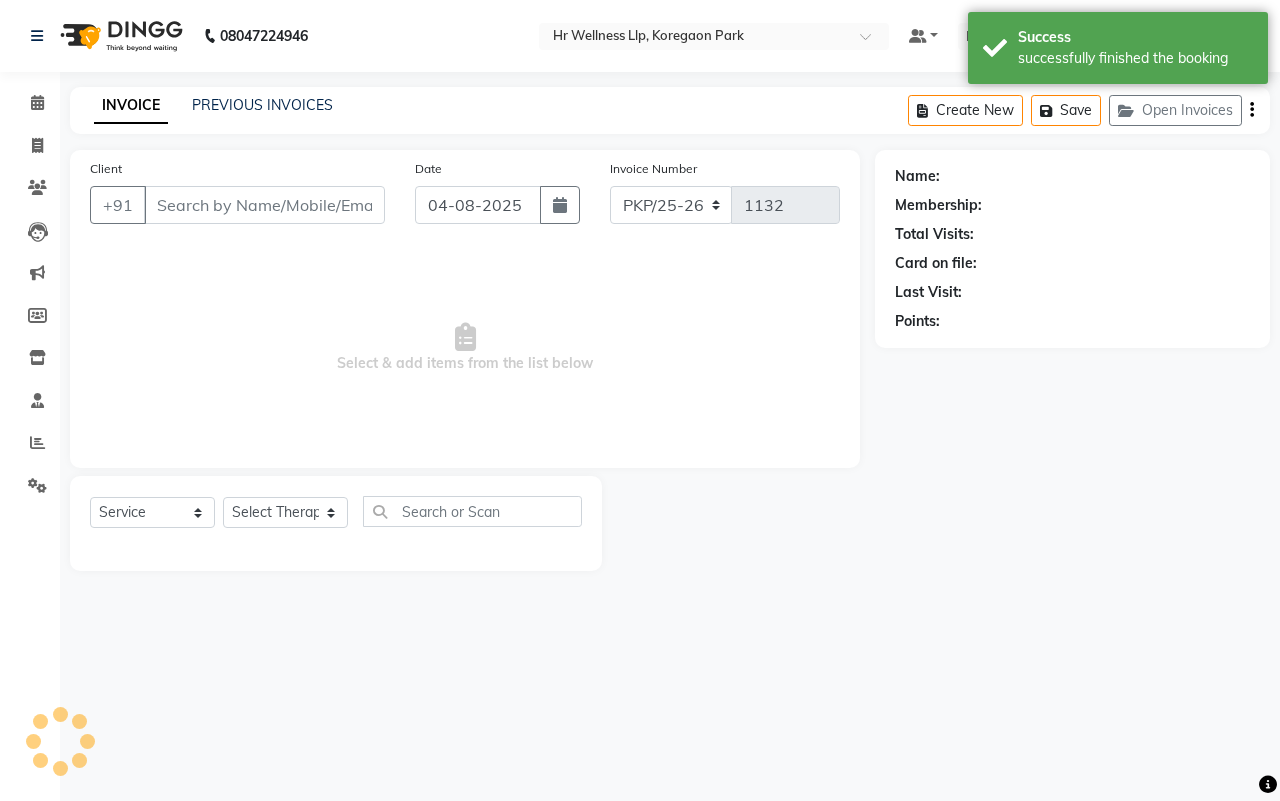 type on "9004720835" 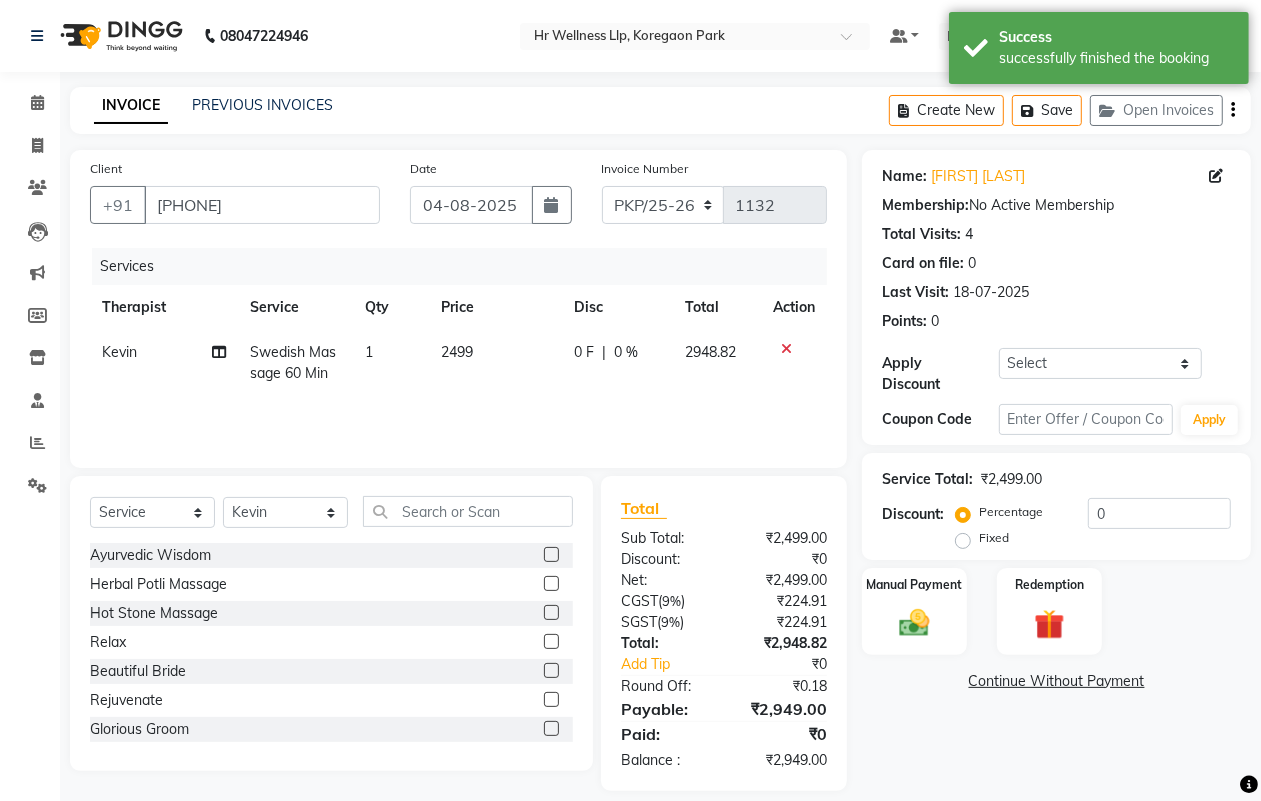 click on "2499" 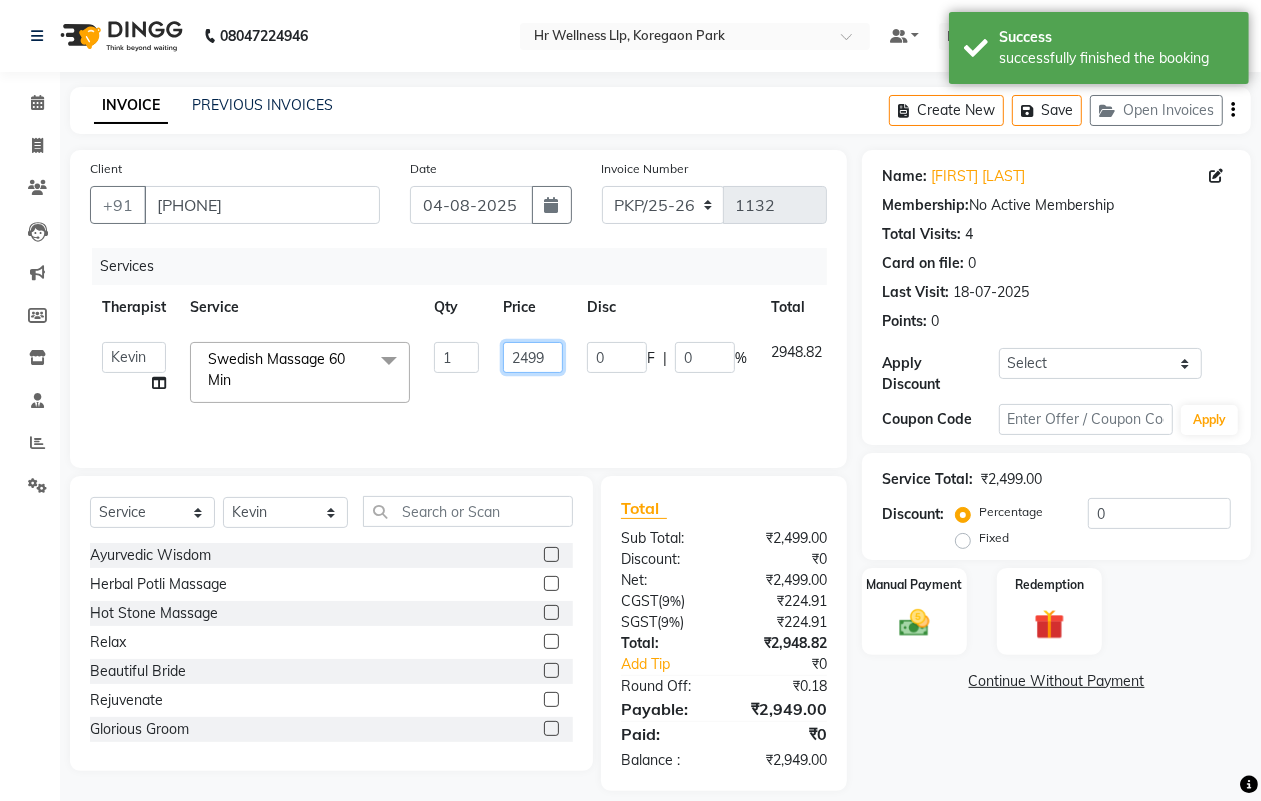 click on "2499" 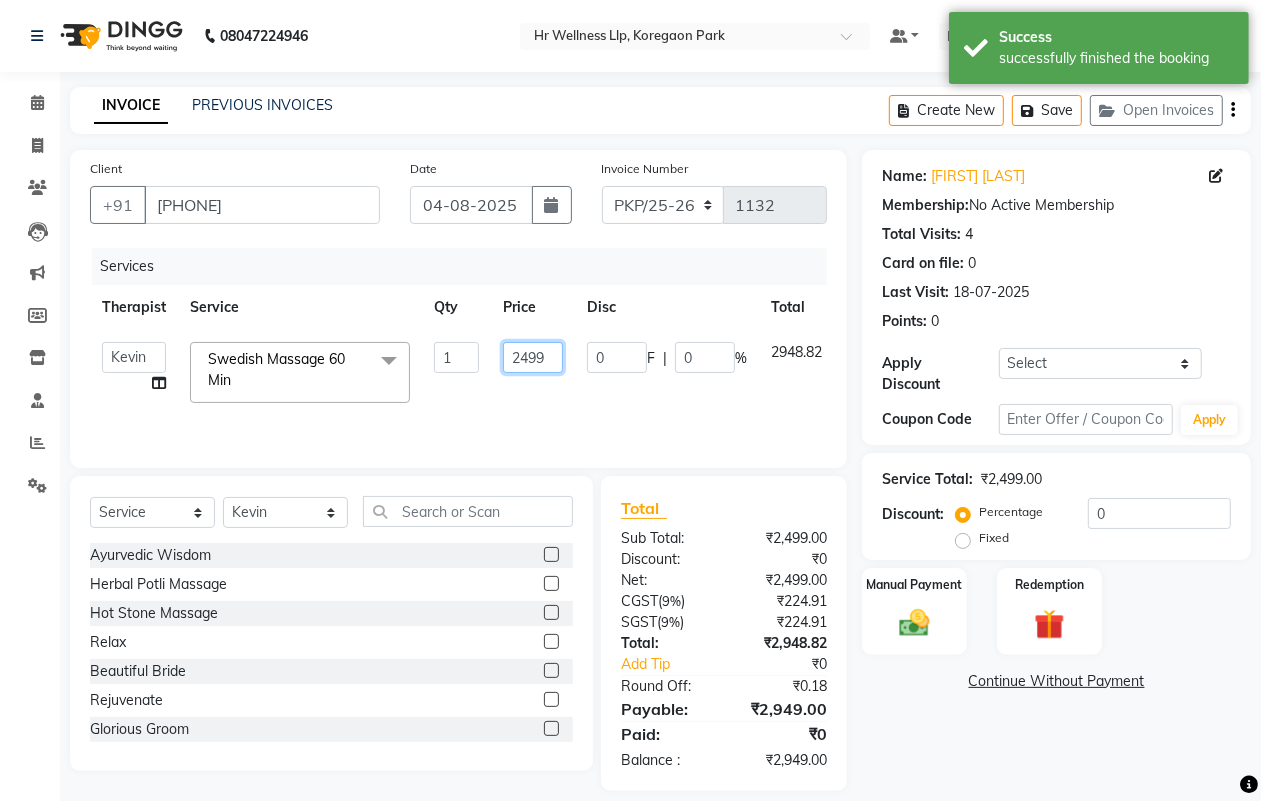 click on "2499" 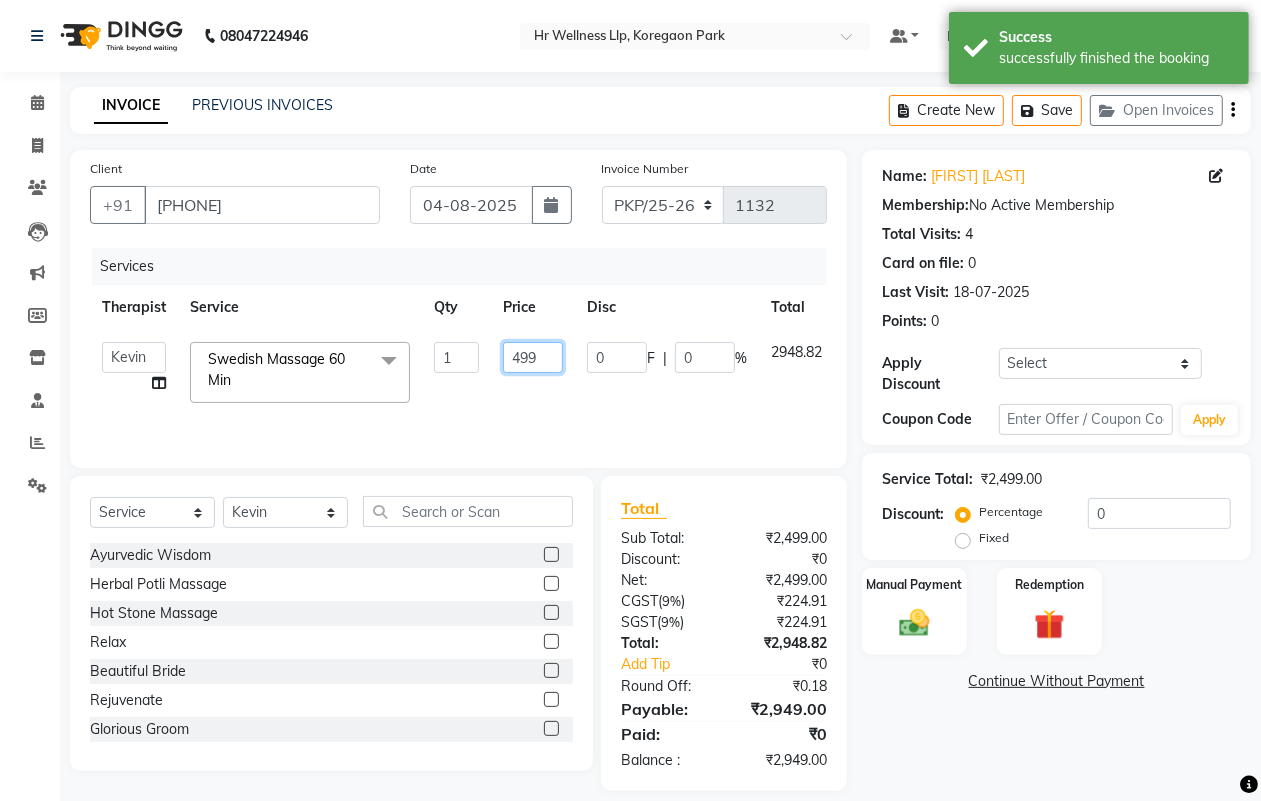 type on "1499" 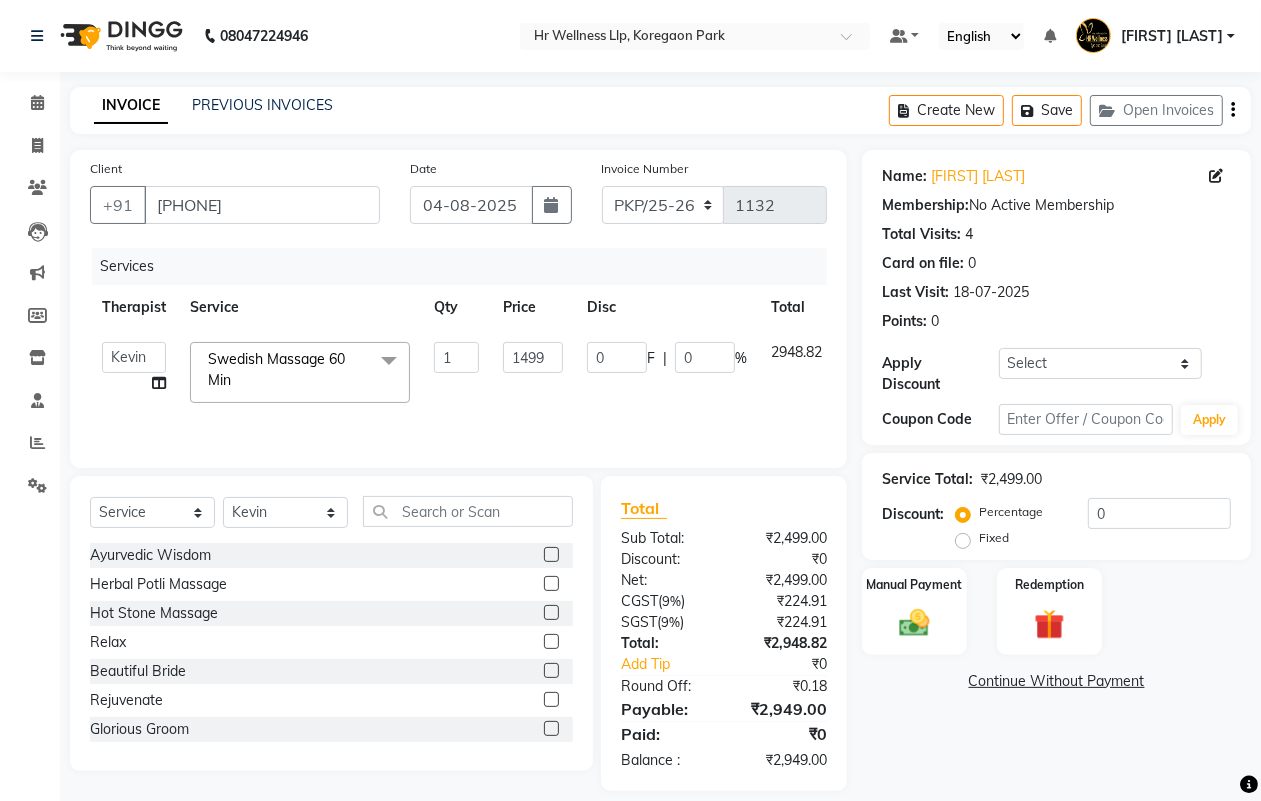 click on "1499" 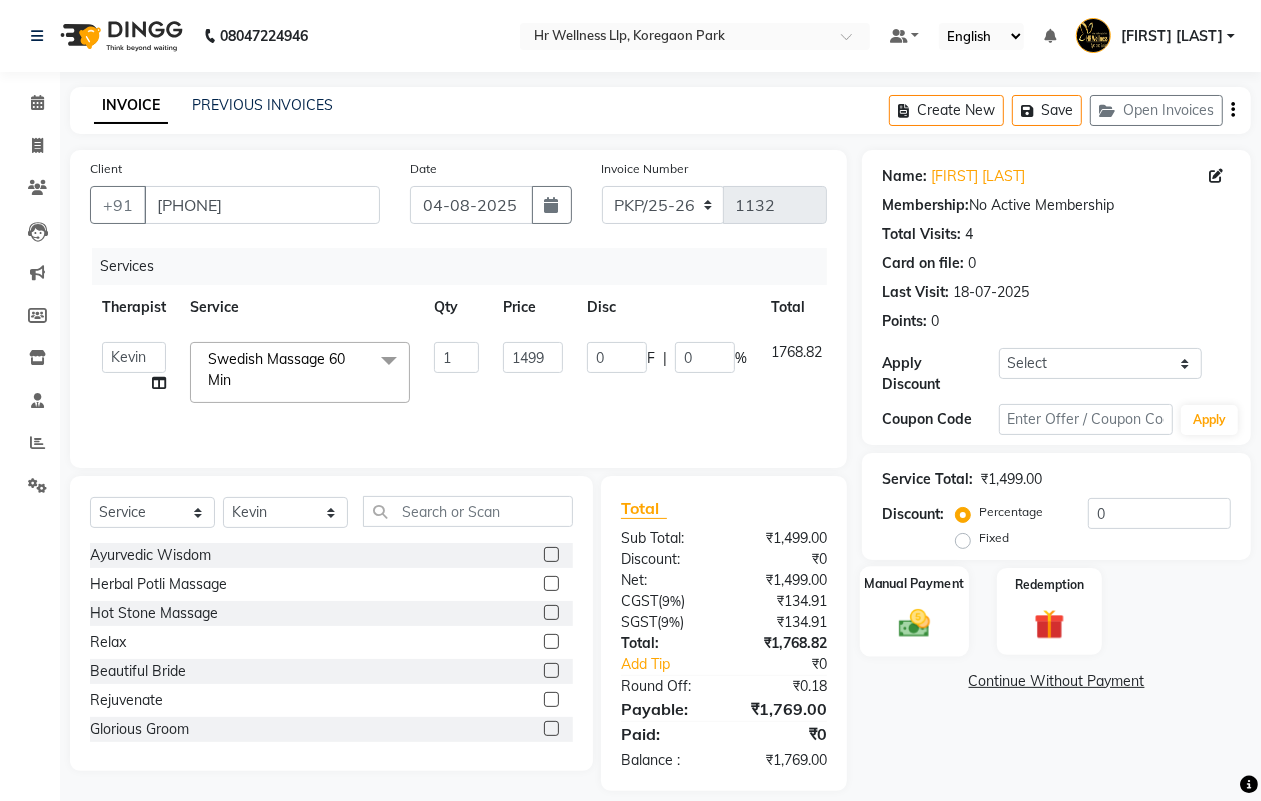 click 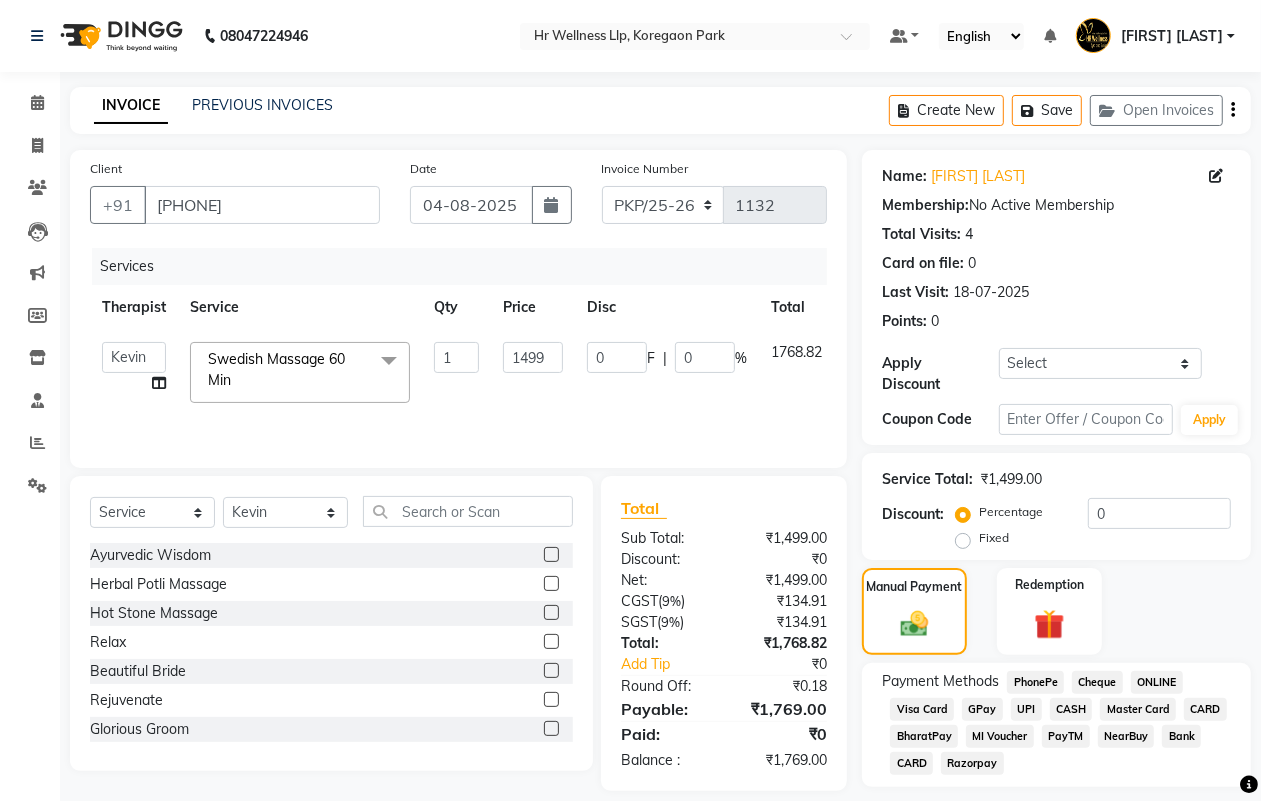 click on "Visa Card" 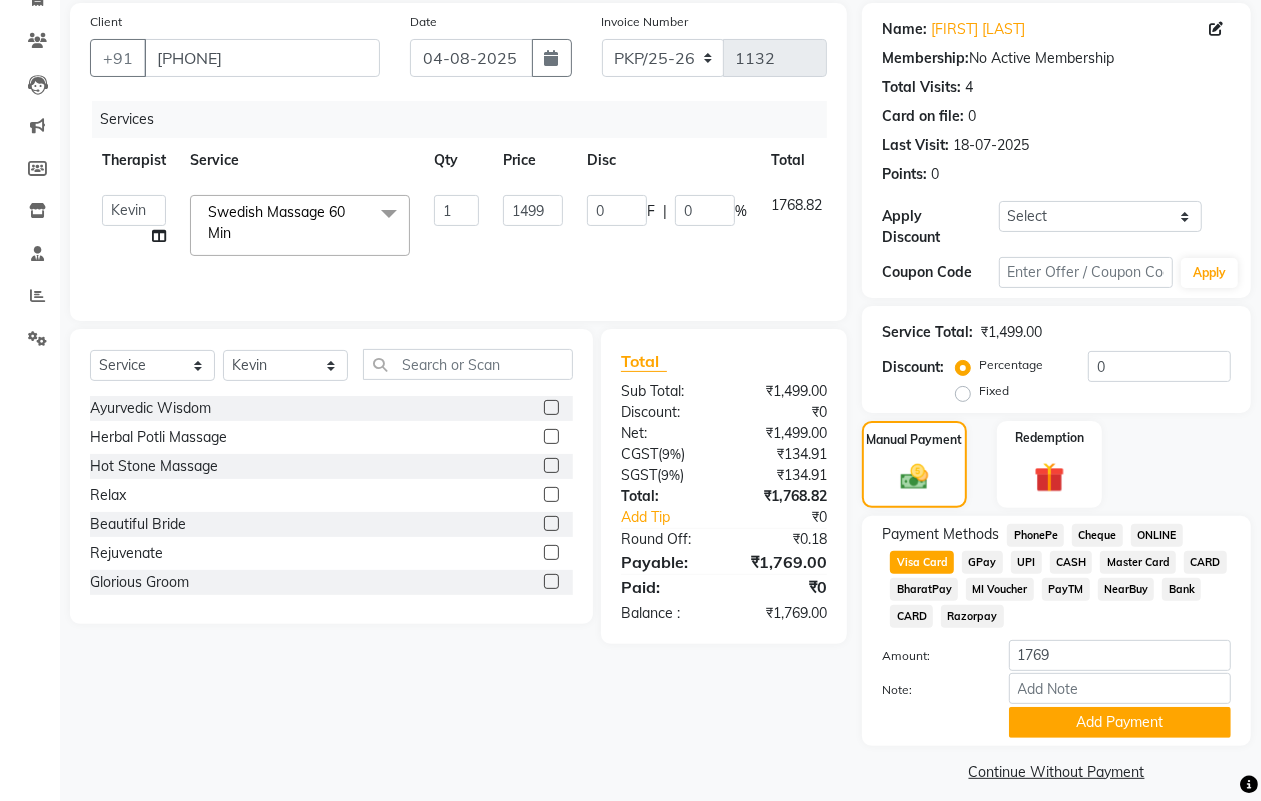 scroll, scrollTop: 161, scrollLeft: 0, axis: vertical 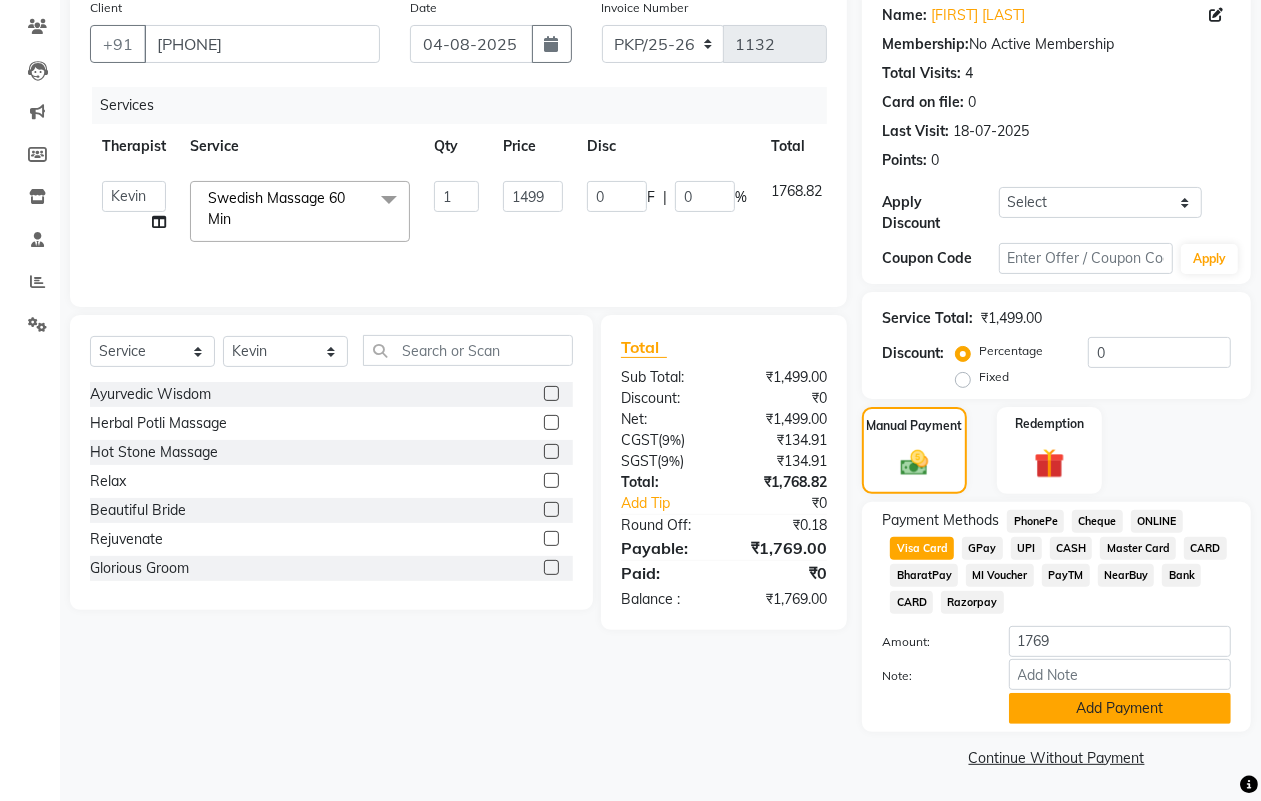 click on "Add Payment" 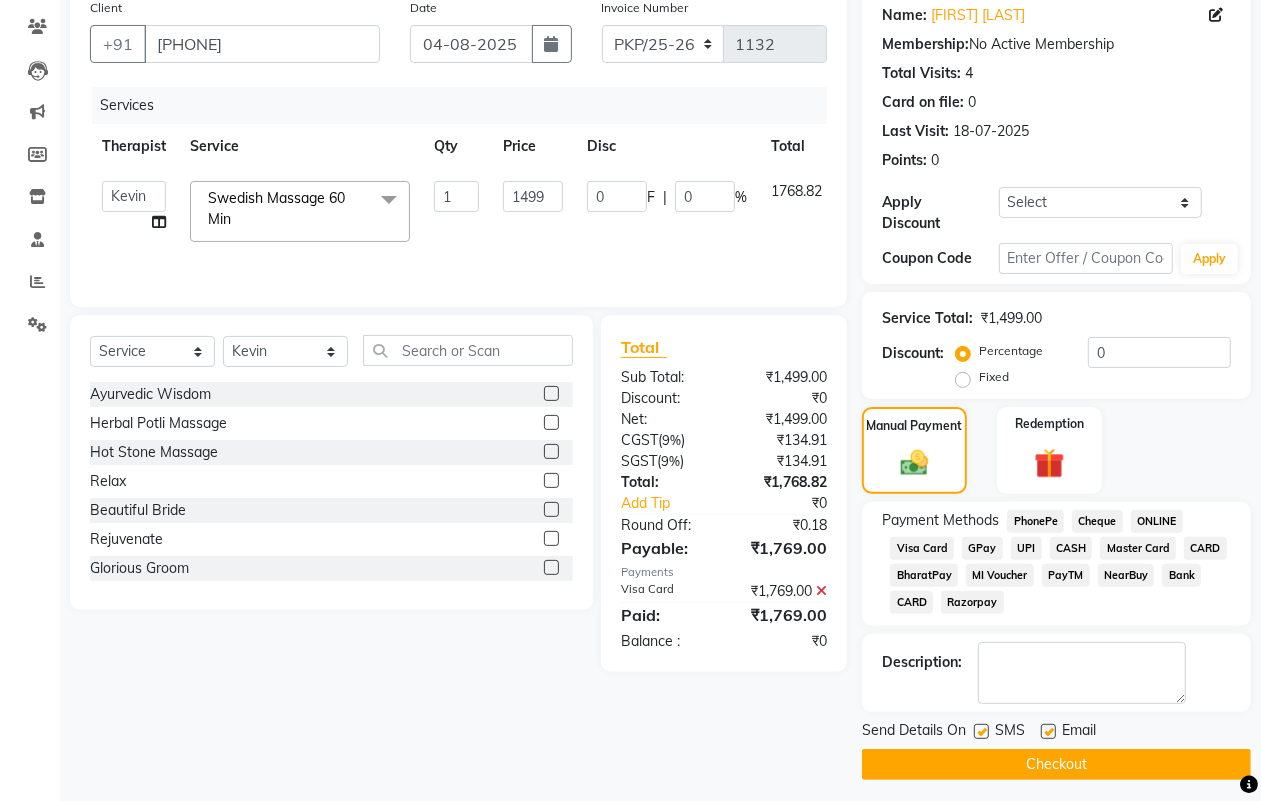 click on "Checkout" 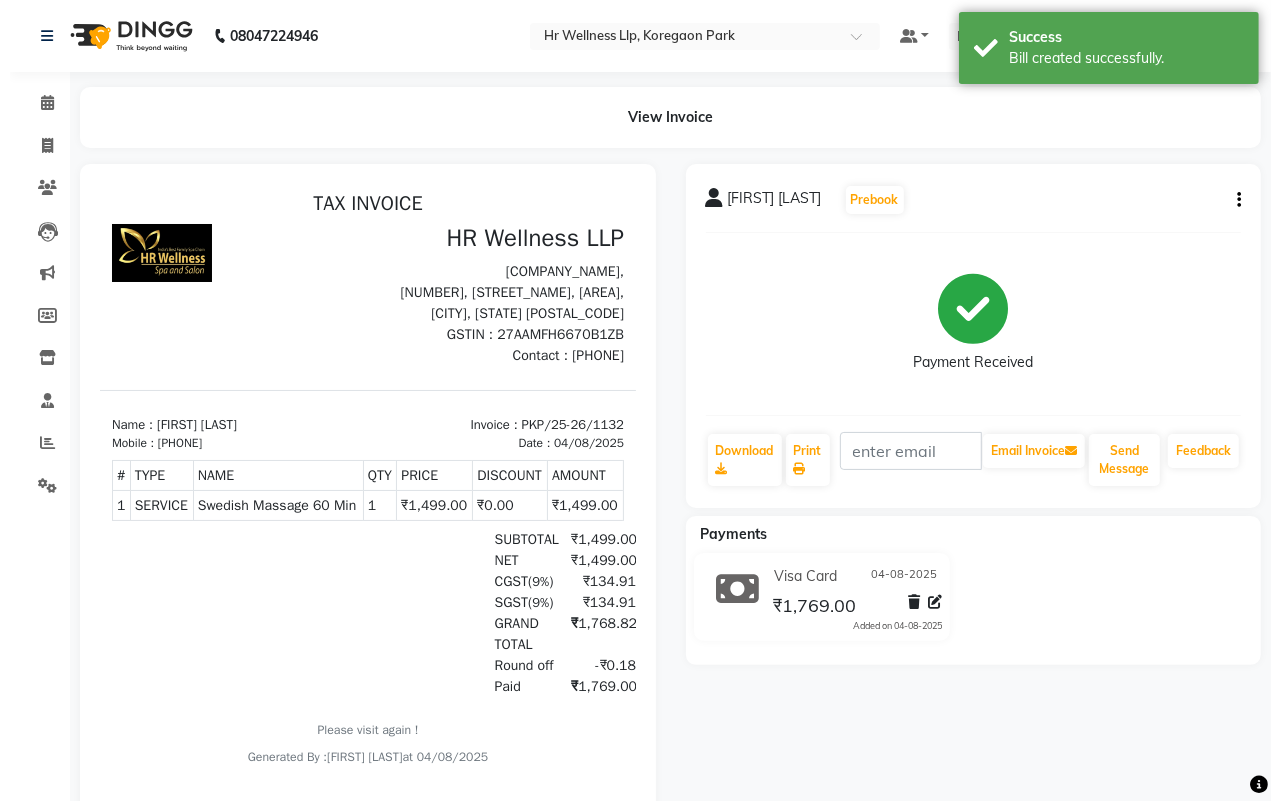 scroll, scrollTop: 0, scrollLeft: 0, axis: both 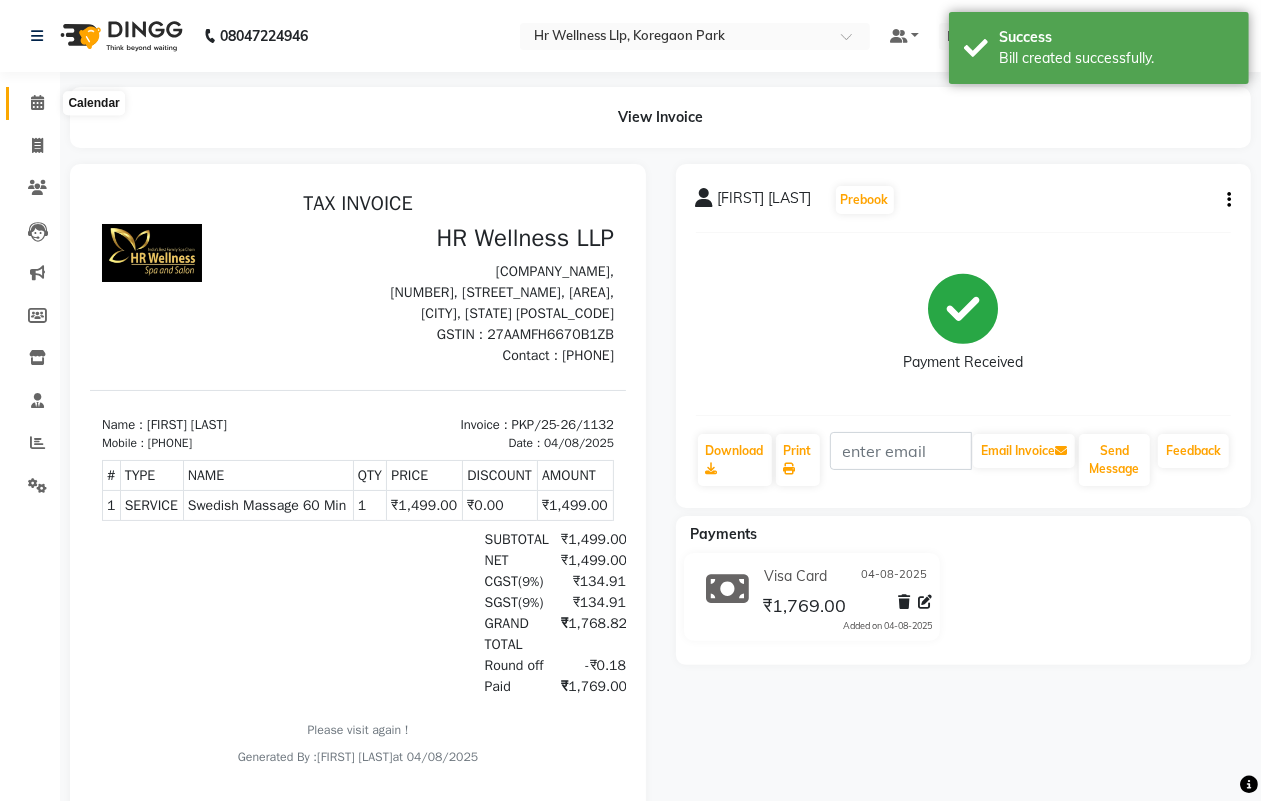 click 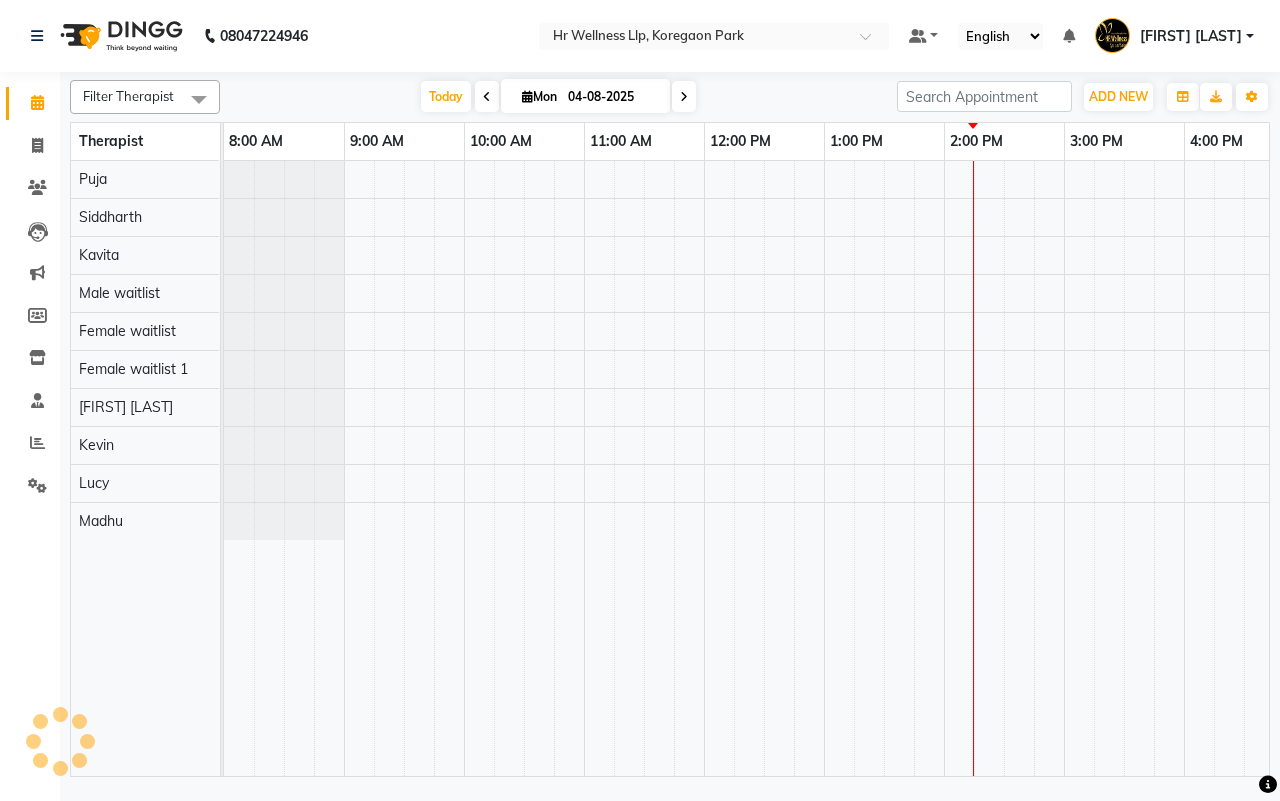 scroll, scrollTop: 0, scrollLeft: 0, axis: both 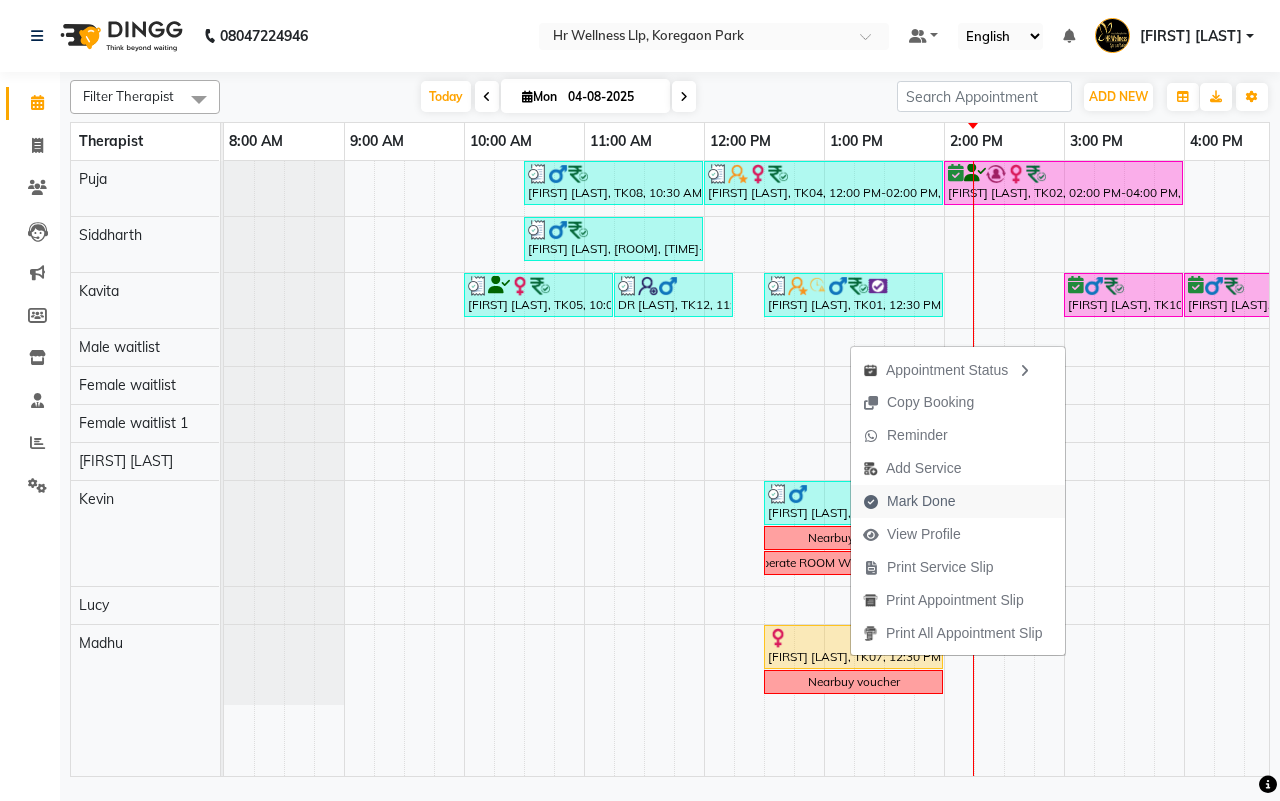click on "Mark Done" at bounding box center [921, 501] 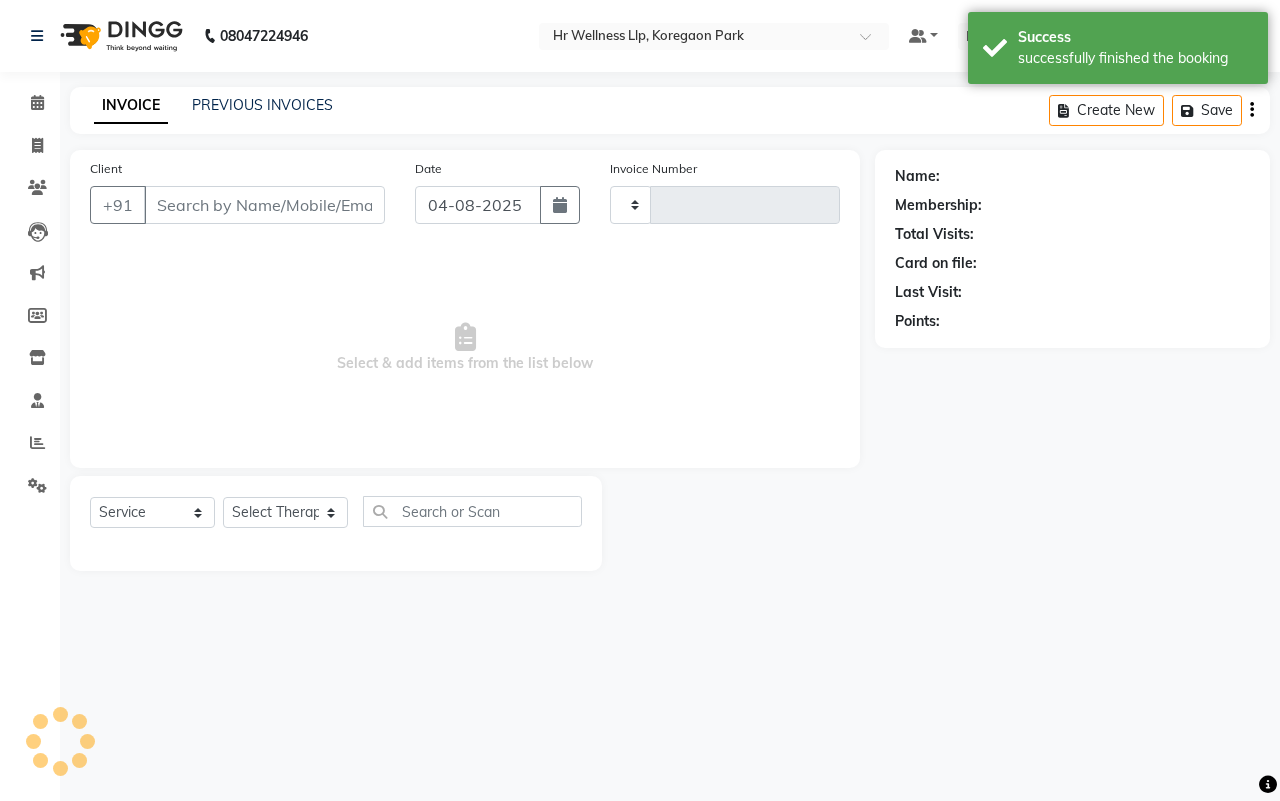 type on "1133" 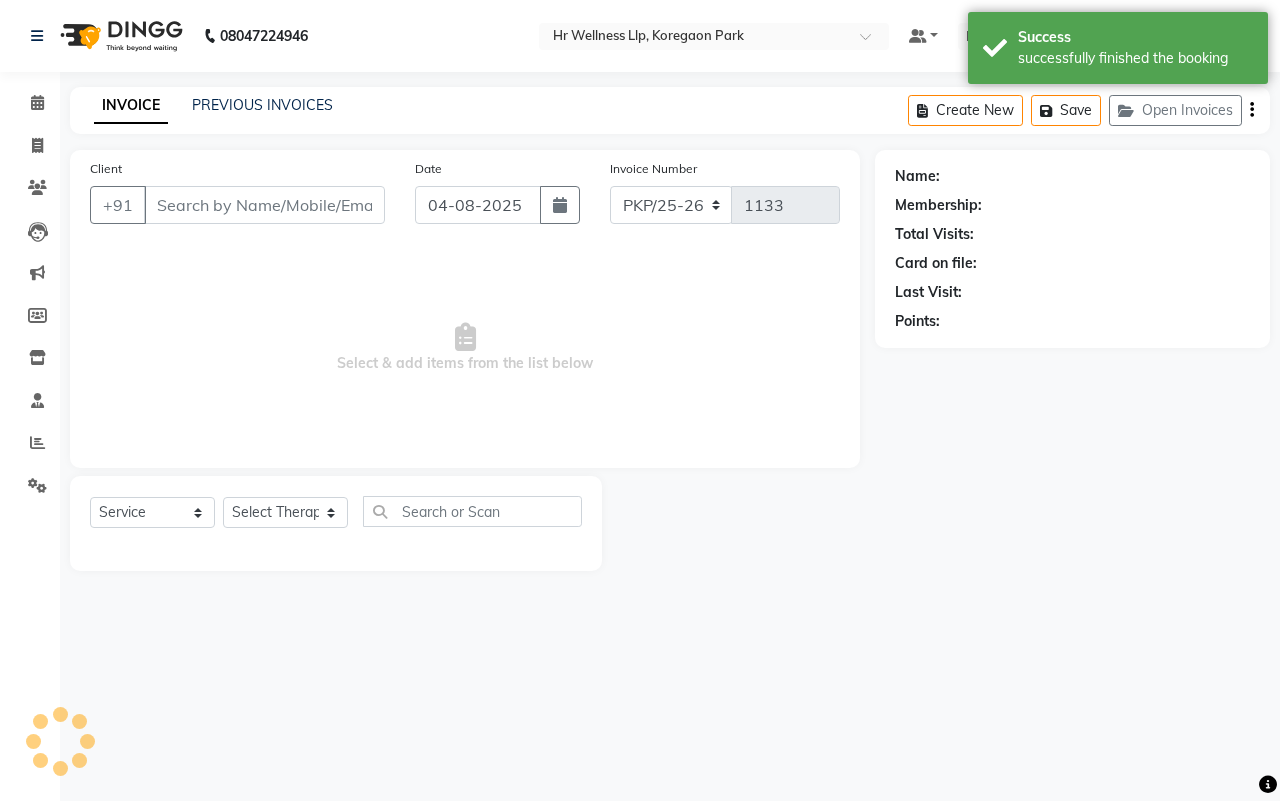 type on "9993122626" 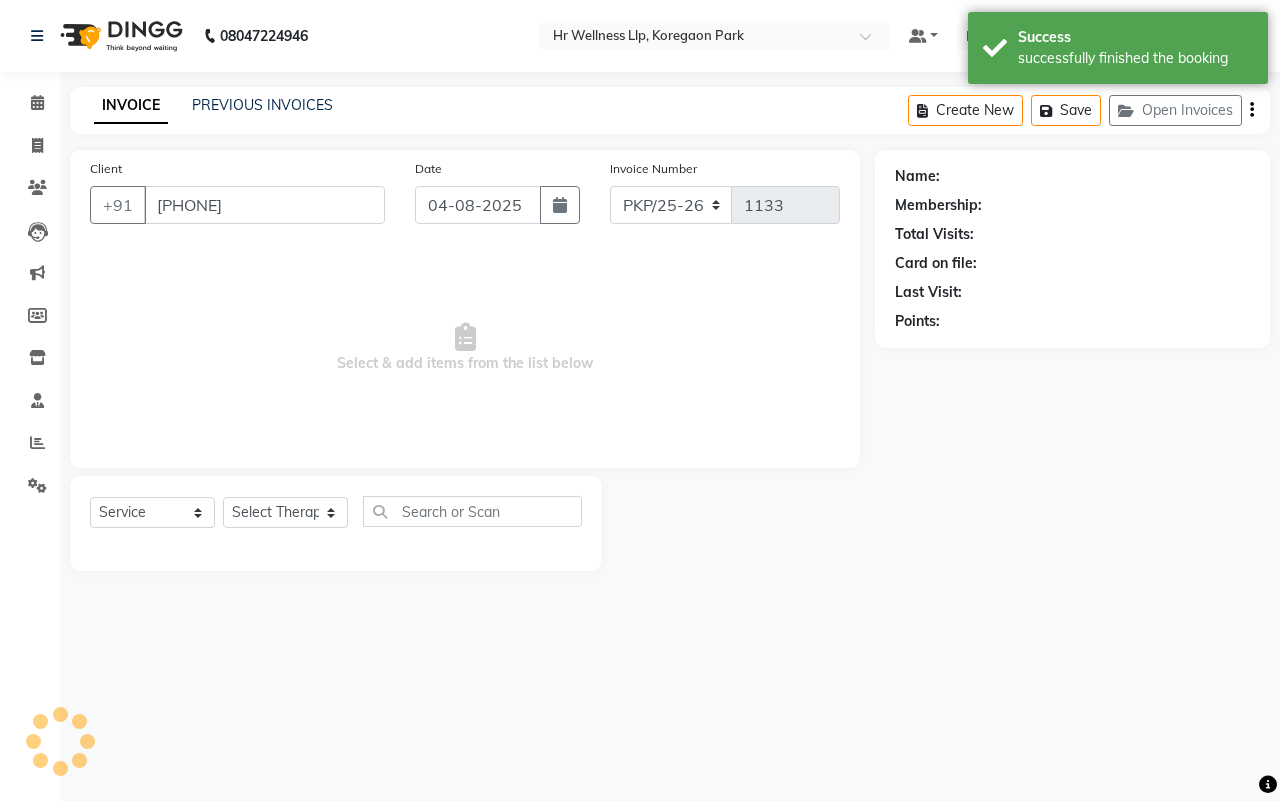 select on "[NUMBER]" 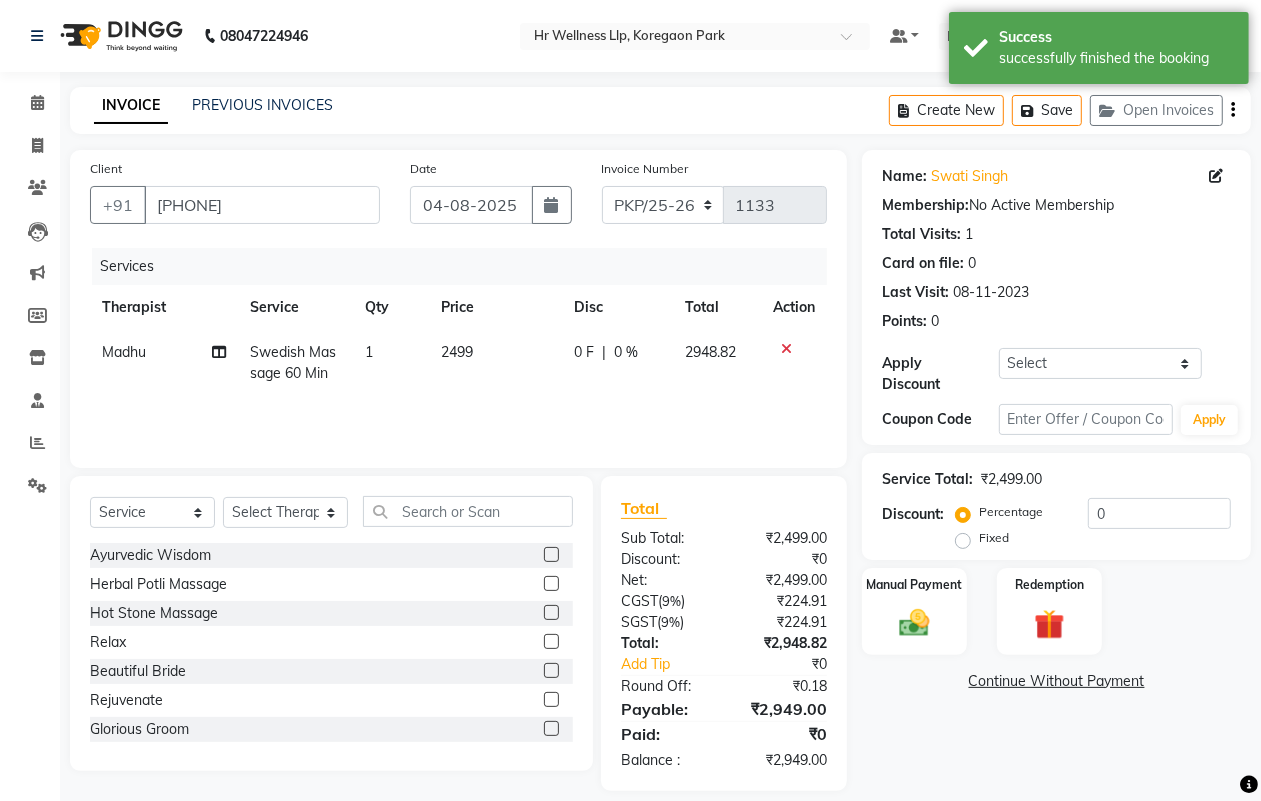 click on "2499" 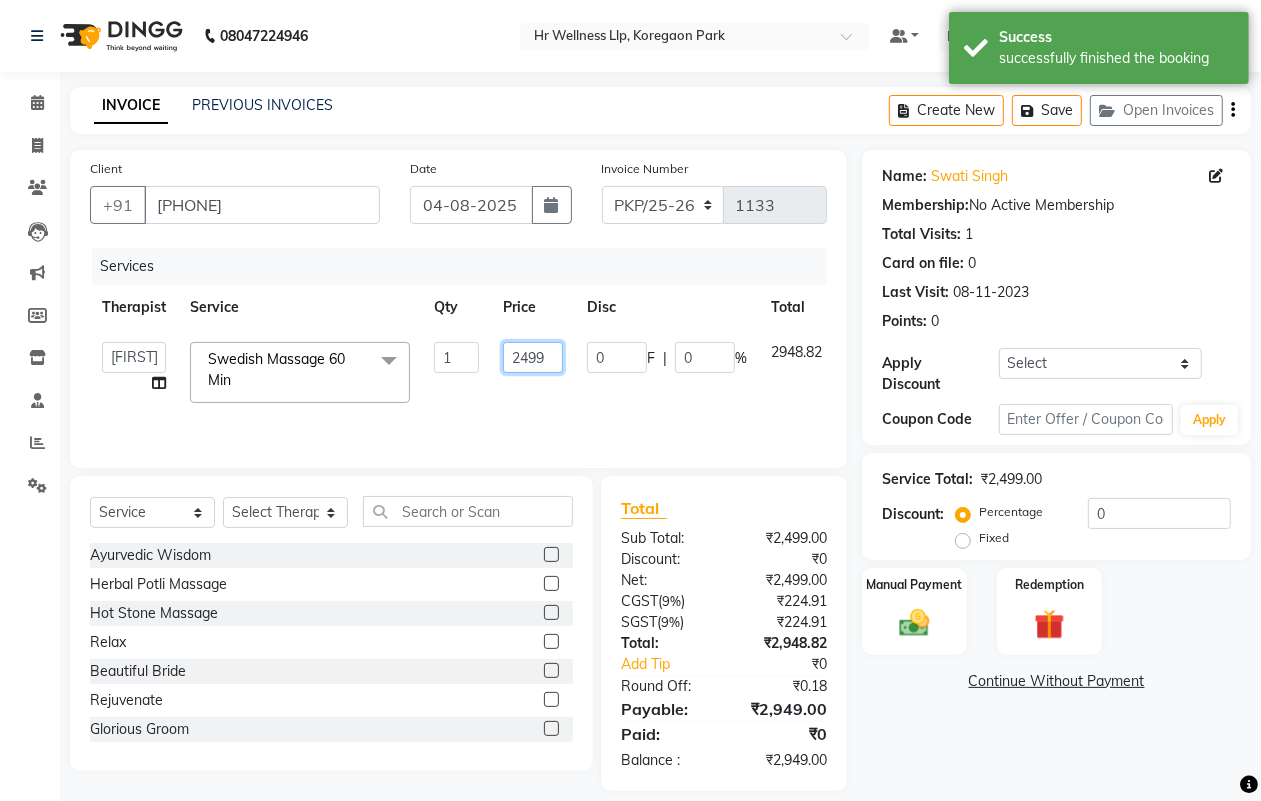 click on "2499" 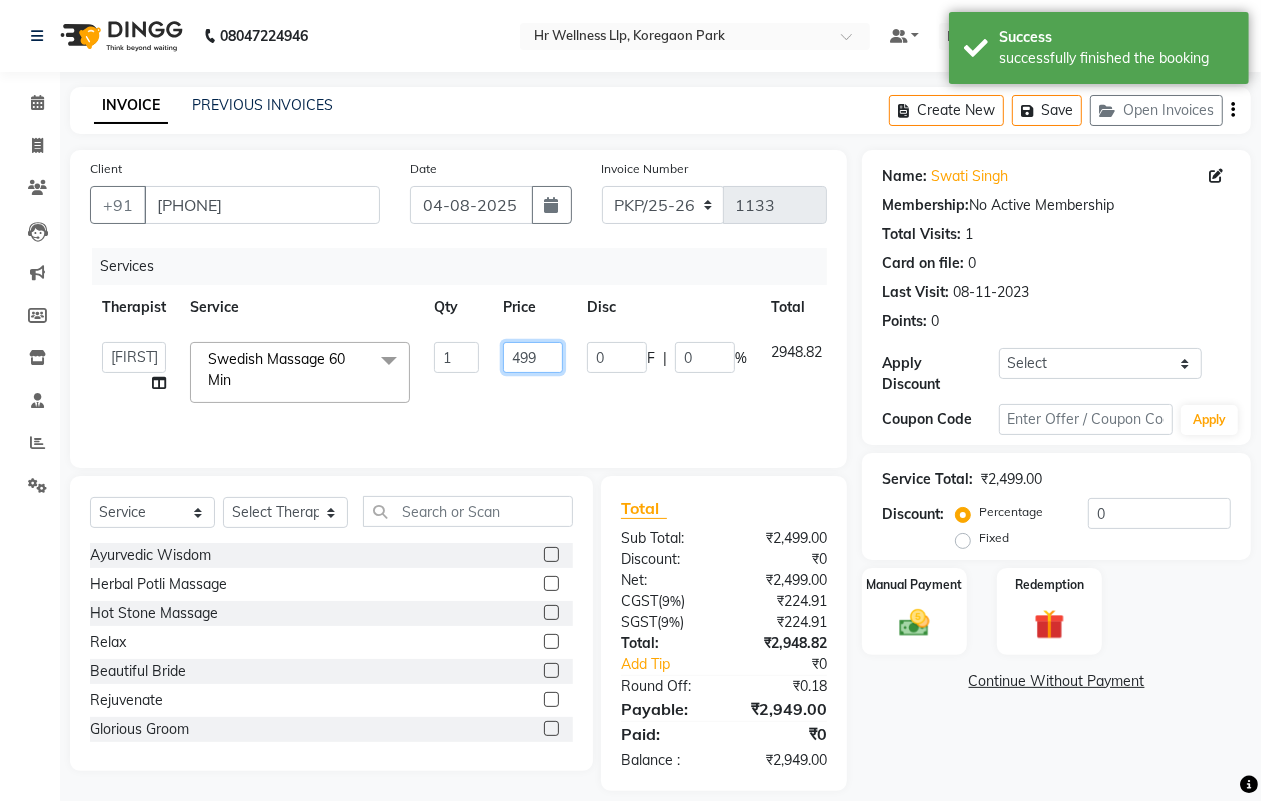 type on "1499" 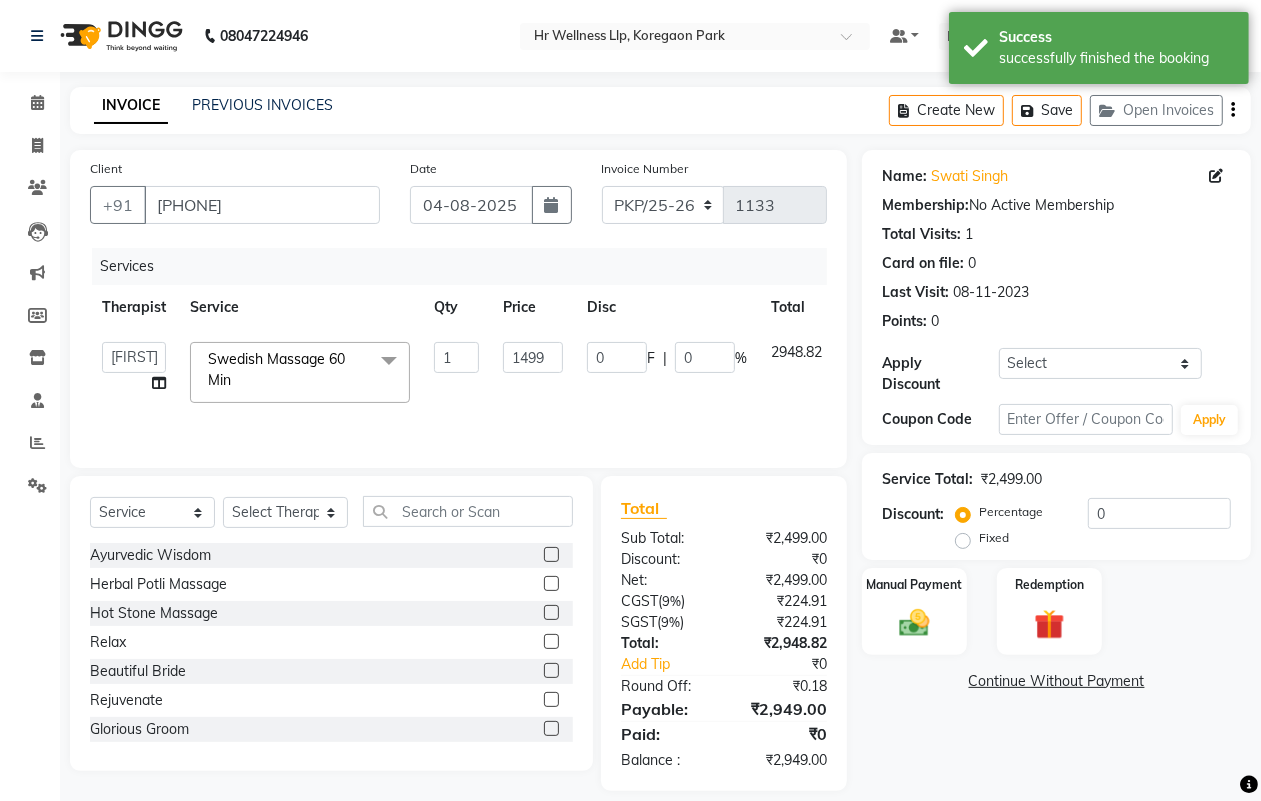 click on "Services Therapist Service Qty Price Disc Total Action  Amar Agarwal   Female waitlist   Female waitlist 1   Hambirrao Mulik   Kavita   Kevin   Koregaon Park   Lucy   Madhu    Male waitlist   Puja   Sharad Bhil   Siddharth  Swedish Massage 60 Min  x Ayurvedic Wisdom Herbal Potli Massage Hot Stone Massage Relax Beautiful Bride Rejuvenate Glorious Groom Herbal Potli Massage  Herbal Potli Massage 60 Min Deep Tissue Massage with Wintergreen oil 60 Min Deep Tissue Massage with Wintergreen oil 90 Min Scrubassage 60 Min Scrubassage 90 Min Relaxing Aromatherapy Massage with Lavender oil 60 Min Relaxing Aromatherapy Massage with Lavender oil 90 Min Balinese Massage with Wintergreen, Bayleaf & Clove 60 Min Balinese Massage with Wintergreen, Bayleaf & Clove 90 Min Swedish Massage 60 Min Swedish Massage 90 Min Abhyangam Massage with Bala Oil 60 Min Abhyangam Massage with Bala Oil 90 Min Revitalizing Thai Massage 60 Min Revitalizing Thai Massage 90 Min Swedish Massage with Wintergreen, Bayleaf & Clove 60 Min Shirodhara 1" 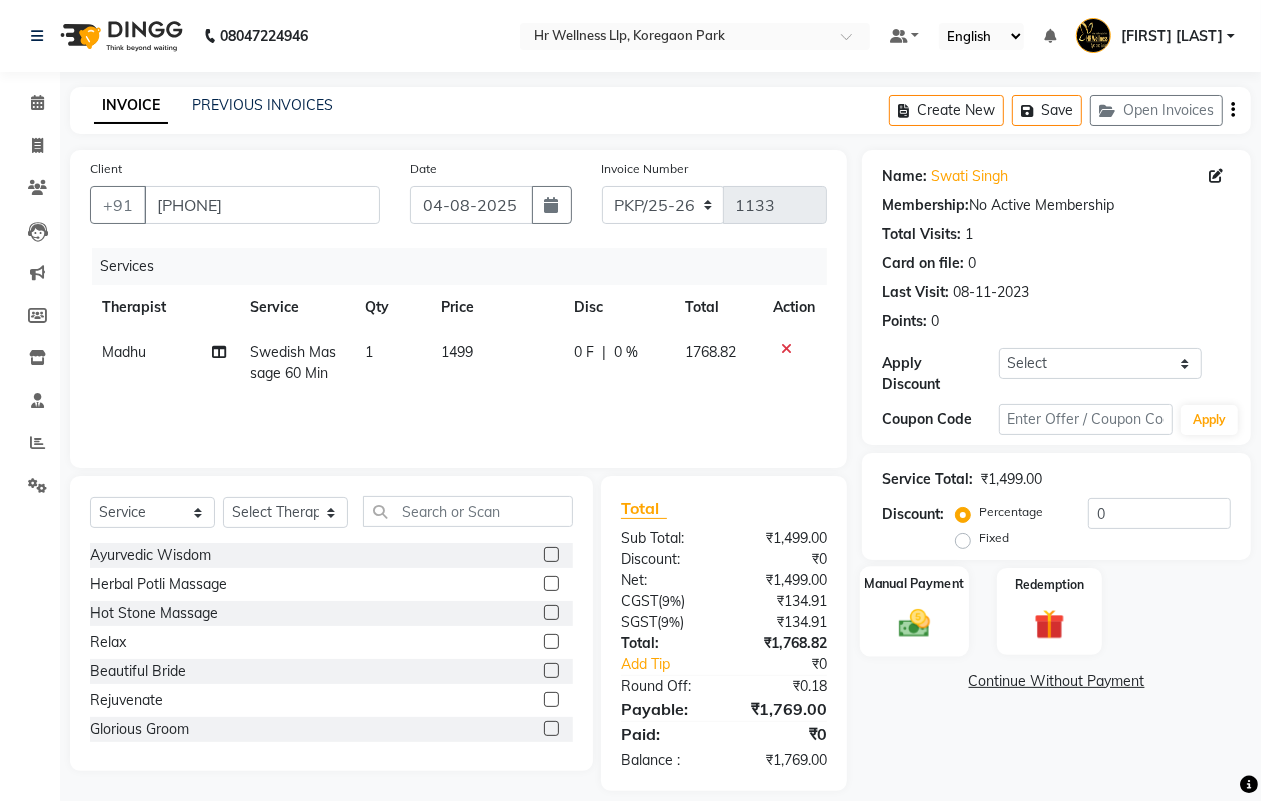 click 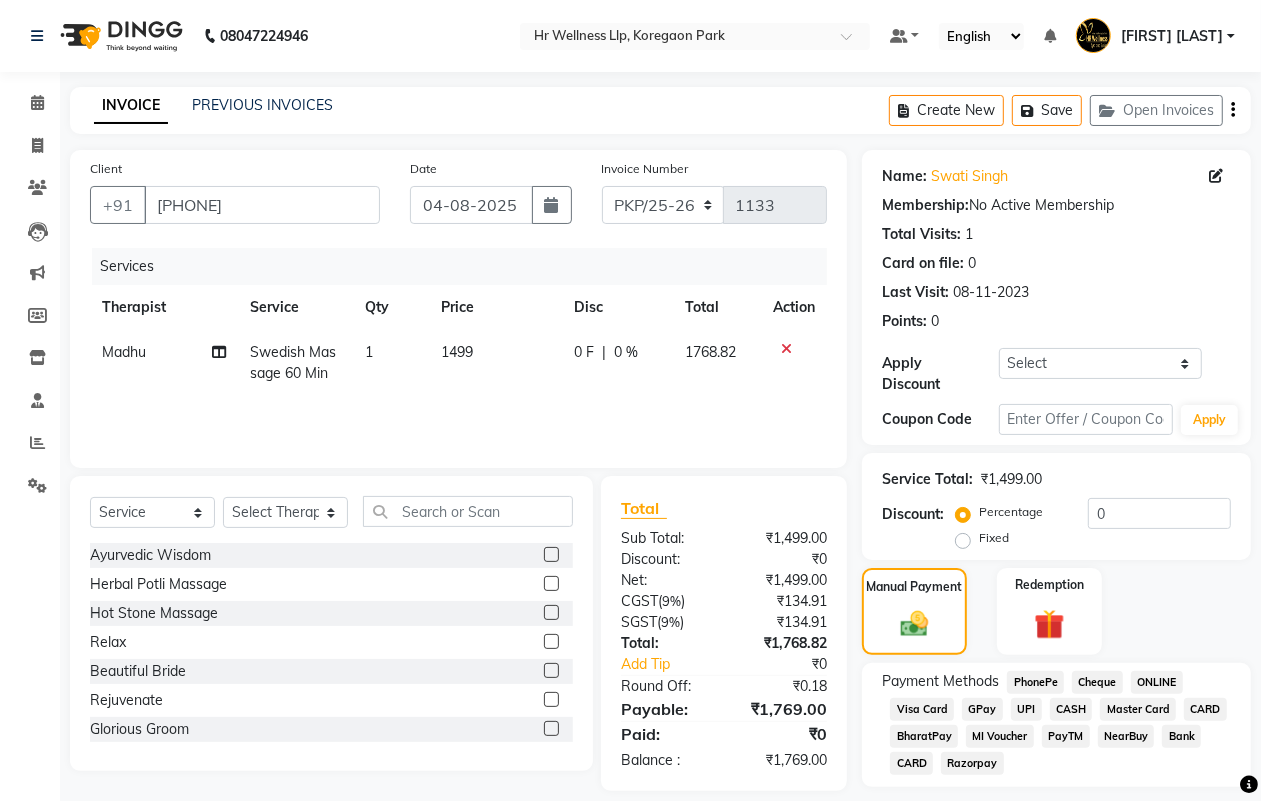 click on "Visa Card" 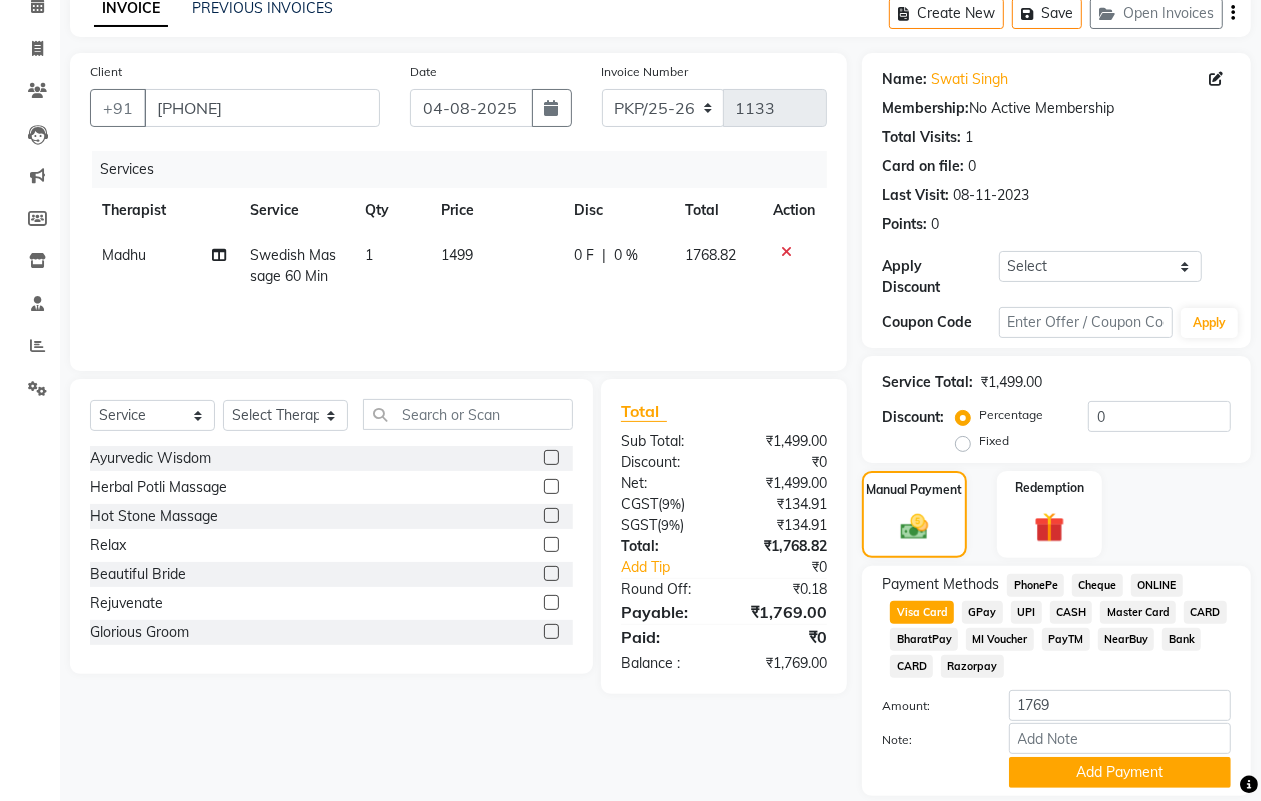 scroll, scrollTop: 161, scrollLeft: 0, axis: vertical 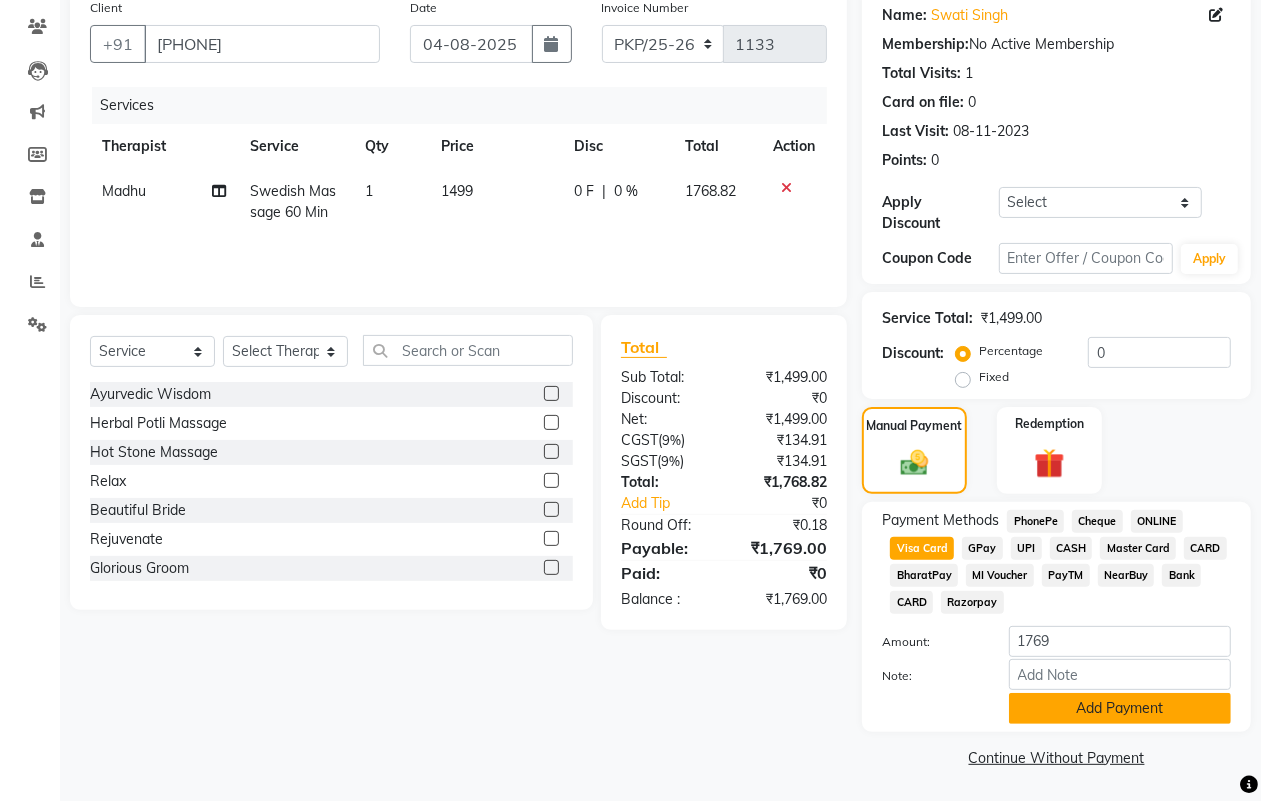 click on "Add Payment" 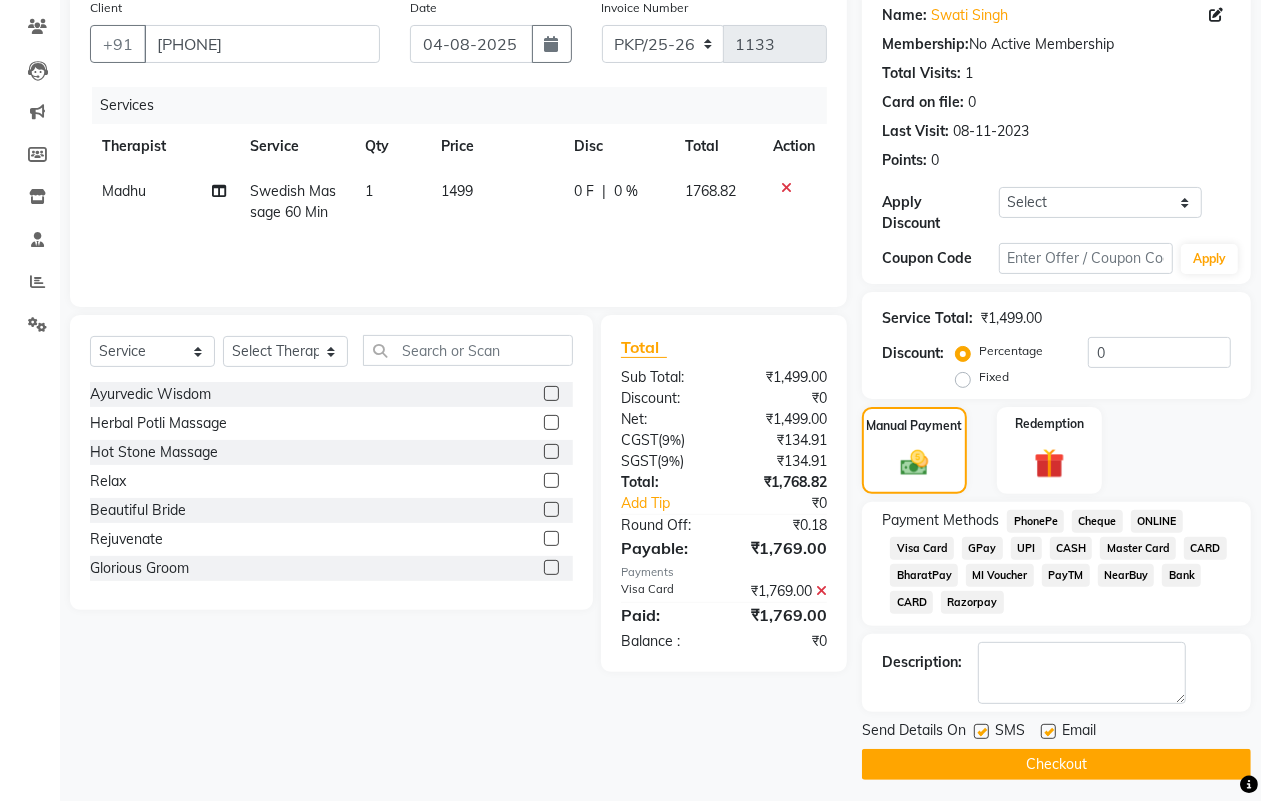 drag, startPoint x: 1007, startPoint y: 768, endPoint x: 917, endPoint y: 815, distance: 101.53325 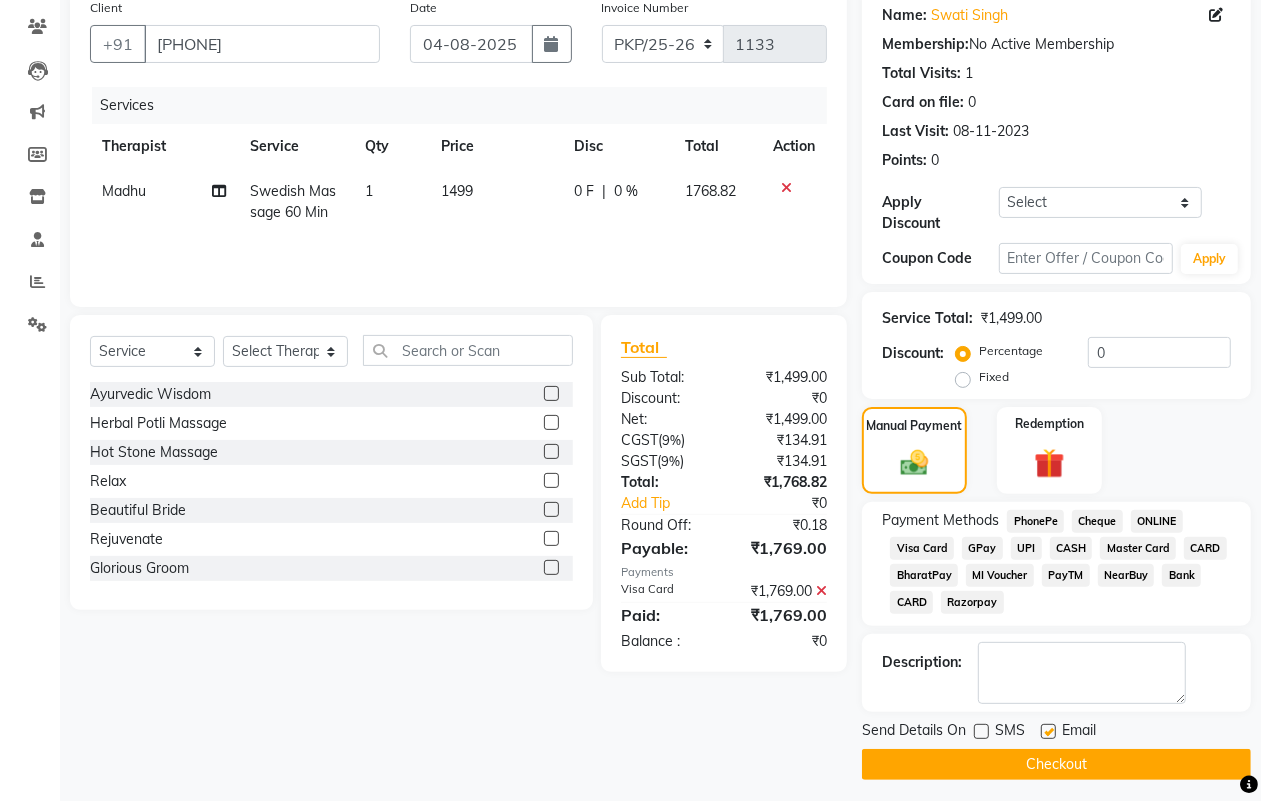 click 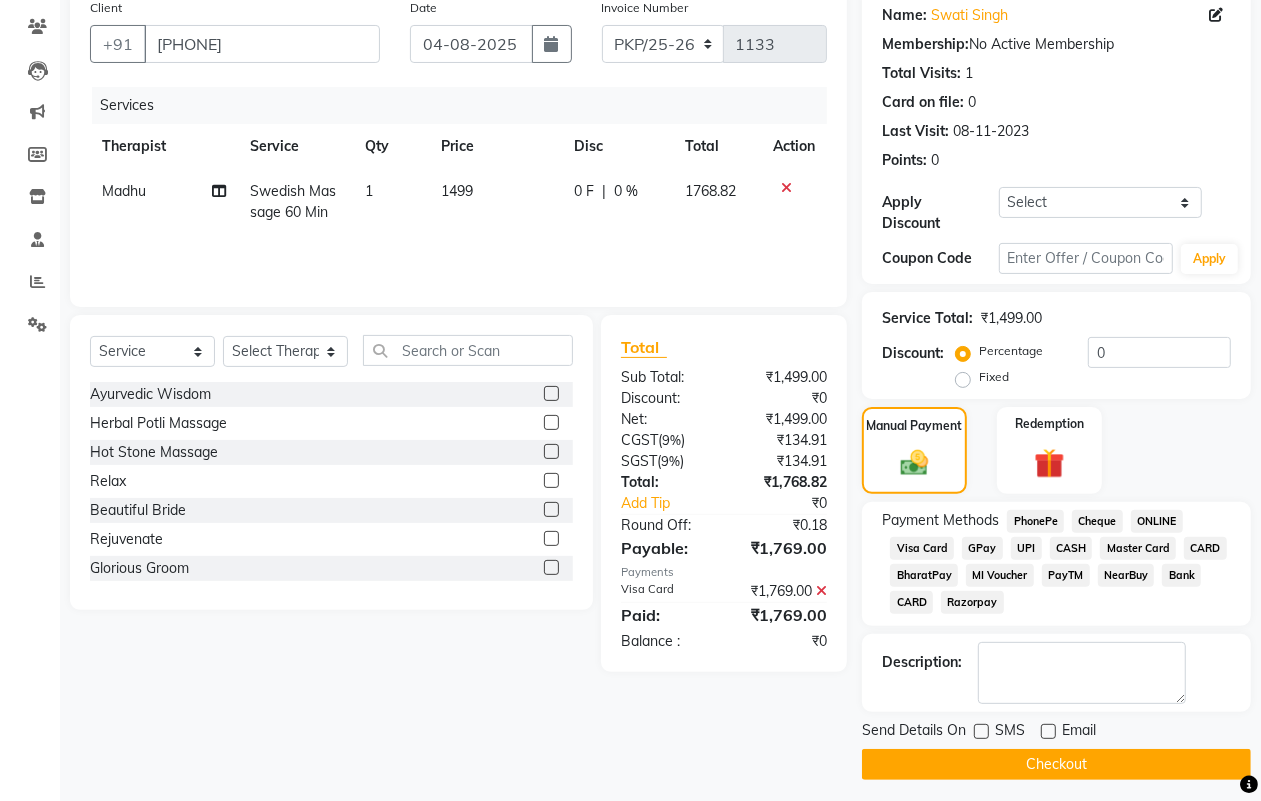 click 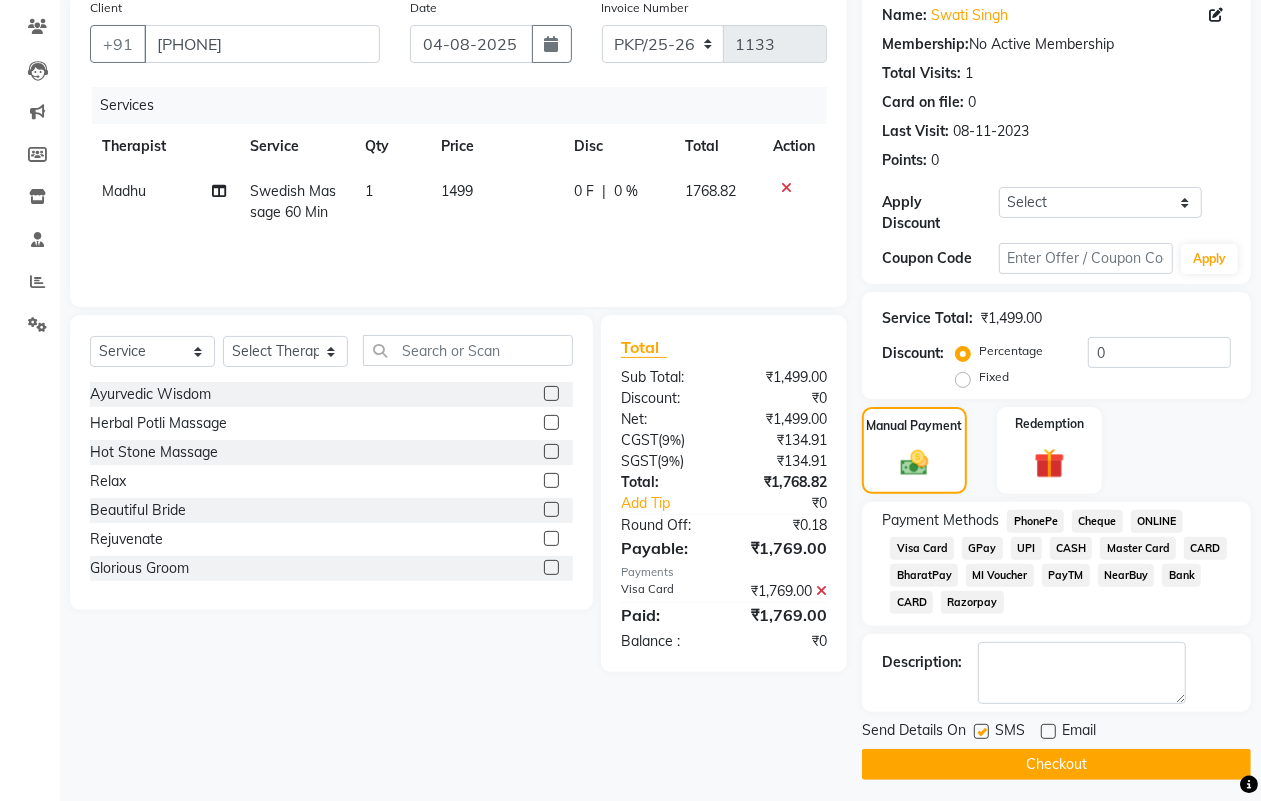 click 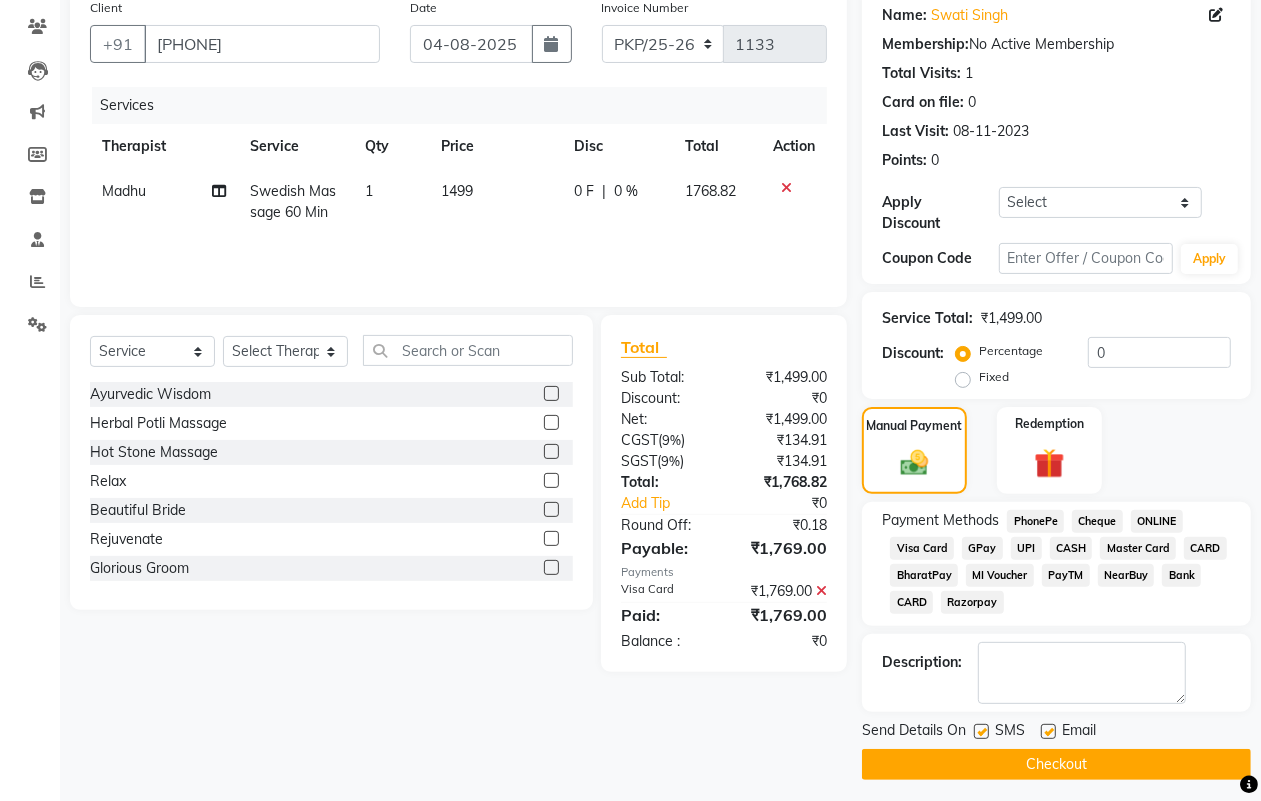 click on "Checkout" 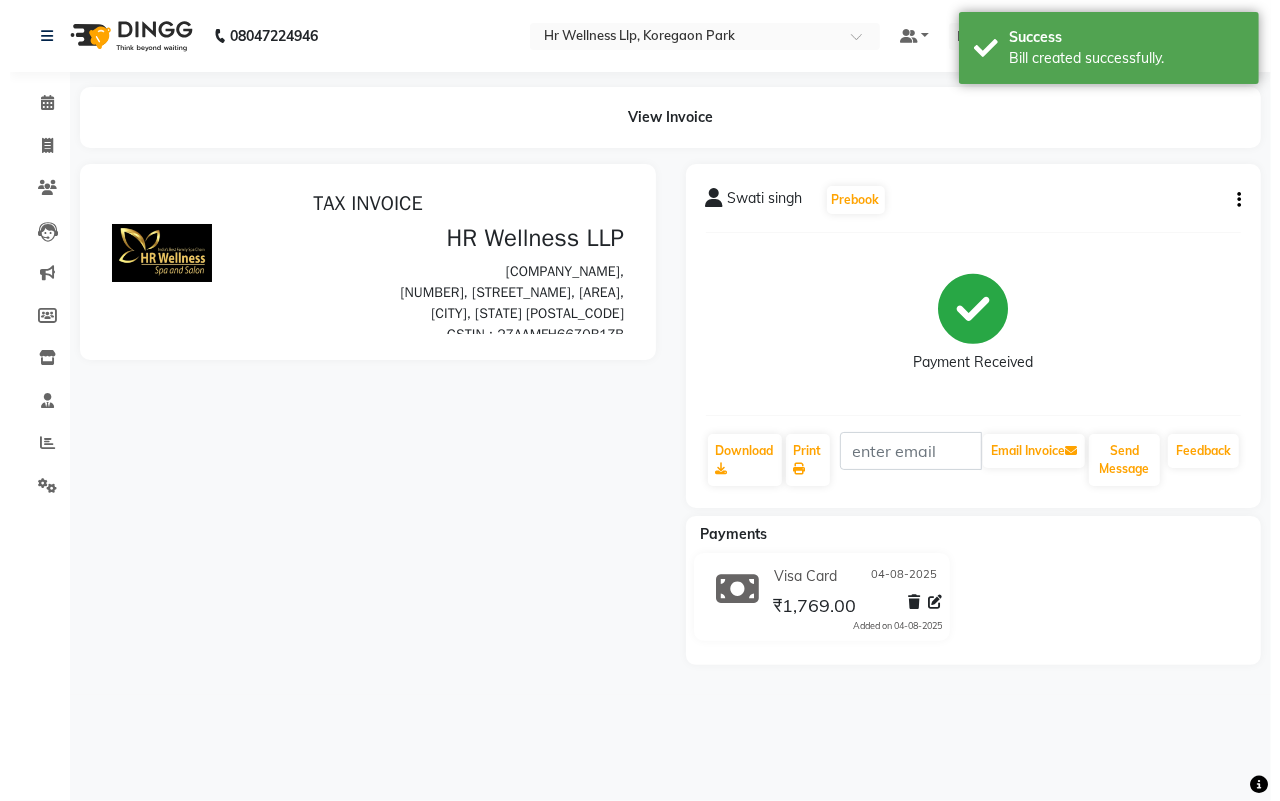 scroll, scrollTop: 0, scrollLeft: 0, axis: both 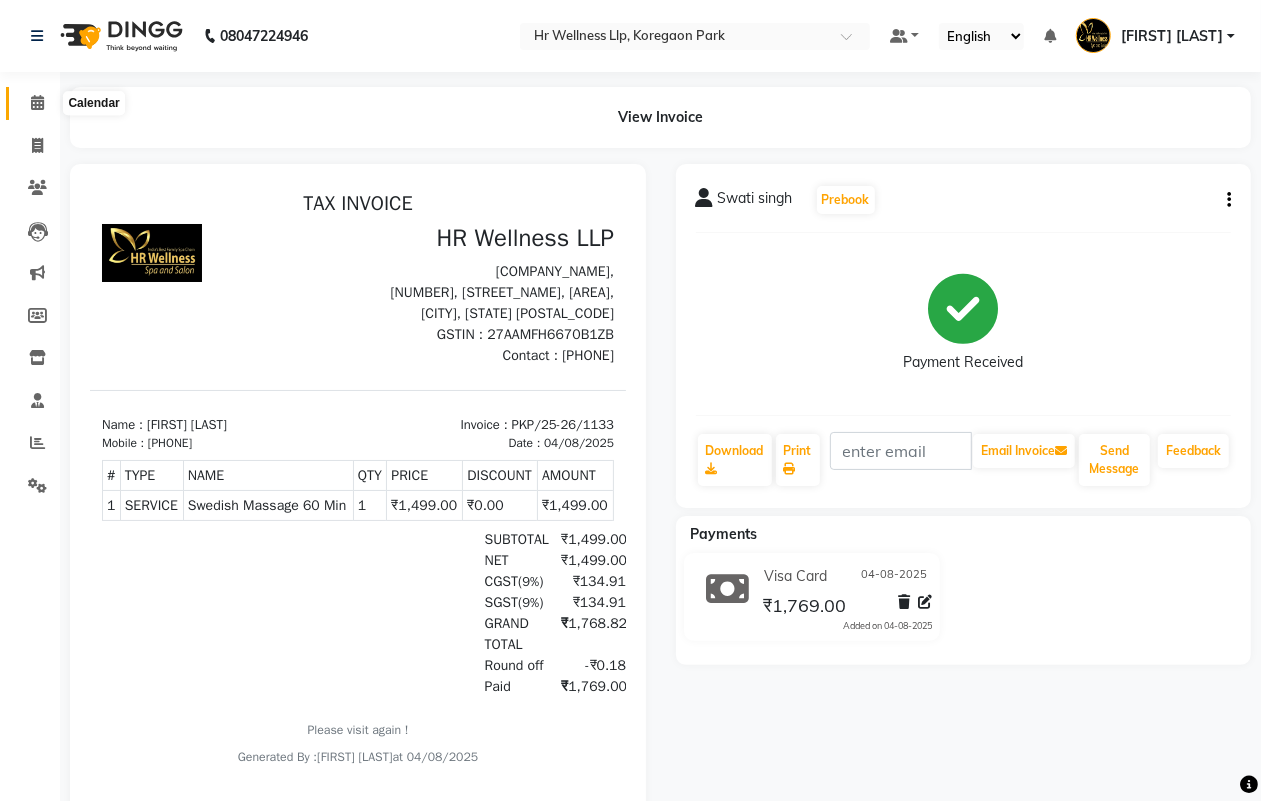 click 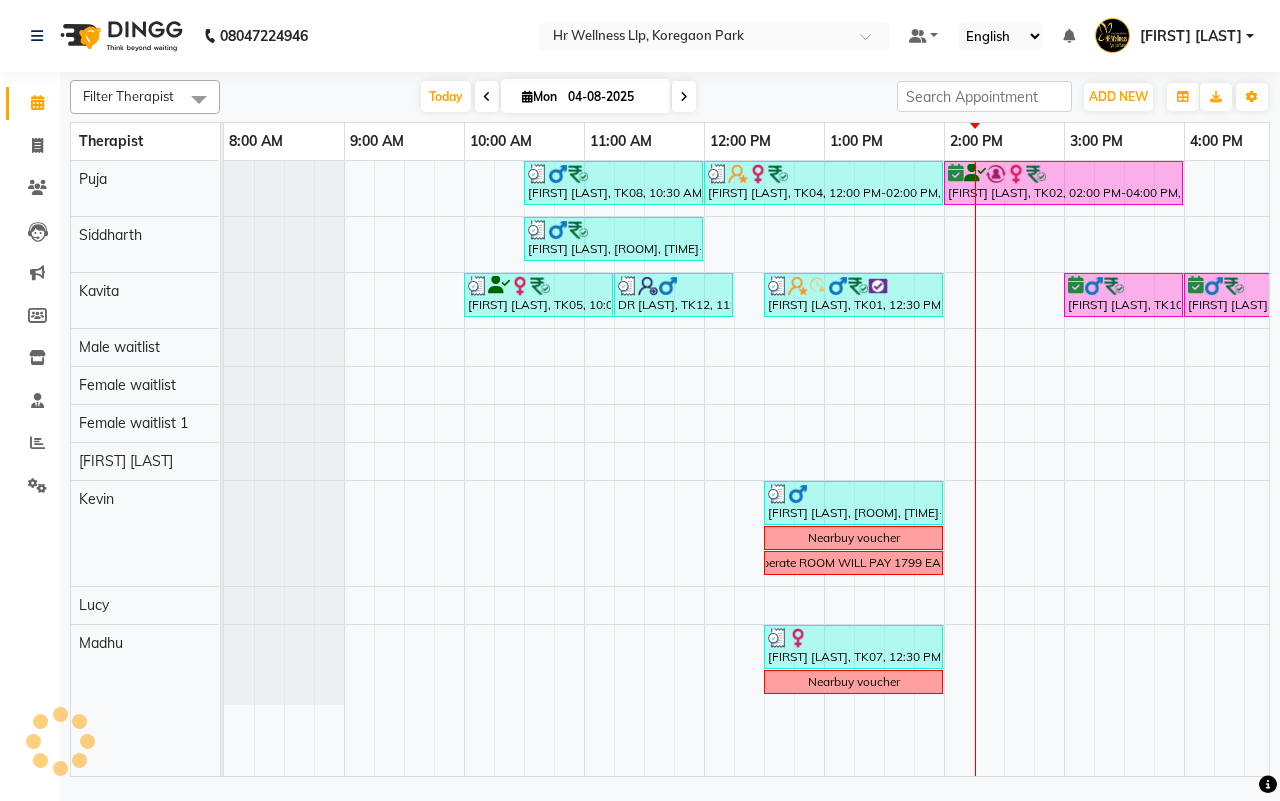 scroll, scrollTop: 0, scrollLeft: 0, axis: both 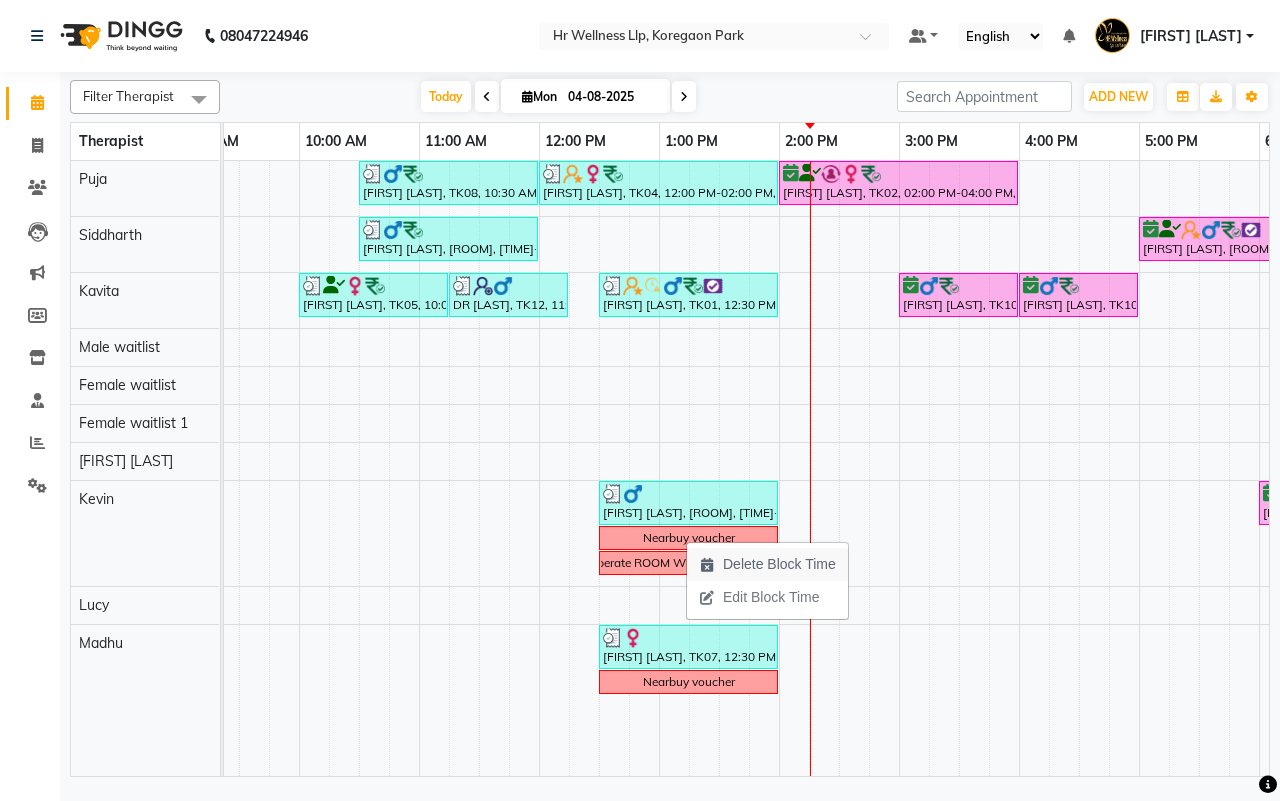 click on "Delete Block Time" at bounding box center (779, 564) 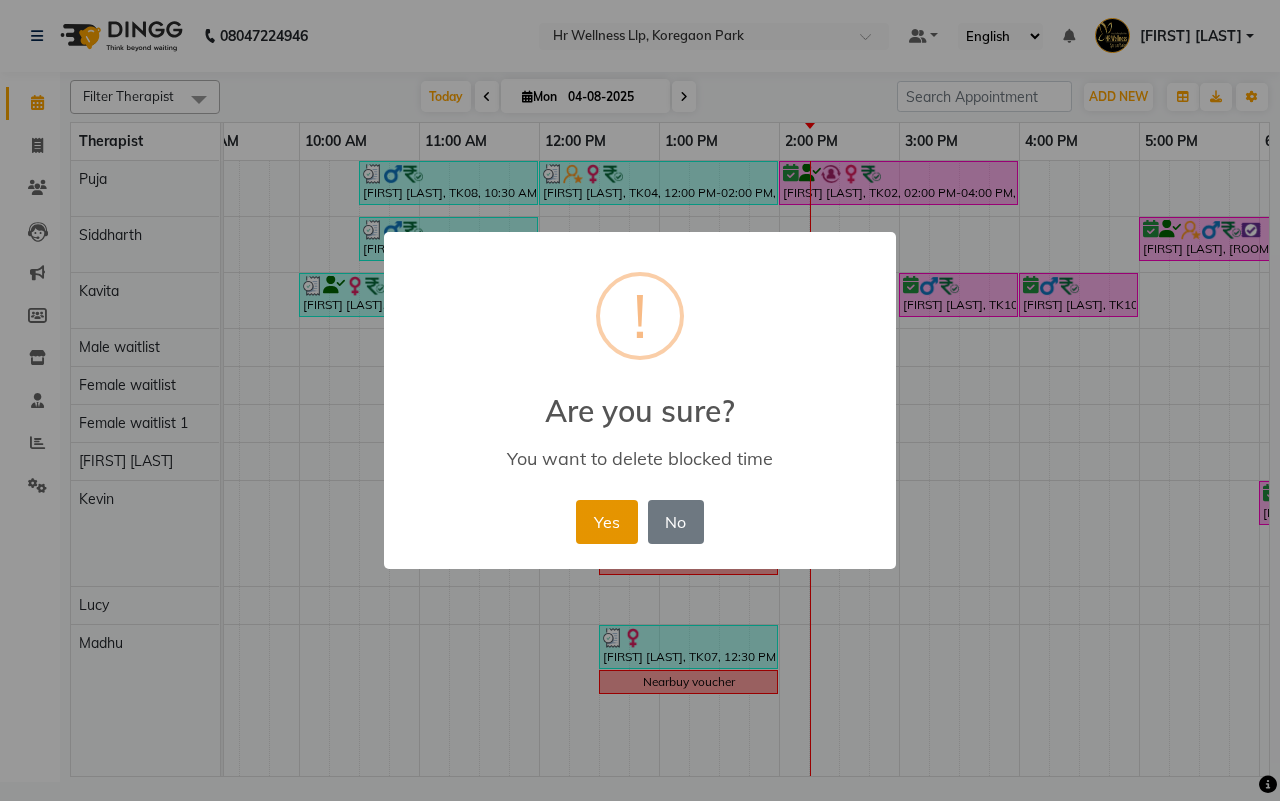 click on "Yes" at bounding box center (606, 522) 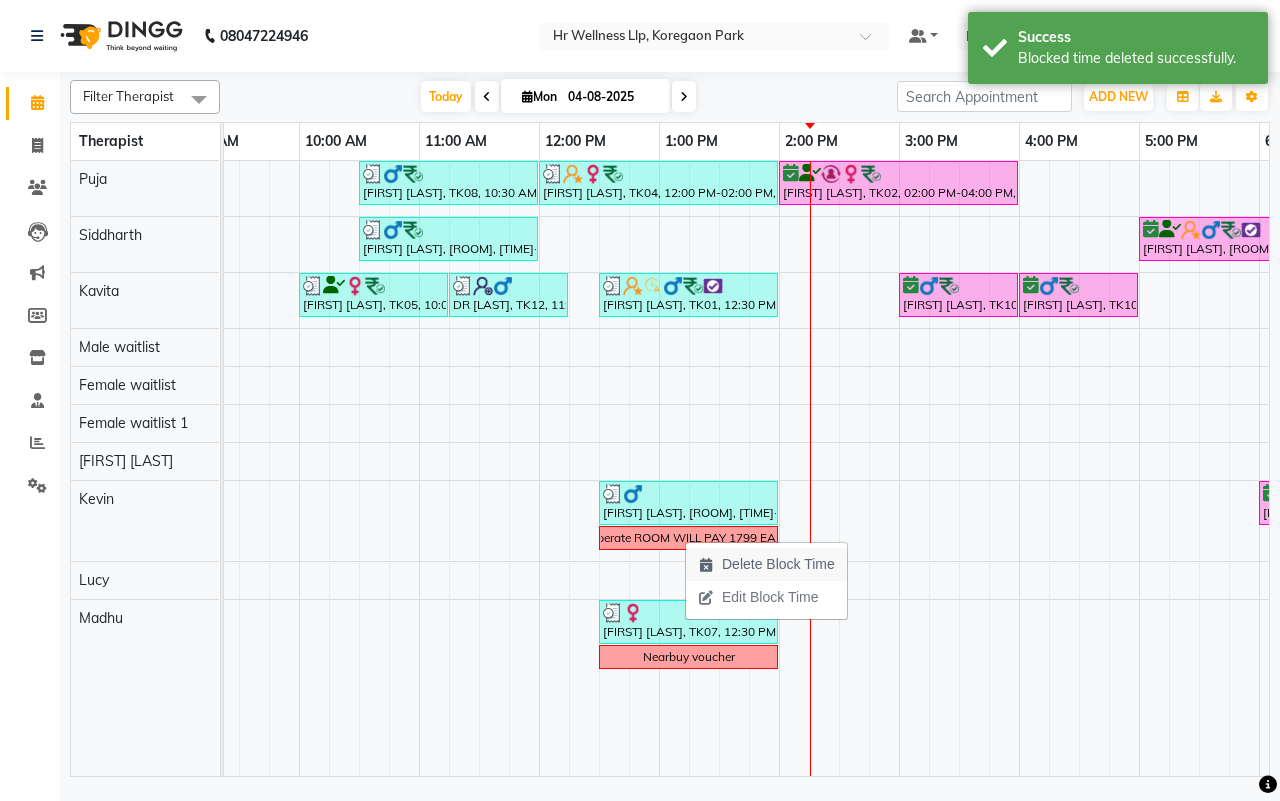 click on "Delete Block Time" at bounding box center (778, 564) 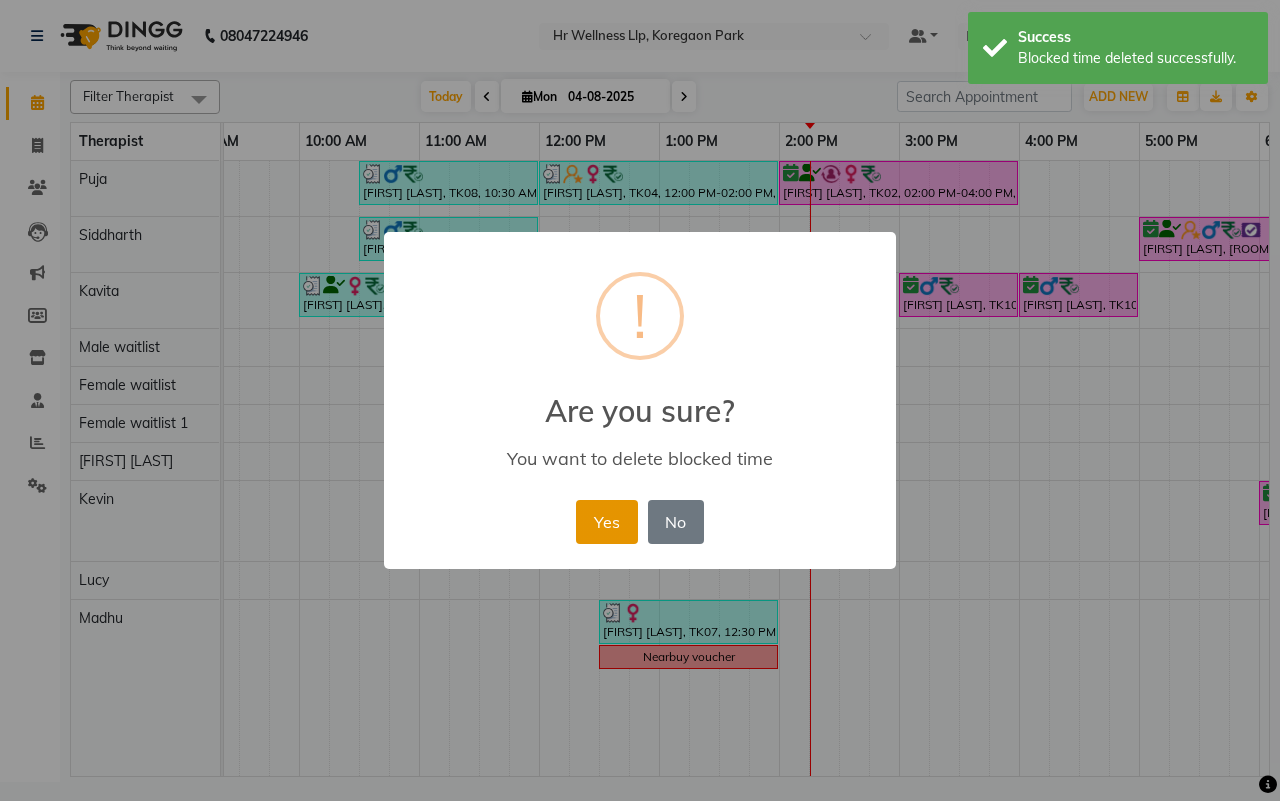 click on "Yes" at bounding box center [606, 522] 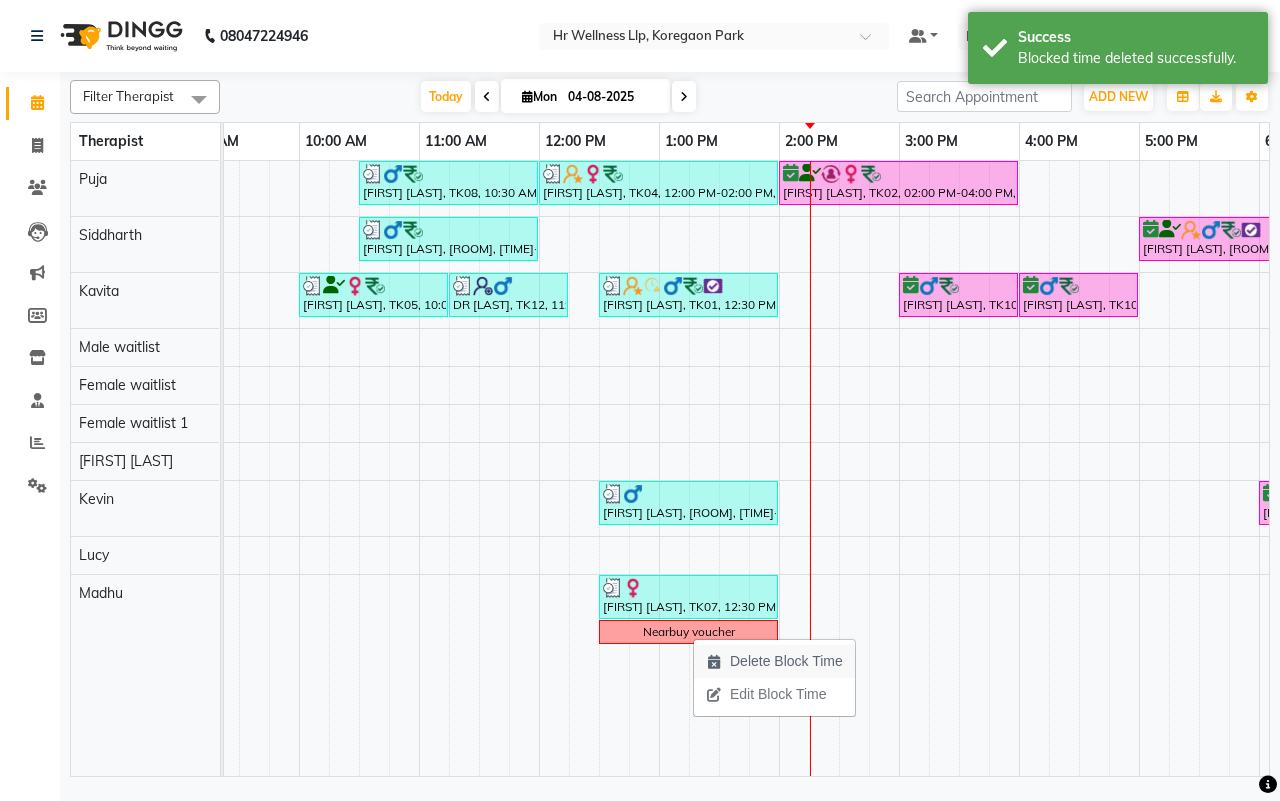 click on "Delete Block Time" at bounding box center [786, 661] 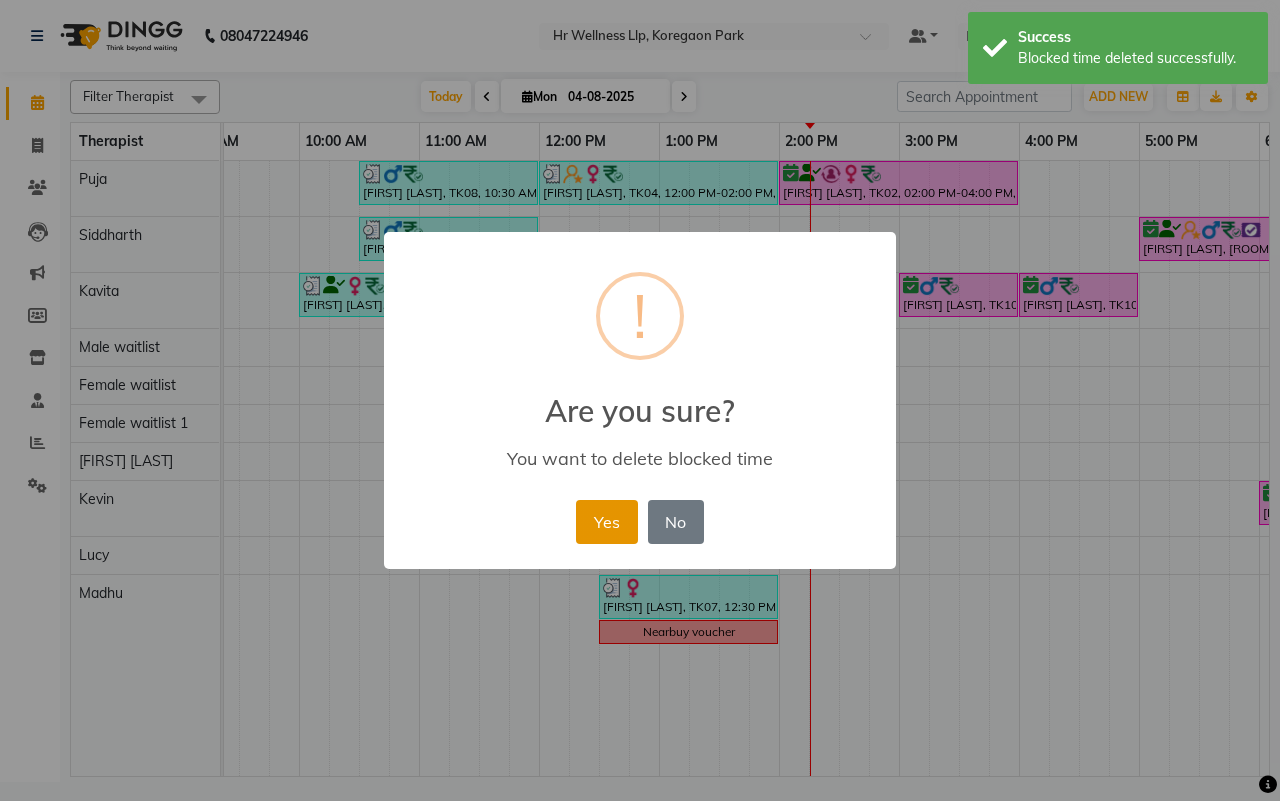 click on "Yes" at bounding box center [606, 522] 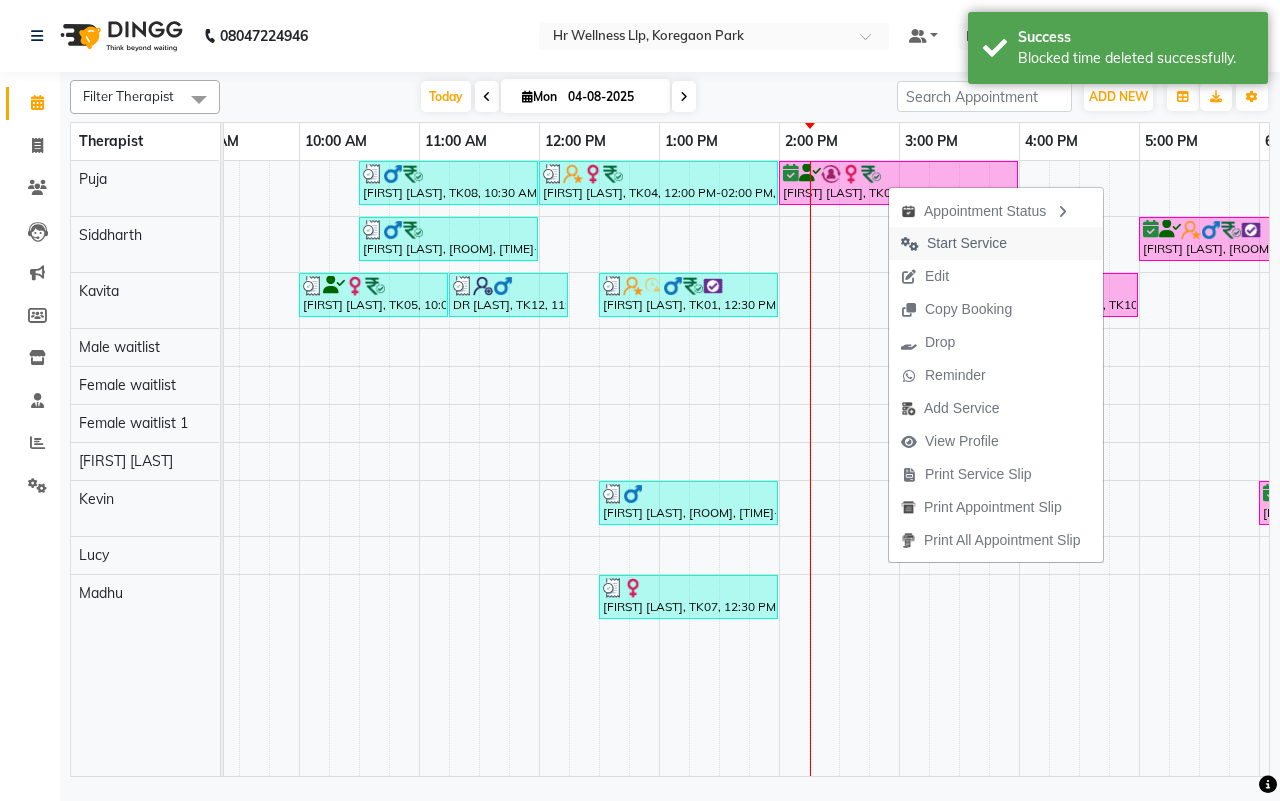 click on "Start Service" at bounding box center [967, 243] 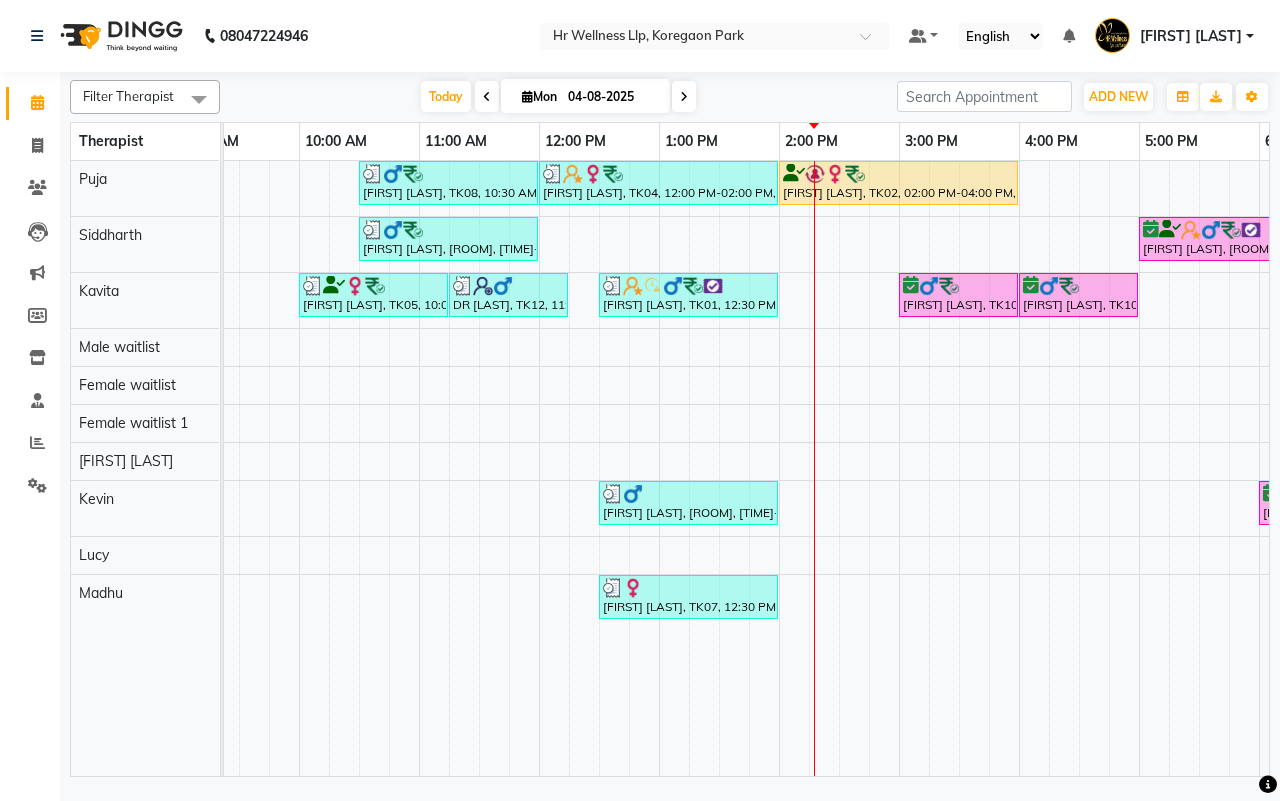 scroll, scrollTop: 0, scrollLeft: 533, axis: horizontal 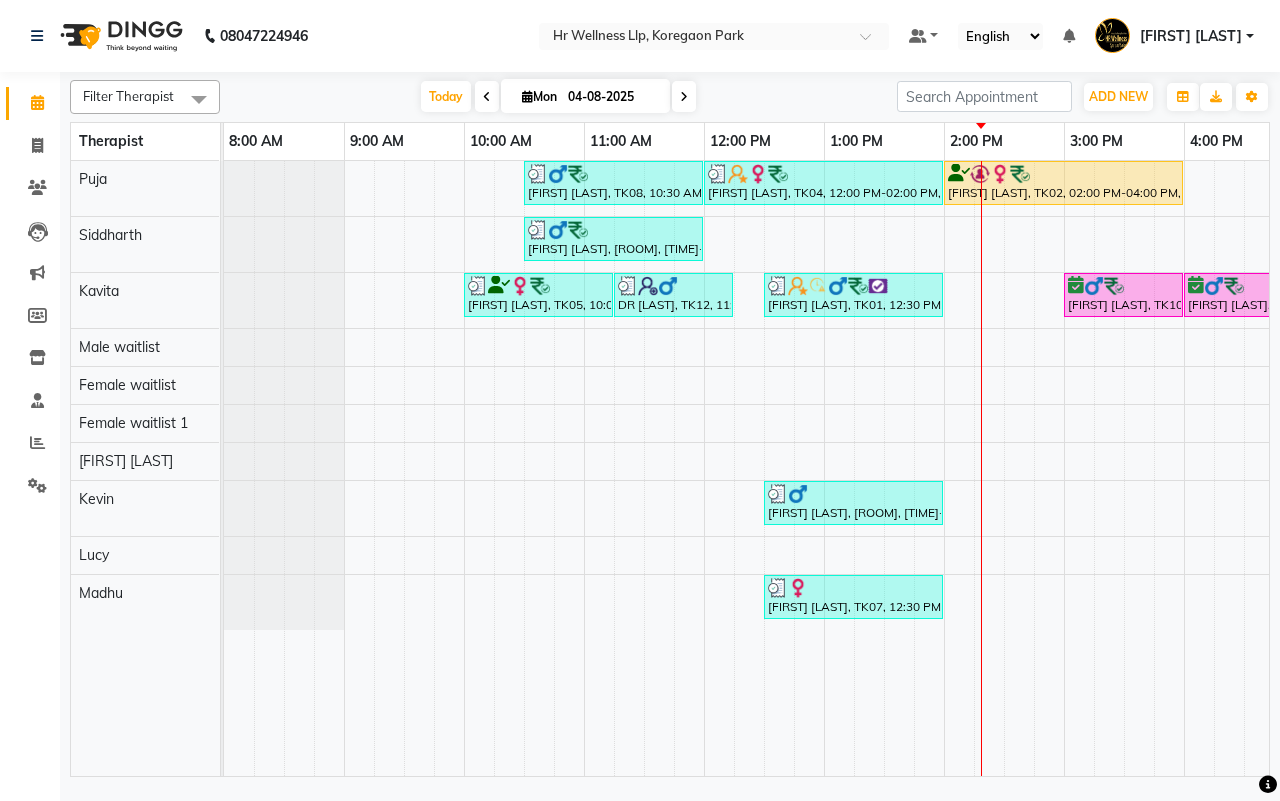click at bounding box center (487, 96) 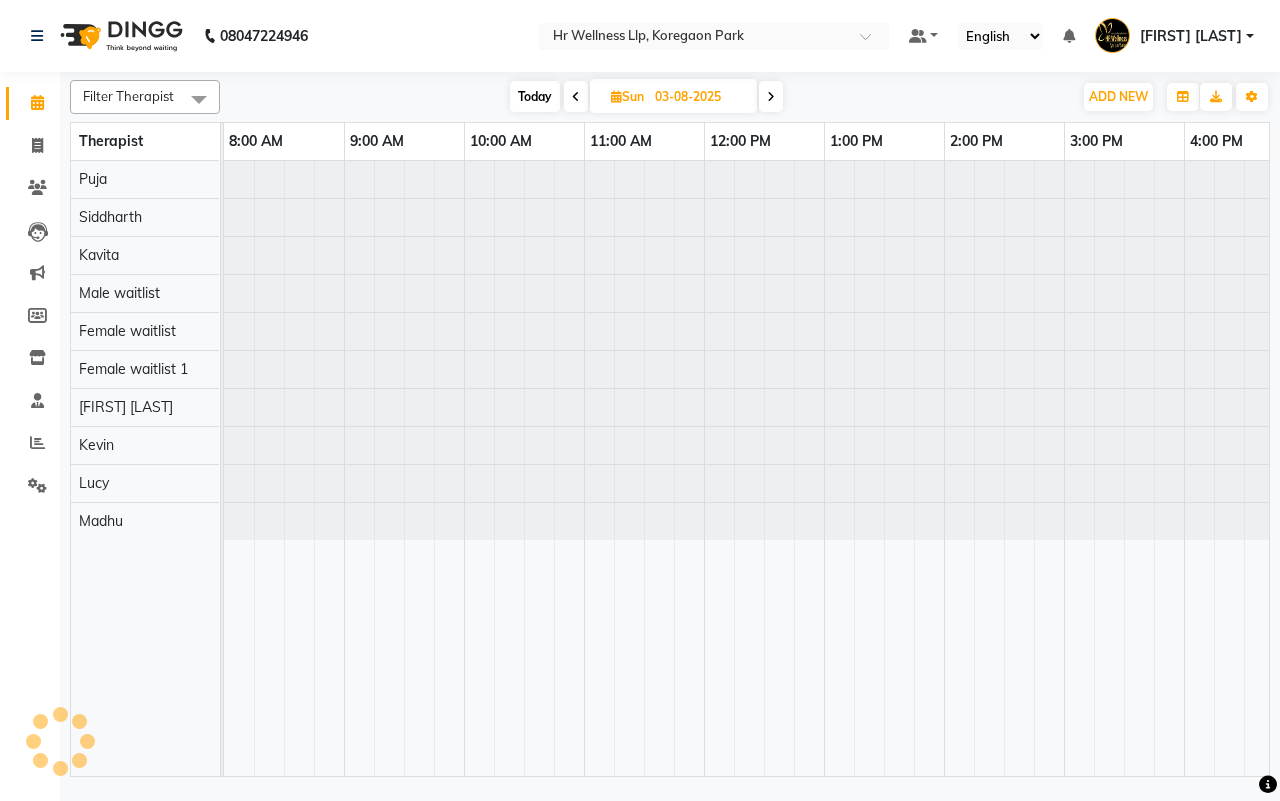 scroll, scrollTop: 0, scrollLeft: 515, axis: horizontal 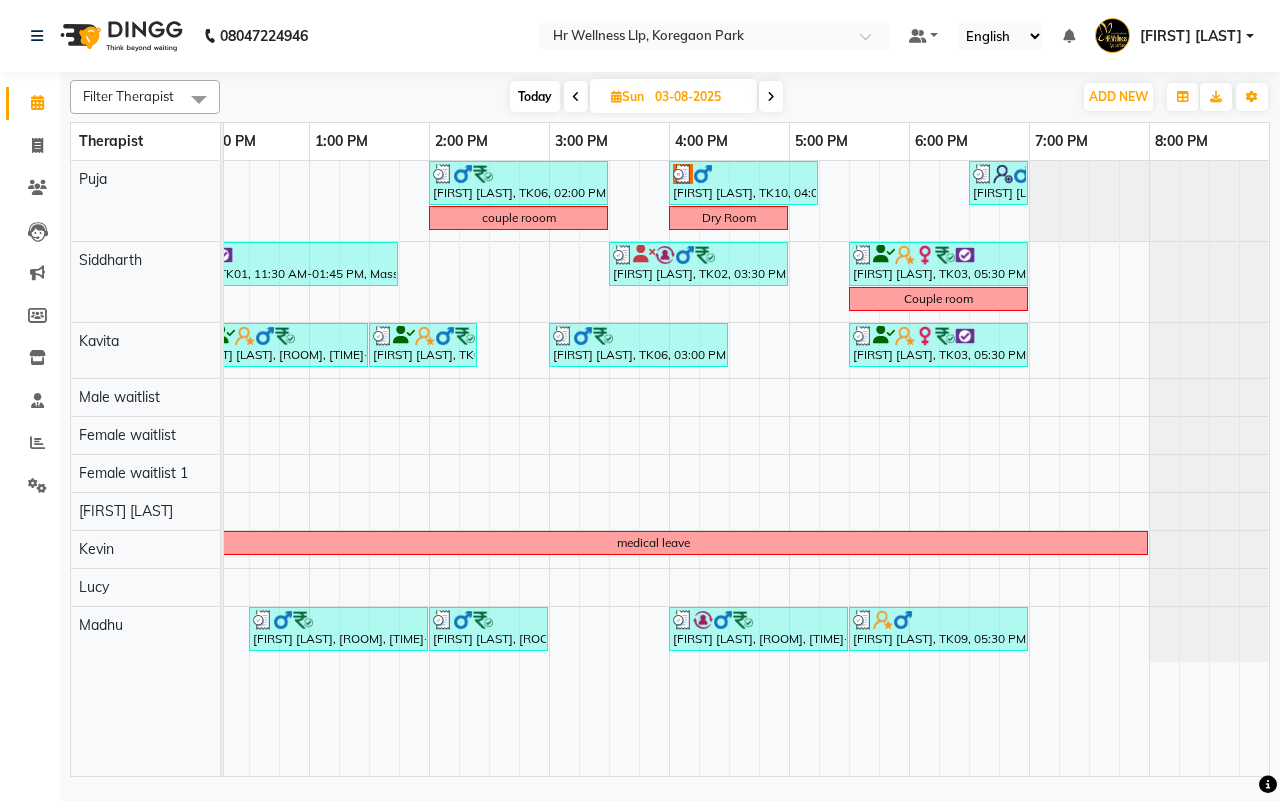 click on "03-08-2025" at bounding box center (699, 97) 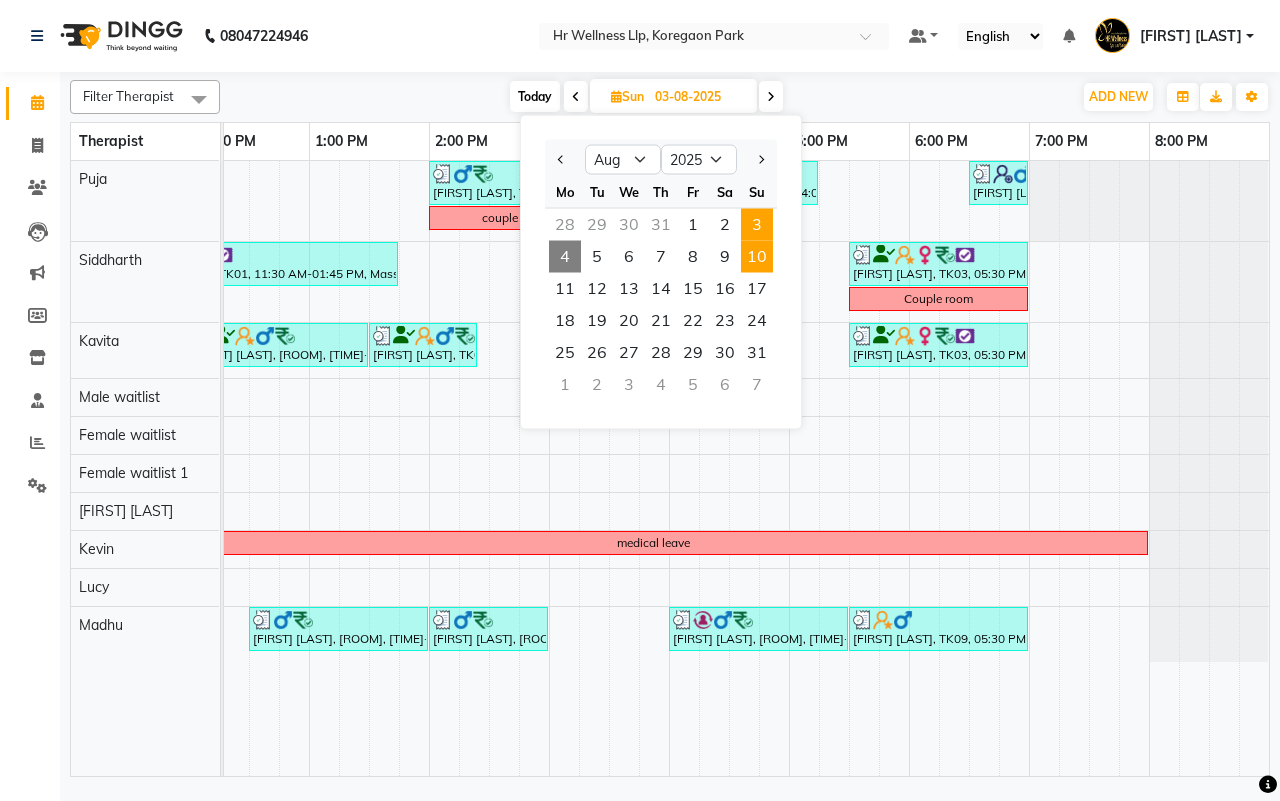 click on "10" at bounding box center [757, 257] 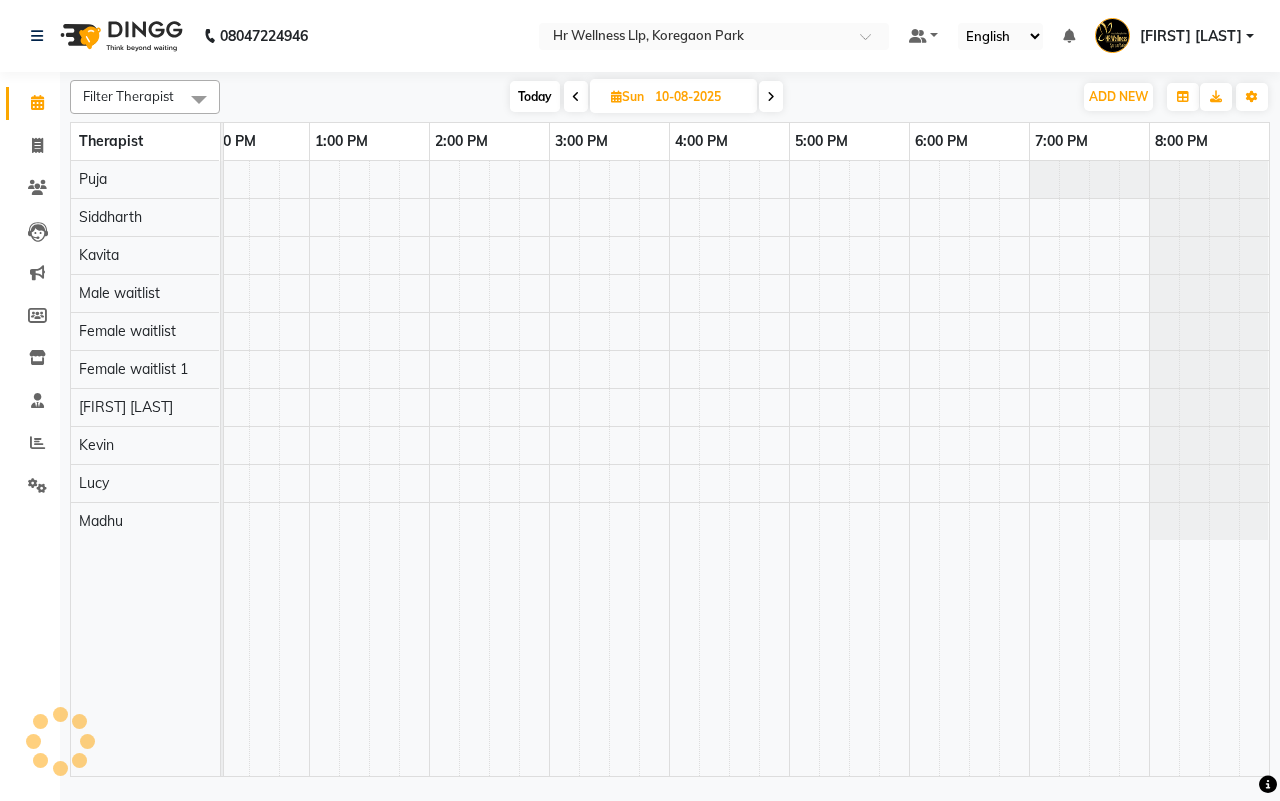 scroll, scrollTop: 0, scrollLeft: 0, axis: both 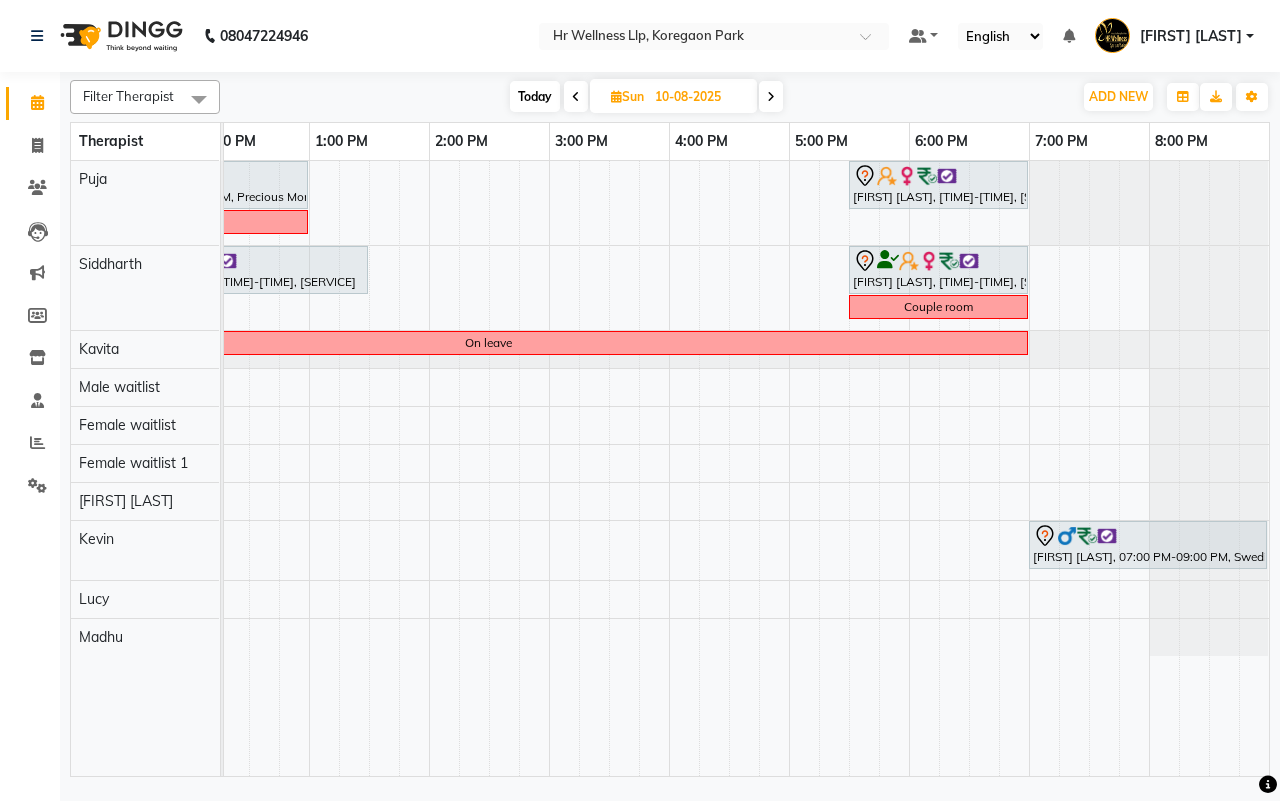click at bounding box center [771, 96] 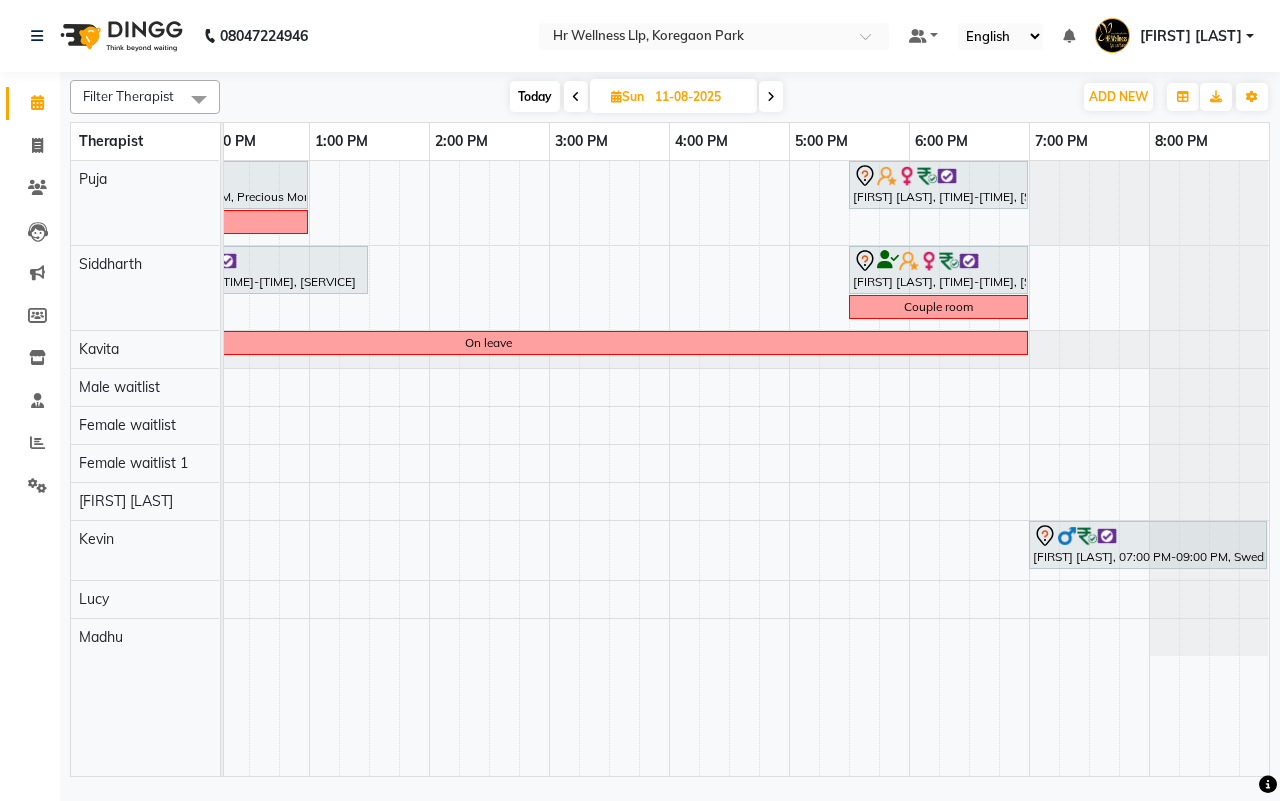 scroll, scrollTop: 0, scrollLeft: 515, axis: horizontal 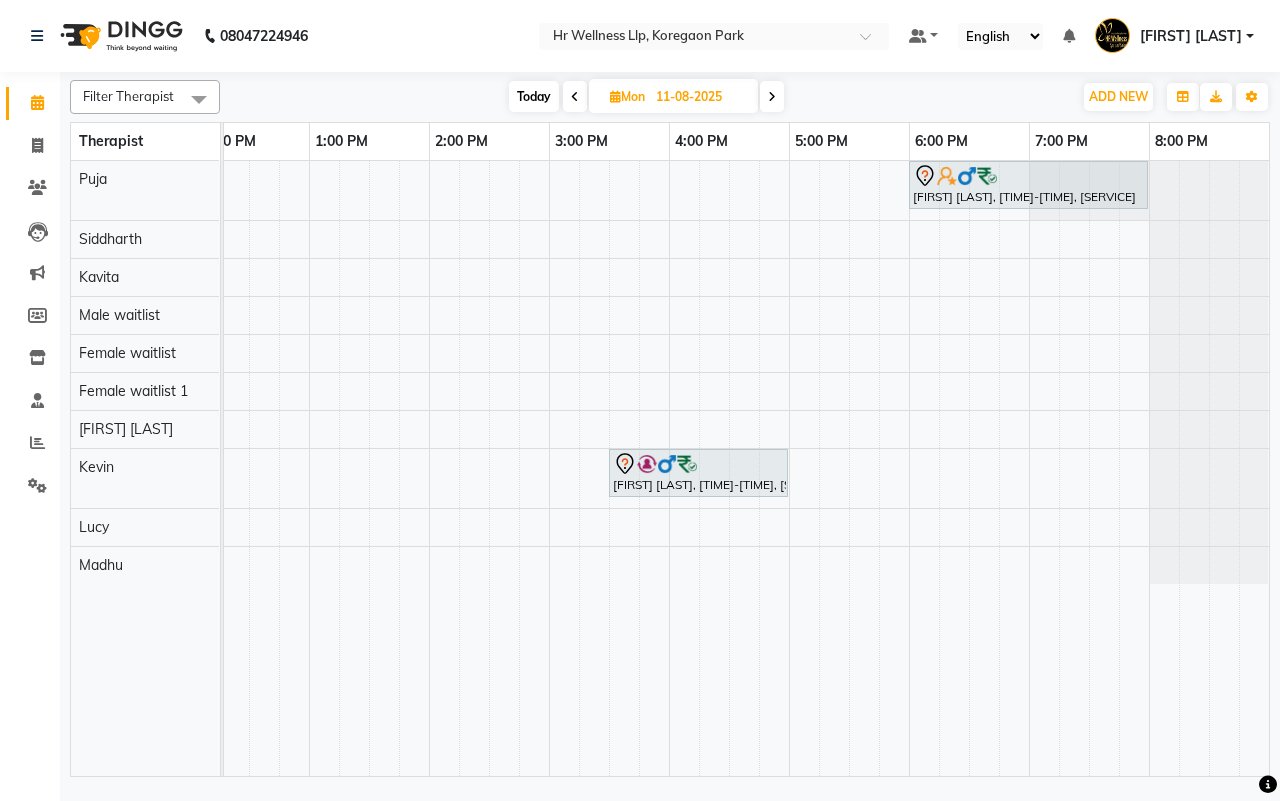 click on "Today  Mon 11-08-2025" at bounding box center [646, 97] 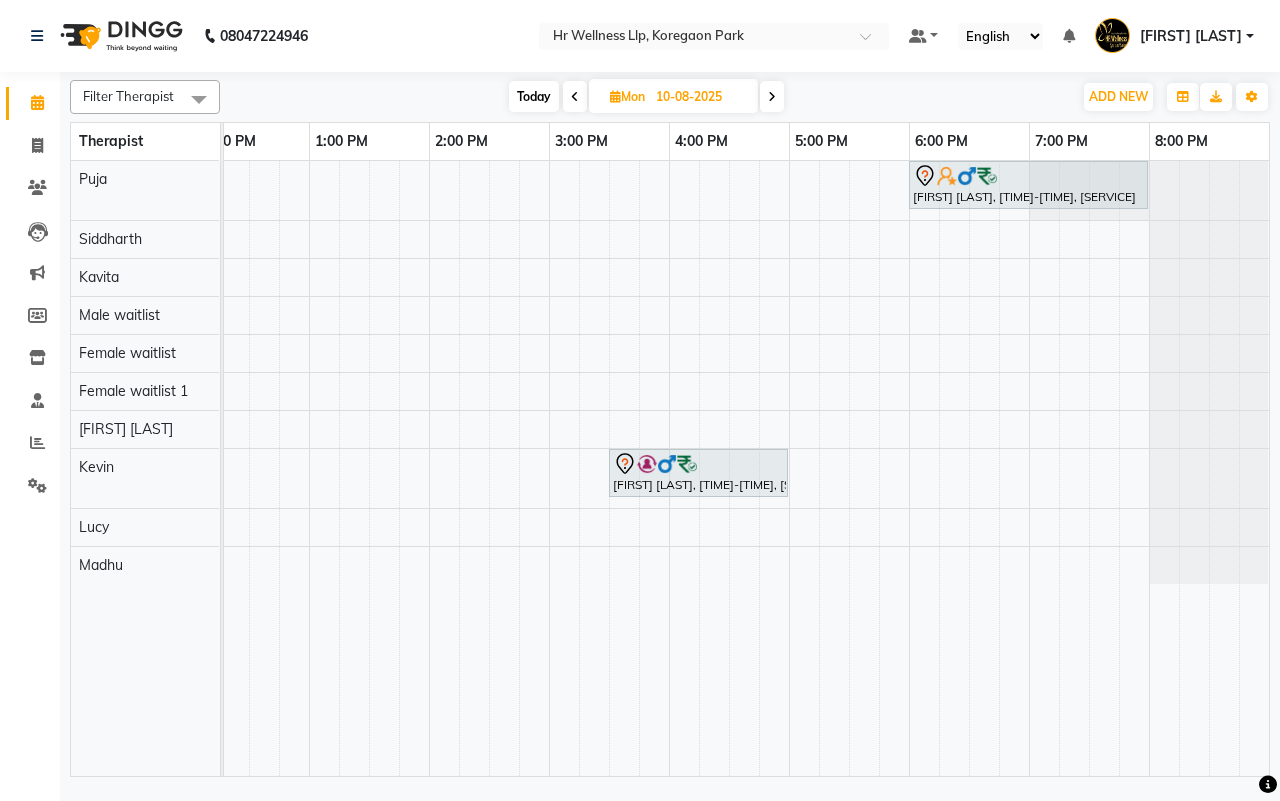 scroll, scrollTop: 0, scrollLeft: 0, axis: both 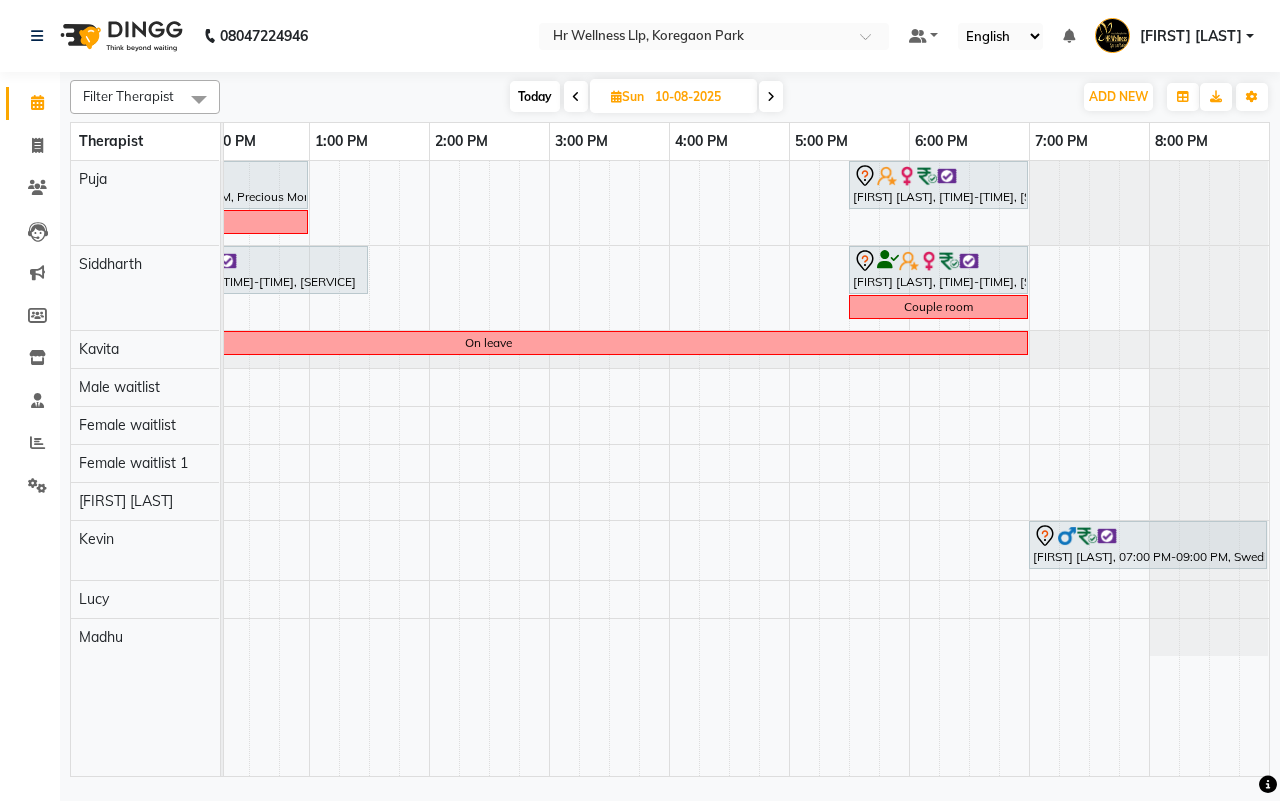 click at bounding box center (576, 97) 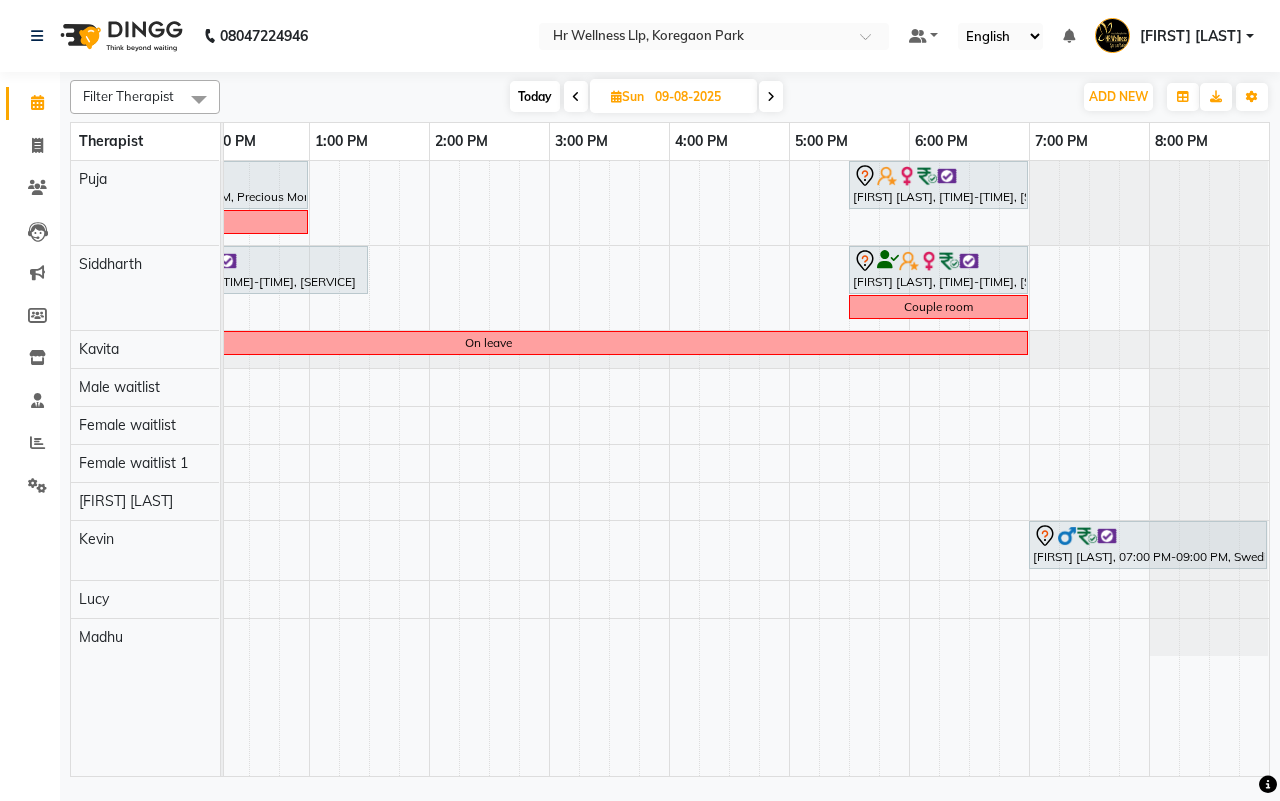 scroll, scrollTop: 0, scrollLeft: 515, axis: horizontal 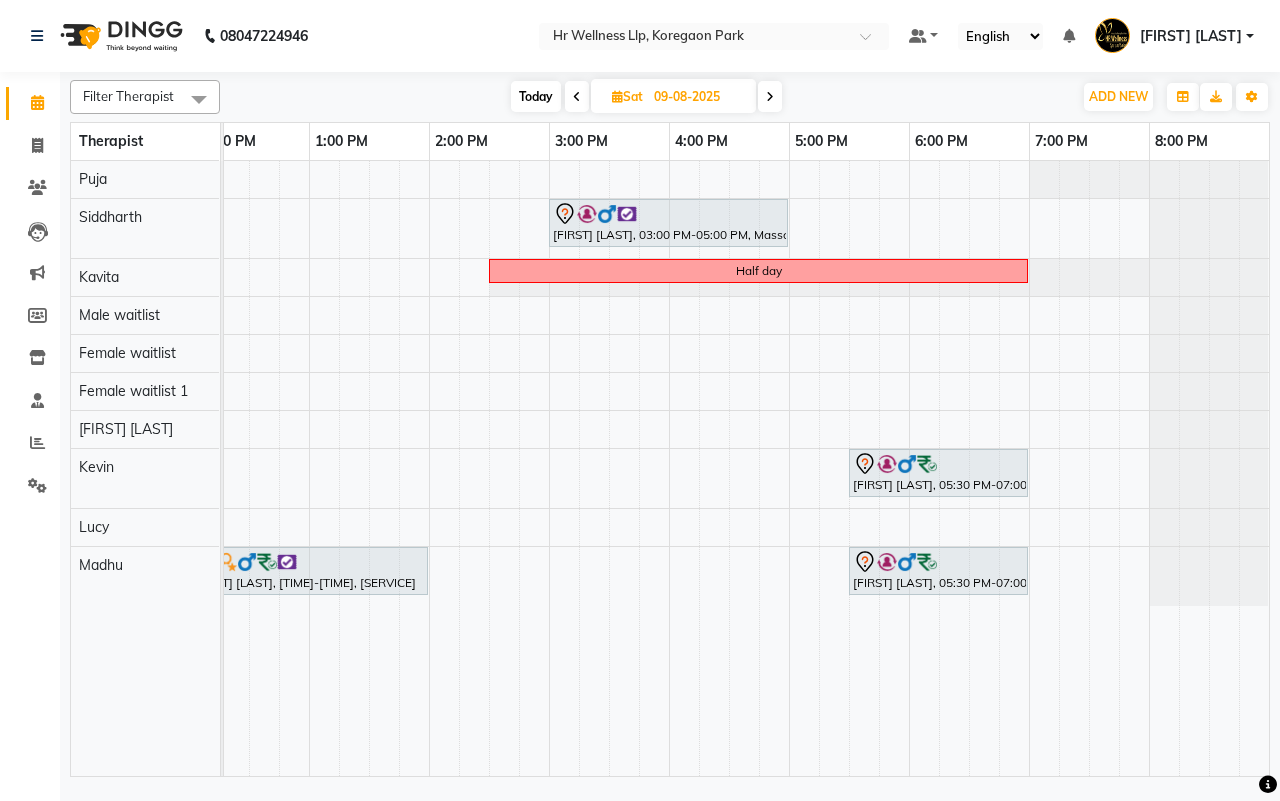 click at bounding box center [577, 97] 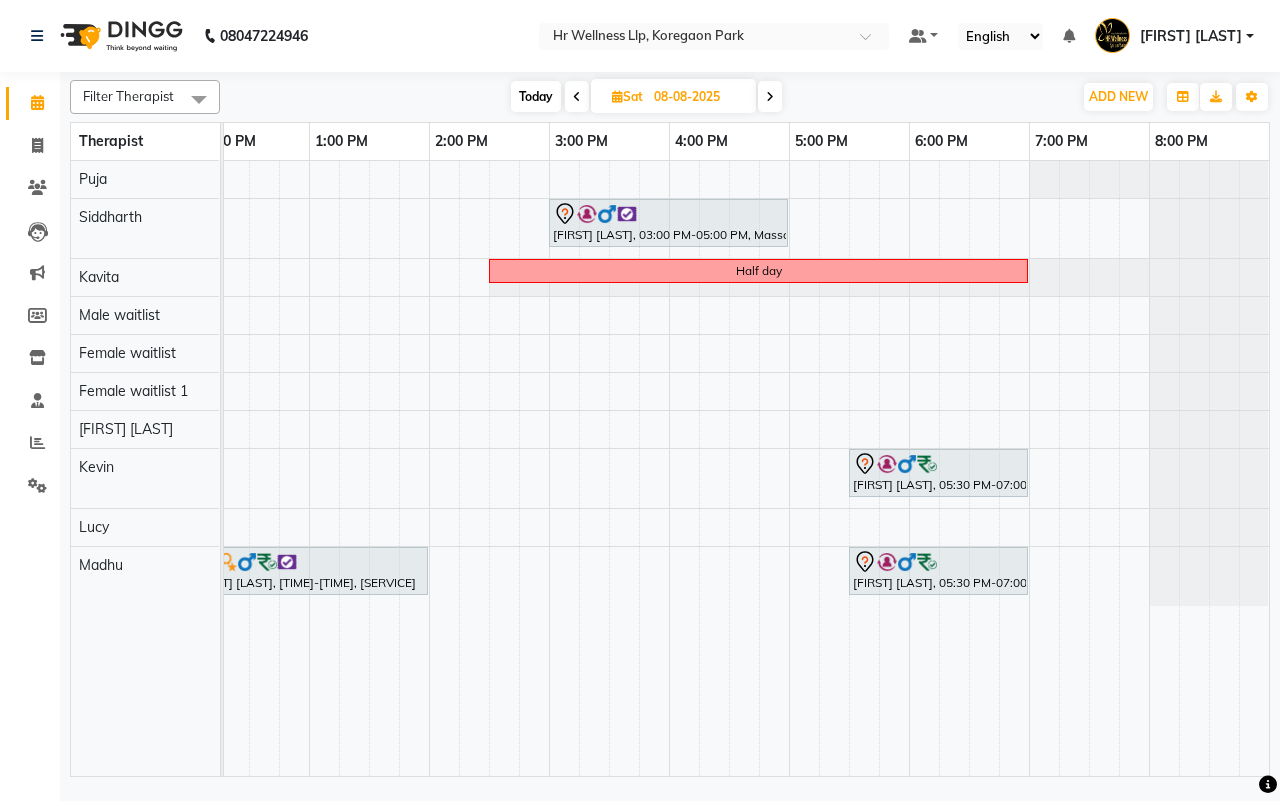 scroll, scrollTop: 0, scrollLeft: 515, axis: horizontal 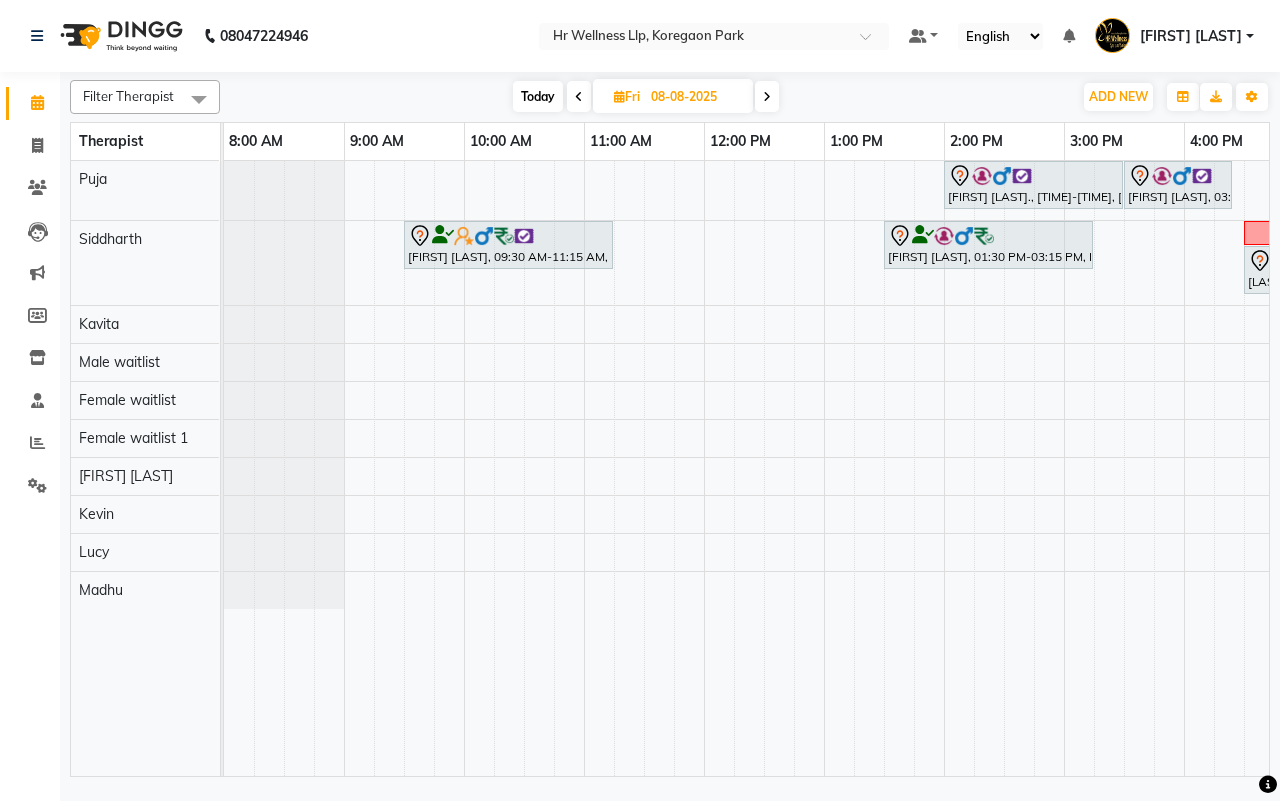 click on "08-08-2025" at bounding box center (695, 97) 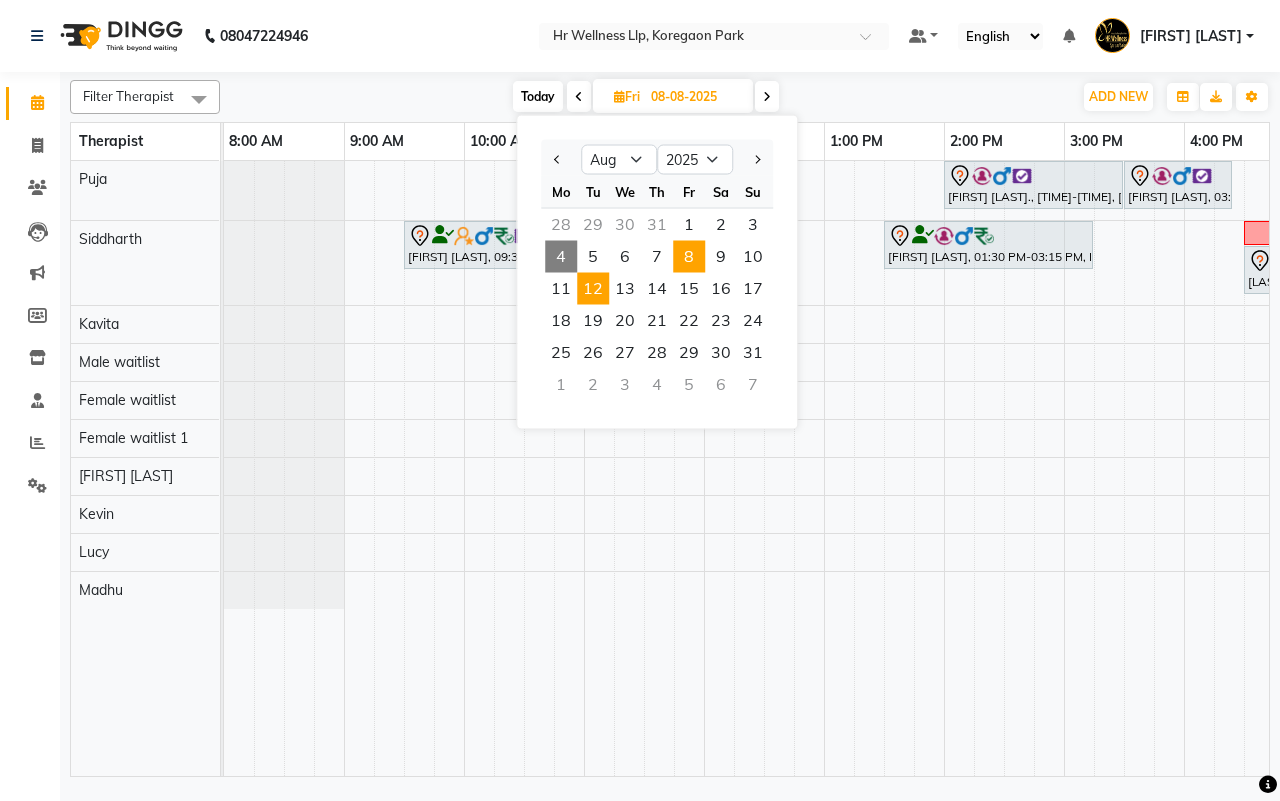 click on "12" at bounding box center (593, 289) 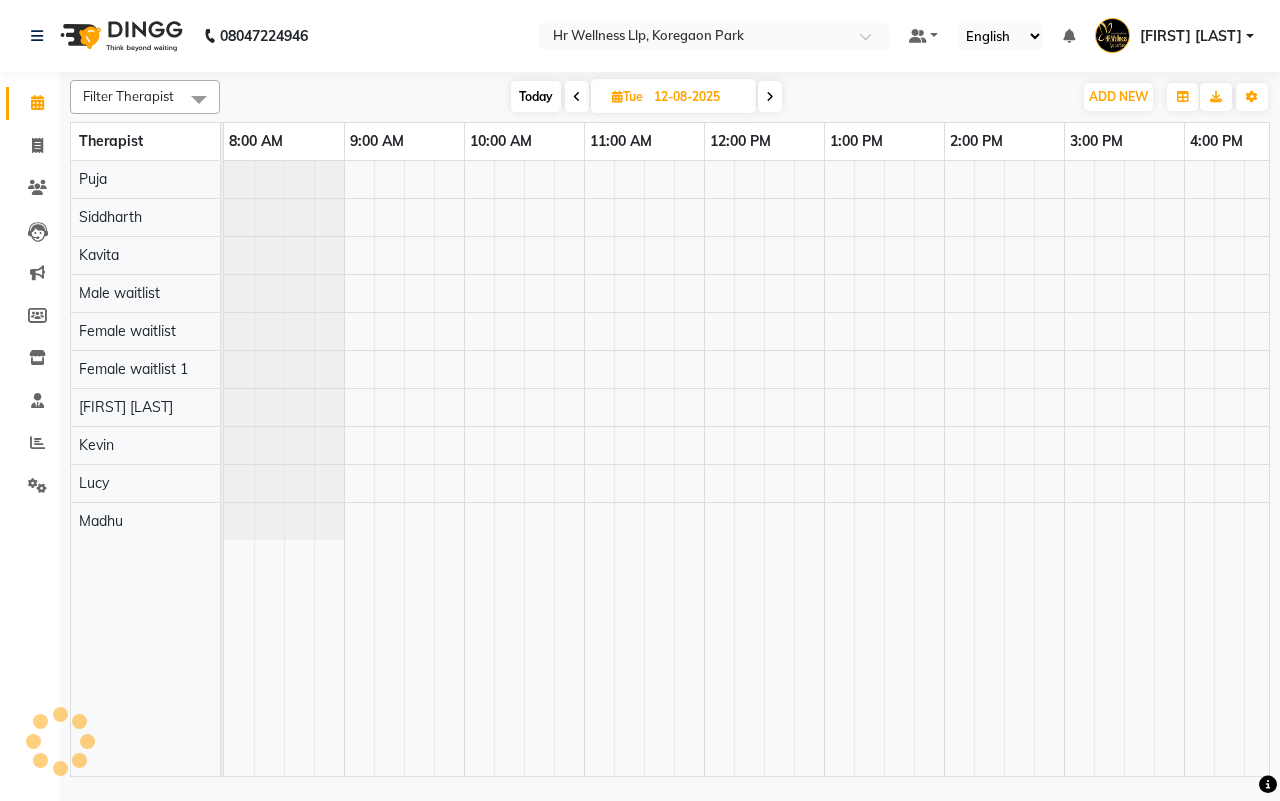 scroll, scrollTop: 0, scrollLeft: 515, axis: horizontal 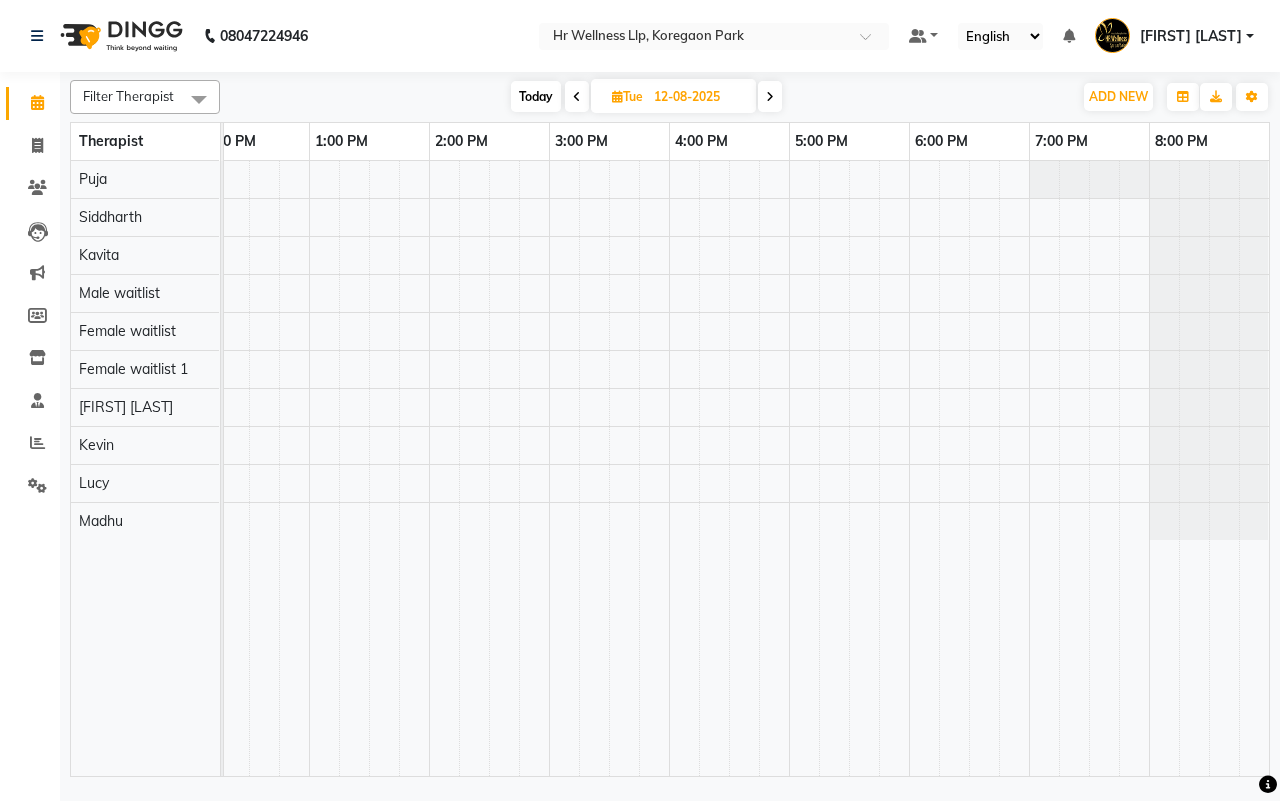 click at bounding box center (770, 96) 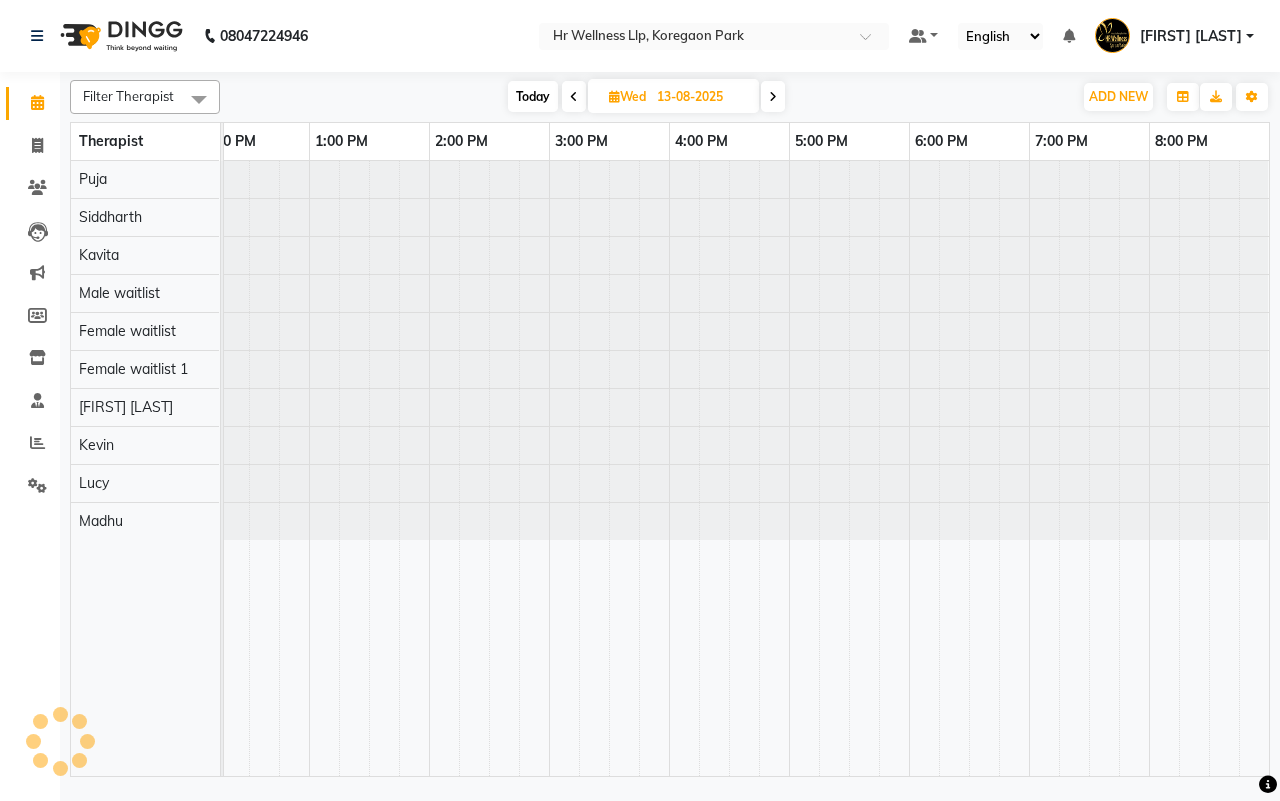 scroll, scrollTop: 0, scrollLeft: 515, axis: horizontal 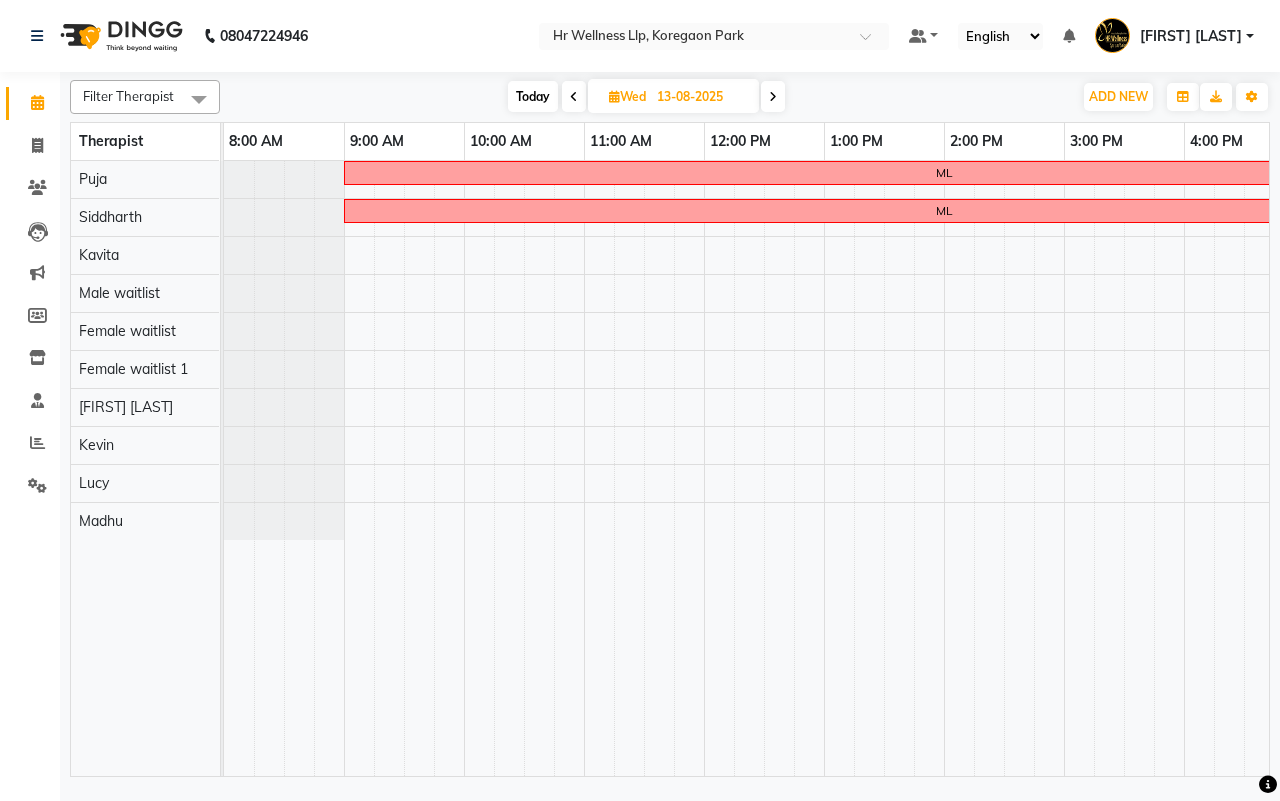 click at bounding box center [773, 96] 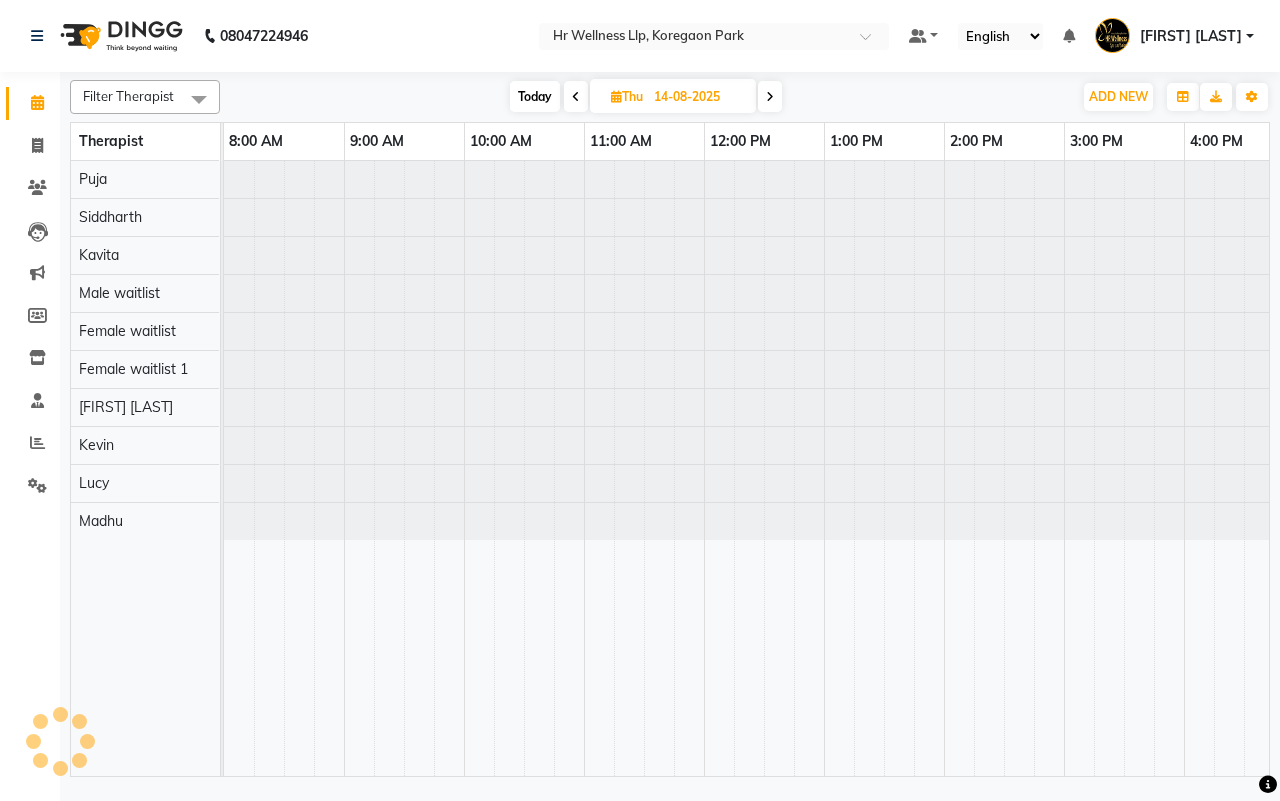 scroll, scrollTop: 0, scrollLeft: 515, axis: horizontal 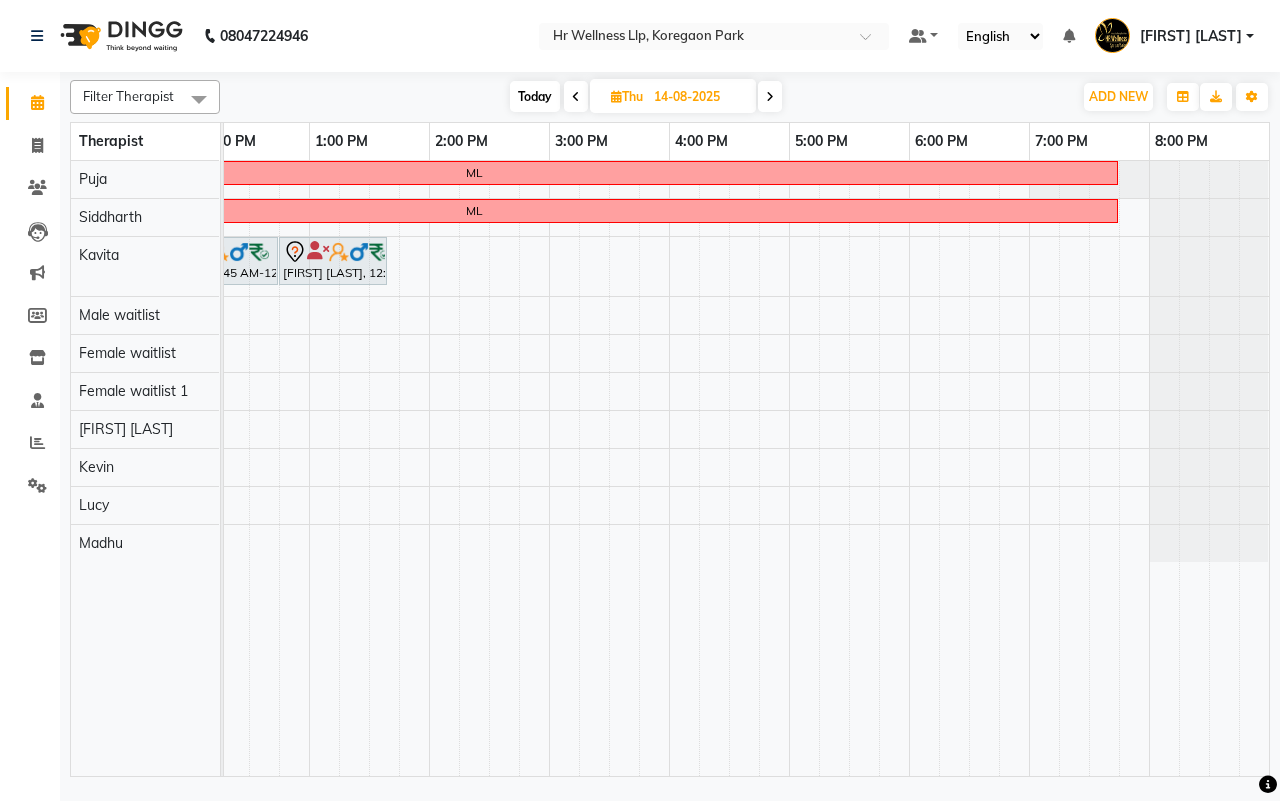 click at bounding box center (770, 96) 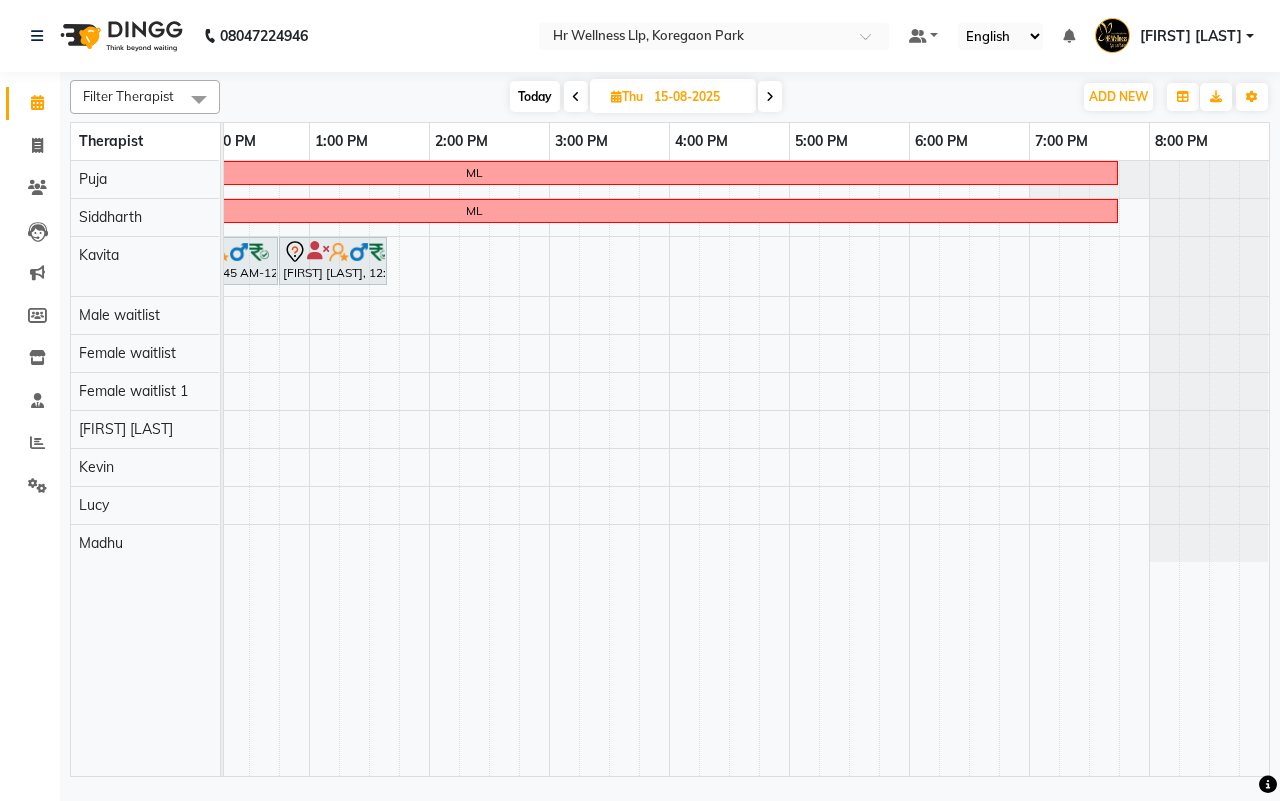 scroll, scrollTop: 0, scrollLeft: 515, axis: horizontal 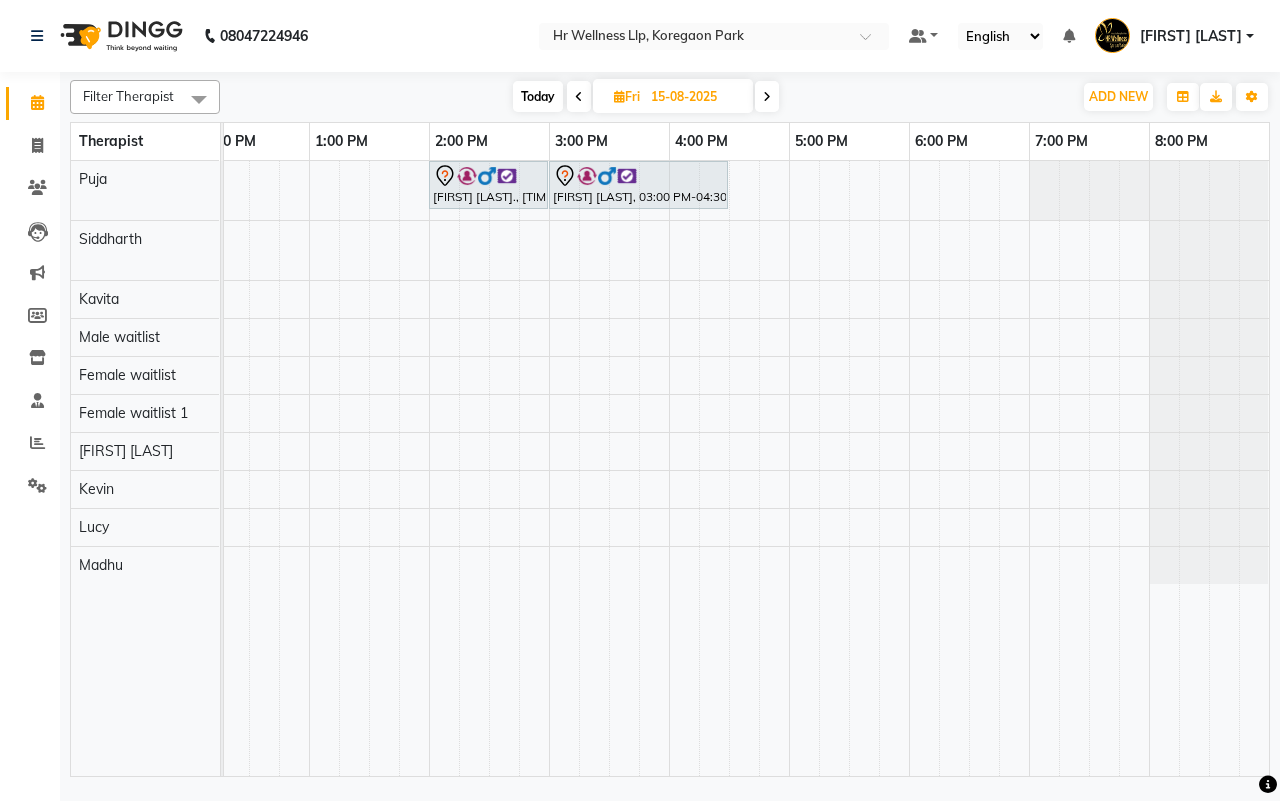 click on "Today" at bounding box center [538, 96] 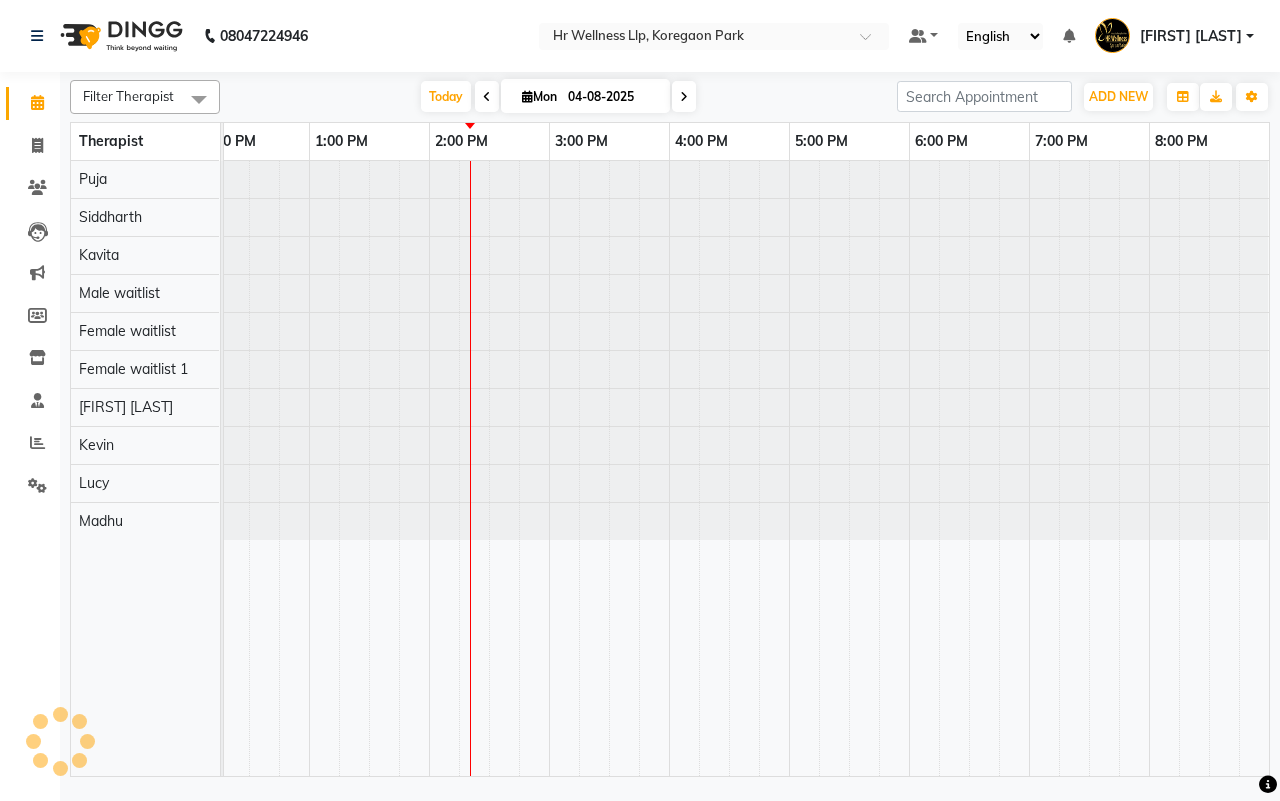 scroll, scrollTop: 0, scrollLeft: 515, axis: horizontal 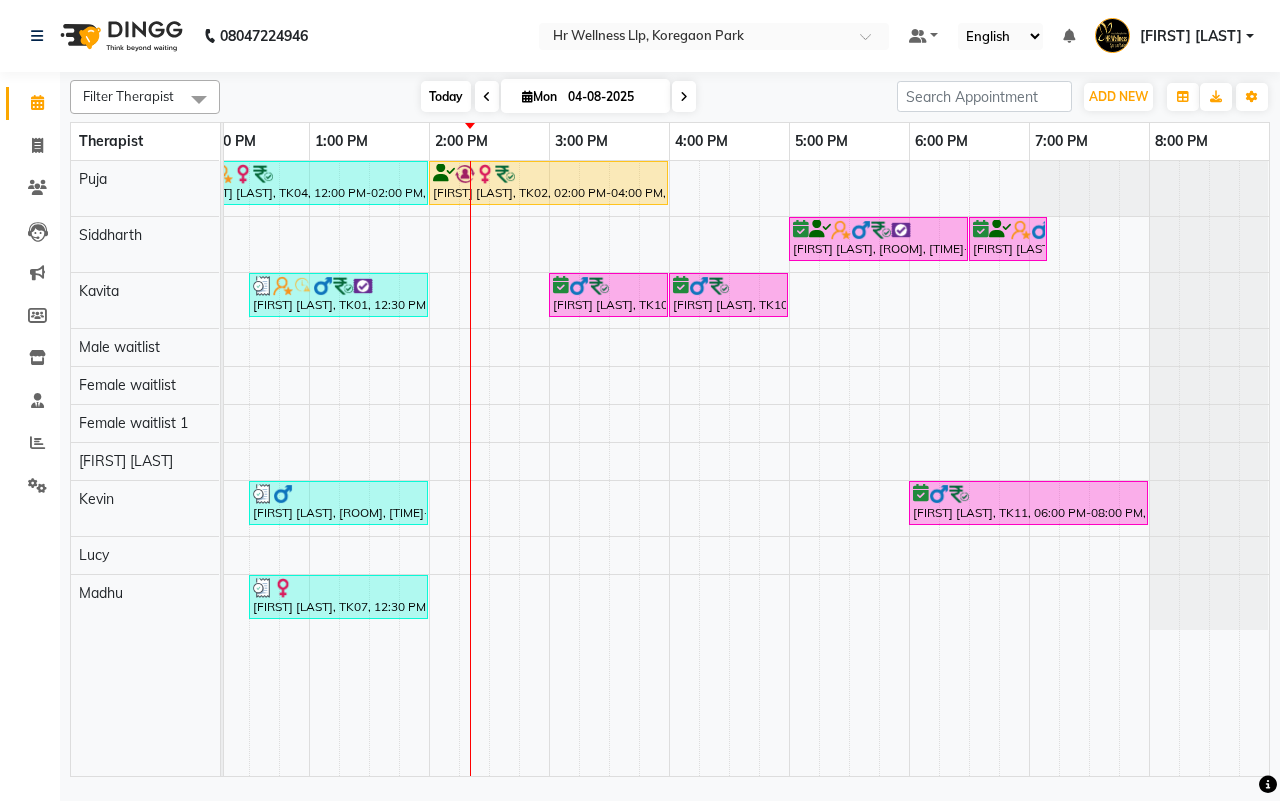 click on "Today" at bounding box center [446, 96] 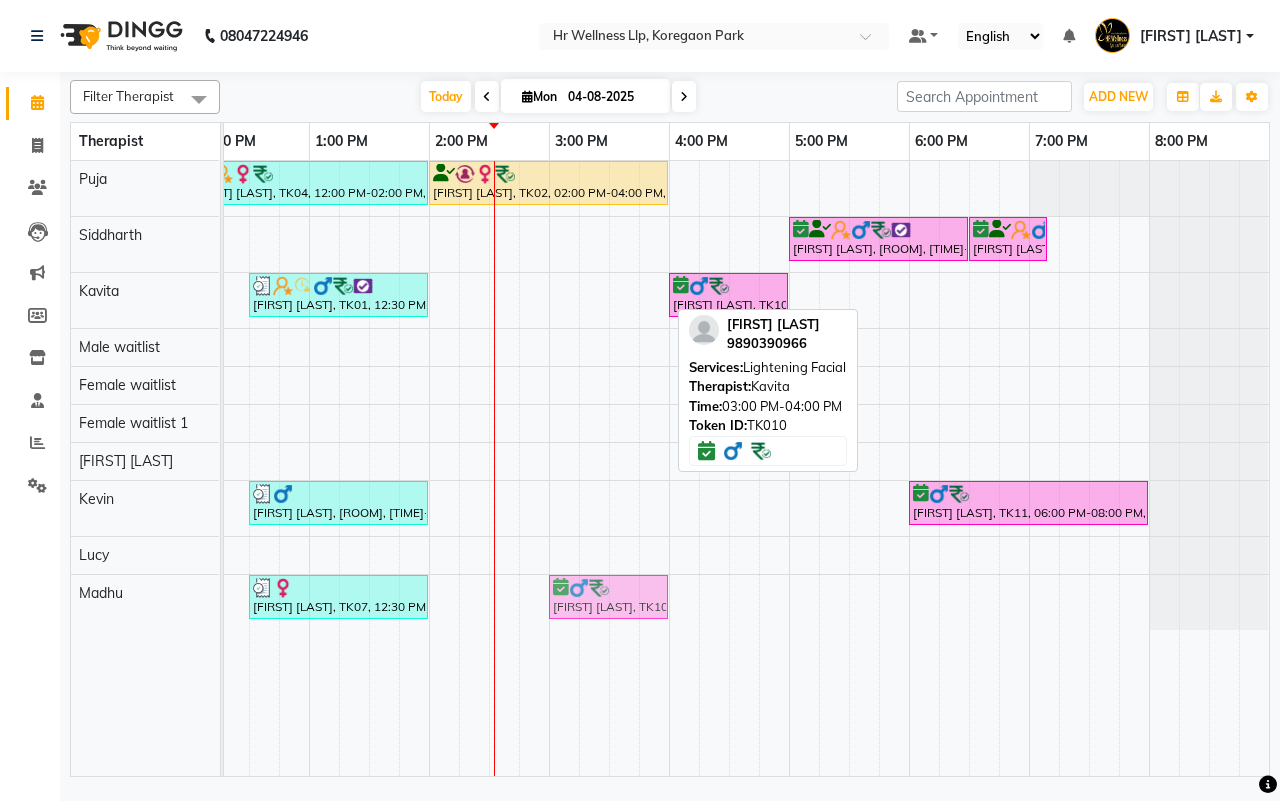 drag, startPoint x: 576, startPoint y: 305, endPoint x: 578, endPoint y: 608, distance: 303.0066 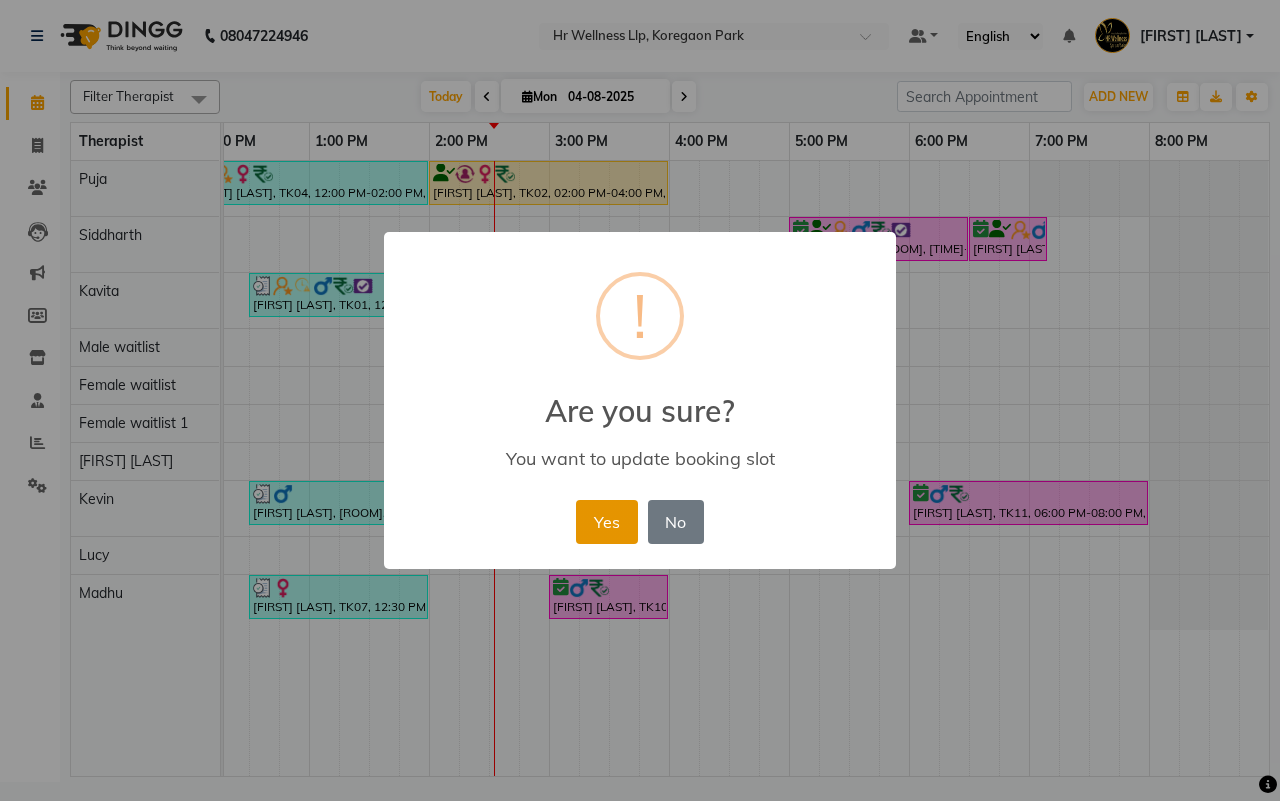 click on "Yes" at bounding box center [606, 522] 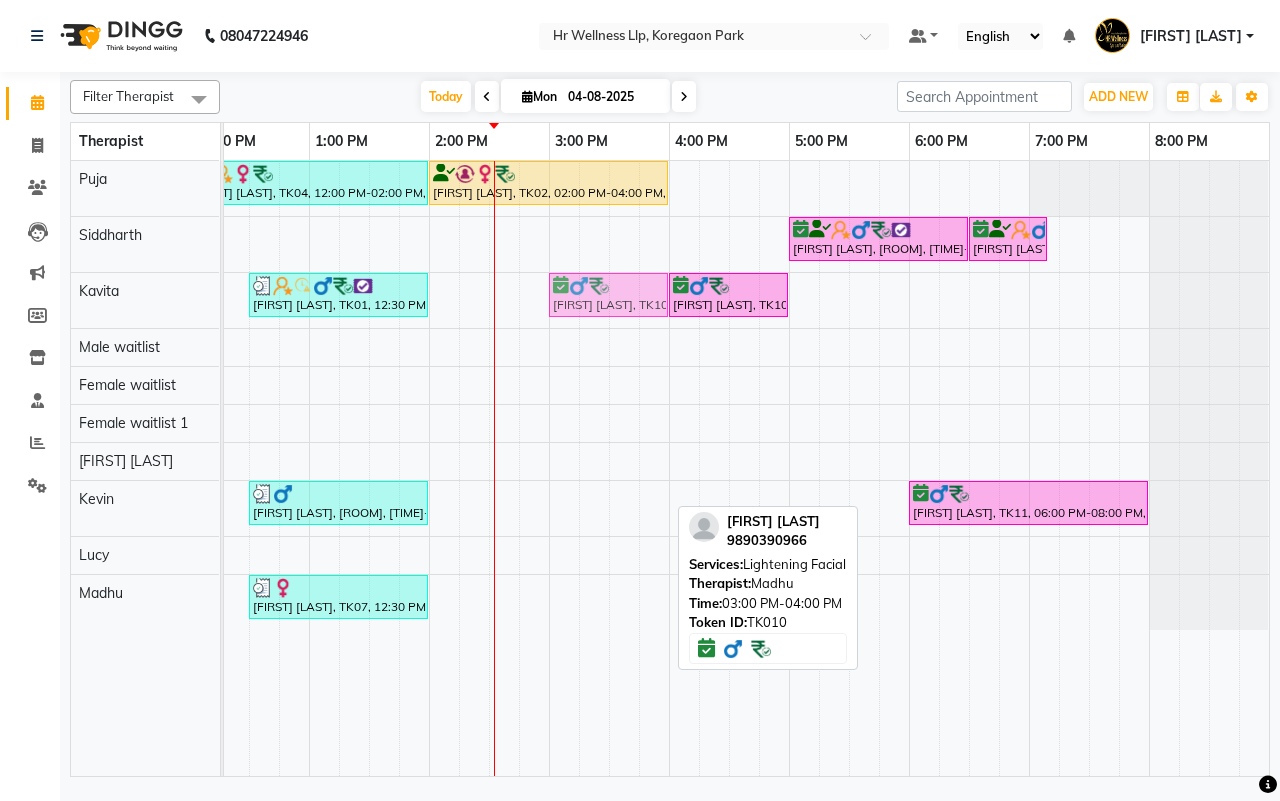 drag, startPoint x: 613, startPoint y: 602, endPoint x: 601, endPoint y: 310, distance: 292.24646 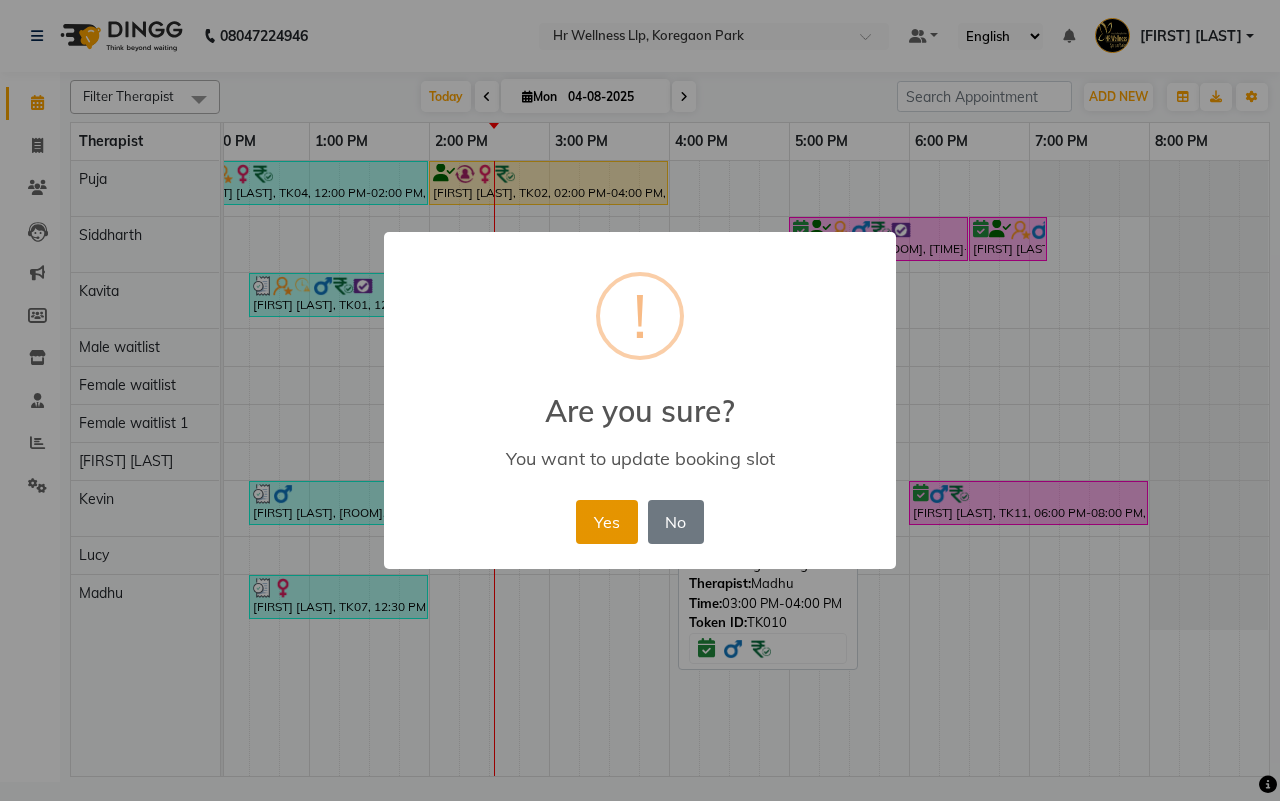 click on "Yes" at bounding box center [606, 522] 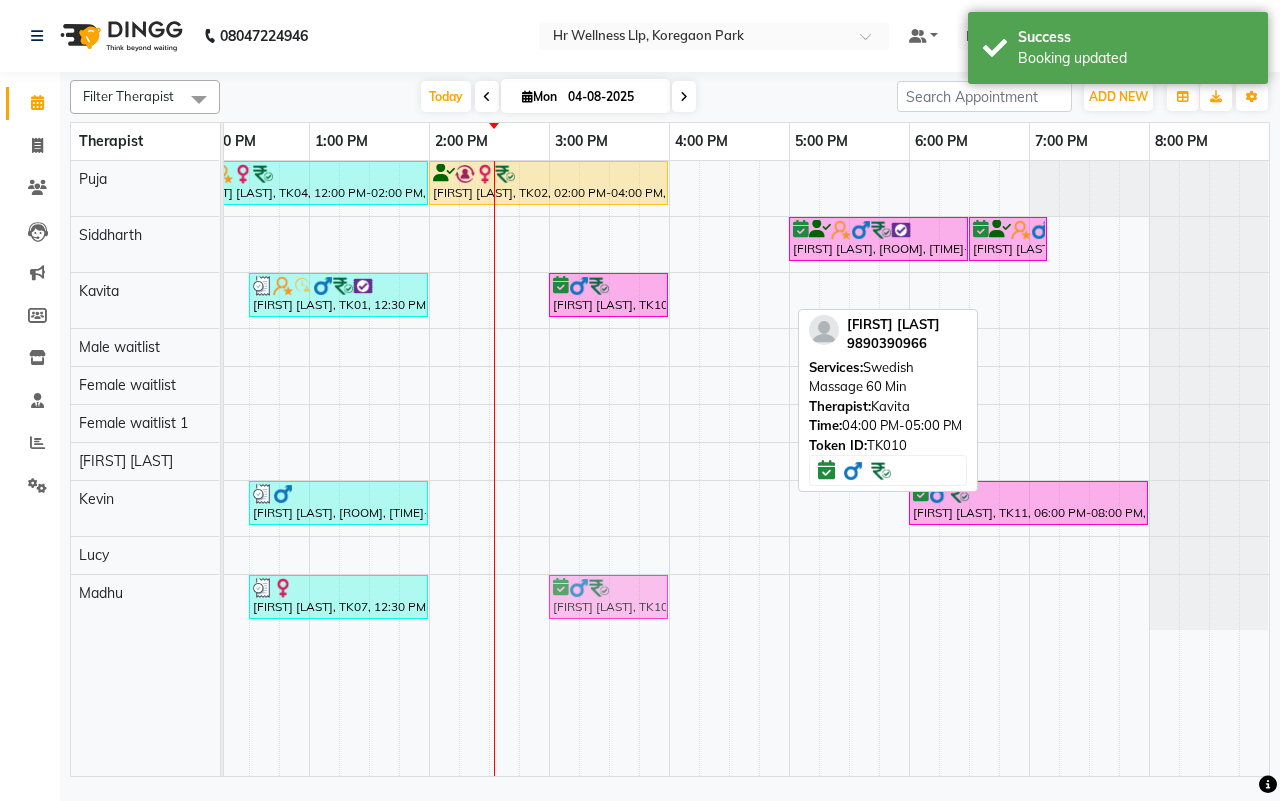 drag, startPoint x: 712, startPoint y: 295, endPoint x: 597, endPoint y: 615, distance: 340.03677 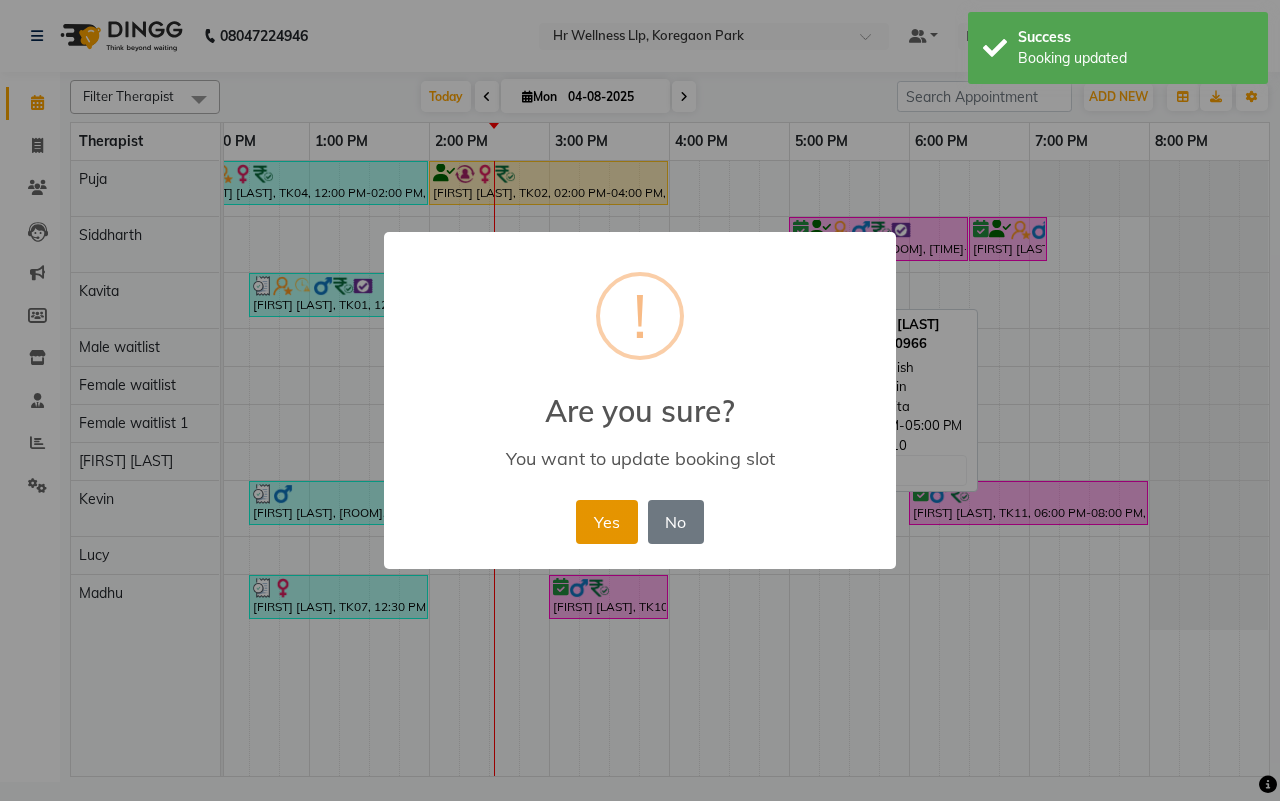 click on "Yes" at bounding box center [606, 522] 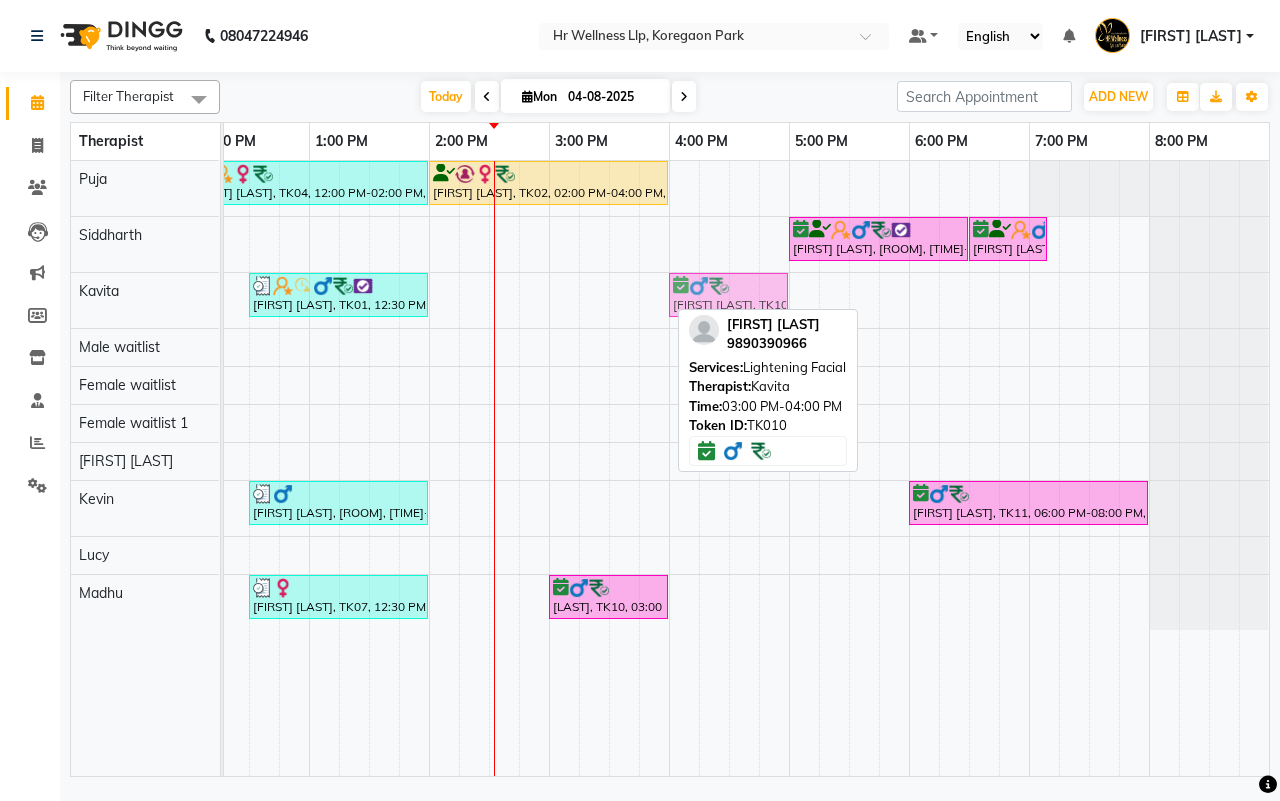 drag, startPoint x: 610, startPoint y: 298, endPoint x: 718, endPoint y: 326, distance: 111.5706 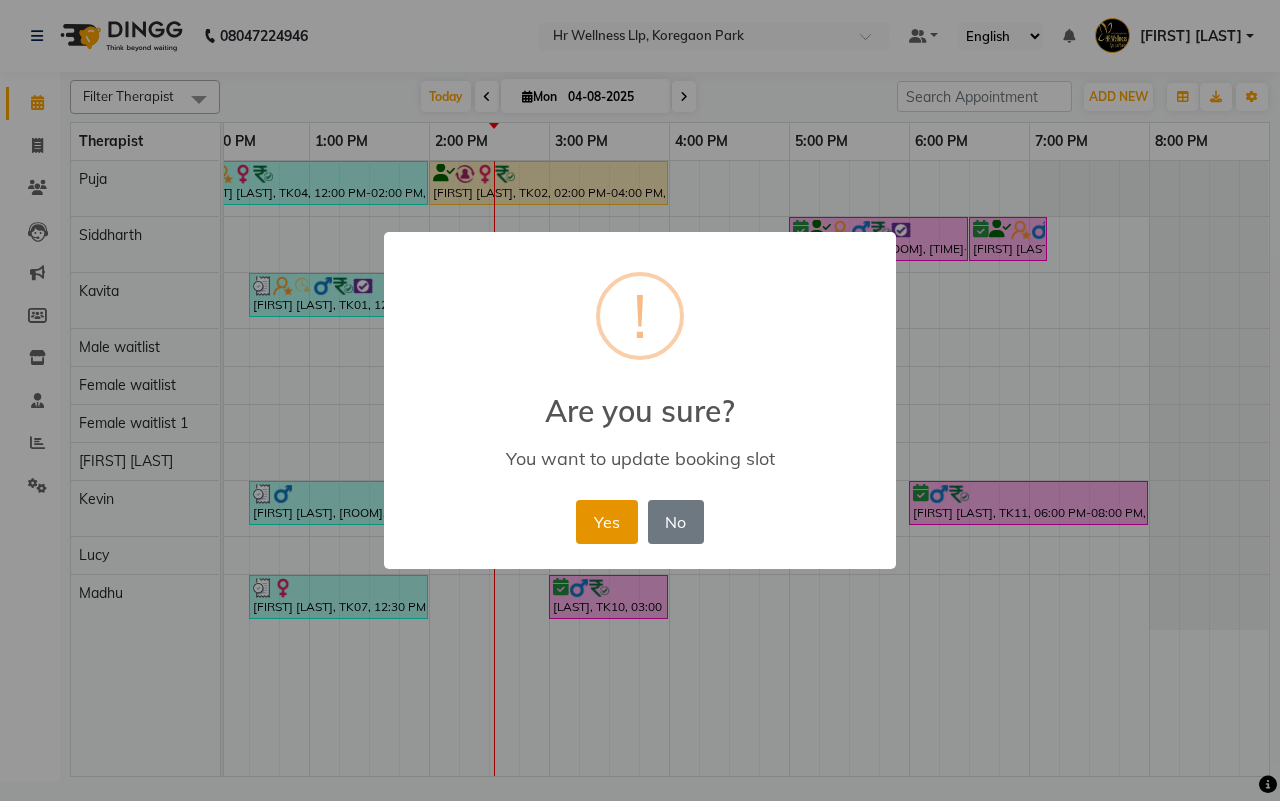 click on "Yes" at bounding box center (606, 522) 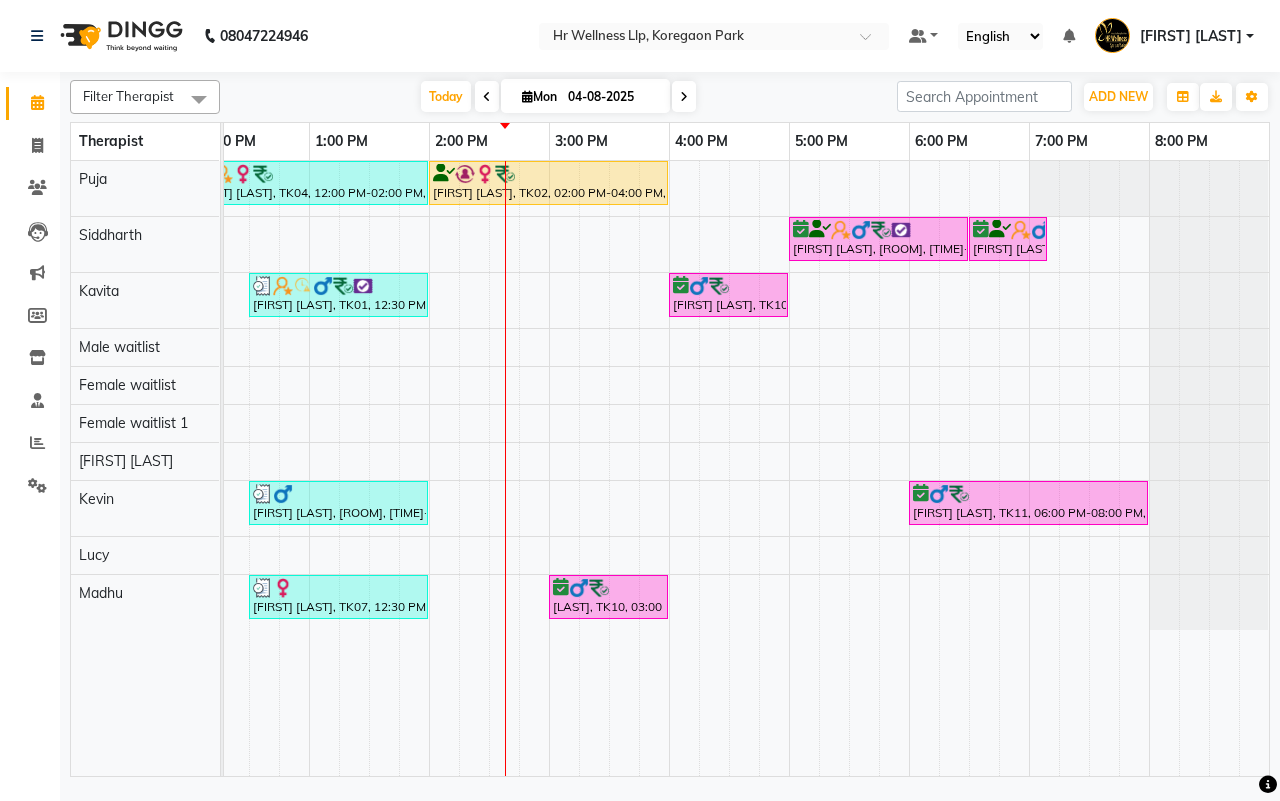 click on "04-08-2025" at bounding box center (612, 97) 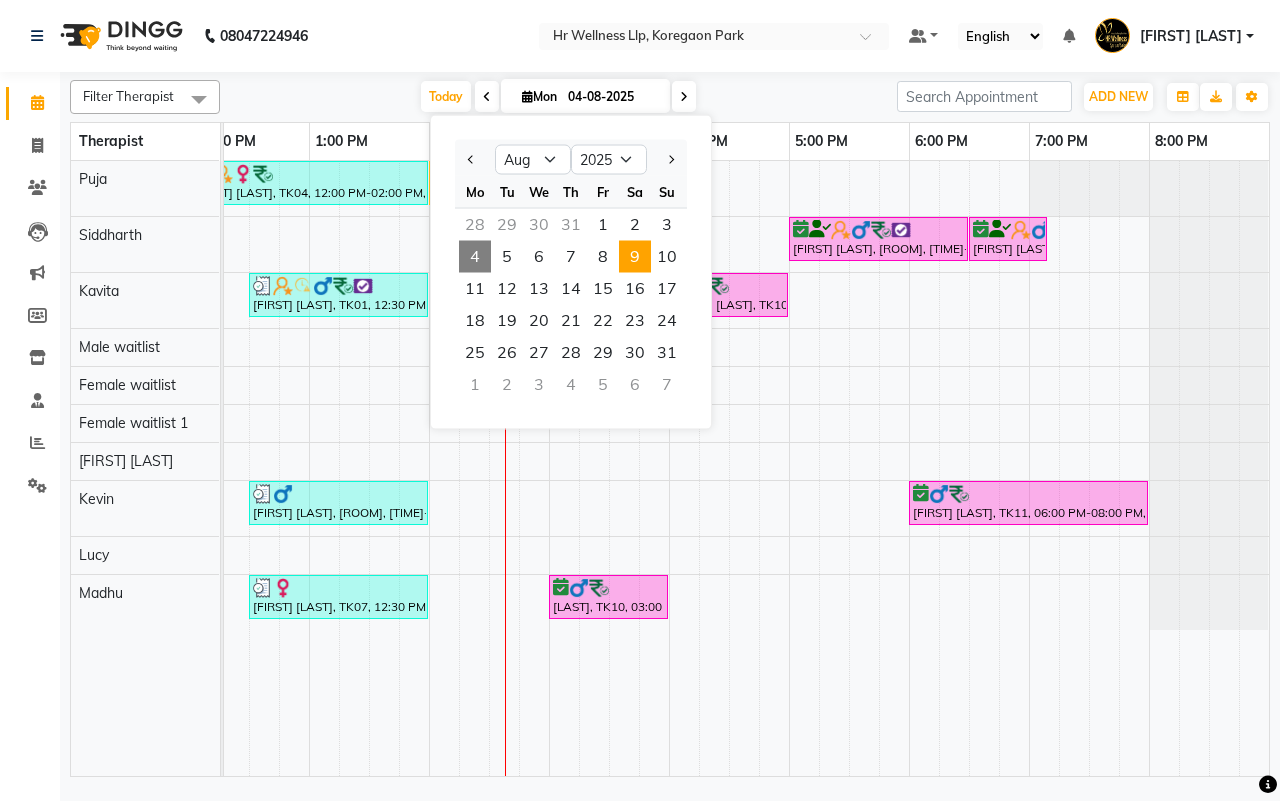 click on "9" at bounding box center (635, 257) 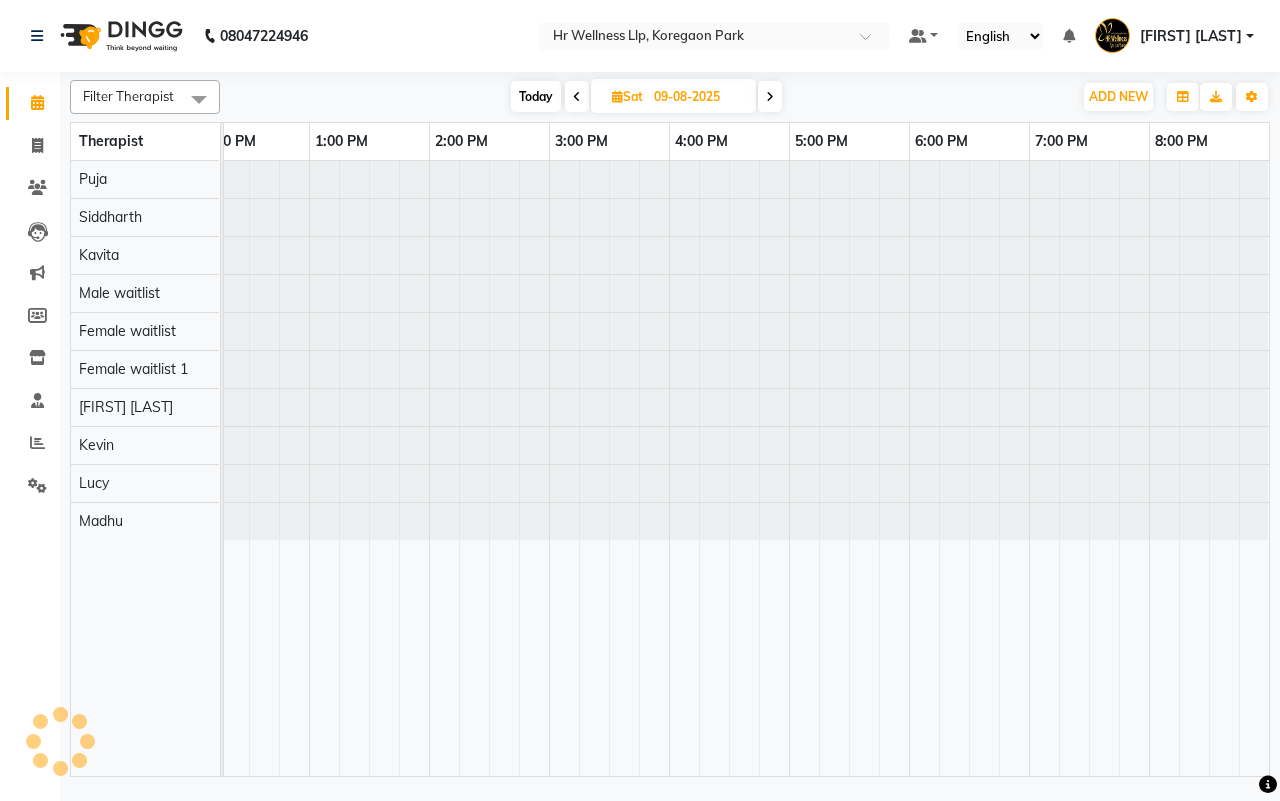 scroll, scrollTop: 0, scrollLeft: 0, axis: both 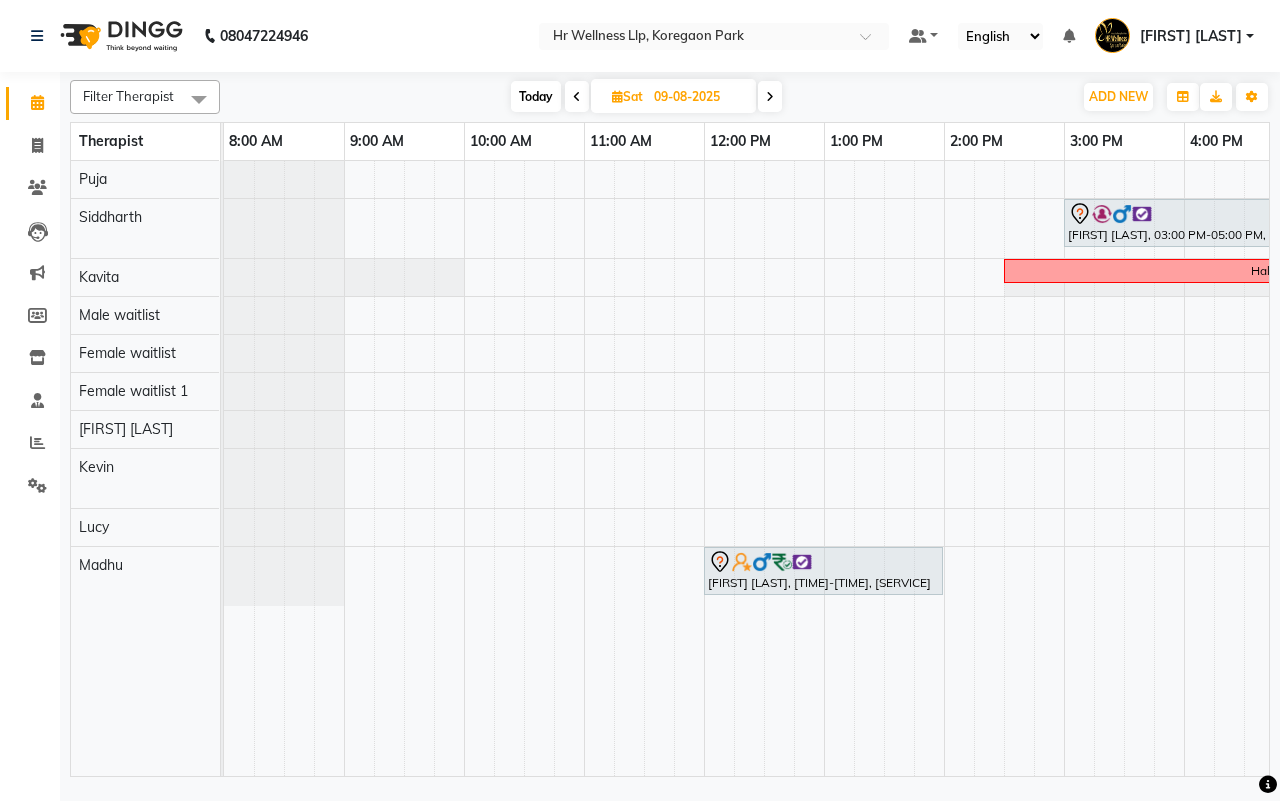 click on "Today" at bounding box center [536, 96] 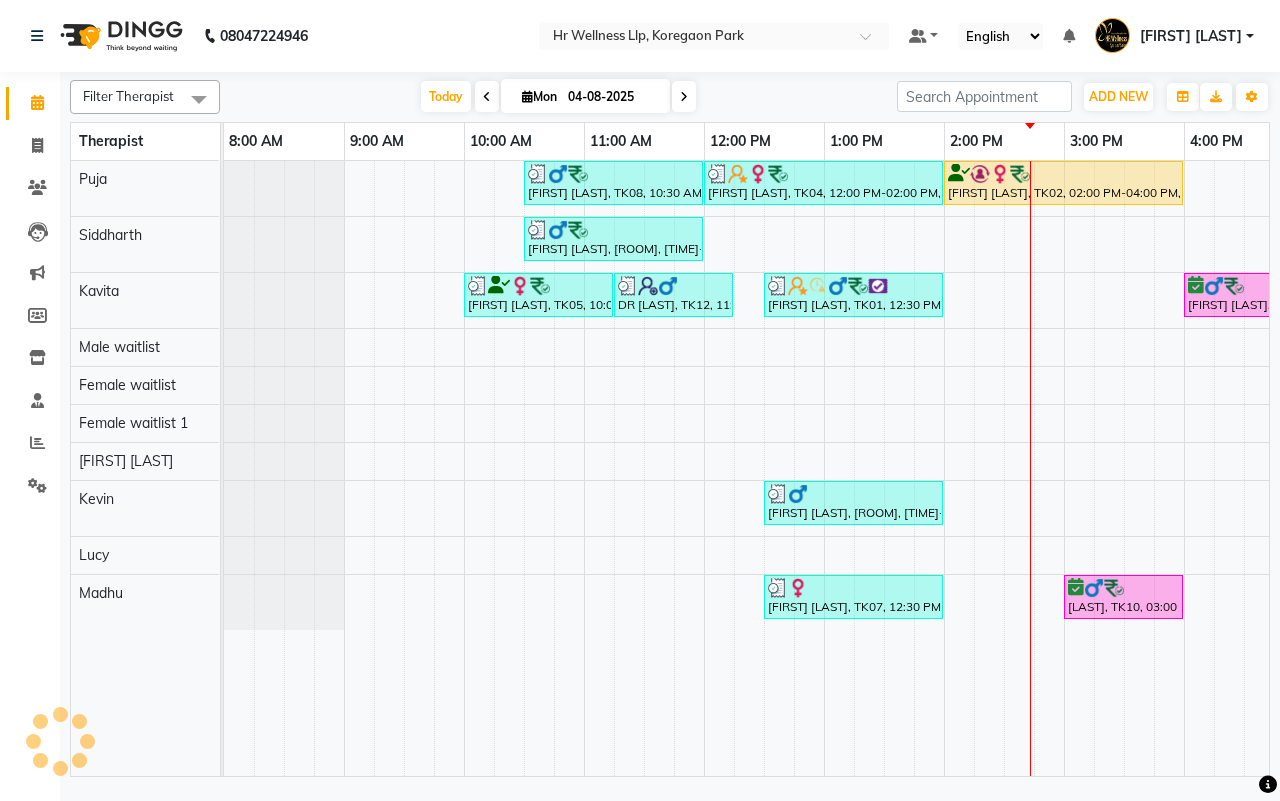 scroll, scrollTop: 0, scrollLeft: 515, axis: horizontal 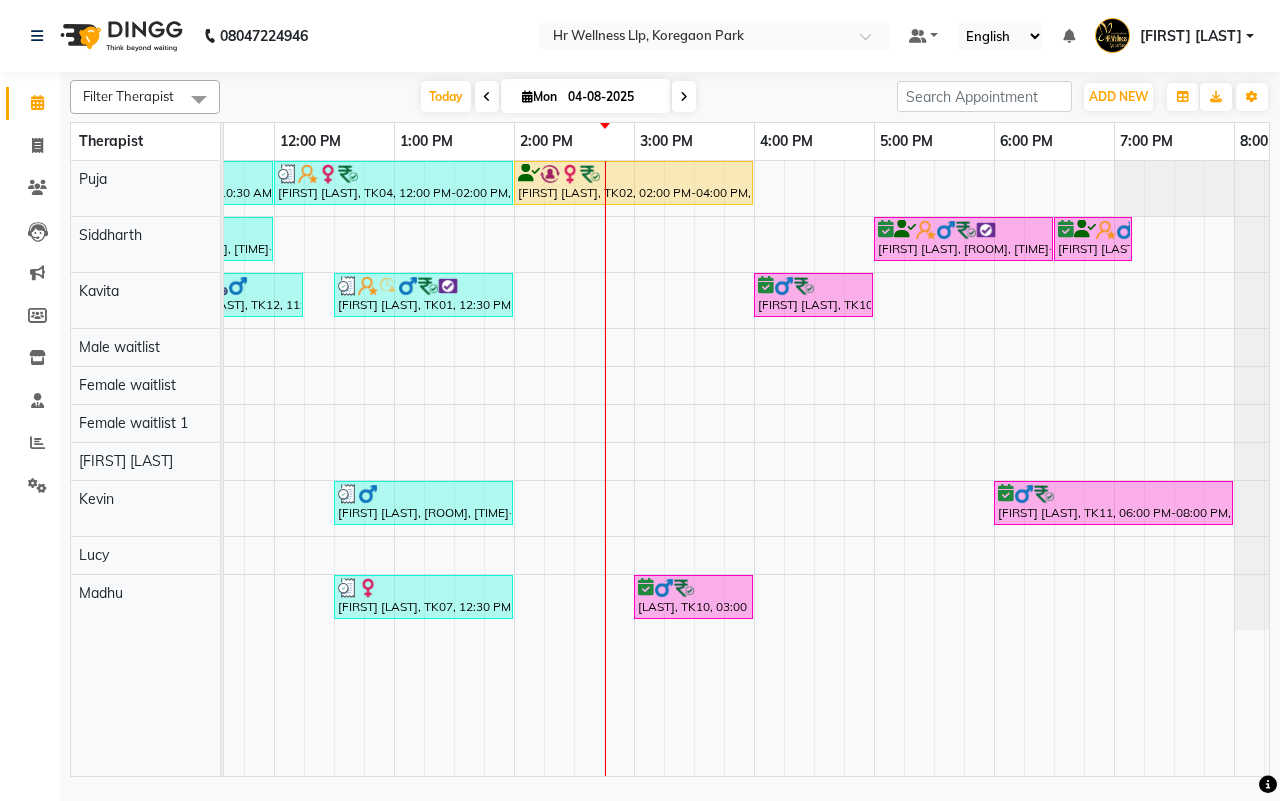 click at bounding box center [684, 97] 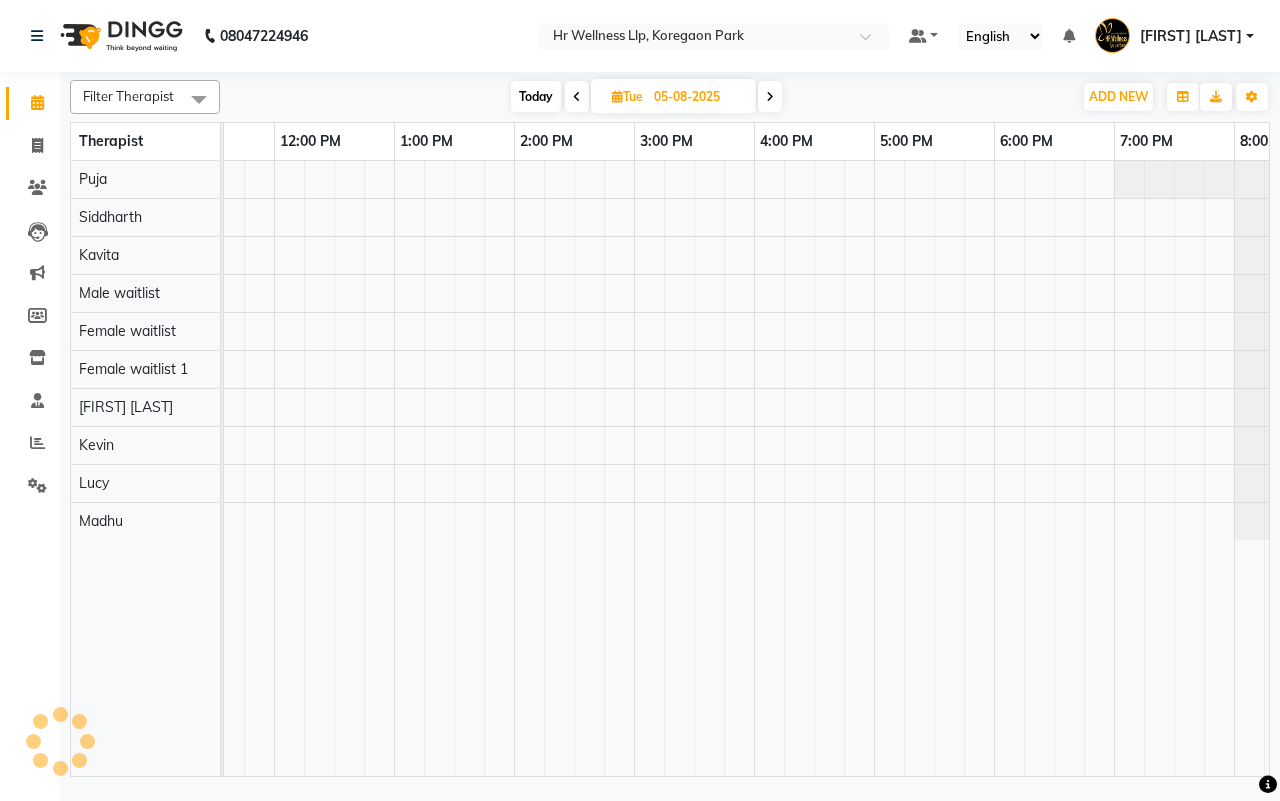 scroll, scrollTop: 0, scrollLeft: 515, axis: horizontal 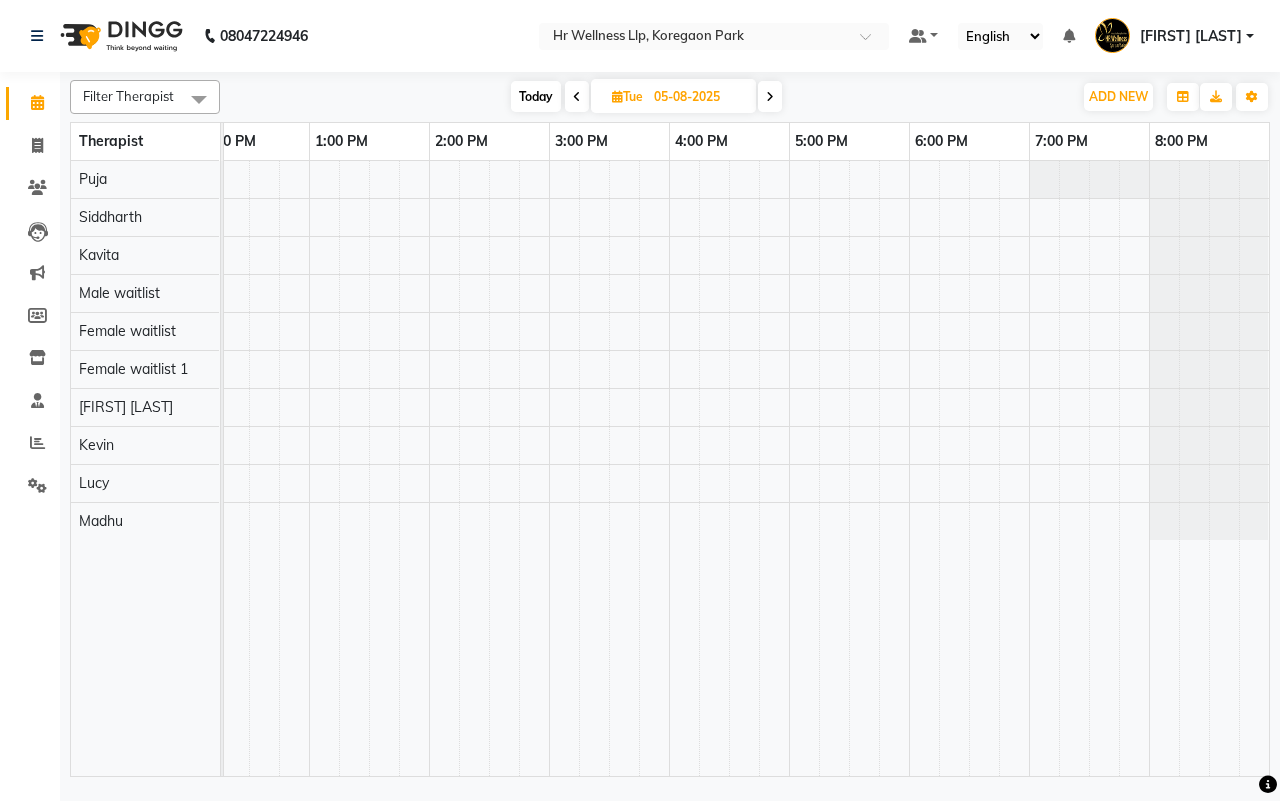 click at bounding box center (770, 97) 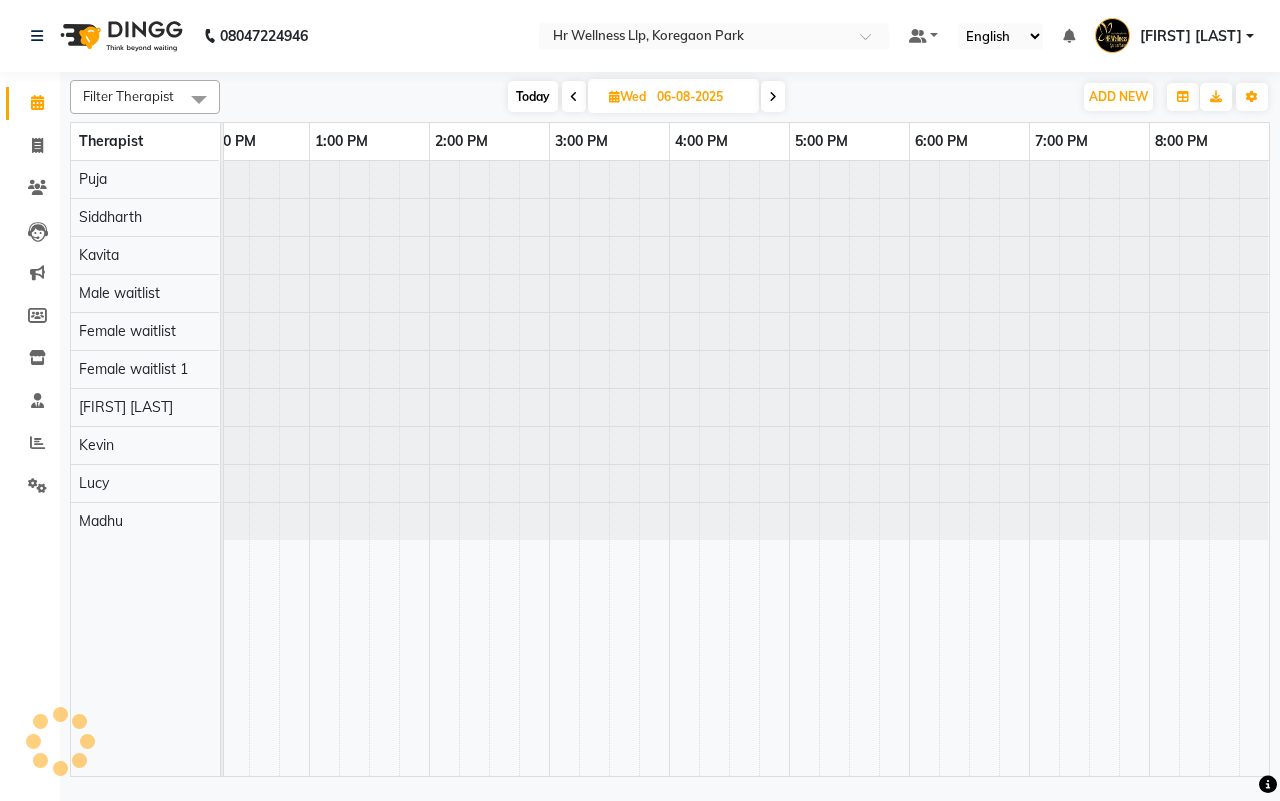 scroll, scrollTop: 0, scrollLeft: 515, axis: horizontal 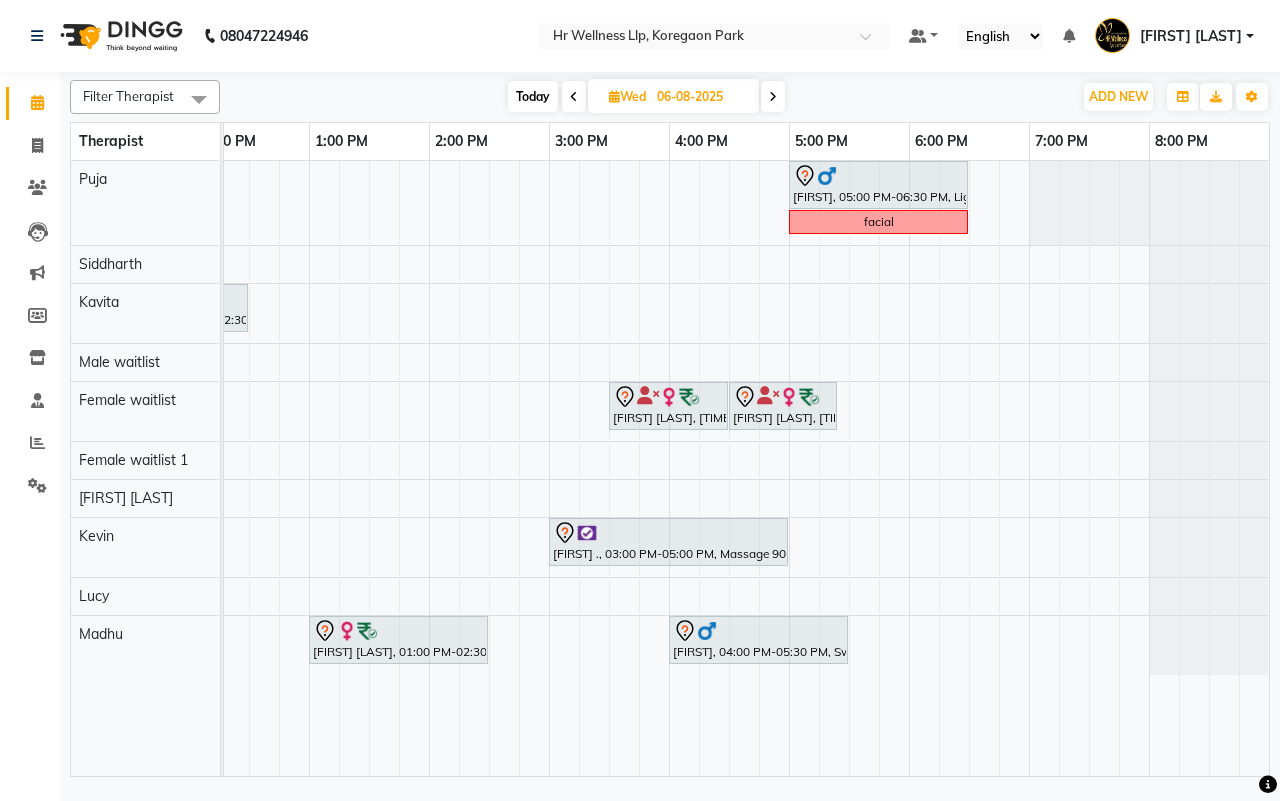 click at bounding box center [574, 97] 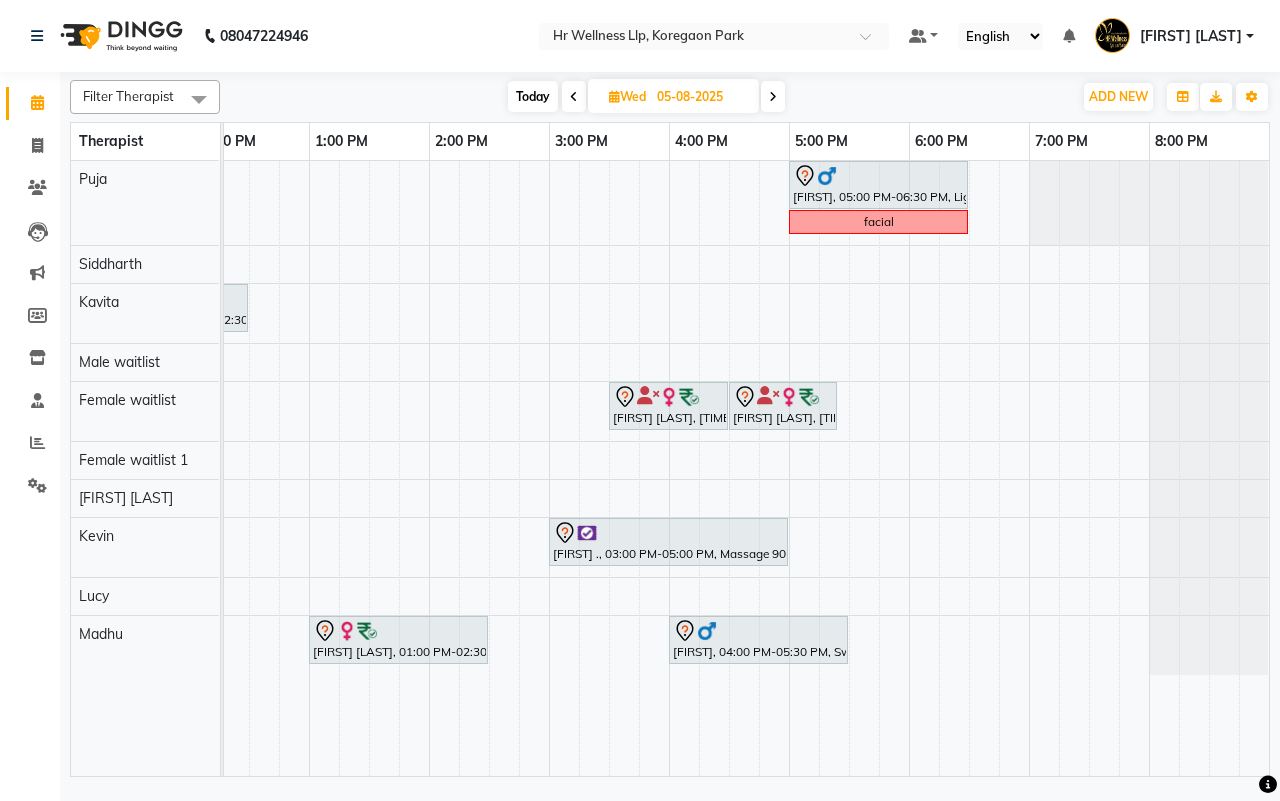 scroll, scrollTop: 0, scrollLeft: 515, axis: horizontal 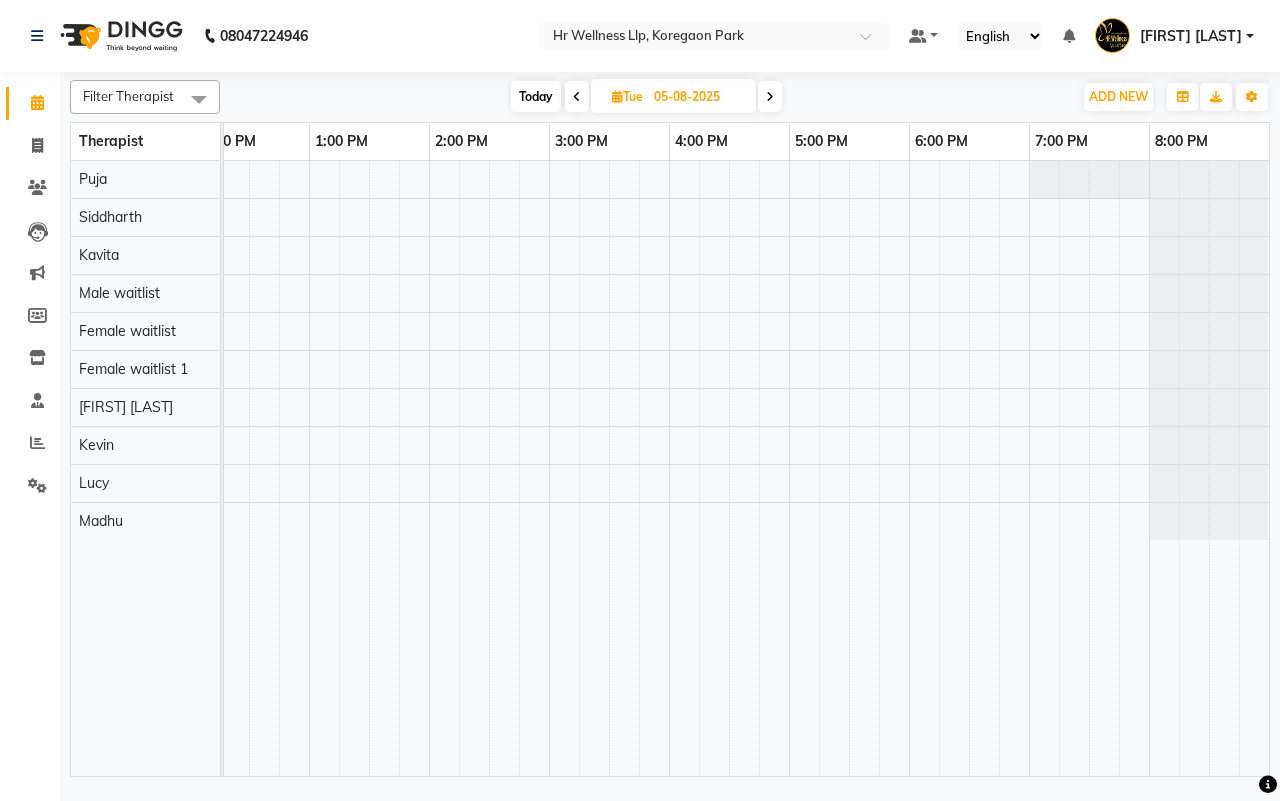 click at bounding box center [577, 97] 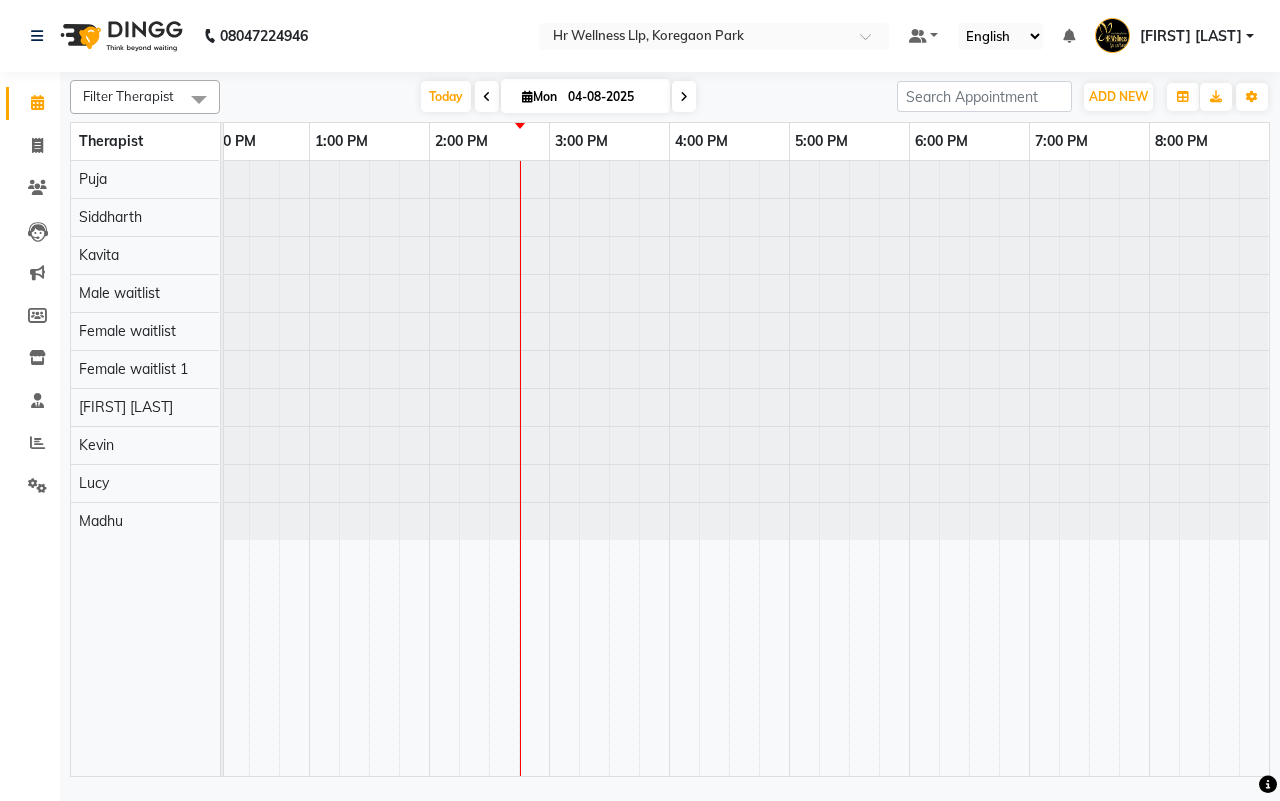 scroll, scrollTop: 0, scrollLeft: 515, axis: horizontal 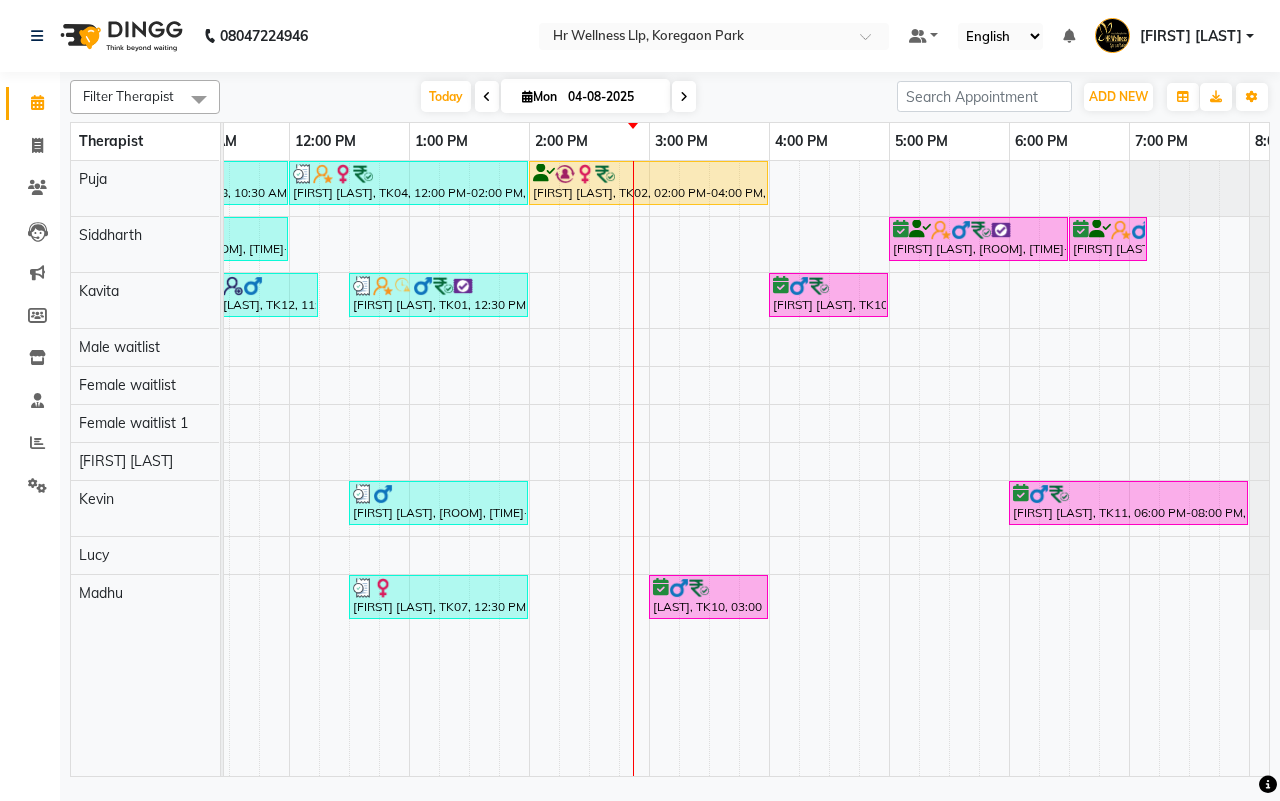 click on "04-08-2025" at bounding box center [612, 97] 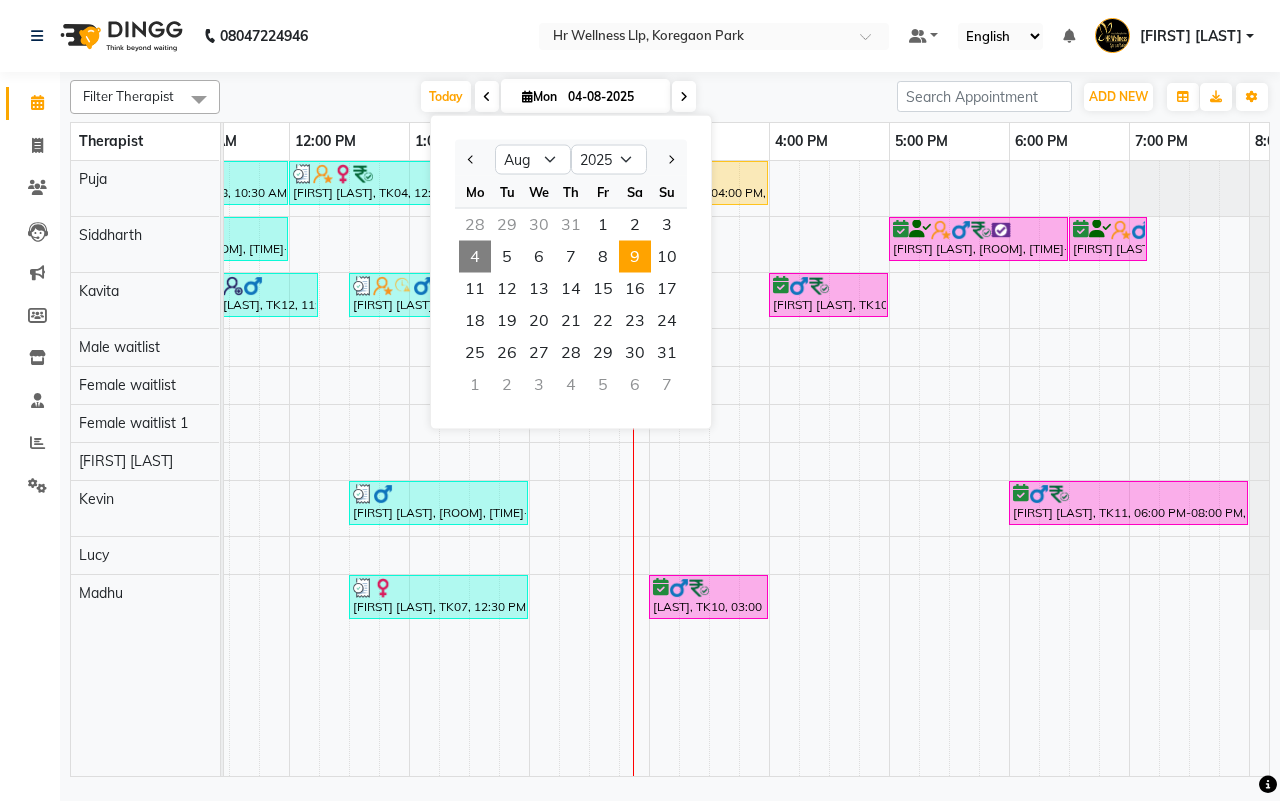 click on "9" at bounding box center [635, 257] 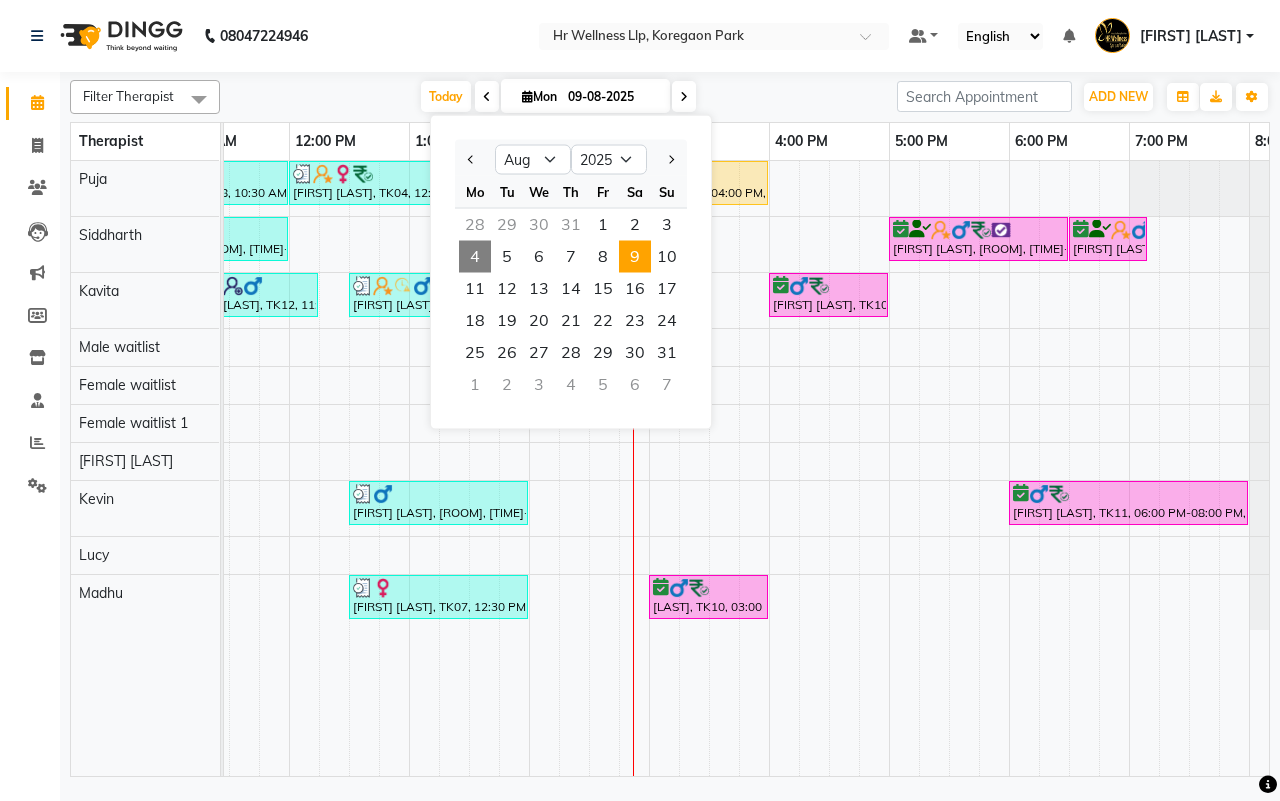 scroll, scrollTop: 0, scrollLeft: 0, axis: both 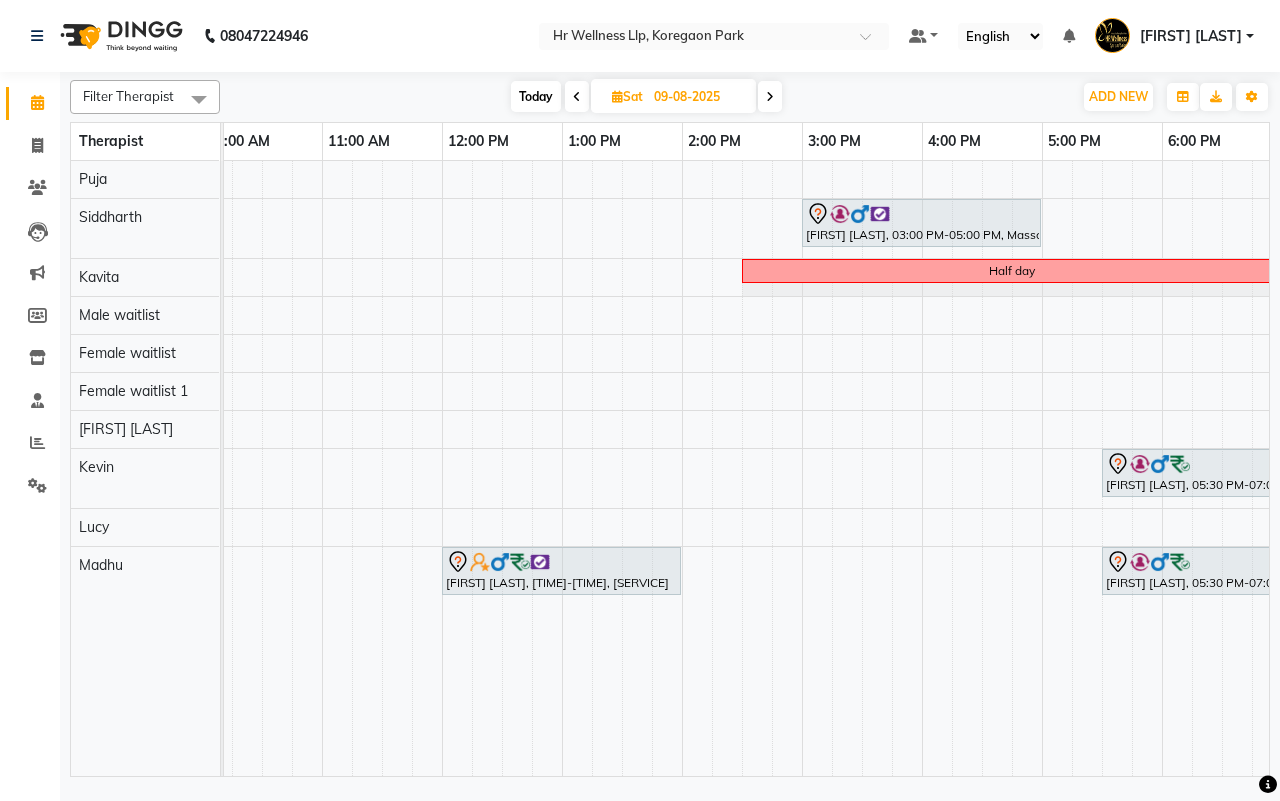 click on "Deepak Mahendra, 03:00 PM-05:00 PM, Massage 90 Min  Half day              Amit Talwar., 05:30 PM-07:00 PM, Deep Tissue Massage with Wintergreen oil 60 Min             Shivani G, 12:00 PM-02:00 PM, Massage 90 Min             Amit Talwar., 05:30 PM-07:00 PM, Deep Tissue Massage with Wintergreen oil 60 Min" at bounding box center (742, 468) 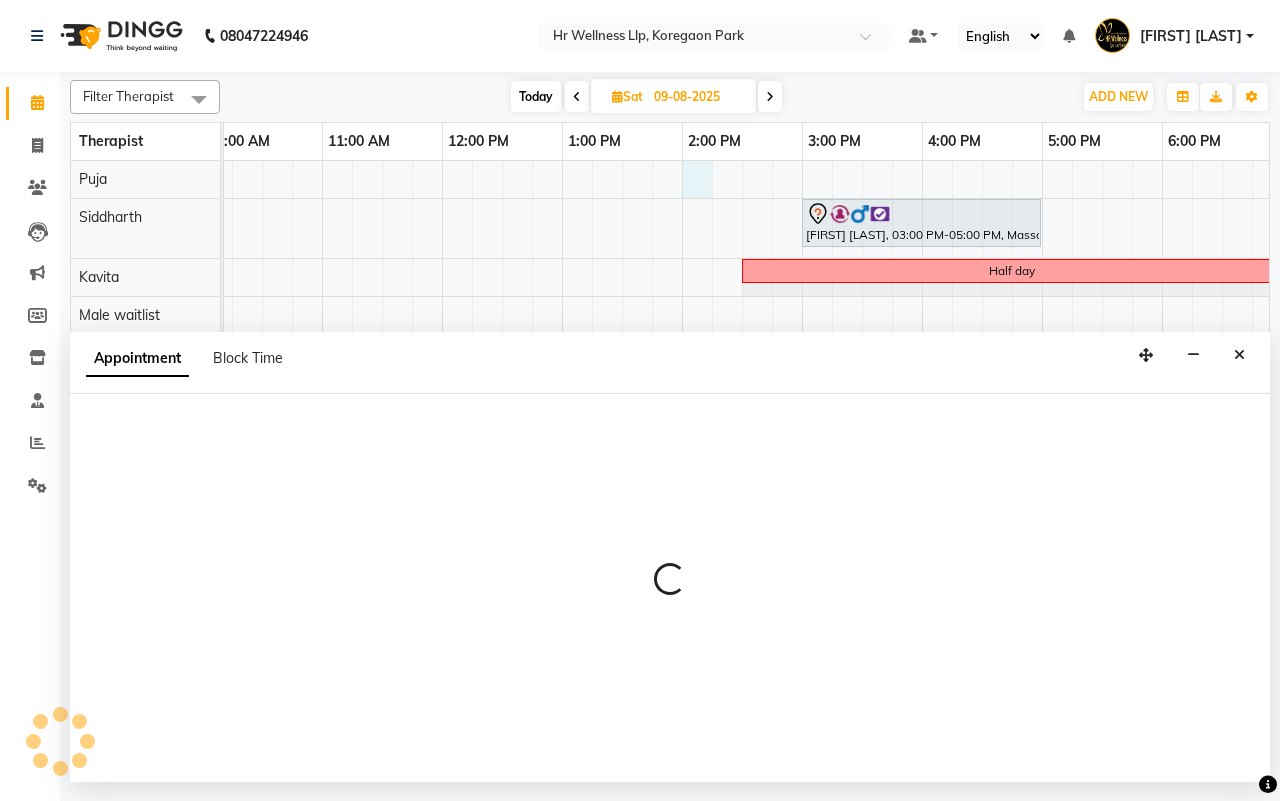 select on "16488" 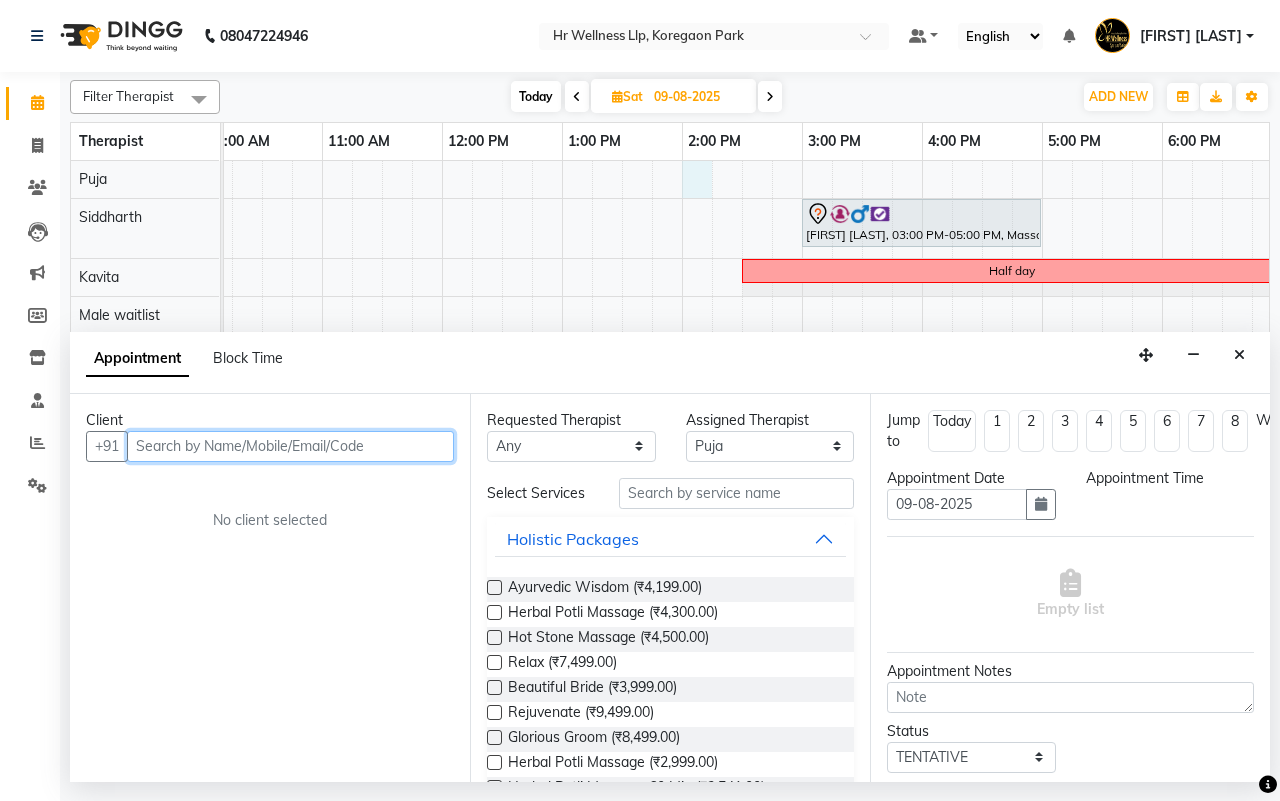 select on "840" 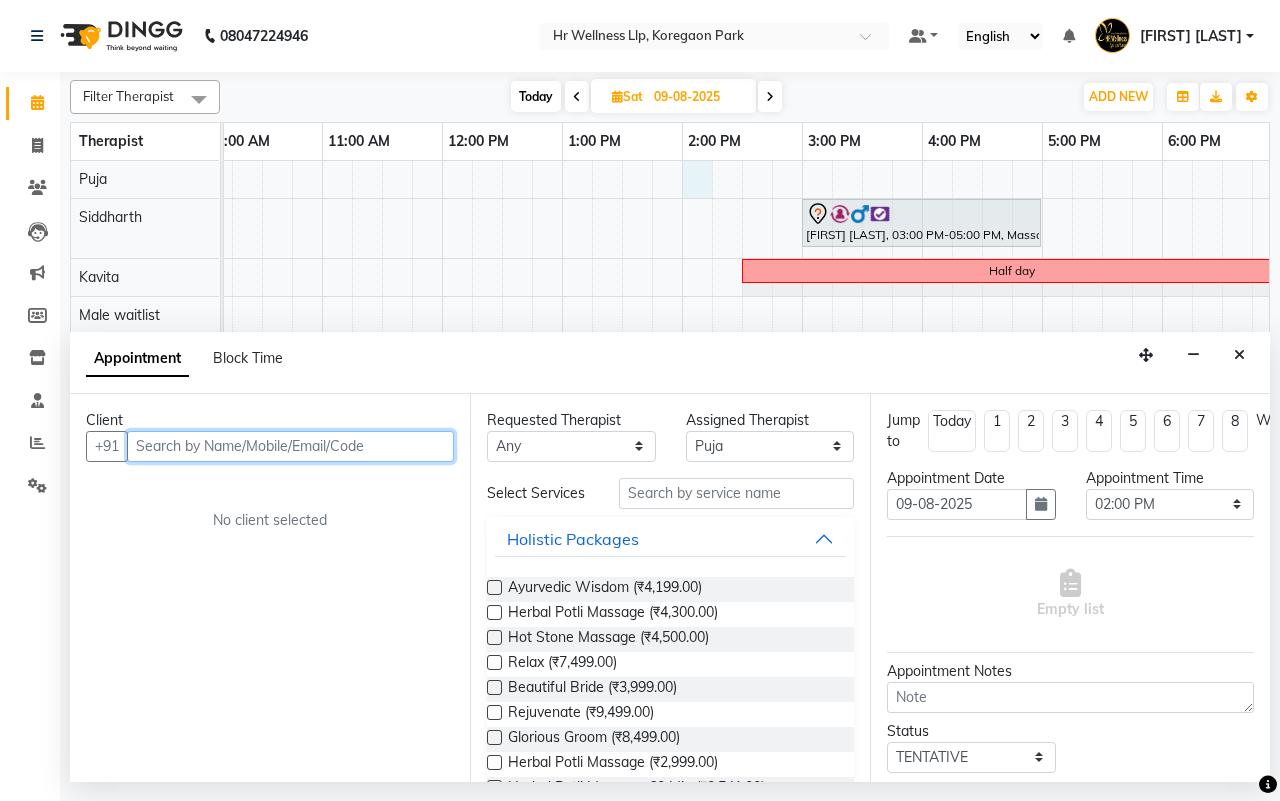 click at bounding box center [290, 446] 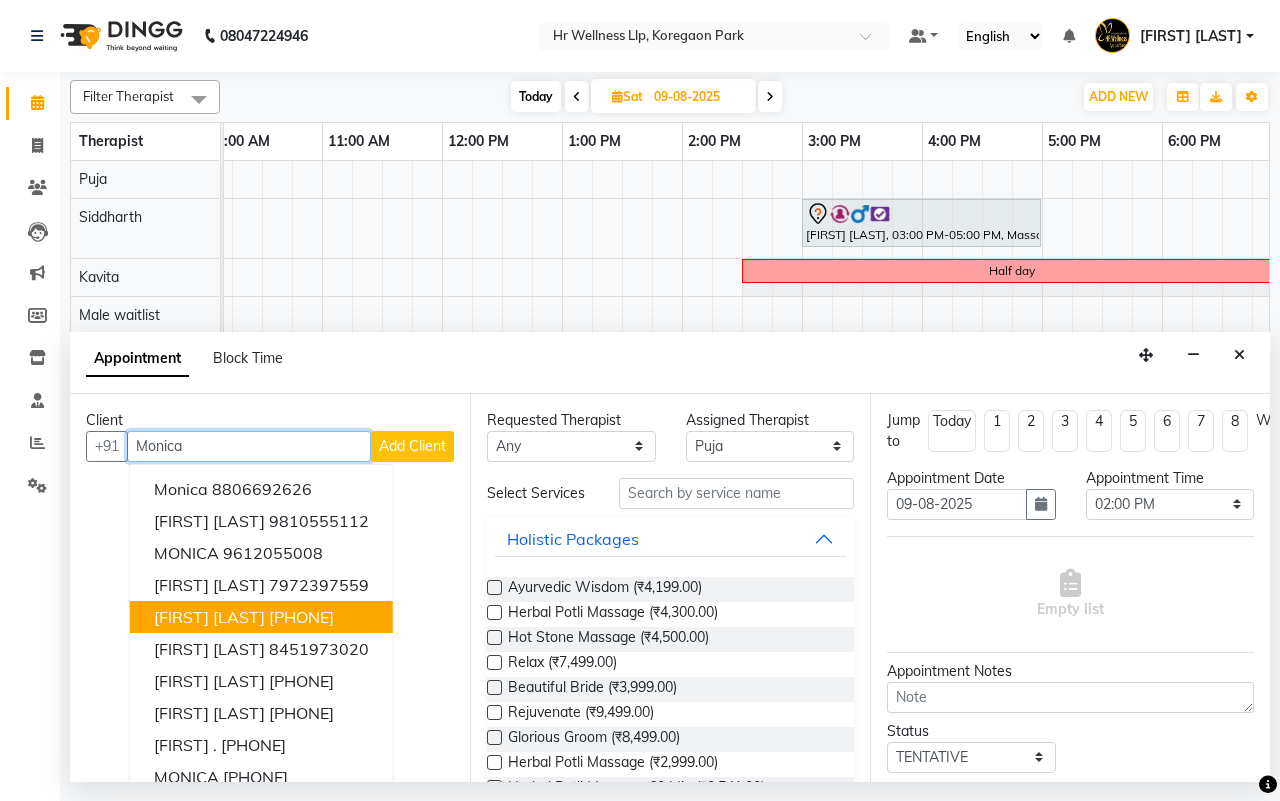 click on "Monica Mangal" at bounding box center [209, 617] 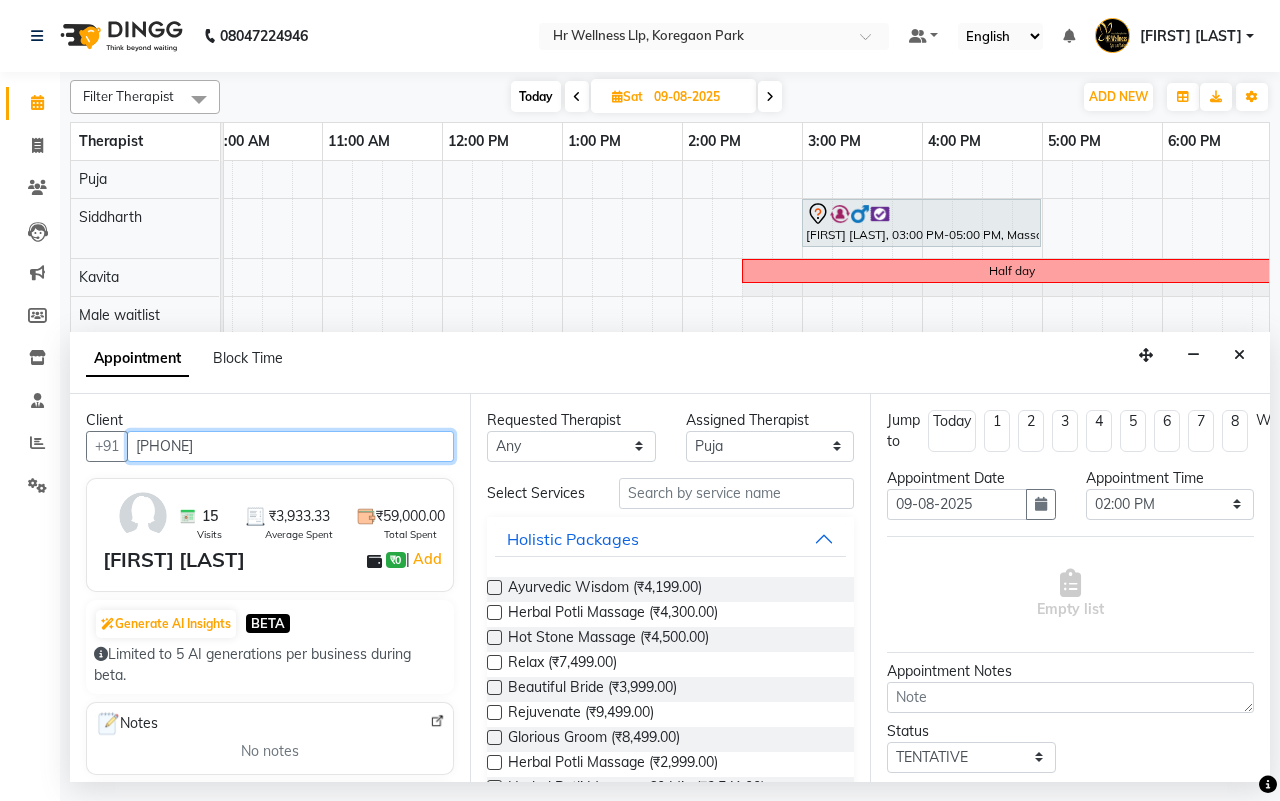 type on "7875550860" 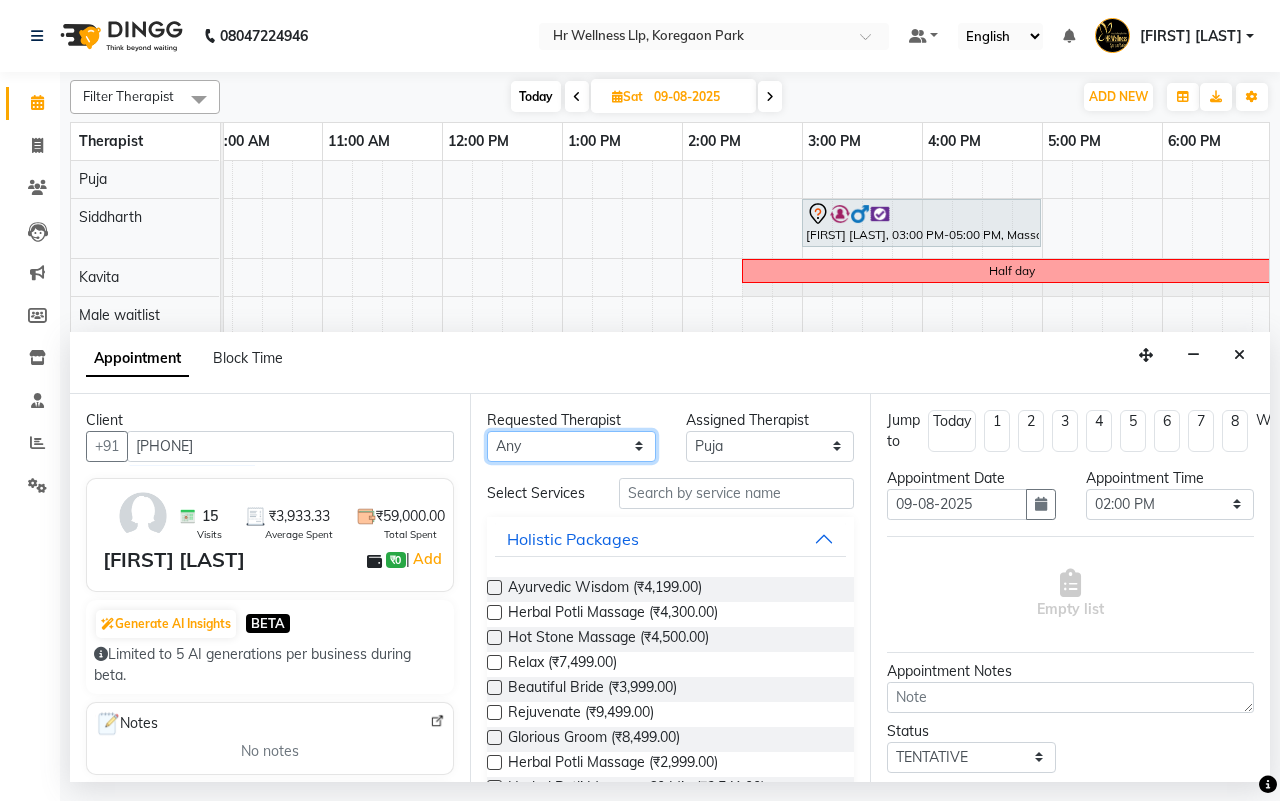 click on "Any Female waitlist Female waitlist 1 Kavita Kevin Lucy Madhu  Male waitlist Puja Sharad Bhil Siddharth" at bounding box center [571, 446] 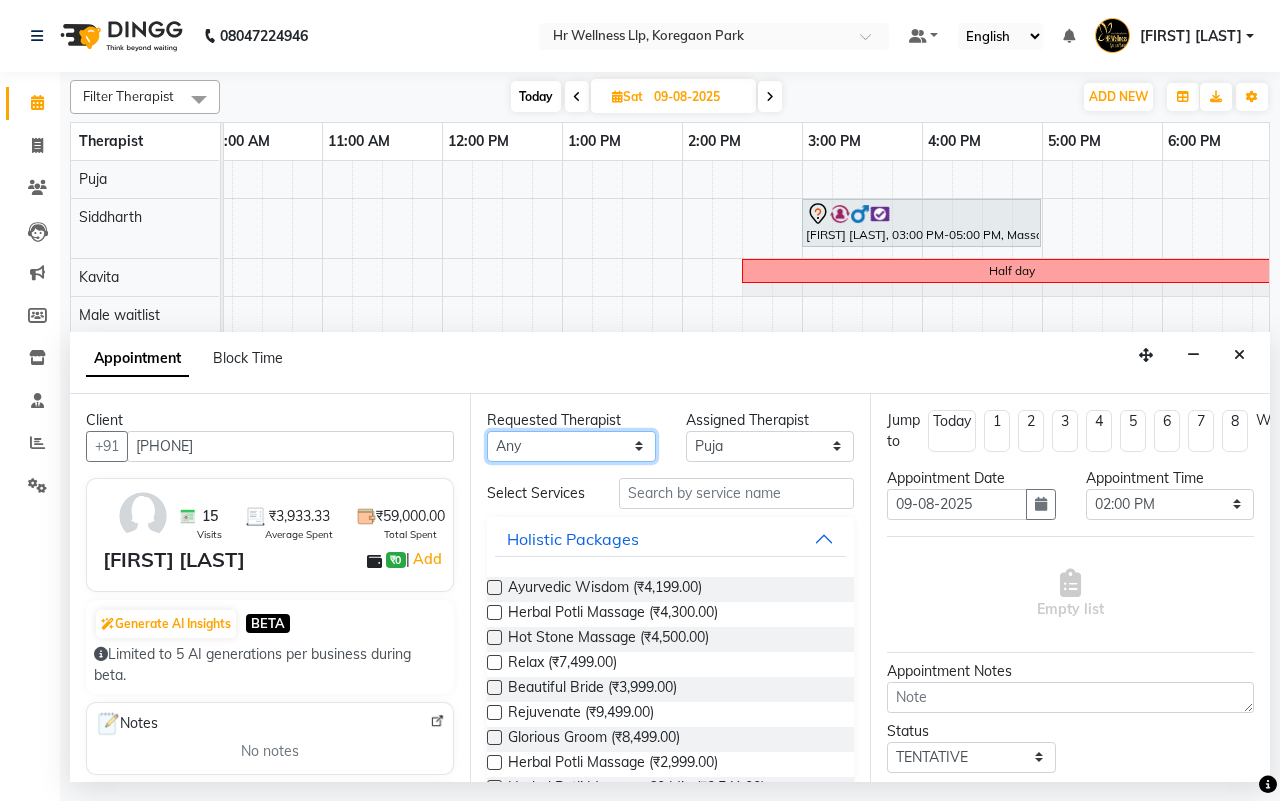 select on "16488" 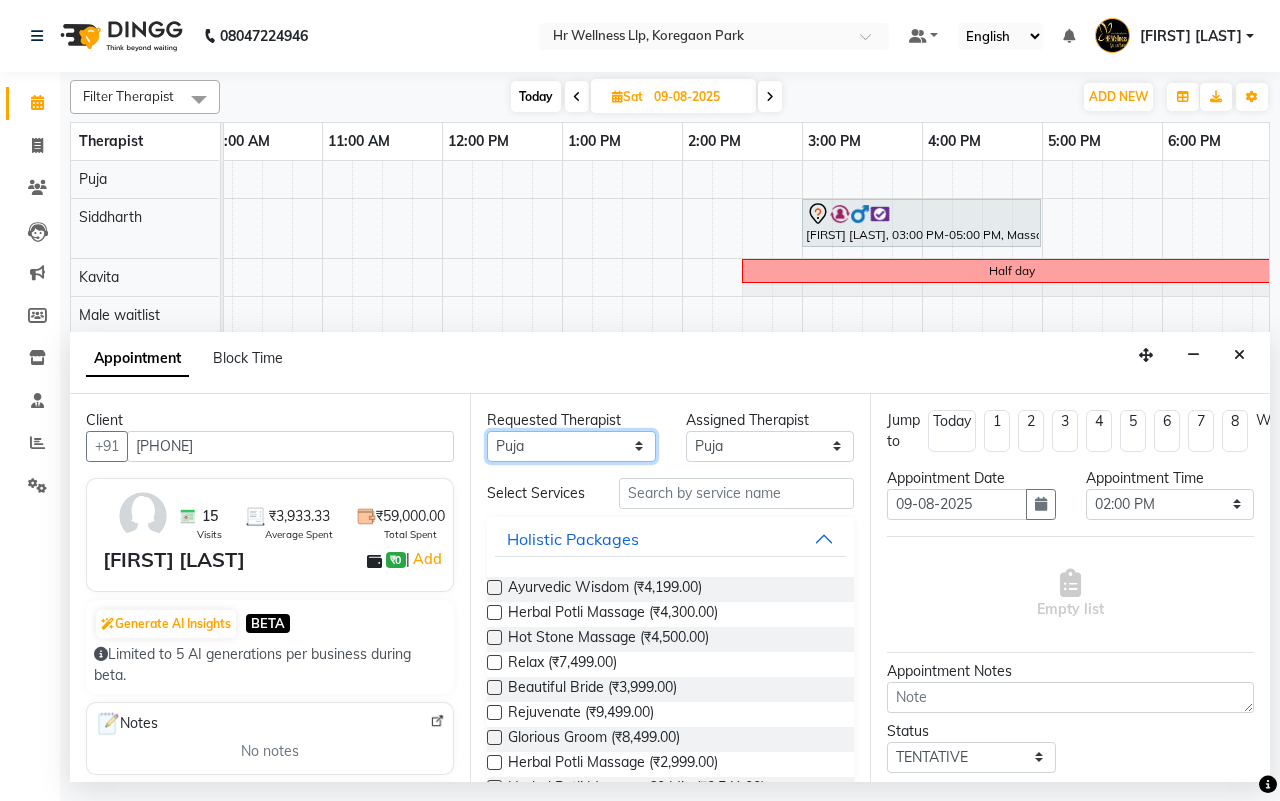 click on "Any Female waitlist Female waitlist 1 Kavita Kevin Lucy Madhu  Male waitlist Puja Sharad Bhil Siddharth" at bounding box center (571, 446) 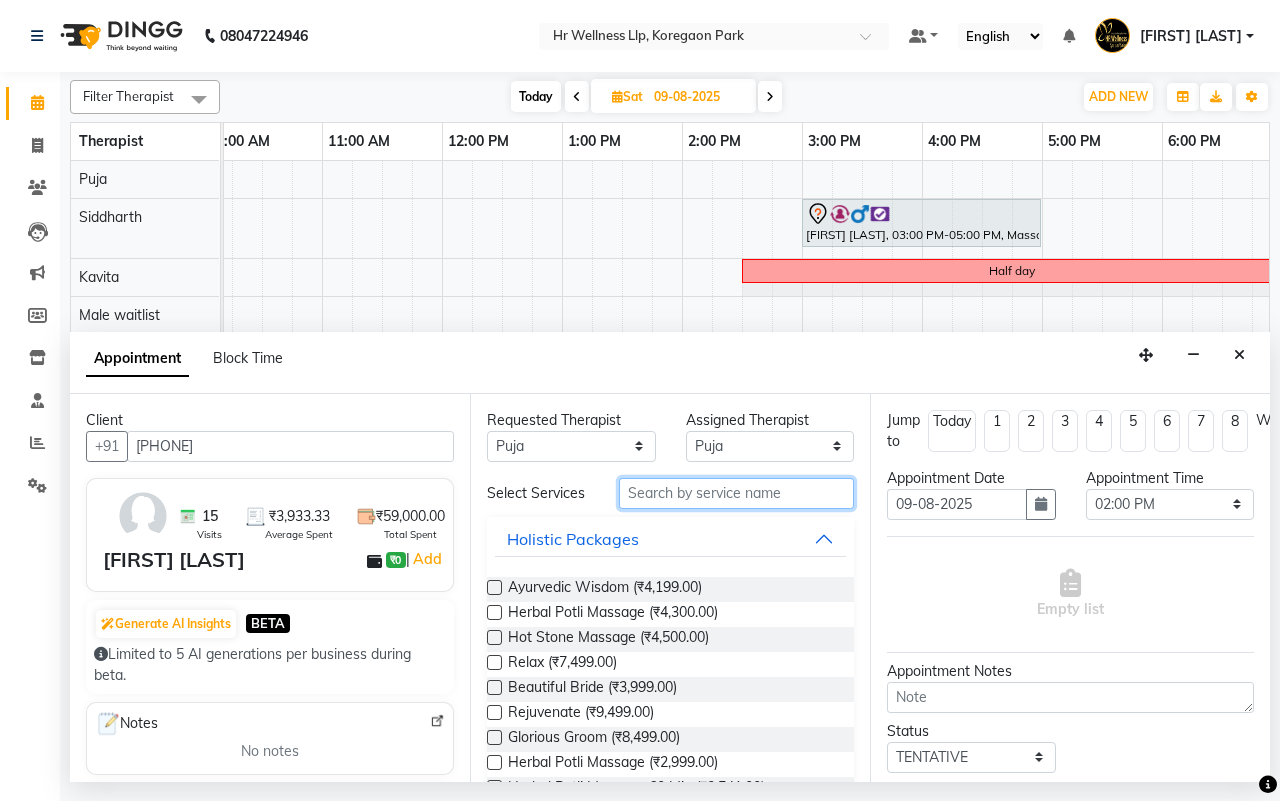 click at bounding box center (736, 493) 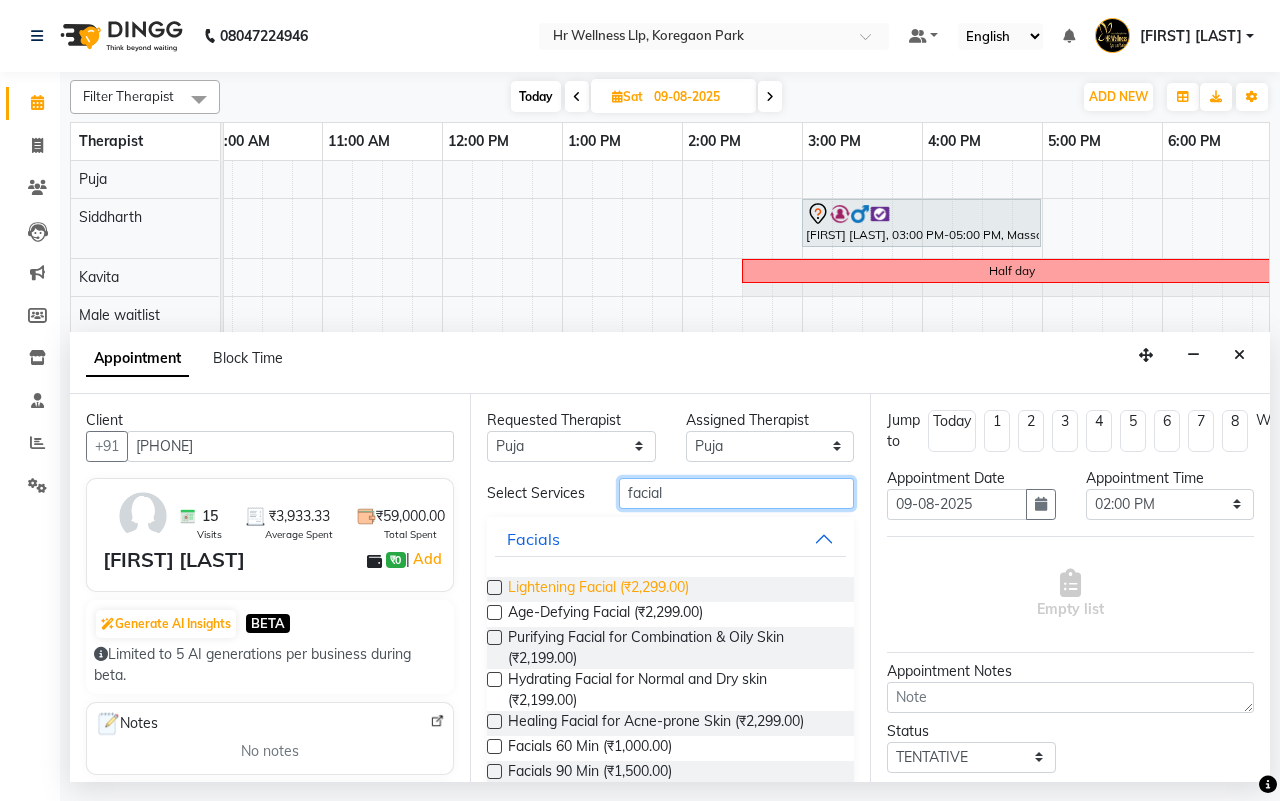 type on "facial" 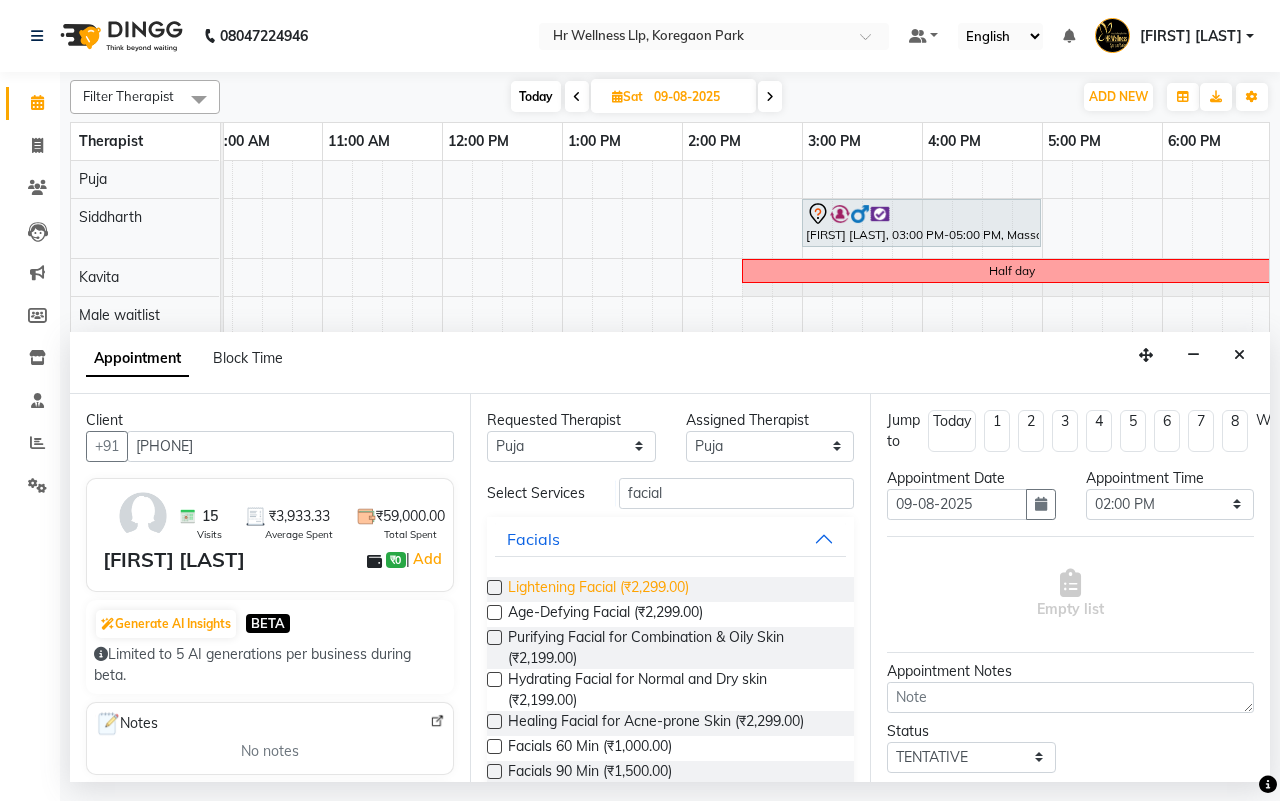click on "Lightening Facial (₹2,299.00)" at bounding box center (598, 589) 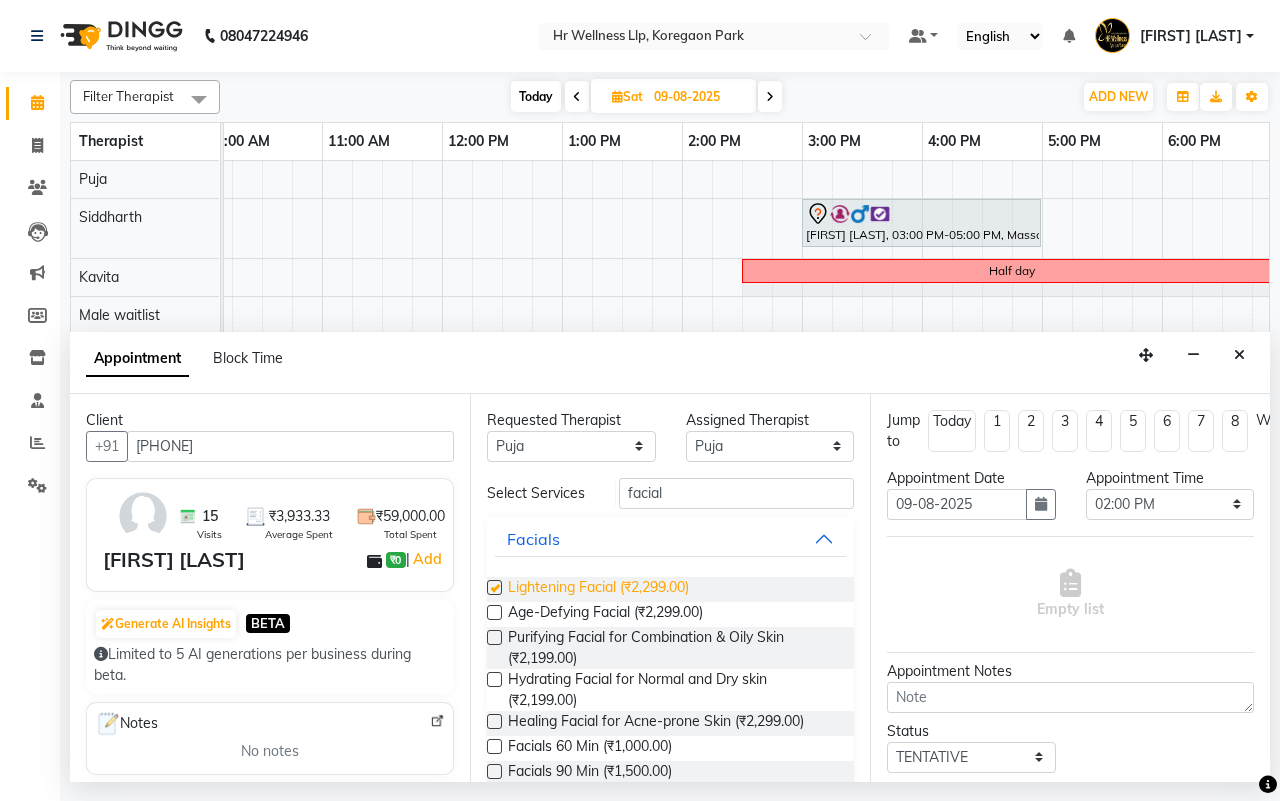 checkbox on "false" 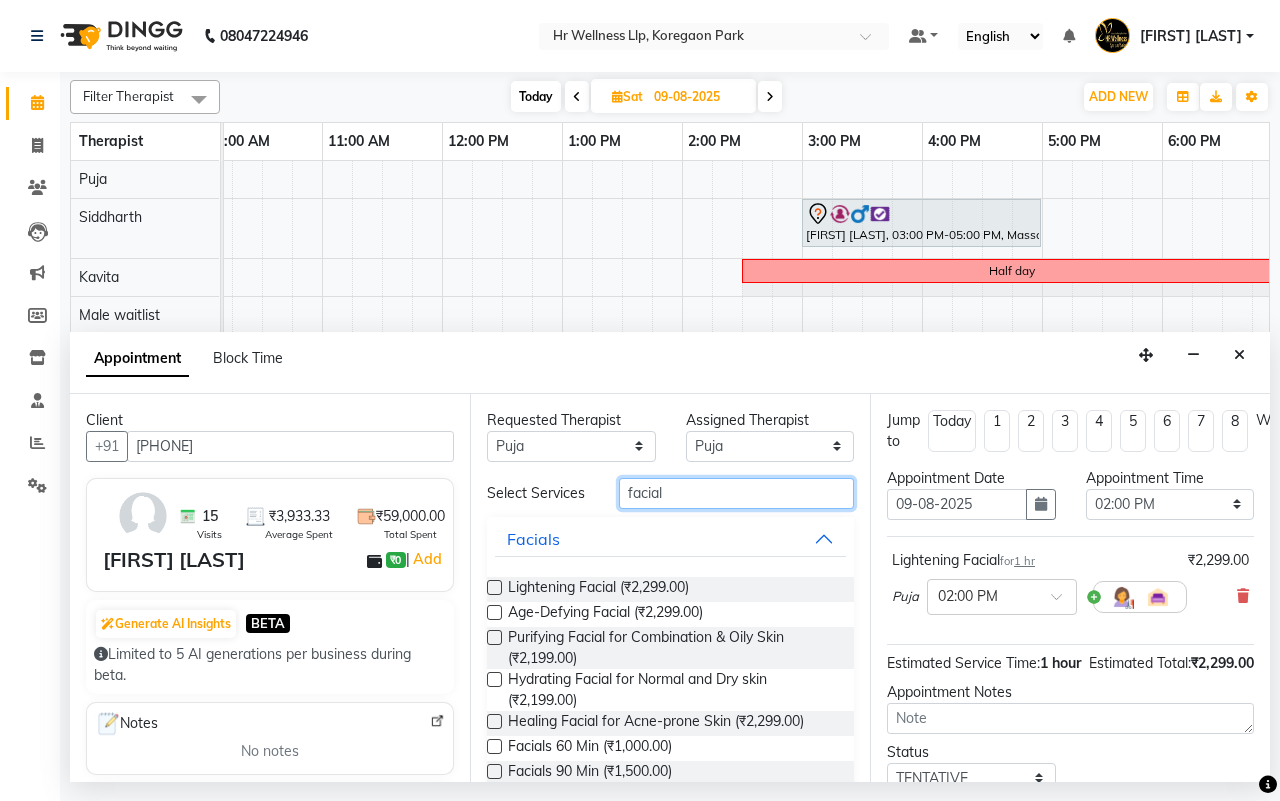 click on "facial" at bounding box center [736, 493] 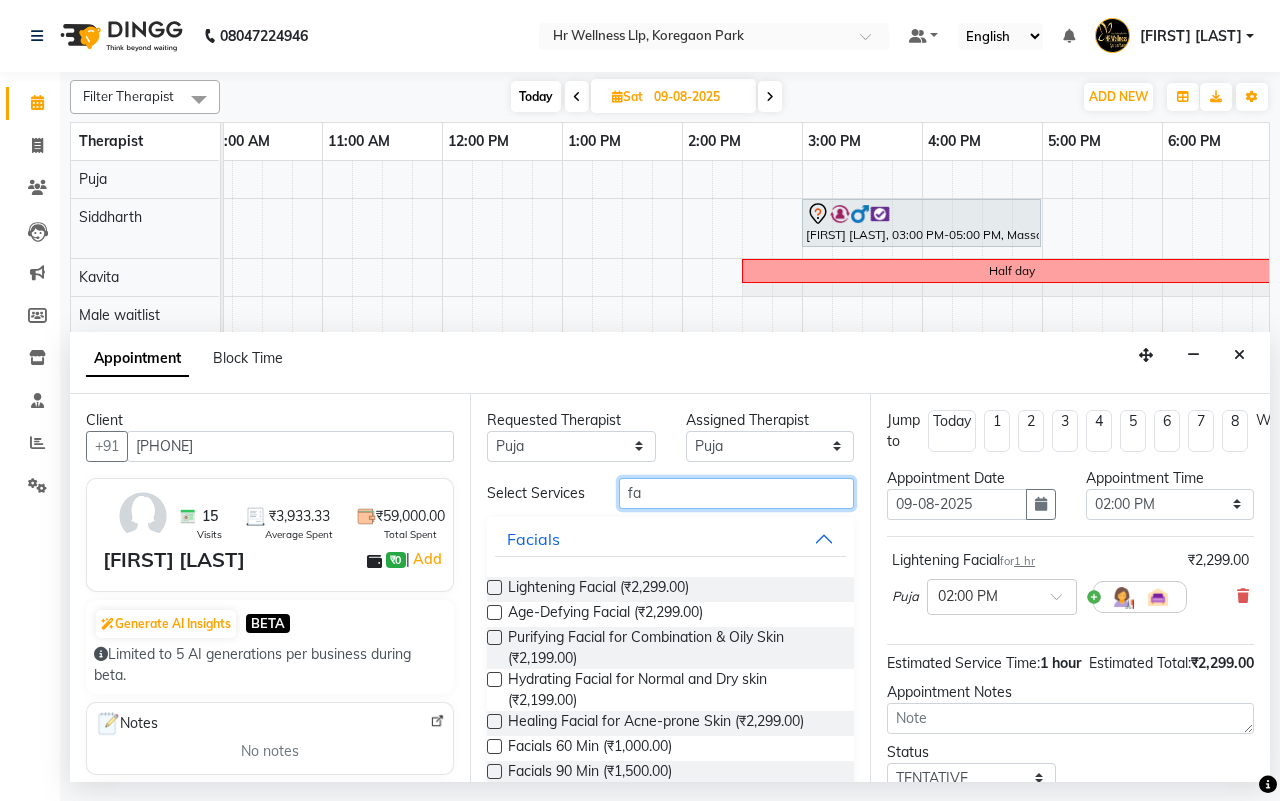 type on "f" 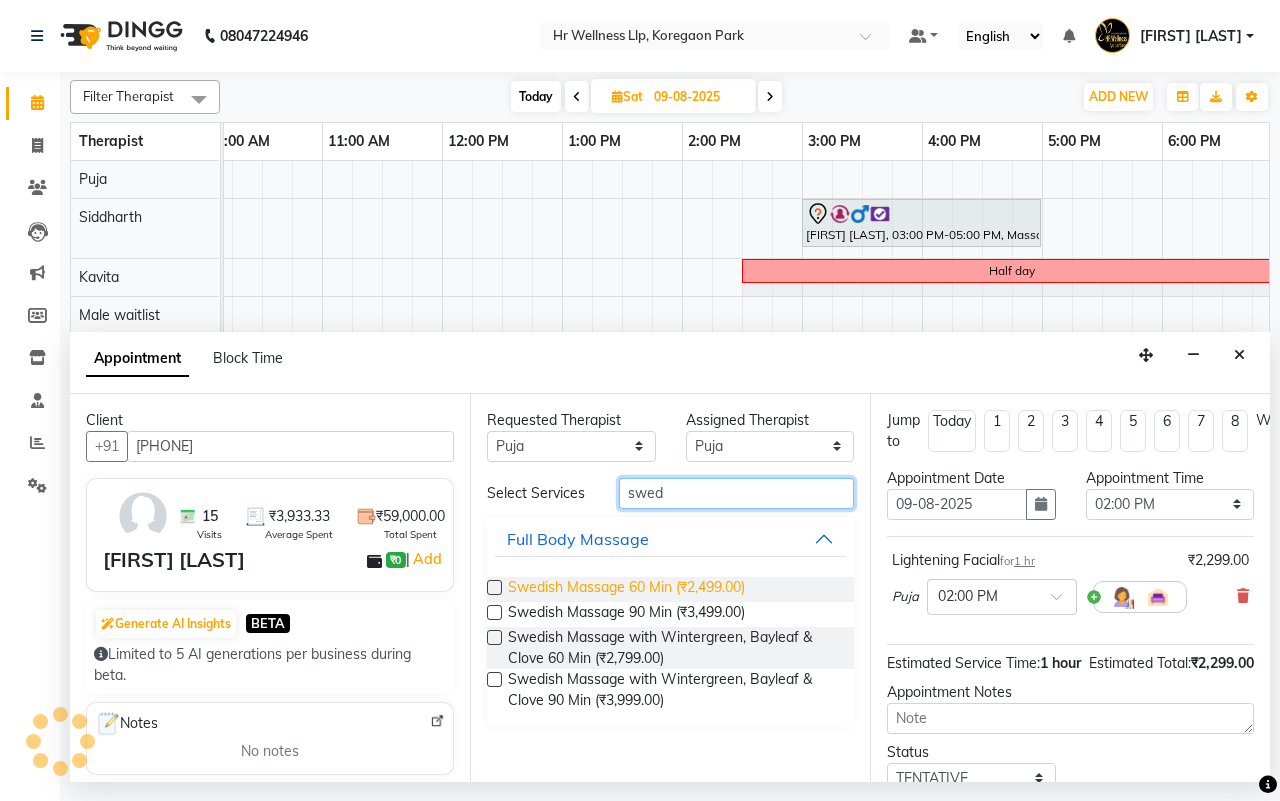 type on "swed" 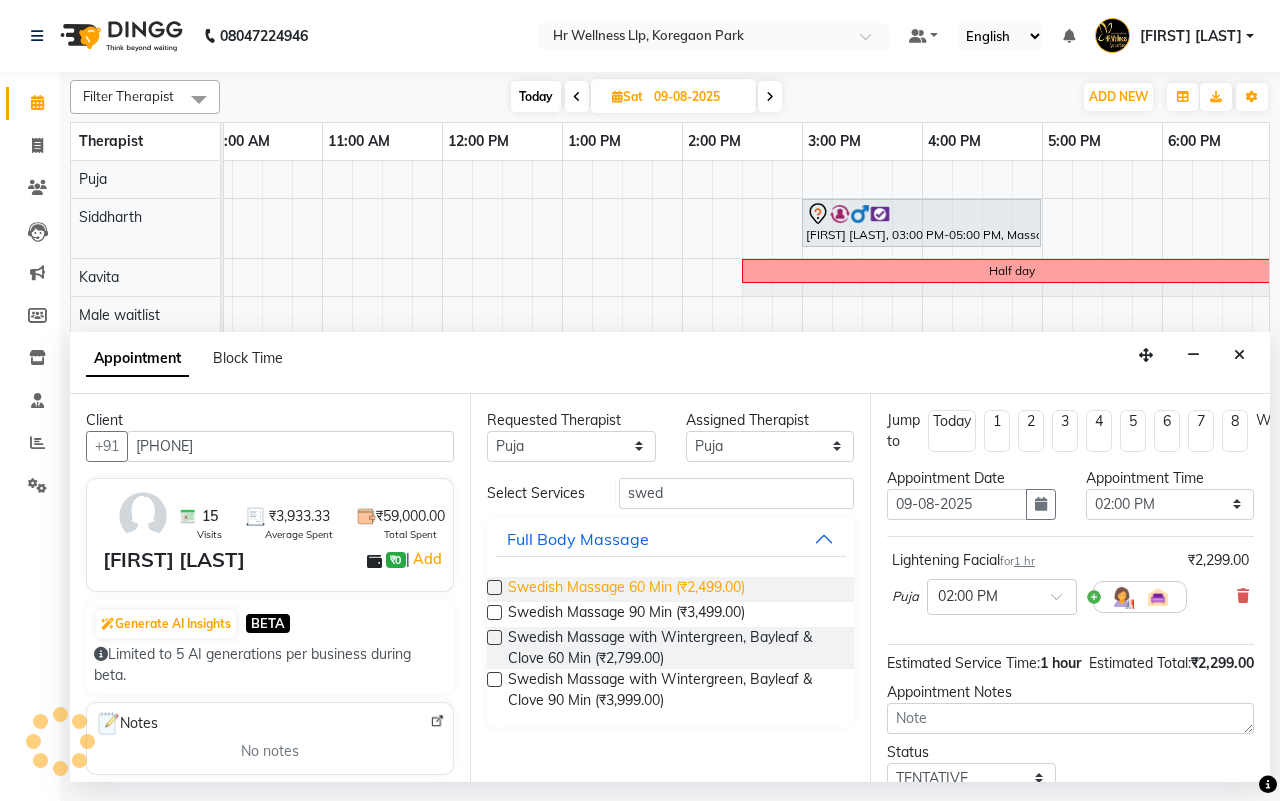 click on "Swedish Massage 60 Min (₹2,499.00)" at bounding box center [626, 589] 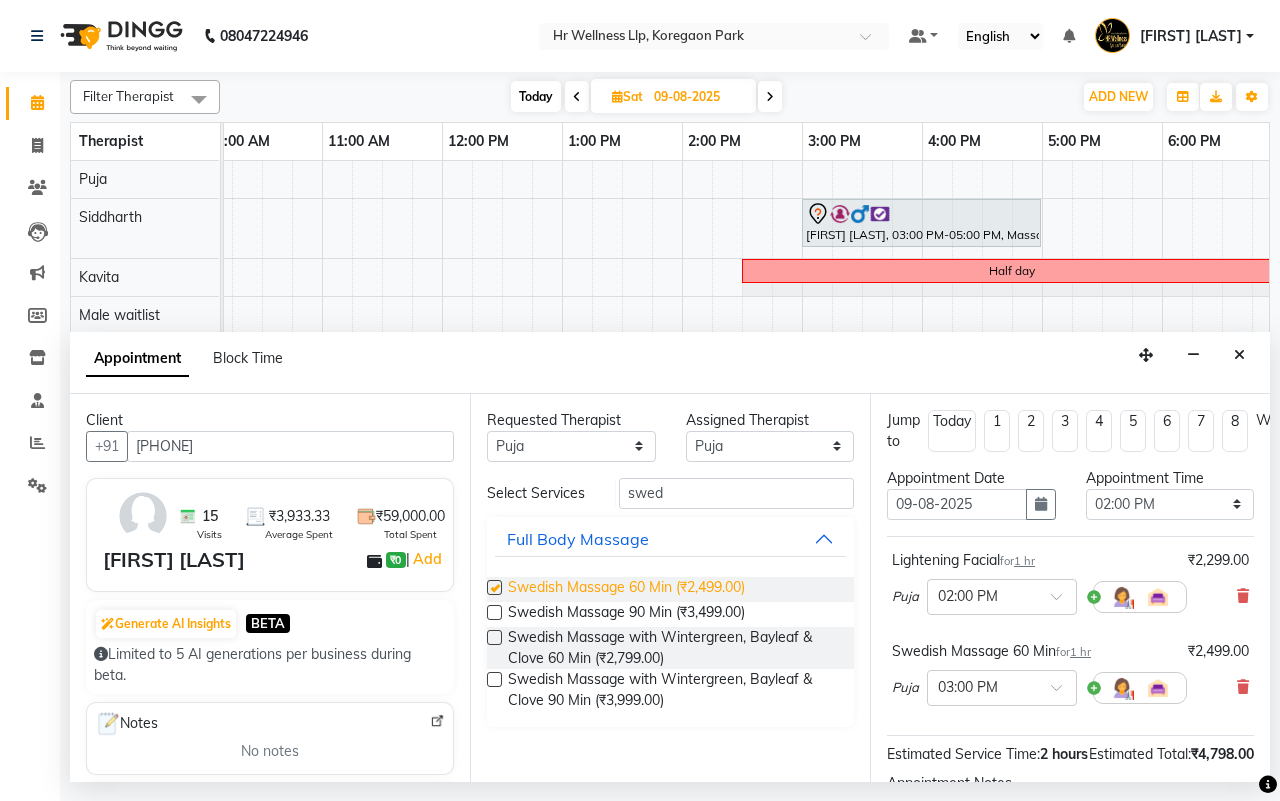 checkbox on "false" 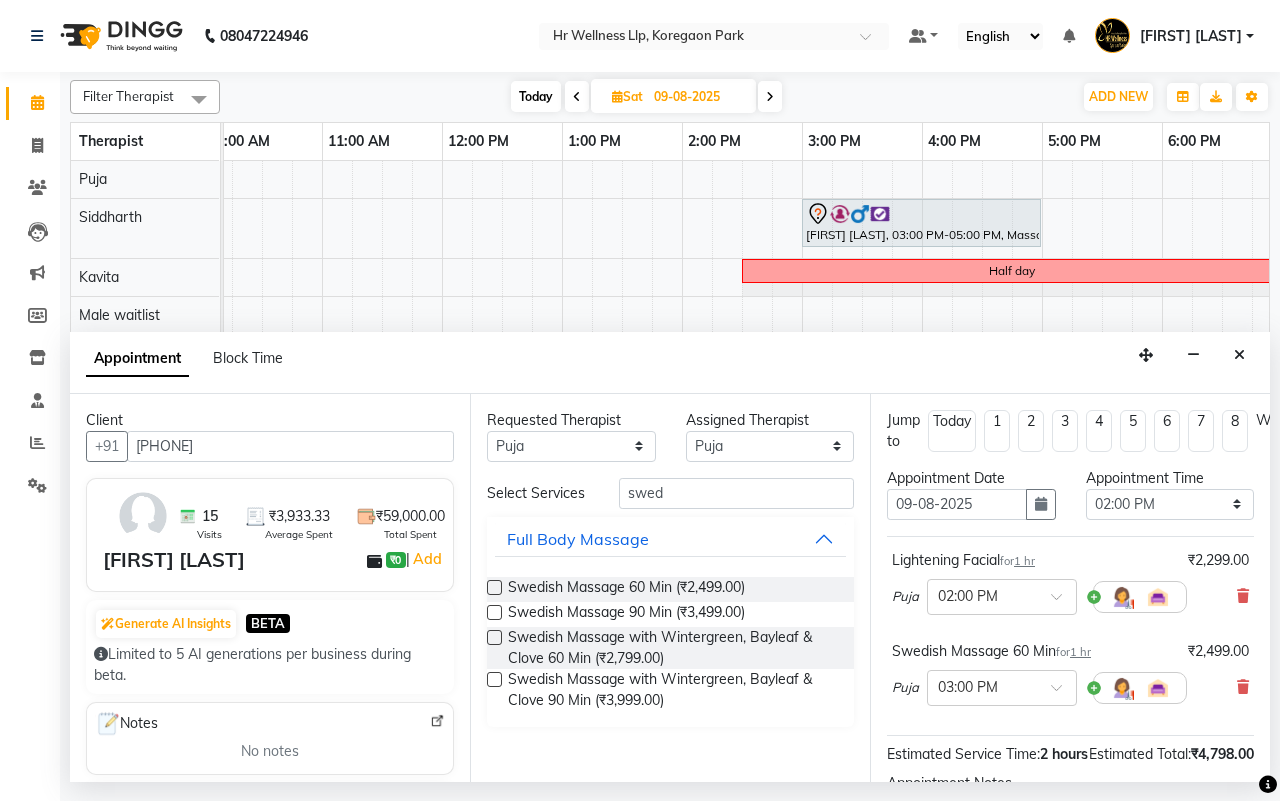 scroll, scrollTop: 270, scrollLeft: 0, axis: vertical 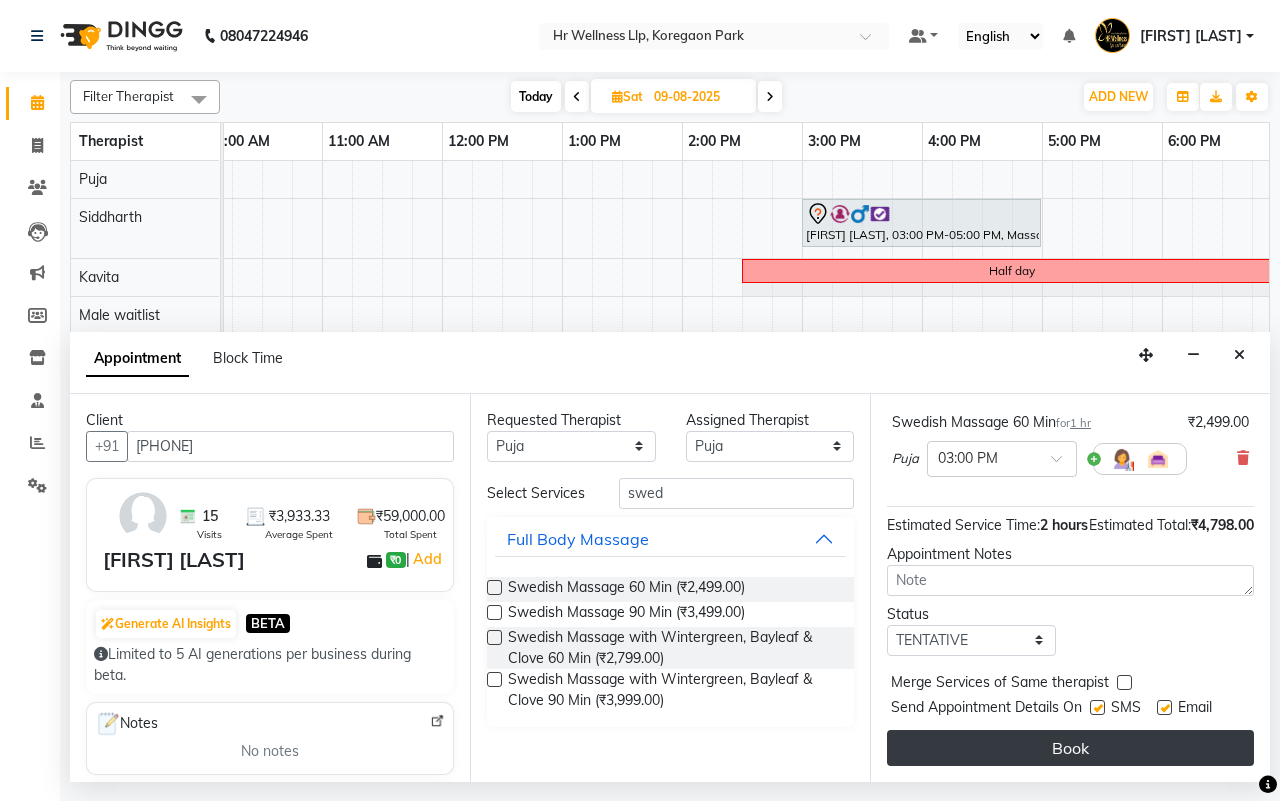 click on "Book" at bounding box center (1070, 748) 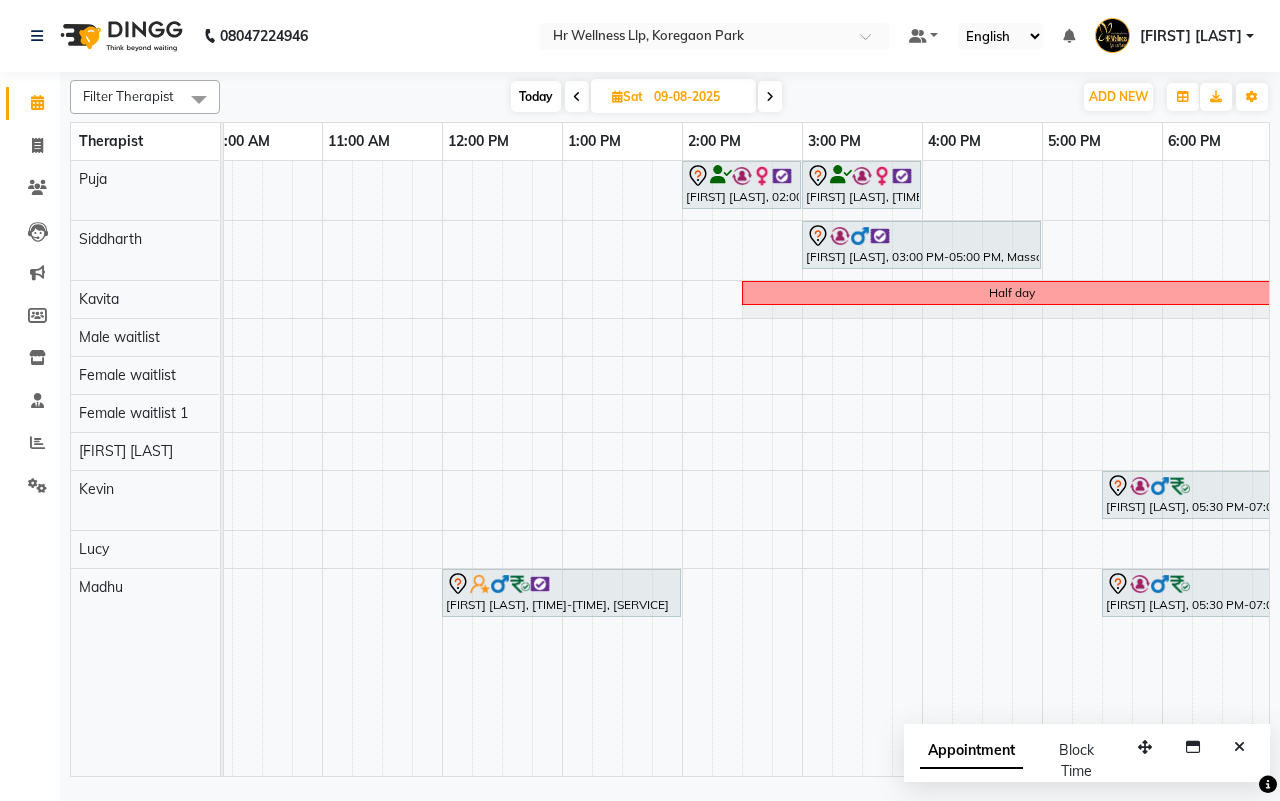 click on "09-08-2025" at bounding box center [698, 97] 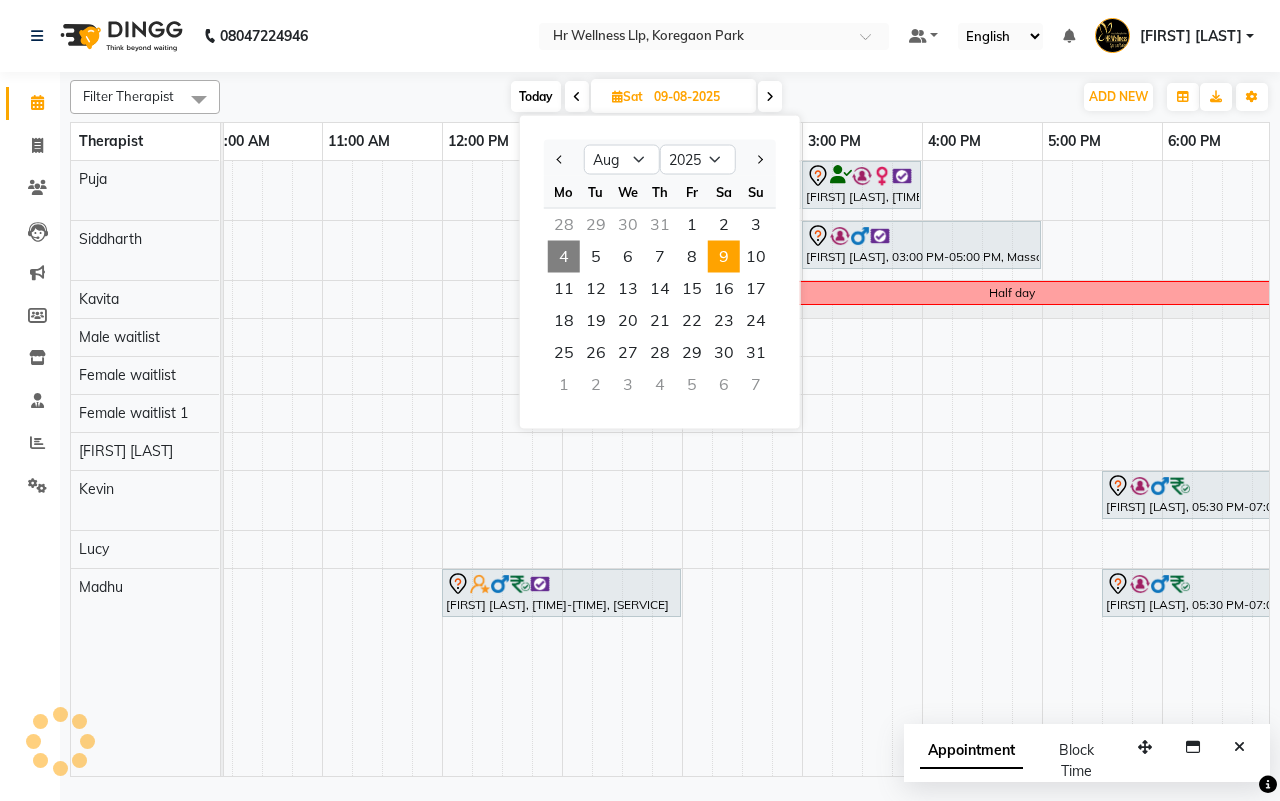 click on "Today" at bounding box center [536, 96] 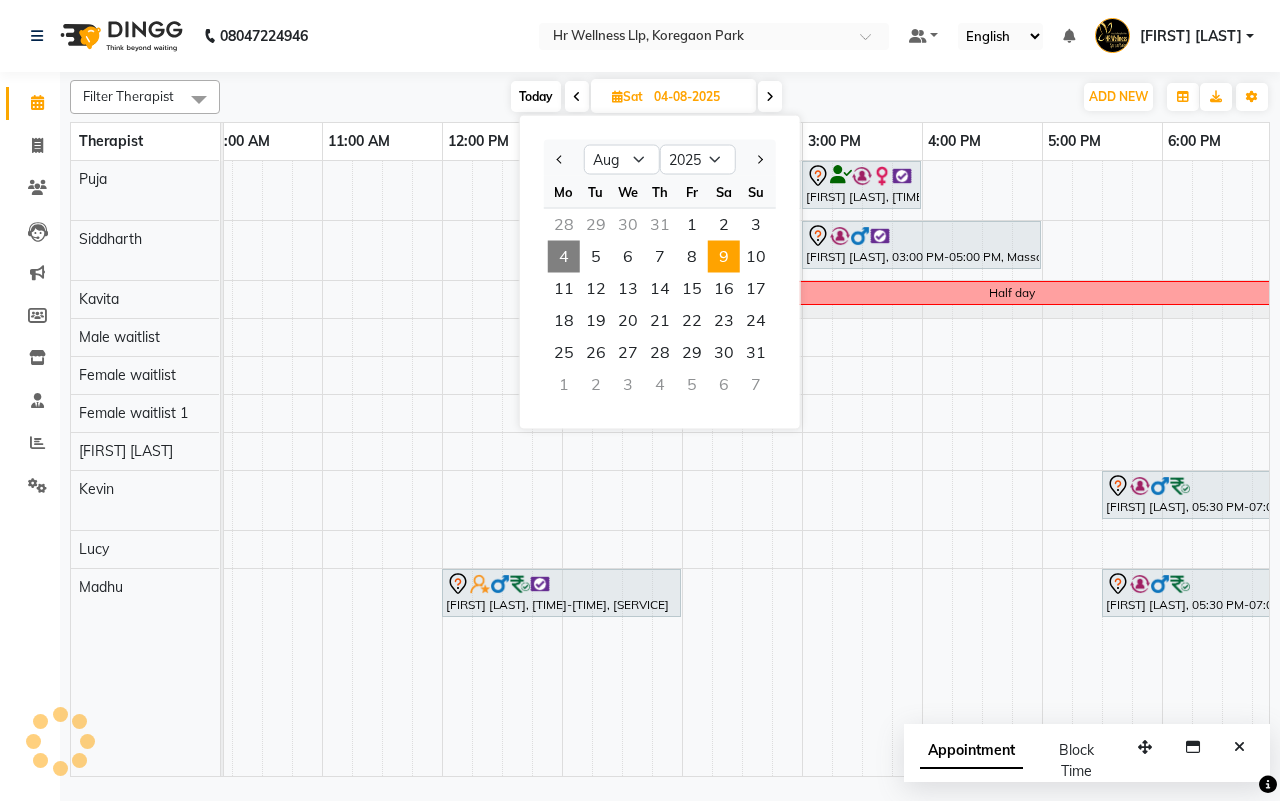 scroll, scrollTop: 0, scrollLeft: 515, axis: horizontal 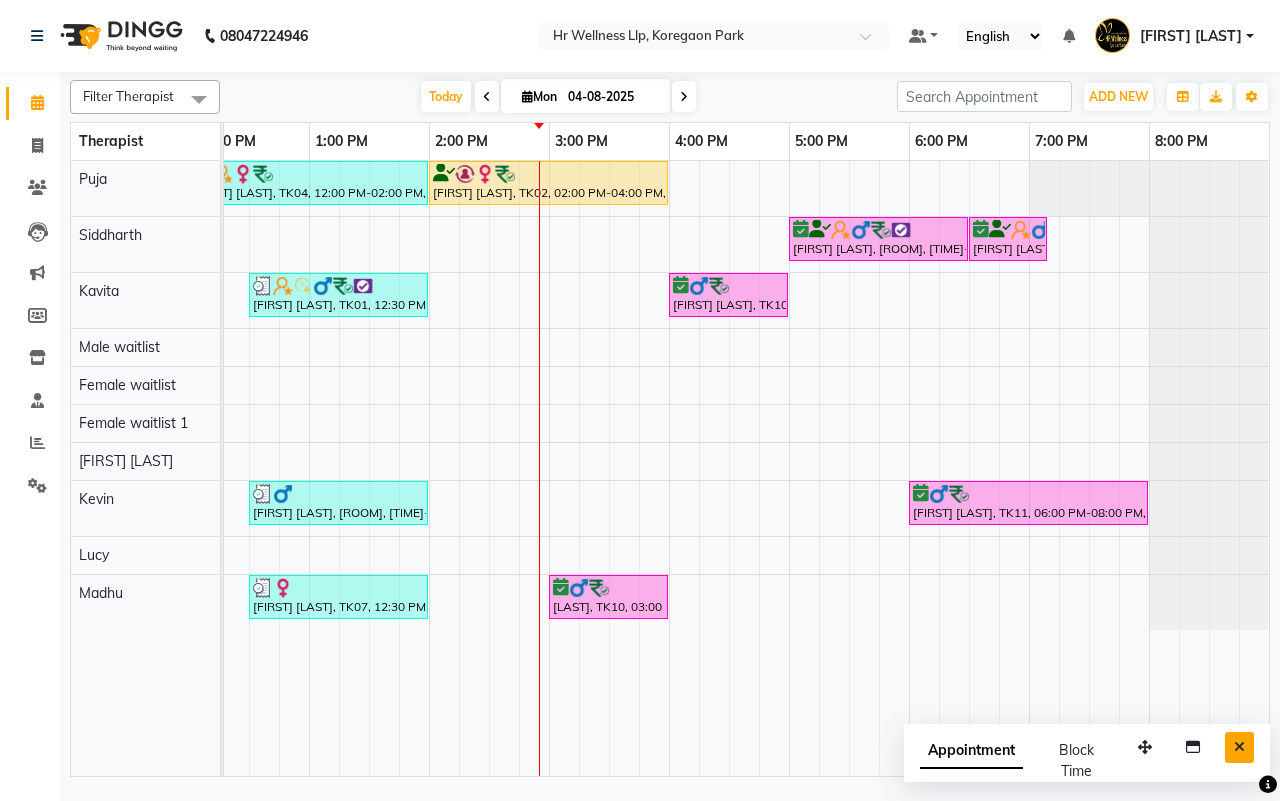 click at bounding box center [1239, 747] 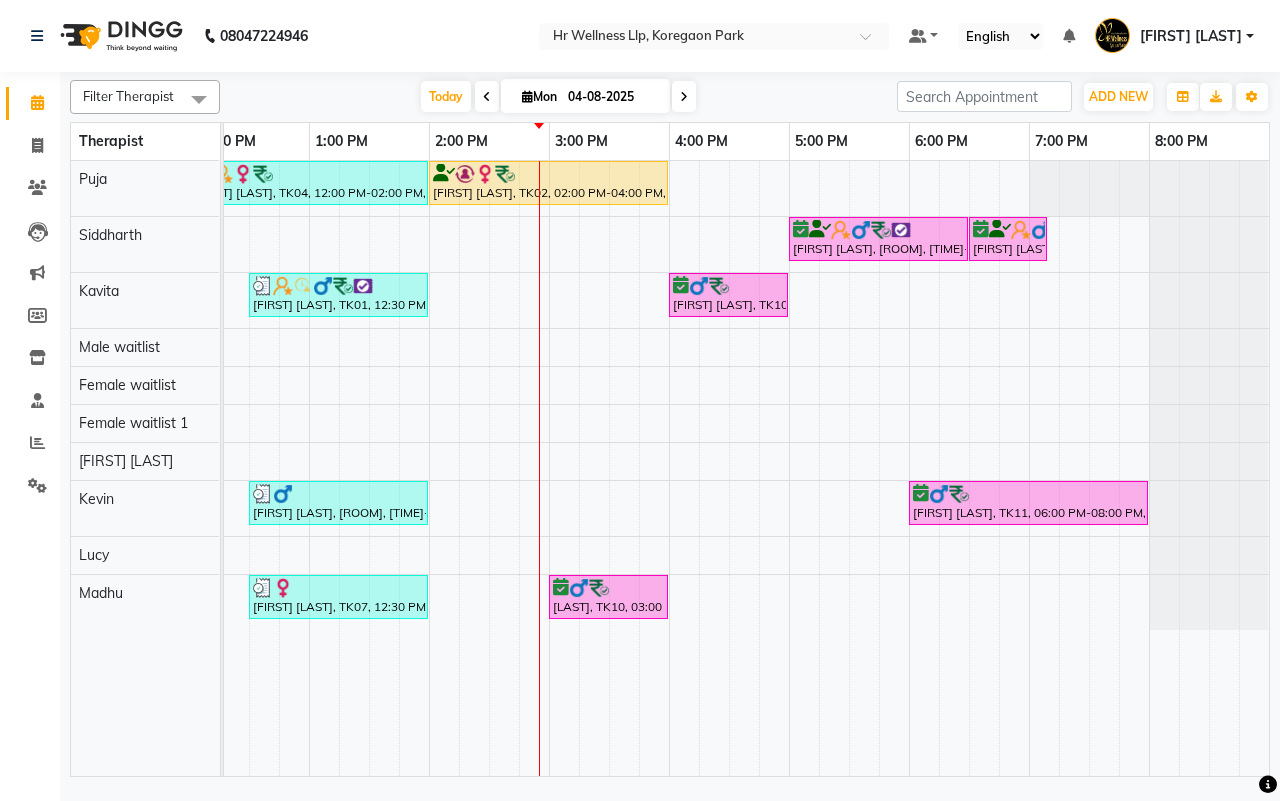 scroll, scrollTop: 0, scrollLeft: 356, axis: horizontal 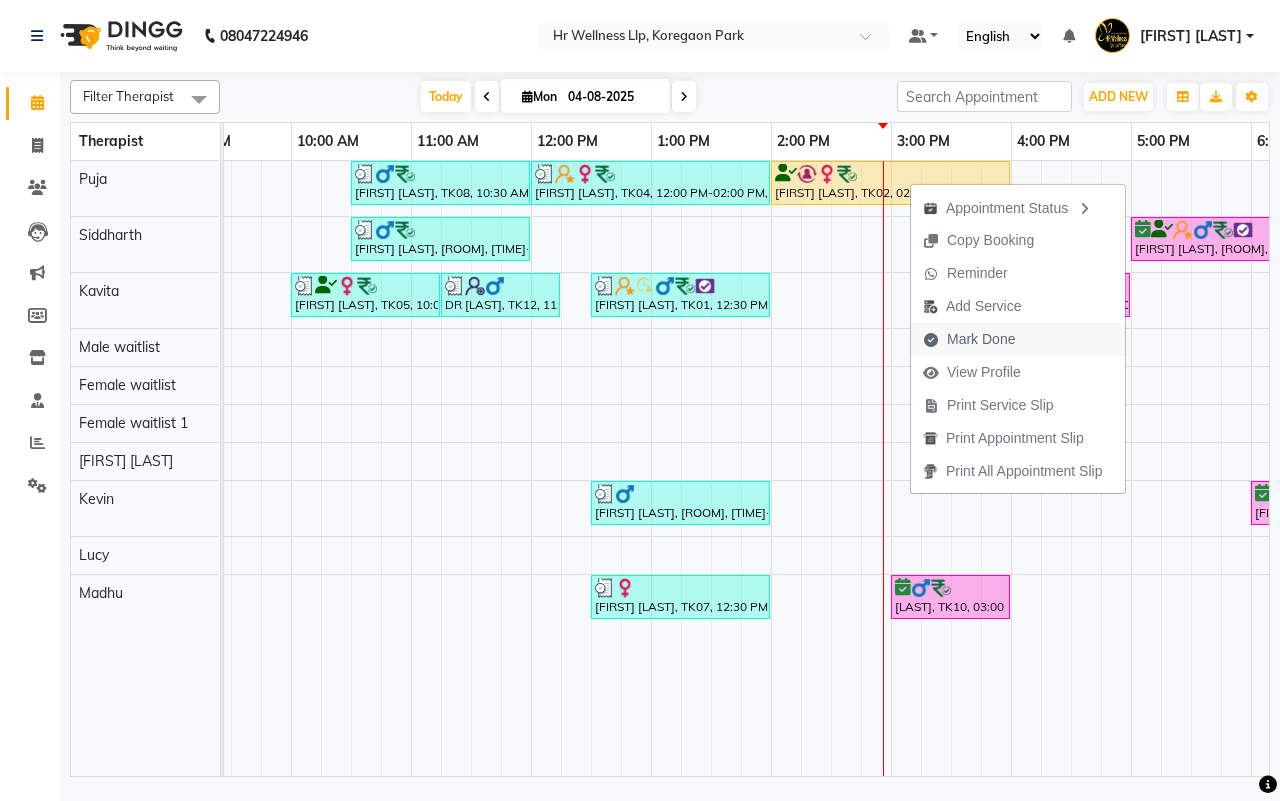 click on "Mark Done" at bounding box center (981, 339) 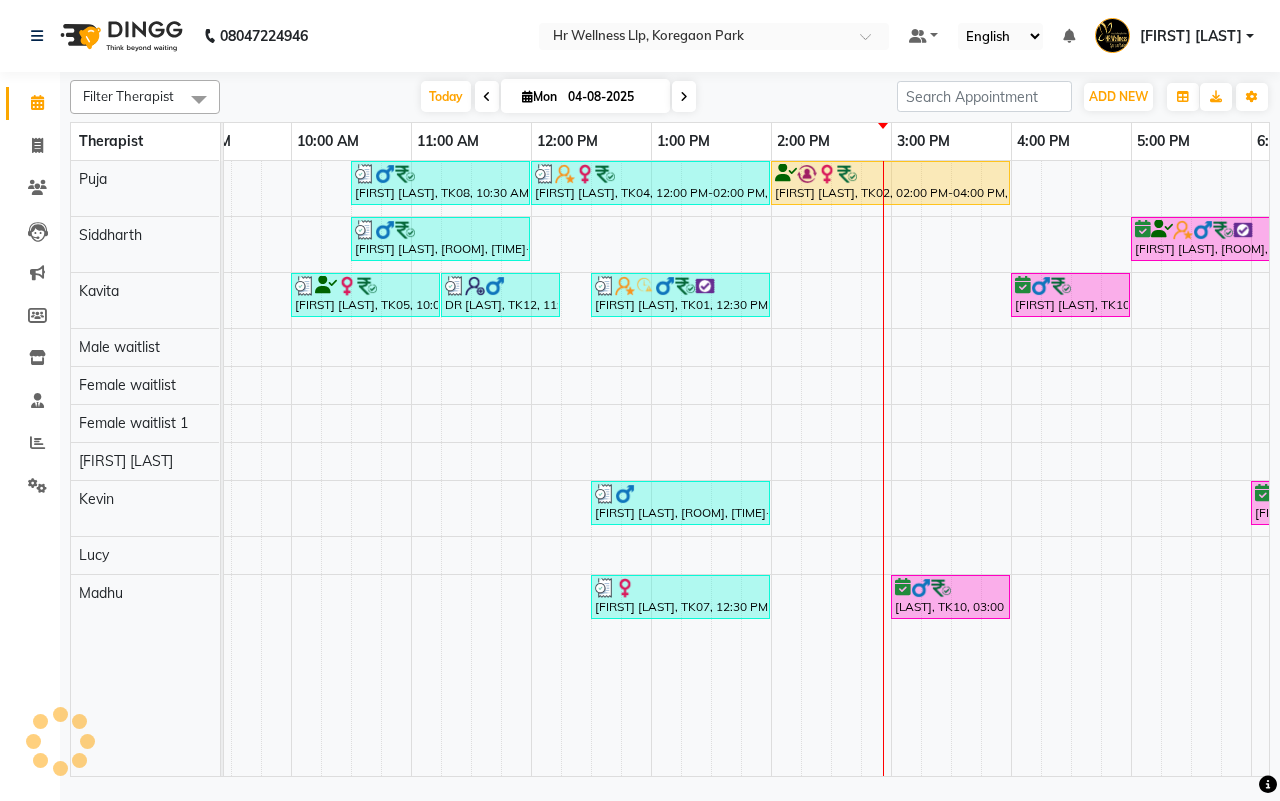 select on "service" 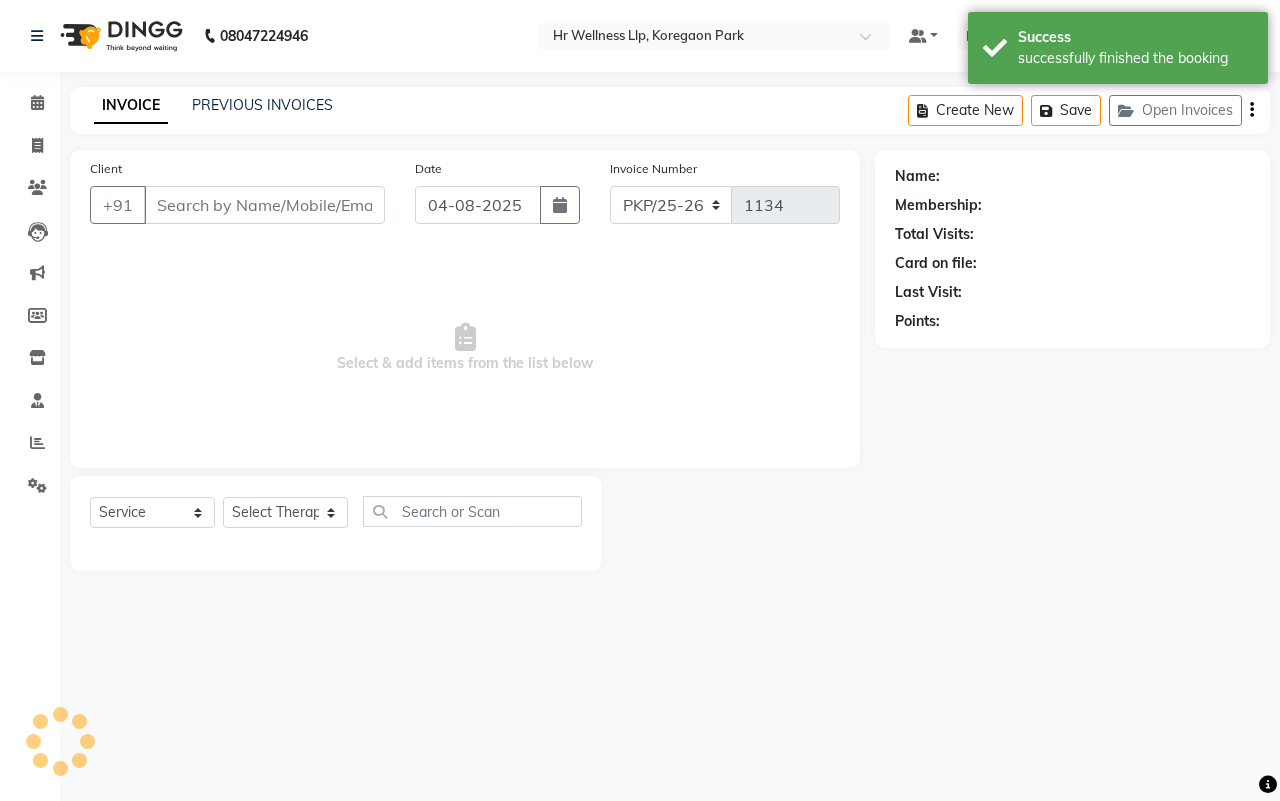 type on "7972592384" 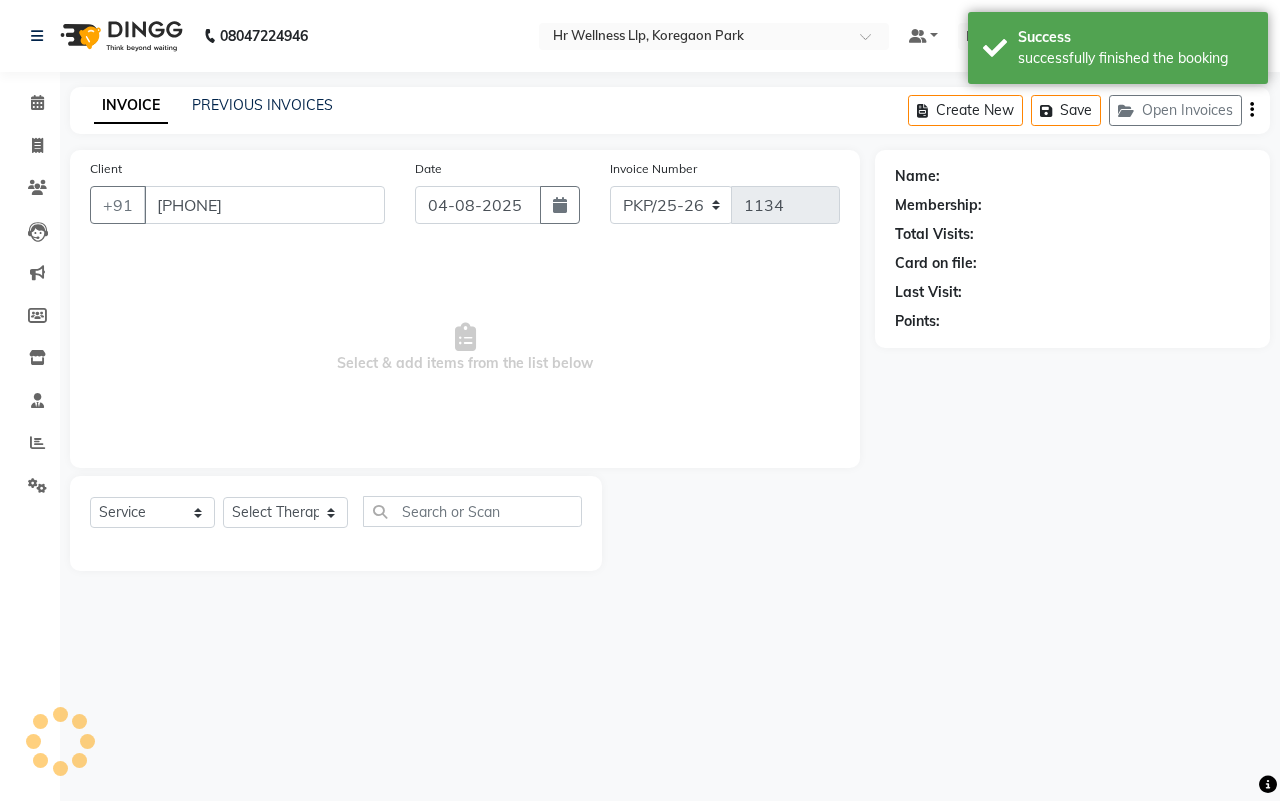 select on "16488" 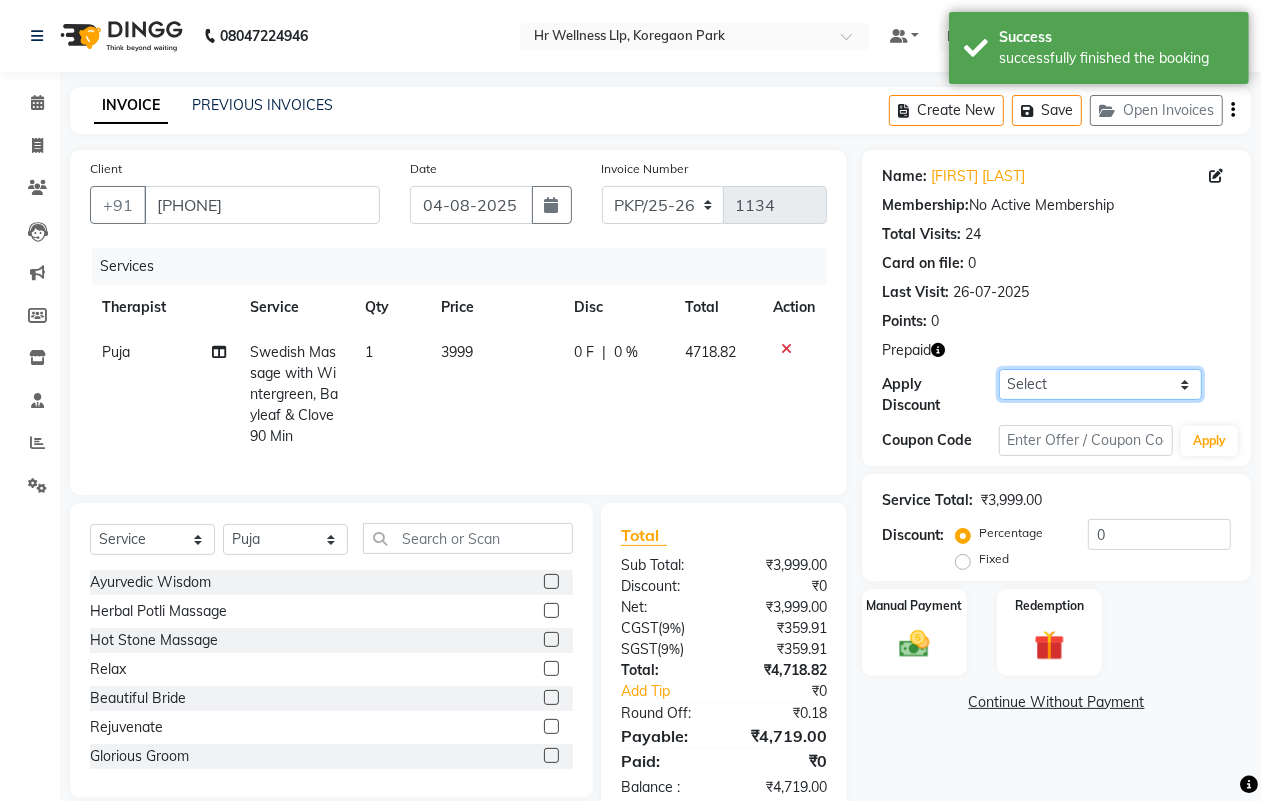 click on "Select Coupon → Rs.100 Discount" 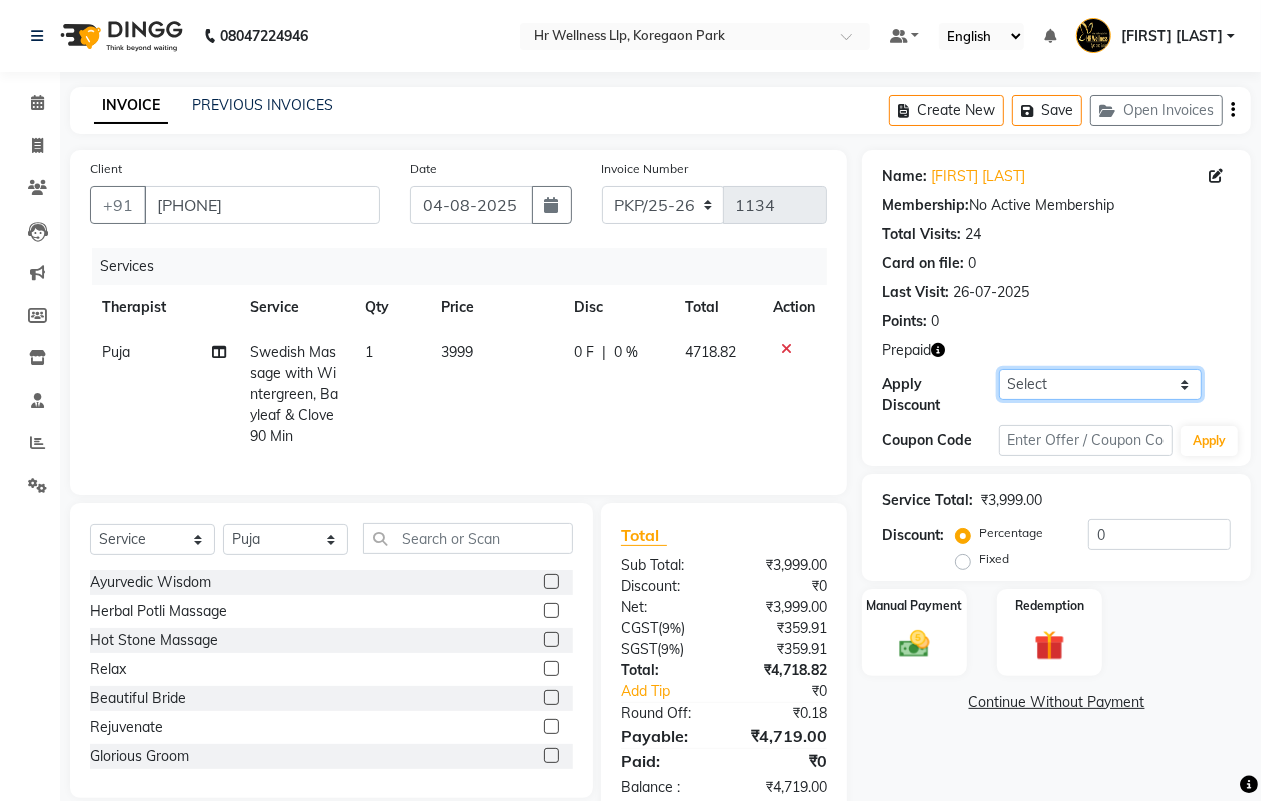 click on "Select Coupon → Rs.100 Discount" 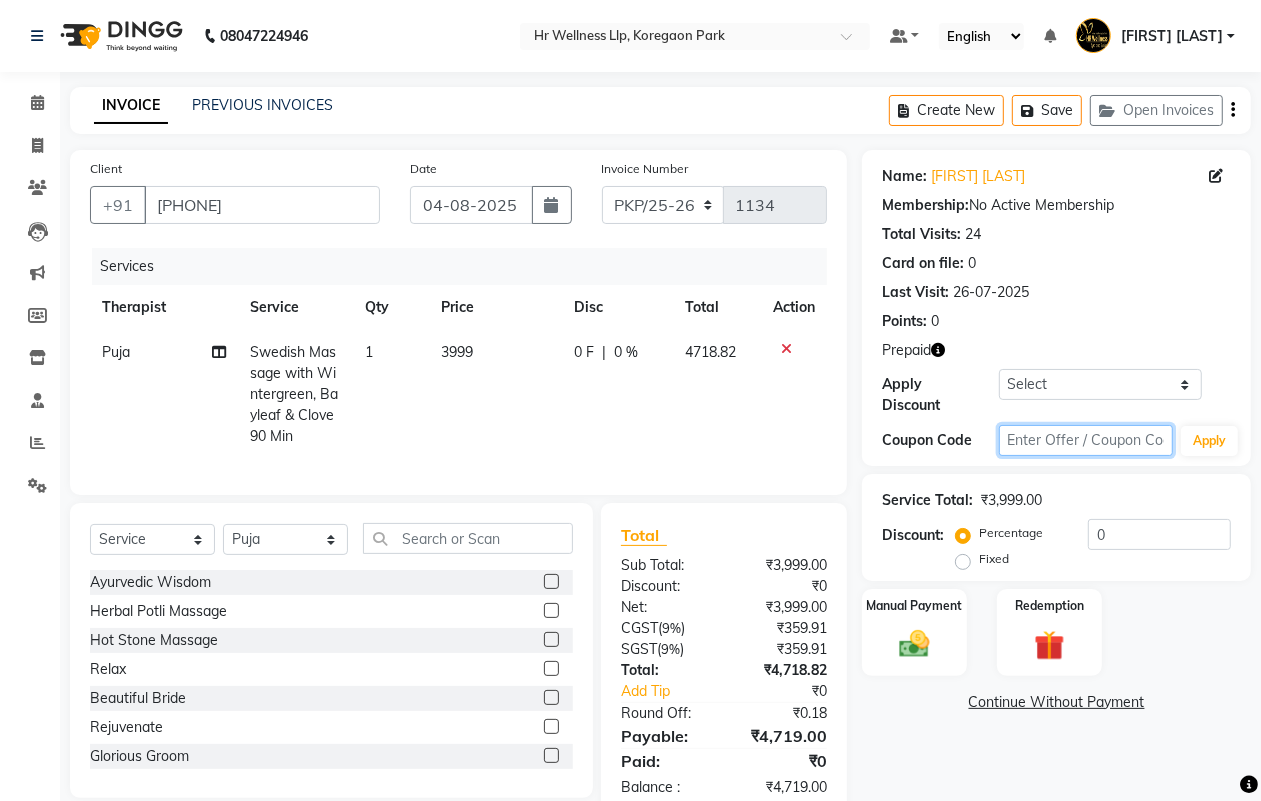 click 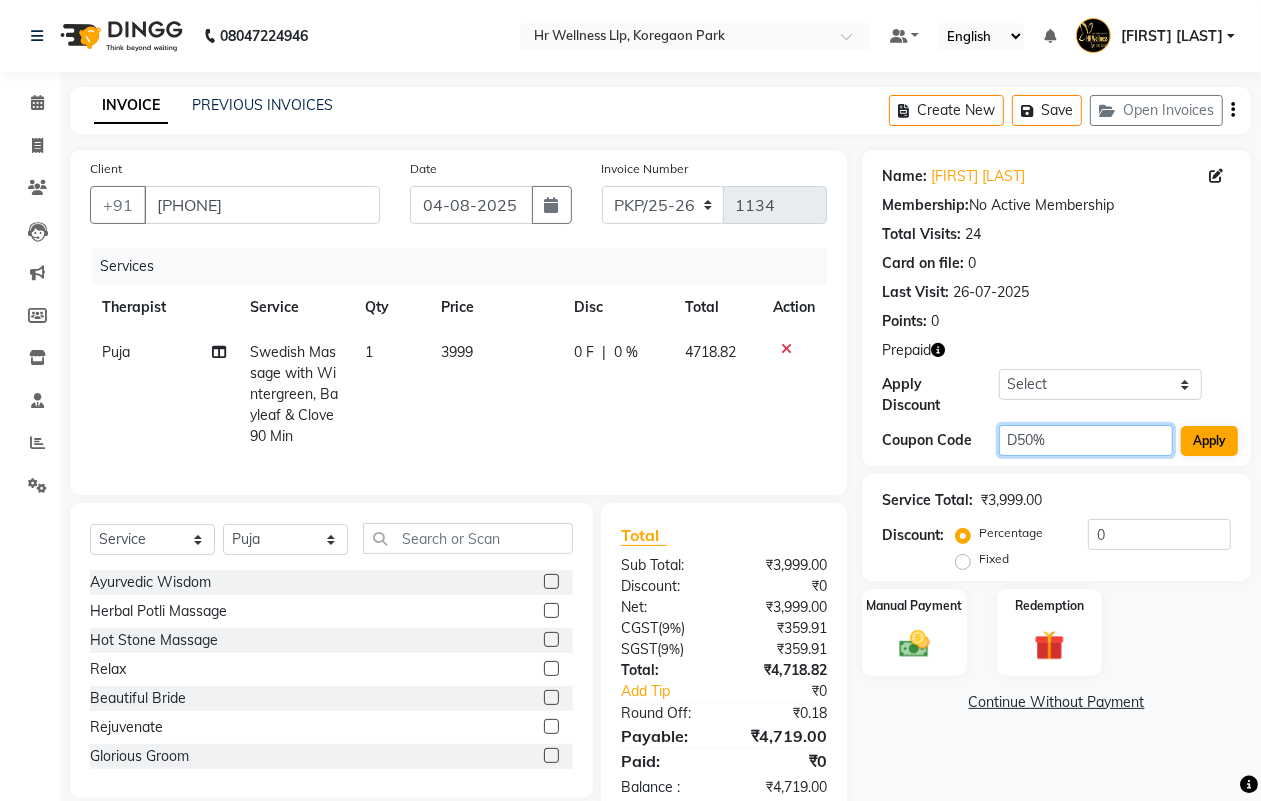 type on "D50%" 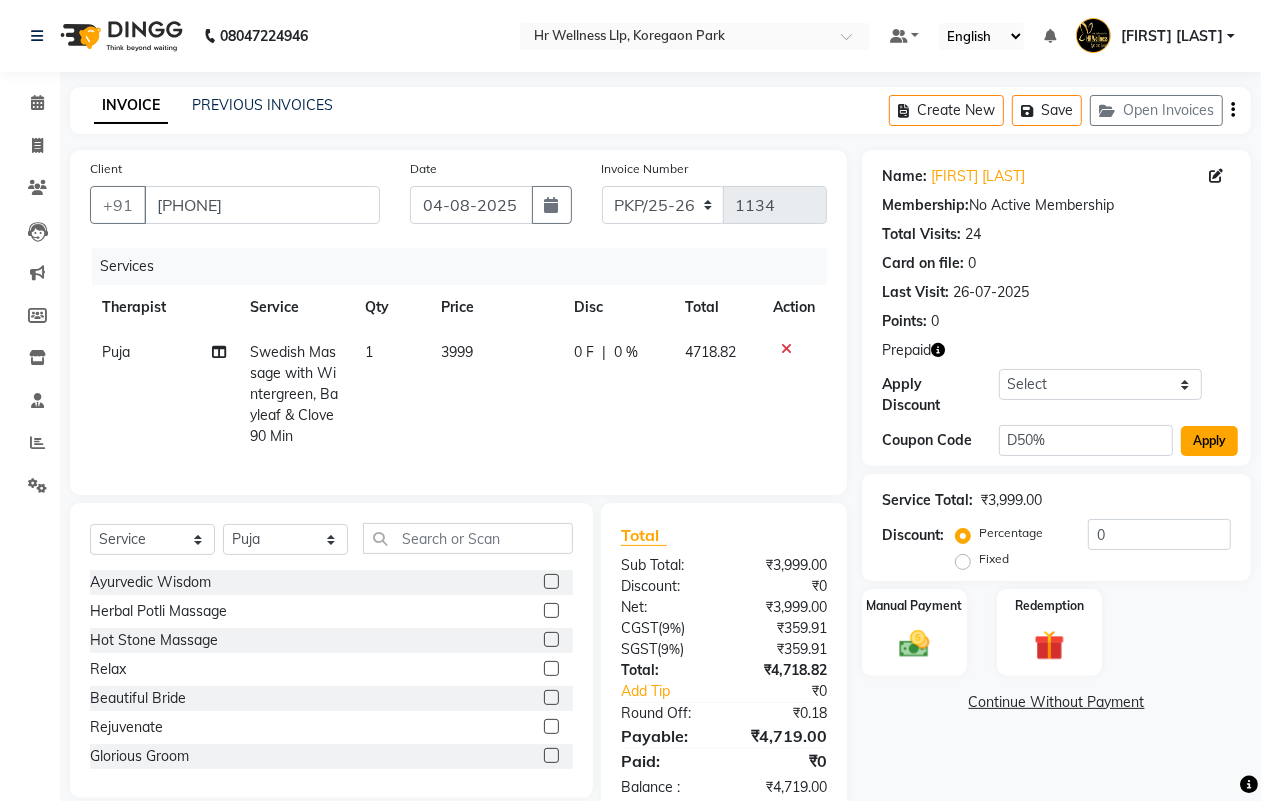 click on "Apply" 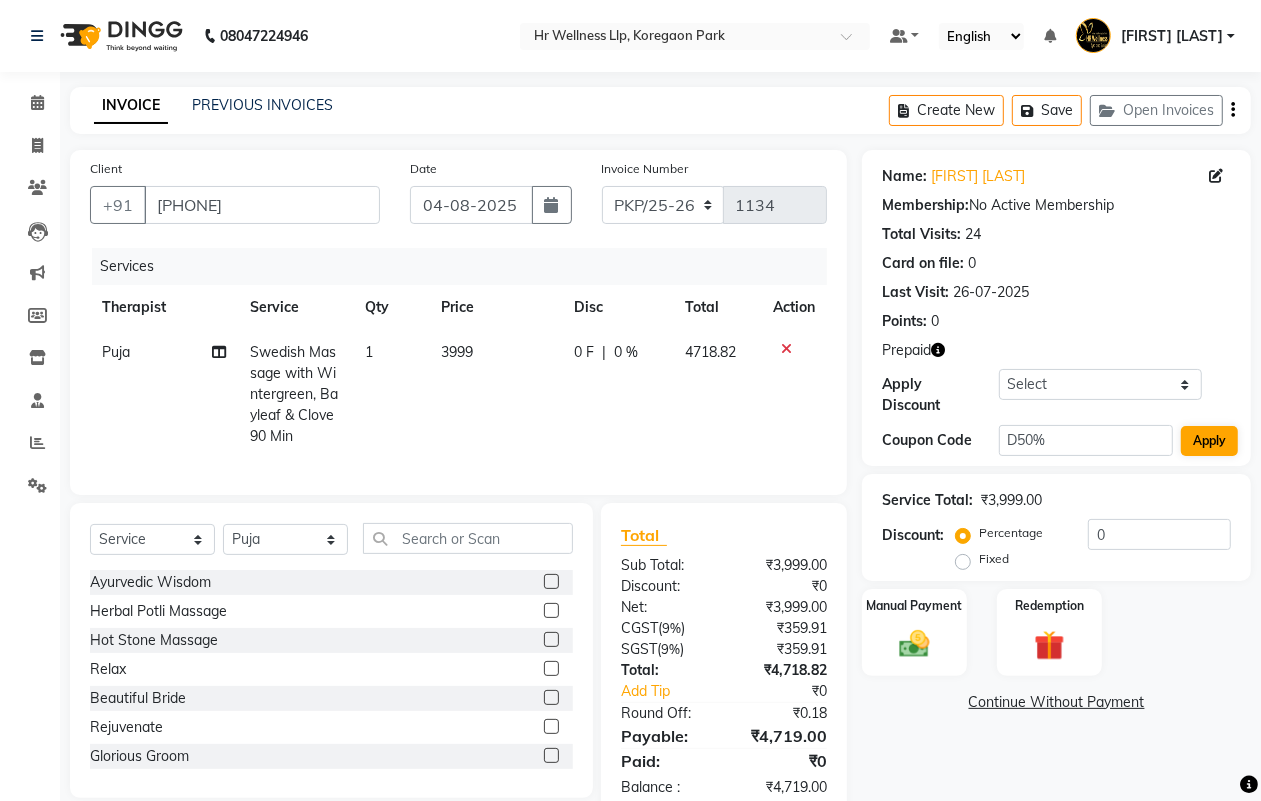 type on "50" 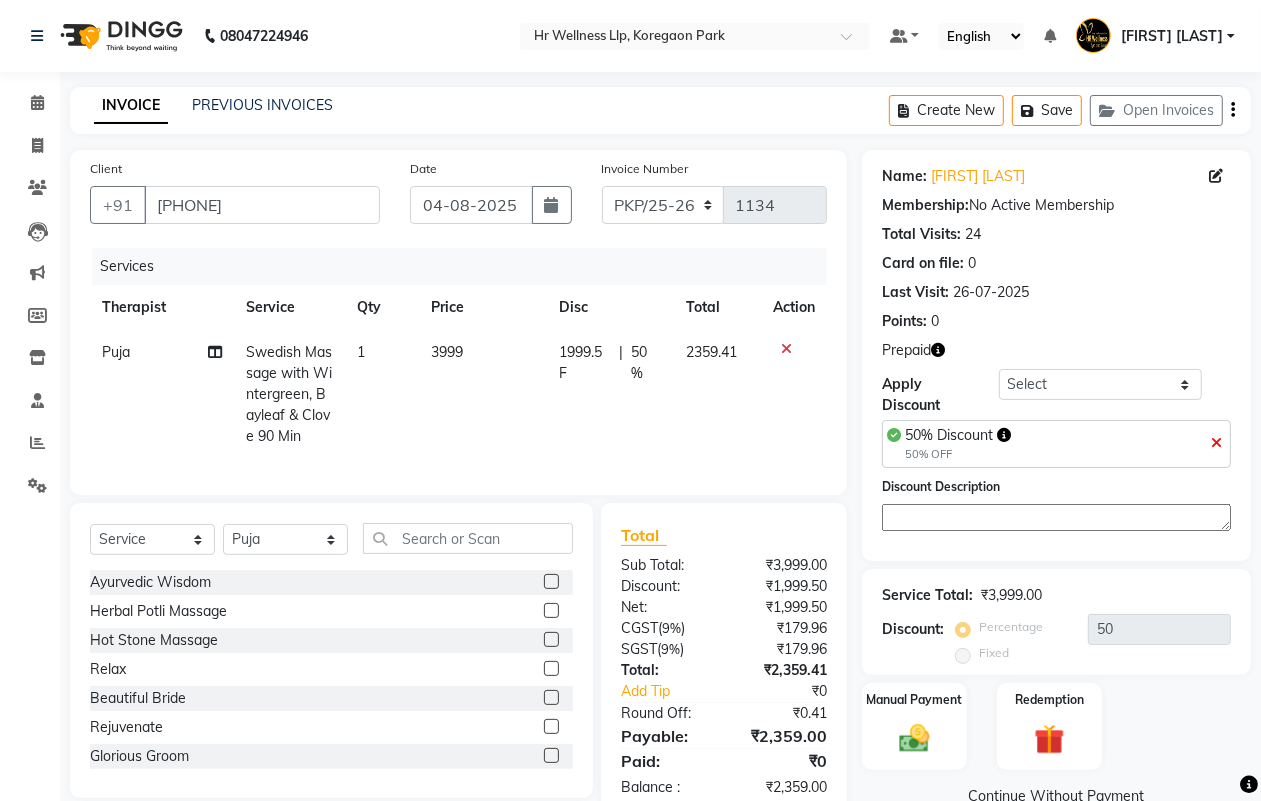 scroll, scrollTop: 65, scrollLeft: 0, axis: vertical 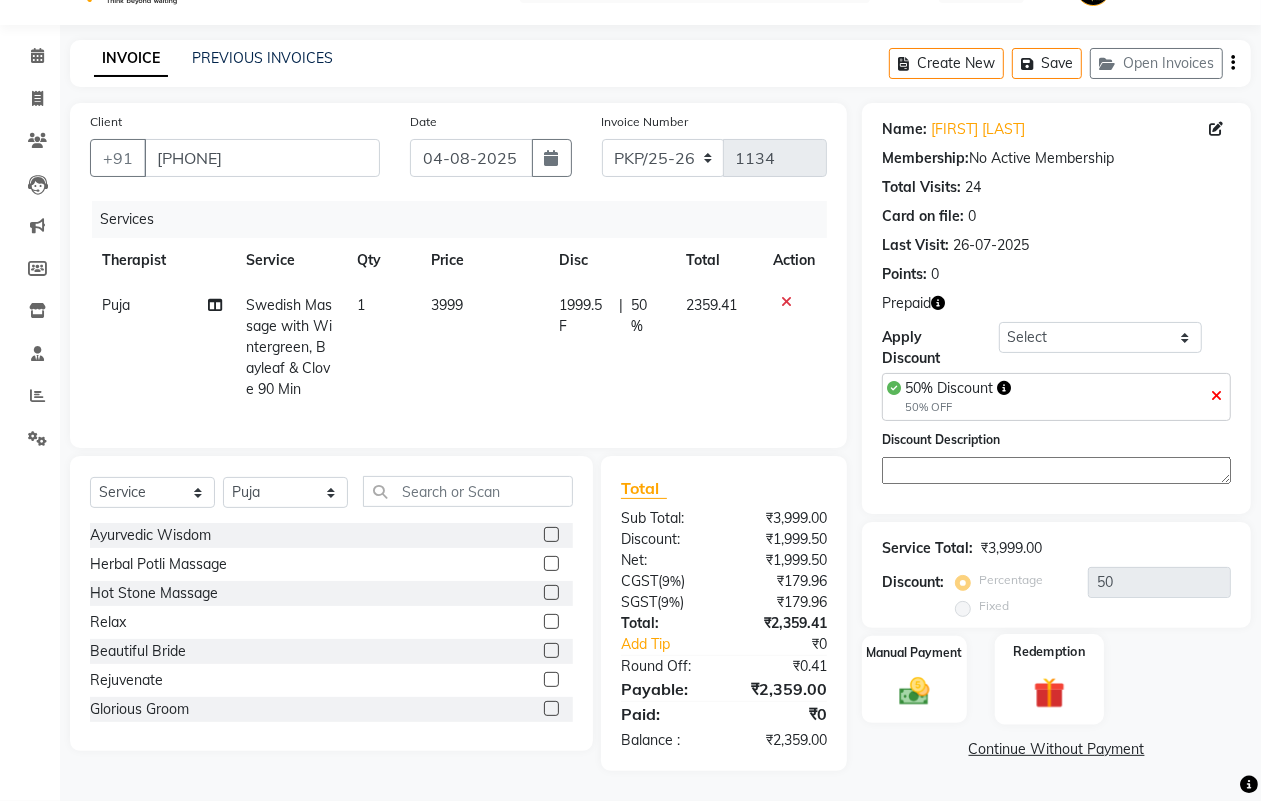 click 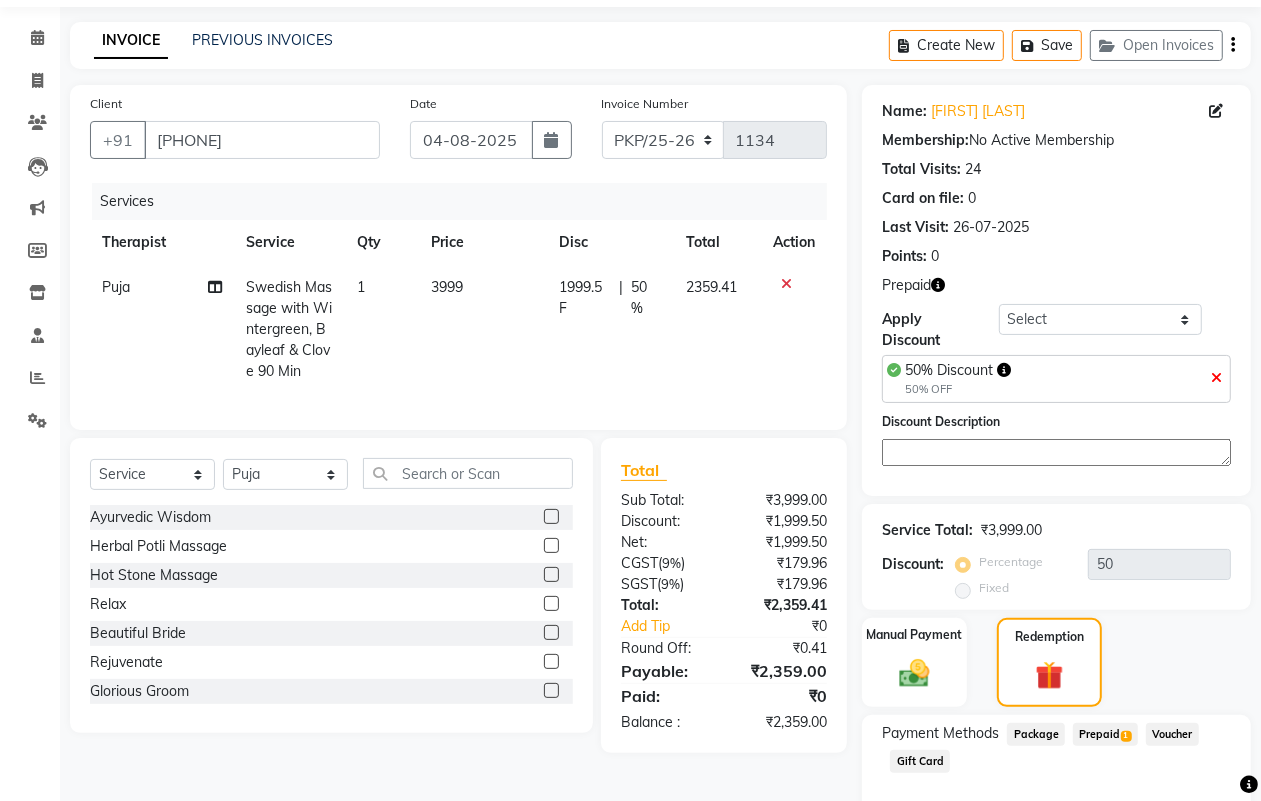 click on "Prepaid  1" 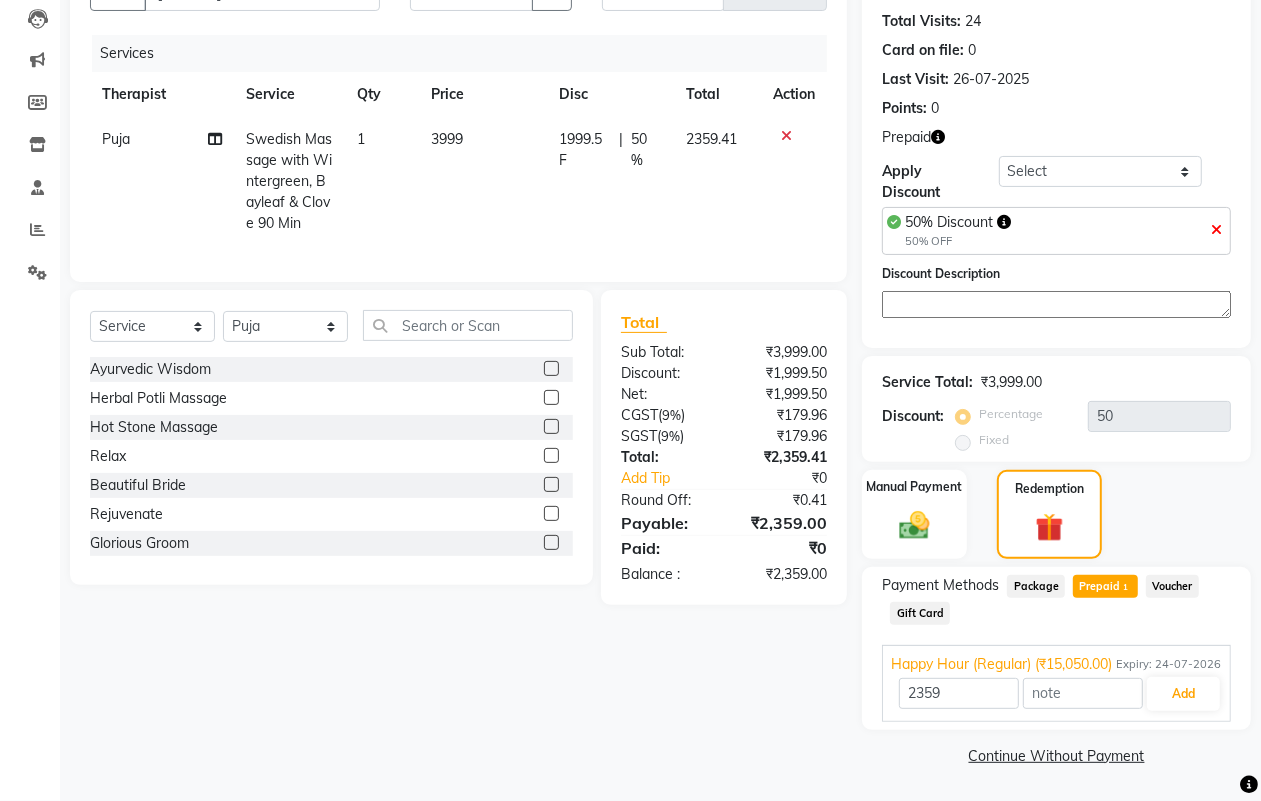 scroll, scrollTop: 233, scrollLeft: 0, axis: vertical 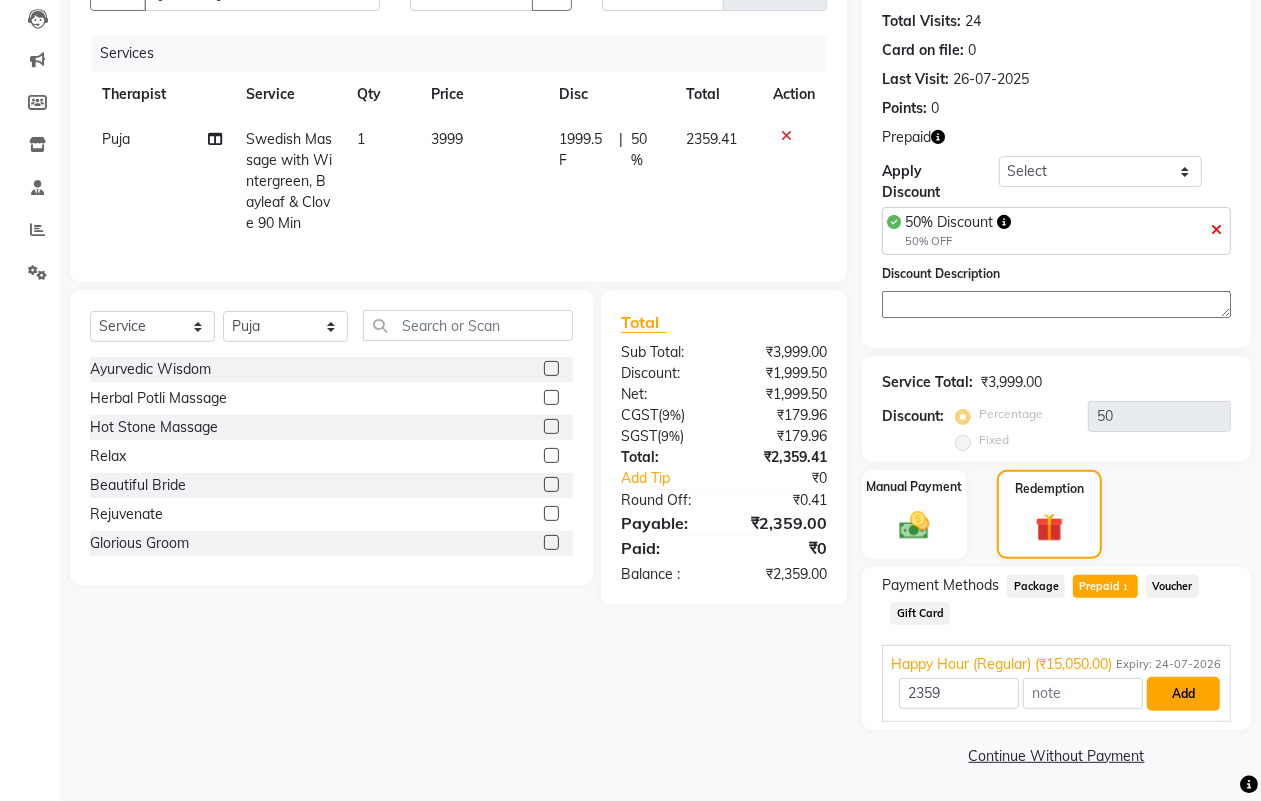 click on "Add" at bounding box center (1183, 694) 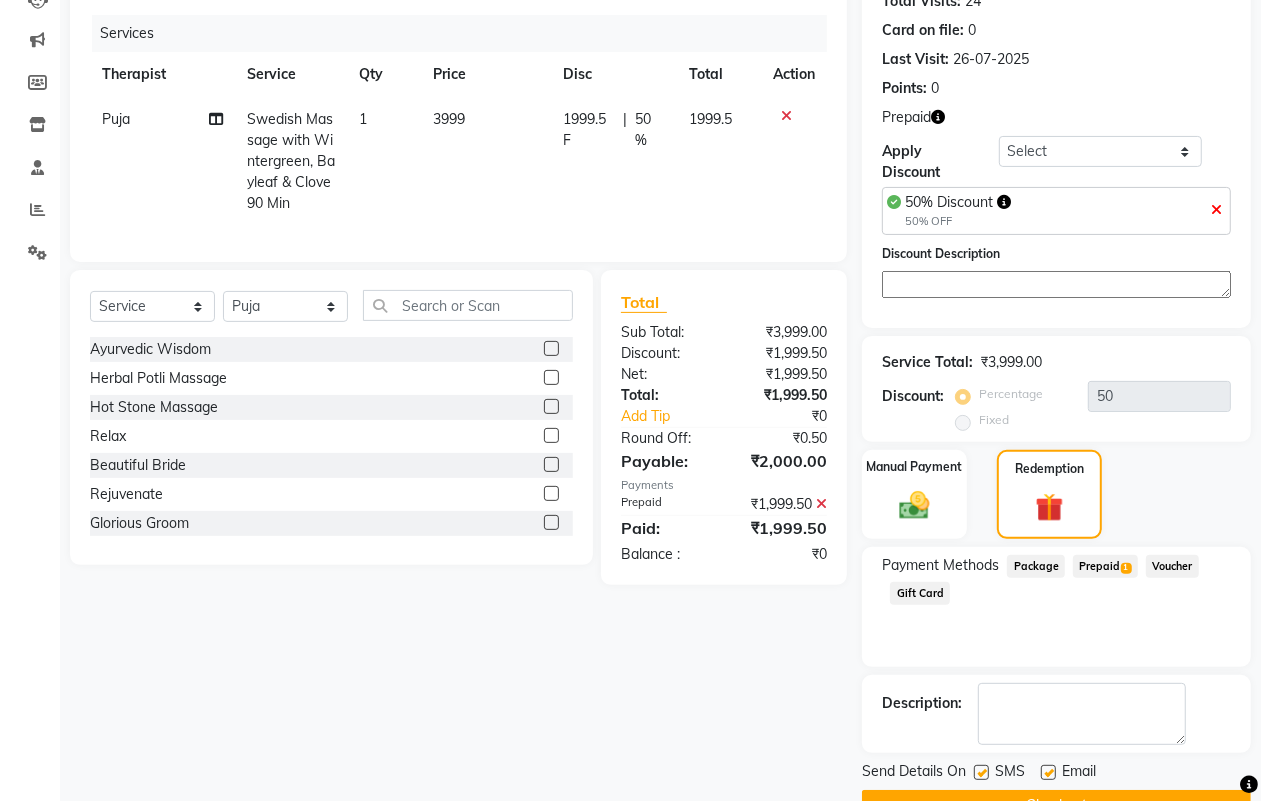 scroll, scrollTop: 283, scrollLeft: 0, axis: vertical 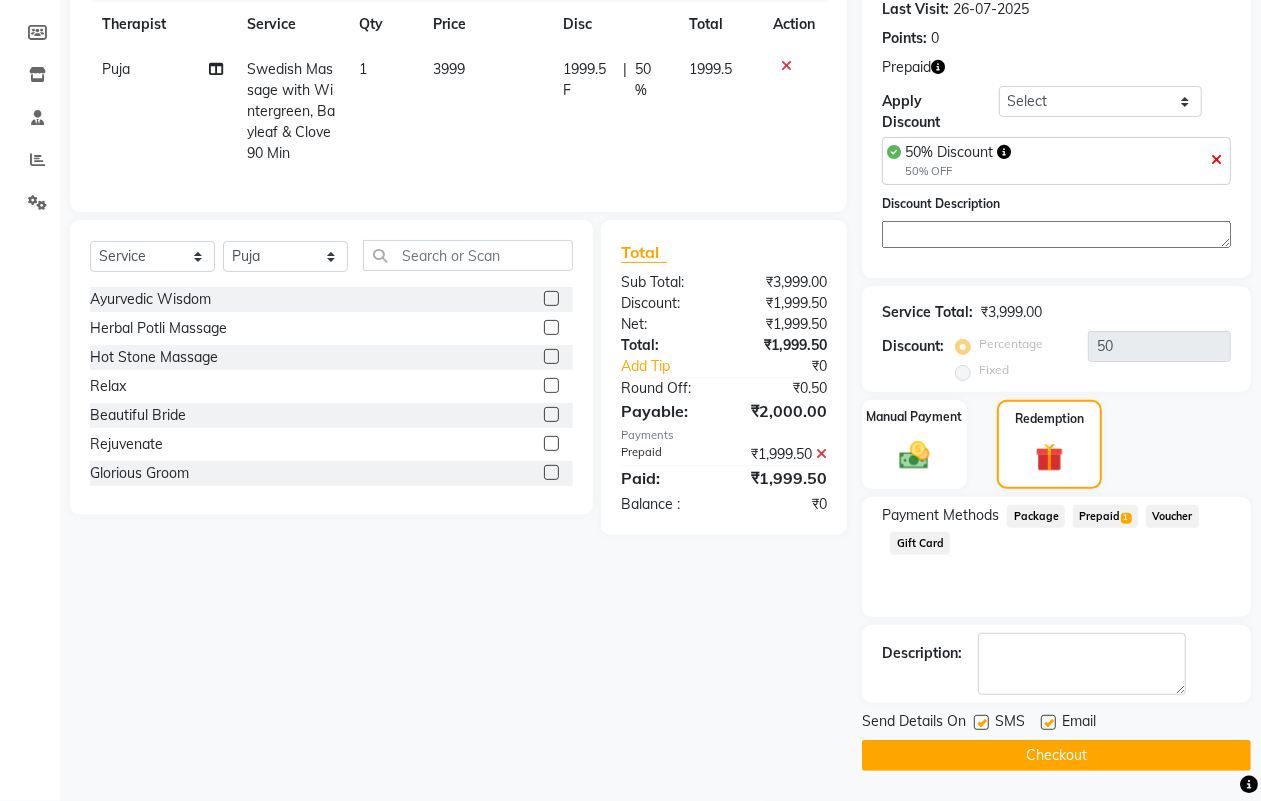 click 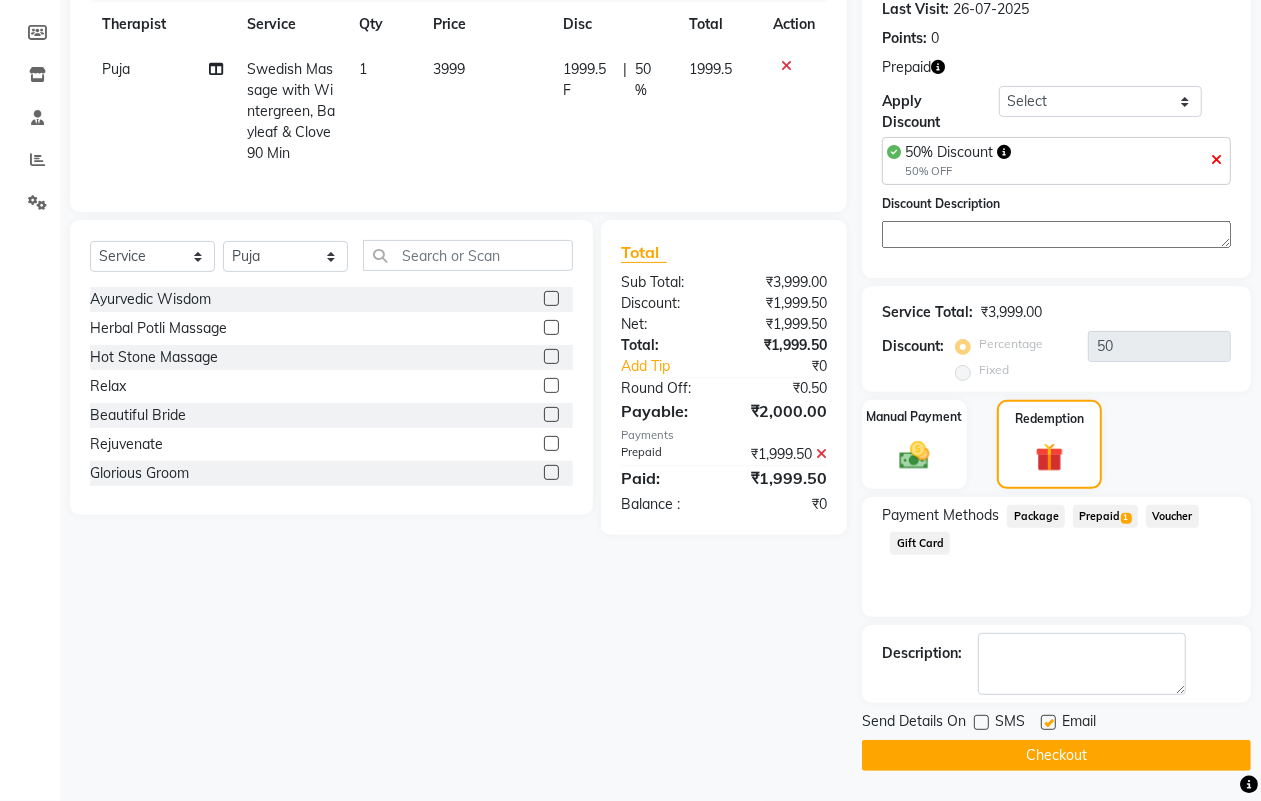 click 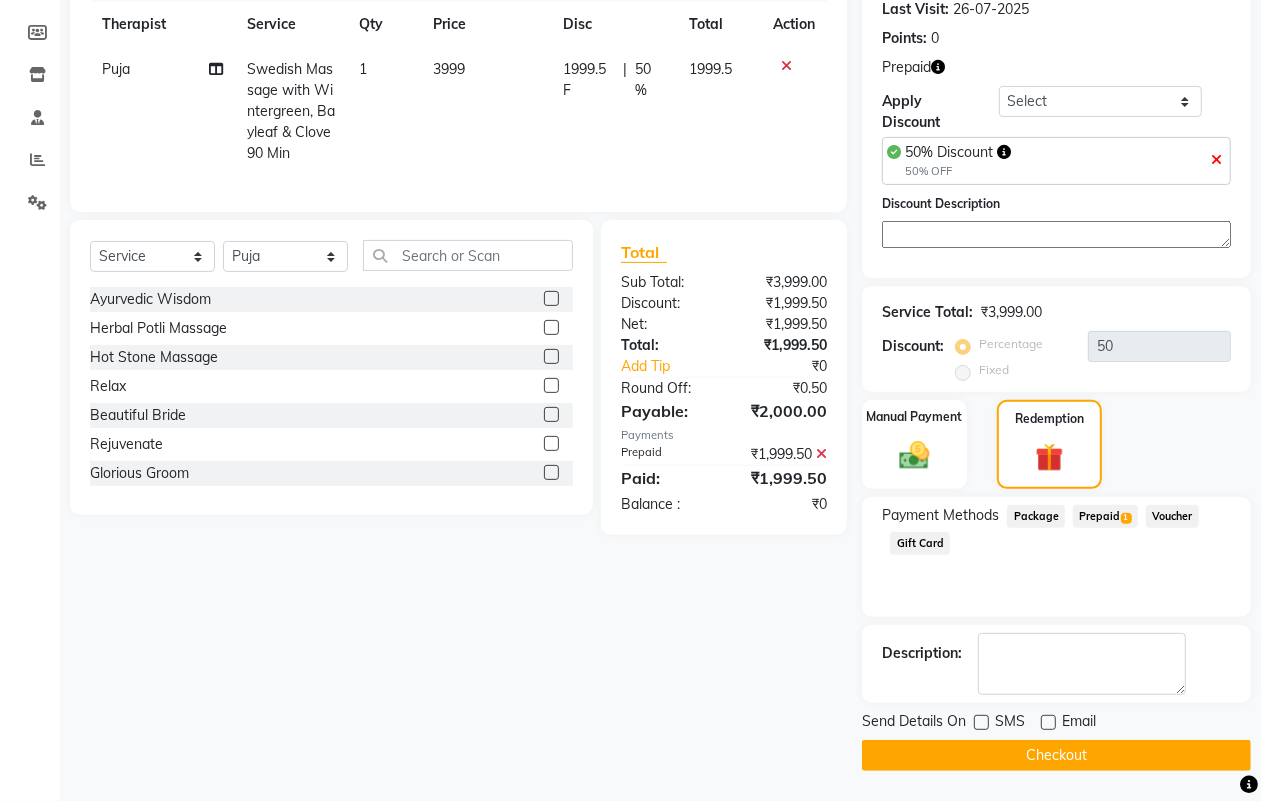 click on "Checkout" 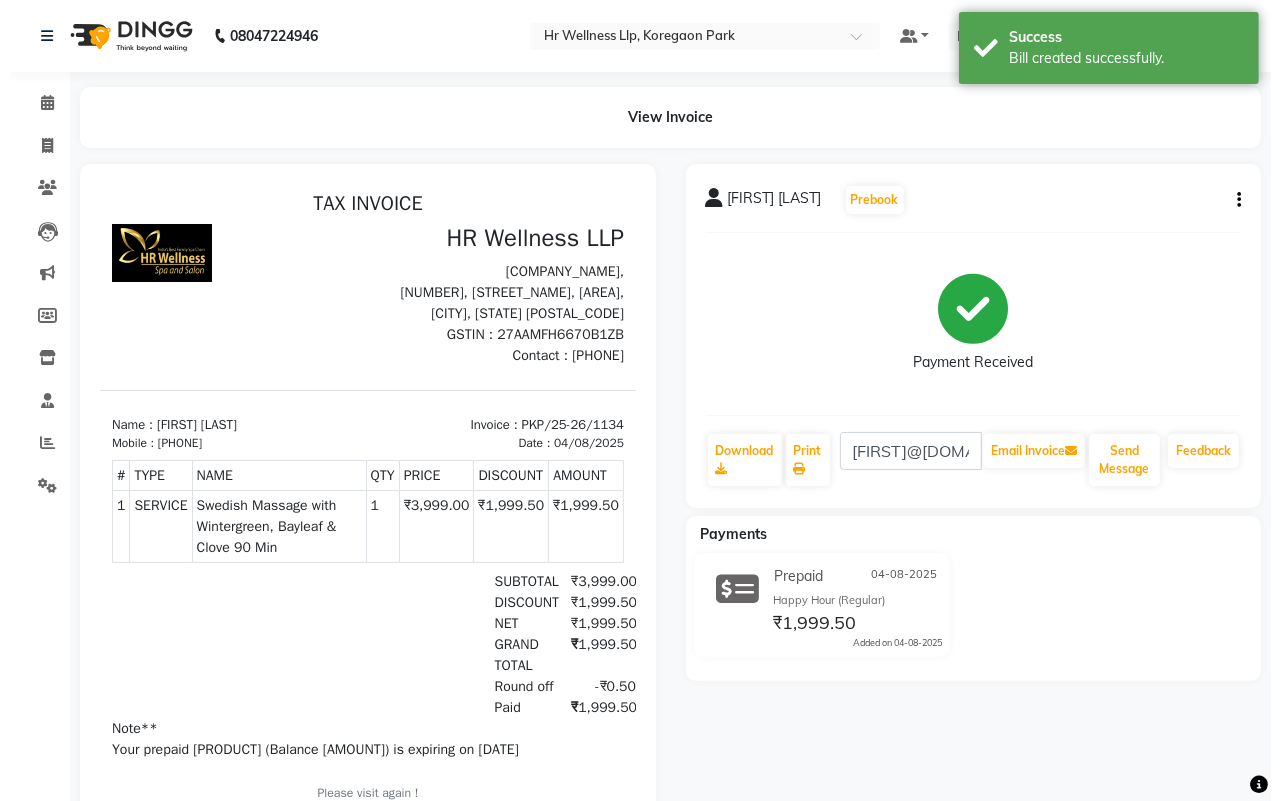 scroll, scrollTop: 0, scrollLeft: 0, axis: both 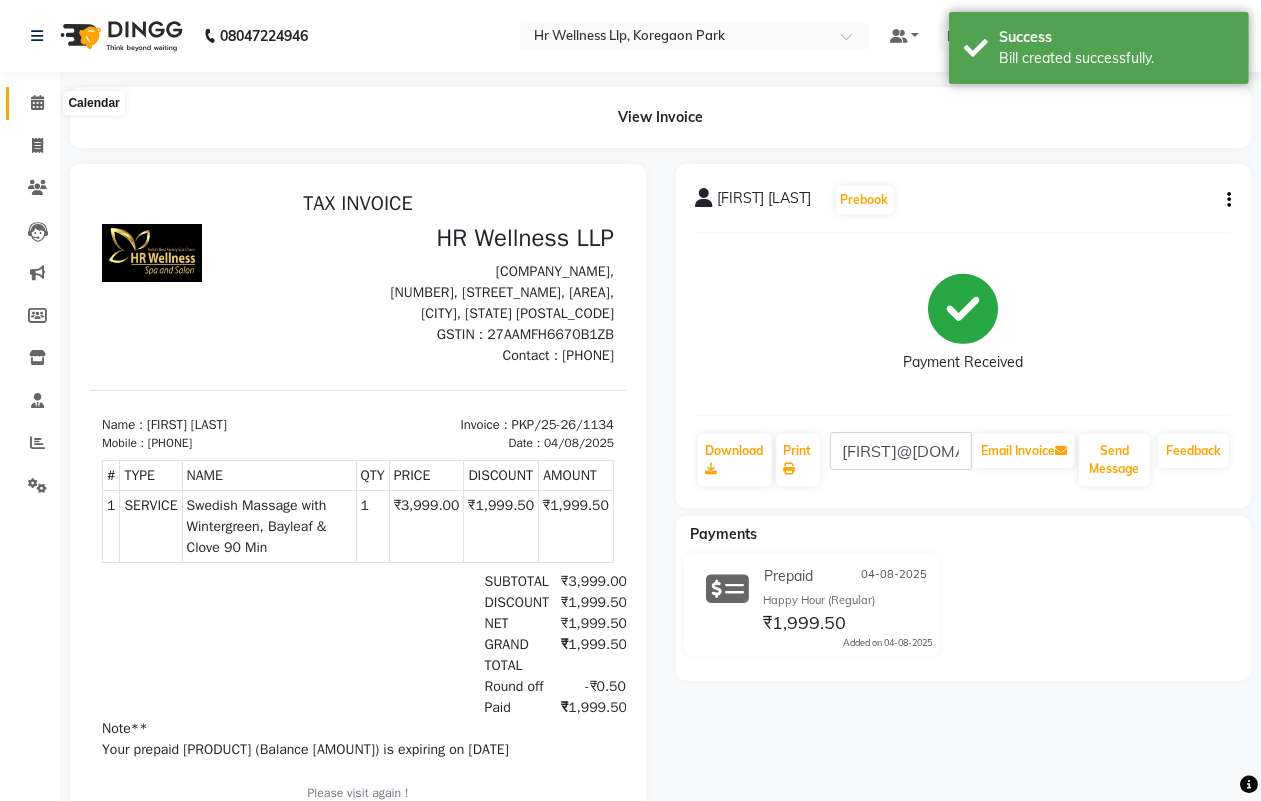 click 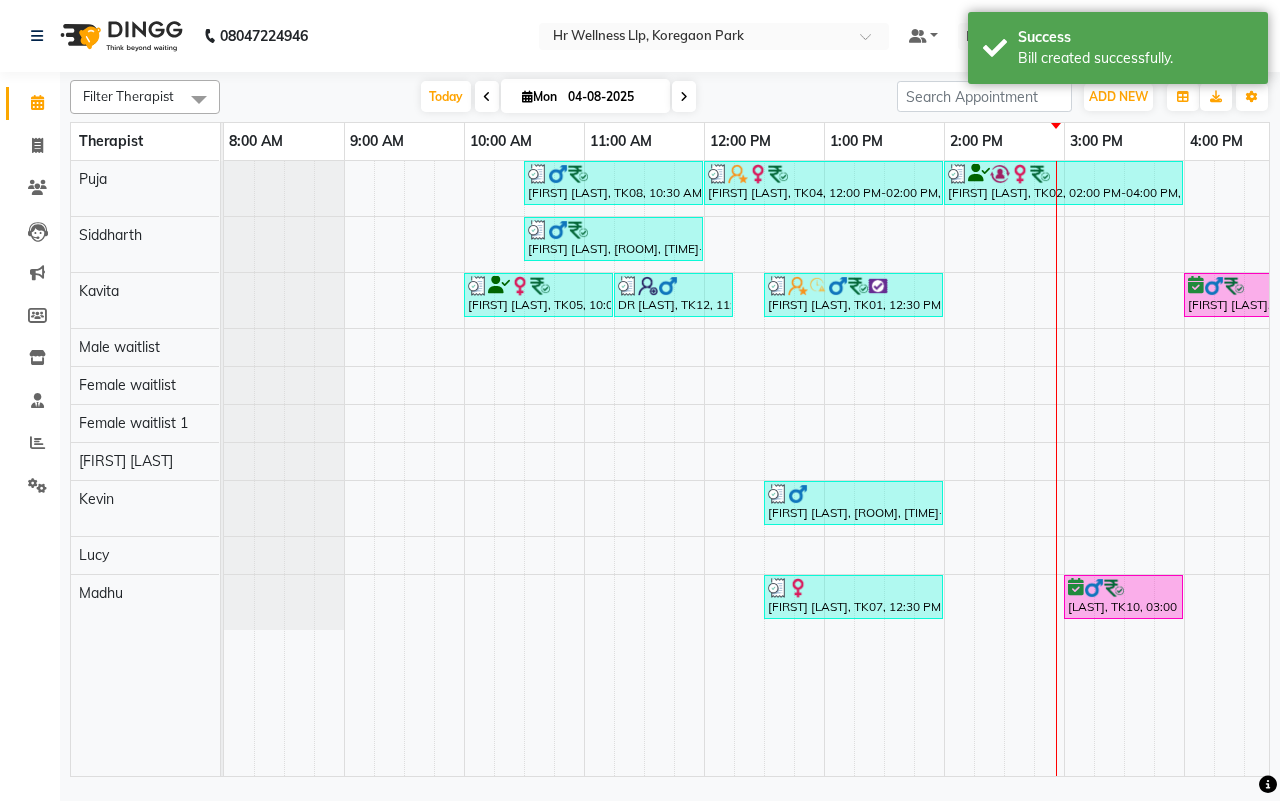 scroll, scrollTop: 0, scrollLeft: 533, axis: horizontal 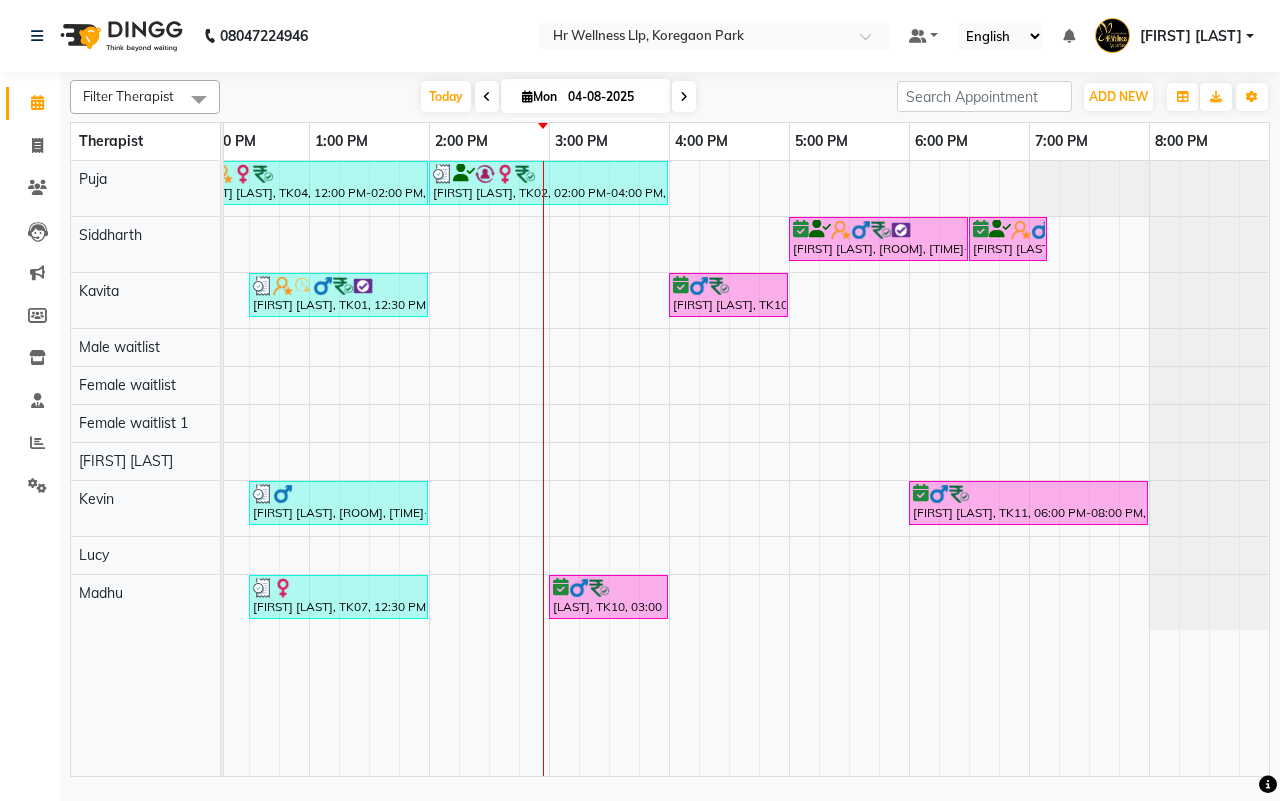 click at bounding box center [684, 97] 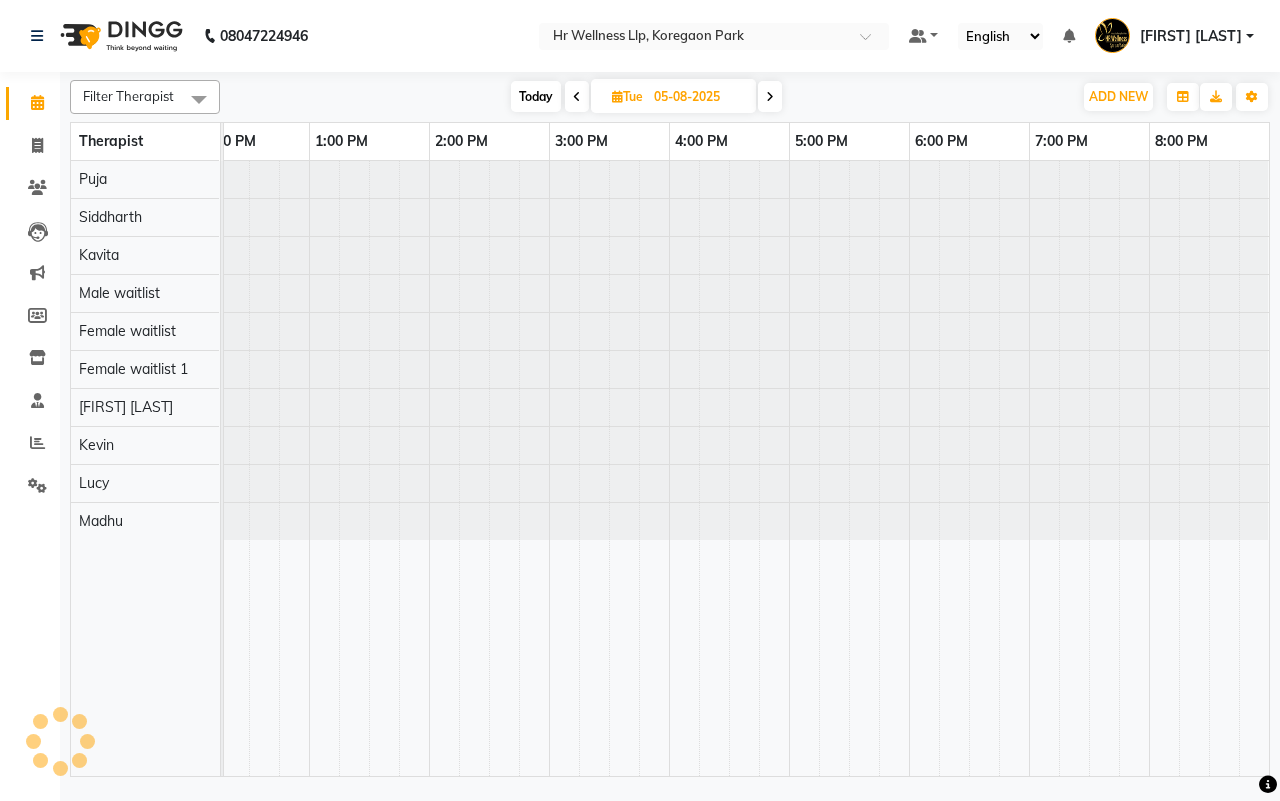 scroll, scrollTop: 0, scrollLeft: 515, axis: horizontal 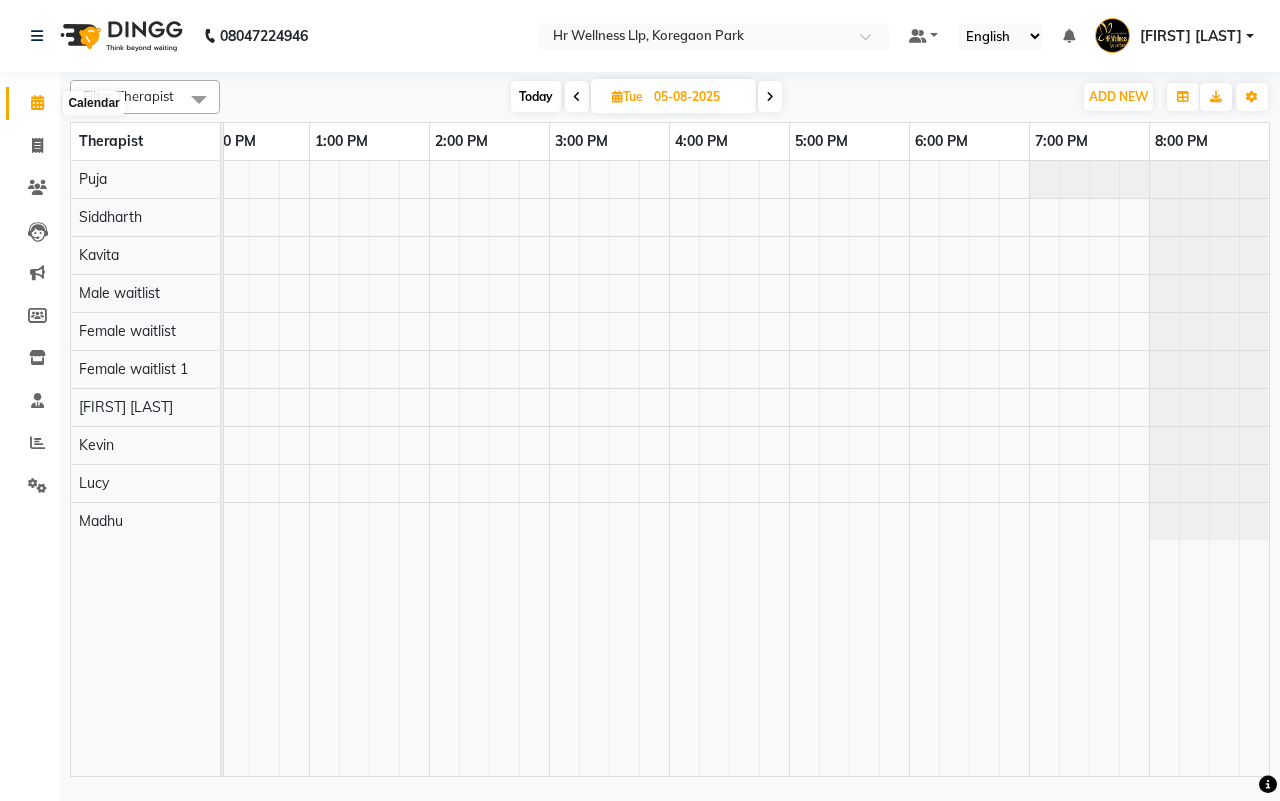click 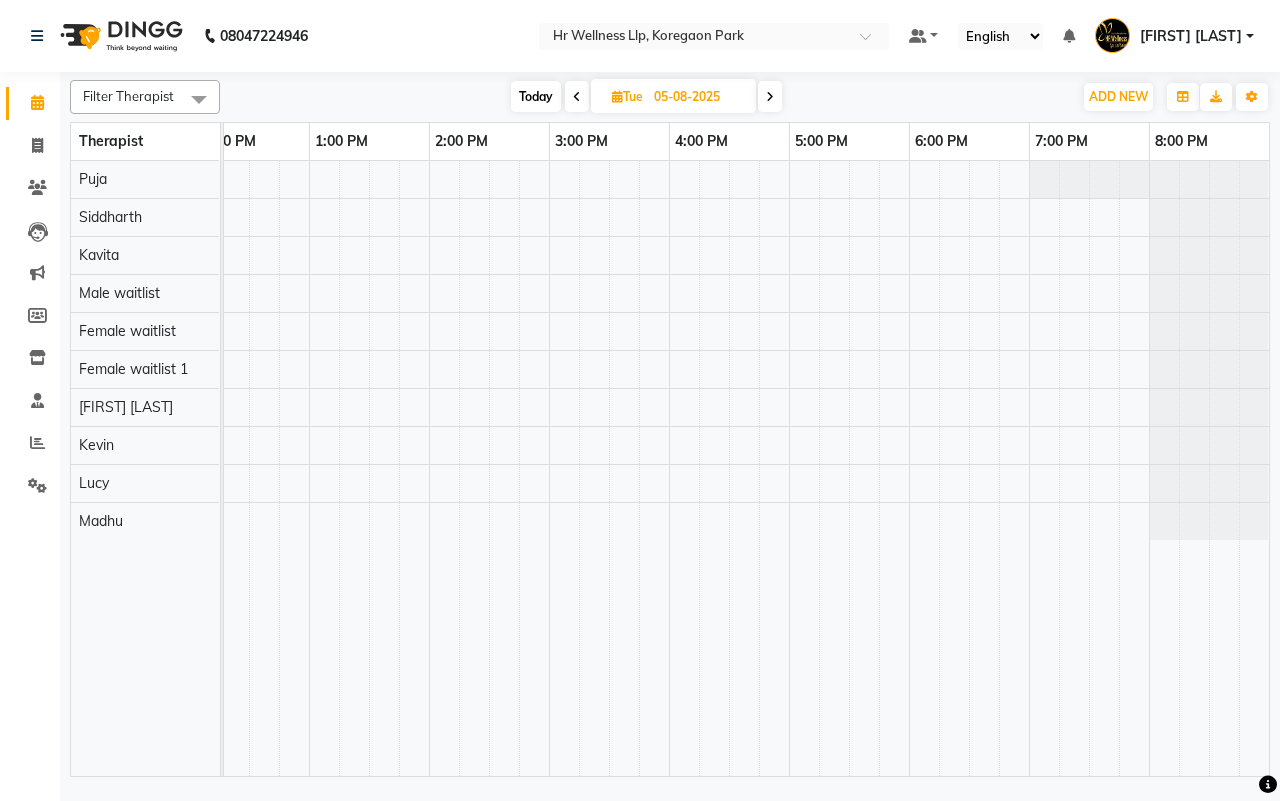 click on "Today" at bounding box center (536, 96) 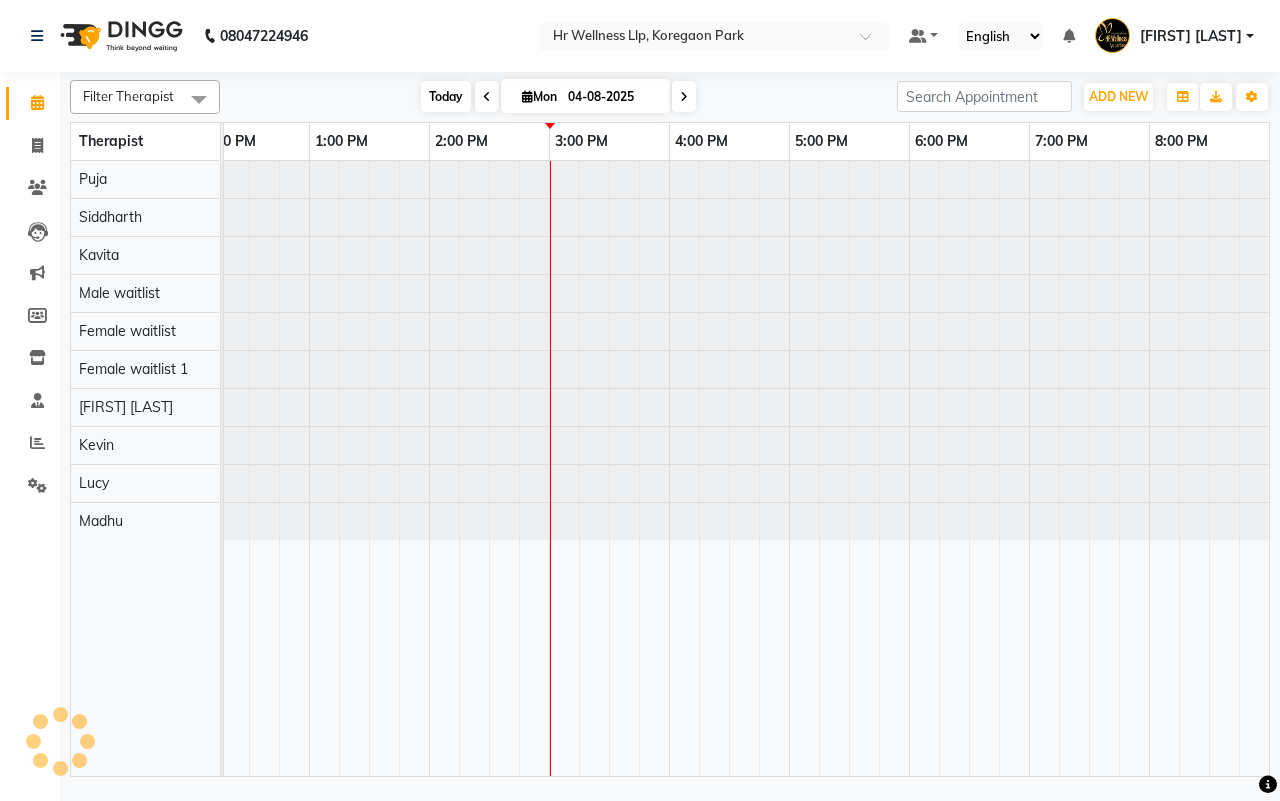 scroll, scrollTop: 0, scrollLeft: 515, axis: horizontal 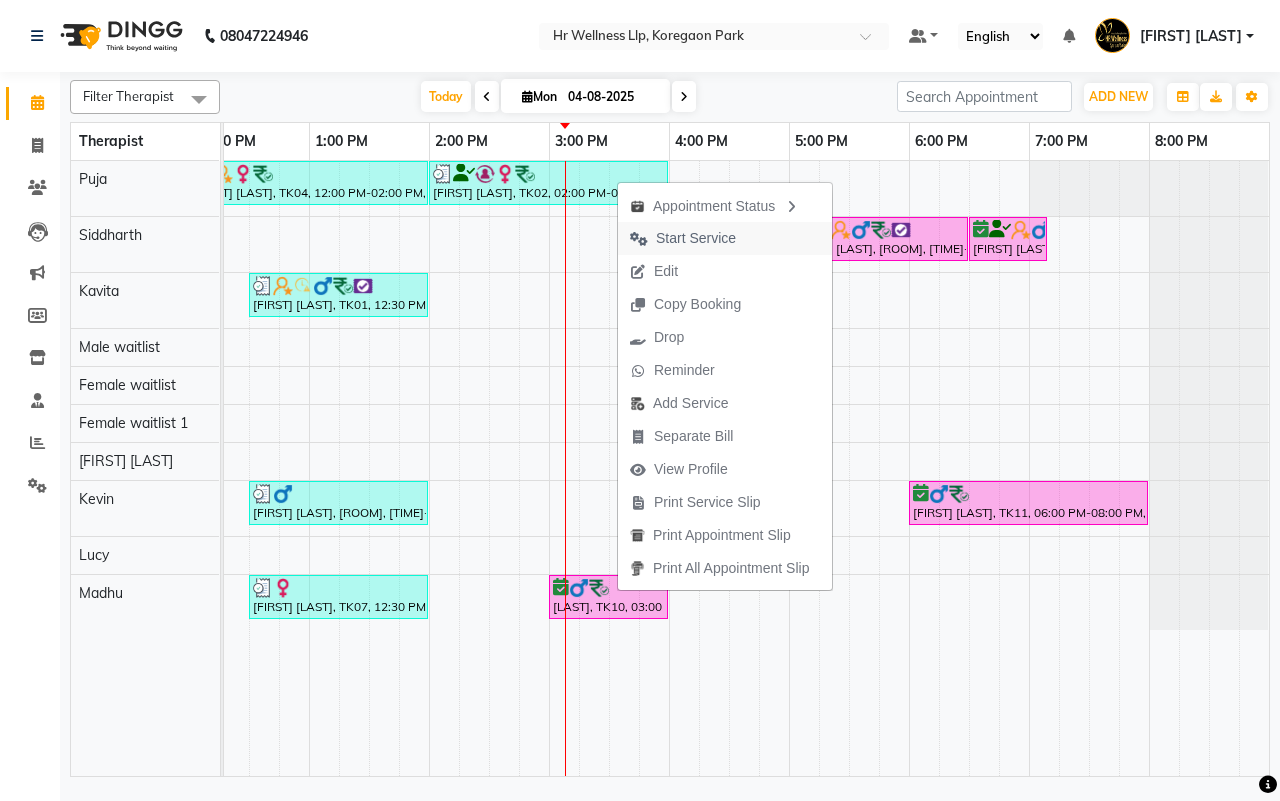 click on "Start Service" at bounding box center [696, 238] 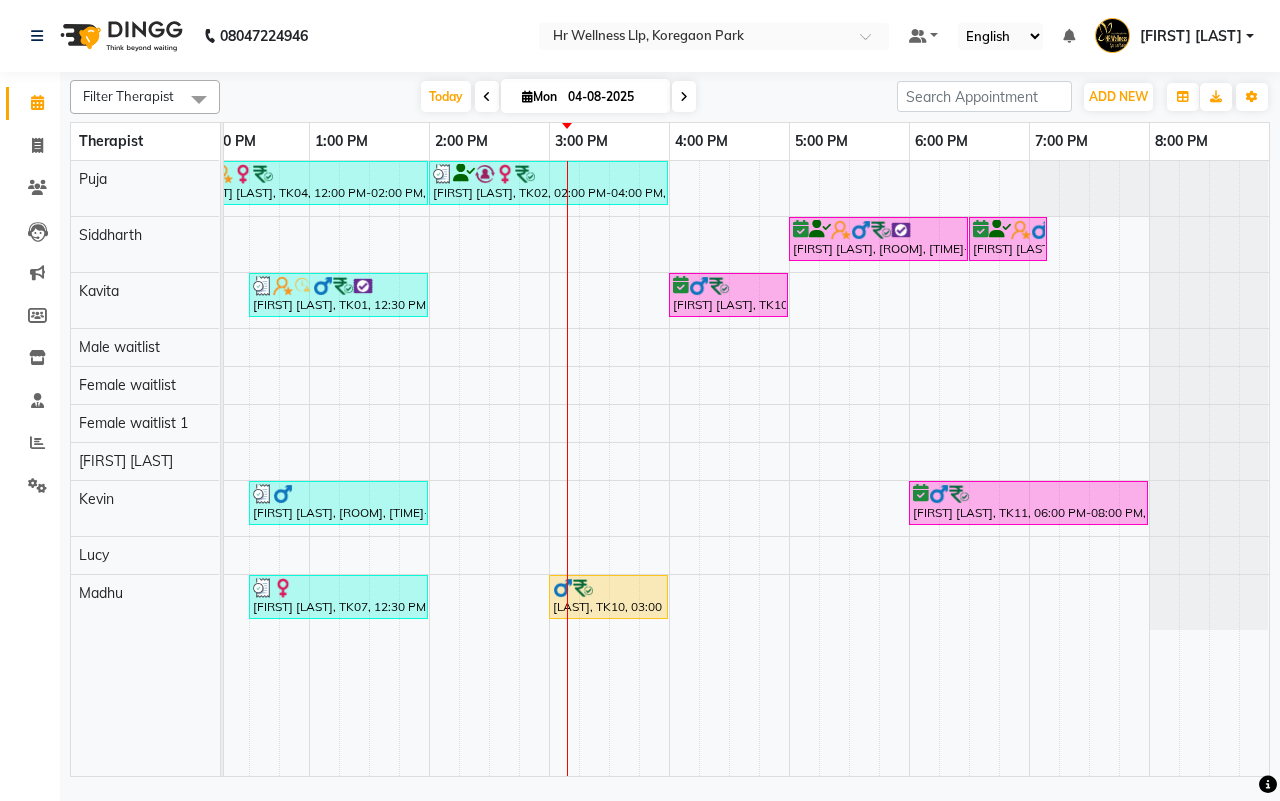 click on "04-08-2025" at bounding box center [612, 97] 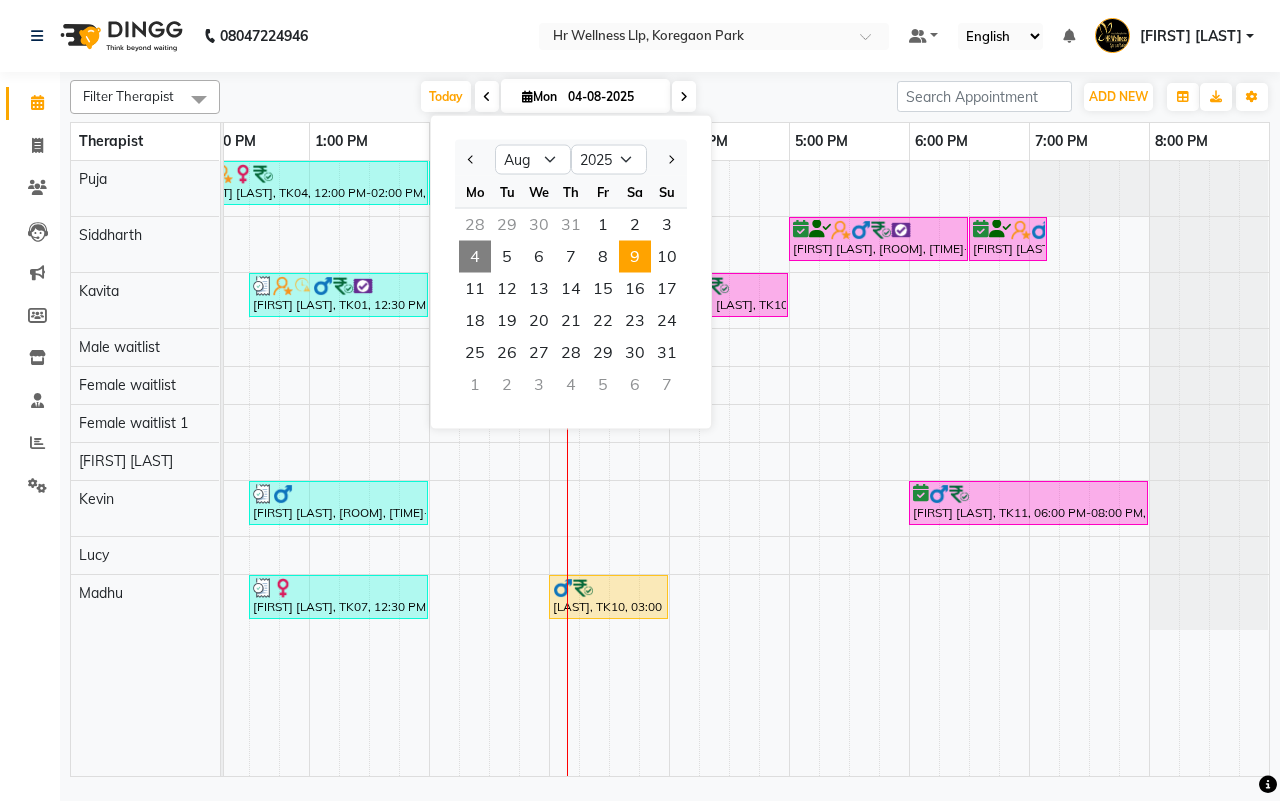 click on "9" at bounding box center [635, 257] 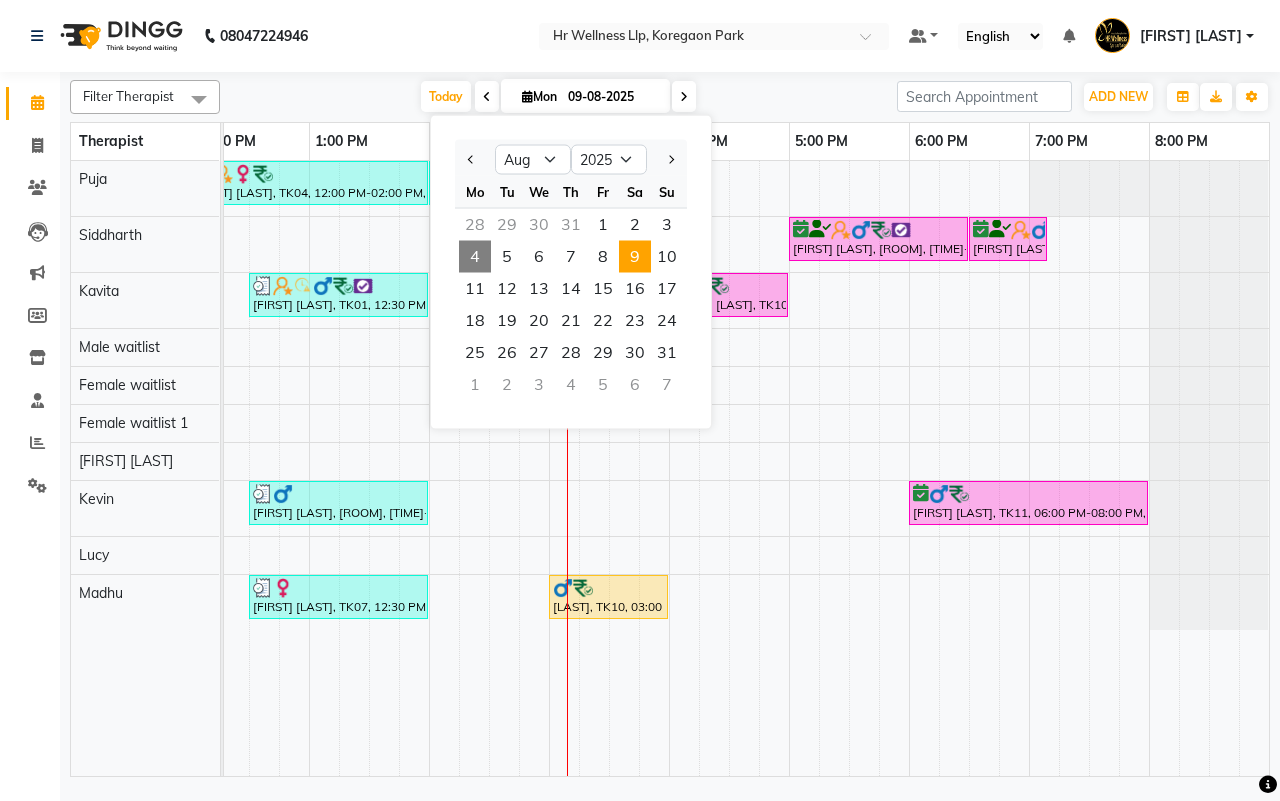 scroll, scrollTop: 0, scrollLeft: 0, axis: both 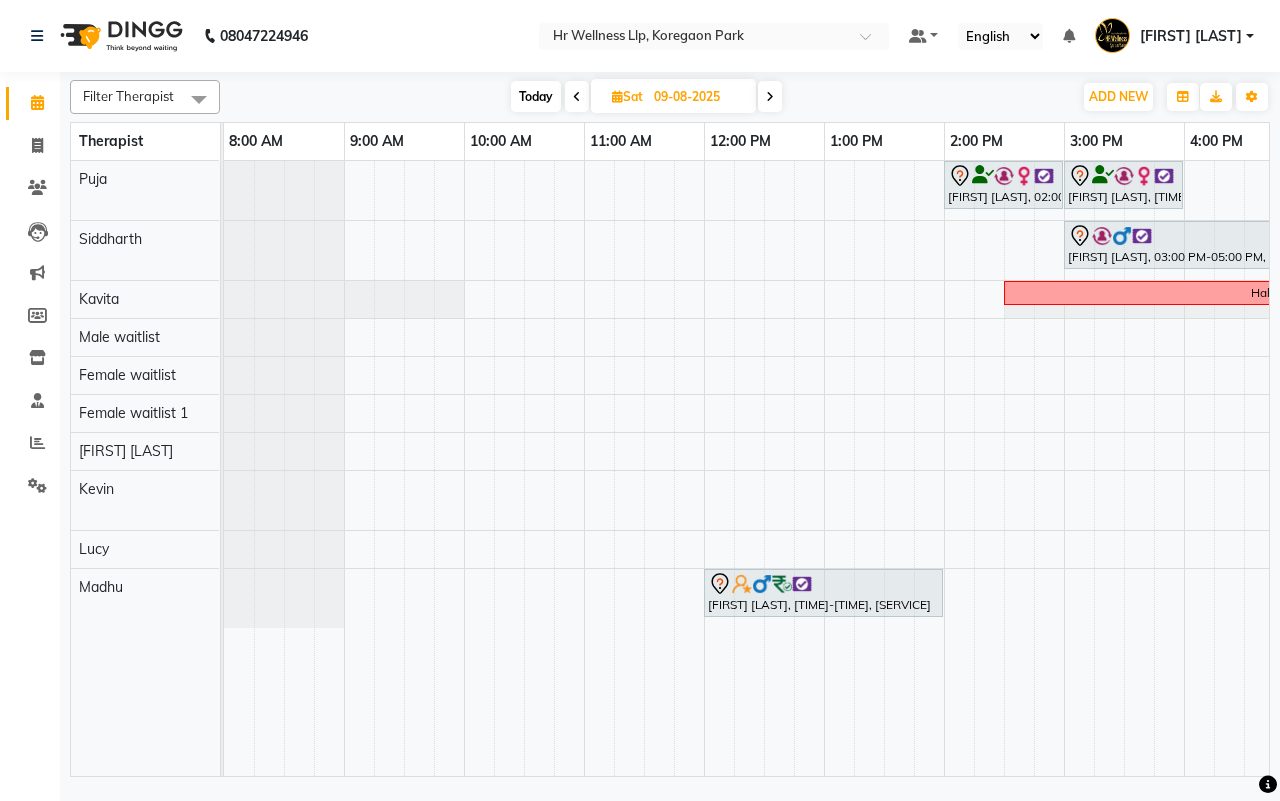 click on "Monica Mangal, 02:00 PM-03:00 PM, Lightening Facial             Monica Mangal, 03:00 PM-04:00 PM, Swedish Massage 60 Min             Deepak Mahendra, 03:00 PM-05:00 PM, Massage 90 Min  Half day              Amit Talwar., 05:30 PM-07:00 PM, Deep Tissue Massage with Wintergreen oil 60 Min             Shivani G, 12:00 PM-02:00 PM, Massage 90 Min             Amit Talwar., 05:30 PM-07:00 PM, Deep Tissue Massage with Wintergreen oil 60 Min" at bounding box center [1004, 468] 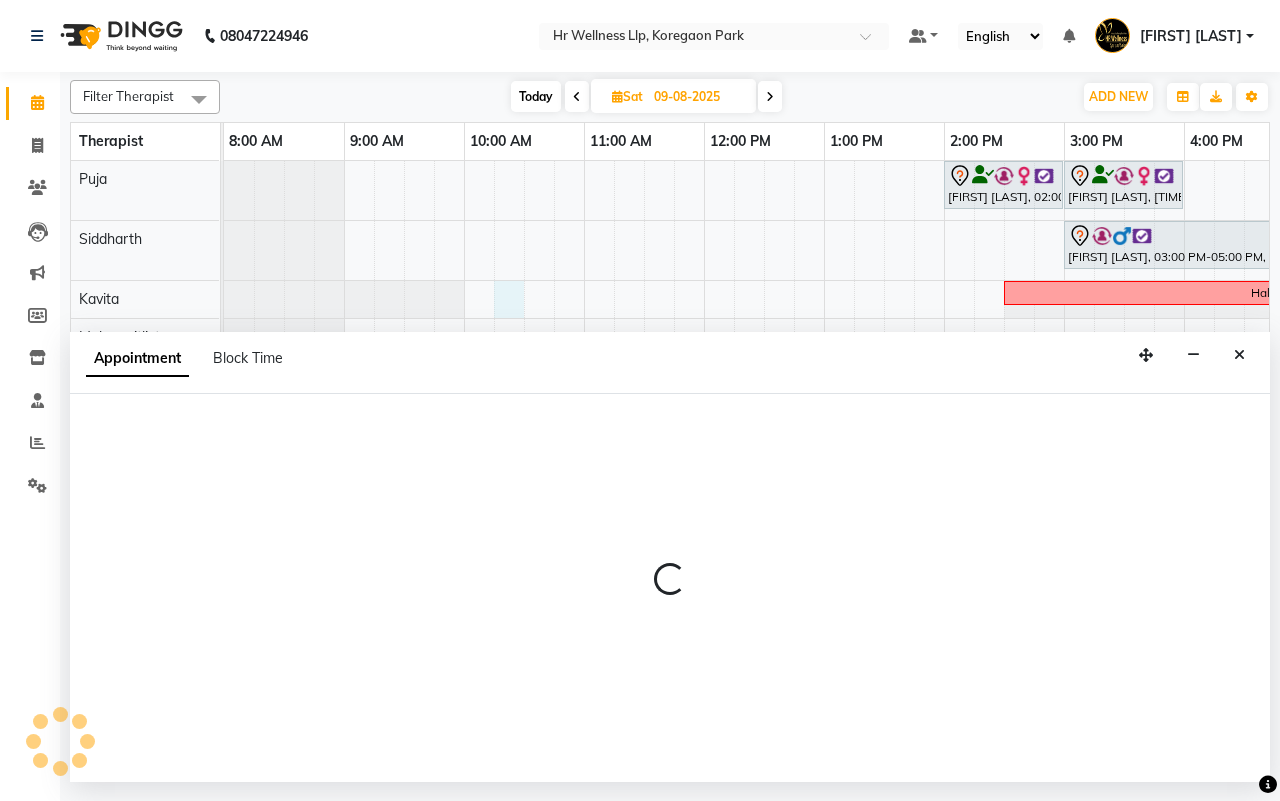 select on "19506" 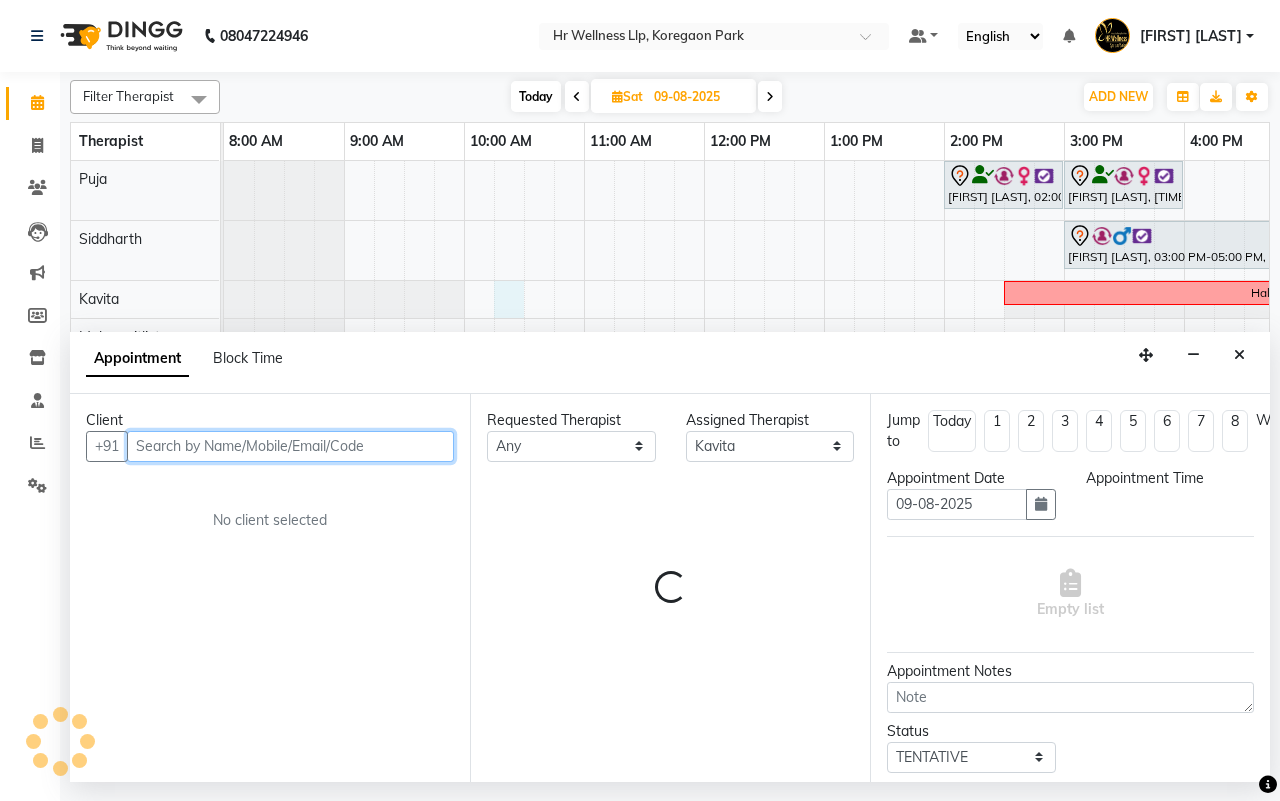select on "615" 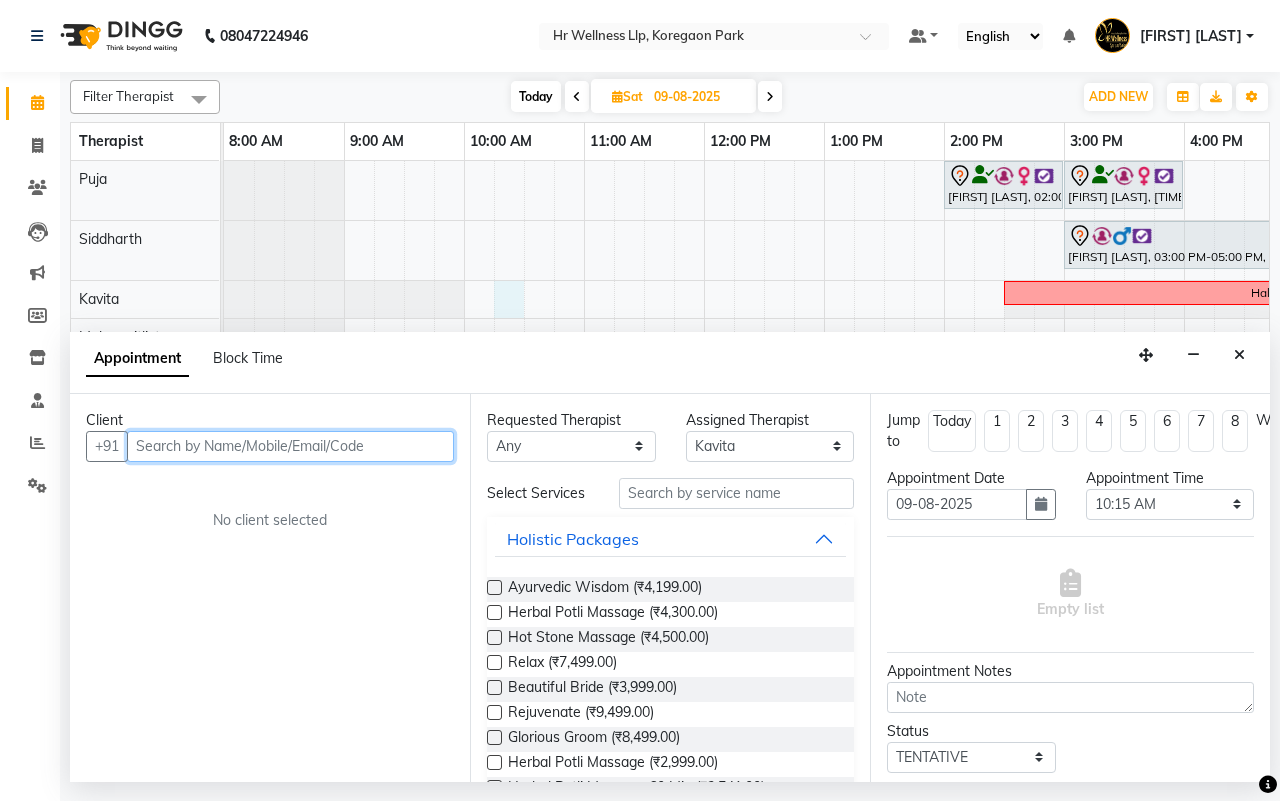 click at bounding box center [290, 446] 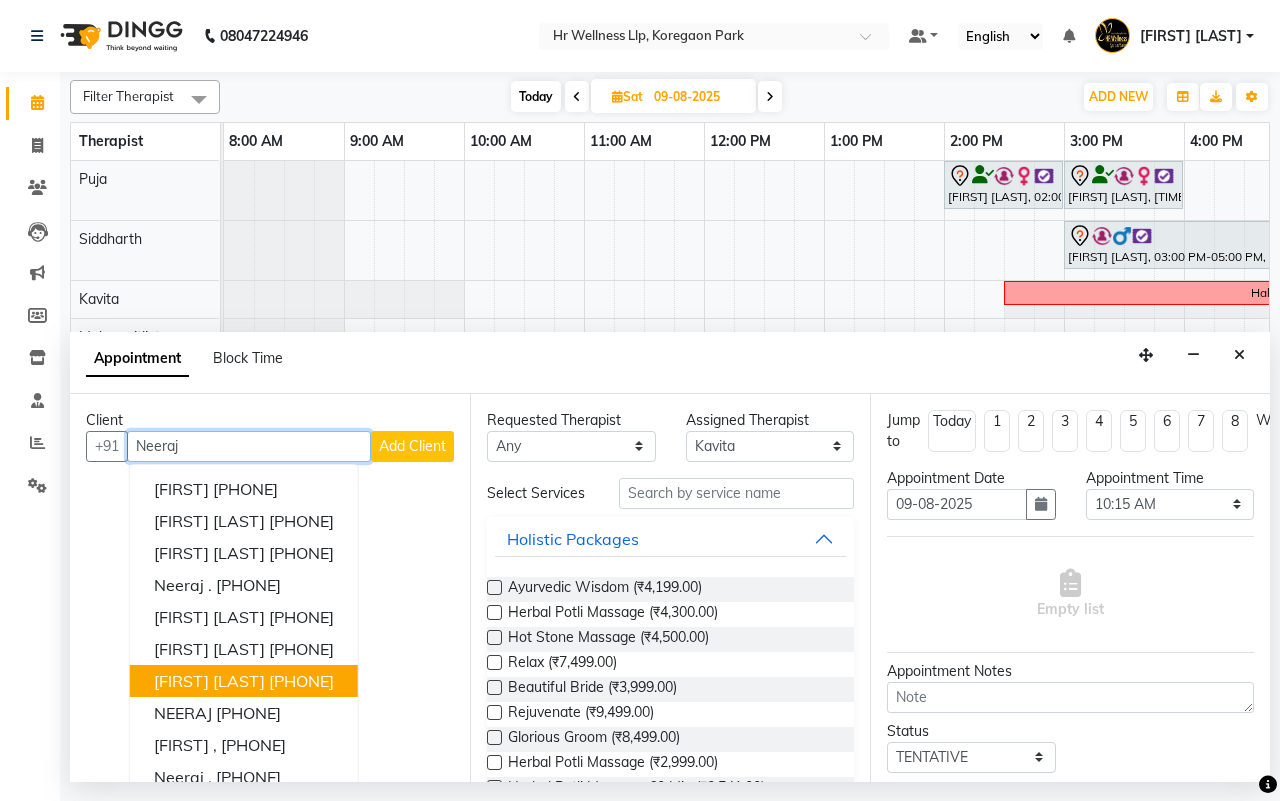 click on "[FIRST] [LAST]" at bounding box center [209, 681] 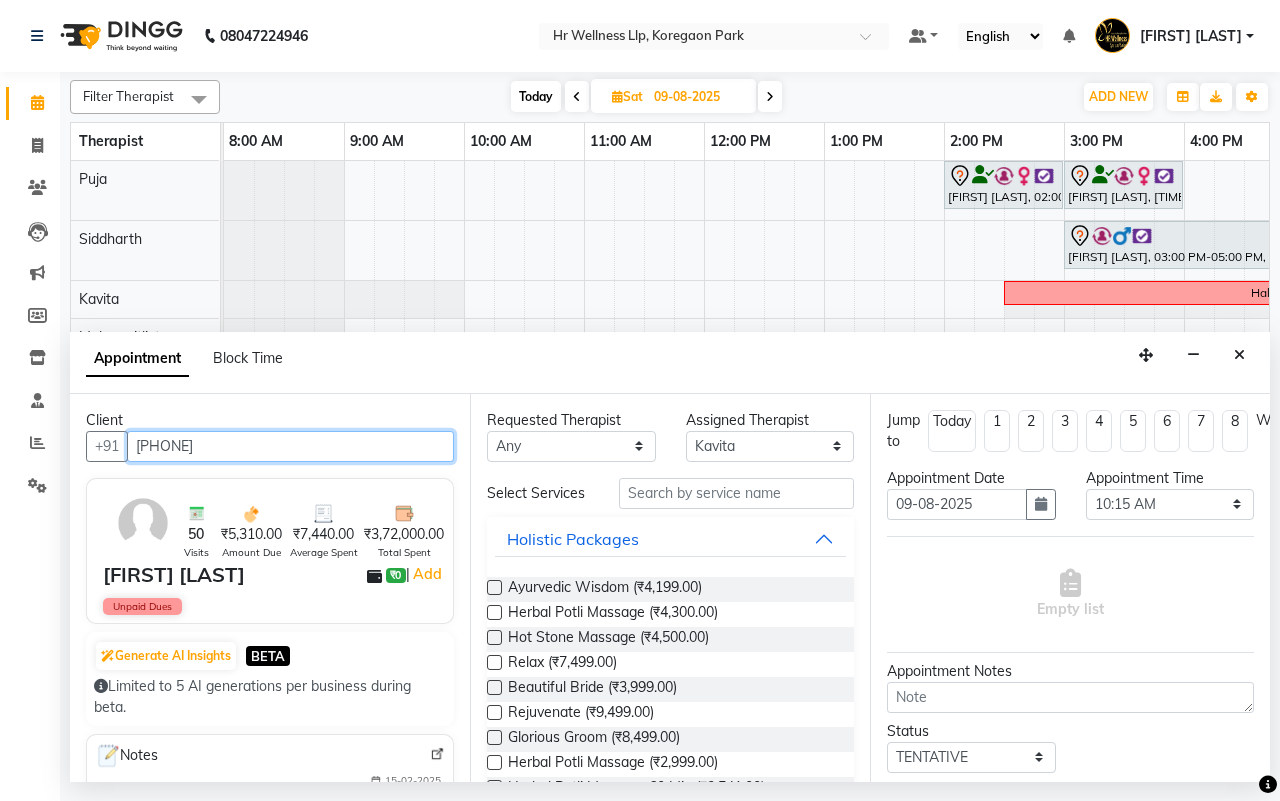 type on "[PHONE]" 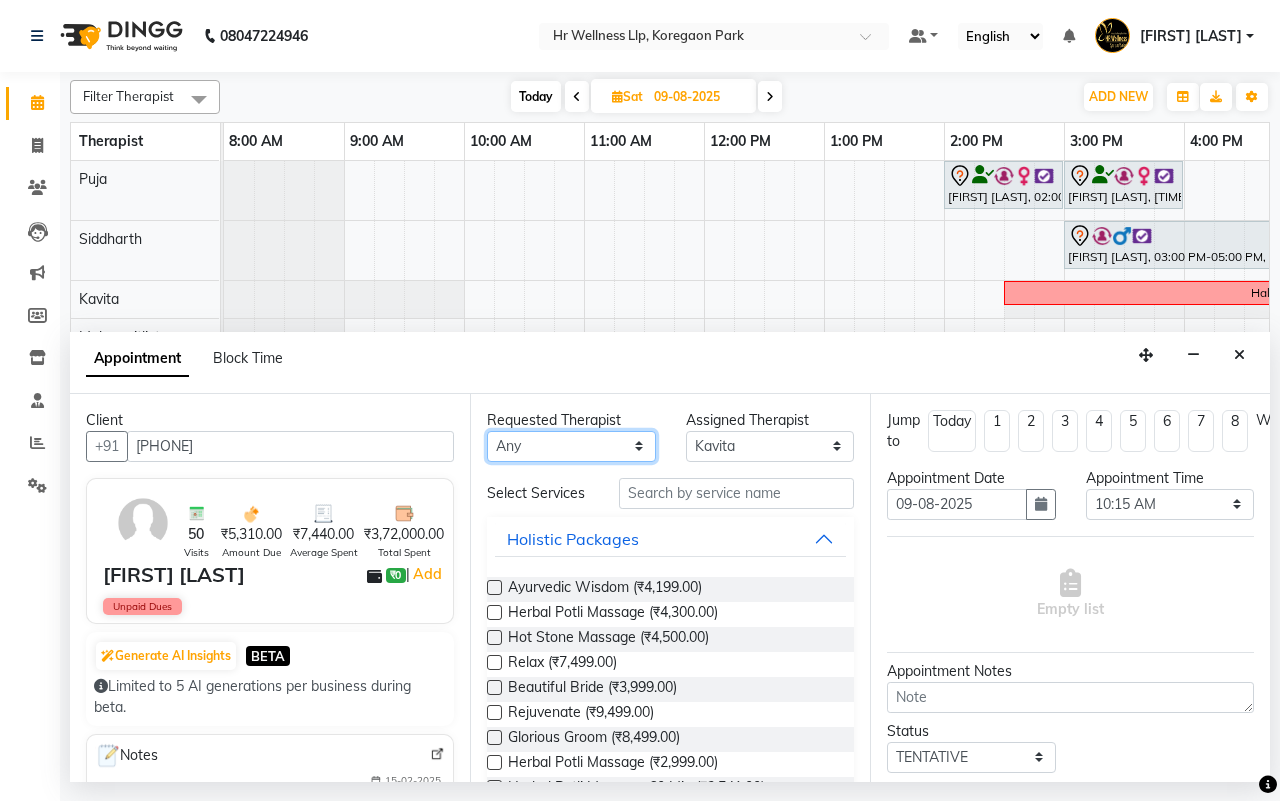 click on "Any Female waitlist Female waitlist 1 Kavita Kevin Lucy Madhu  Male waitlist Puja Sharad Bhil Siddharth" at bounding box center [571, 446] 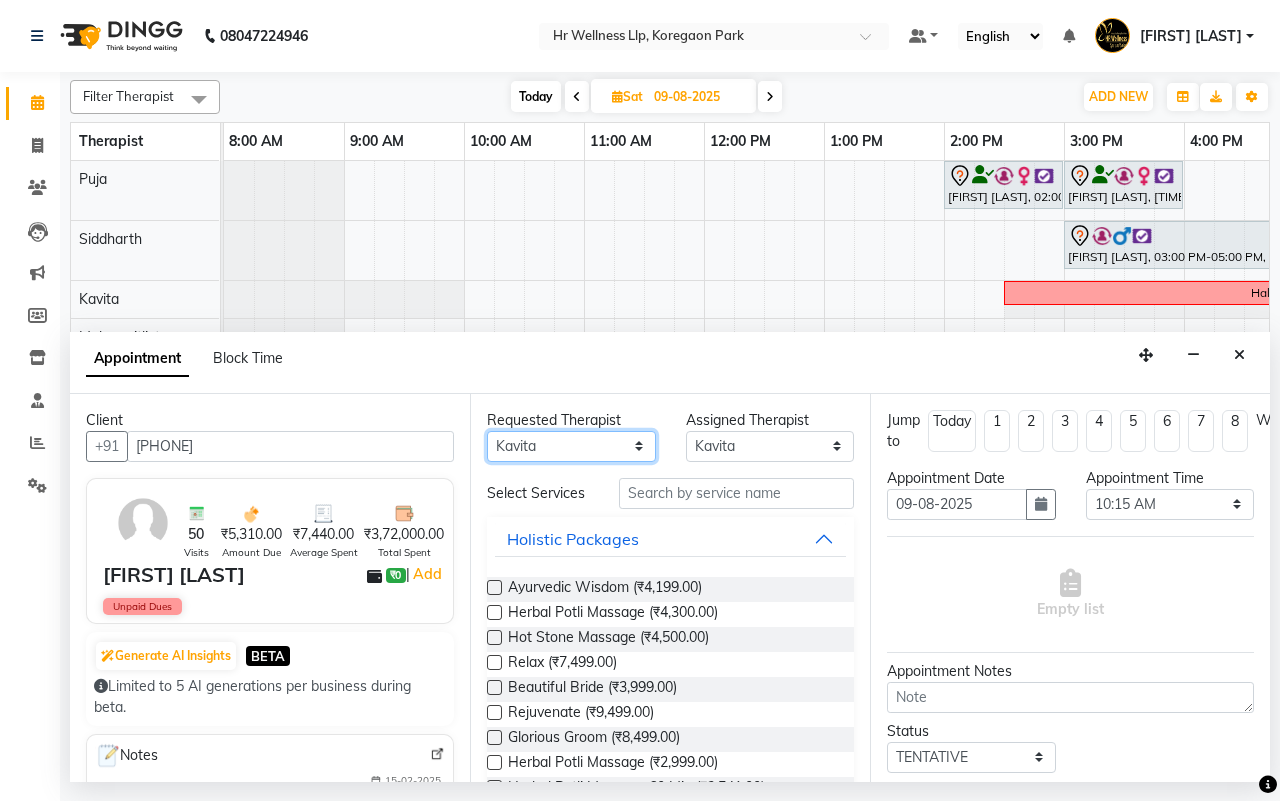 click on "Any Female waitlist Female waitlist 1 Kavita Kevin Lucy Madhu  Male waitlist Puja Sharad Bhil Siddharth" at bounding box center (571, 446) 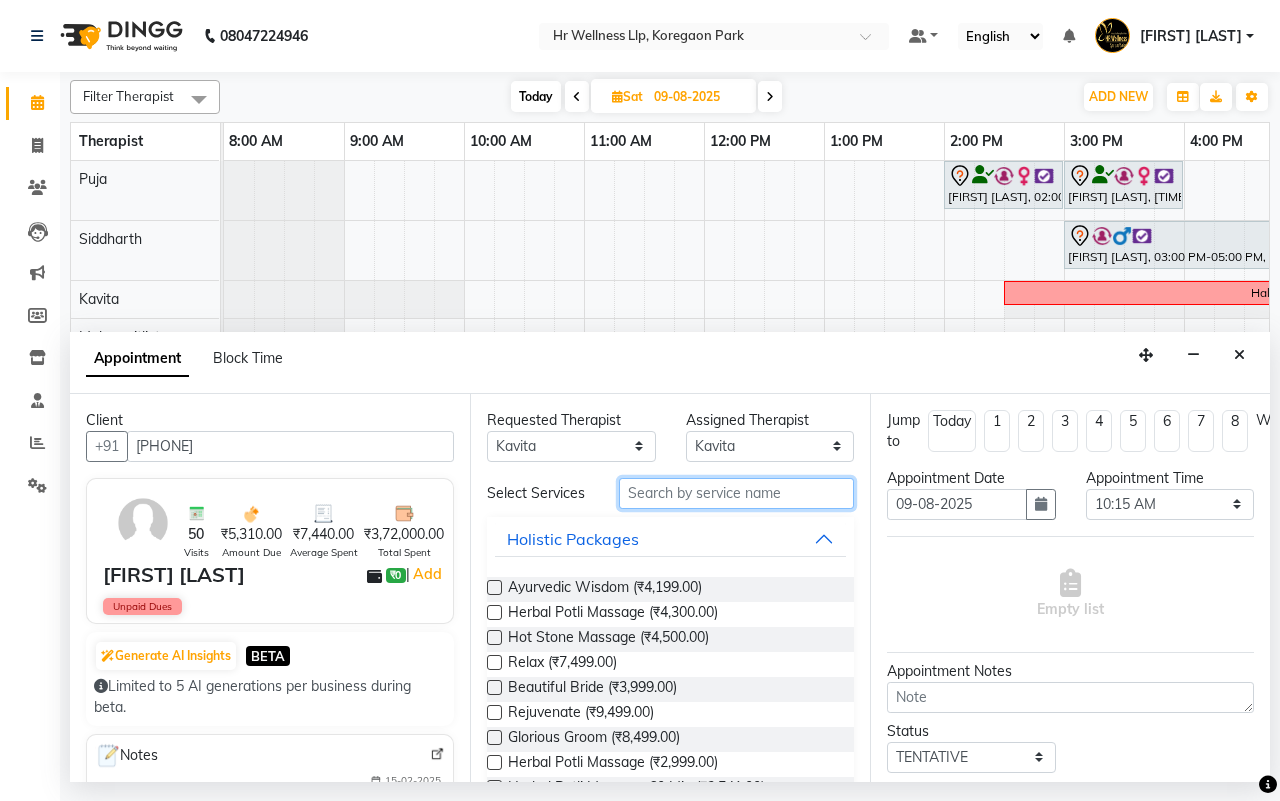 click at bounding box center [736, 493] 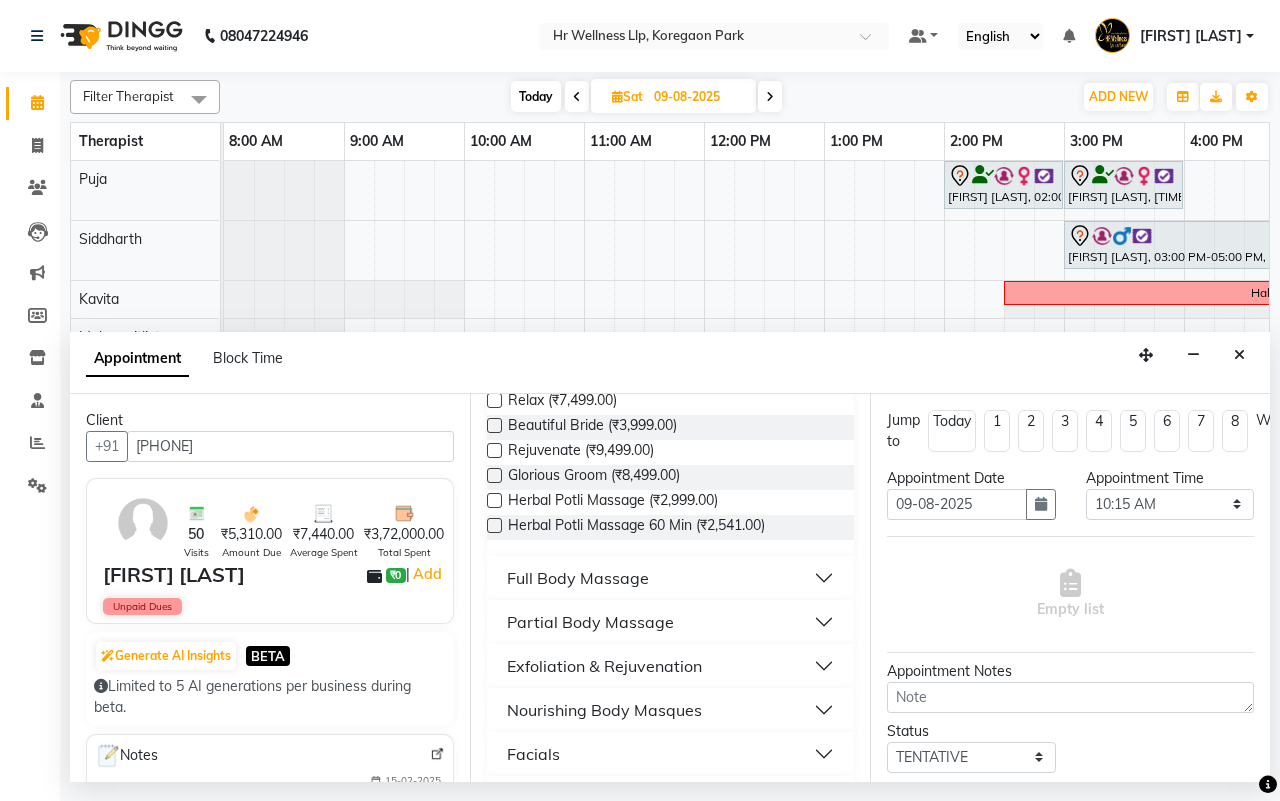 scroll, scrollTop: 282, scrollLeft: 0, axis: vertical 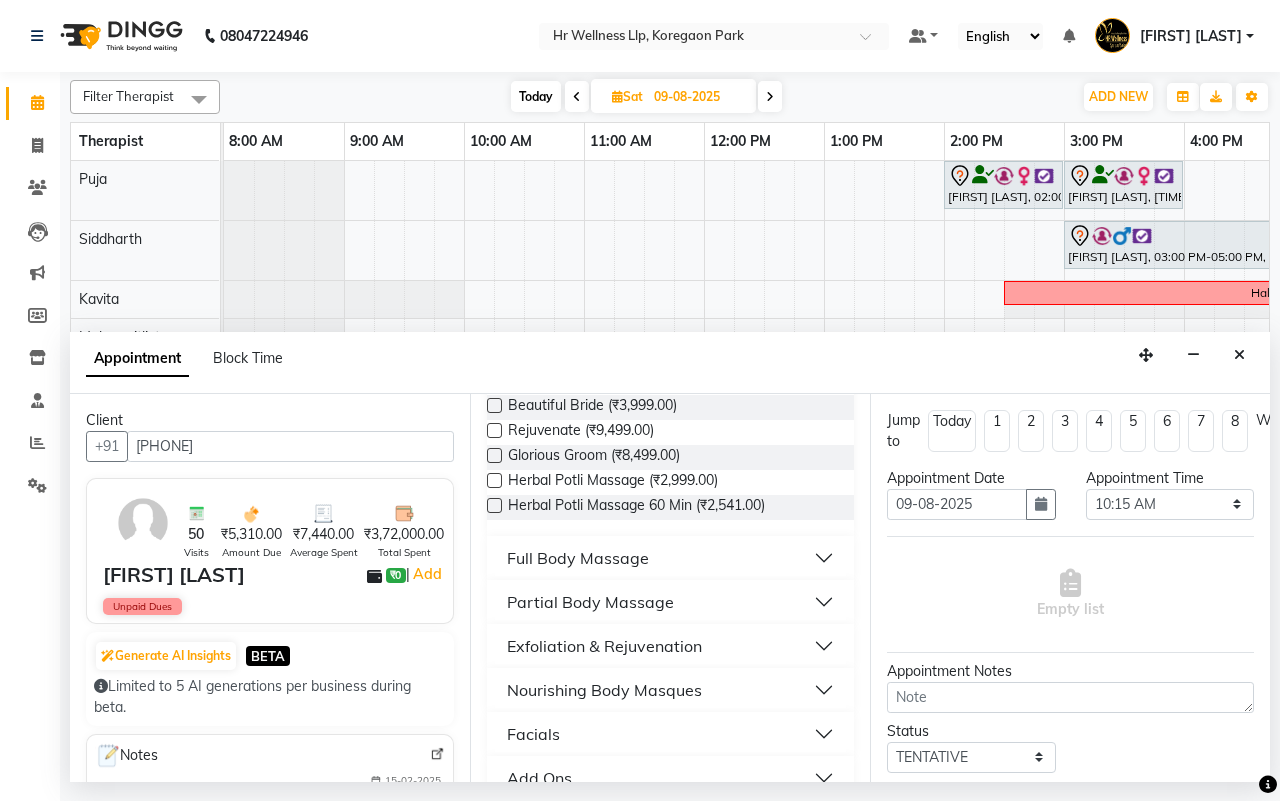 click on "Full Body Massage" at bounding box center [670, 558] 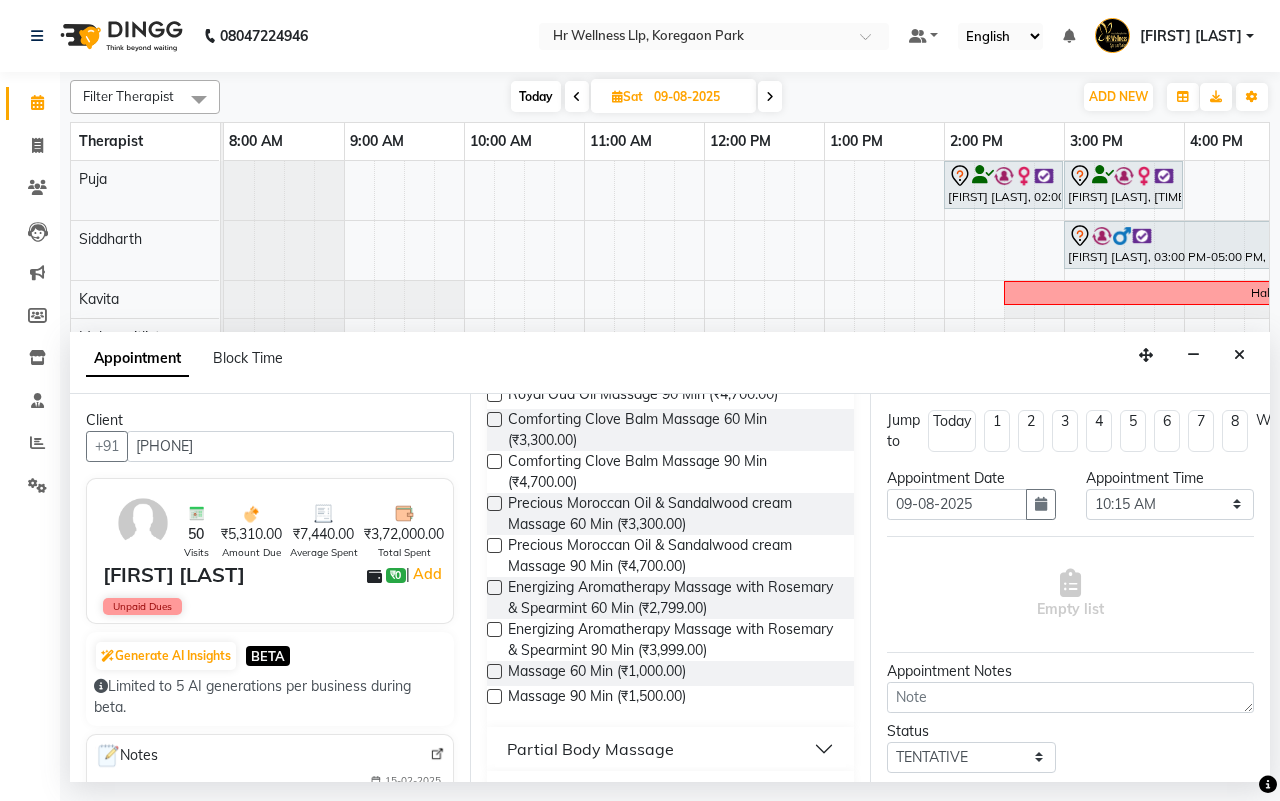 scroll, scrollTop: 1235, scrollLeft: 0, axis: vertical 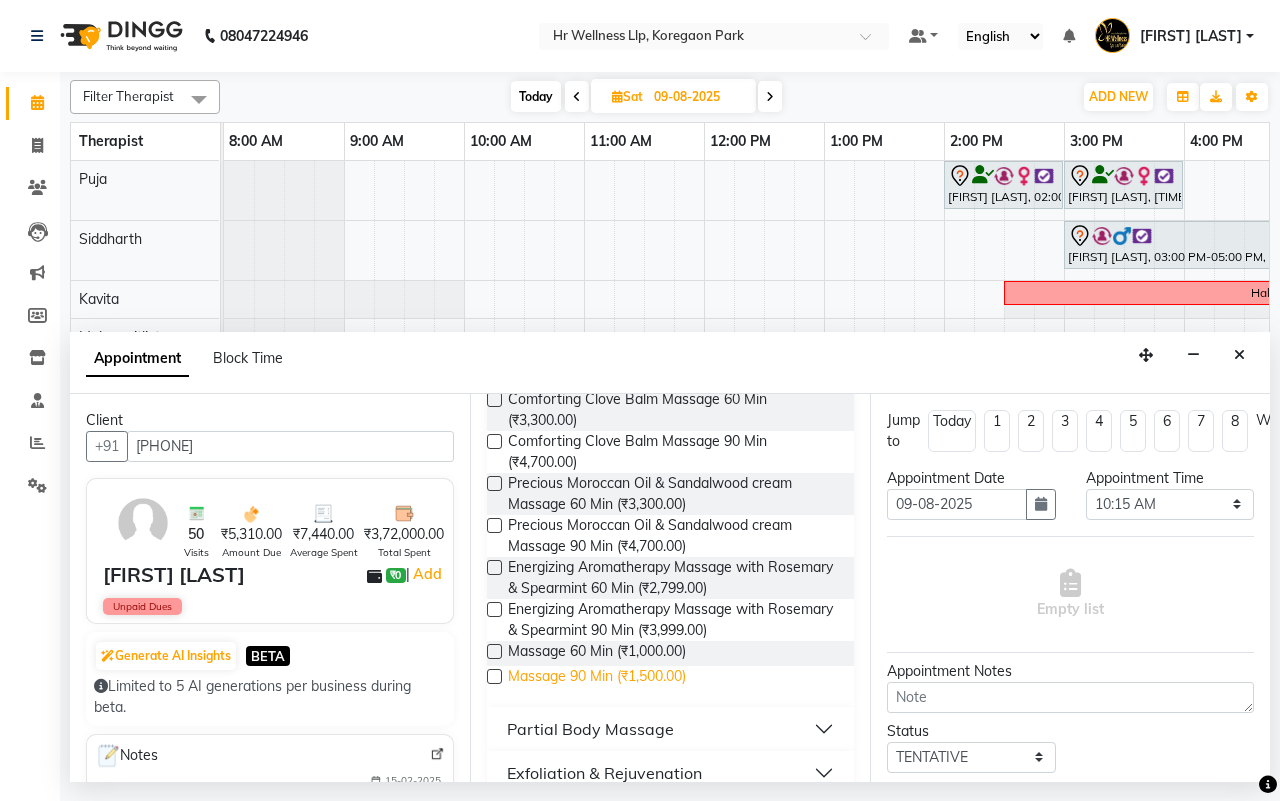 click on "Massage 90 Min (₹1,500.00)" at bounding box center [597, 678] 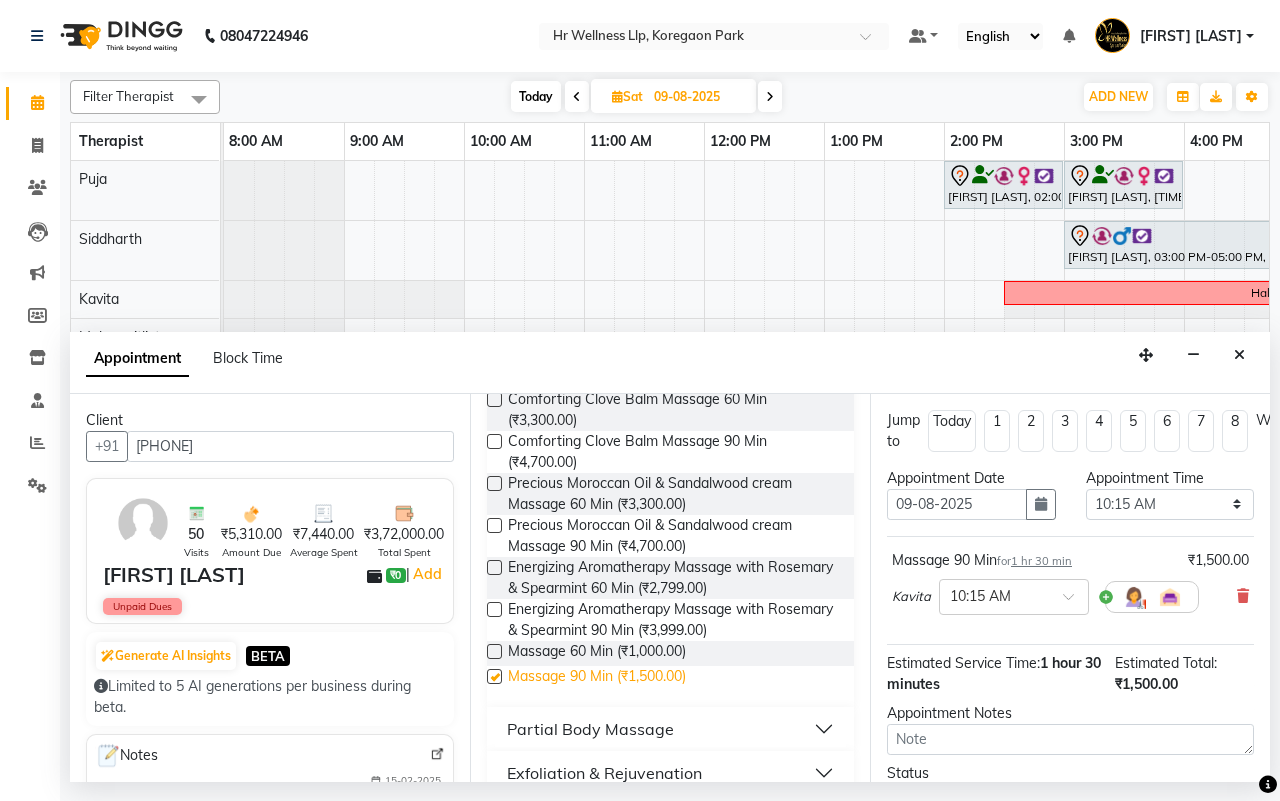 checkbox on "false" 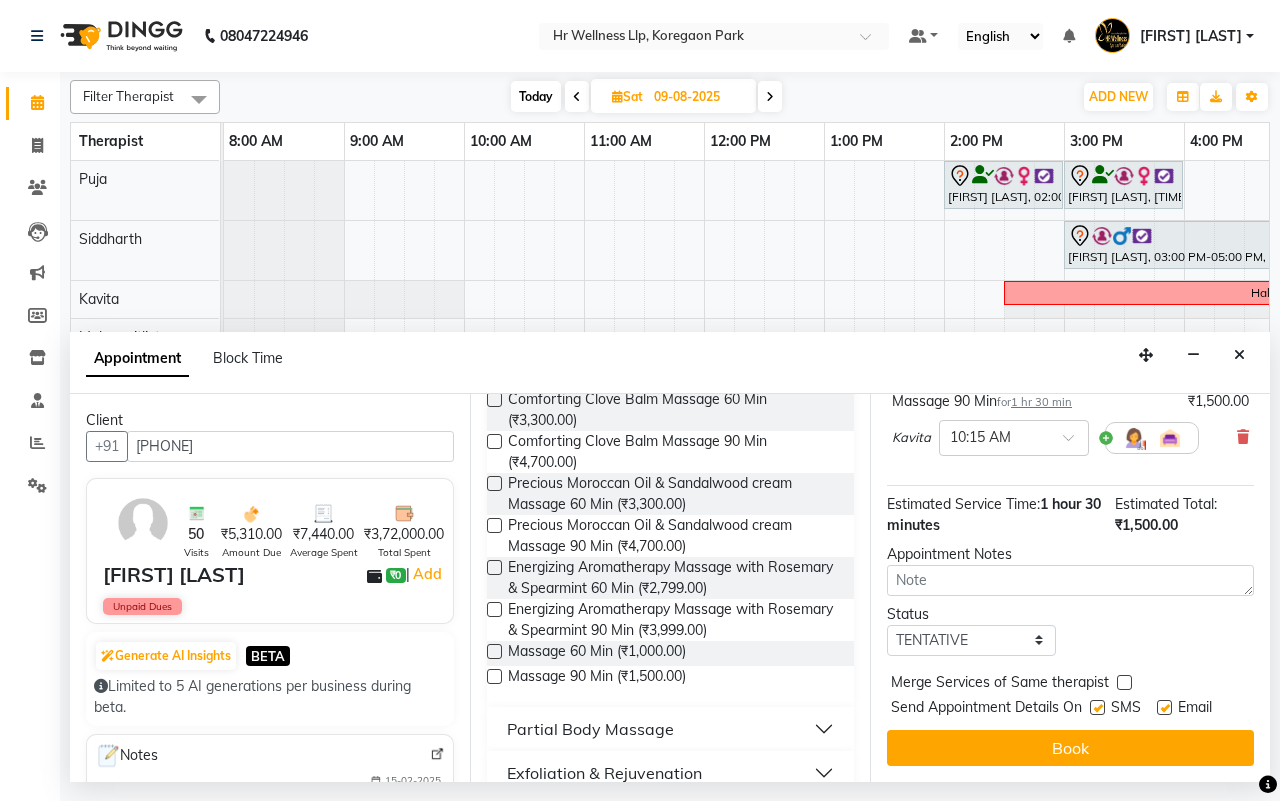 scroll, scrollTop: 178, scrollLeft: 0, axis: vertical 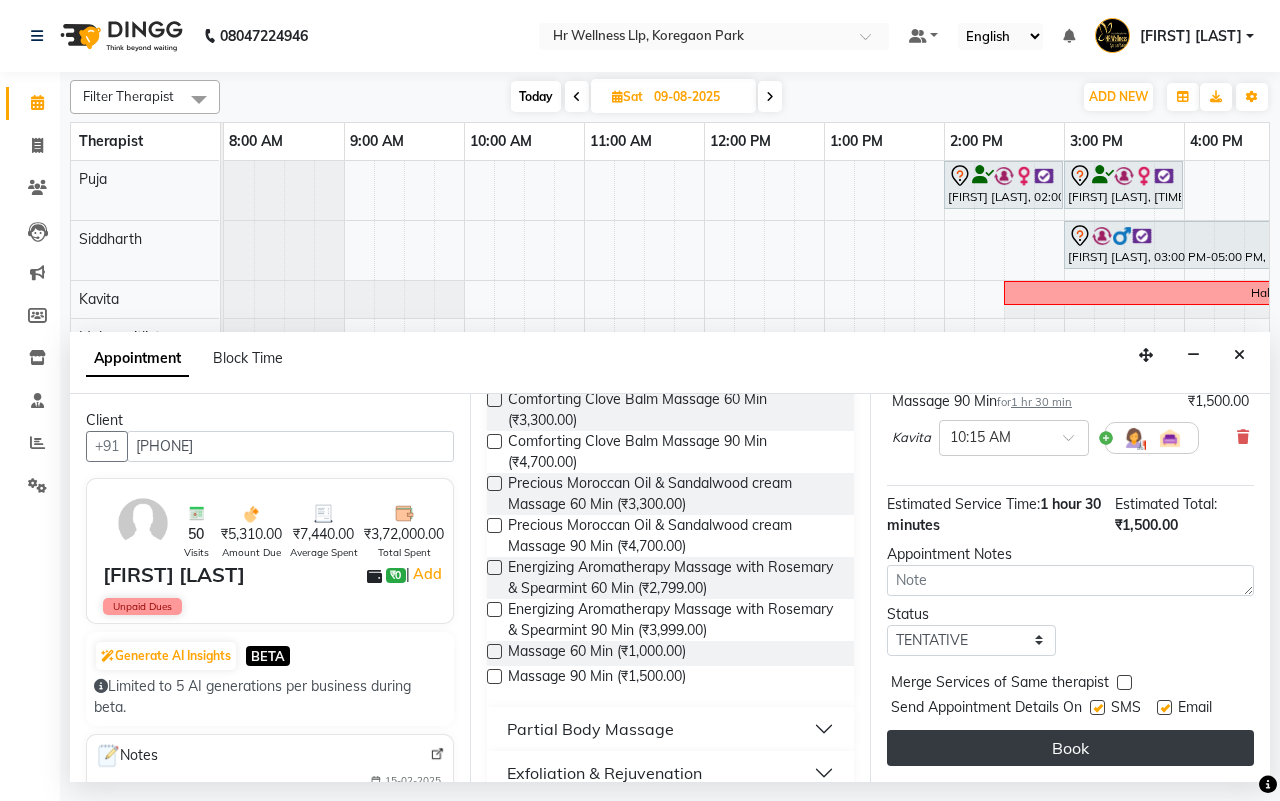 click on "Book" at bounding box center (1070, 748) 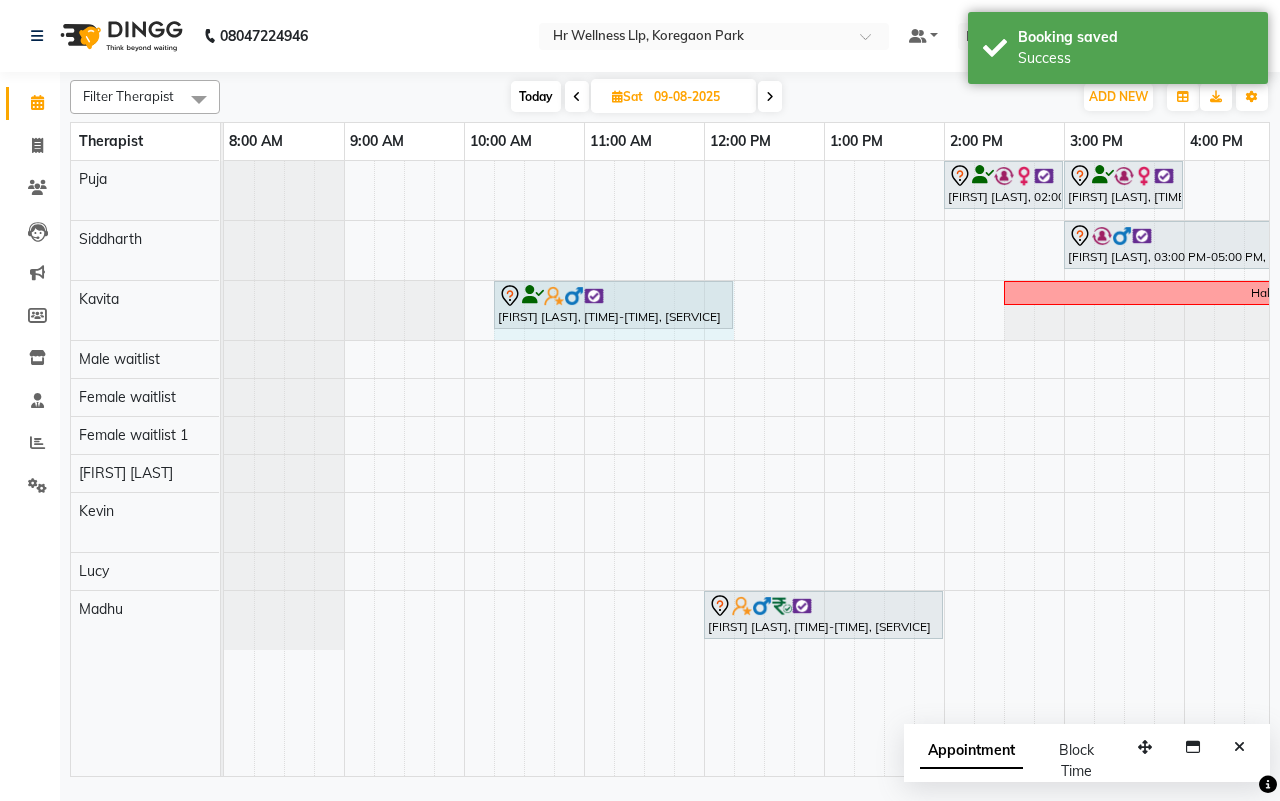 drag, startPoint x: 671, startPoint y: 297, endPoint x: 708, endPoint y: 297, distance: 37 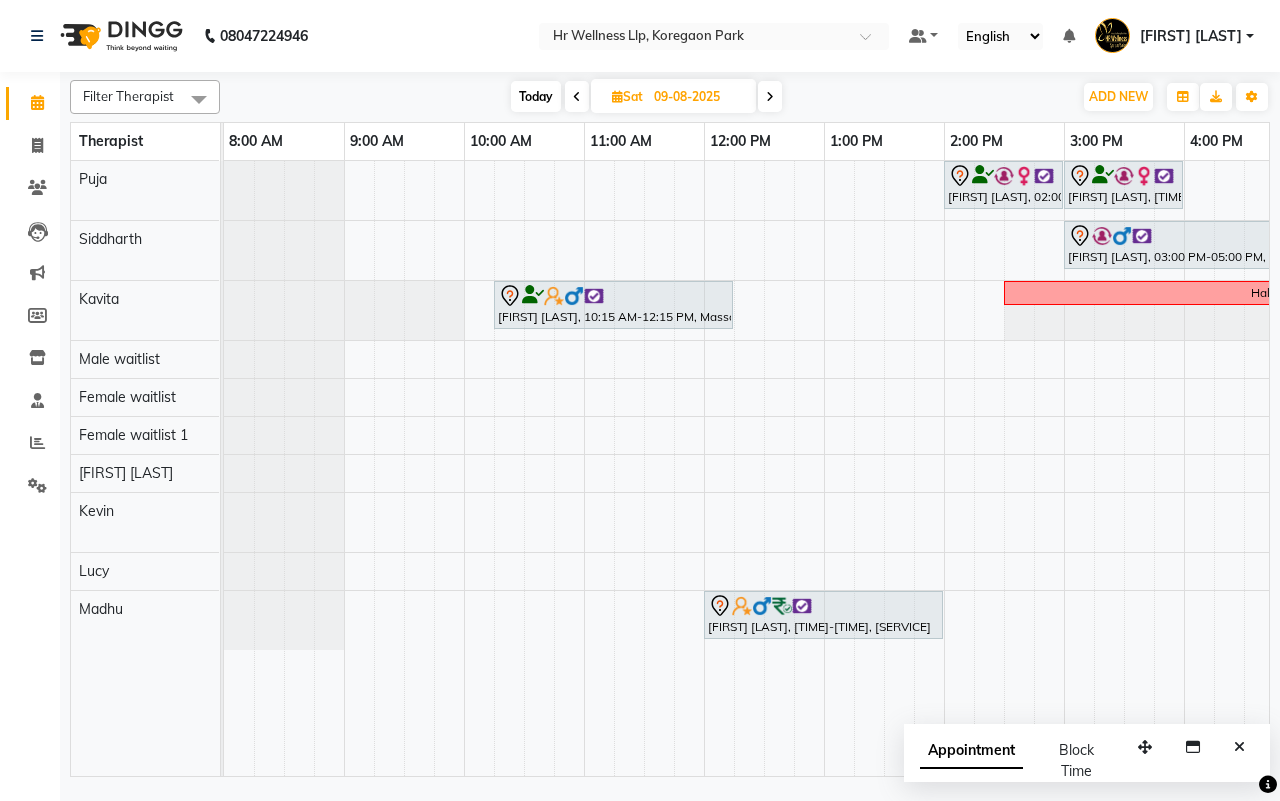 click on "Today" at bounding box center (536, 96) 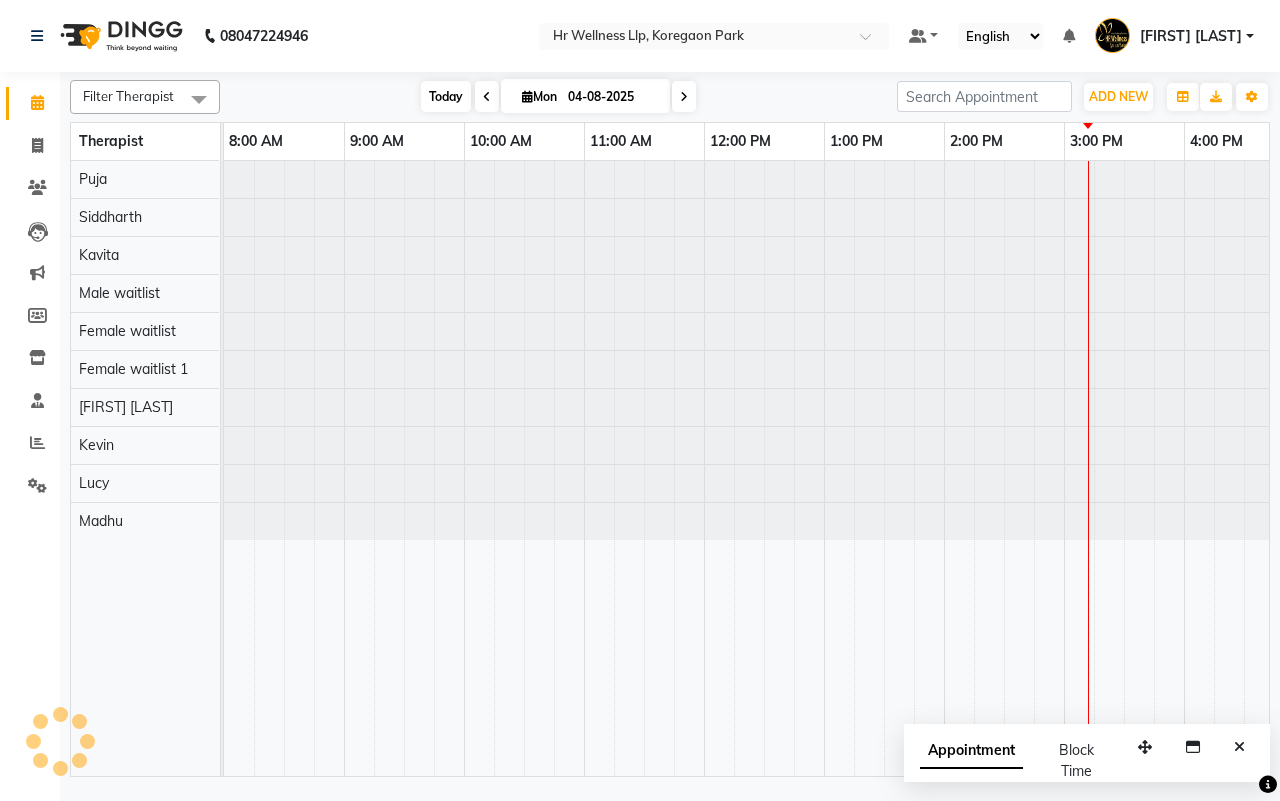 scroll, scrollTop: 0, scrollLeft: 515, axis: horizontal 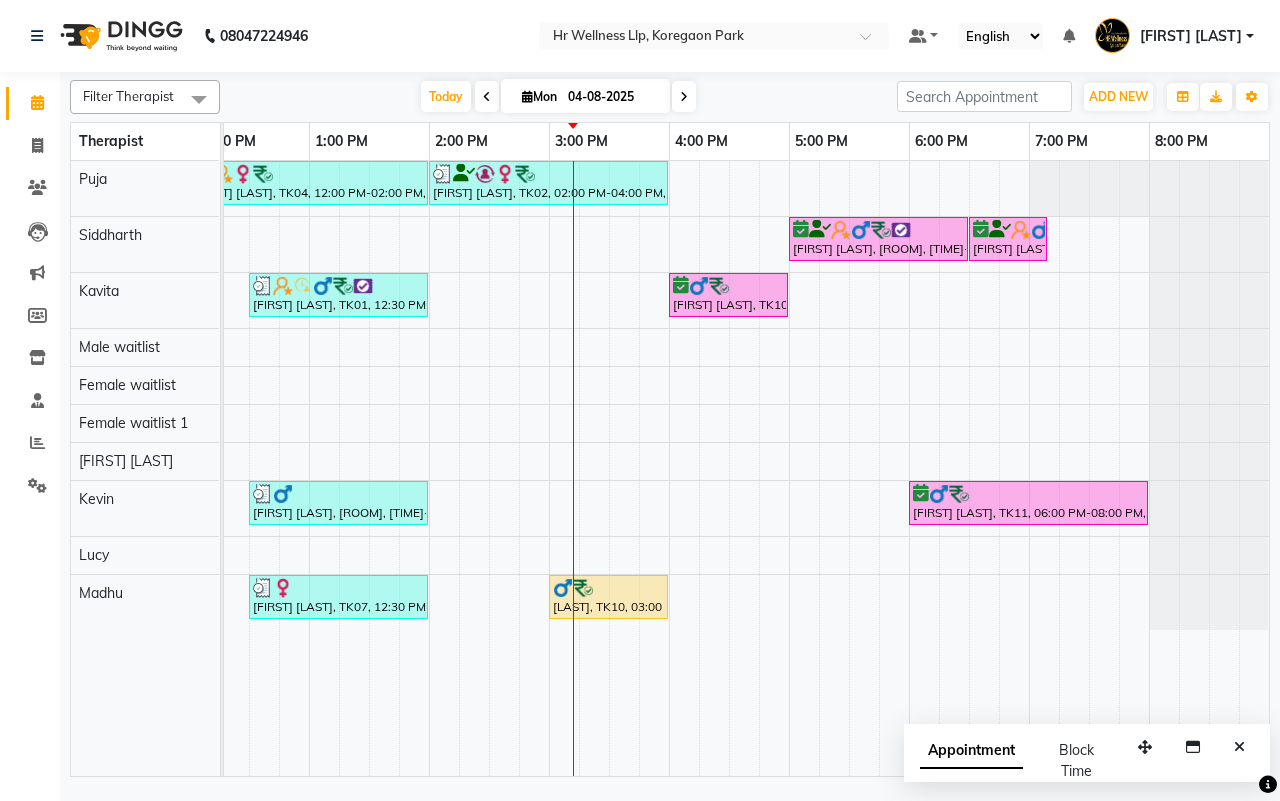 click at bounding box center [487, 97] 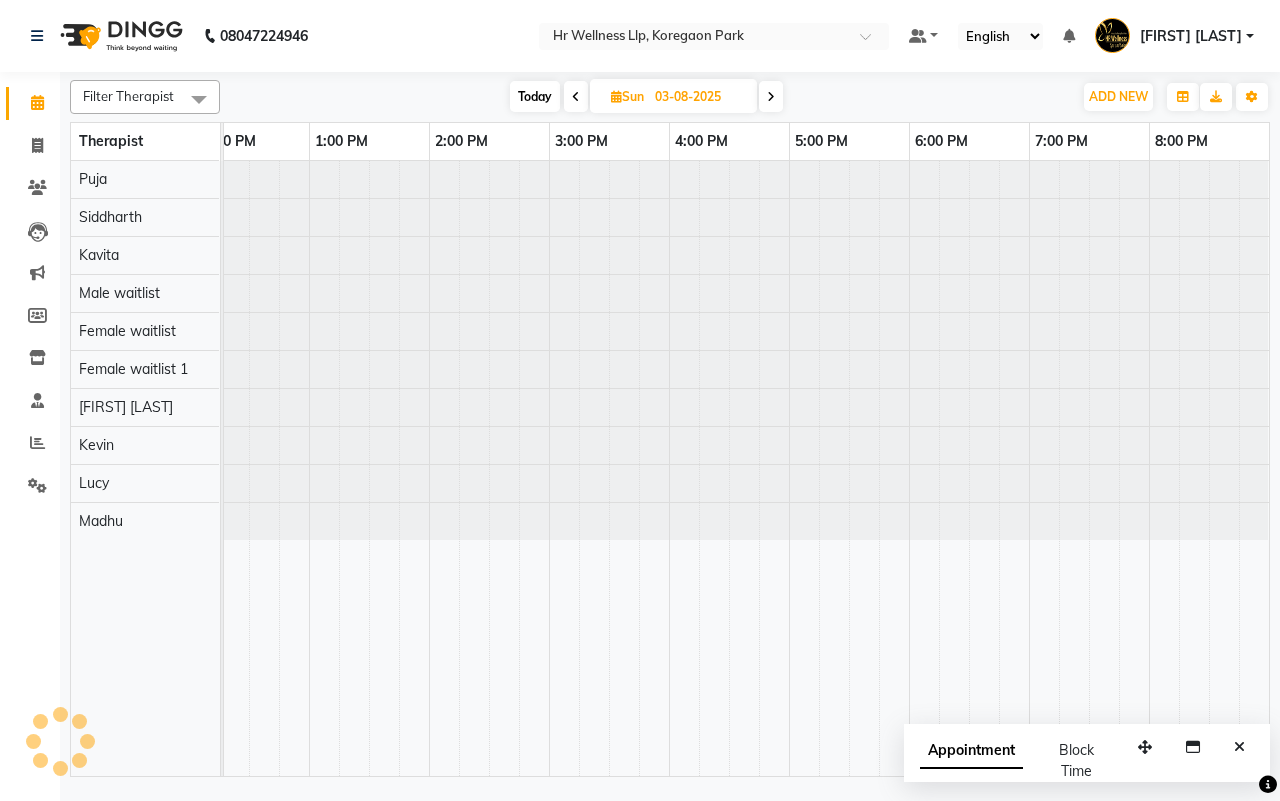 scroll, scrollTop: 0, scrollLeft: 515, axis: horizontal 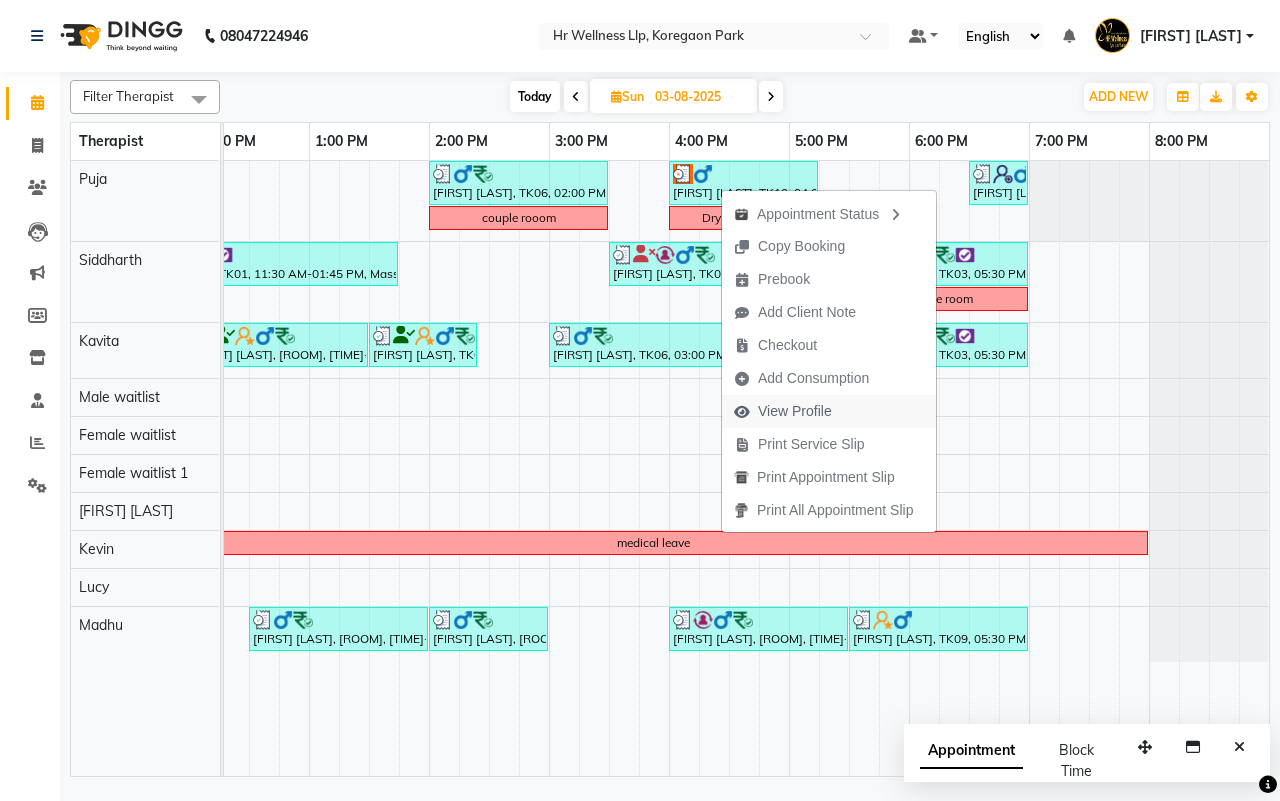click on "View Profile" at bounding box center [795, 411] 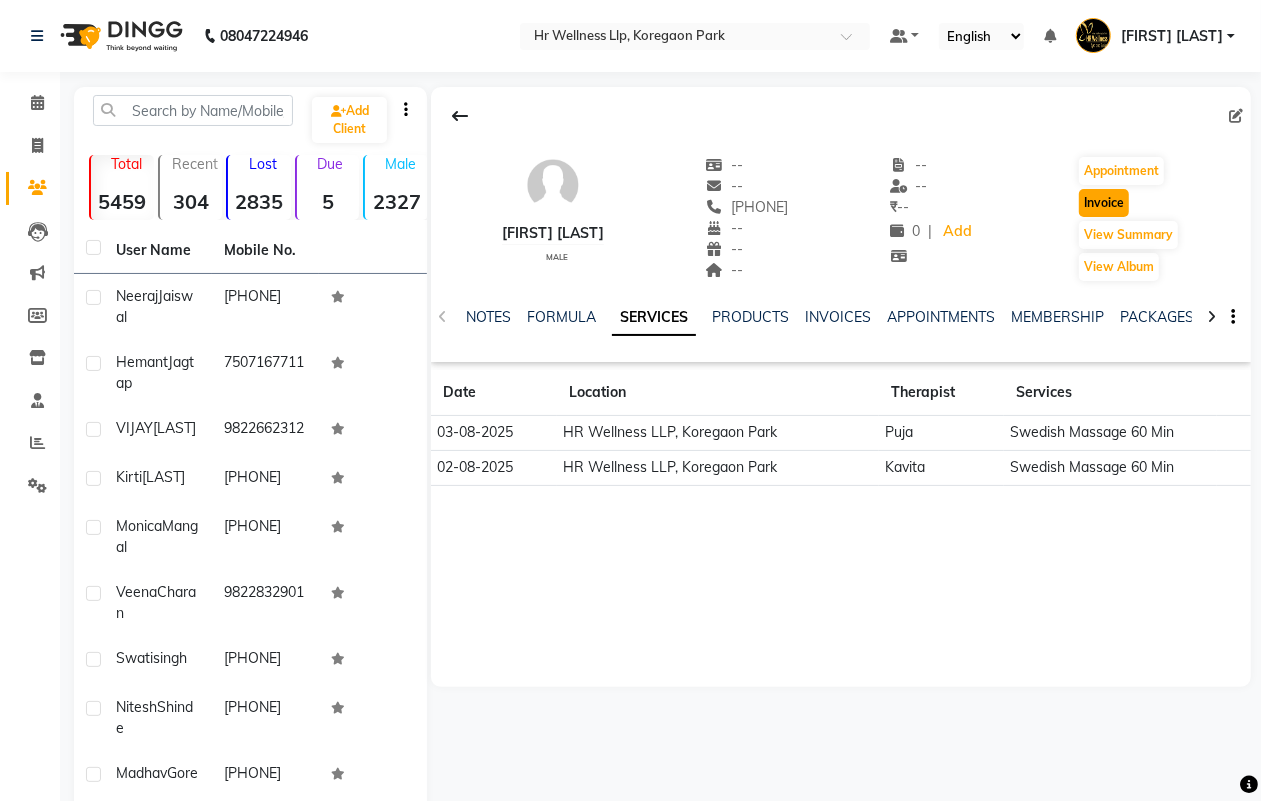 click on "Invoice" 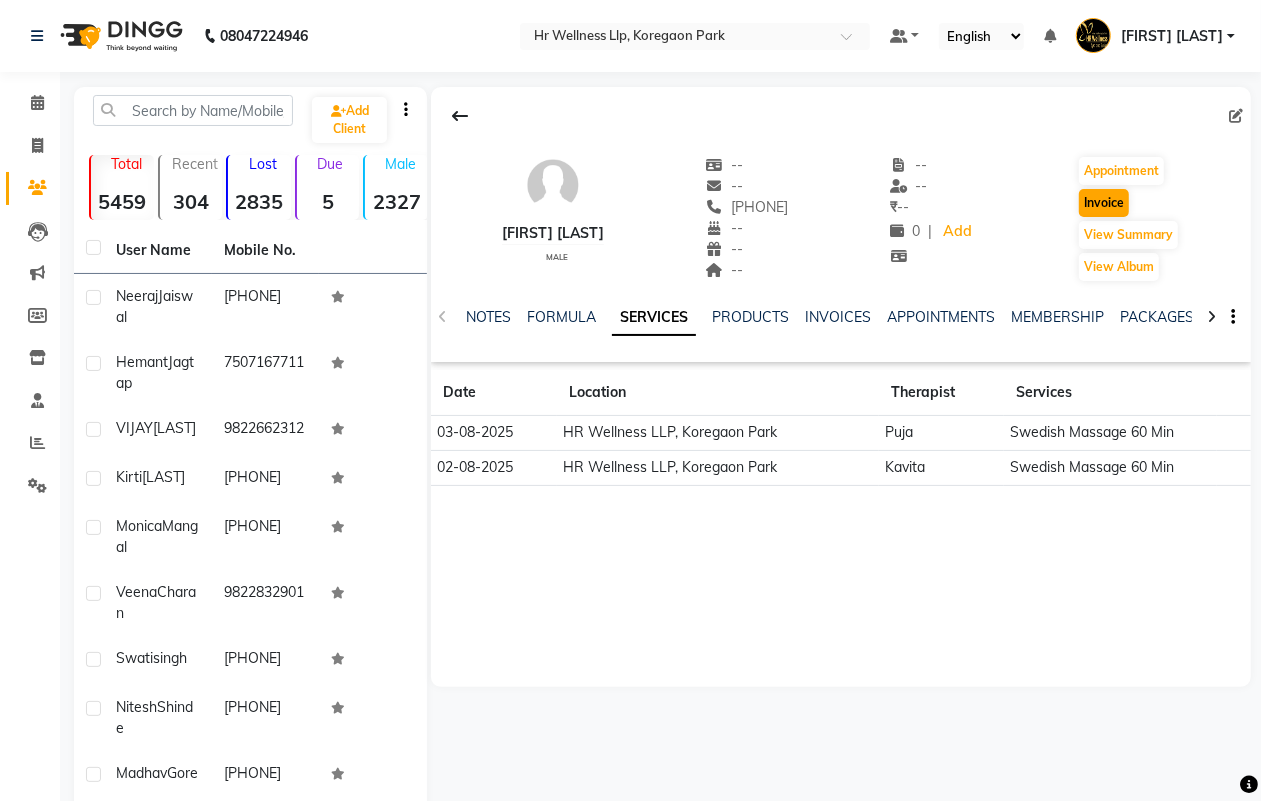 select on "service" 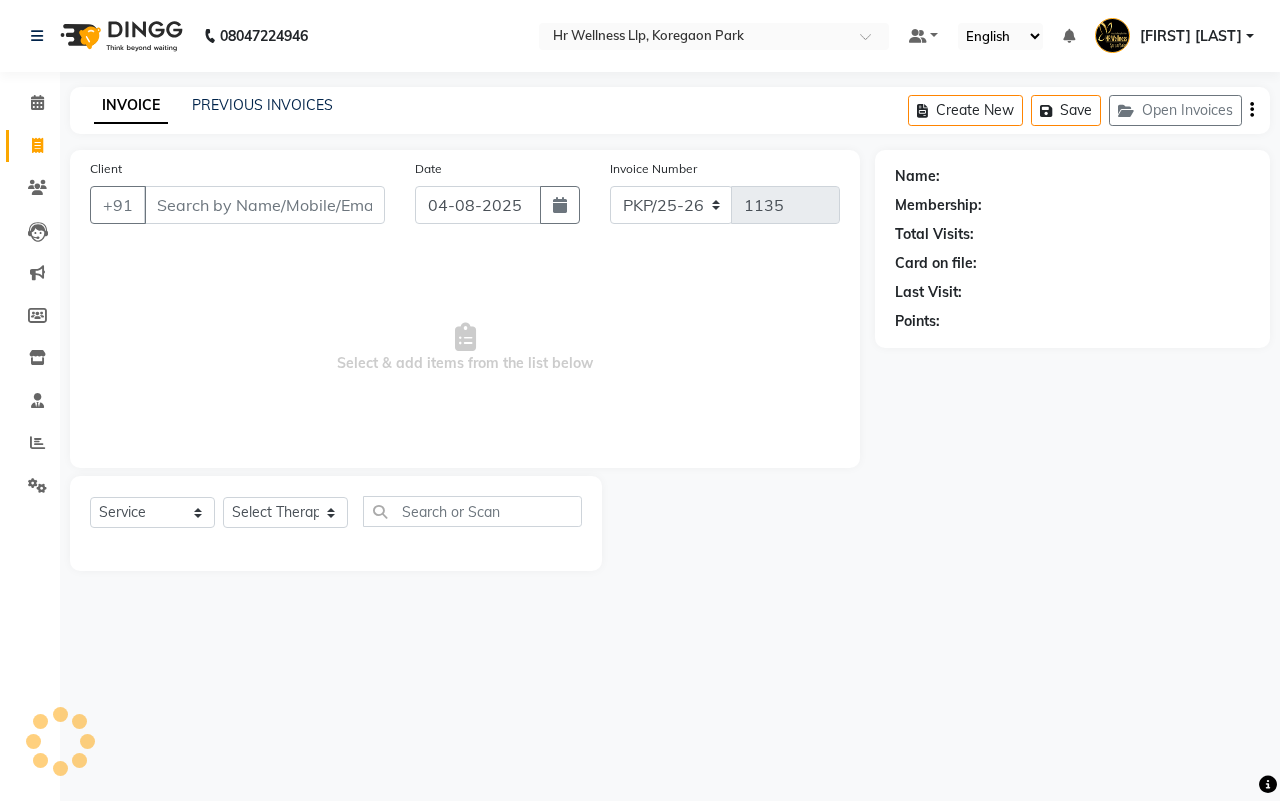 type on "[PHONE]" 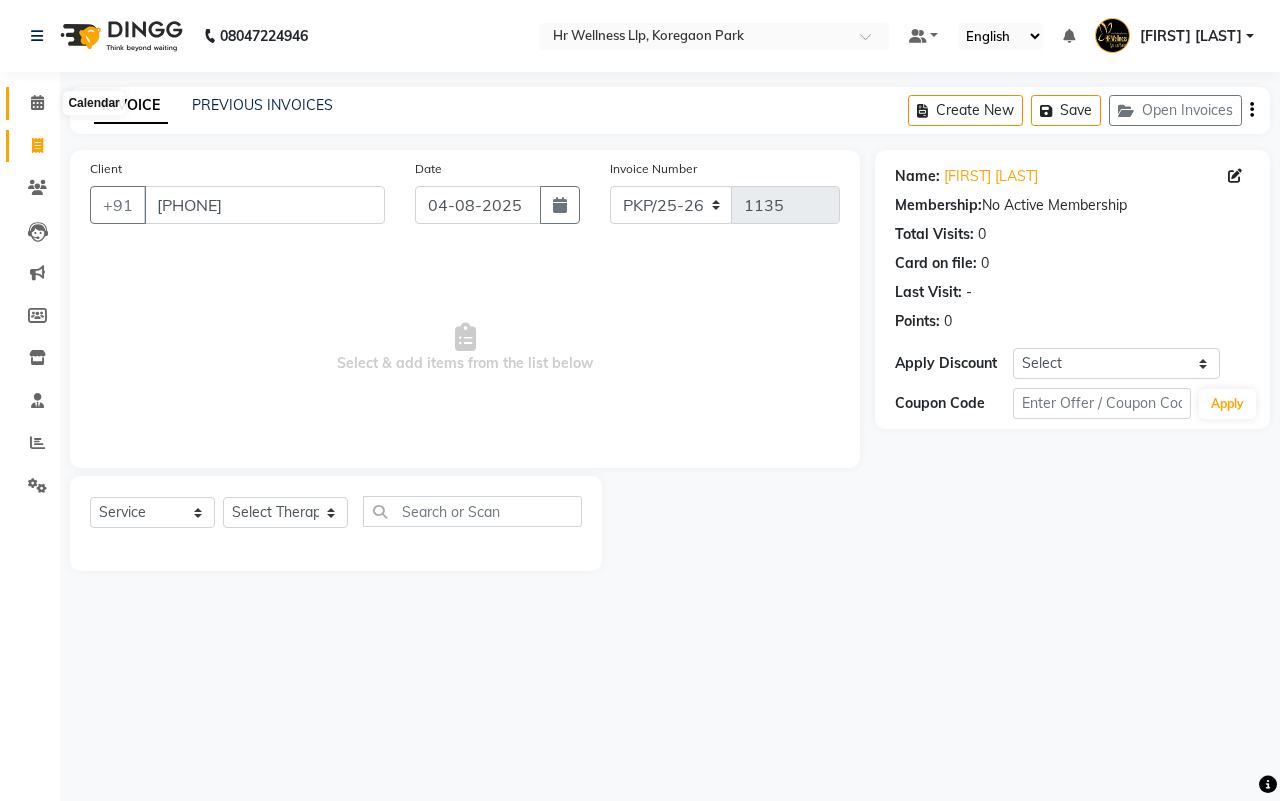 click 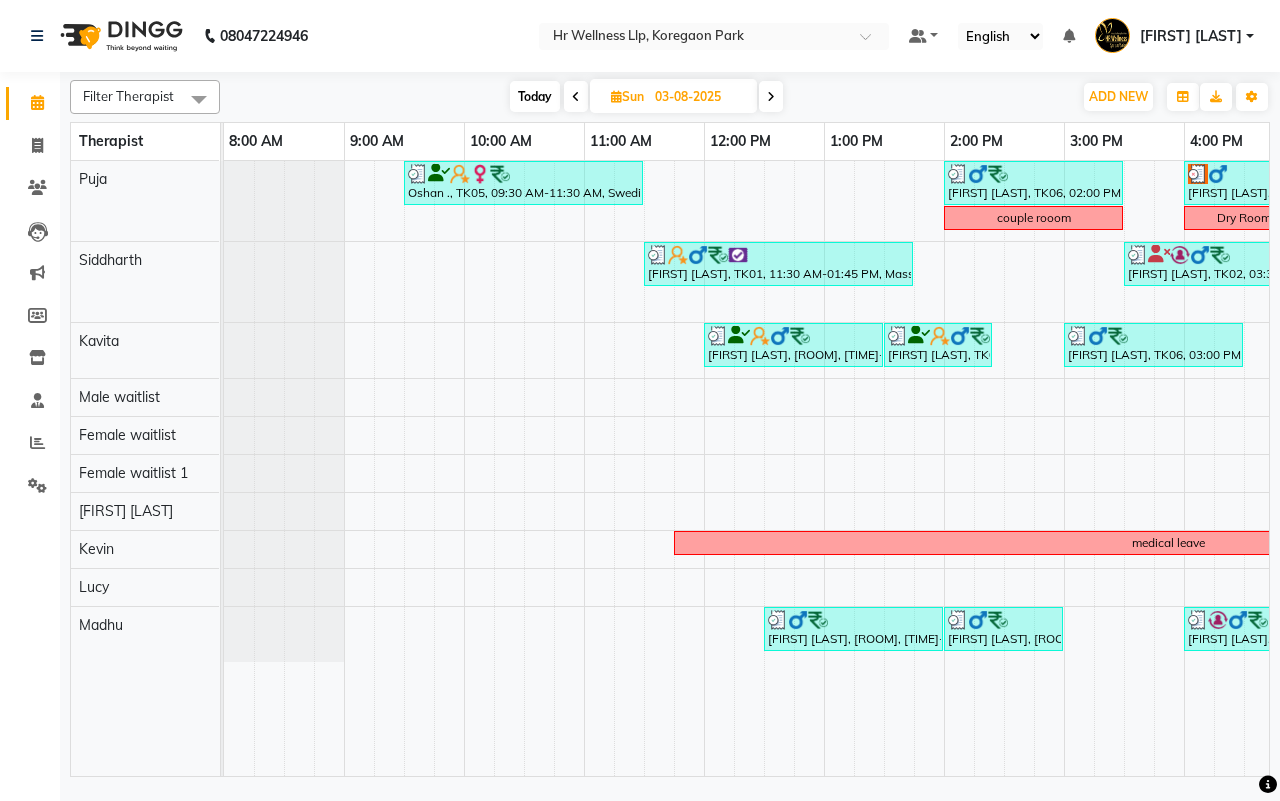scroll, scrollTop: 0, scrollLeft: 277, axis: horizontal 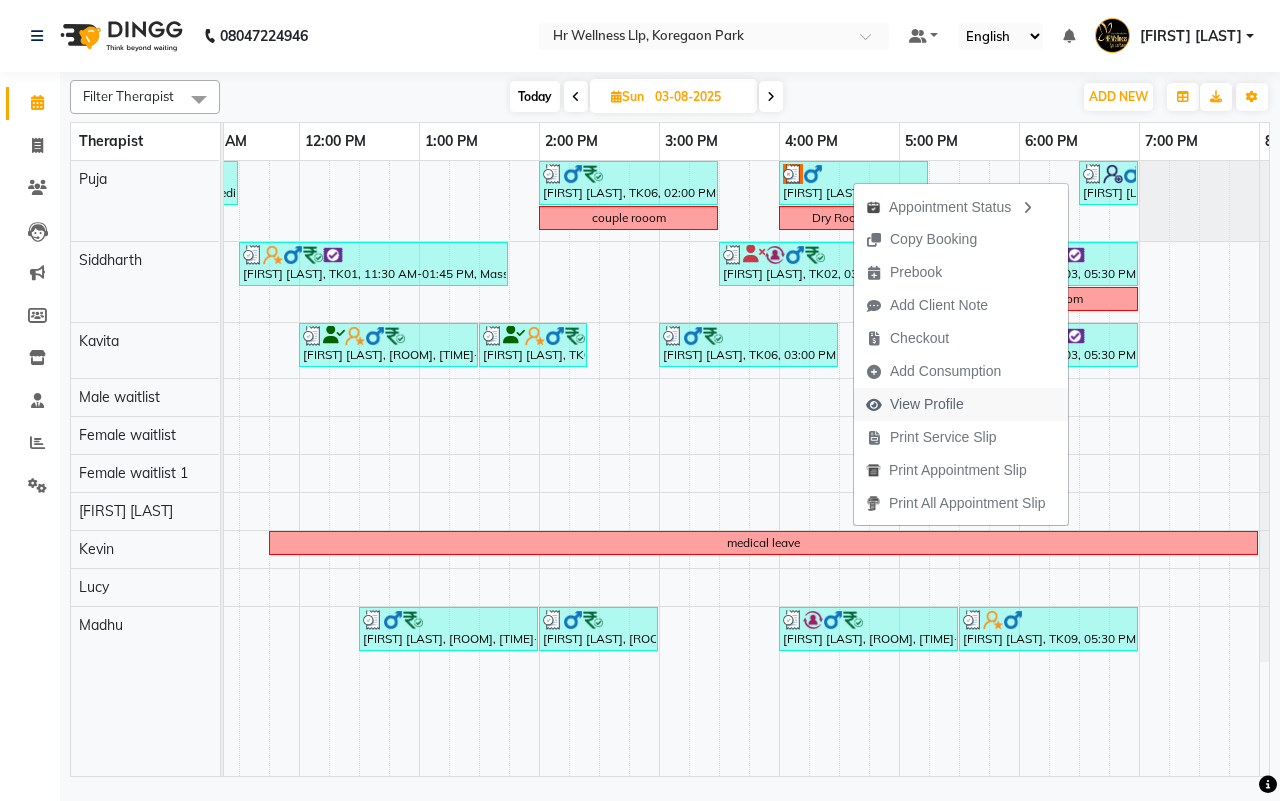 click on "View Profile" at bounding box center [927, 404] 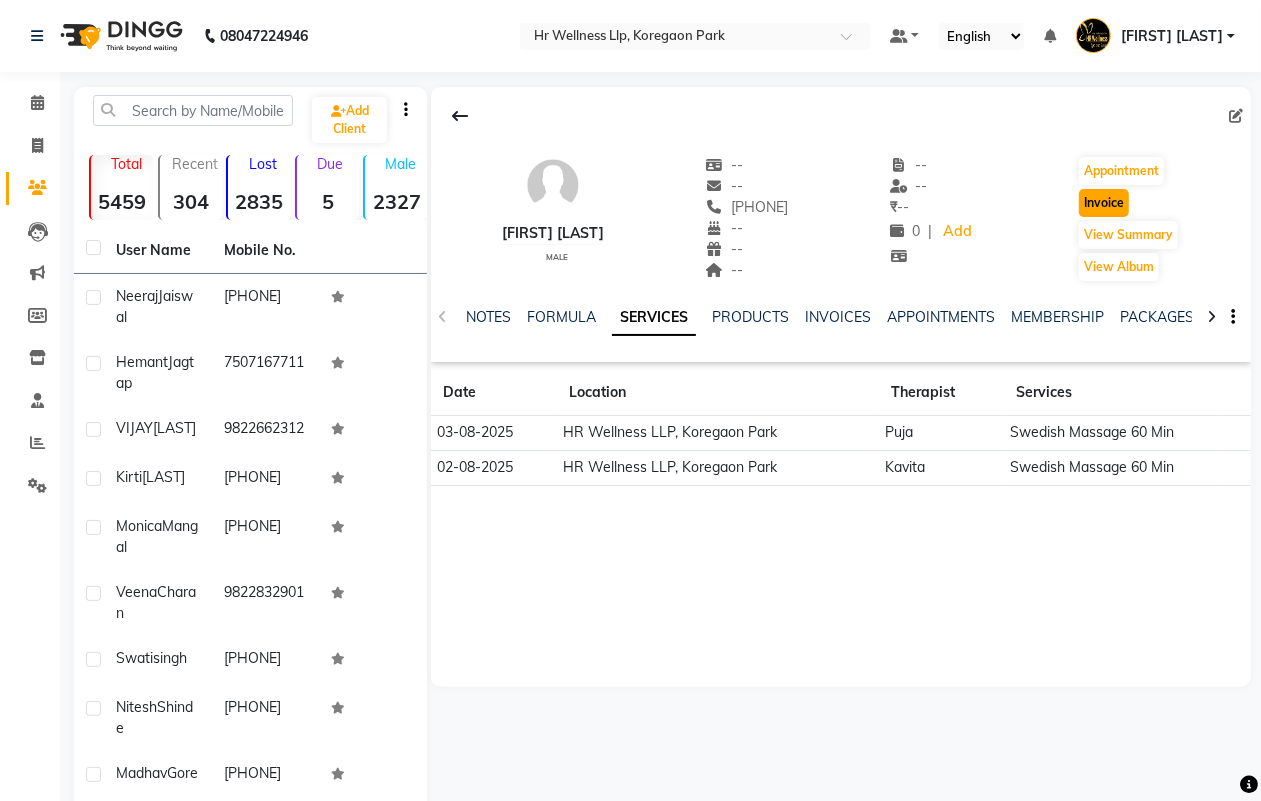 click on "Invoice" 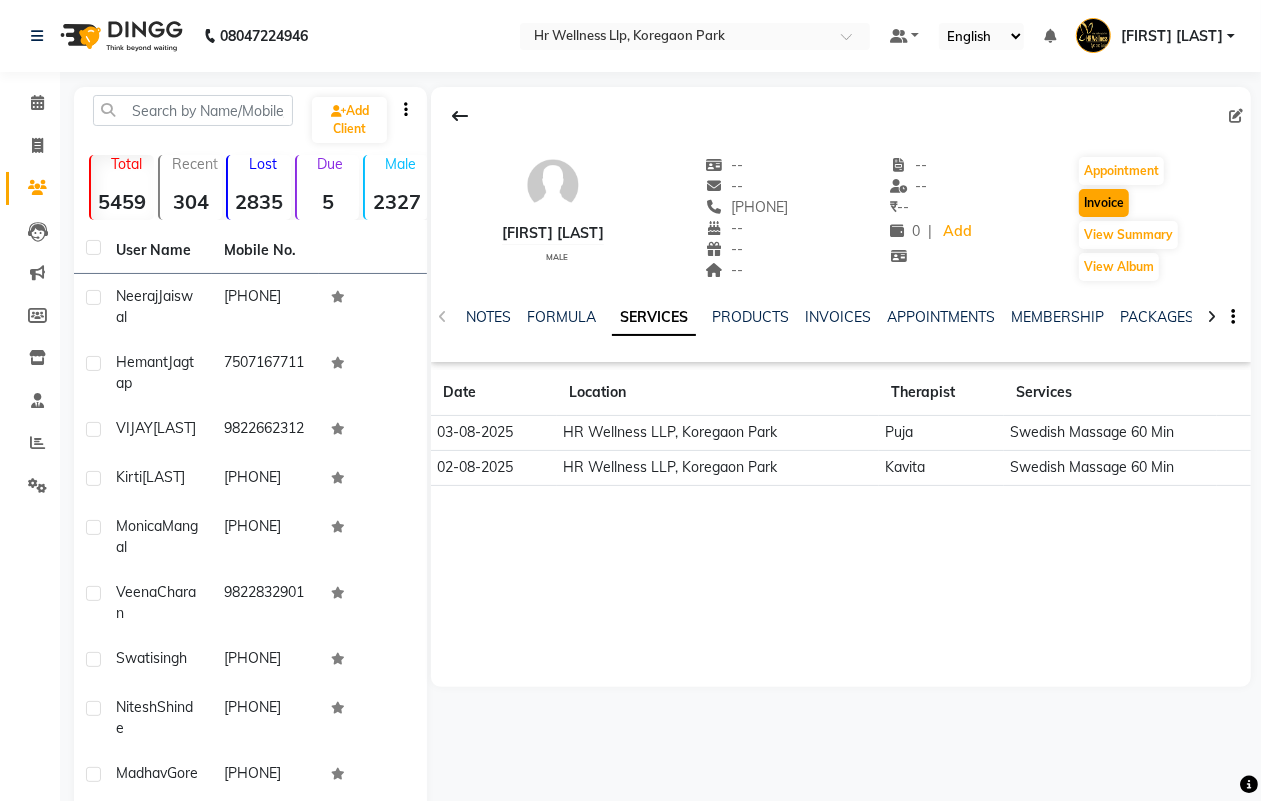 select on "service" 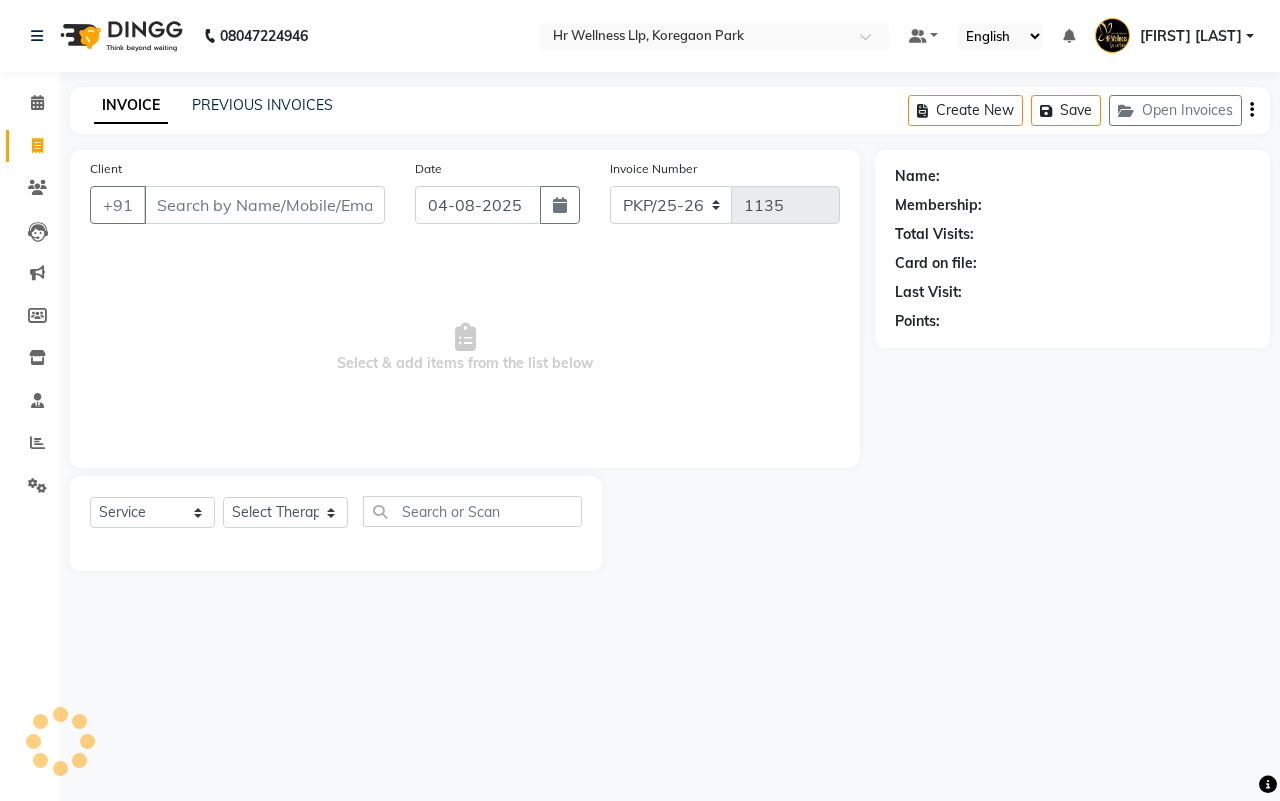 type on "[PHONE]" 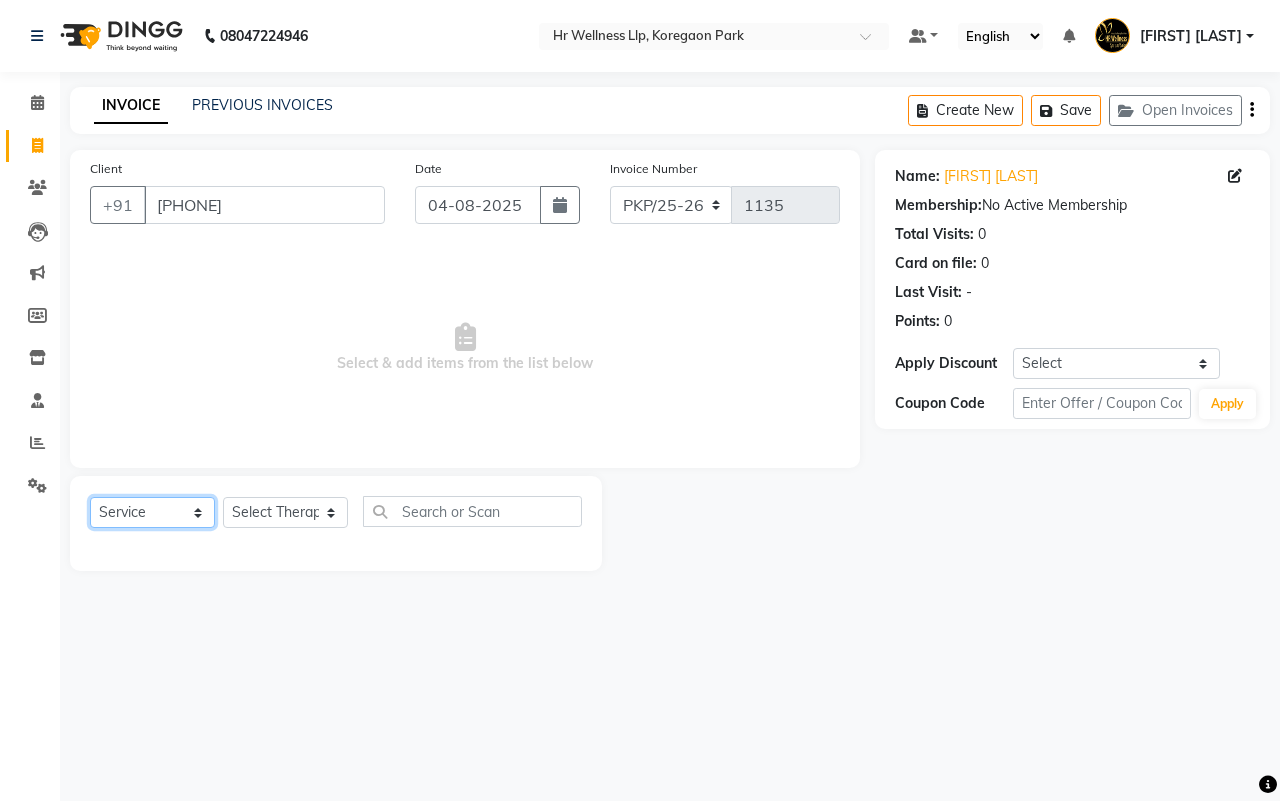 click on "Select  Service  Product  Membership  Package Voucher Prepaid Gift Card" 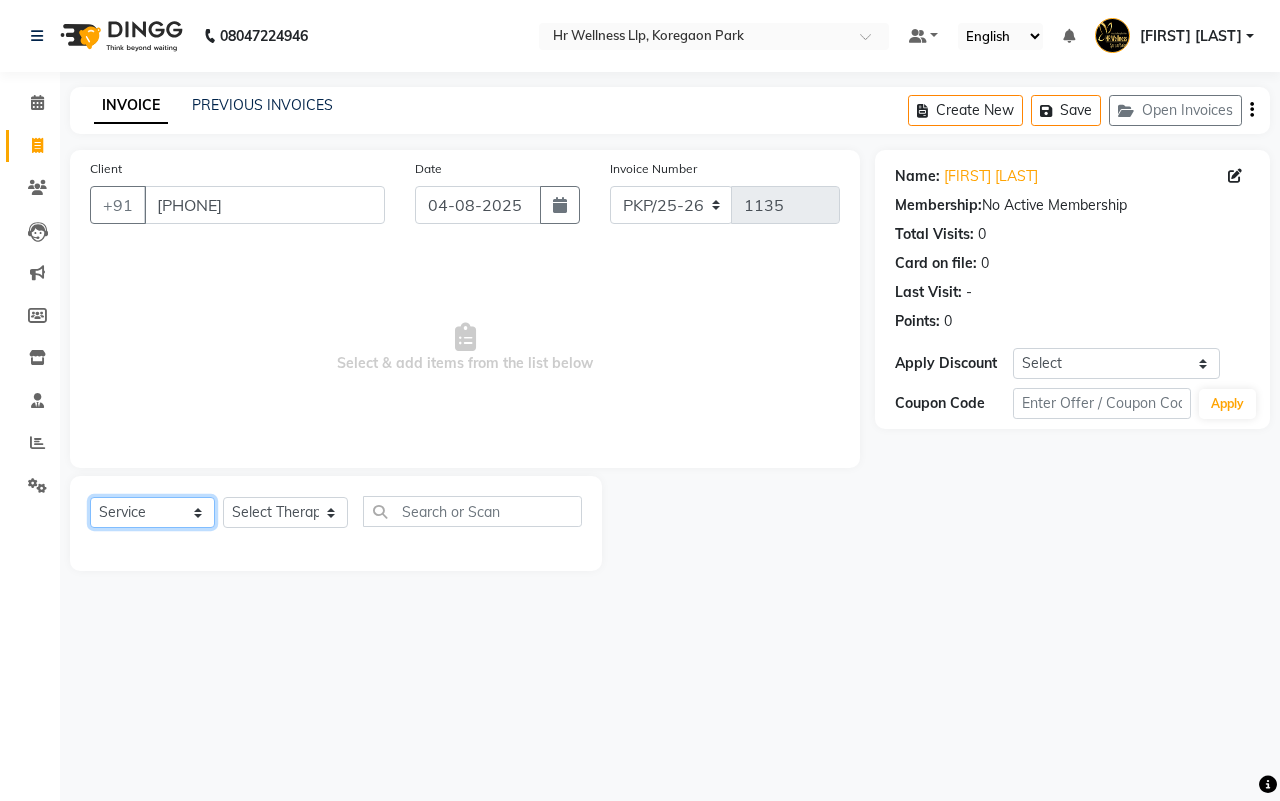 select on "membership" 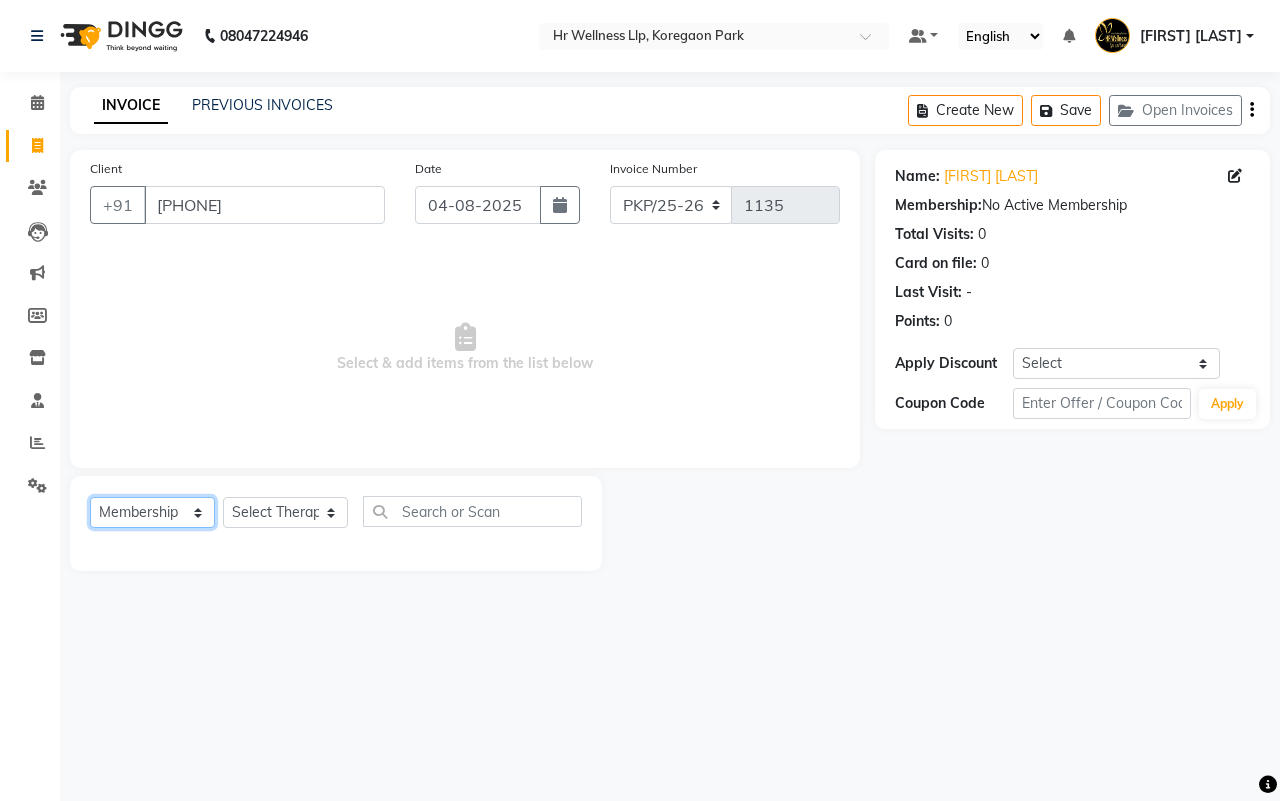 click on "Select  Service  Product  Membership  Package Voucher Prepaid Gift Card" 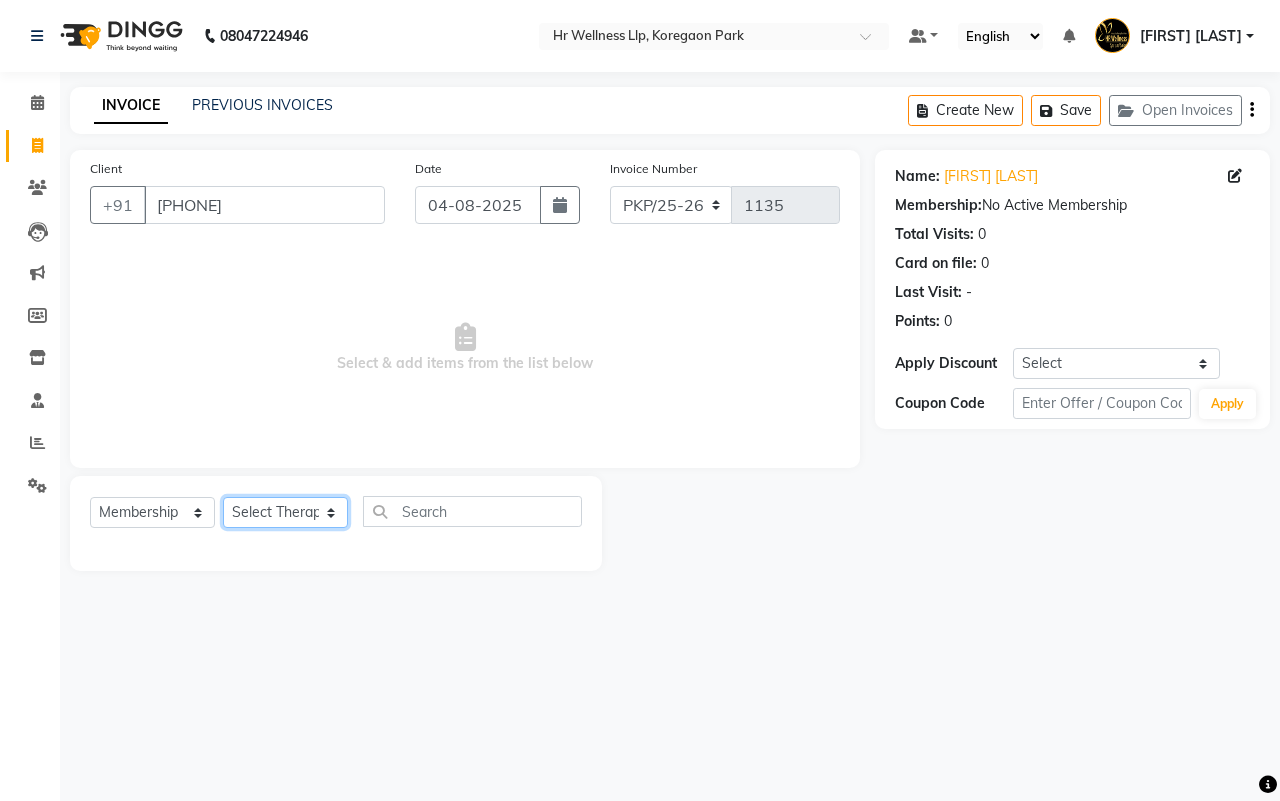 click on "Select Therapist Amar Agarwal Female waitlist Female waitlist 1 Hambirrao Mulik Kavita Kevin Koregaon Park Lucy Madhu  Male waitlist Puja Sharad Bhil Siddharth" 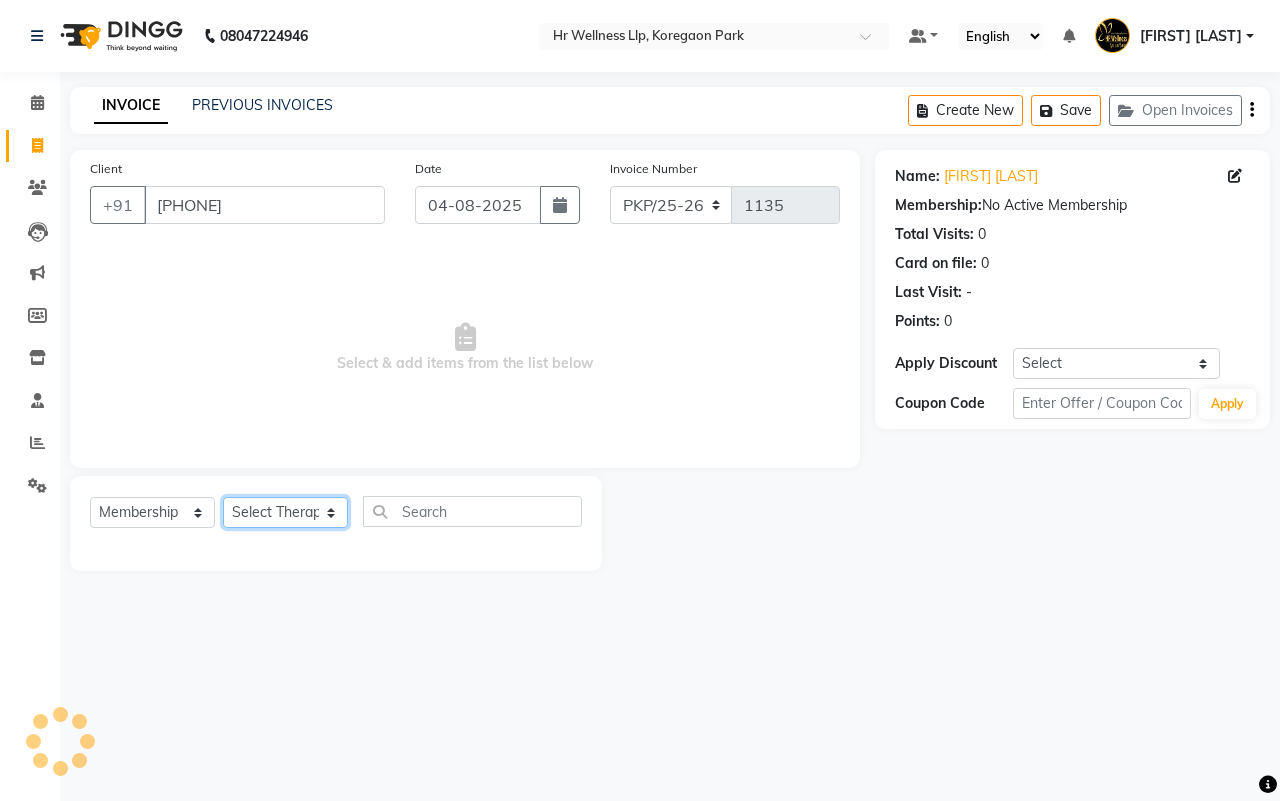 select on "29216" 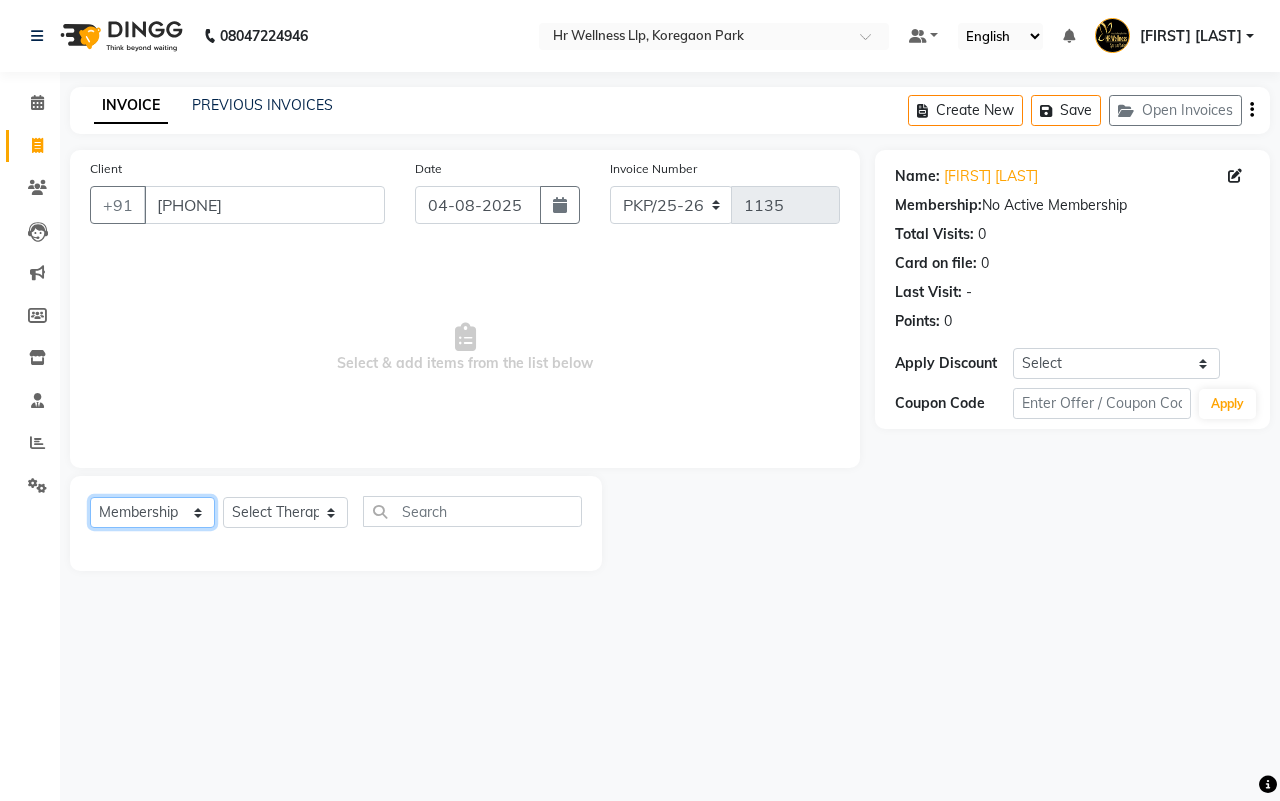 click on "Select  Service  Product  Membership  Package Voucher Prepaid Gift Card" 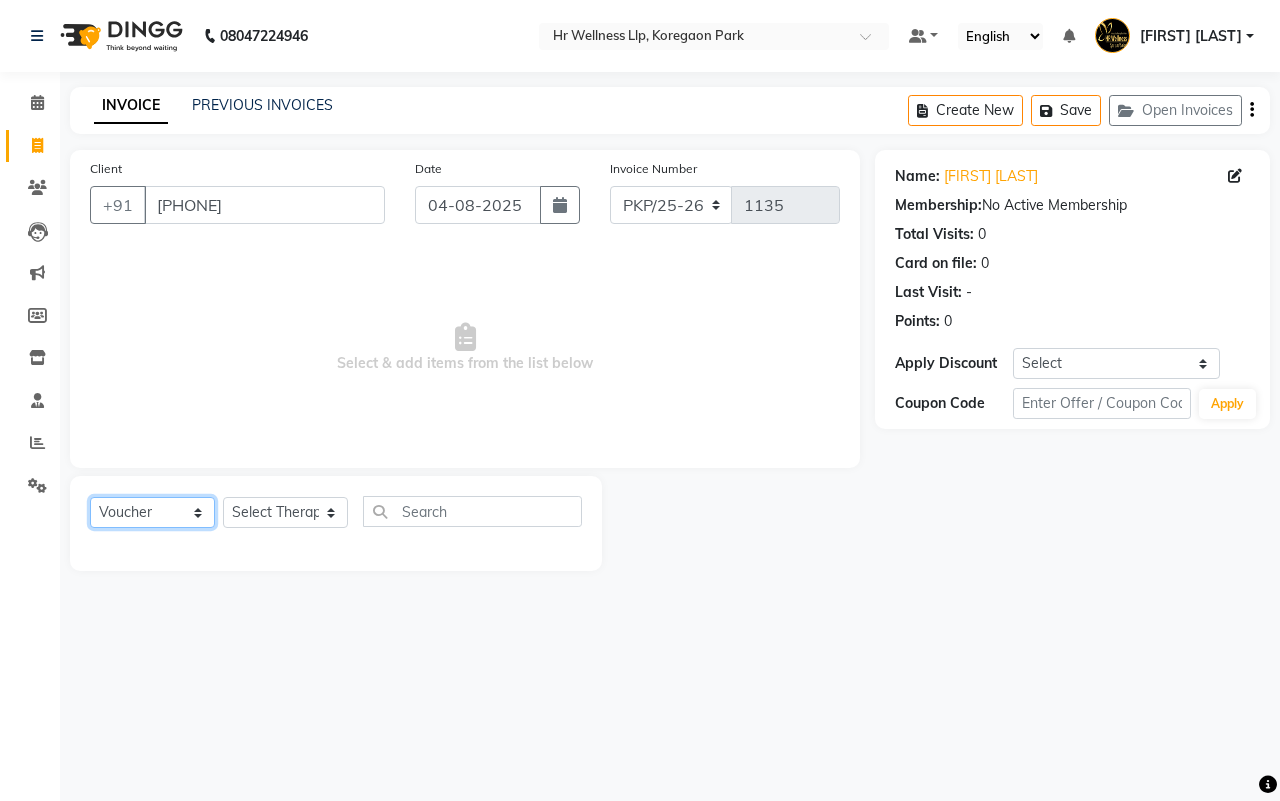click on "Select  Service  Product  Membership  Package Voucher Prepaid Gift Card" 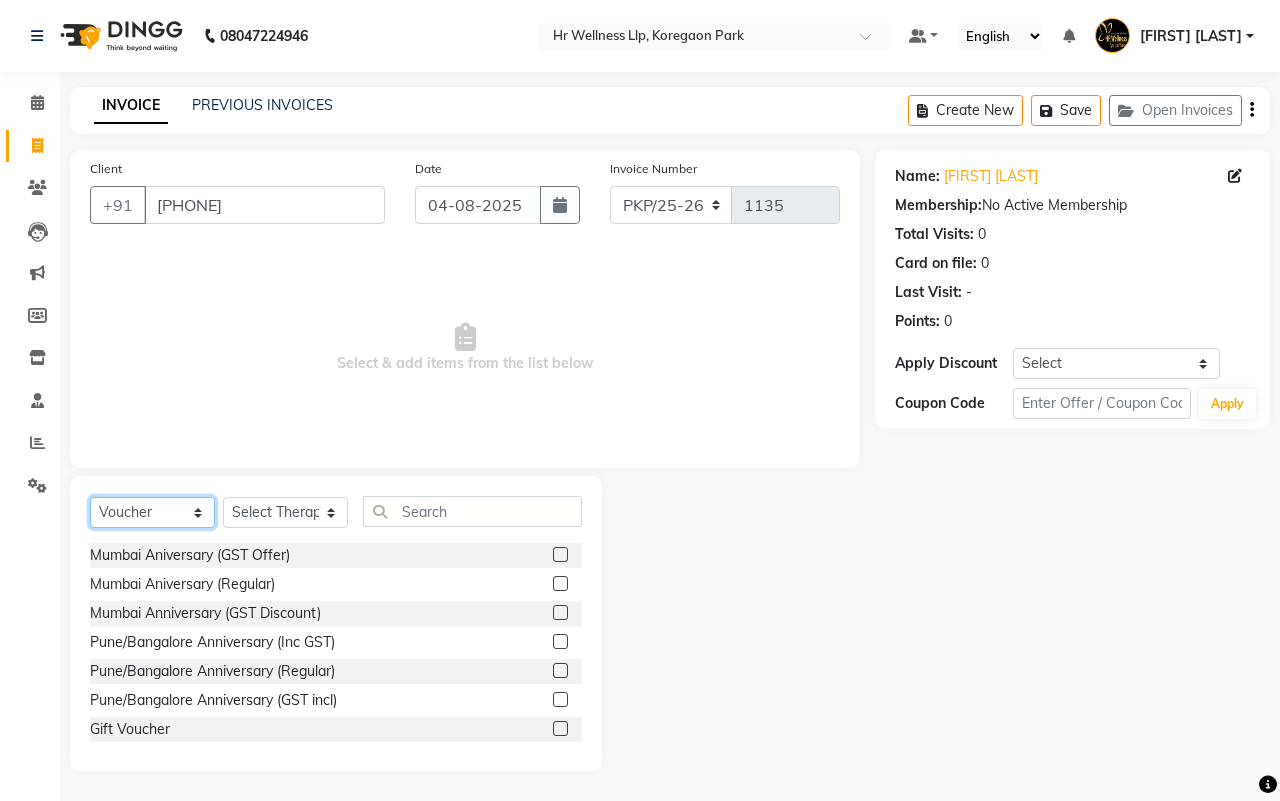 click on "Select  Service  Product  Membership  Package Voucher Prepaid Gift Card" 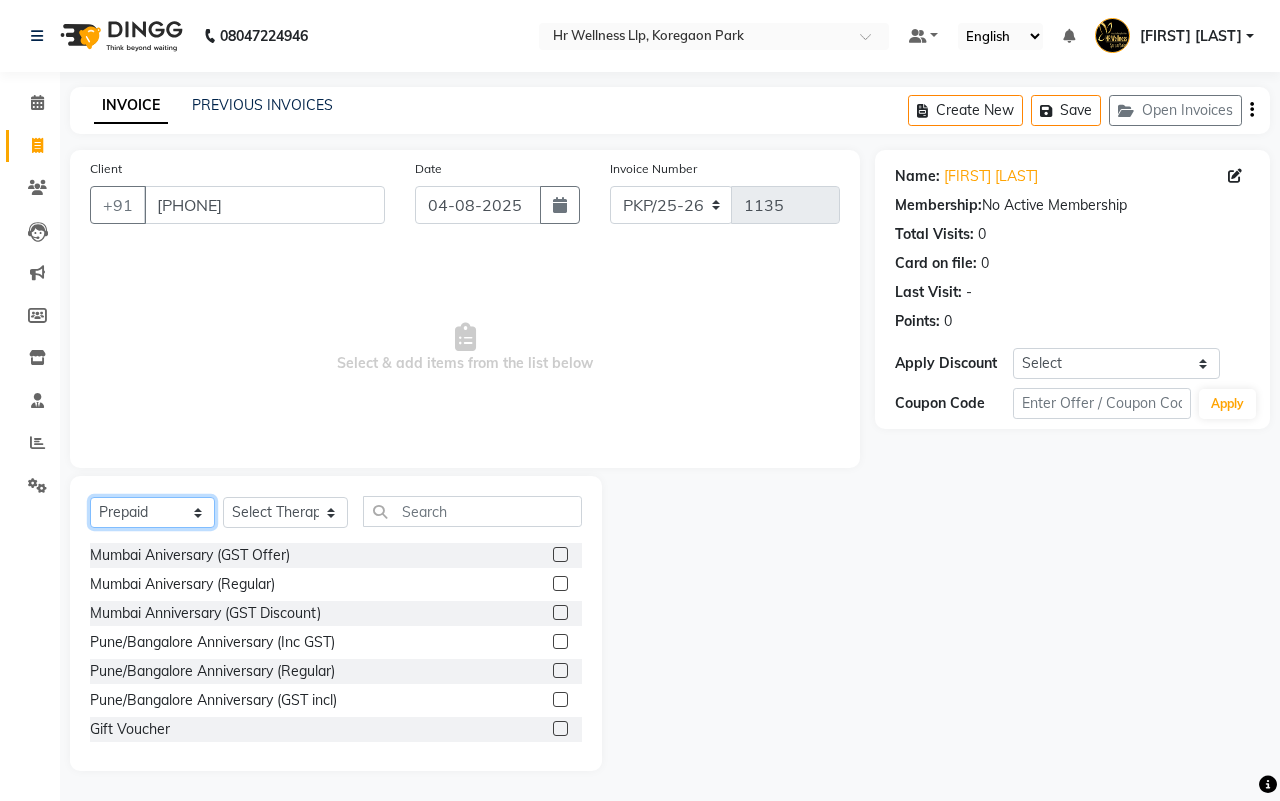 click on "Select  Service  Product  Membership  Package Voucher Prepaid Gift Card" 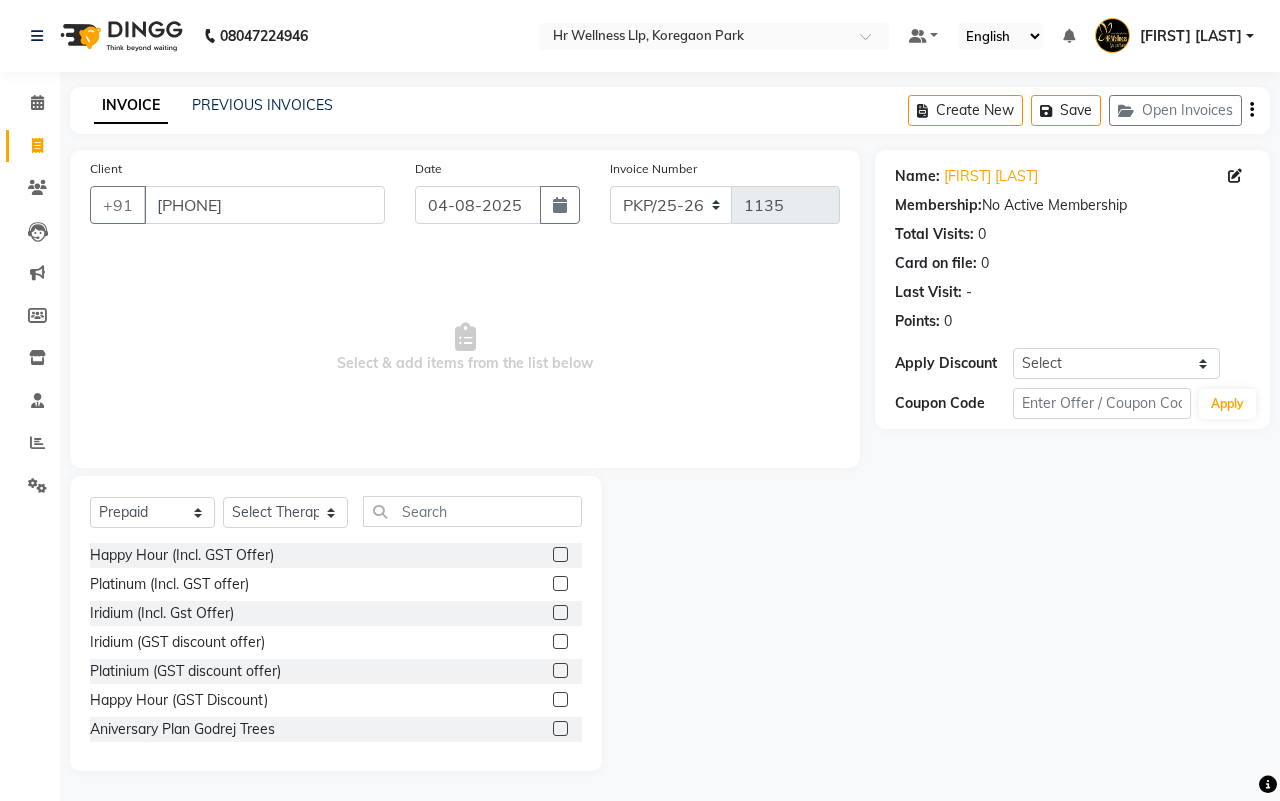click 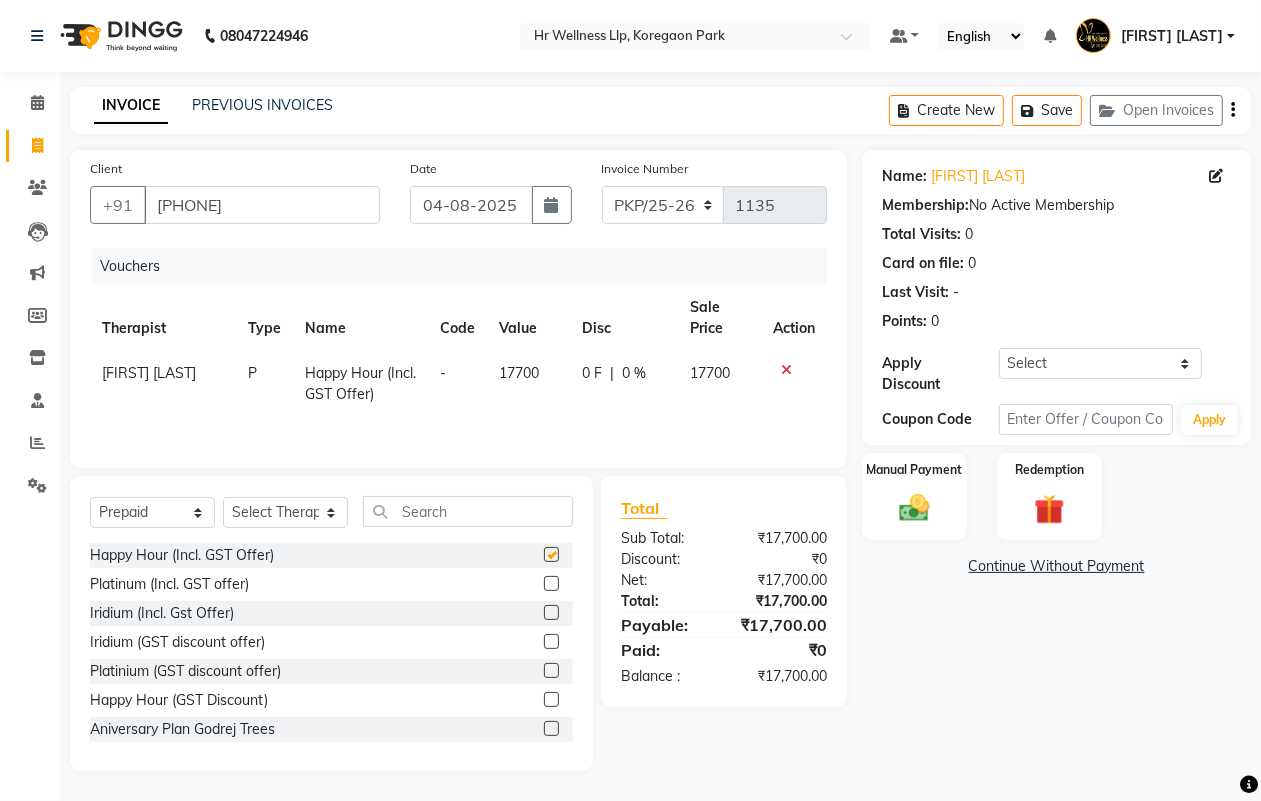 checkbox on "false" 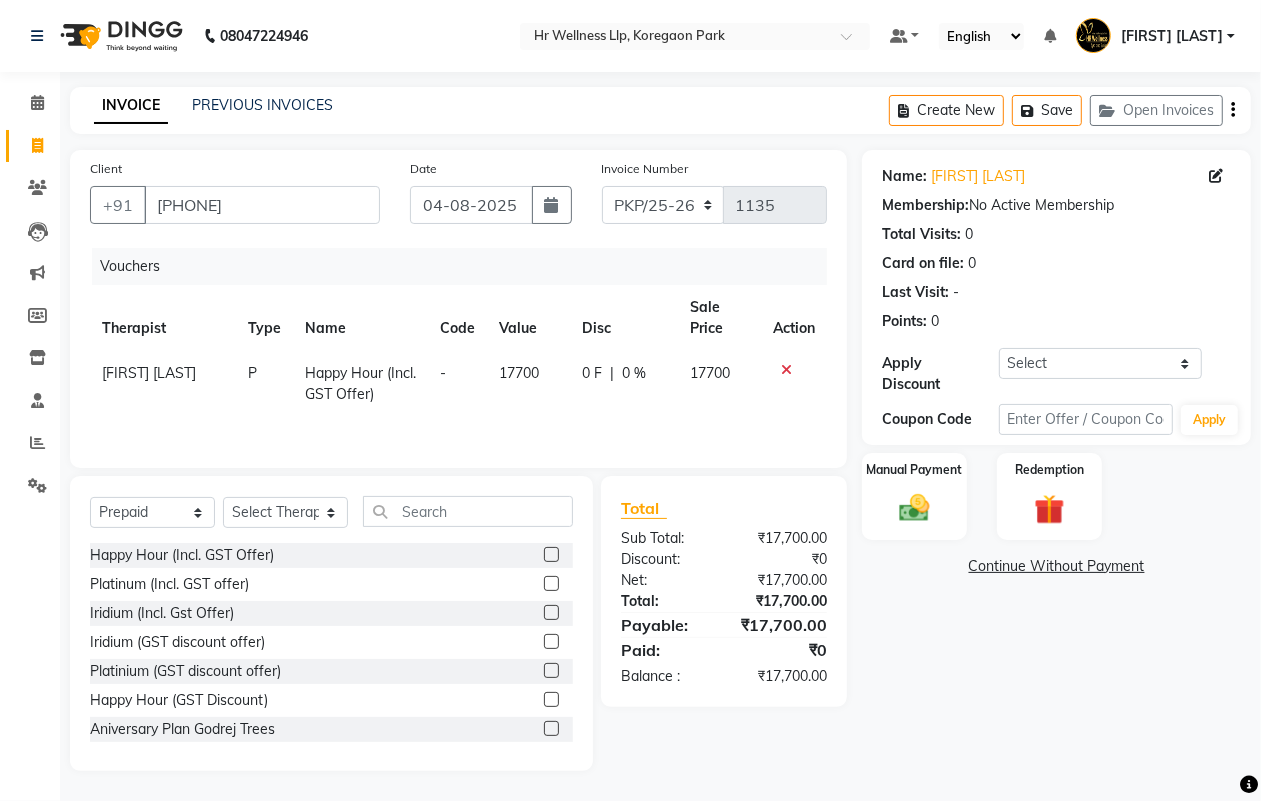 click on "17700" 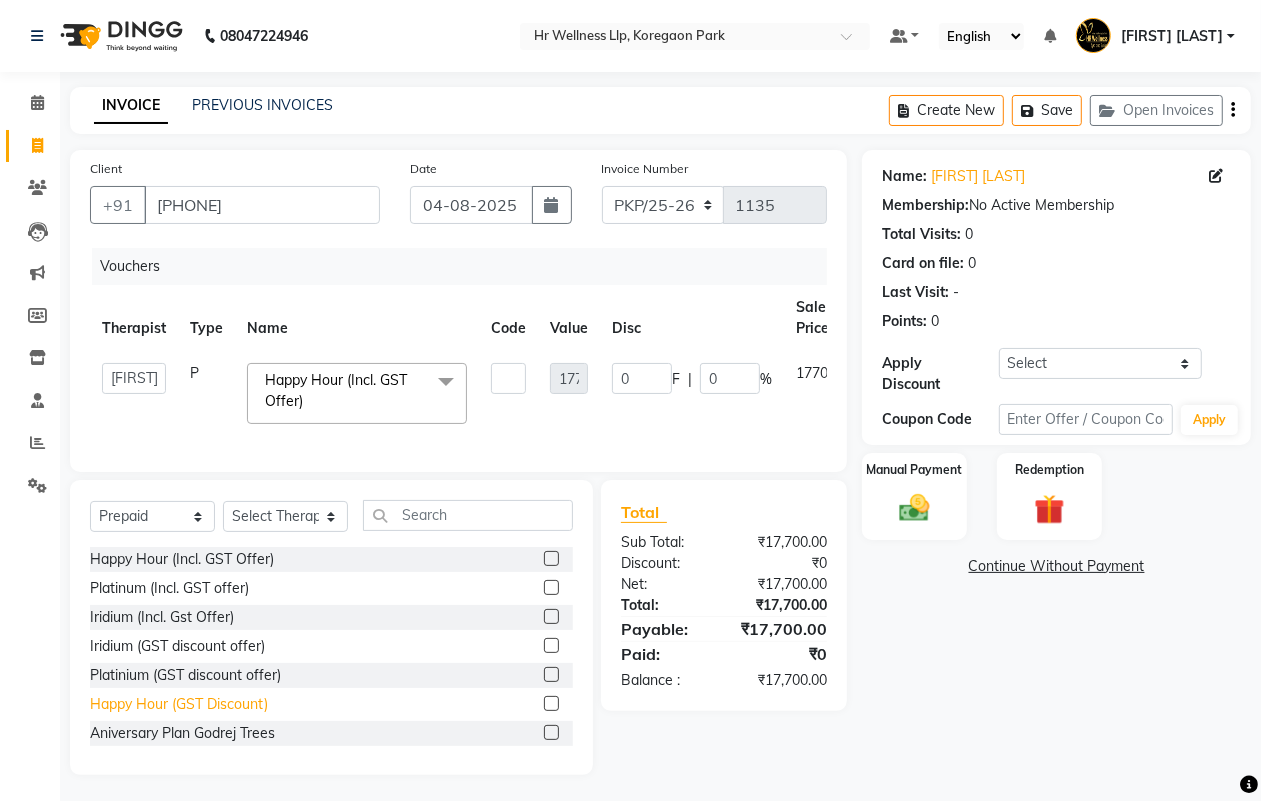 click on "Happy Hour (GST Discount)" 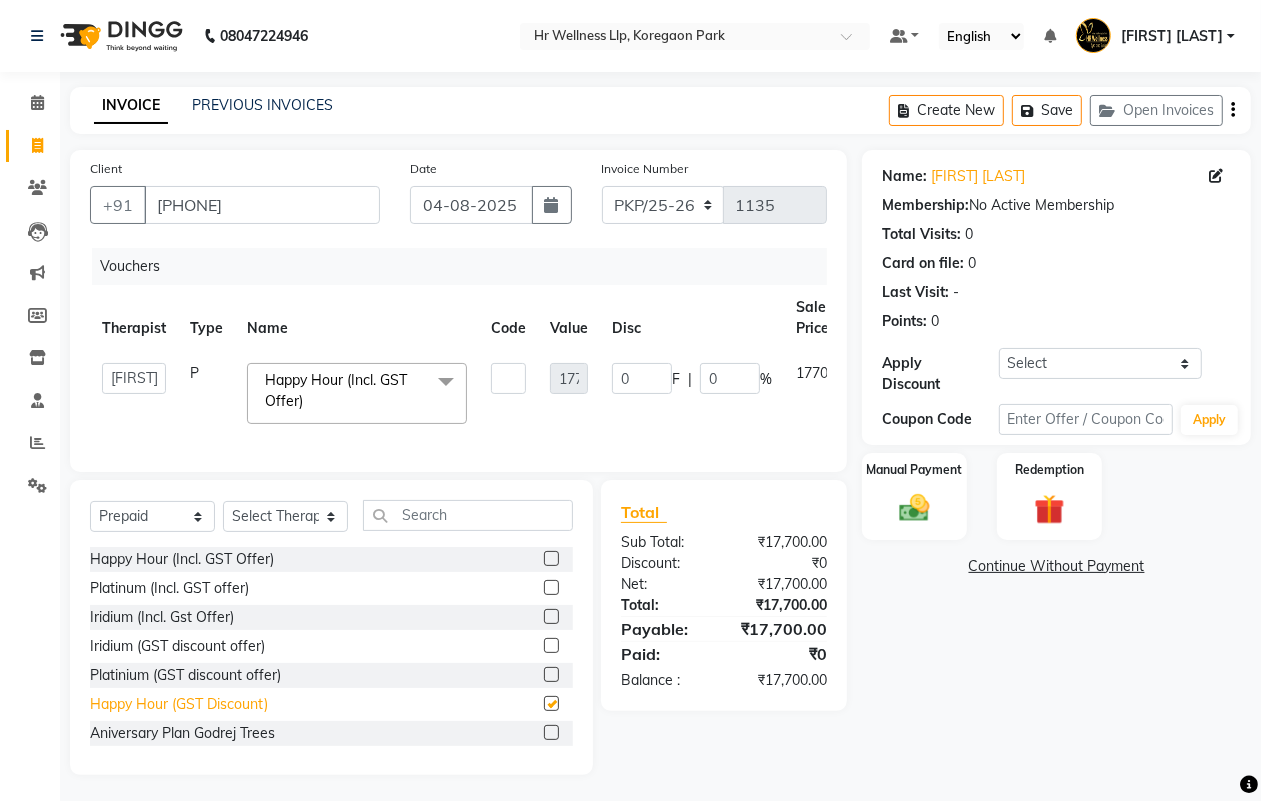 checkbox on "false" 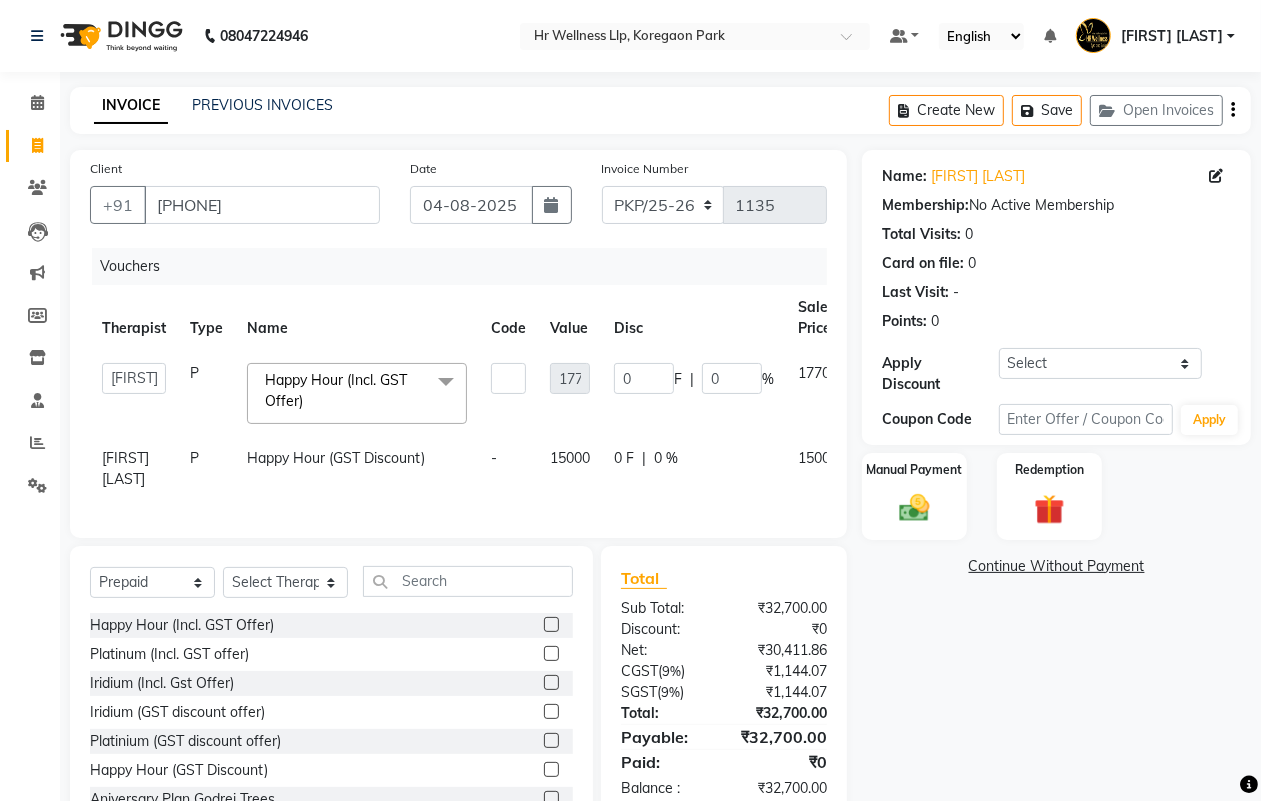 scroll, scrollTop: 0, scrollLeft: 96, axis: horizontal 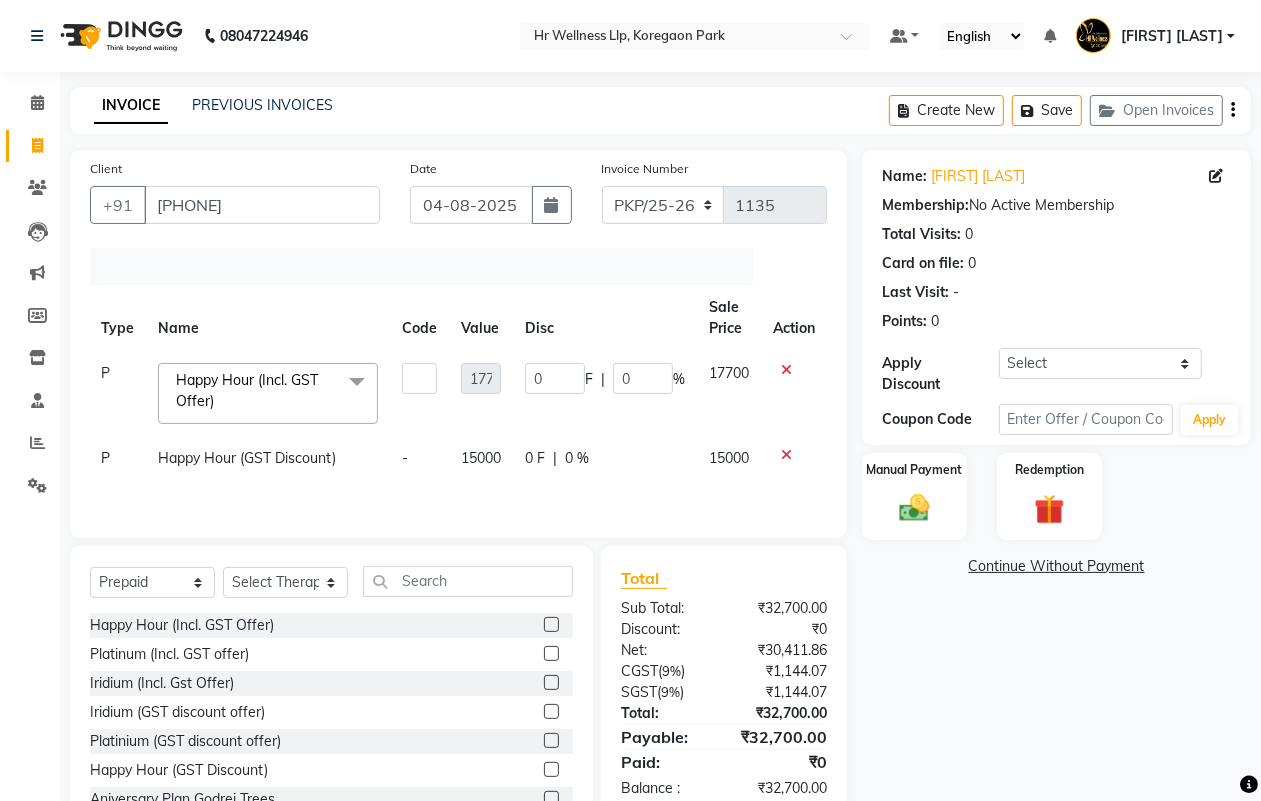click 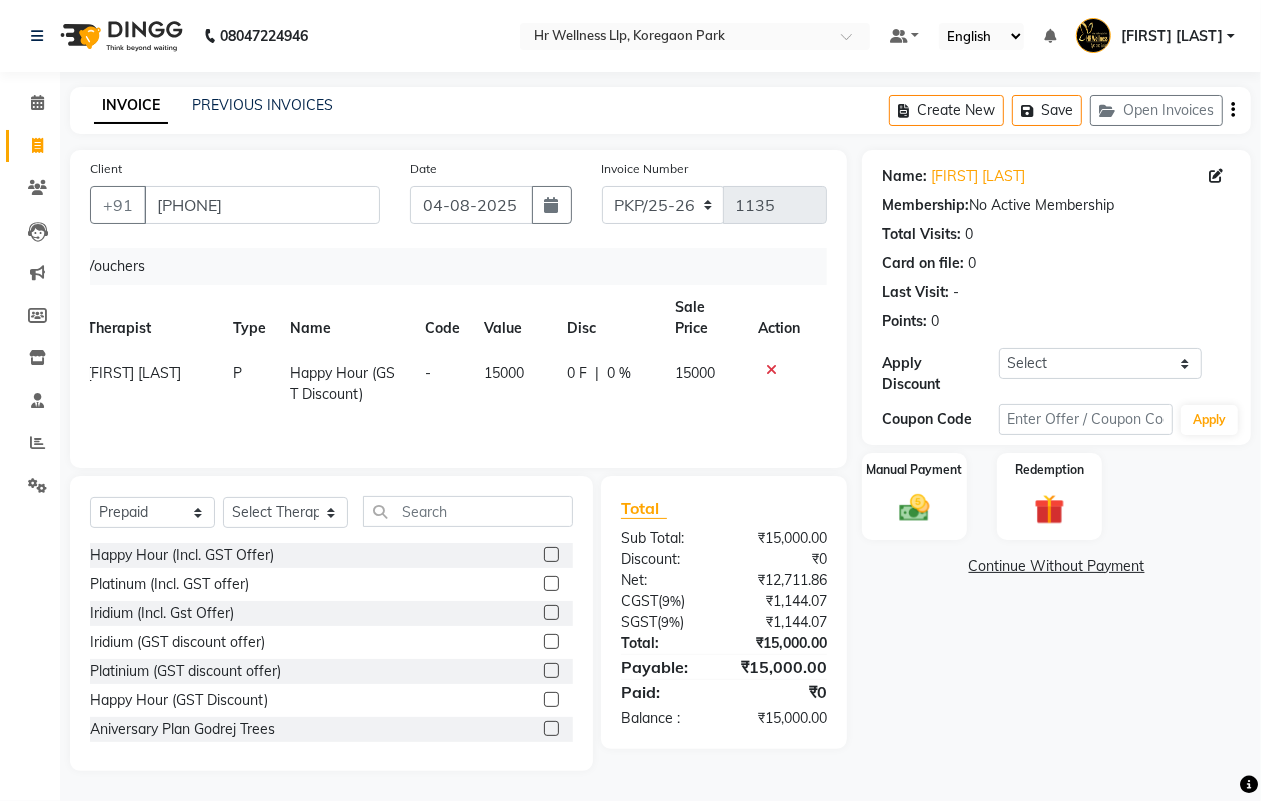 scroll, scrollTop: 0, scrollLeft: 15, axis: horizontal 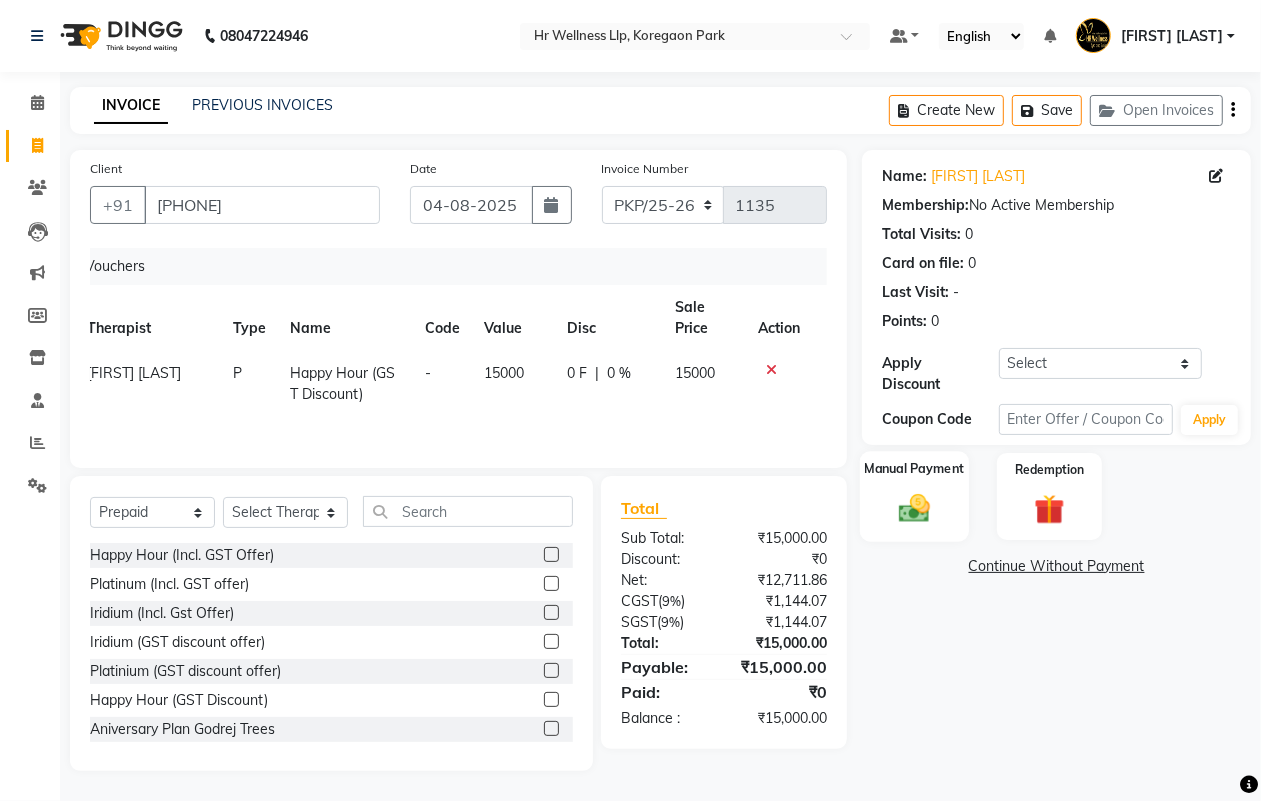 click 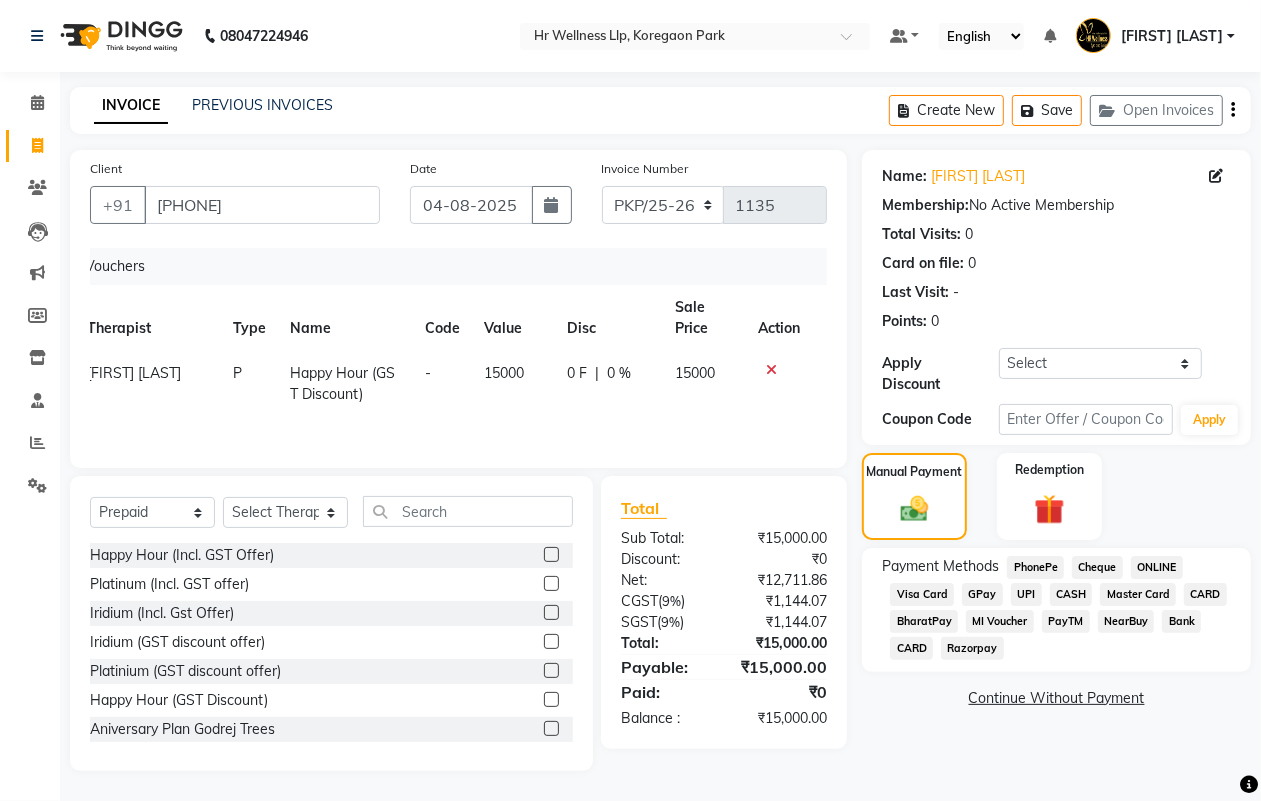 click on "CASH" 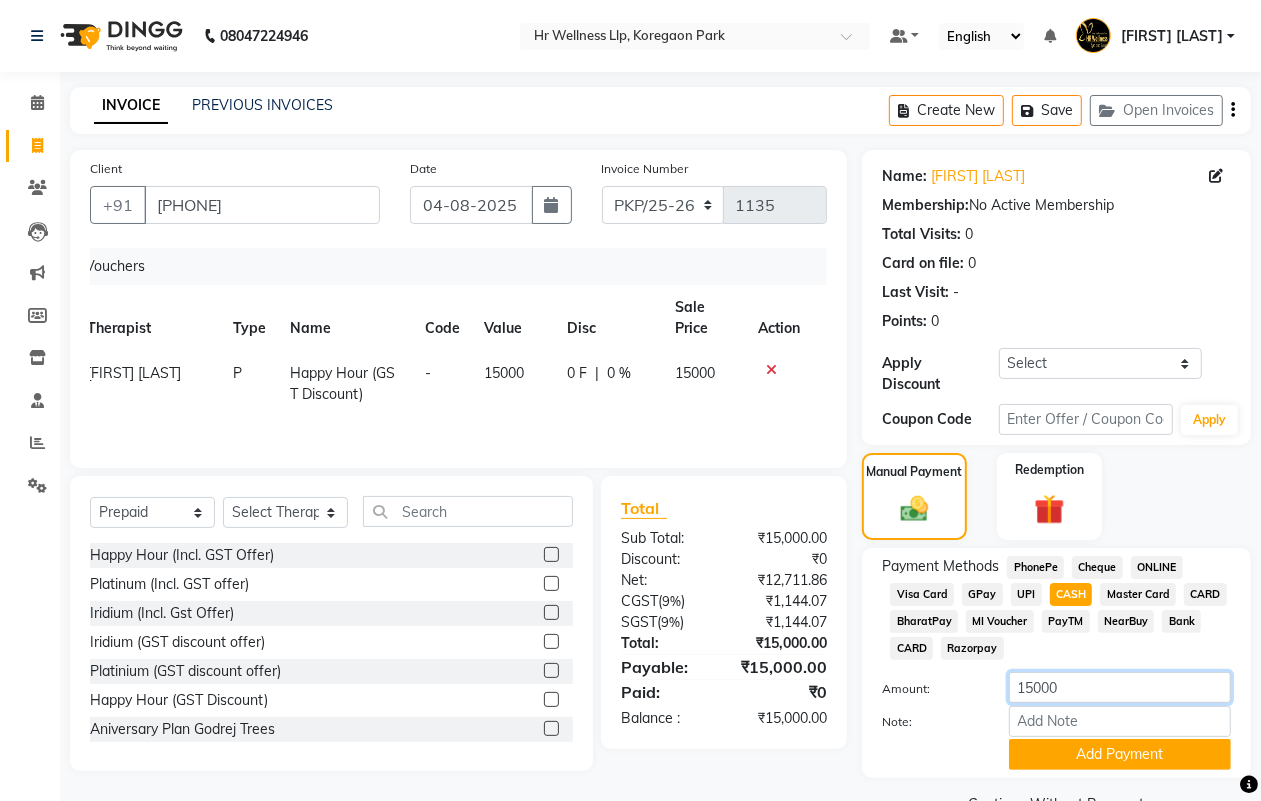 click on "15000" 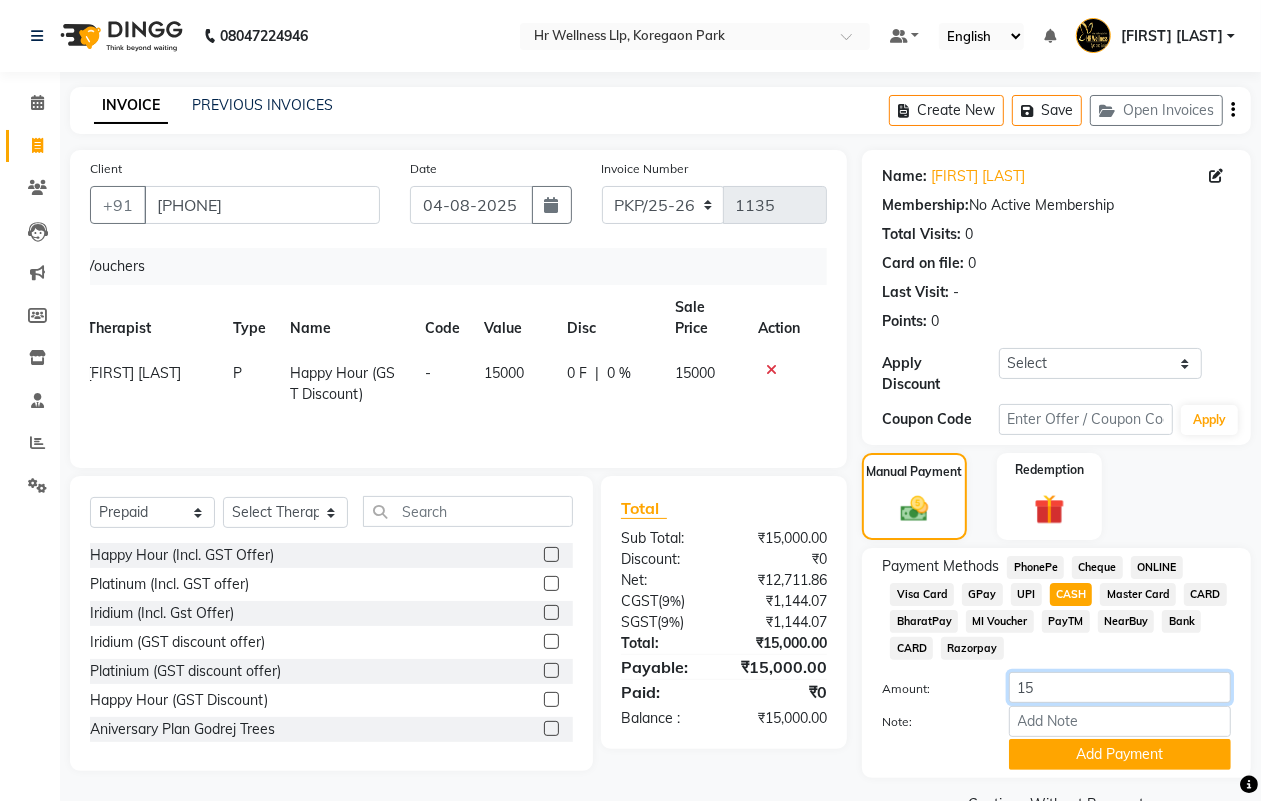 type on "1" 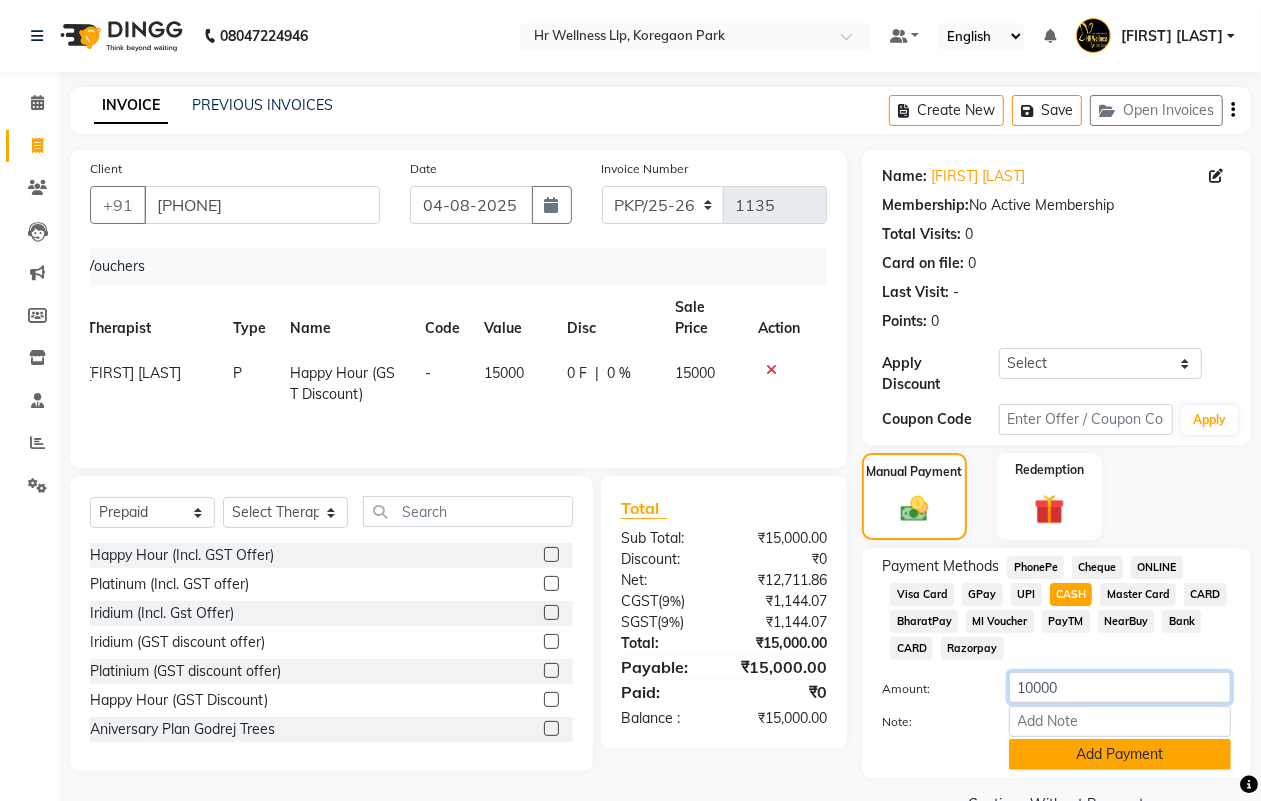 type on "10000" 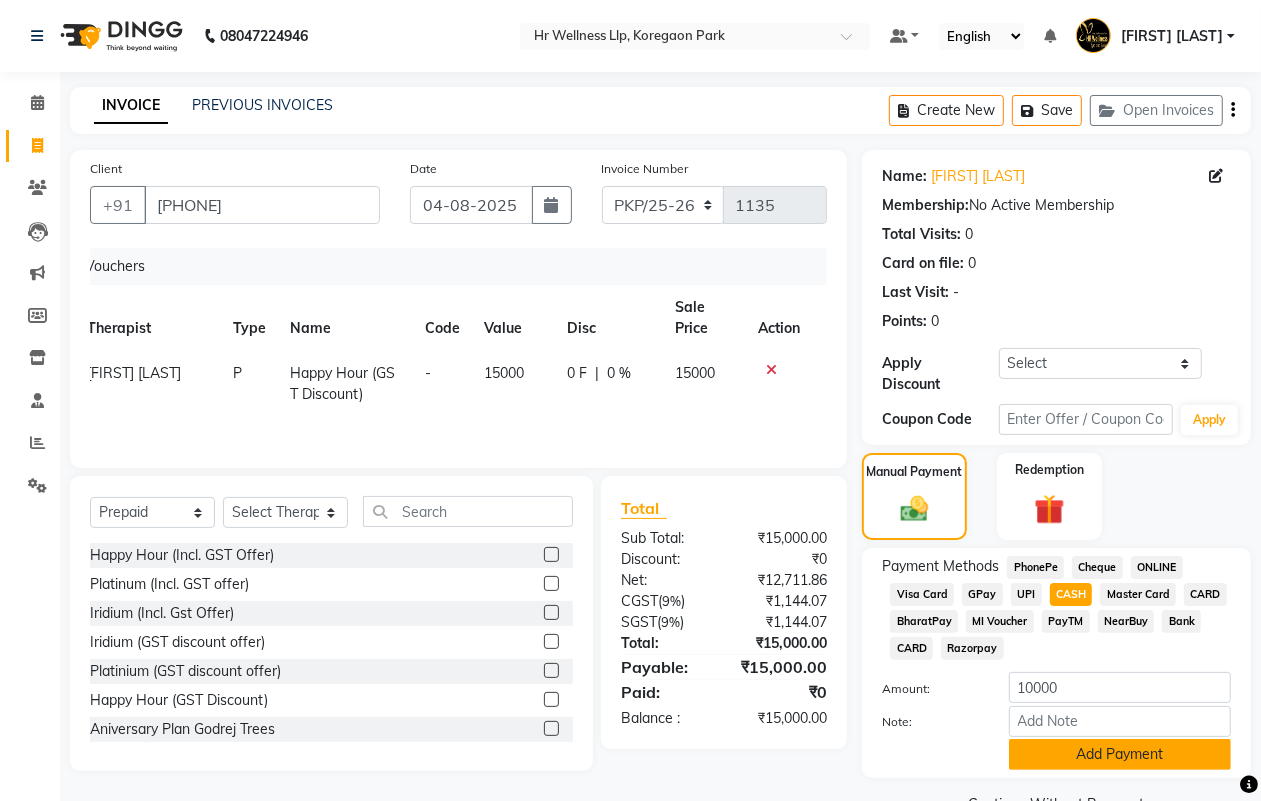 click on "Add Payment" 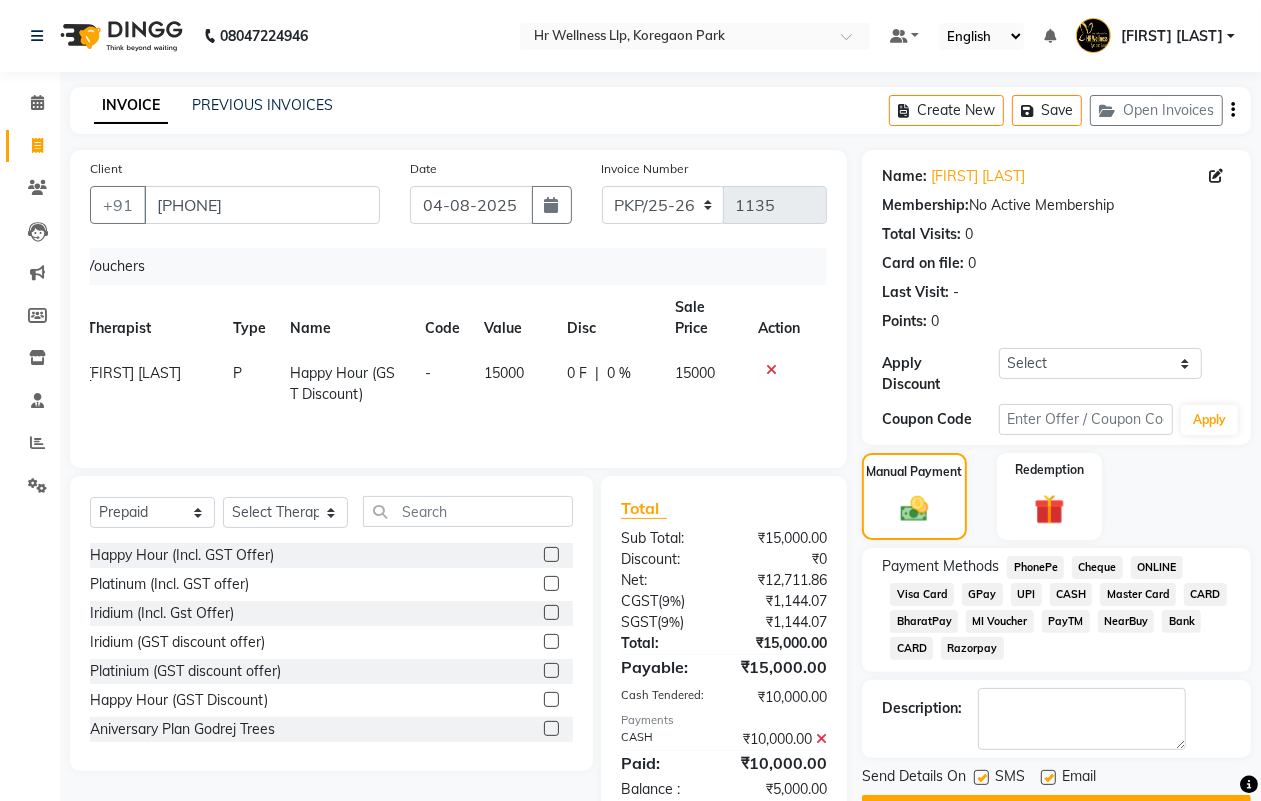 scroll, scrollTop: 73, scrollLeft: 0, axis: vertical 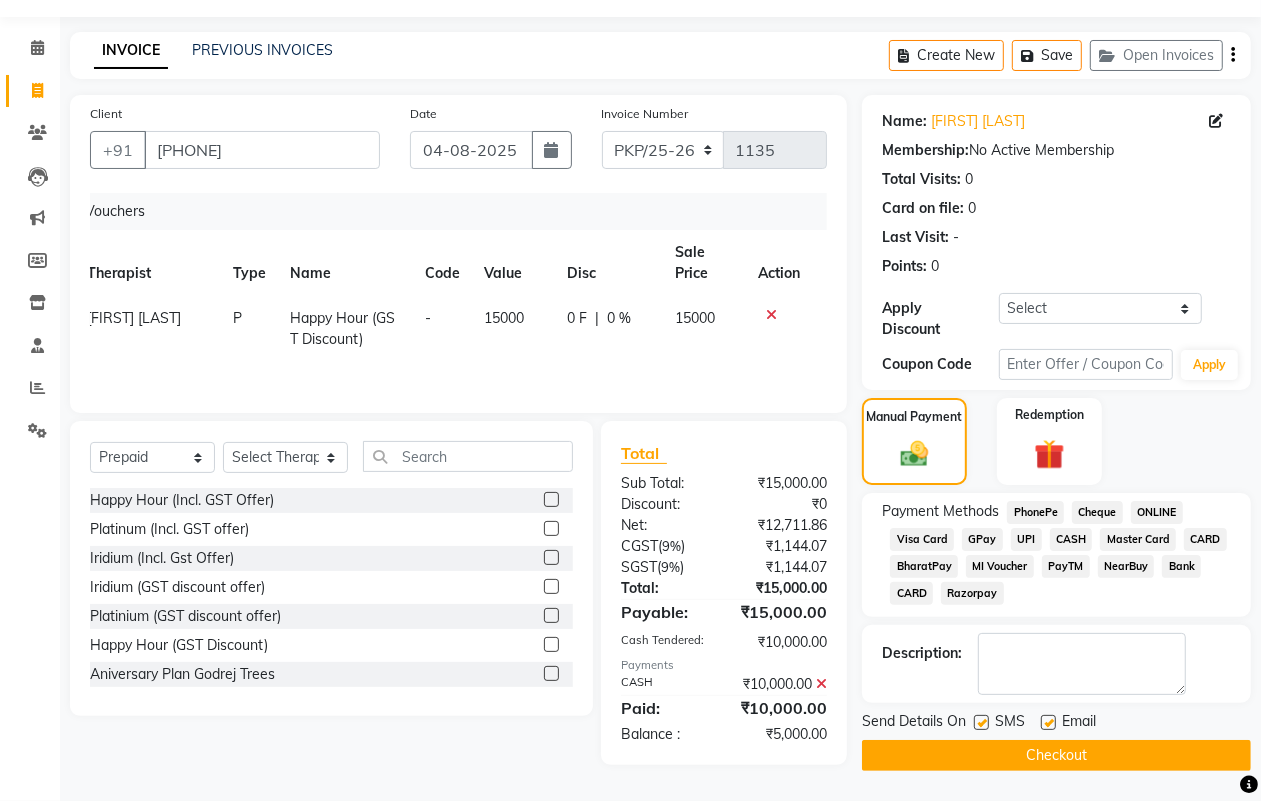 click on "Checkout" 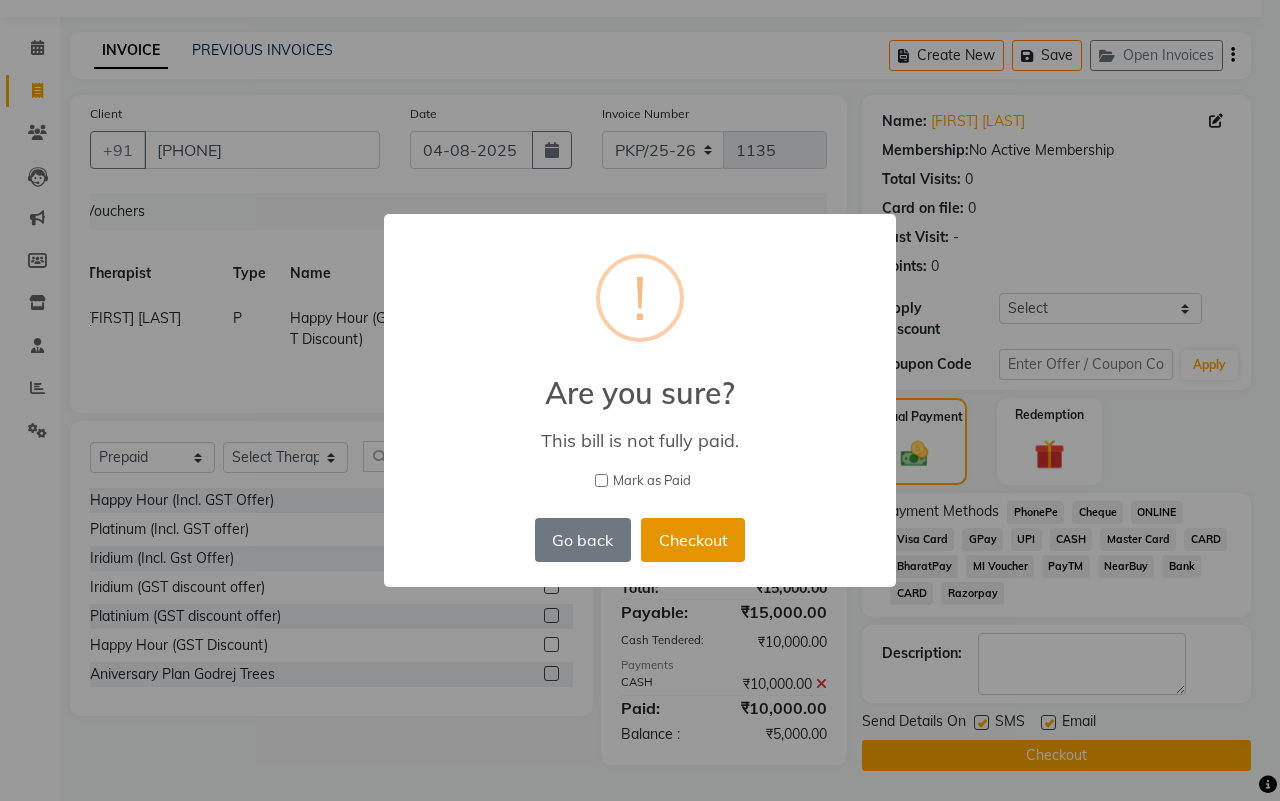 click on "Checkout" at bounding box center (693, 540) 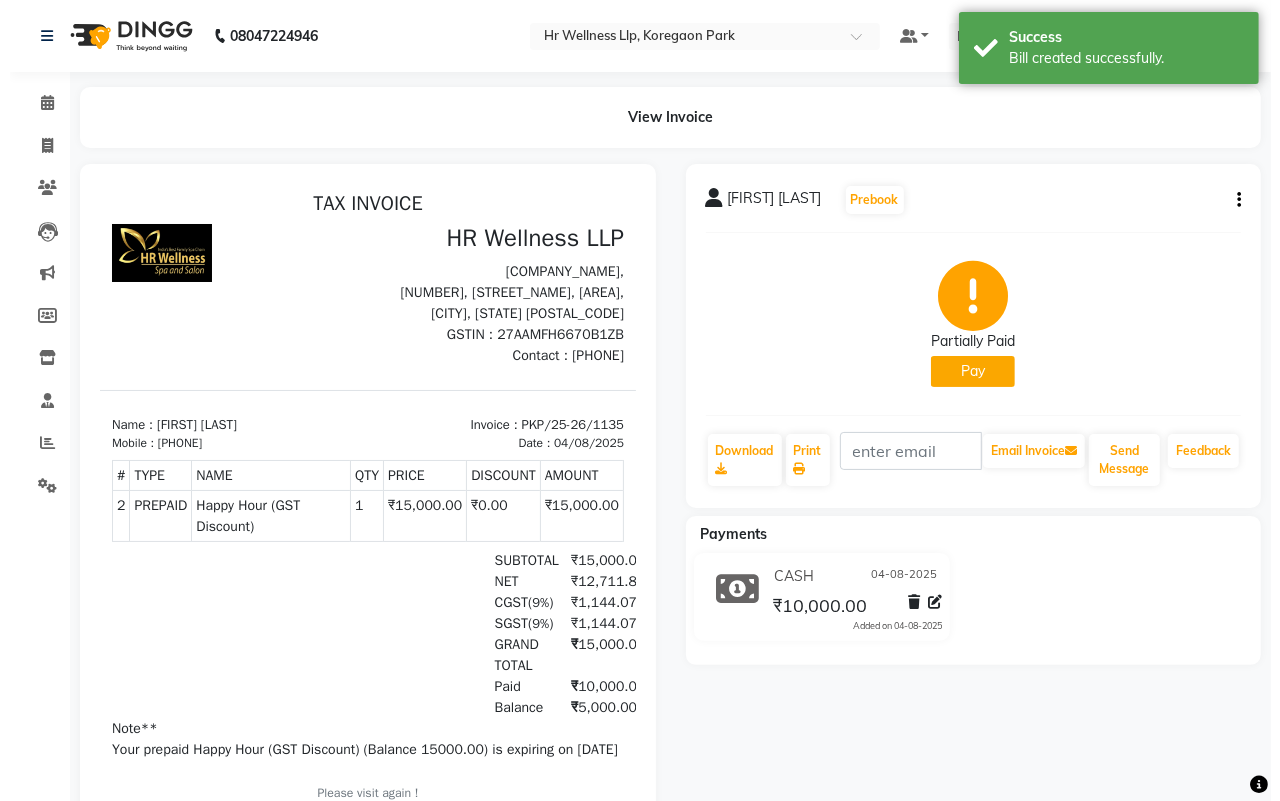 scroll, scrollTop: 0, scrollLeft: 0, axis: both 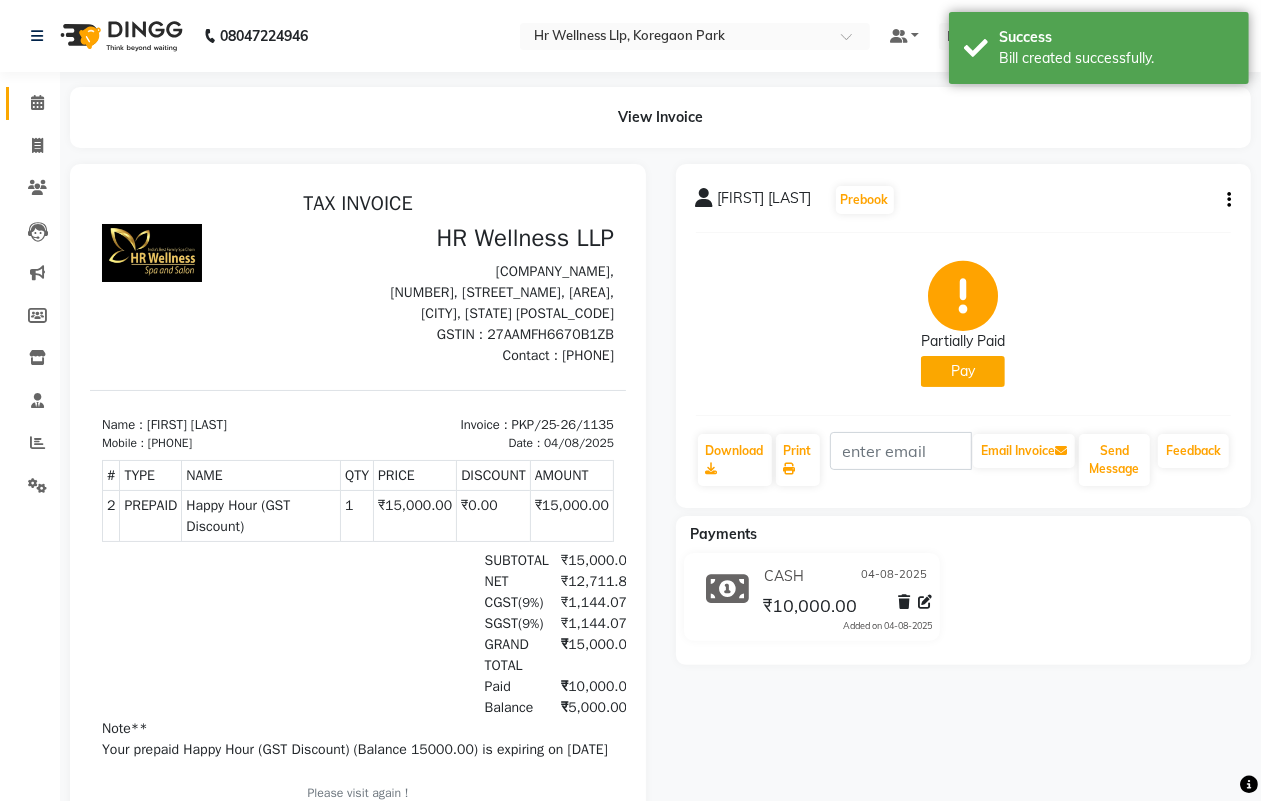 click 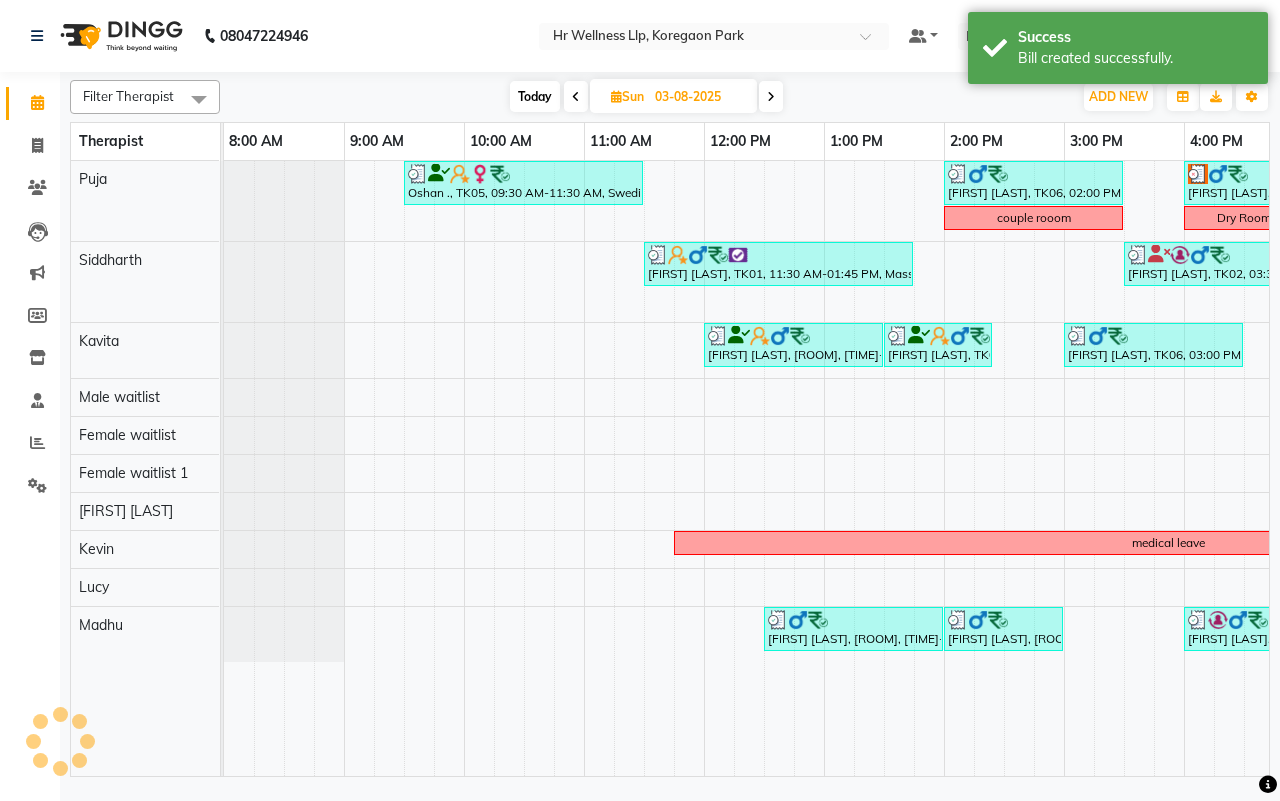 scroll, scrollTop: 0, scrollLeft: 0, axis: both 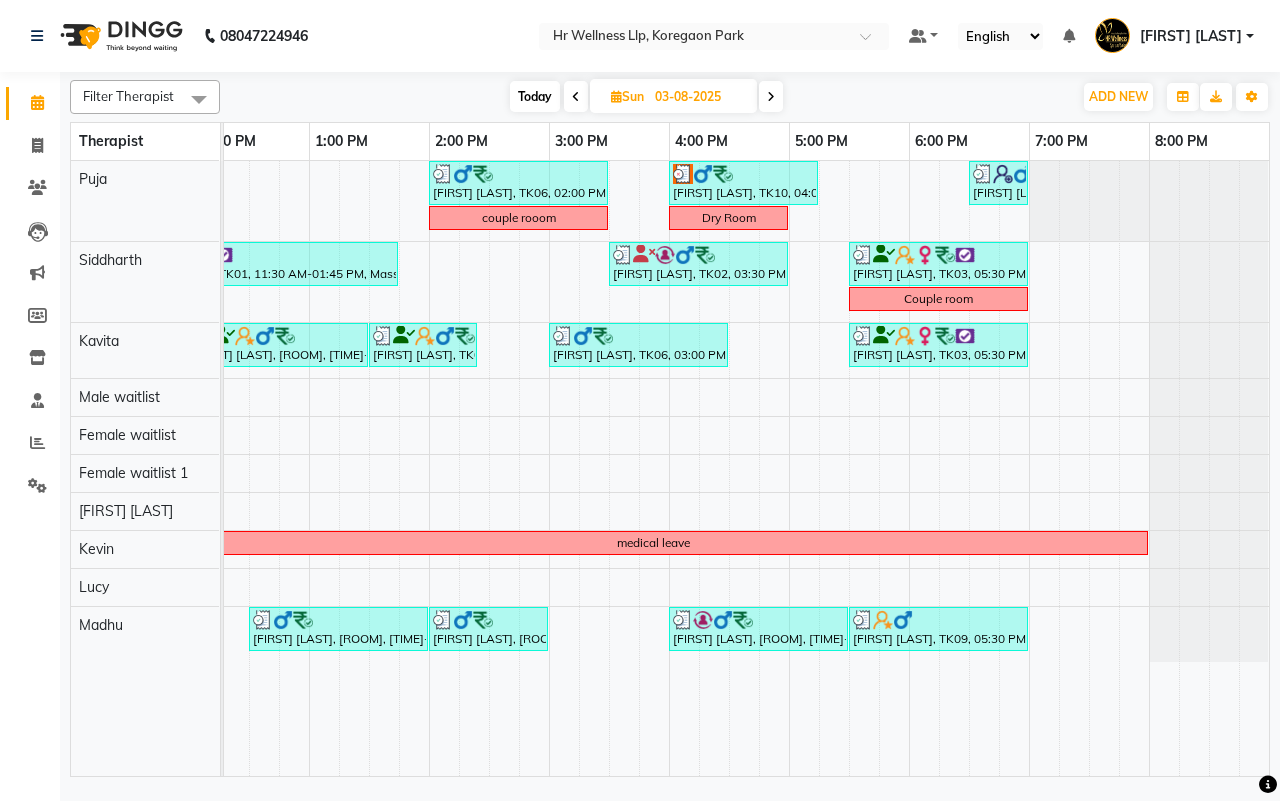 click at bounding box center [771, 97] 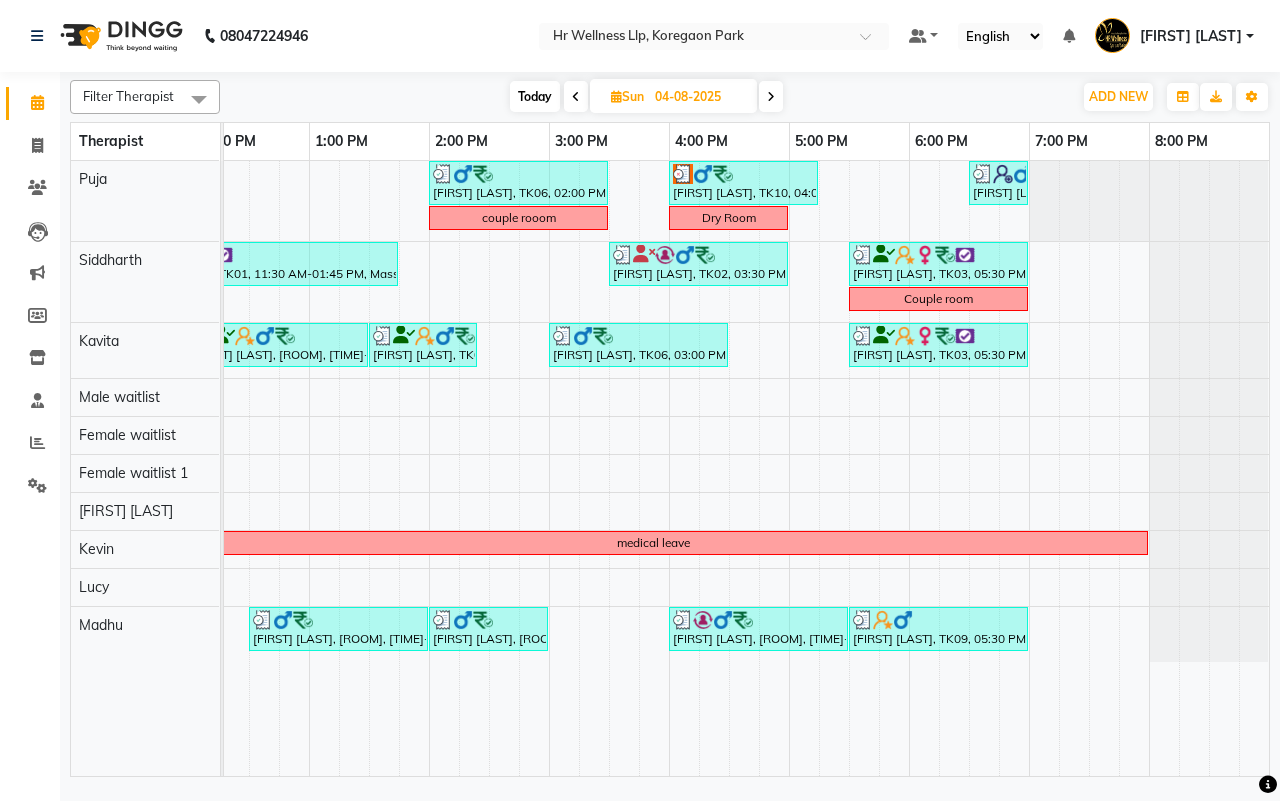 scroll, scrollTop: 0, scrollLeft: 0, axis: both 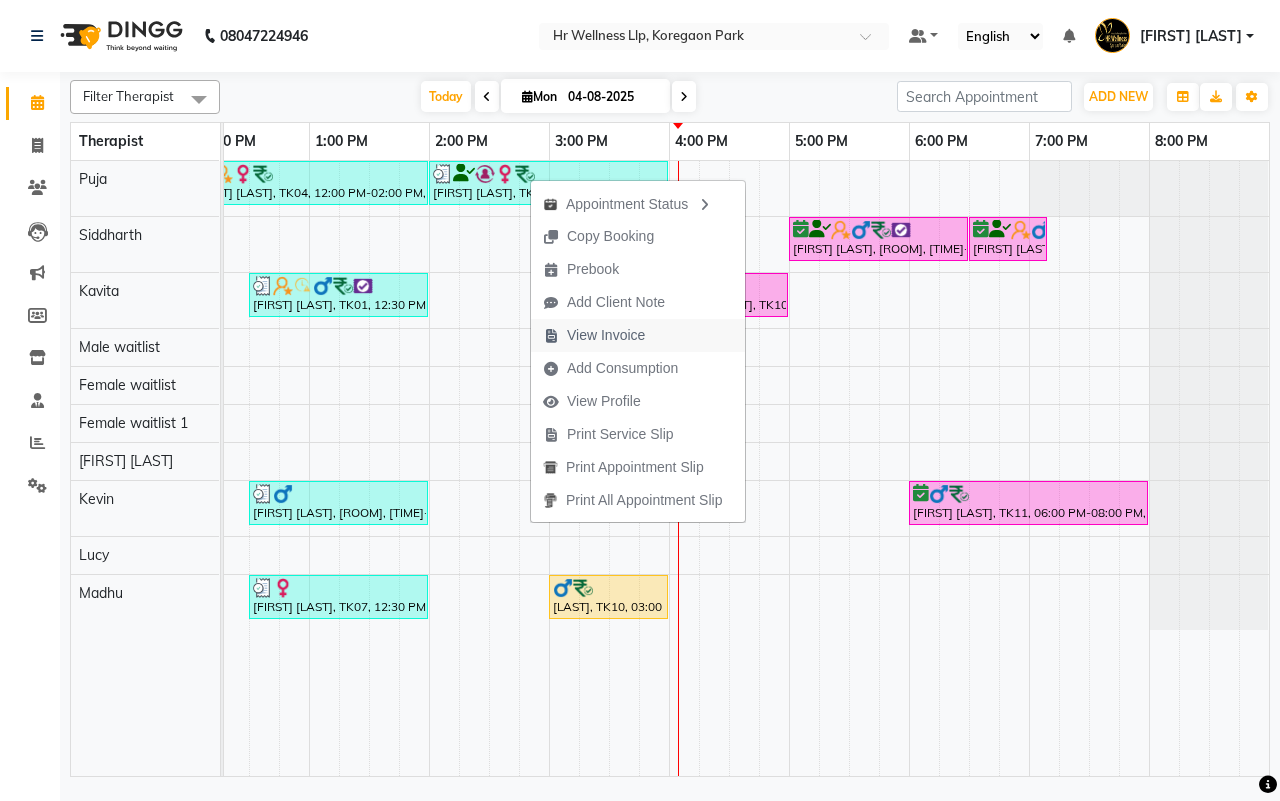 click on "View Invoice" at bounding box center [606, 335] 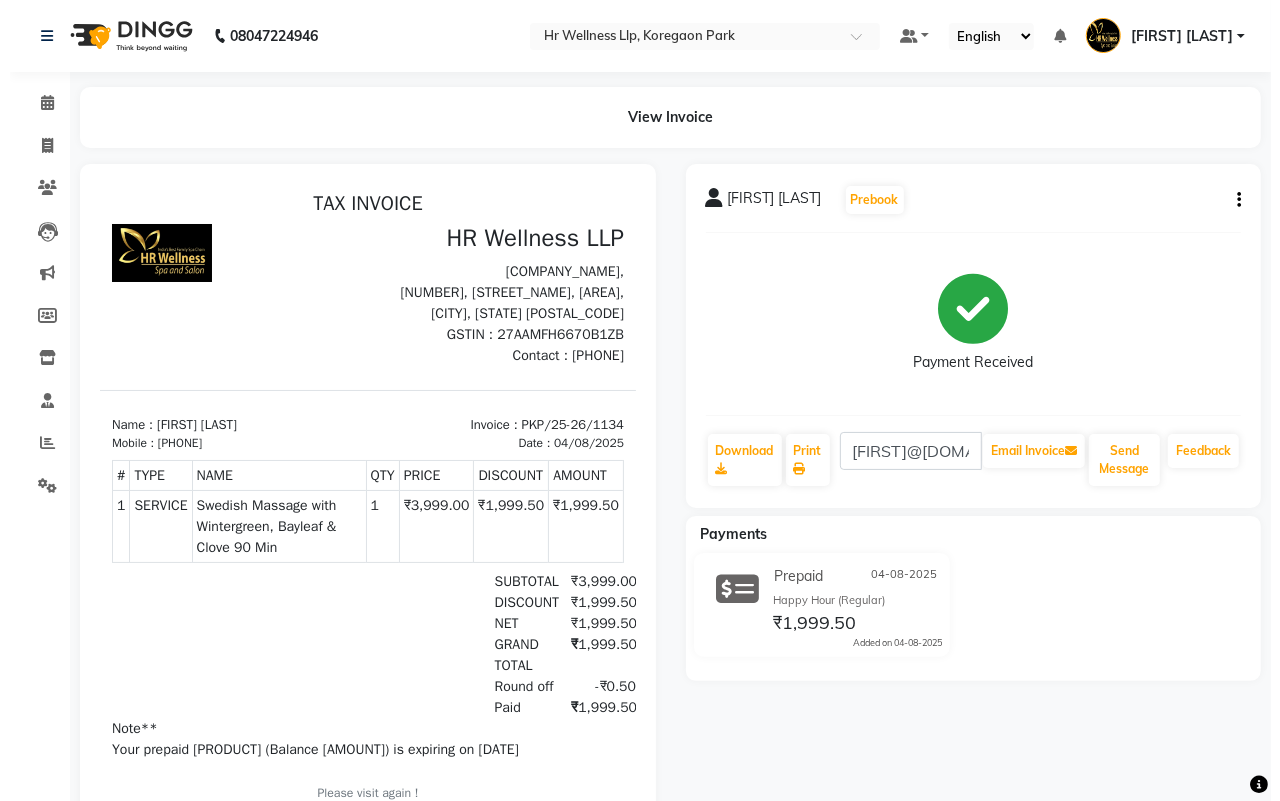 scroll, scrollTop: 35, scrollLeft: 0, axis: vertical 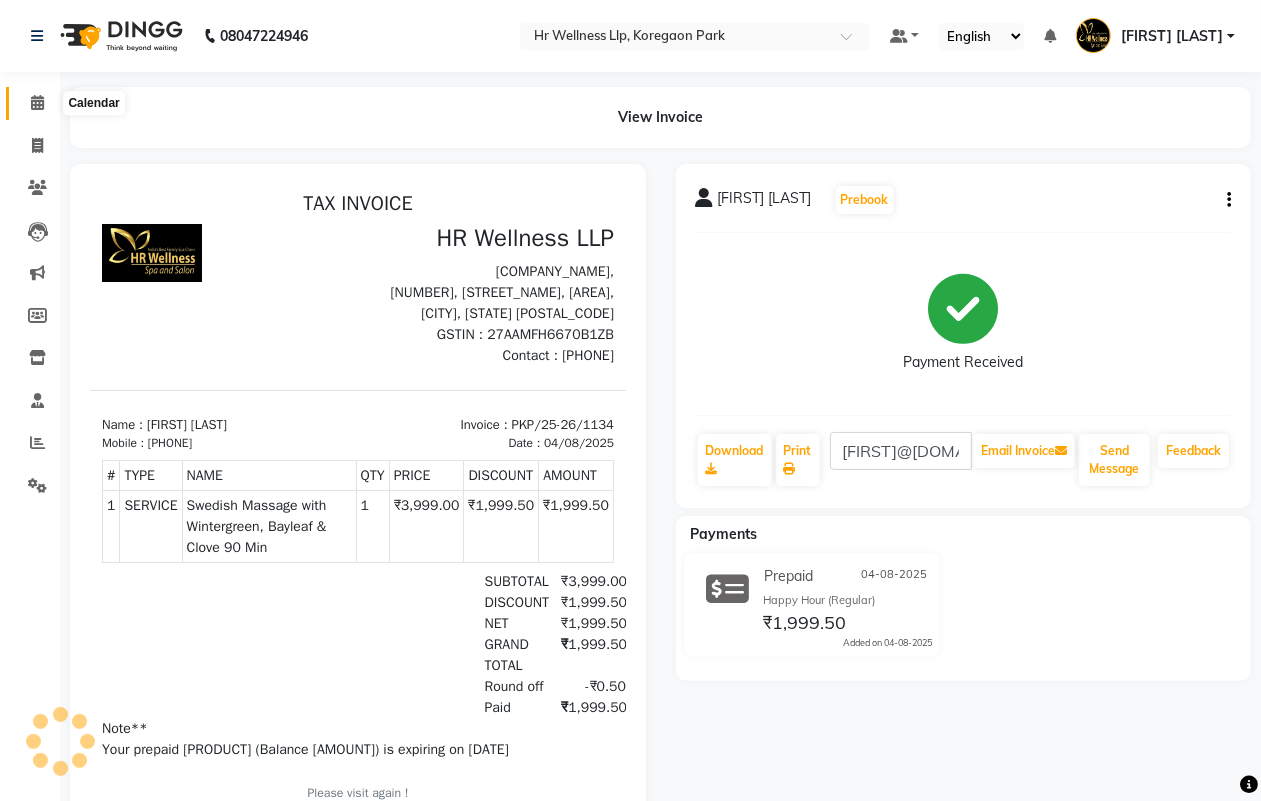 click 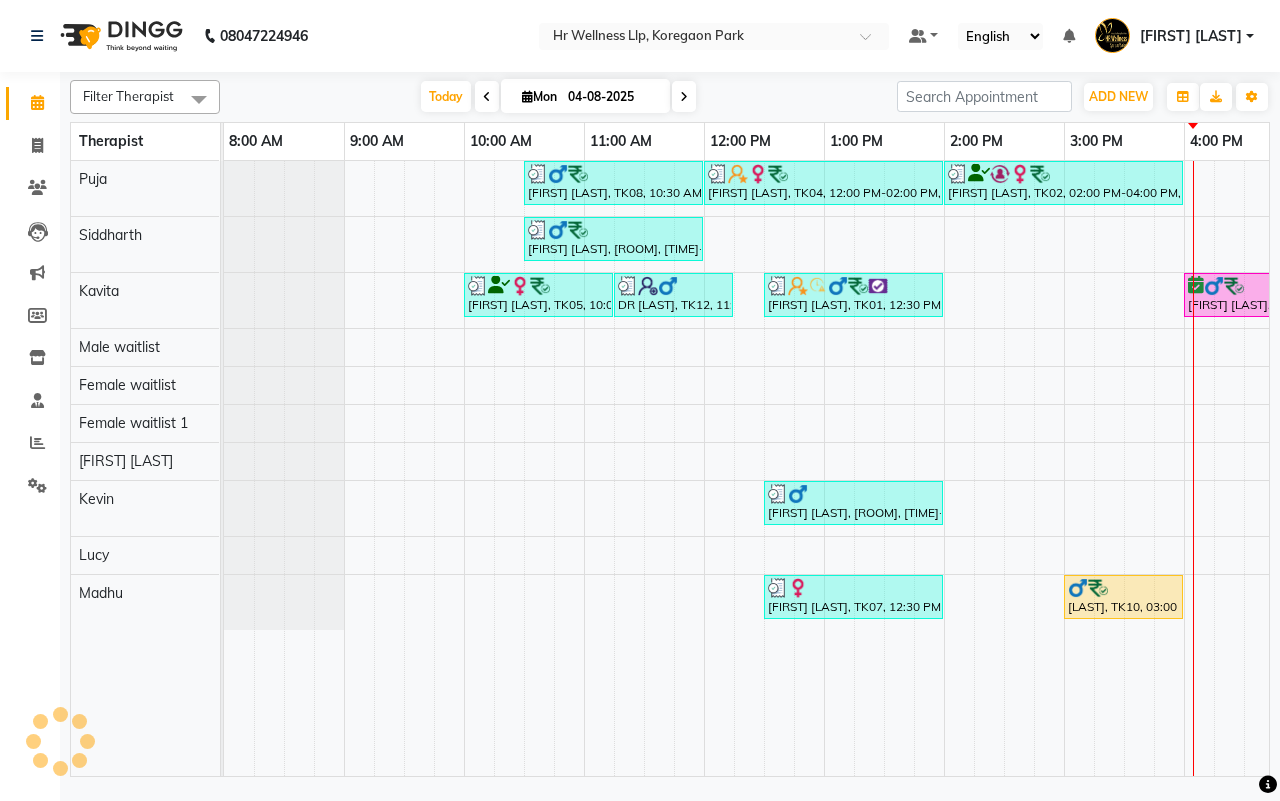 scroll, scrollTop: 0, scrollLeft: 0, axis: both 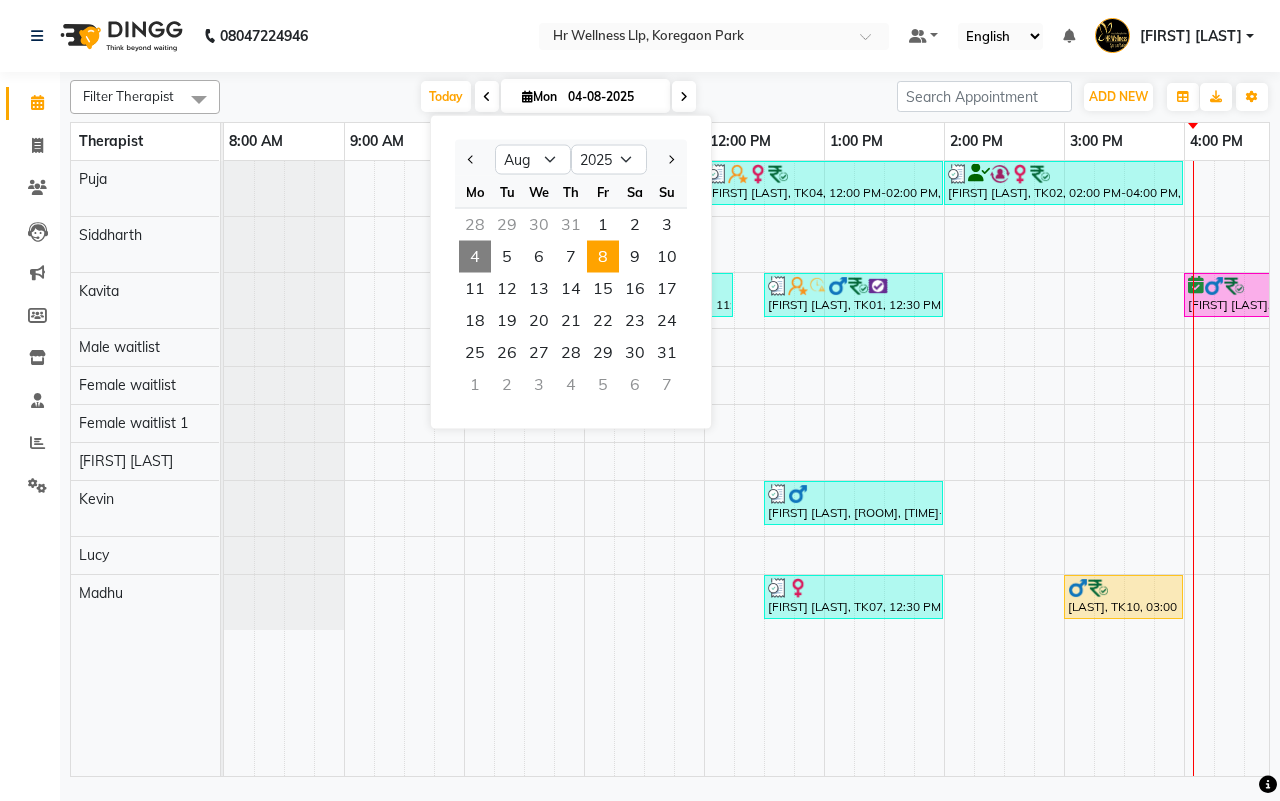 click on "8" at bounding box center (603, 257) 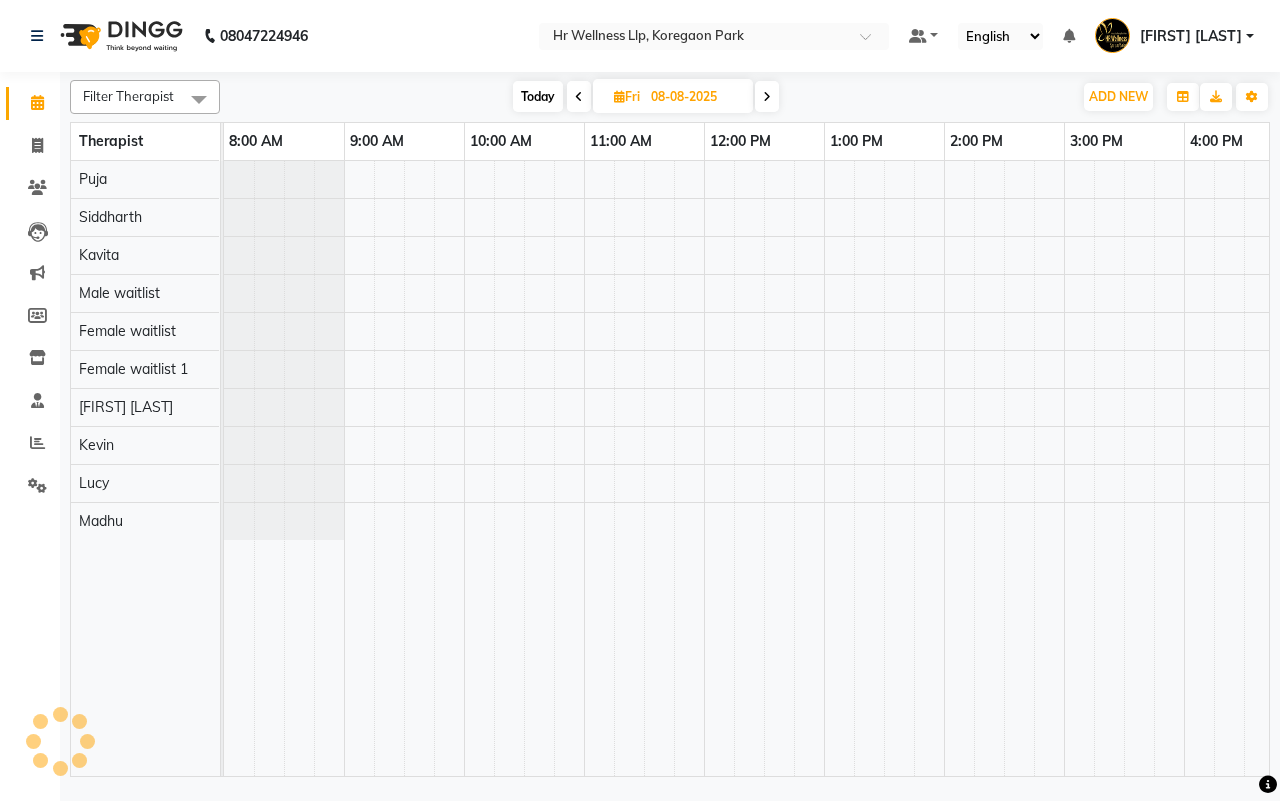 scroll, scrollTop: 0, scrollLeft: 515, axis: horizontal 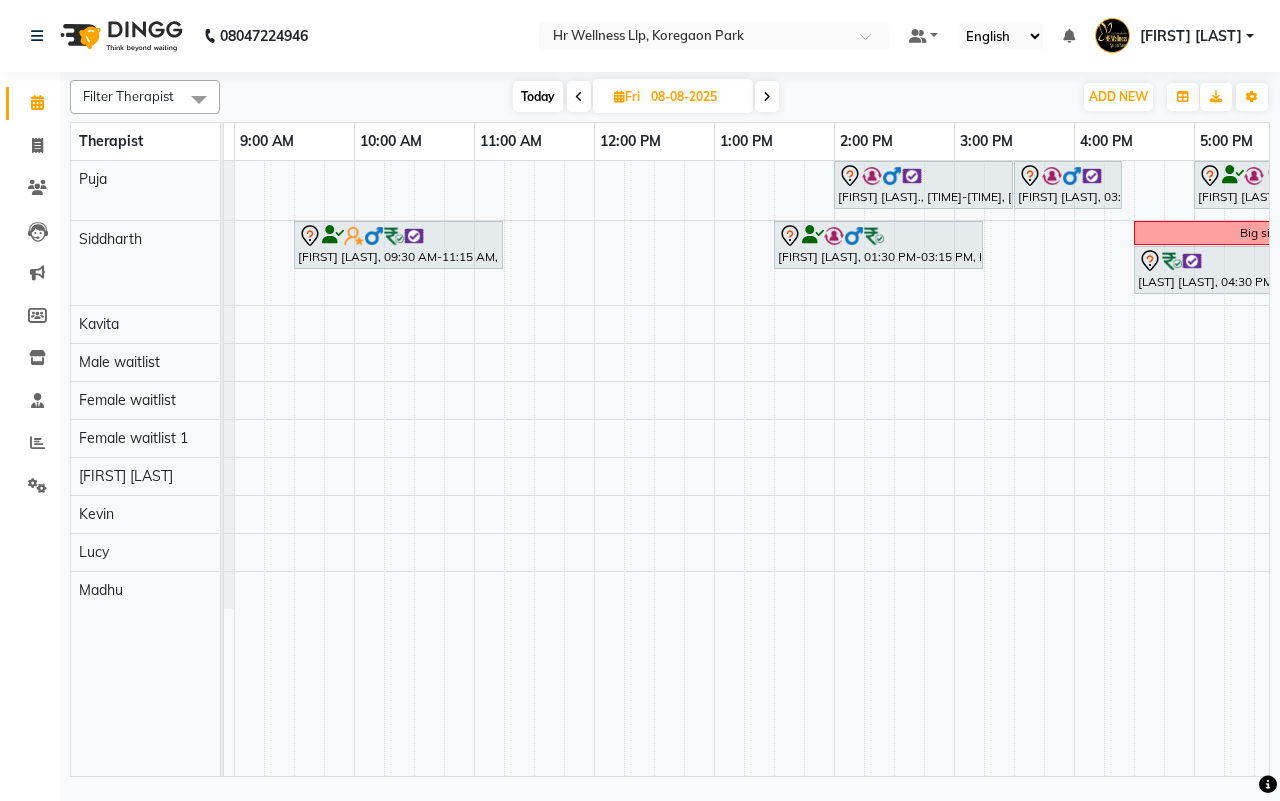 click on "Today" at bounding box center (538, 96) 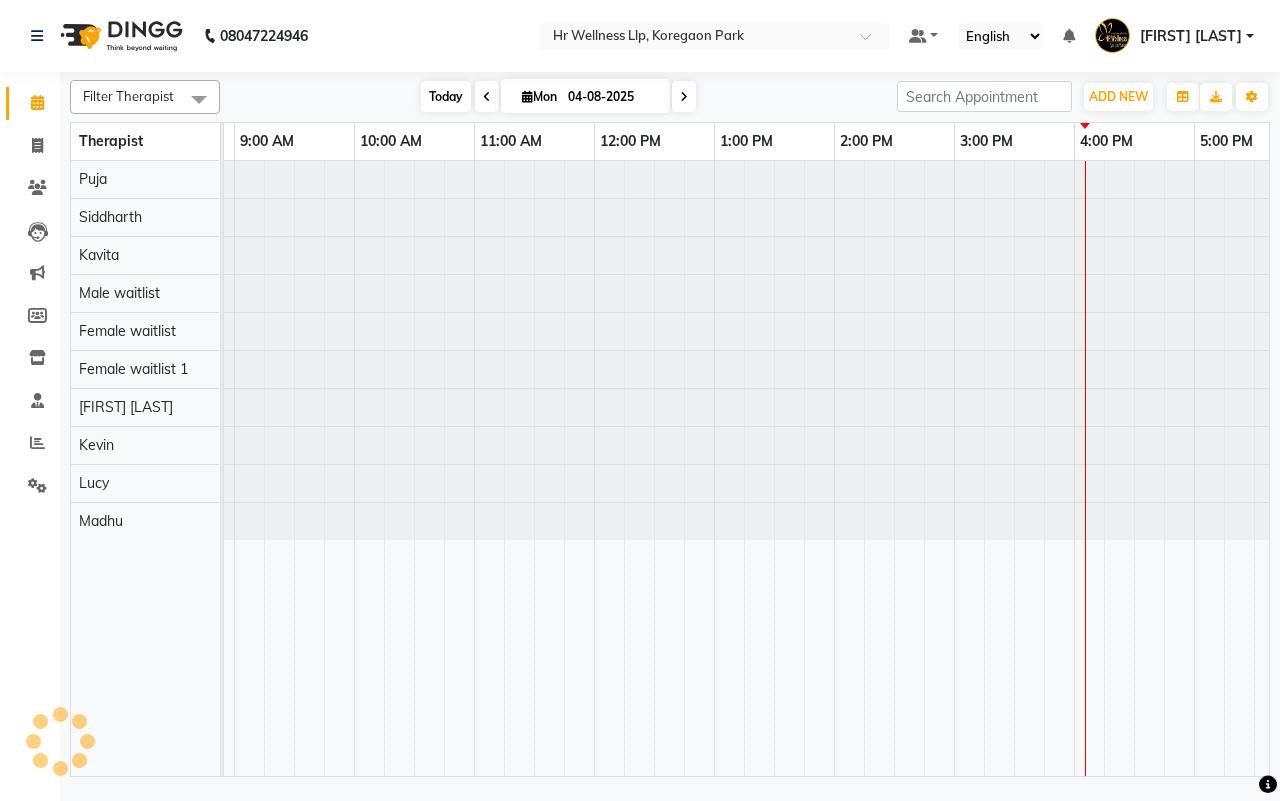 scroll, scrollTop: 0, scrollLeft: 515, axis: horizontal 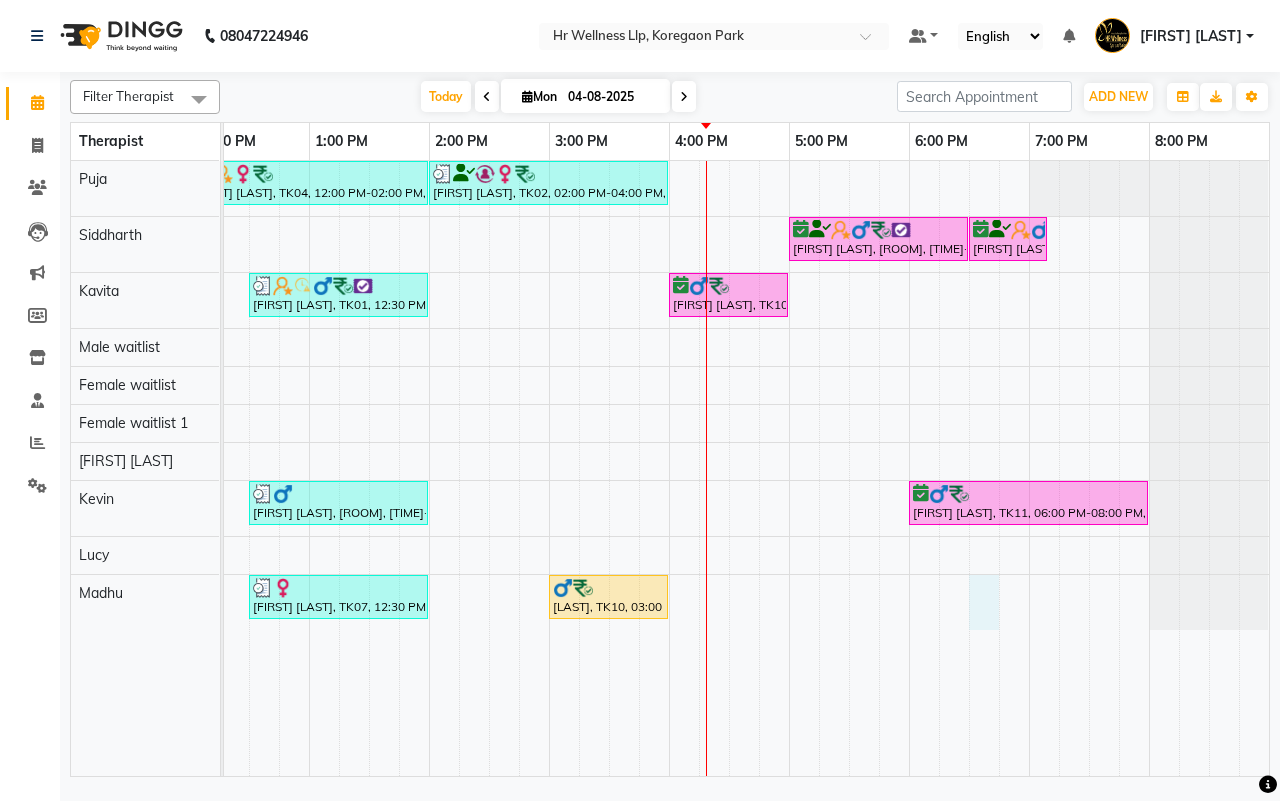 click on "Shishir V, TK08, 10:30 AM-12:00 PM, Swedish Massage 60 Min     Swarna Kulkarni, TK04, 12:00 PM-02:00 PM, Radiating Aromatherapy Massage with Frankincense, Orange and Lavender 90 Min     Kirti Sirasala, TK02, 02:00 PM-04:00 PM, Swedish Massage with Wintergreen, Bayleaf & Clove 90 Min     Shishir V, TK08, 10:30 AM-12:00 PM, Swedish Massage with Wintergreen, Bayleaf & Clove 60 Min     Chetan Patwardhan, TK03, 05:00 PM-06:30 PM, Massage 90 Min     Chetan Patwardhan, TK03, 06:30 PM-07:10 PM, 10 mins complimentary Service     Preeti Kothari, TK05, 10:00 AM-11:15 AM, Deep Tissue Massage with Wintergreen oil 60 Min     DR Sahil, TK12, 11:15 AM-12:15 PM, Deep Tissue Massage with Wintergreen oil 60 Min     K C Joshi, TK01, 12:30 PM-02:00 PM, Swedish Massage with Wintergreen, Bayleaf & Clove 60 Min     SUDHIR GAONKAR, TK10, 04:00 PM-05:00 PM, Lightening Facial     Nitesh Shinde, TK09, 12:30 PM-02:00 PM, Swedish Massage 60 Min     Aakkash Bohrade, TK11, 06:00 PM-08:00 PM, Swedish Massage 90 Min" at bounding box center (489, 468) 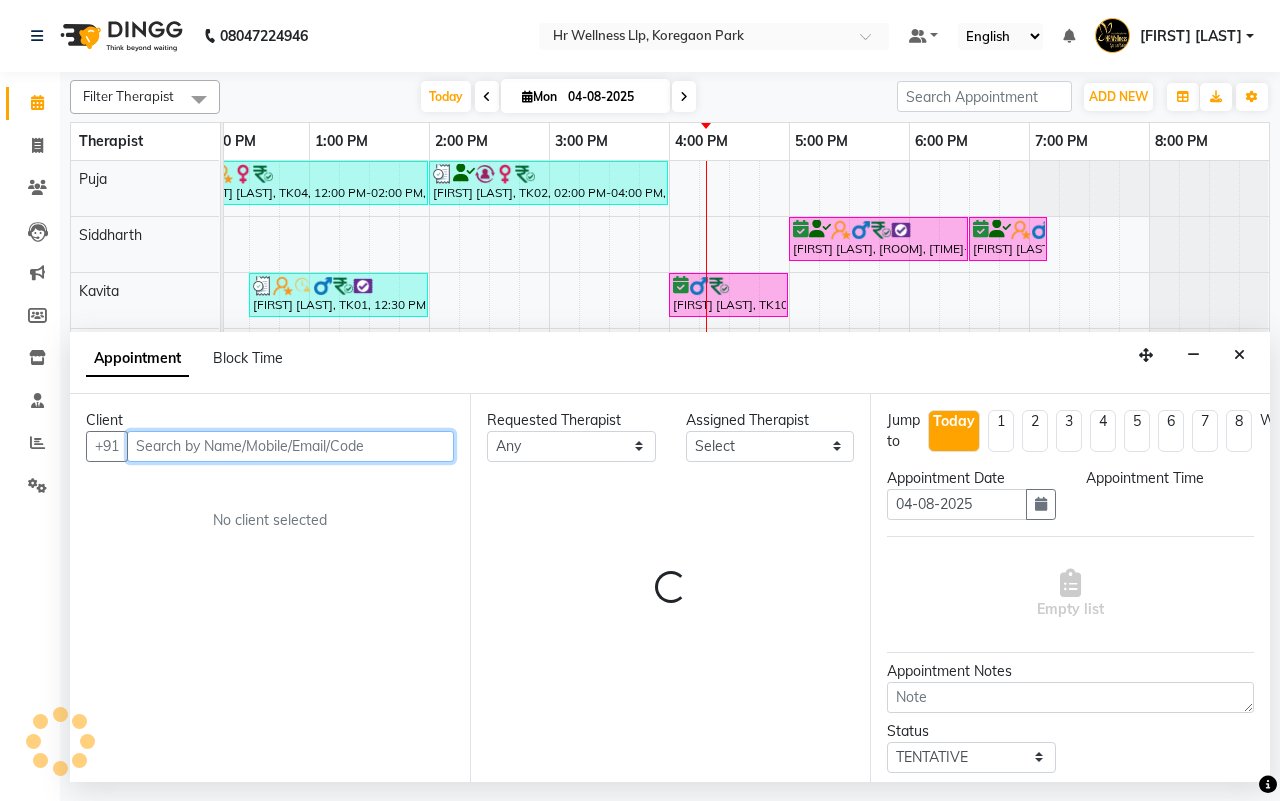 select on "1110" 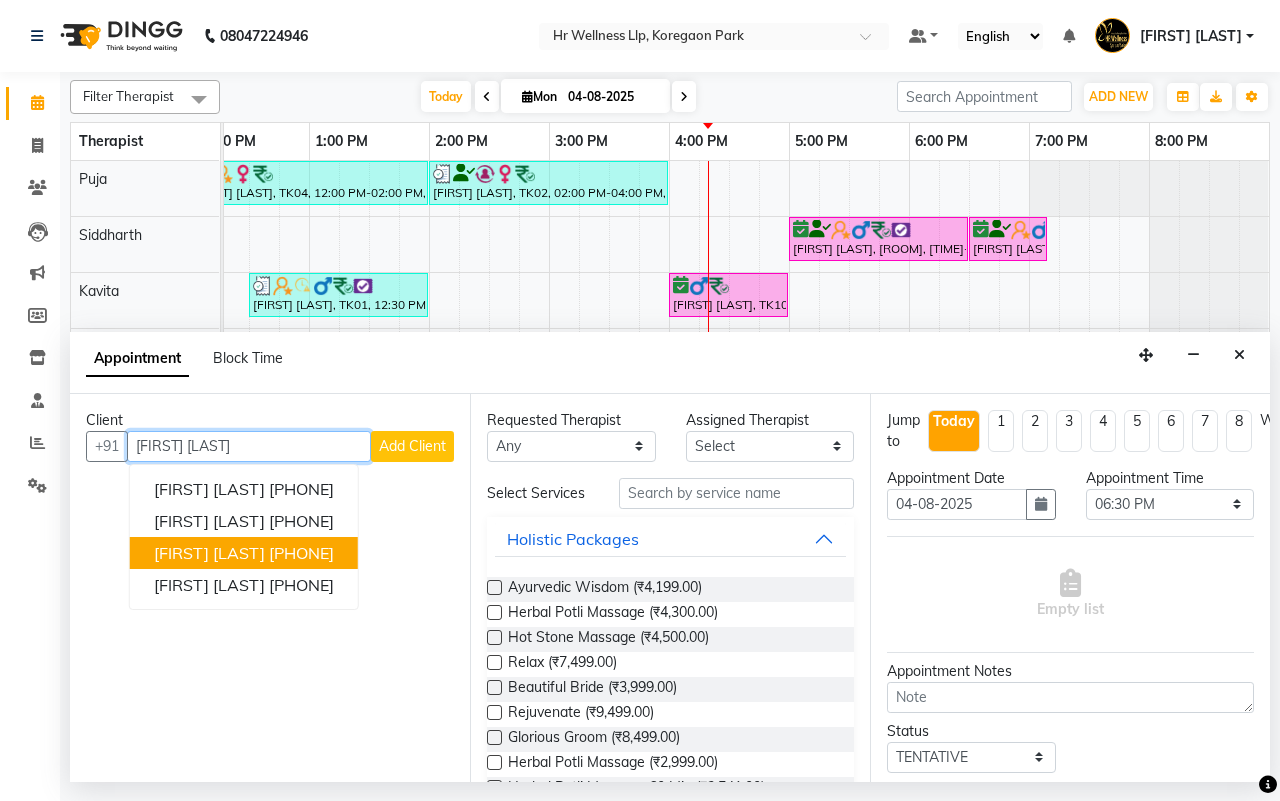 click on "[PHONE]" at bounding box center (301, 553) 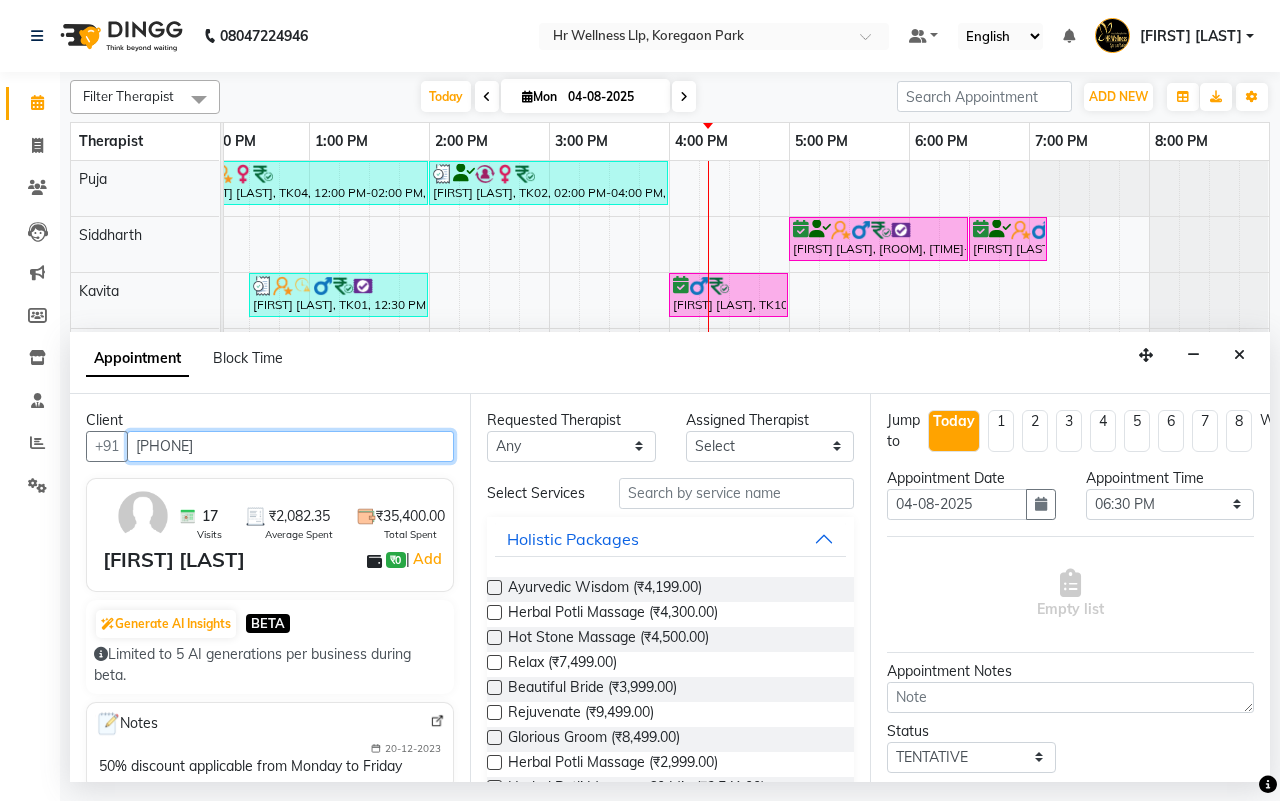 scroll, scrollTop: 125, scrollLeft: 0, axis: vertical 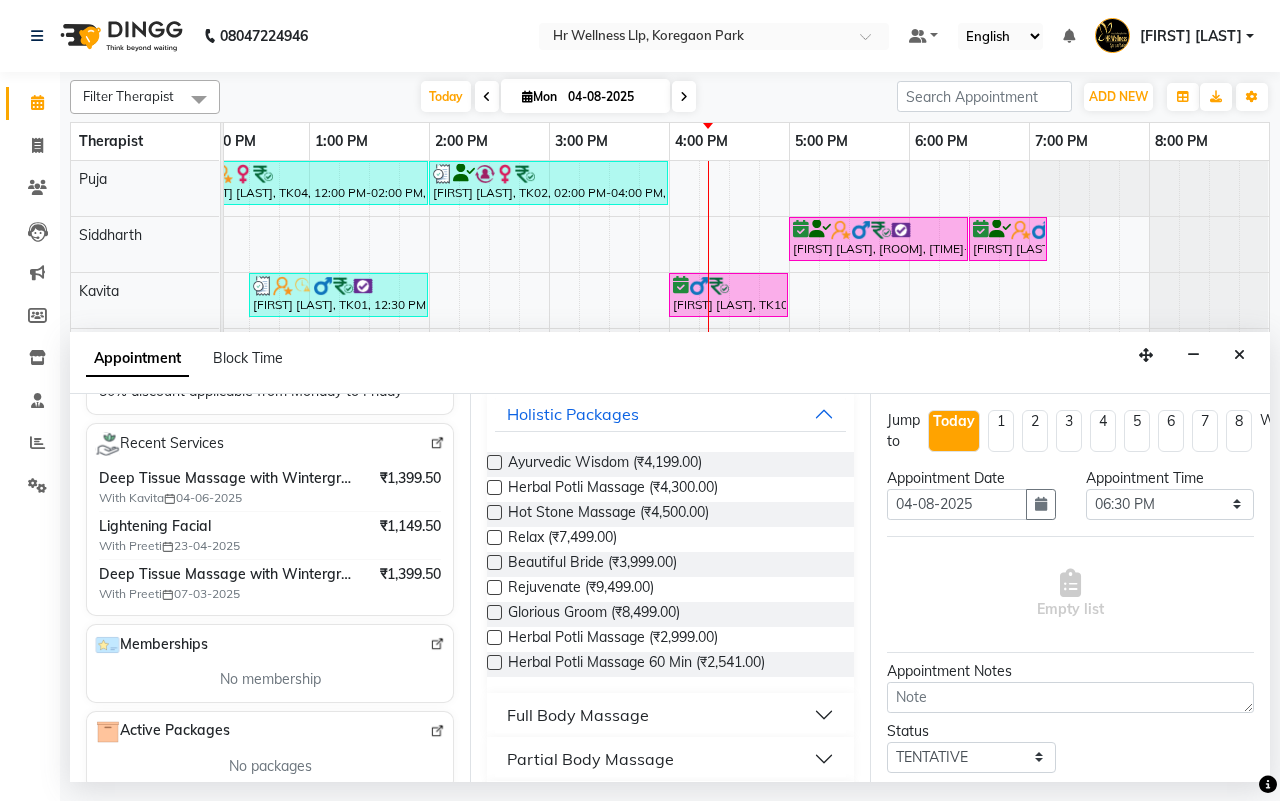 type on "[PHONE]" 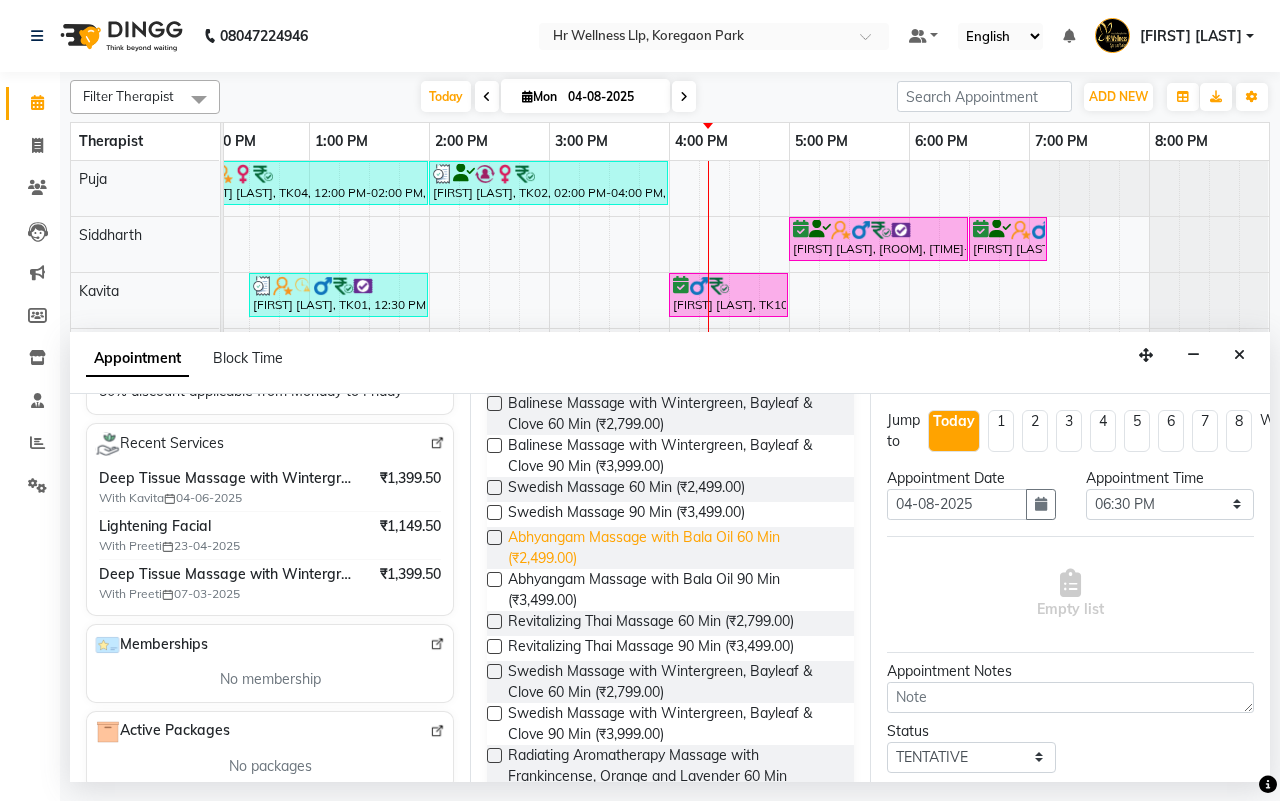 scroll, scrollTop: 750, scrollLeft: 0, axis: vertical 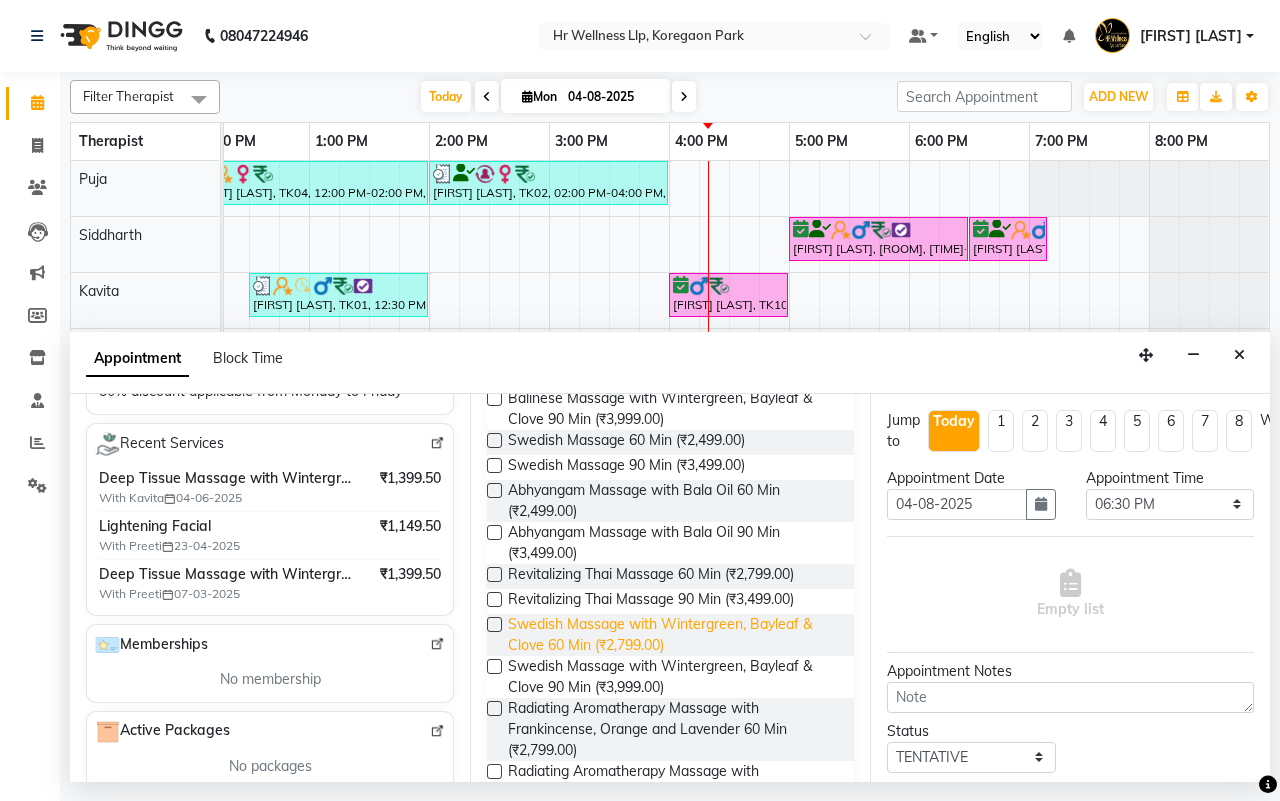 click on "Swedish Massage with Wintergreen, Bayleaf & Clove 60 Min (₹2,799.00)" at bounding box center [673, 635] 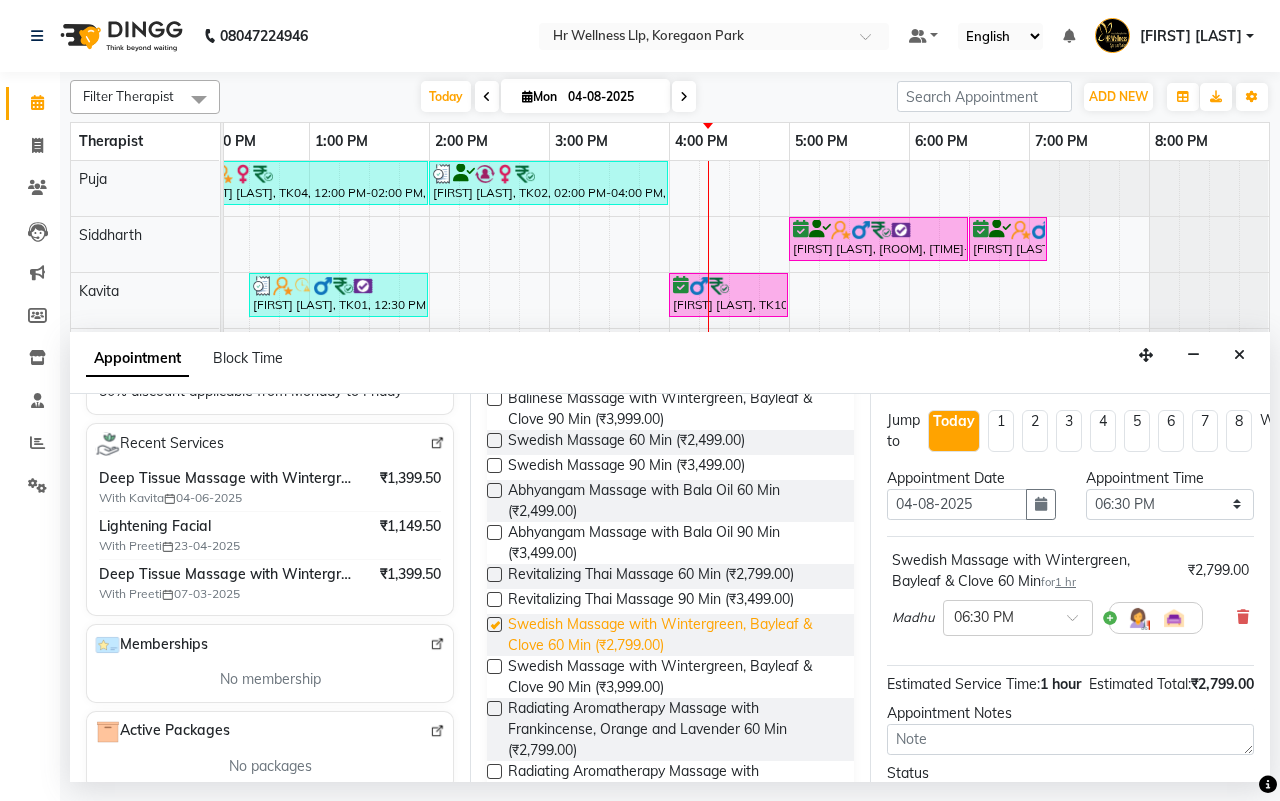 checkbox on "false" 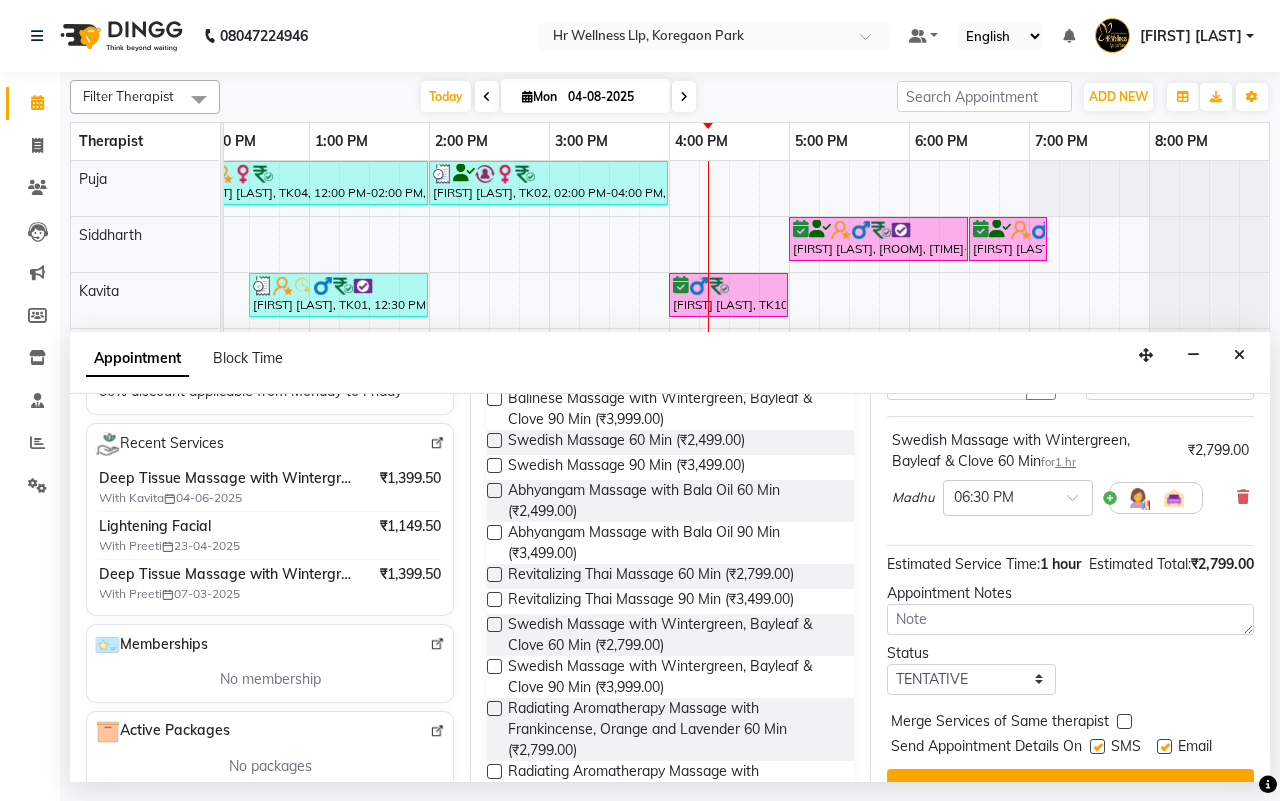 scroll, scrollTop: 200, scrollLeft: 0, axis: vertical 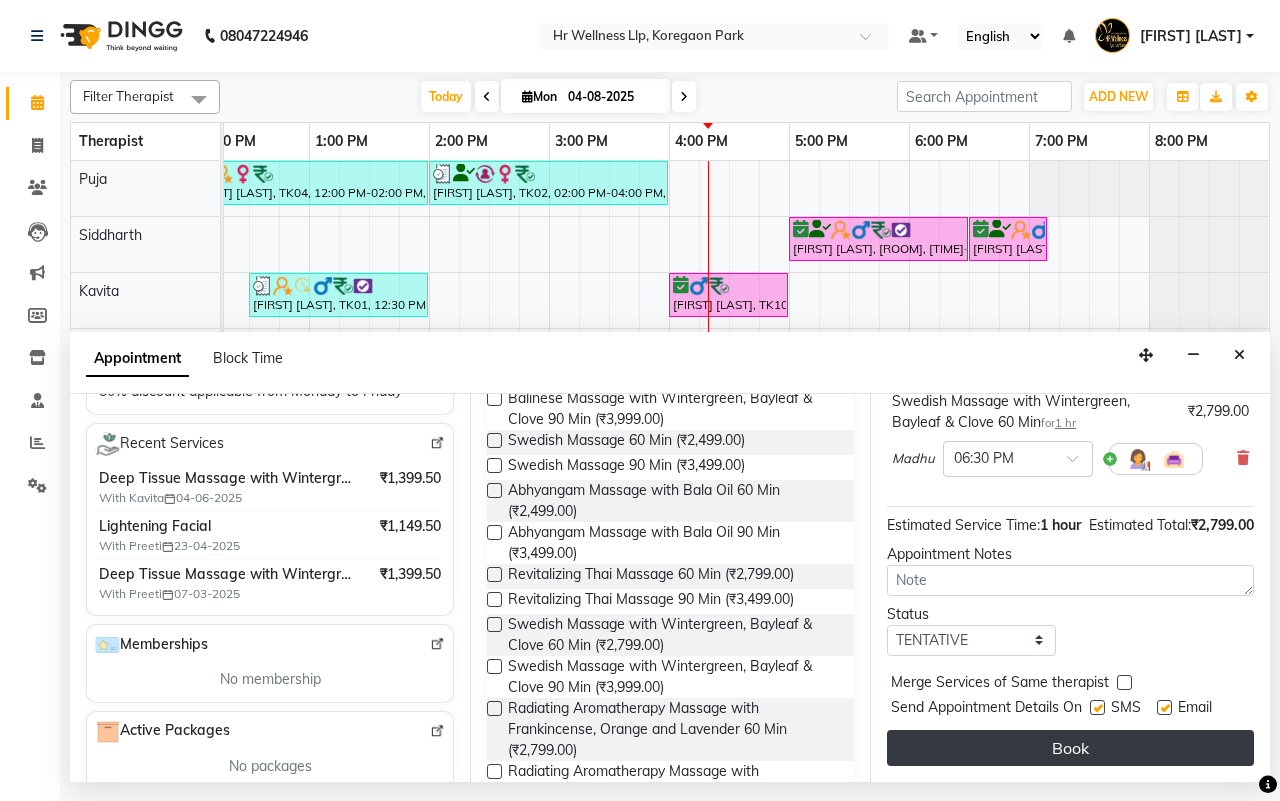 click on "Book" at bounding box center [1070, 748] 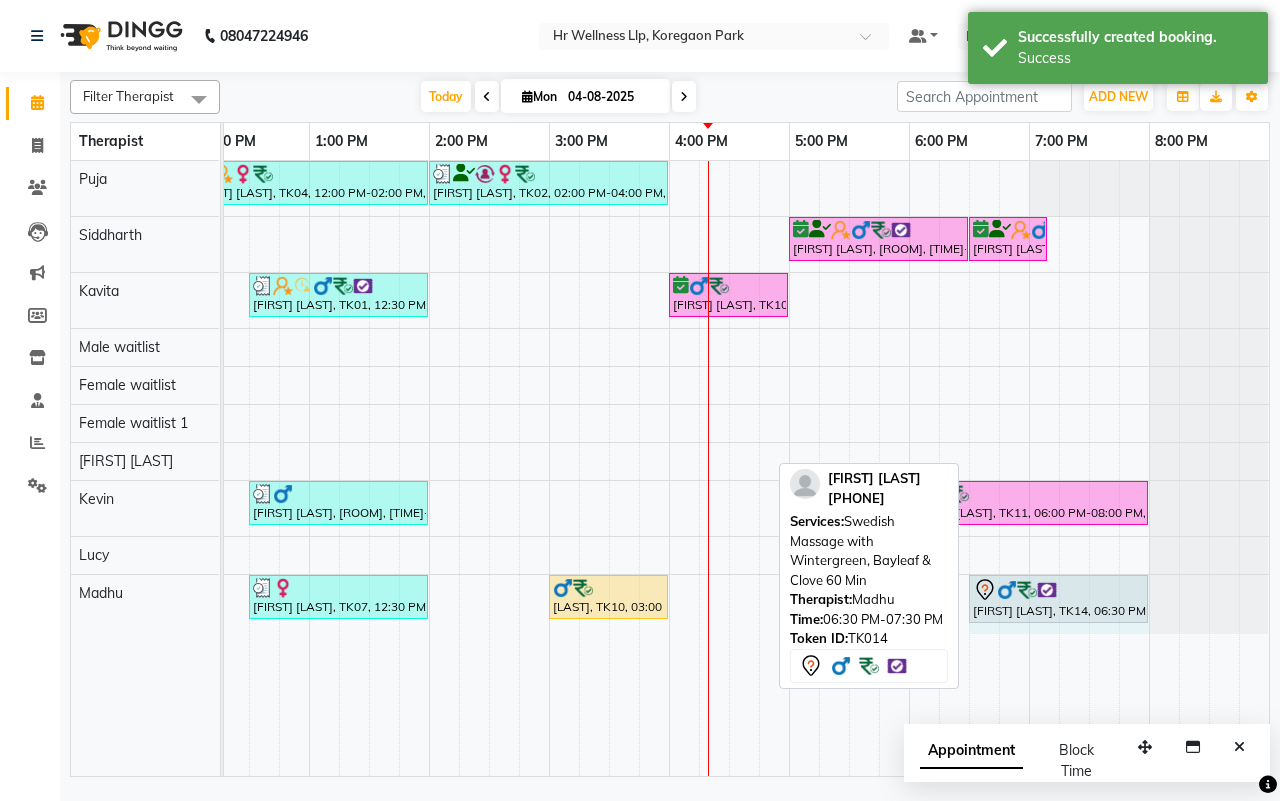 drag, startPoint x: 1085, startPoint y: 595, endPoint x: 1127, endPoint y: 590, distance: 42.296574 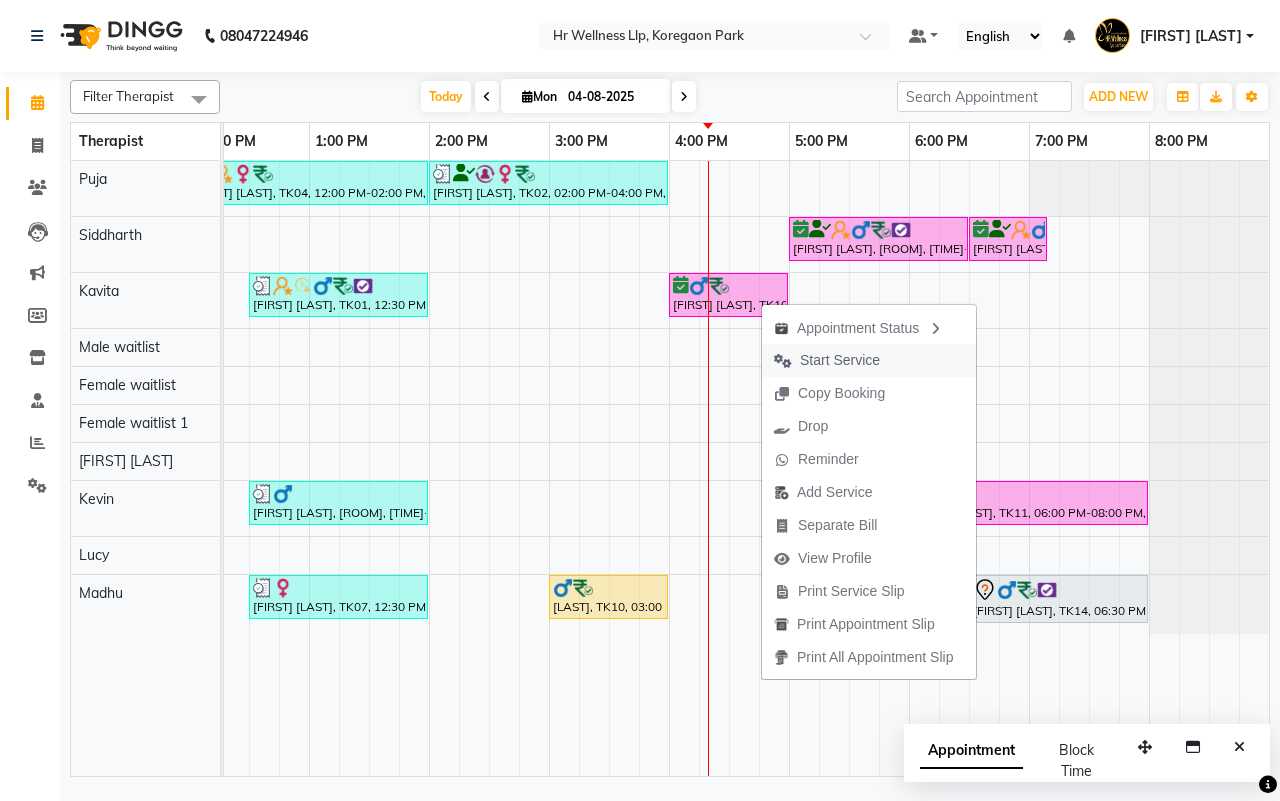 click on "Start Service" at bounding box center (840, 360) 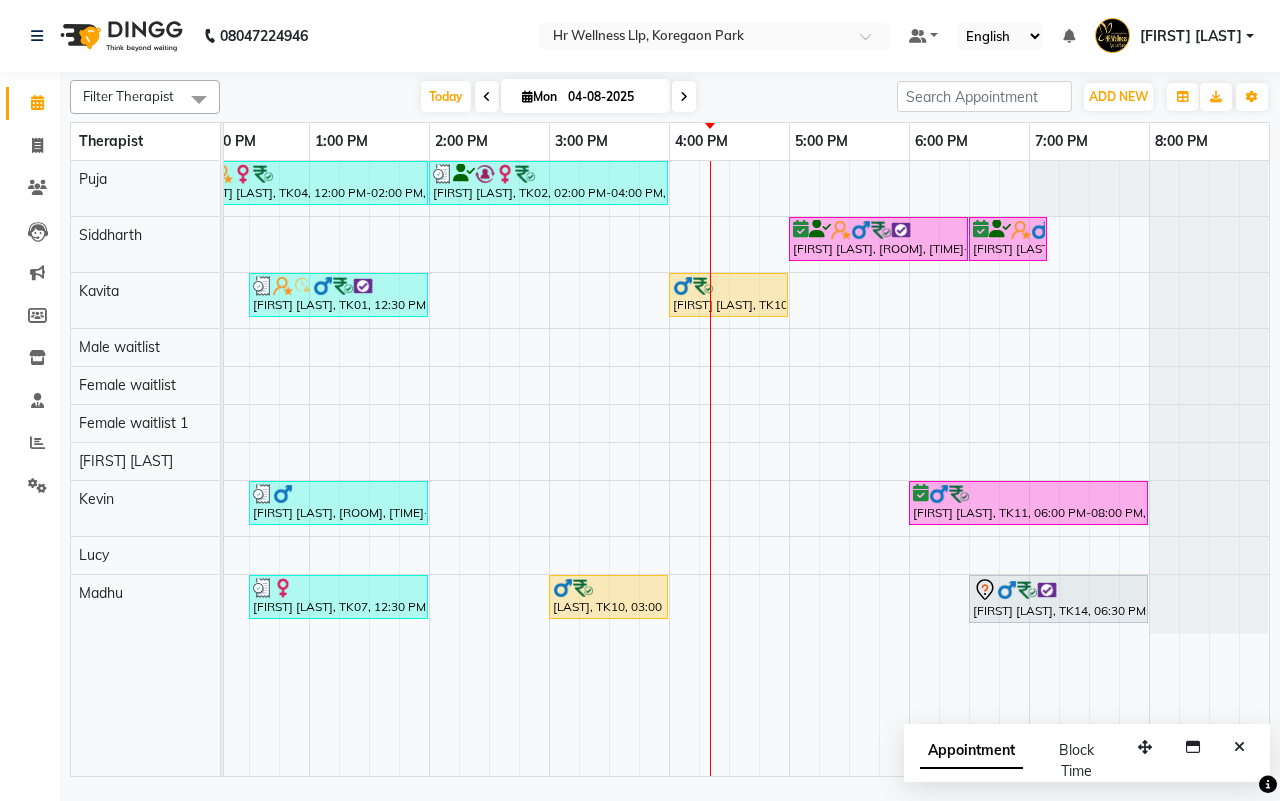 click on "04-08-2025" at bounding box center (612, 97) 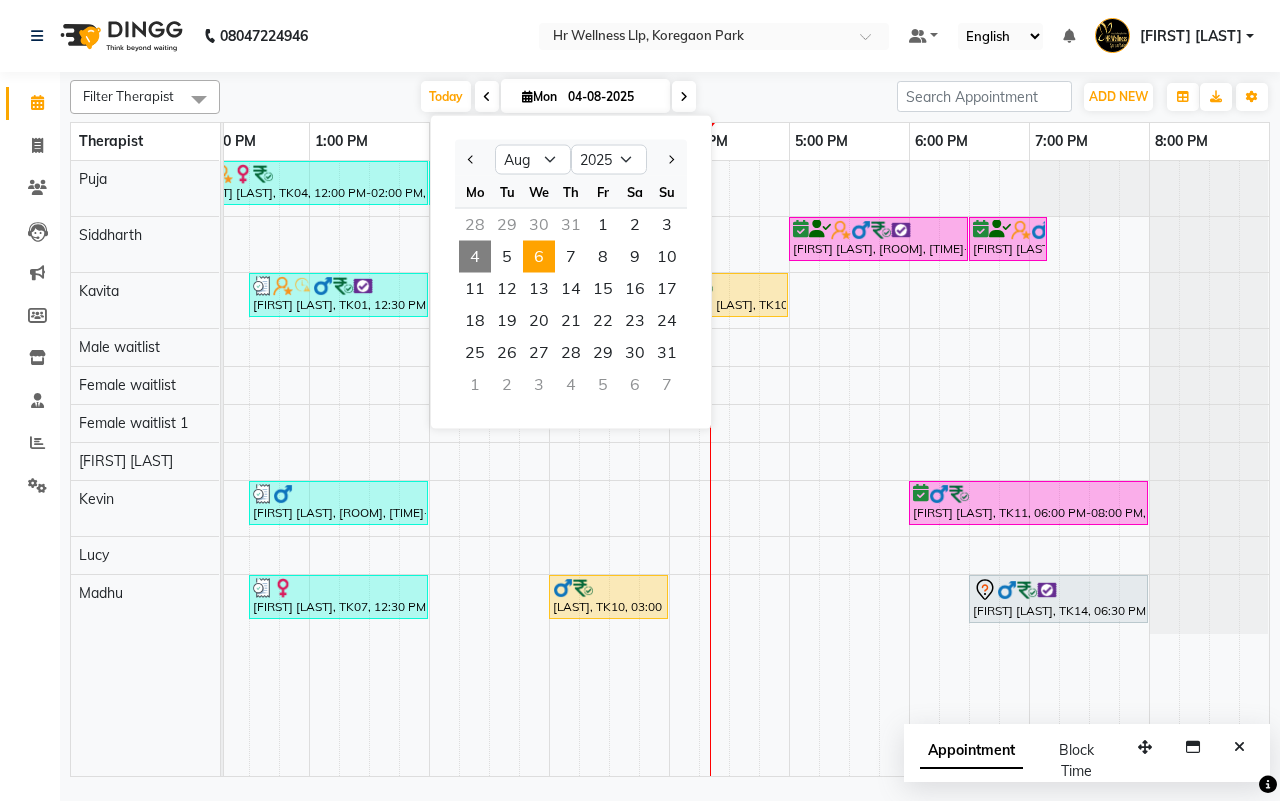 click on "6" at bounding box center (539, 257) 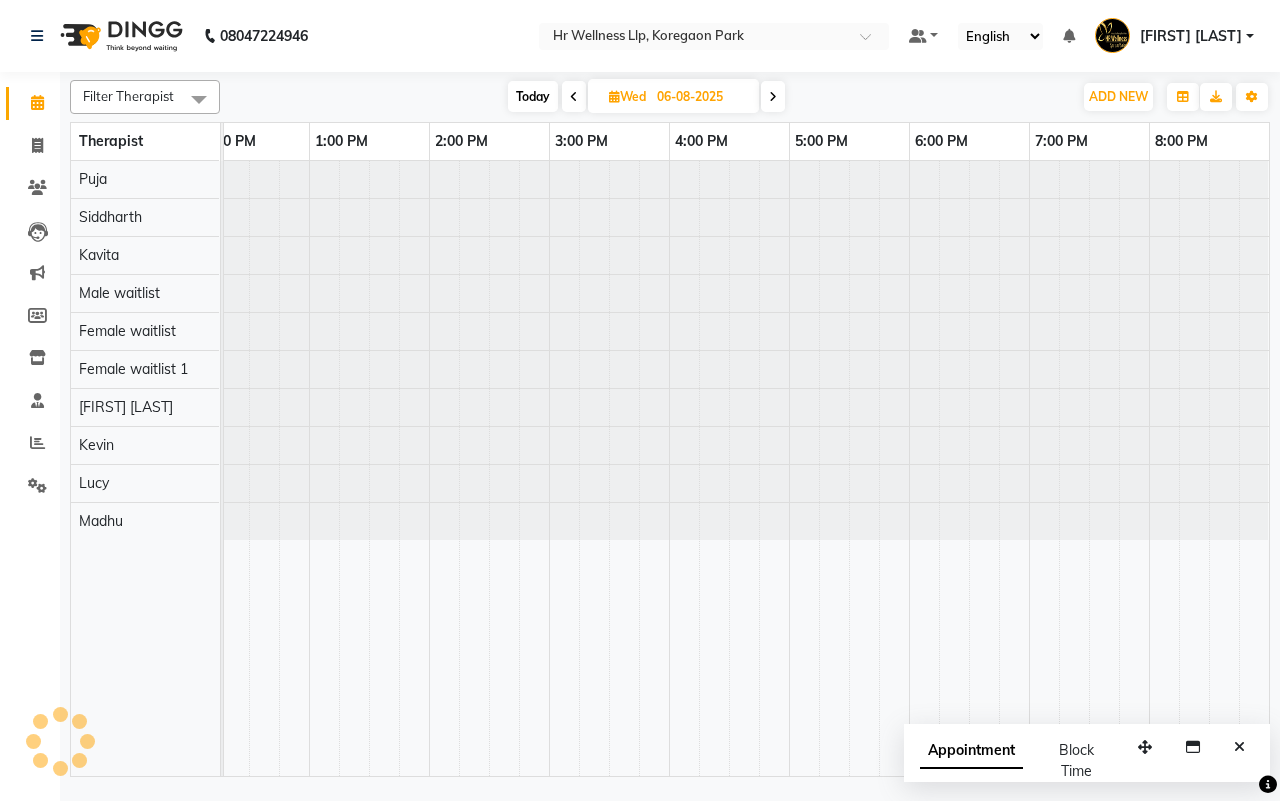 scroll, scrollTop: 0, scrollLeft: 515, axis: horizontal 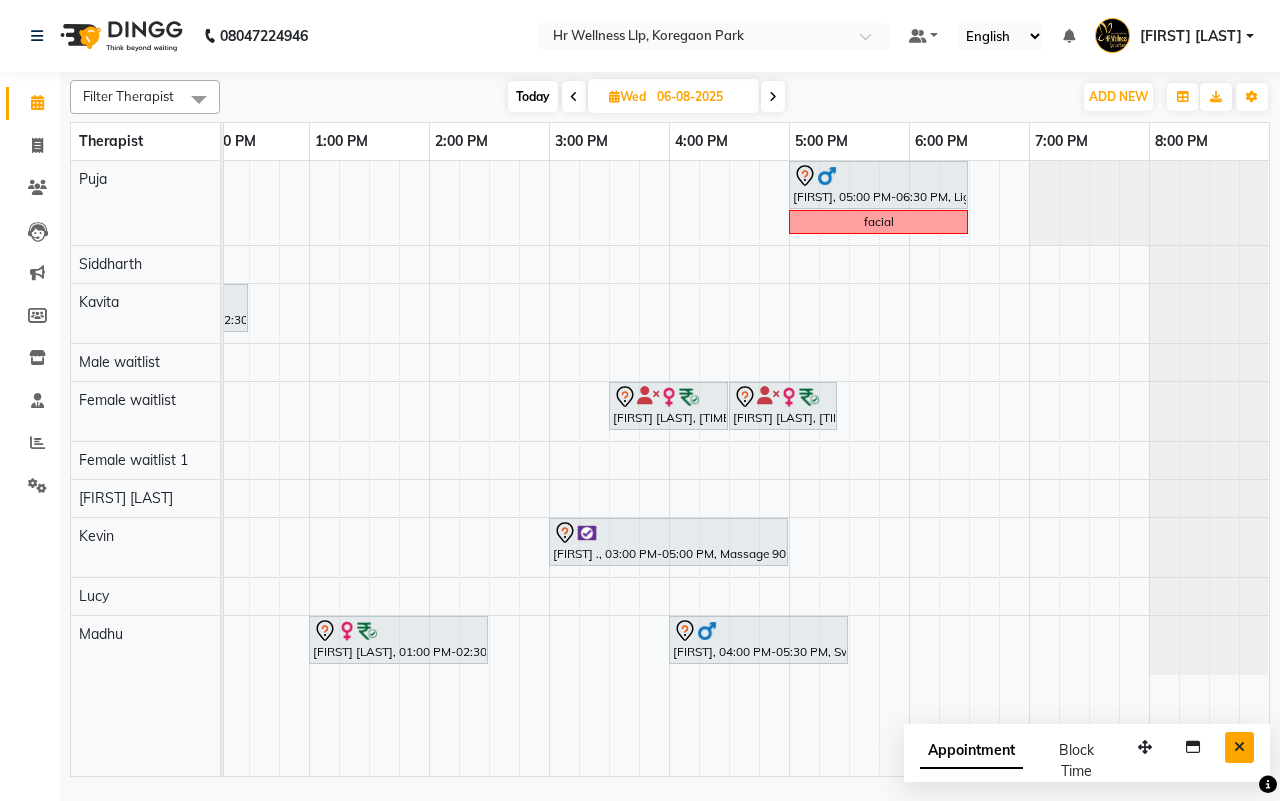 click at bounding box center [1239, 747] 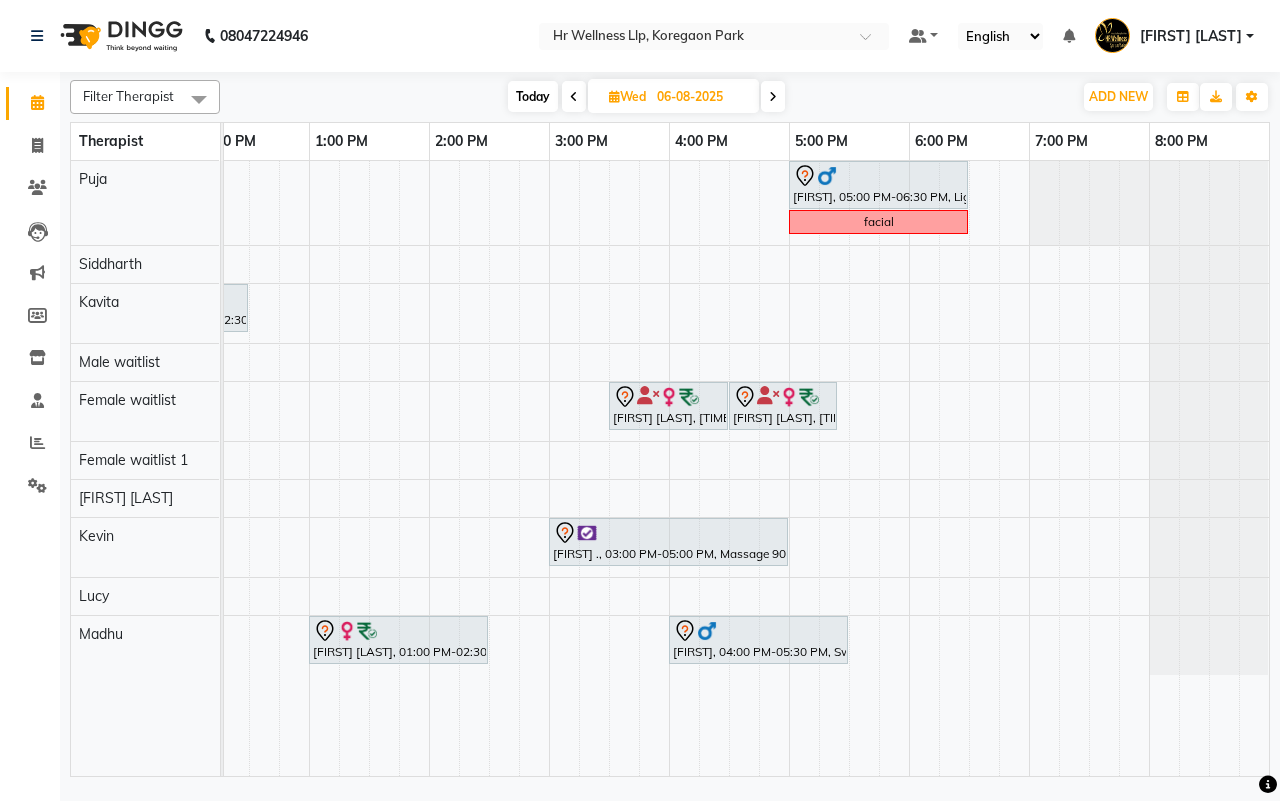 scroll, scrollTop: 0, scrollLeft: 268, axis: horizontal 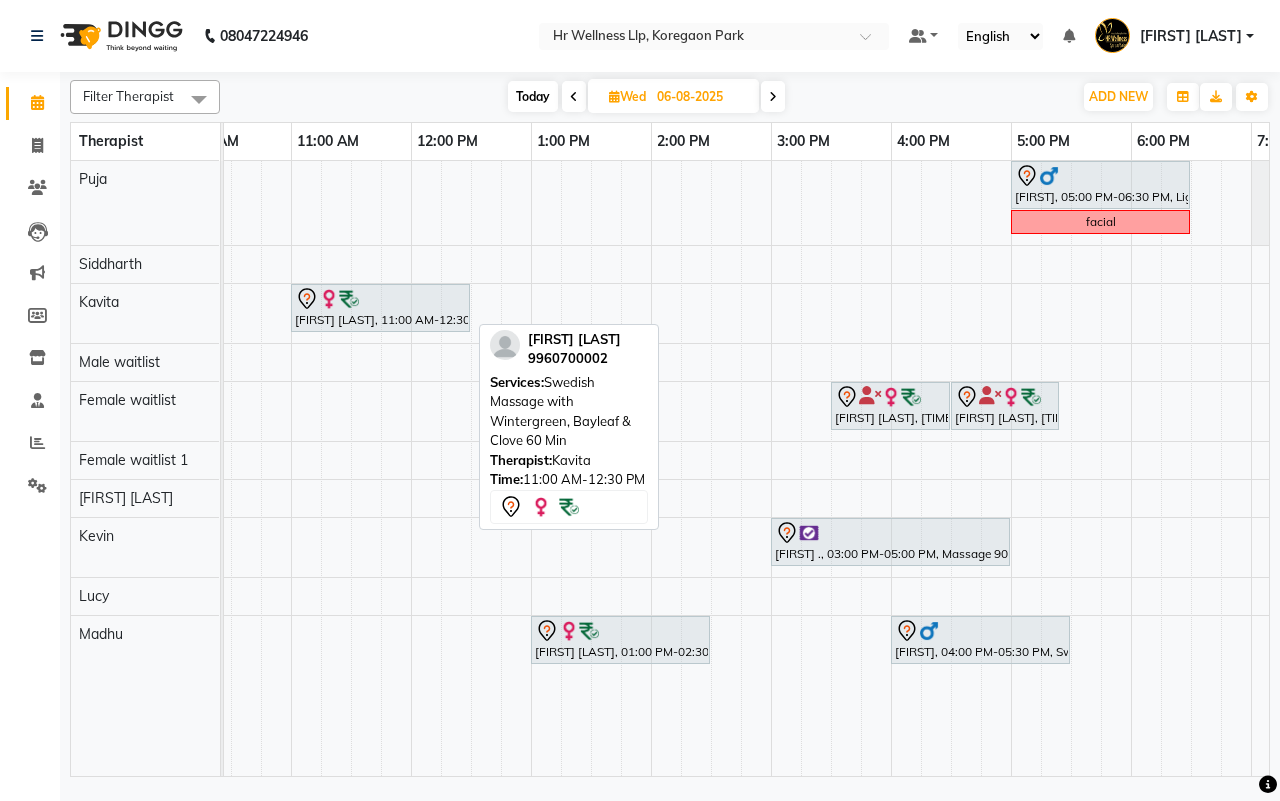 click on "[FIRST] [LAST], [TIME] - [TIME], [SERVICE] [INGREDIENTS] [DURATION]" at bounding box center (380, 308) 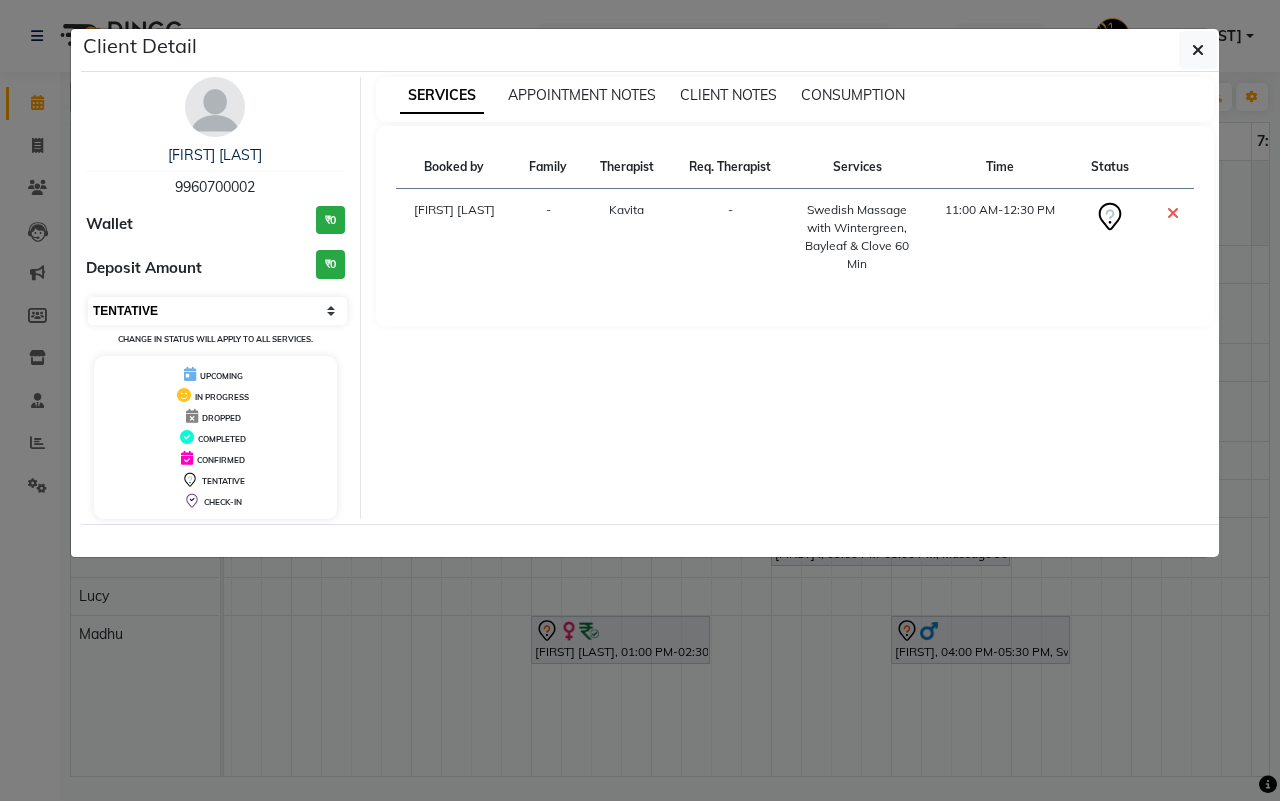 click on "Select CONFIRMED TENTATIVE" at bounding box center [217, 311] 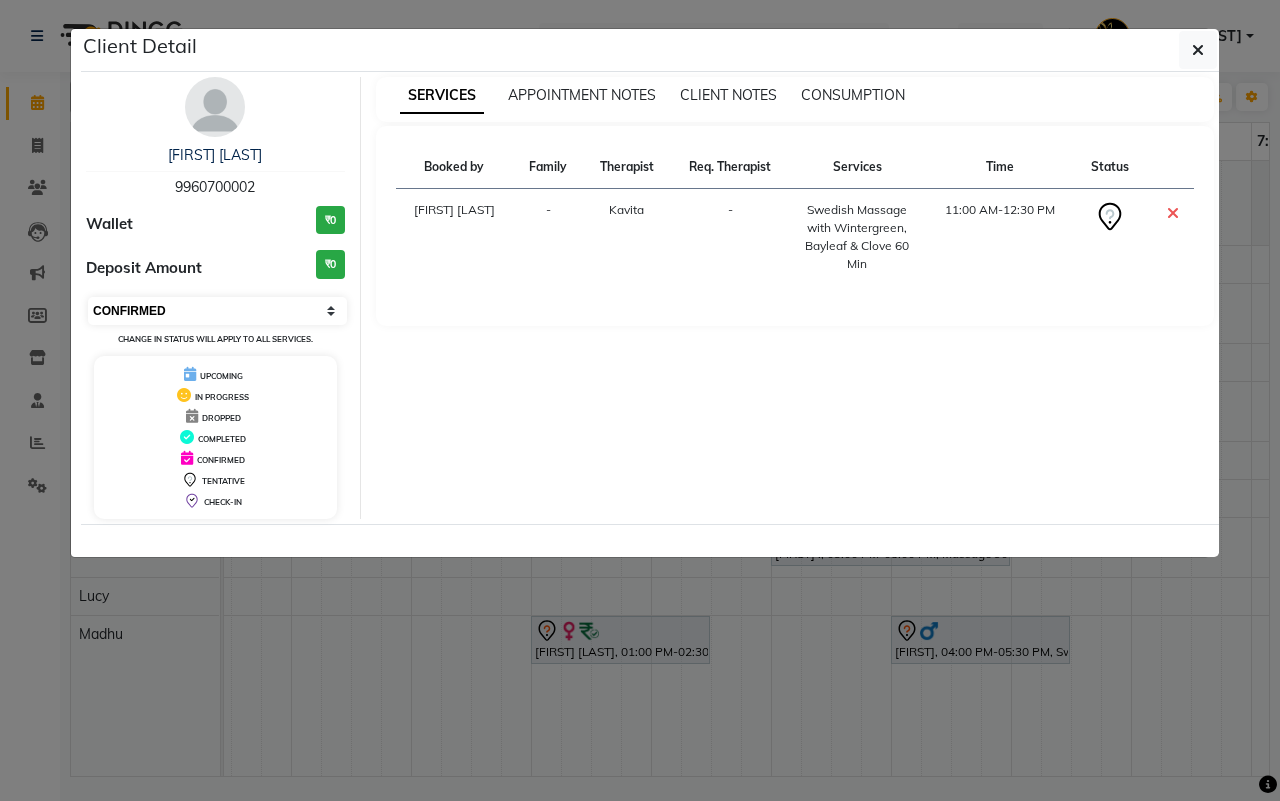 click on "Select CONFIRMED TENTATIVE" at bounding box center [217, 311] 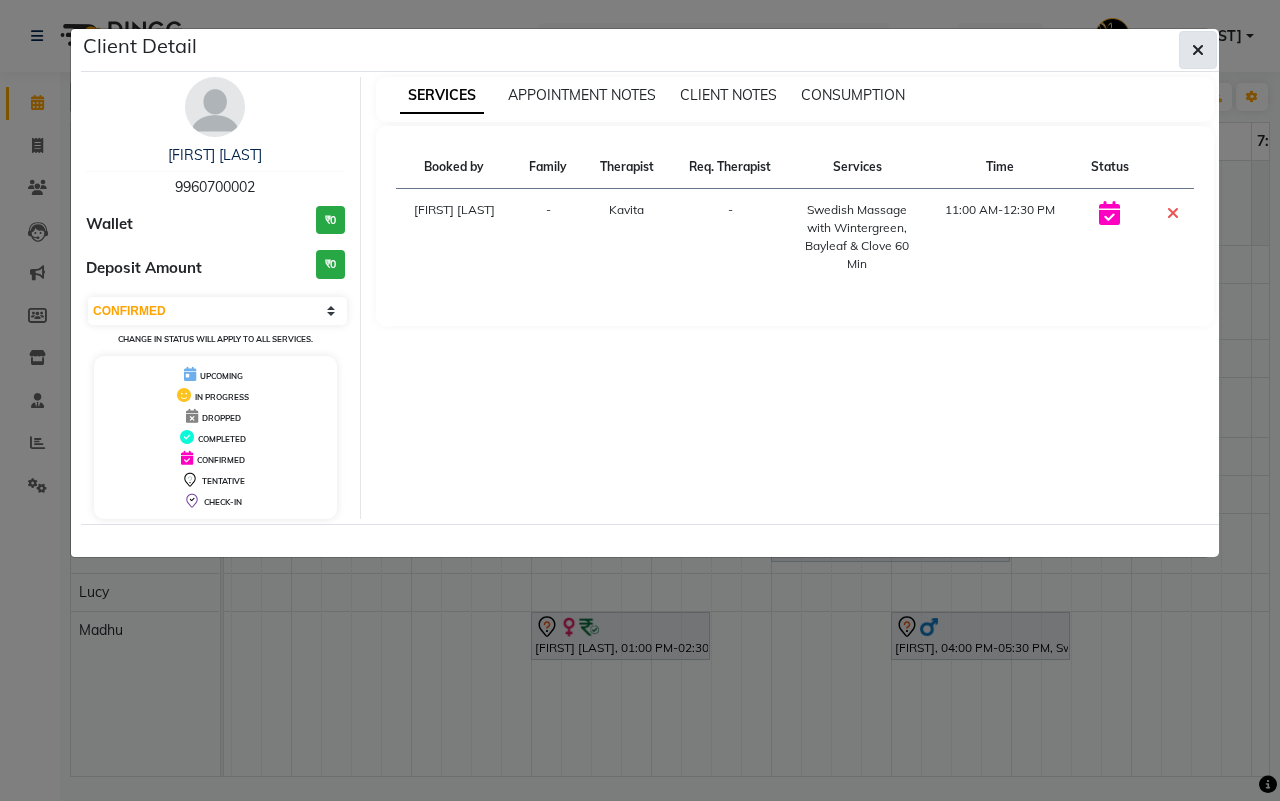 click 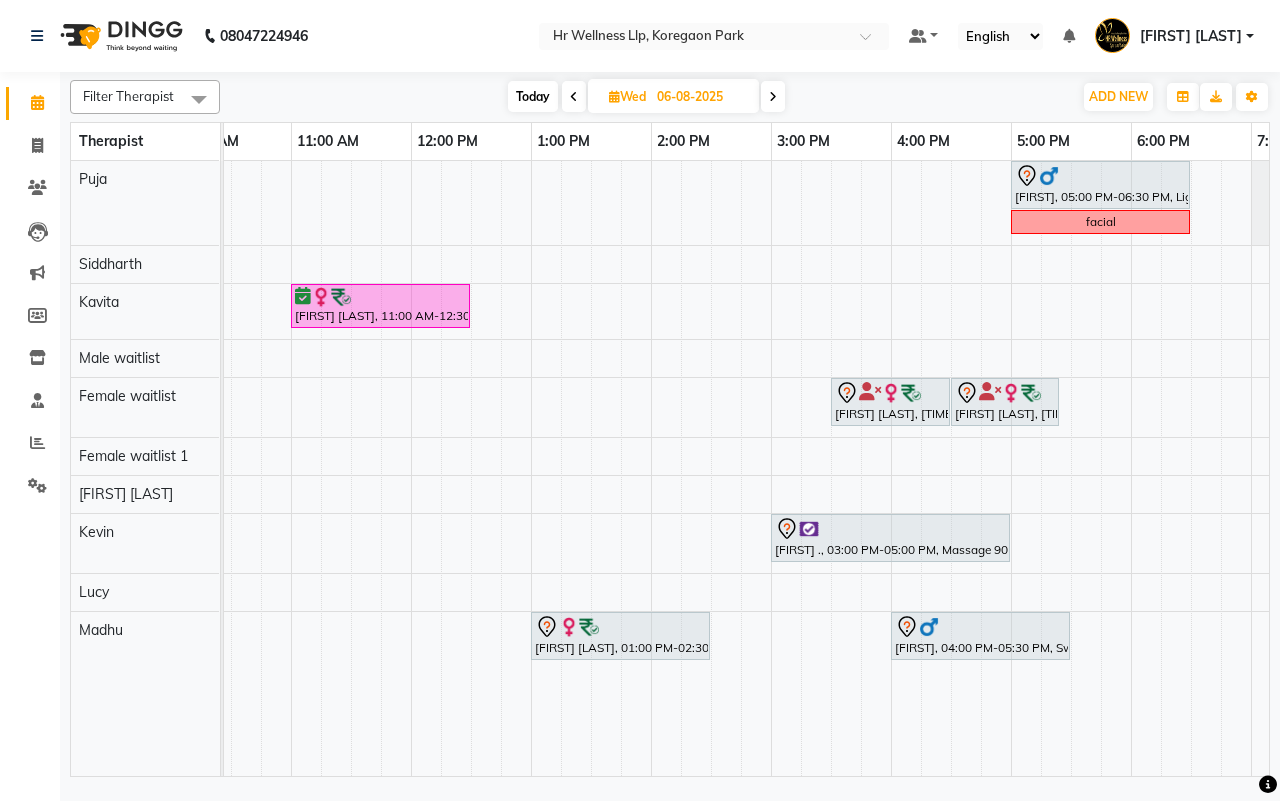 scroll, scrollTop: 0, scrollLeft: 503, axis: horizontal 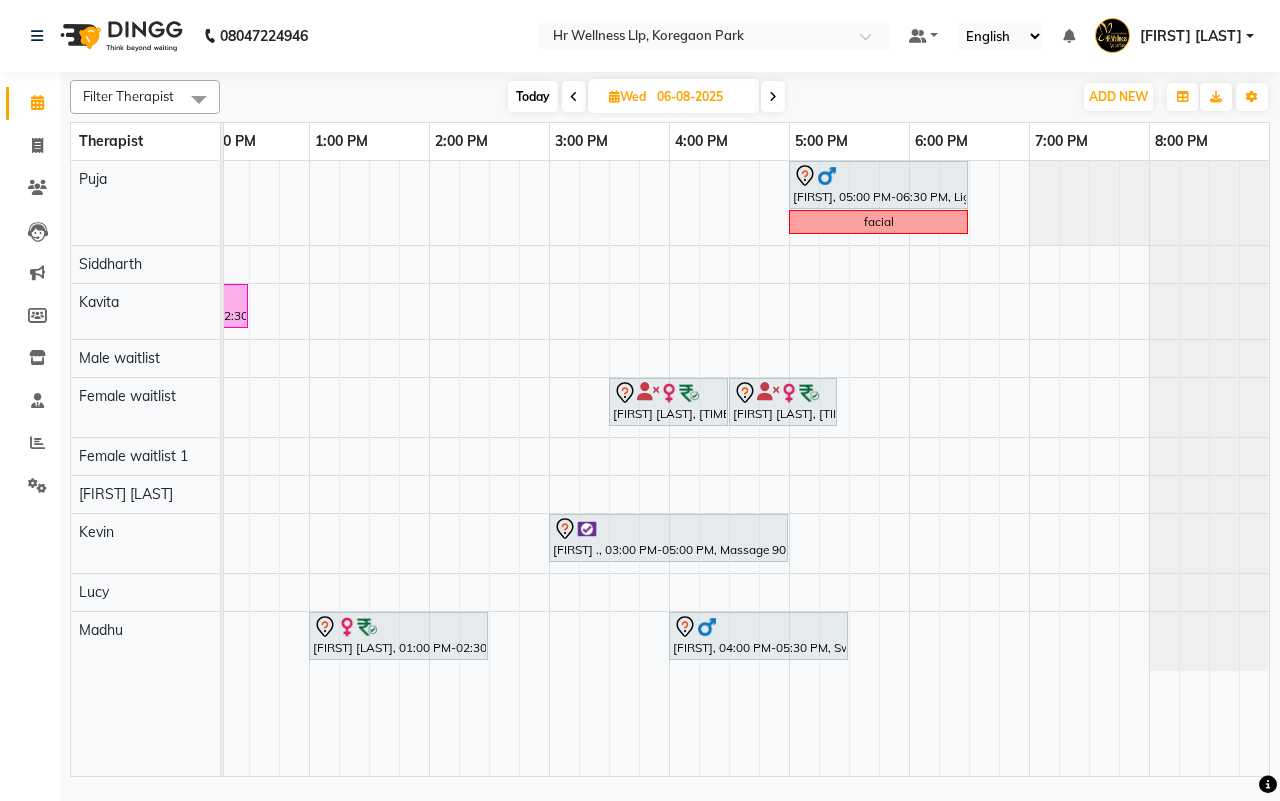 click at bounding box center [773, 96] 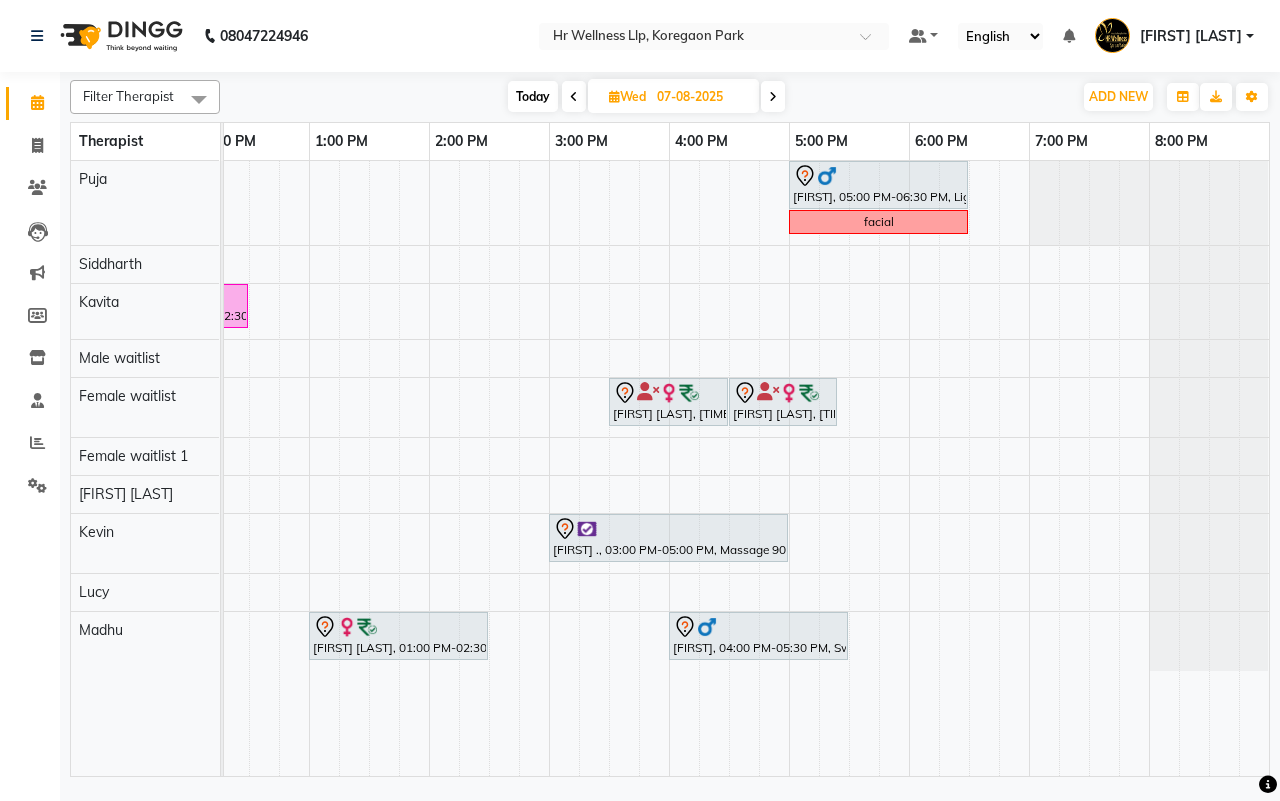 scroll, scrollTop: 0, scrollLeft: 515, axis: horizontal 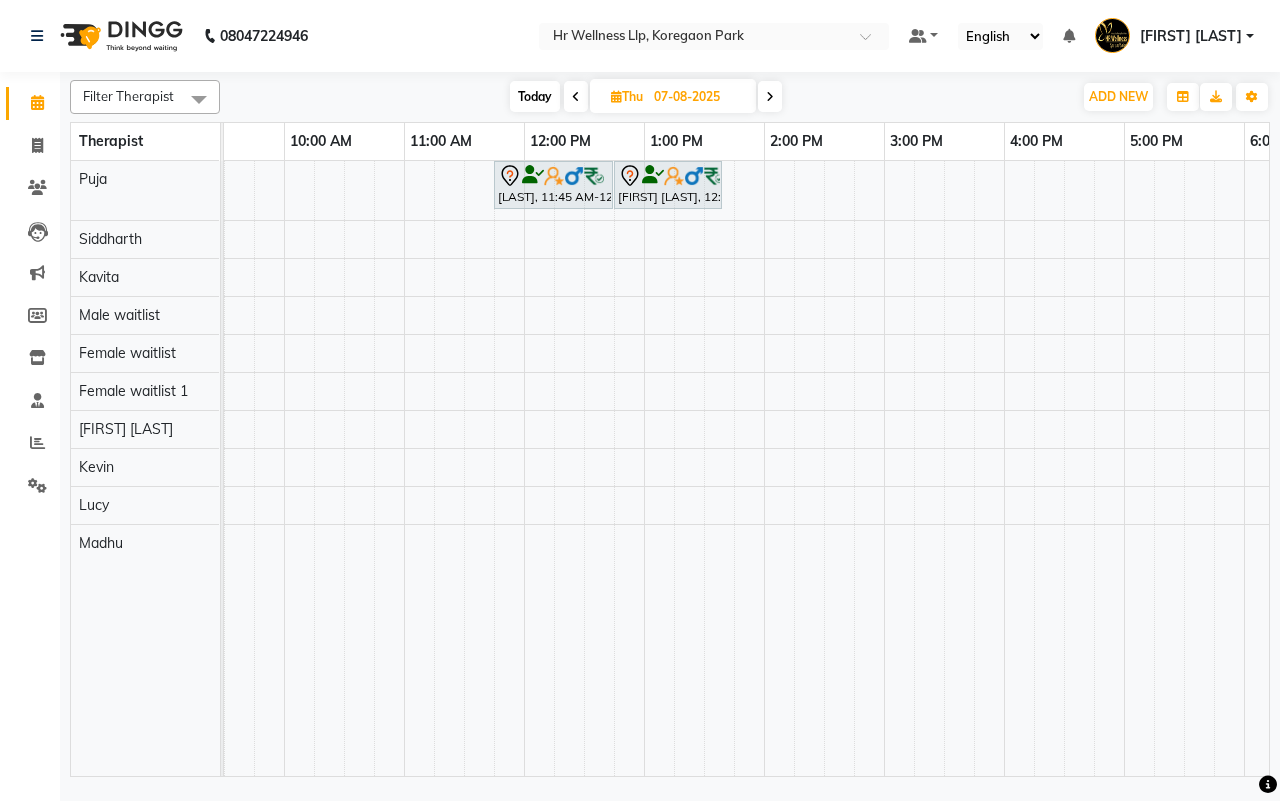 click on "Today" at bounding box center (535, 96) 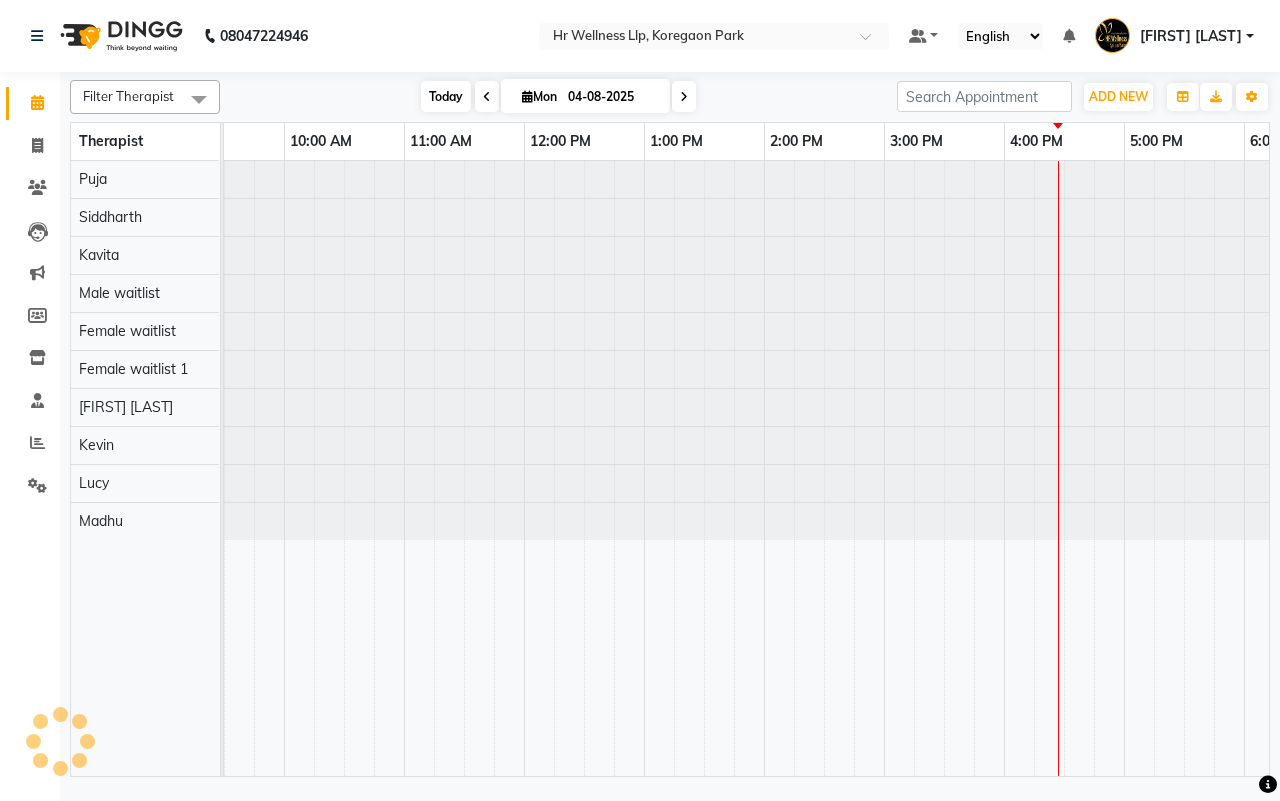 scroll, scrollTop: 0, scrollLeft: 515, axis: horizontal 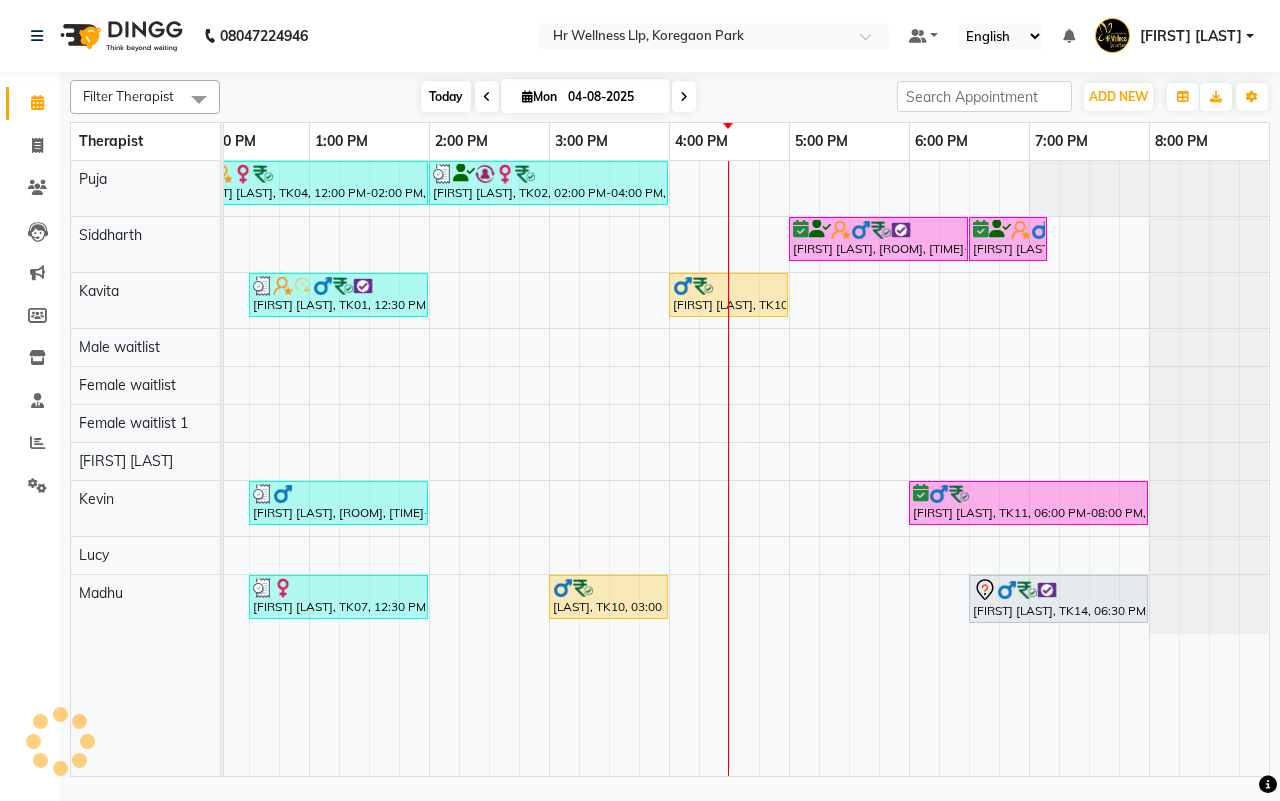click on "Mon" at bounding box center [539, 96] 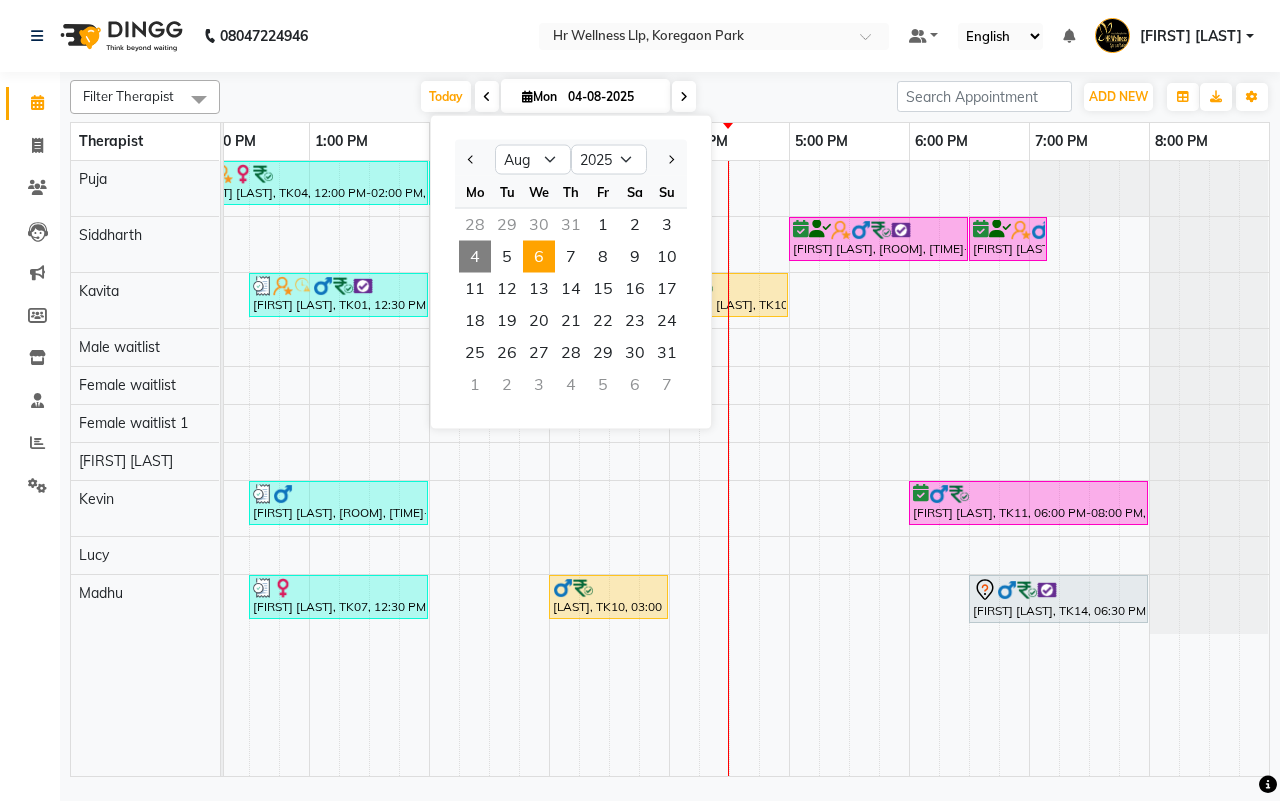 click on "6" at bounding box center (539, 257) 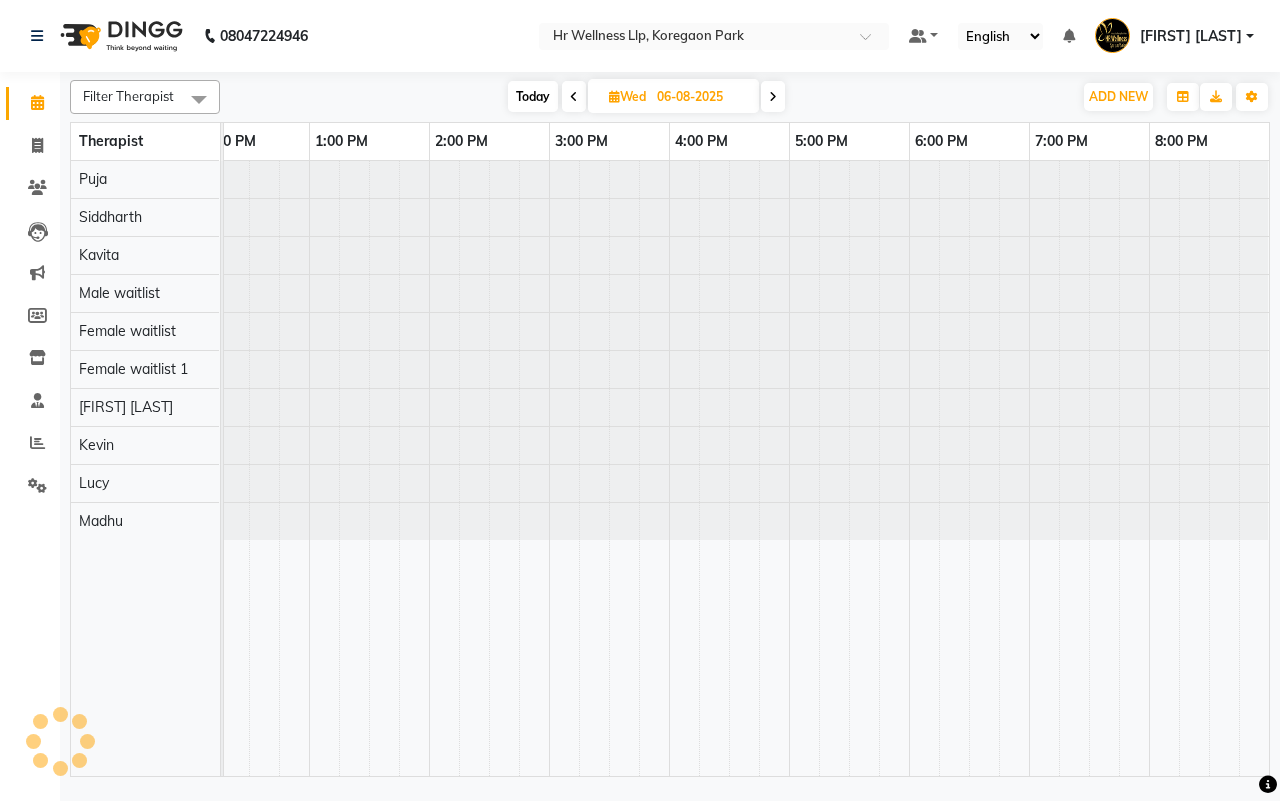 scroll, scrollTop: 0, scrollLeft: 515, axis: horizontal 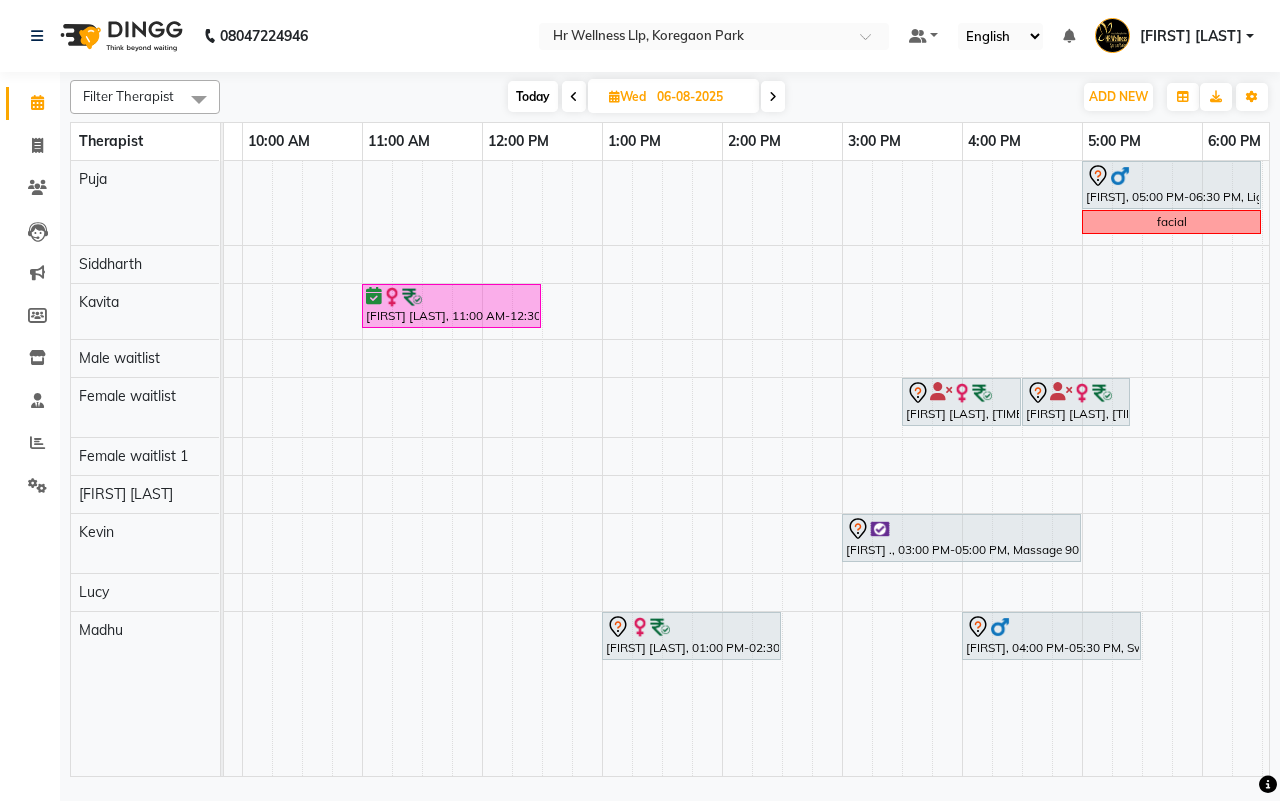 click on "06-08-2025" at bounding box center (701, 97) 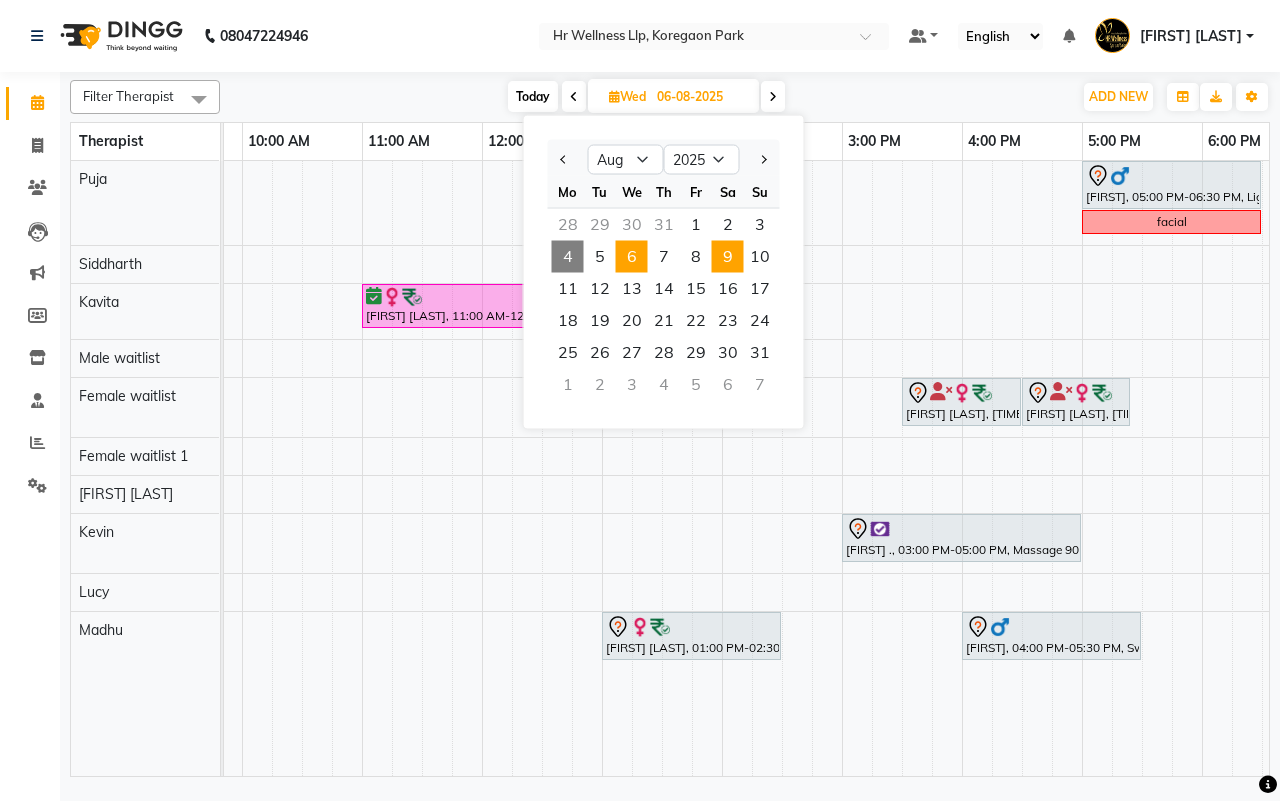 click on "9" at bounding box center (728, 257) 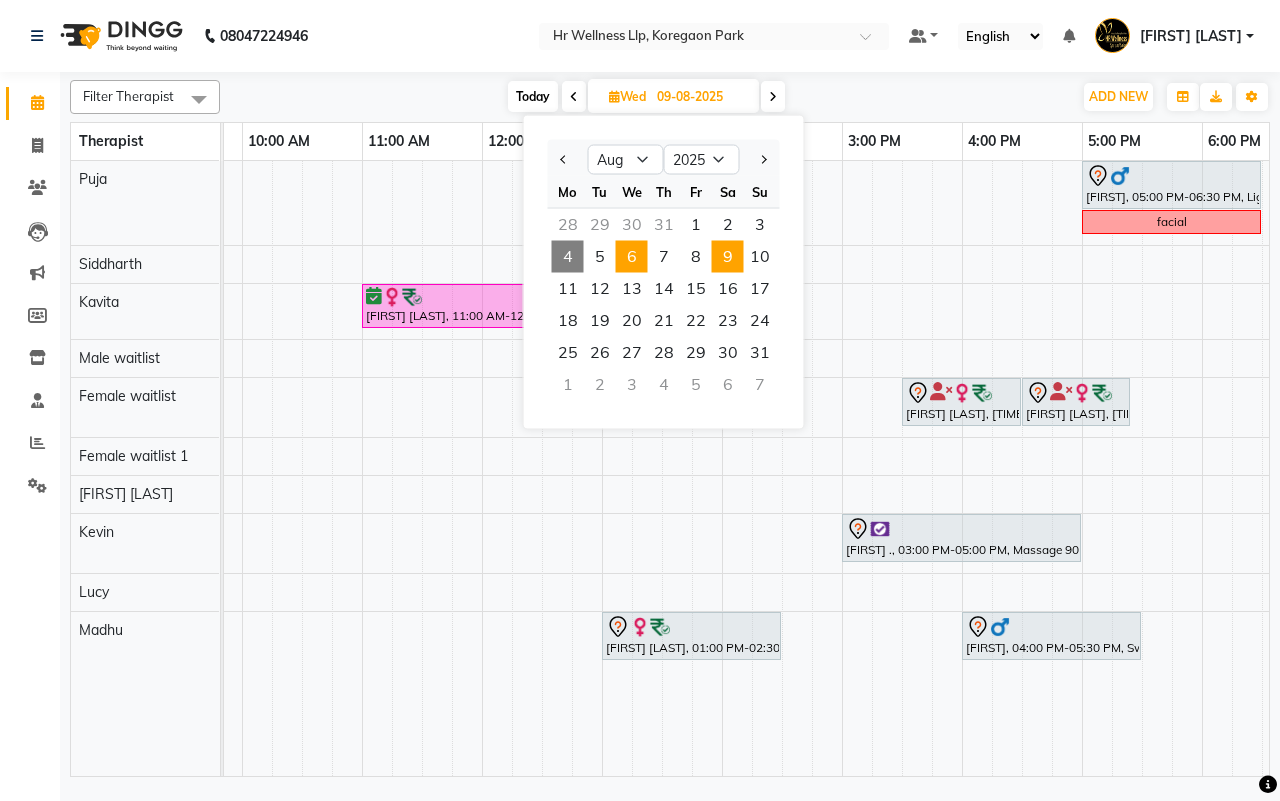 scroll, scrollTop: 0, scrollLeft: 0, axis: both 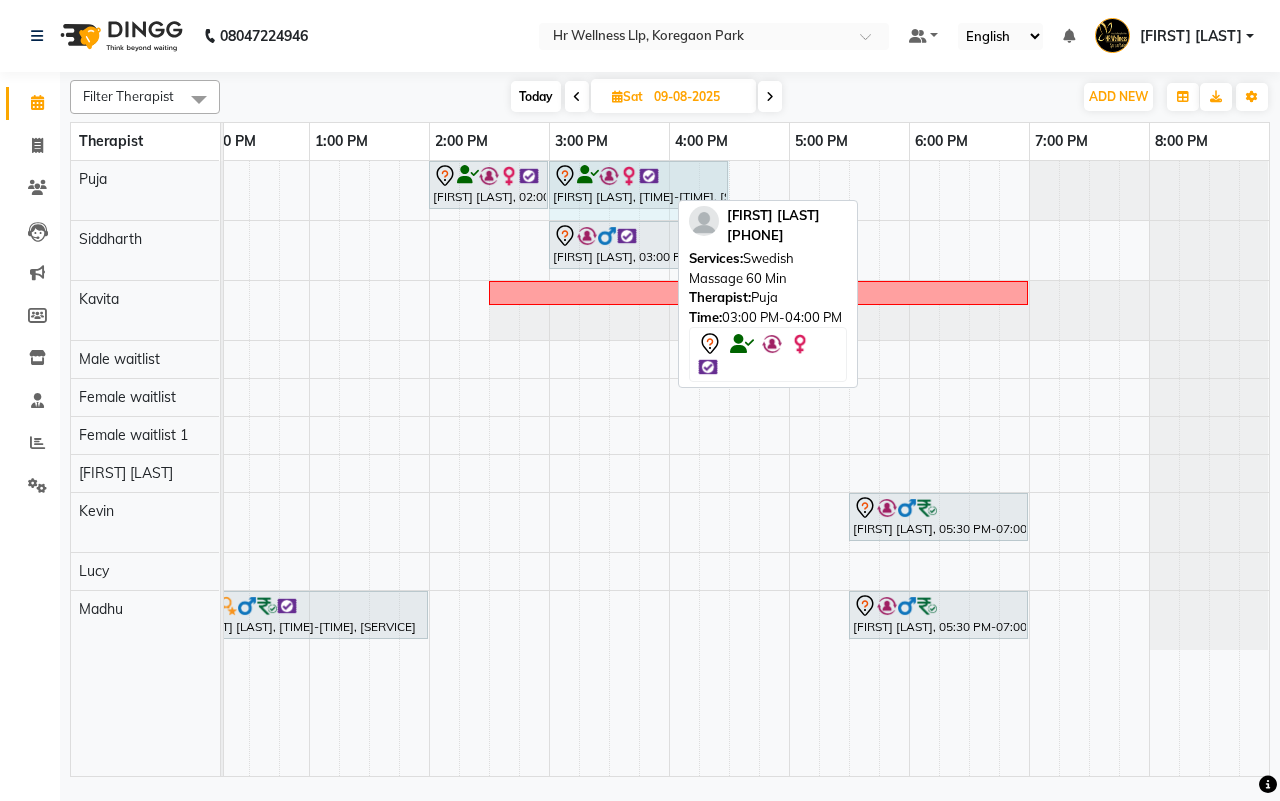 drag, startPoint x: 665, startPoint y: 183, endPoint x: 716, endPoint y: 177, distance: 51.351727 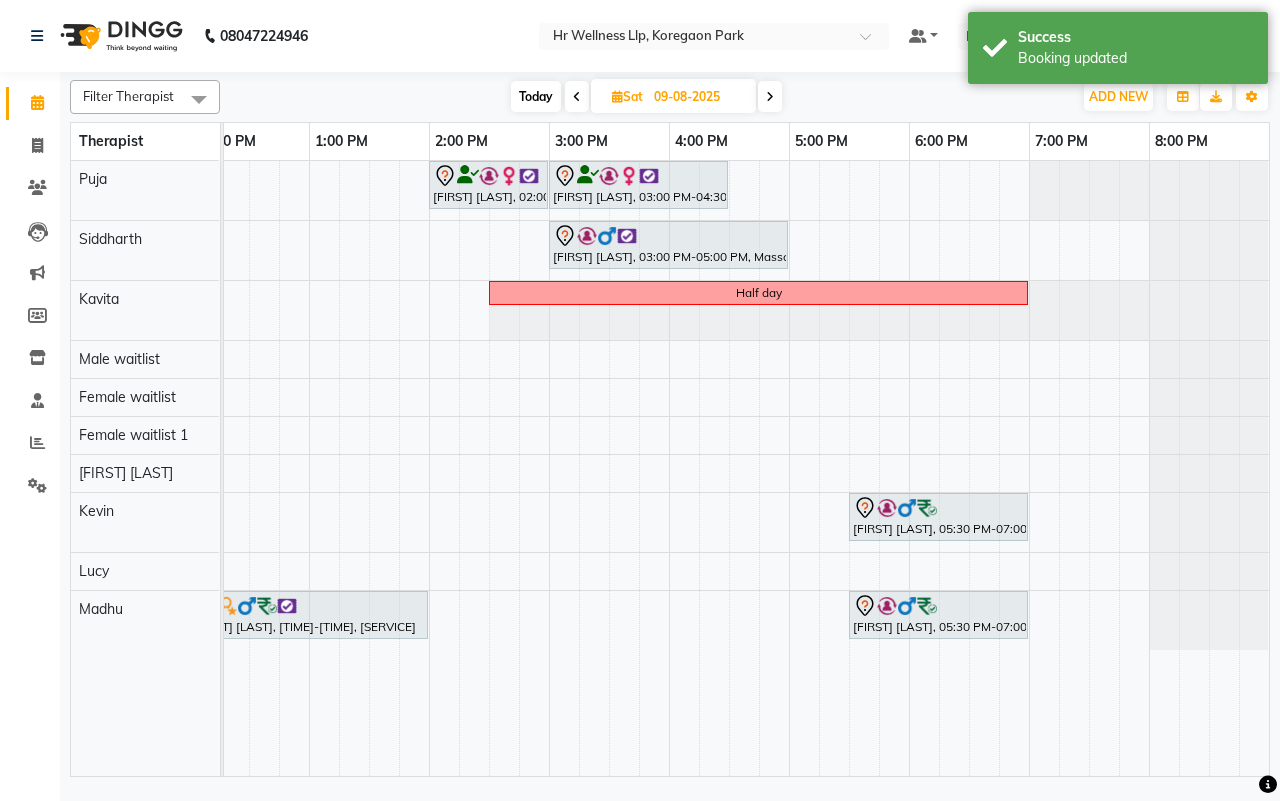 scroll, scrollTop: 0, scrollLeft: 321, axis: horizontal 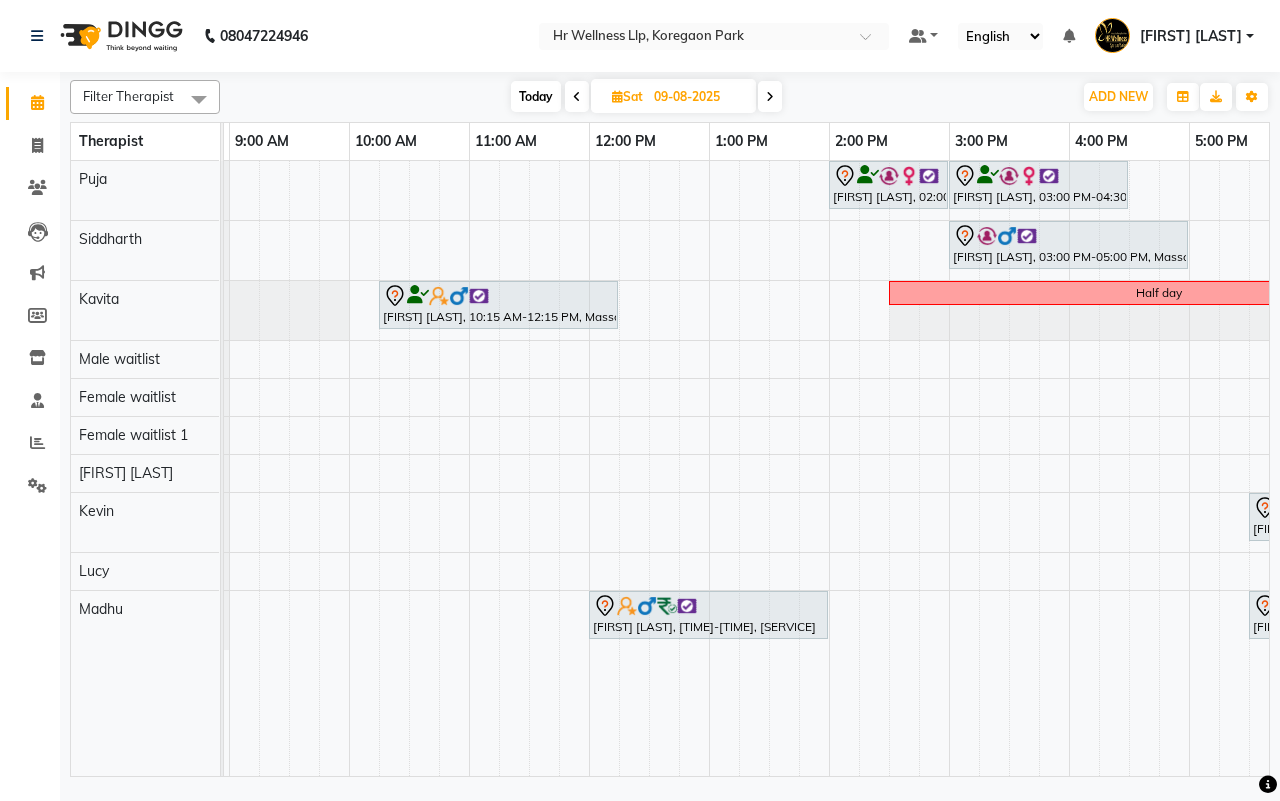 click on "Today" at bounding box center [536, 96] 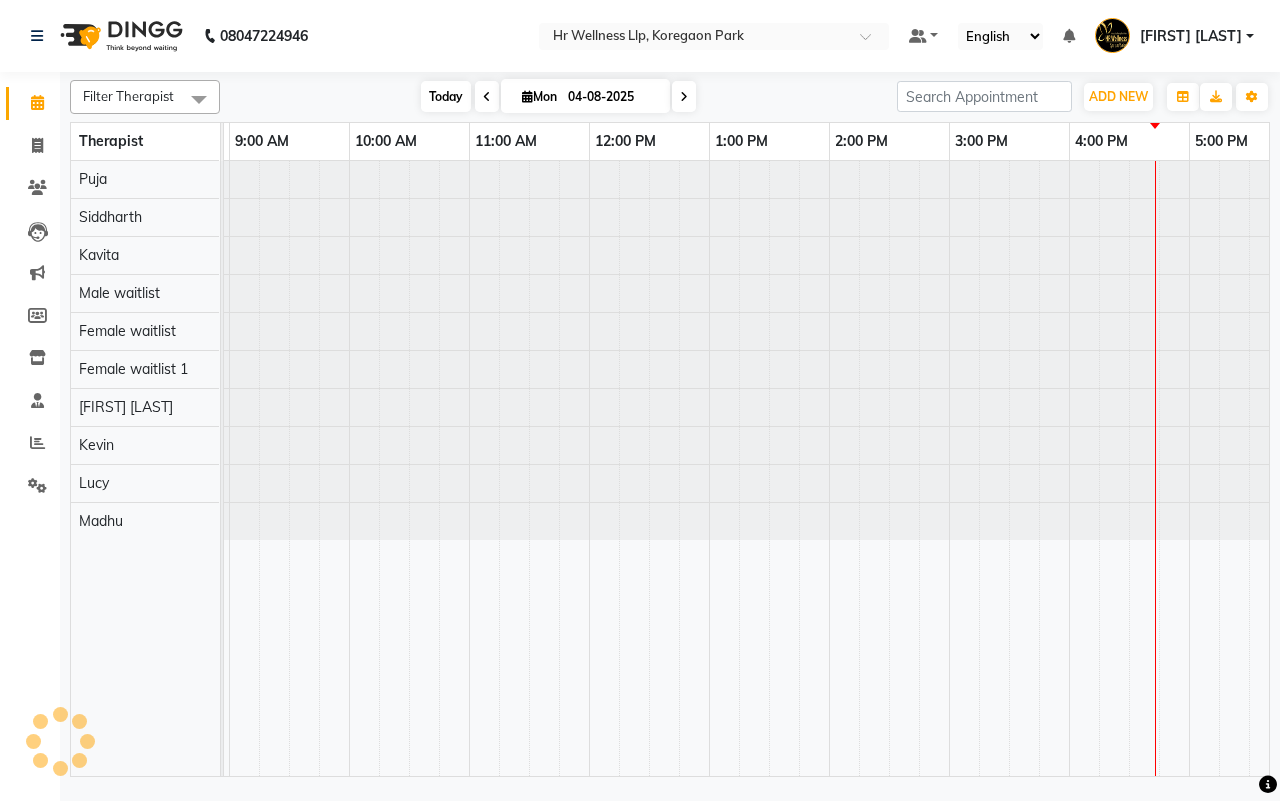 scroll, scrollTop: 0, scrollLeft: 0, axis: both 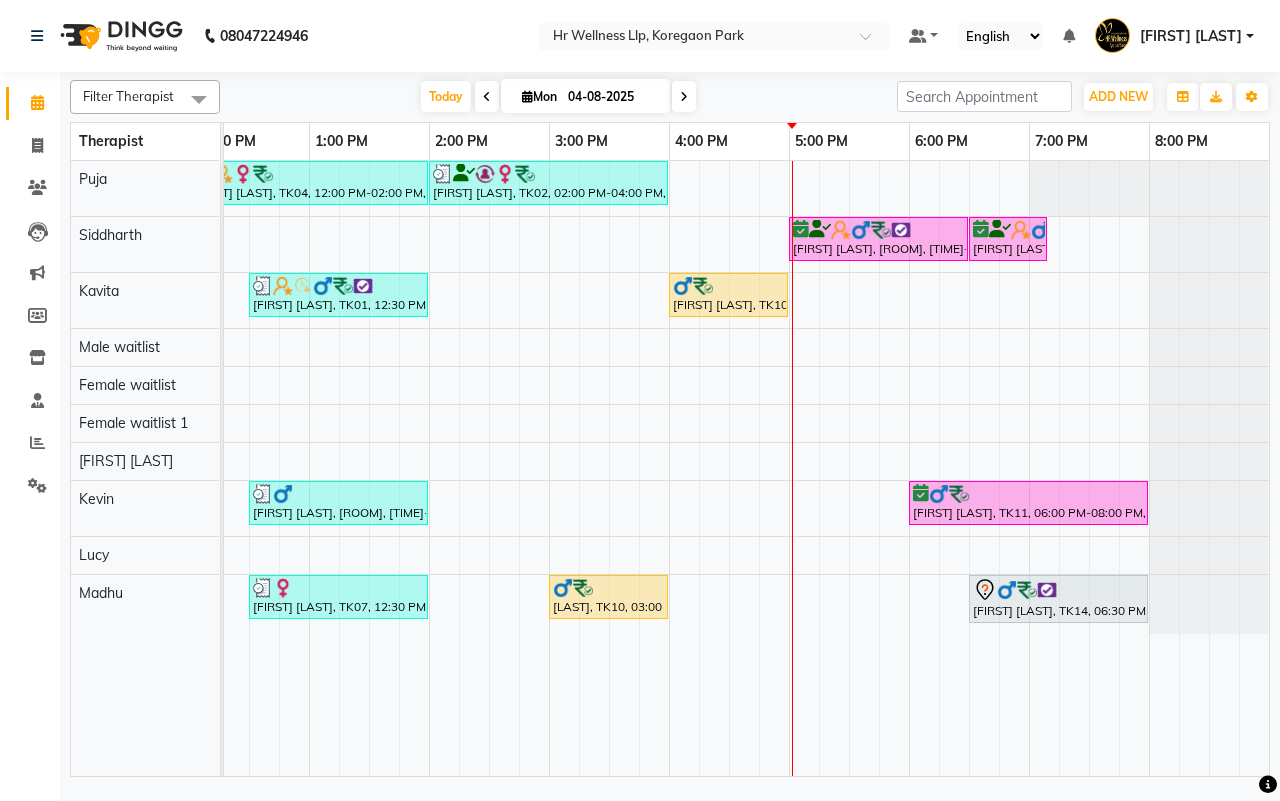 click at bounding box center [684, 96] 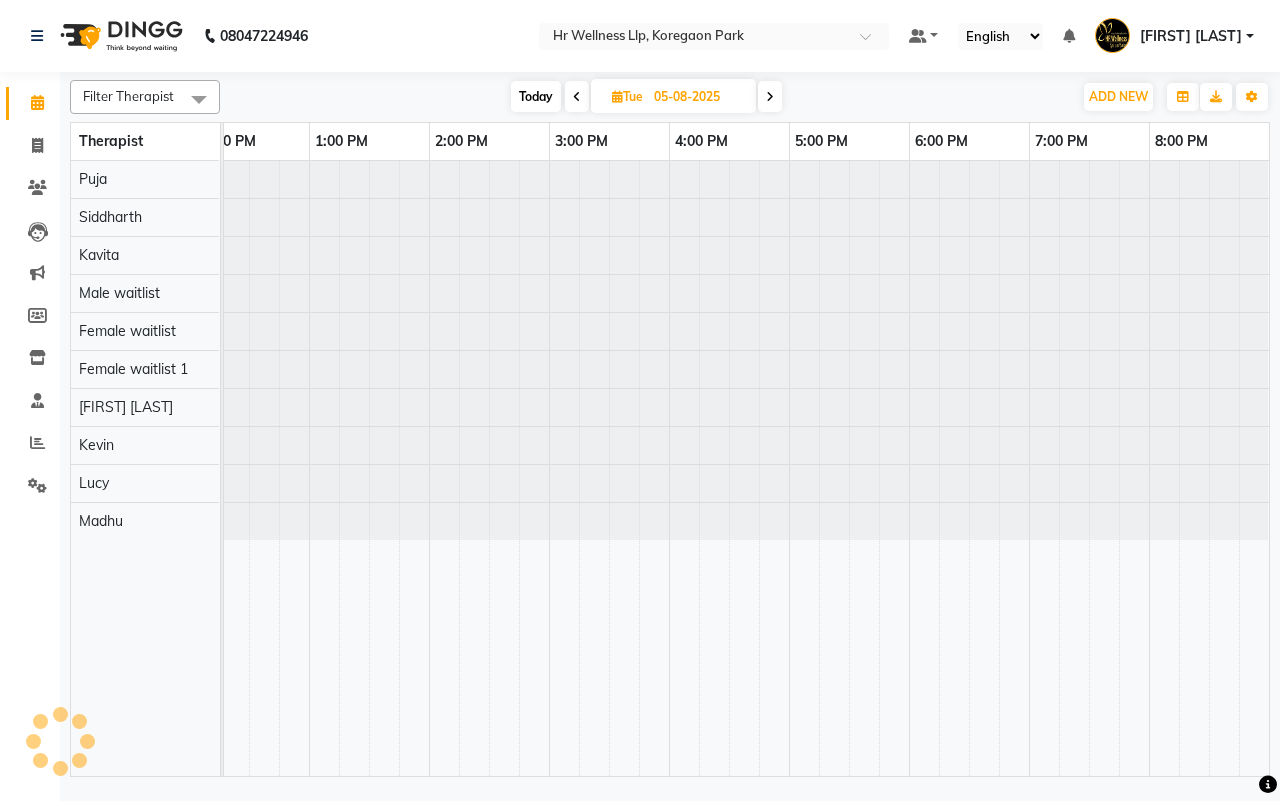 scroll, scrollTop: 0, scrollLeft: 0, axis: both 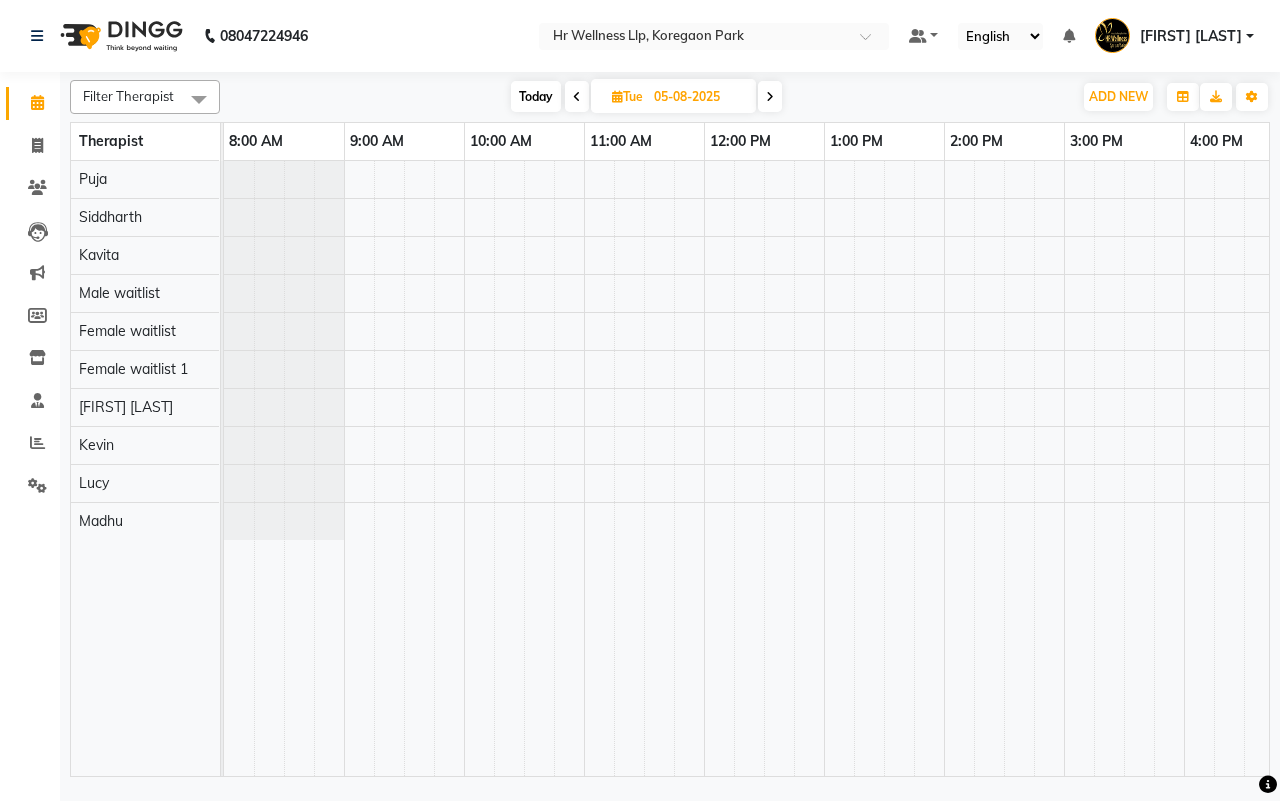 click at bounding box center (770, 96) 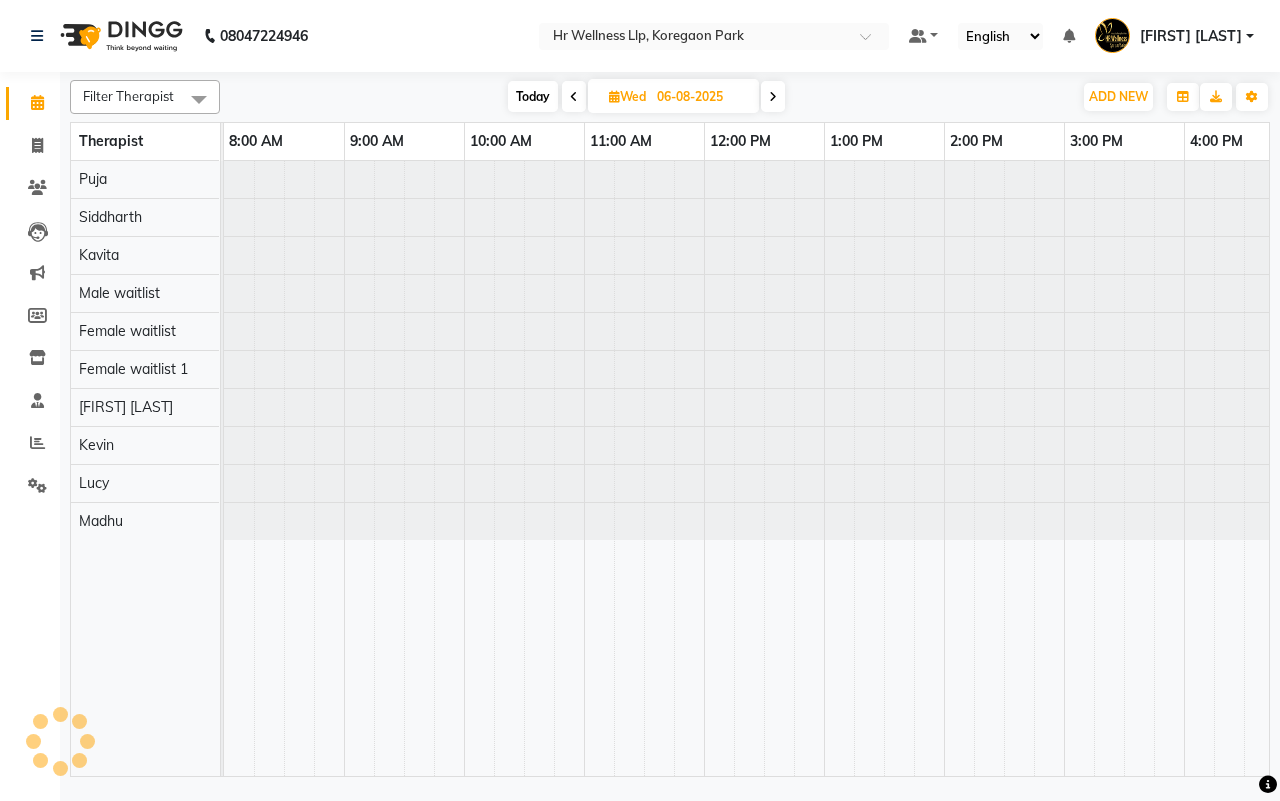 scroll, scrollTop: 0, scrollLeft: 515, axis: horizontal 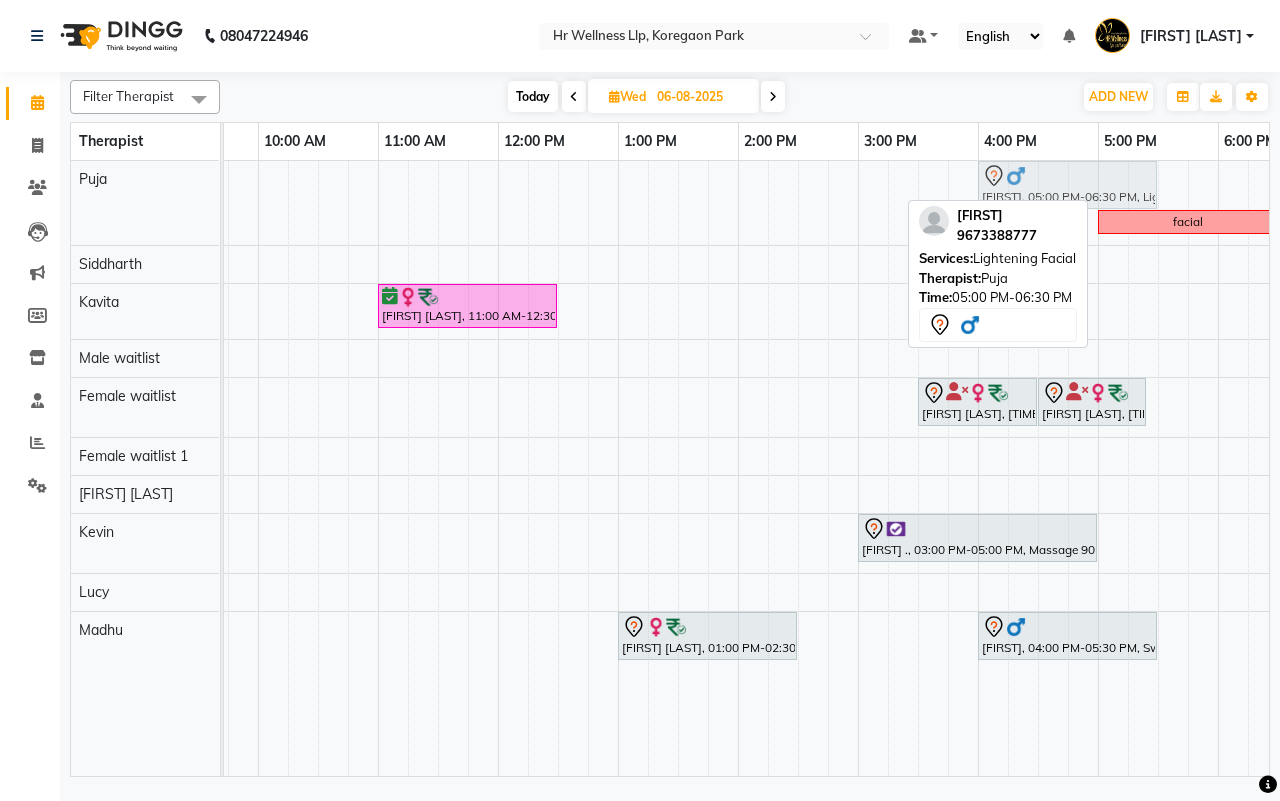drag, startPoint x: 1170, startPoint y: 188, endPoint x: 1056, endPoint y: 195, distance: 114.21471 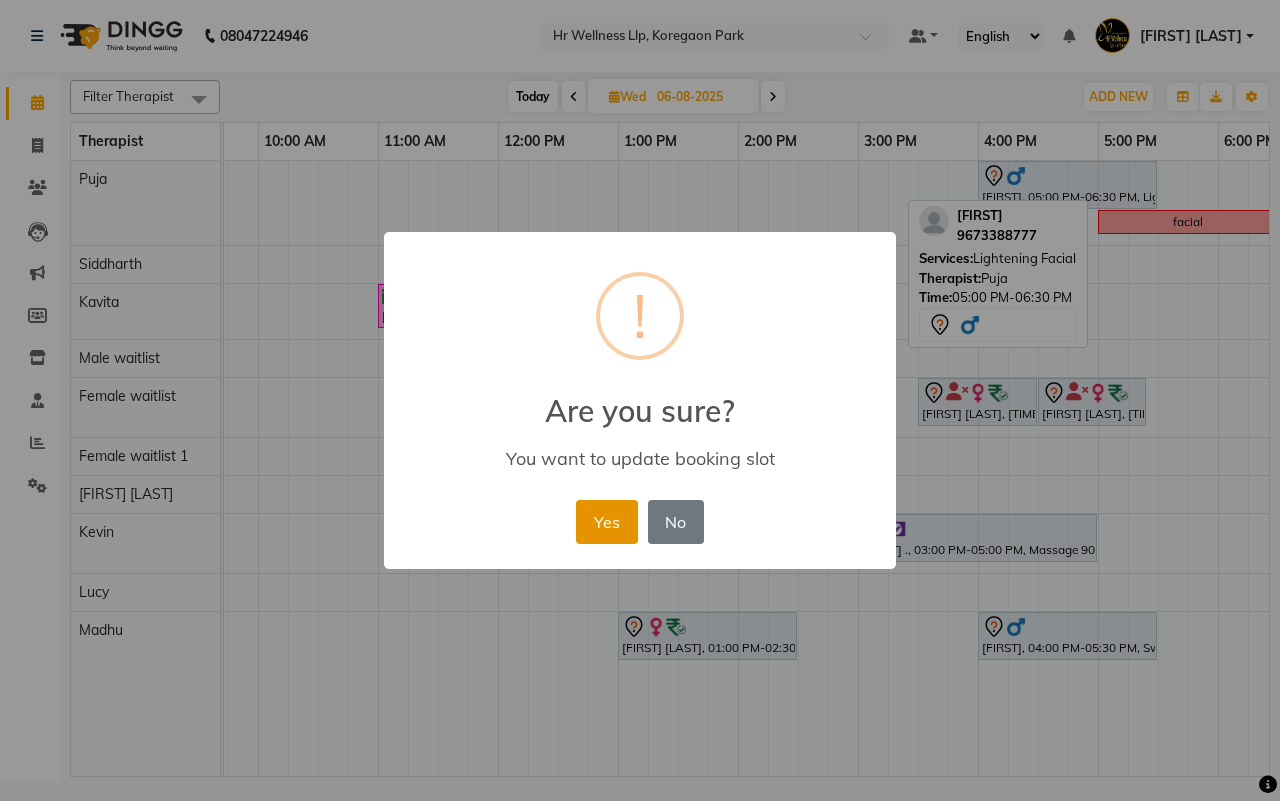 click on "Yes" at bounding box center [606, 522] 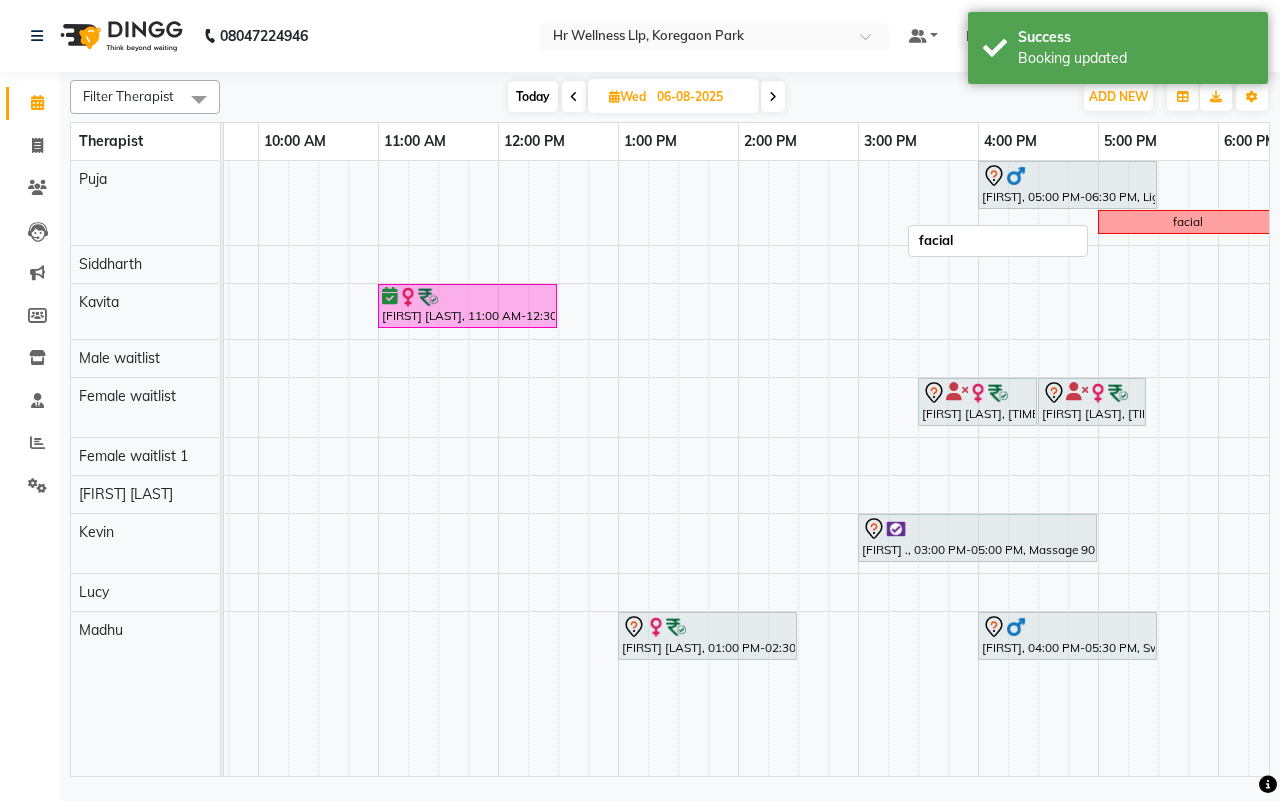click on "facial" at bounding box center [1188, 222] 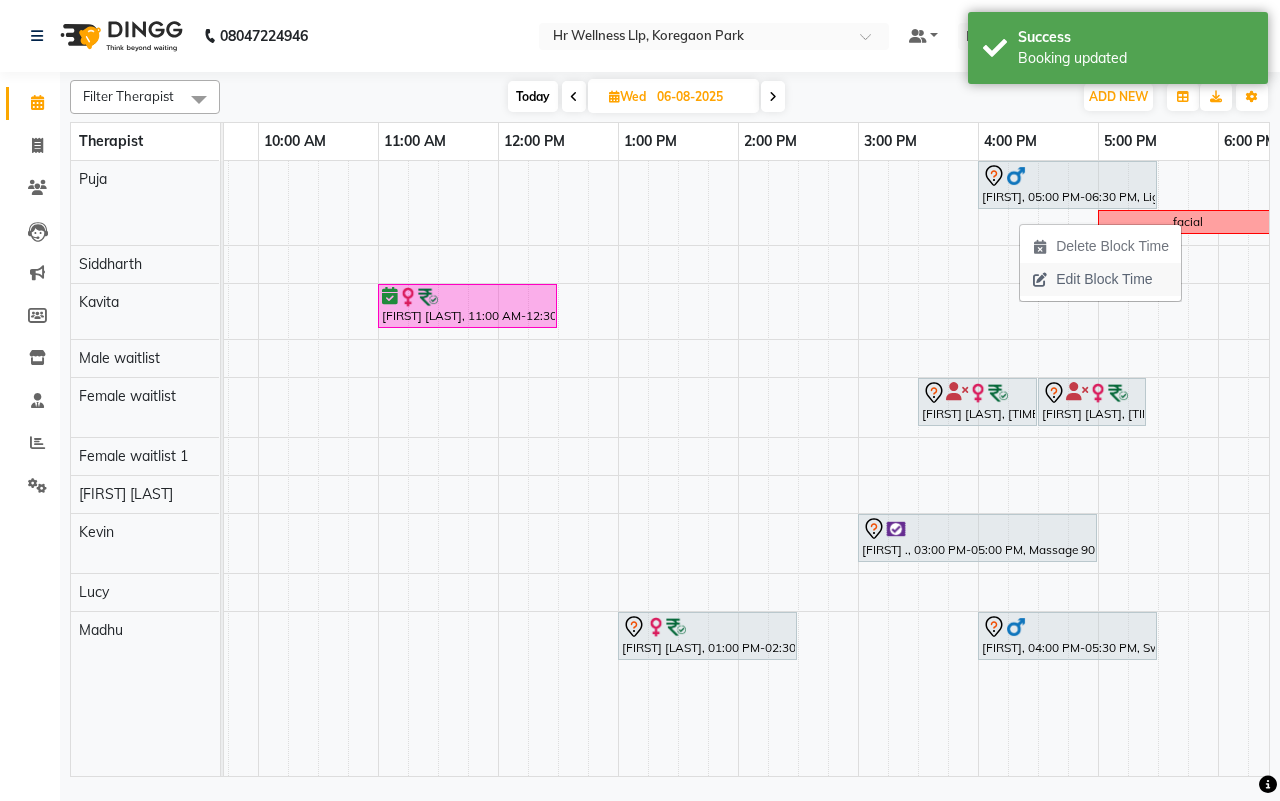 click on "Edit Block Time" at bounding box center [1104, 279] 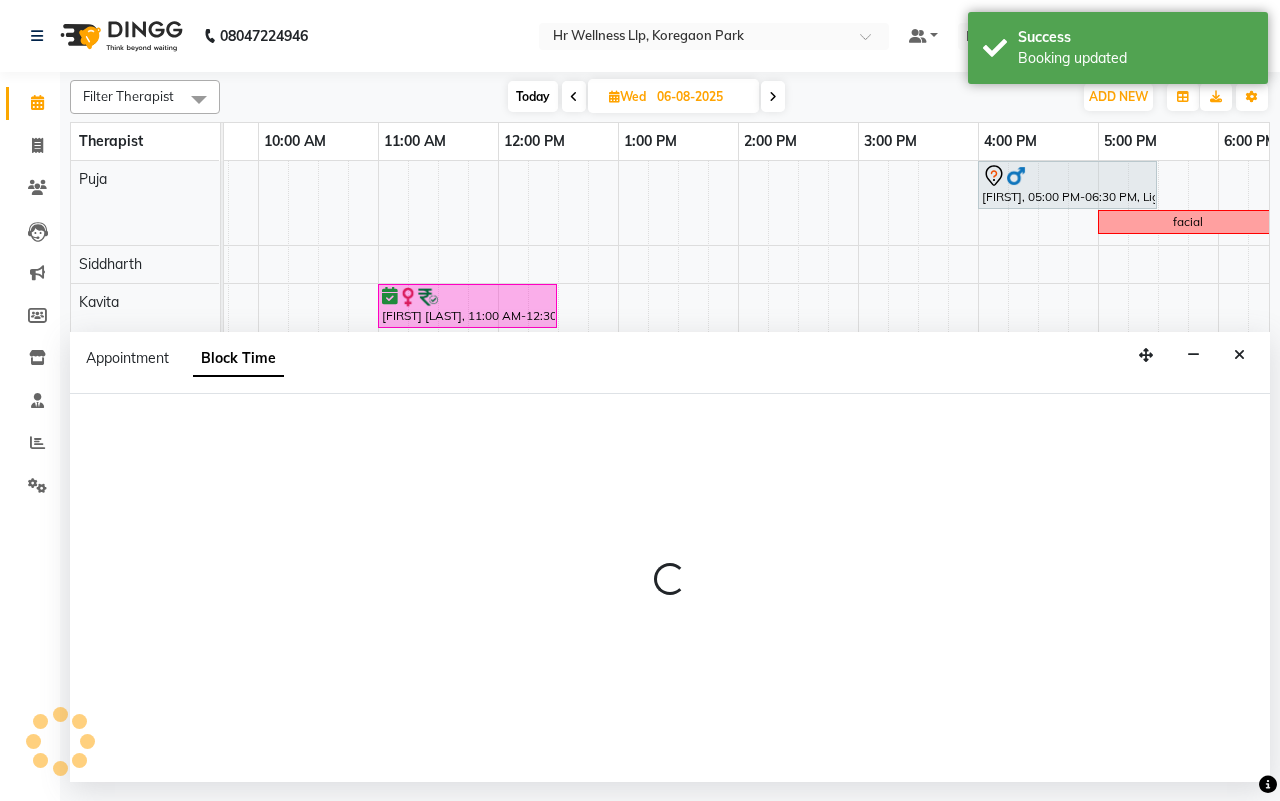scroll, scrollTop: 0, scrollLeft: 515, axis: horizontal 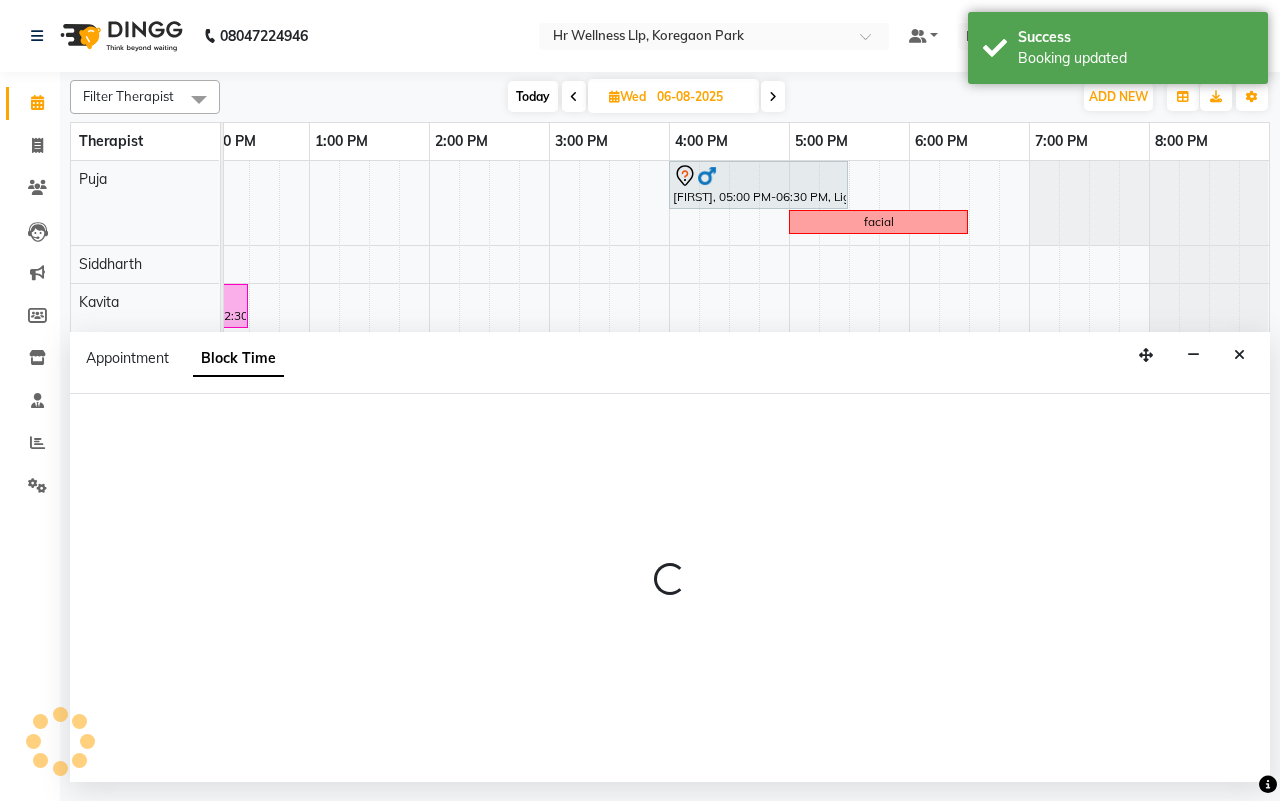 select on "16488" 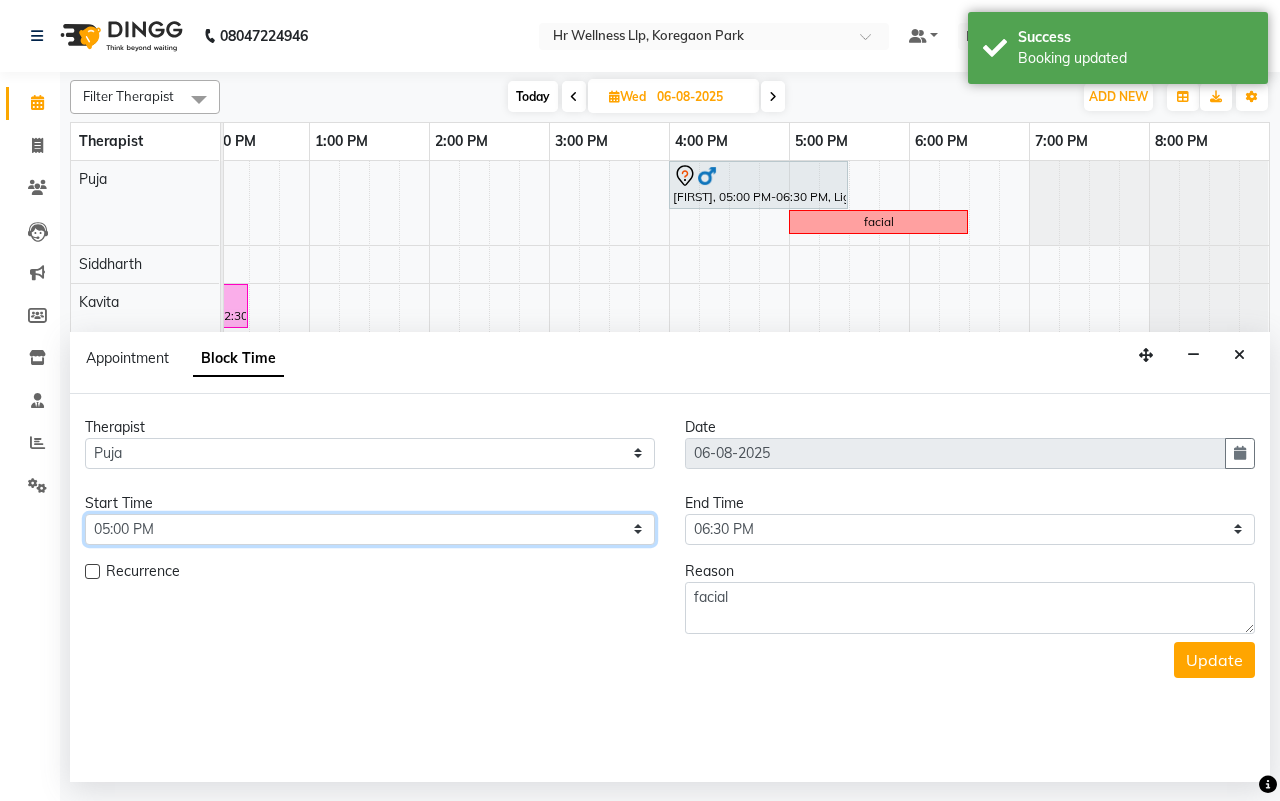 click on "Select 09:00 AM 09:15 AM 09:30 AM 09:45 AM 10:00 AM 10:15 AM 10:30 AM 10:45 AM 11:00 AM 11:15 AM 11:30 AM 11:45 AM 12:00 PM 12:15 PM 12:30 PM 12:45 PM 01:00 PM 01:15 PM 01:30 PM 01:45 PM 02:00 PM 02:15 PM 02:30 PM 02:45 PM 03:00 PM 03:15 PM 03:30 PM 03:45 PM 04:00 PM 04:15 PM 04:30 PM 04:45 PM 05:00 PM 05:15 PM 05:30 PM 05:45 PM 06:00 PM 06:15 PM 06:30 PM 06:45 PM 07:00 PM 07:15 PM 07:30 PM 07:45 PM 08:00 PM" at bounding box center (370, 529) 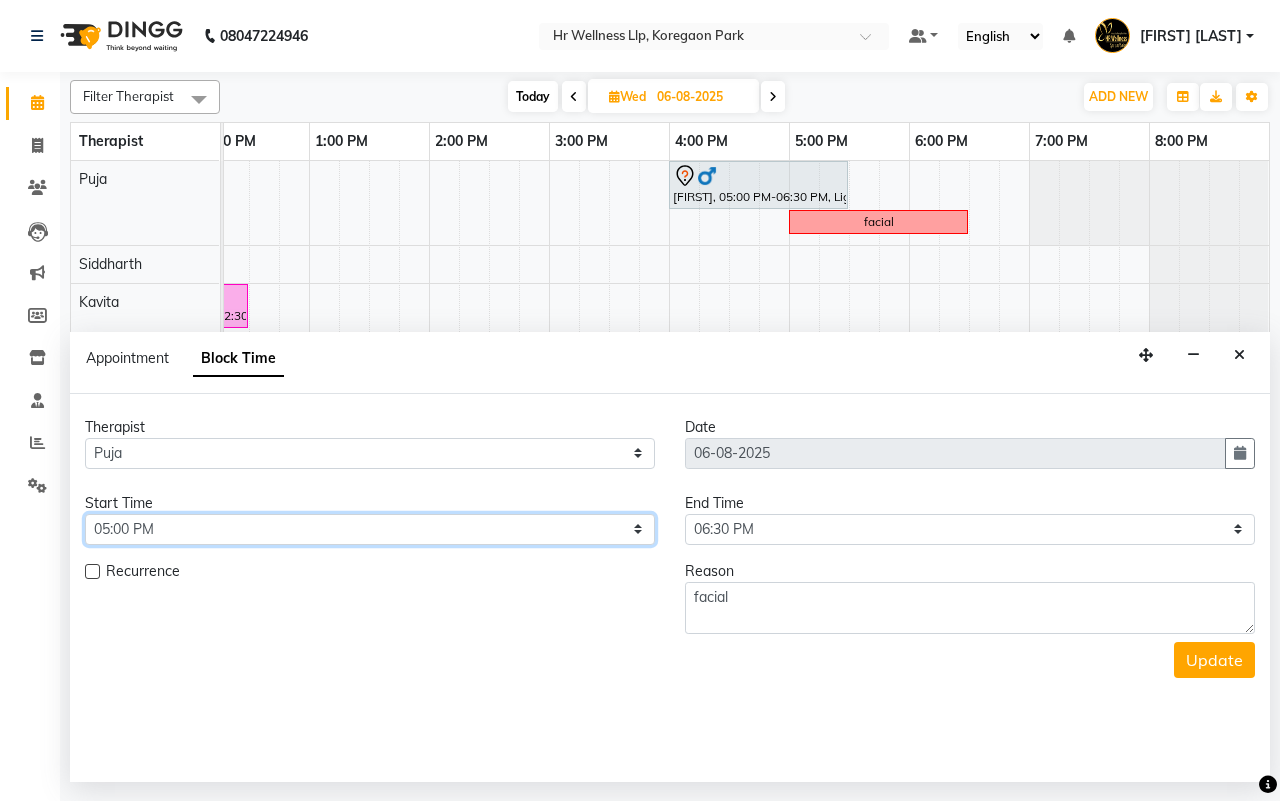 select on "960" 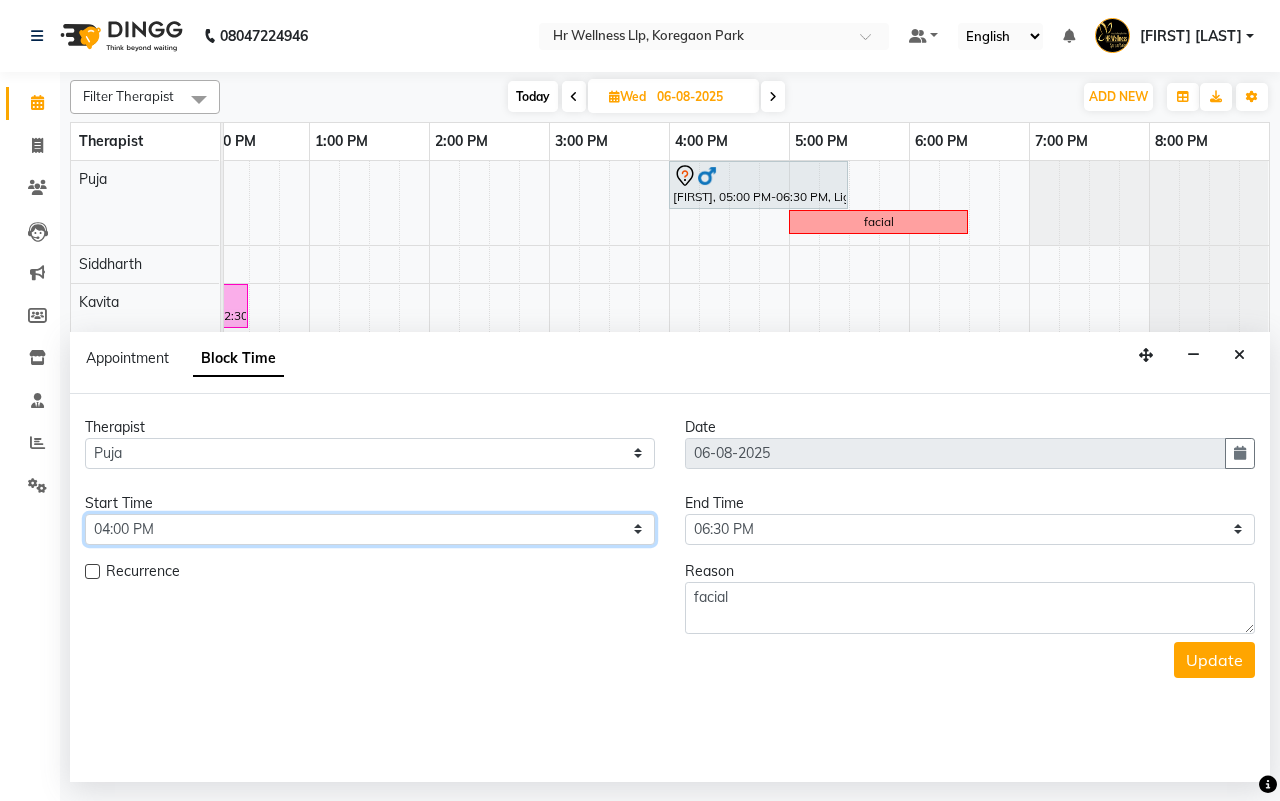 click on "Select 09:00 AM 09:15 AM 09:30 AM 09:45 AM 10:00 AM 10:15 AM 10:30 AM 10:45 AM 11:00 AM 11:15 AM 11:30 AM 11:45 AM 12:00 PM 12:15 PM 12:30 PM 12:45 PM 01:00 PM 01:15 PM 01:30 PM 01:45 PM 02:00 PM 02:15 PM 02:30 PM 02:45 PM 03:00 PM 03:15 PM 03:30 PM 03:45 PM 04:00 PM 04:15 PM 04:30 PM 04:45 PM 05:00 PM 05:15 PM 05:30 PM 05:45 PM 06:00 PM 06:15 PM 06:30 PM 06:45 PM 07:00 PM 07:15 PM 07:30 PM 07:45 PM 08:00 PM" at bounding box center [370, 529] 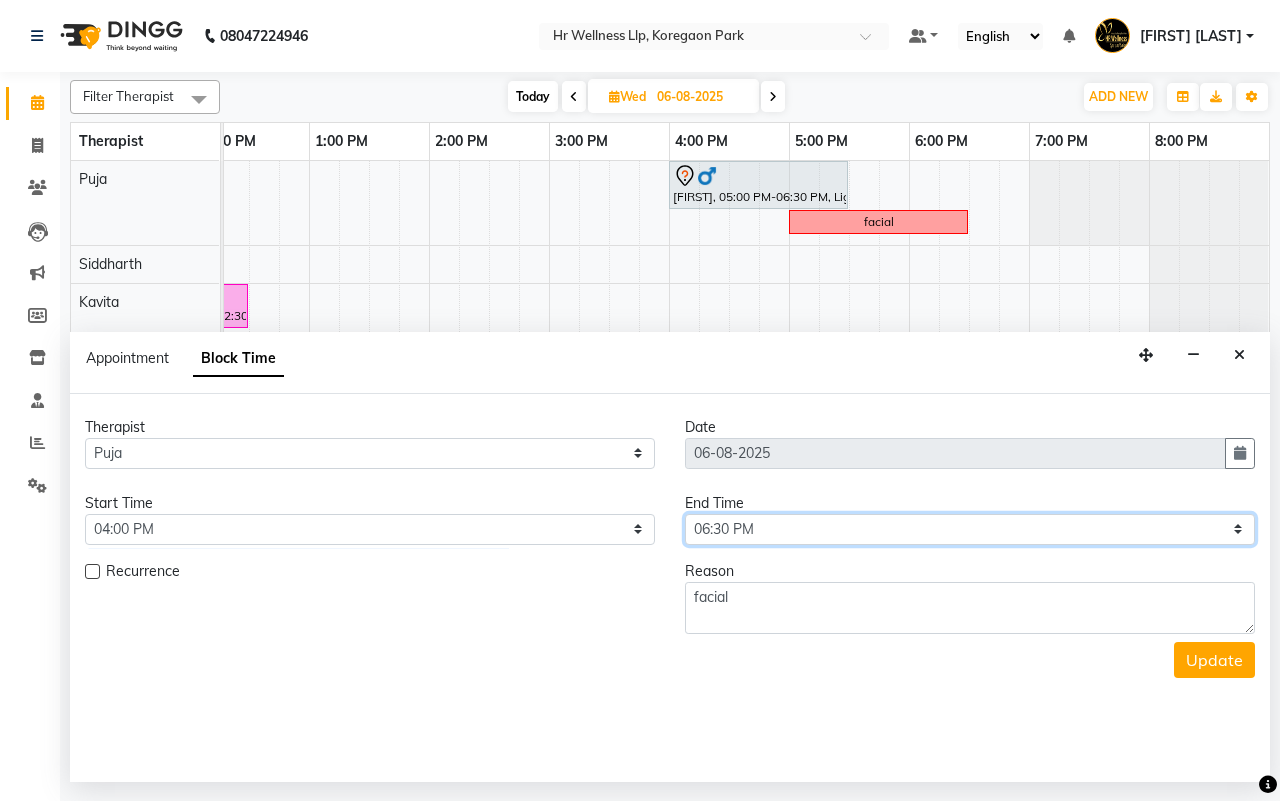 click on "Select 09:00 AM 09:15 AM 09:30 AM 09:45 AM 10:00 AM 10:15 AM 10:30 AM 10:45 AM 11:00 AM 11:15 AM 11:30 AM 11:45 AM 12:00 PM 12:15 PM 12:30 PM 12:45 PM 01:00 PM 01:15 PM 01:30 PM 01:45 PM 02:00 PM 02:15 PM 02:30 PM 02:45 PM 03:00 PM 03:15 PM 03:30 PM 03:45 PM 04:00 PM 04:15 PM 04:30 PM 04:45 PM 05:00 PM 05:15 PM 05:30 PM 05:45 PM 06:00 PM 06:15 PM 06:30 PM 06:45 PM 07:00 PM 07:15 PM 07:30 PM 07:45 PM 08:00 PM" at bounding box center [970, 529] 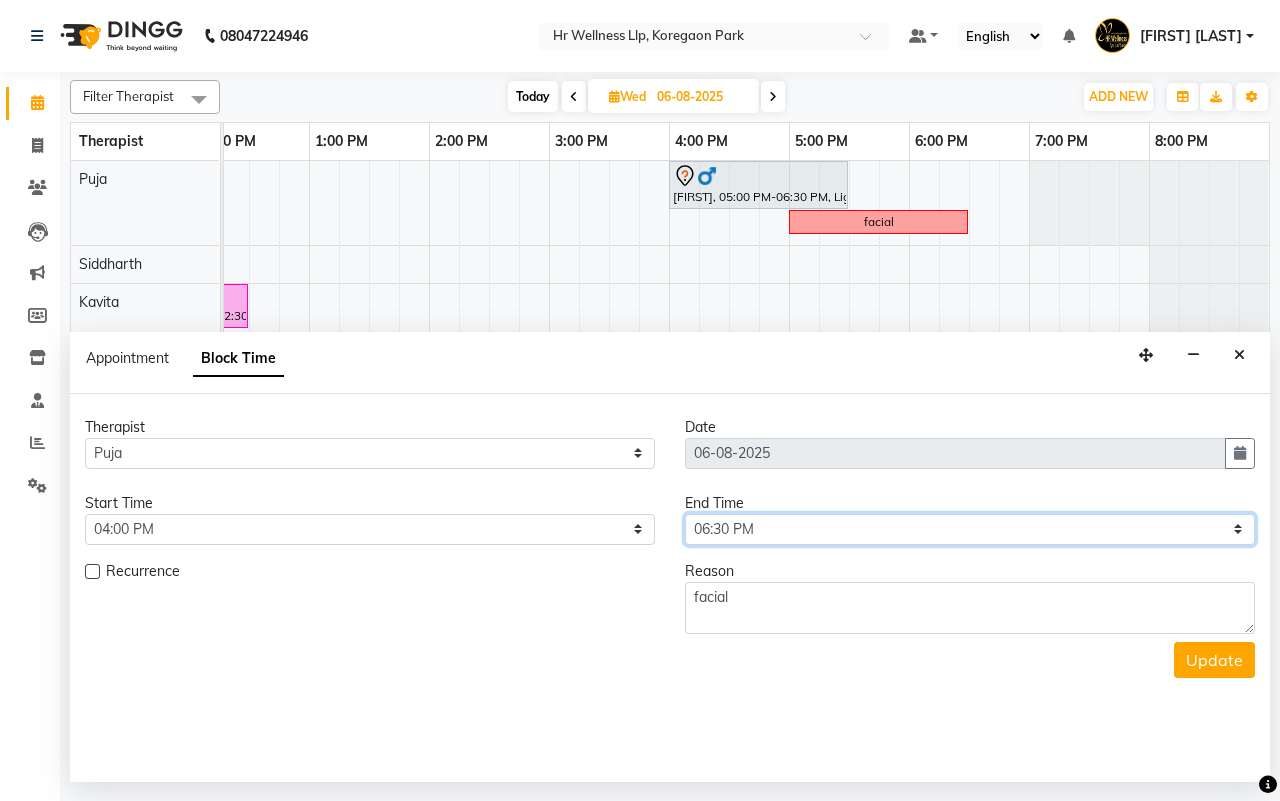 select on "1020" 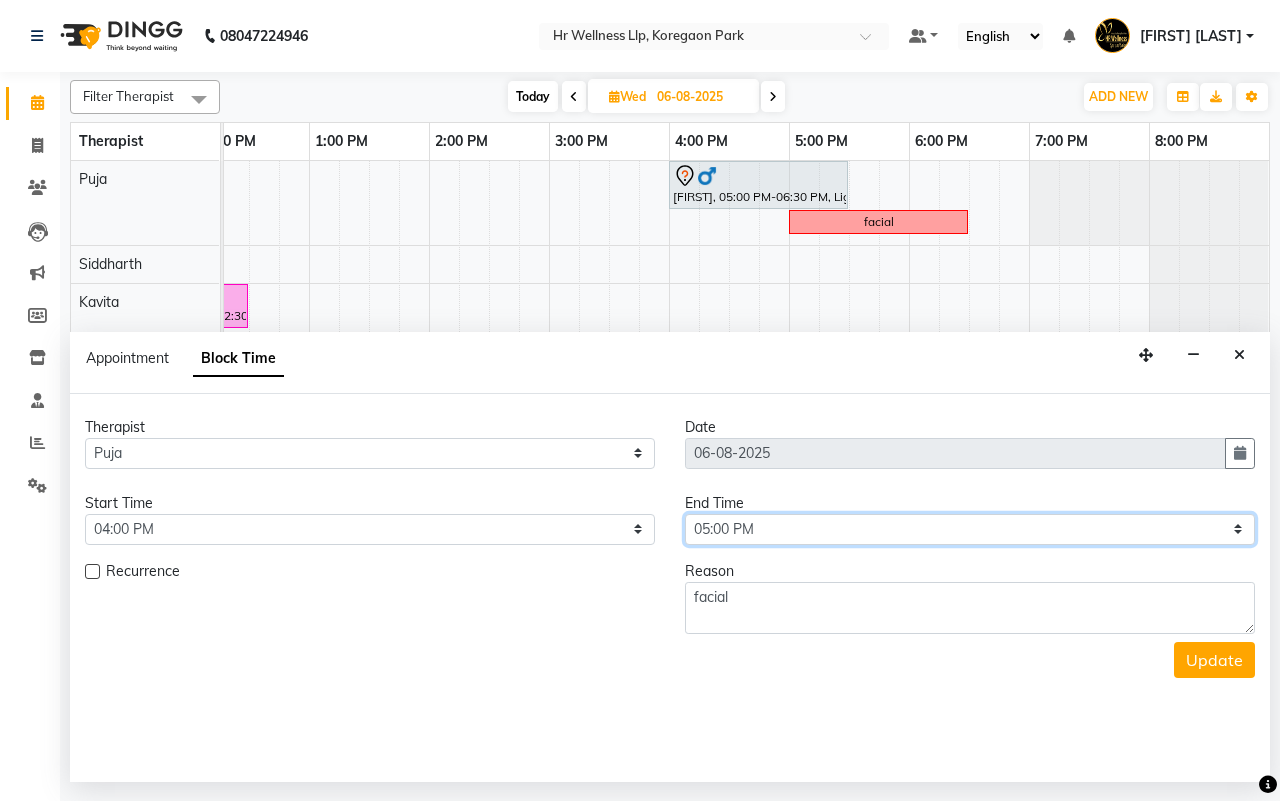 click on "Select 09:00 AM 09:15 AM 09:30 AM 09:45 AM 10:00 AM 10:15 AM 10:30 AM 10:45 AM 11:00 AM 11:15 AM 11:30 AM 11:45 AM 12:00 PM 12:15 PM 12:30 PM 12:45 PM 01:00 PM 01:15 PM 01:30 PM 01:45 PM 02:00 PM 02:15 PM 02:30 PM 02:45 PM 03:00 PM 03:15 PM 03:30 PM 03:45 PM 04:00 PM 04:15 PM 04:30 PM 04:45 PM 05:00 PM 05:15 PM 05:30 PM 05:45 PM 06:00 PM 06:15 PM 06:30 PM 06:45 PM 07:00 PM 07:15 PM 07:30 PM 07:45 PM 08:00 PM" at bounding box center (970, 529) 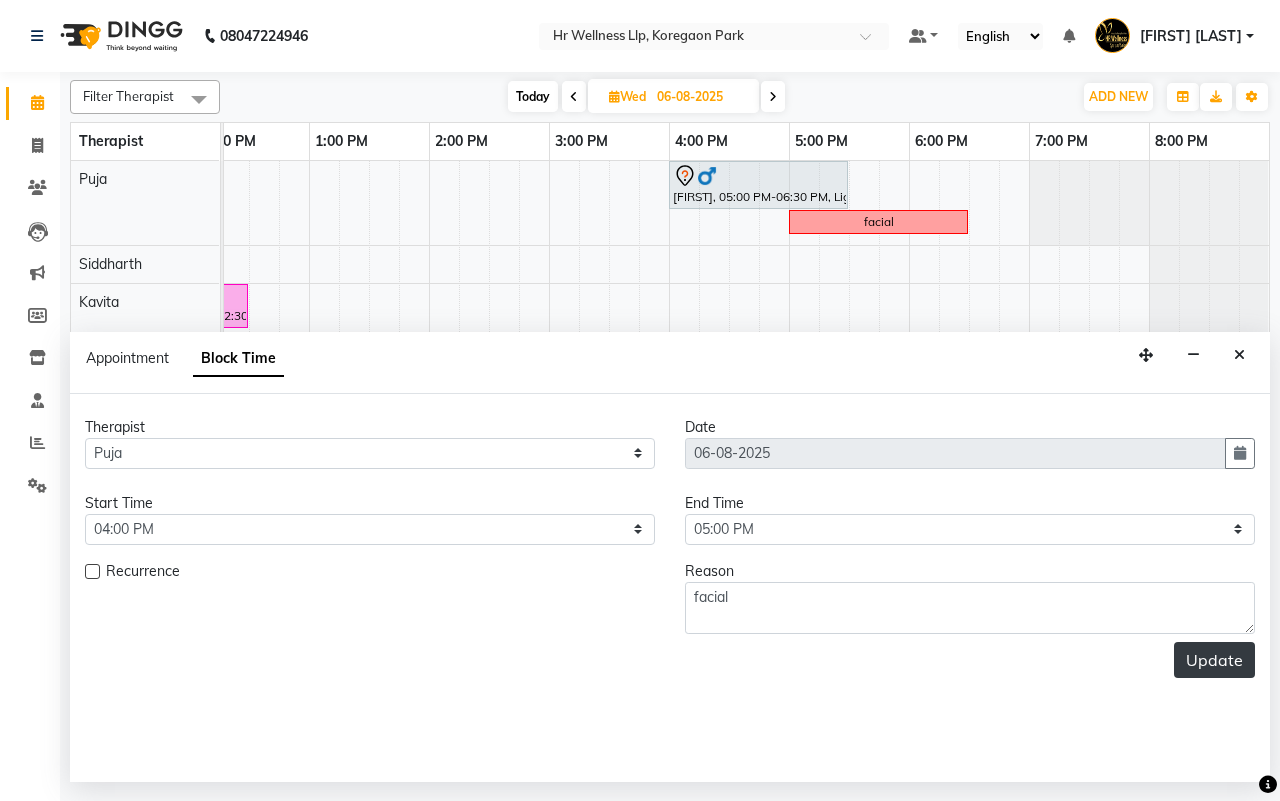 click on "Update" at bounding box center [1214, 660] 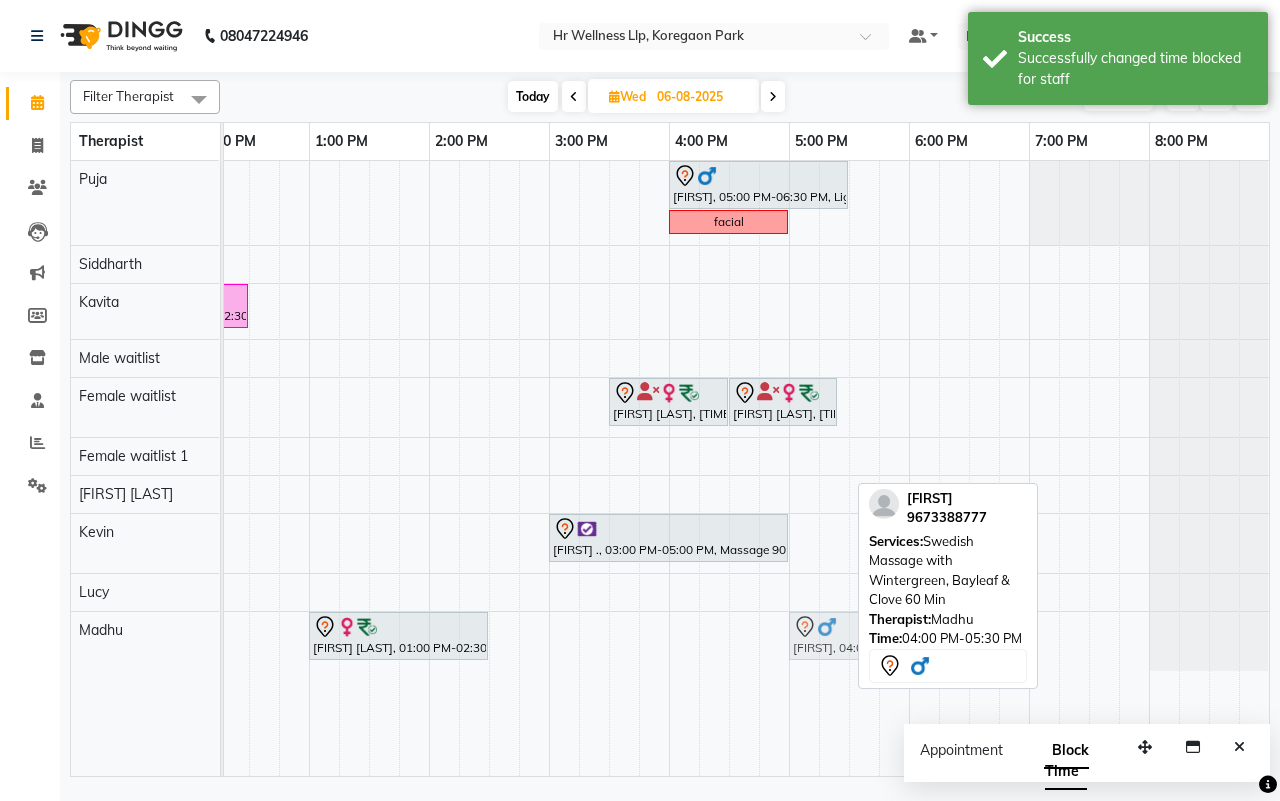 drag, startPoint x: 743, startPoint y: 636, endPoint x: 866, endPoint y: 636, distance: 123 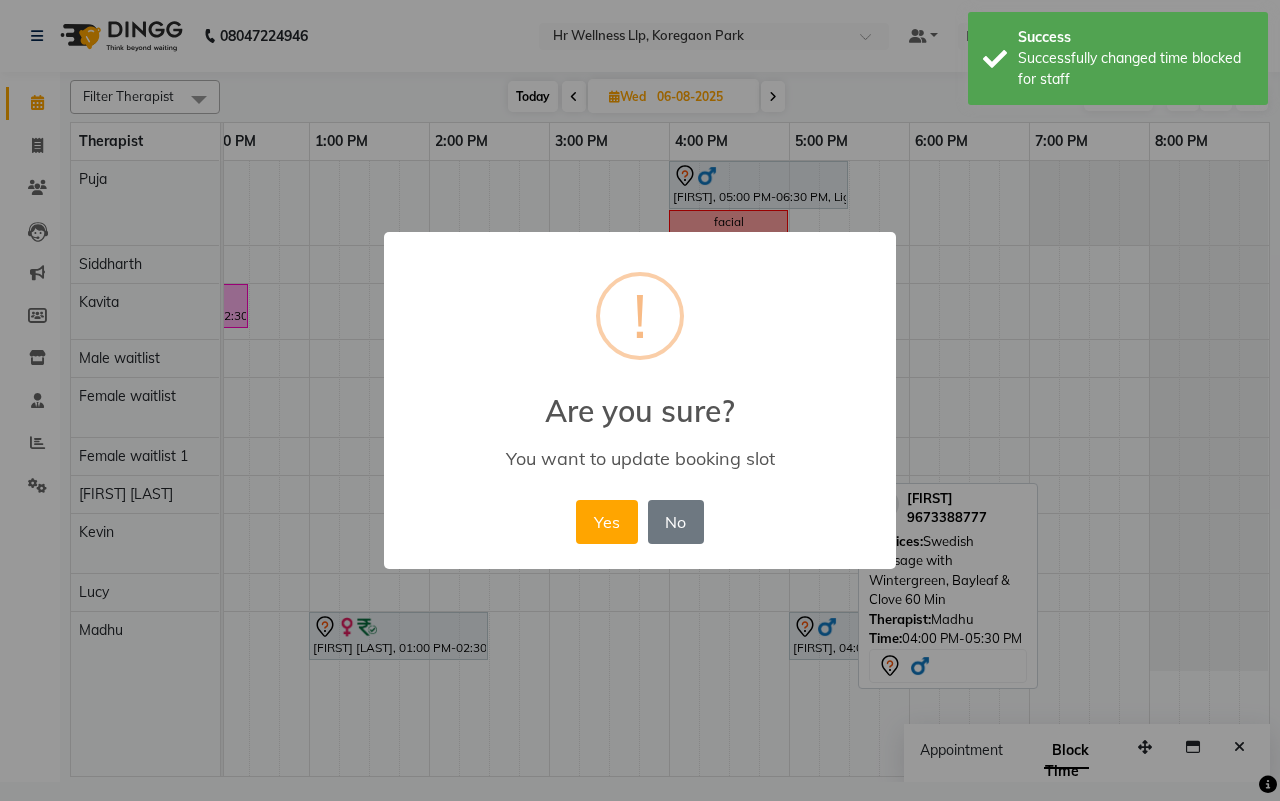 click on "× ! Are you sure? You want to update booking slot Yes No No" at bounding box center [640, 401] 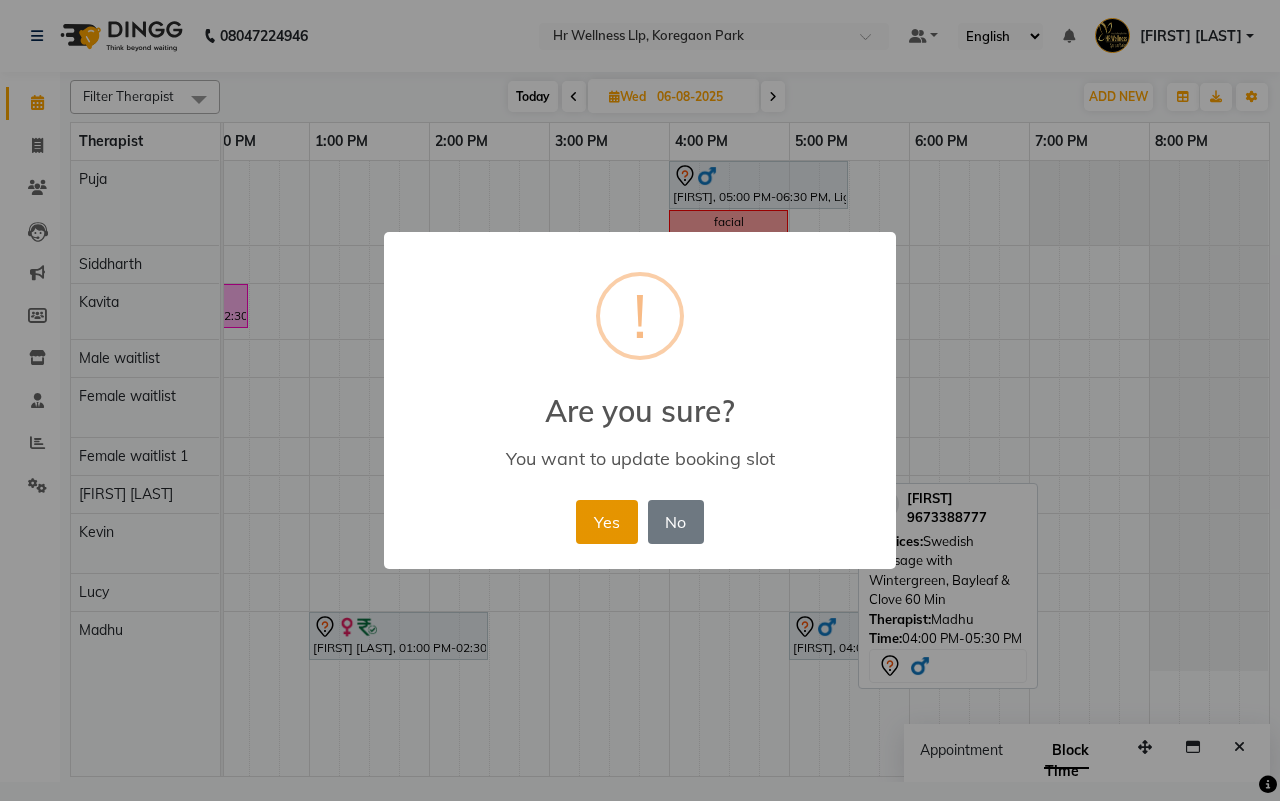 click on "Yes" at bounding box center (606, 522) 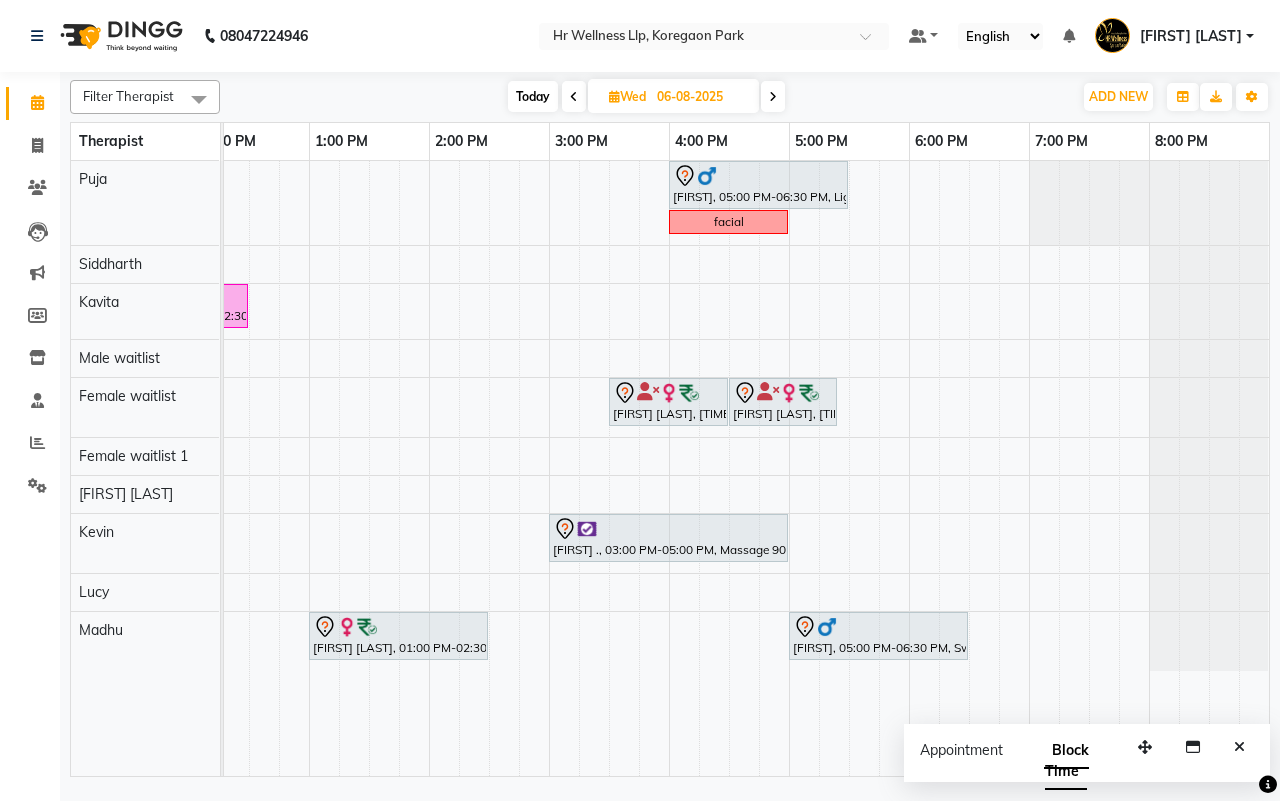 click on "Today" at bounding box center (533, 96) 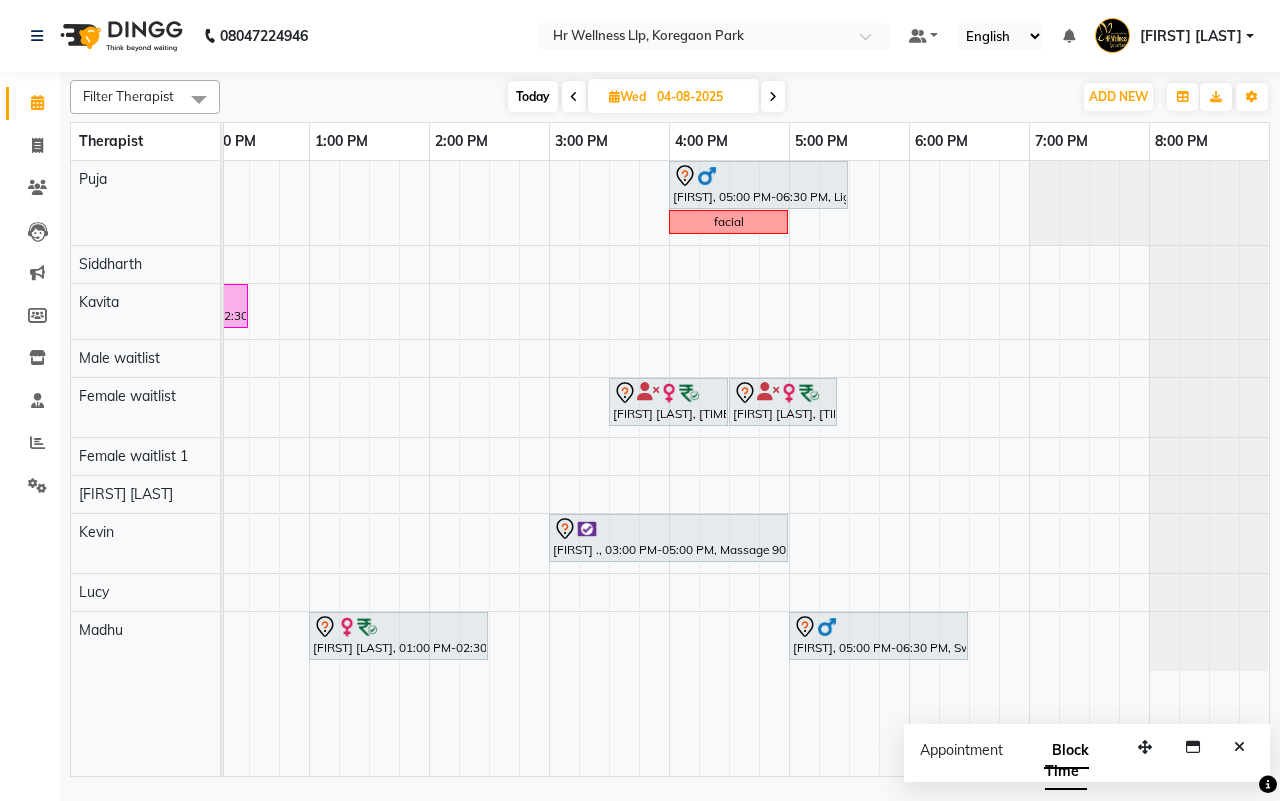 scroll, scrollTop: 0, scrollLeft: 515, axis: horizontal 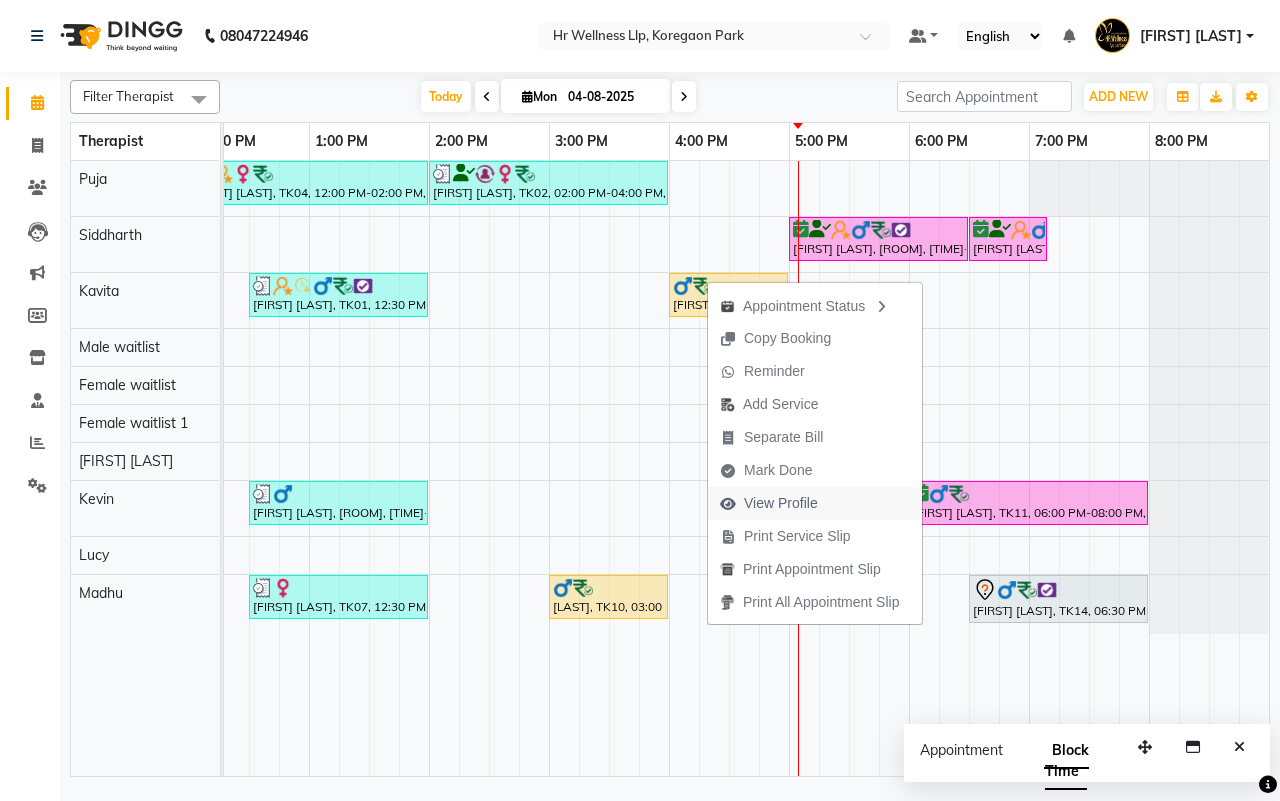 click on "View Profile" at bounding box center (781, 503) 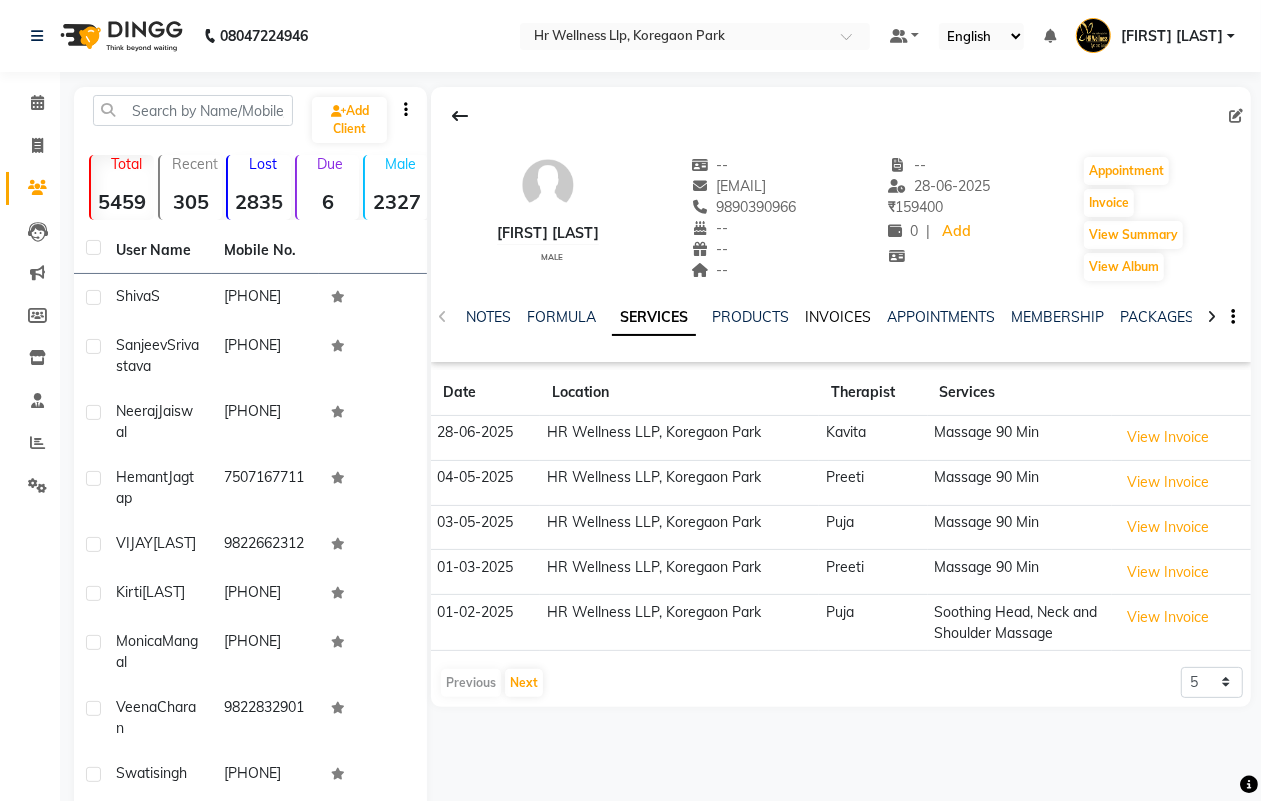 click on "INVOICES" 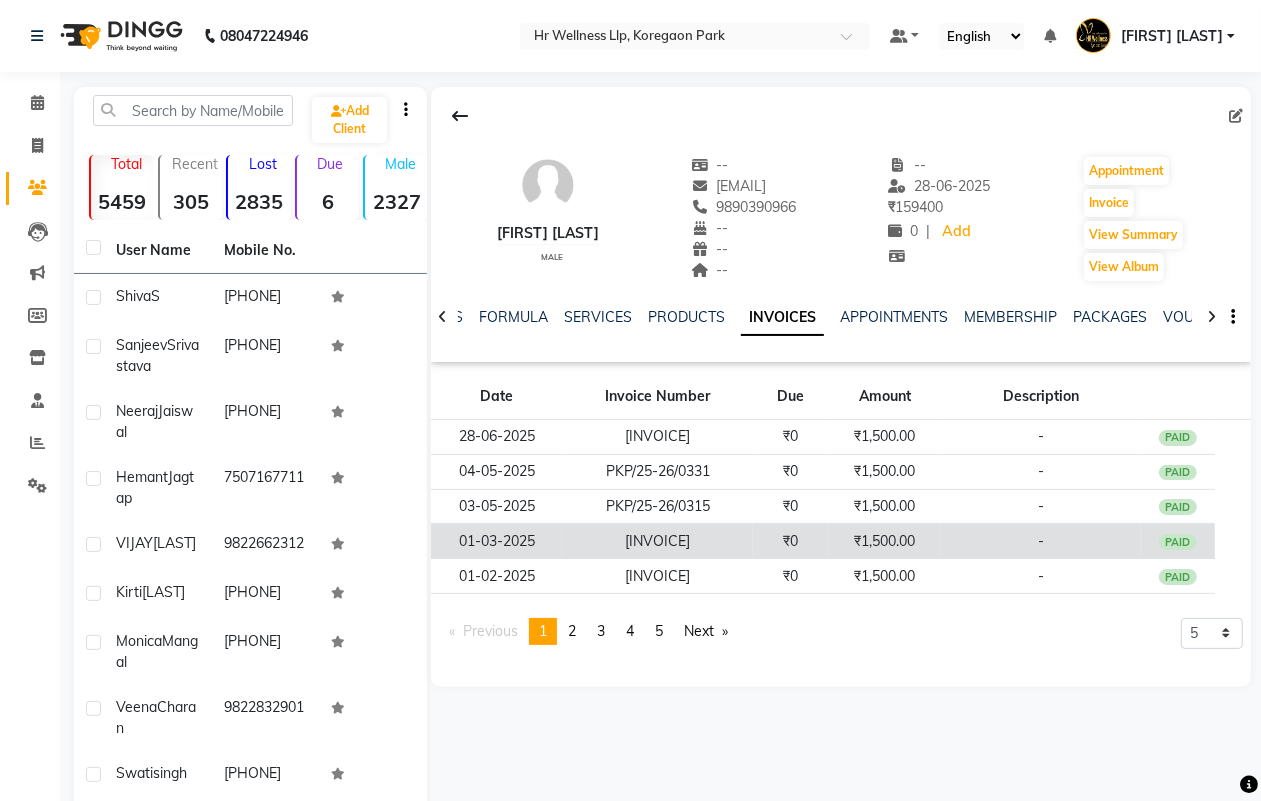 click on "₹1,500.00" 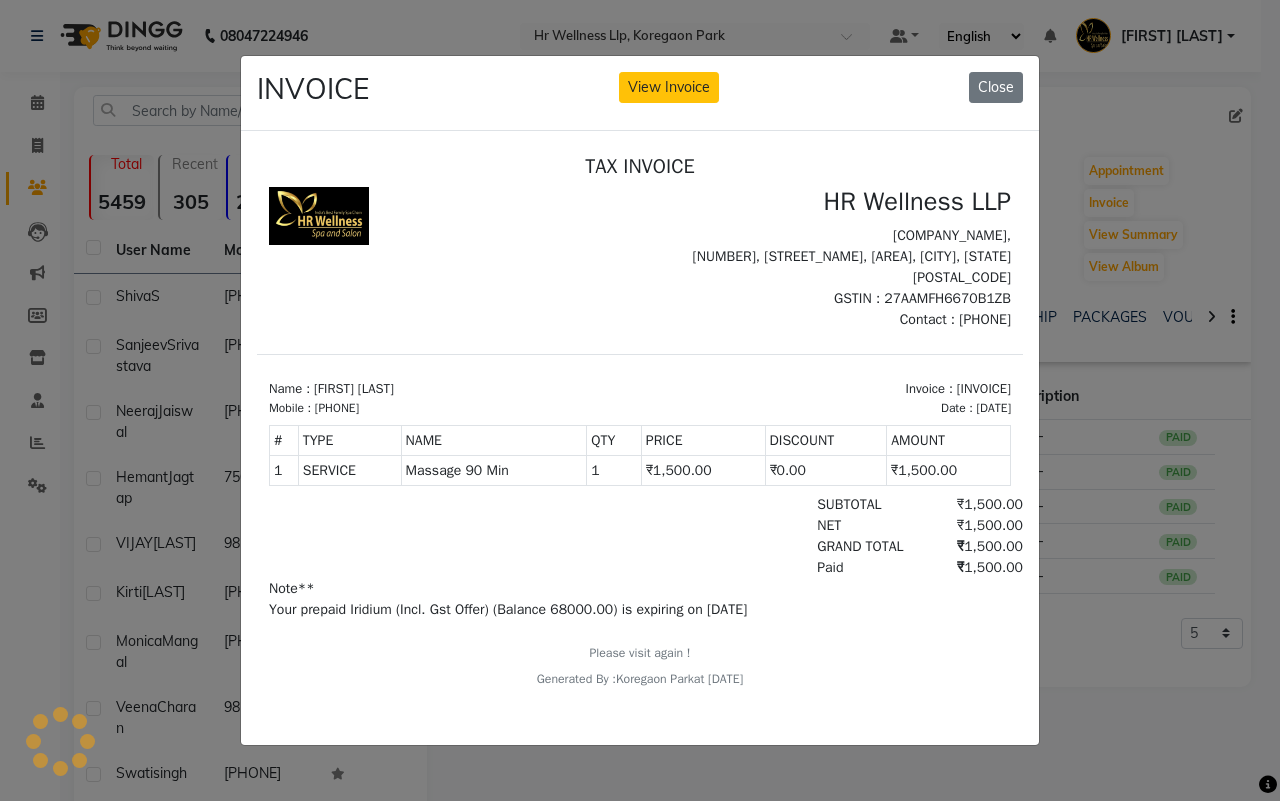scroll, scrollTop: 0, scrollLeft: 0, axis: both 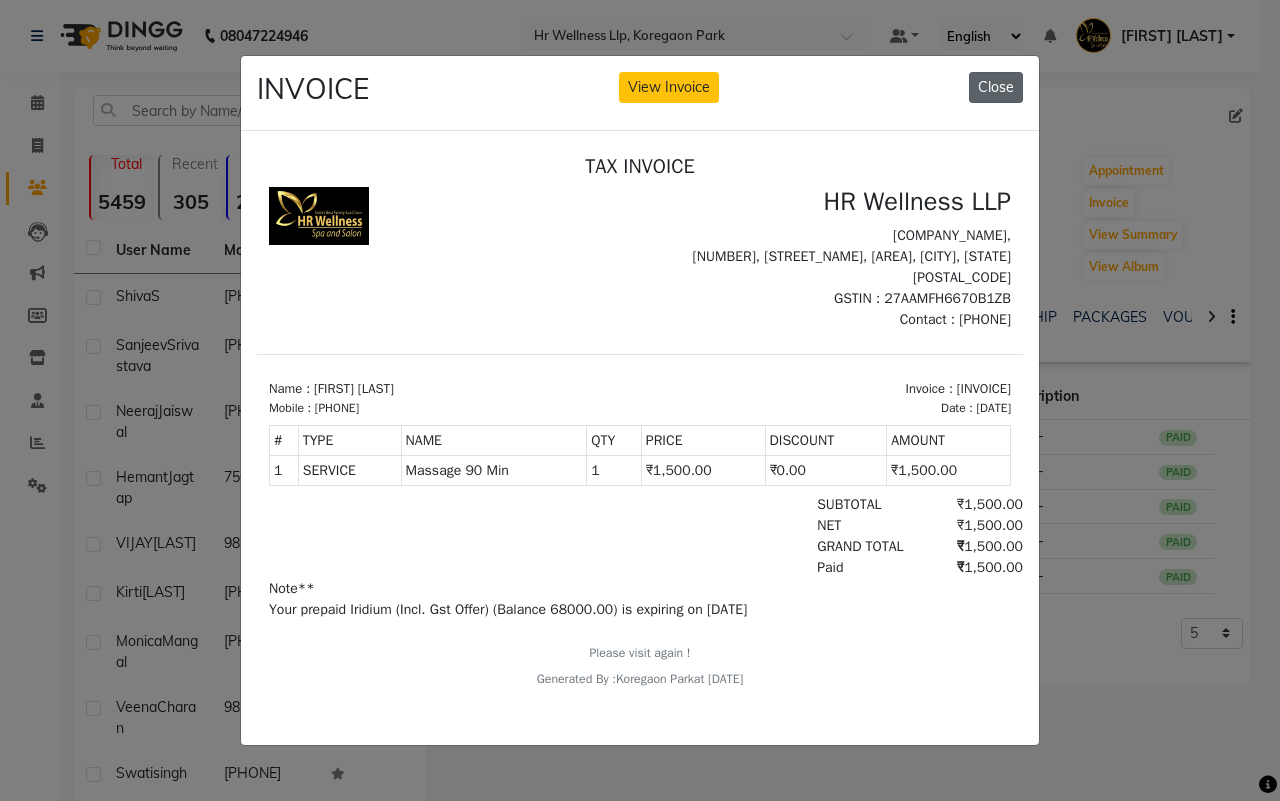click on "Close" 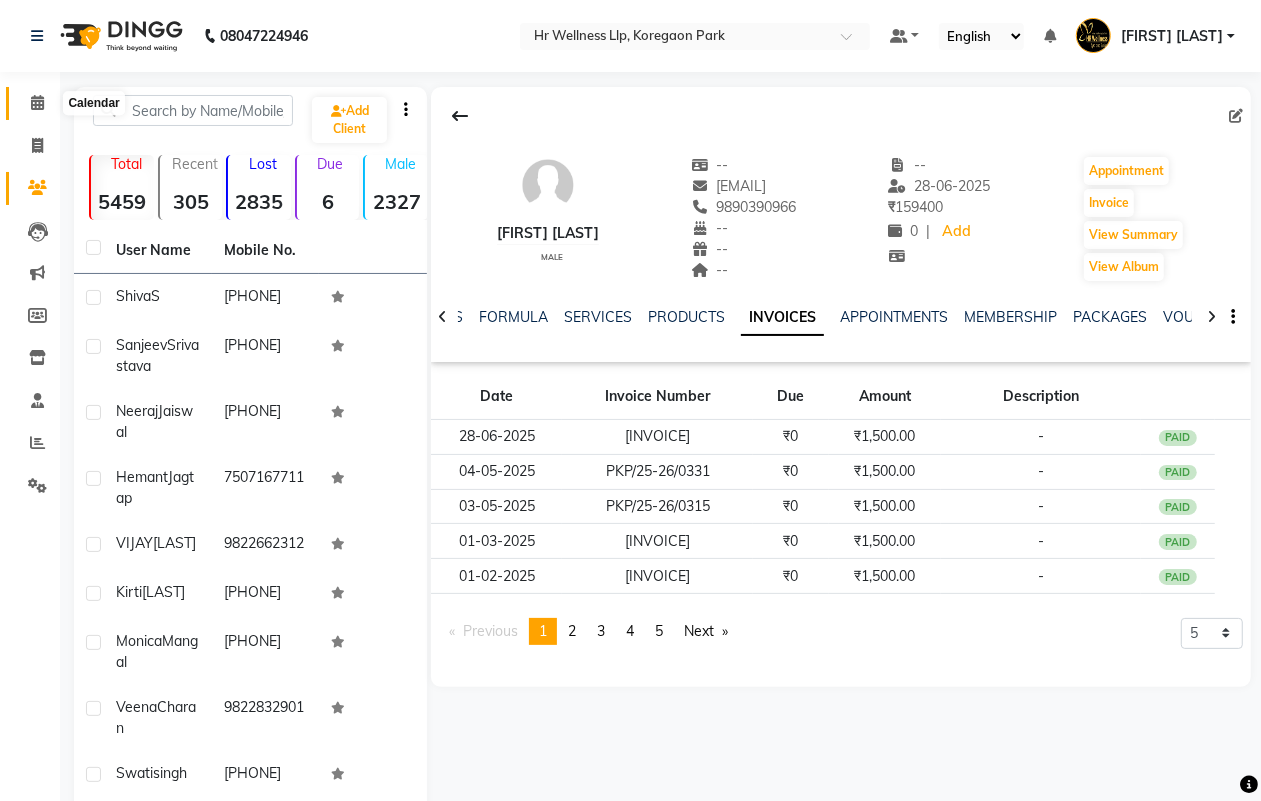 click 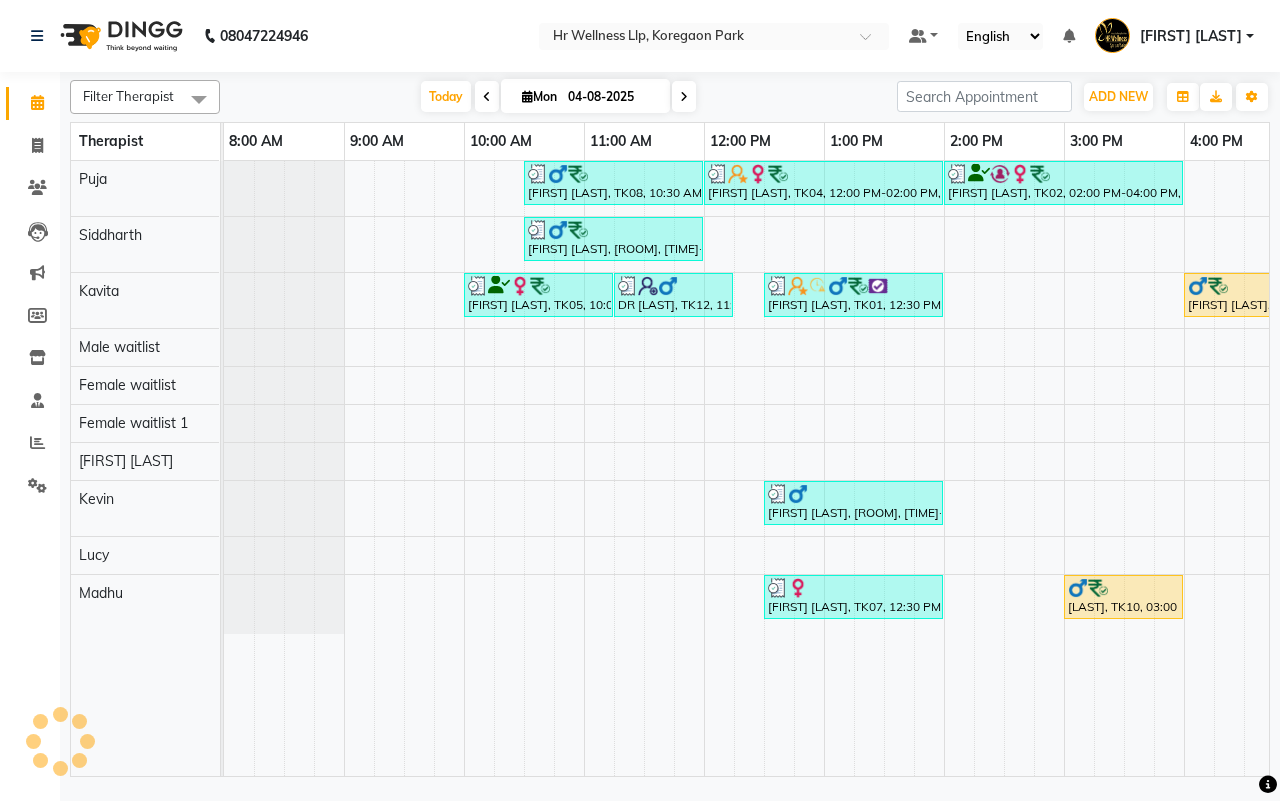 scroll, scrollTop: 0, scrollLeft: 0, axis: both 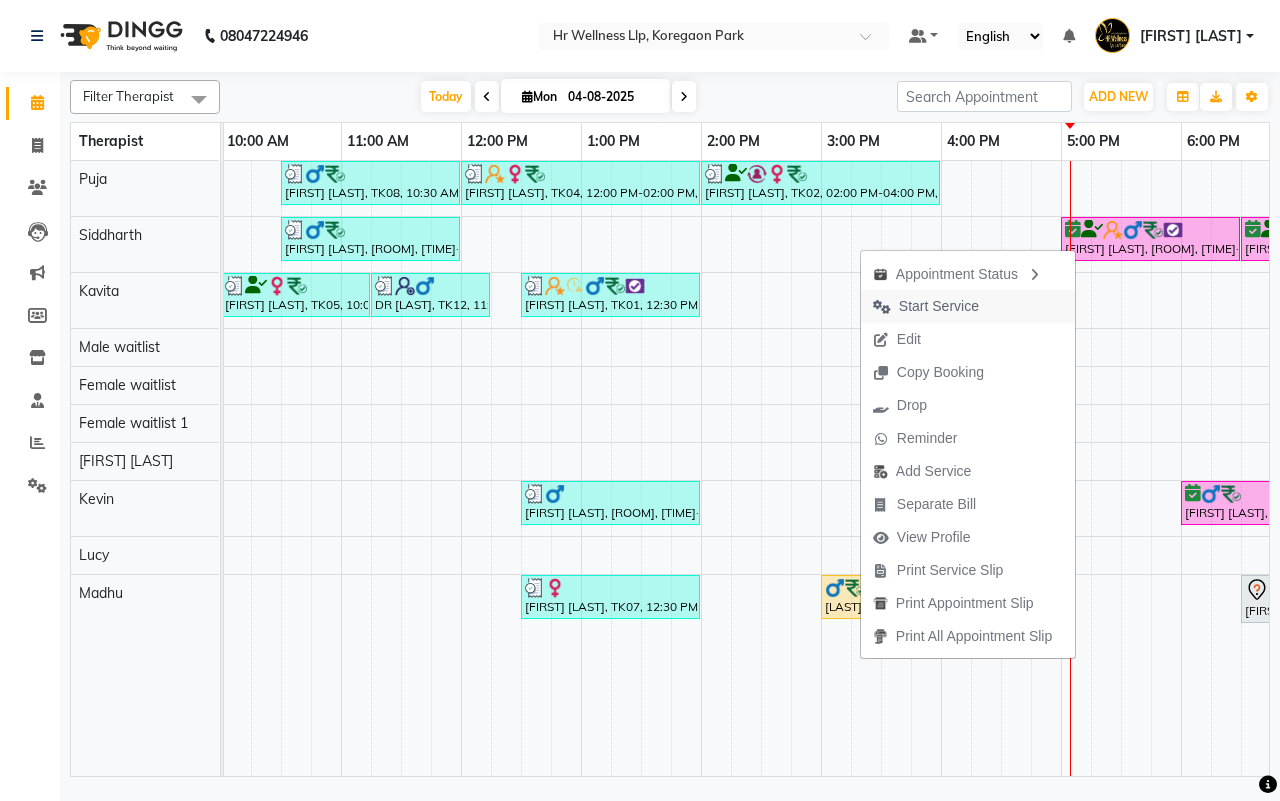 click on "Start Service" at bounding box center [968, 306] 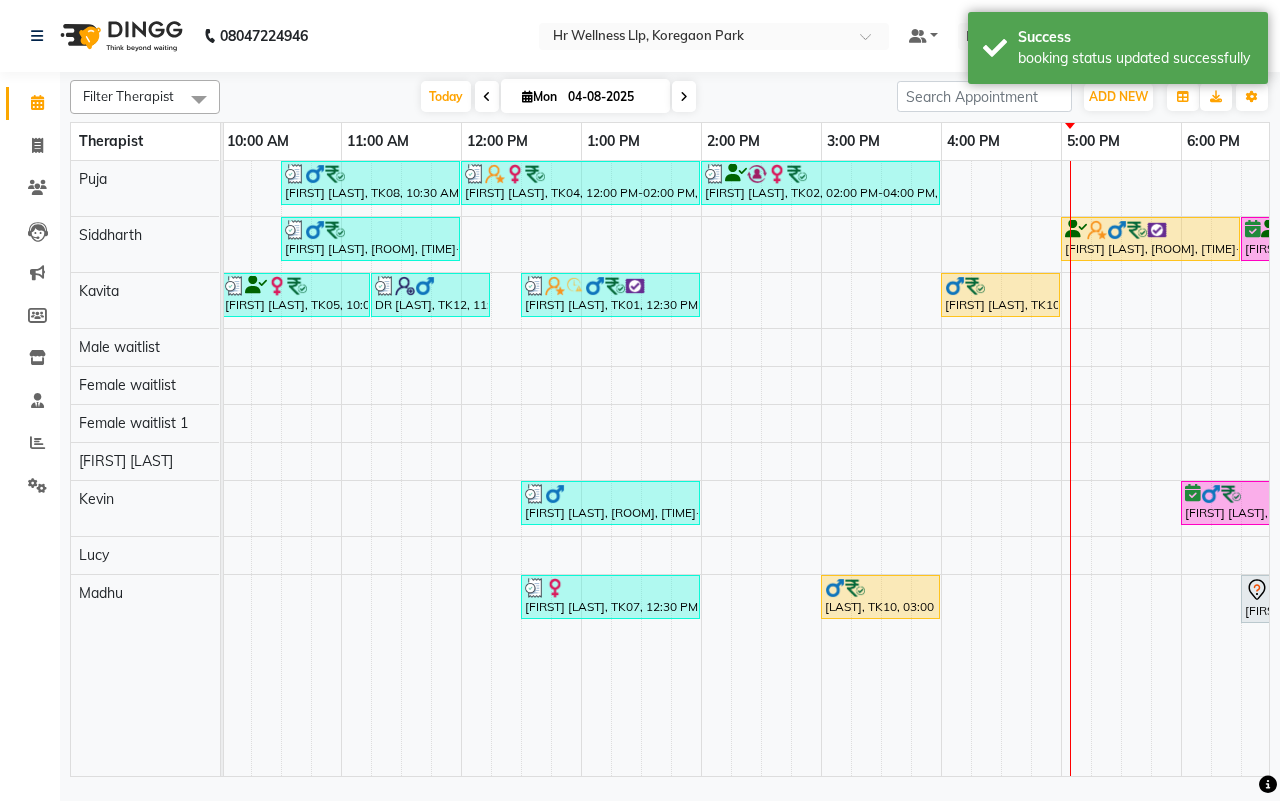 scroll, scrollTop: 0, scrollLeft: 421, axis: horizontal 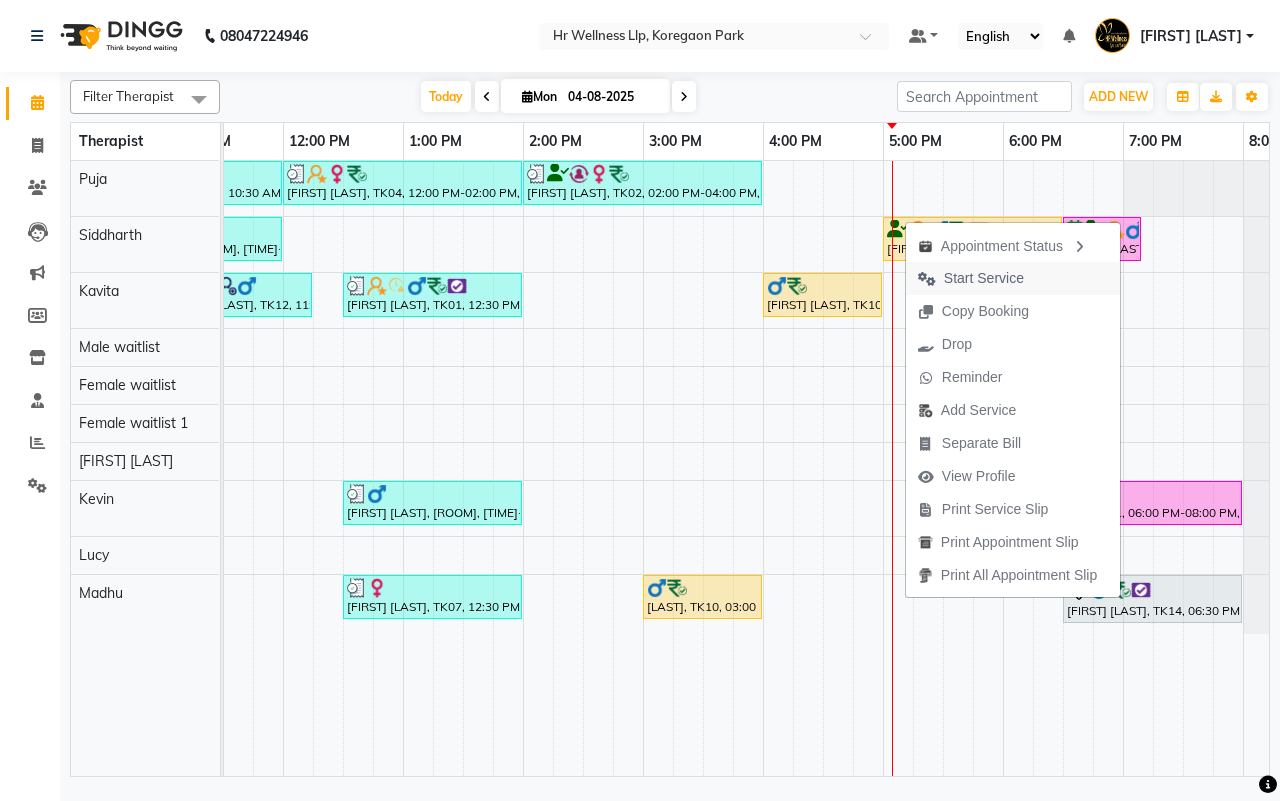 click on "Start Service" at bounding box center [1013, 278] 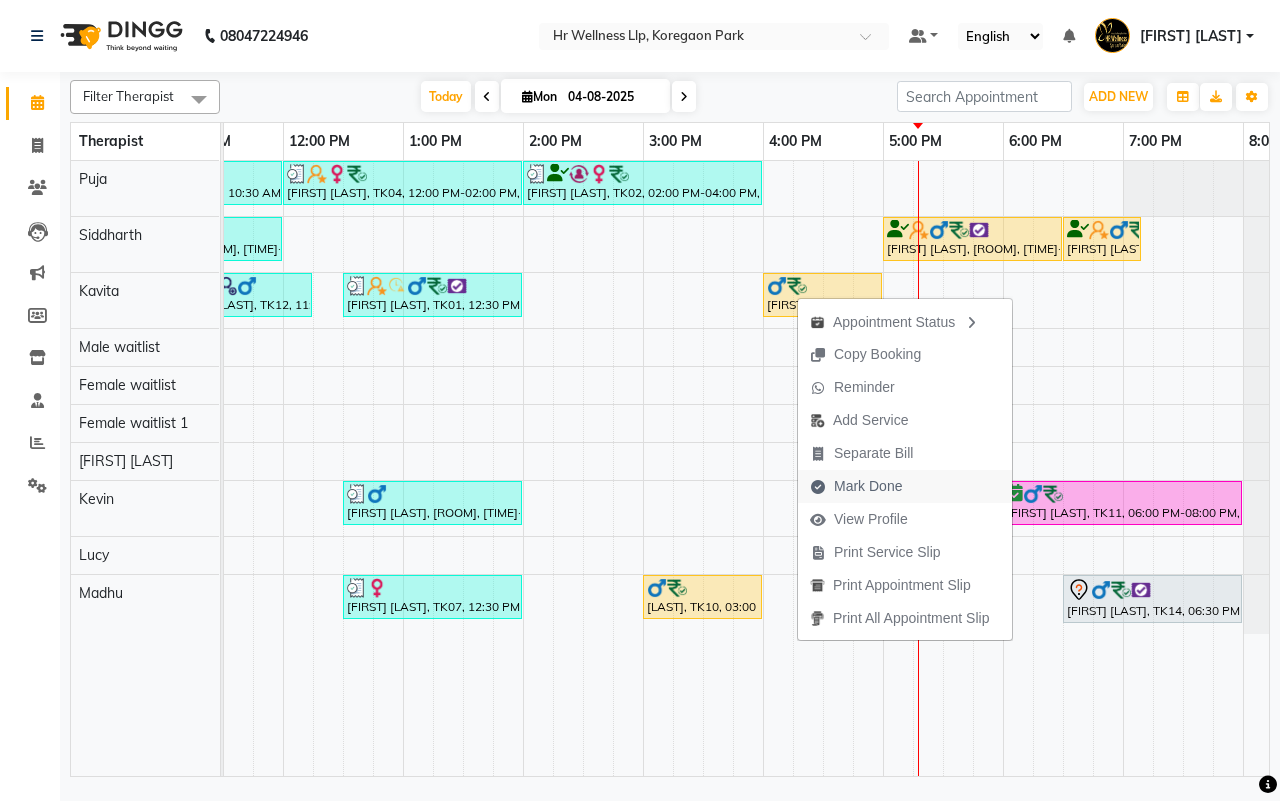 click on "Mark Done" at bounding box center [868, 486] 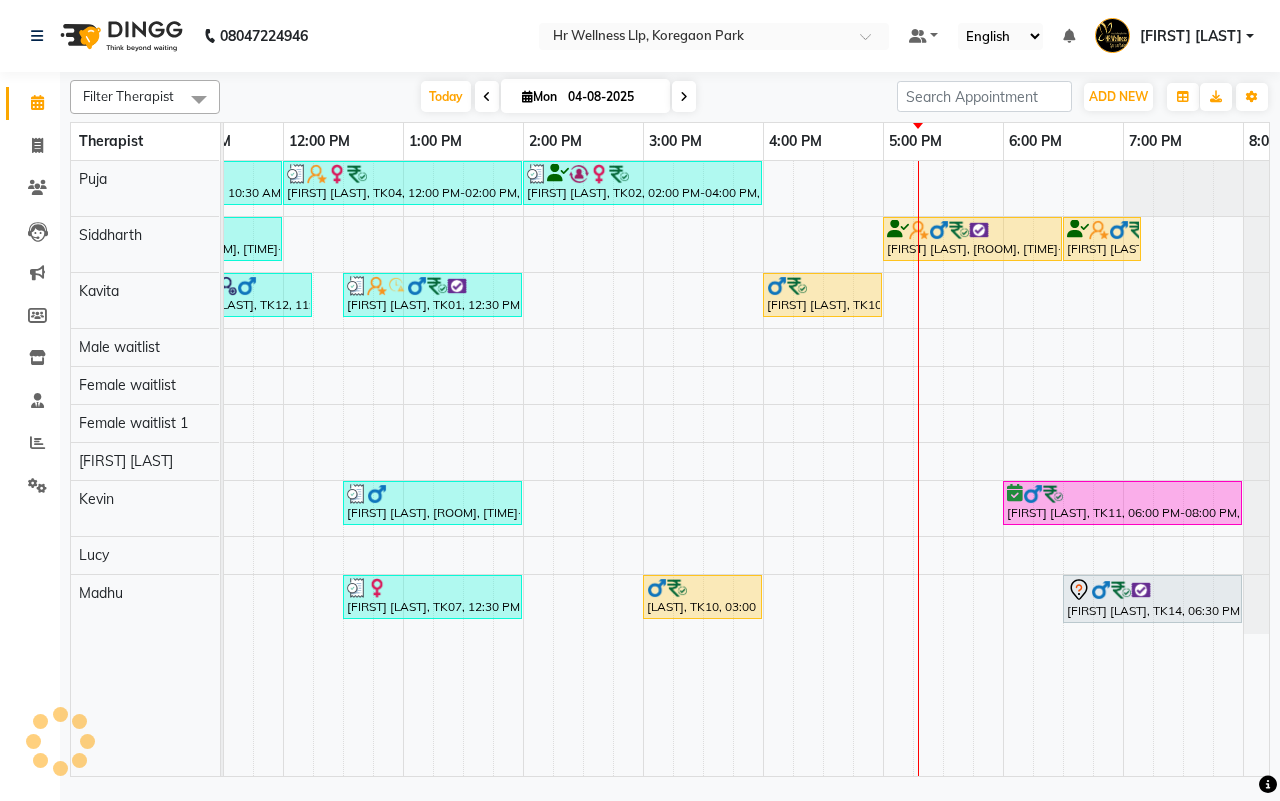 select on "service" 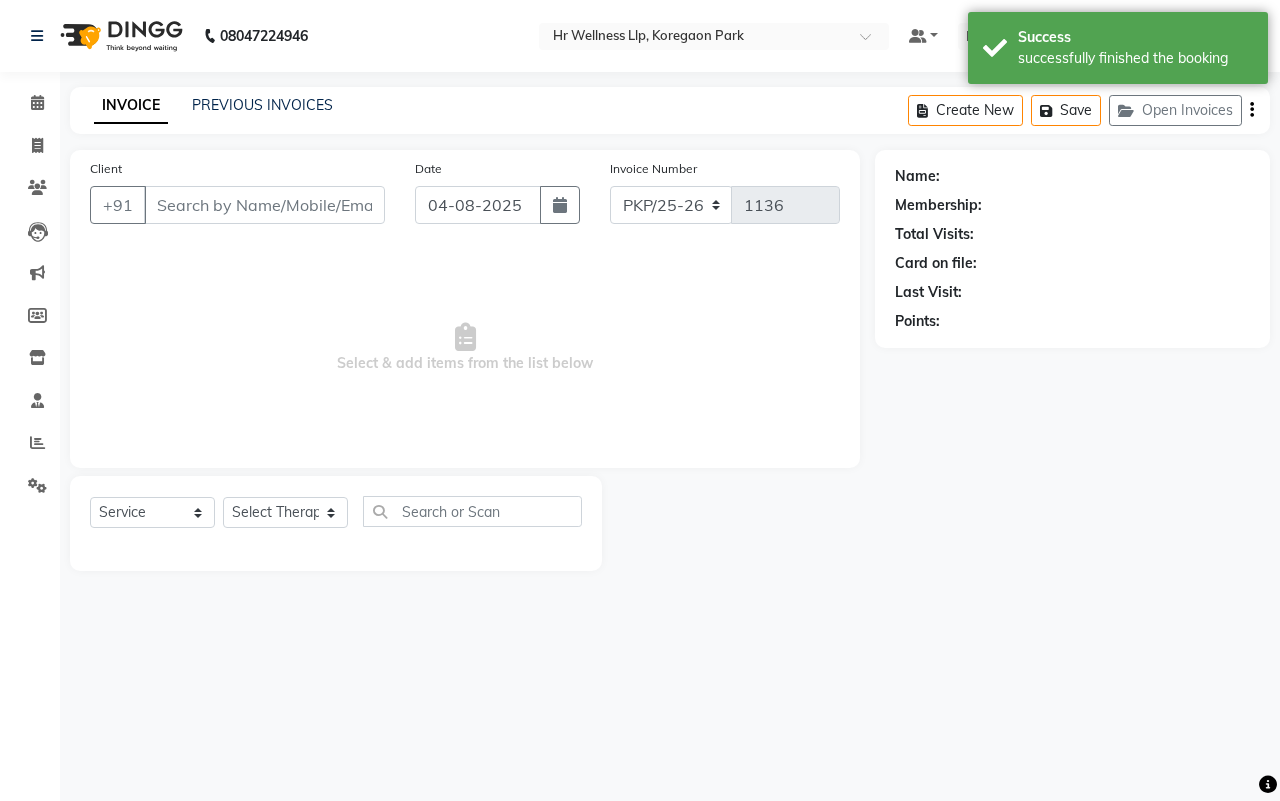 type on "9890390966" 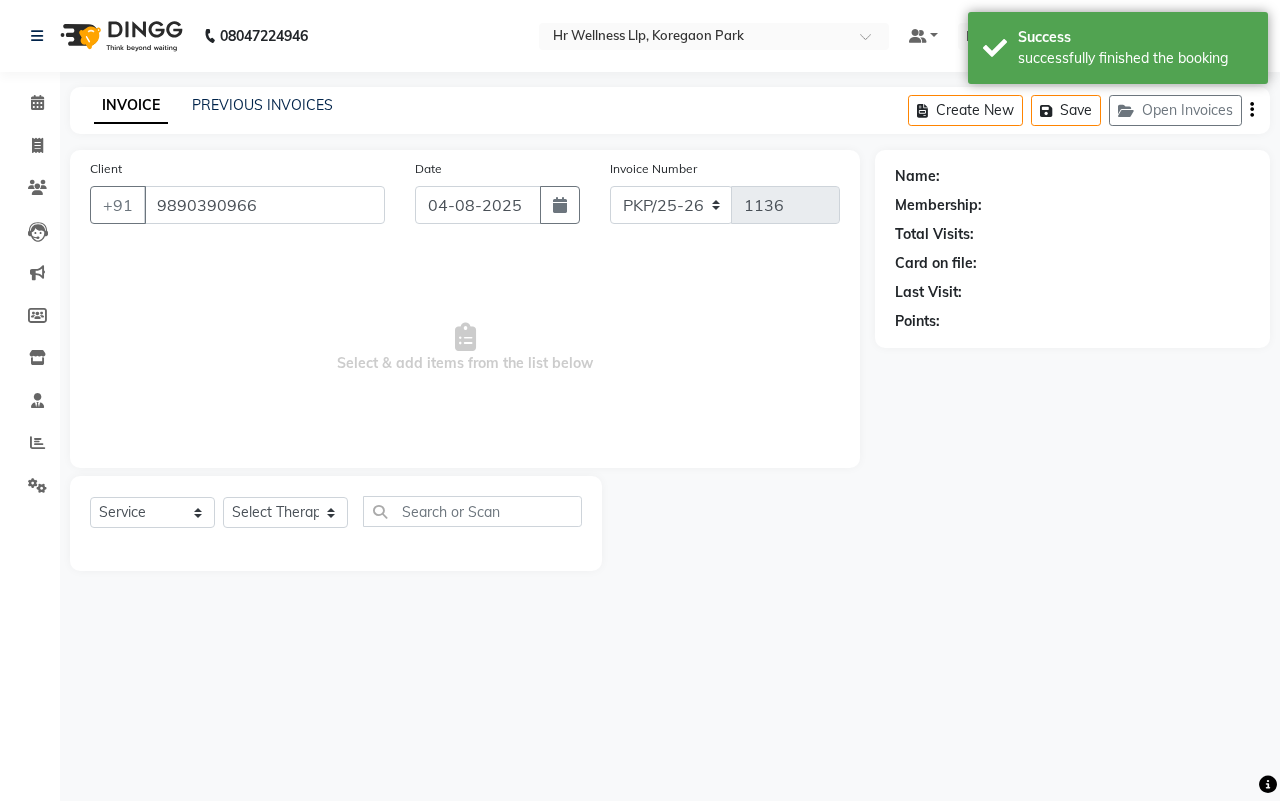 select on "19506" 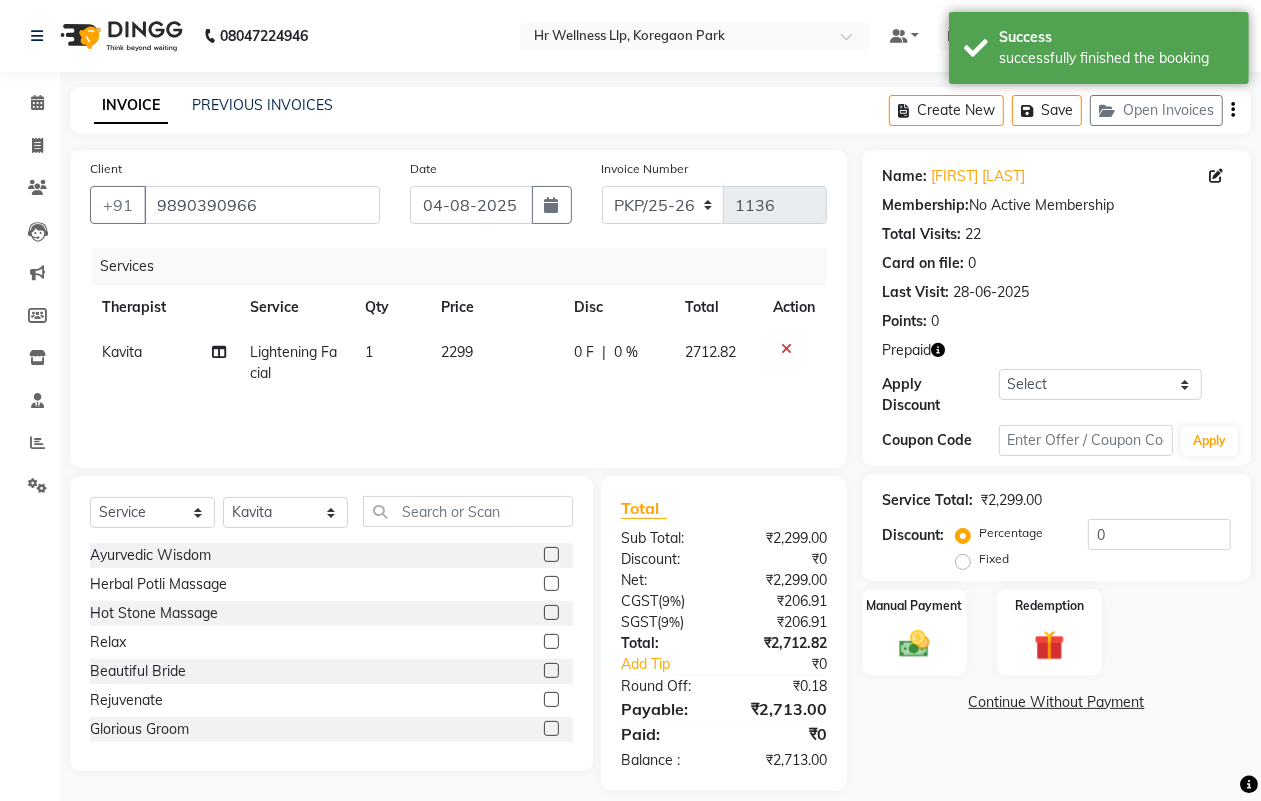 click on "Lightening Facial" 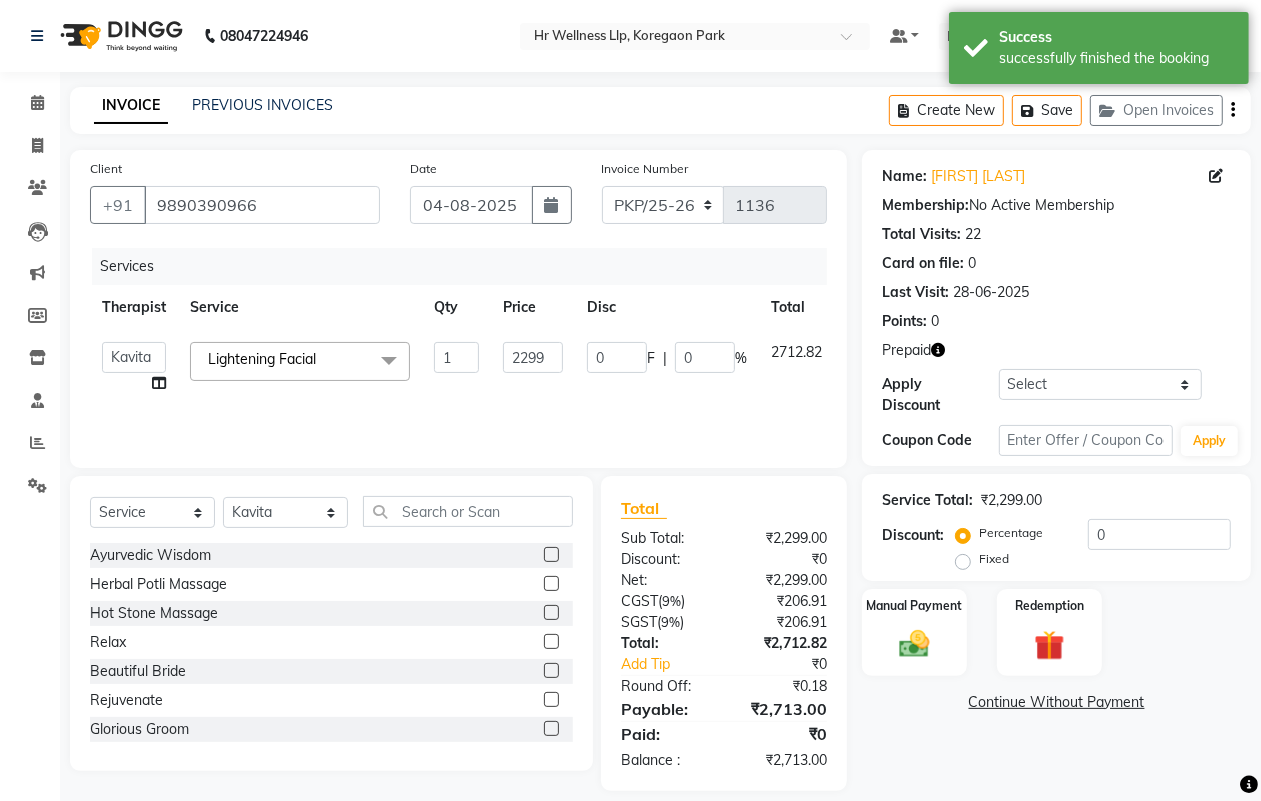 click 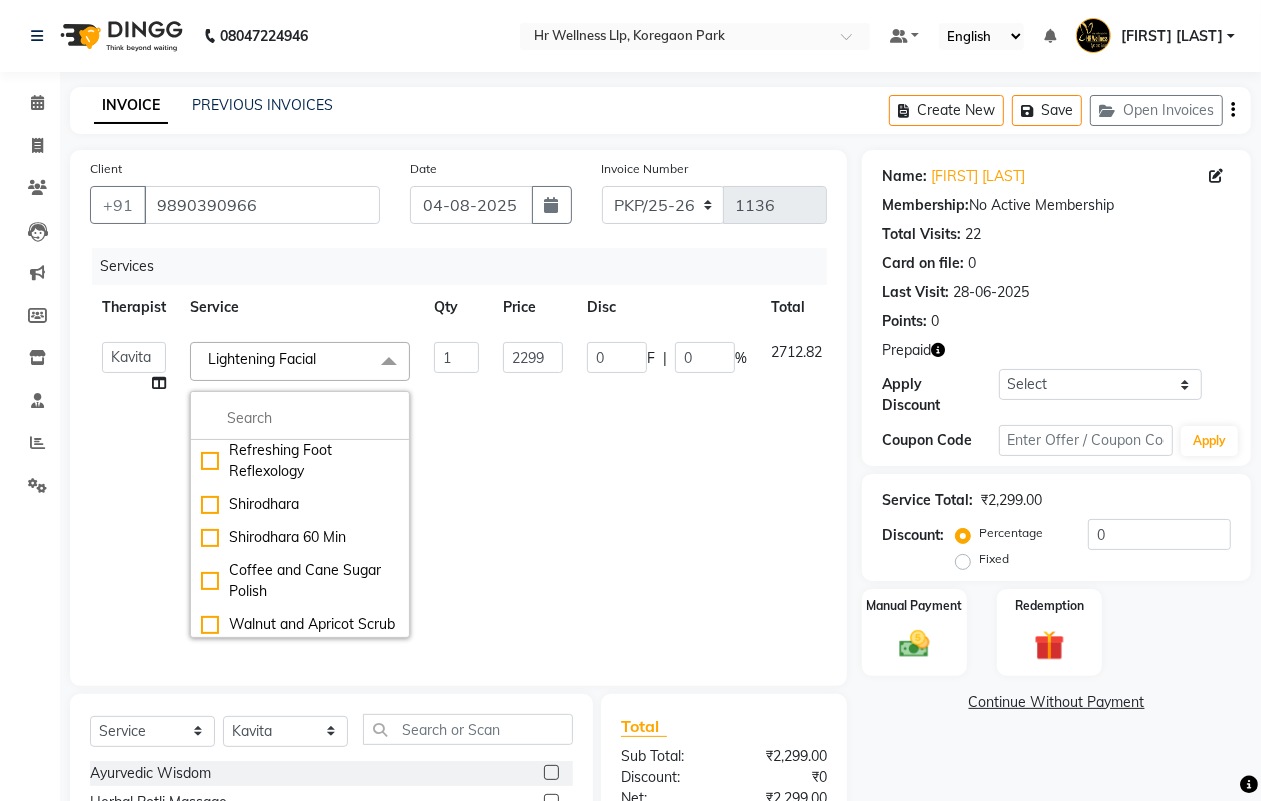 scroll, scrollTop: 2125, scrollLeft: 0, axis: vertical 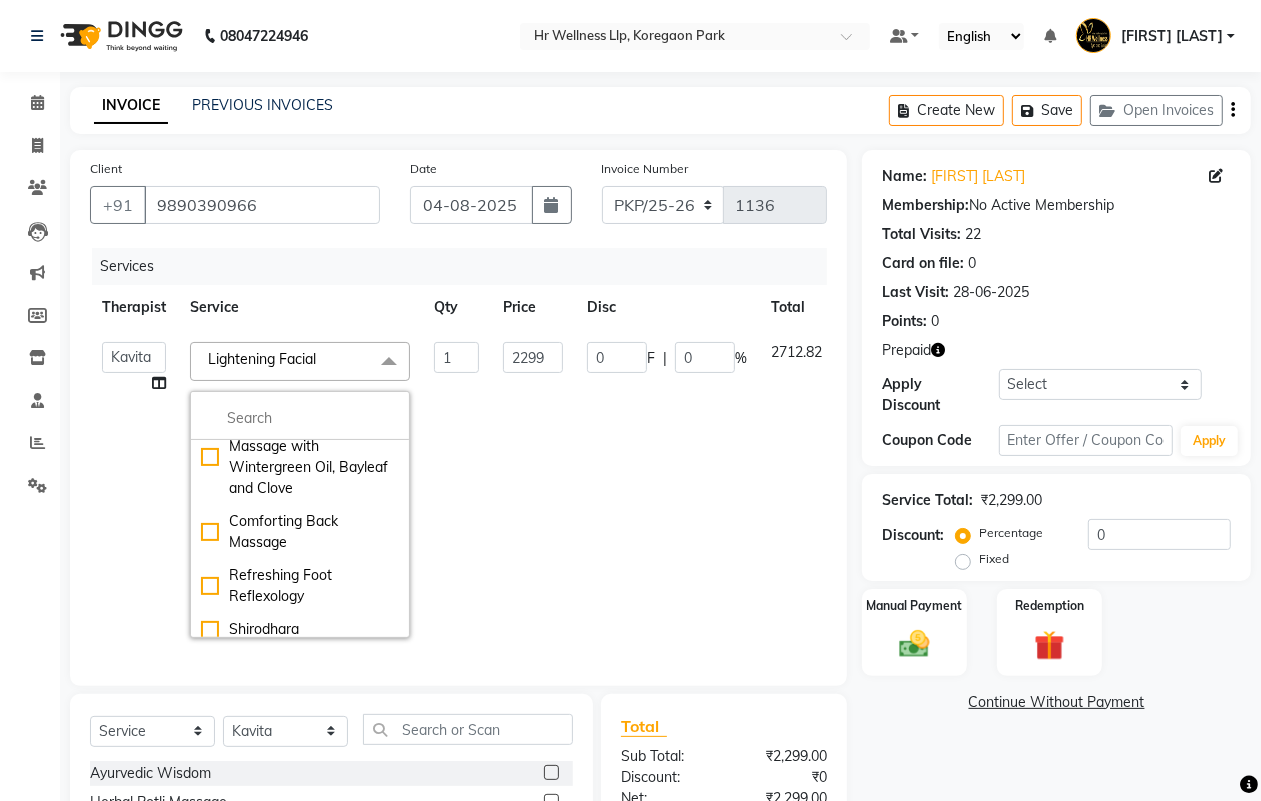 click on "Massage 60 Min" 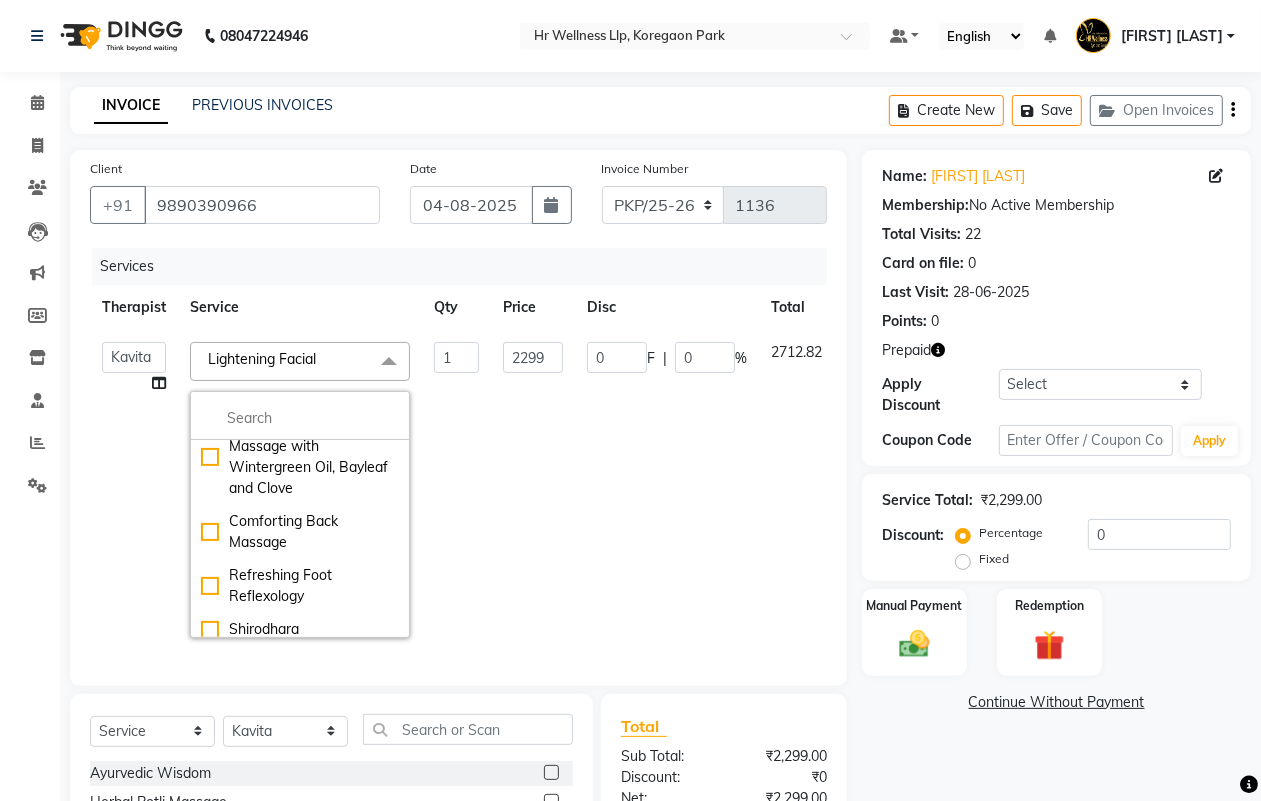 checkbox on "true" 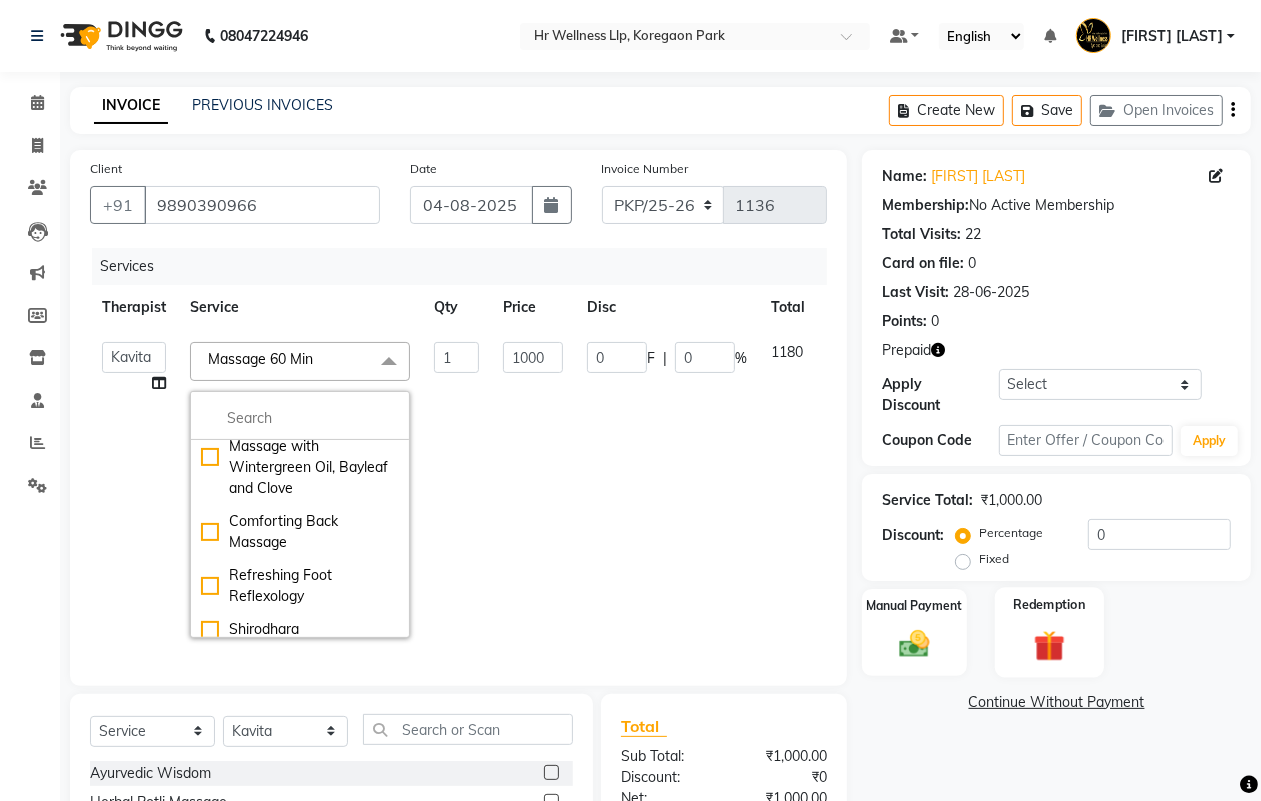 click on "Redemption" 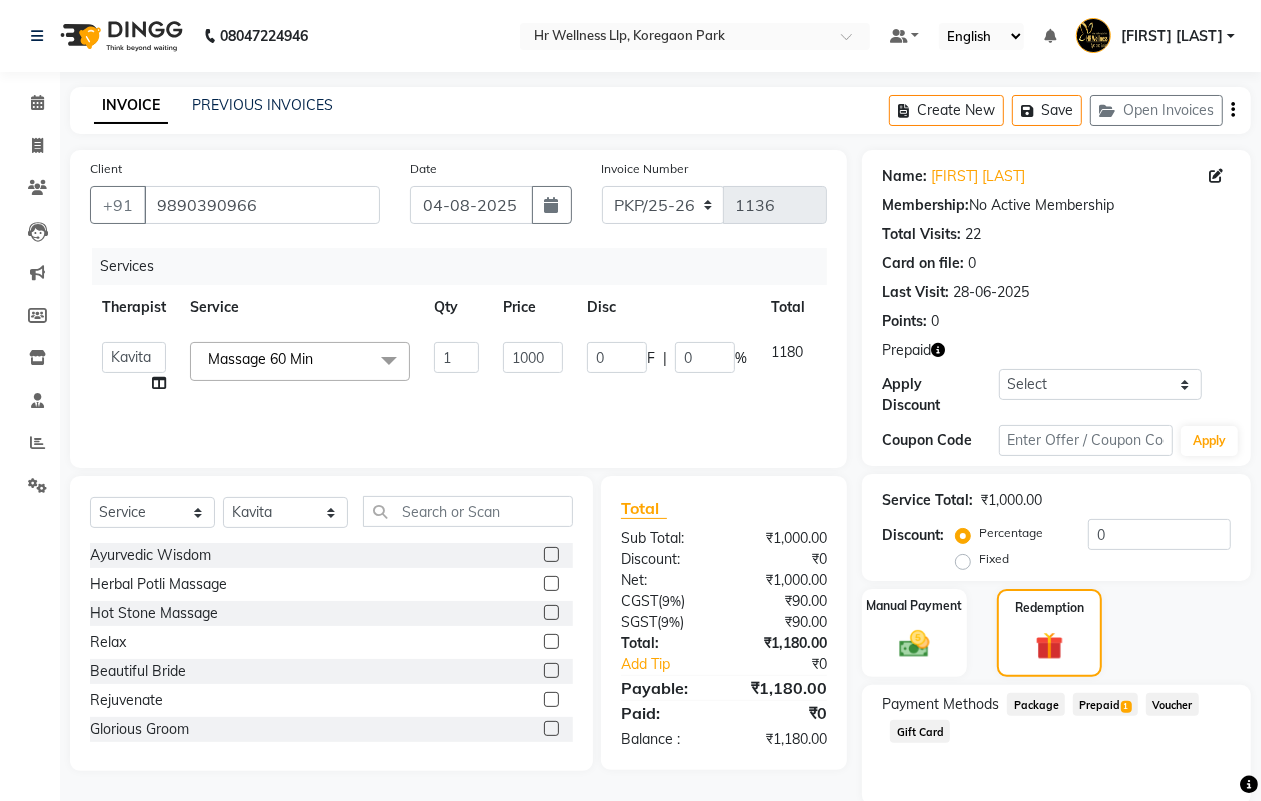 click on "1" 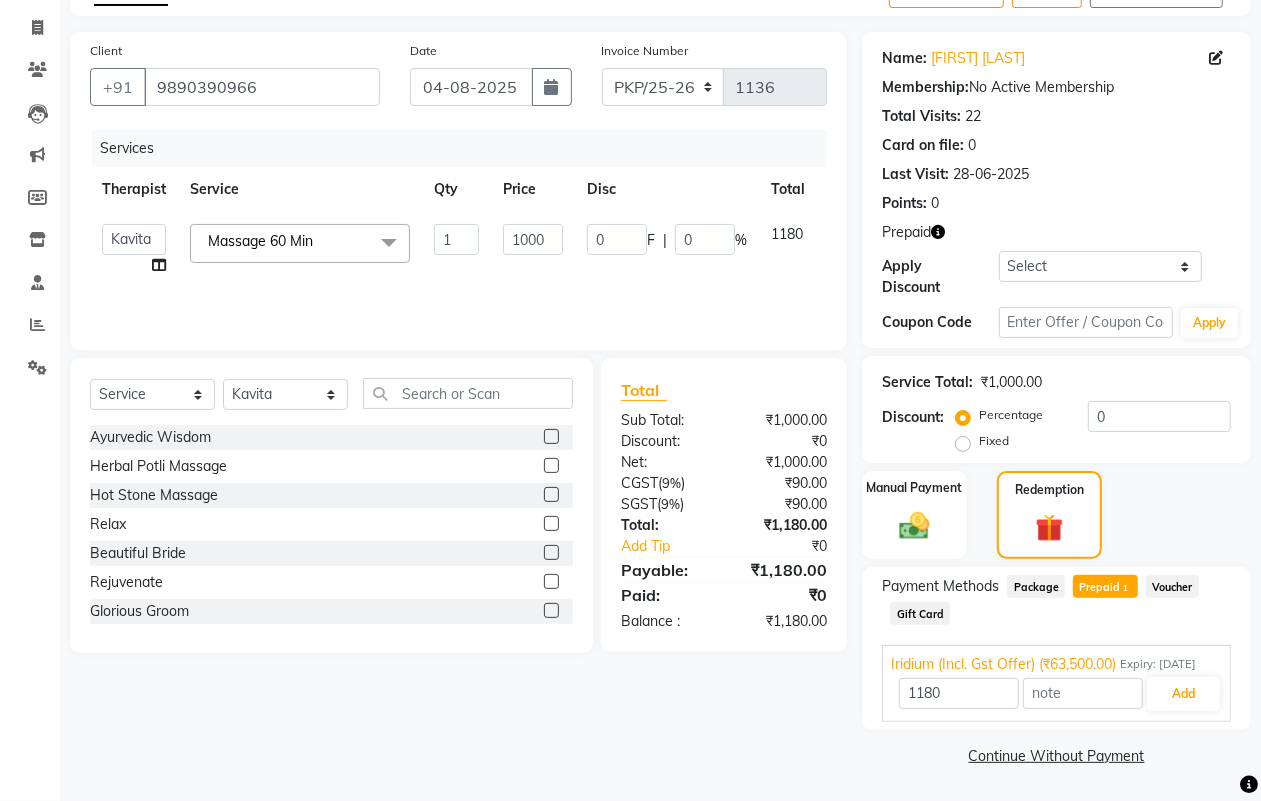 scroll, scrollTop: 138, scrollLeft: 0, axis: vertical 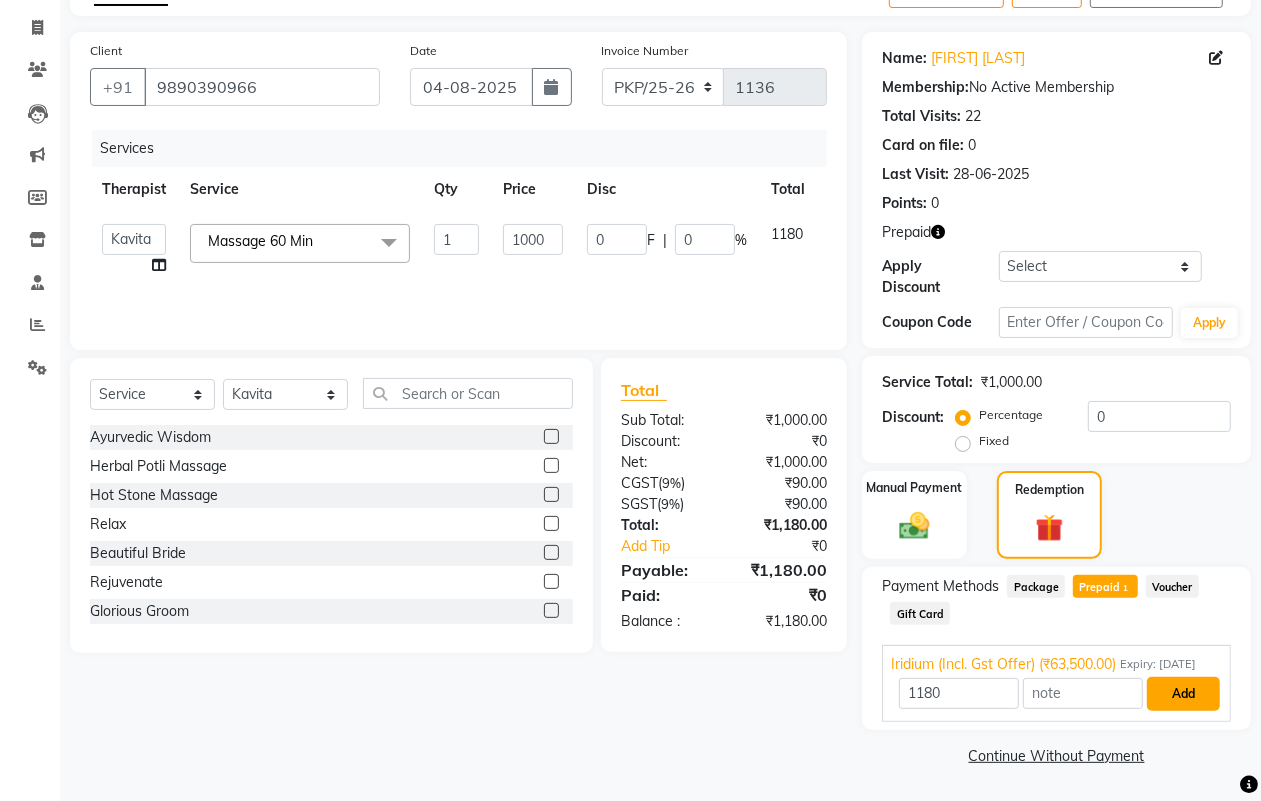 click on "Add" at bounding box center (1183, 694) 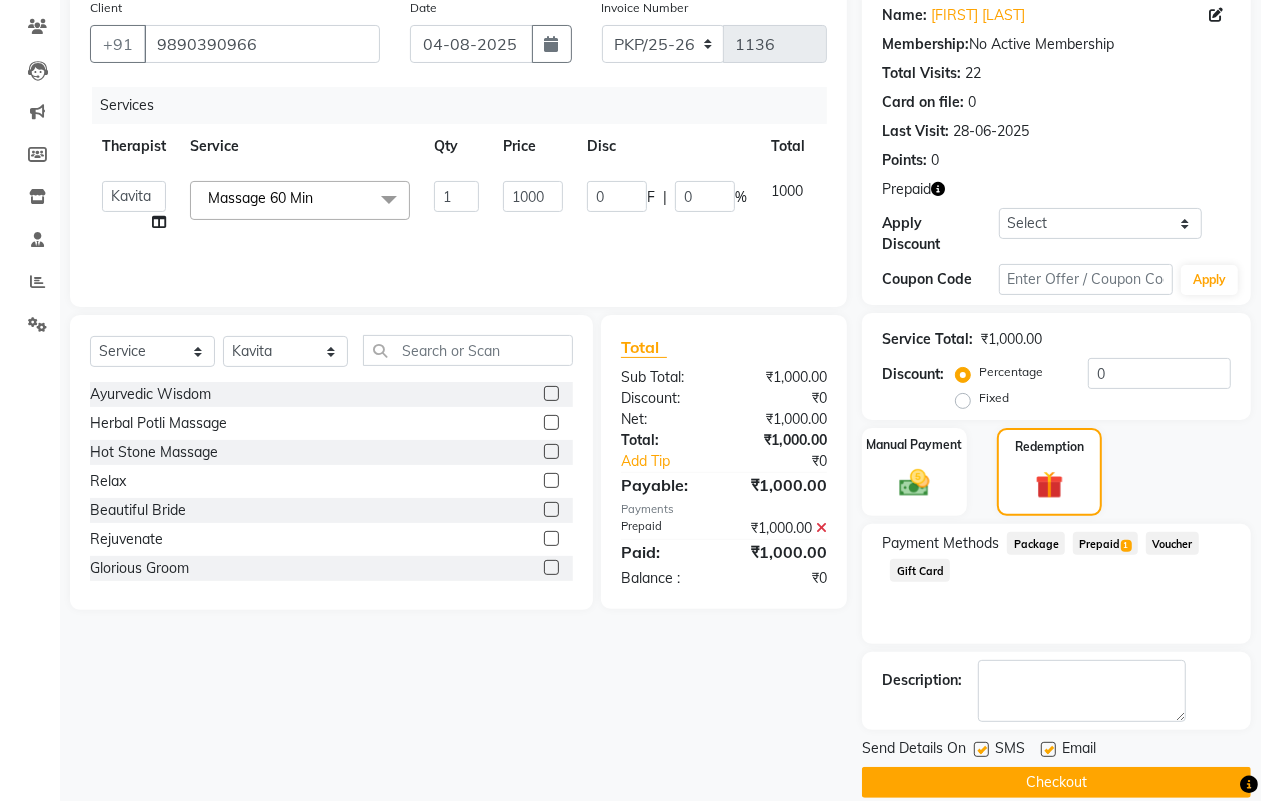 scroll, scrollTop: 188, scrollLeft: 0, axis: vertical 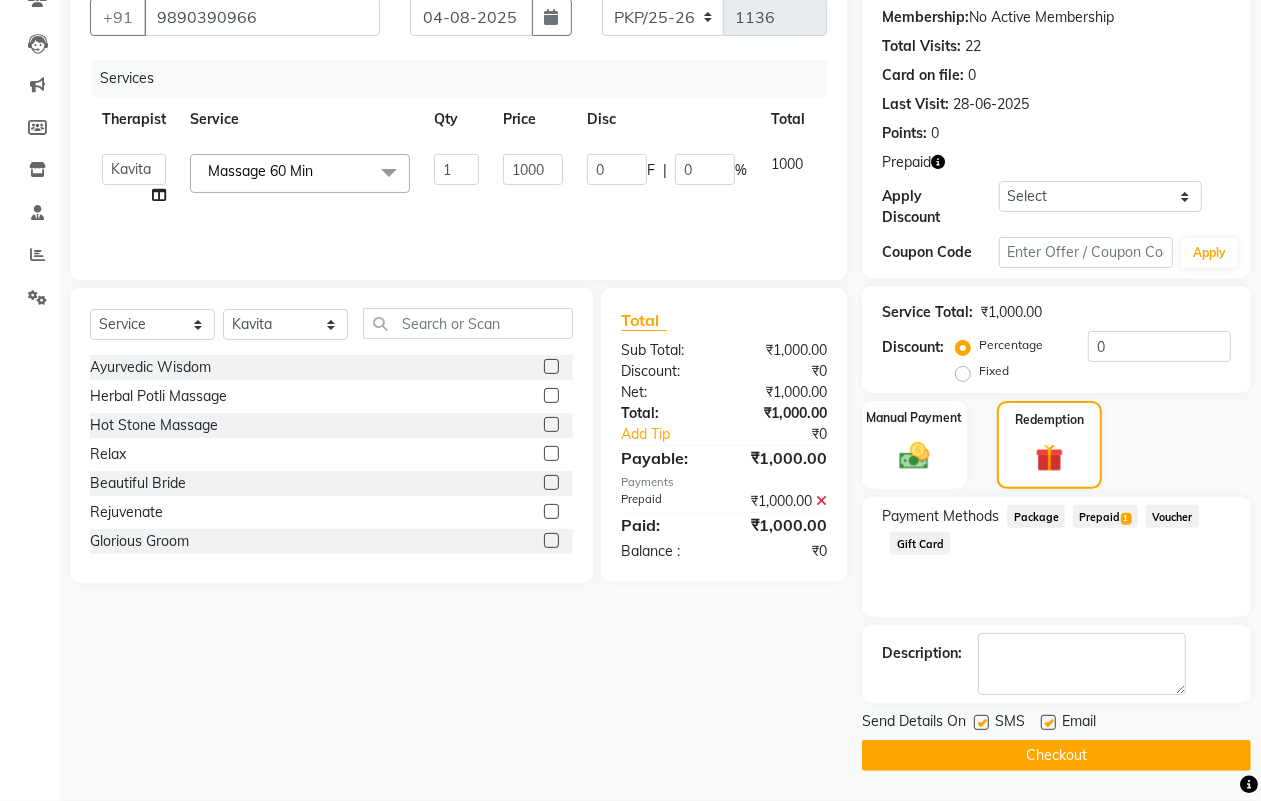 click on "Checkout" 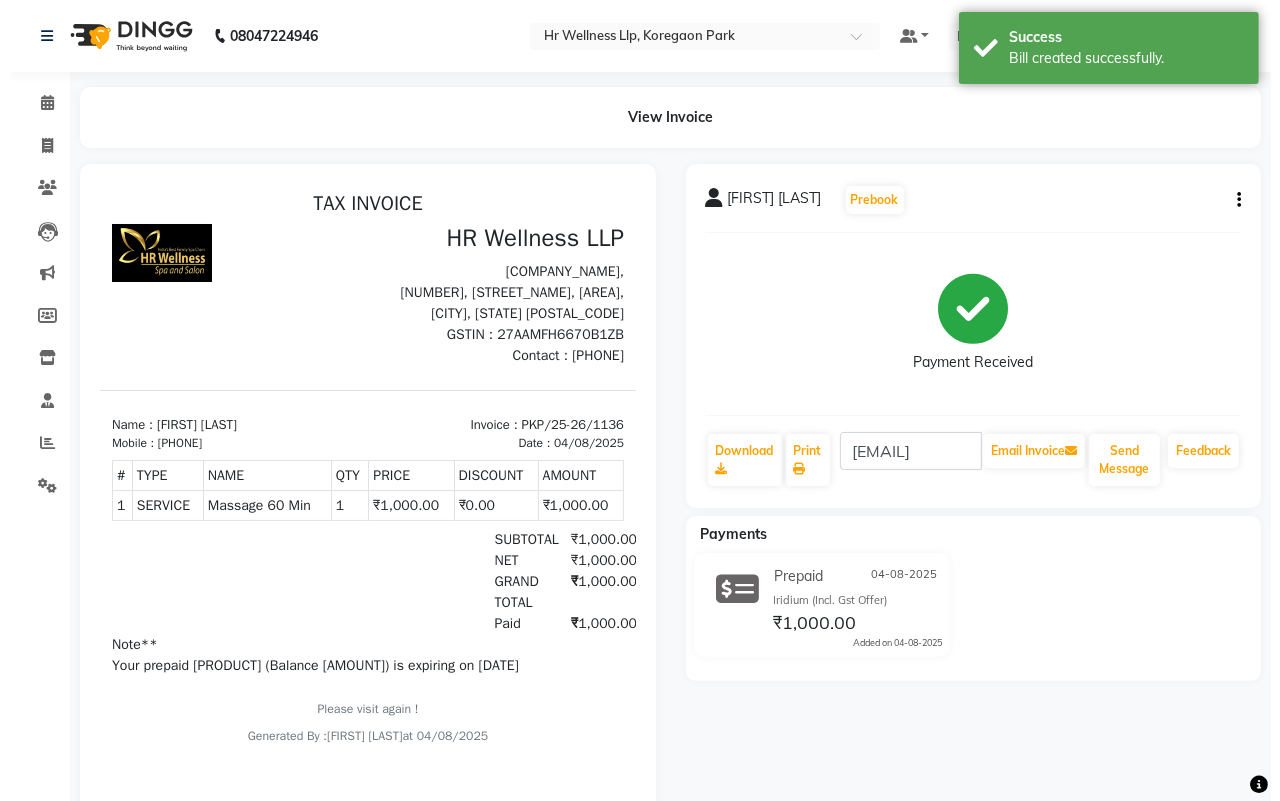scroll, scrollTop: 0, scrollLeft: 0, axis: both 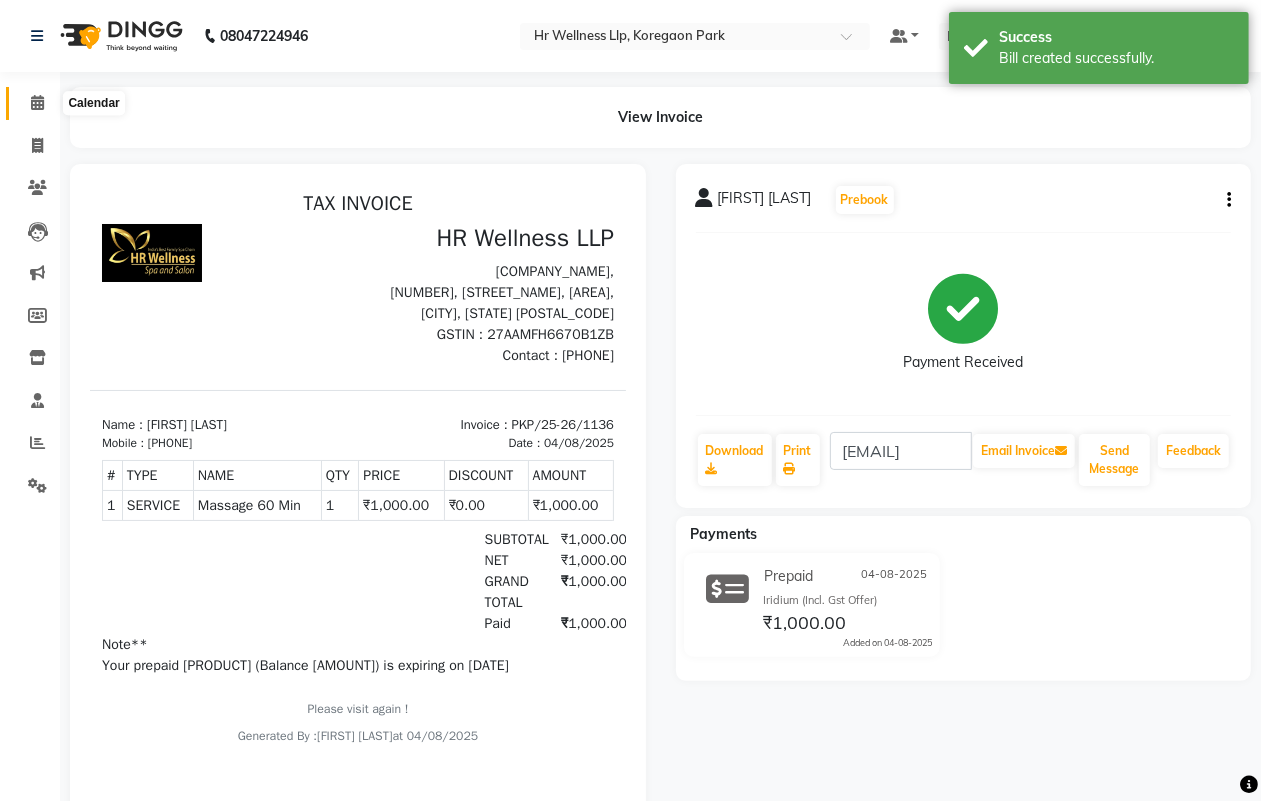 click 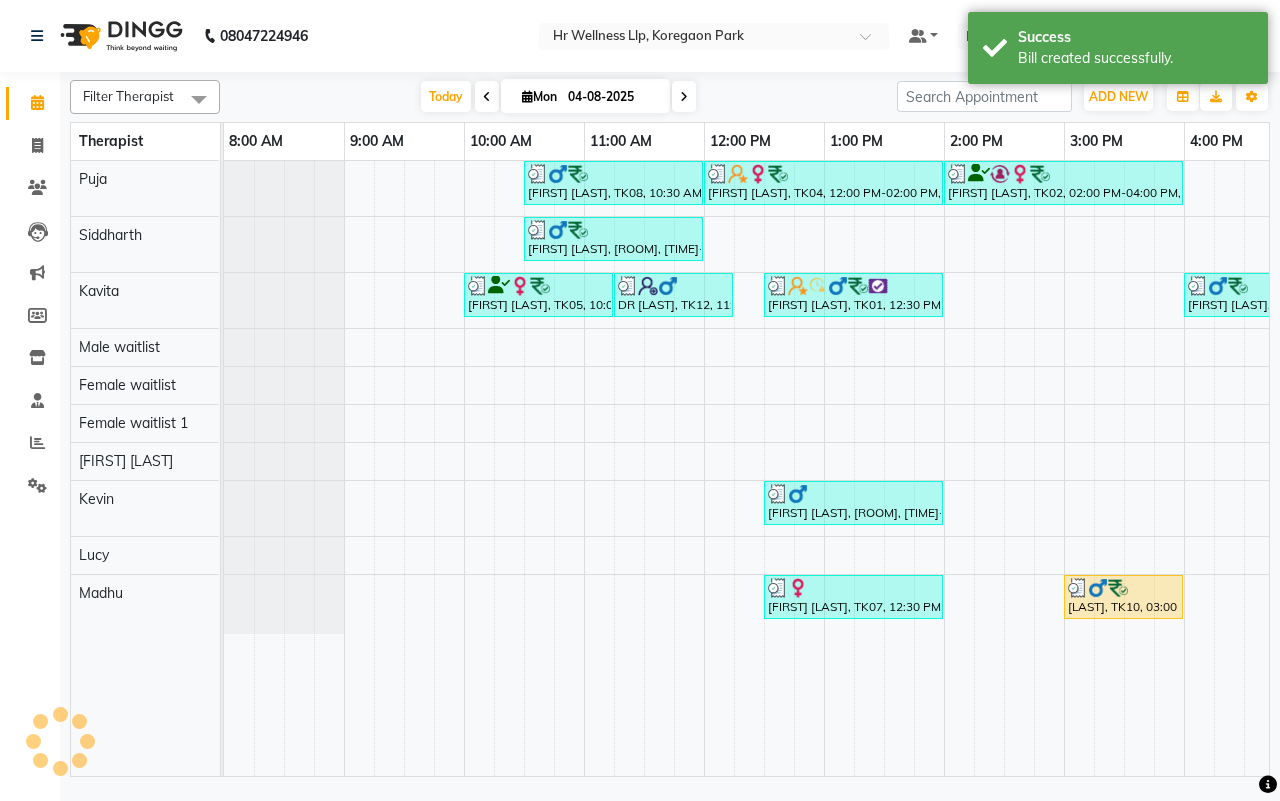 scroll, scrollTop: 0, scrollLeft: 515, axis: horizontal 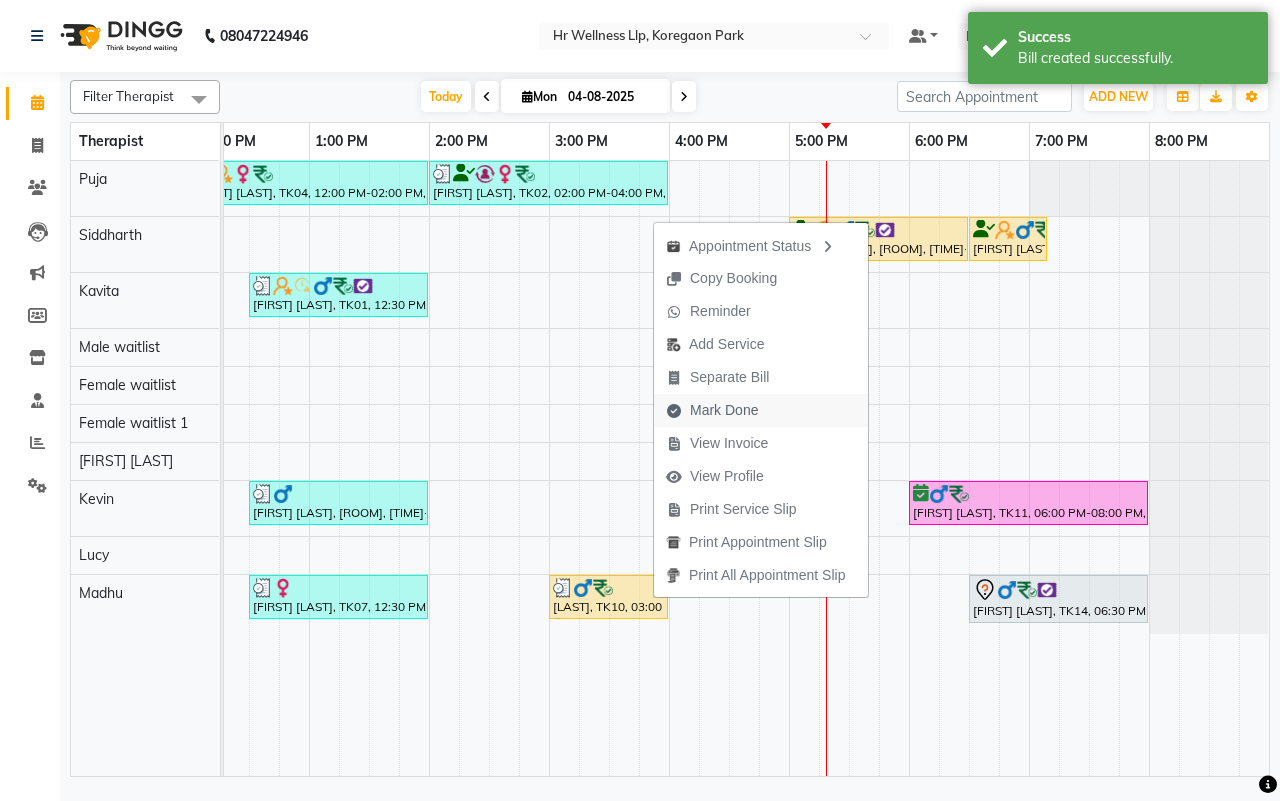 click on "Mark Done" at bounding box center (724, 410) 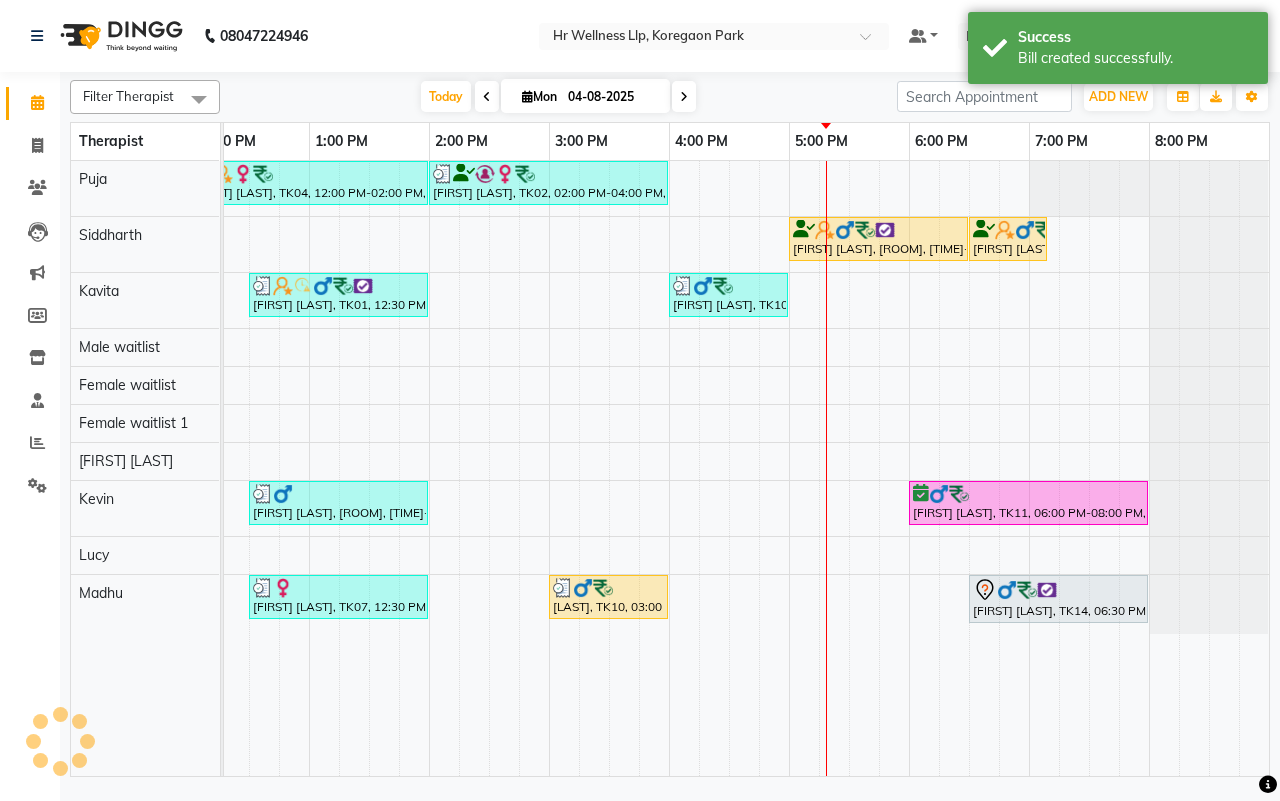select on "service" 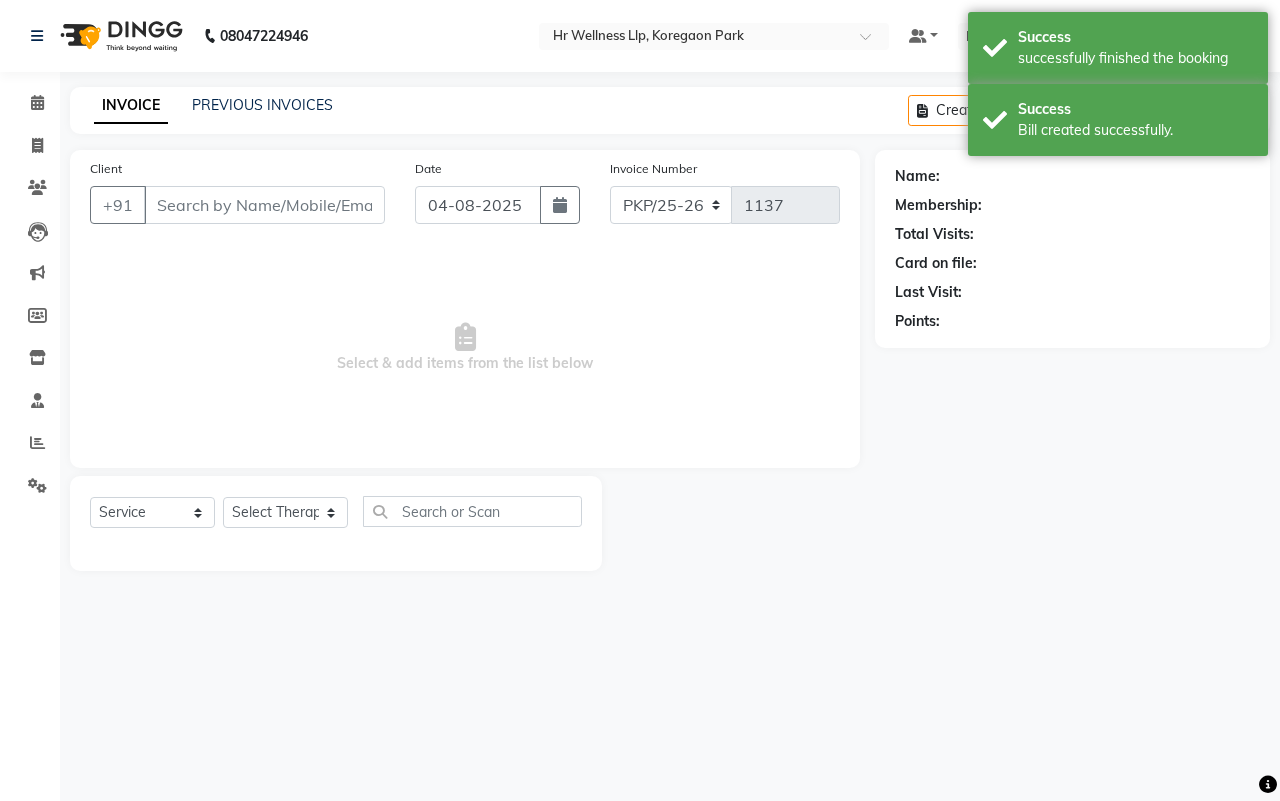 type on "9890390966" 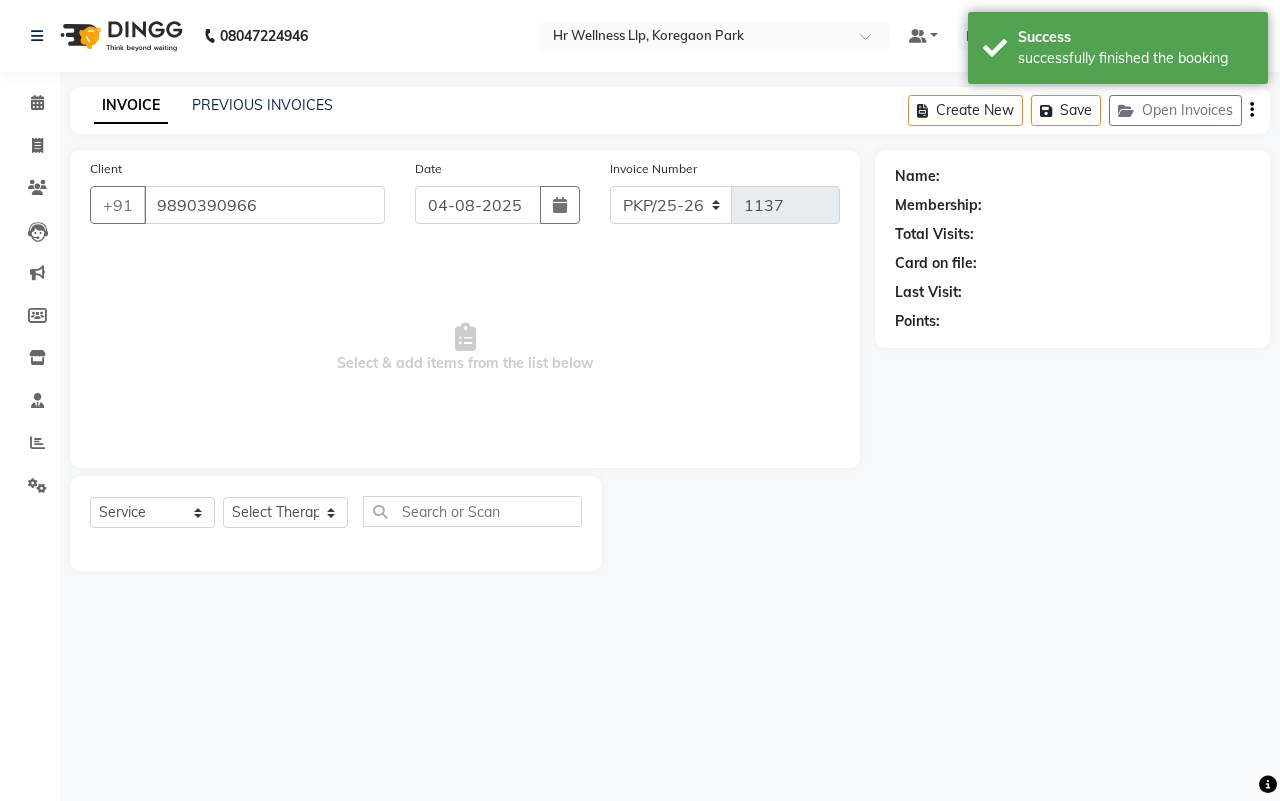 select on "19506" 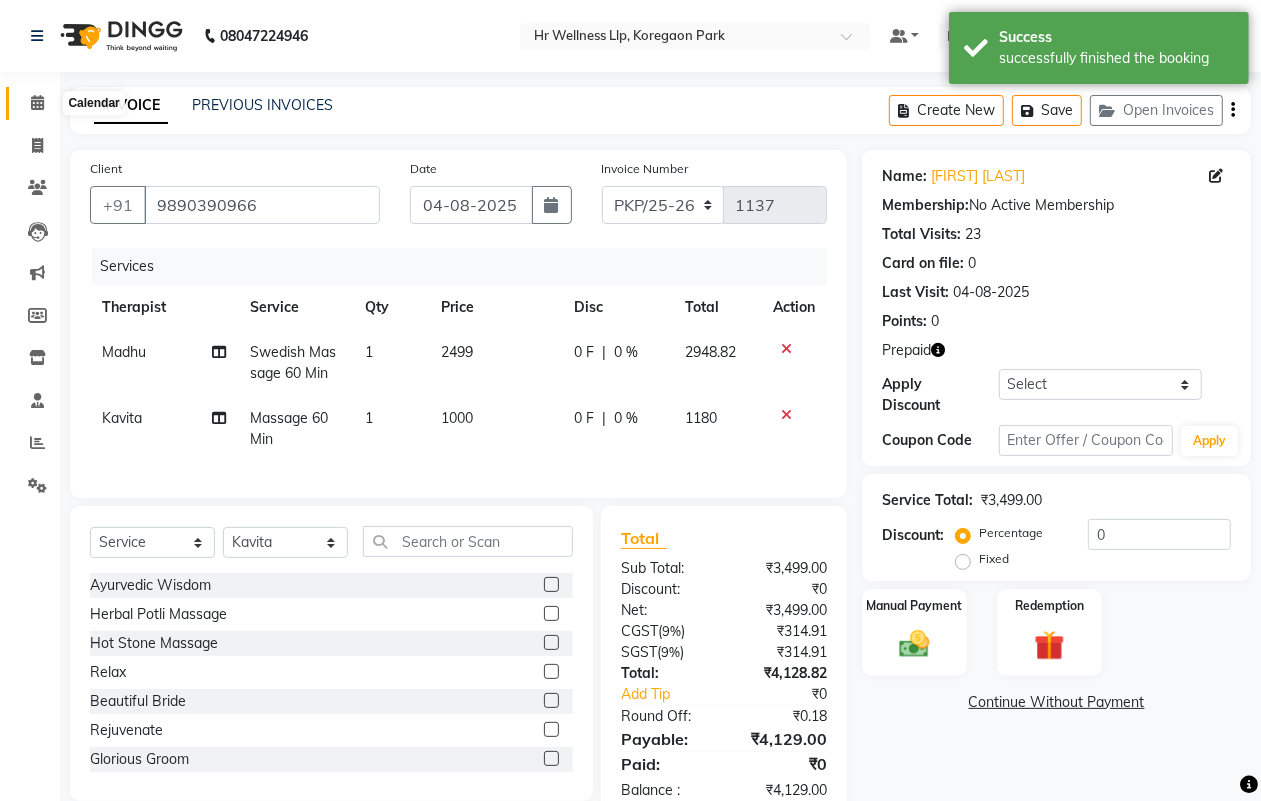 click 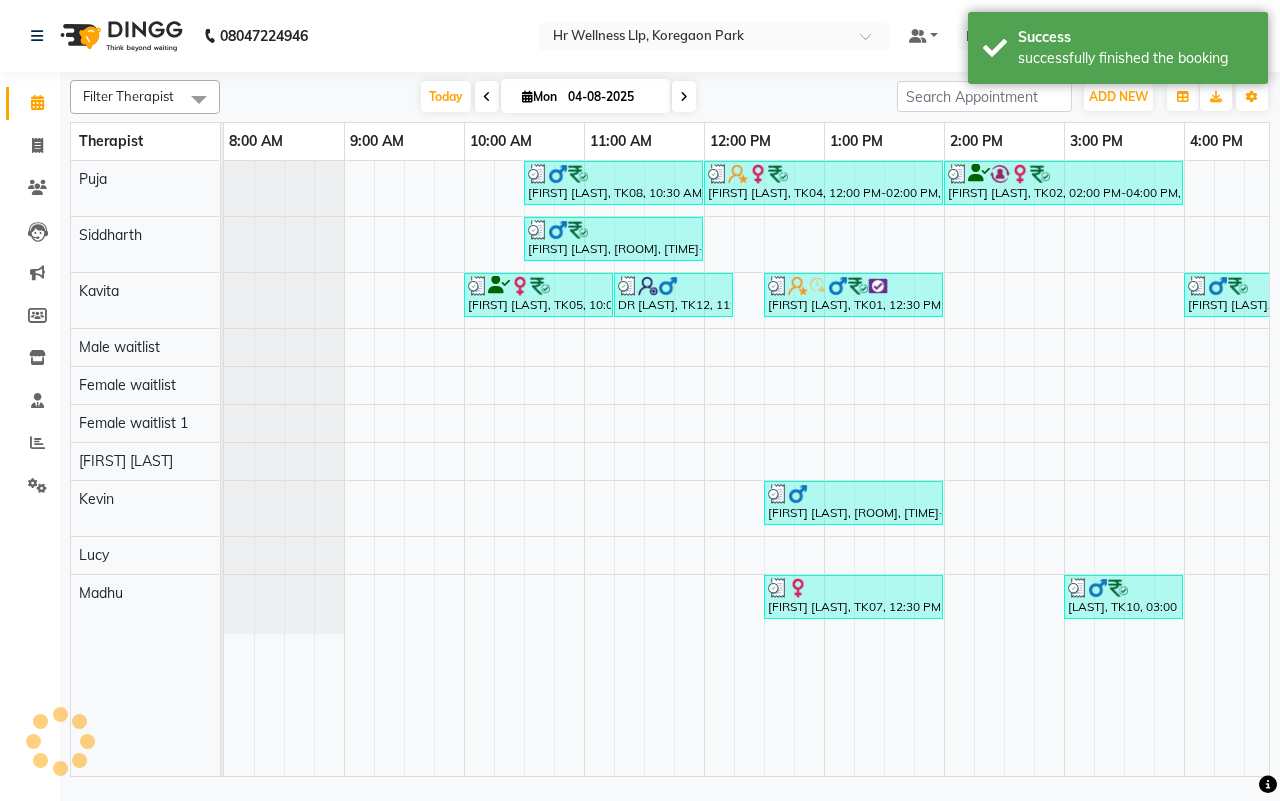 scroll, scrollTop: 0, scrollLeft: 515, axis: horizontal 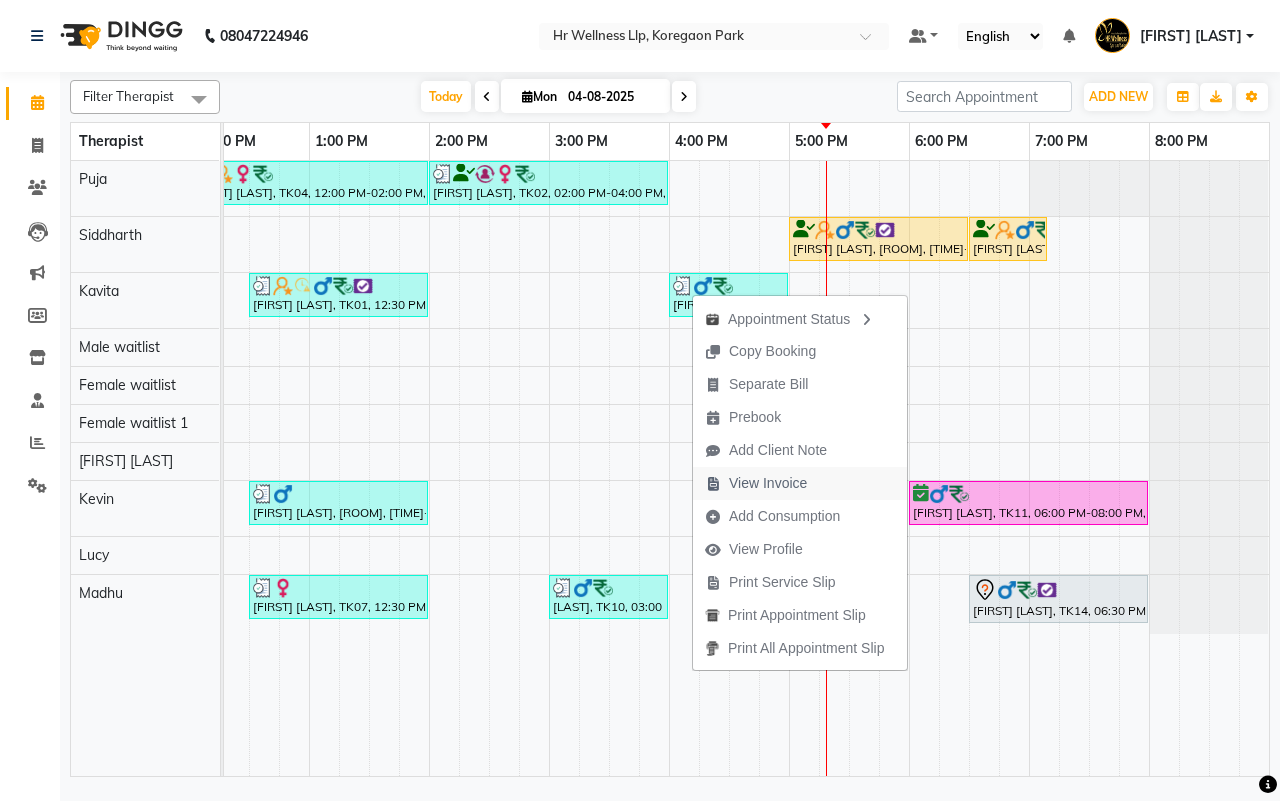 click on "View Invoice" at bounding box center (768, 483) 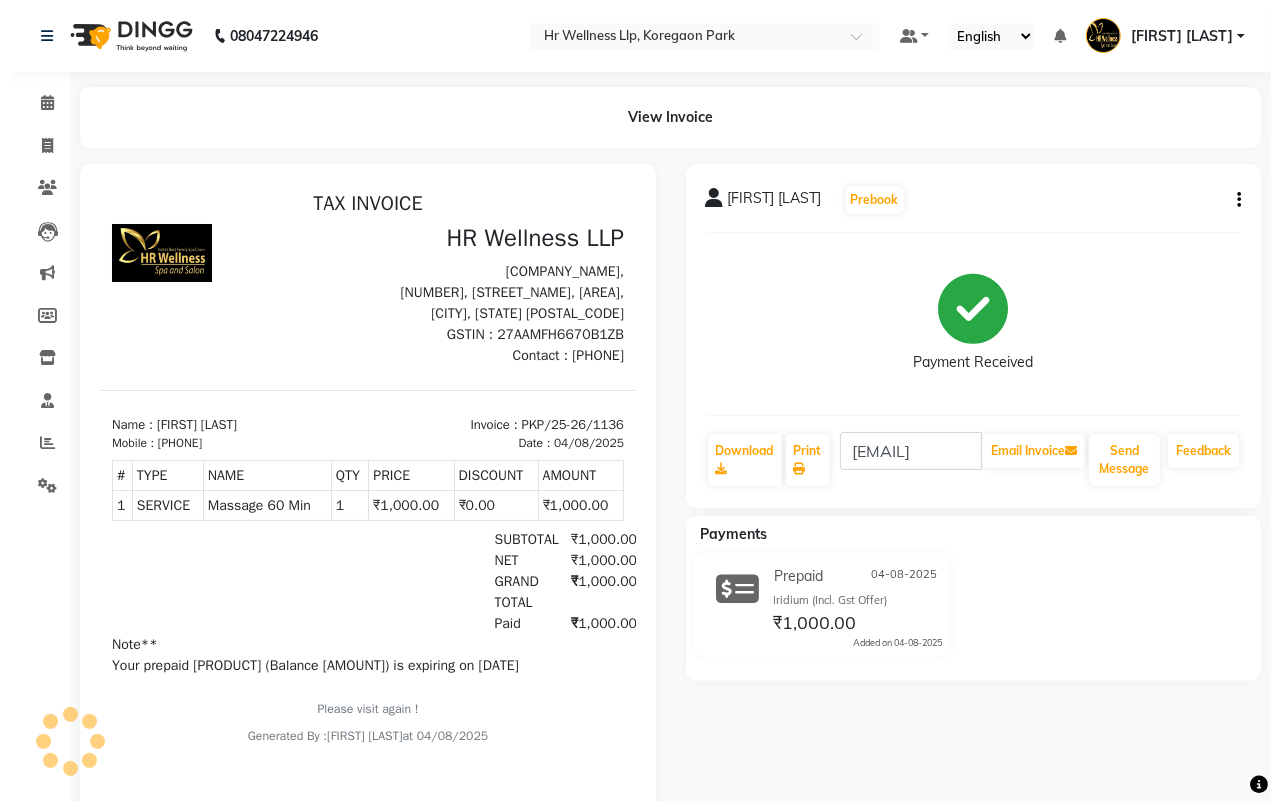 scroll, scrollTop: 0, scrollLeft: 0, axis: both 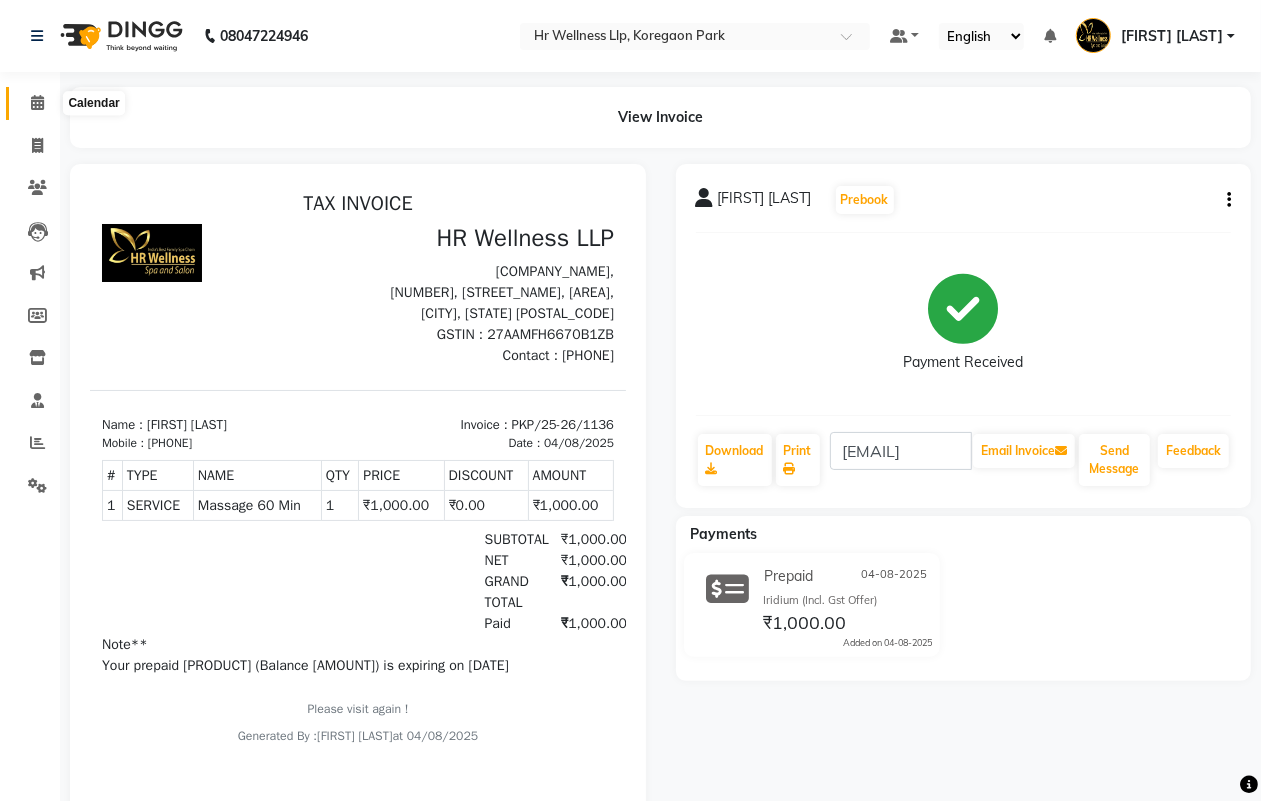 click 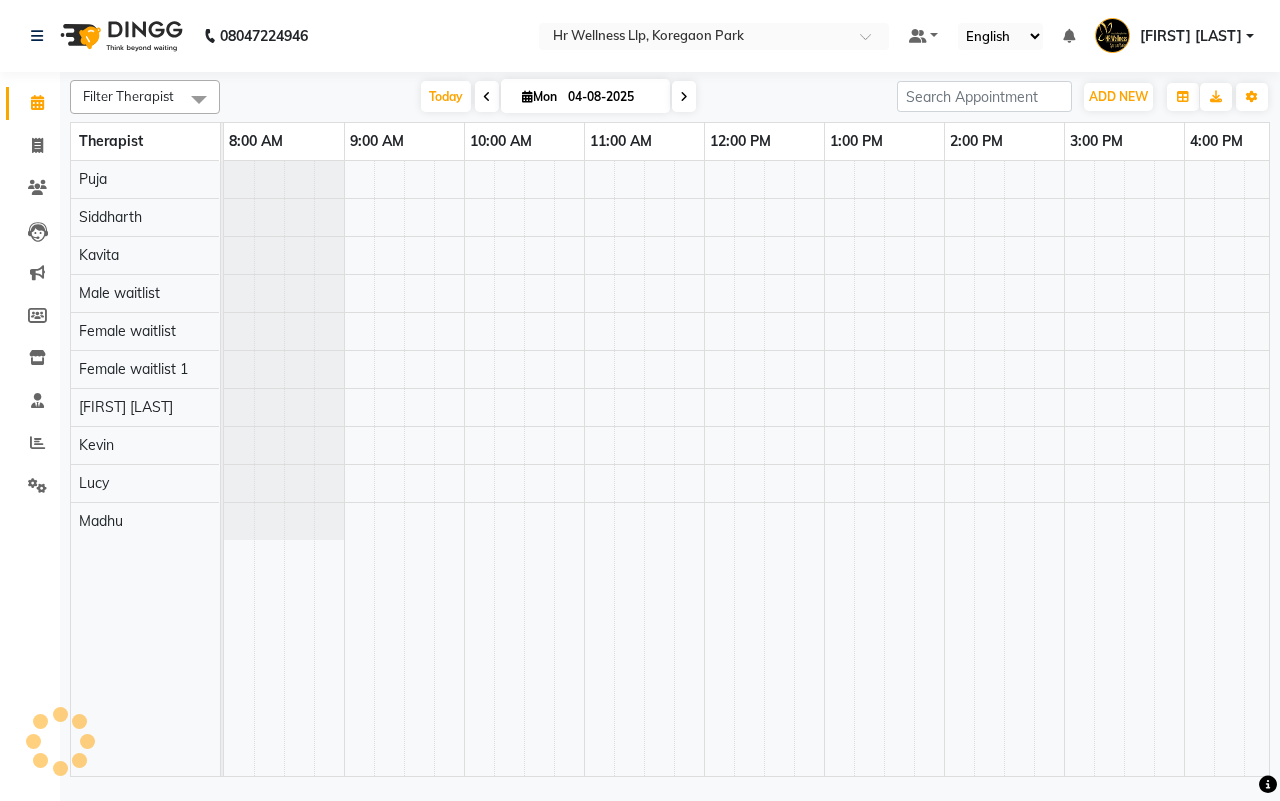 scroll, scrollTop: 0, scrollLeft: 0, axis: both 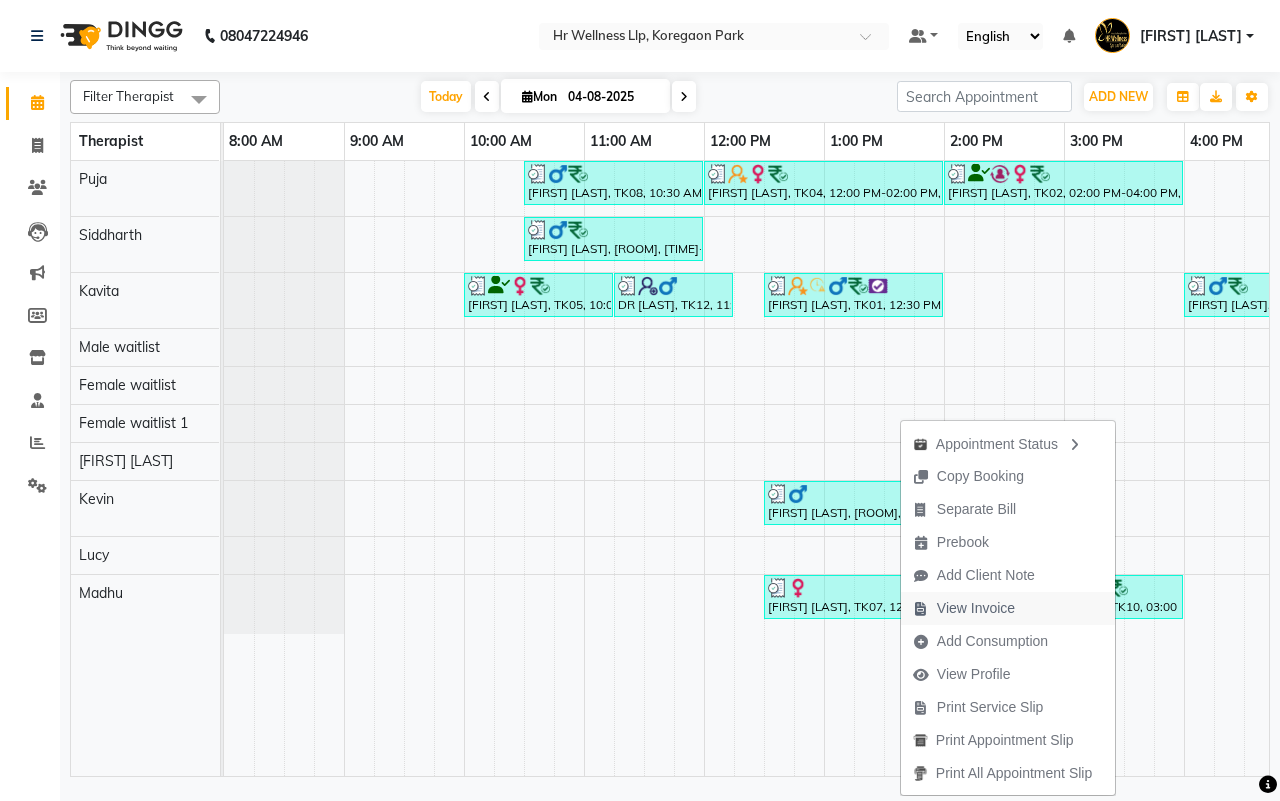 click on "View Invoice" at bounding box center [964, 608] 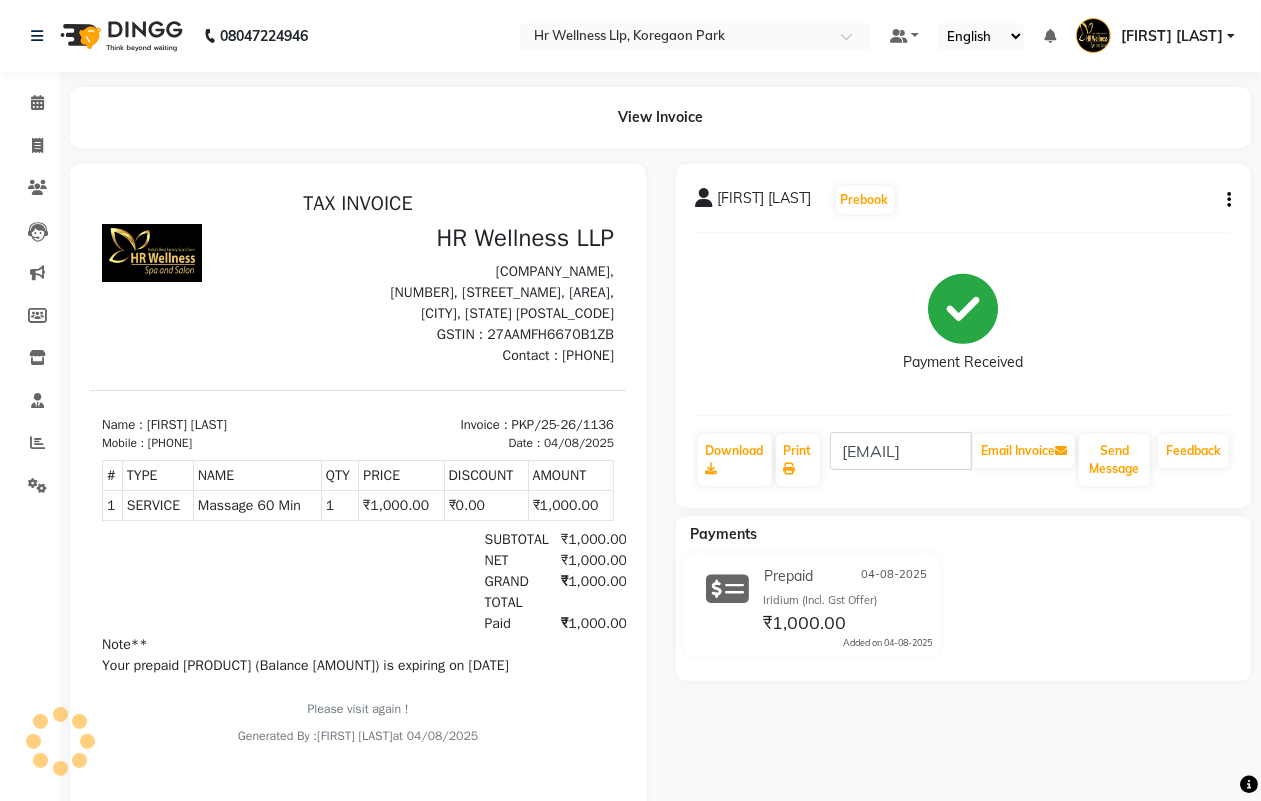 scroll, scrollTop: 0, scrollLeft: 0, axis: both 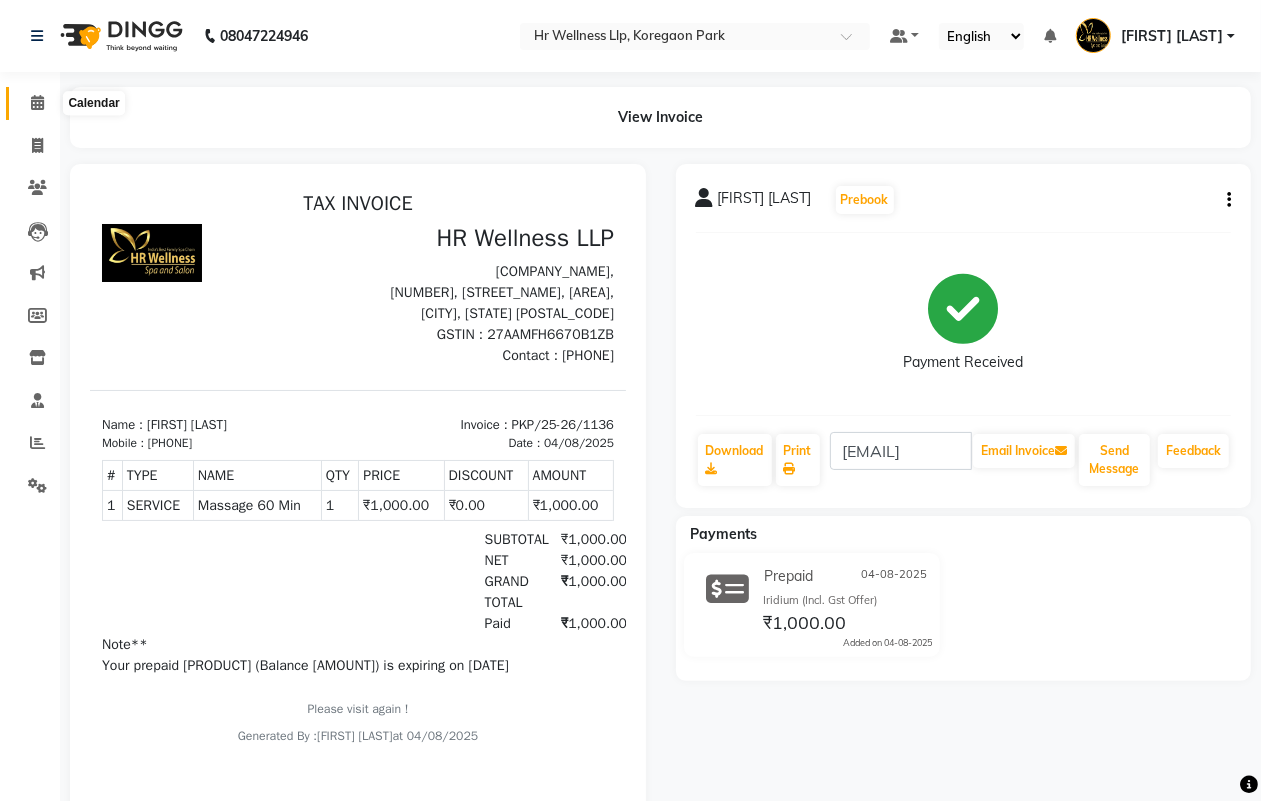 click 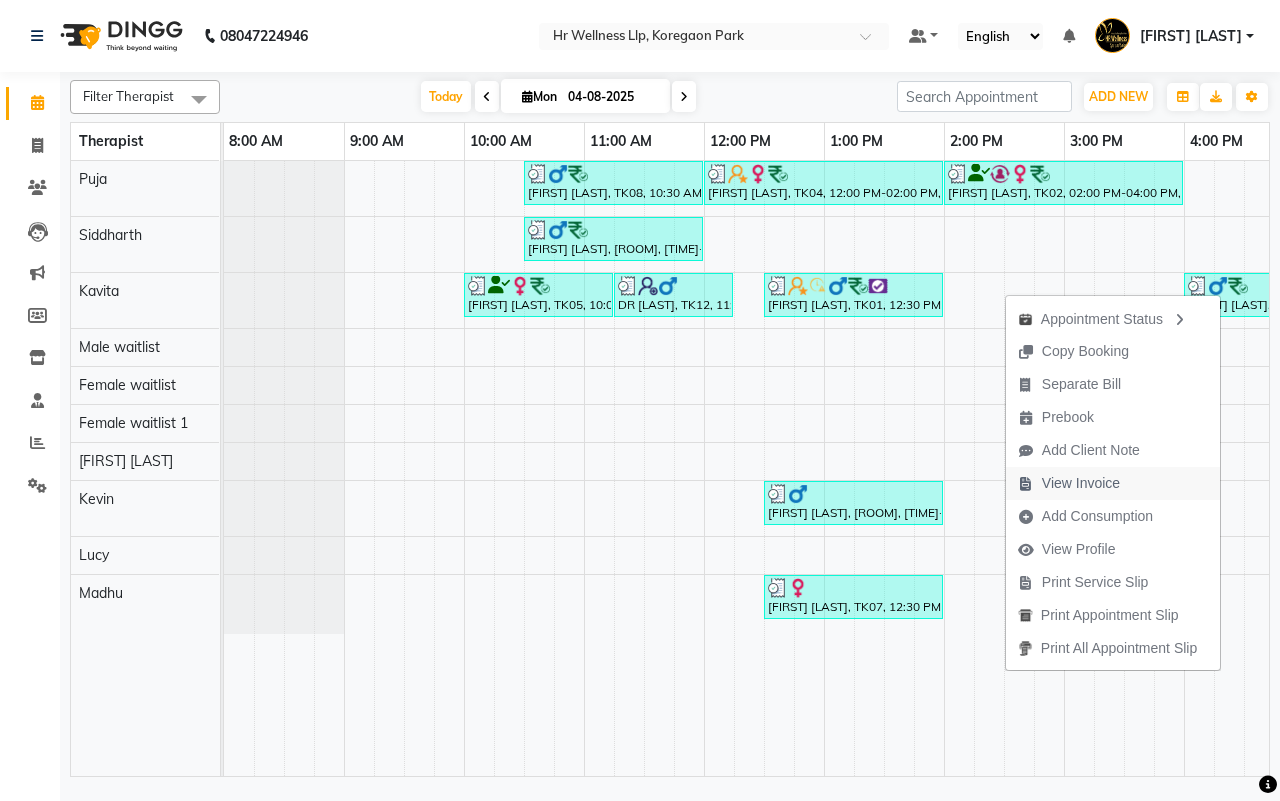 click on "View Invoice" at bounding box center [1113, 483] 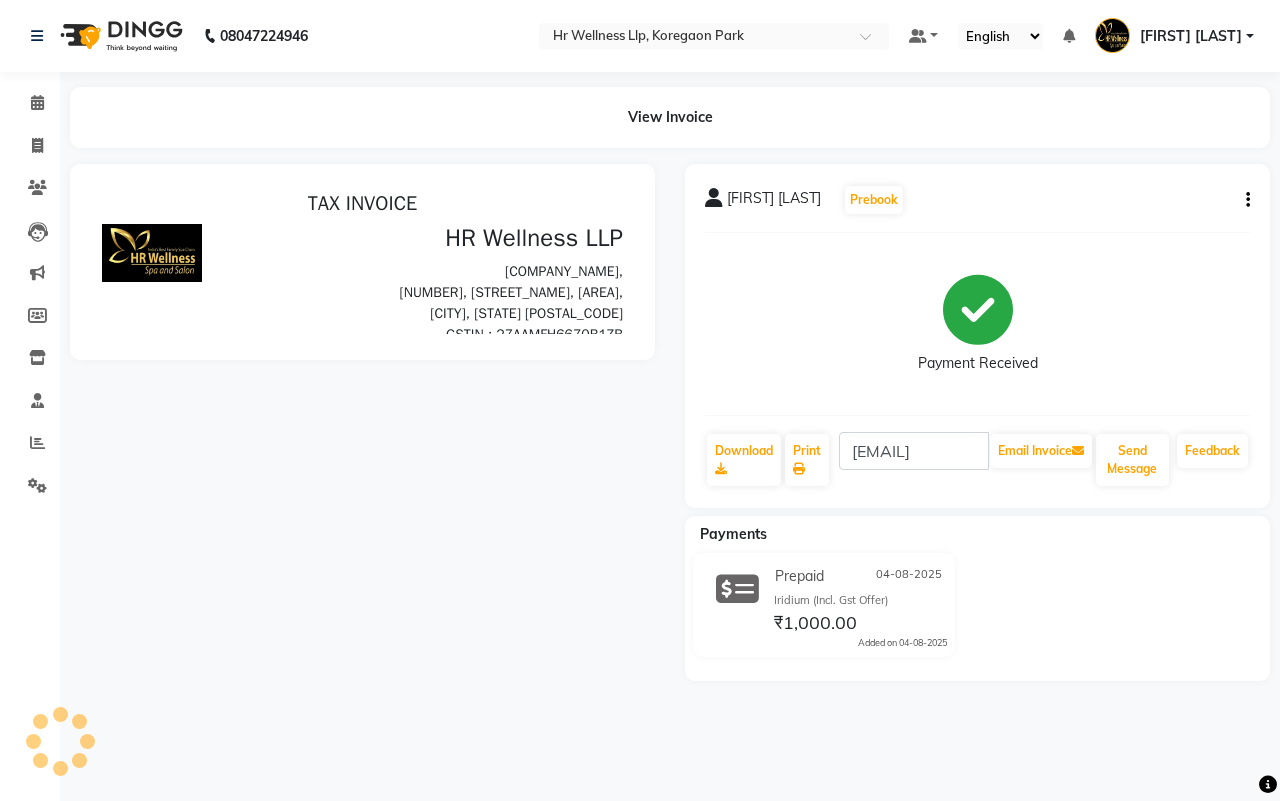 scroll, scrollTop: 0, scrollLeft: 0, axis: both 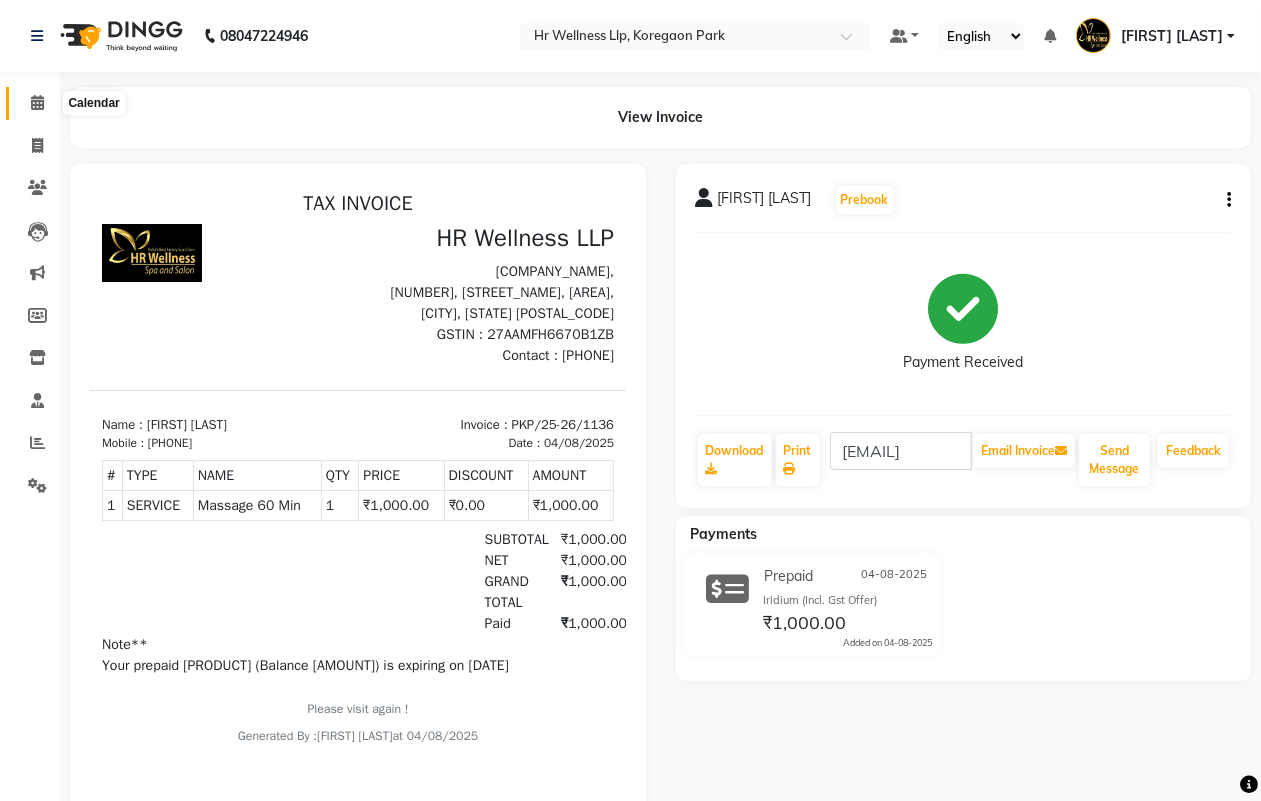 click 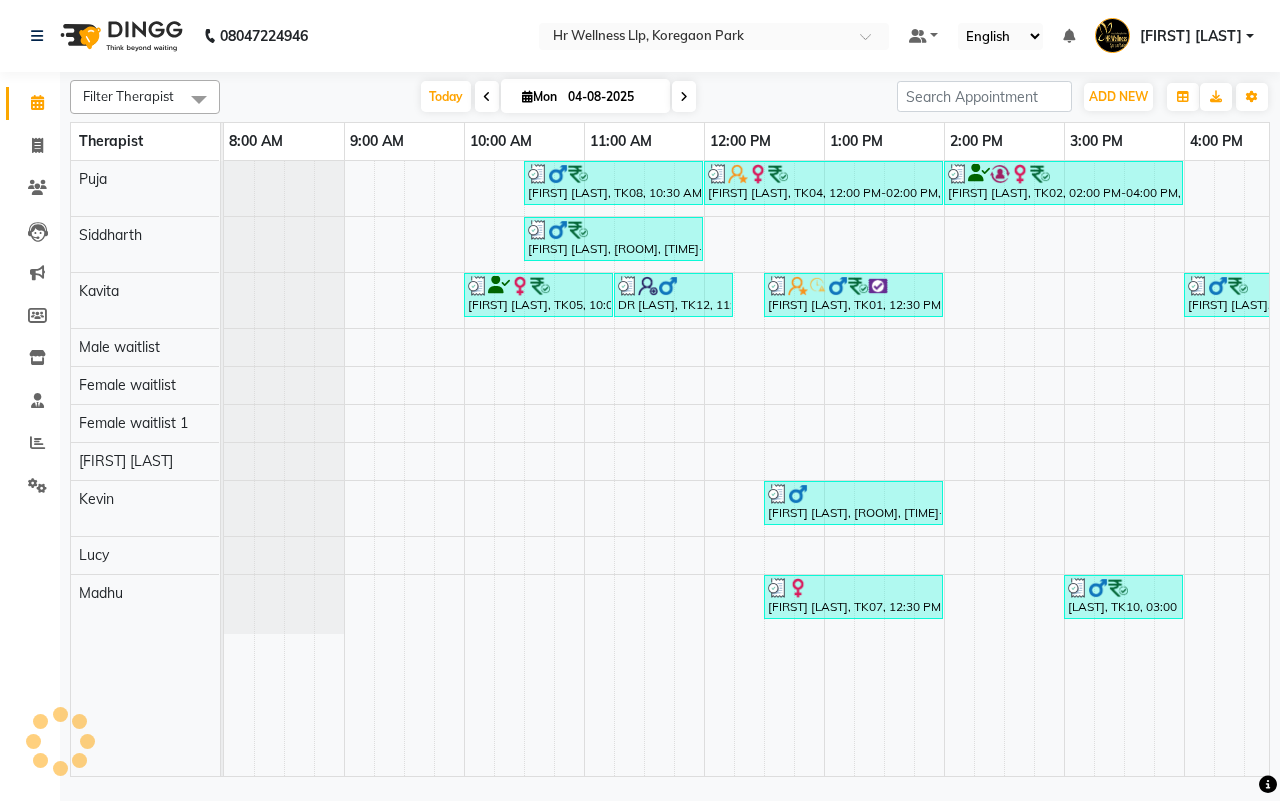 scroll, scrollTop: 0, scrollLeft: 0, axis: both 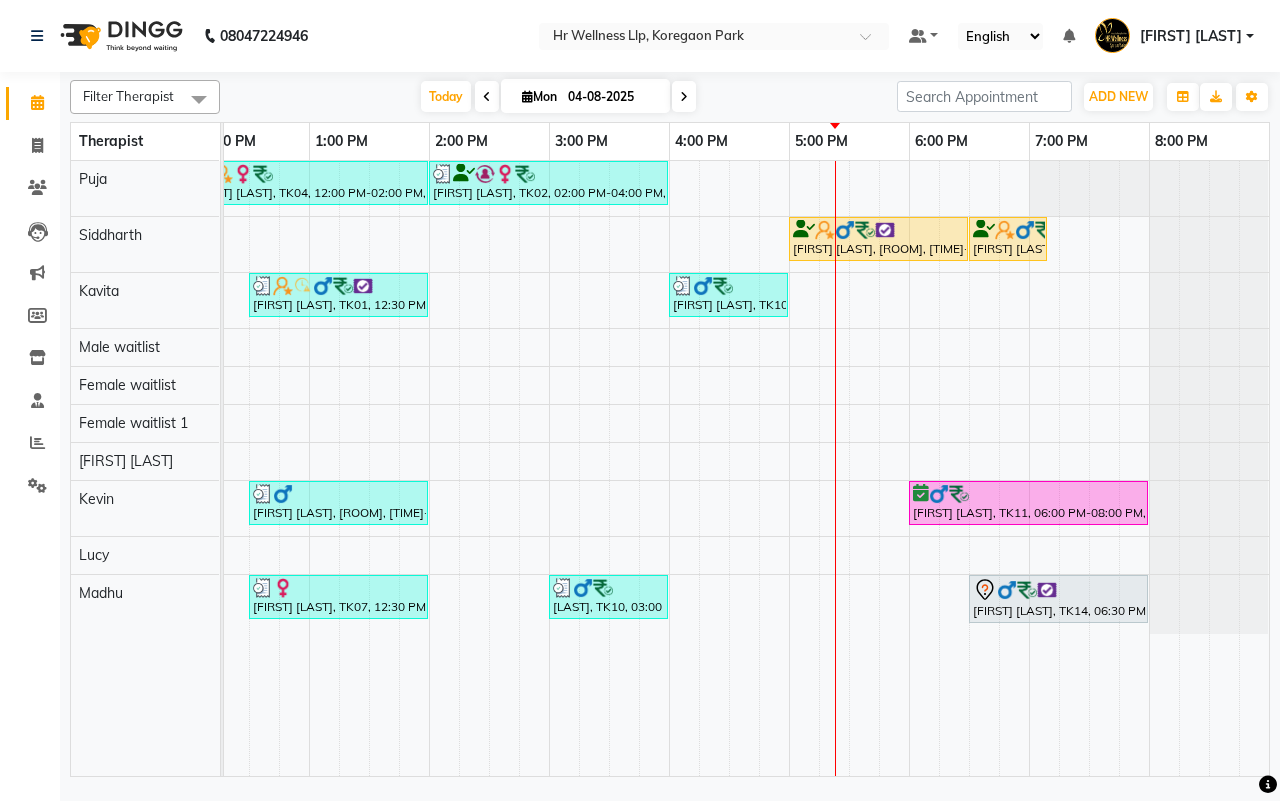click on "04-08-2025" at bounding box center [612, 97] 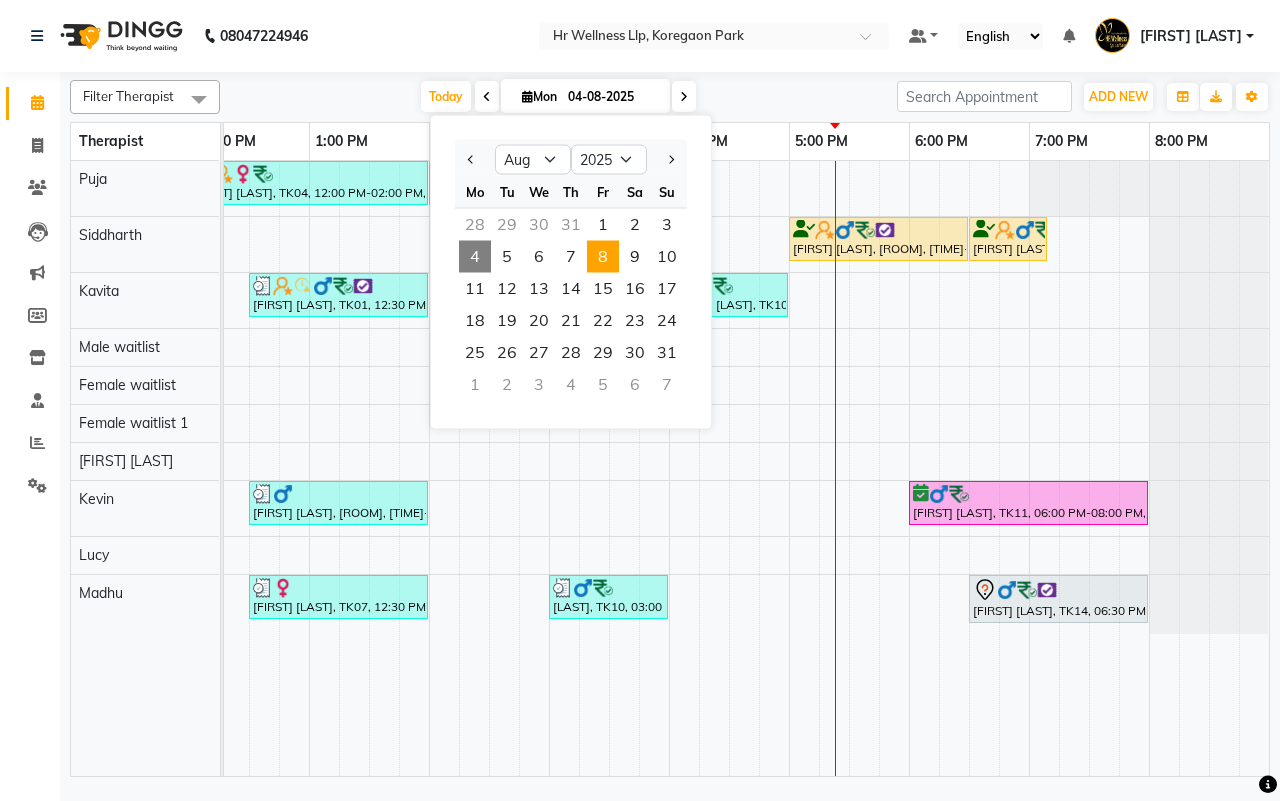 click on "8" at bounding box center (603, 257) 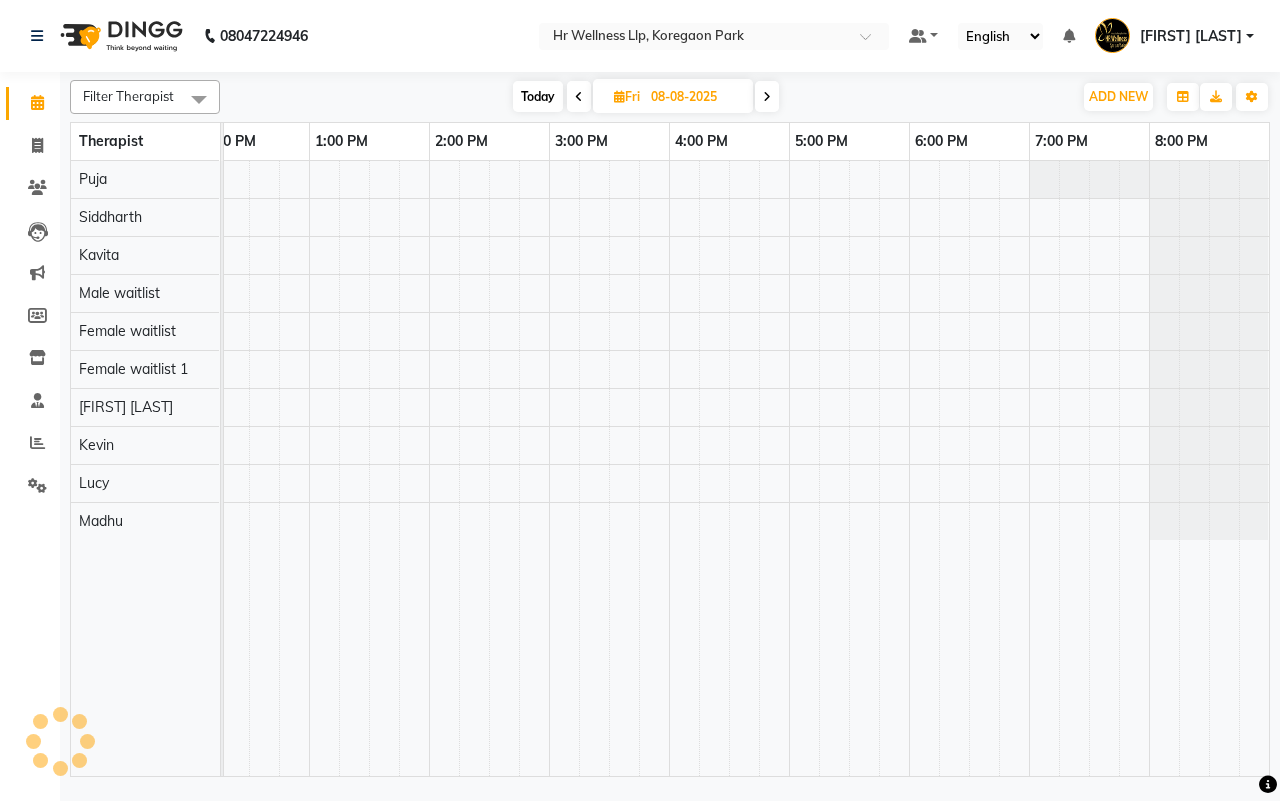 scroll, scrollTop: 0, scrollLeft: 515, axis: horizontal 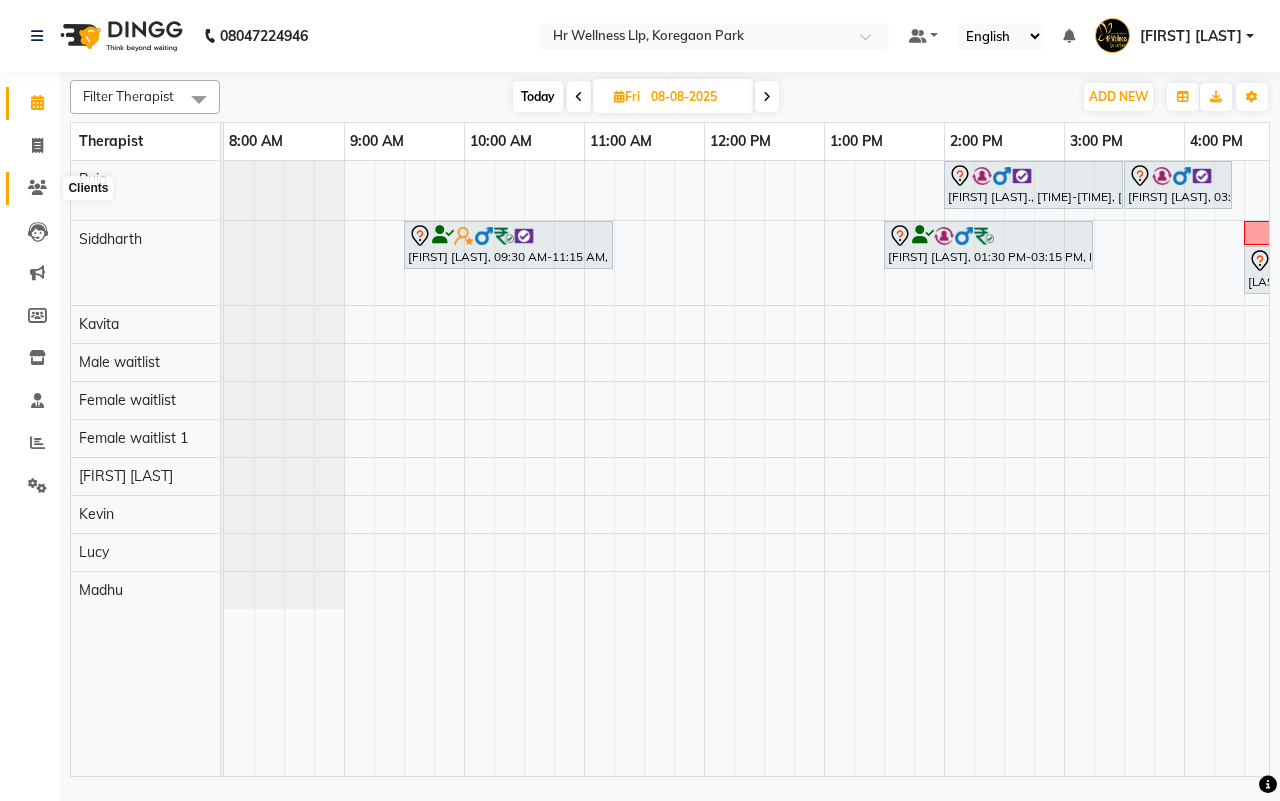 click 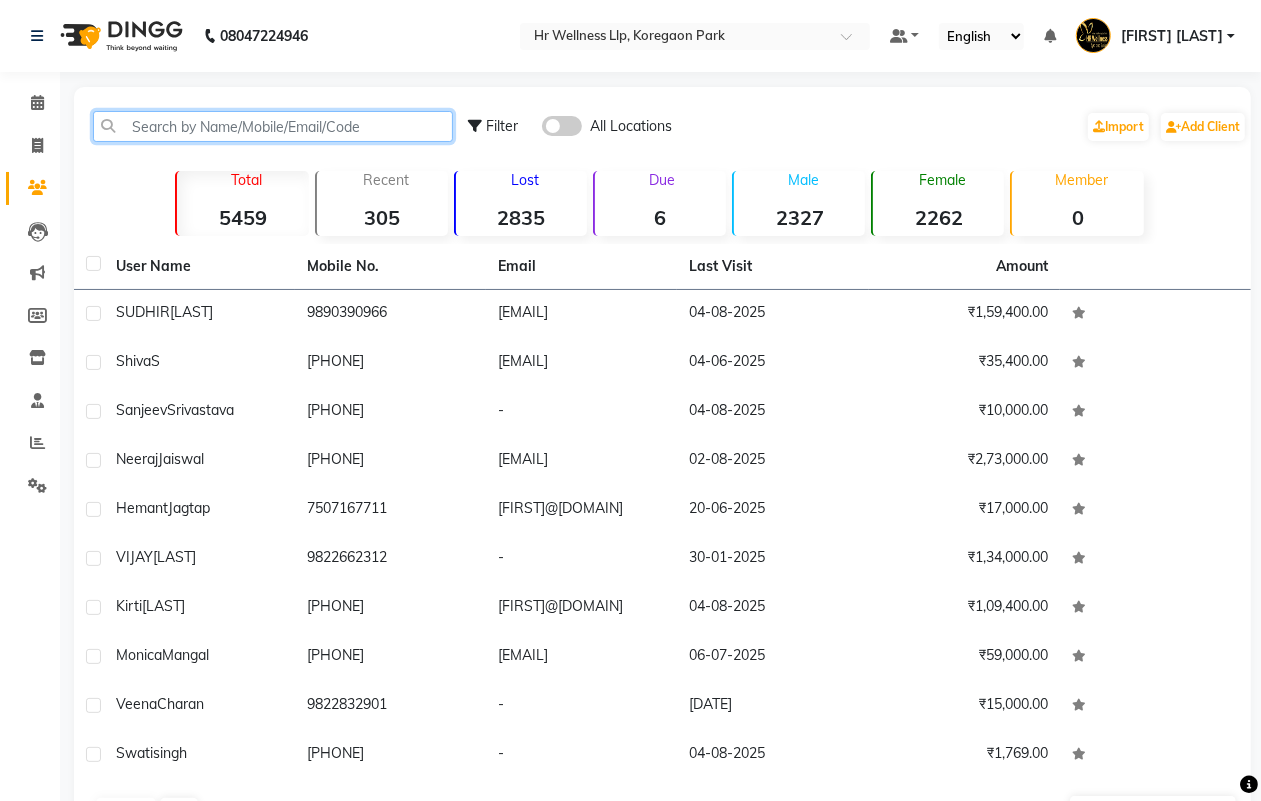 drag, startPoint x: 232, startPoint y: 120, endPoint x: 197, endPoint y: 126, distance: 35.510563 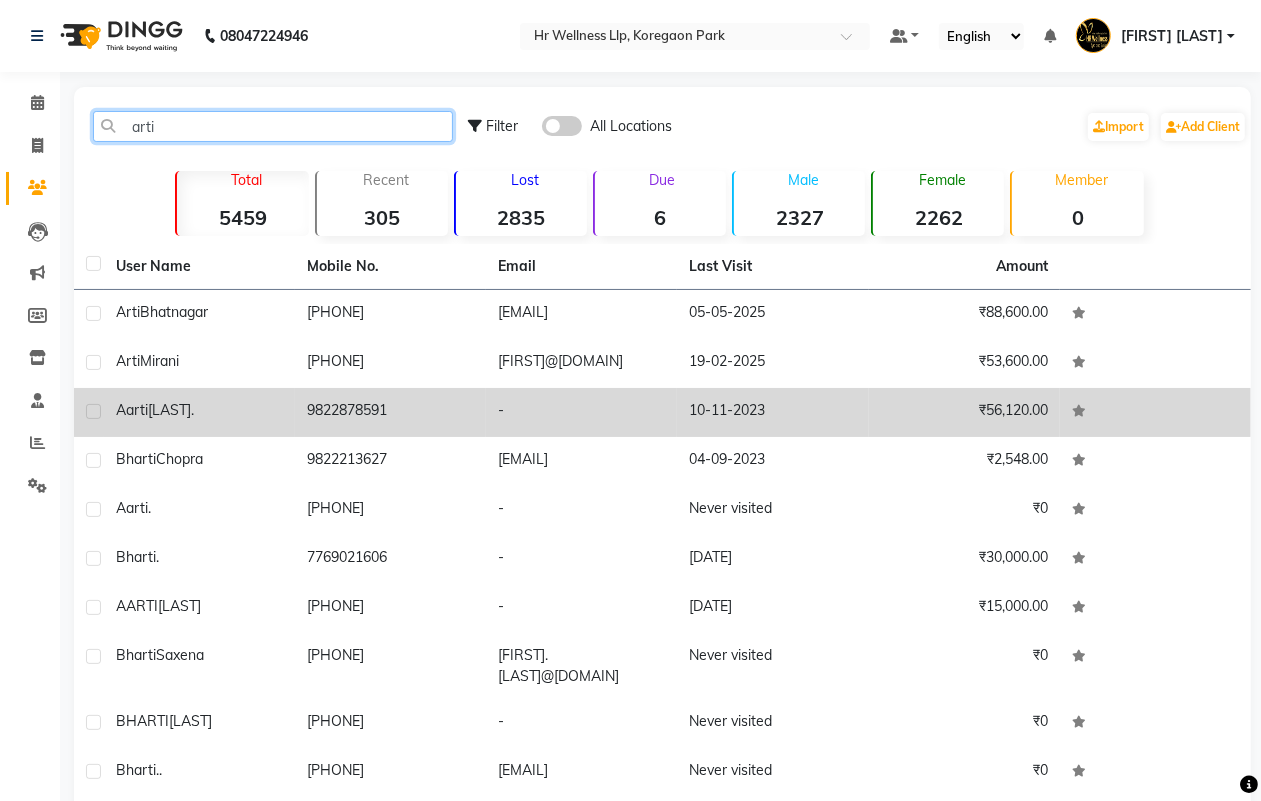 type on "arti" 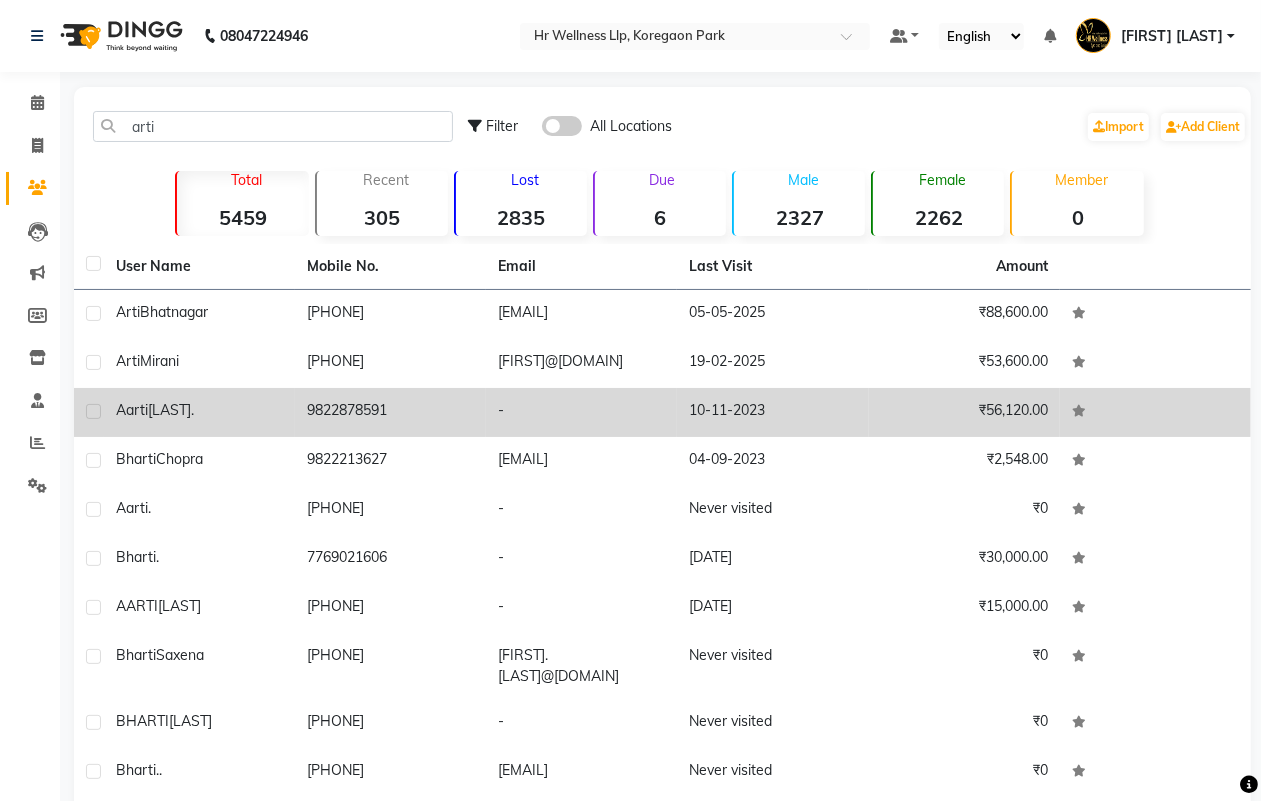 click on "Aarti  Gharpure." 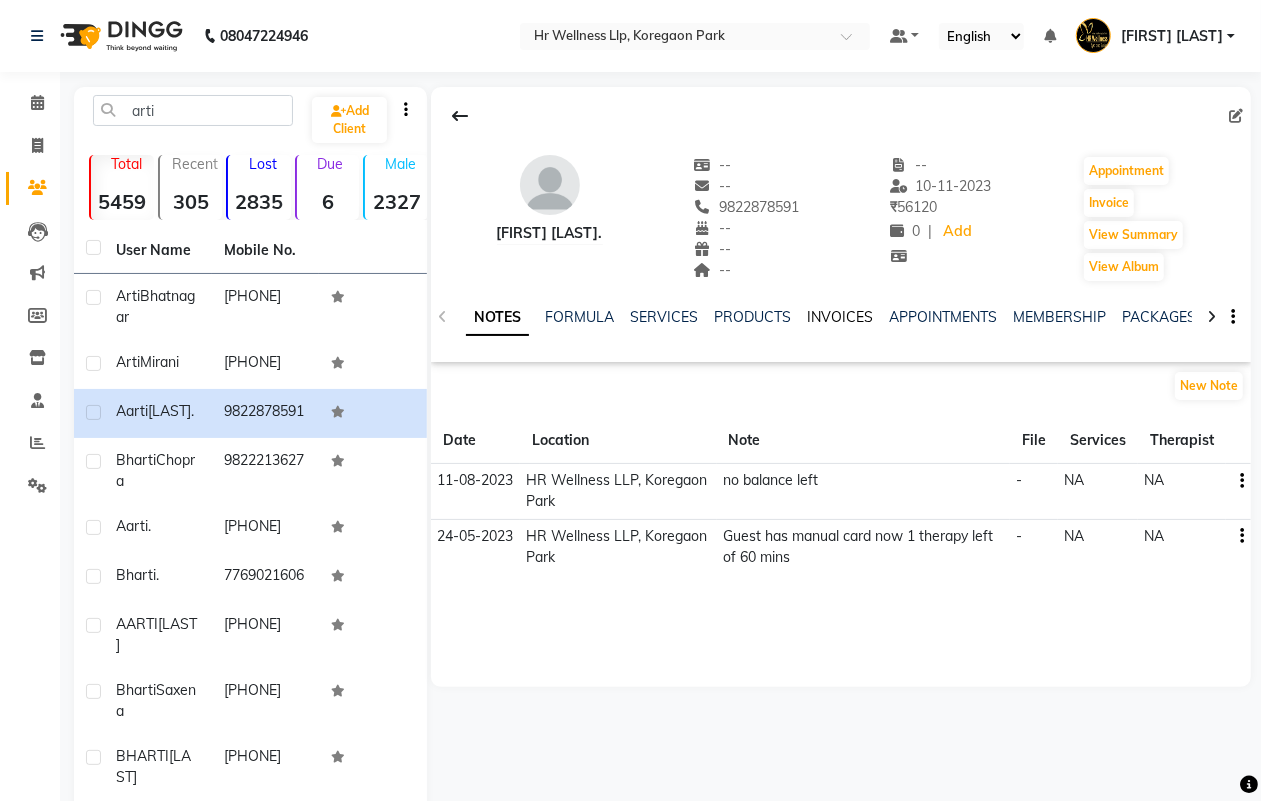 click on "INVOICES" 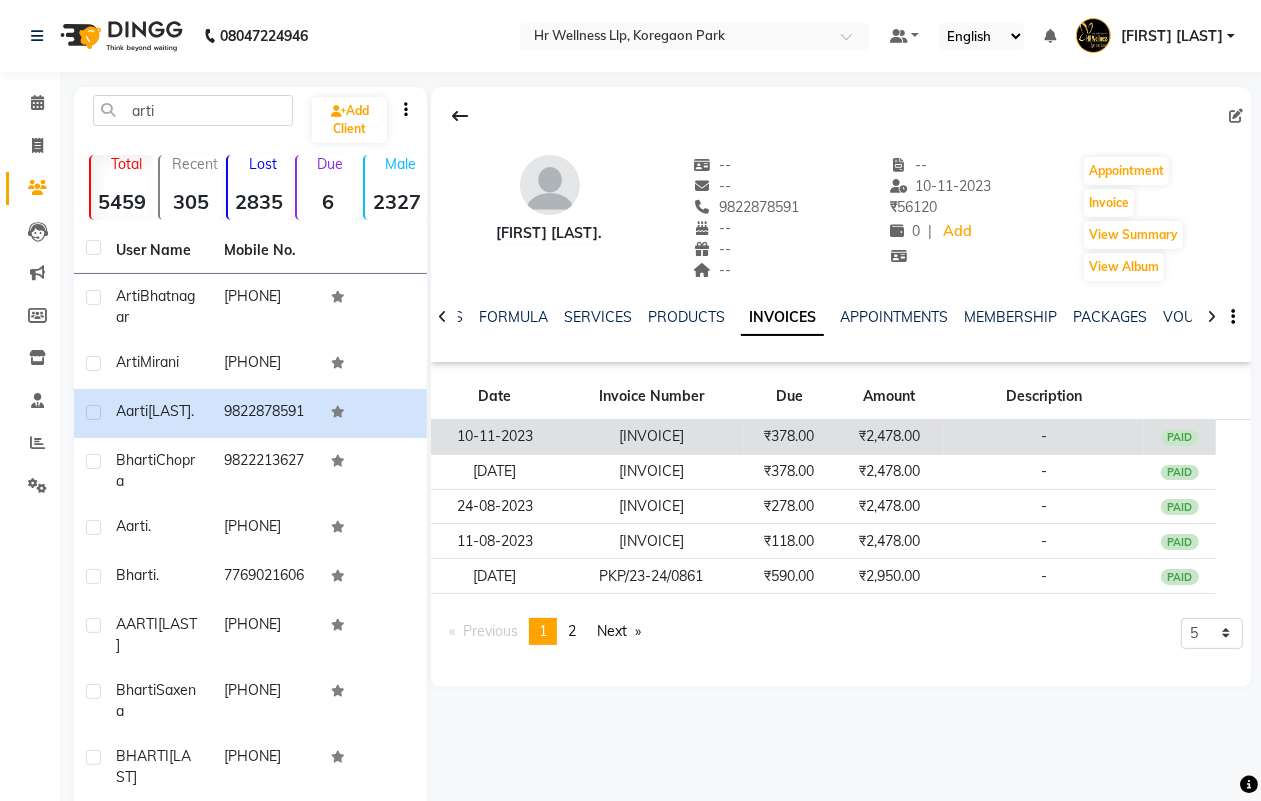 click on "₹378.00" 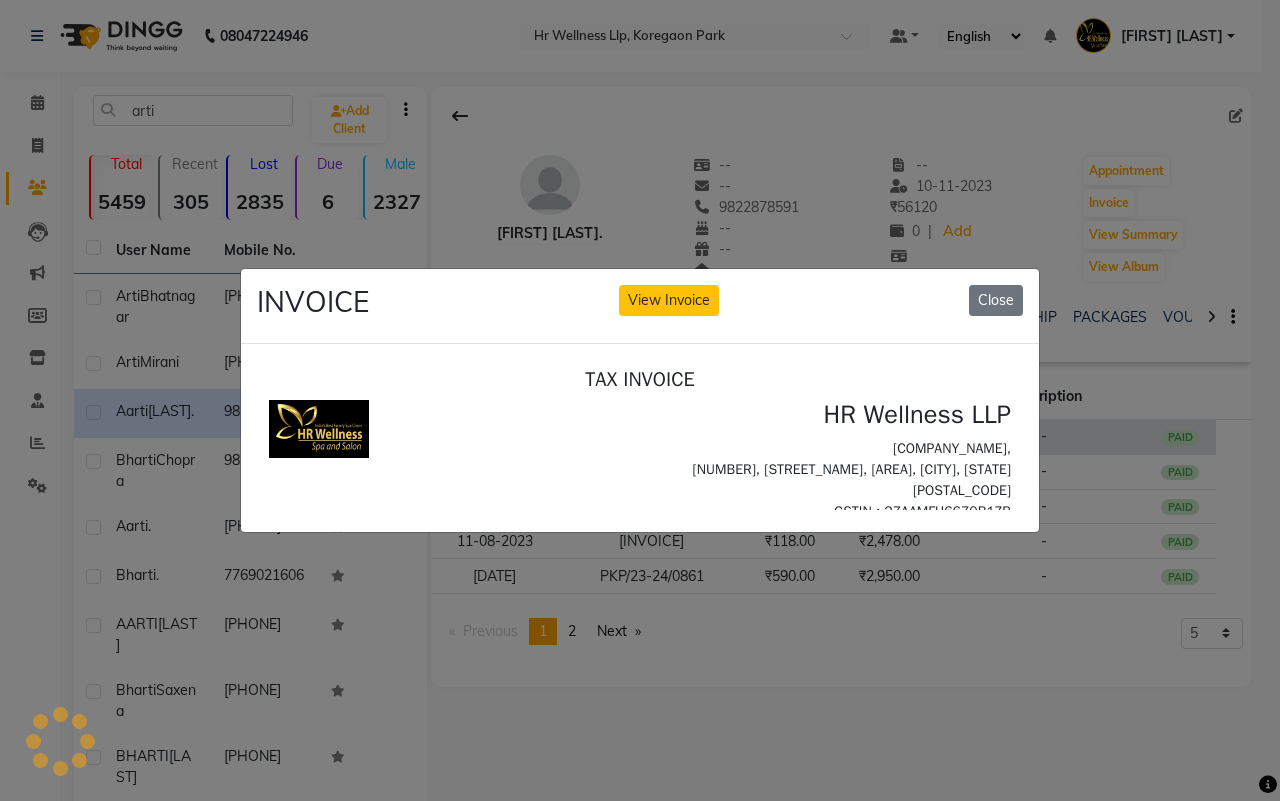 scroll, scrollTop: 0, scrollLeft: 0, axis: both 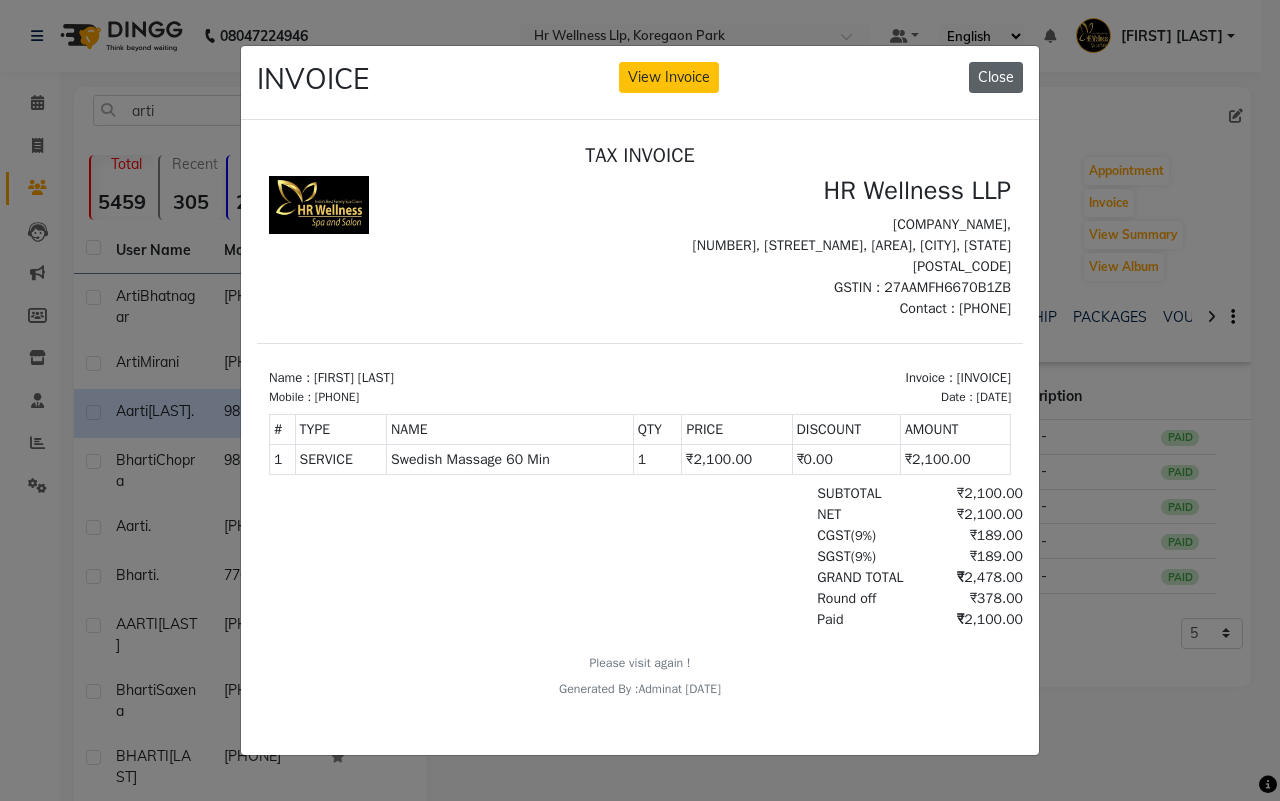 click on "Close" 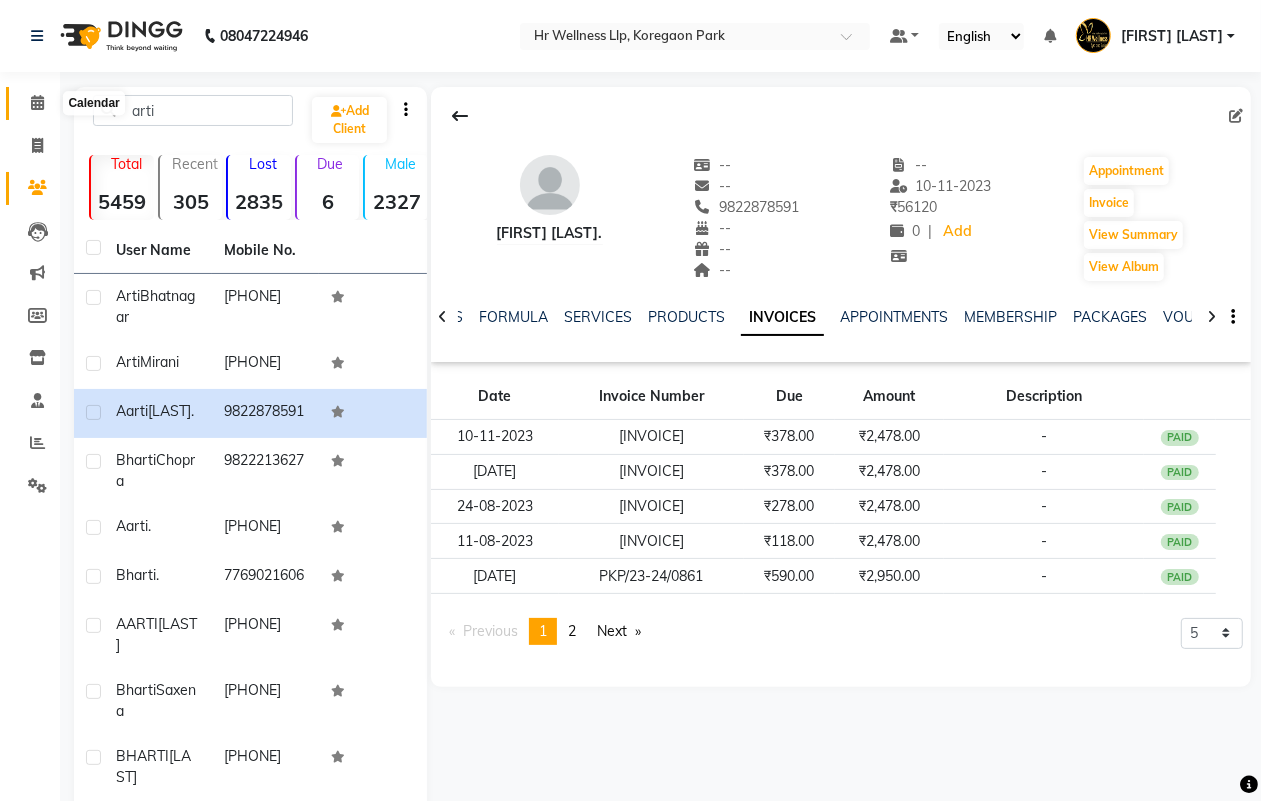 click 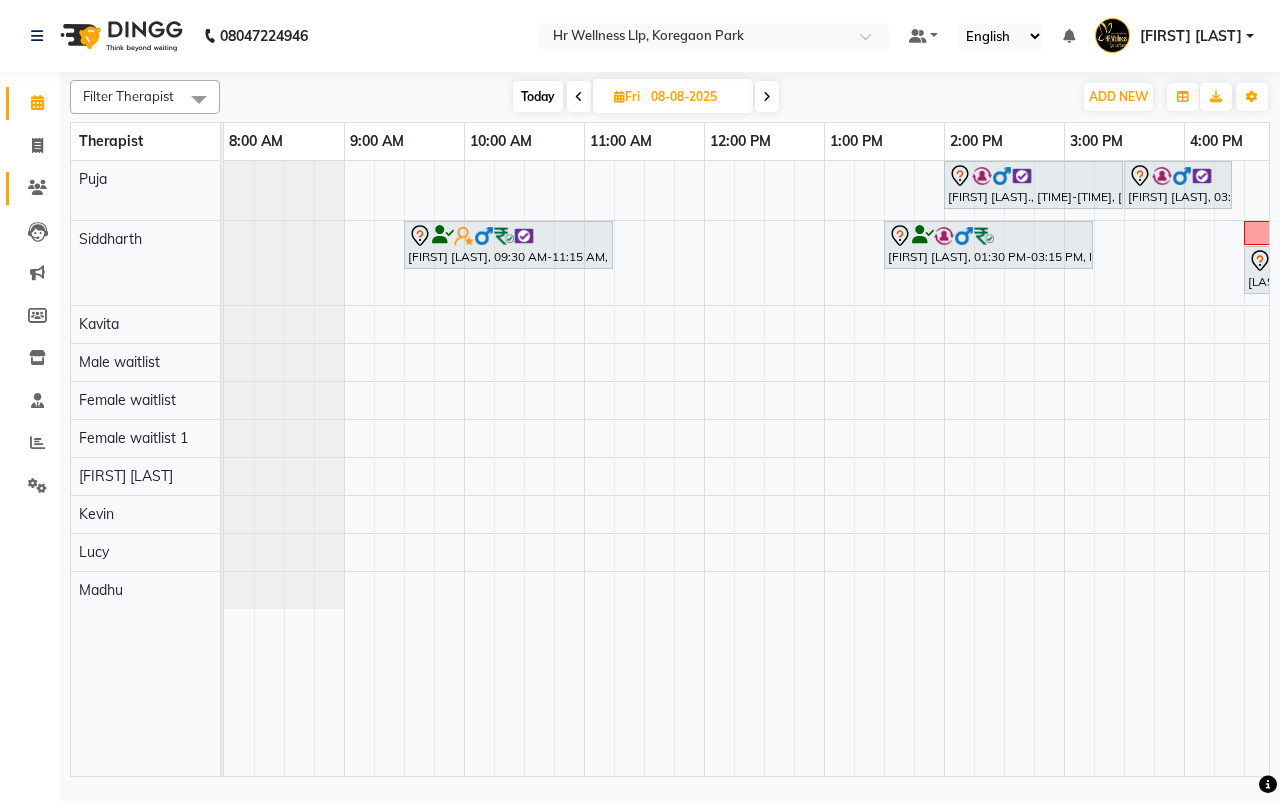 click on "Clients" 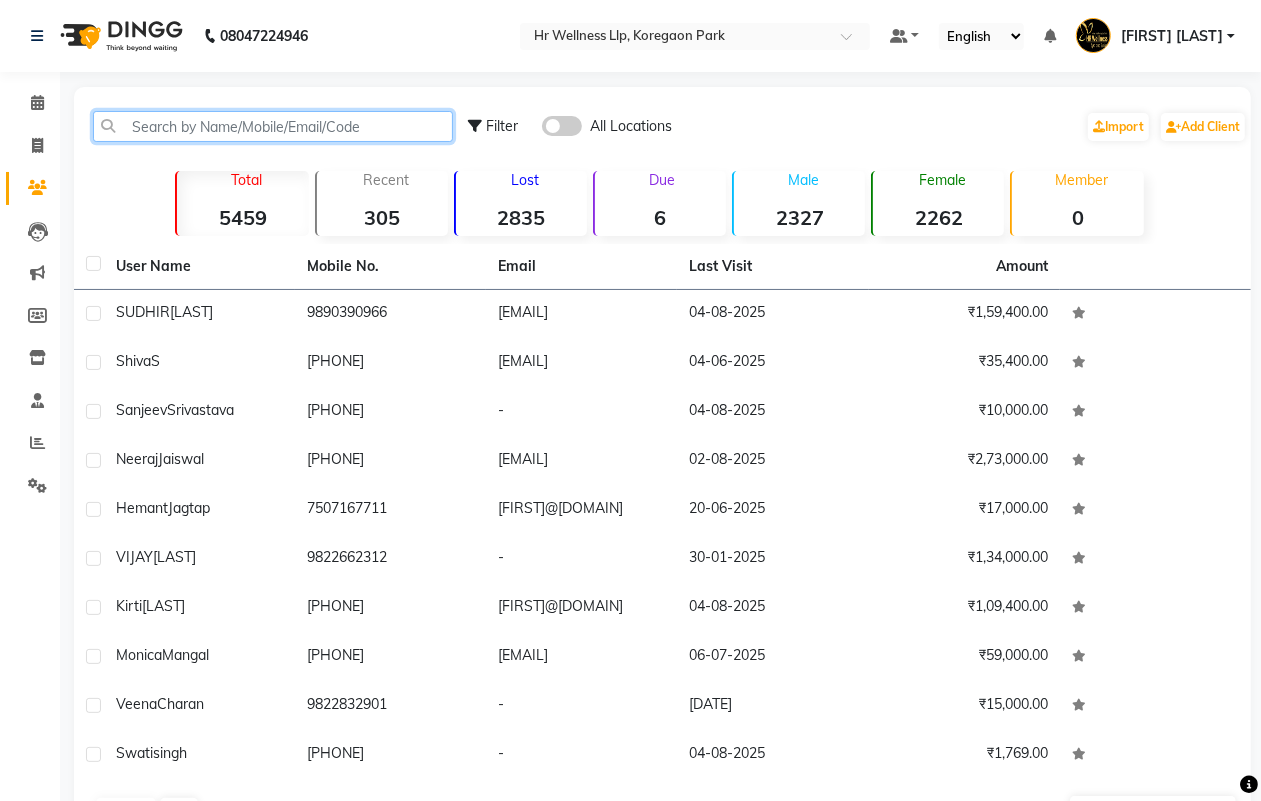 click 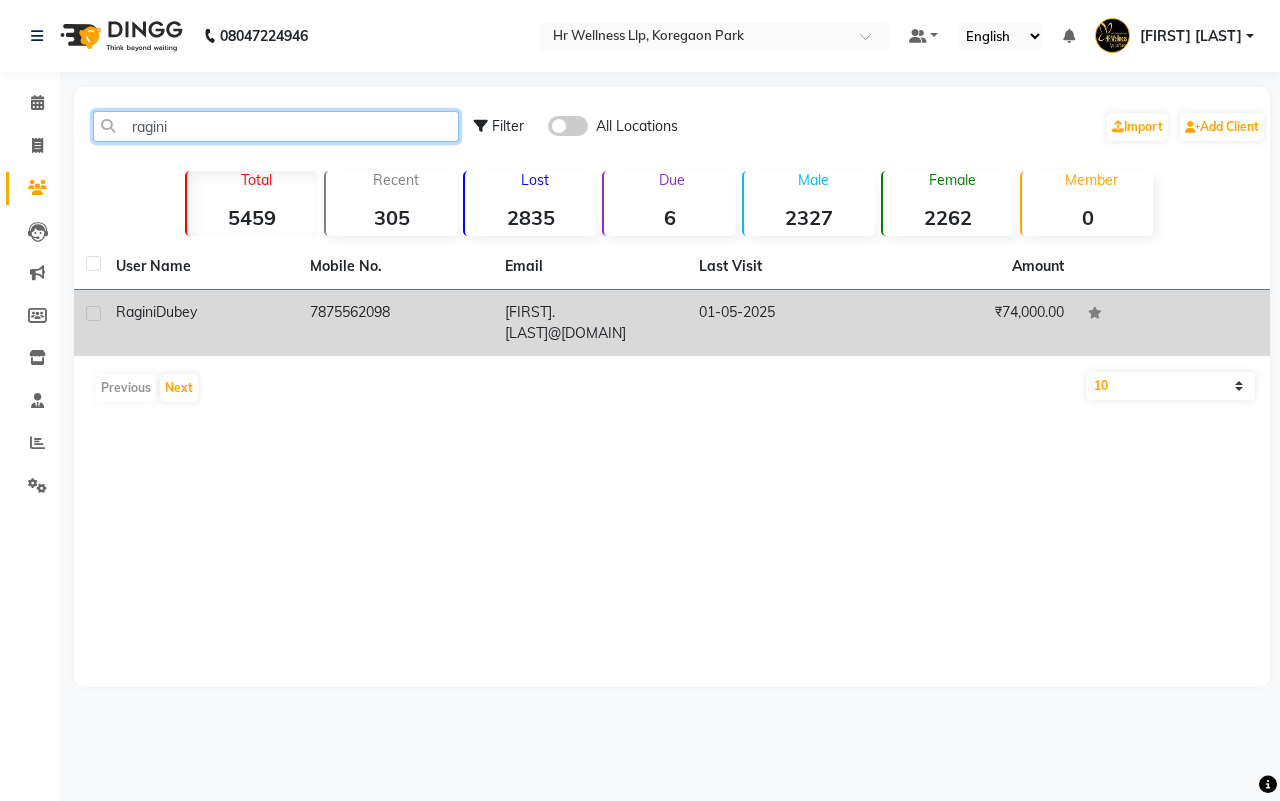 type on "ragini" 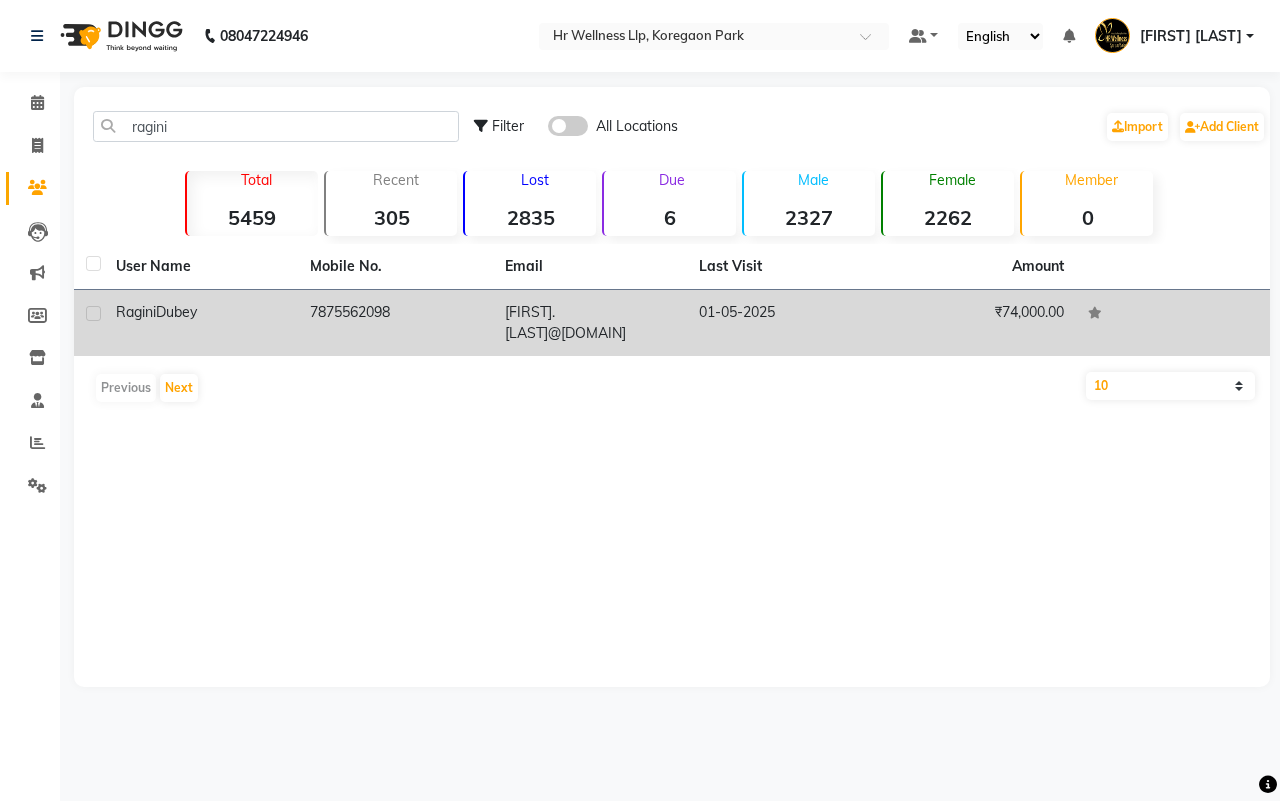 click on "7875562098" 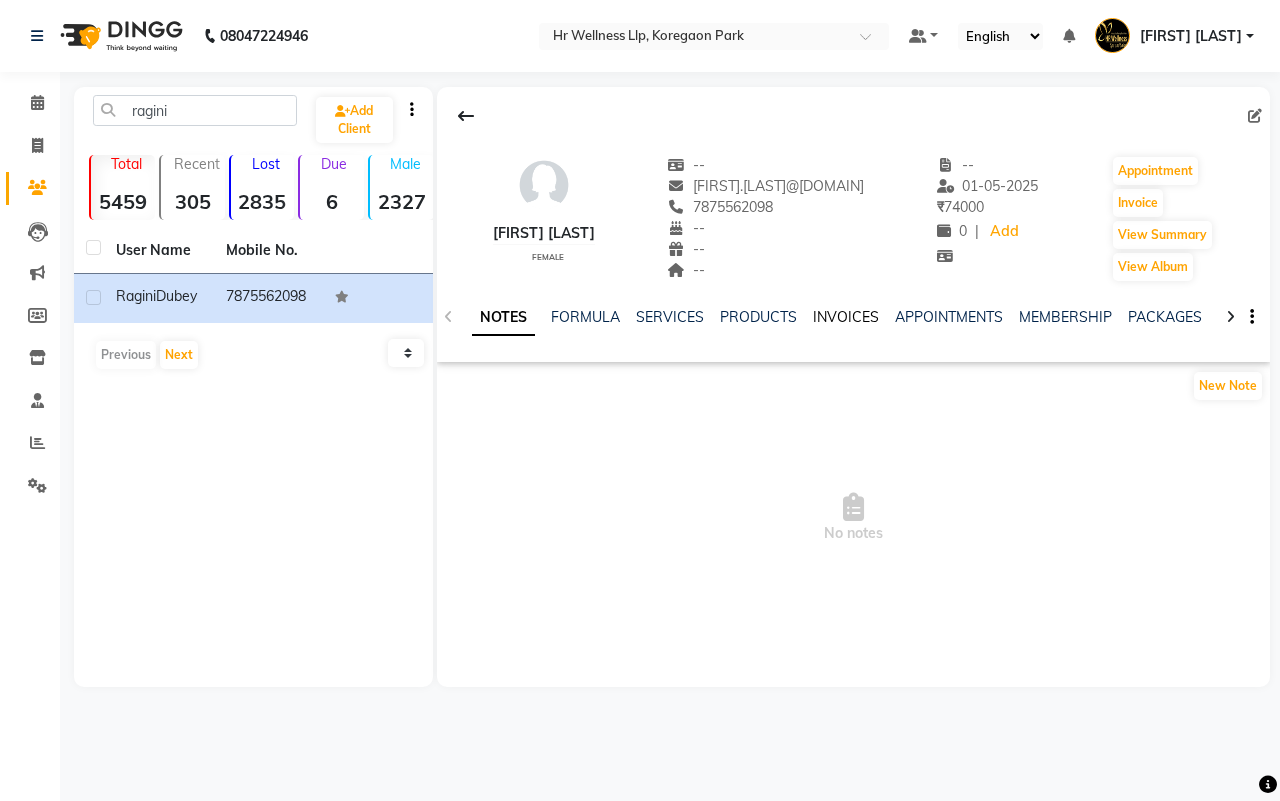click on "INVOICES" 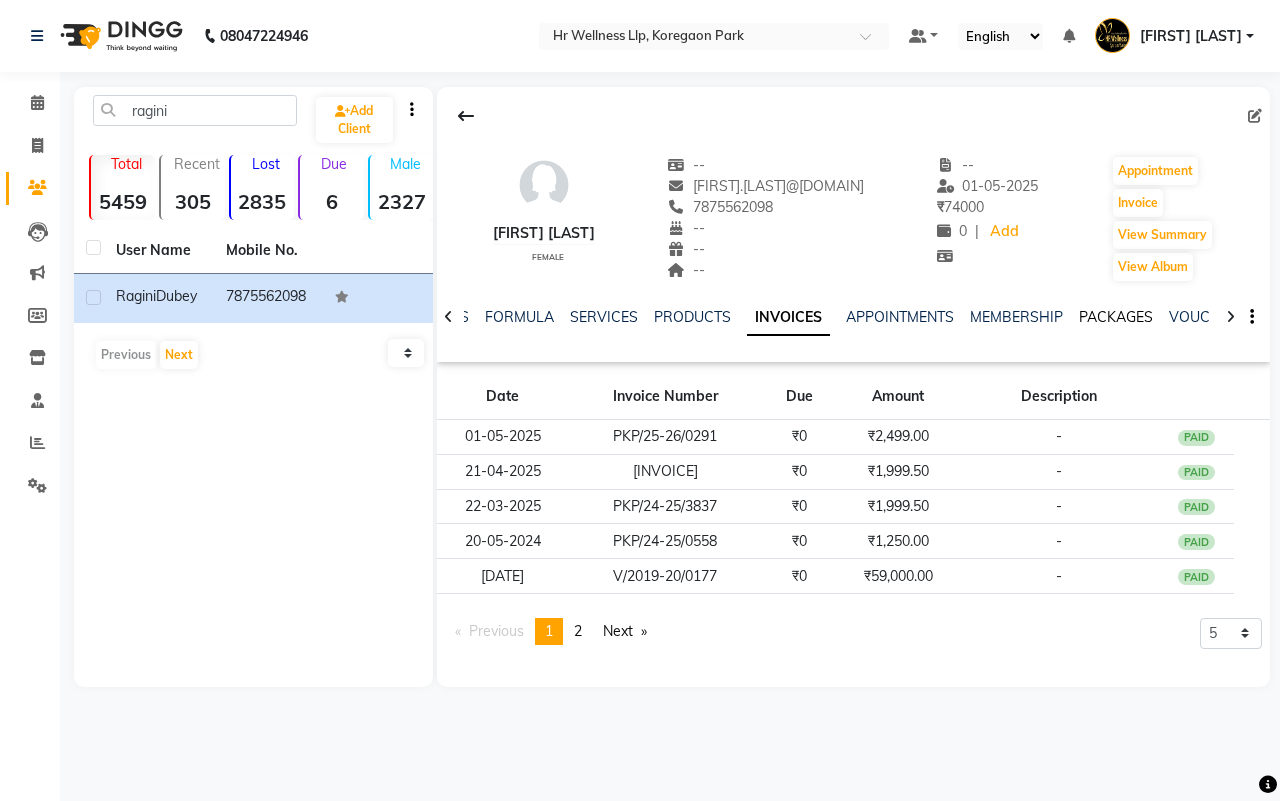 click on "PACKAGES" 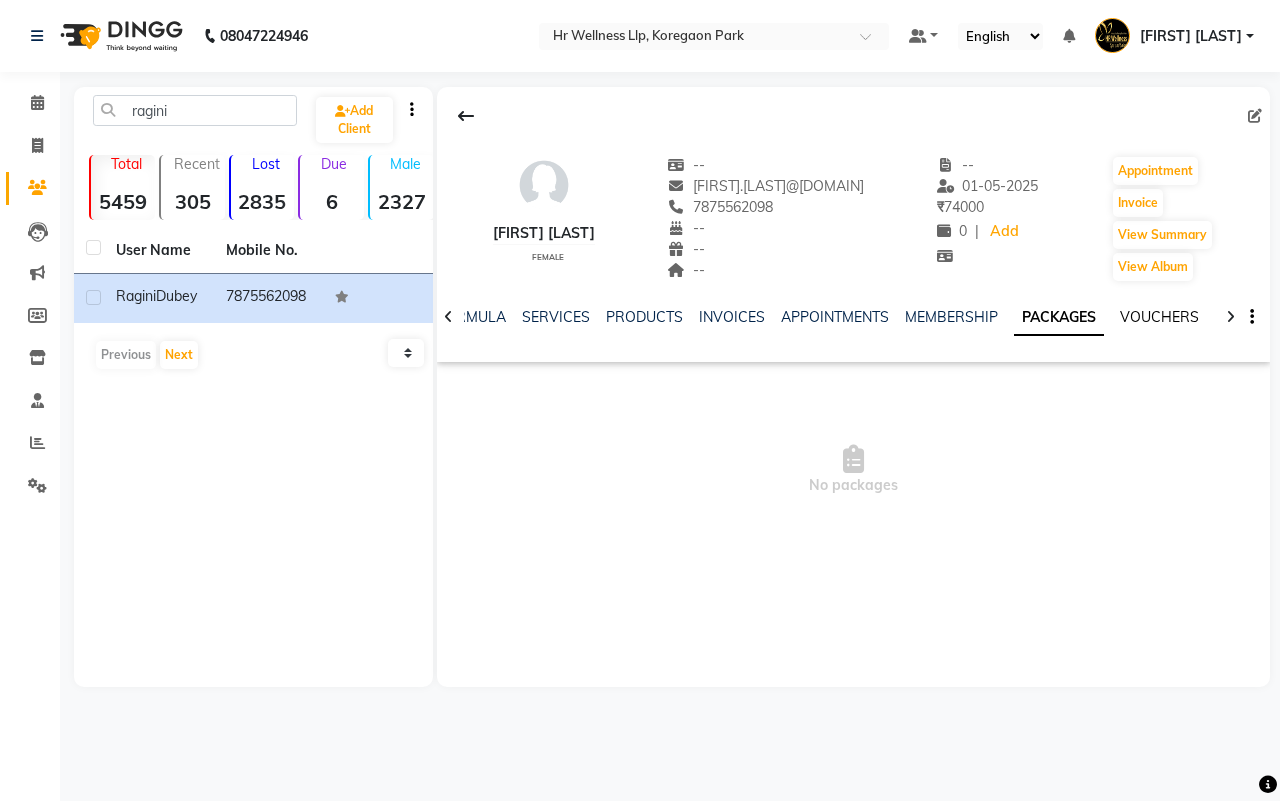 click on "VOUCHERS" 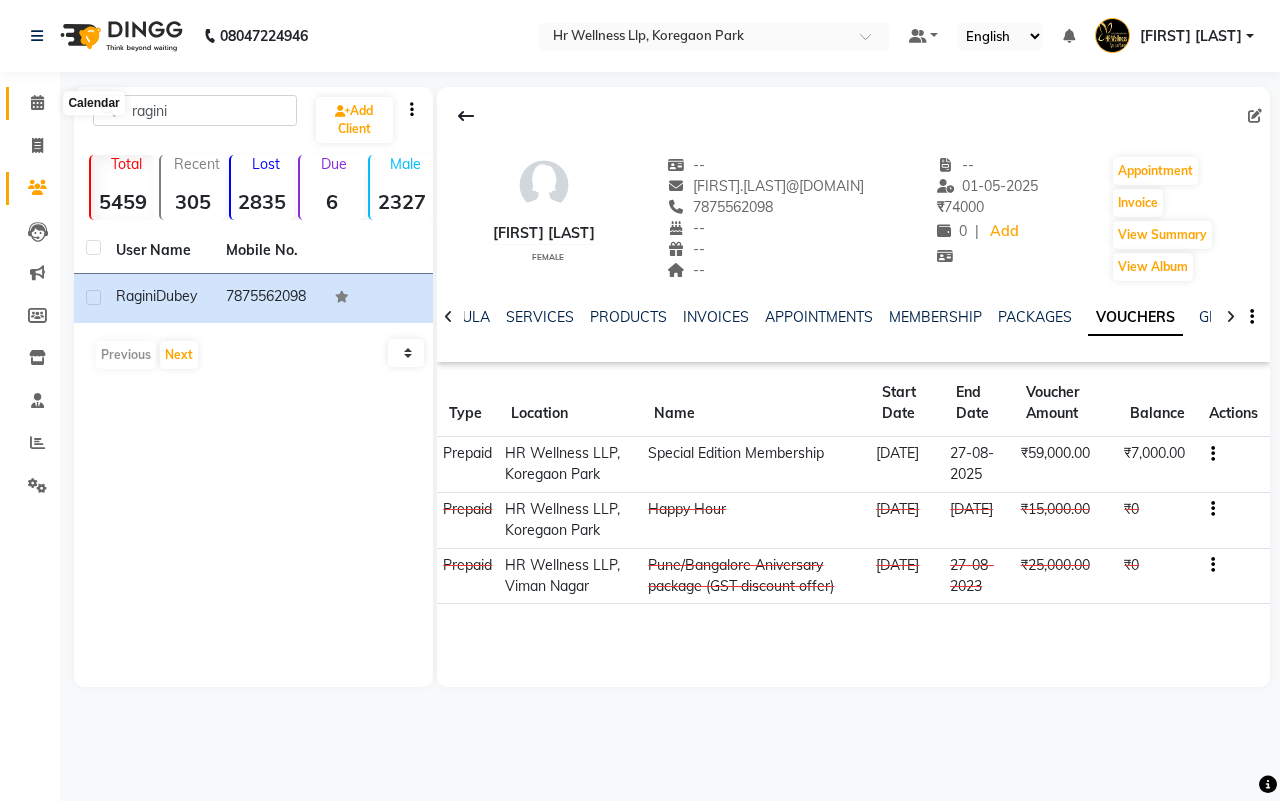 click 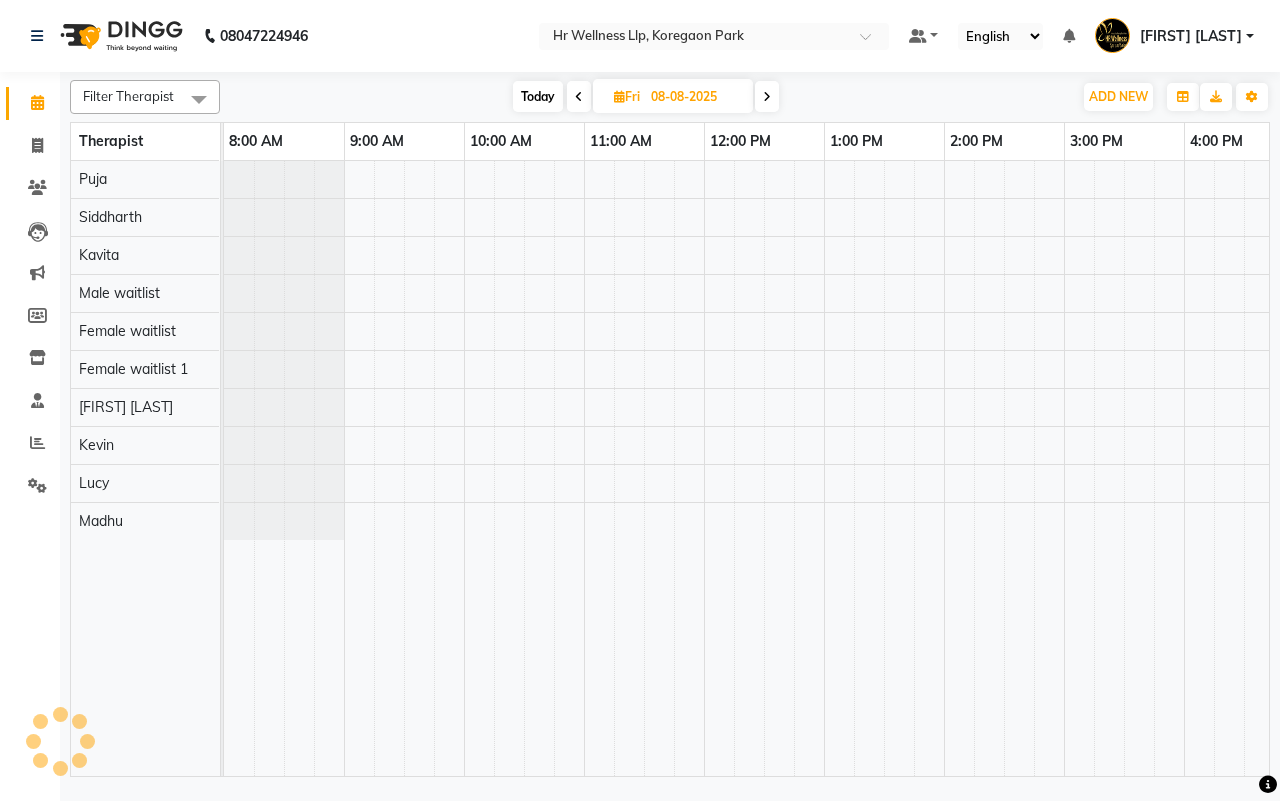 scroll, scrollTop: 0, scrollLeft: 0, axis: both 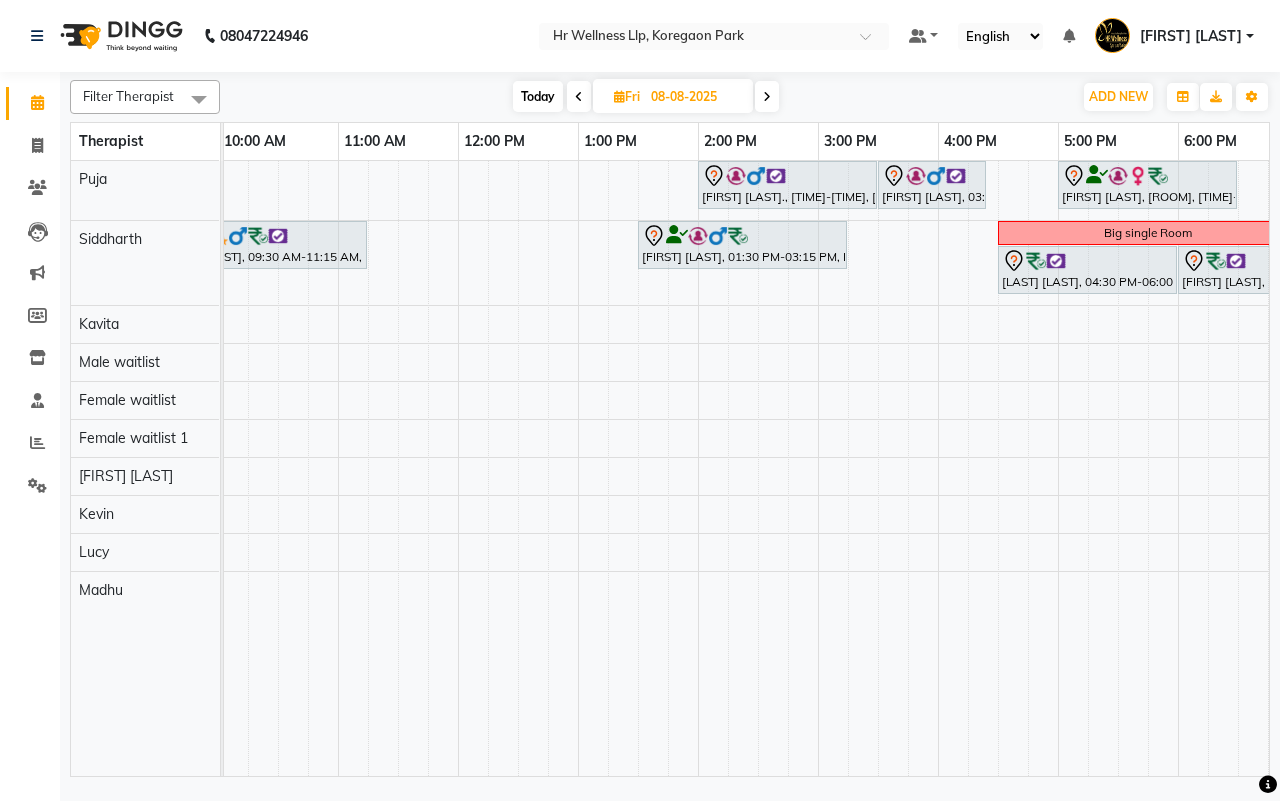 click on "Today" at bounding box center [538, 96] 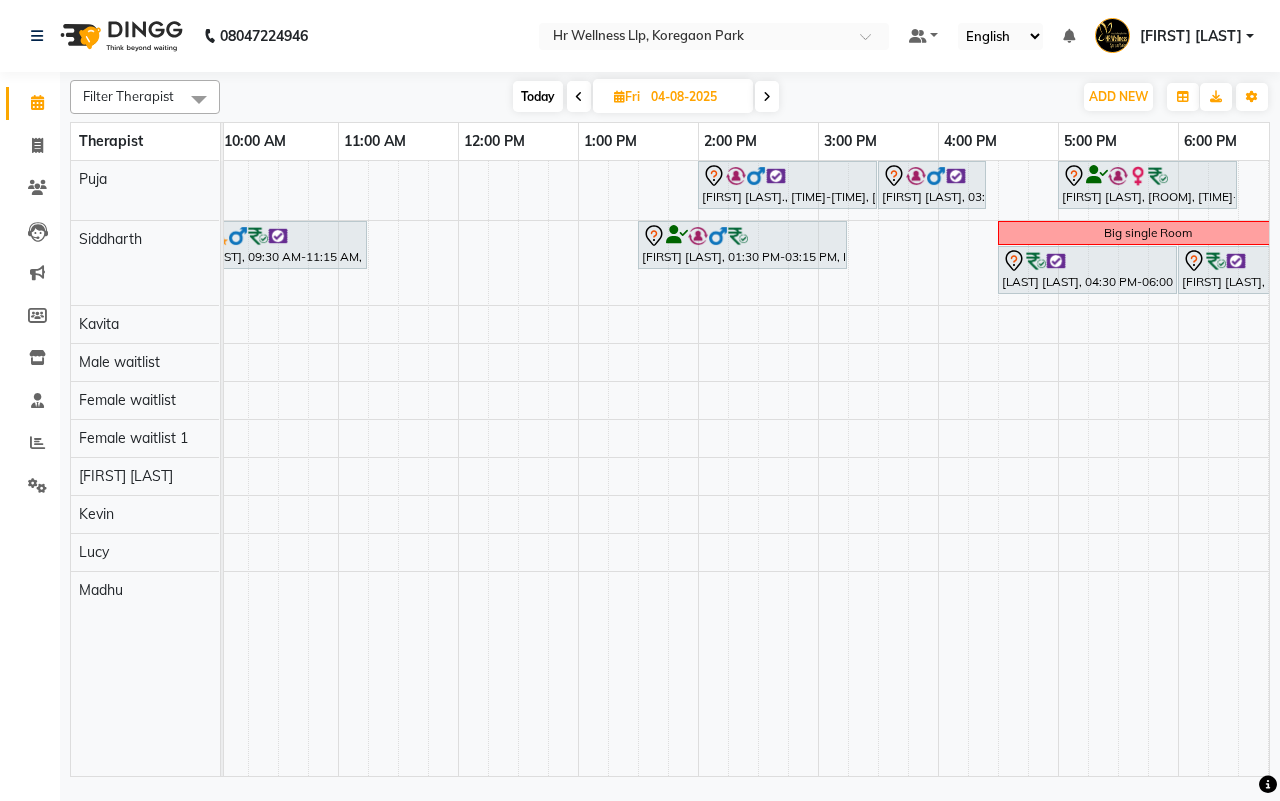 scroll, scrollTop: 0, scrollLeft: 515, axis: horizontal 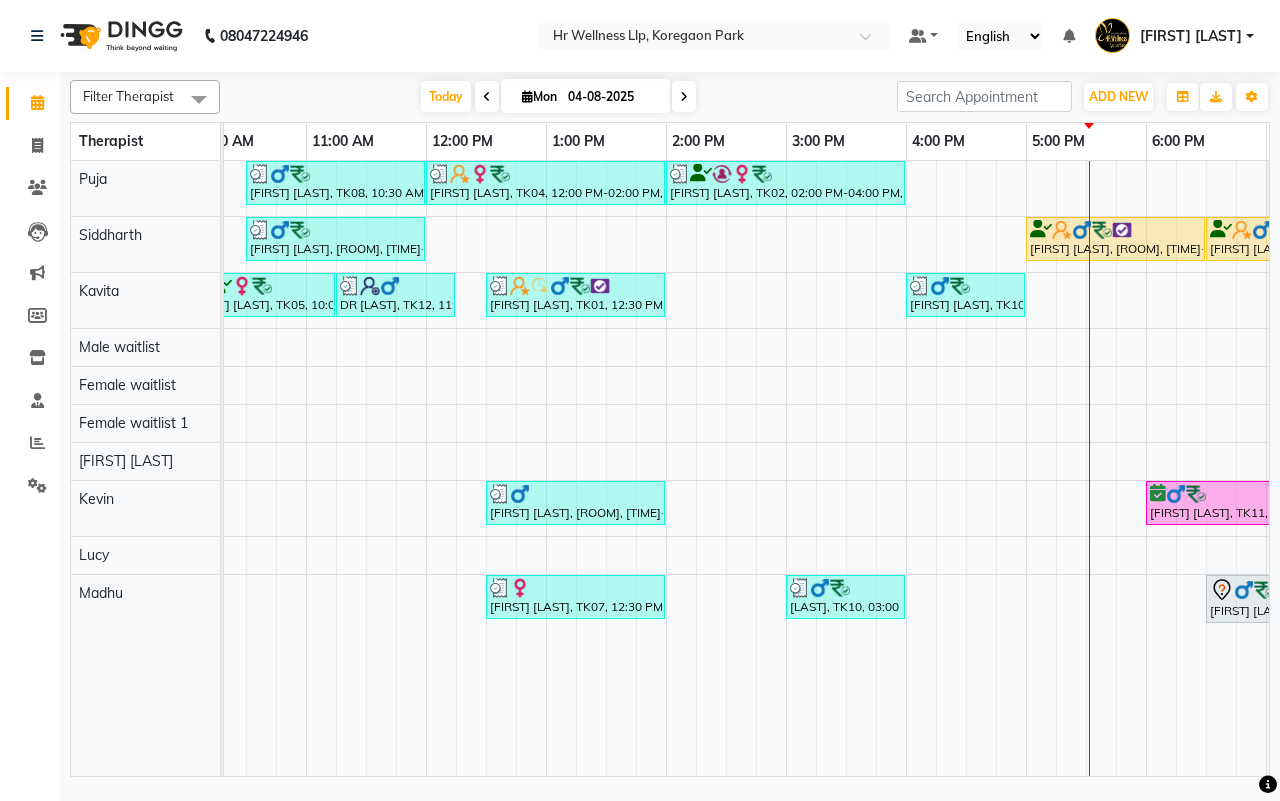 drag, startPoint x: 585, startPoint y: 776, endPoint x: 487, endPoint y: 766, distance: 98.50888 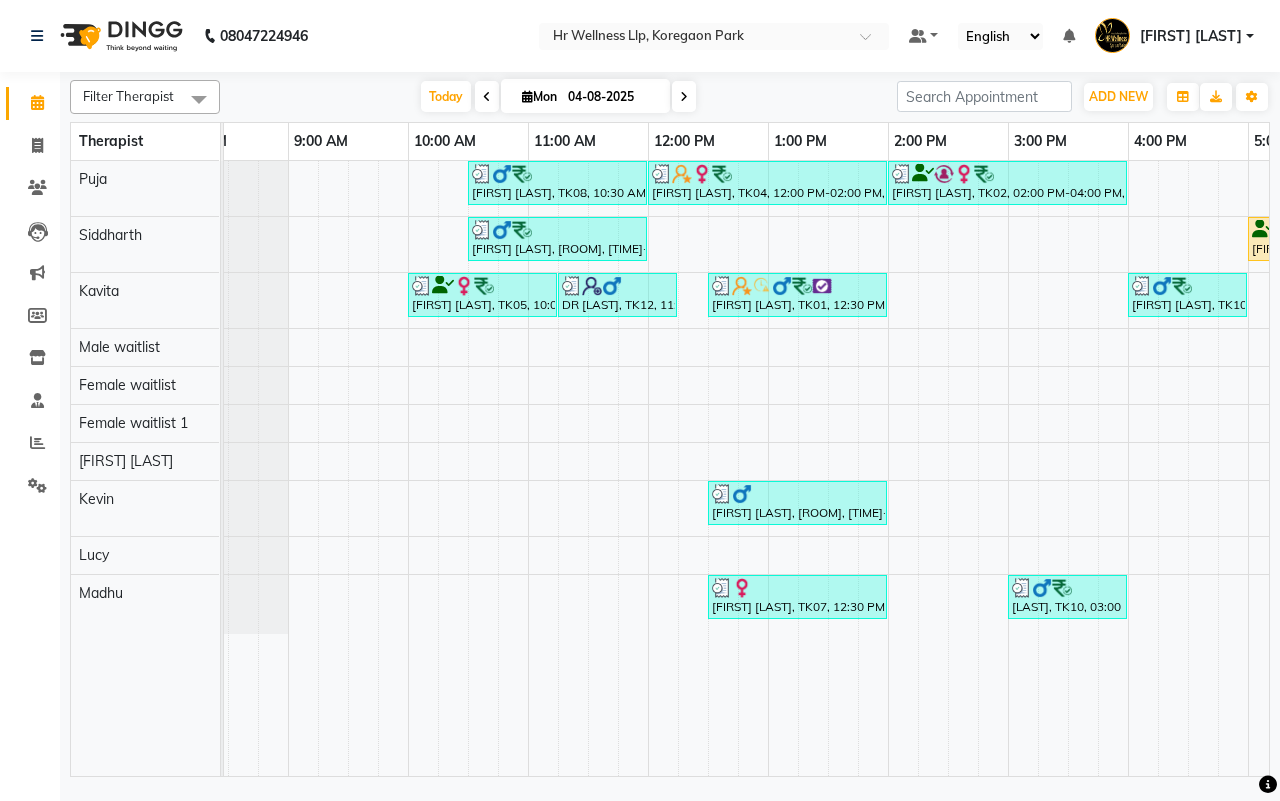 scroll, scrollTop: 0, scrollLeft: 8, axis: horizontal 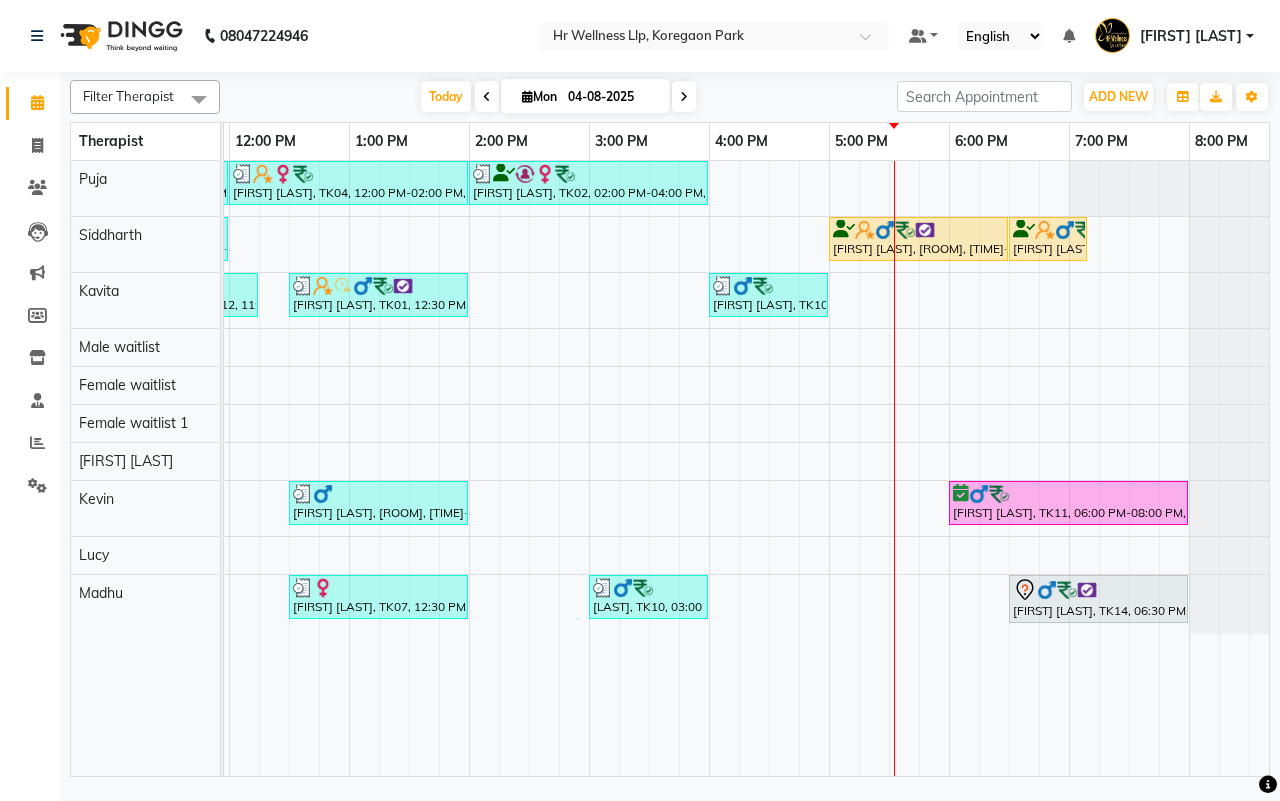 click on "04-08-2025" at bounding box center (612, 97) 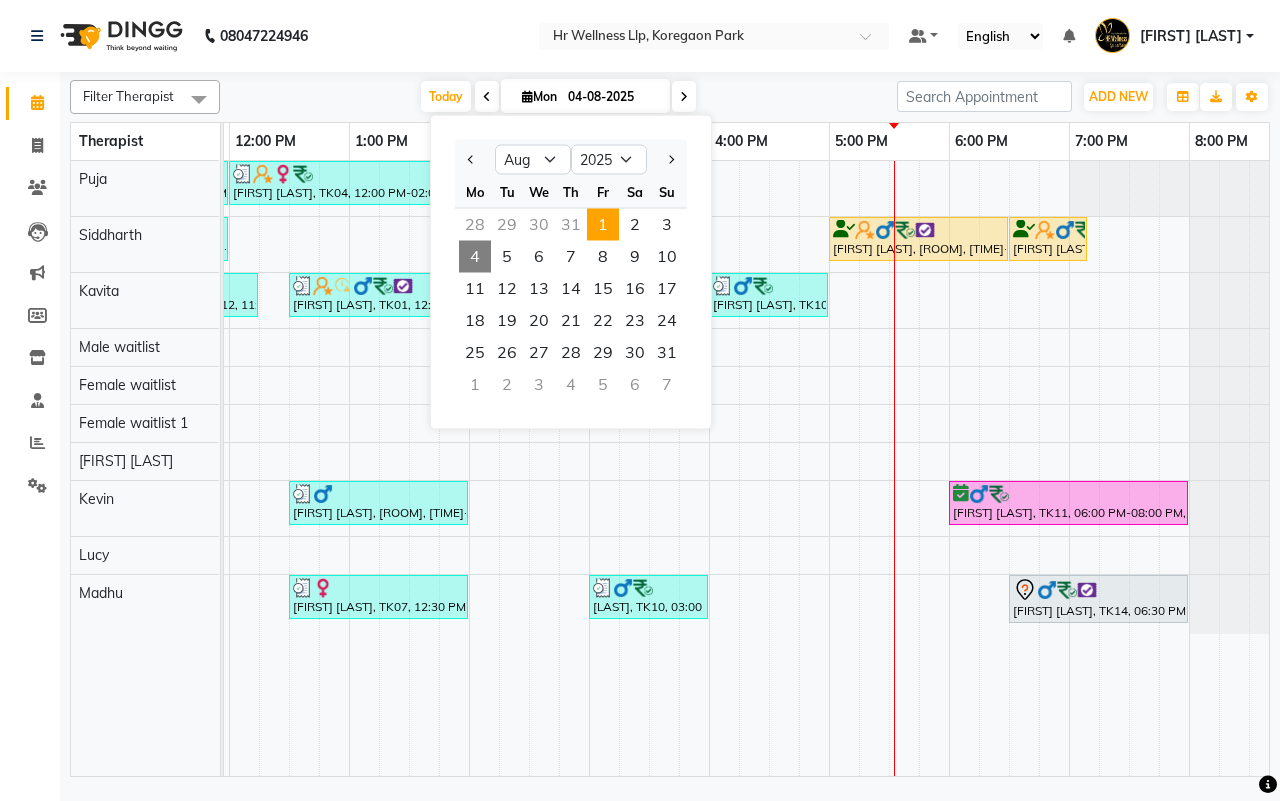 click on "1" at bounding box center (603, 225) 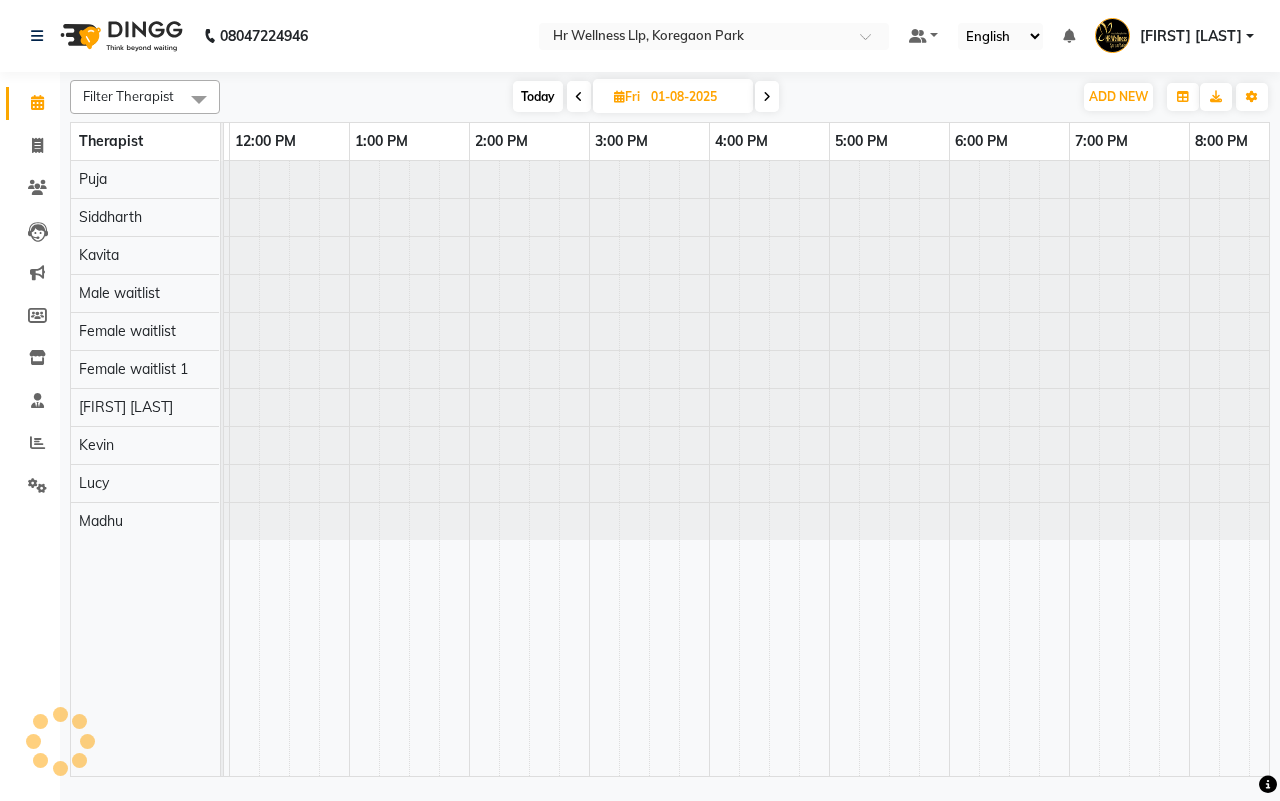scroll, scrollTop: 0, scrollLeft: 515, axis: horizontal 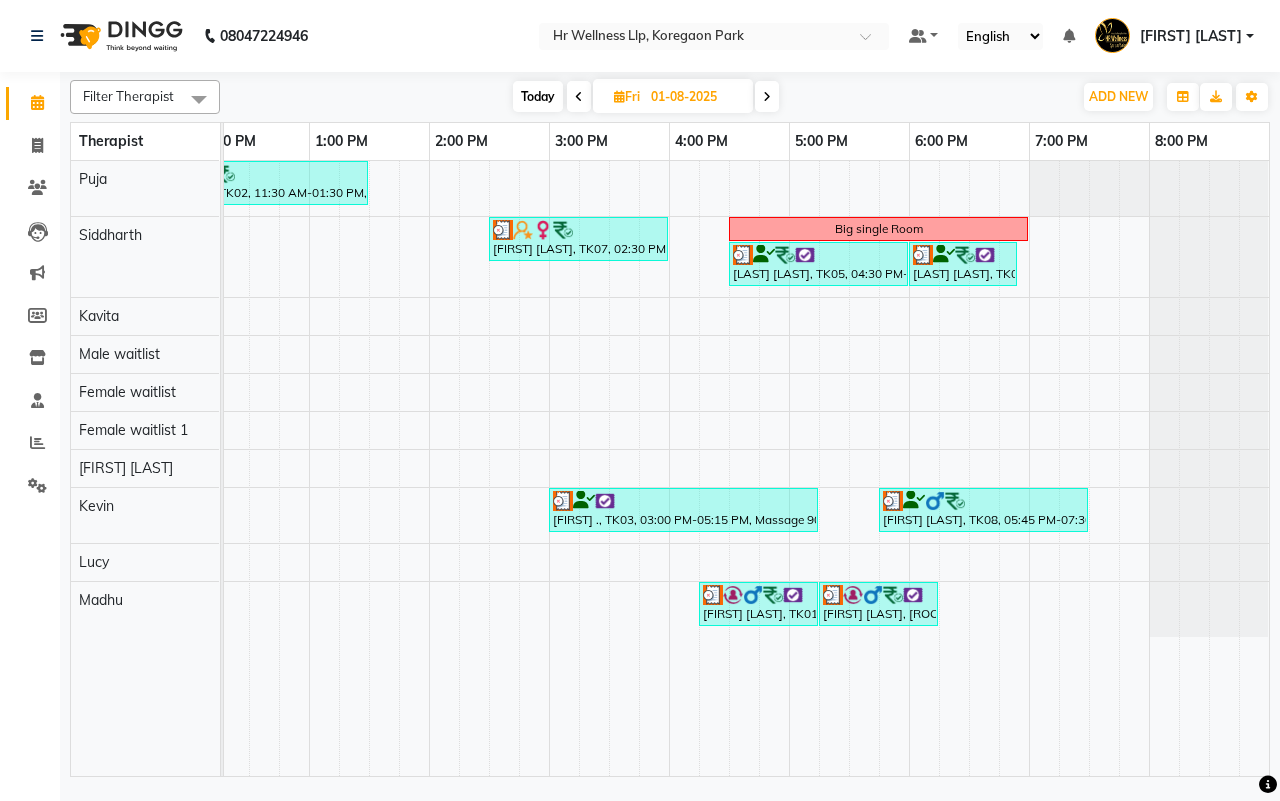 click at bounding box center (767, 96) 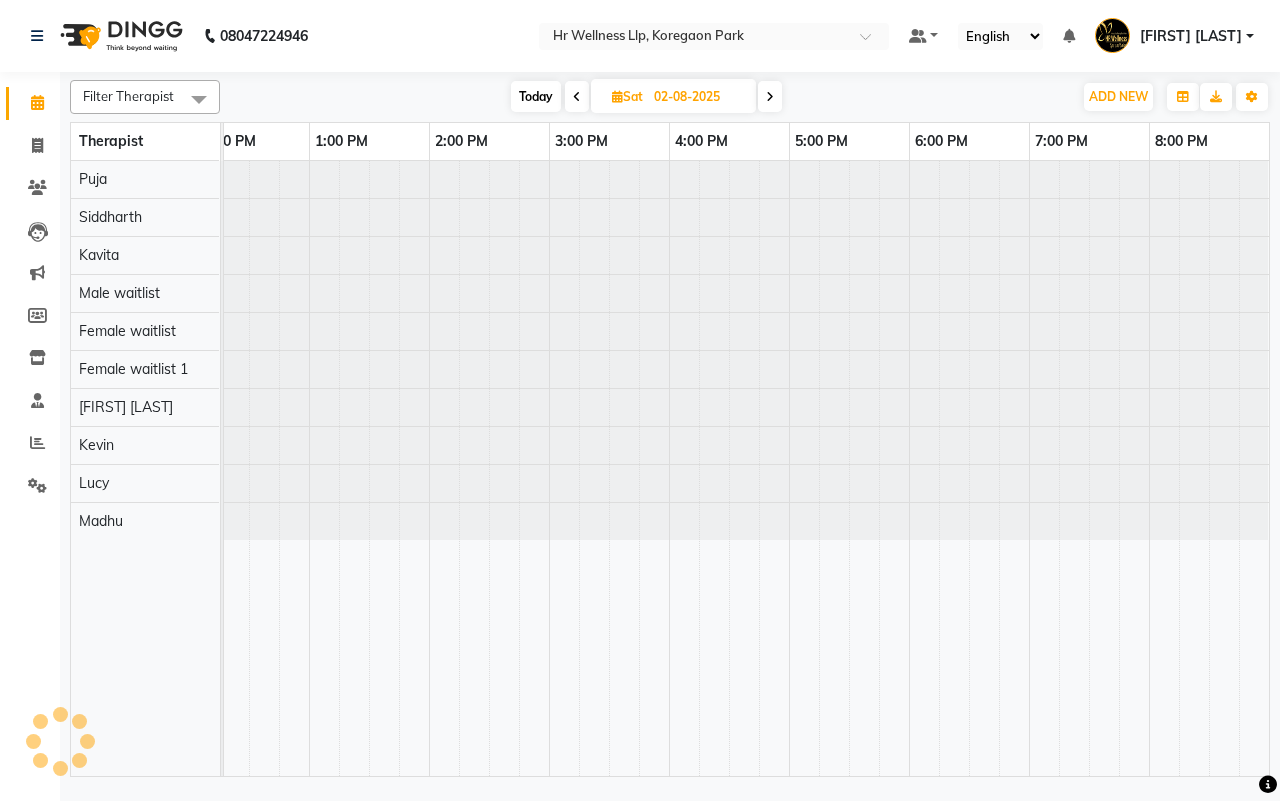 scroll, scrollTop: 0, scrollLeft: 0, axis: both 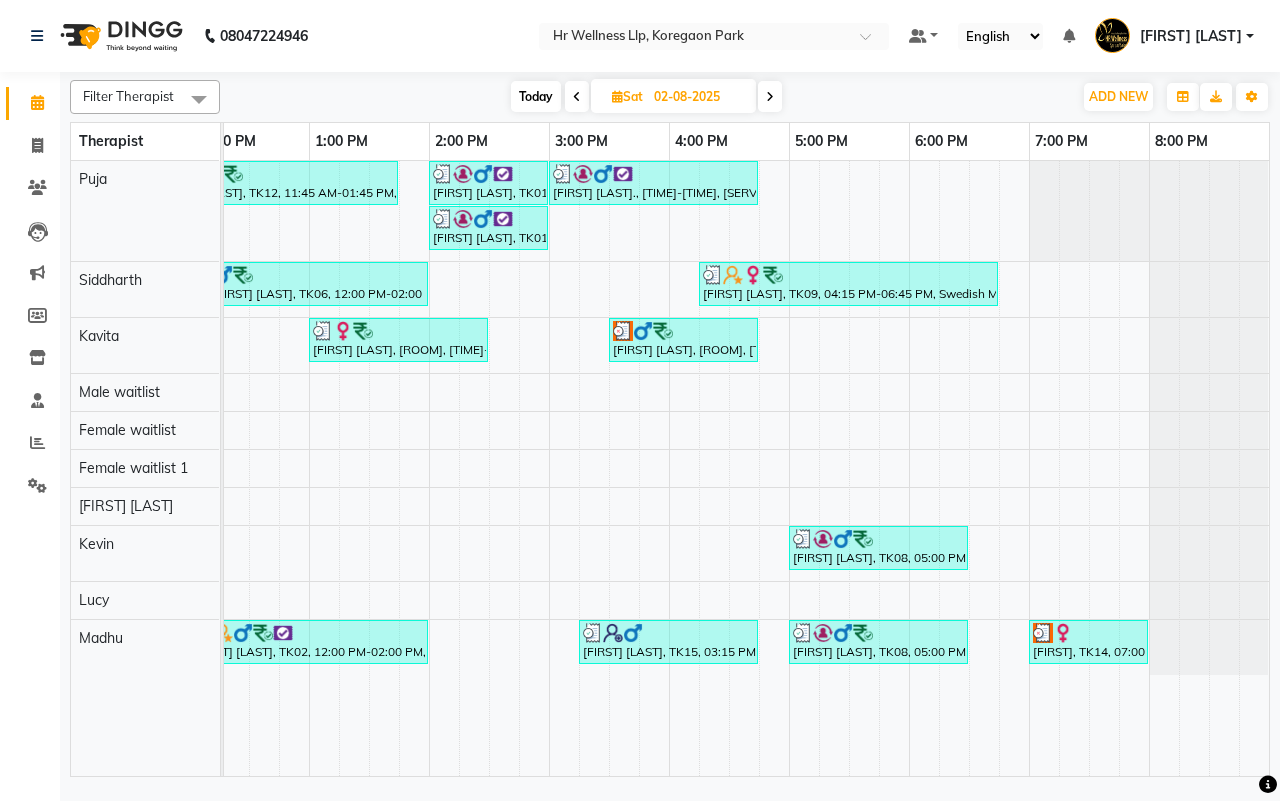 click at bounding box center [770, 97] 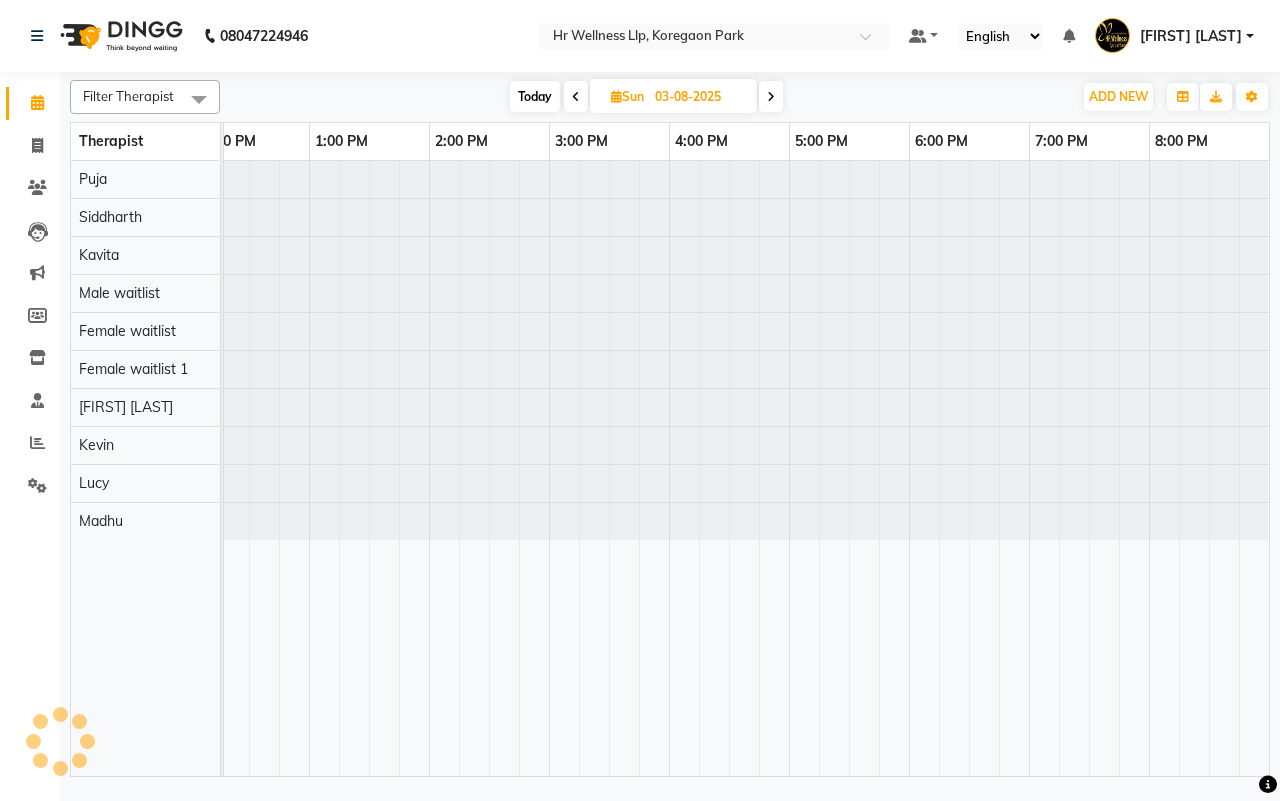 scroll, scrollTop: 0, scrollLeft: 0, axis: both 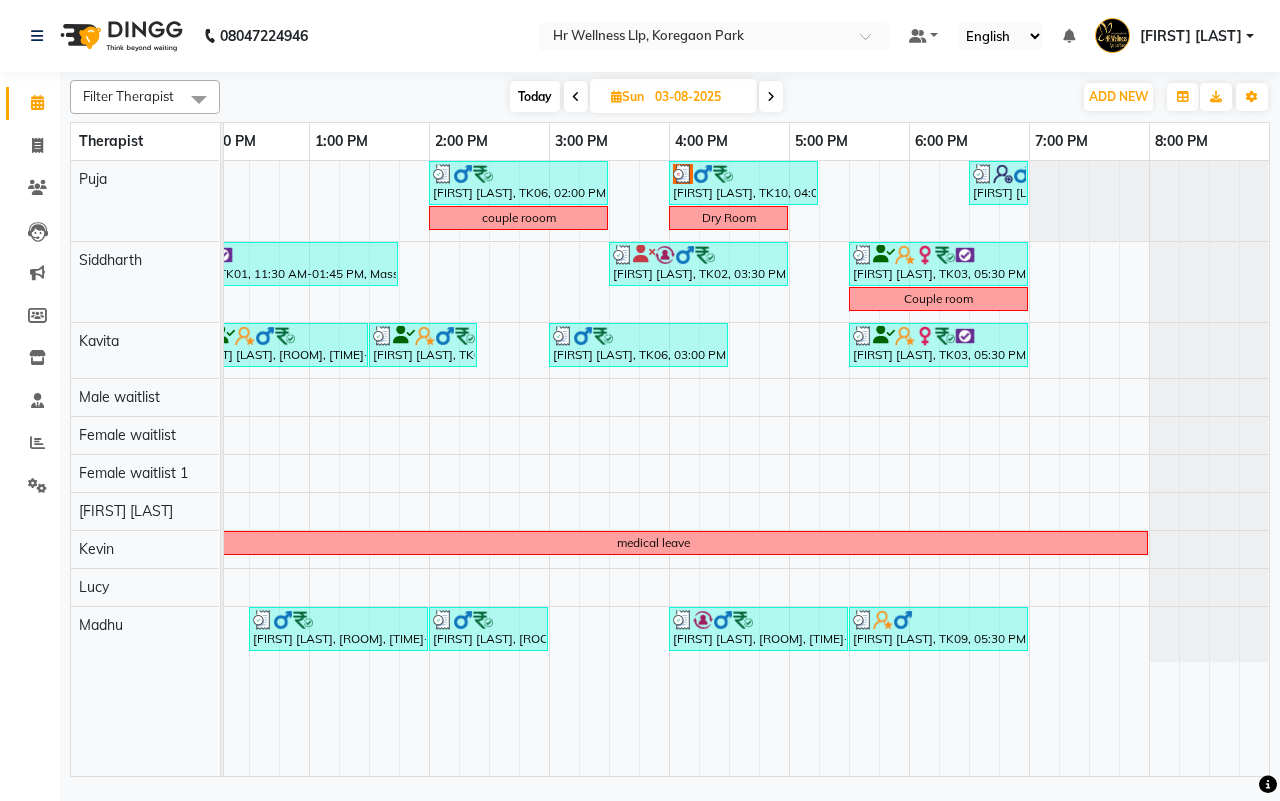 click at bounding box center [771, 96] 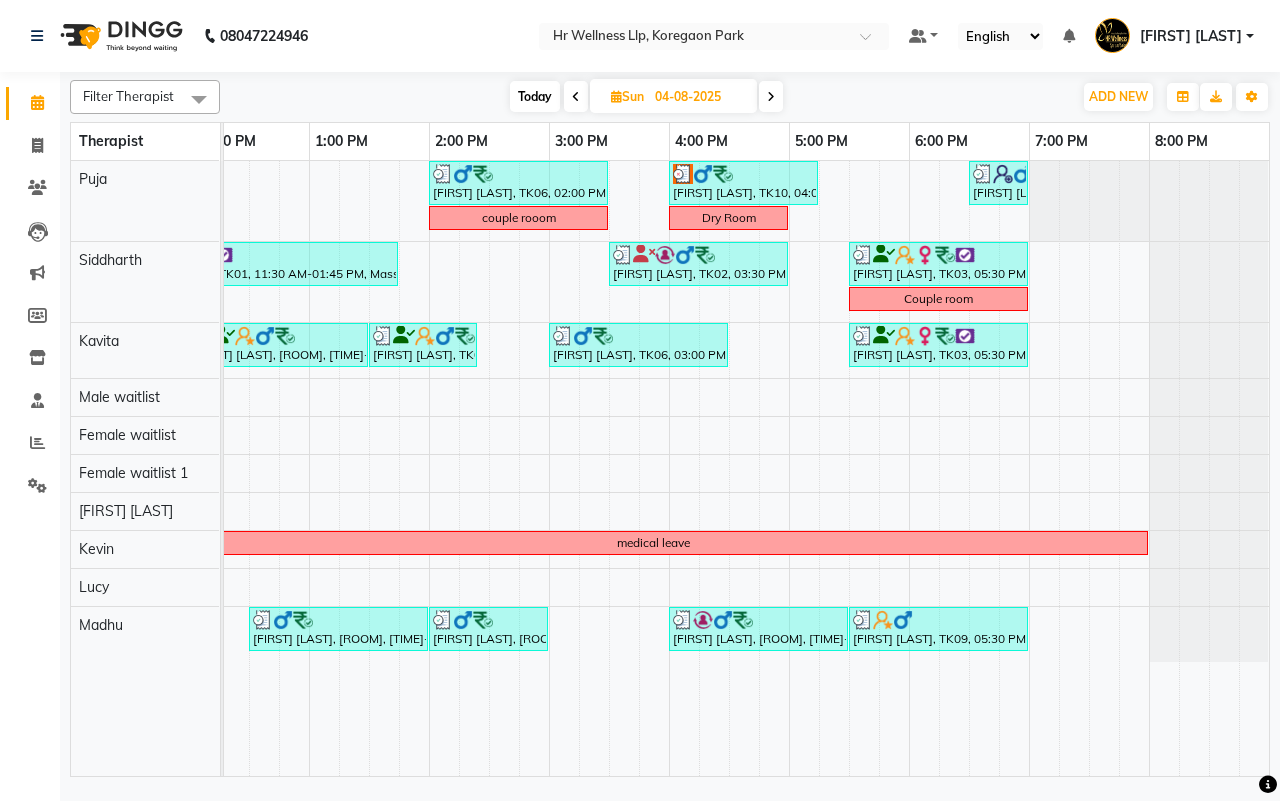 scroll, scrollTop: 0, scrollLeft: 515, axis: horizontal 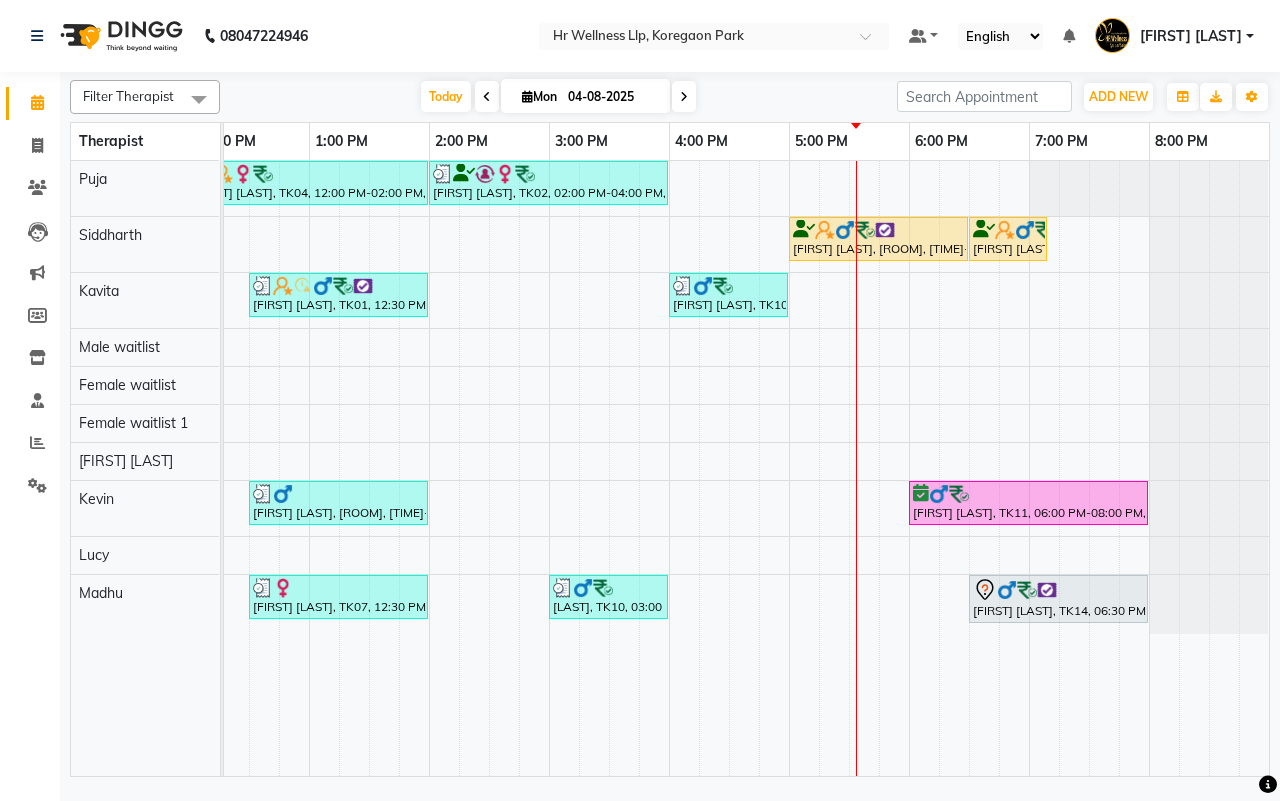 click at bounding box center (487, 97) 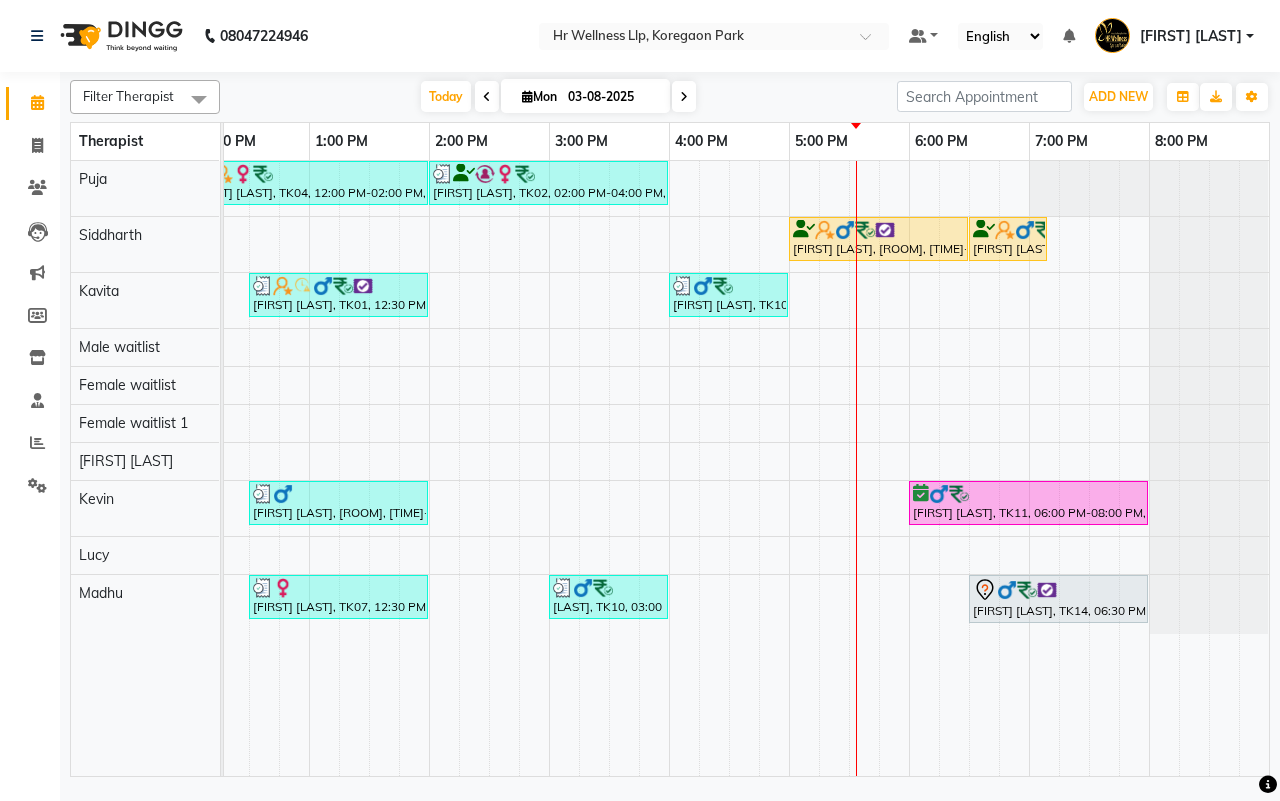 scroll, scrollTop: 0, scrollLeft: 515, axis: horizontal 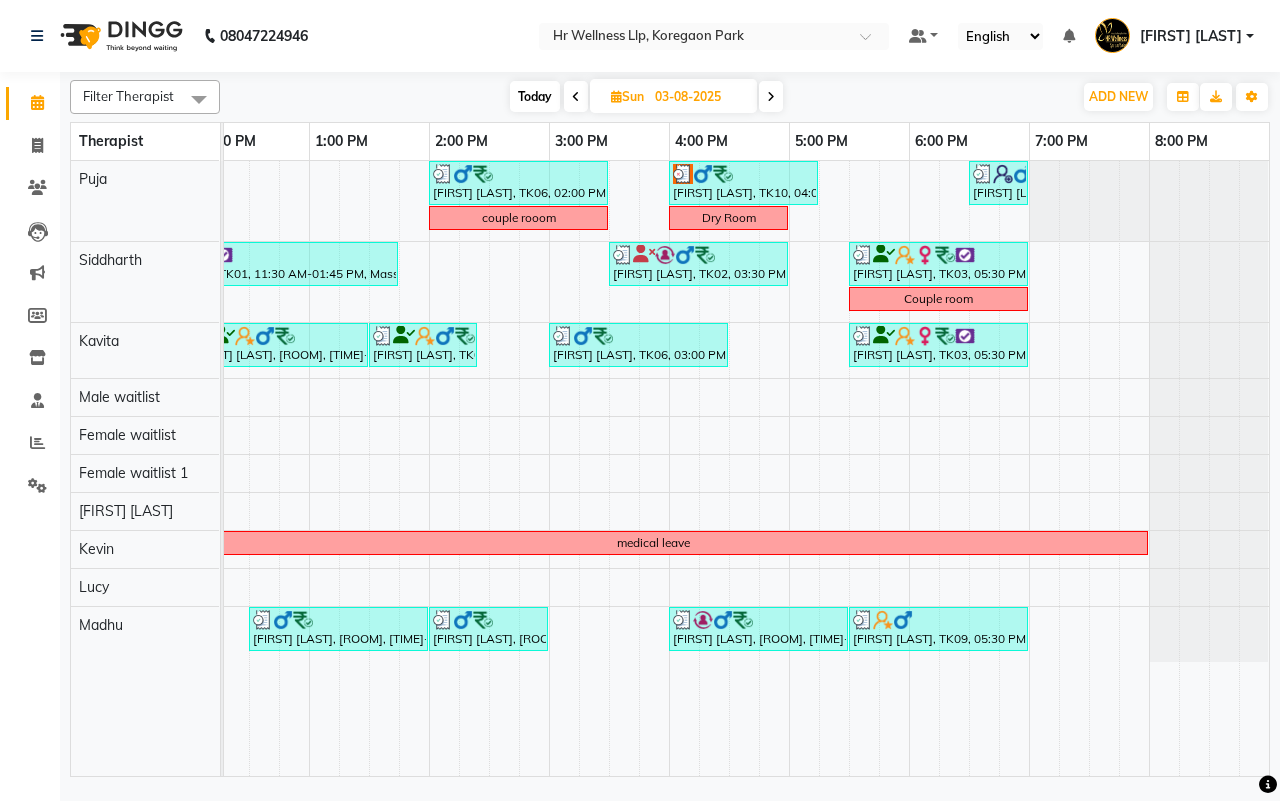 click at bounding box center (771, 96) 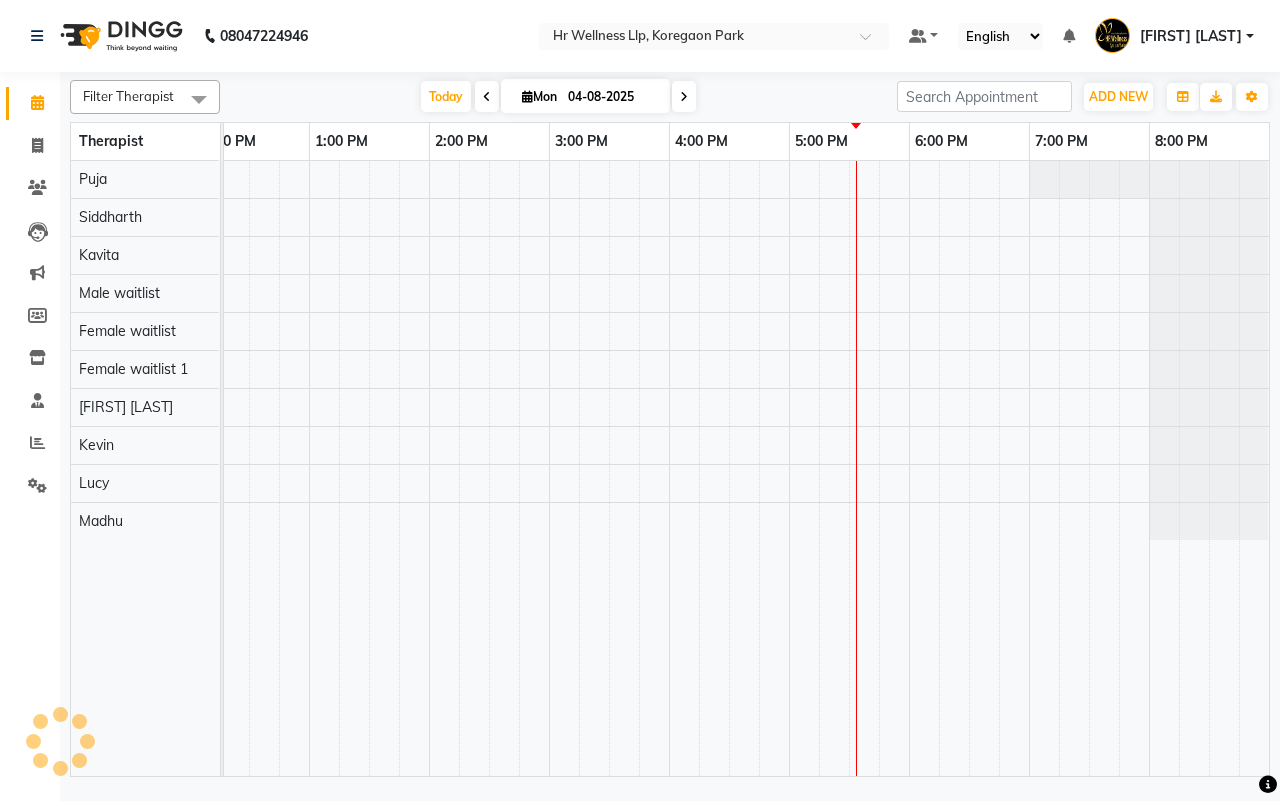 scroll, scrollTop: 0, scrollLeft: 515, axis: horizontal 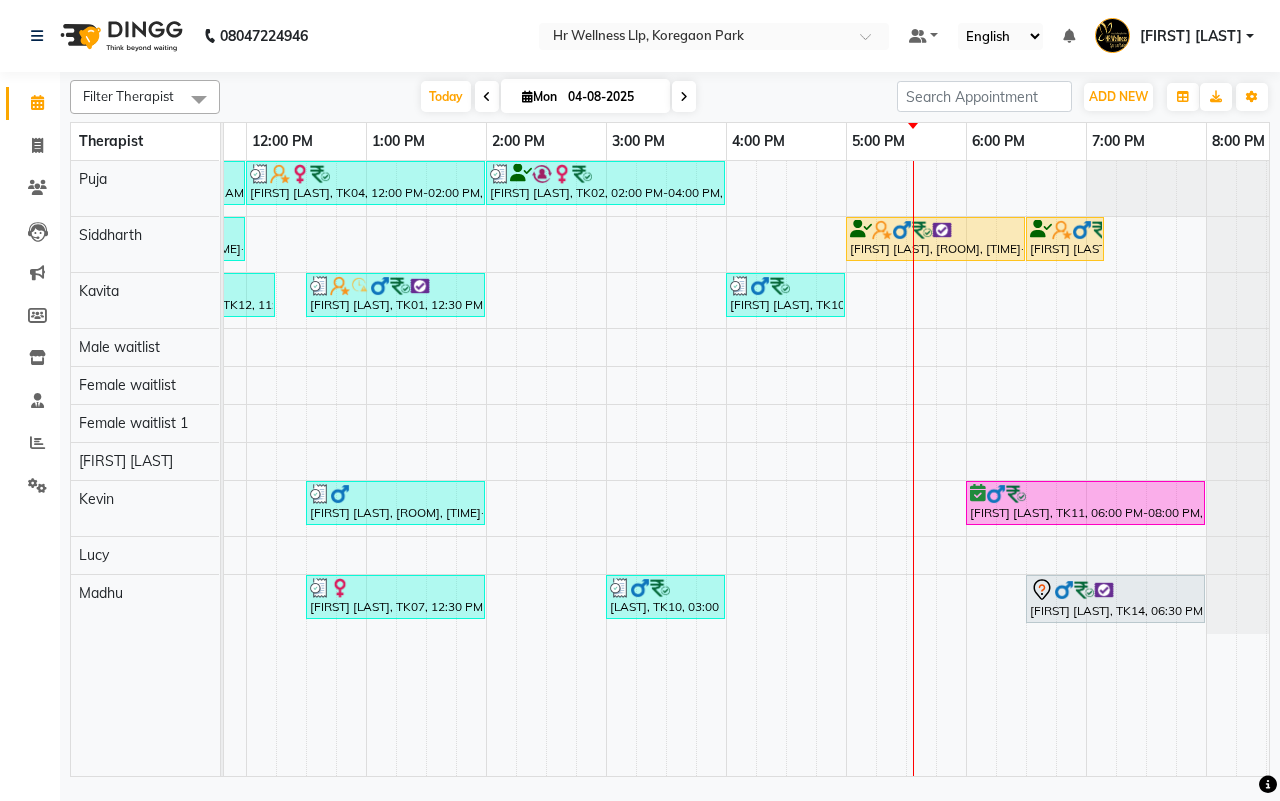 click at bounding box center [487, 97] 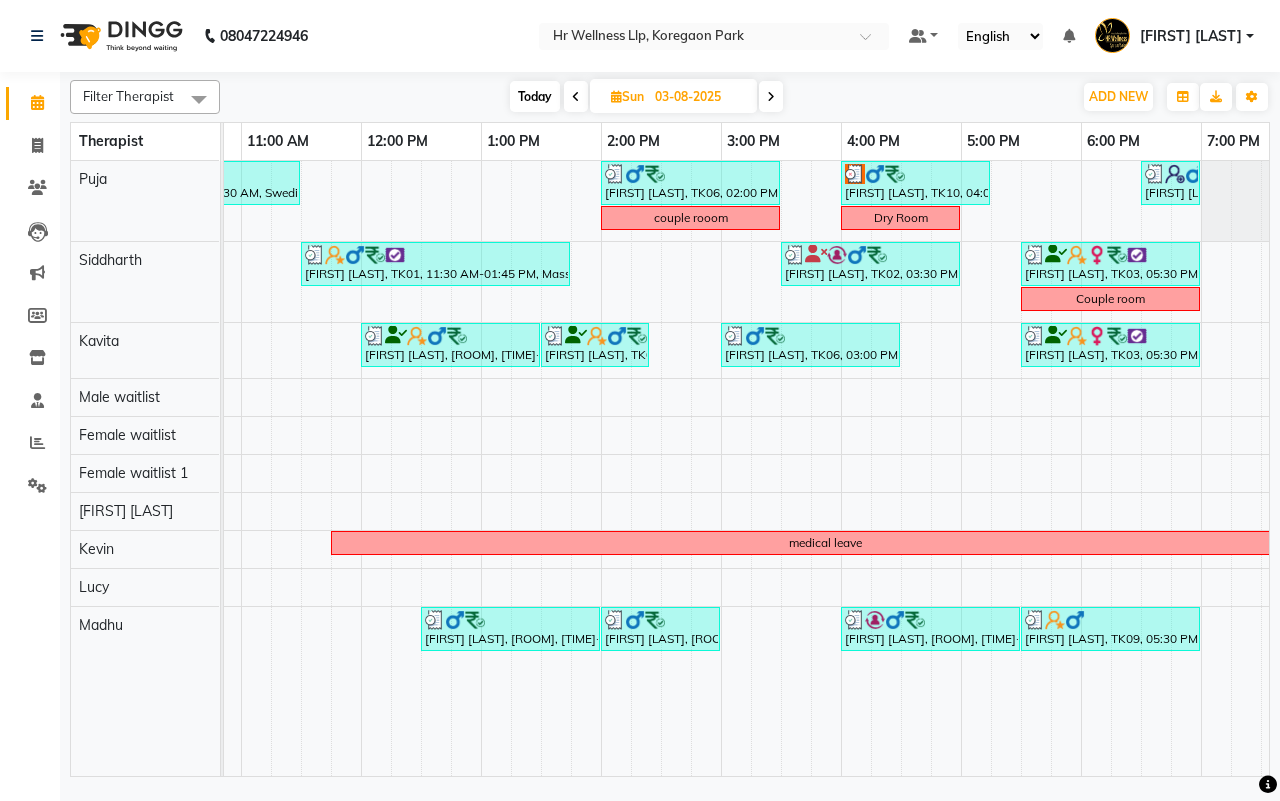 click at bounding box center (576, 96) 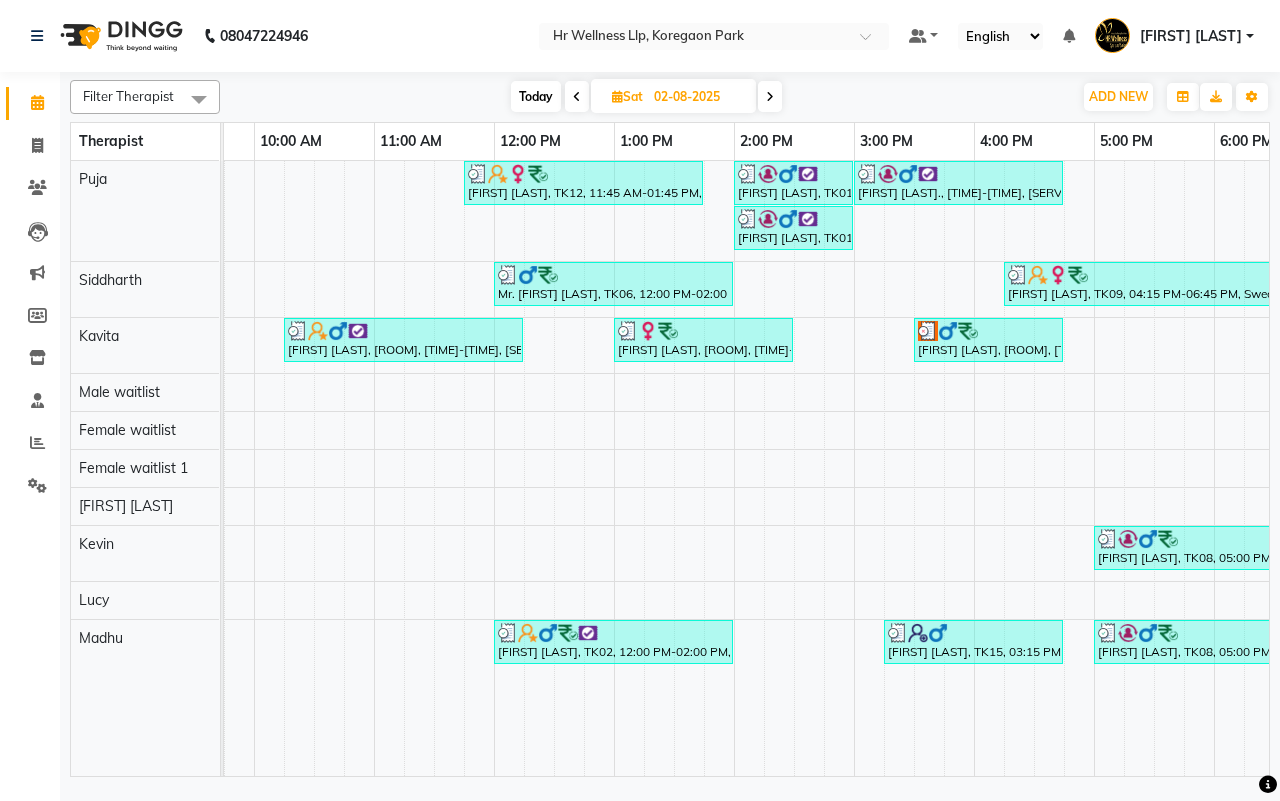 click at bounding box center (577, 97) 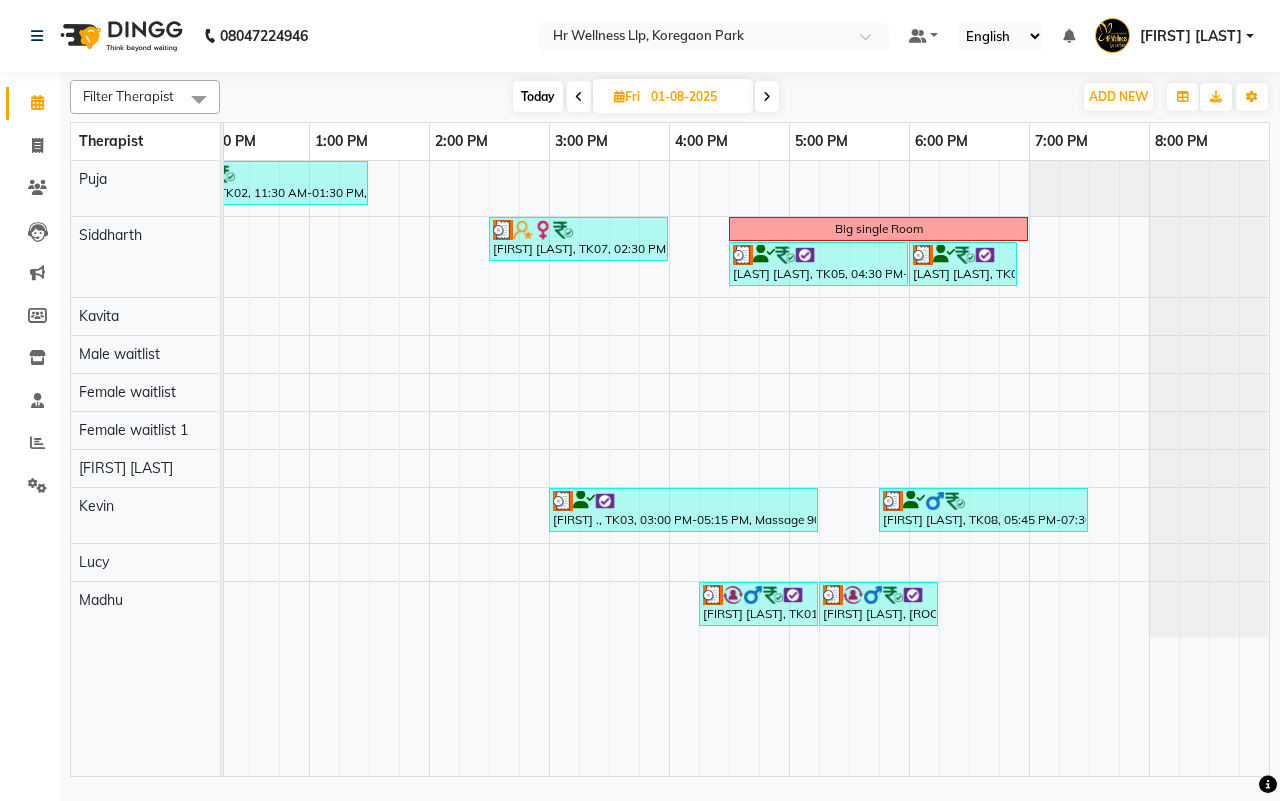 scroll, scrollTop: 0, scrollLeft: 113, axis: horizontal 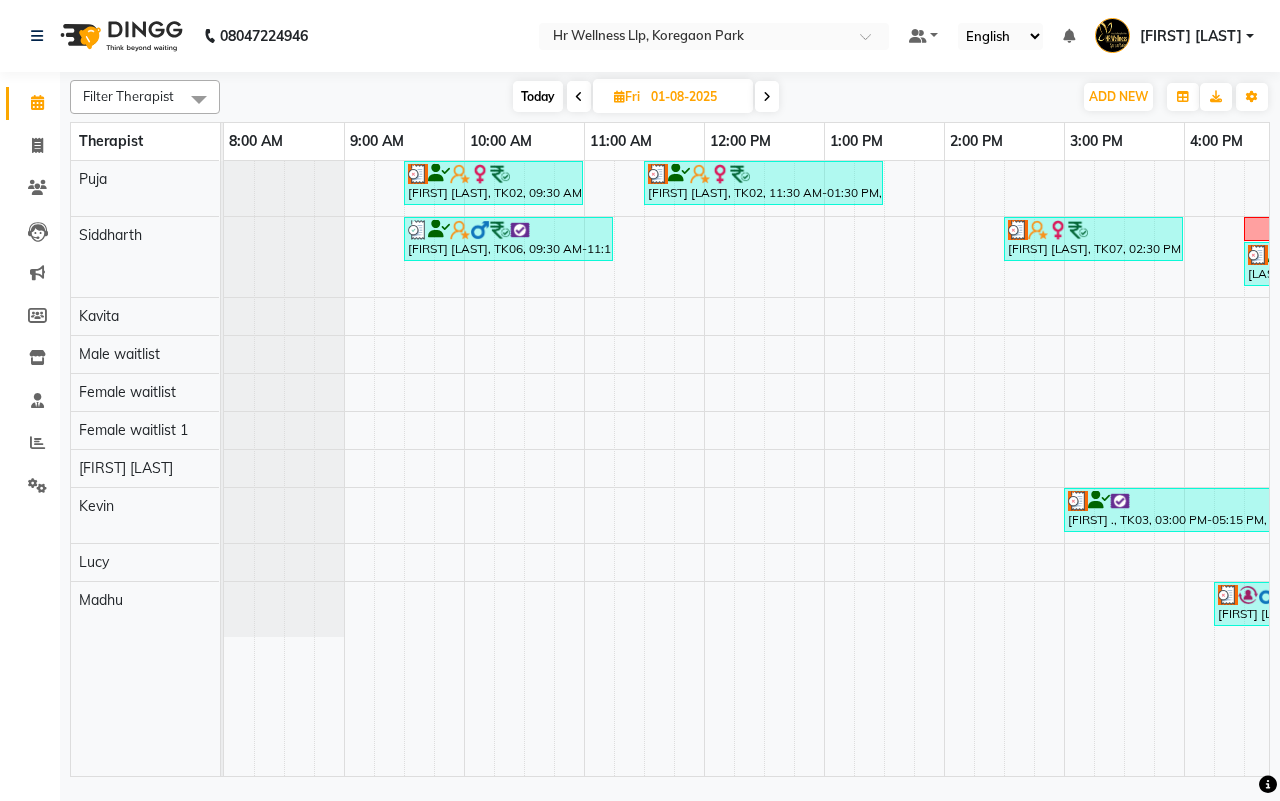 drag, startPoint x: 1120, startPoint y: 775, endPoint x: 733, endPoint y: 776, distance: 387.00128 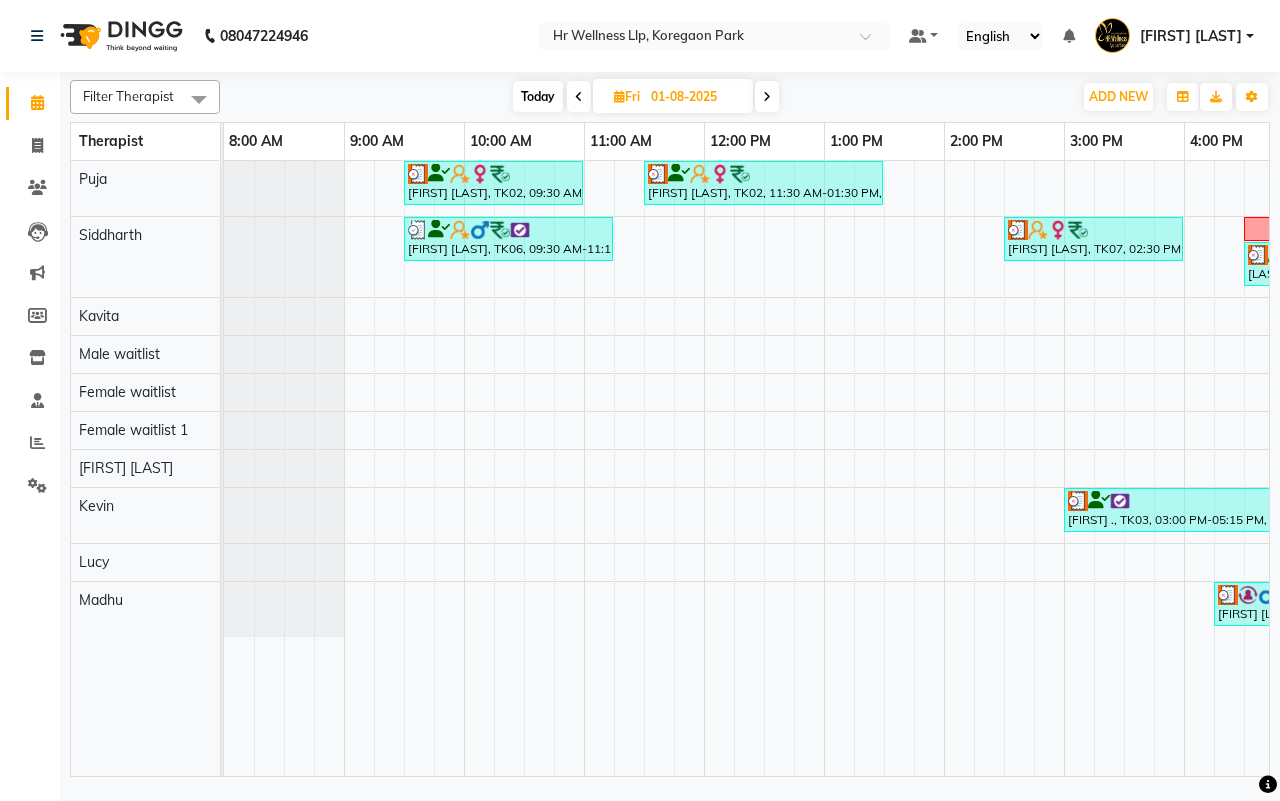 click on "Today" at bounding box center (538, 96) 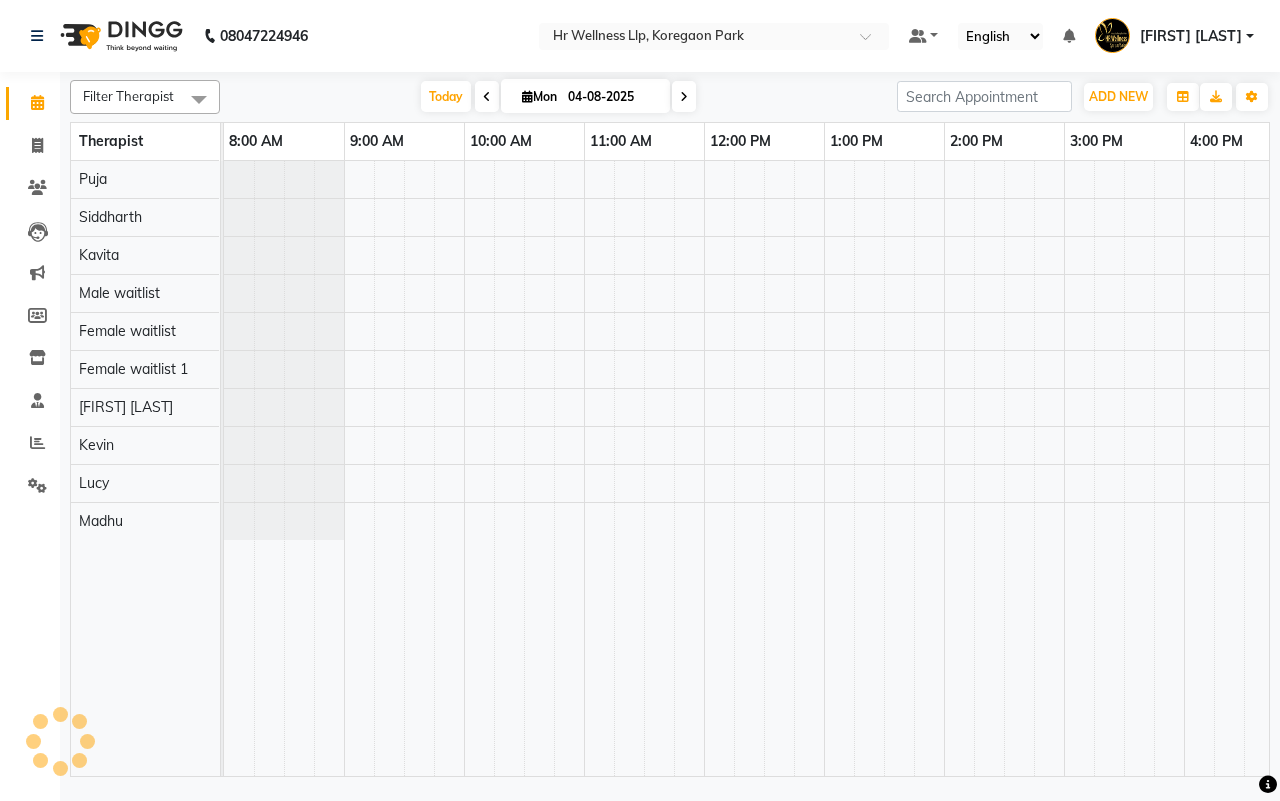 scroll, scrollTop: 0, scrollLeft: 515, axis: horizontal 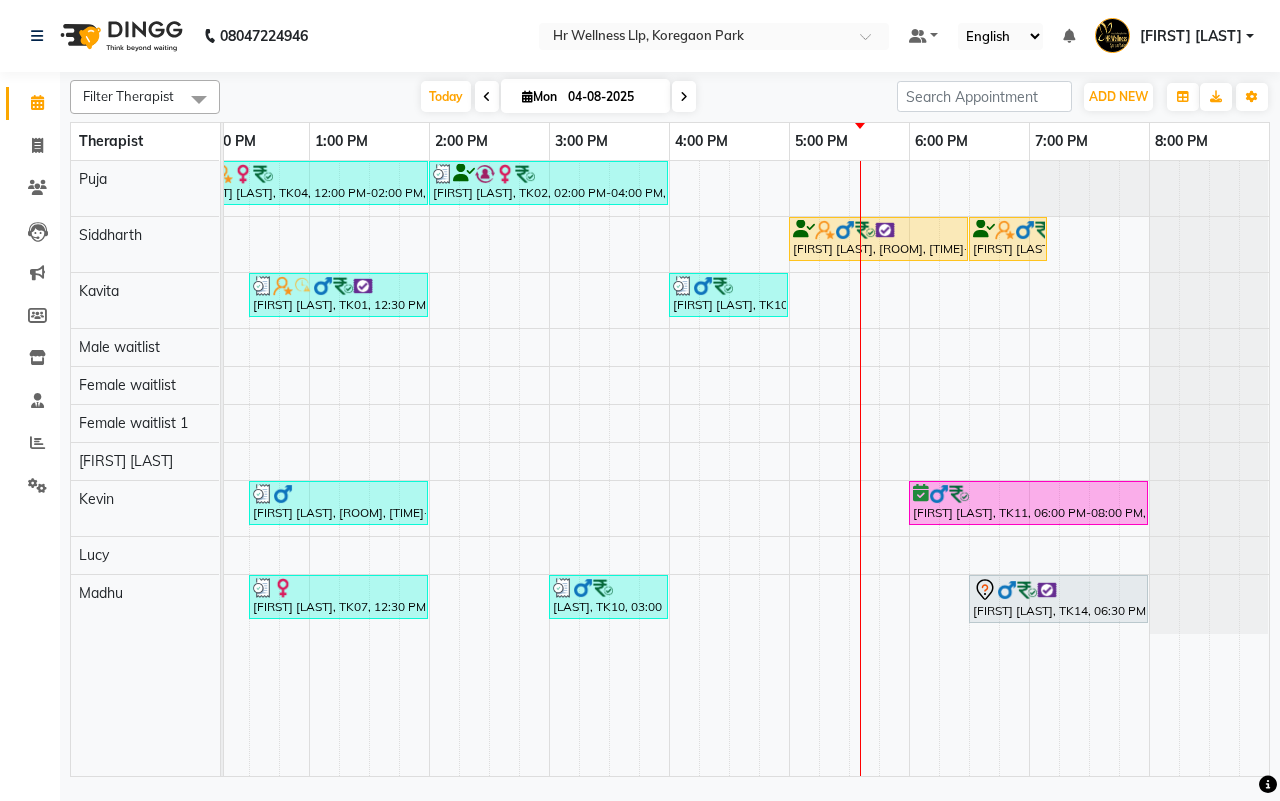 click at bounding box center (684, 97) 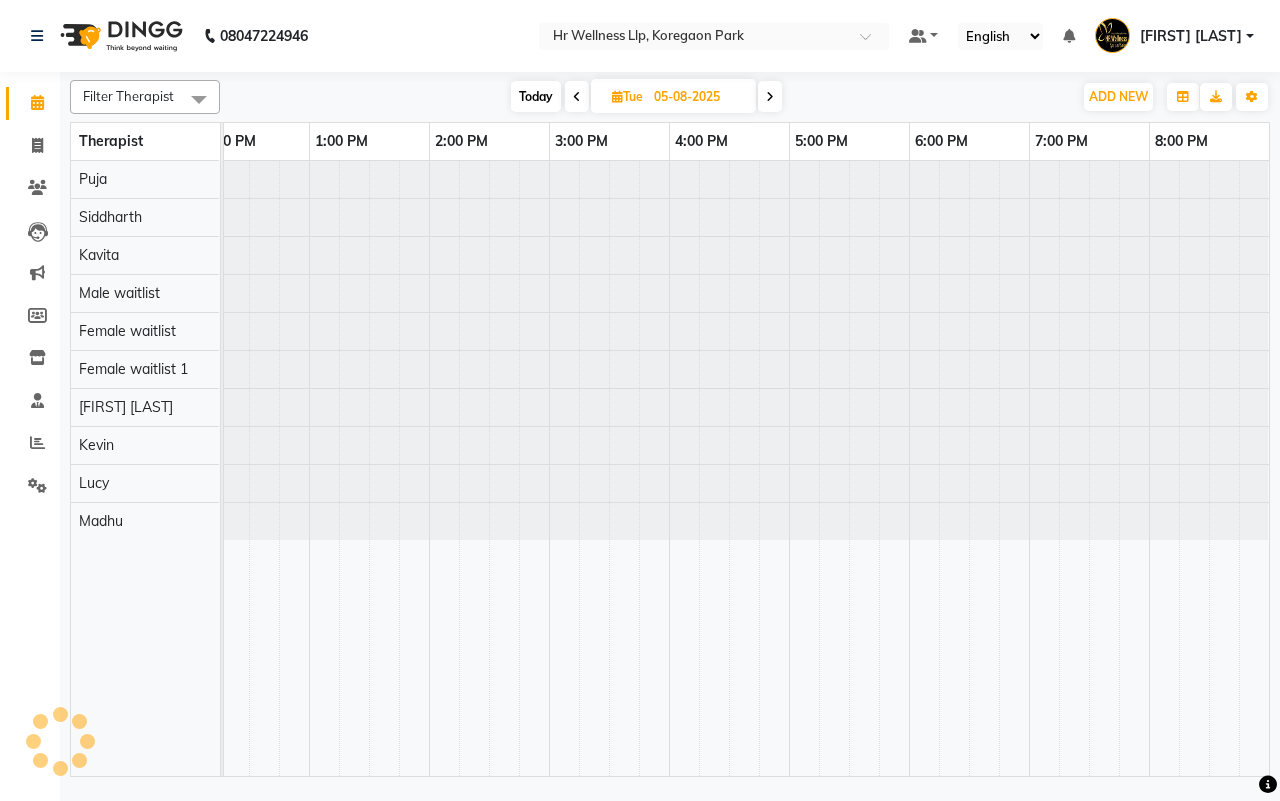 scroll, scrollTop: 0, scrollLeft: 515, axis: horizontal 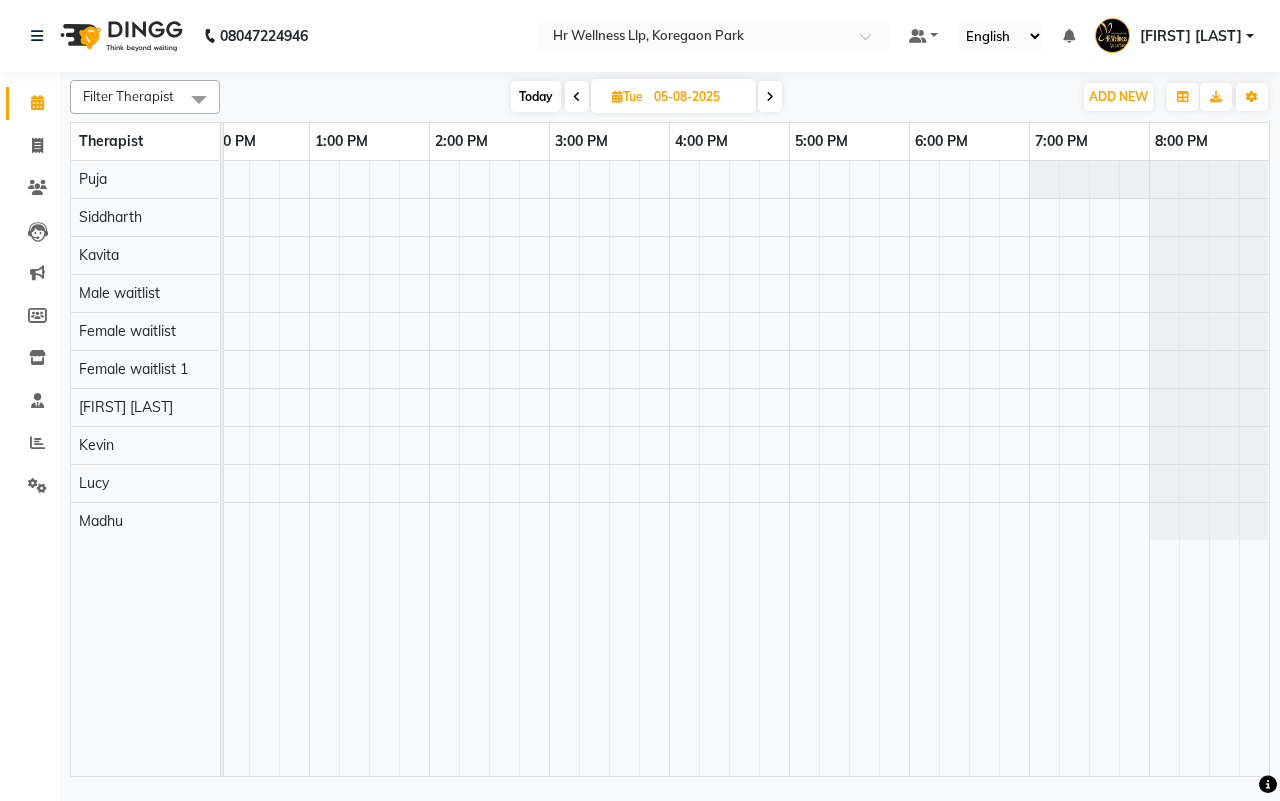 click at bounding box center (577, 97) 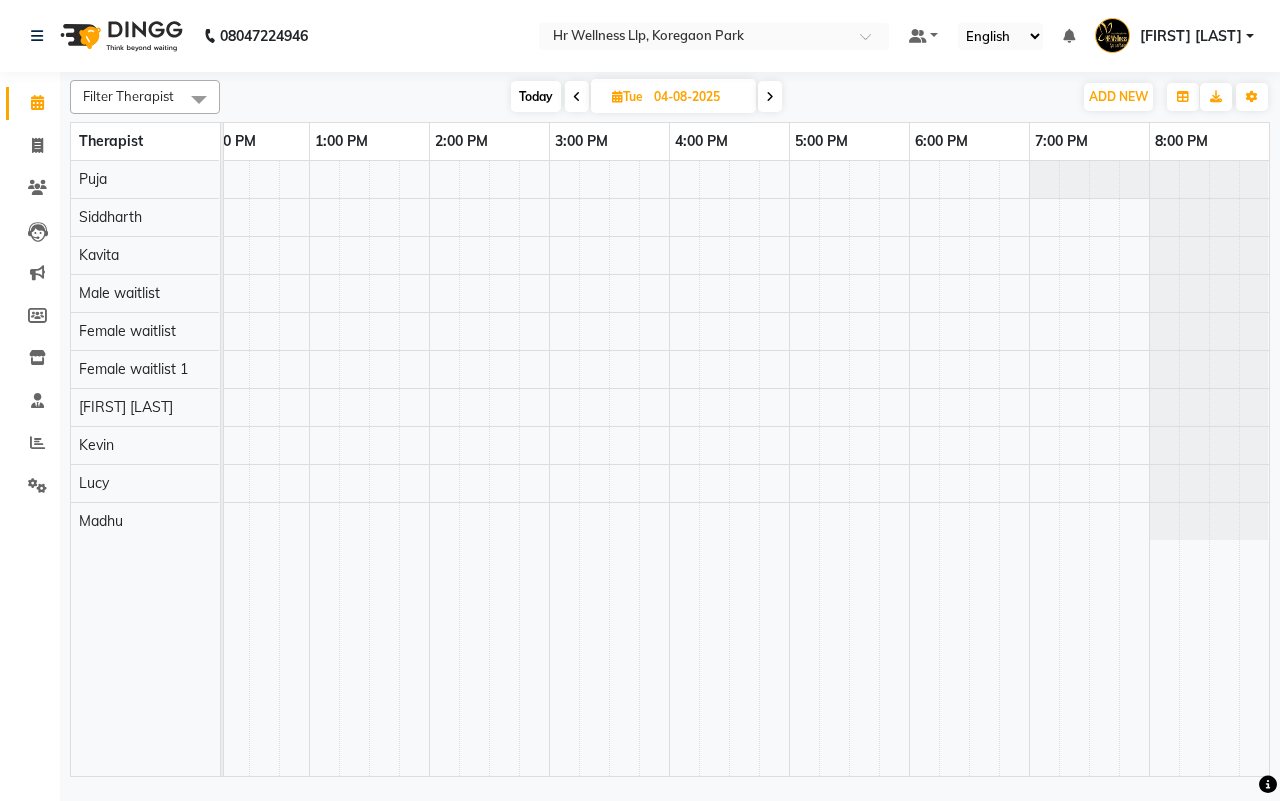 scroll, scrollTop: 0, scrollLeft: 0, axis: both 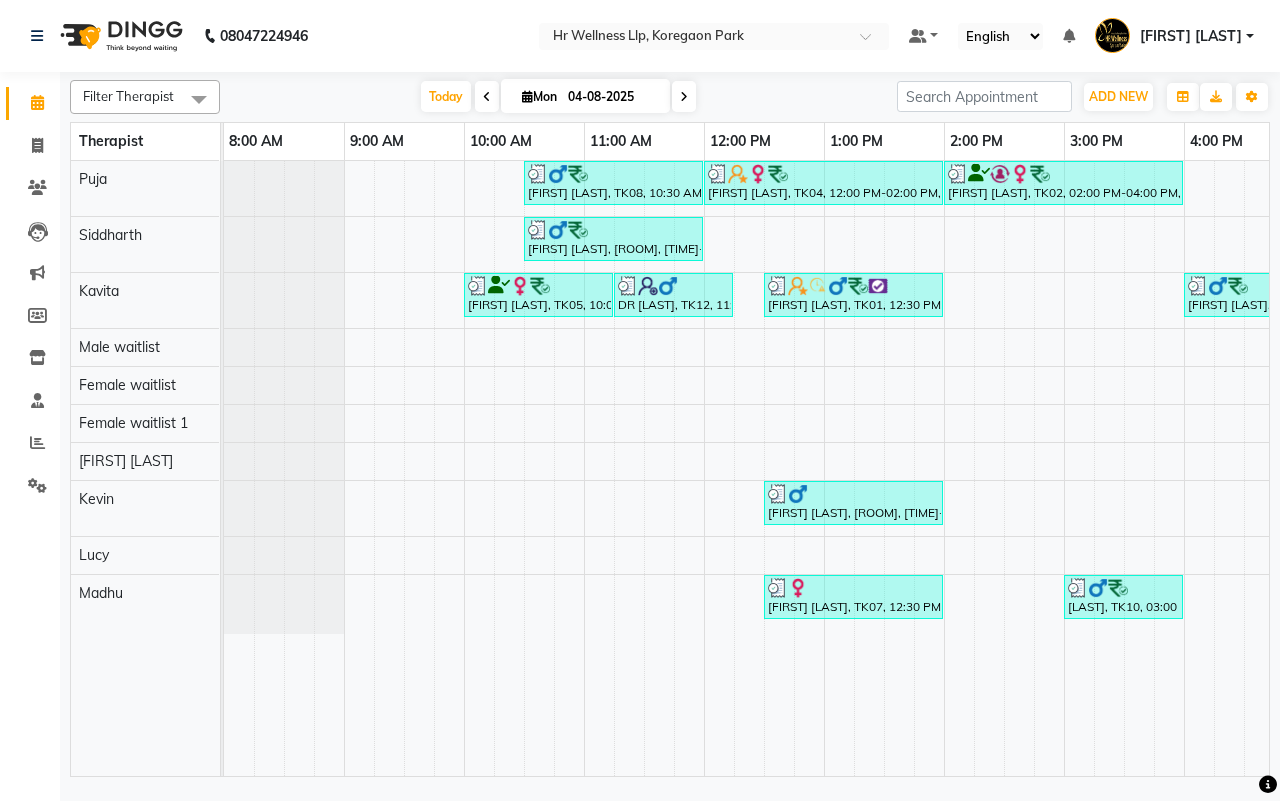 click at bounding box center (684, 96) 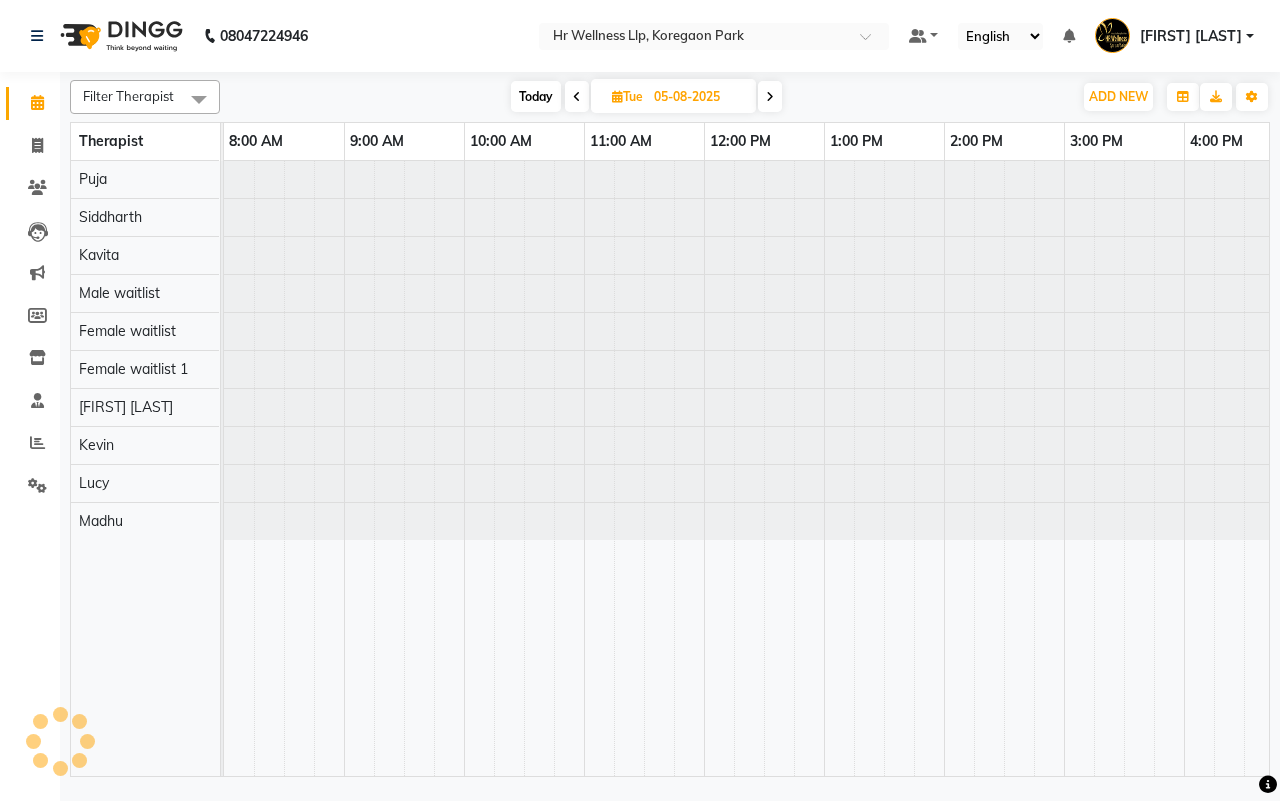 scroll, scrollTop: 0, scrollLeft: 515, axis: horizontal 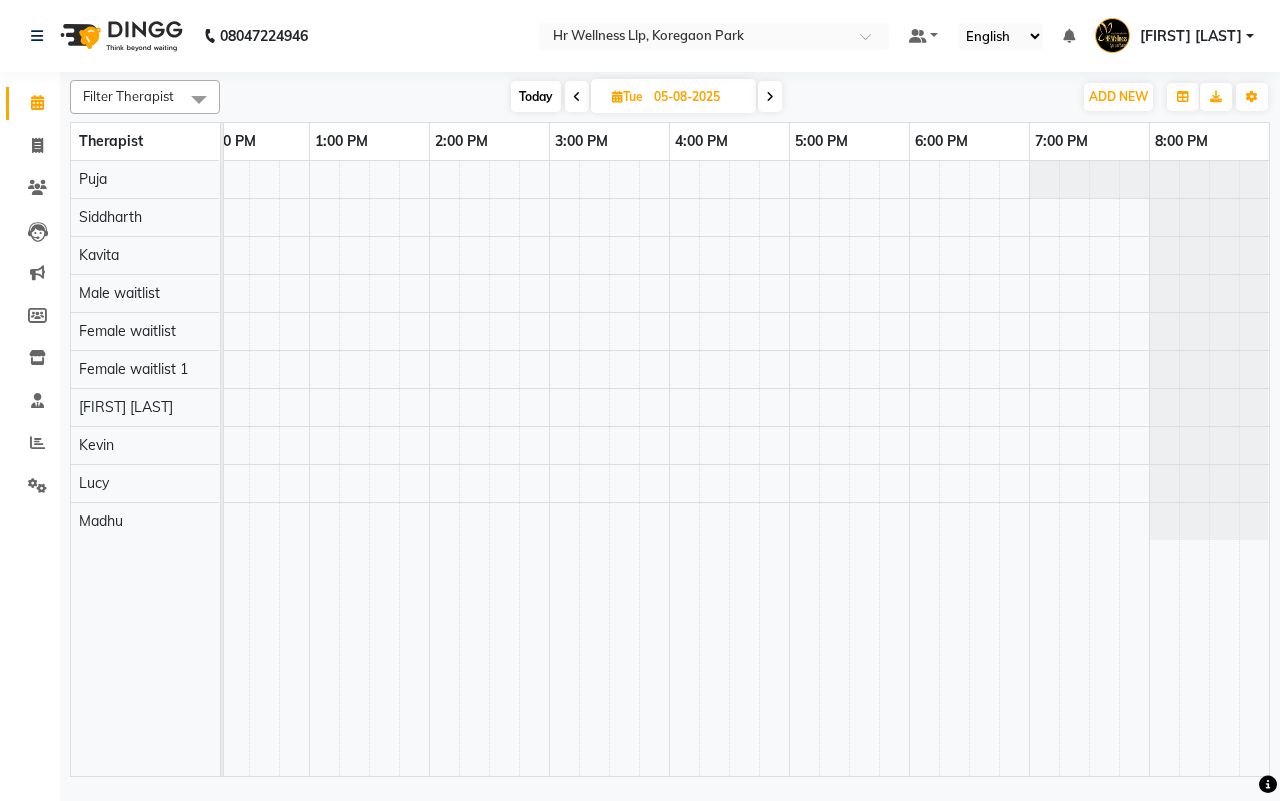 click at bounding box center (770, 96) 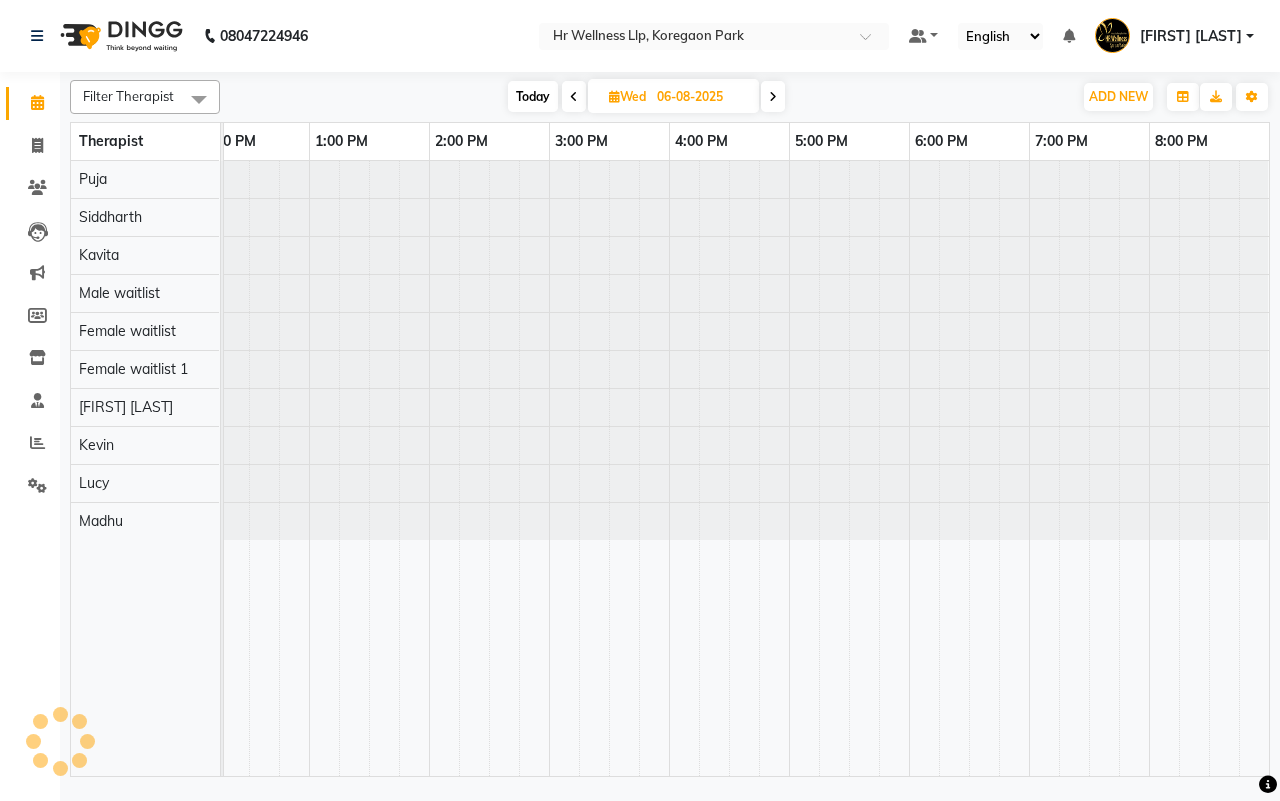 scroll, scrollTop: 0, scrollLeft: 515, axis: horizontal 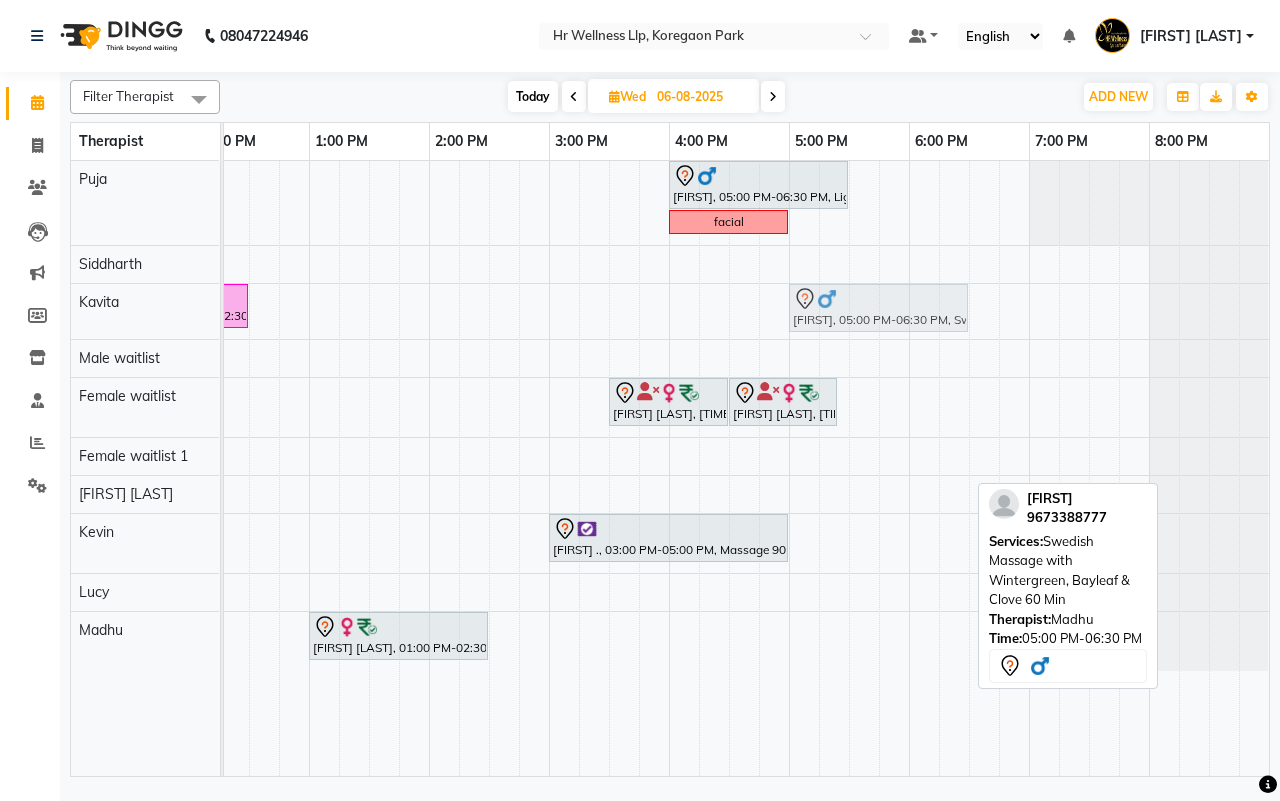 drag, startPoint x: 830, startPoint y: 650, endPoint x: 825, endPoint y: 332, distance: 318.0393 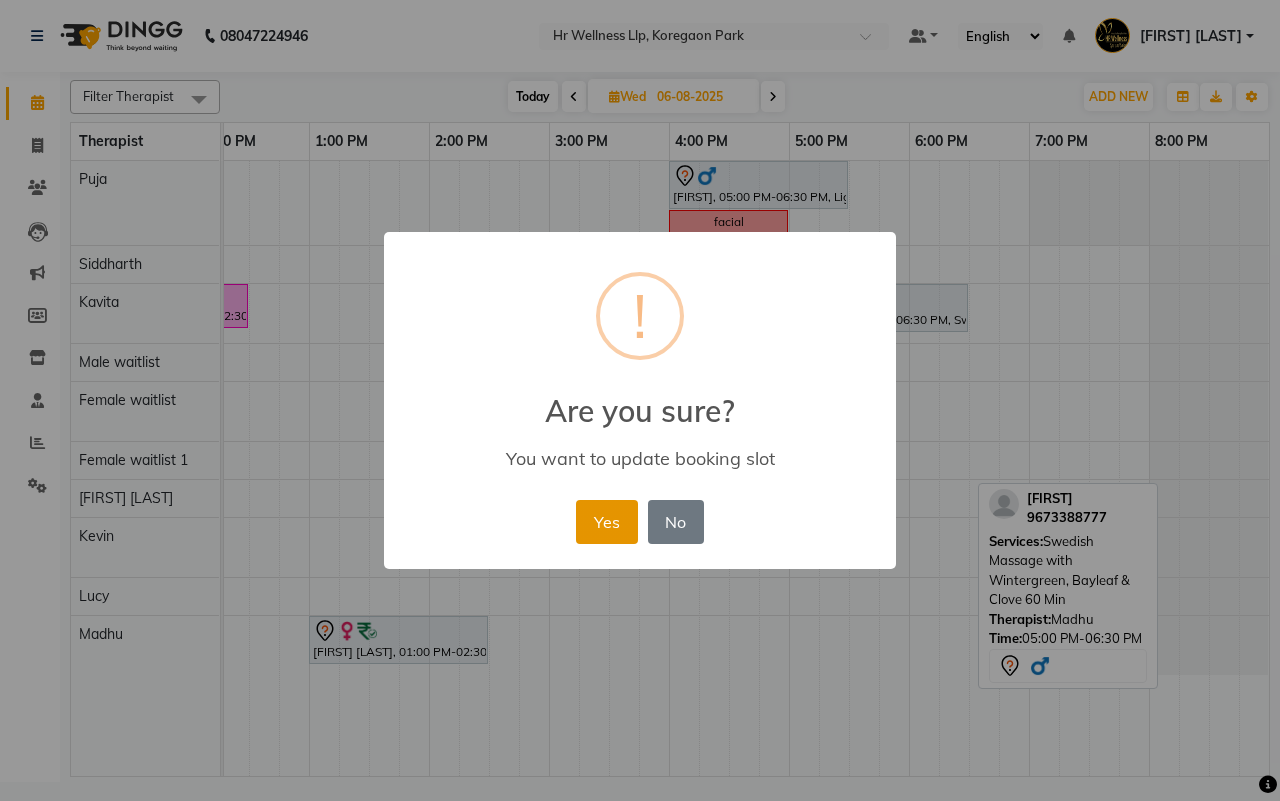 click on "Yes" at bounding box center [606, 522] 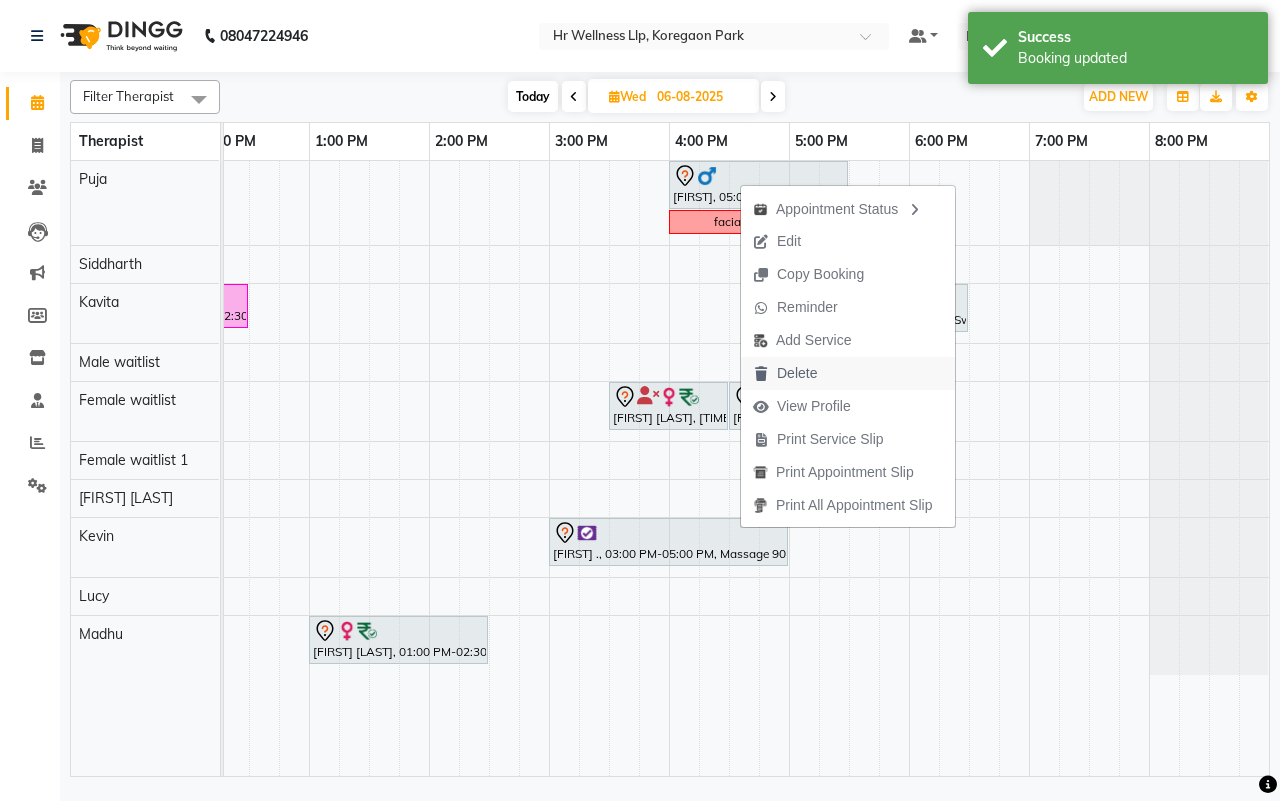 click on "Delete" at bounding box center [797, 373] 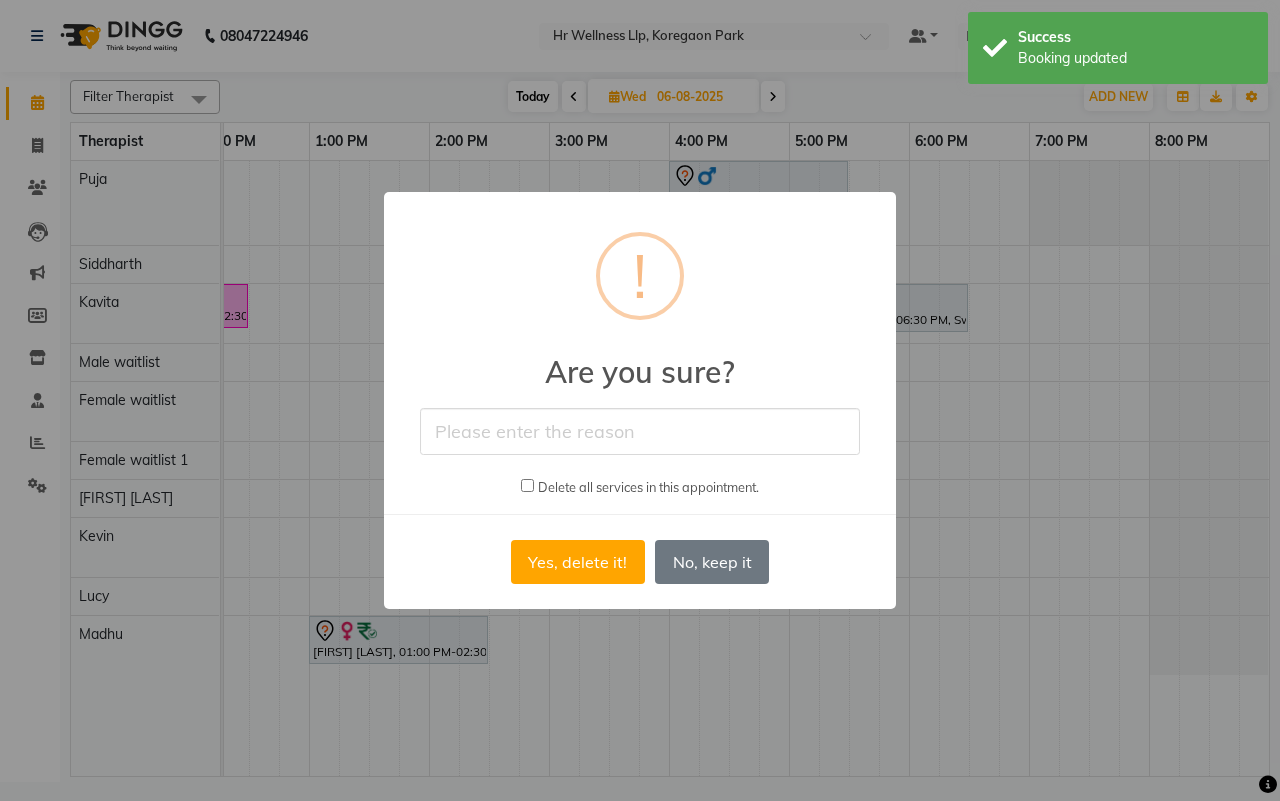 click at bounding box center [640, 431] 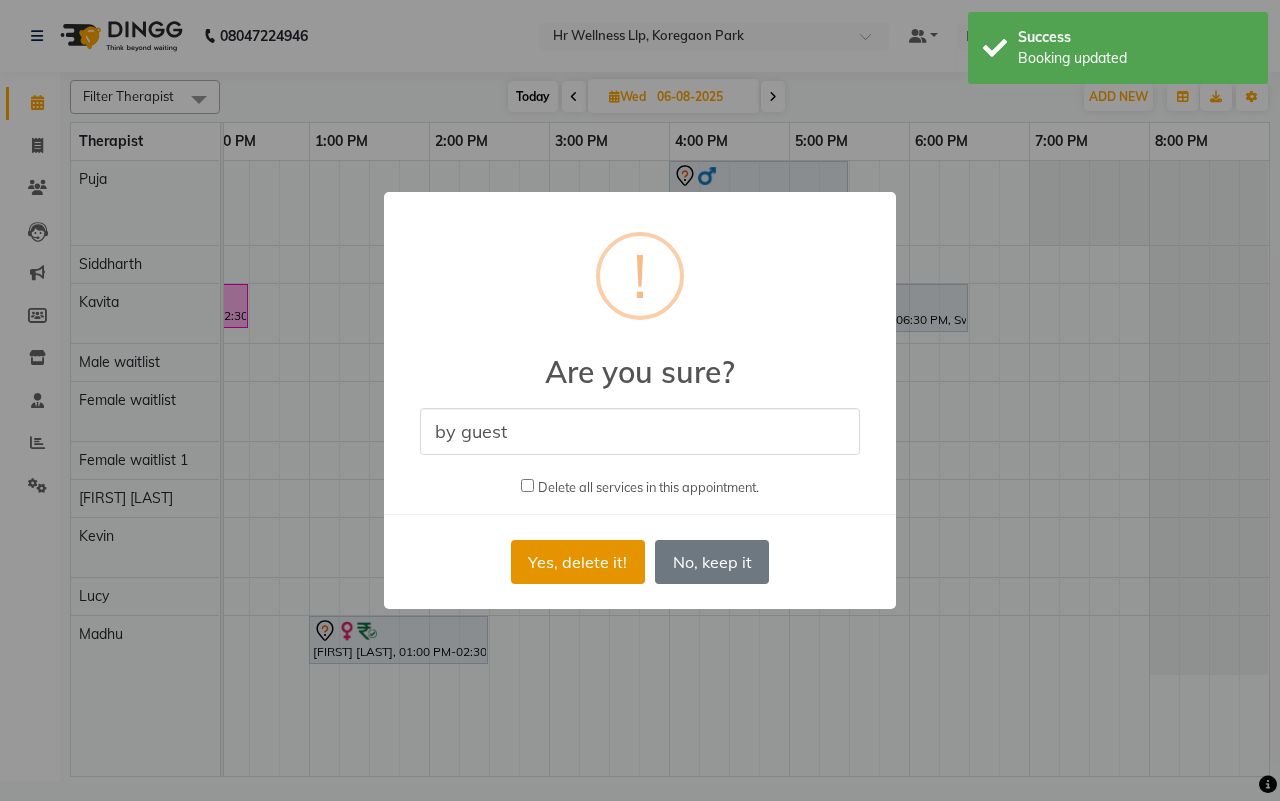 click on "Yes, delete it!" at bounding box center [578, 562] 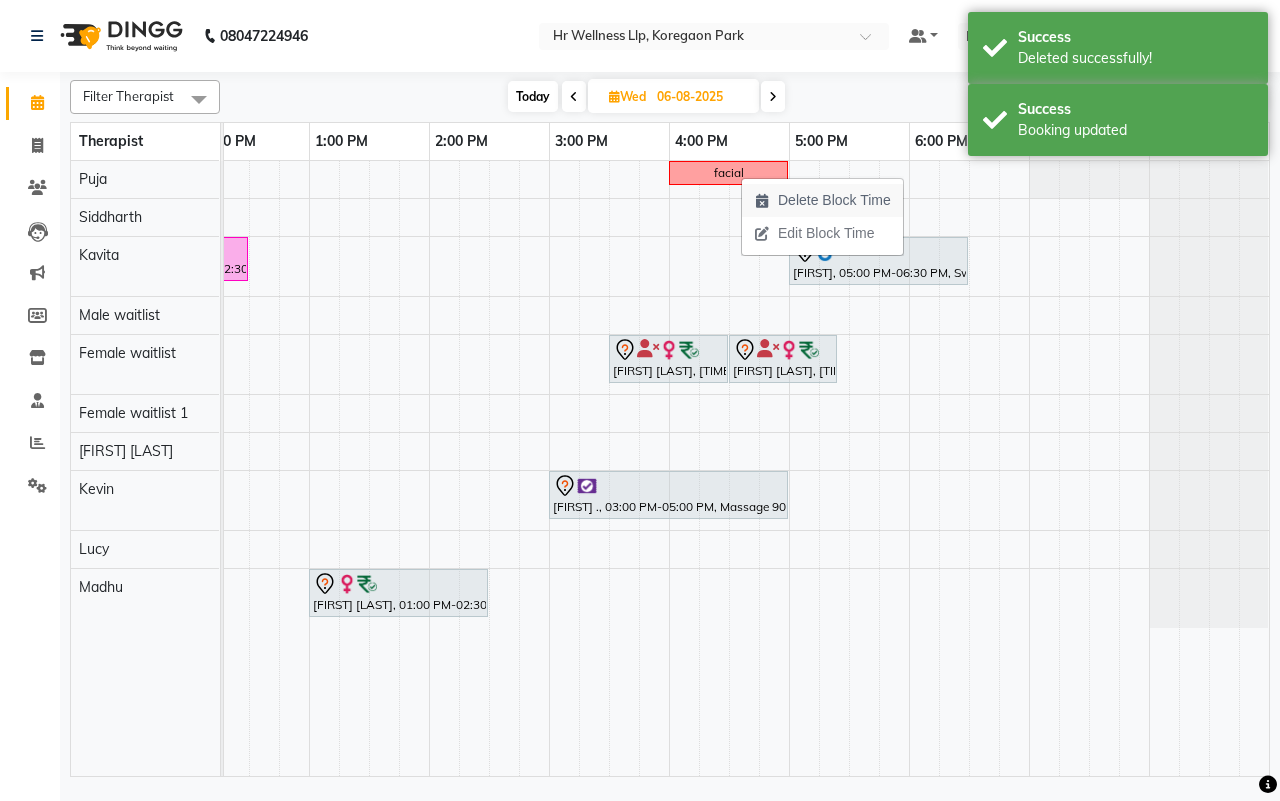 click on "Delete Block Time" at bounding box center (834, 200) 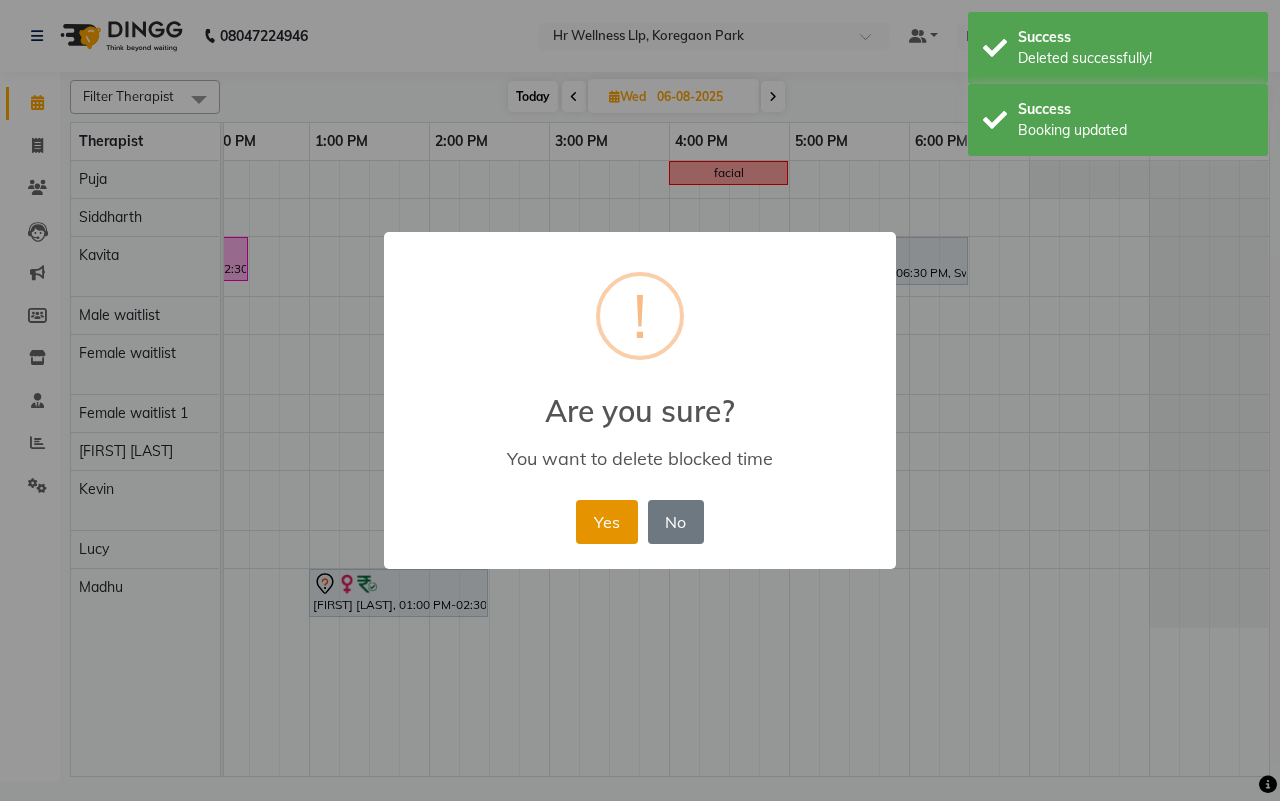 click on "Yes" at bounding box center (606, 522) 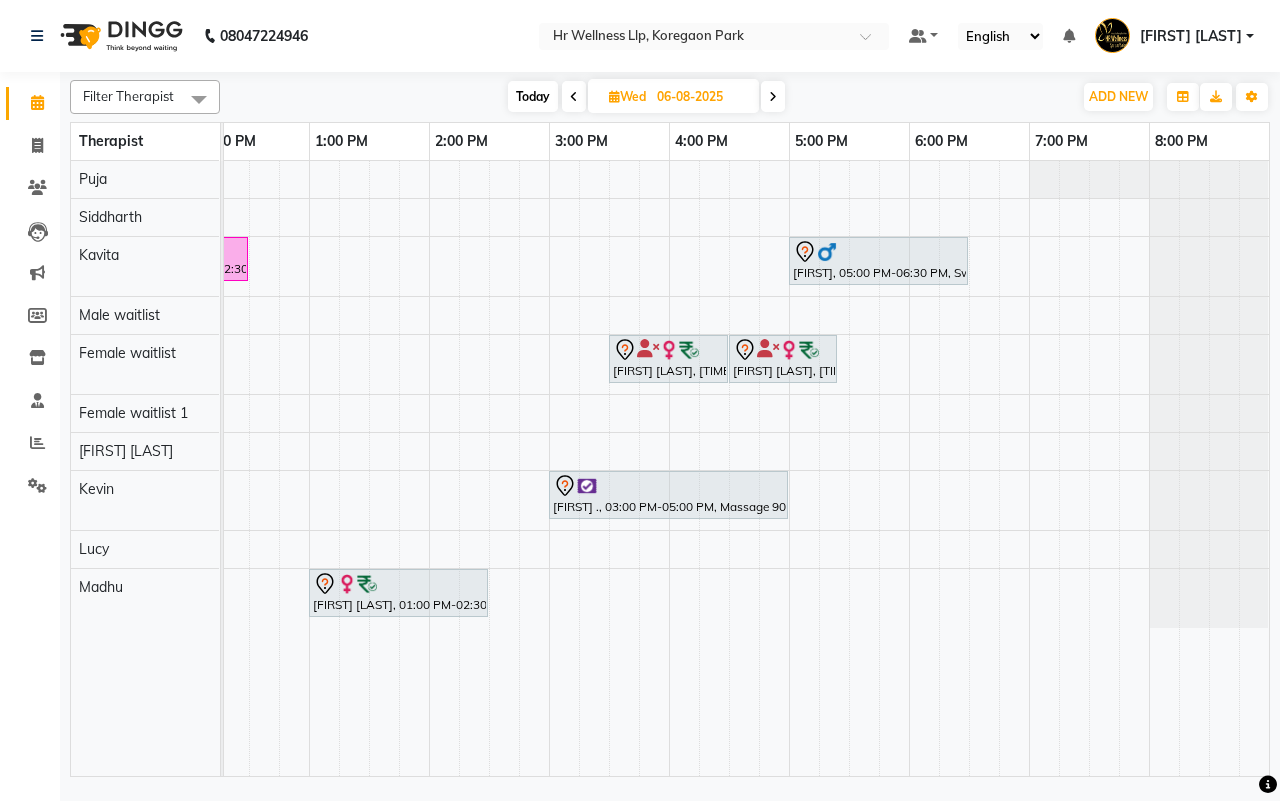 click at bounding box center [574, 97] 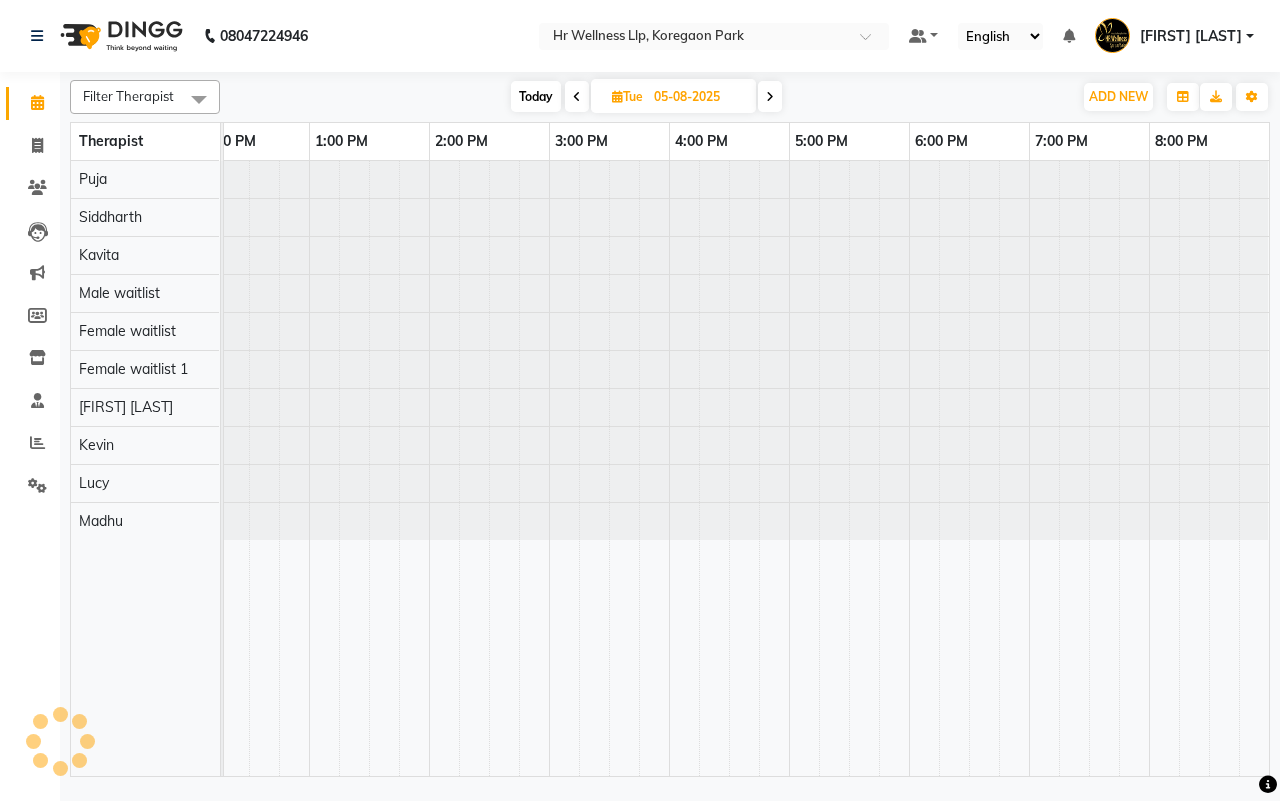 scroll, scrollTop: 0, scrollLeft: 0, axis: both 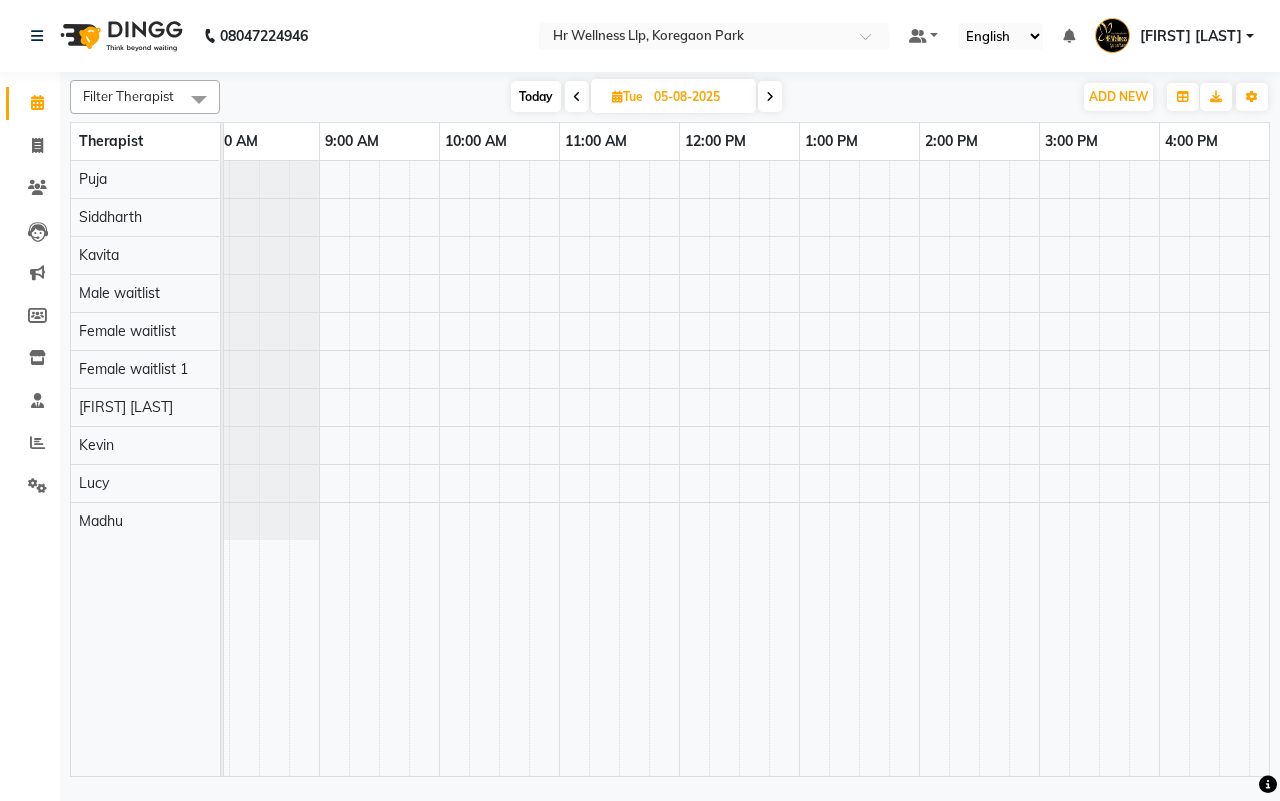 click at bounding box center (577, 97) 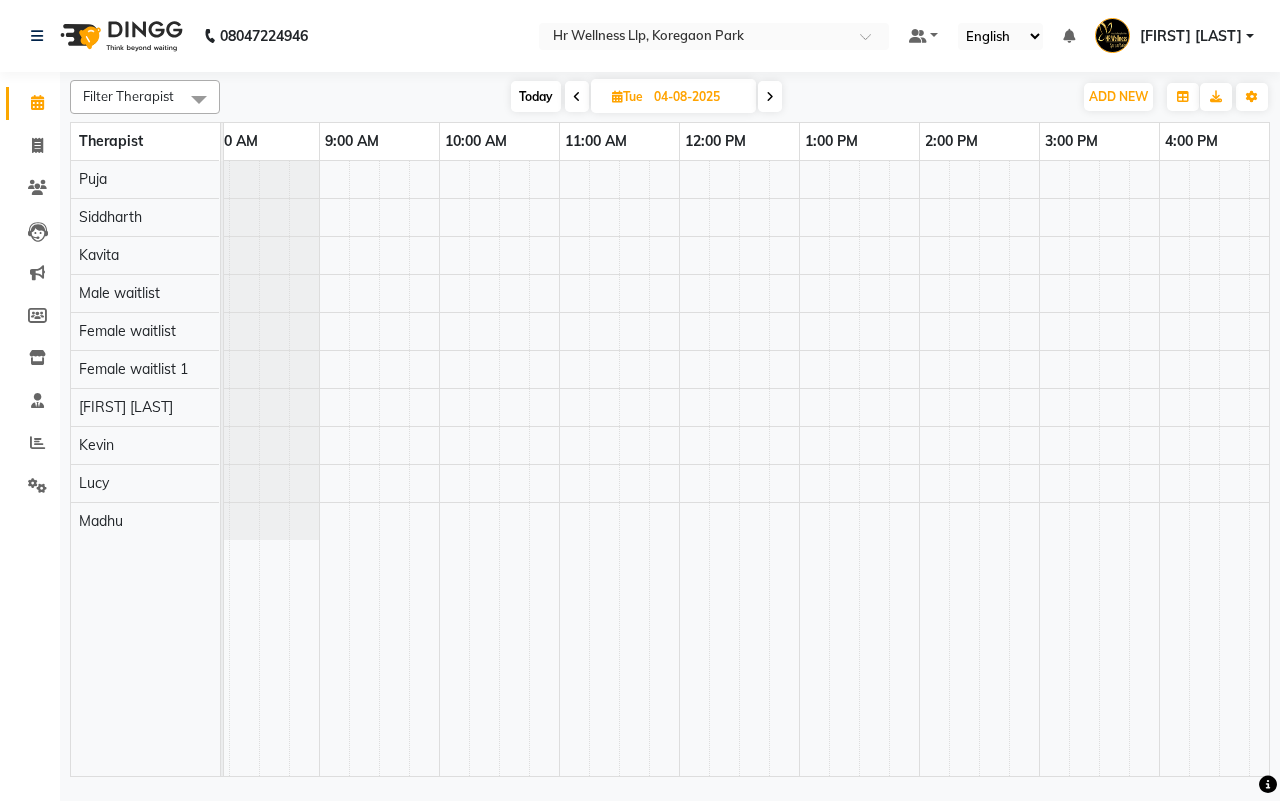 scroll, scrollTop: 0, scrollLeft: 0, axis: both 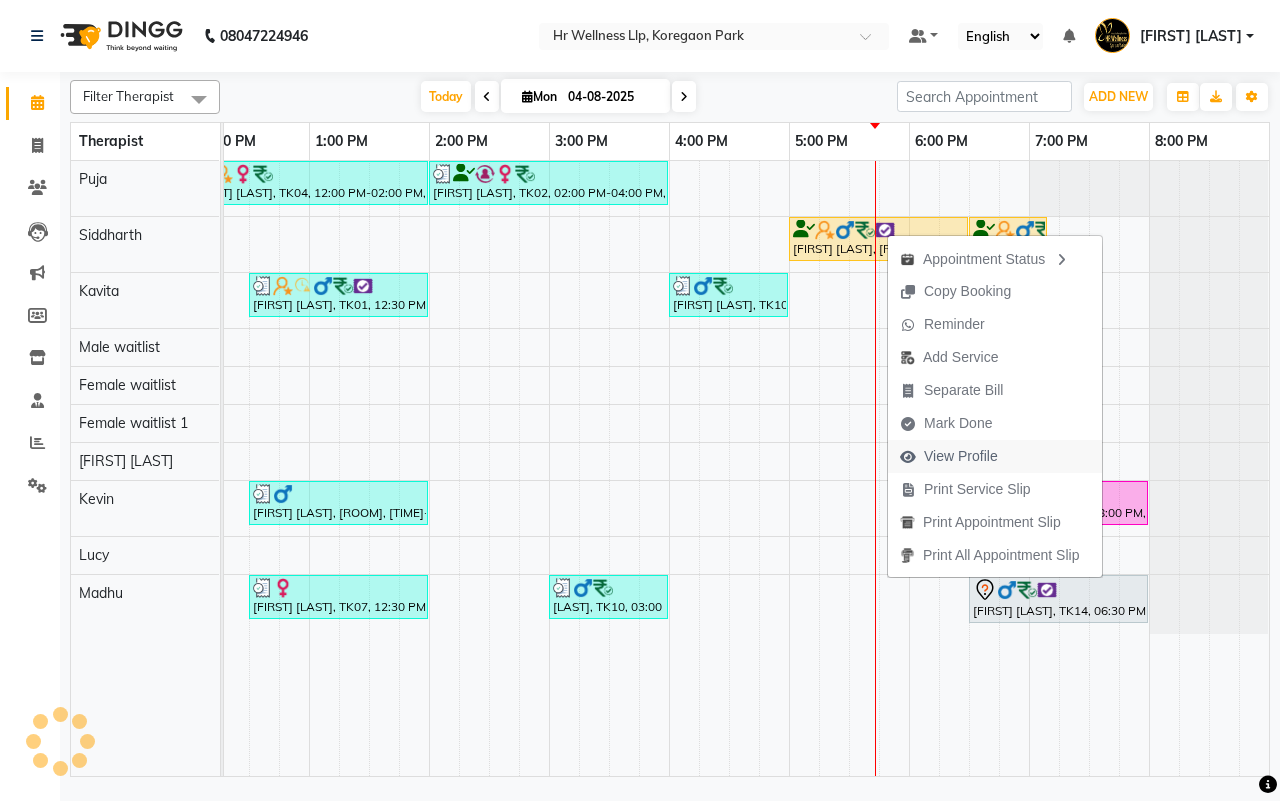 click on "View Profile" at bounding box center [961, 456] 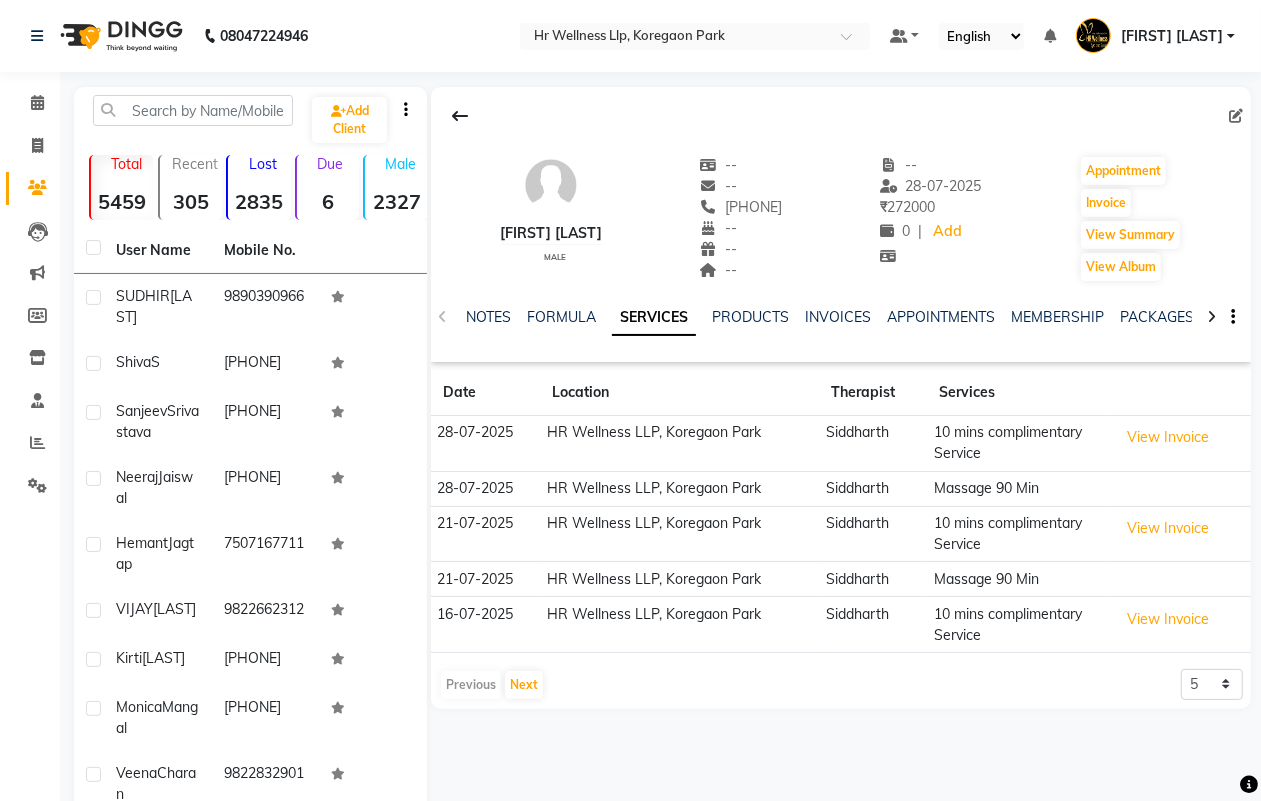 click 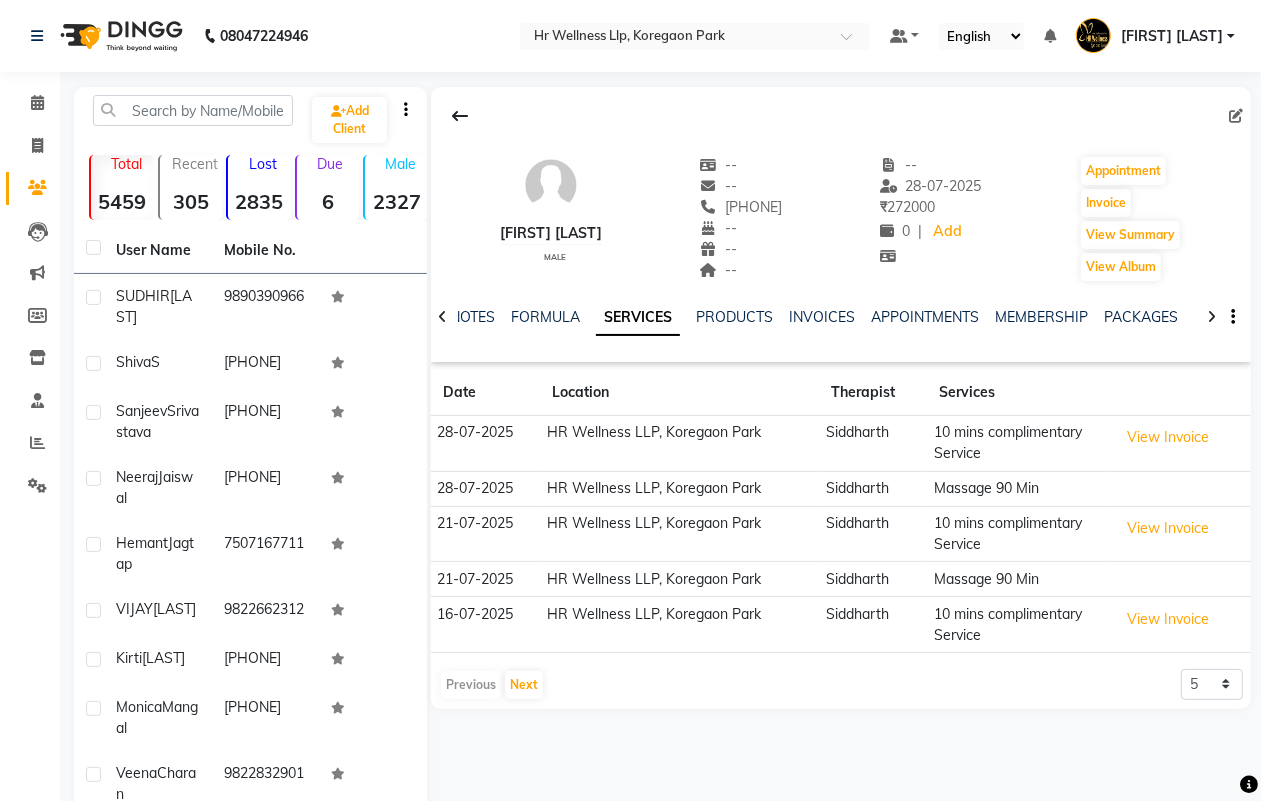 click 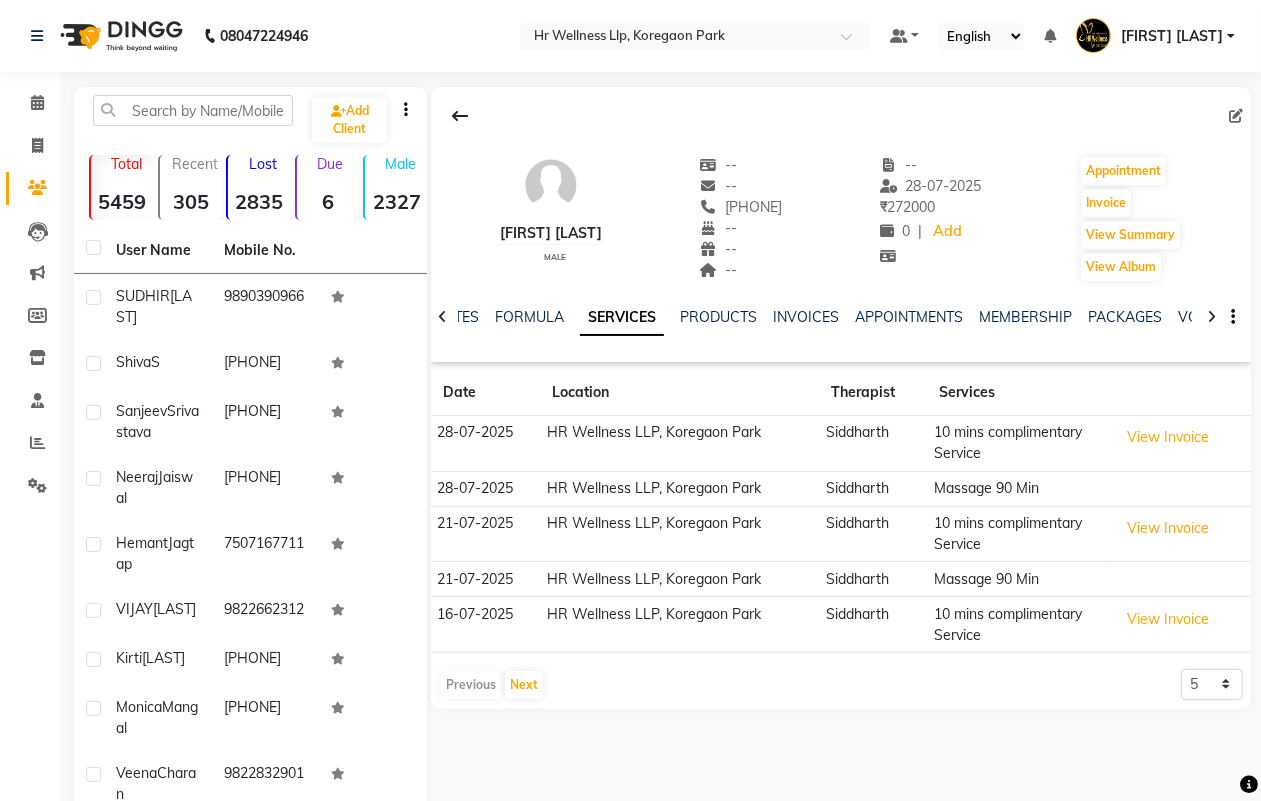 click 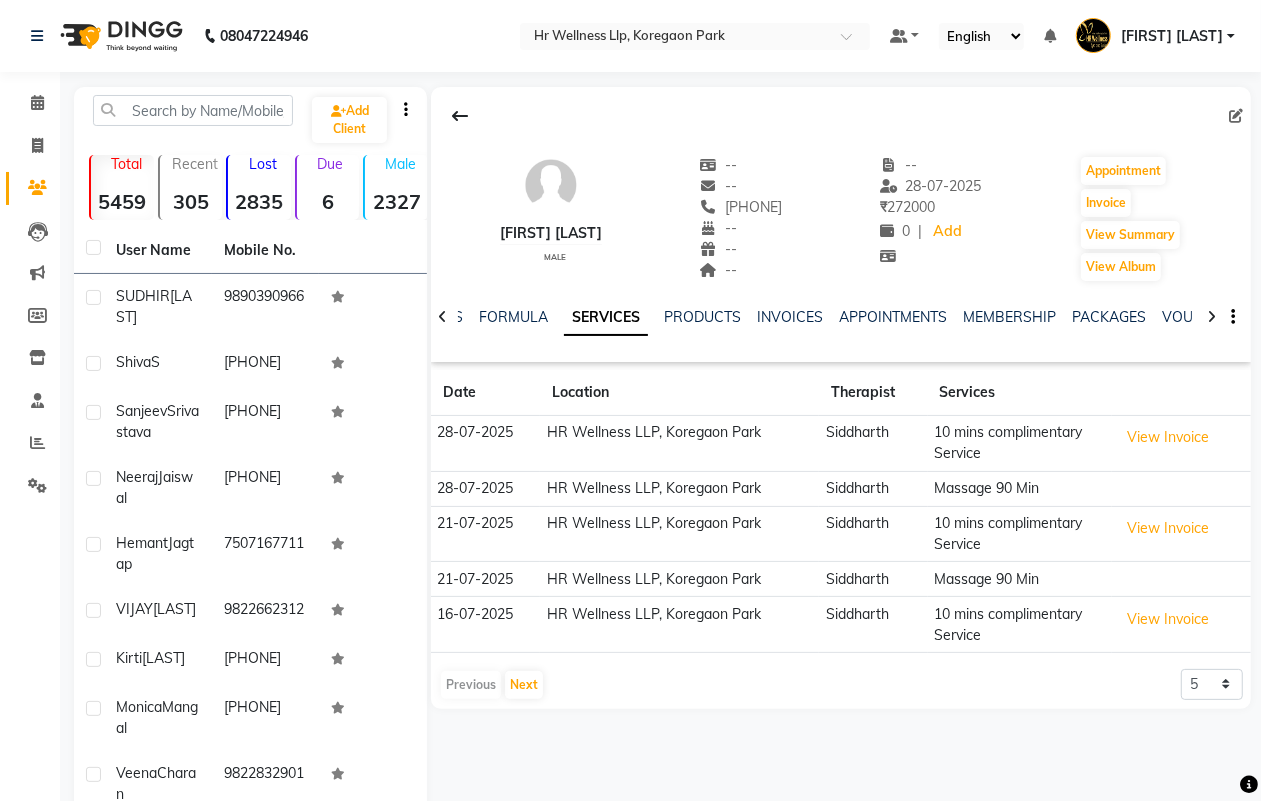 click 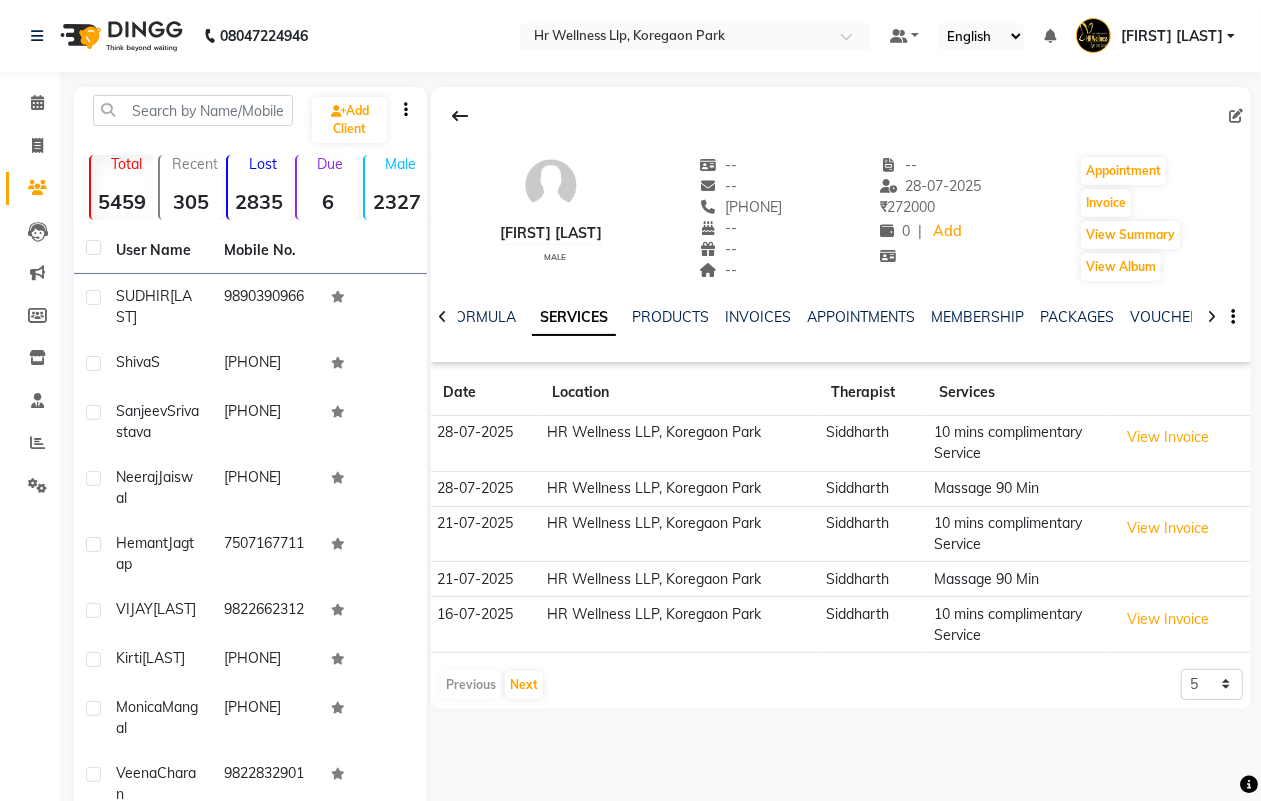 click 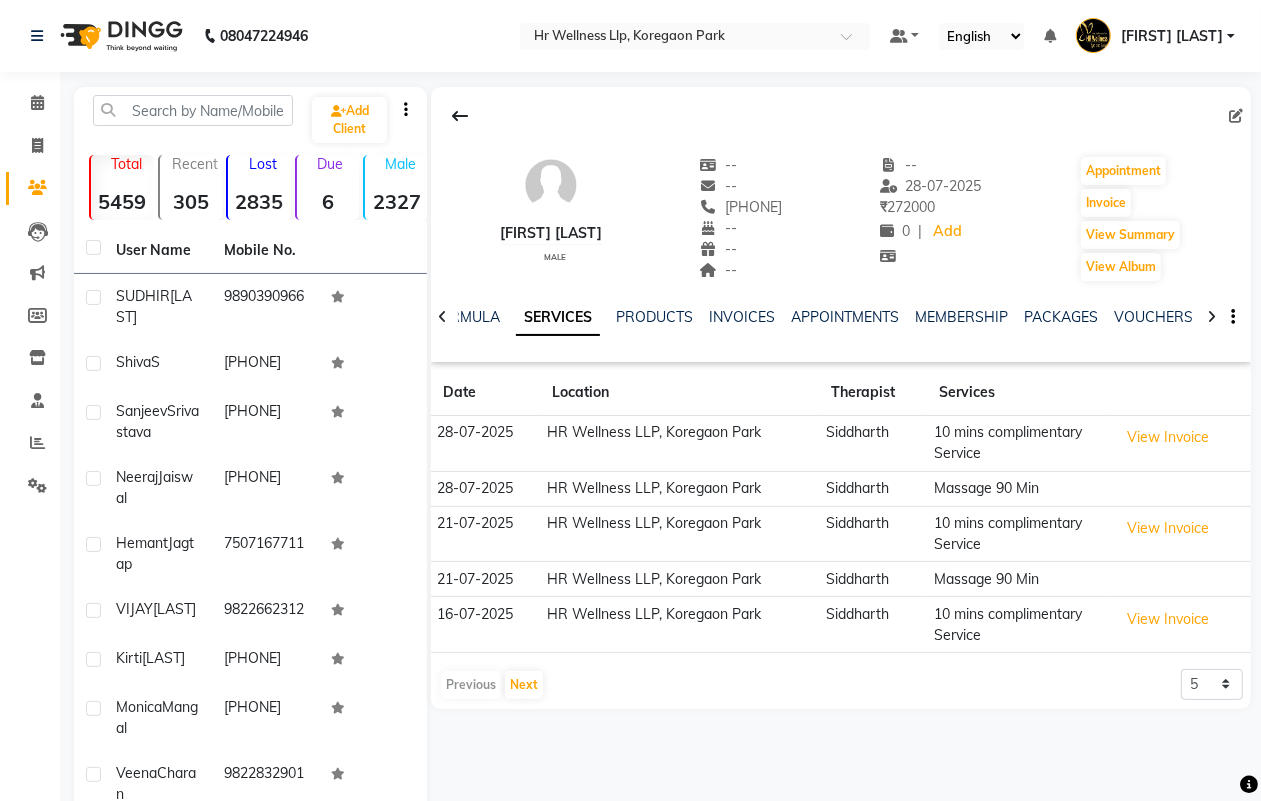 click 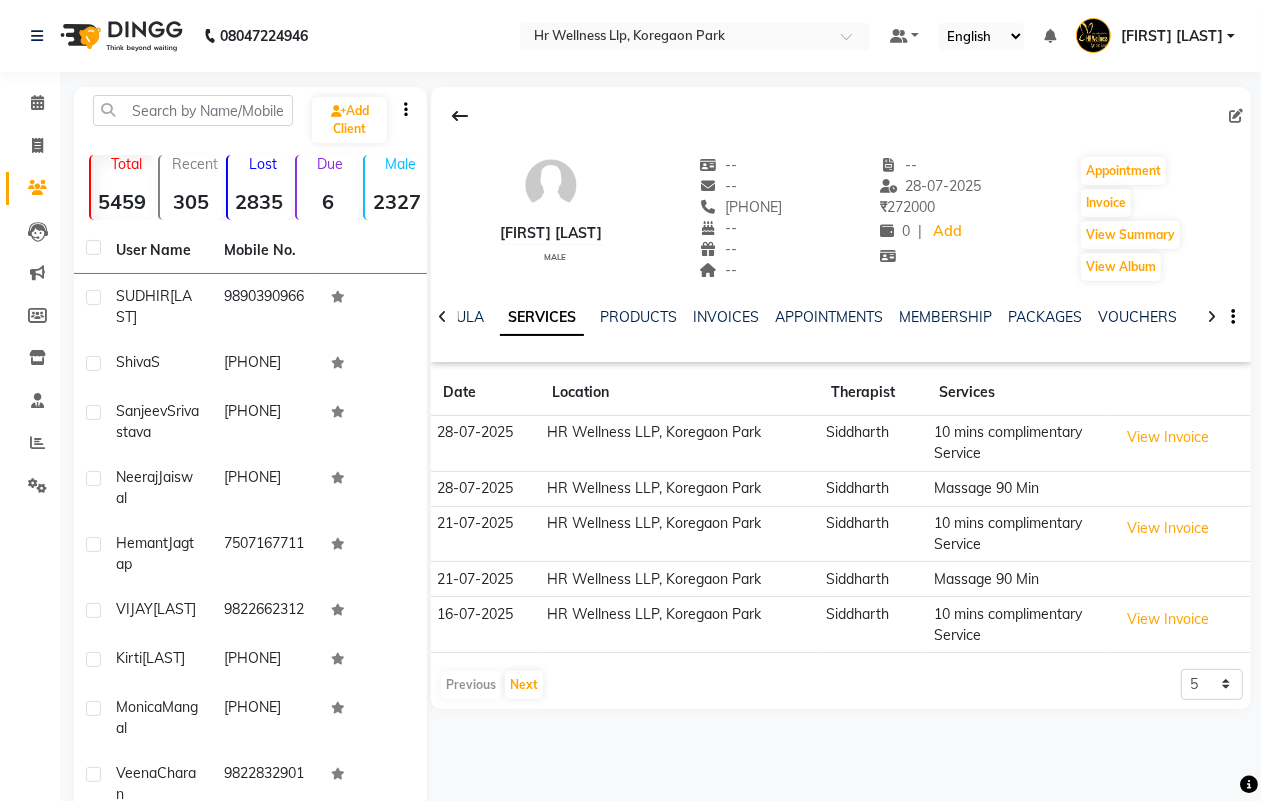 click 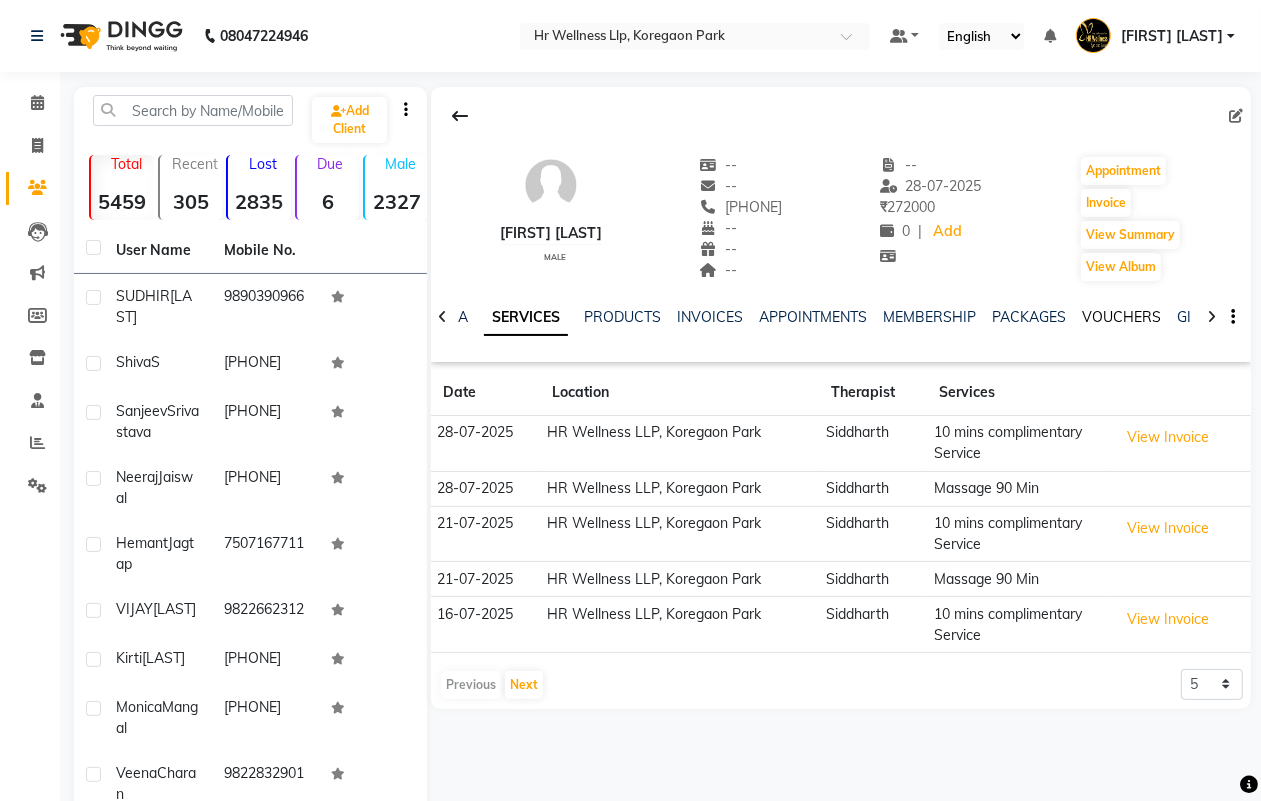 click on "VOUCHERS" 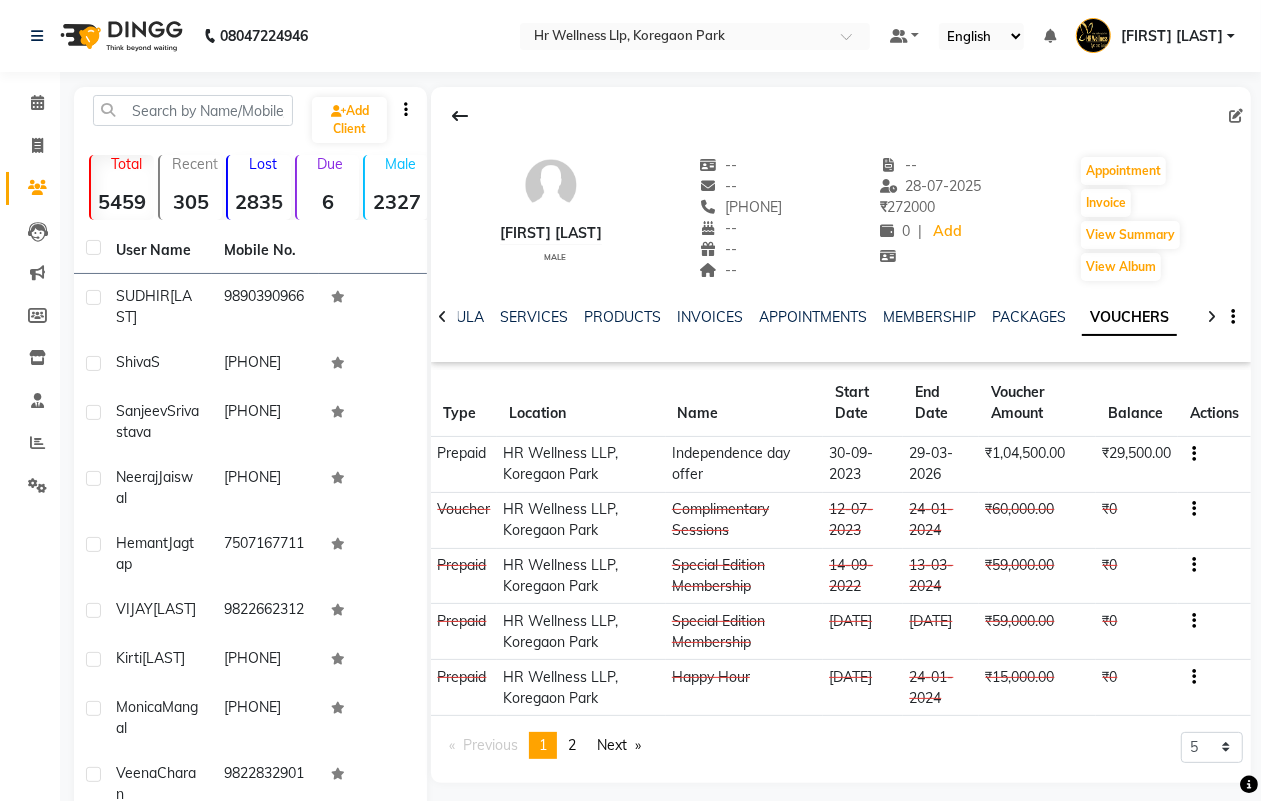 click 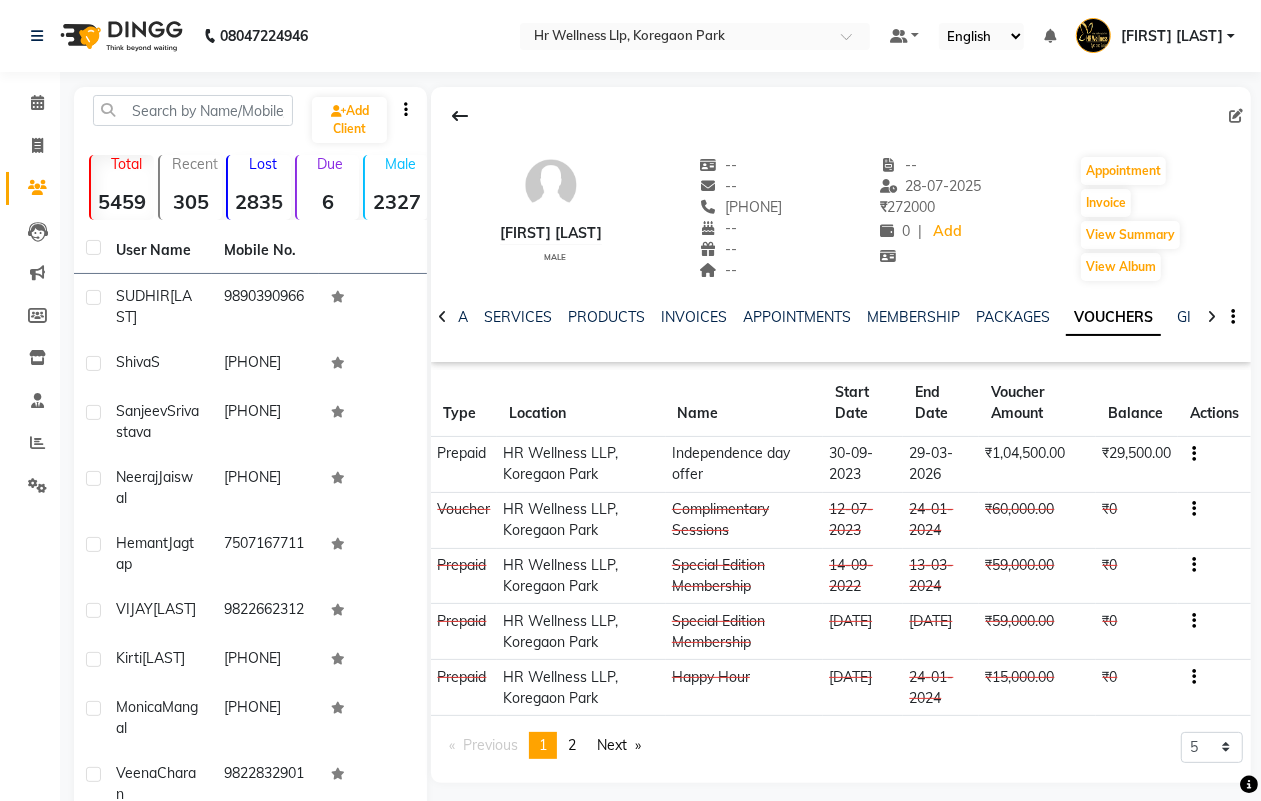 click 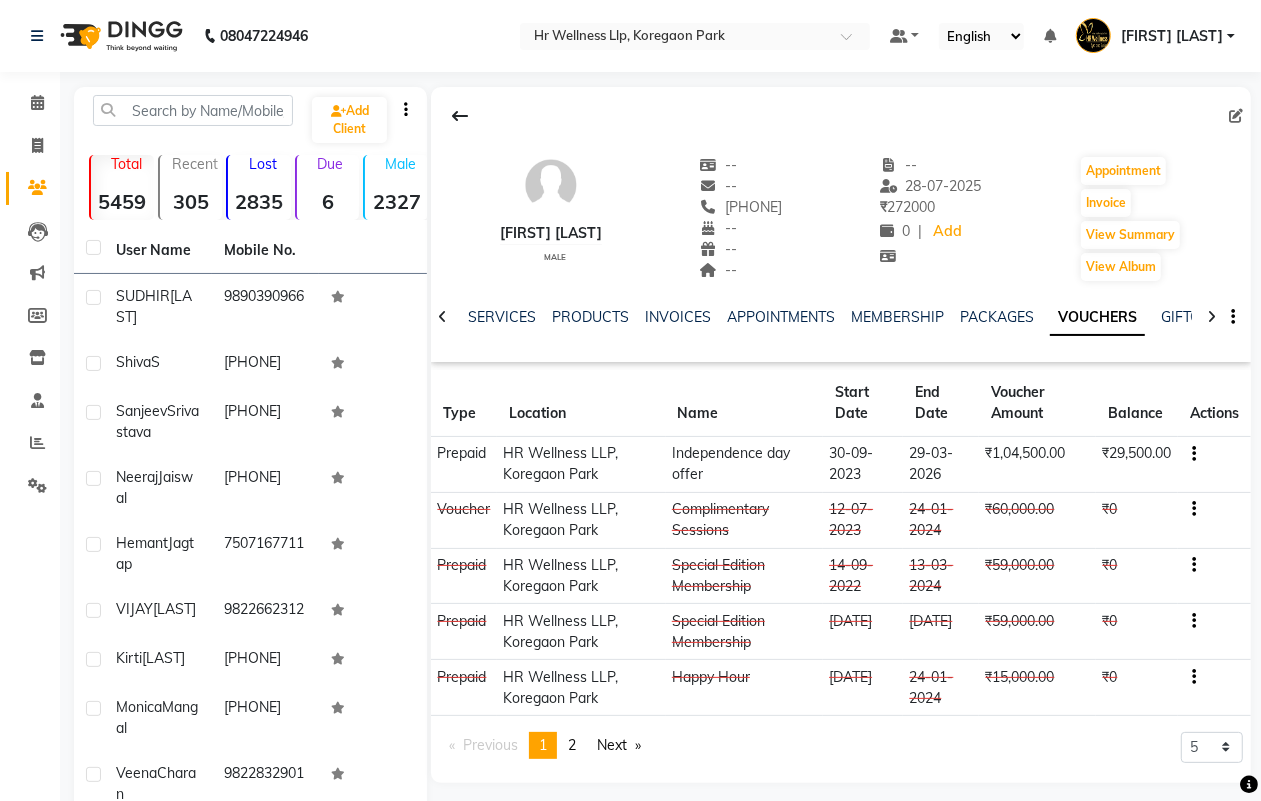 click 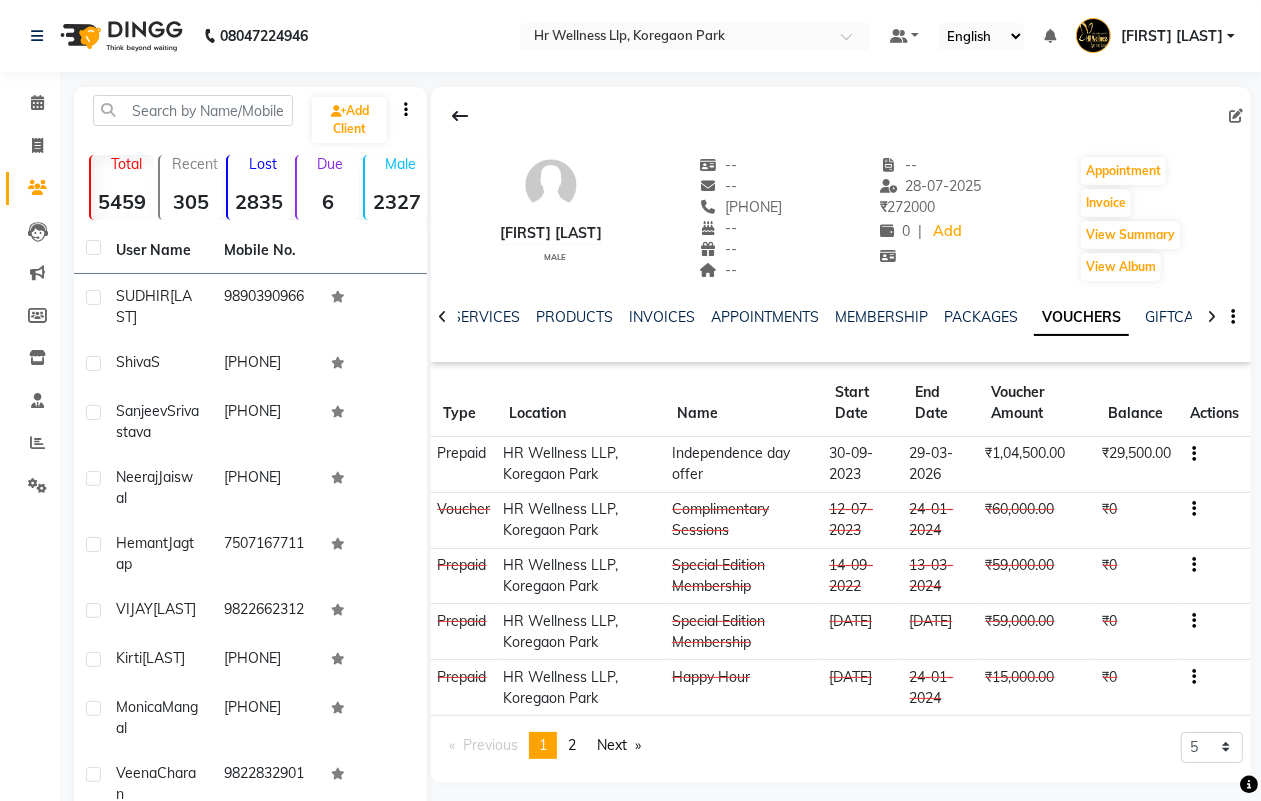 click 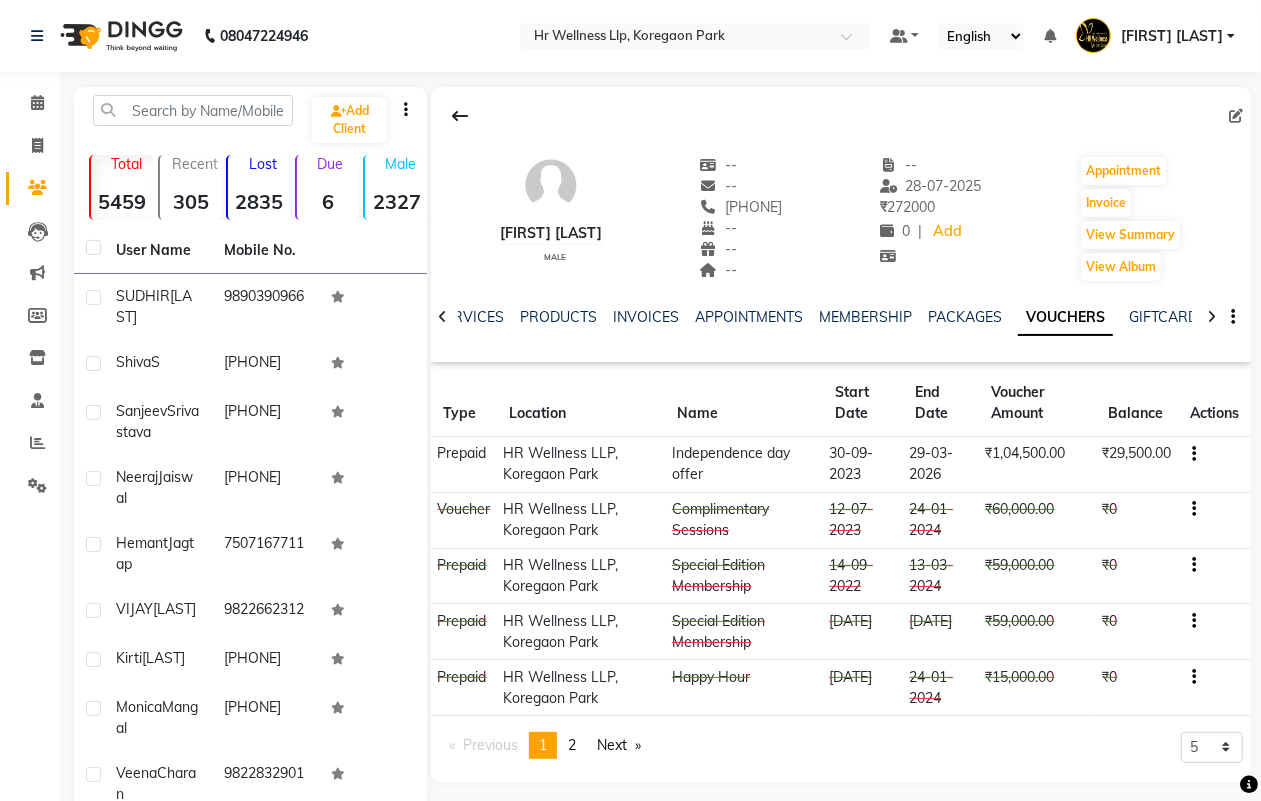 click 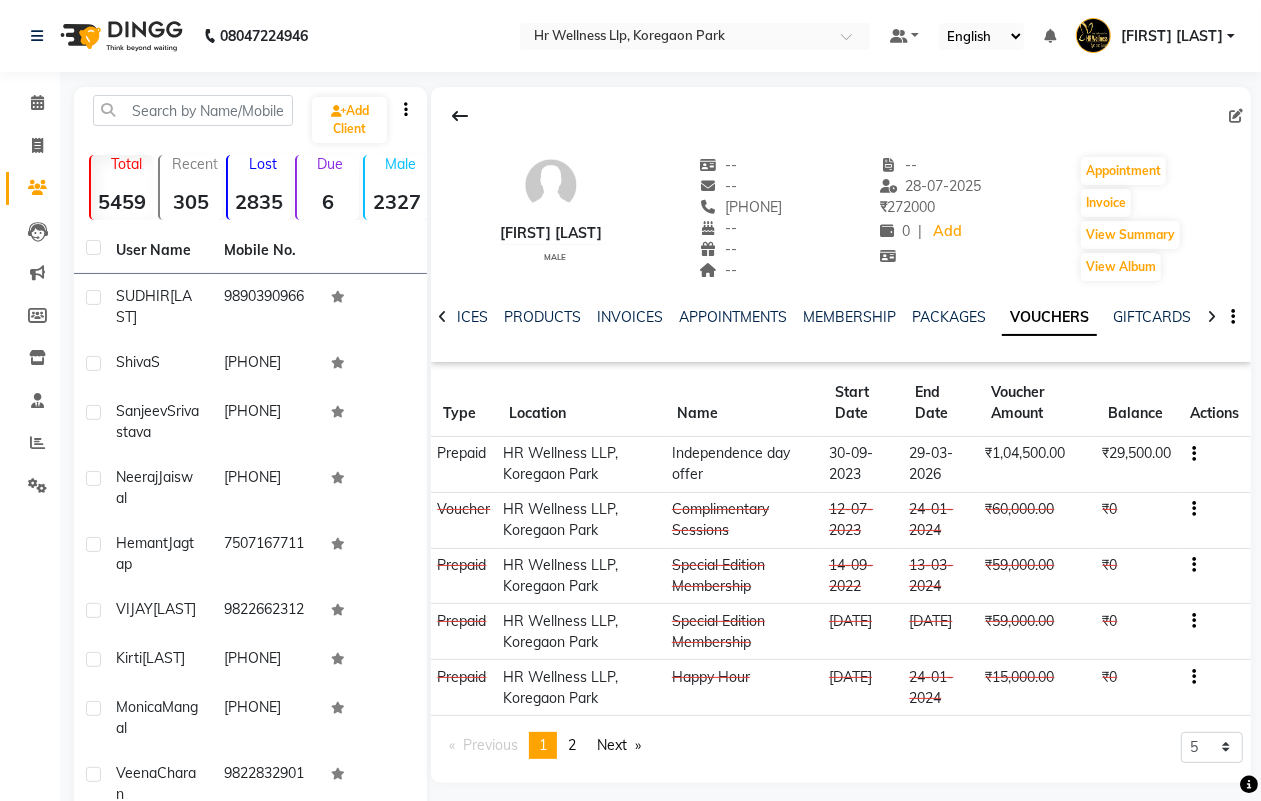click 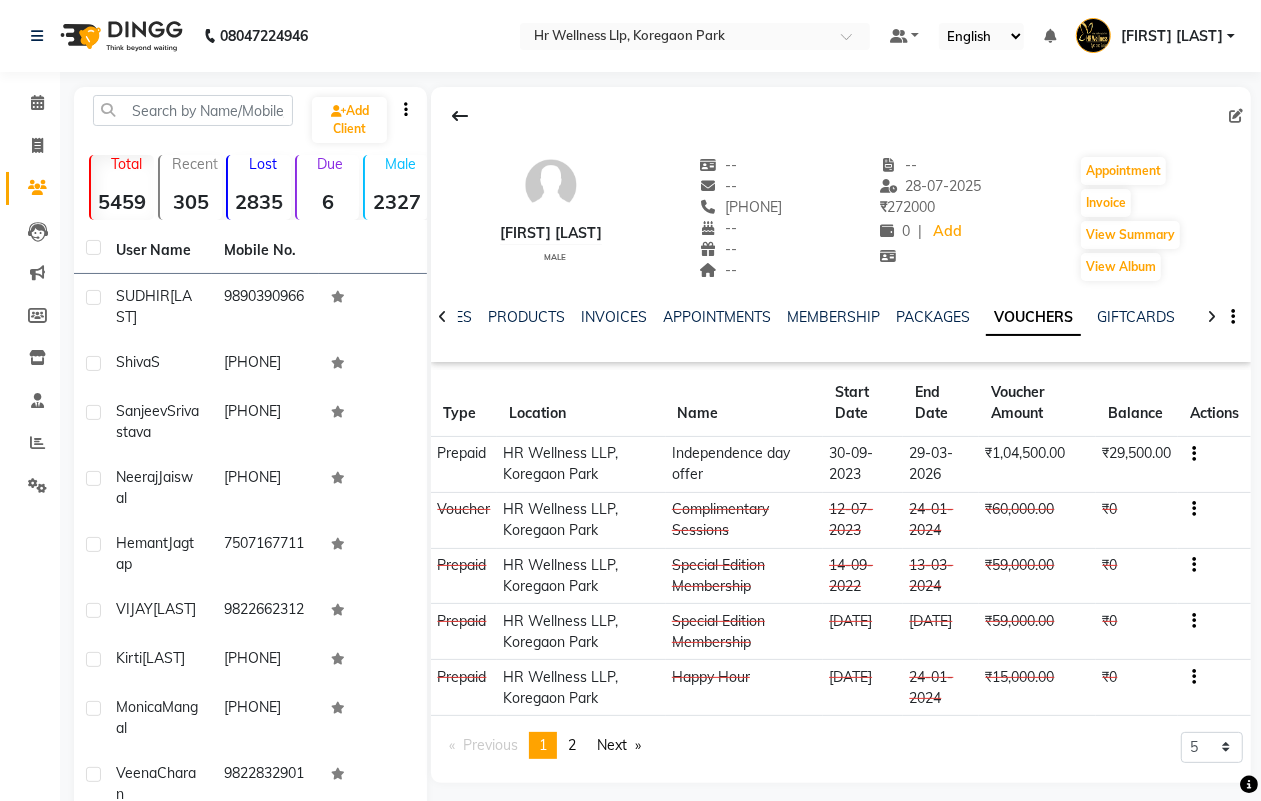 click 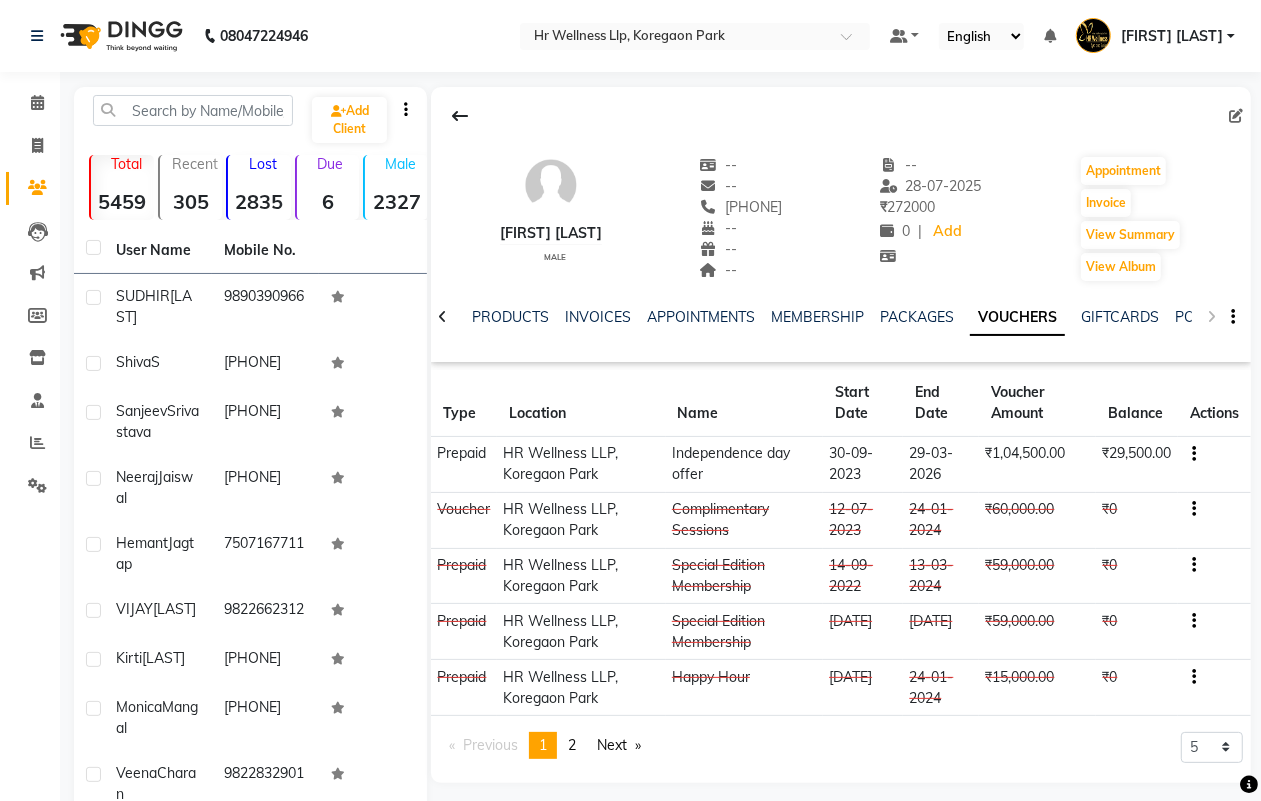 click on "NOTES FORMULA SERVICES PRODUCTS INVOICES APPOINTMENTS MEMBERSHIP PACKAGES VOUCHERS GIFTCARDS POINTS FORMS FAMILY CARDS WALLET" 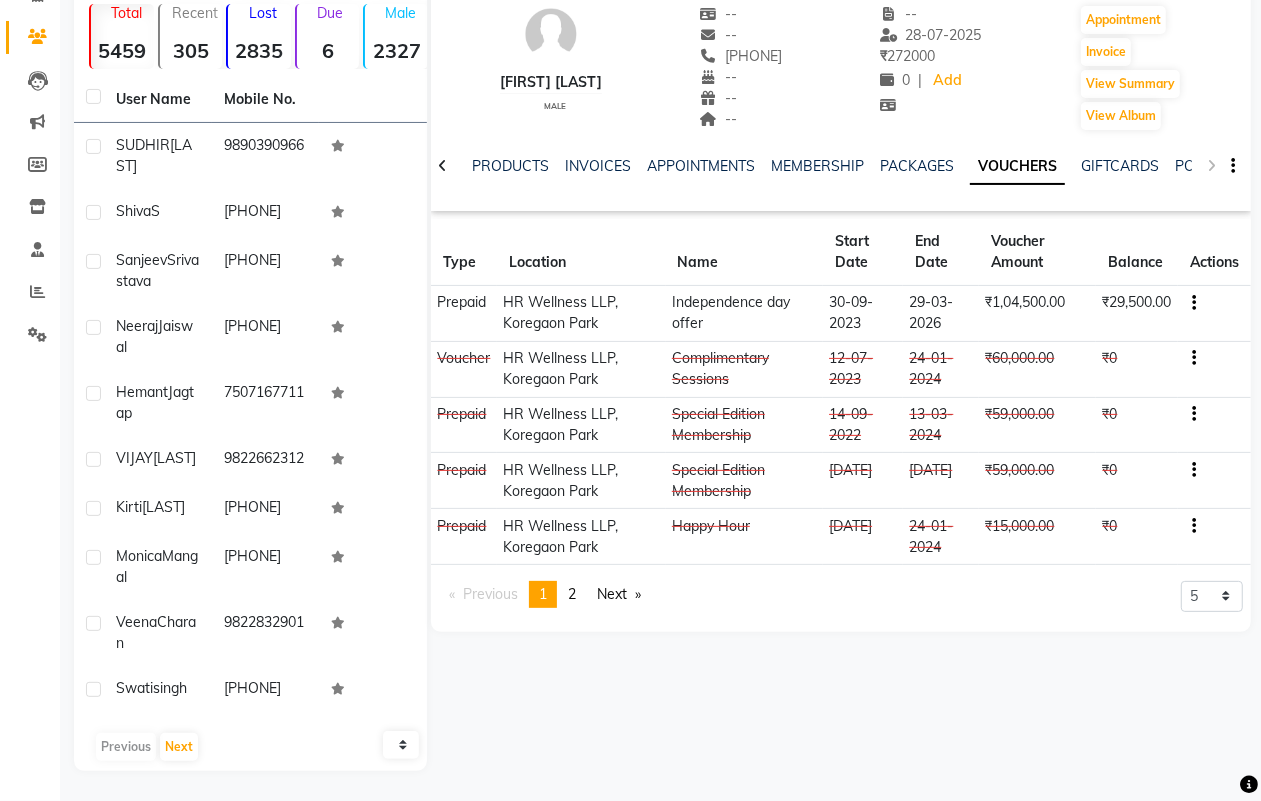 scroll, scrollTop: 151, scrollLeft: 0, axis: vertical 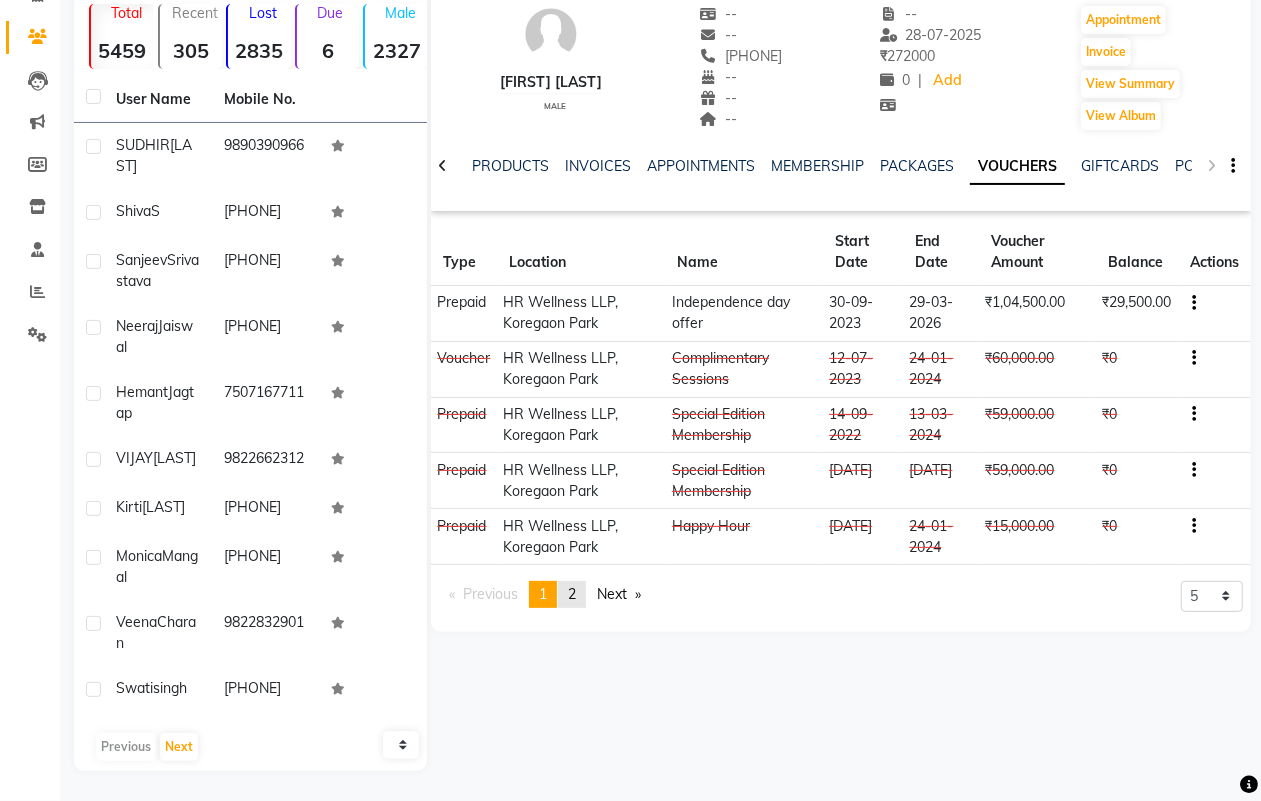 click on "page  2" 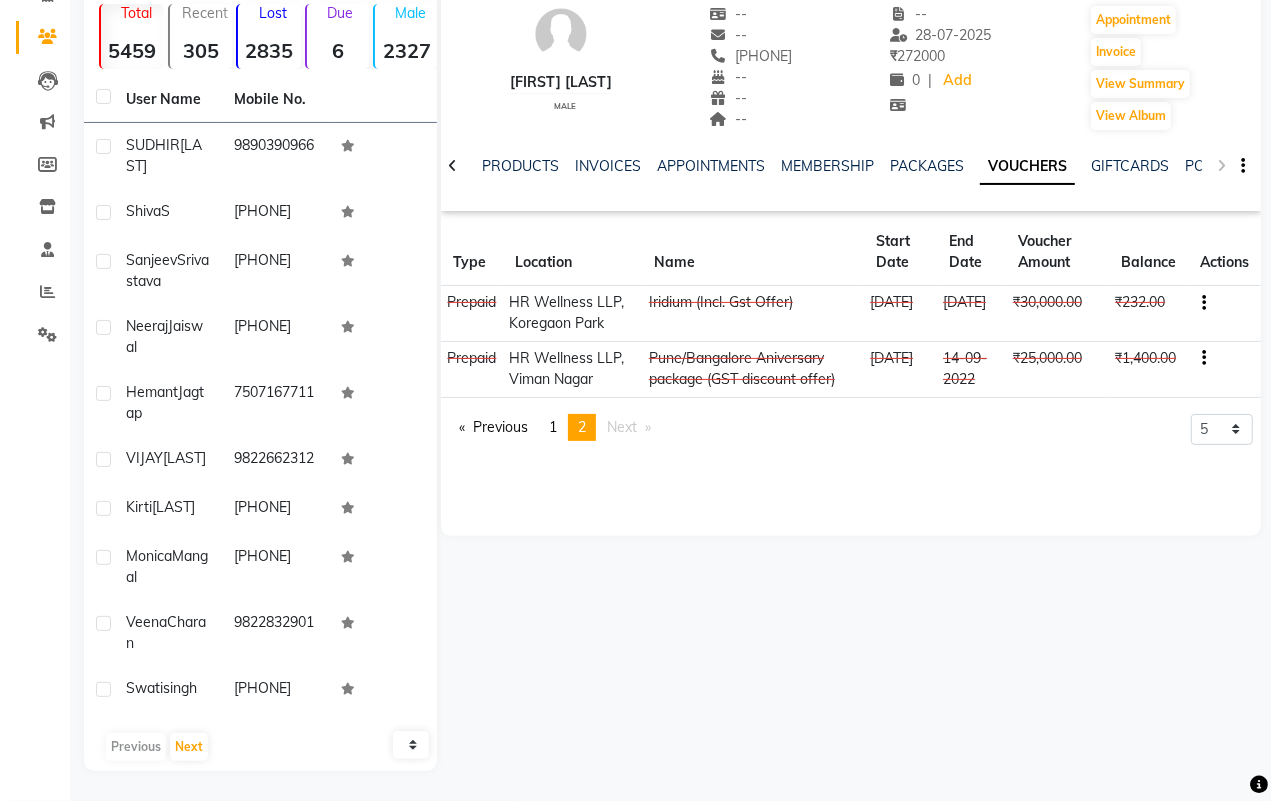 scroll, scrollTop: 0, scrollLeft: 0, axis: both 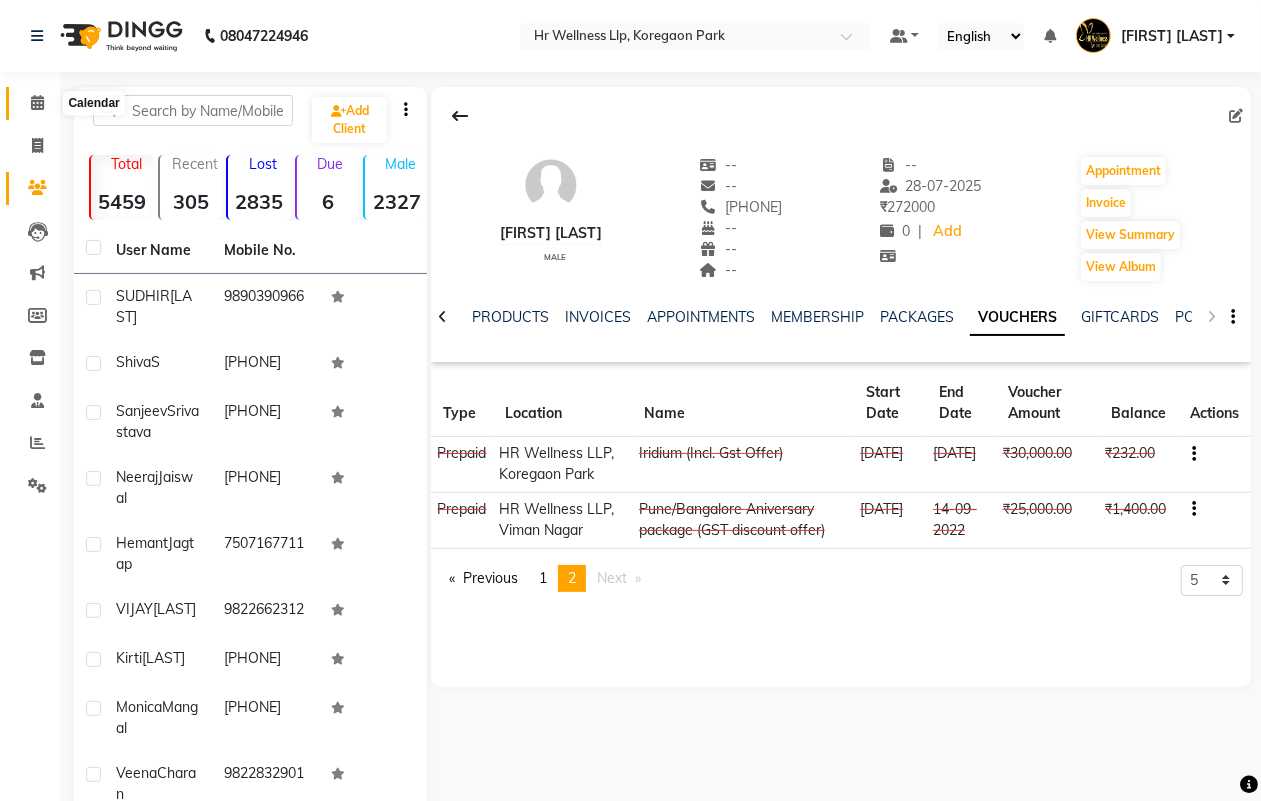 click 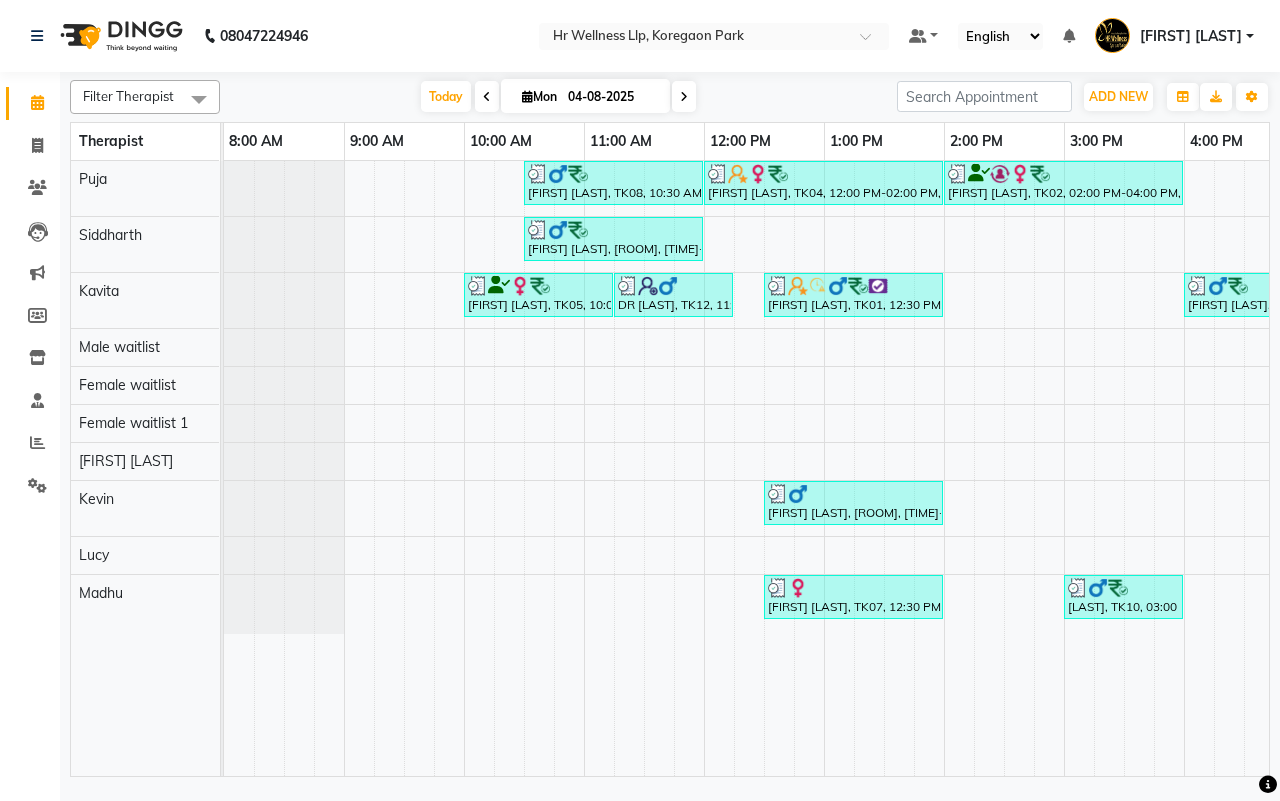 scroll, scrollTop: 0, scrollLeft: 305, axis: horizontal 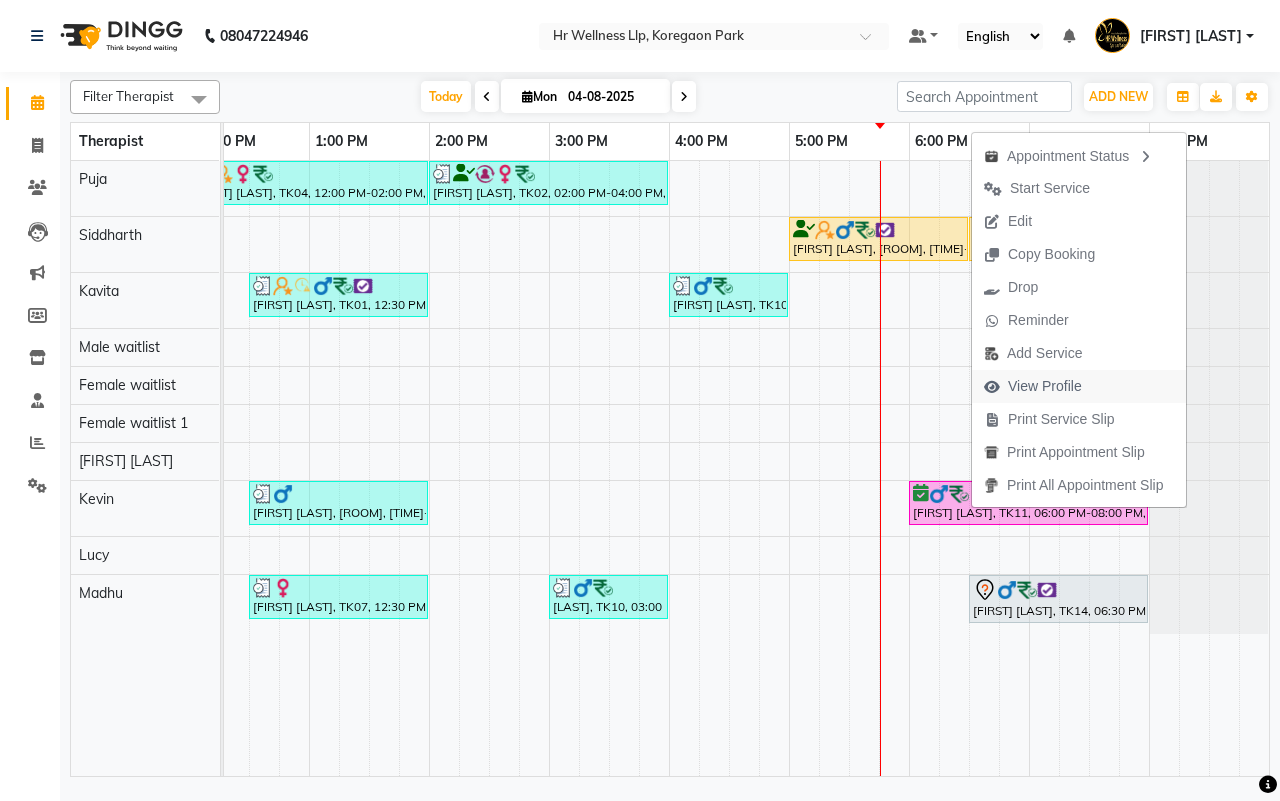 click on "View Profile" at bounding box center [1045, 386] 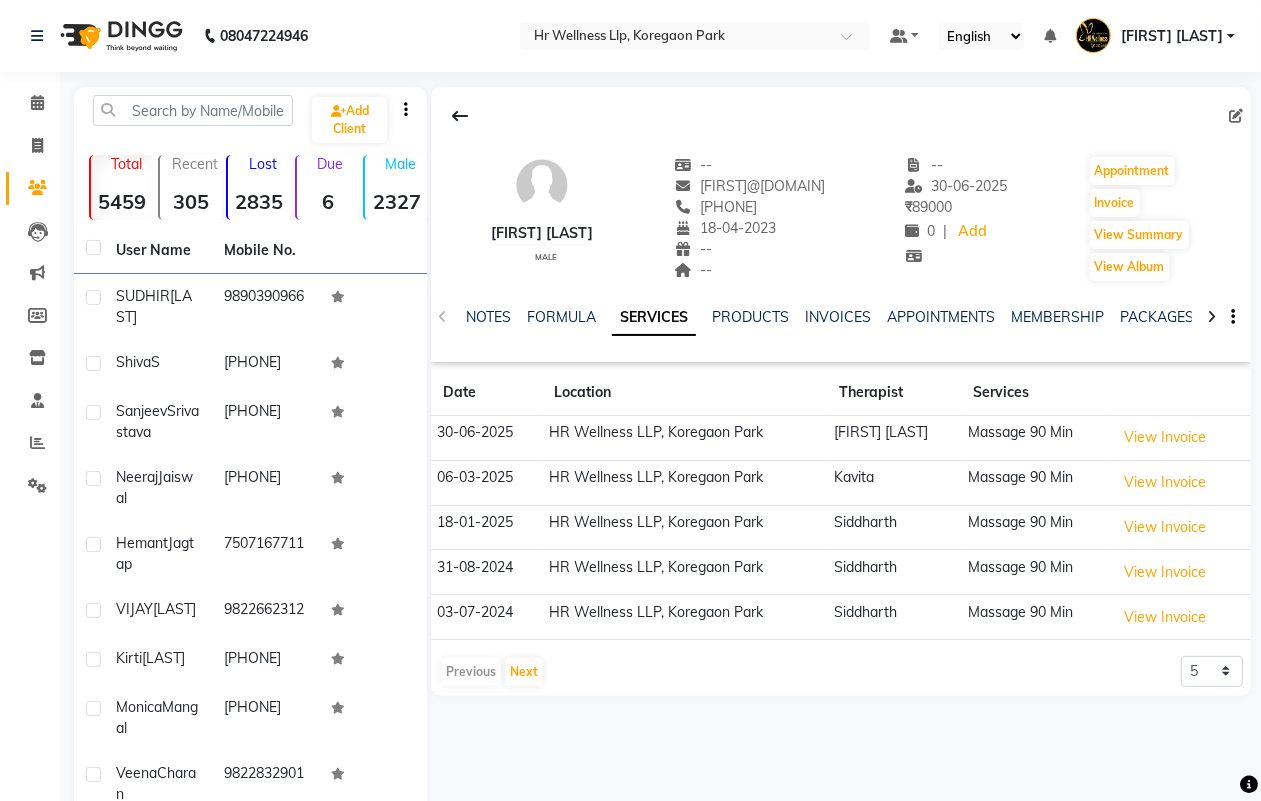 click 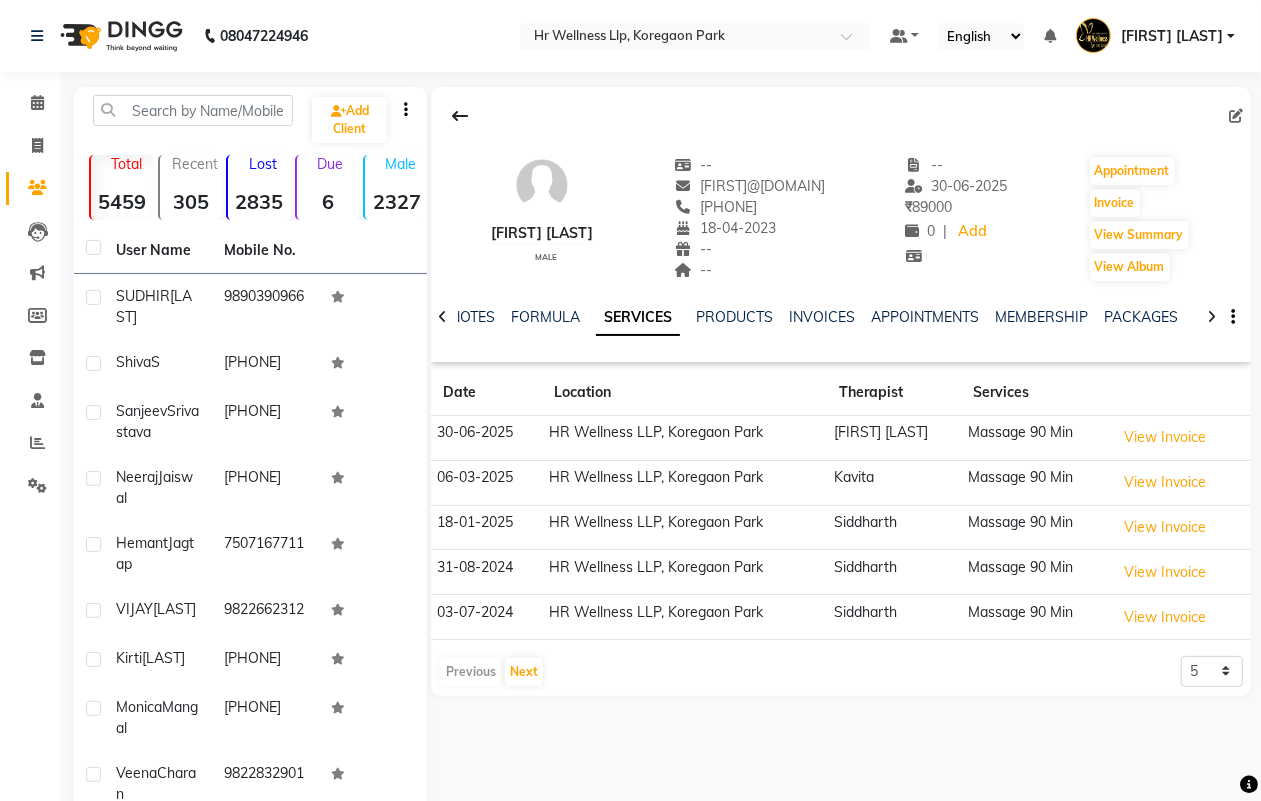 click 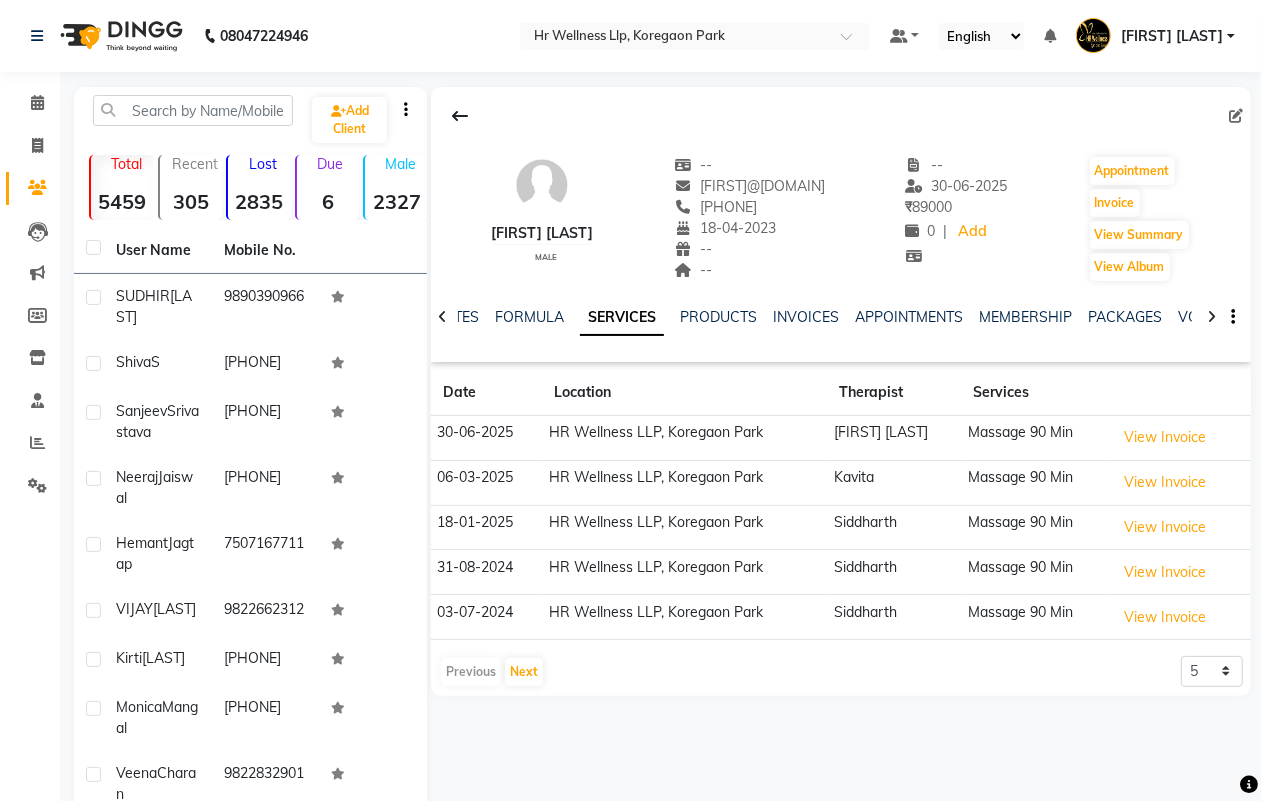 click 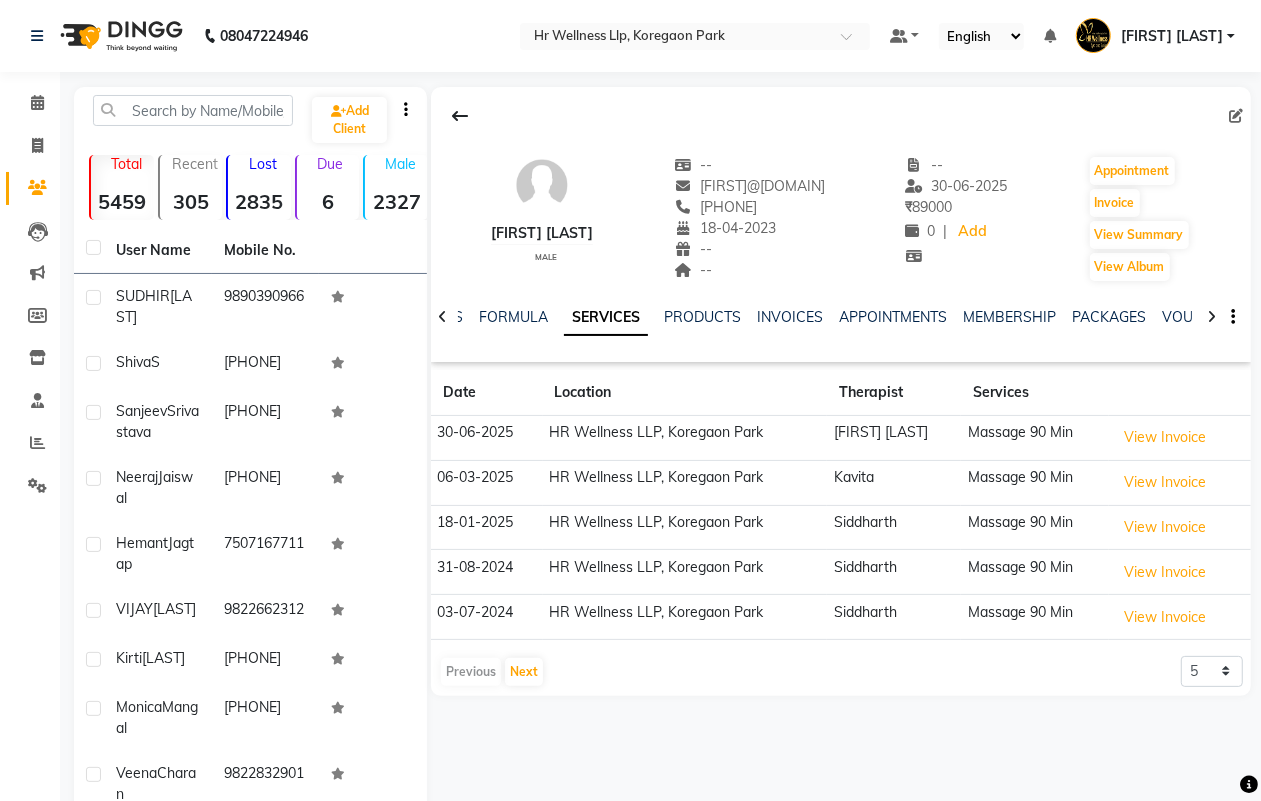 click 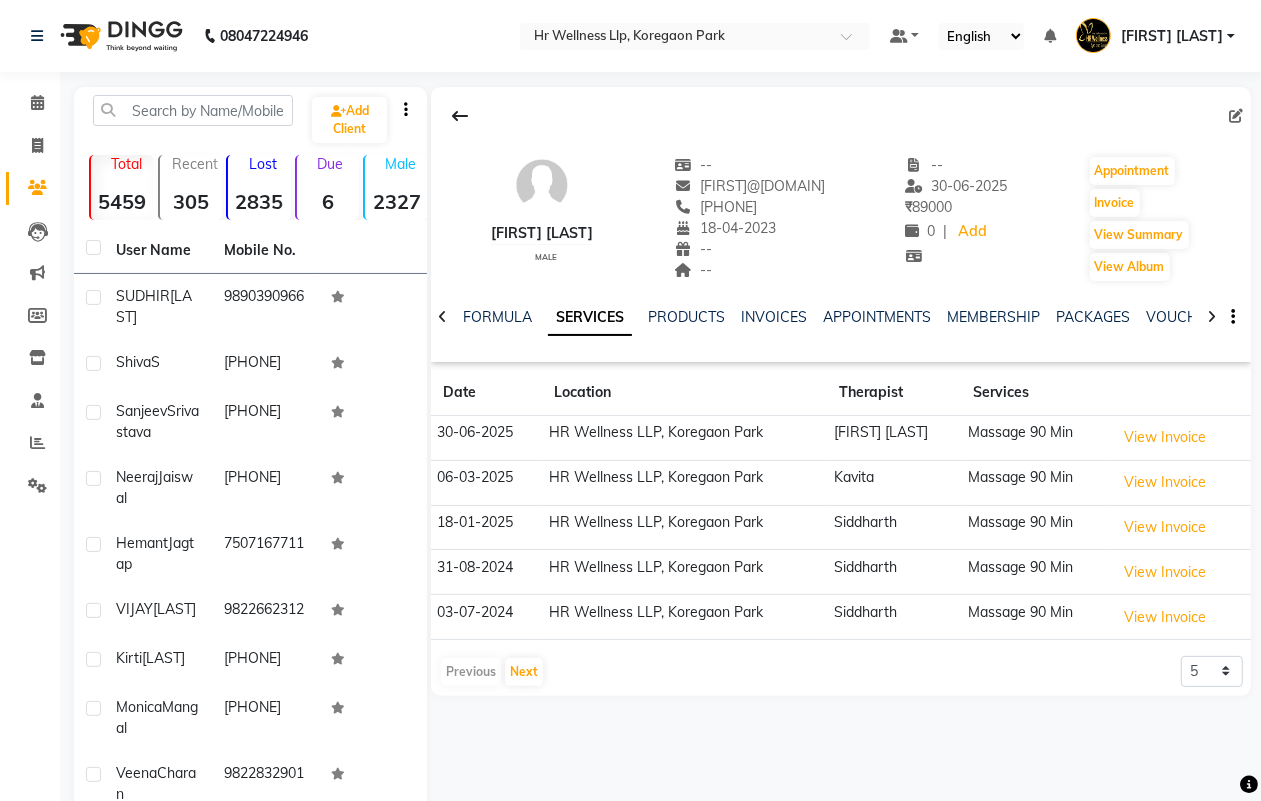 click 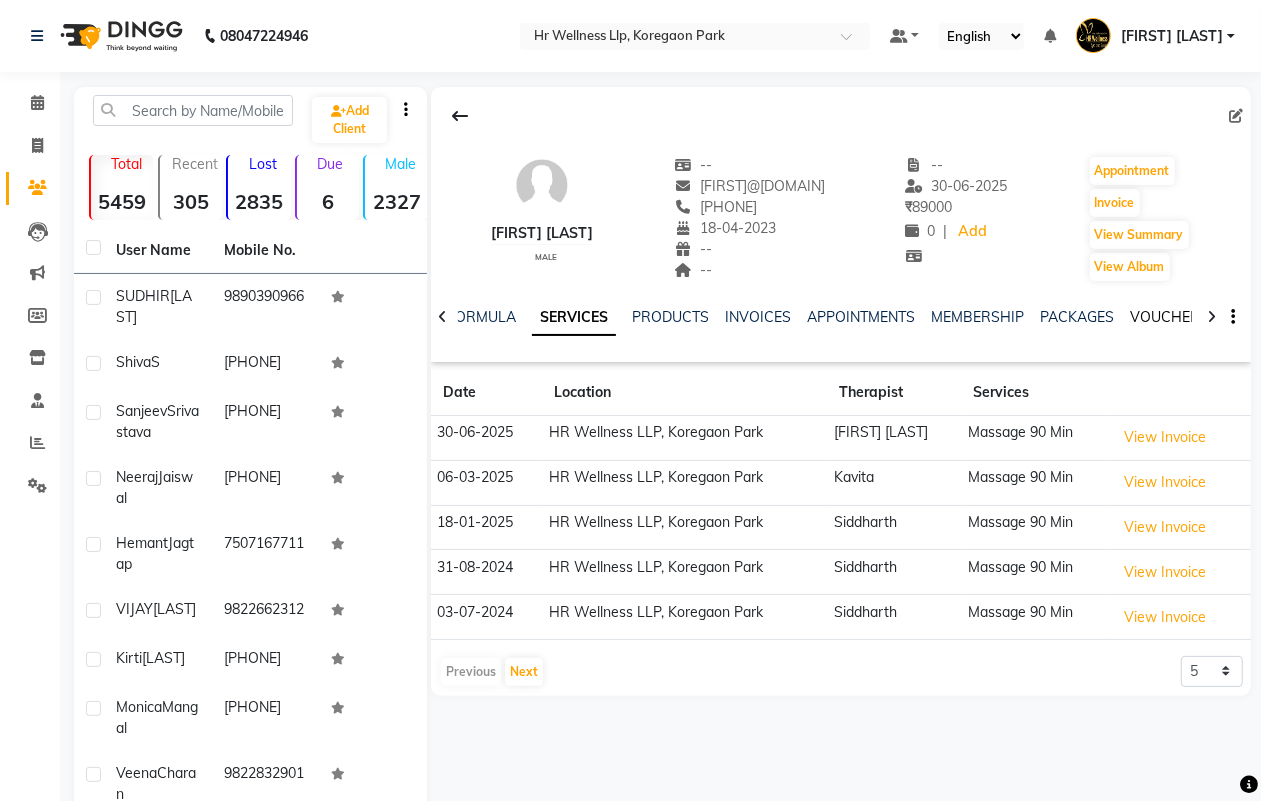 click on "VOUCHERS" 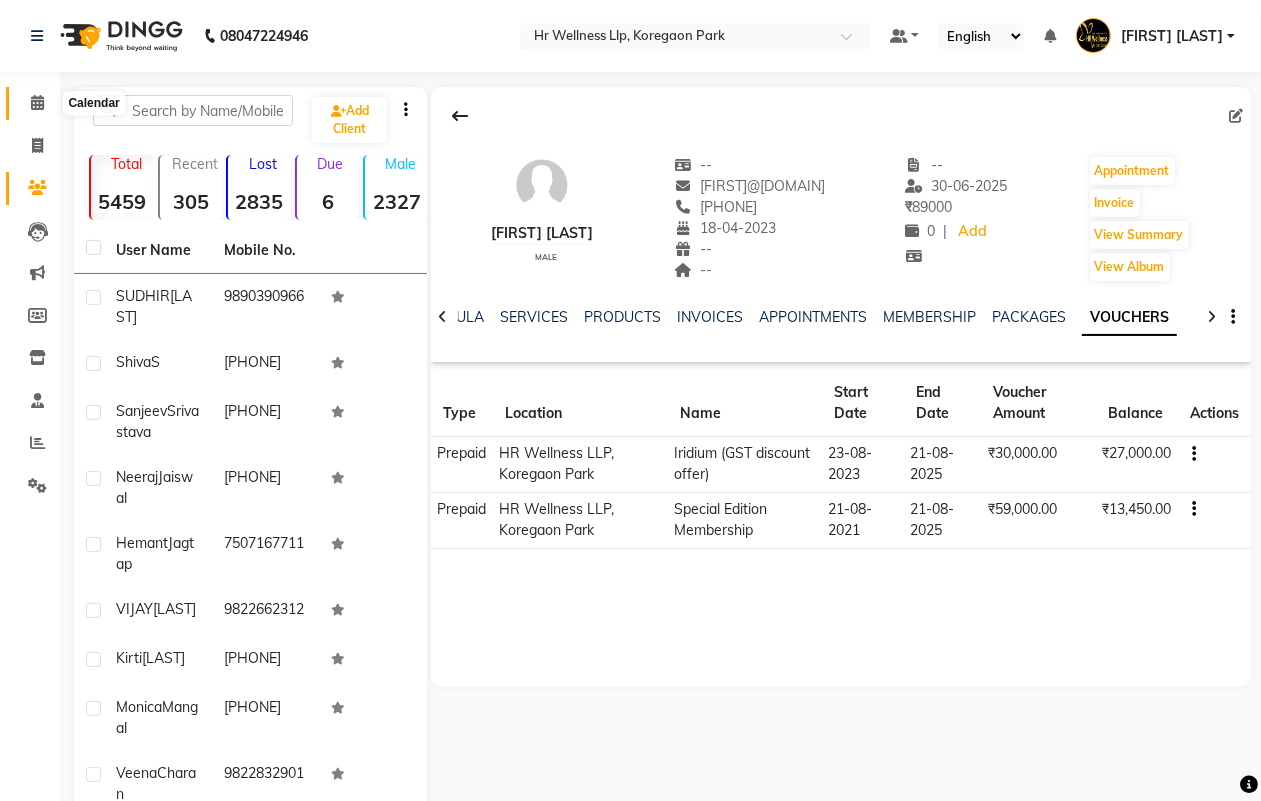 click 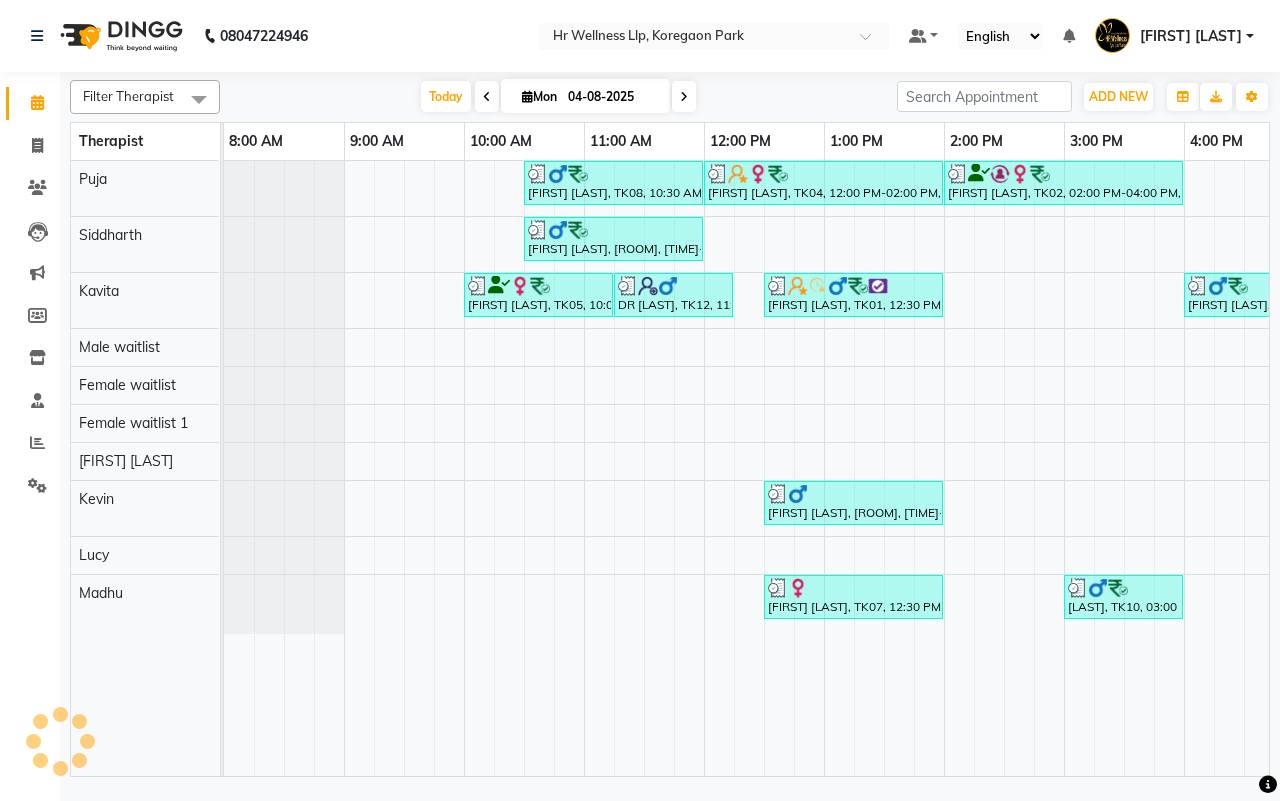 scroll, scrollTop: 0, scrollLeft: 0, axis: both 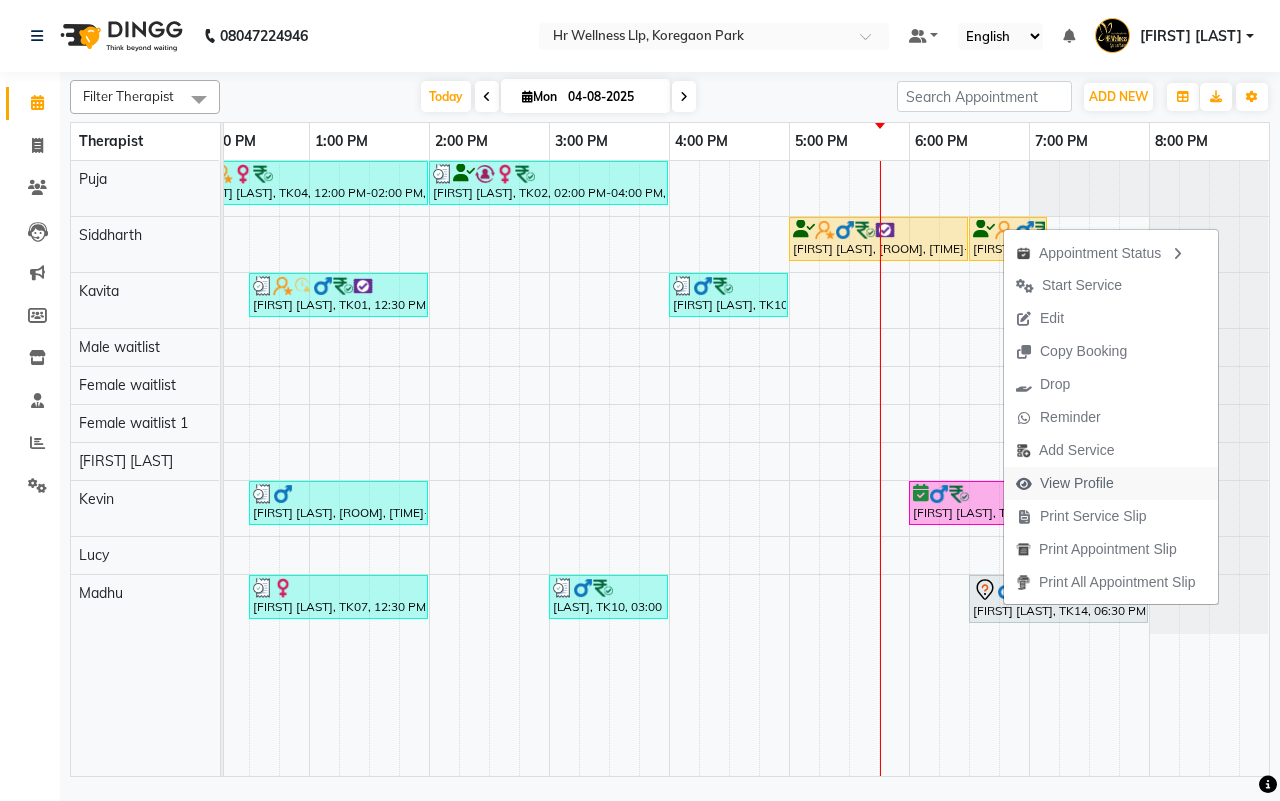 click on "View Profile" at bounding box center [1077, 483] 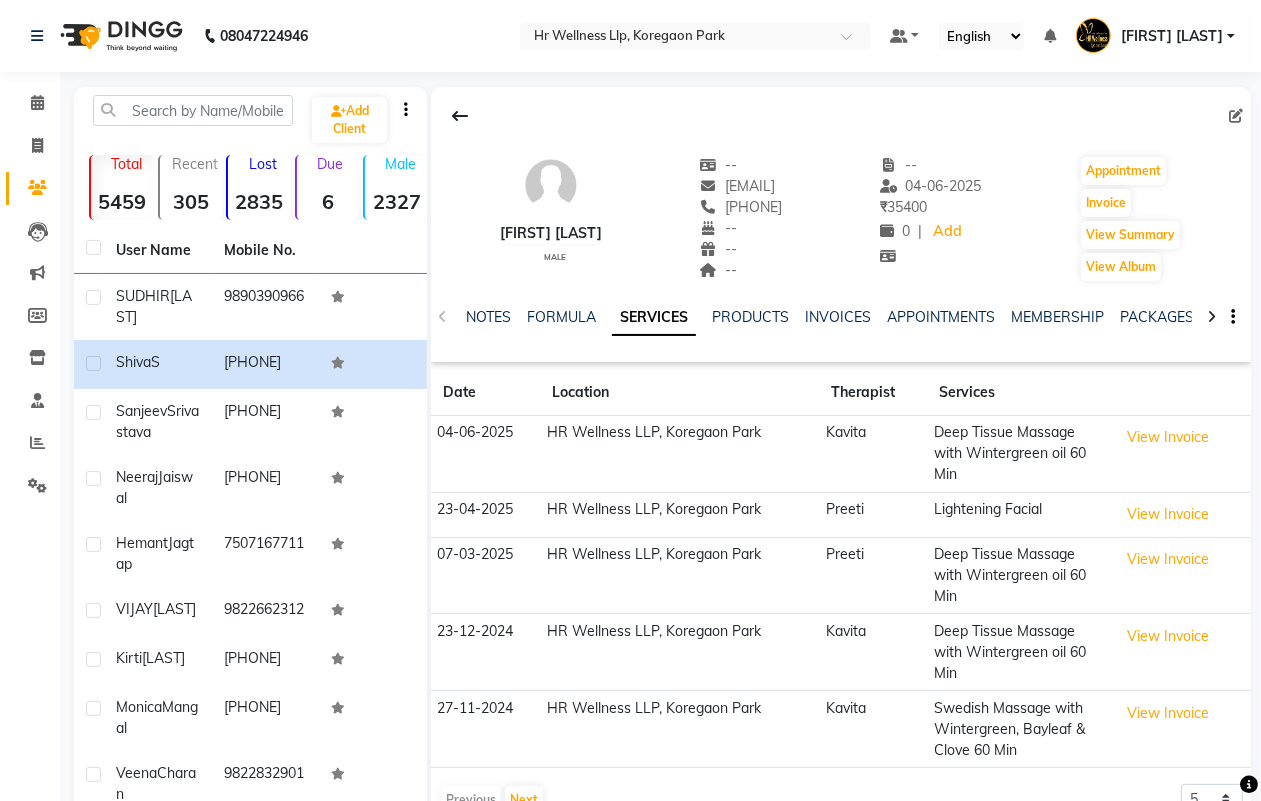 click 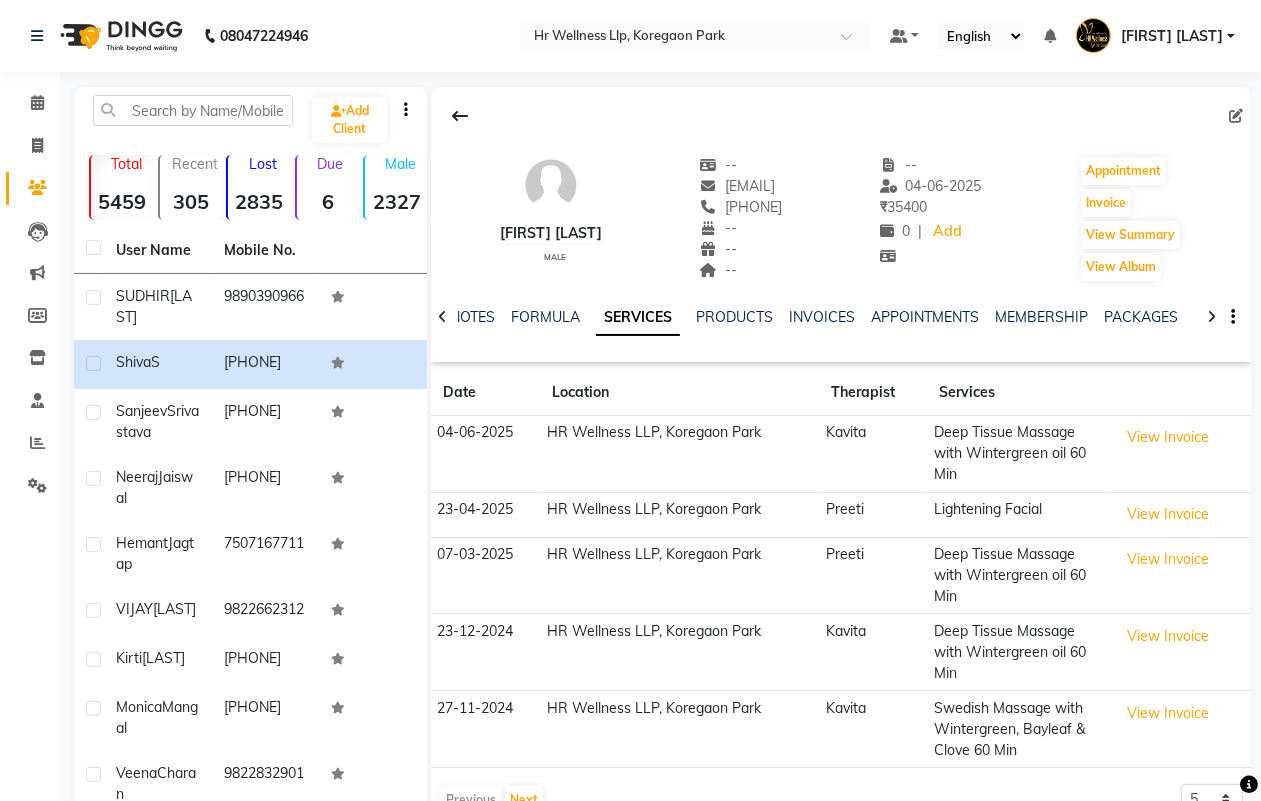 click 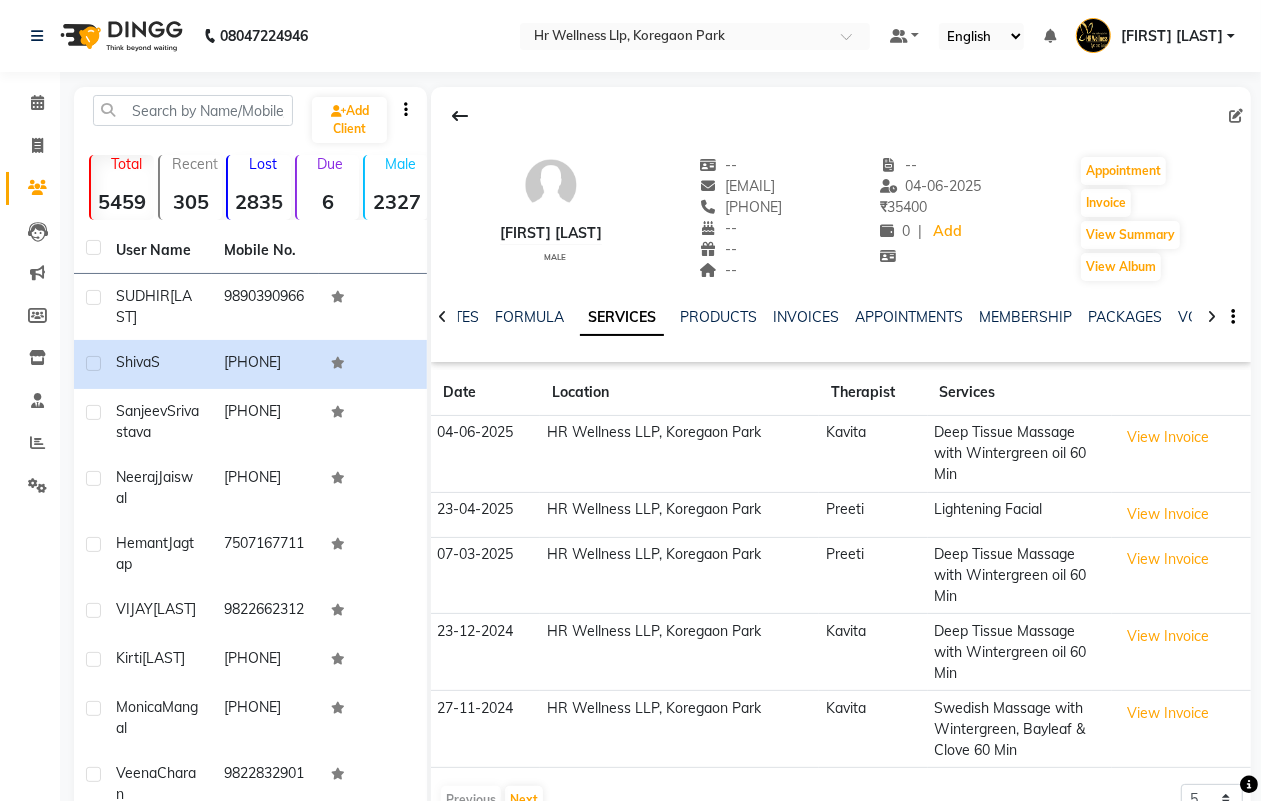 click 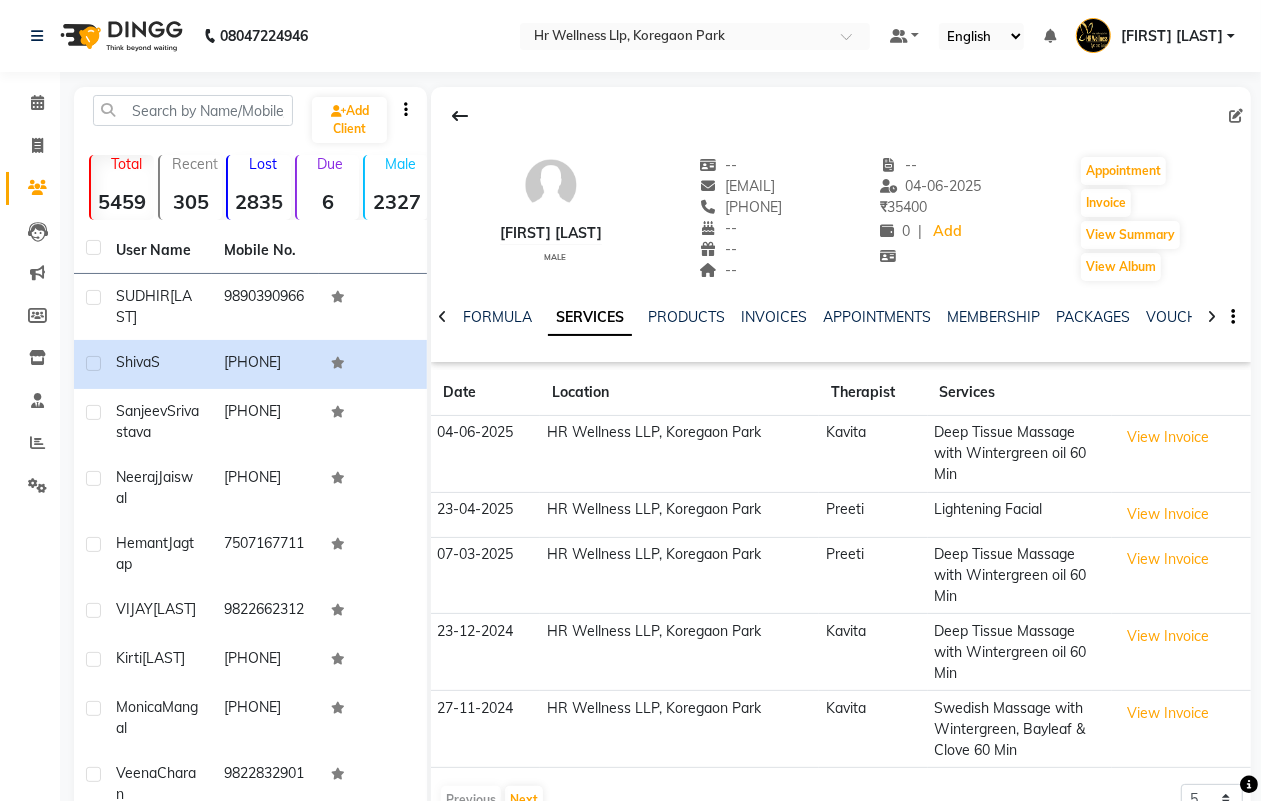 click 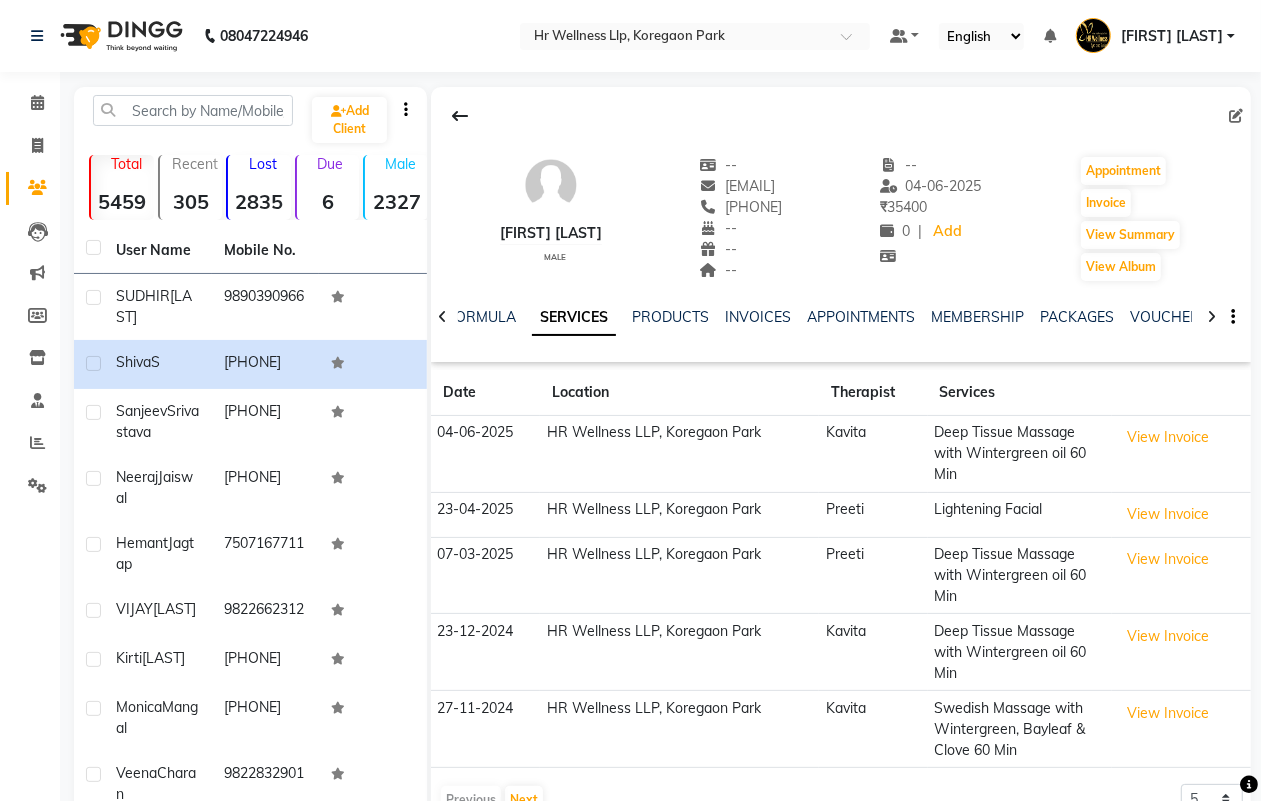 click 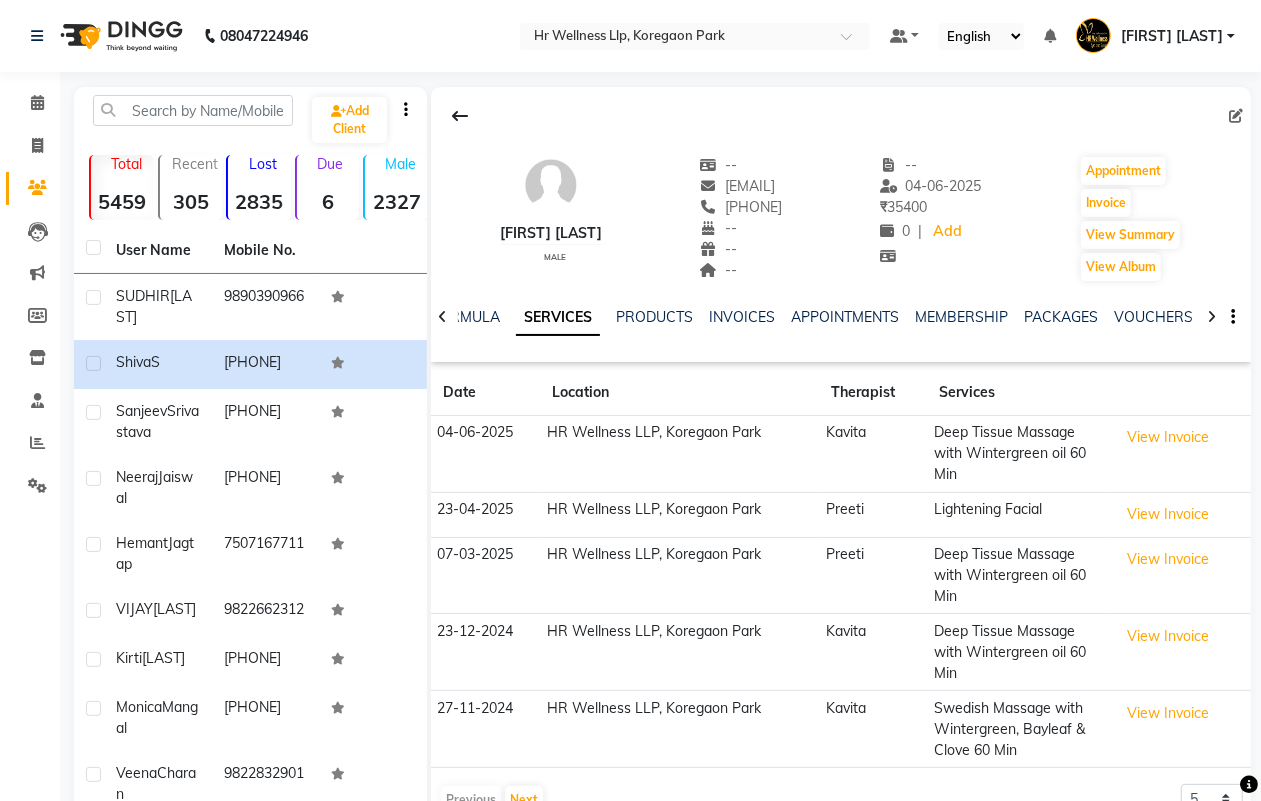 click 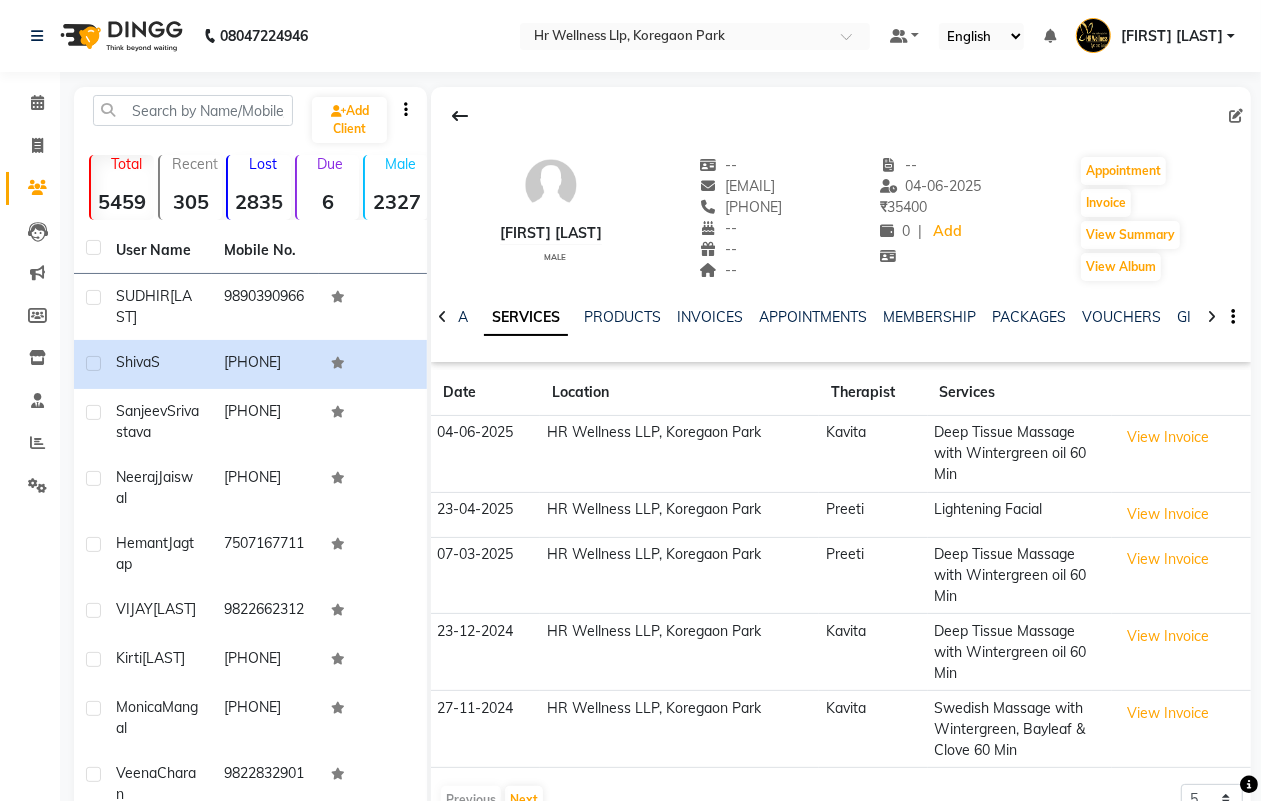 click 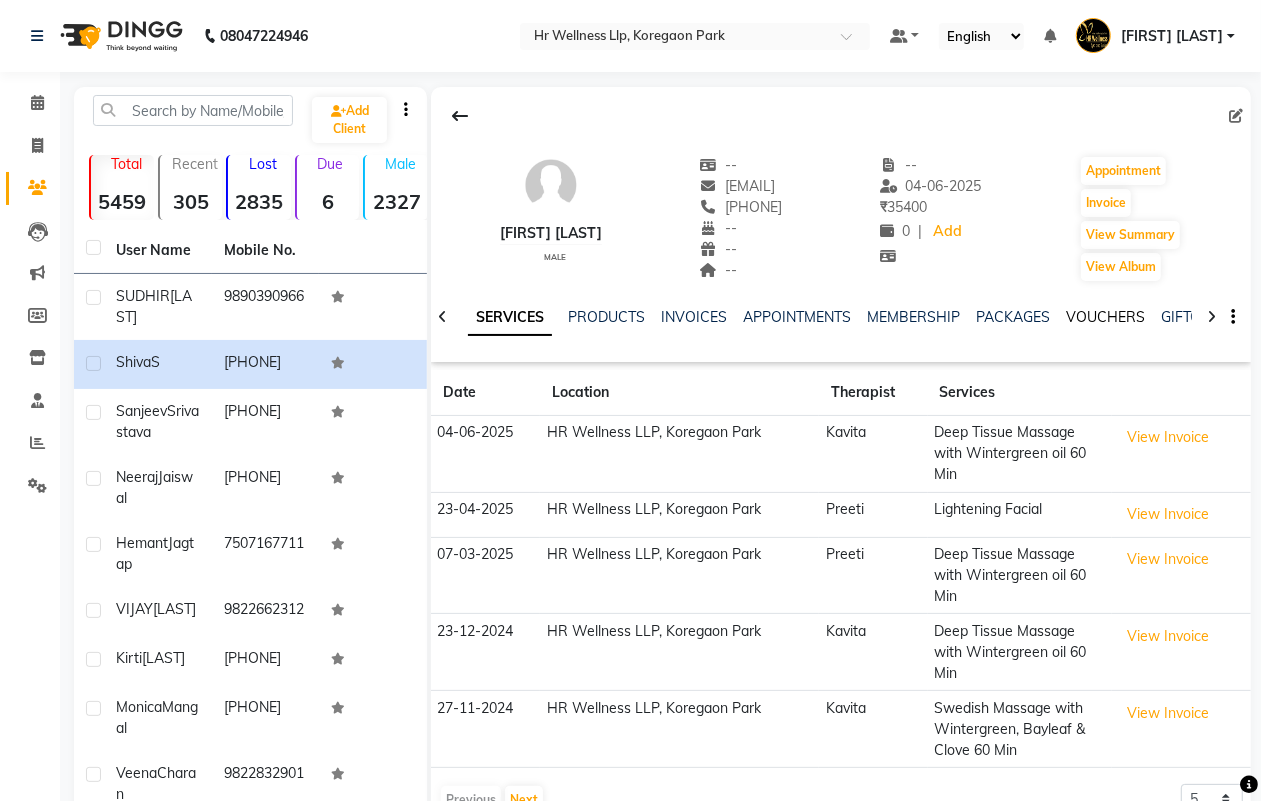 click on "VOUCHERS" 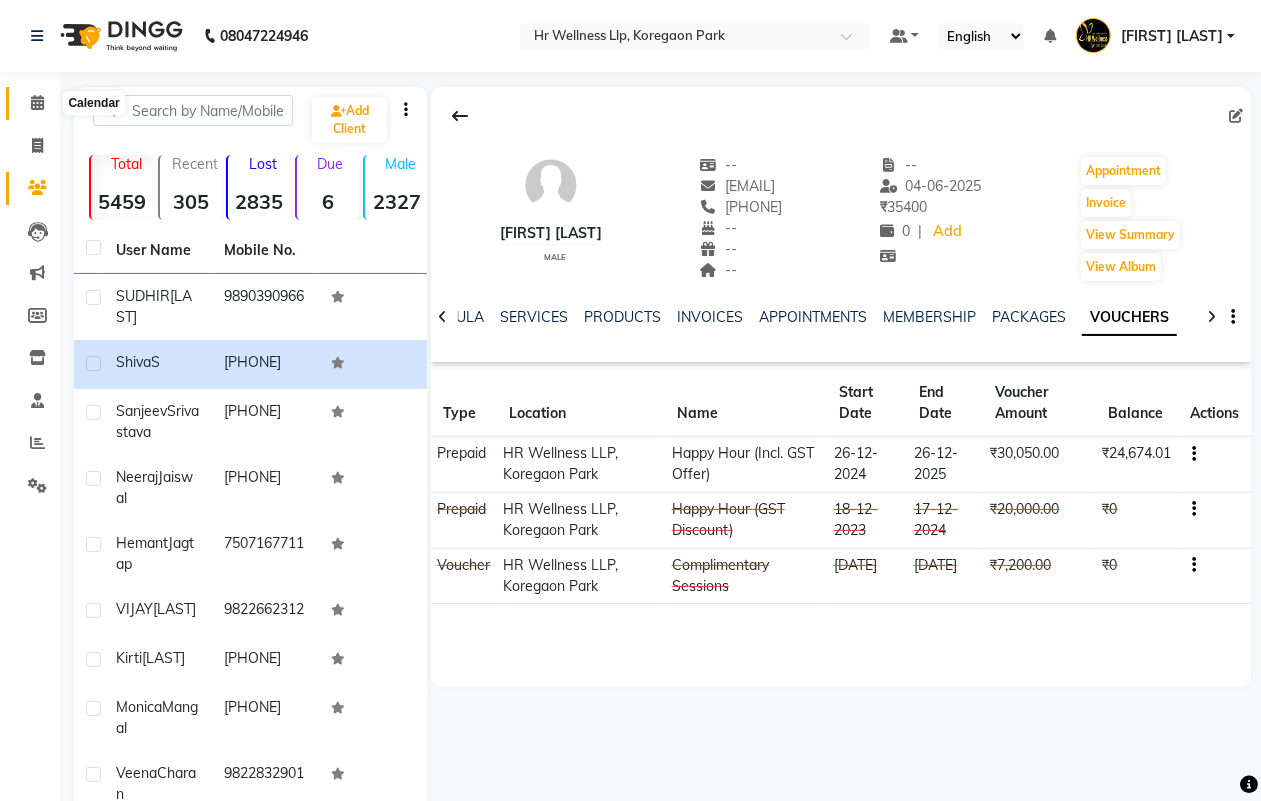 click 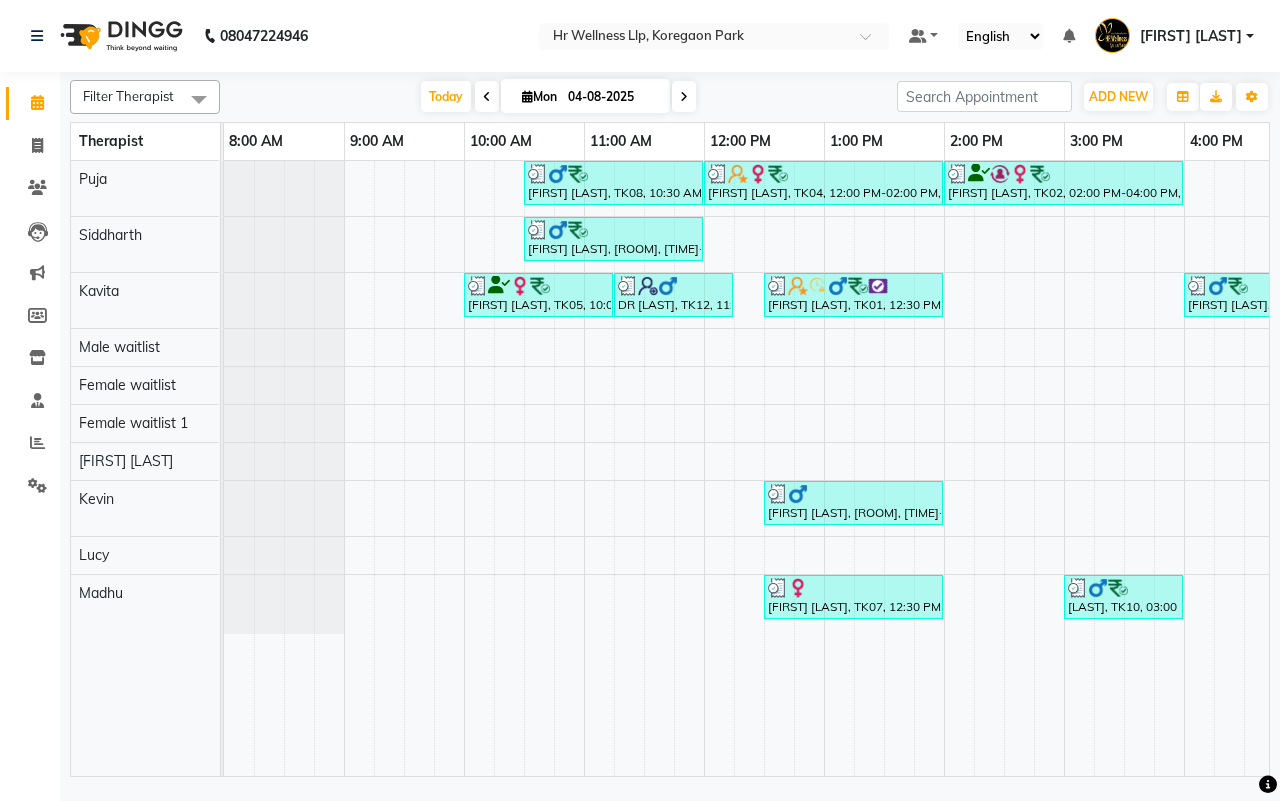 scroll, scrollTop: 0, scrollLeft: 533, axis: horizontal 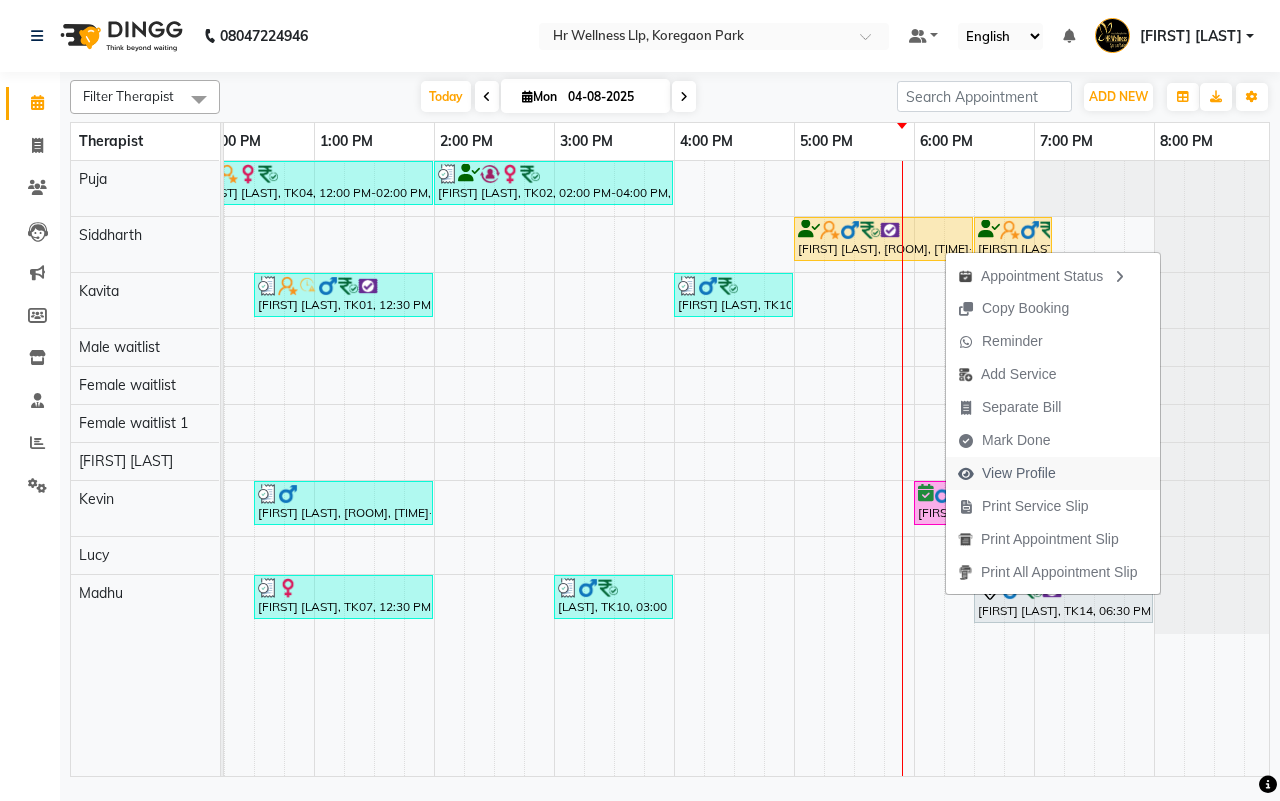 click on "View Profile" at bounding box center (1019, 473) 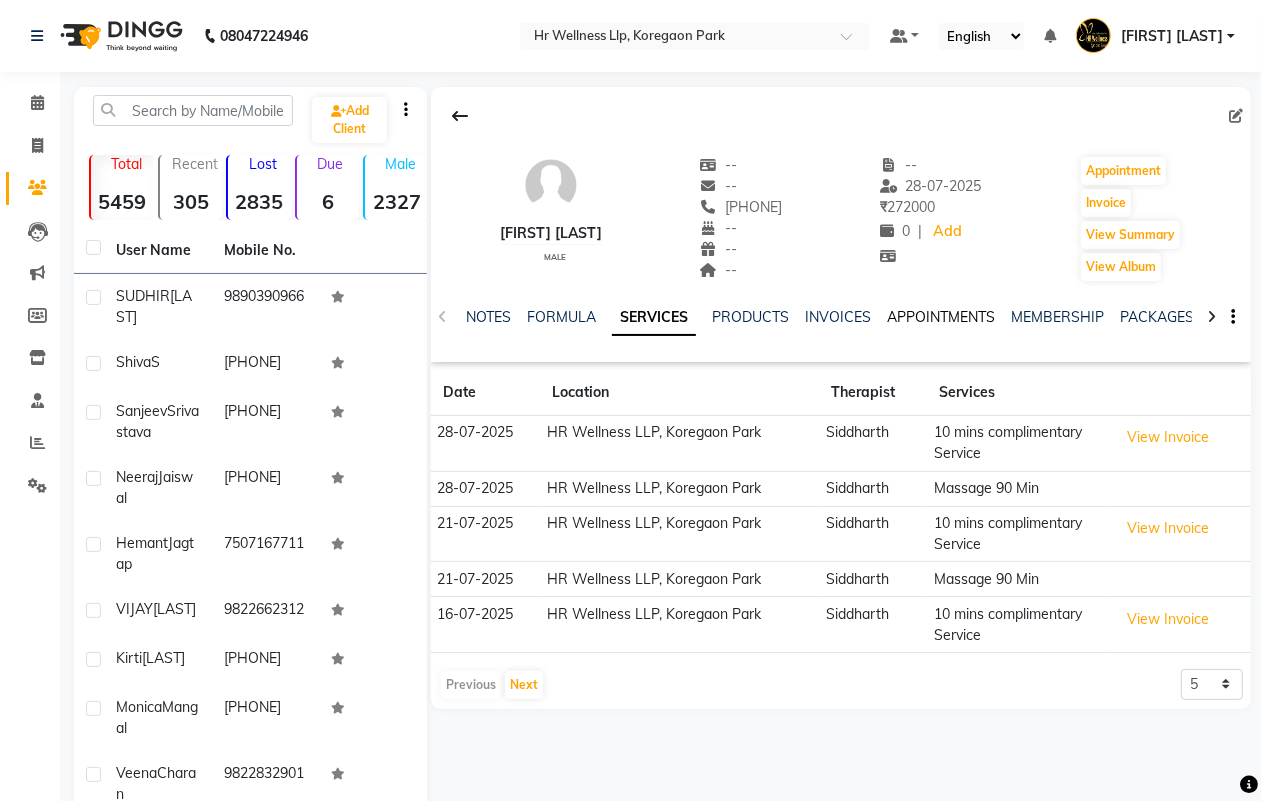 click on "APPOINTMENTS" 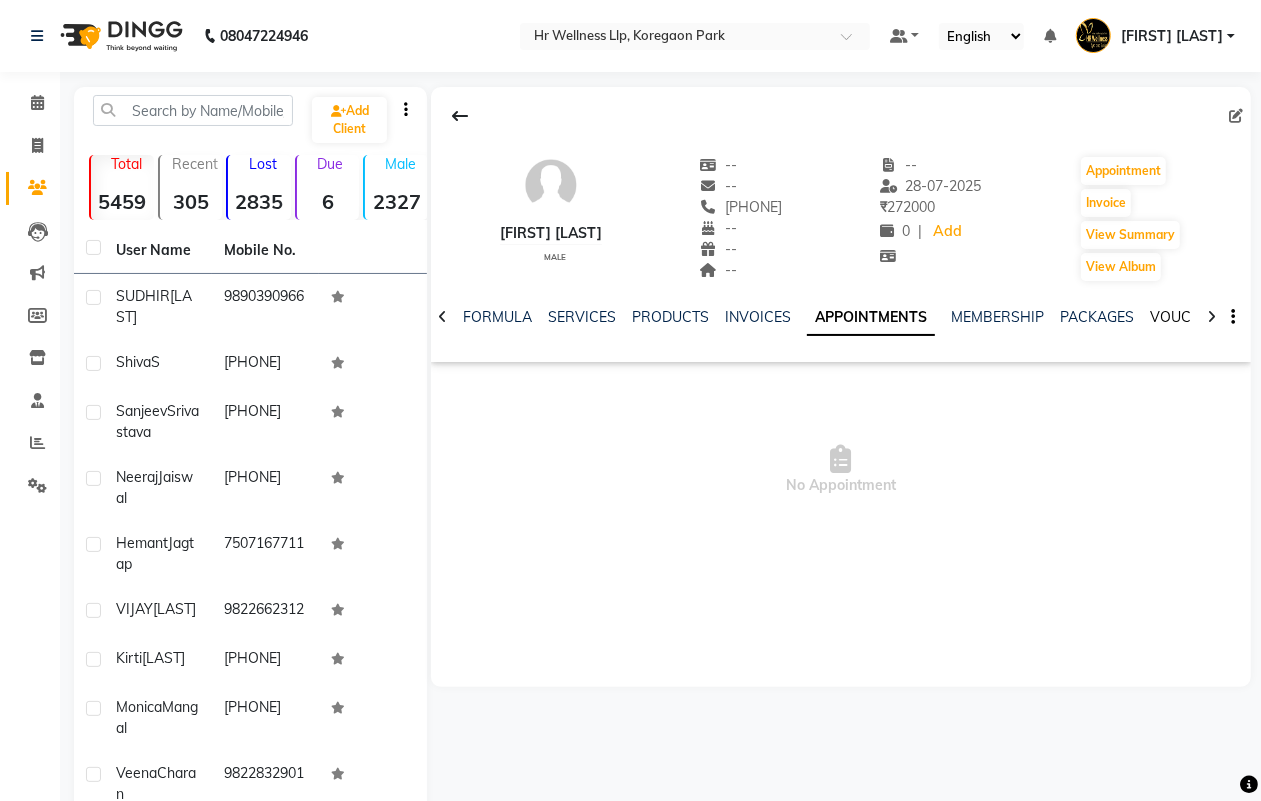 click on "VOUCHERS" 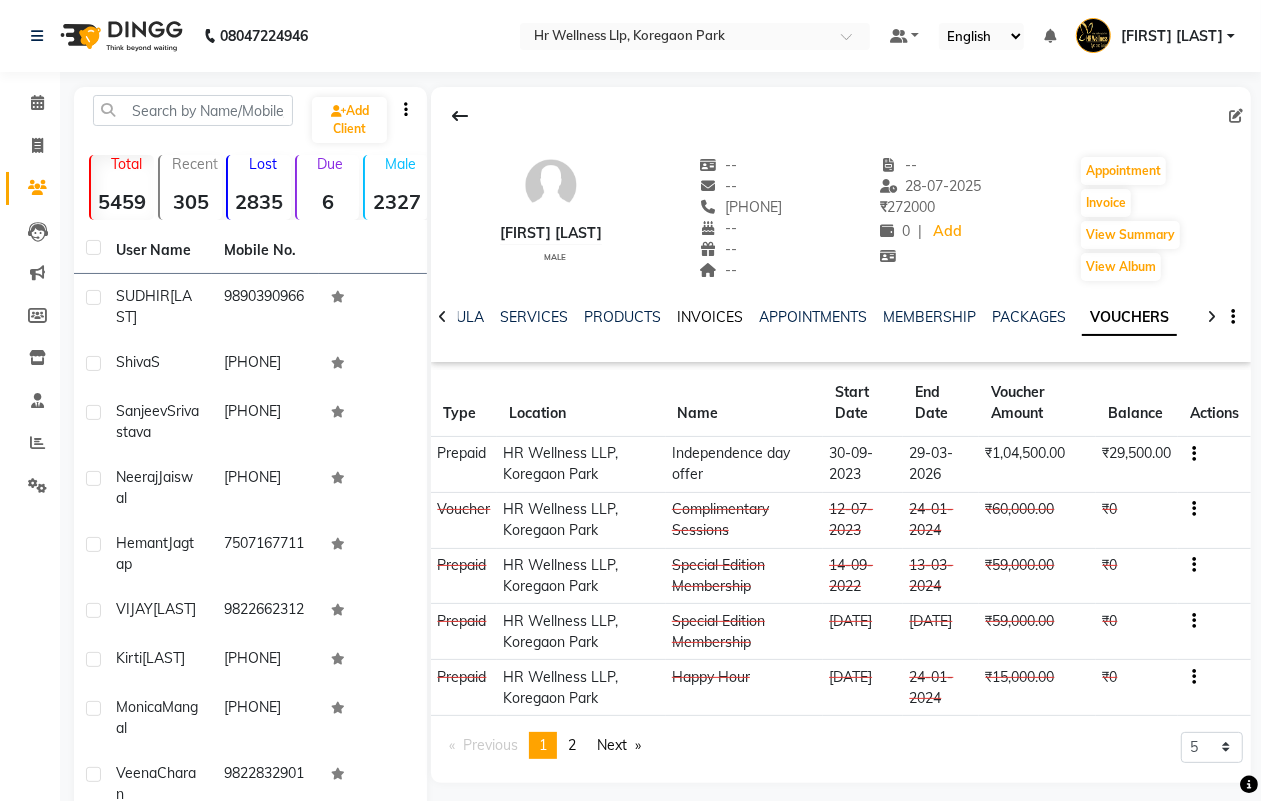 click on "INVOICES" 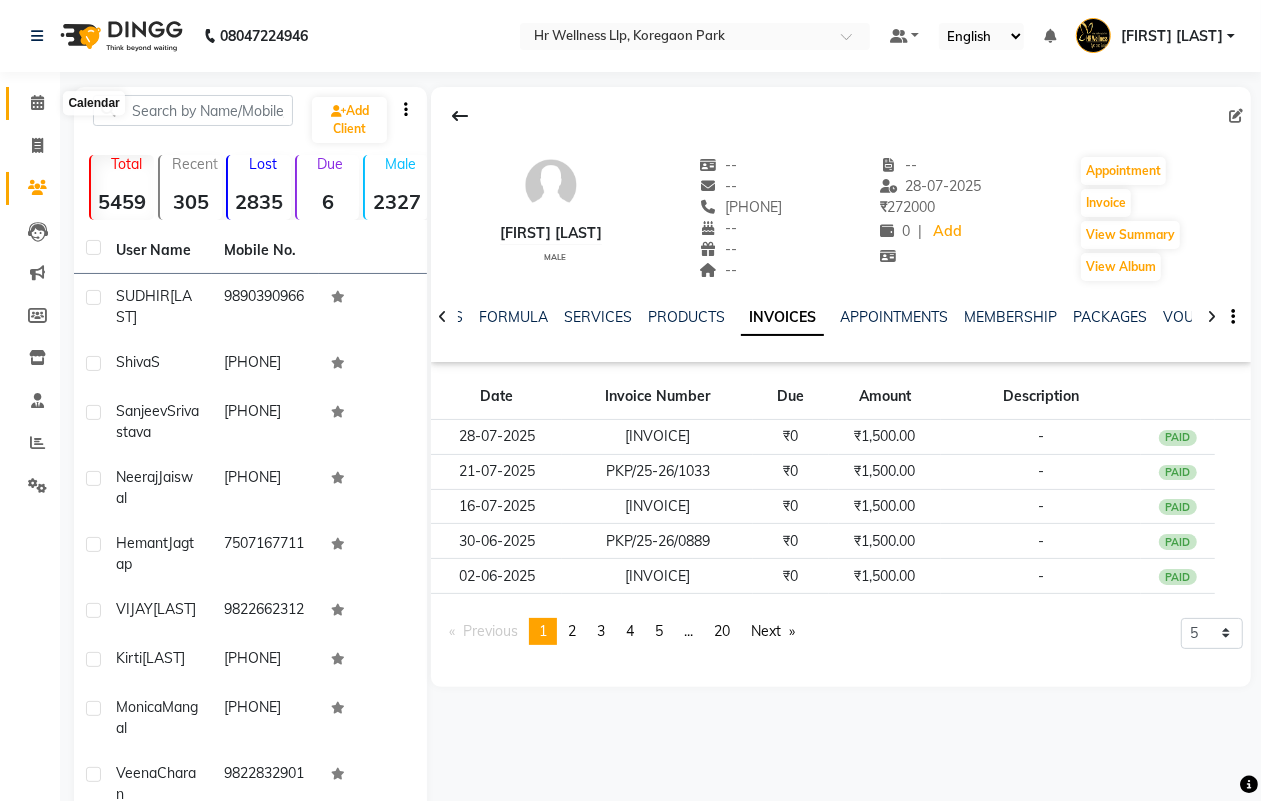 click 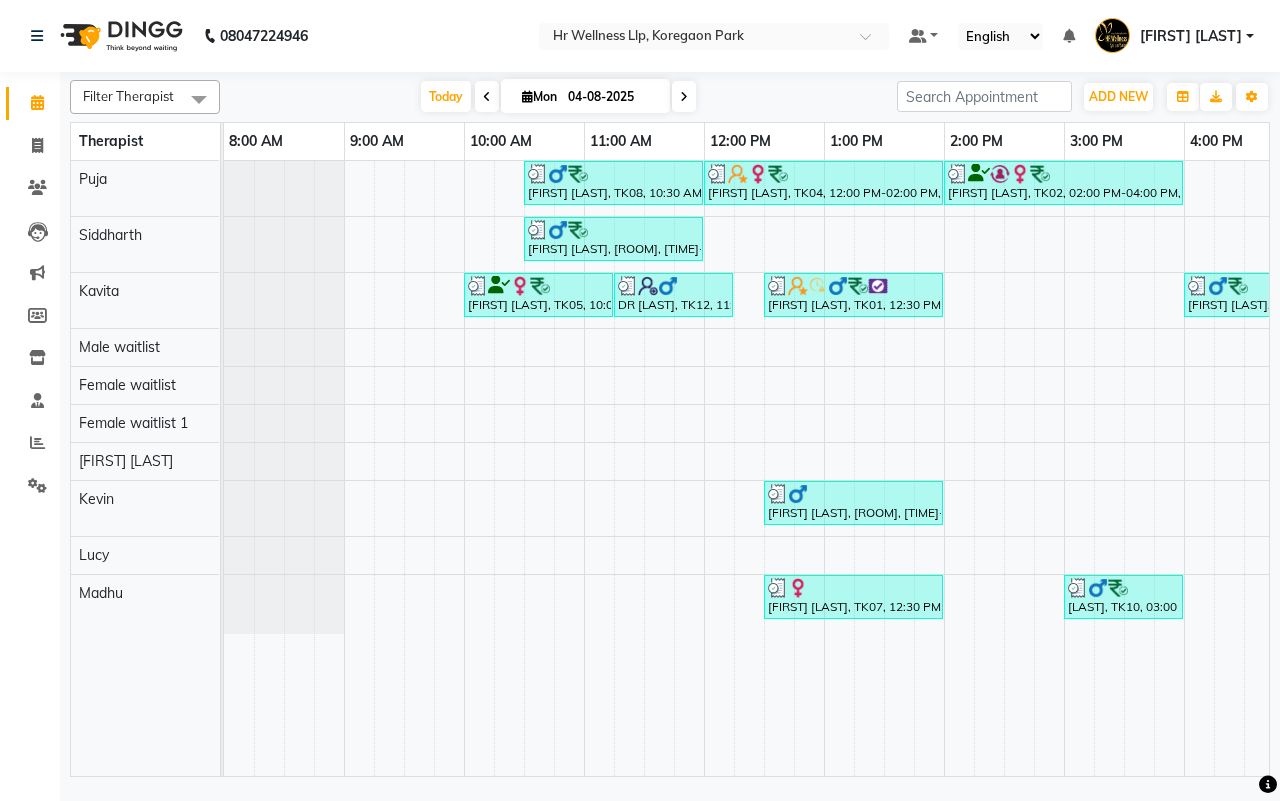 scroll, scrollTop: 0, scrollLeft: 533, axis: horizontal 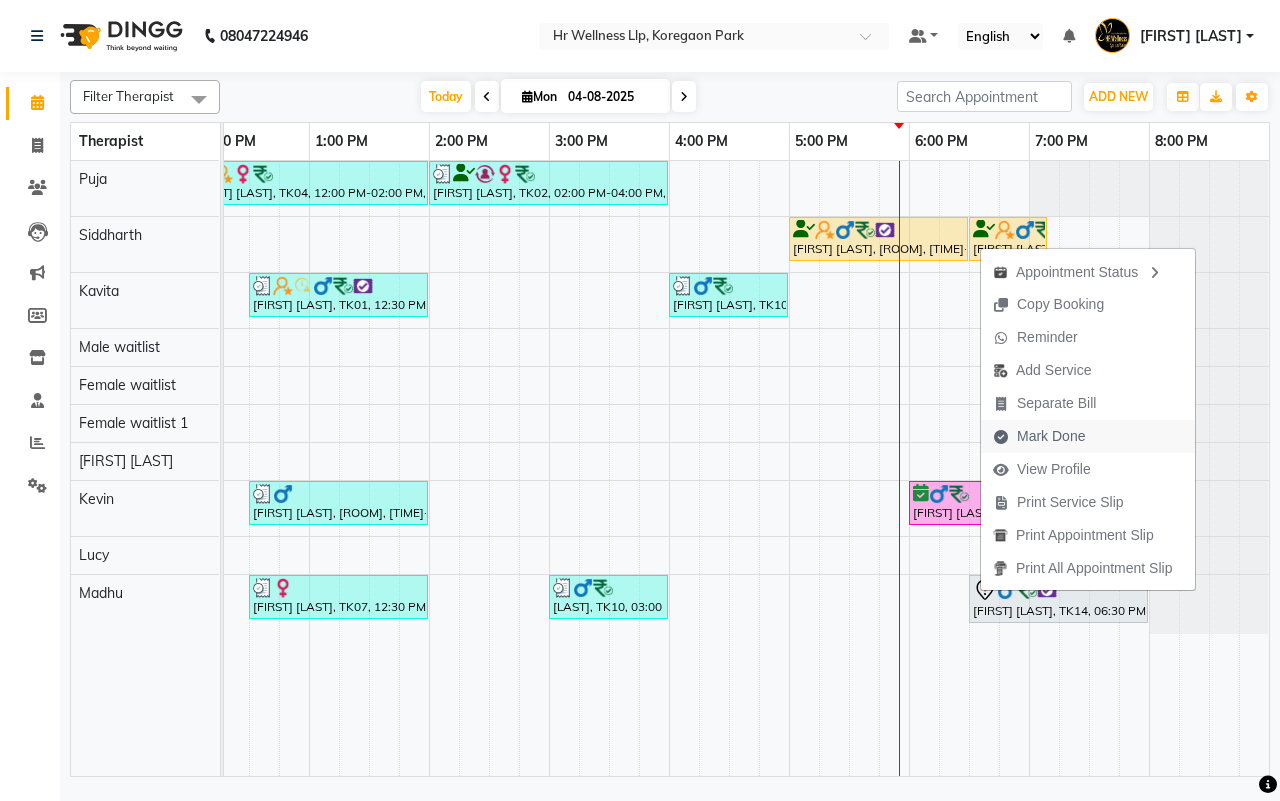 click on "Mark Done" at bounding box center (1051, 436) 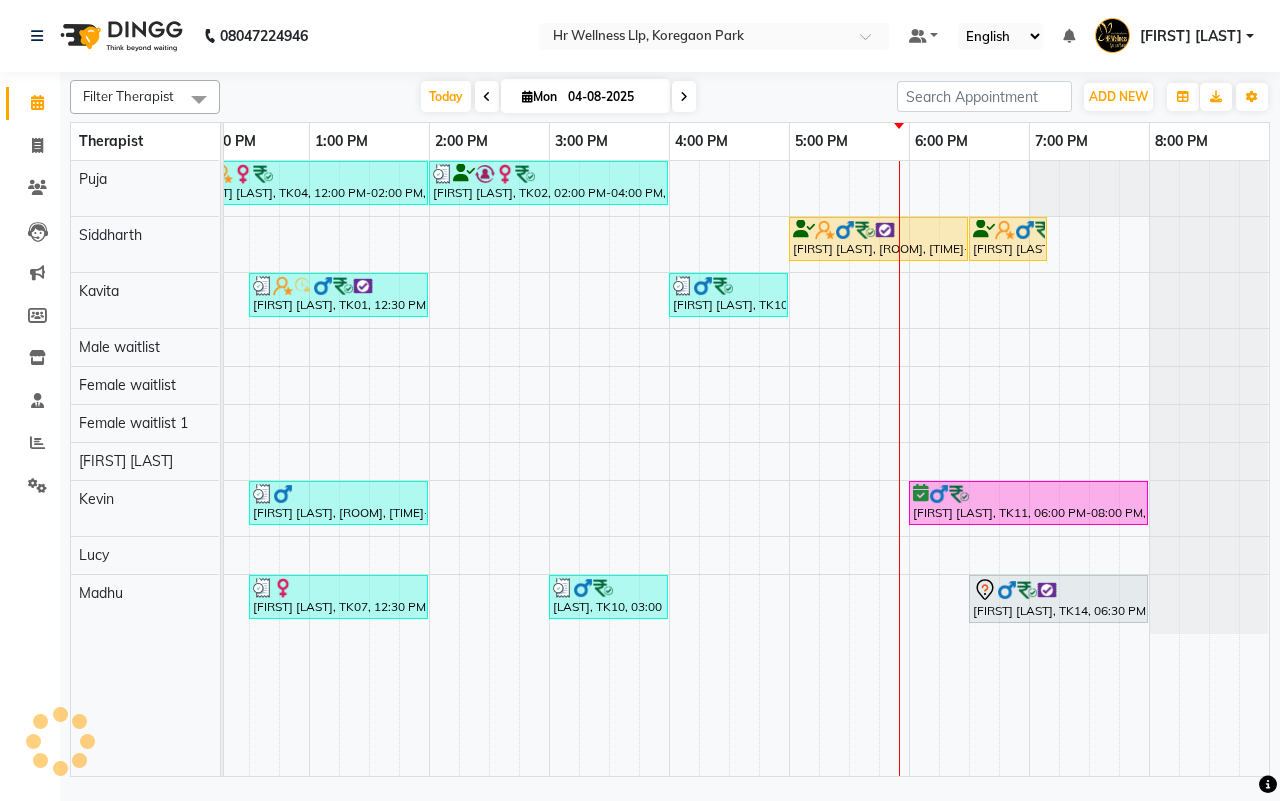 select on "service" 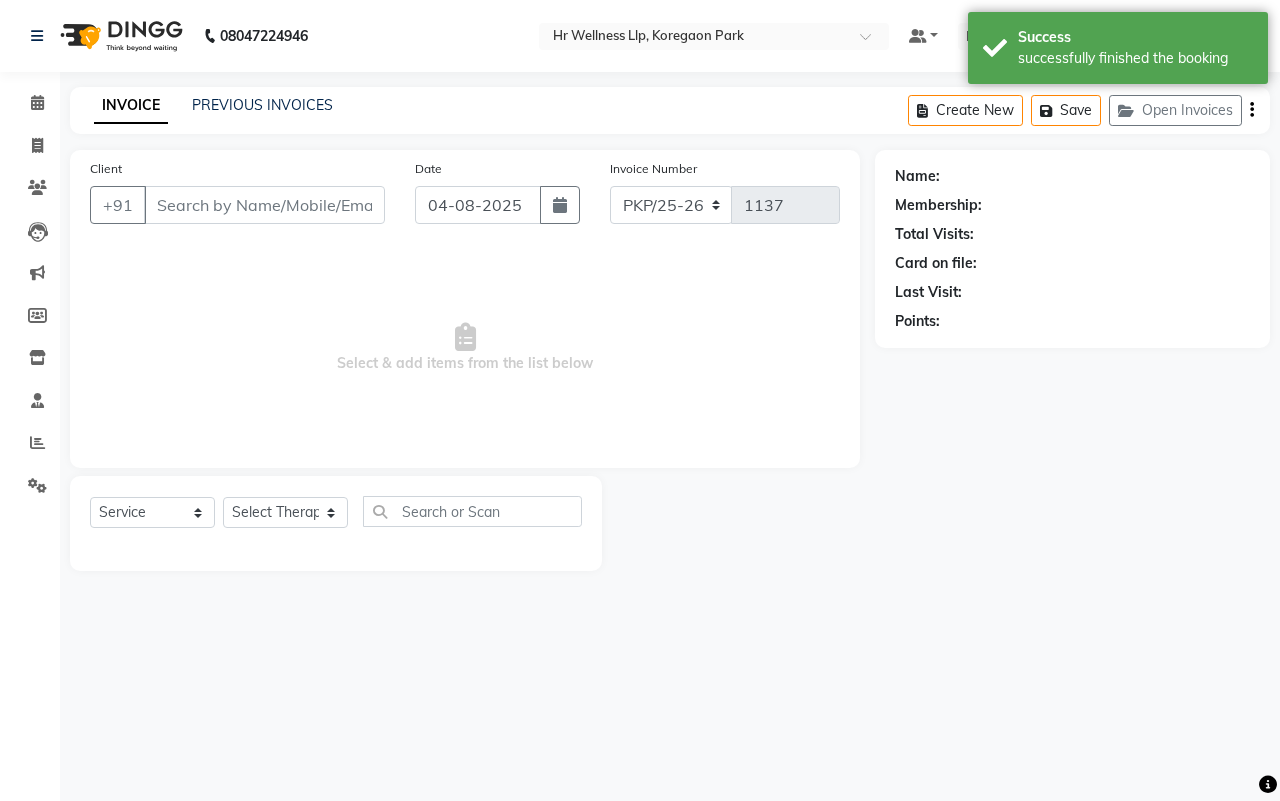 type on "[PHONE]" 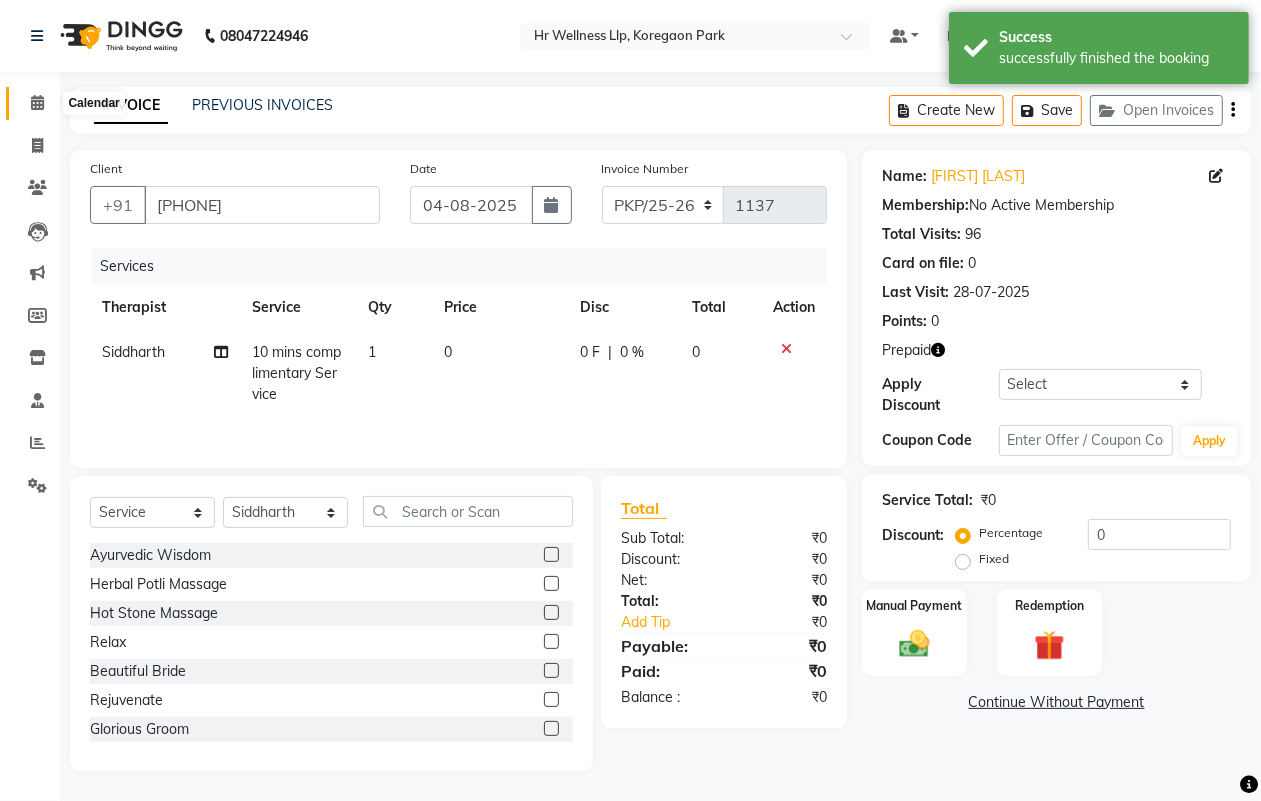 click 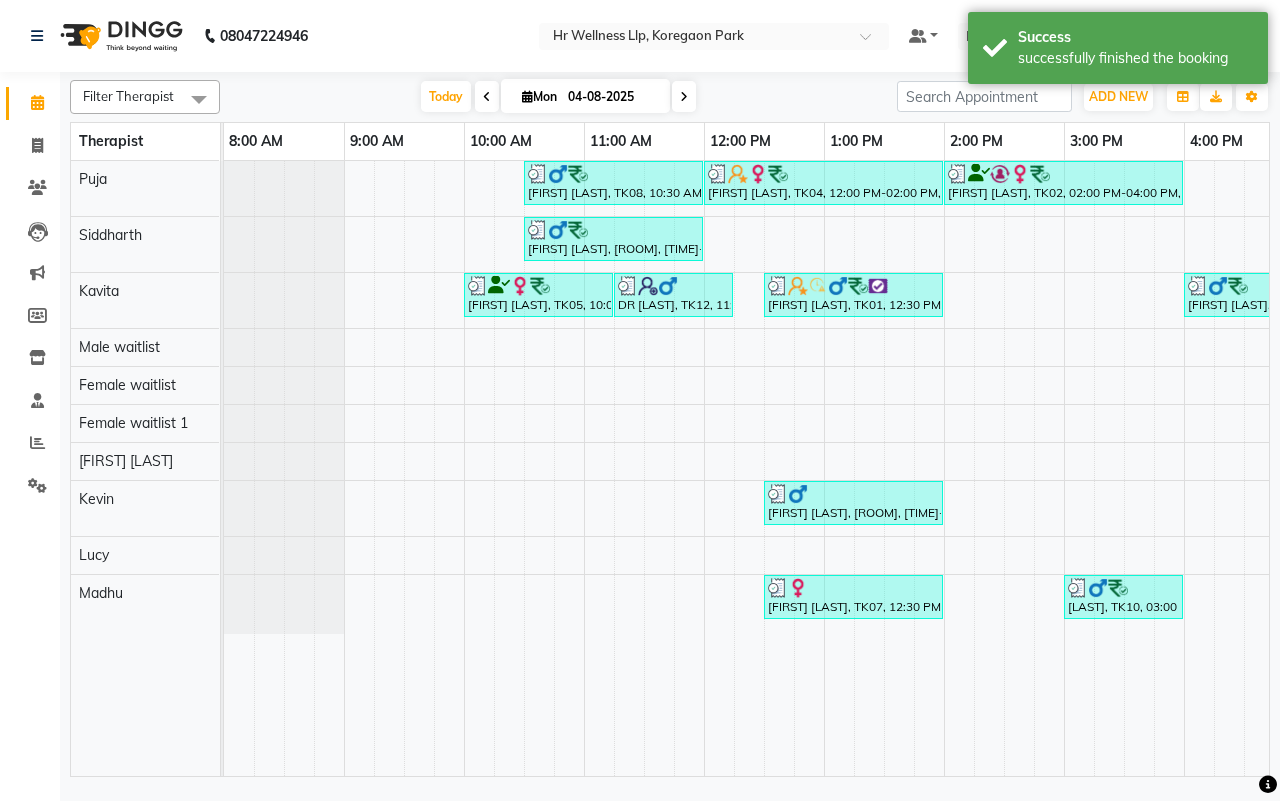 scroll, scrollTop: 0, scrollLeft: 533, axis: horizontal 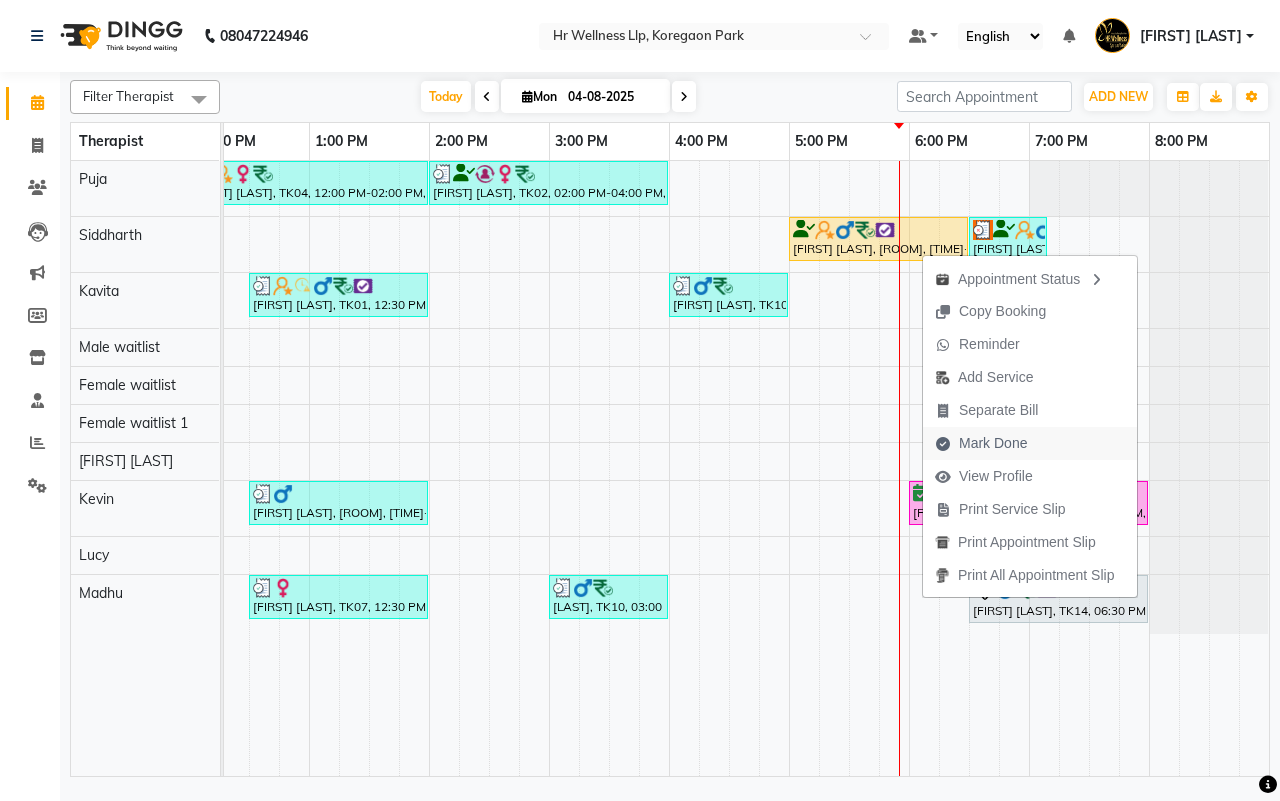 click on "Mark Done" at bounding box center [993, 443] 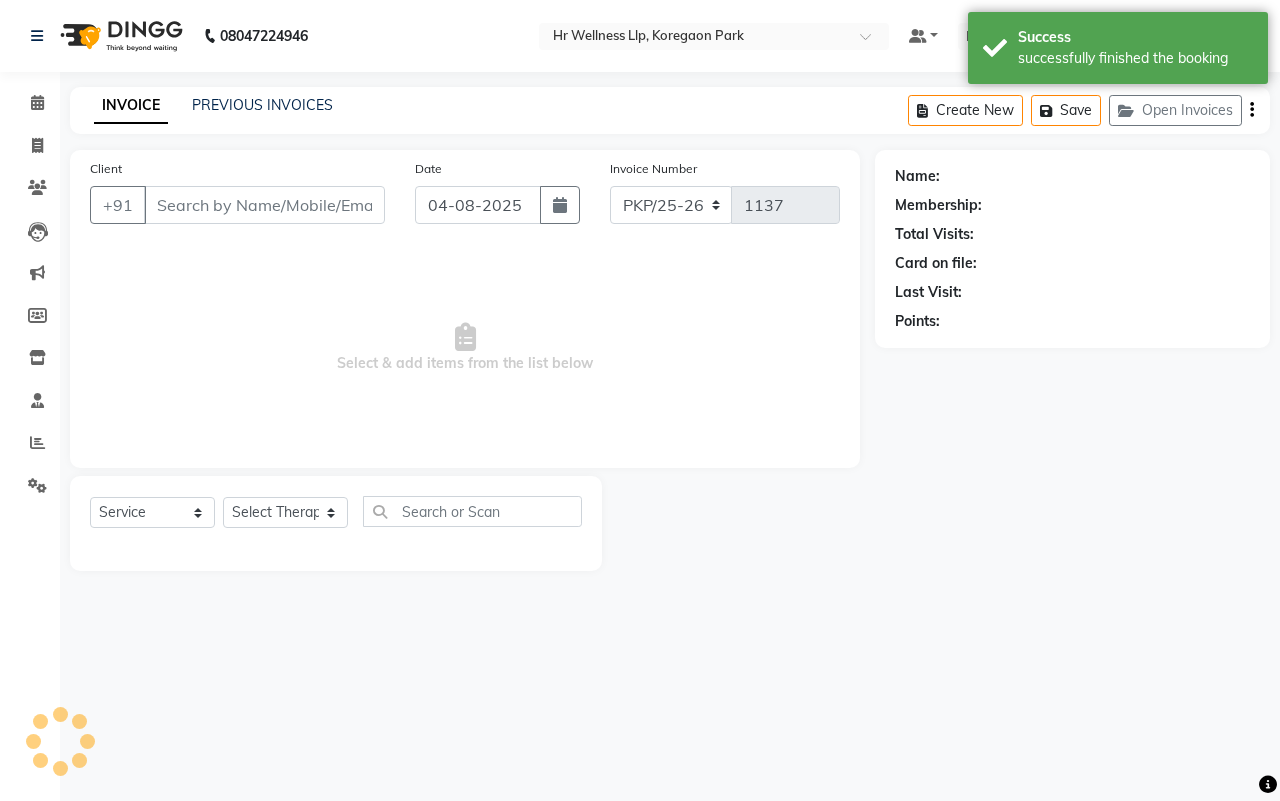 type on "[PHONE]" 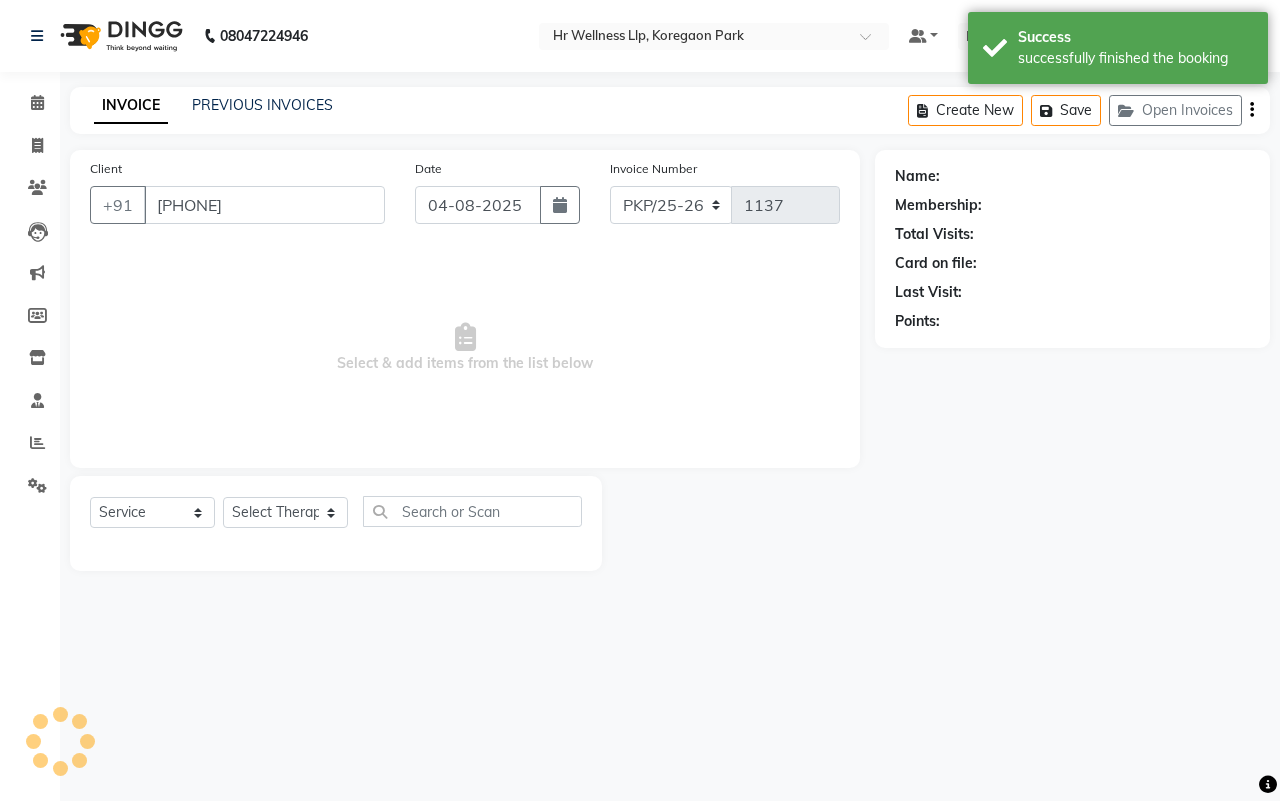 select on "16489" 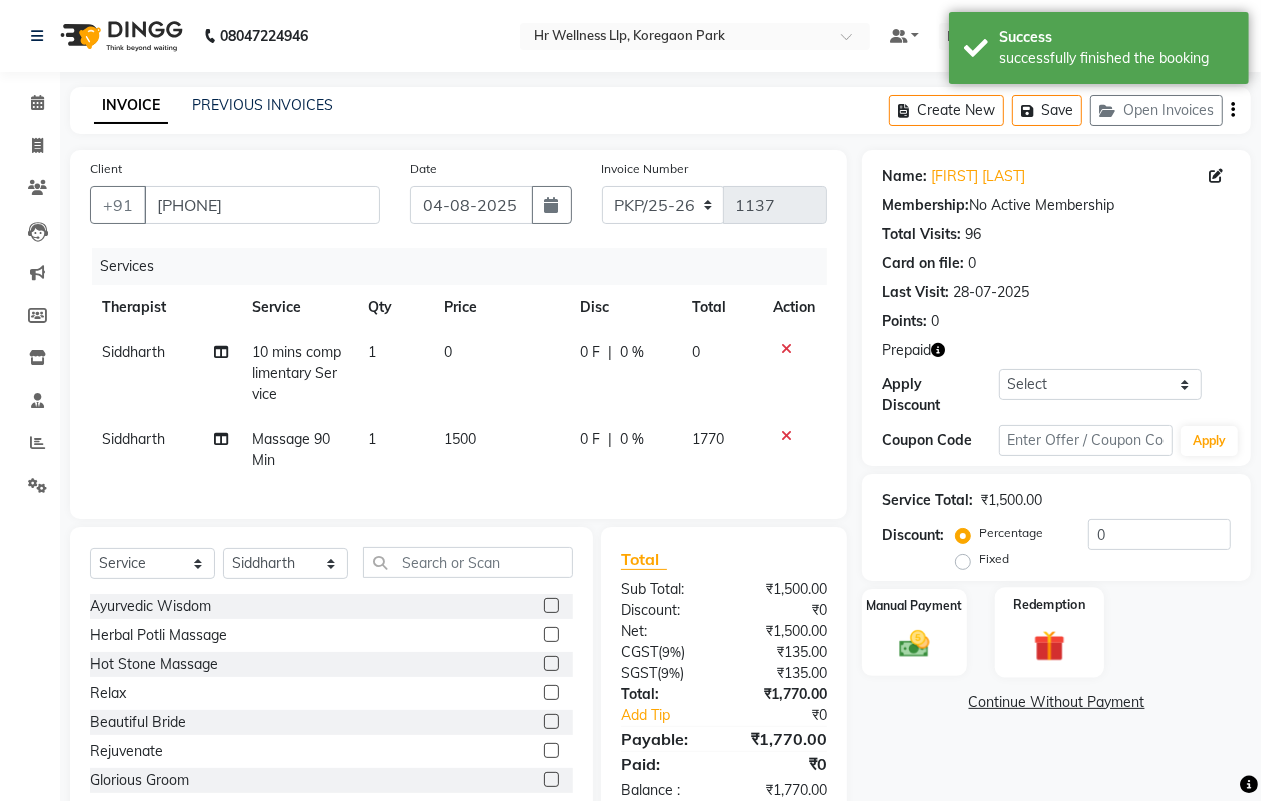 click 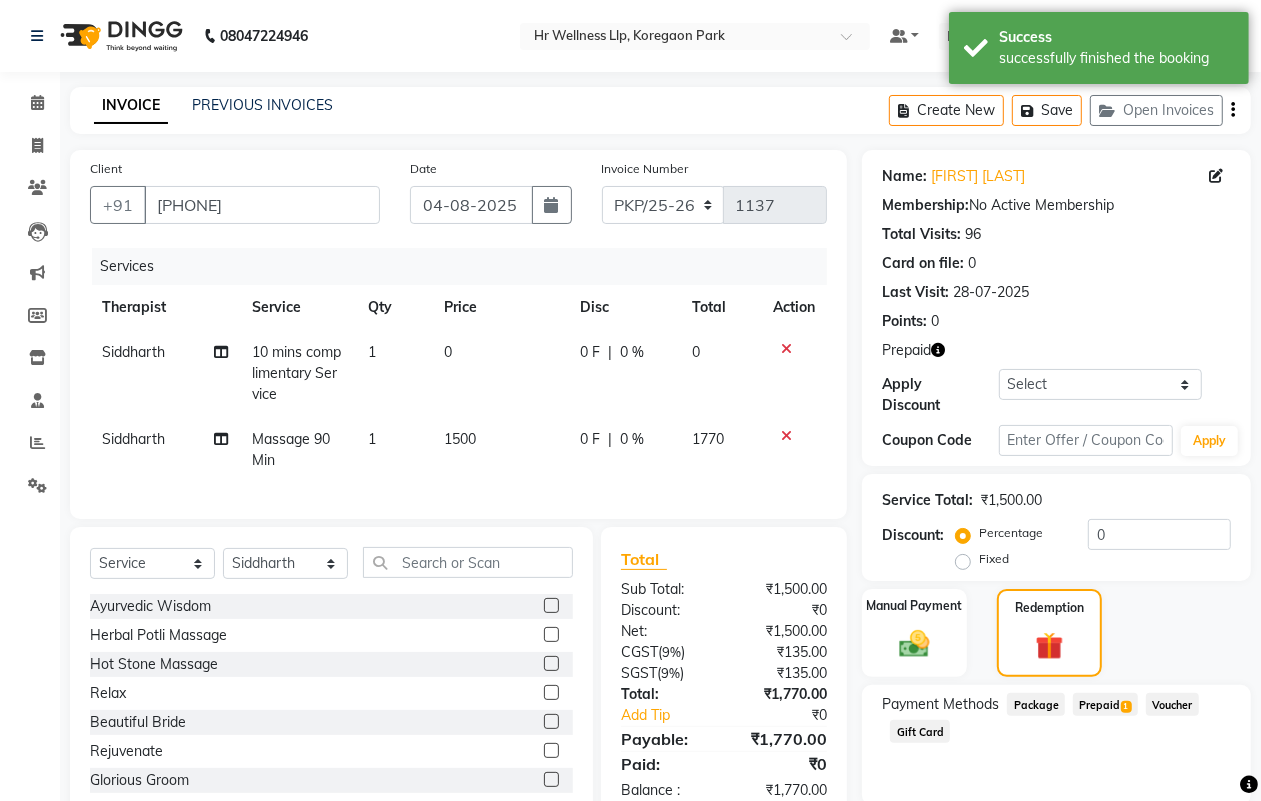scroll, scrollTop: 75, scrollLeft: 0, axis: vertical 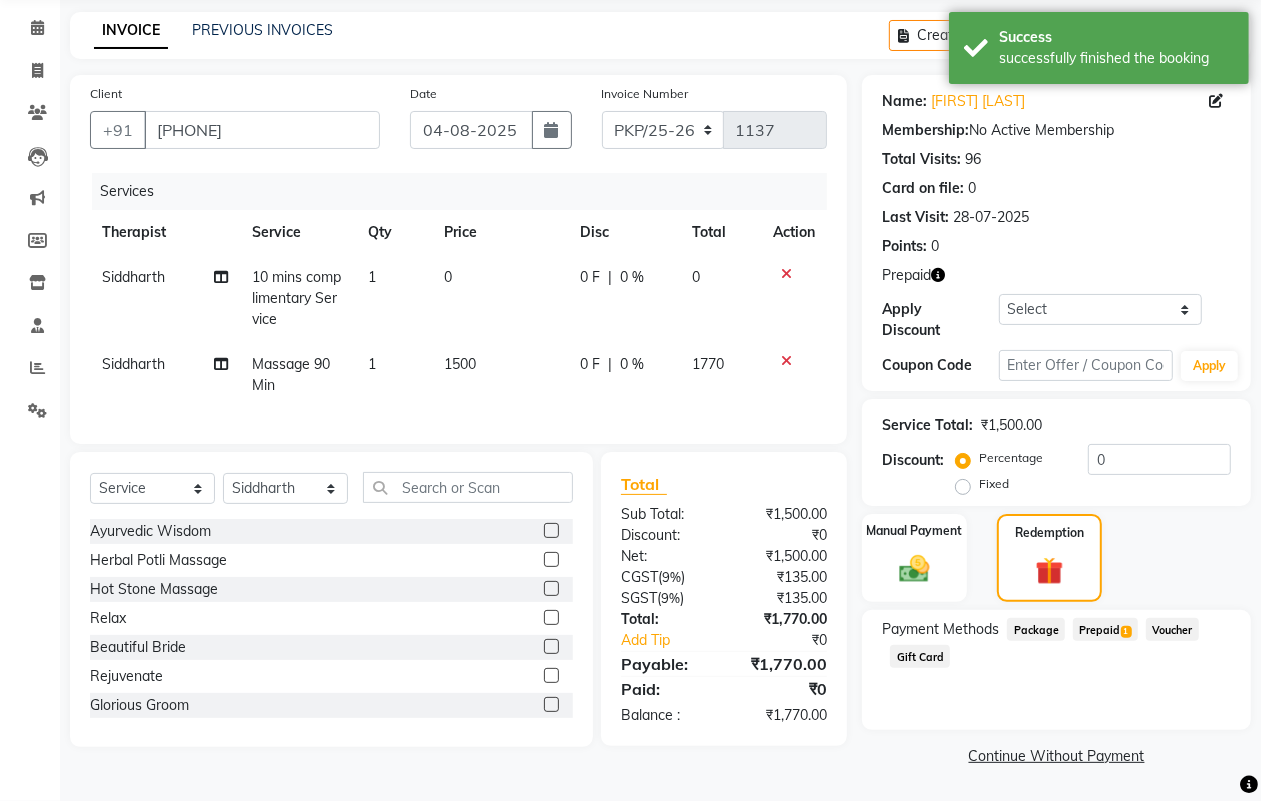click on "Prepaid  1" 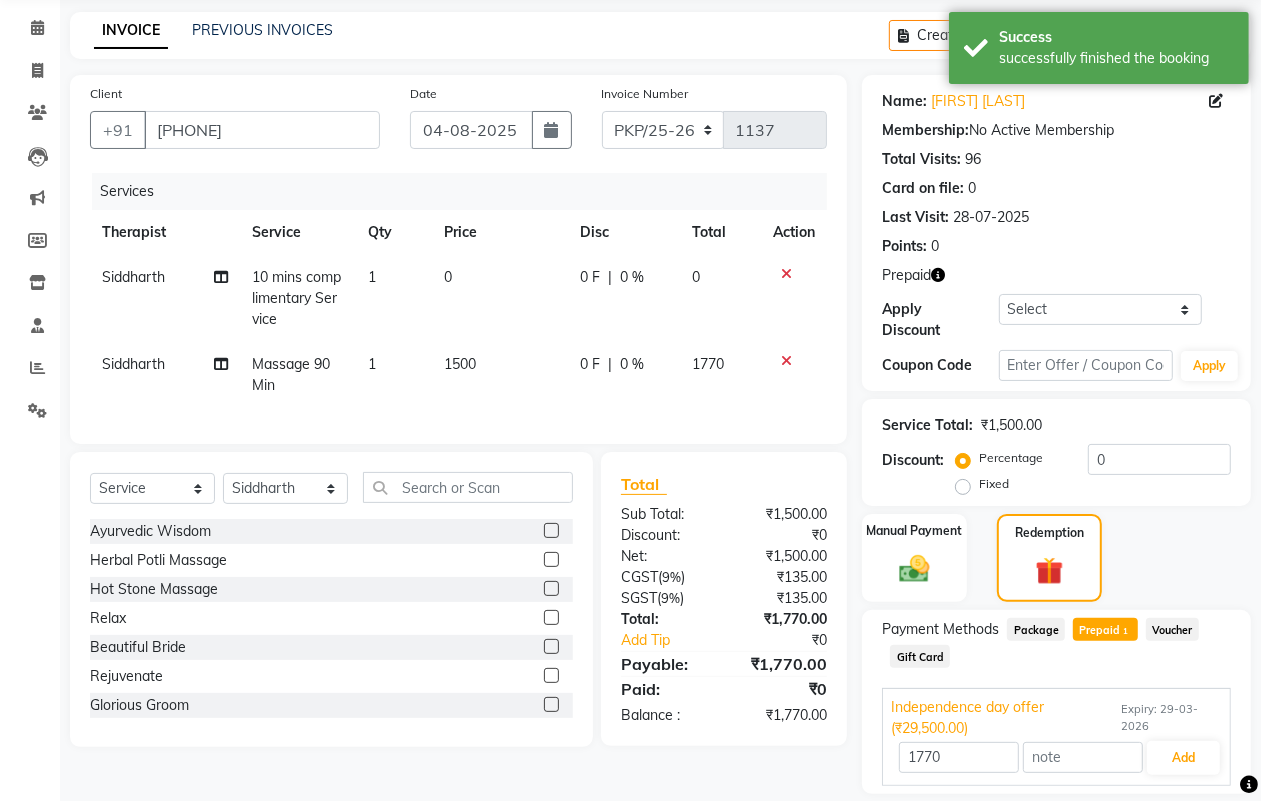 scroll, scrollTop: 138, scrollLeft: 0, axis: vertical 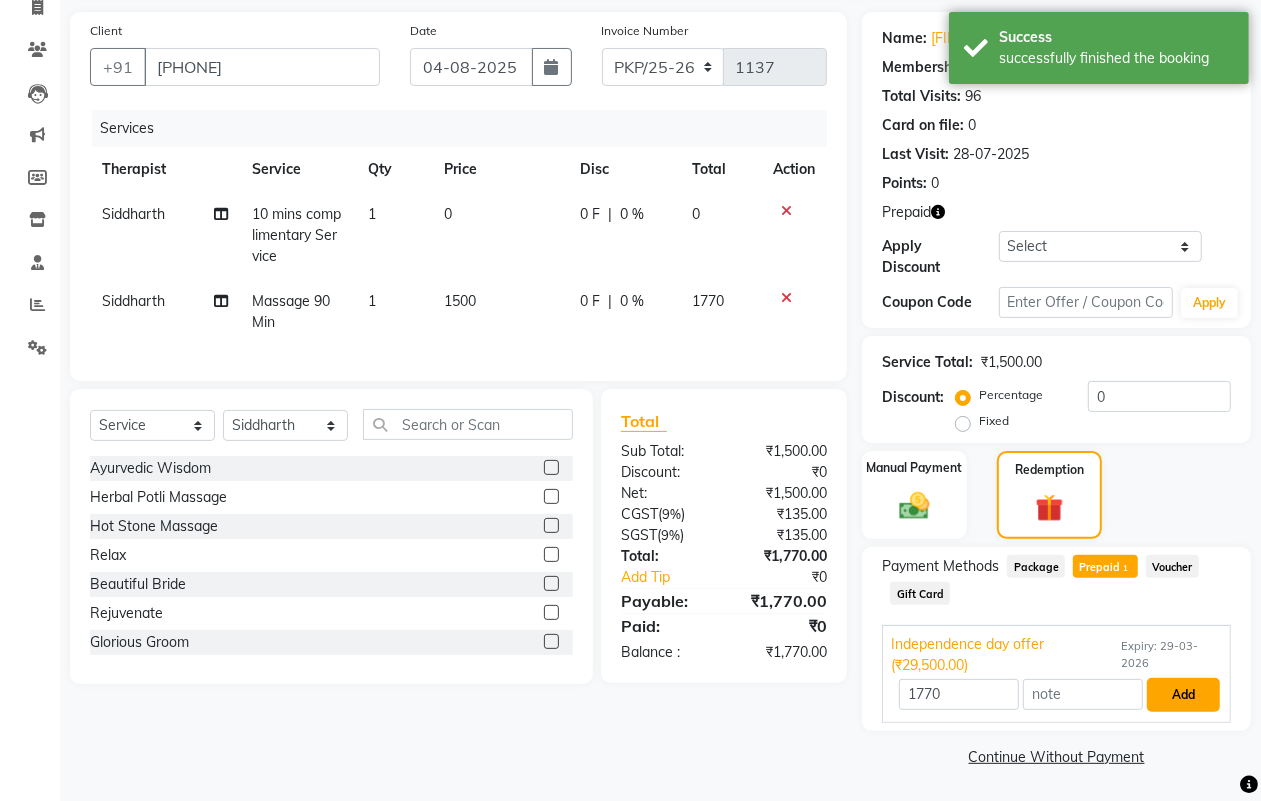 click on "Add" at bounding box center (1183, 695) 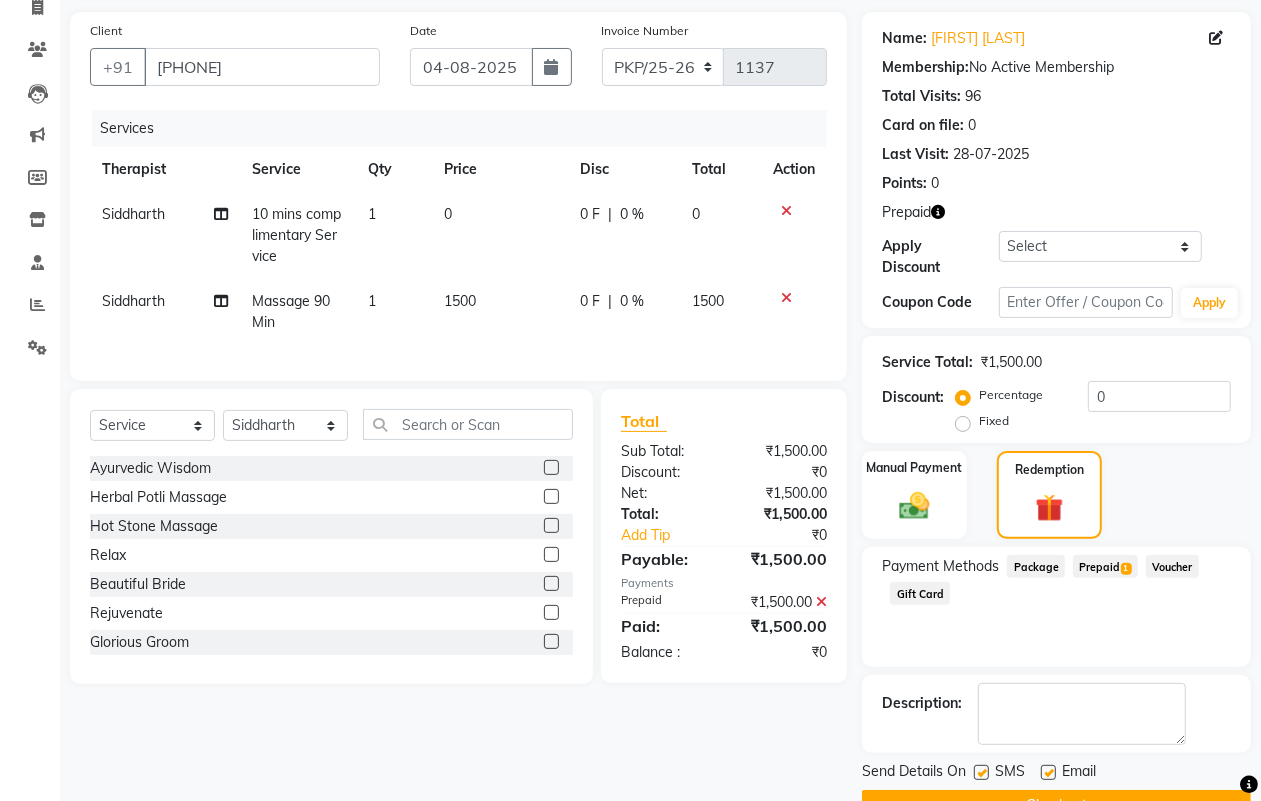 click 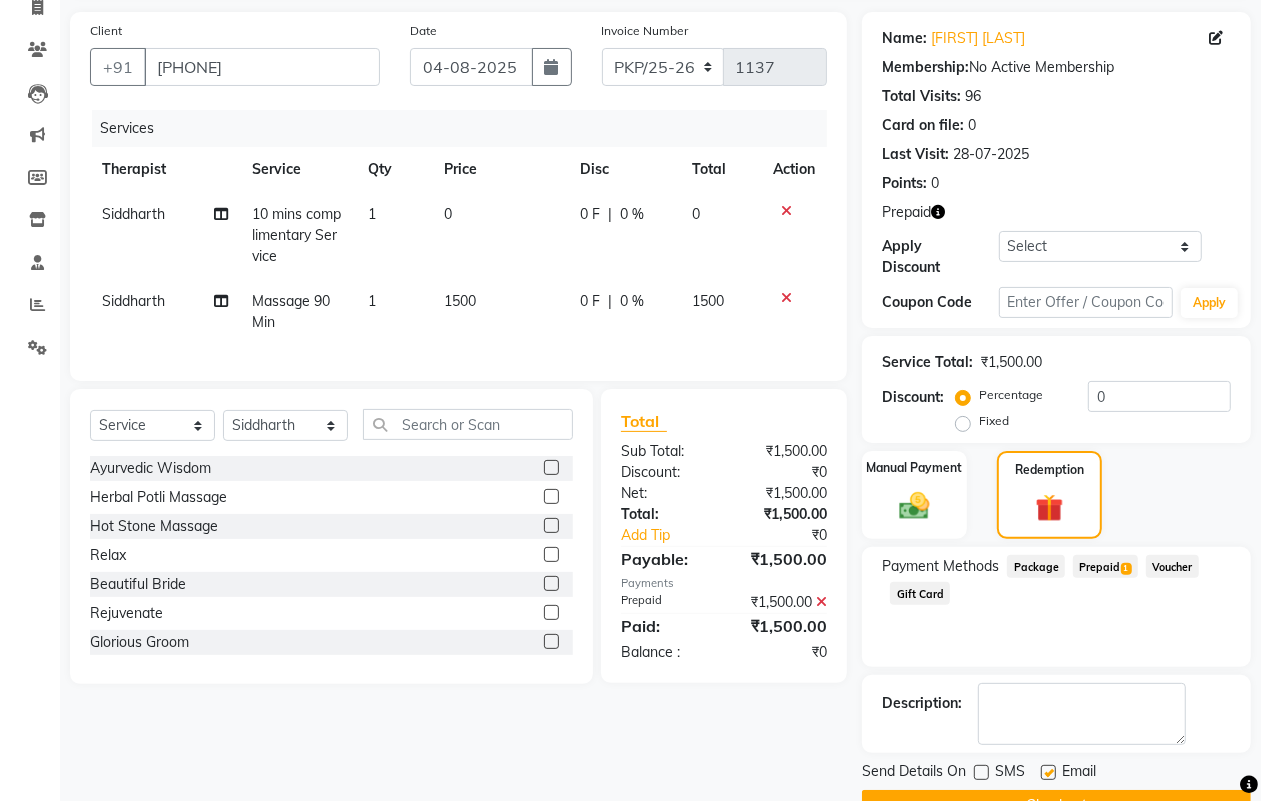 click 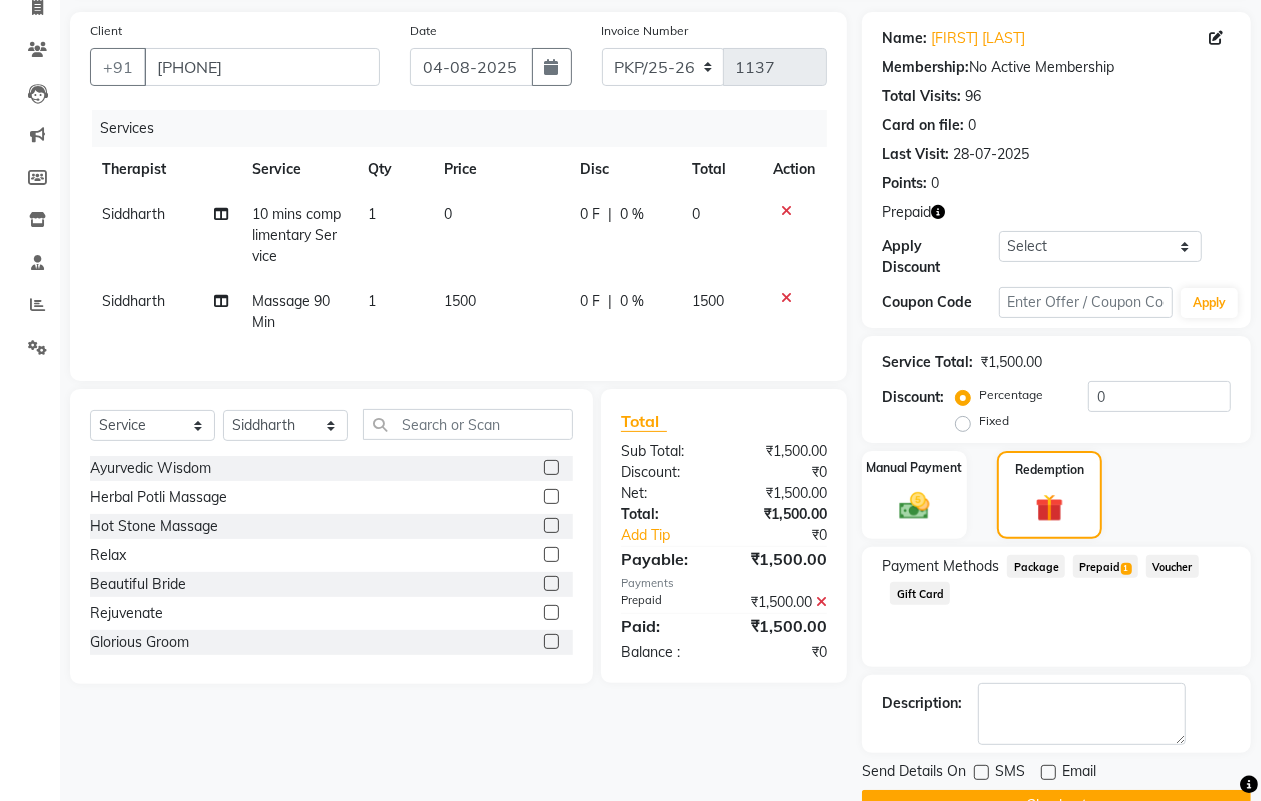 scroll, scrollTop: 188, scrollLeft: 0, axis: vertical 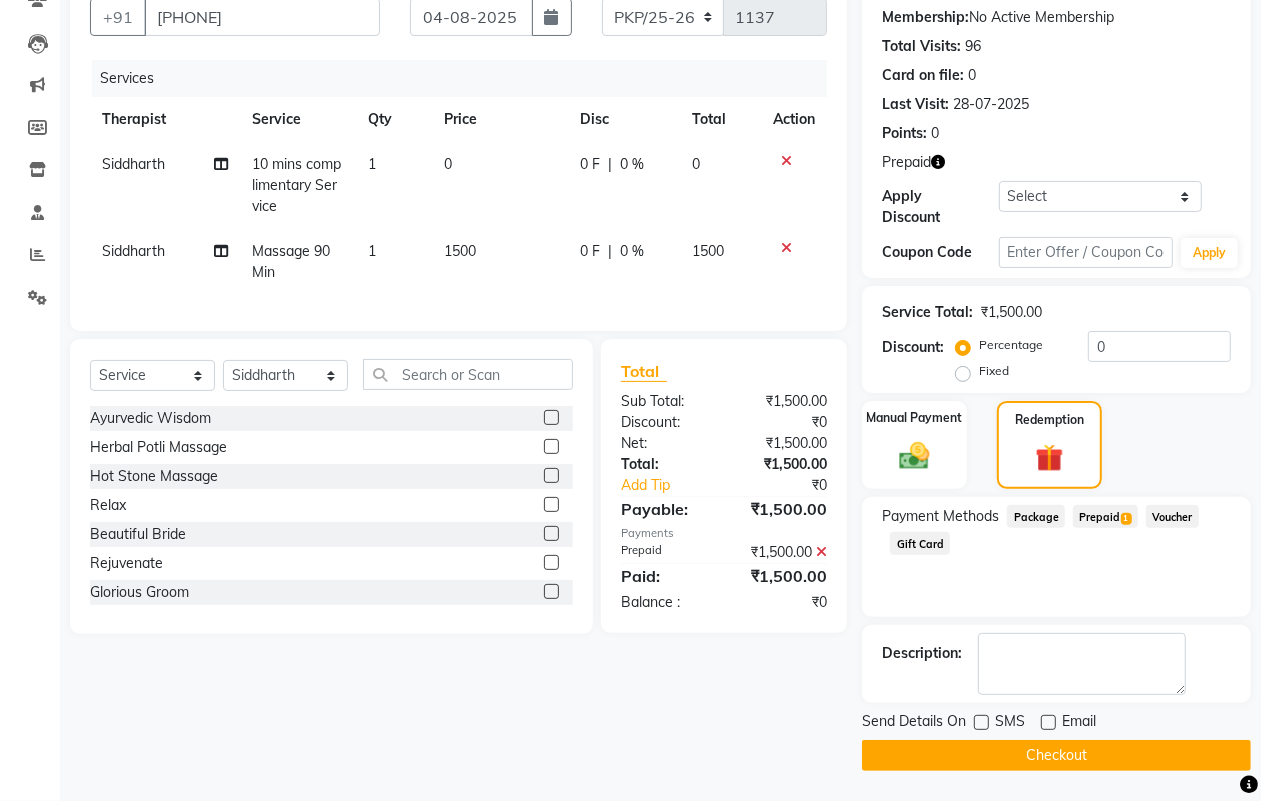 click on "Checkout" 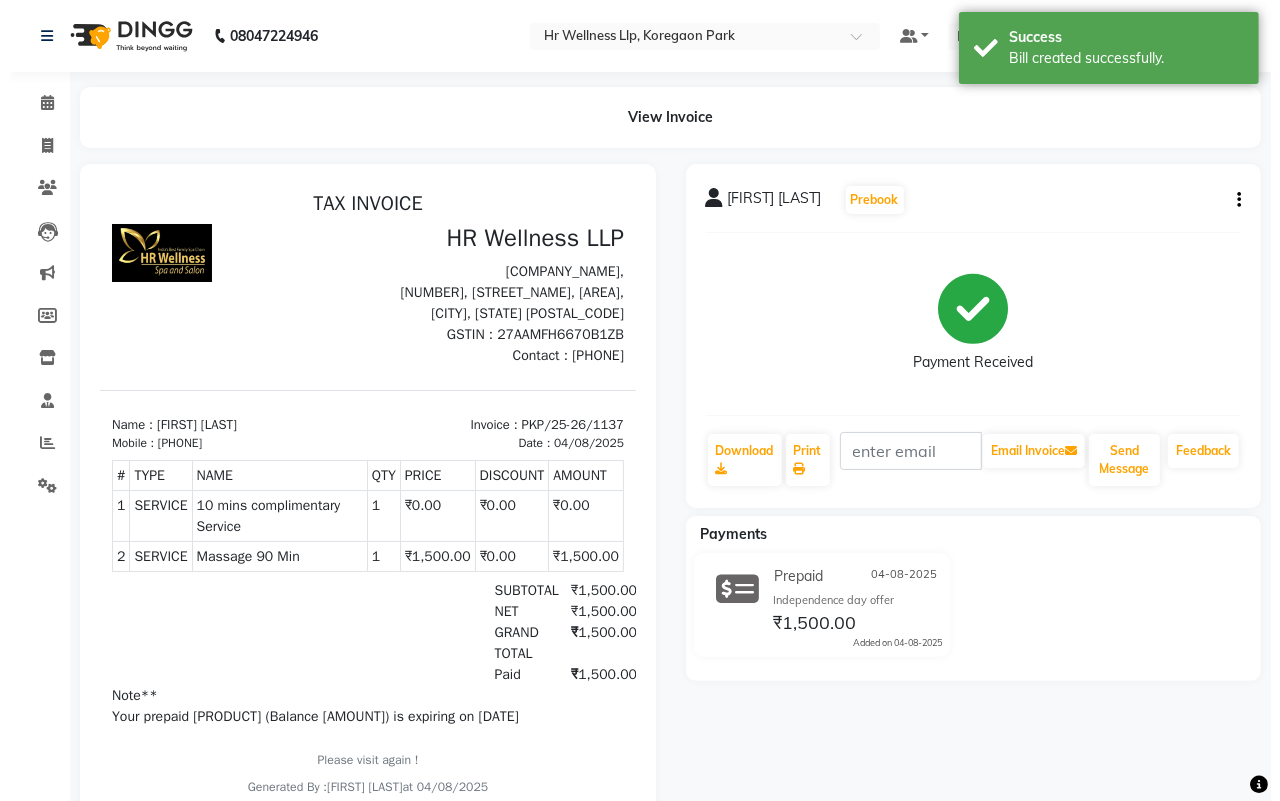 scroll, scrollTop: 0, scrollLeft: 0, axis: both 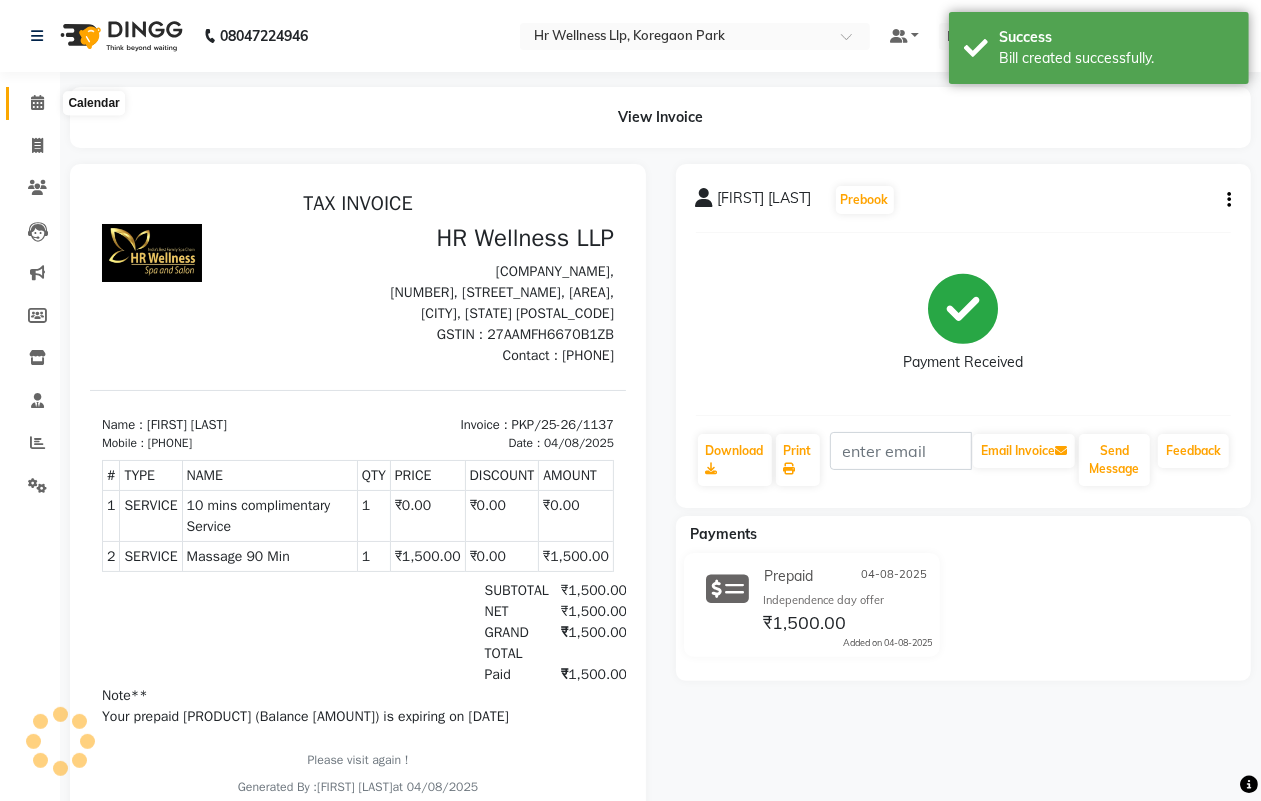 click 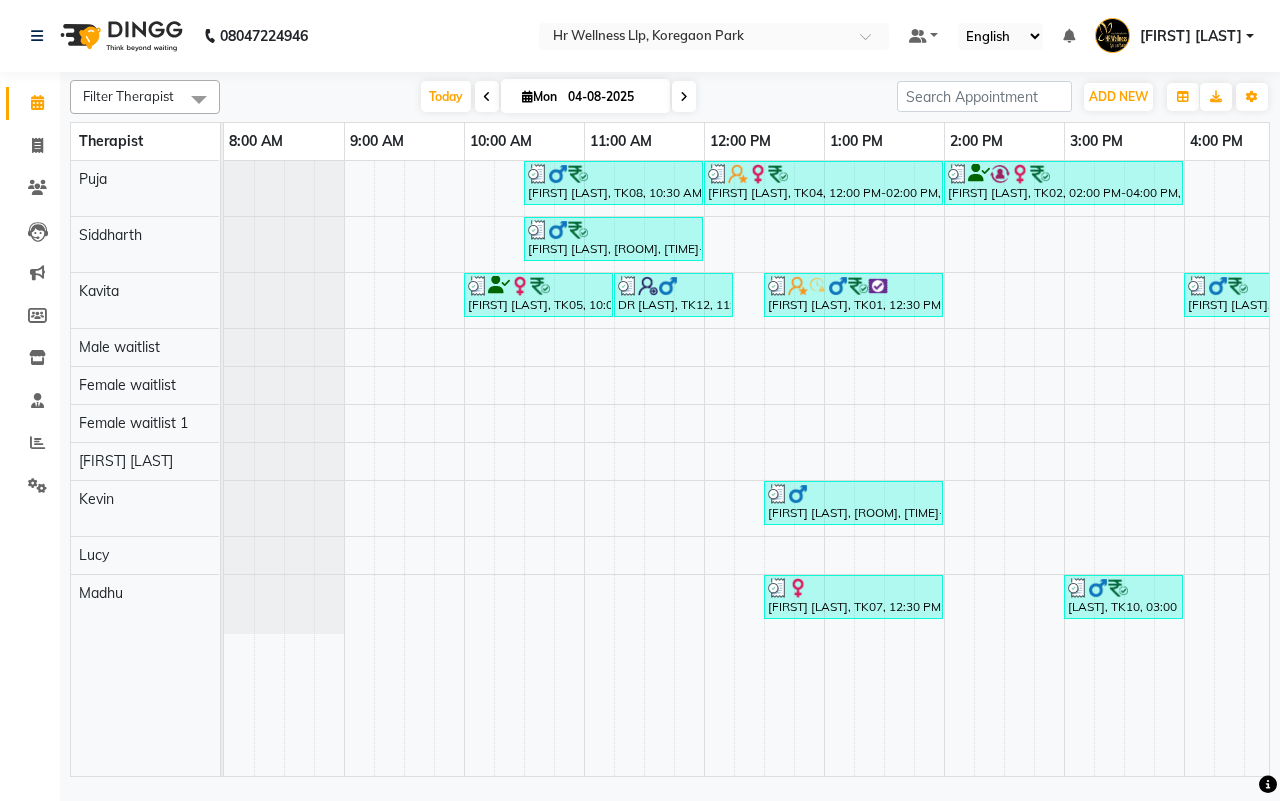 scroll, scrollTop: 0, scrollLeft: 533, axis: horizontal 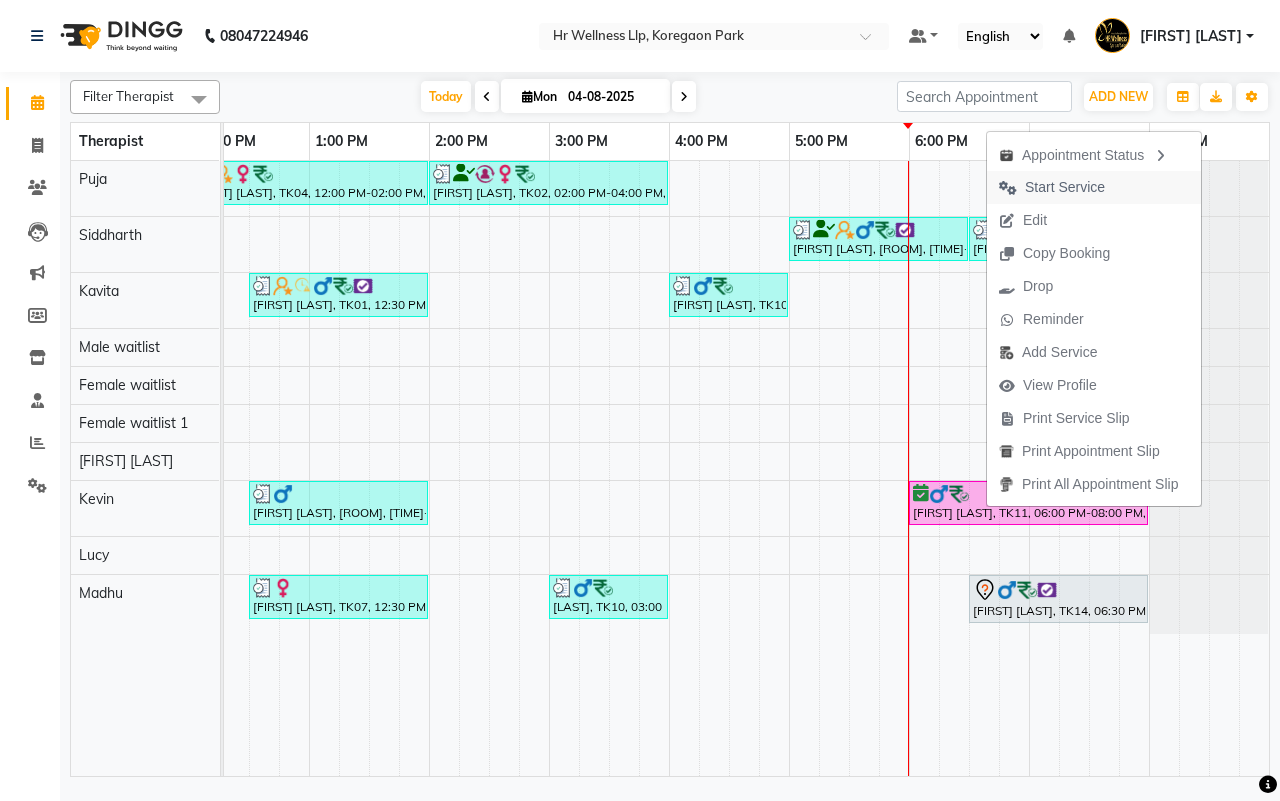 click on "Start Service" at bounding box center (1065, 187) 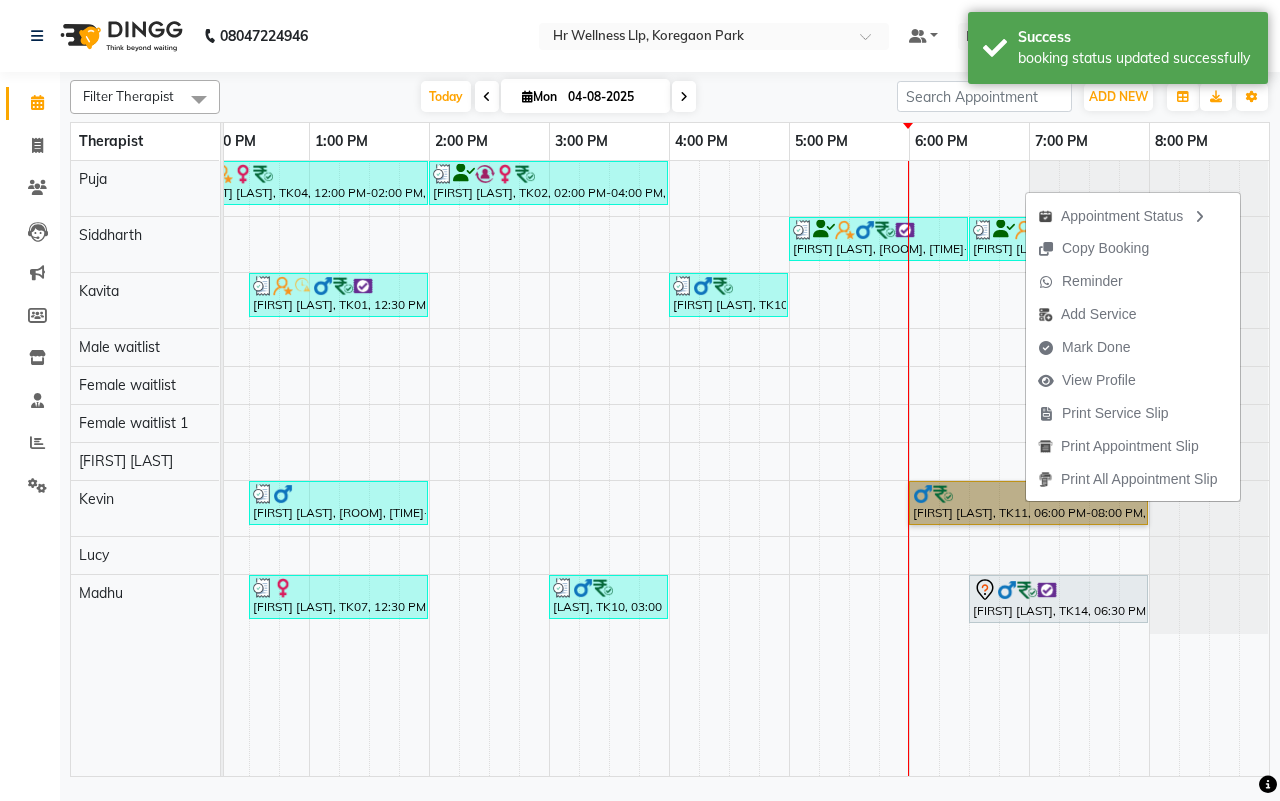click at bounding box center [1208, 604] 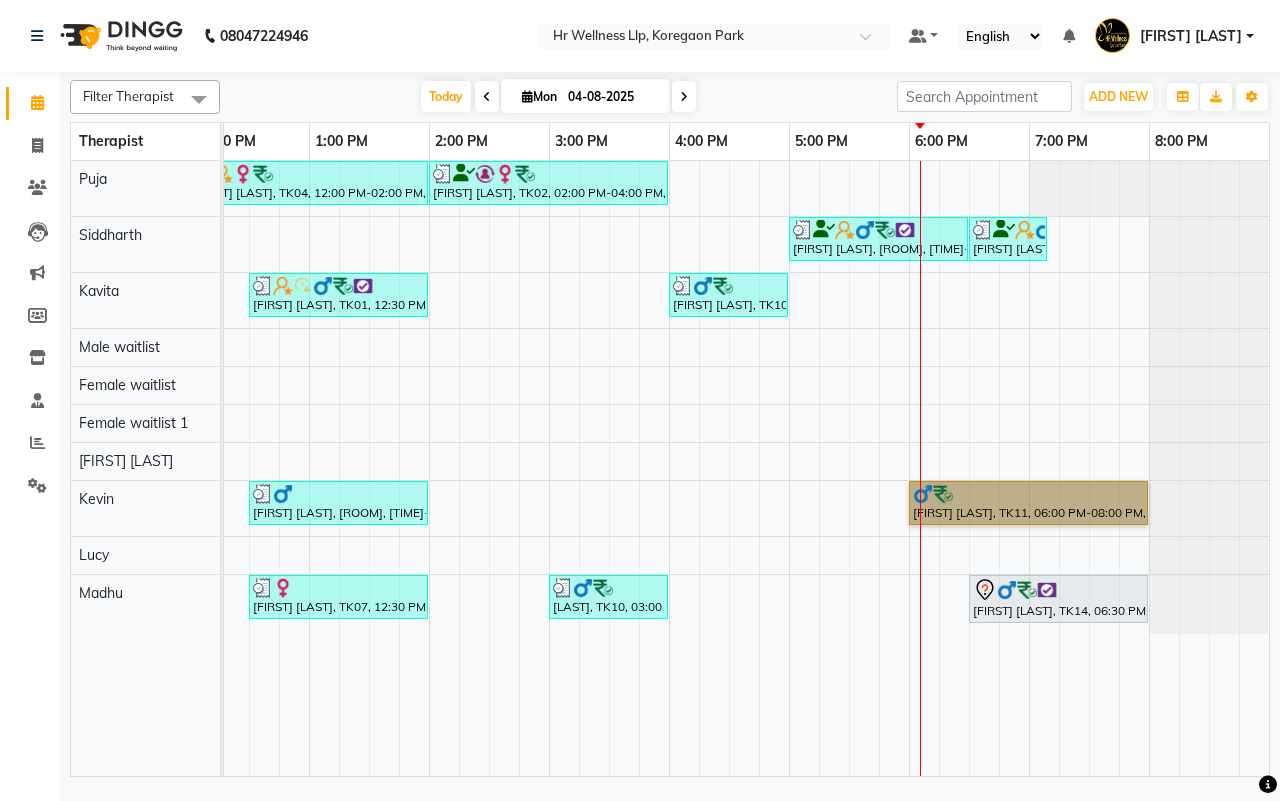 scroll, scrollTop: 0, scrollLeft: 371, axis: horizontal 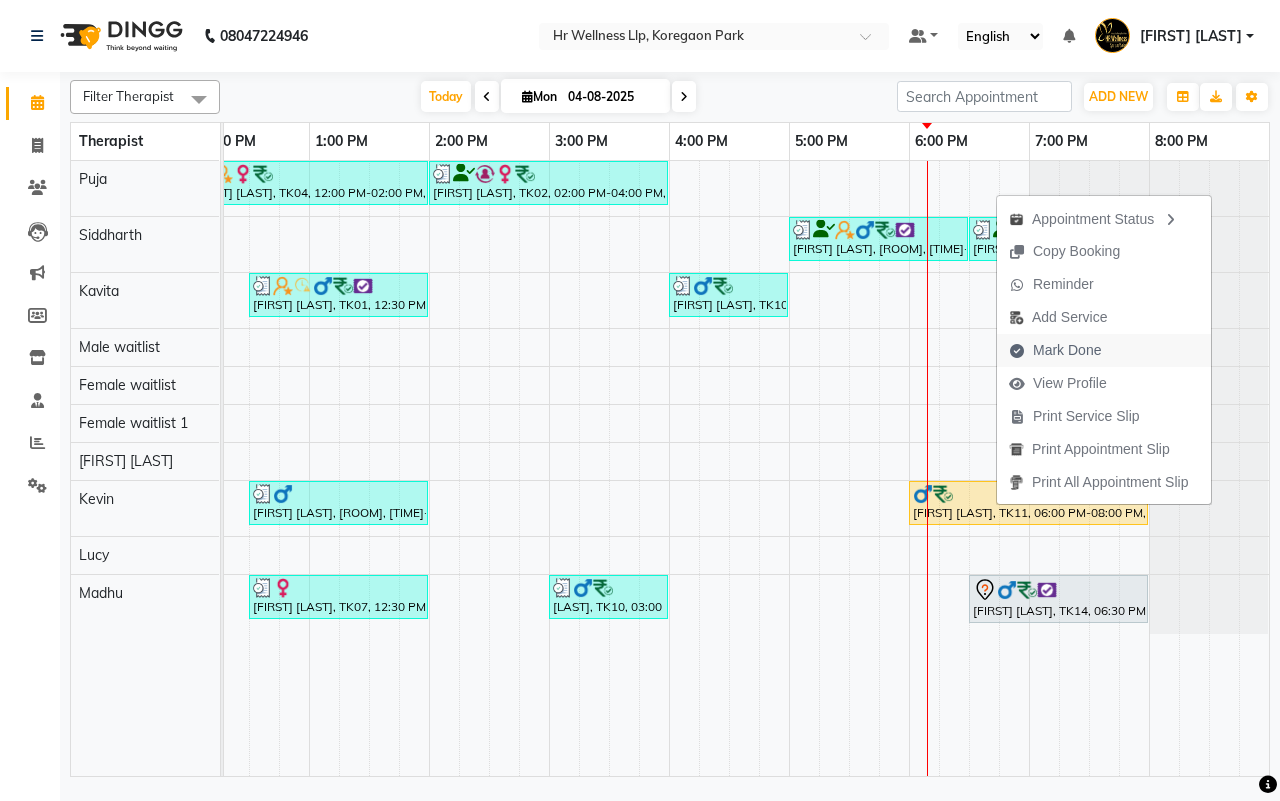 click on "Mark Done" at bounding box center (1067, 350) 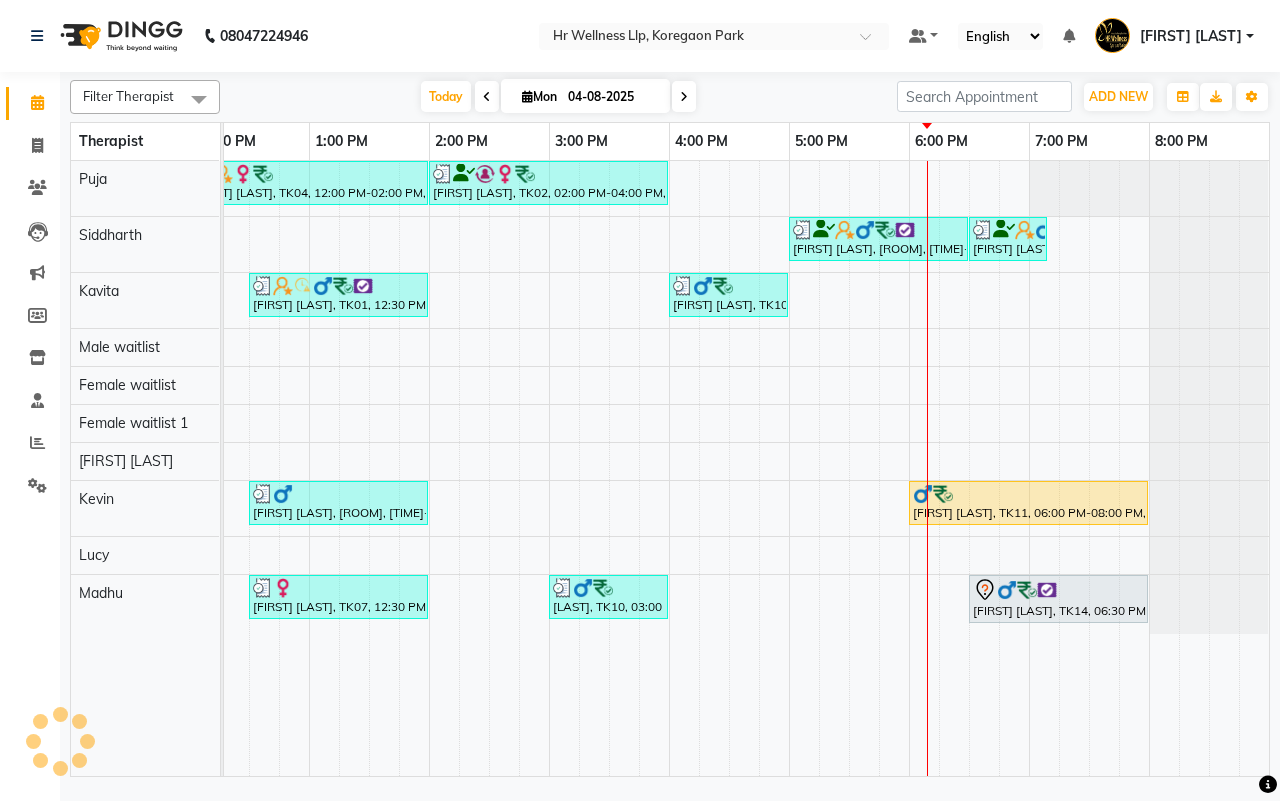 select on "service" 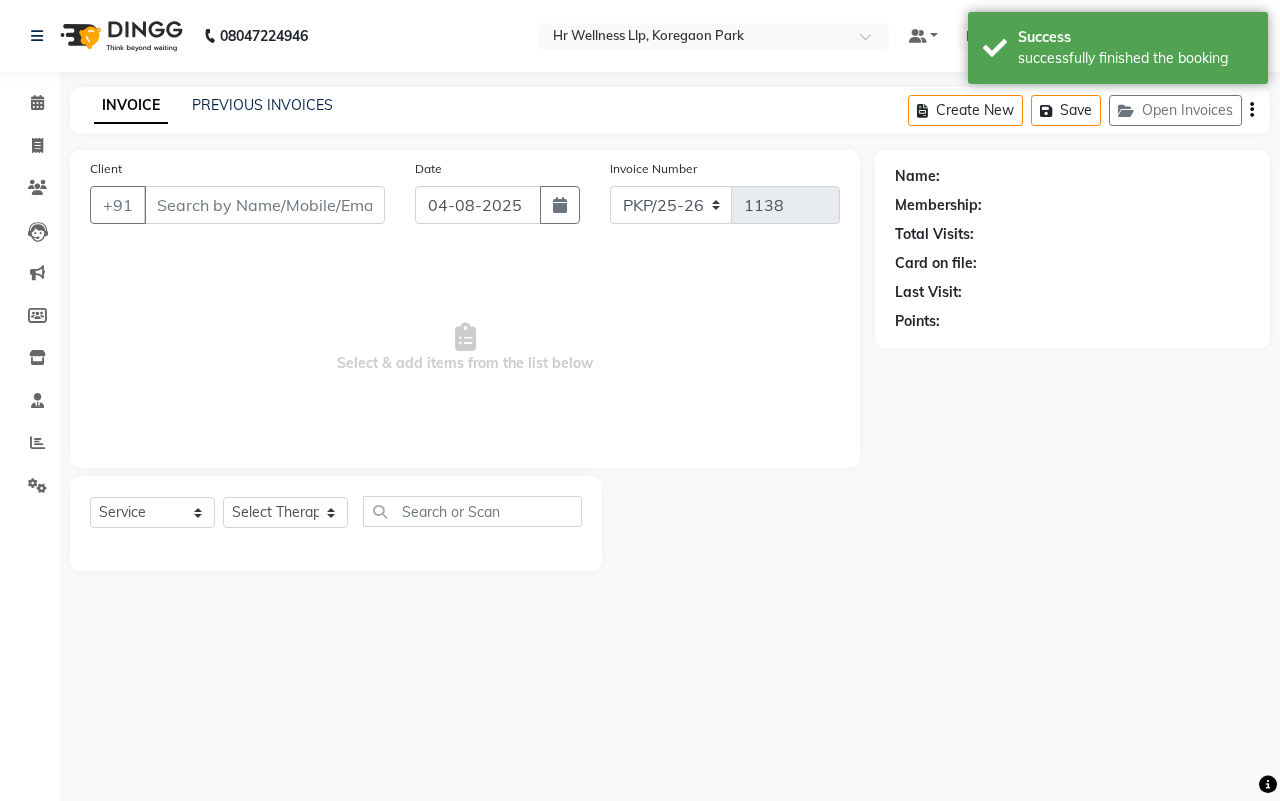 type on "[PHONE]" 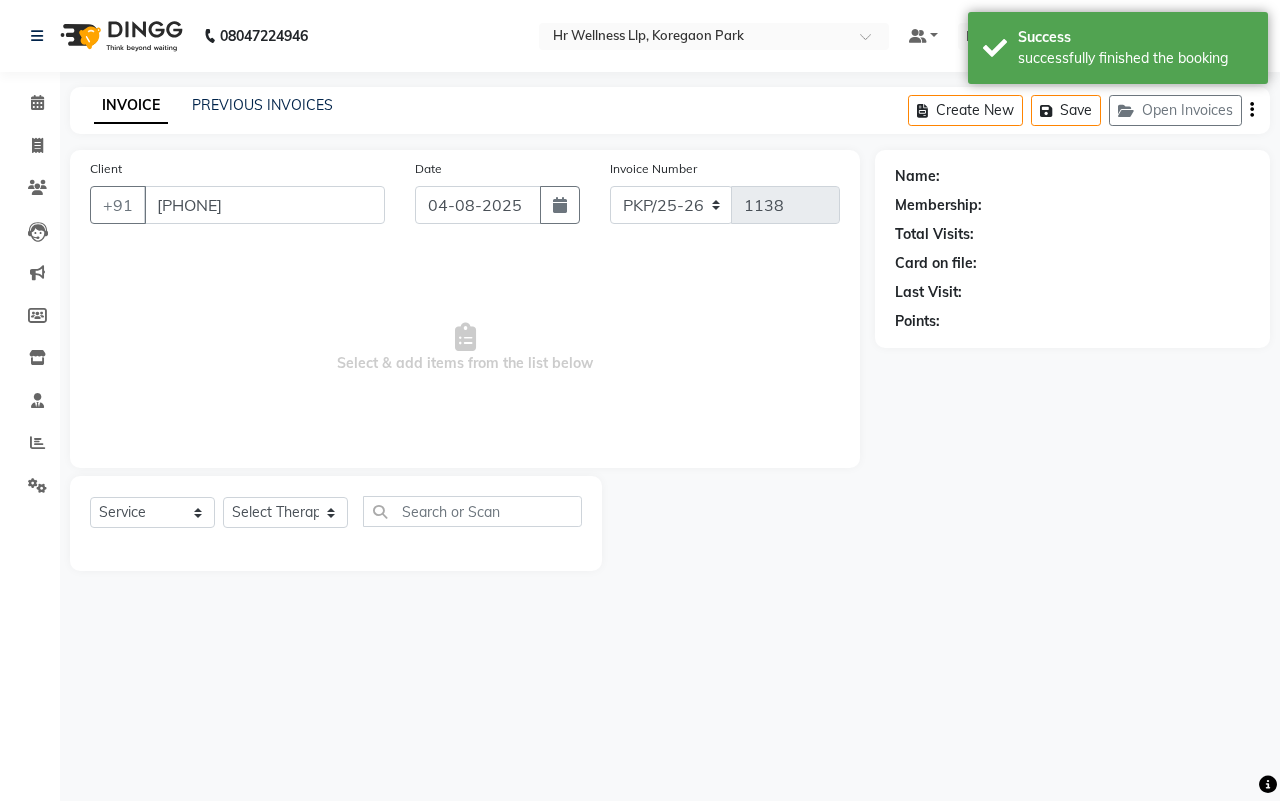 select on "85702" 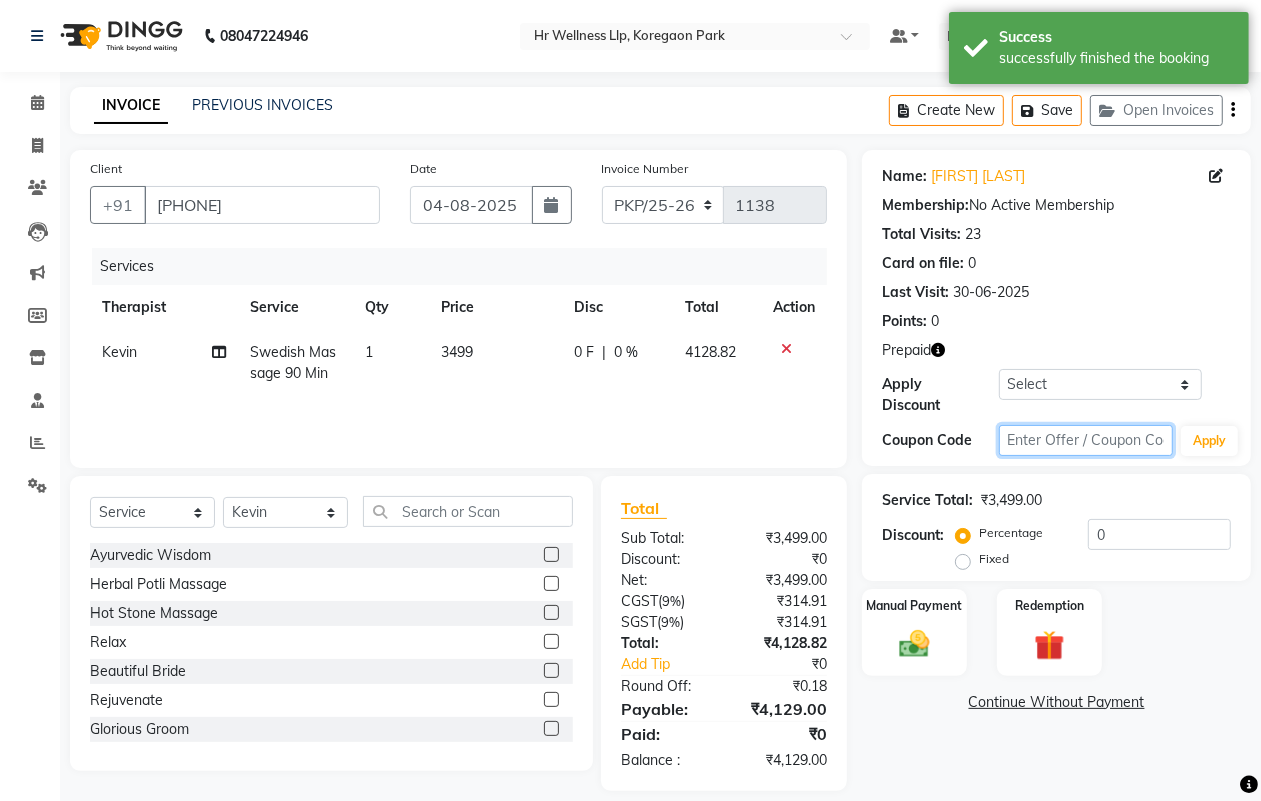 click 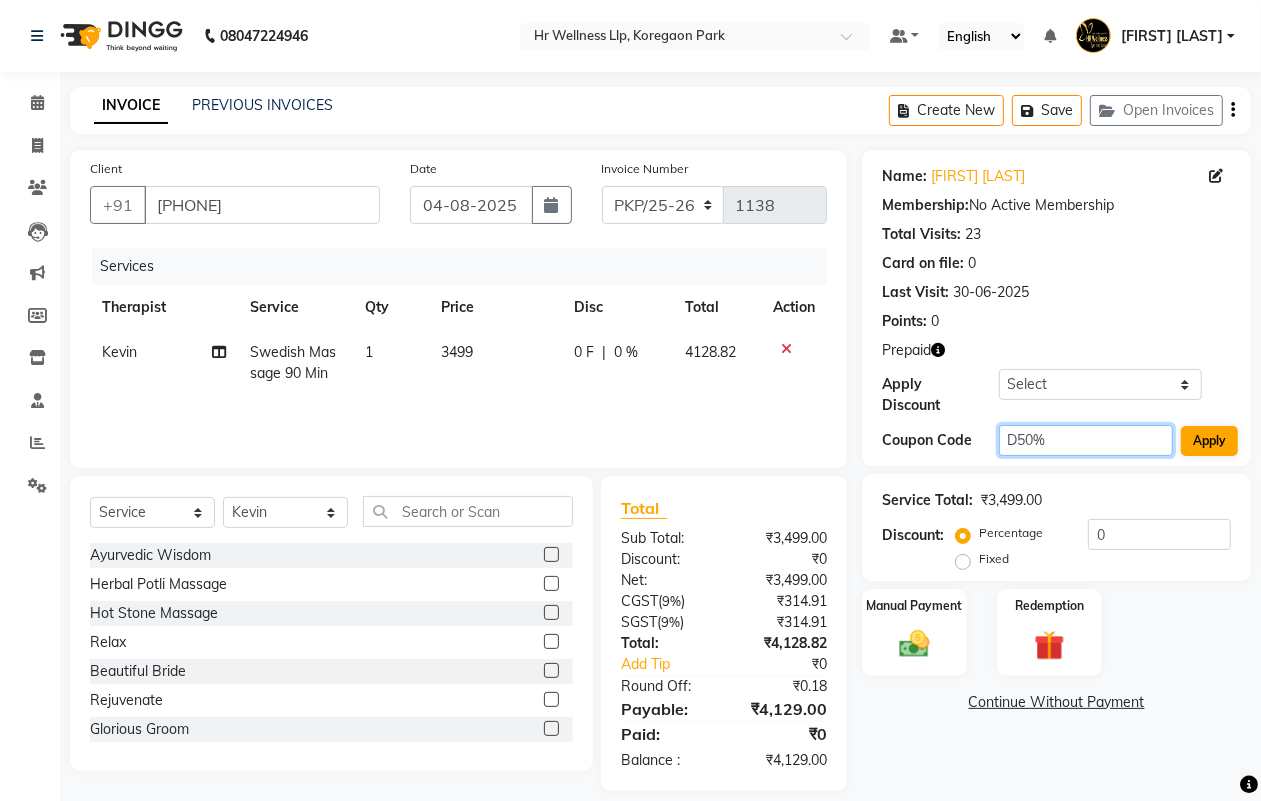 type on "D50%" 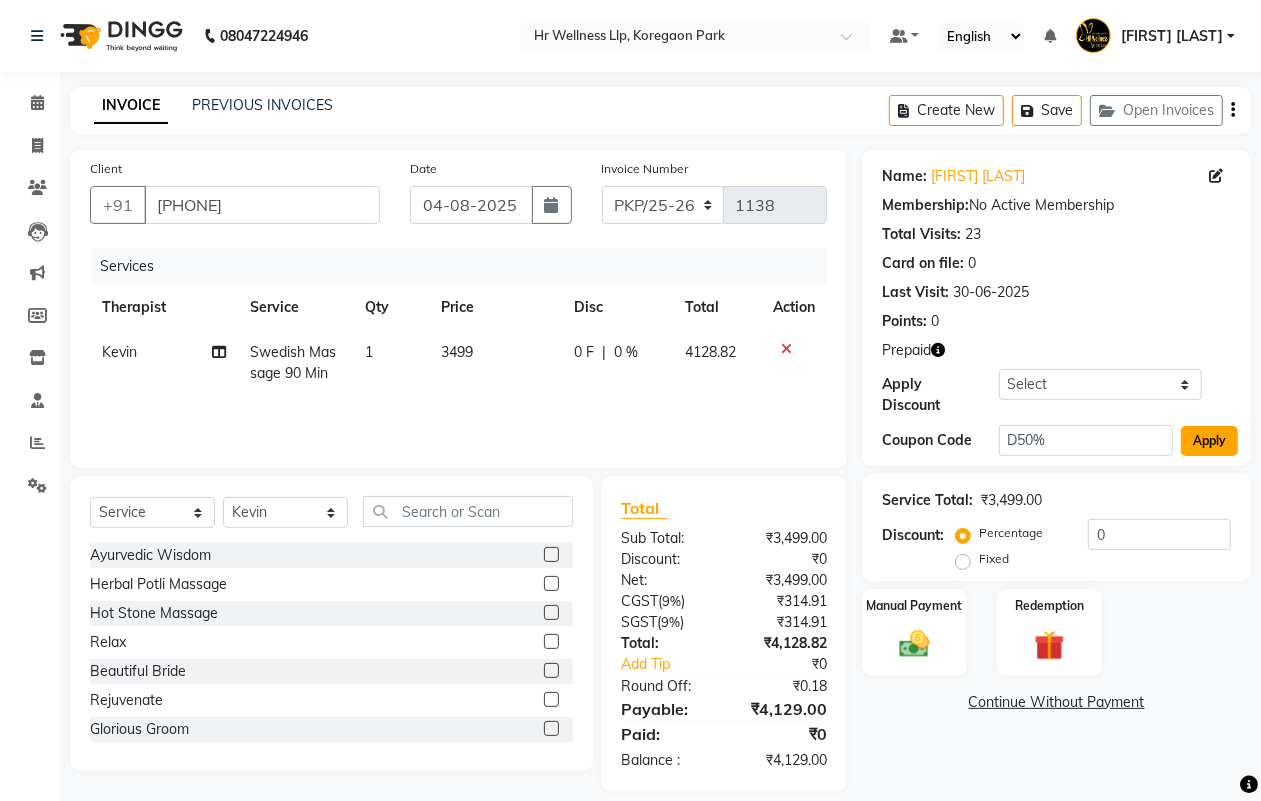 click on "Apply" 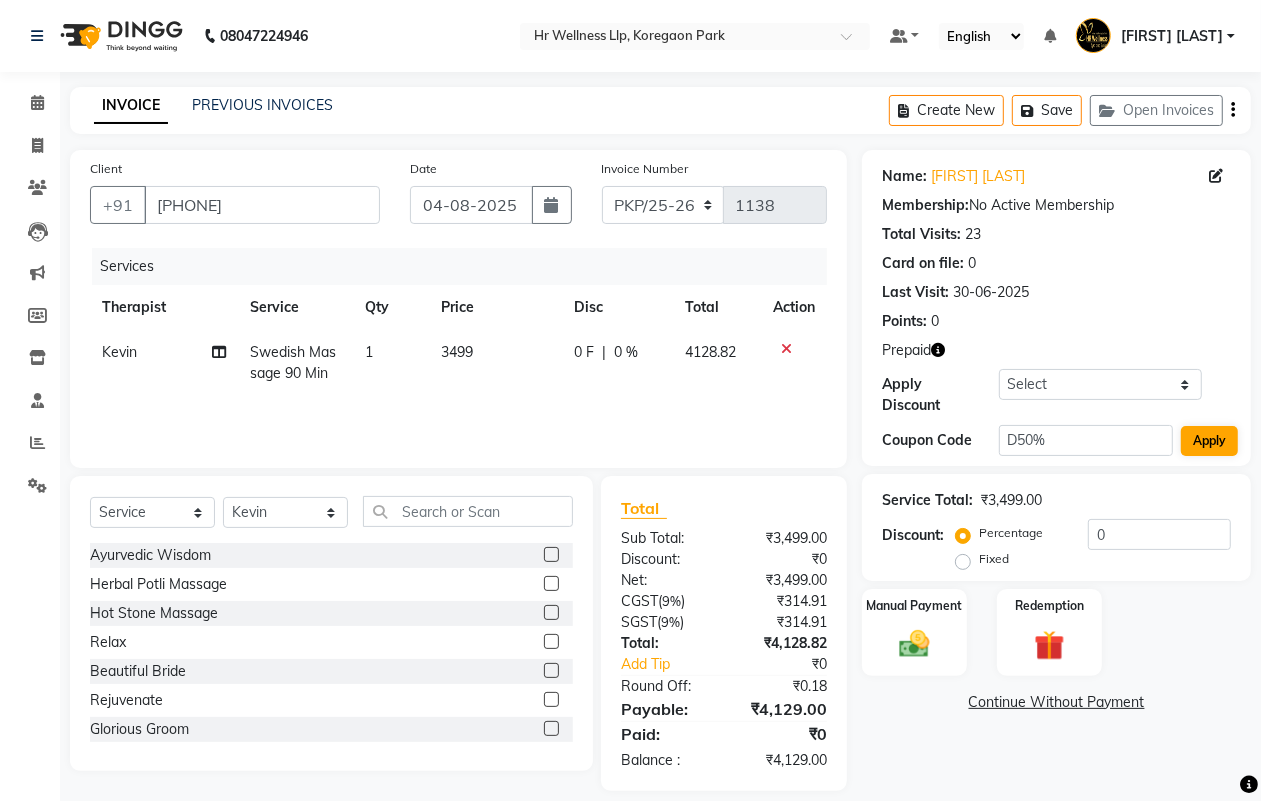 type on "50" 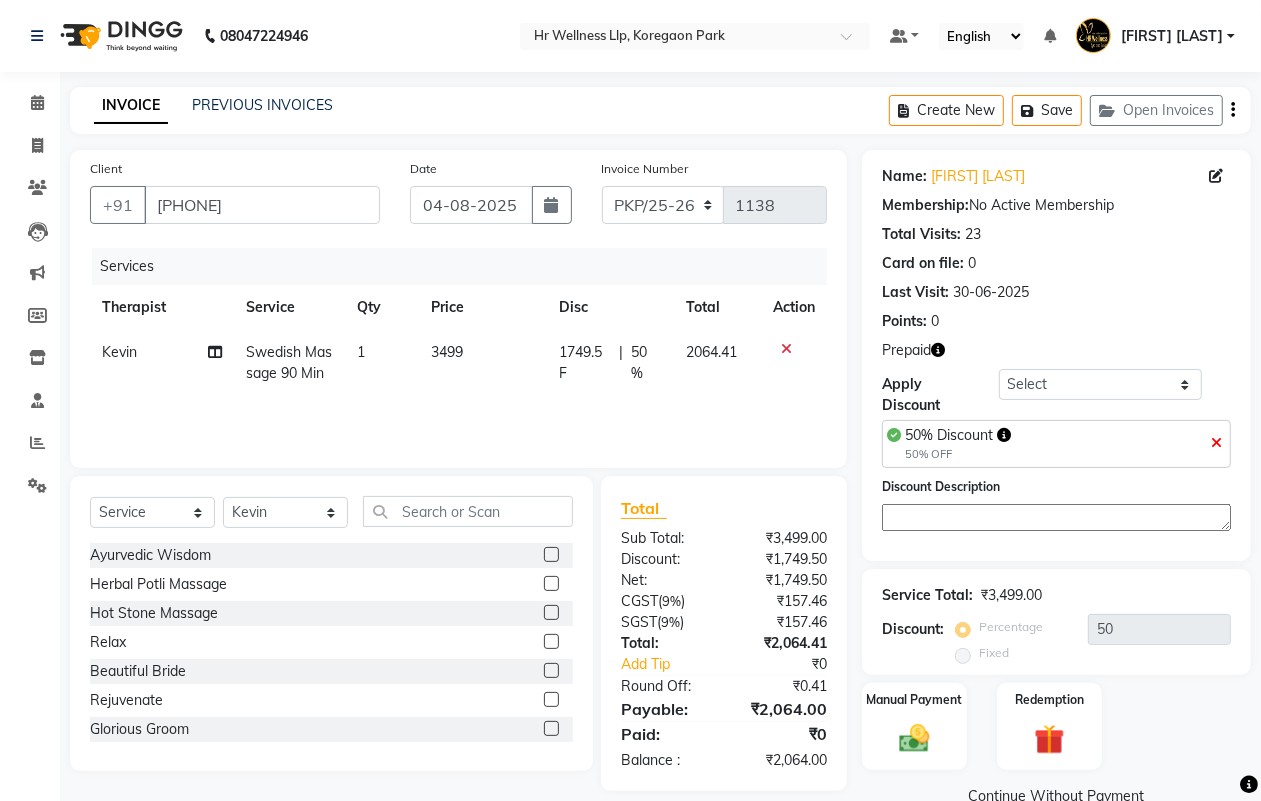 scroll, scrollTop: 40, scrollLeft: 0, axis: vertical 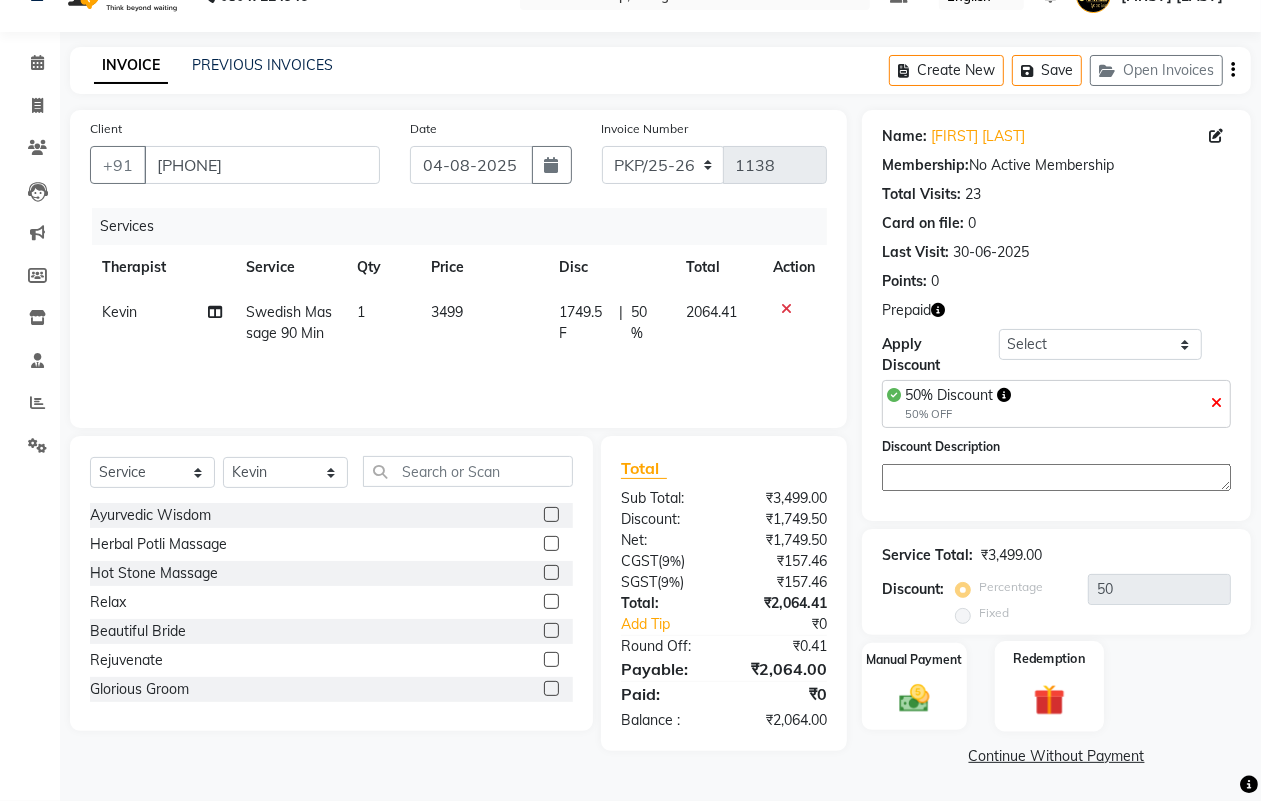 click 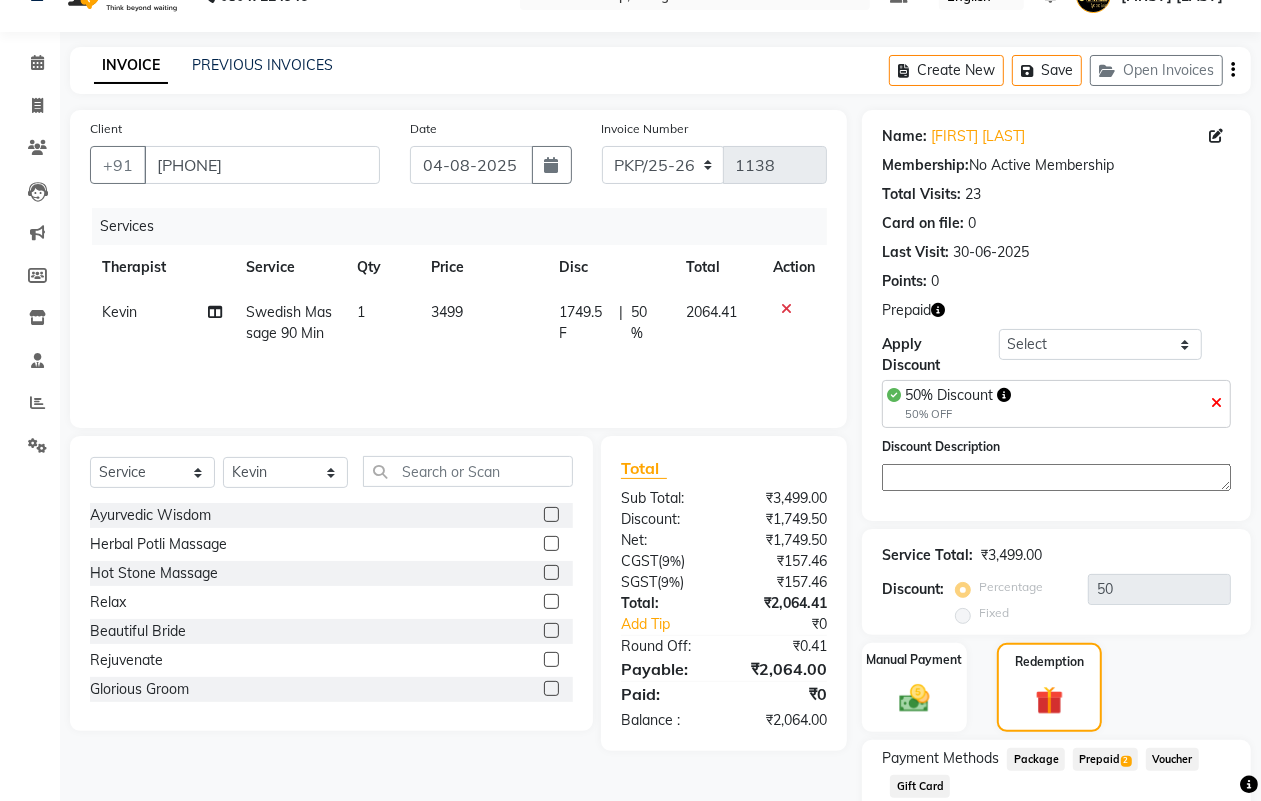 scroll, scrollTop: 170, scrollLeft: 0, axis: vertical 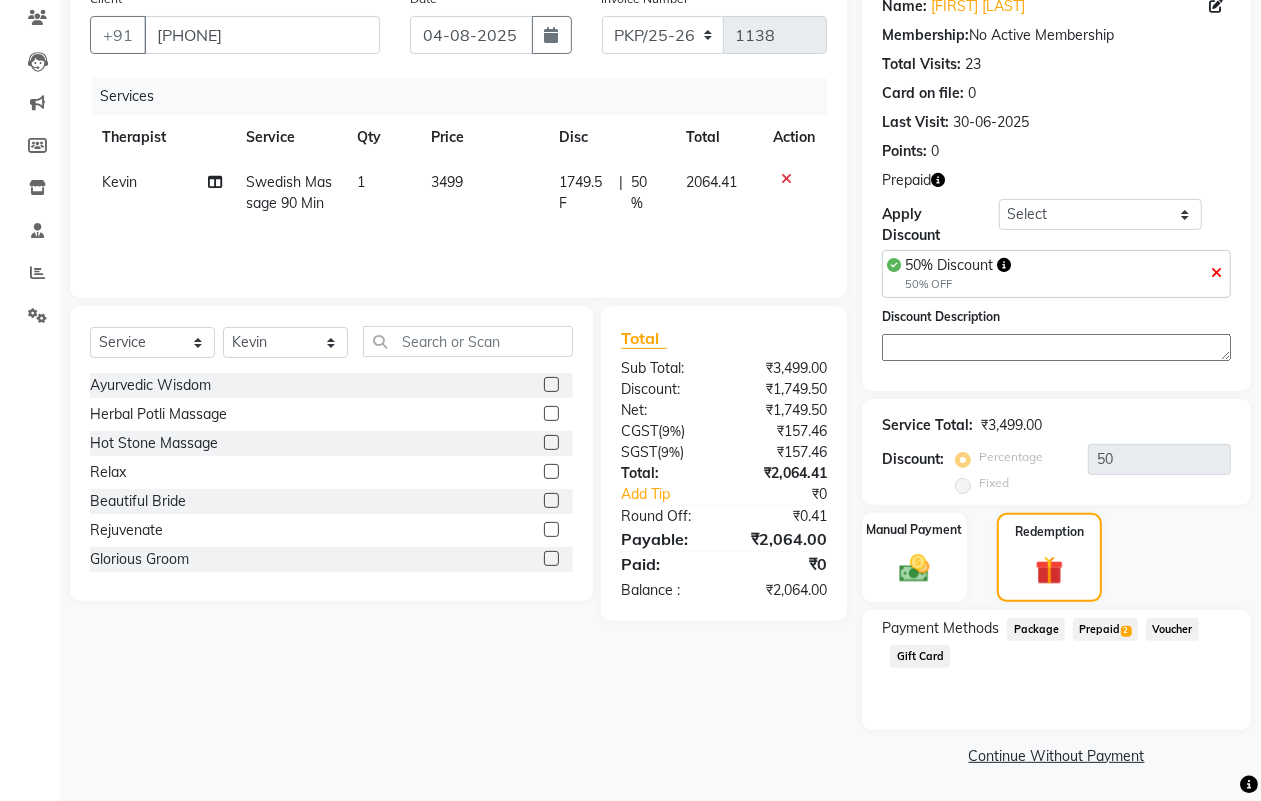 click on "Prepaid  2" 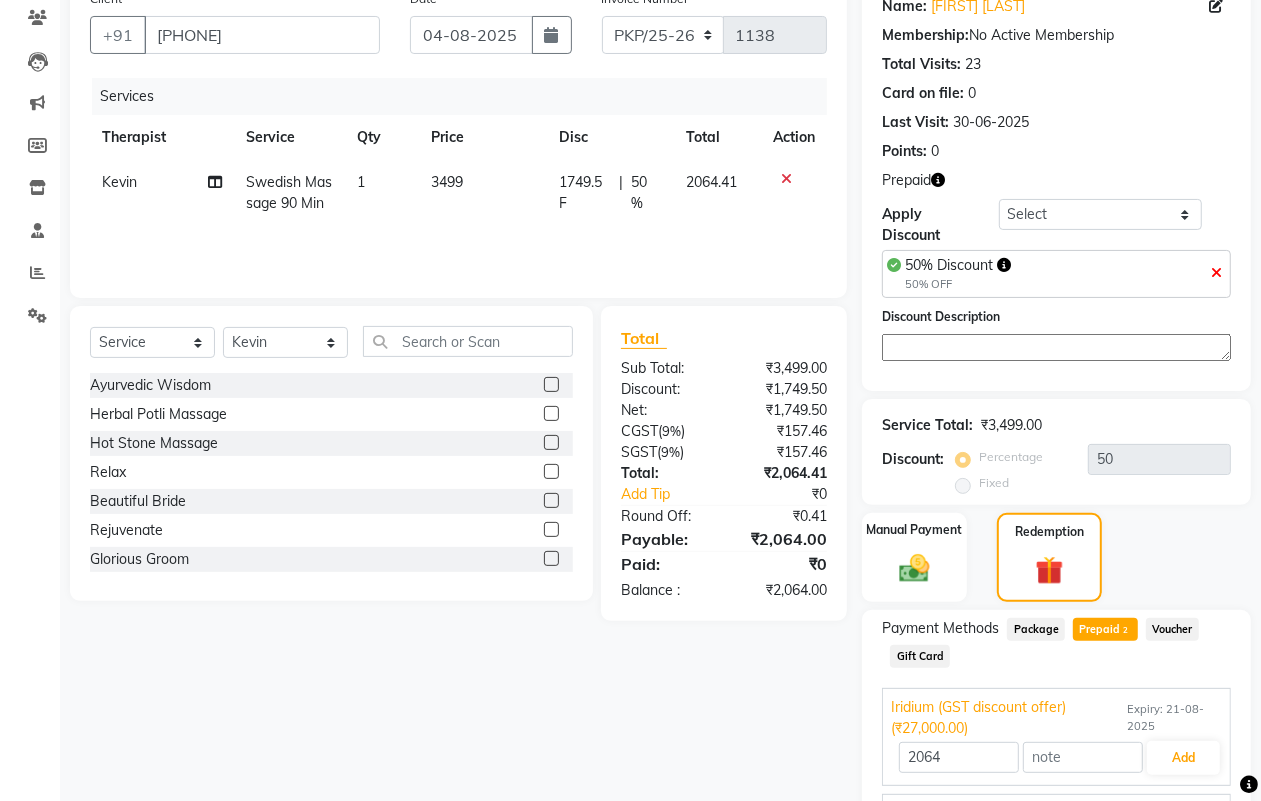 scroll, scrollTop: 302, scrollLeft: 0, axis: vertical 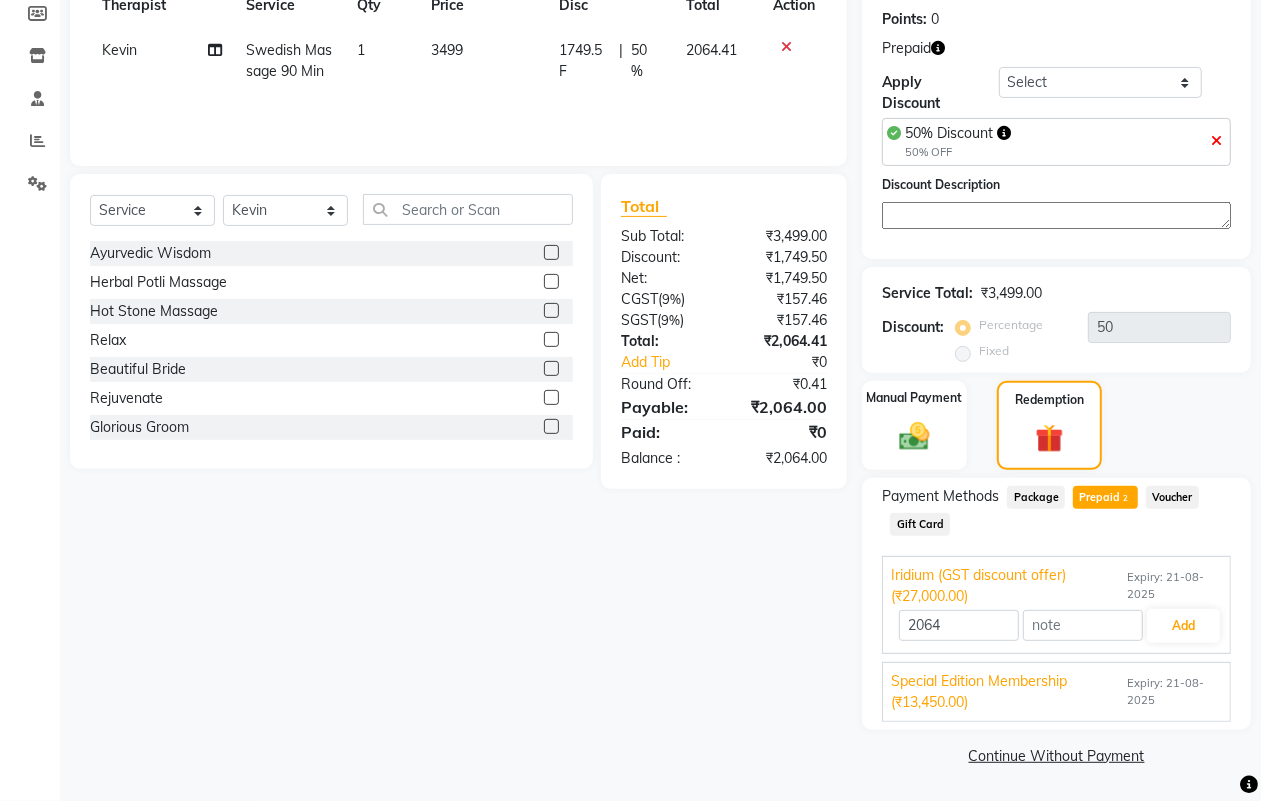 click on "Special Edition Membership (₹13,450.00)" at bounding box center (1007, 692) 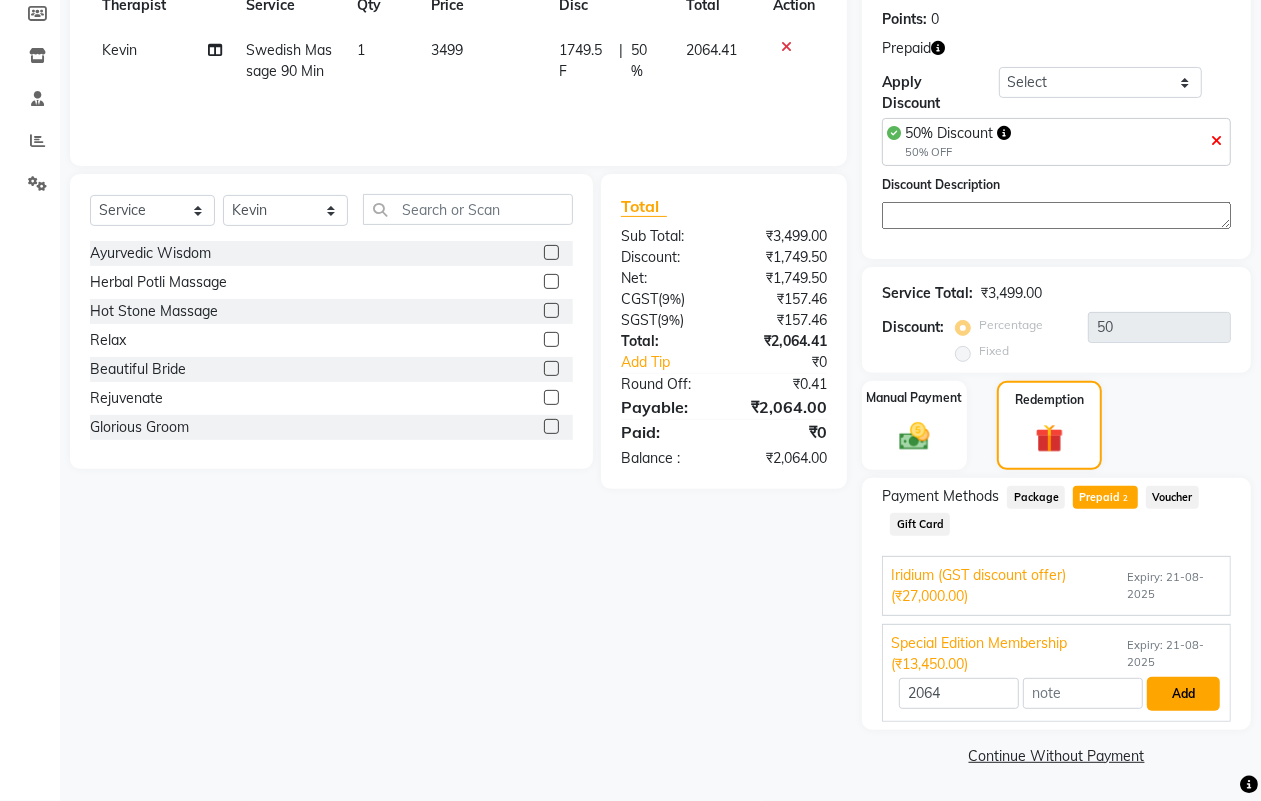 click on "Add" at bounding box center [1183, 694] 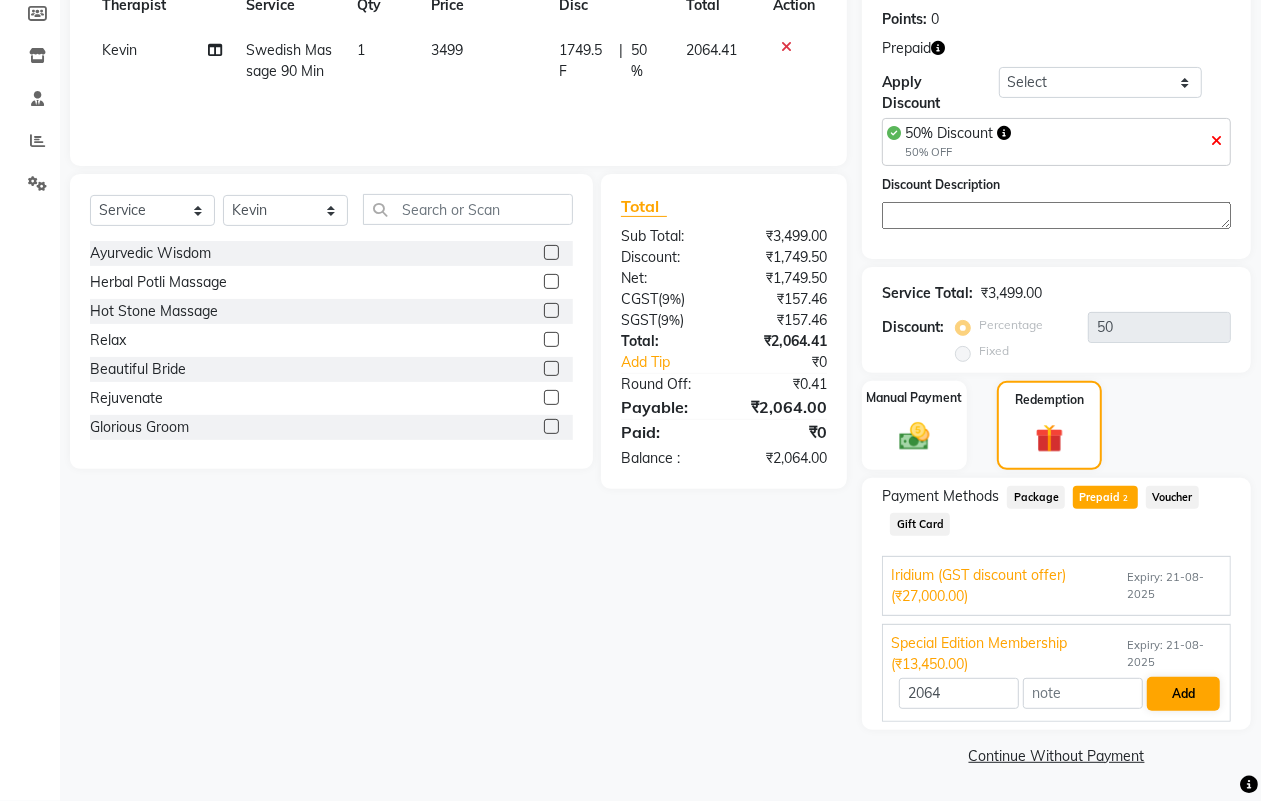 scroll, scrollTop: 283, scrollLeft: 0, axis: vertical 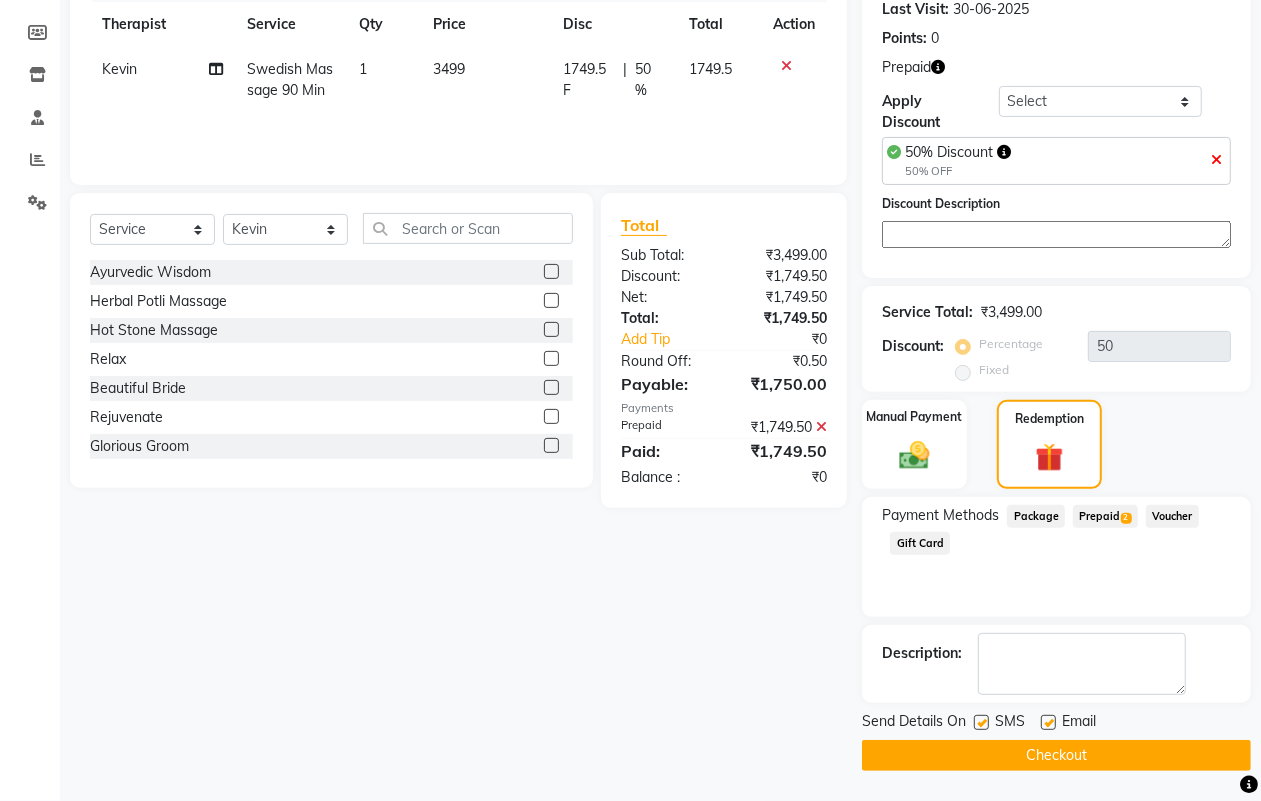 click 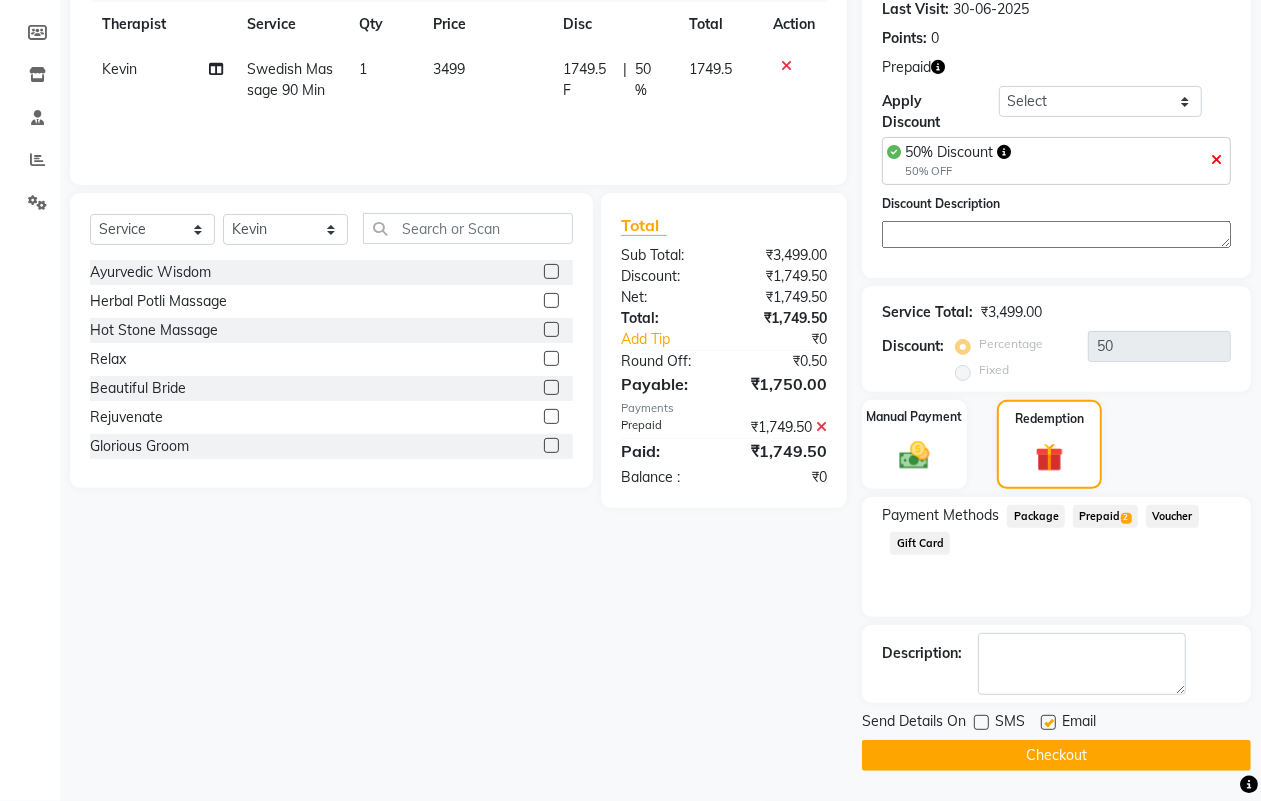 click 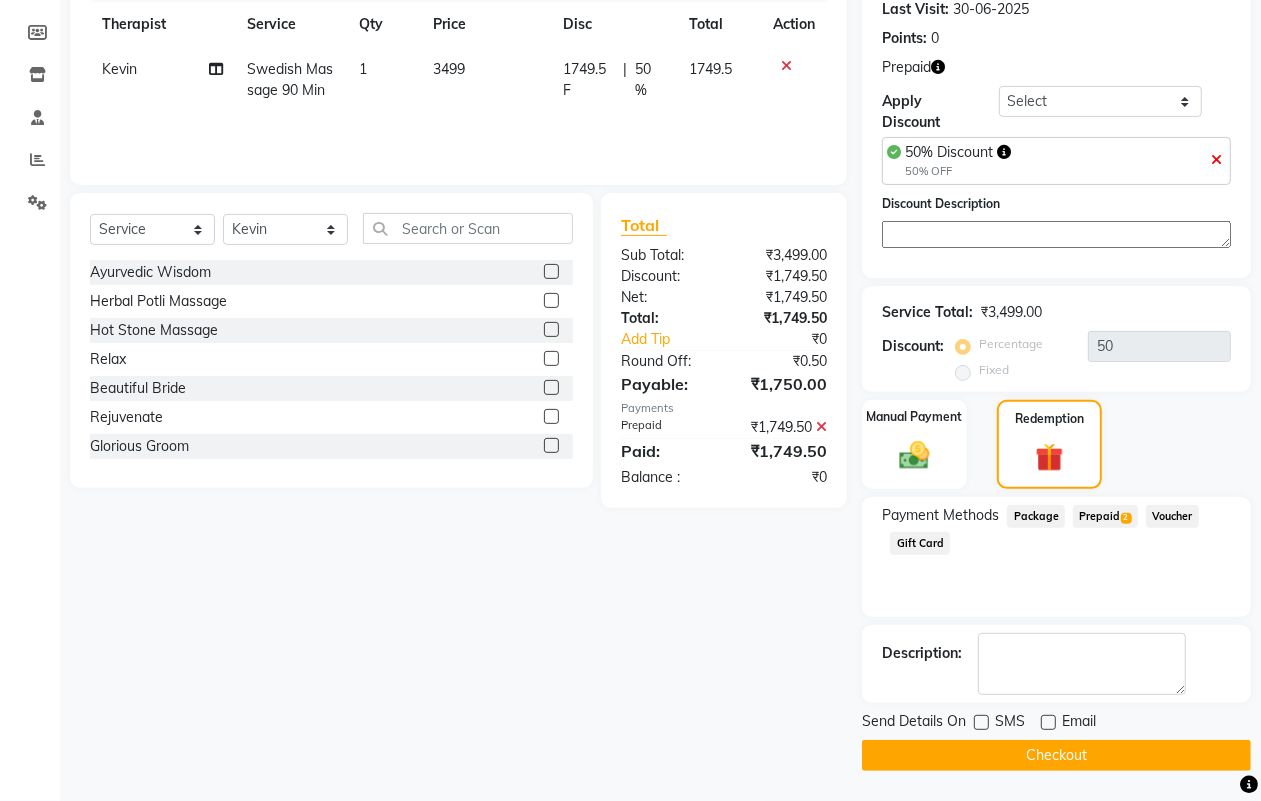 click on "Checkout" 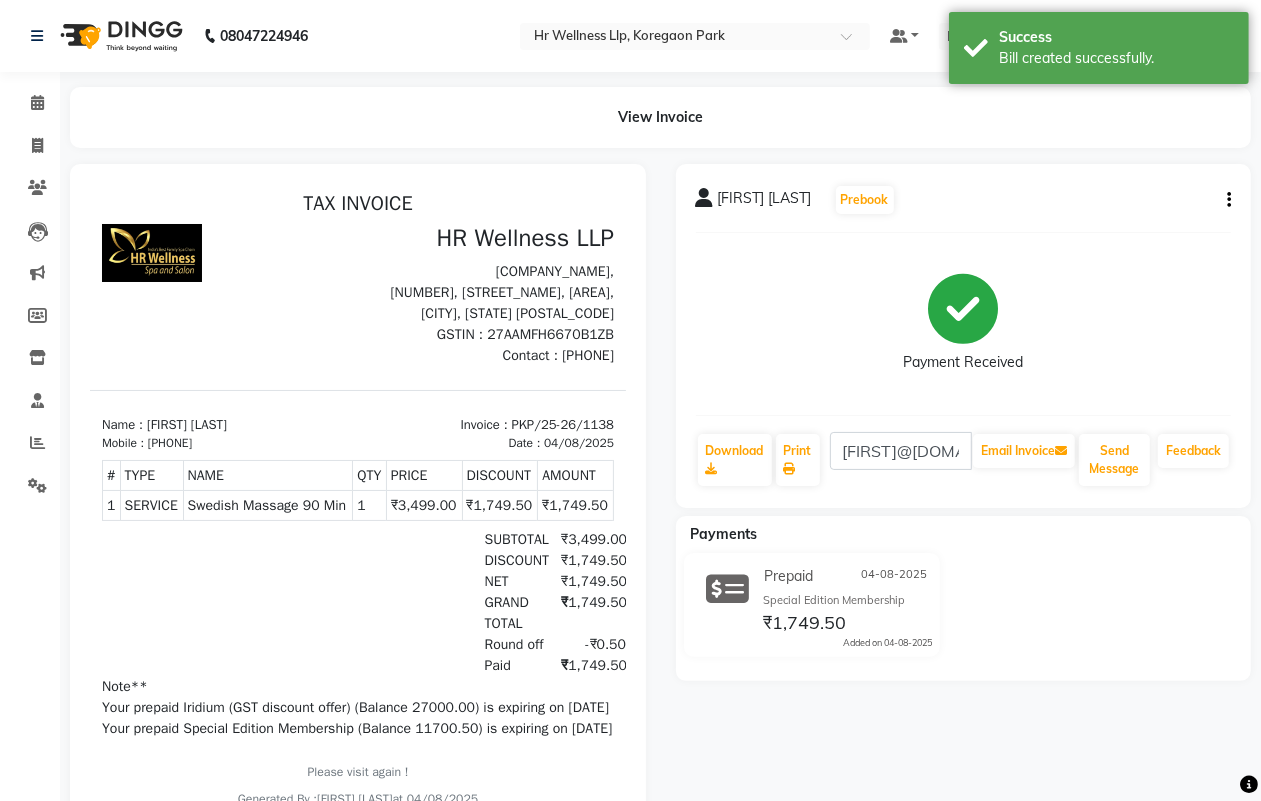 scroll, scrollTop: 0, scrollLeft: 0, axis: both 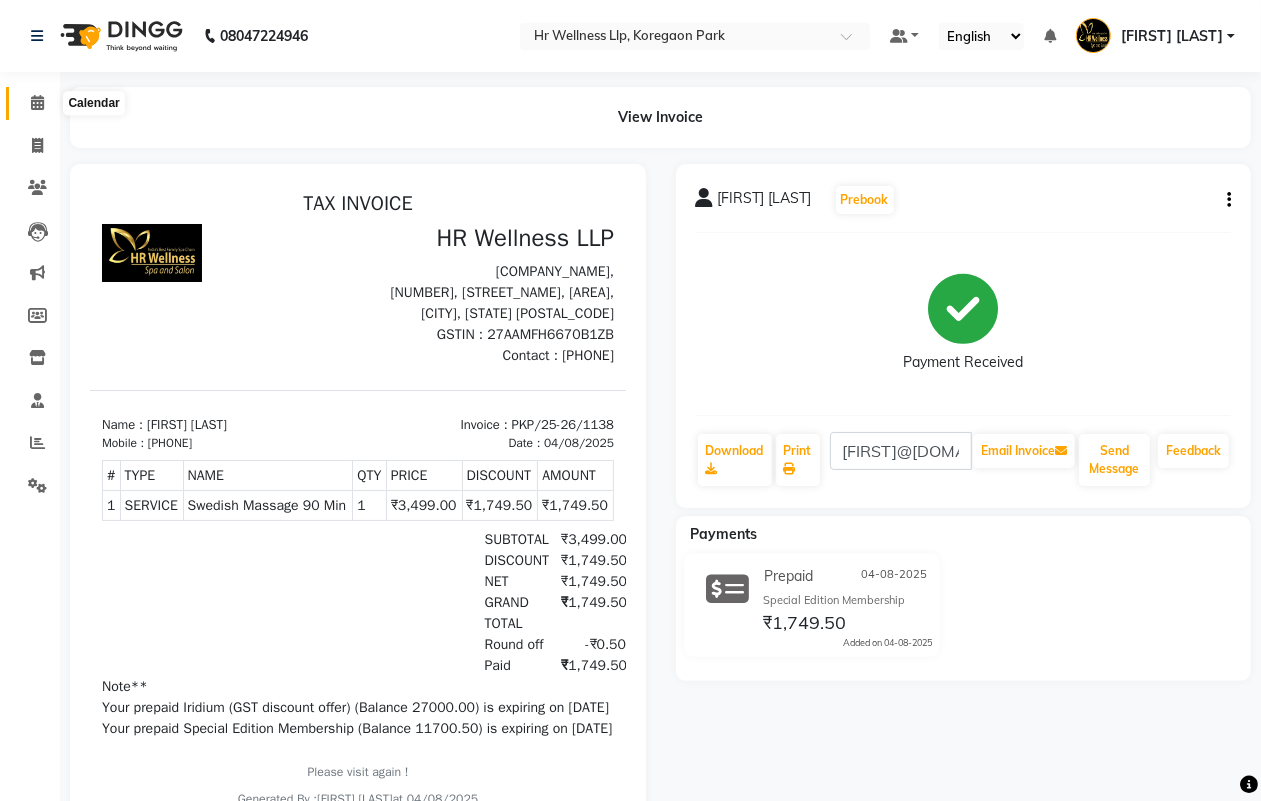 click 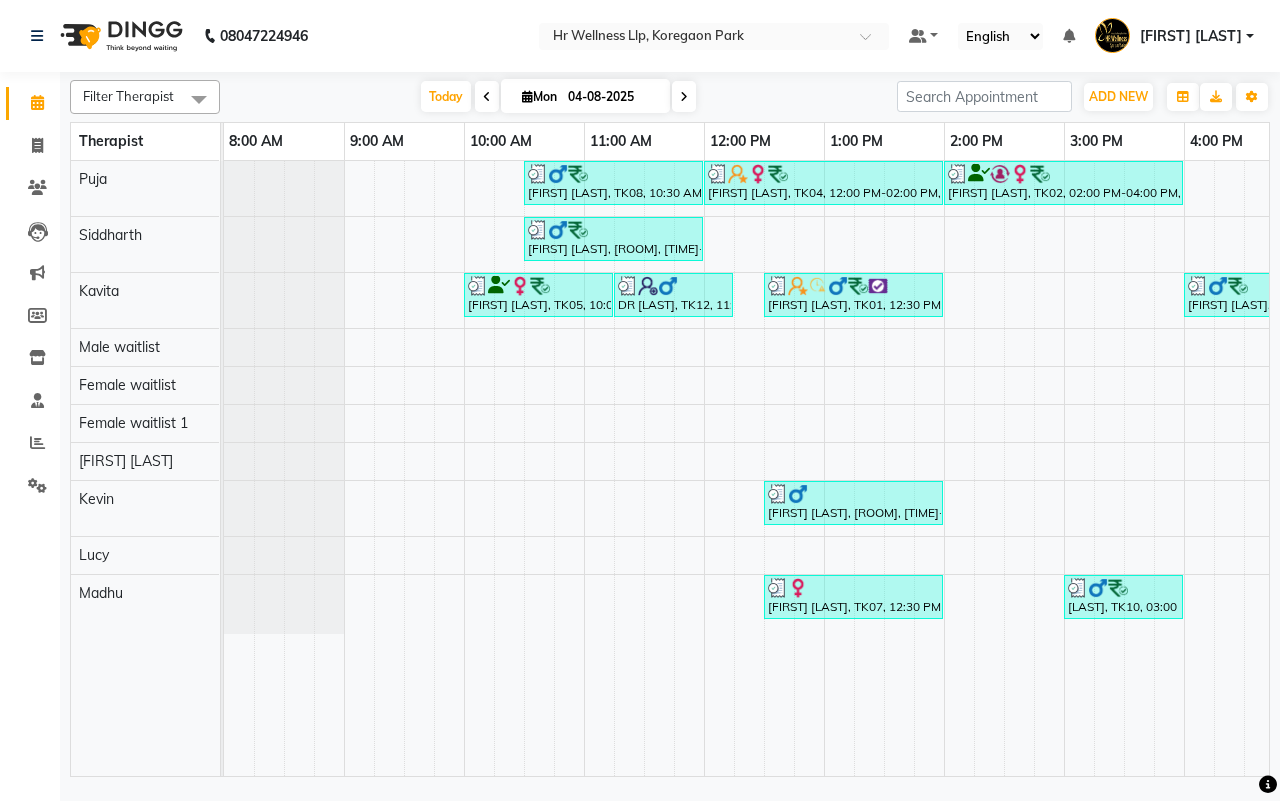 scroll, scrollTop: 0, scrollLeft: 422, axis: horizontal 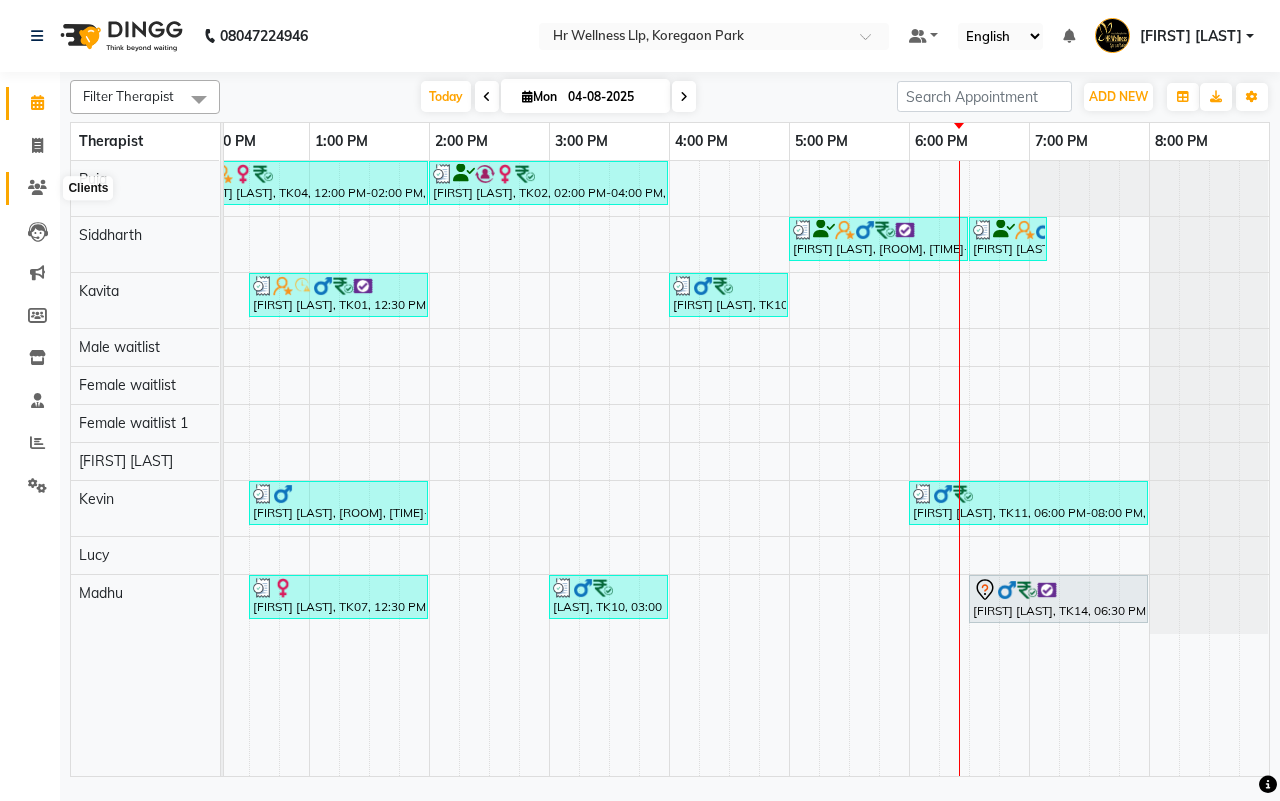 click 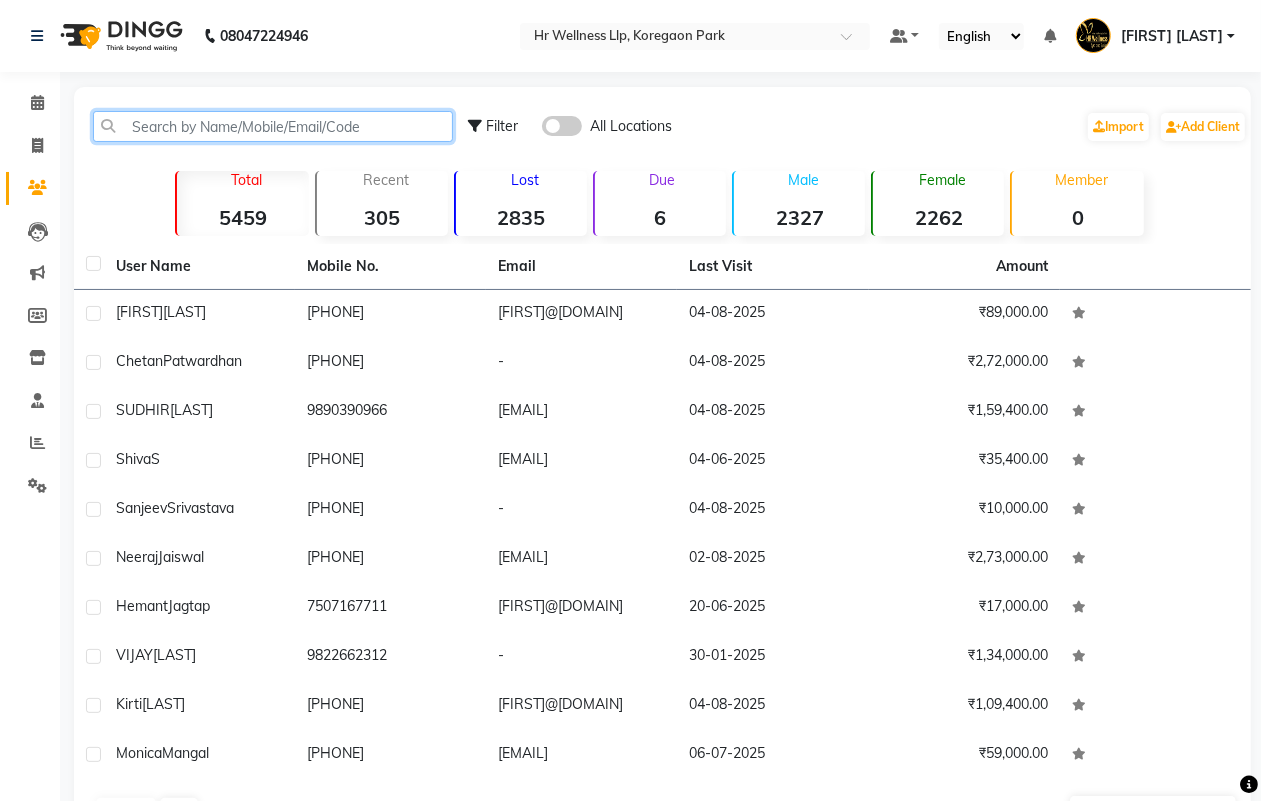 click 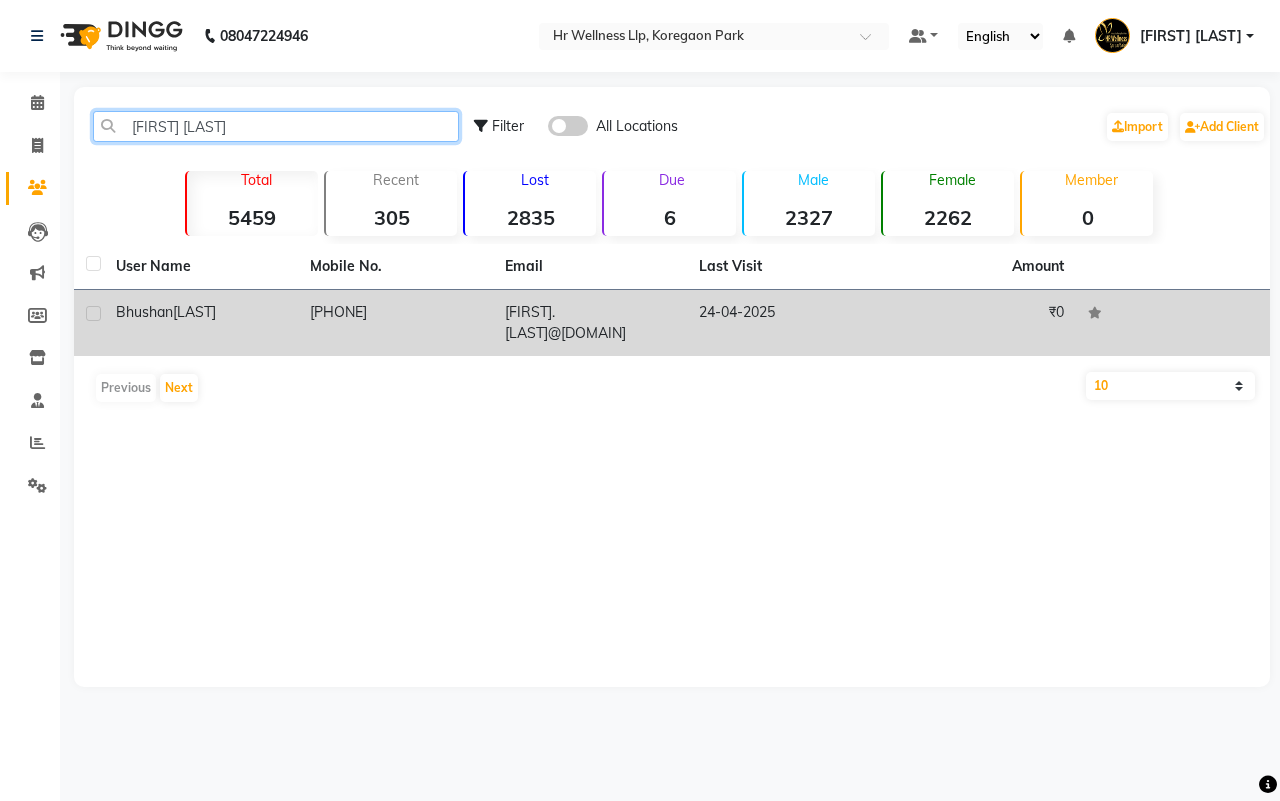 type on "bhushan cha" 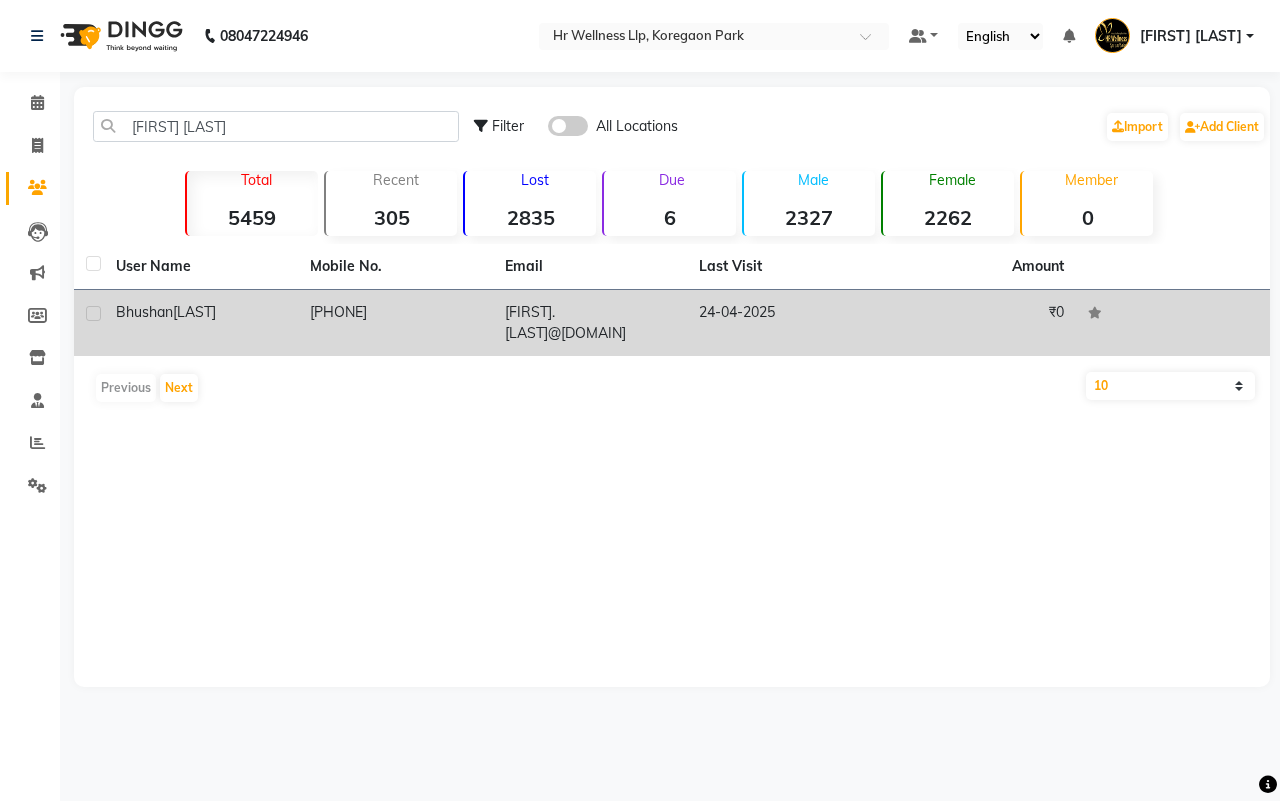 click on "Chavhan" 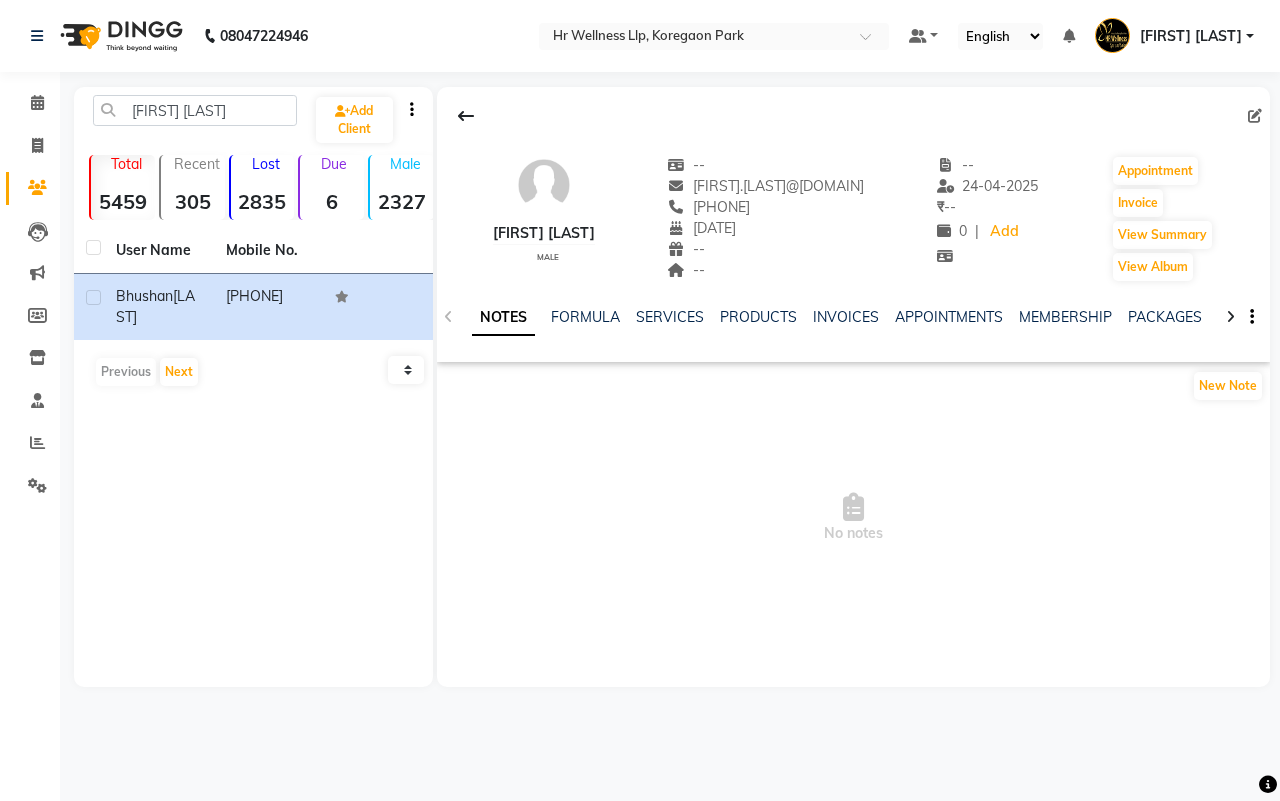click 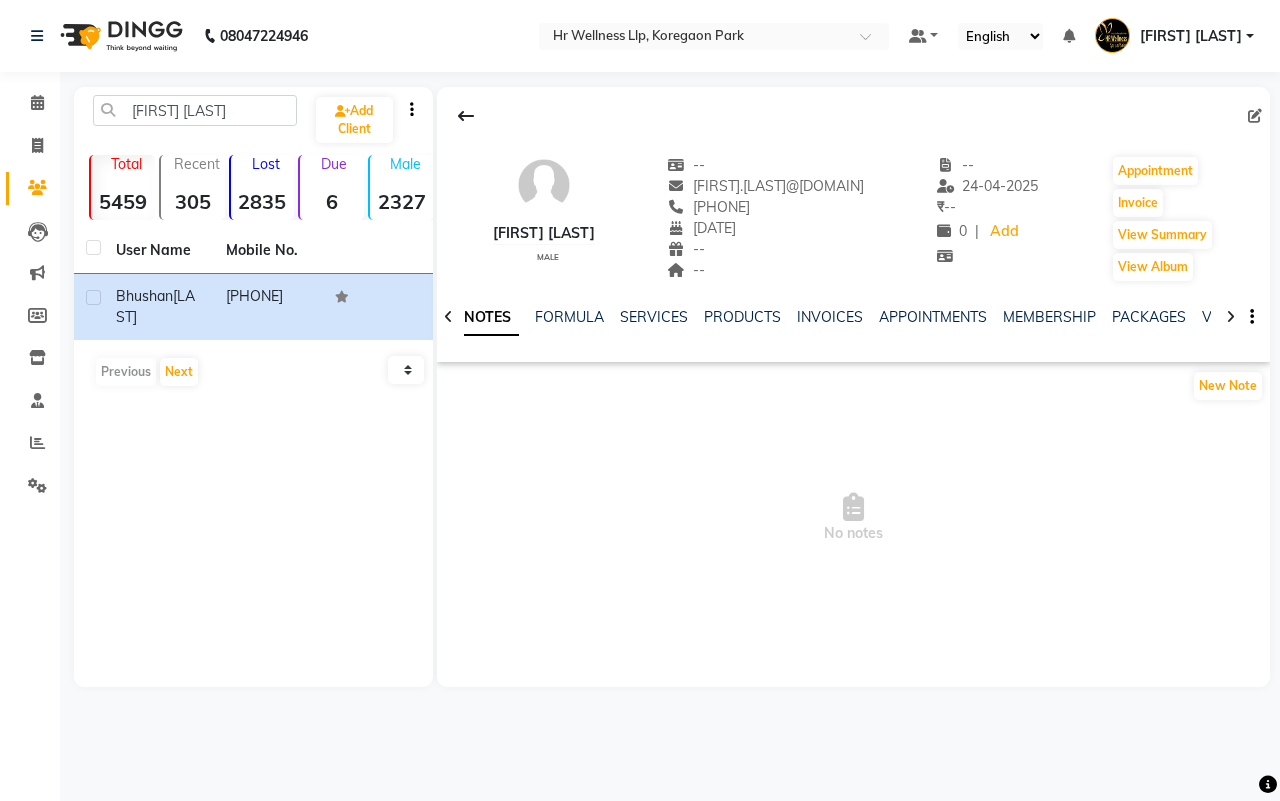 click 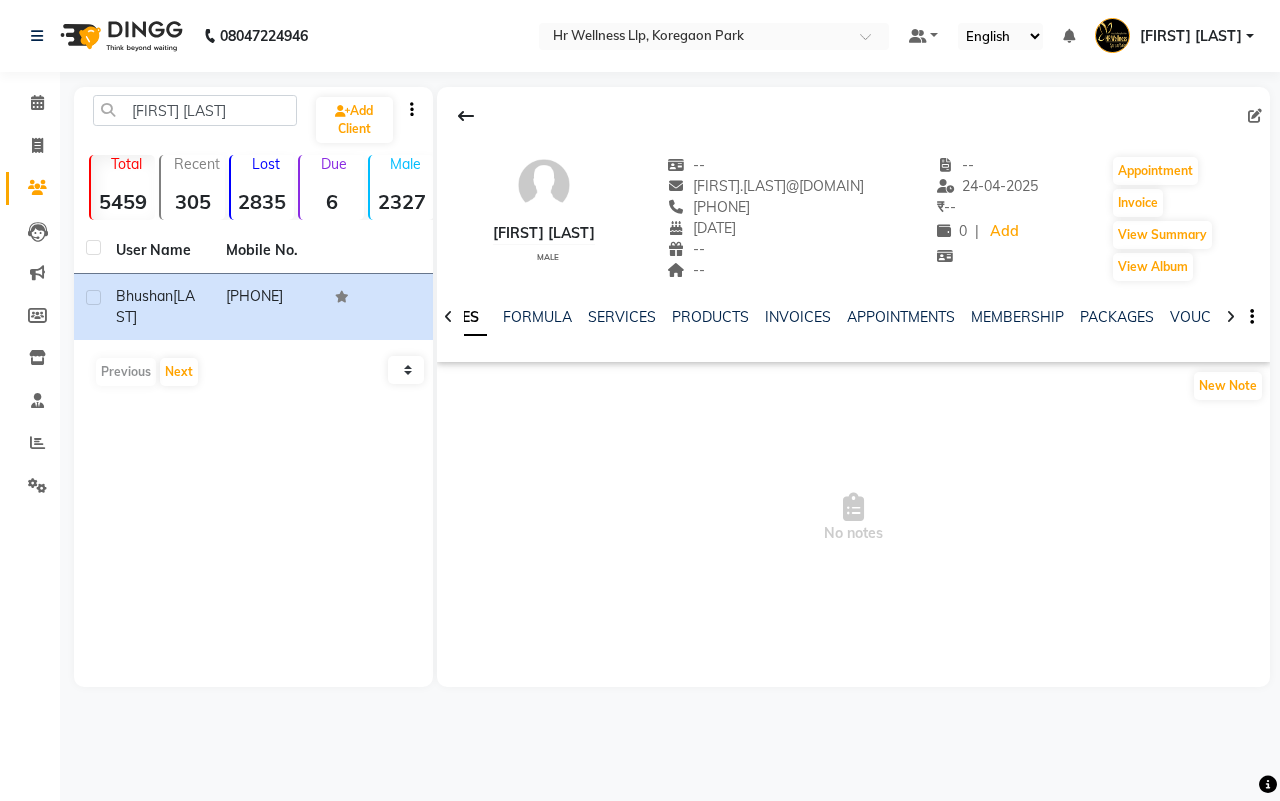 click 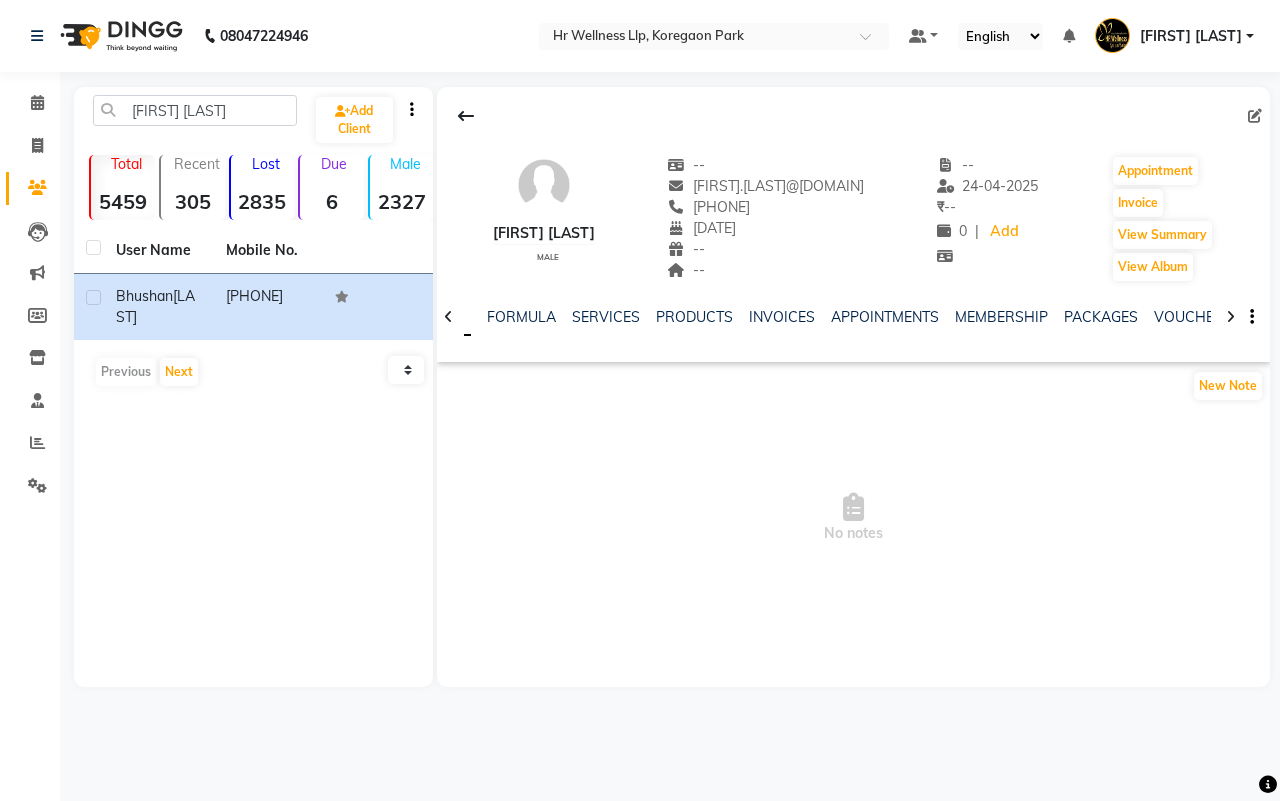 click 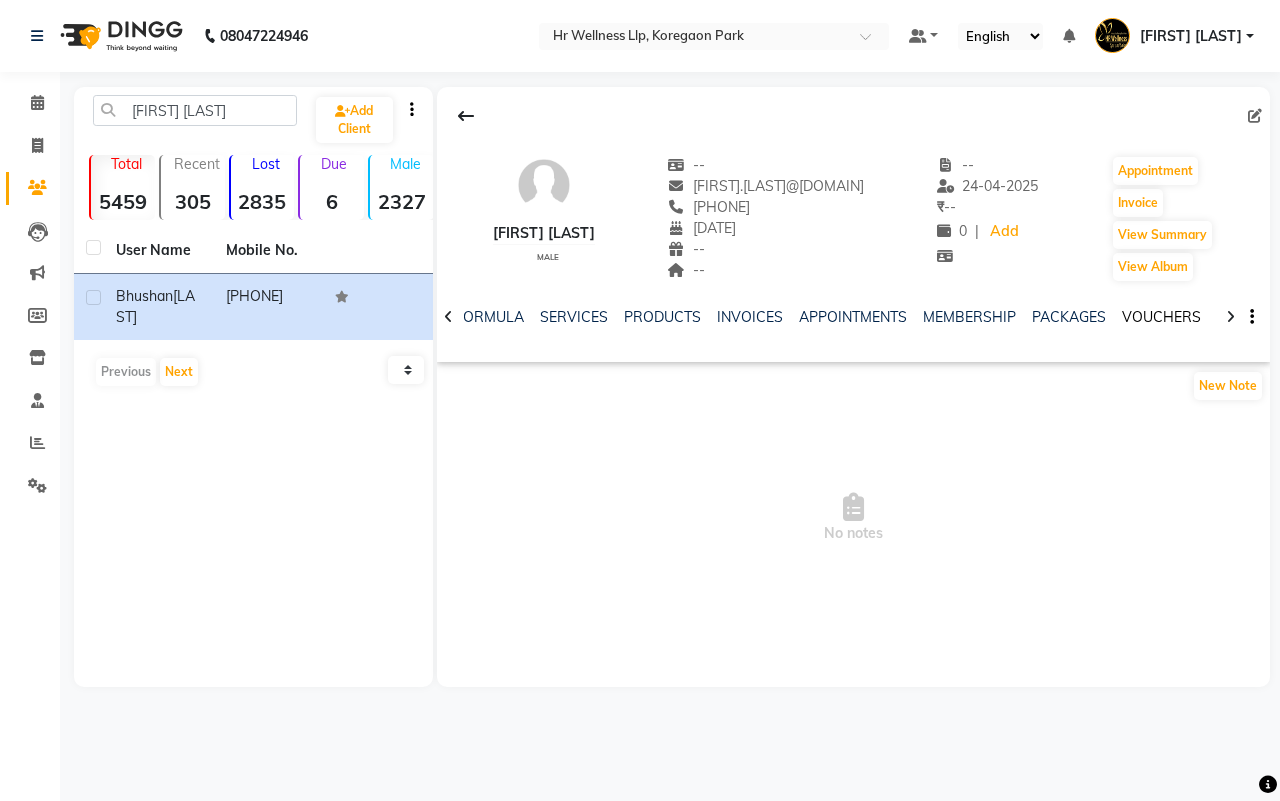 click on "VOUCHERS" 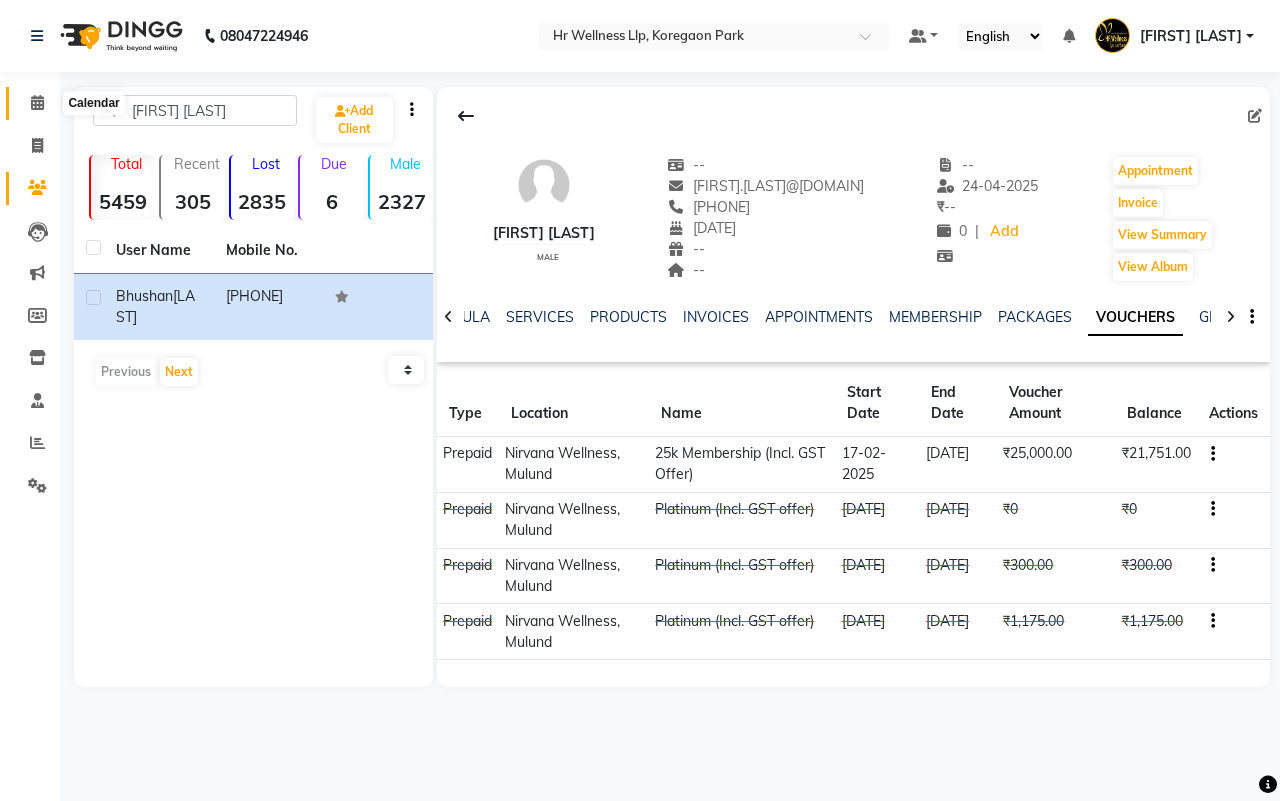 click 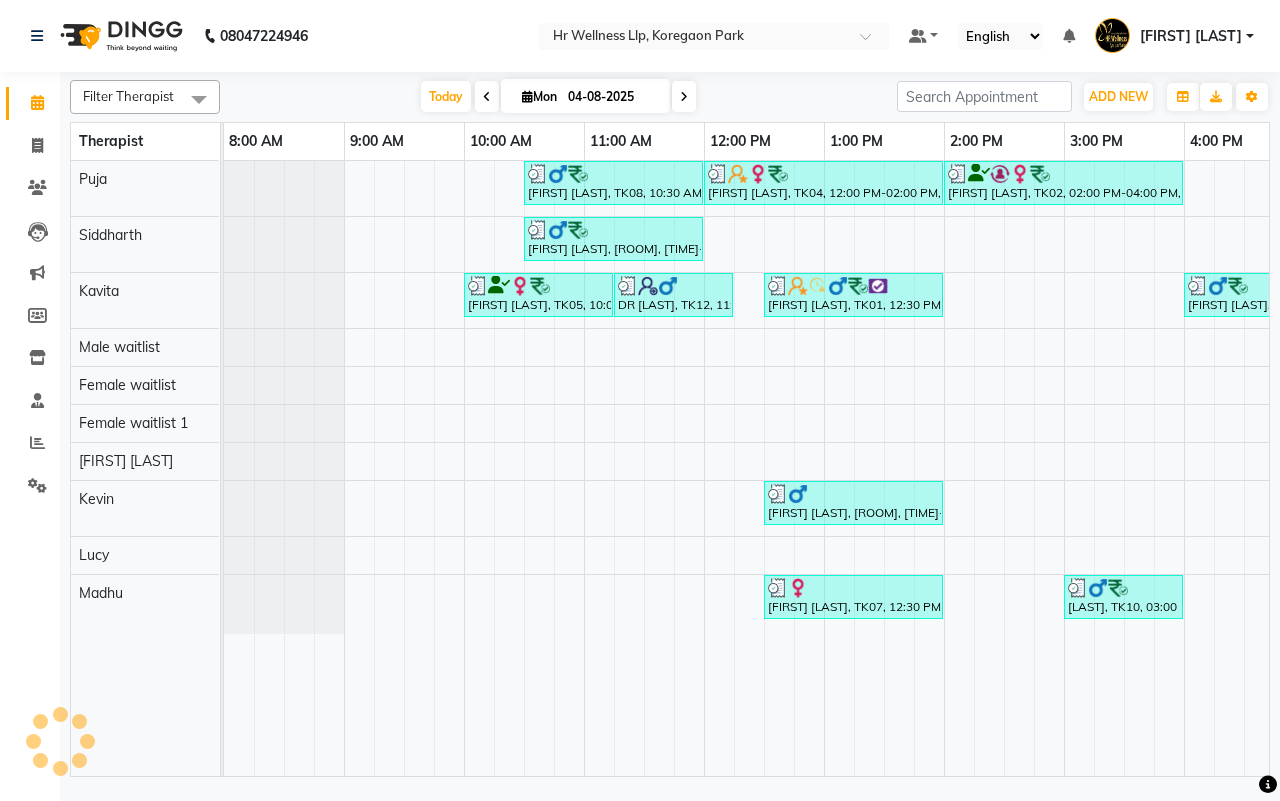 scroll, scrollTop: 0, scrollLeft: 515, axis: horizontal 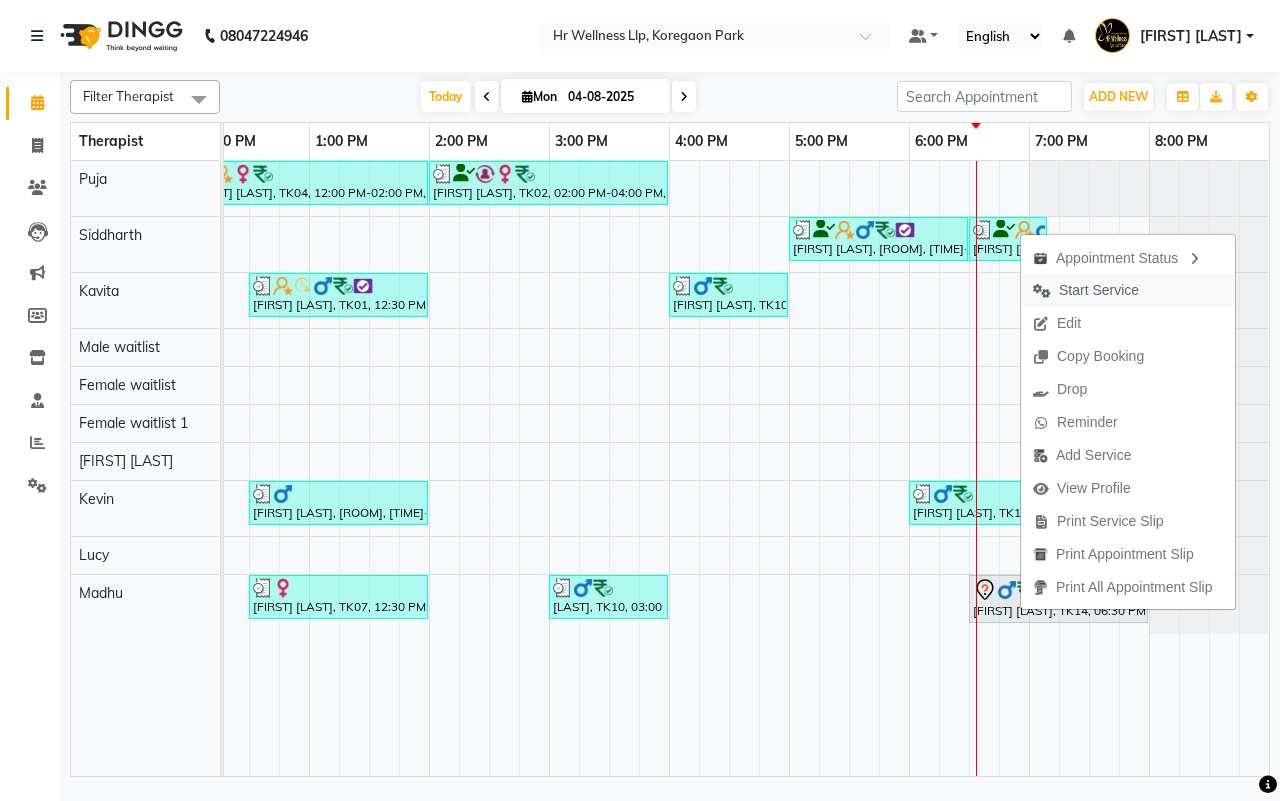 click on "Start Service" at bounding box center [1099, 290] 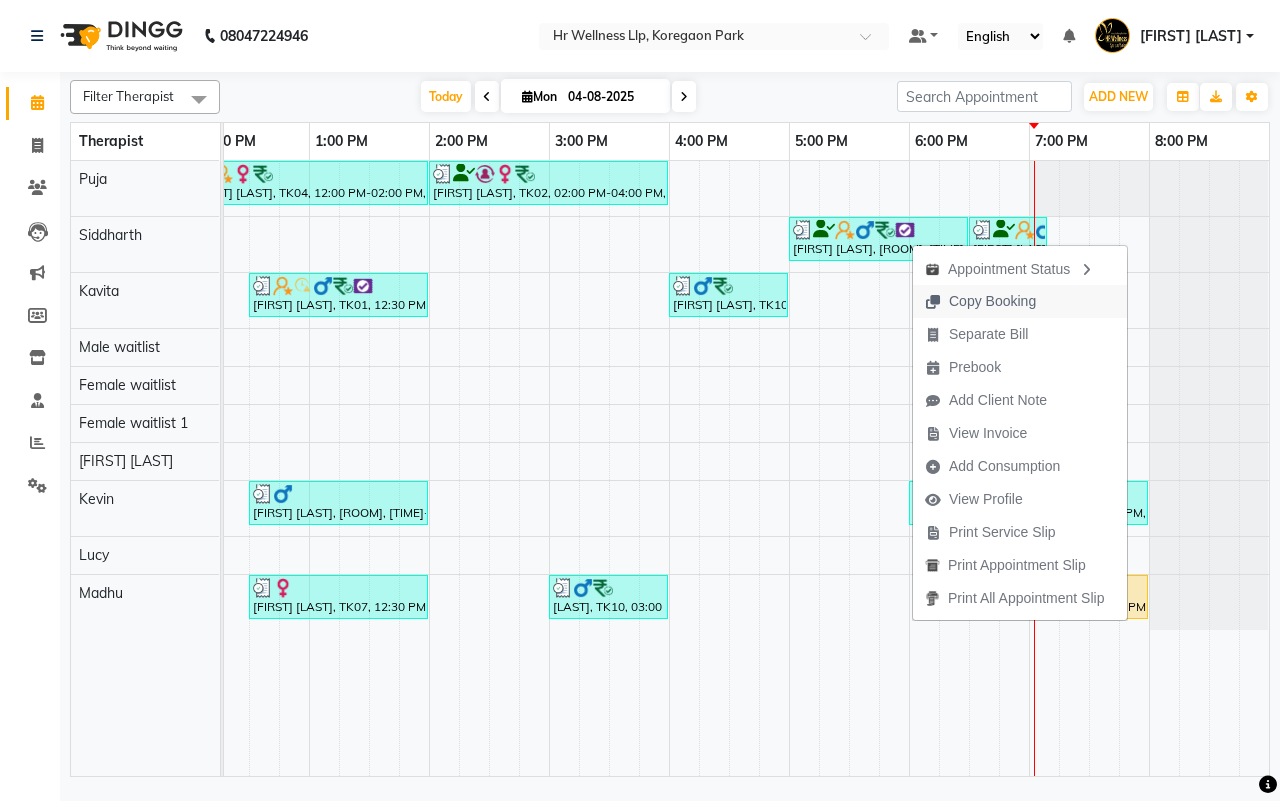 click on "Copy Booking" at bounding box center [992, 301] 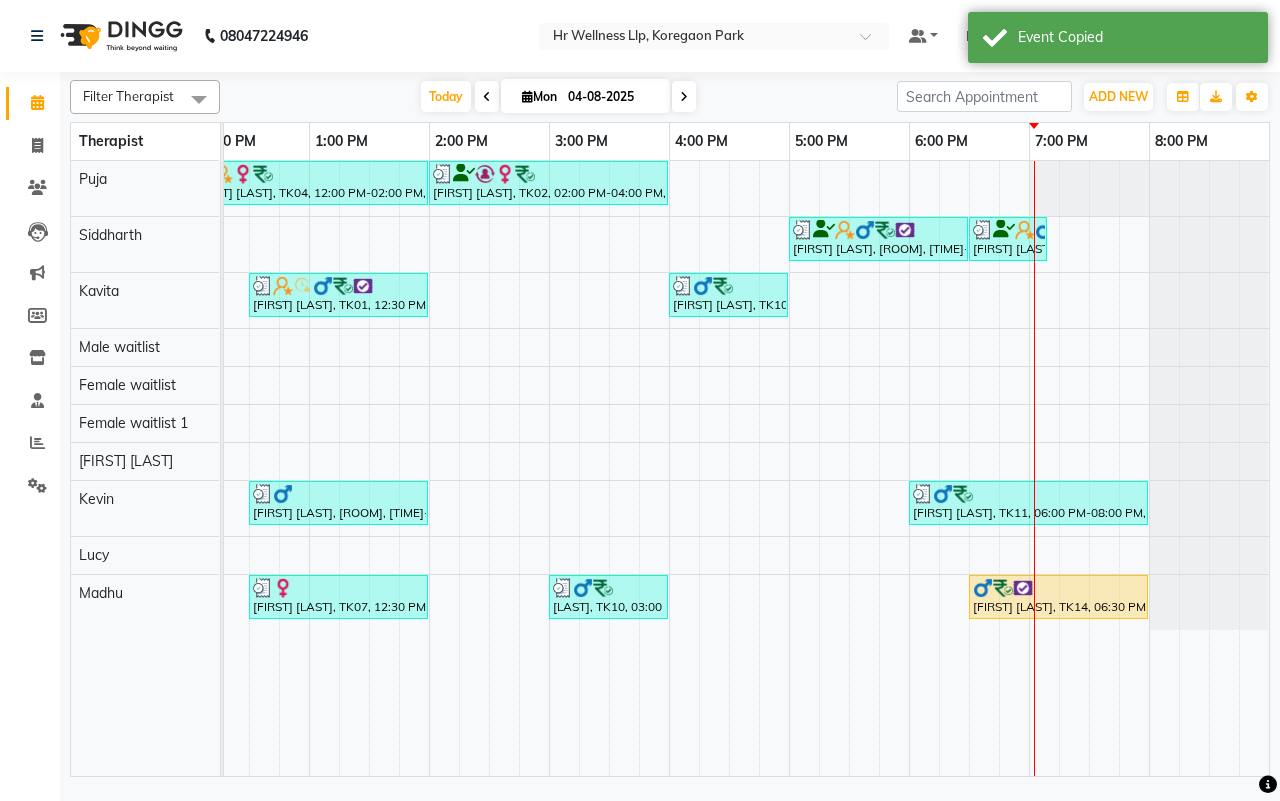 click on "04-08-2025" at bounding box center [612, 97] 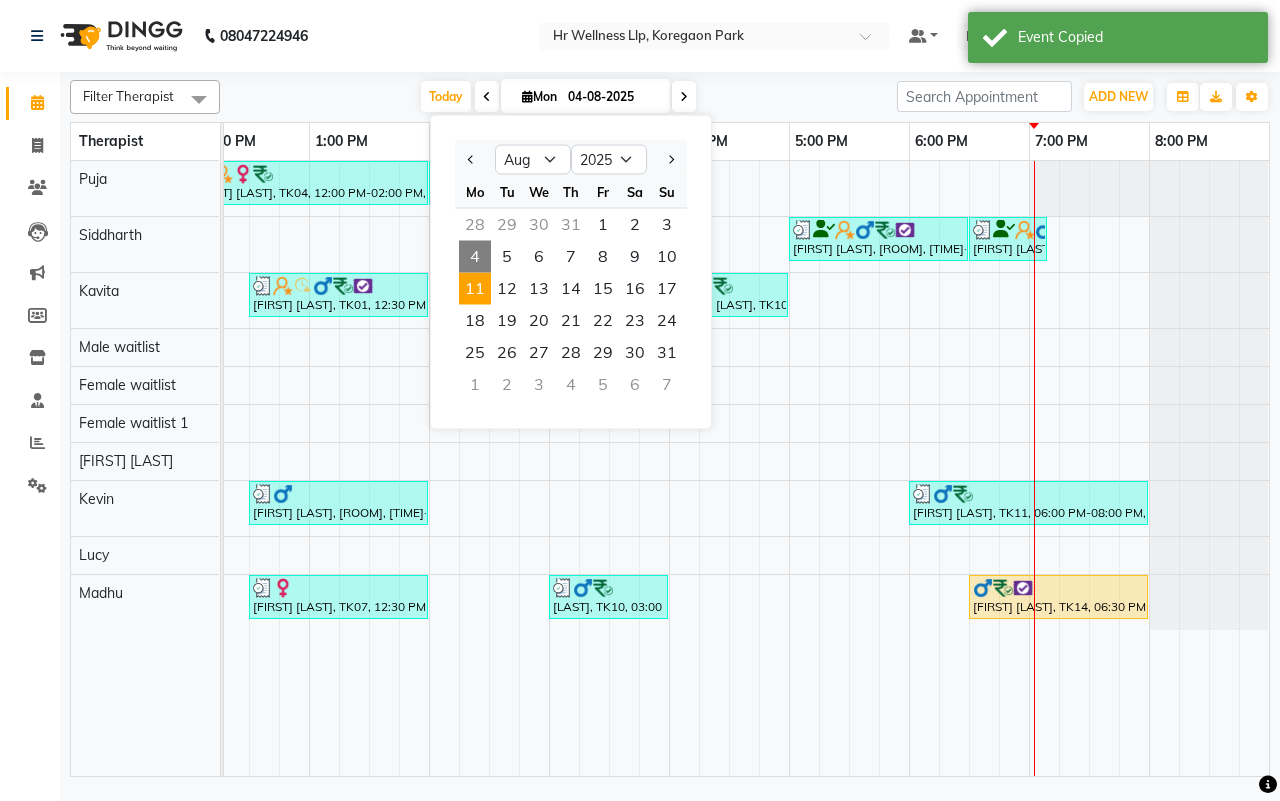 click on "11" at bounding box center (475, 289) 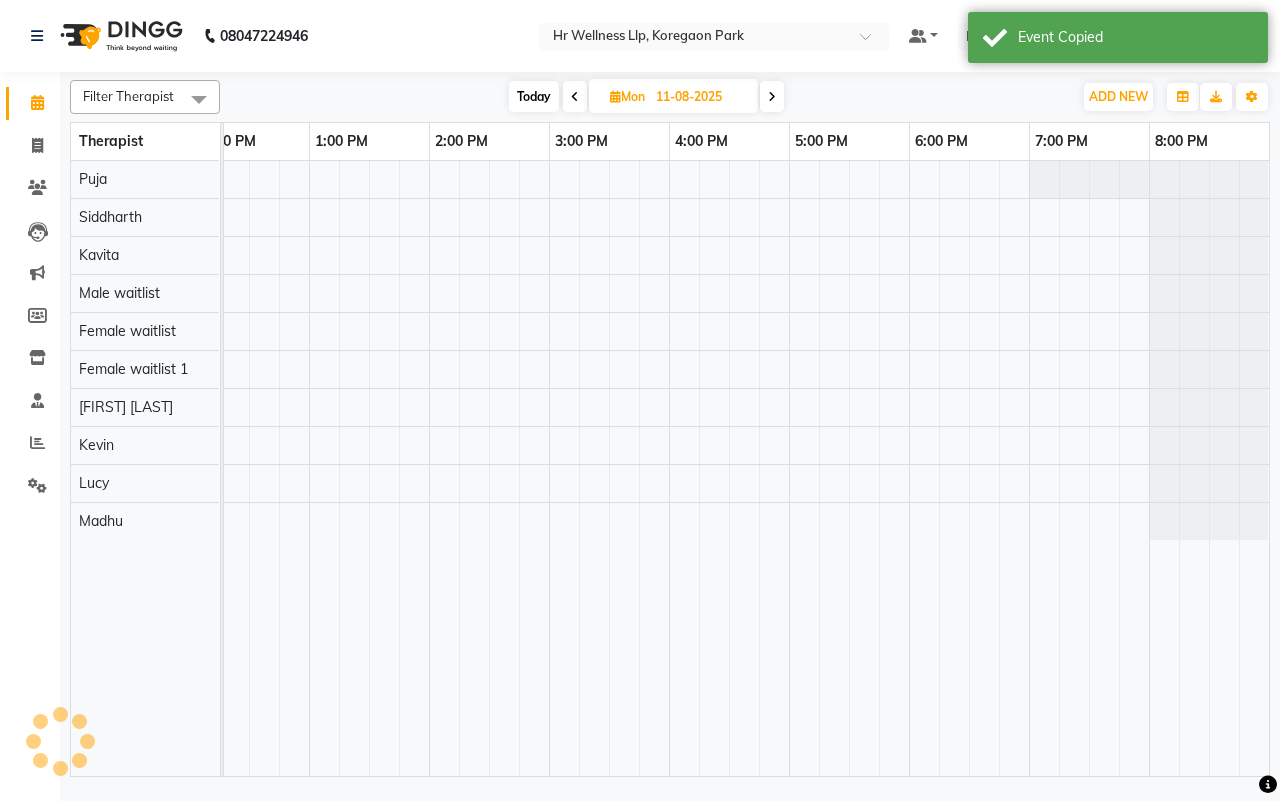 scroll, scrollTop: 0, scrollLeft: 515, axis: horizontal 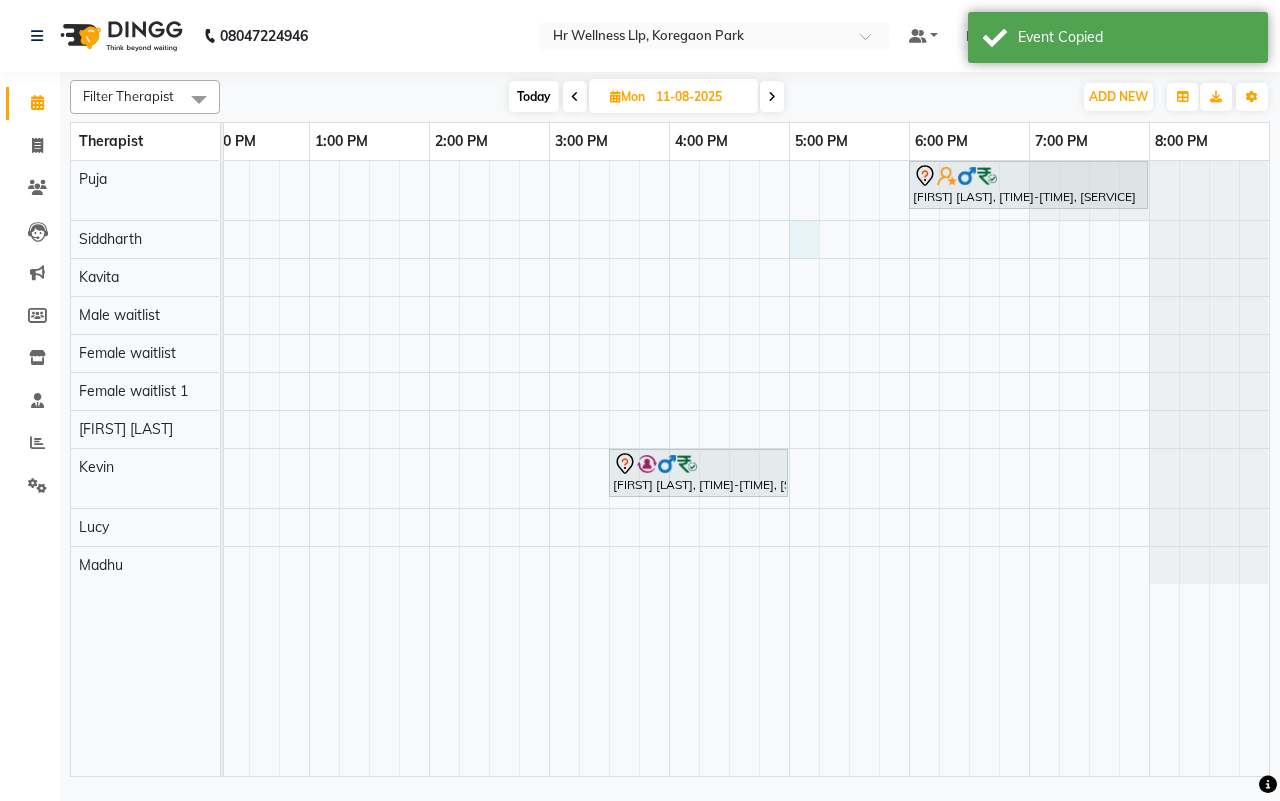 click on "Arun Tathare, 06:00 PM-08:00 PM, Massage 90 Min             Ronny K, 03:30 PM-05:00 PM, Deep Tissue Massage with Wintergreen oil 60 Min" at bounding box center (489, 468) 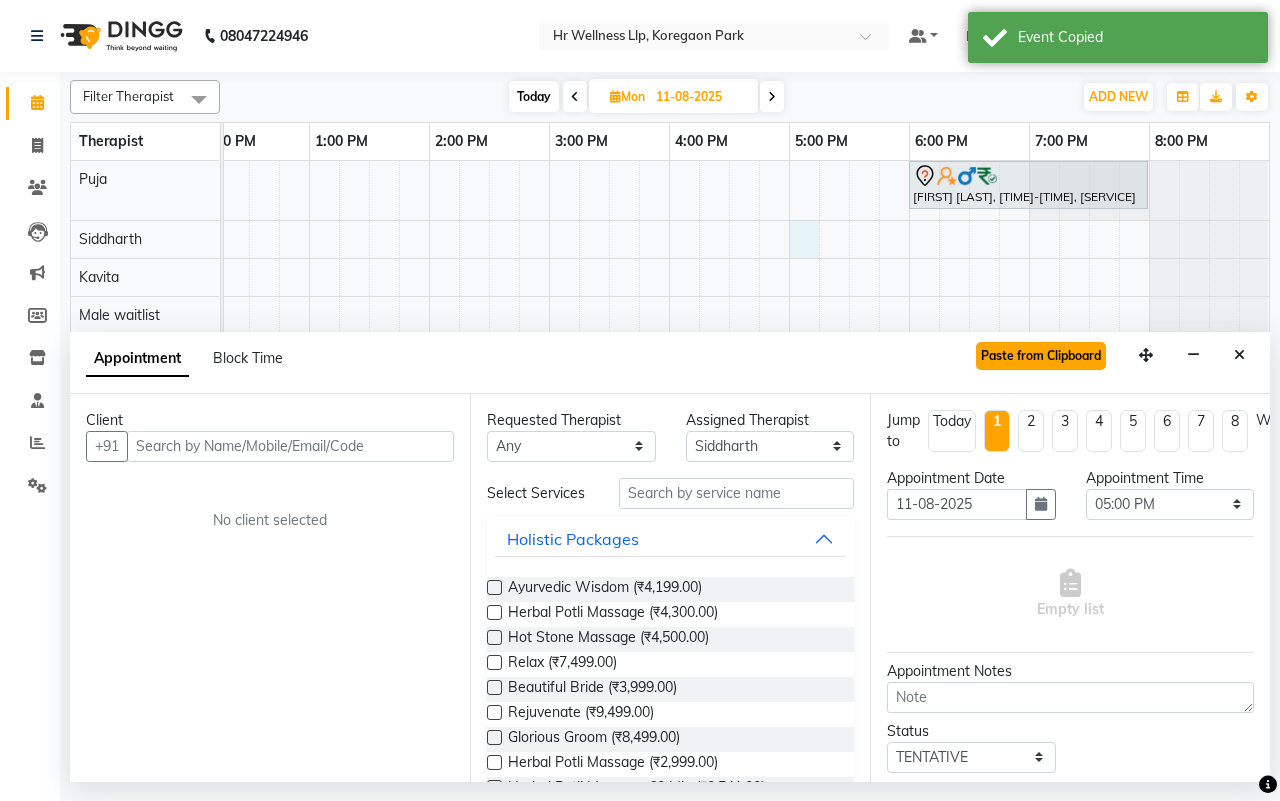 click on "Paste from Clipboard" at bounding box center [1041, 356] 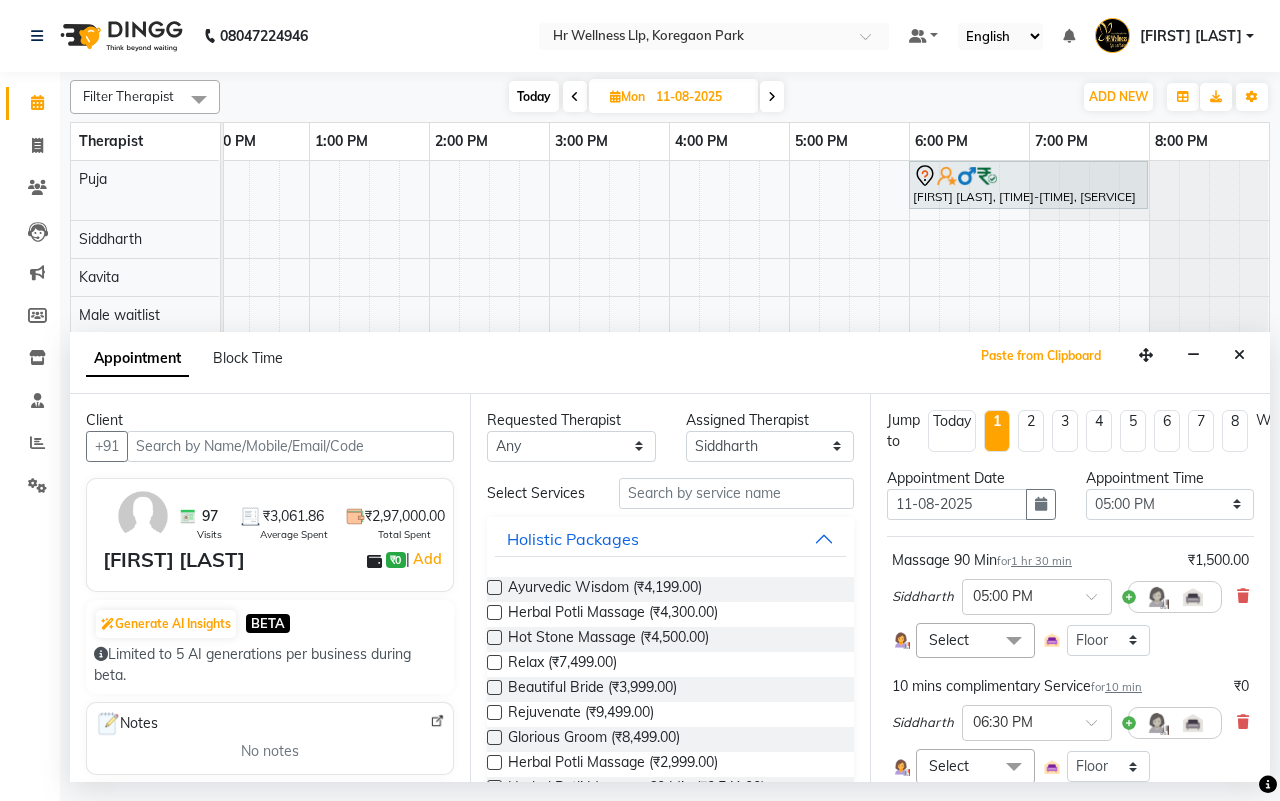 scroll, scrollTop: 341, scrollLeft: 0, axis: vertical 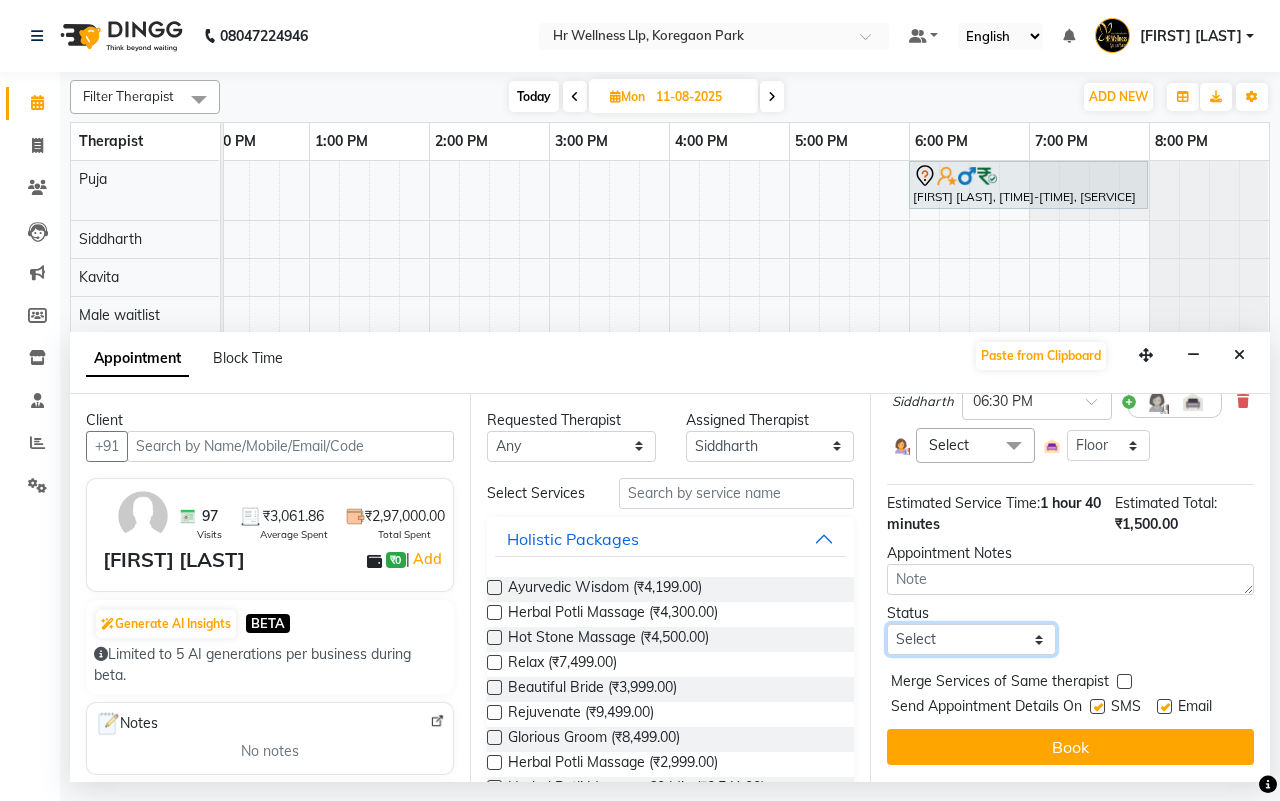 drag, startPoint x: 1020, startPoint y: 625, endPoint x: 1005, endPoint y: 628, distance: 15.297058 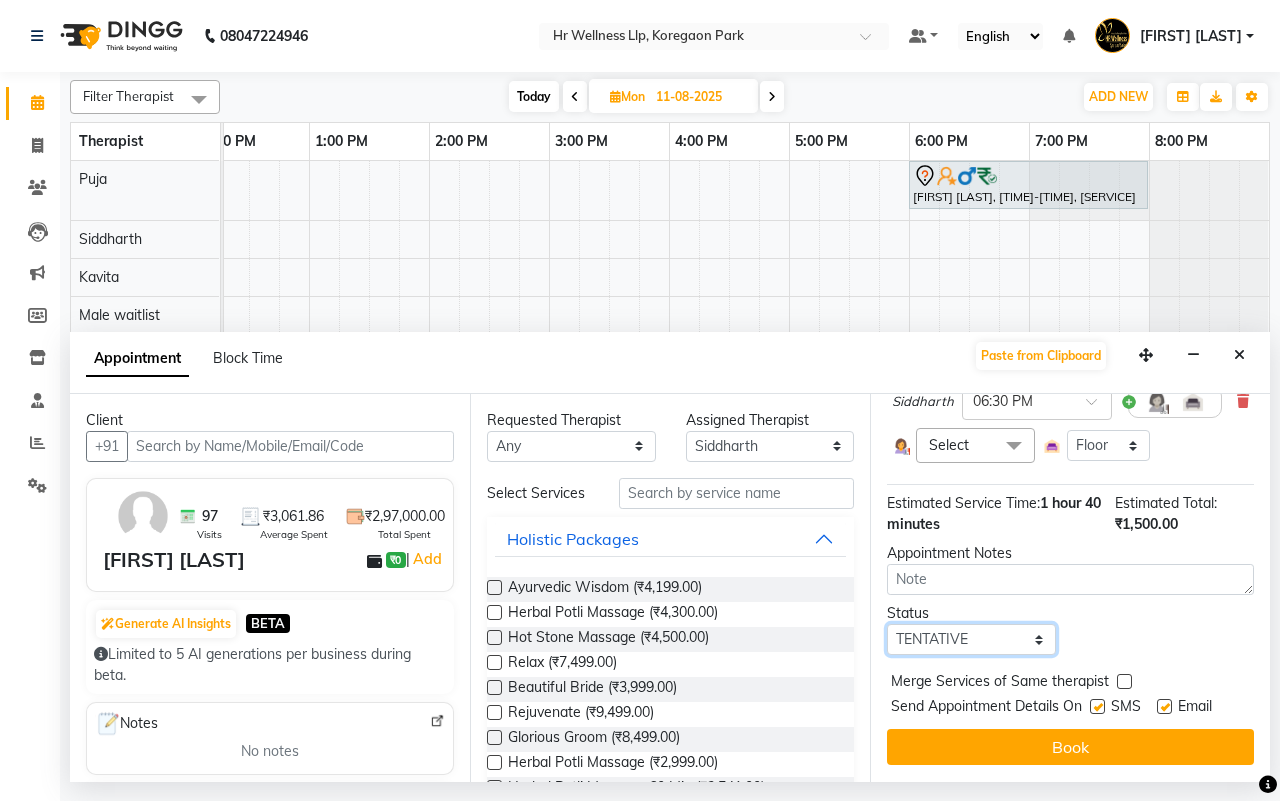 click on "Select TENTATIVE CONFIRM UPCOMING" at bounding box center (971, 639) 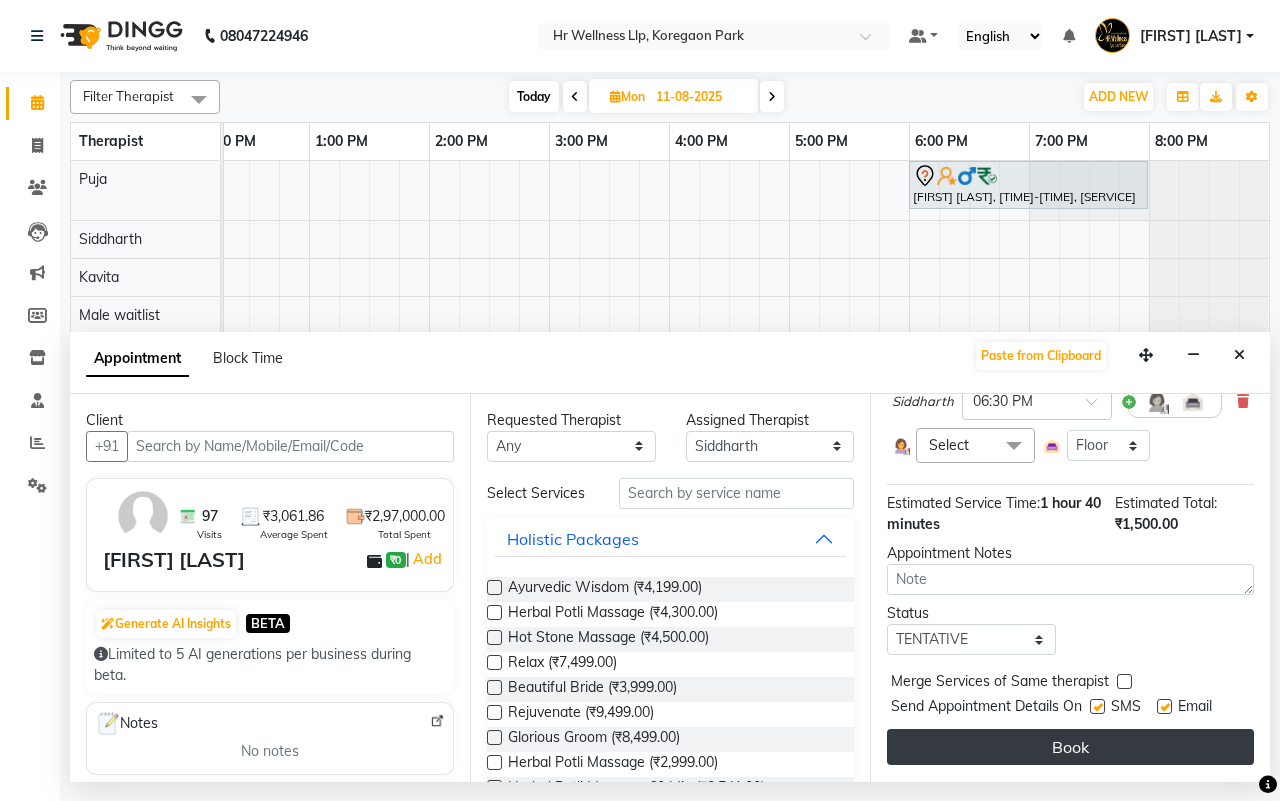 click on "Book" at bounding box center (1070, 747) 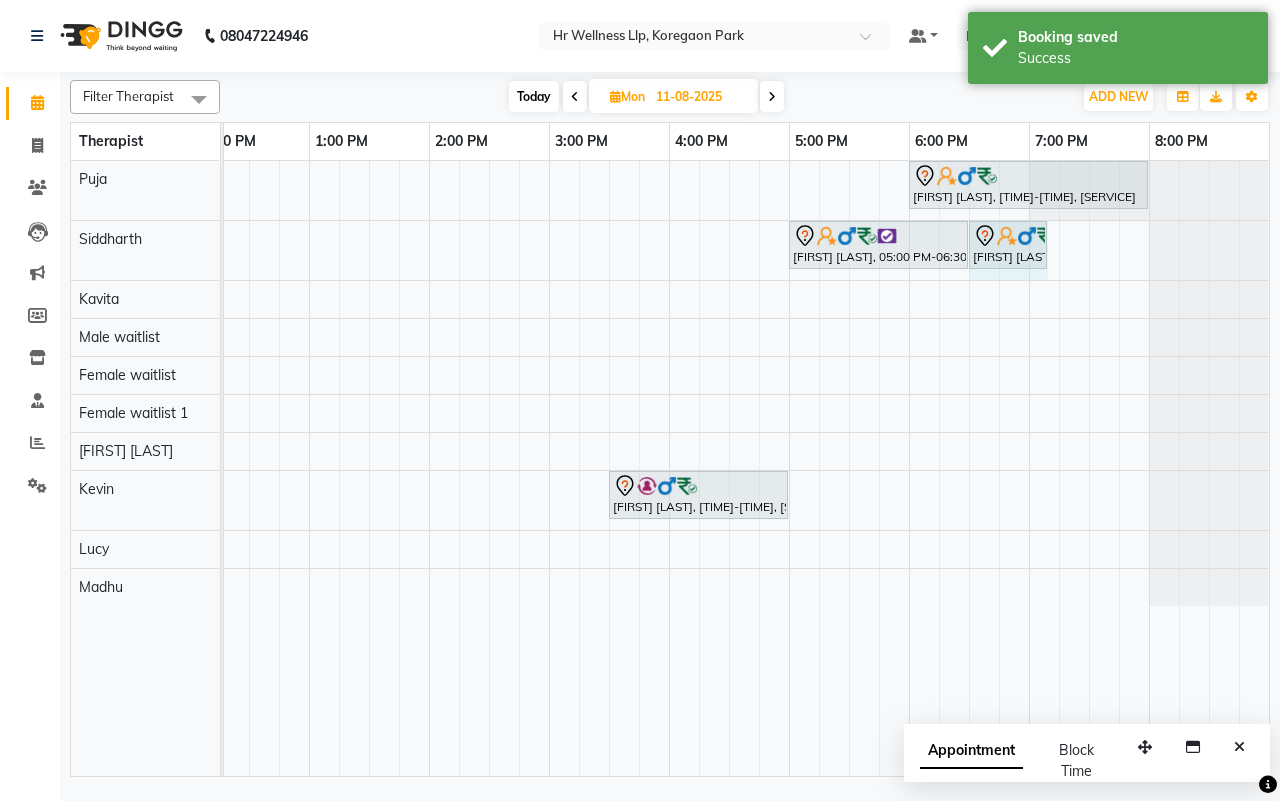 drag, startPoint x: 997, startPoint y: 242, endPoint x: 1052, endPoint y: 240, distance: 55.03635 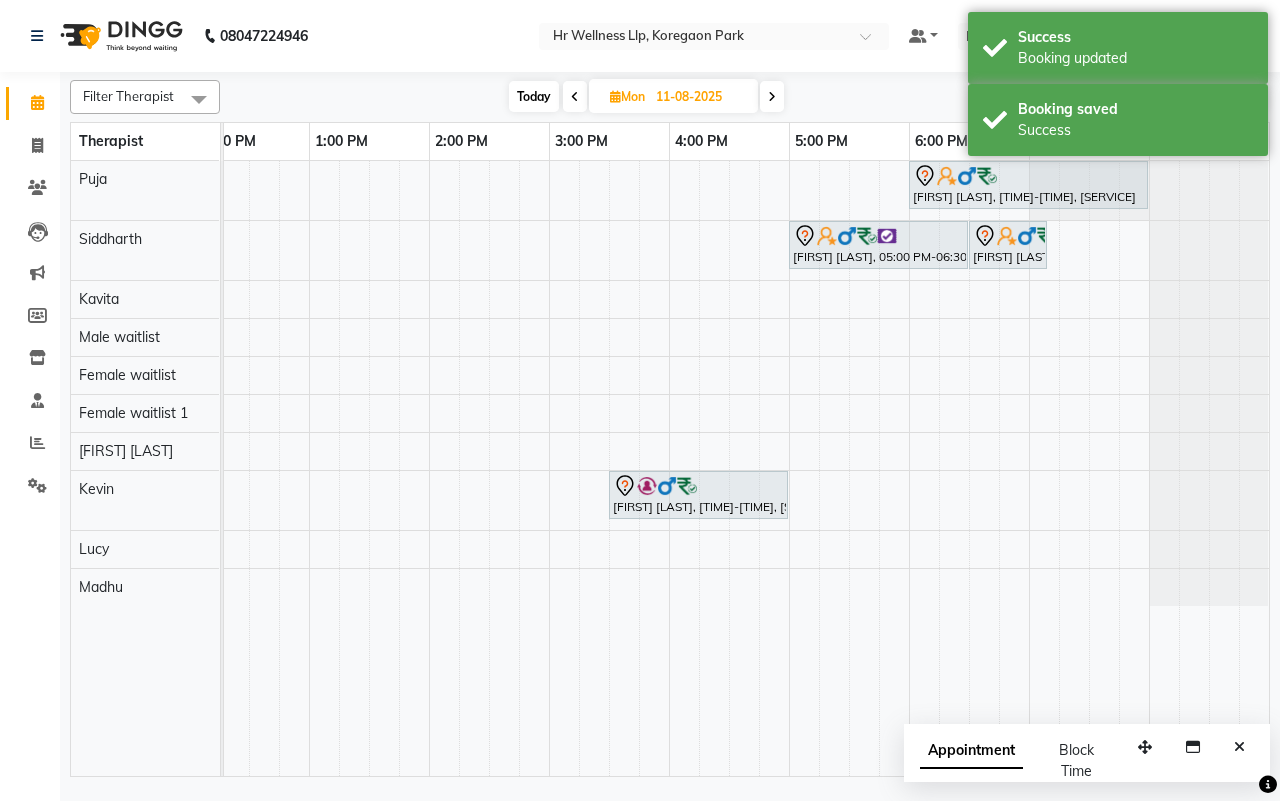 click at bounding box center (1208, 413) 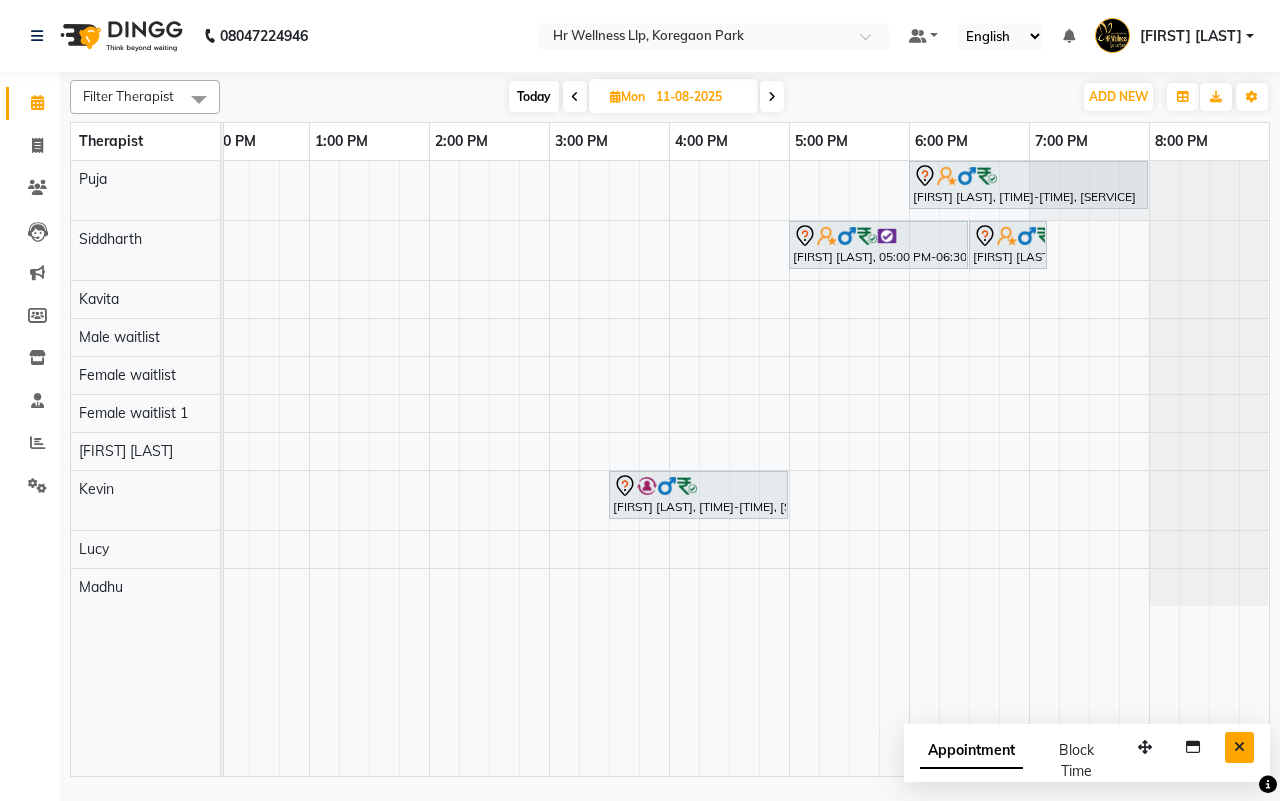click at bounding box center [1239, 747] 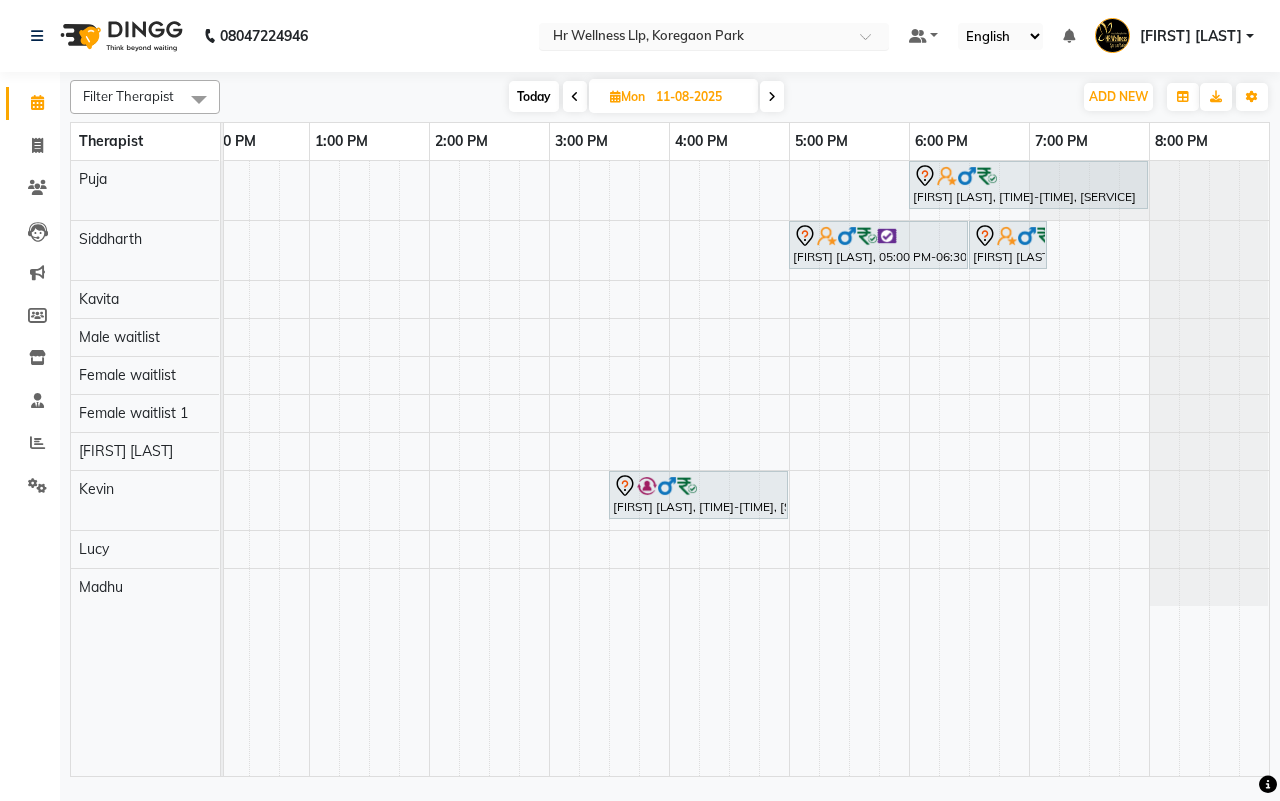 click at bounding box center (872, 42) 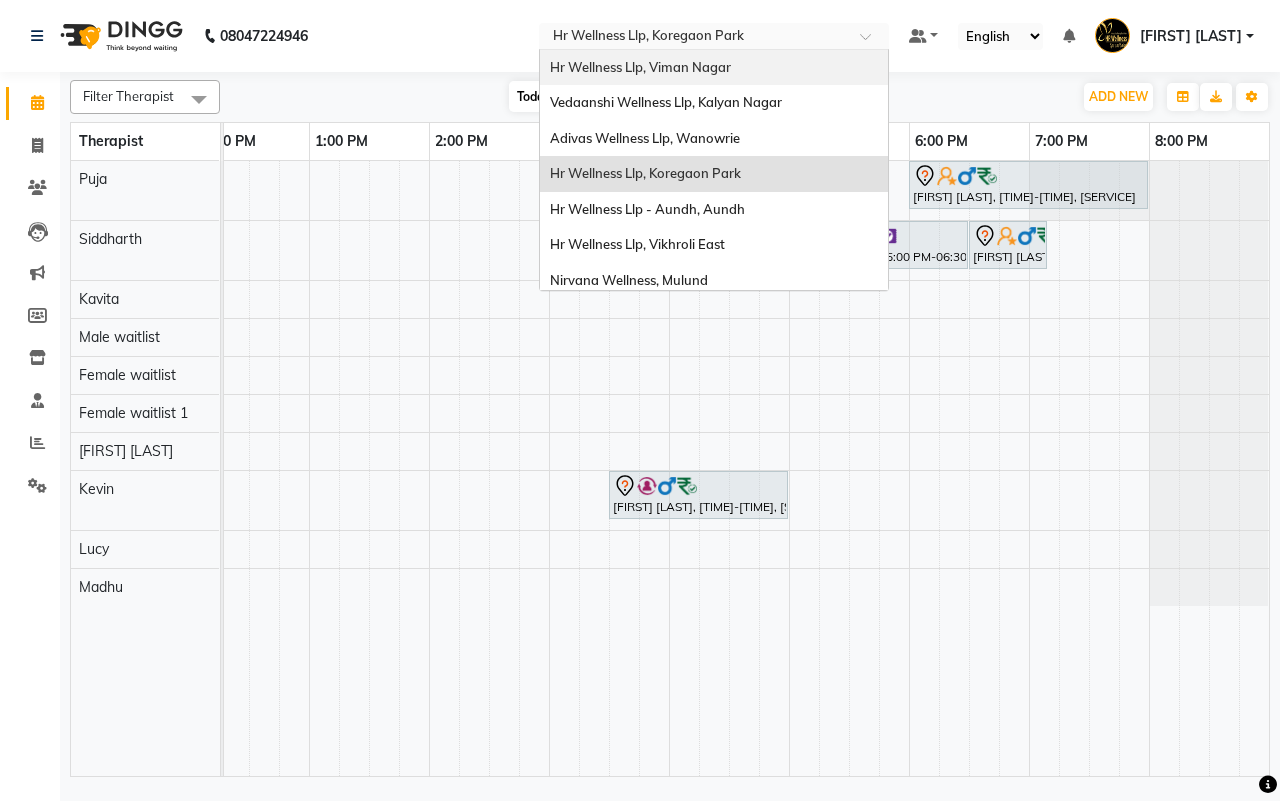 click on "Hr Wellness Llp, Viman Nagar" at bounding box center (640, 67) 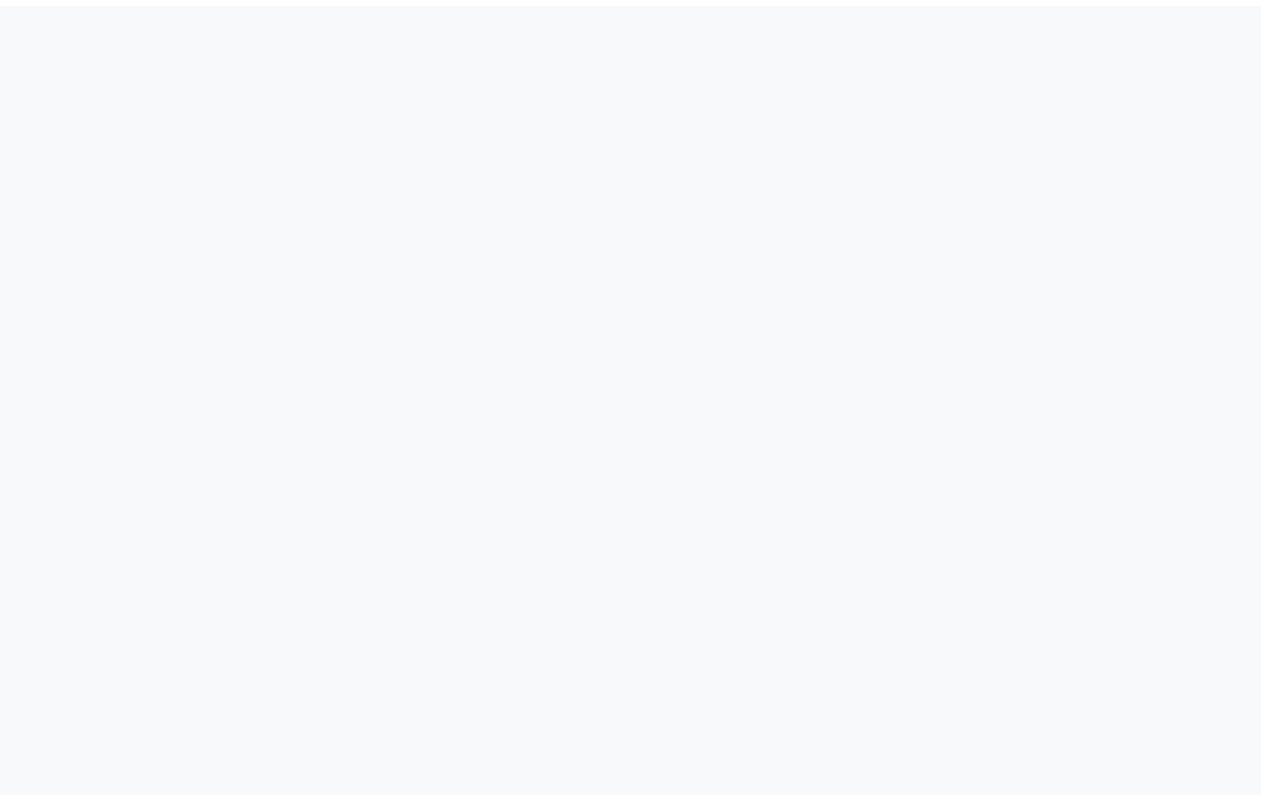 scroll, scrollTop: 0, scrollLeft: 0, axis: both 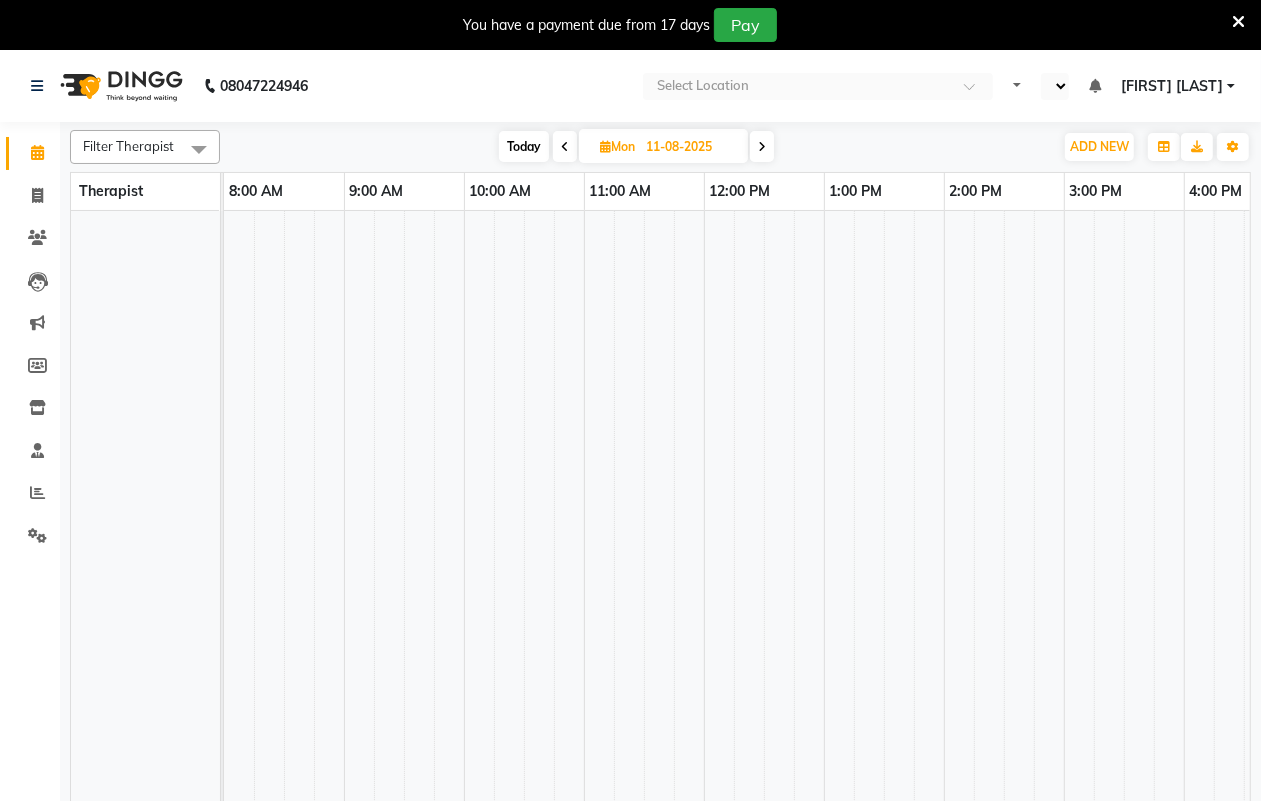 select on "en" 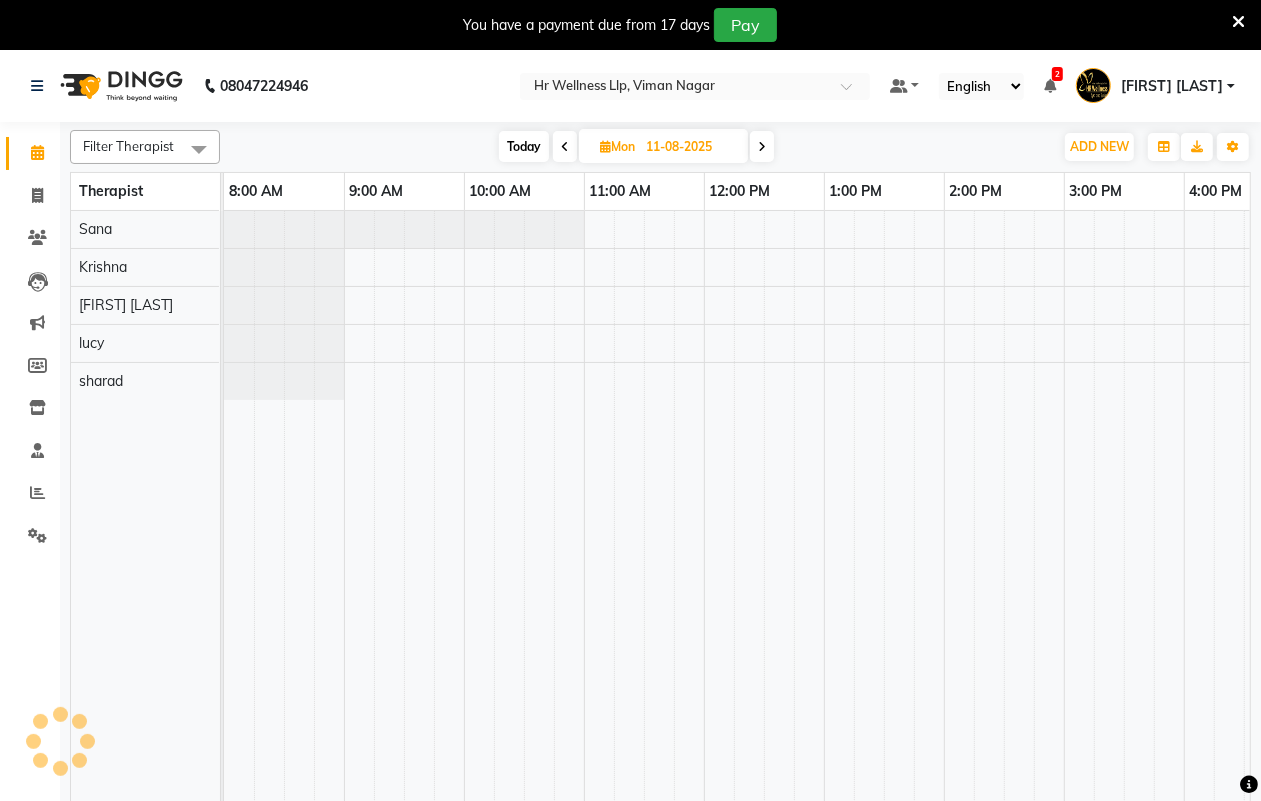 scroll, scrollTop: 0, scrollLeft: 0, axis: both 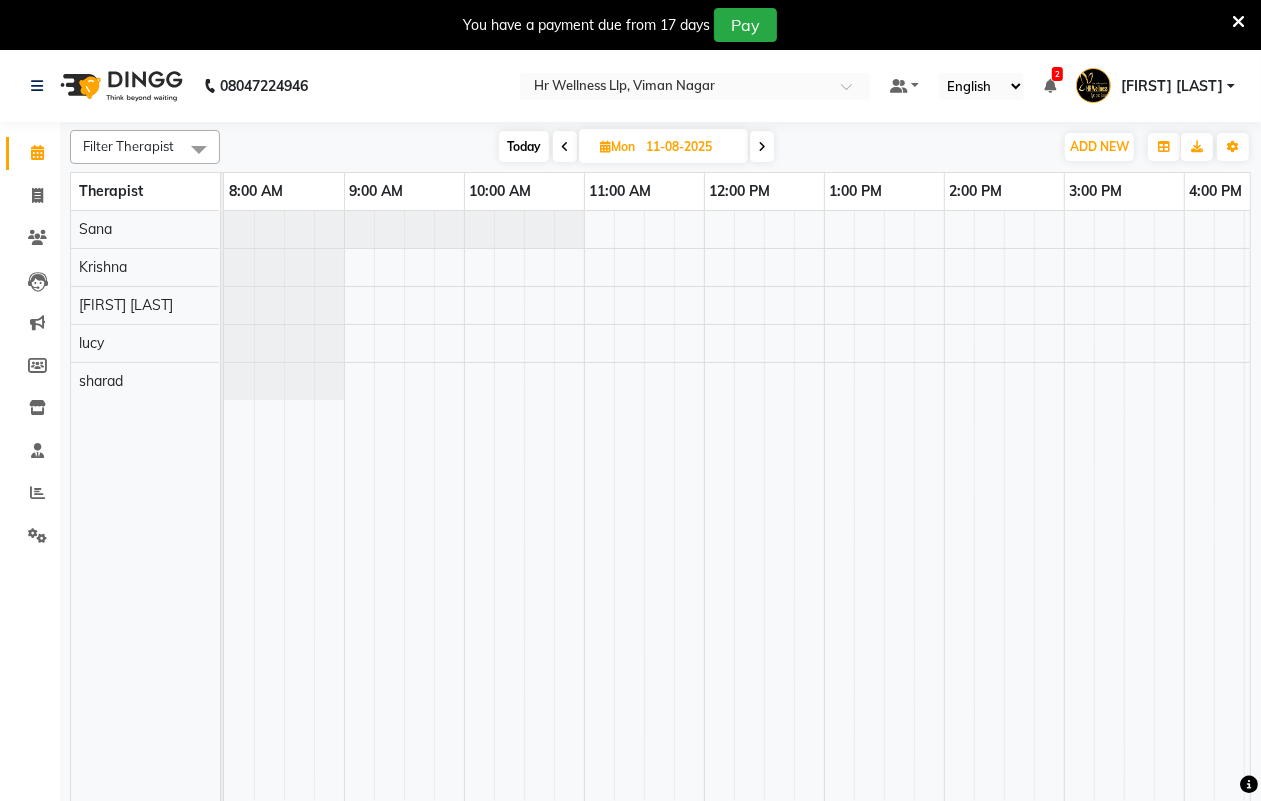 click on "Today" at bounding box center (524, 146) 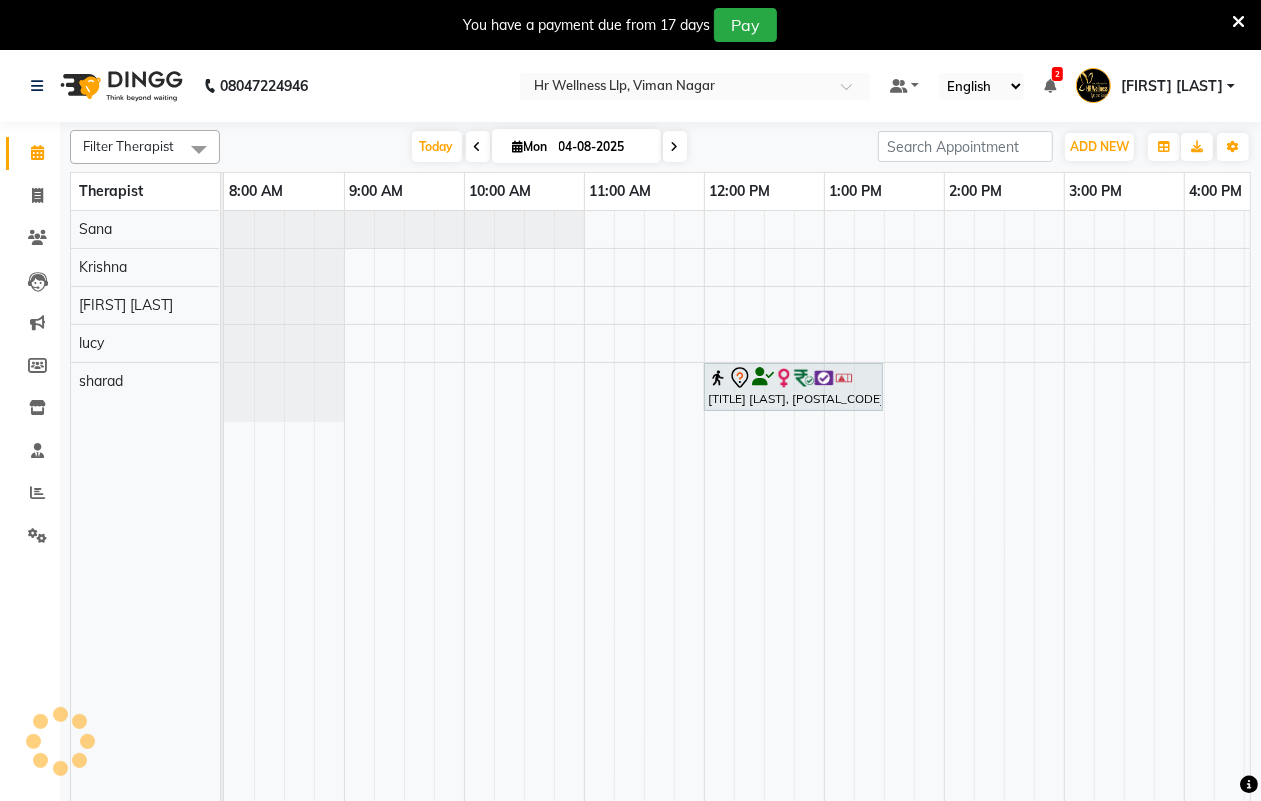scroll, scrollTop: 0, scrollLeft: 533, axis: horizontal 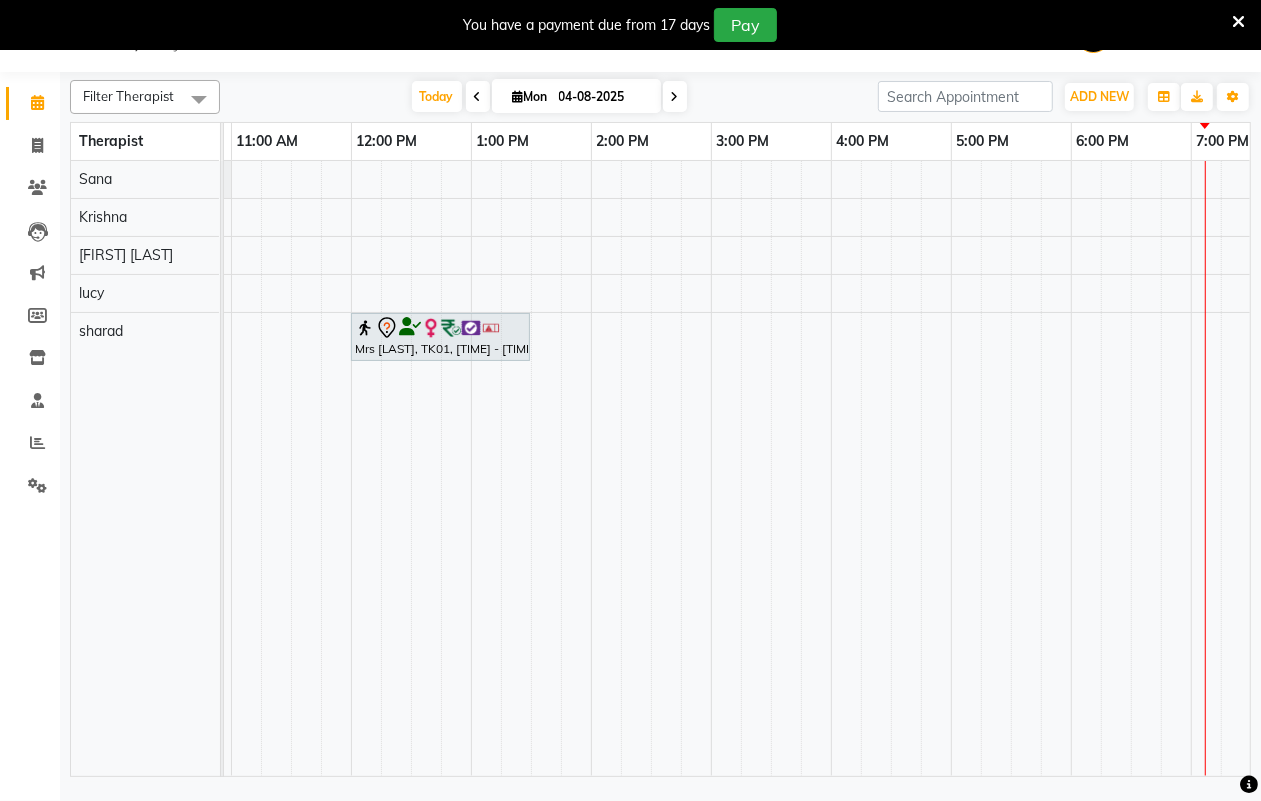 click at bounding box center (478, 97) 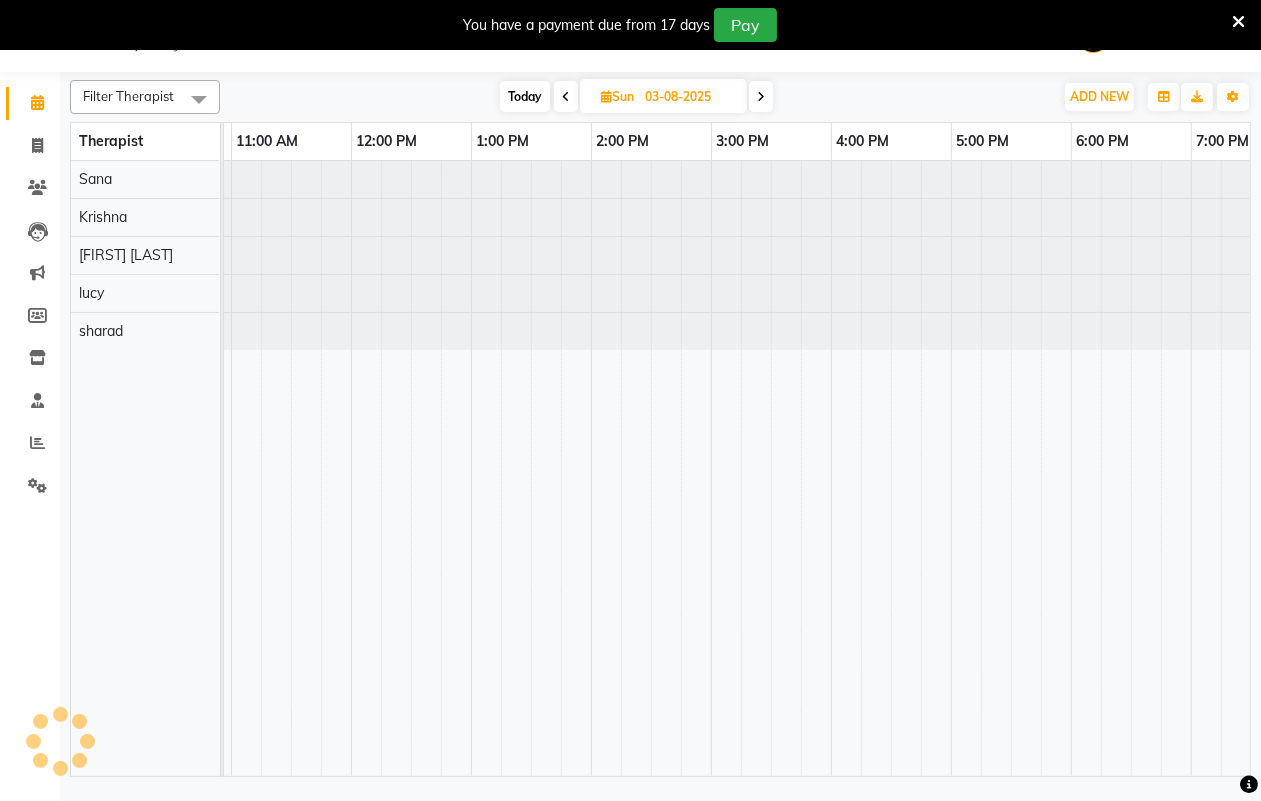 scroll, scrollTop: 0, scrollLeft: 533, axis: horizontal 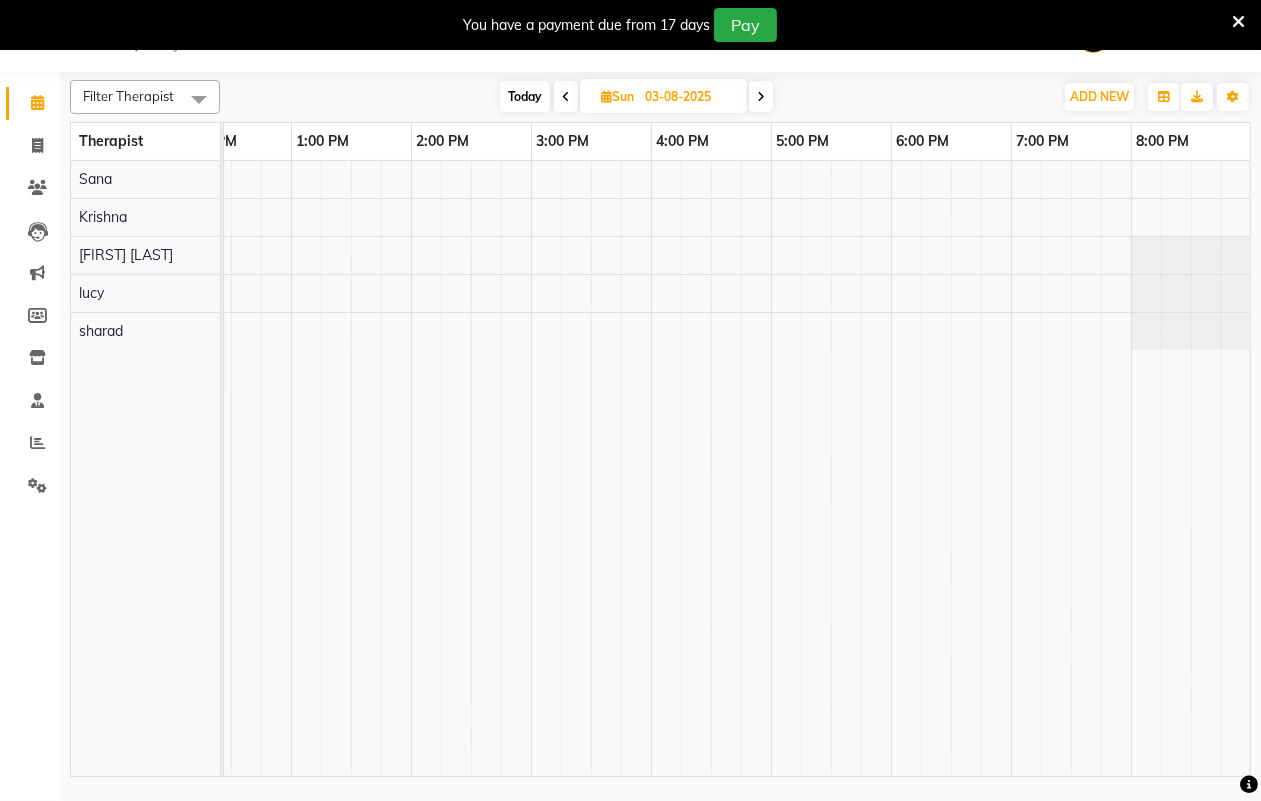 click at bounding box center (566, 97) 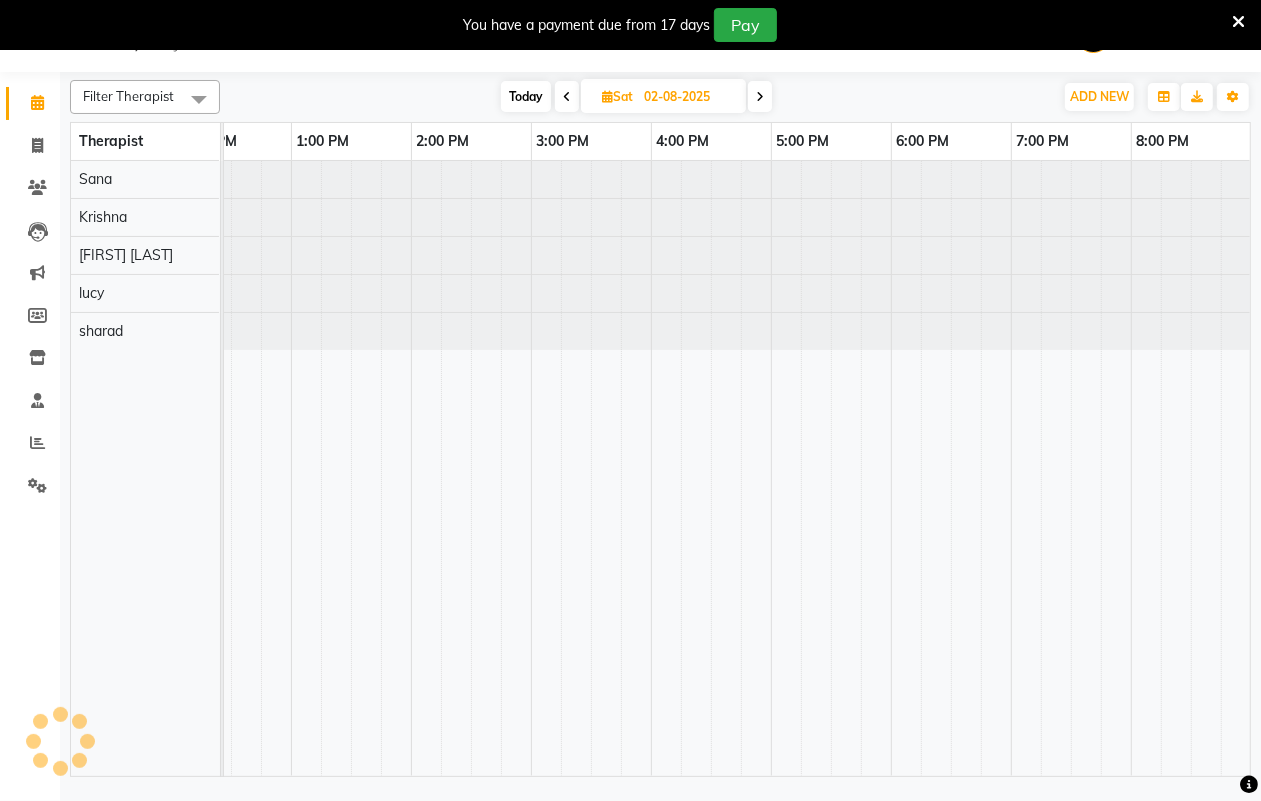scroll, scrollTop: 0, scrollLeft: 0, axis: both 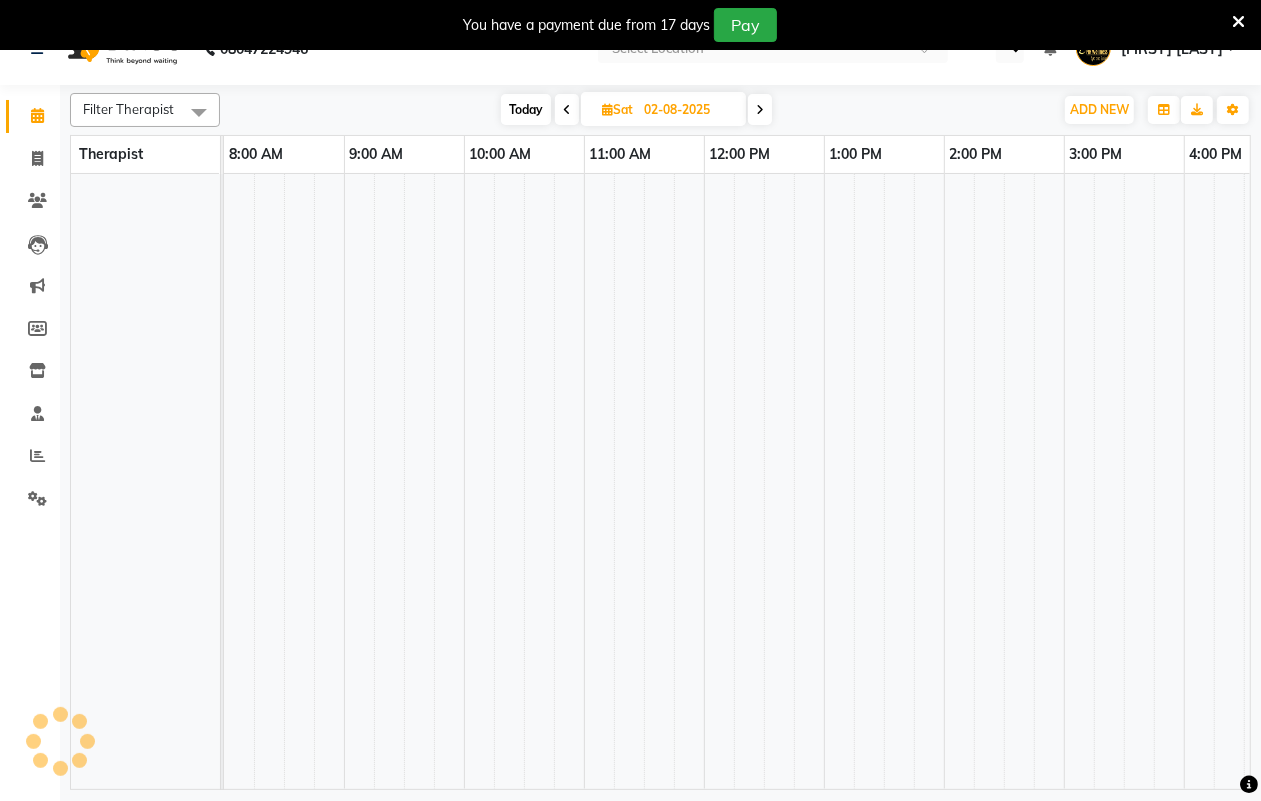 select on "en" 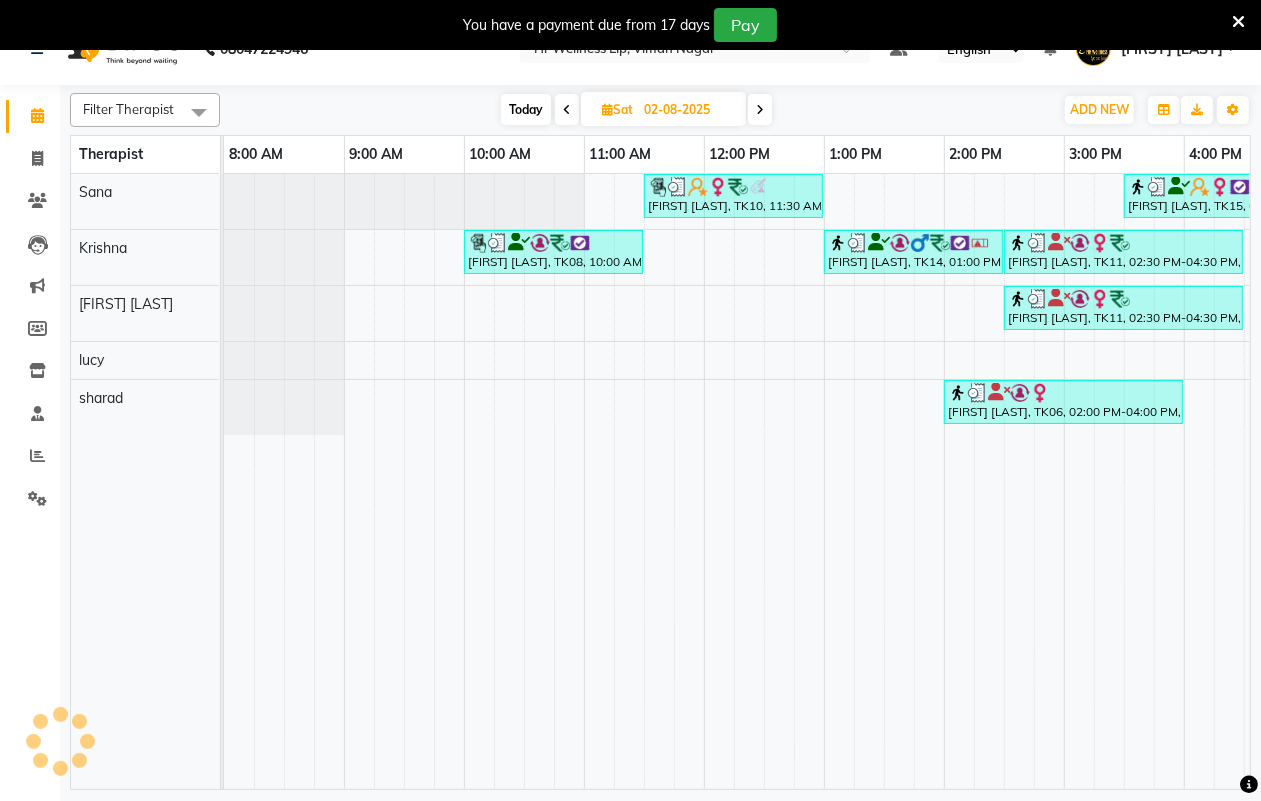 scroll, scrollTop: 50, scrollLeft: 0, axis: vertical 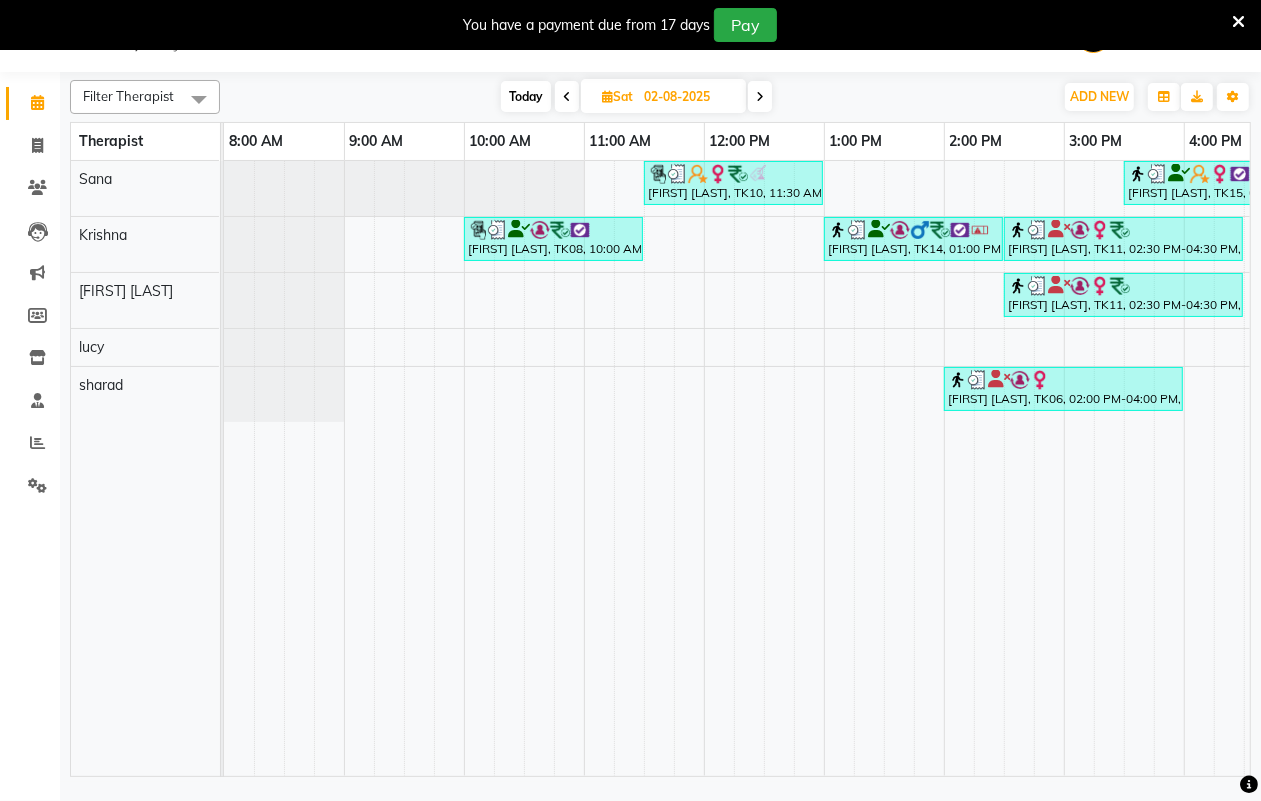 click at bounding box center (1238, 22) 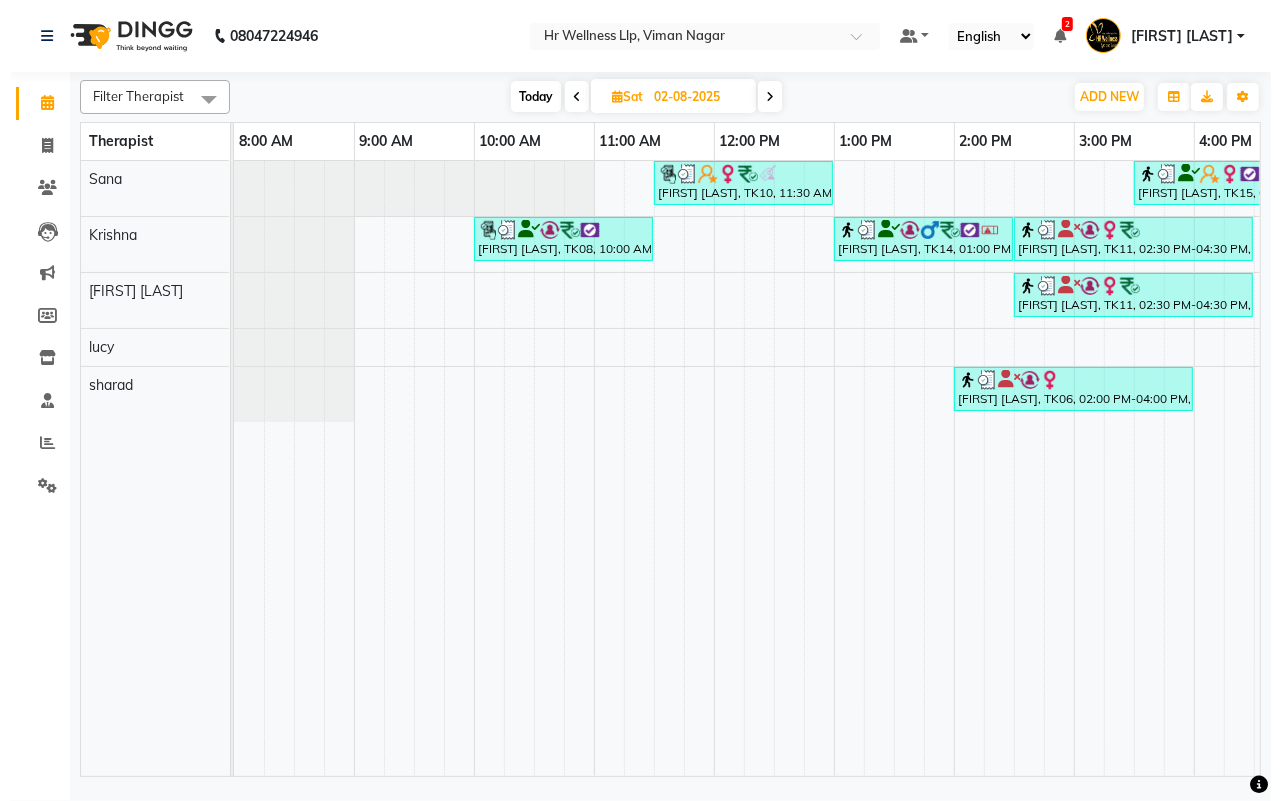 scroll, scrollTop: 0, scrollLeft: 0, axis: both 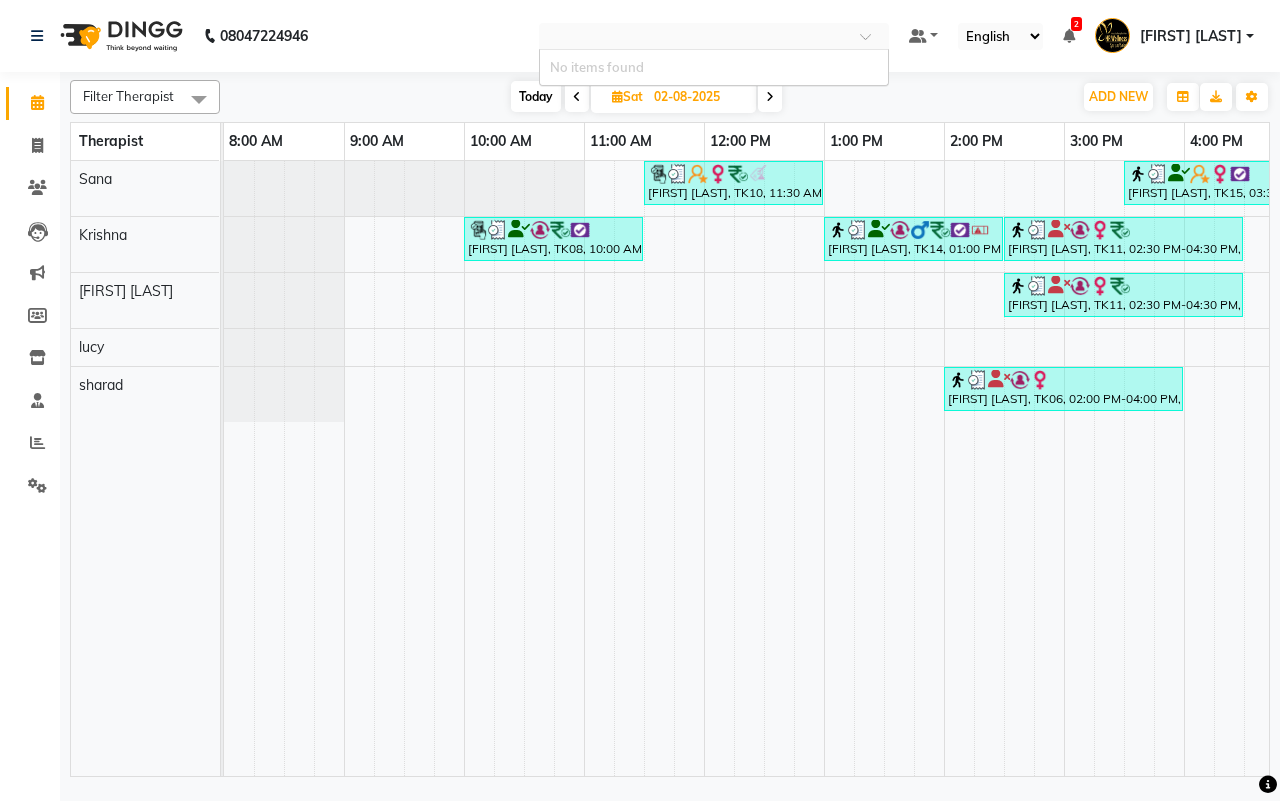 click at bounding box center (714, 38) 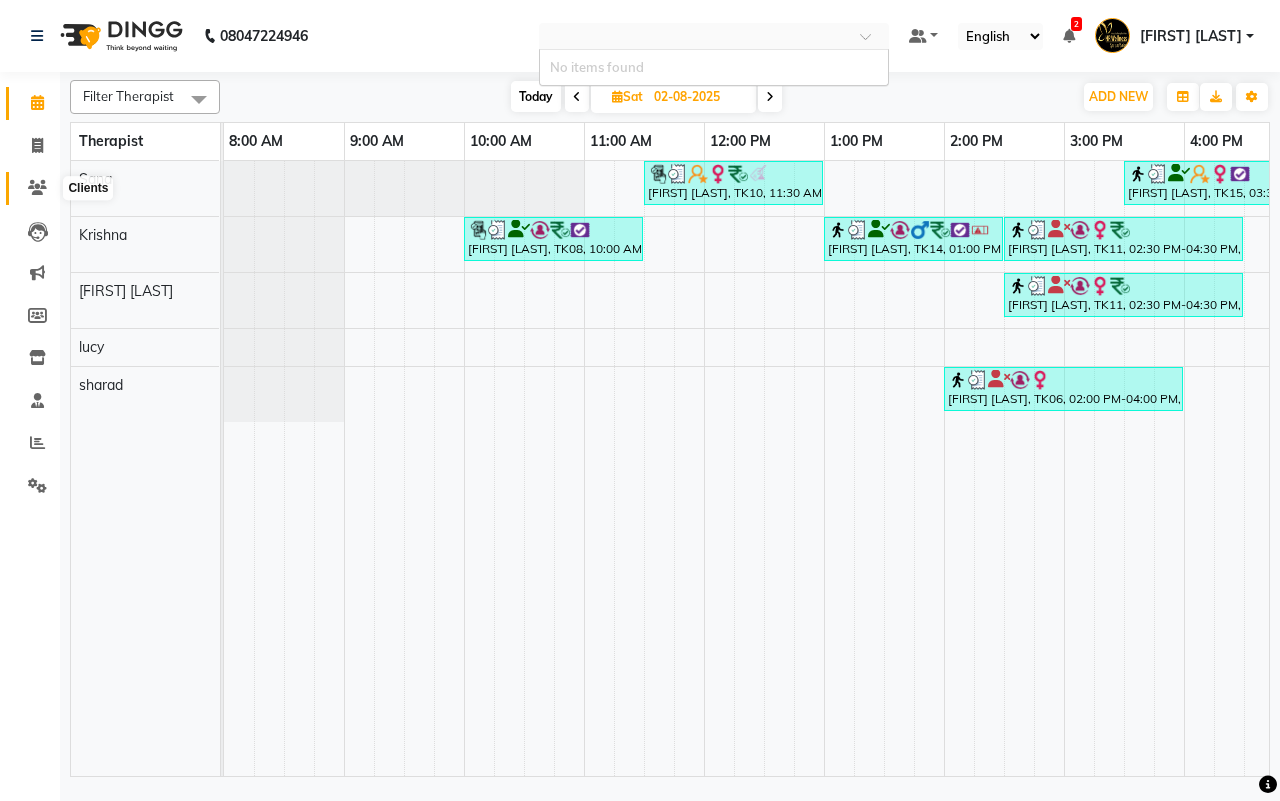 scroll, scrollTop: 0, scrollLeft: 167, axis: horizontal 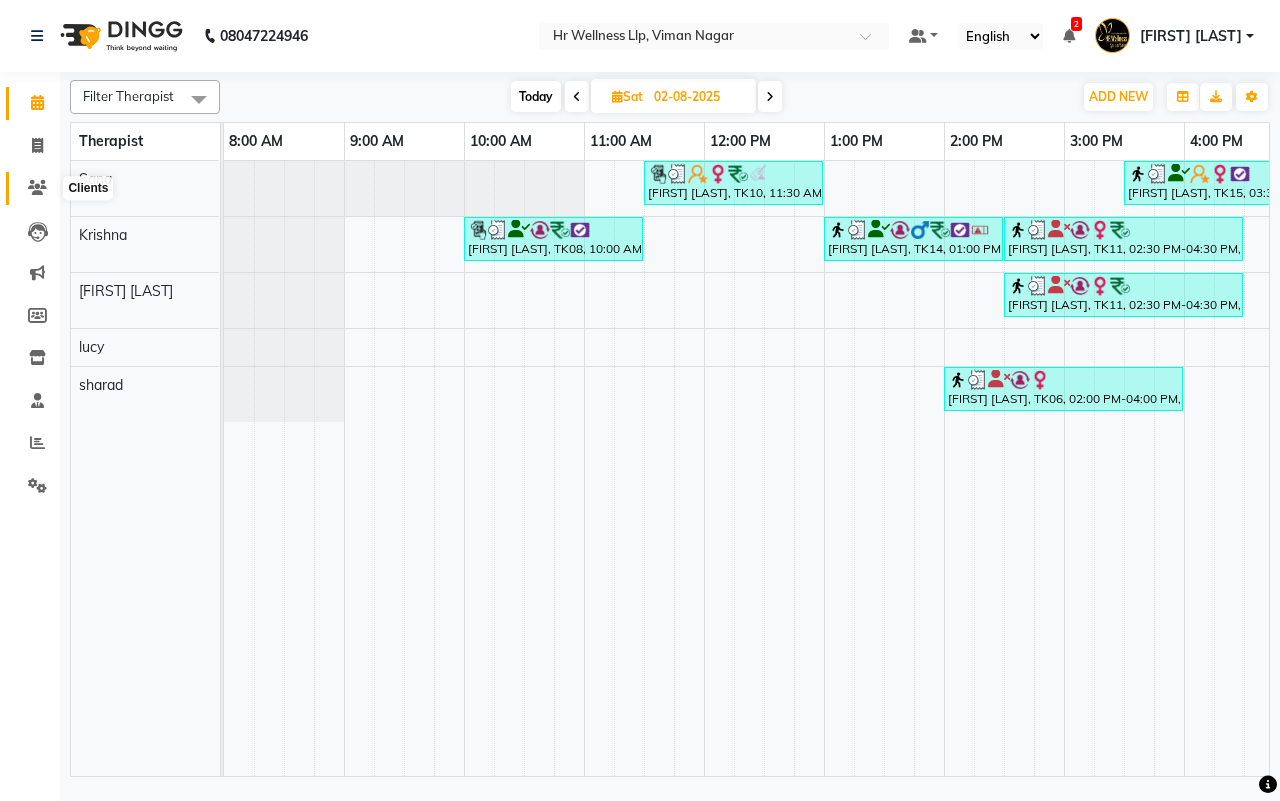 click 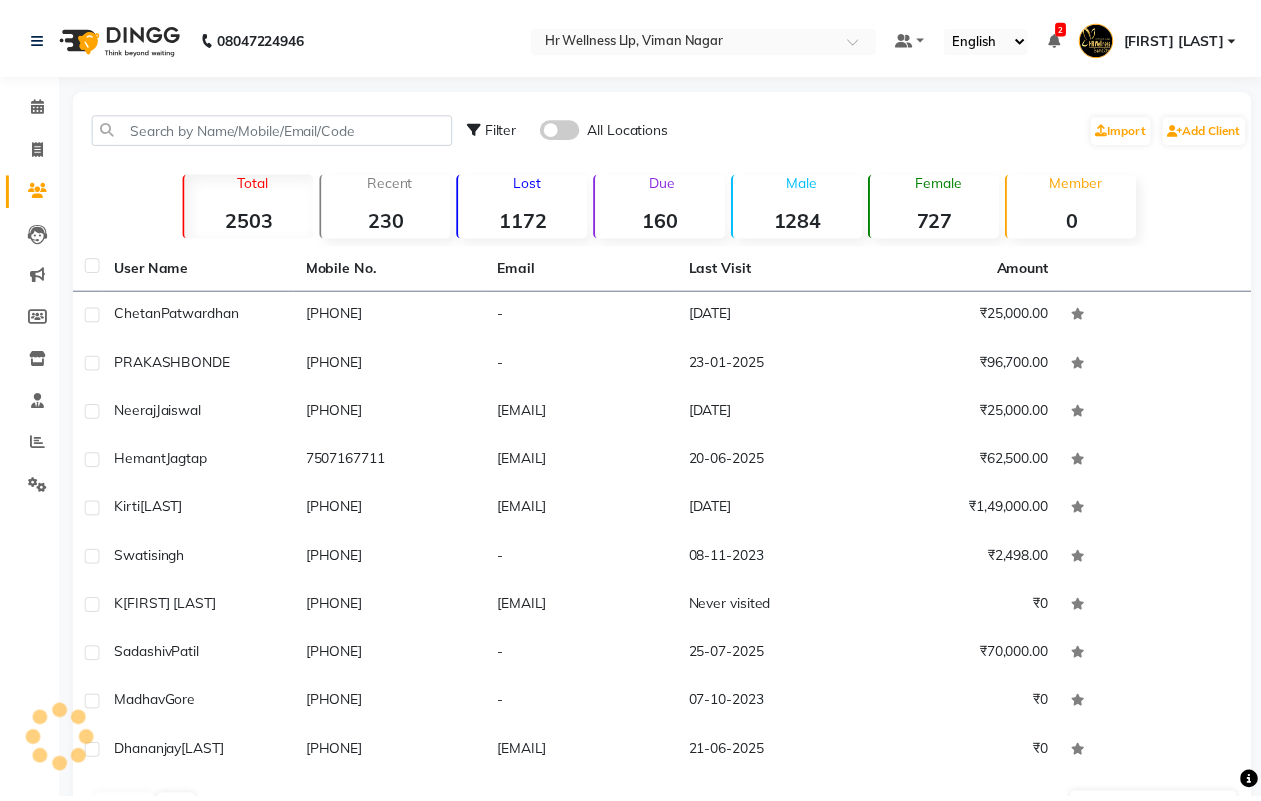 scroll, scrollTop: 115, scrollLeft: 0, axis: vertical 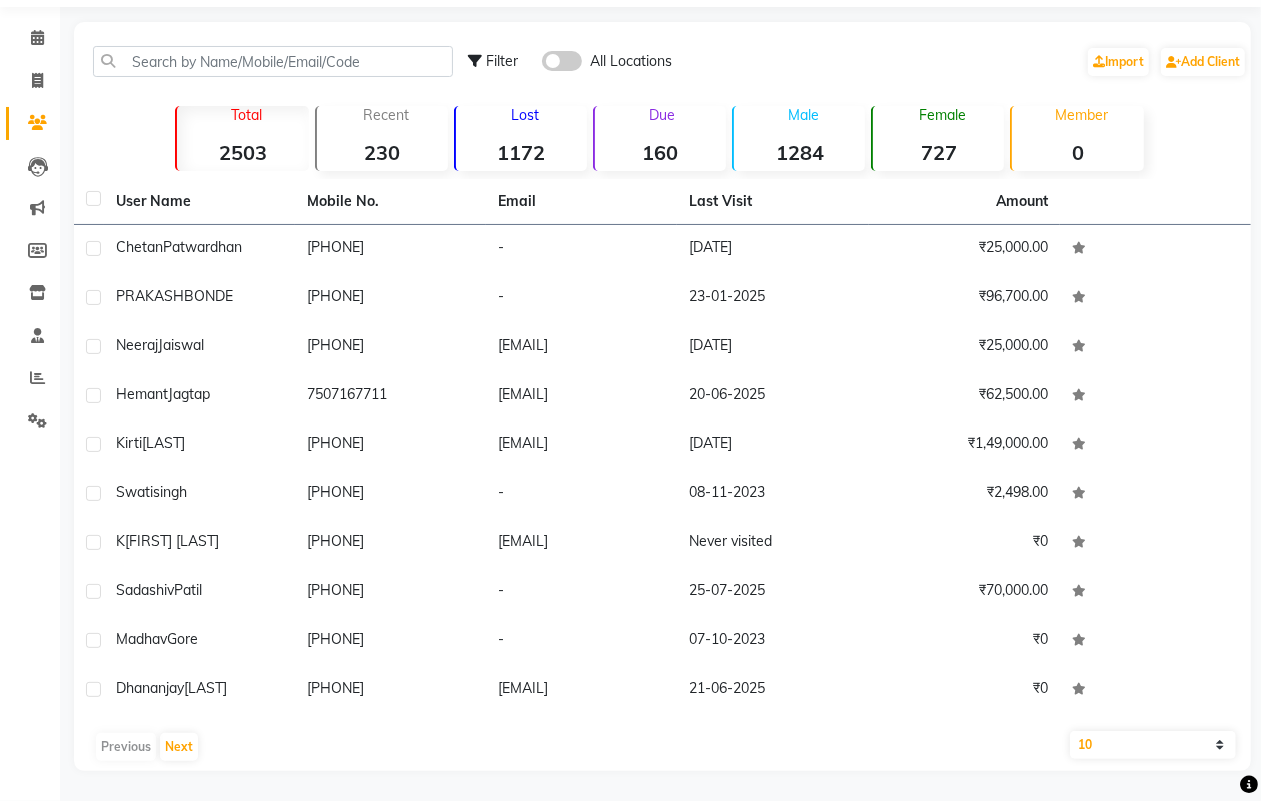 drag, startPoint x: 1256, startPoint y: 307, endPoint x: 1272, endPoint y: 416, distance: 110.16805 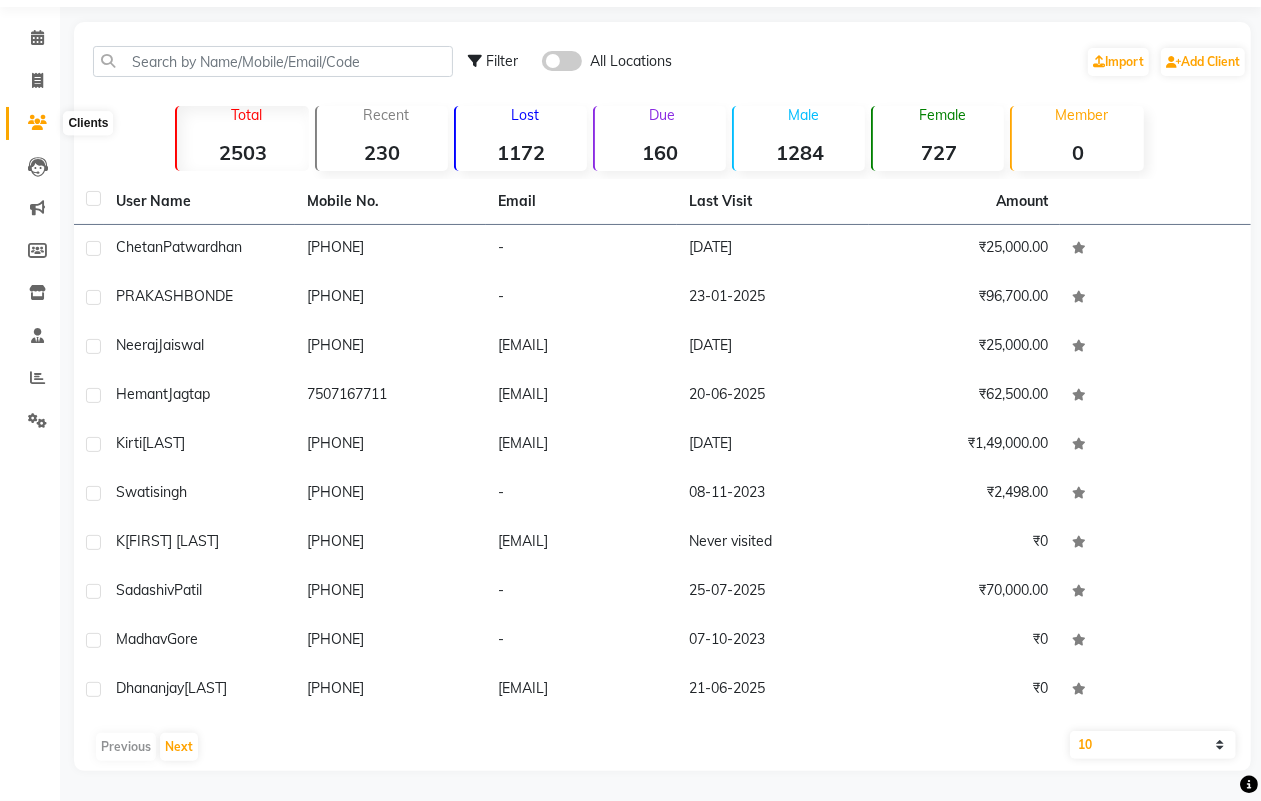 click 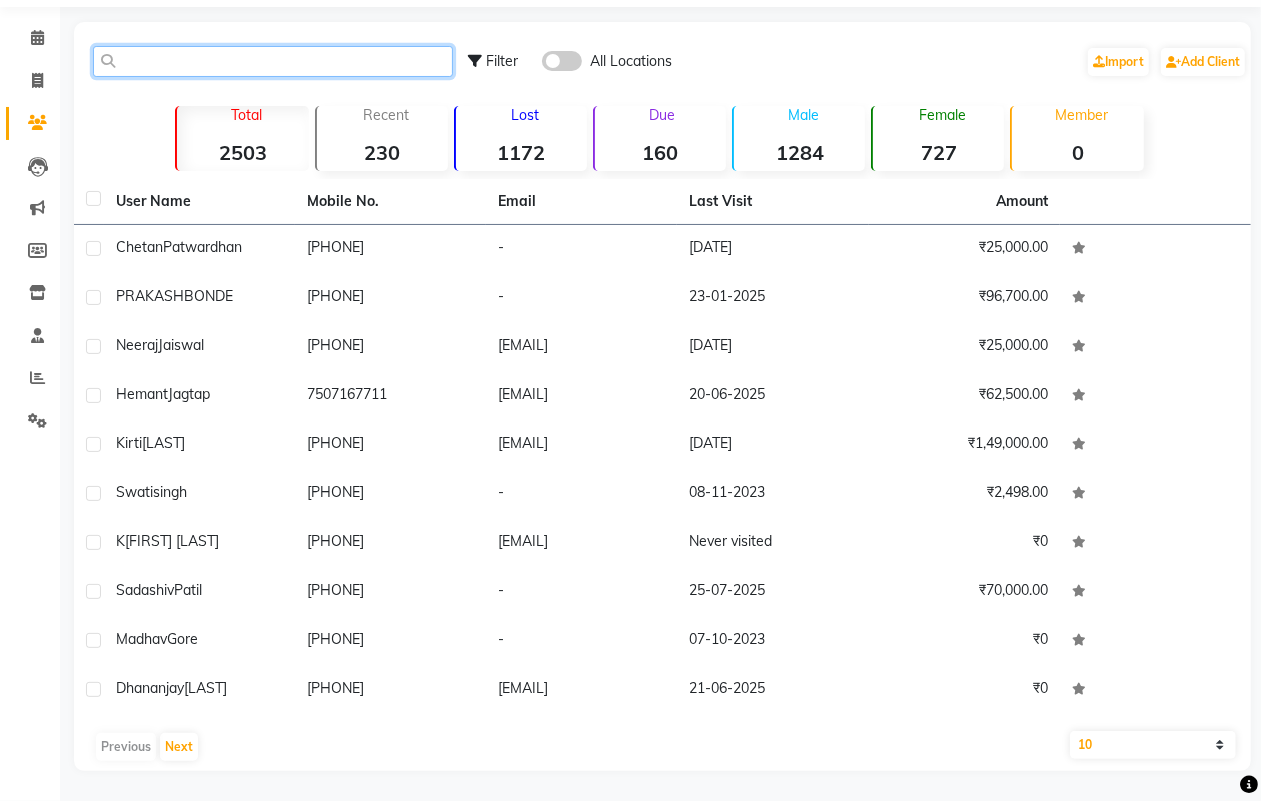 click 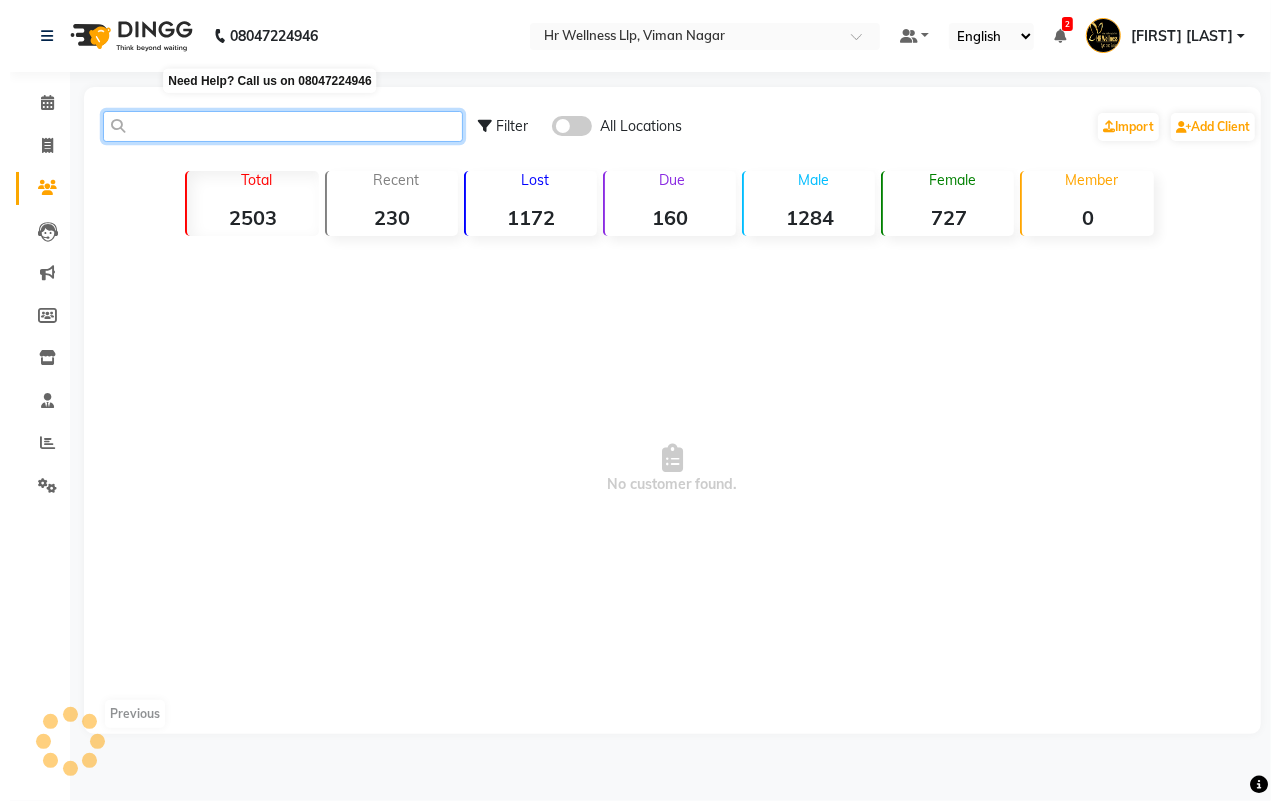 scroll 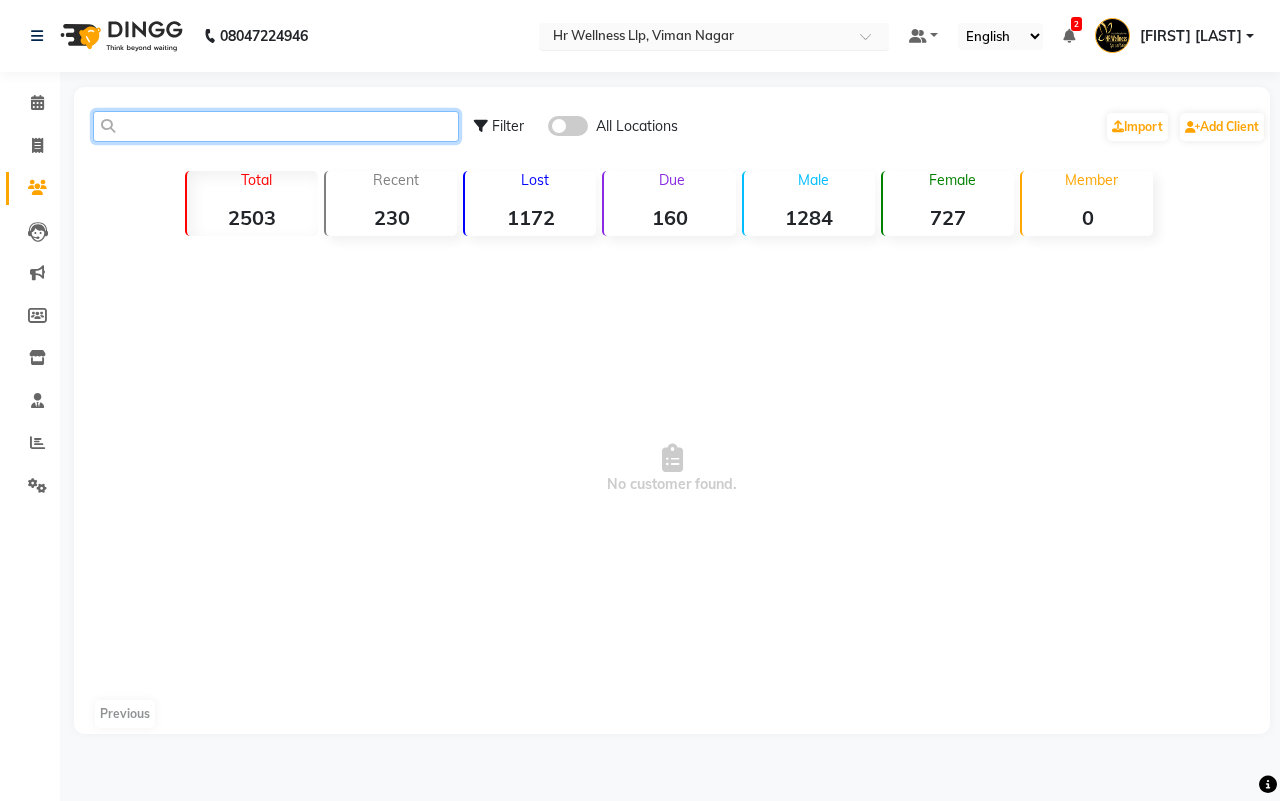type 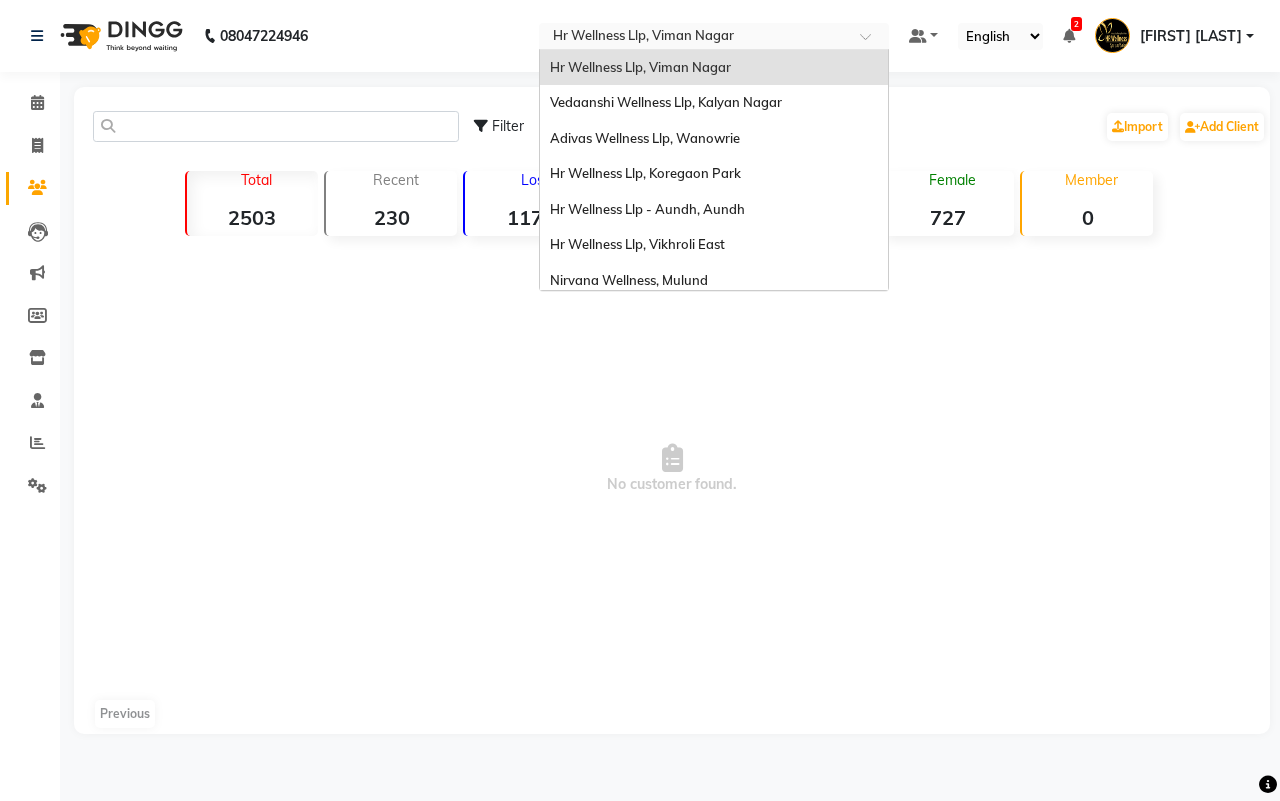 click at bounding box center (714, 38) 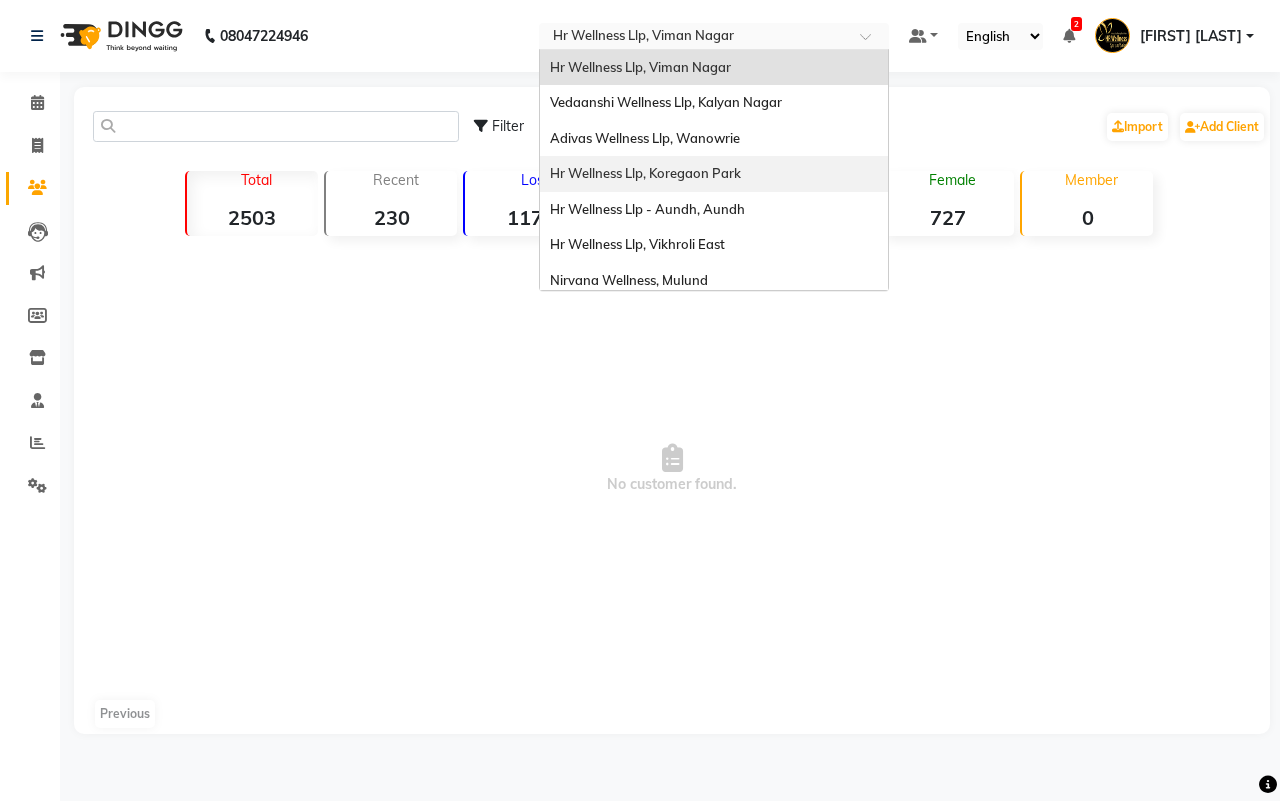 click on "Hr Wellness Llp, Koregaon Park" at bounding box center [645, 173] 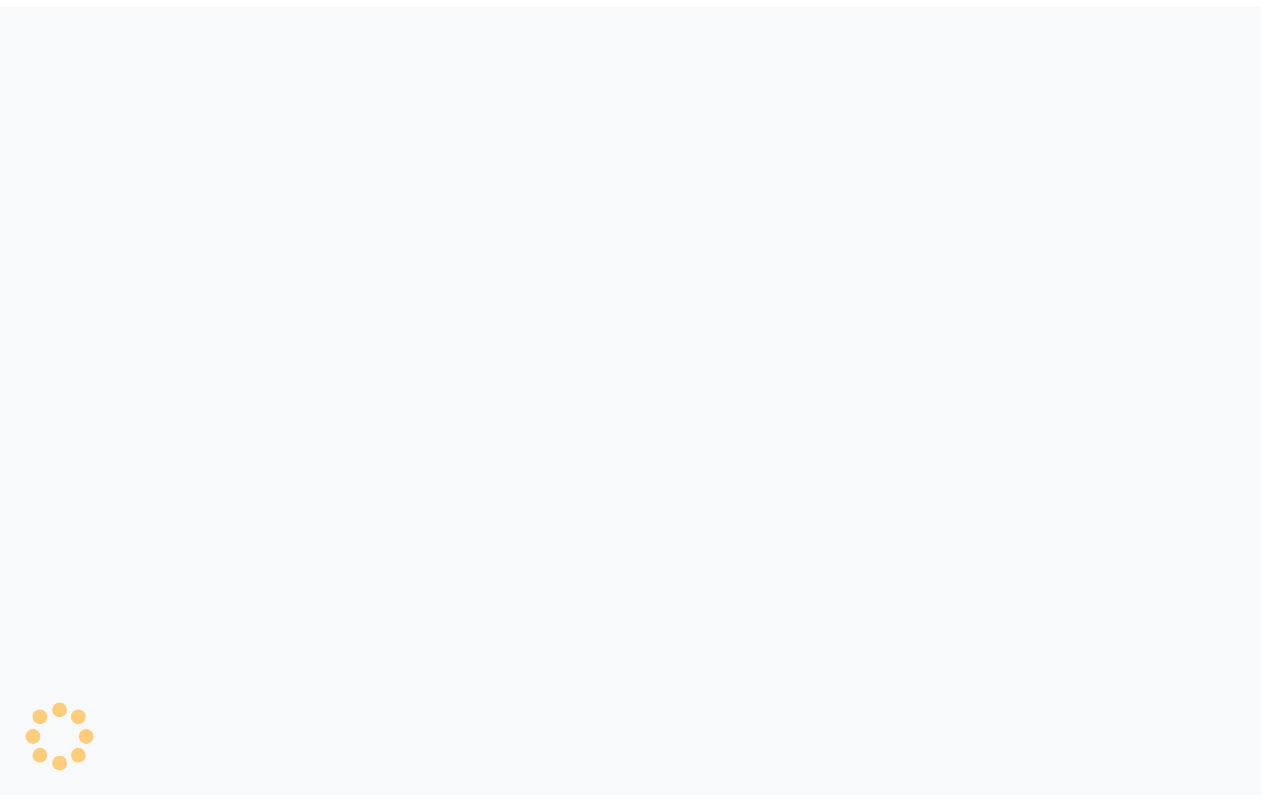 scroll, scrollTop: 0, scrollLeft: 0, axis: both 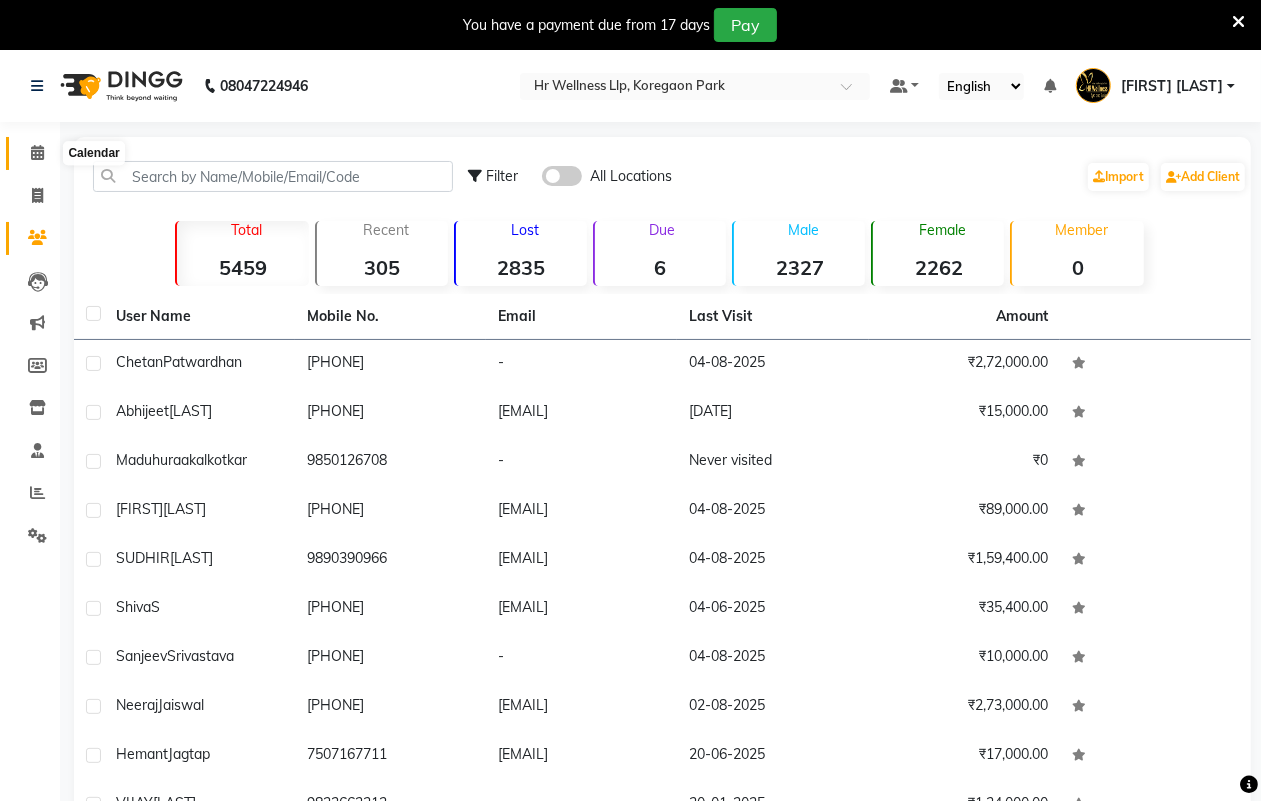 click 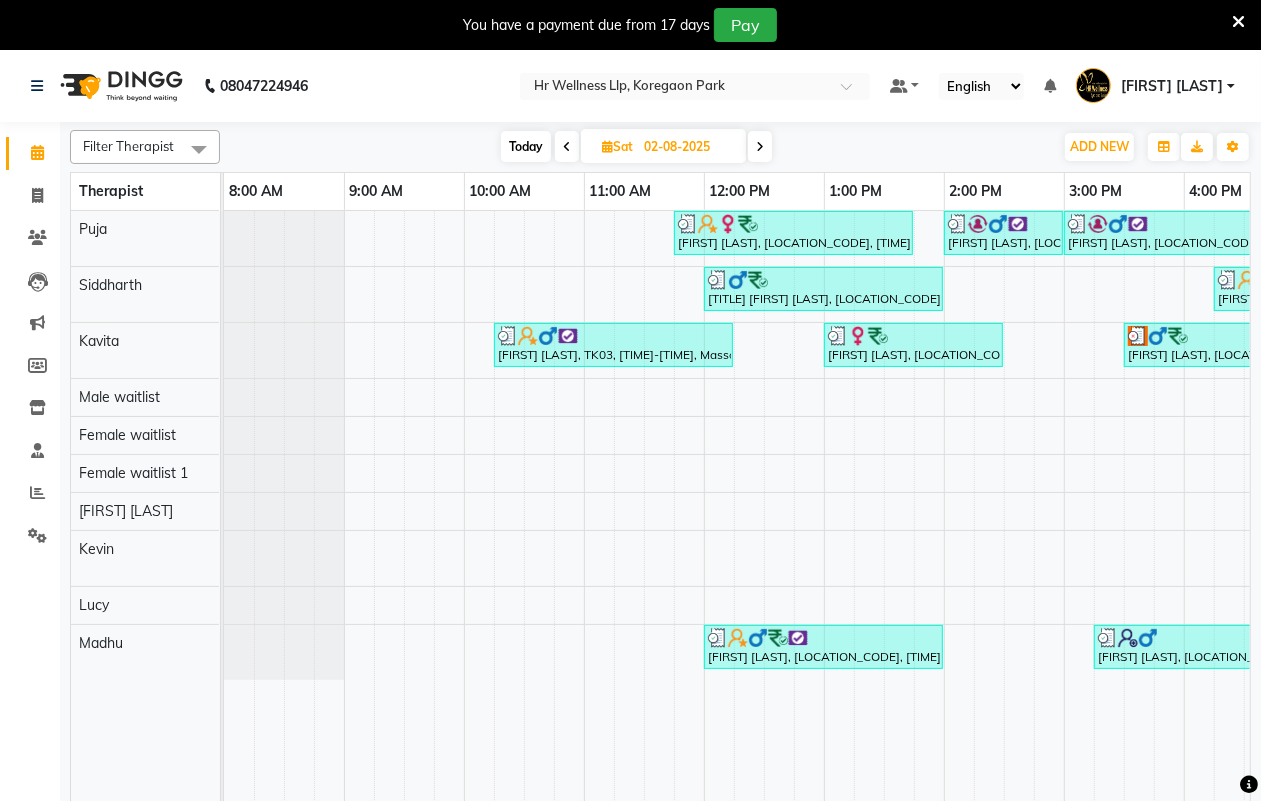 click on "02-08-2025" at bounding box center [688, 147] 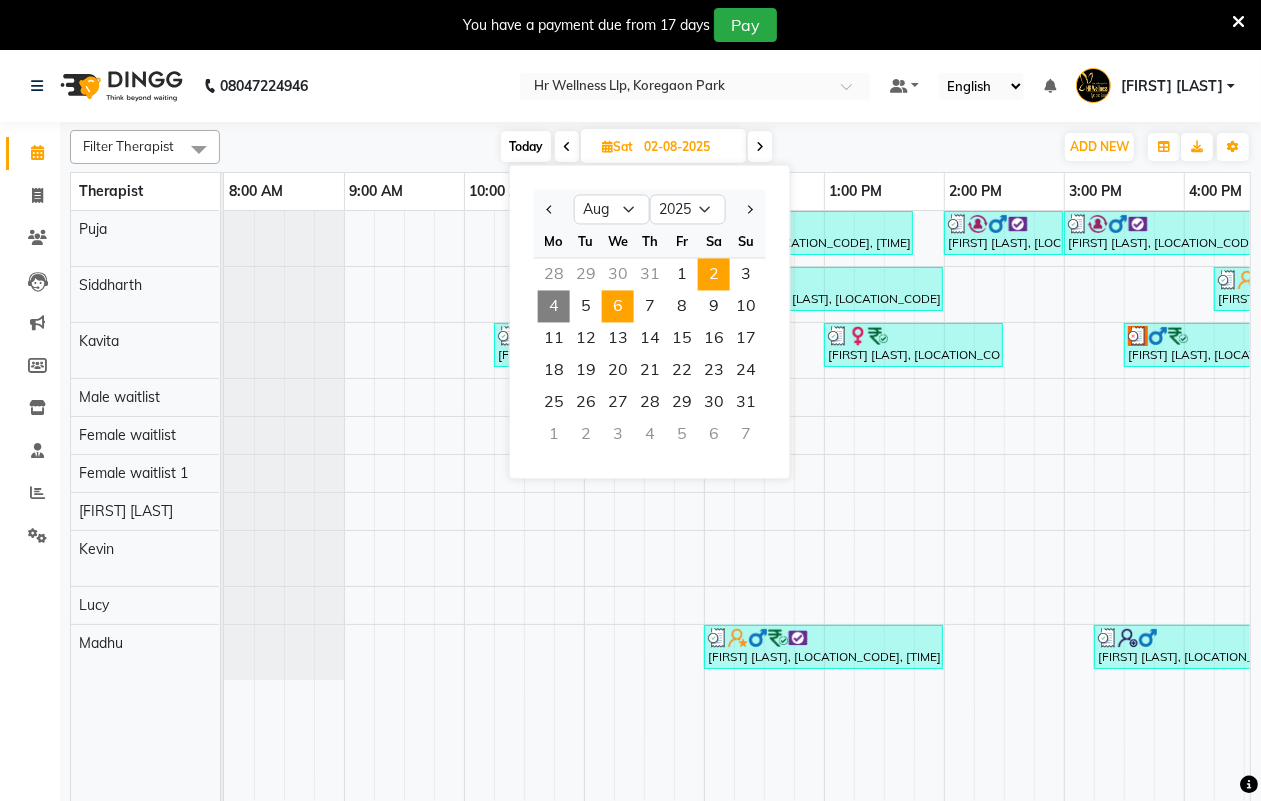 click on "6" at bounding box center [618, 307] 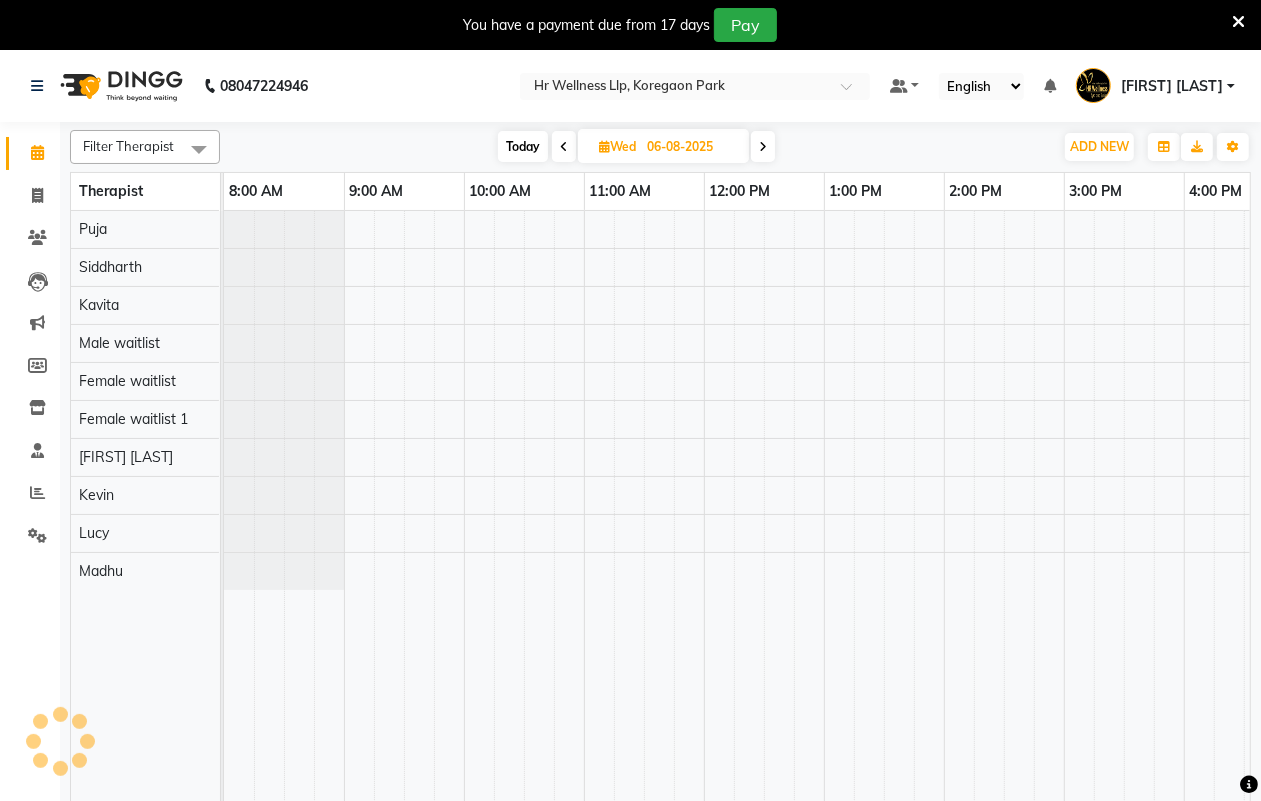 scroll, scrollTop: 0, scrollLeft: 533, axis: horizontal 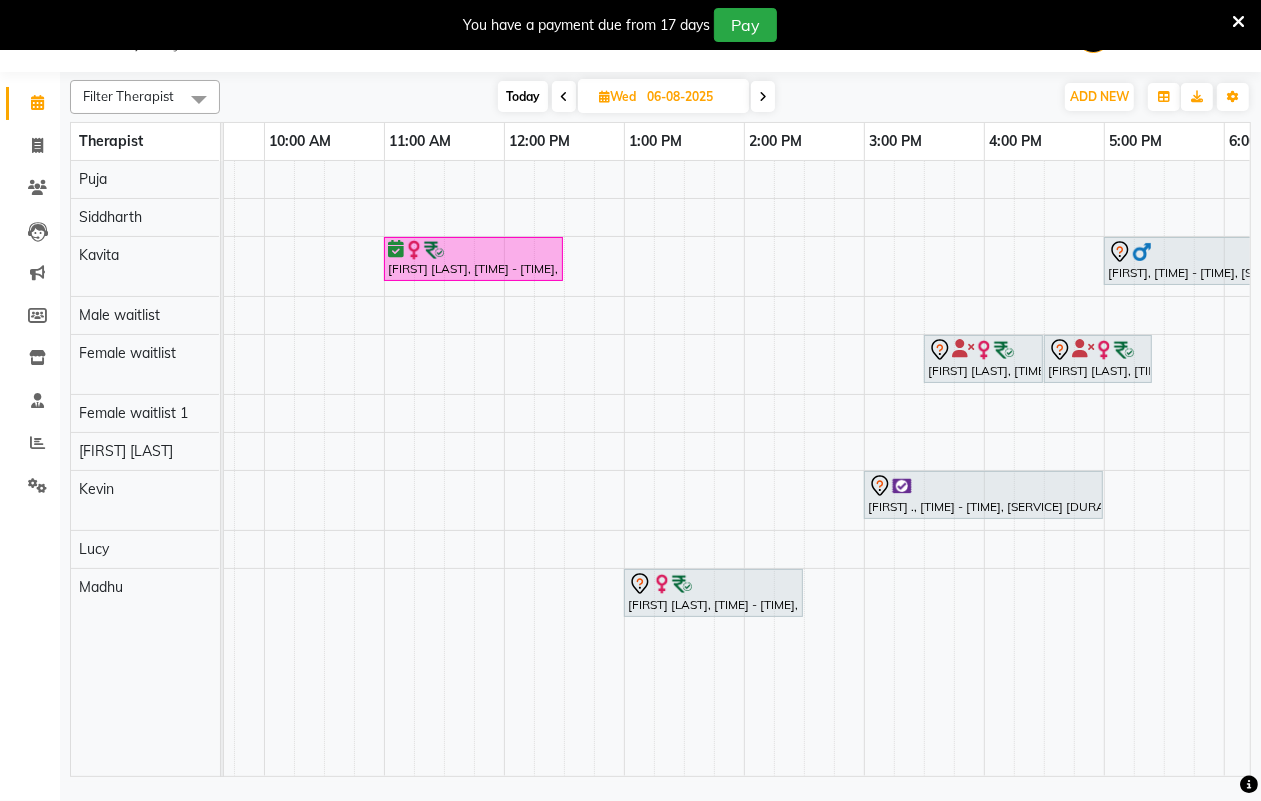 click on "[FIRST] [LAST], [TIME] - [TIME], [SERVICE] [INGREDIENTS] [DURATION]             [FIRST], [TIME] - [TIME], [SERVICE] [INGREDIENTS] [DURATION]             [FIRST] [LAST], [TIME] - [TIME], [SERVICE] [DURATION]             [FIRST] [LAST], [TIME] - [TIME], [SERVICE]             [FIRST] ., [TIME] - [TIME], [SERVICE] [DURATION]             [FIRST] [LAST], [TIME] - [TIME], [SERVICE] [INGREDIENTS] [DURATION]" at bounding box center [804, 468] 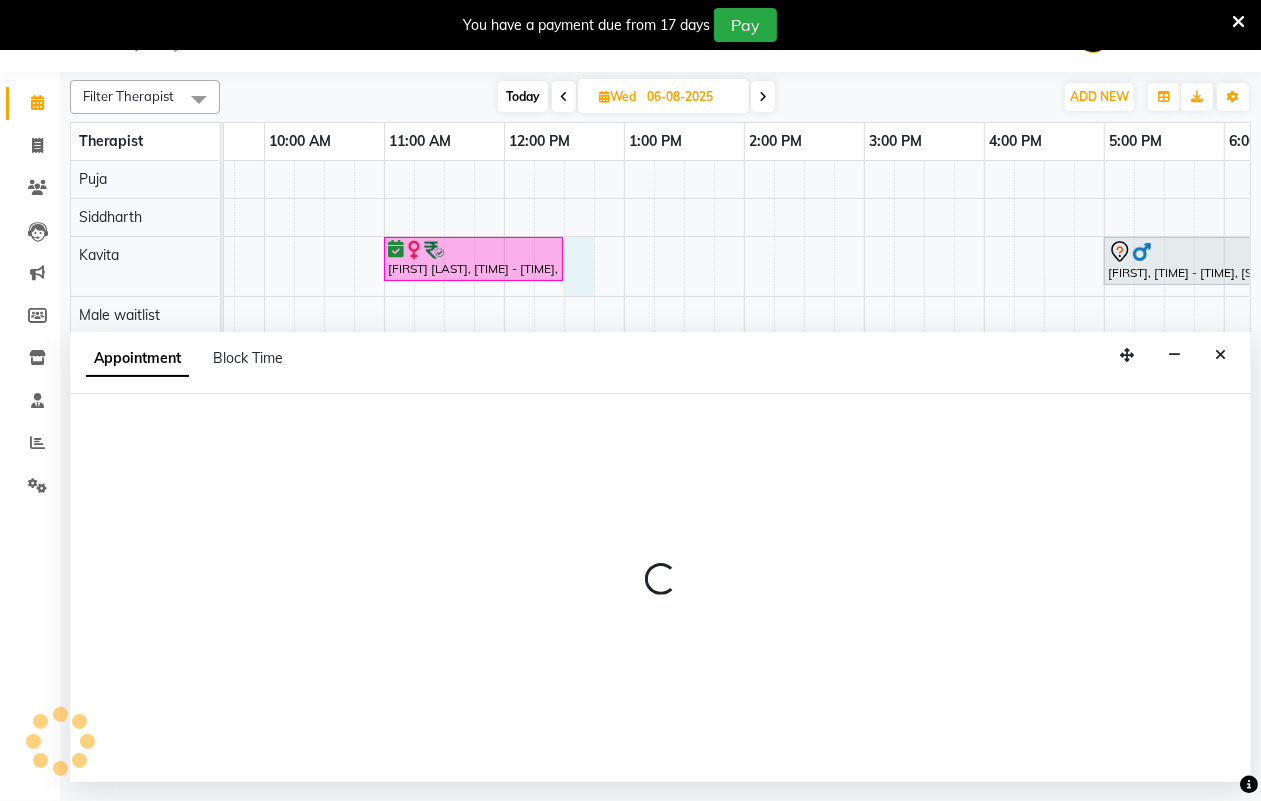 select on "19506" 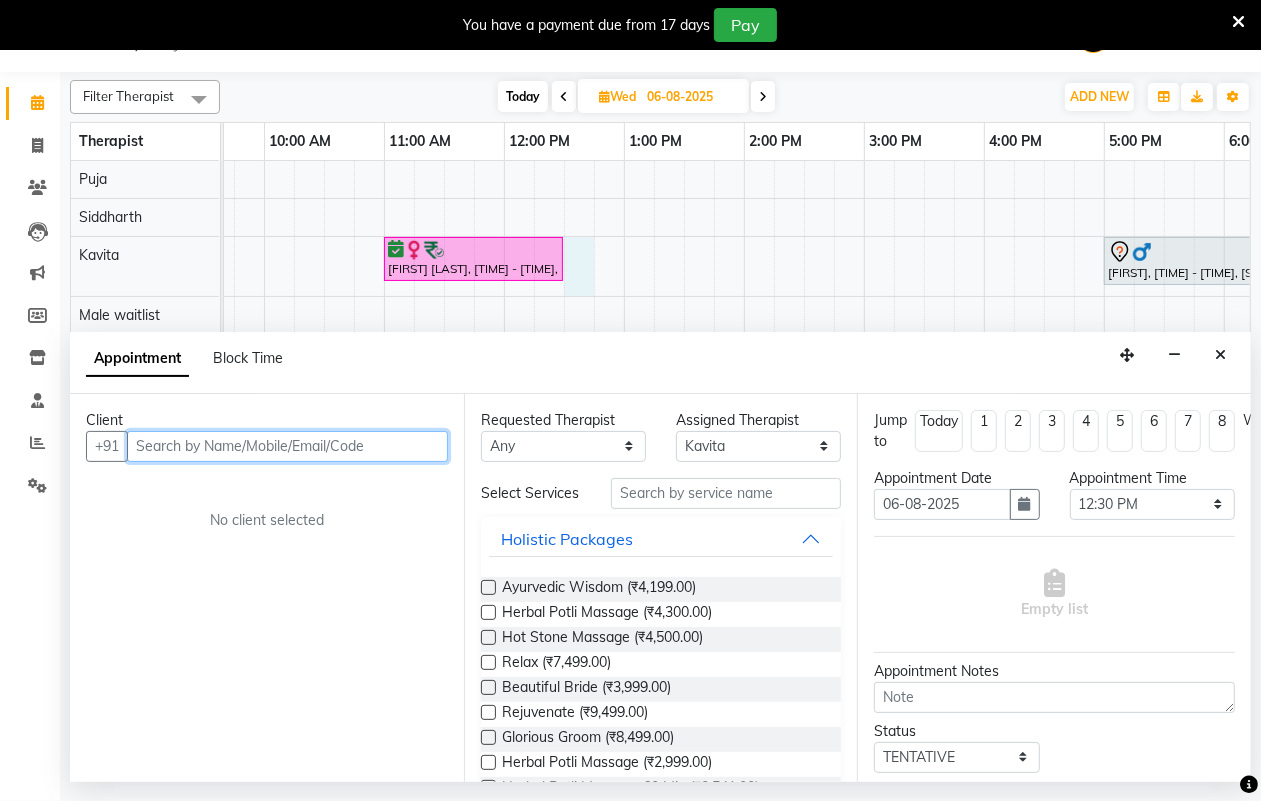 click at bounding box center (287, 446) 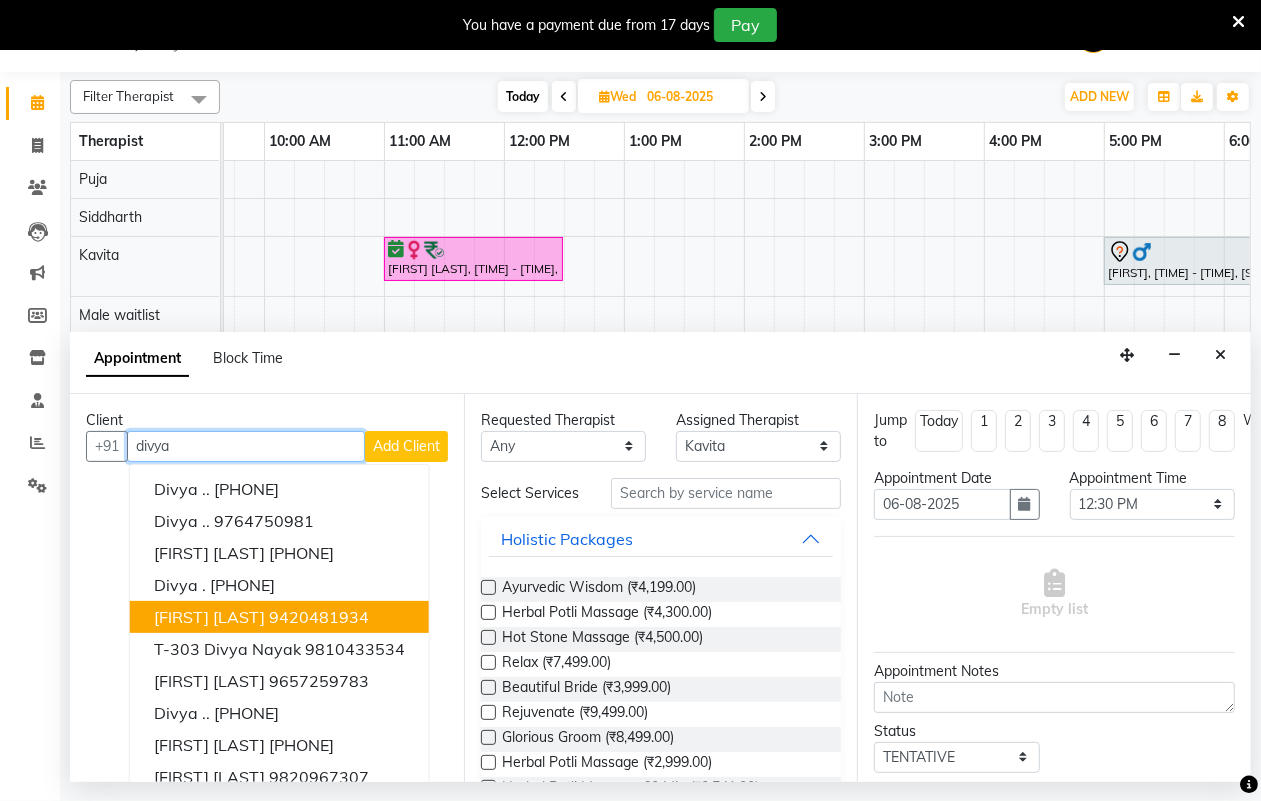 click on "[FIRST] [LAST]" at bounding box center [209, 617] 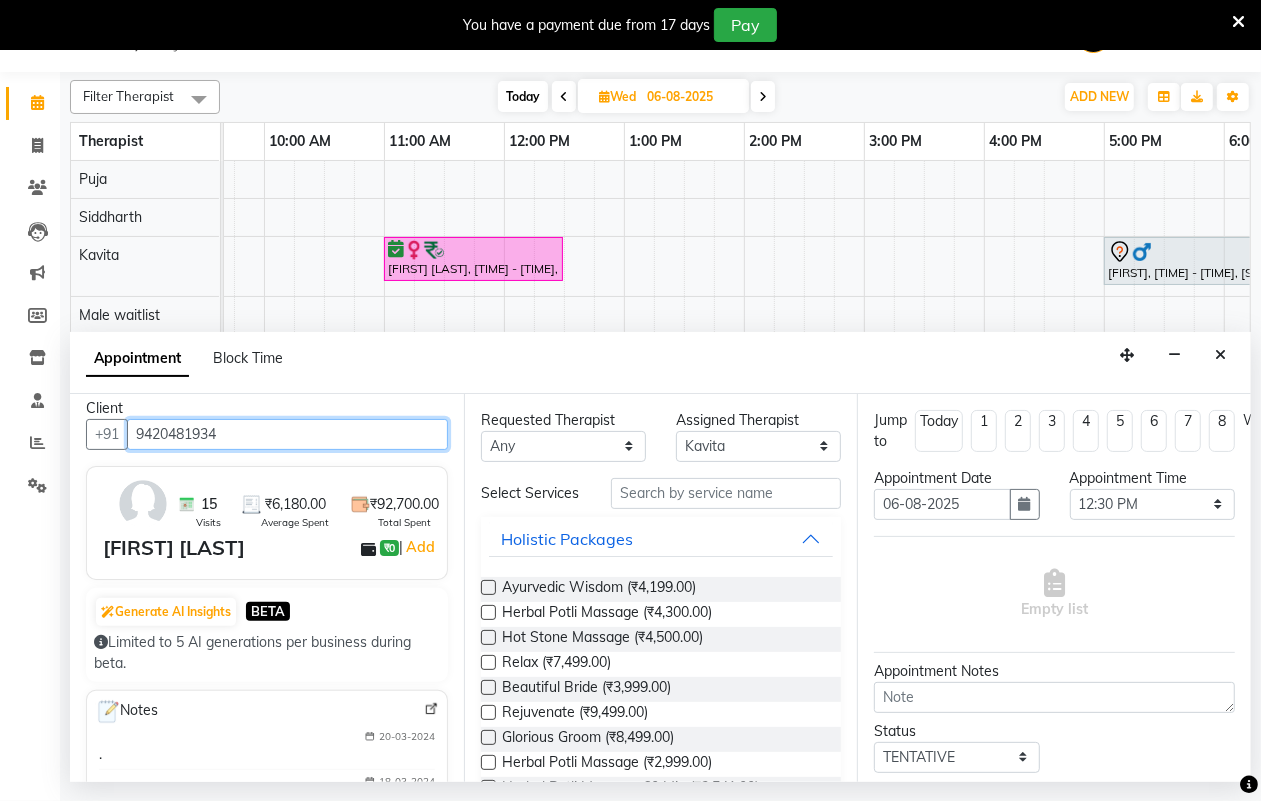scroll, scrollTop: 0, scrollLeft: 0, axis: both 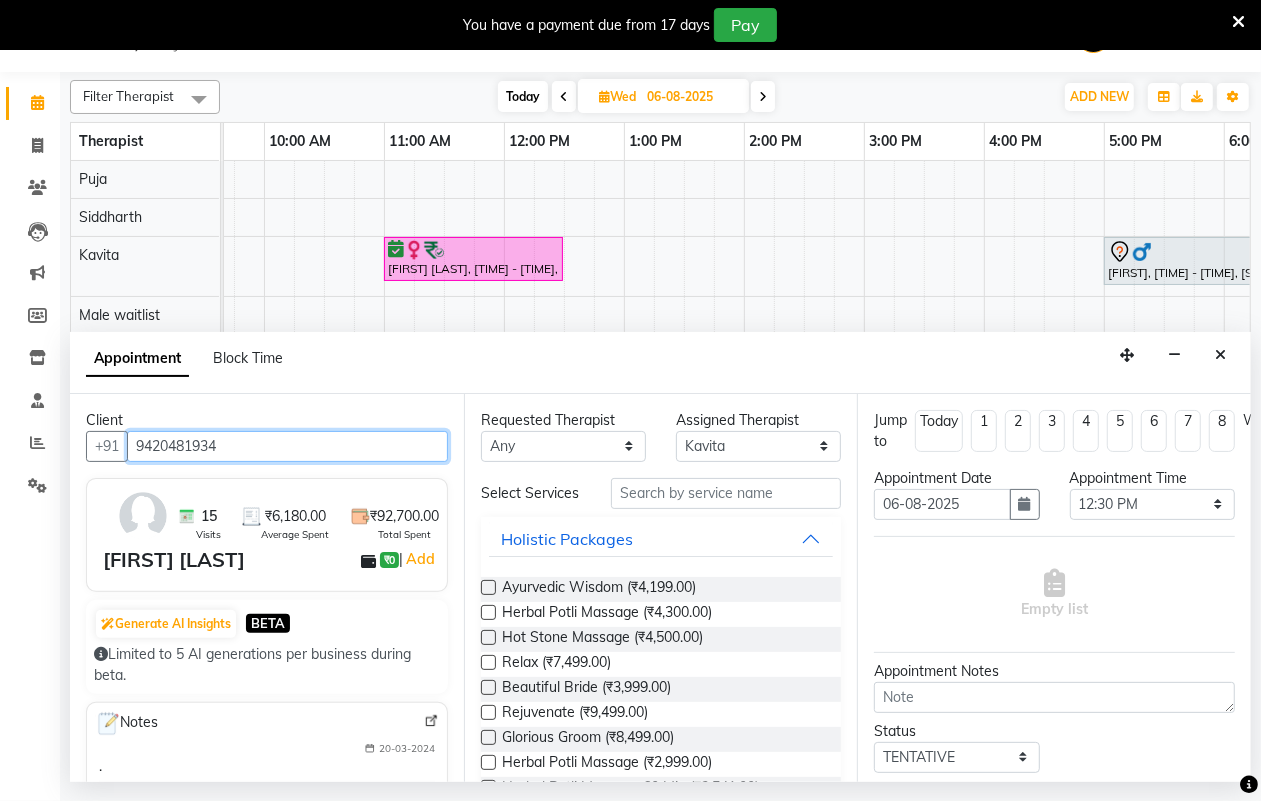 type on "9420481934" 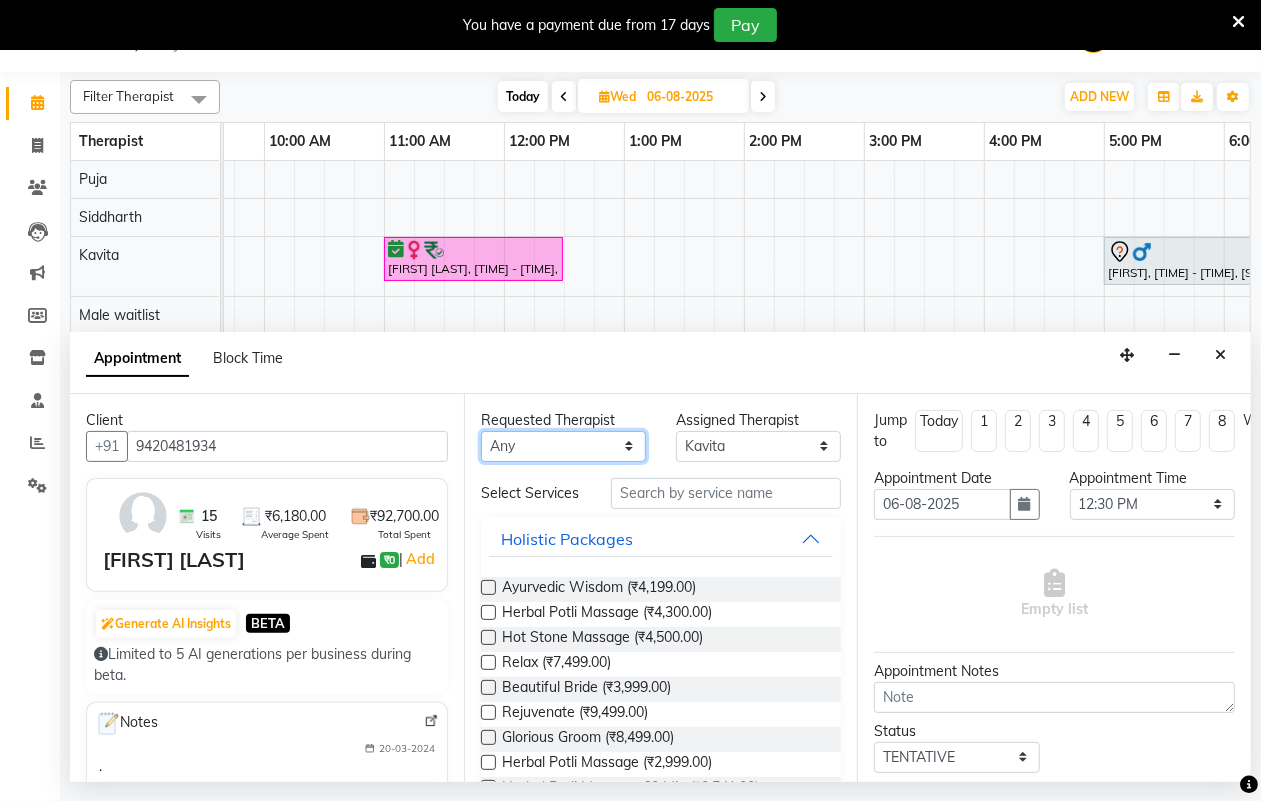 click on "Any Female waitlist Female waitlist 1 Kavita Kevin Lucy Madhu  Male waitlist Puja Sharad Bhil Siddharth" at bounding box center [563, 446] 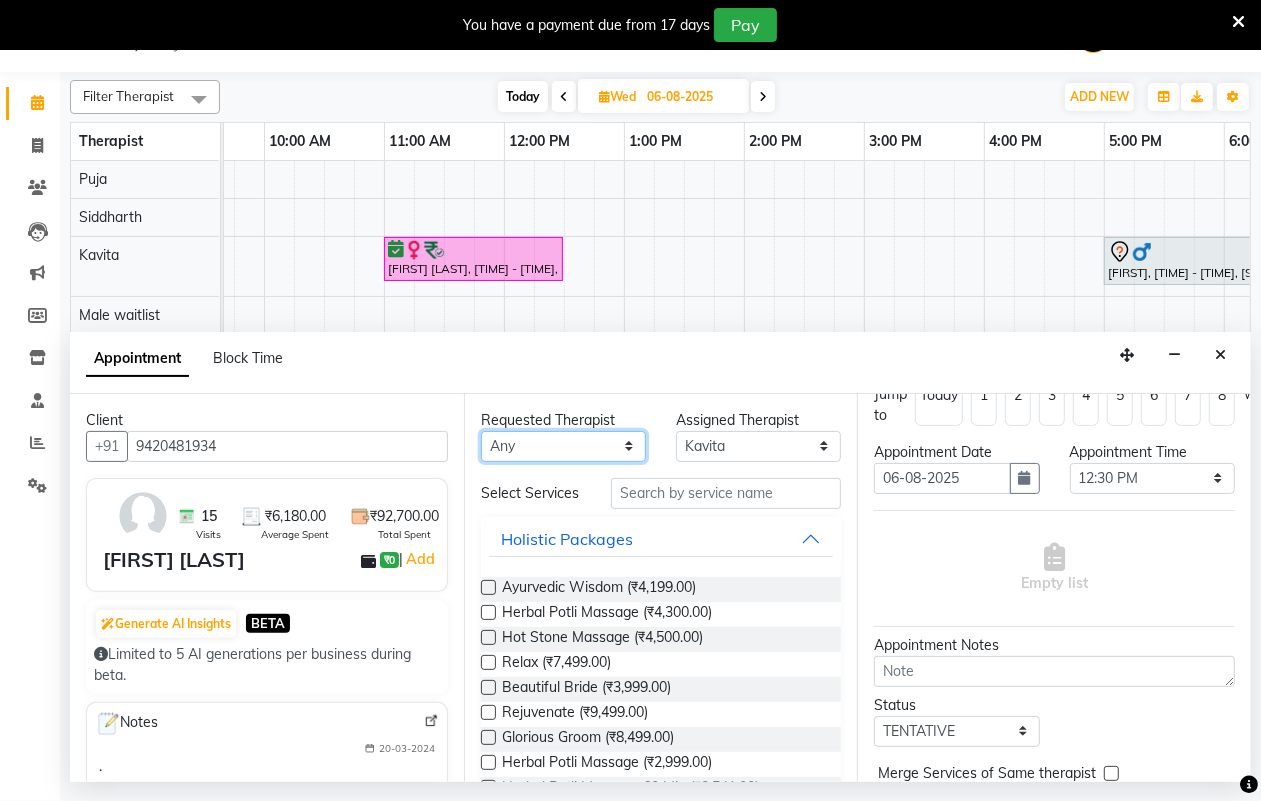 scroll, scrollTop: 0, scrollLeft: 0, axis: both 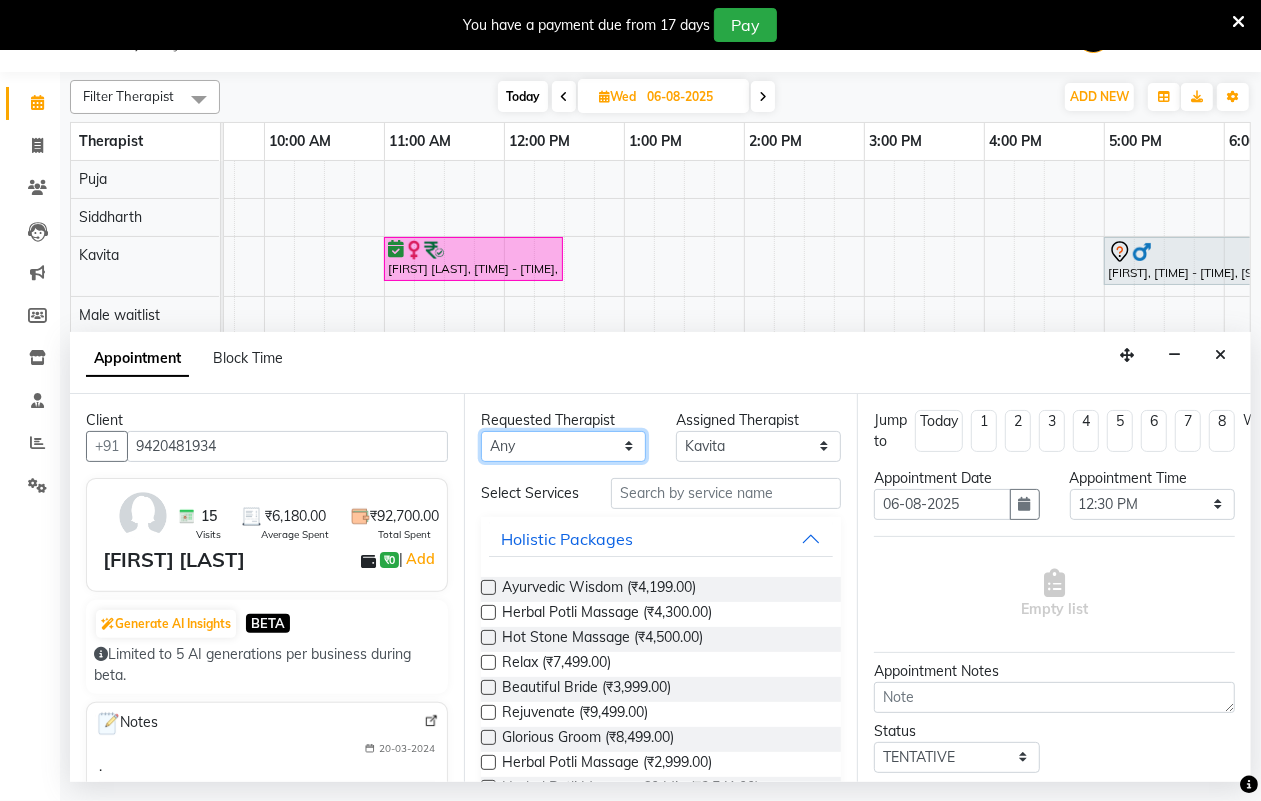 click on "Any Female waitlist Female waitlist 1 Kavita Kevin Lucy Madhu  Male waitlist Puja Sharad Bhil Siddharth" at bounding box center [563, 446] 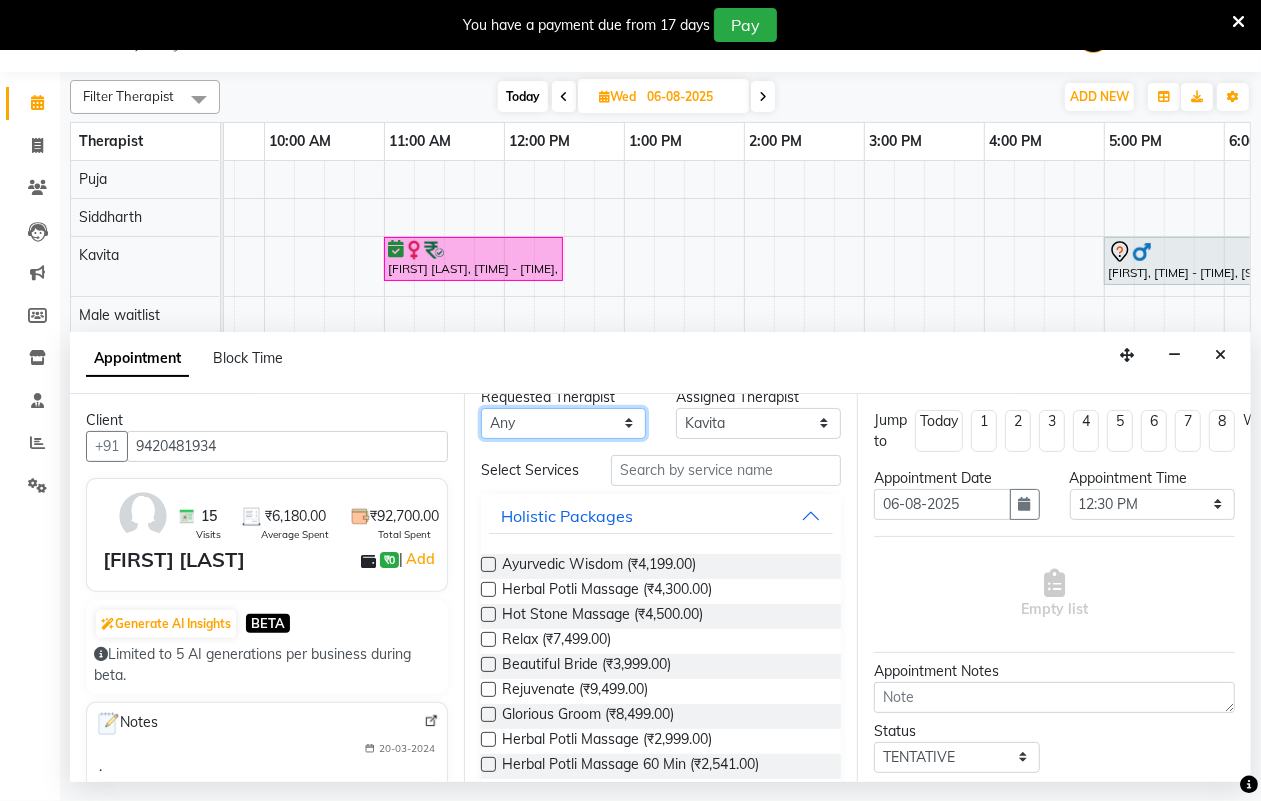 scroll, scrollTop: 0, scrollLeft: 0, axis: both 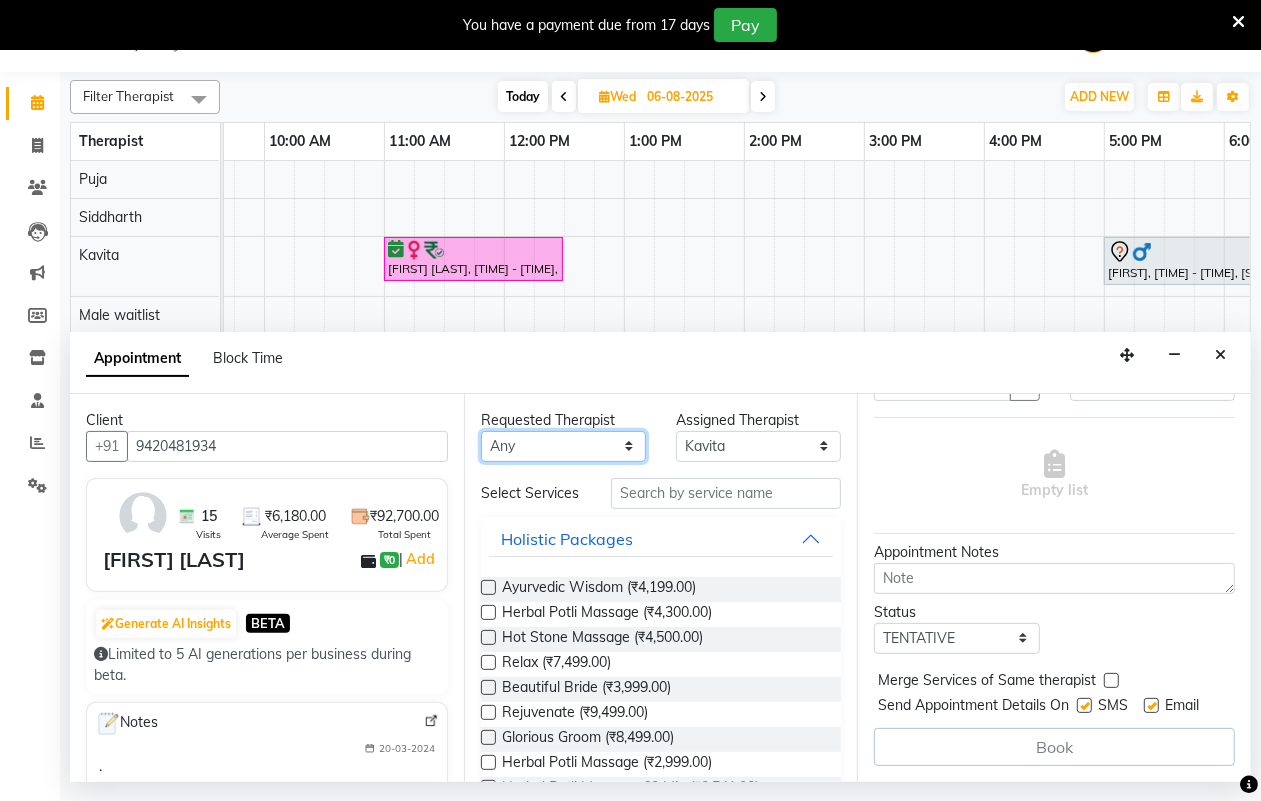 click on "Any Female waitlist Female waitlist 1 Kavita Kevin Lucy Madhu  Male waitlist Puja Sharad Bhil Siddharth" at bounding box center (563, 446) 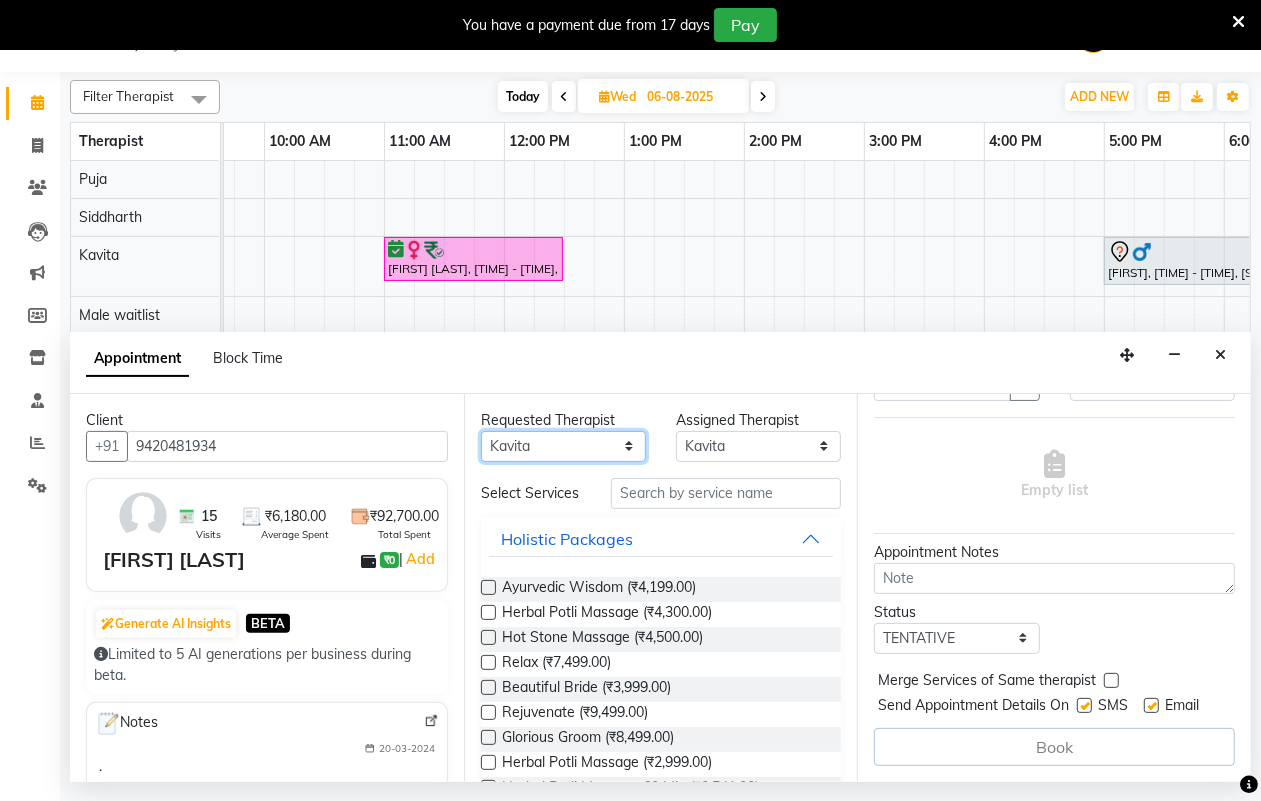 click on "Any Female waitlist Female waitlist 1 Kavita Kevin Lucy Madhu  Male waitlist Puja Sharad Bhil Siddharth" at bounding box center [563, 446] 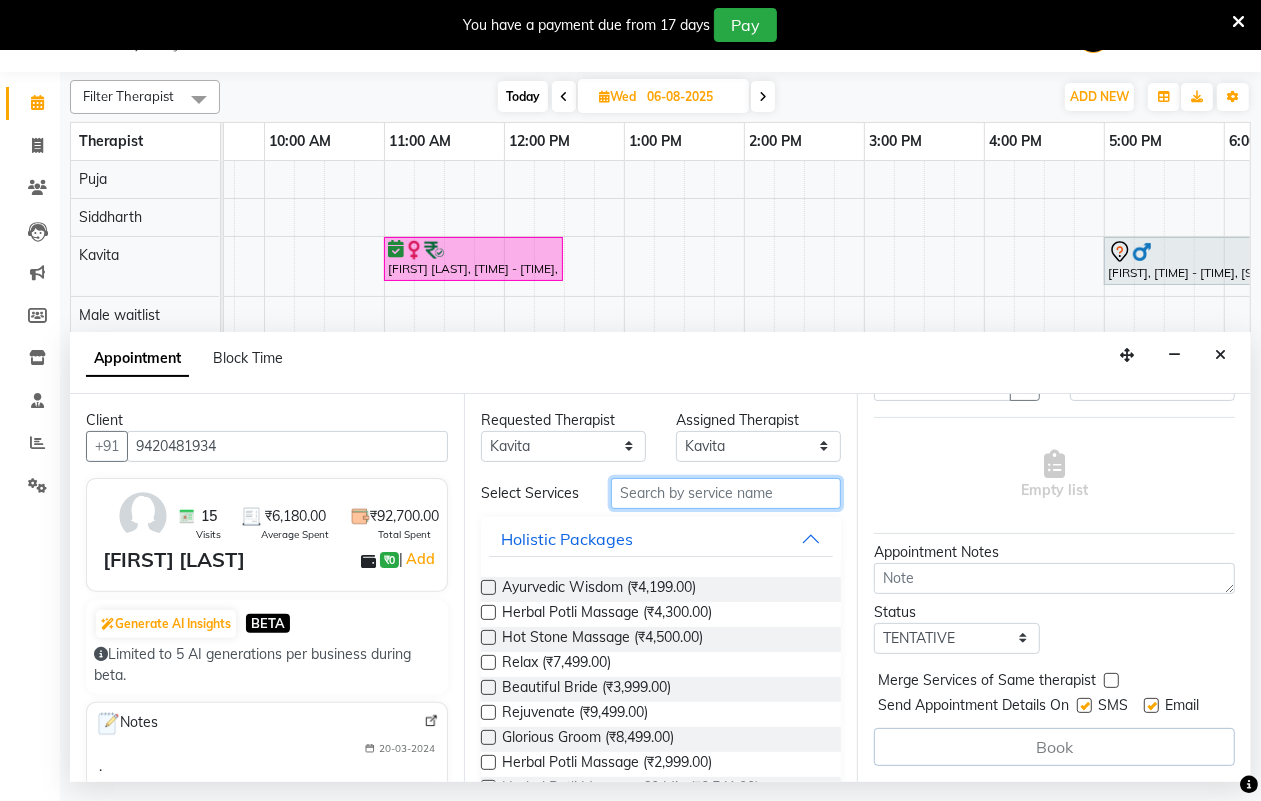 click at bounding box center [726, 493] 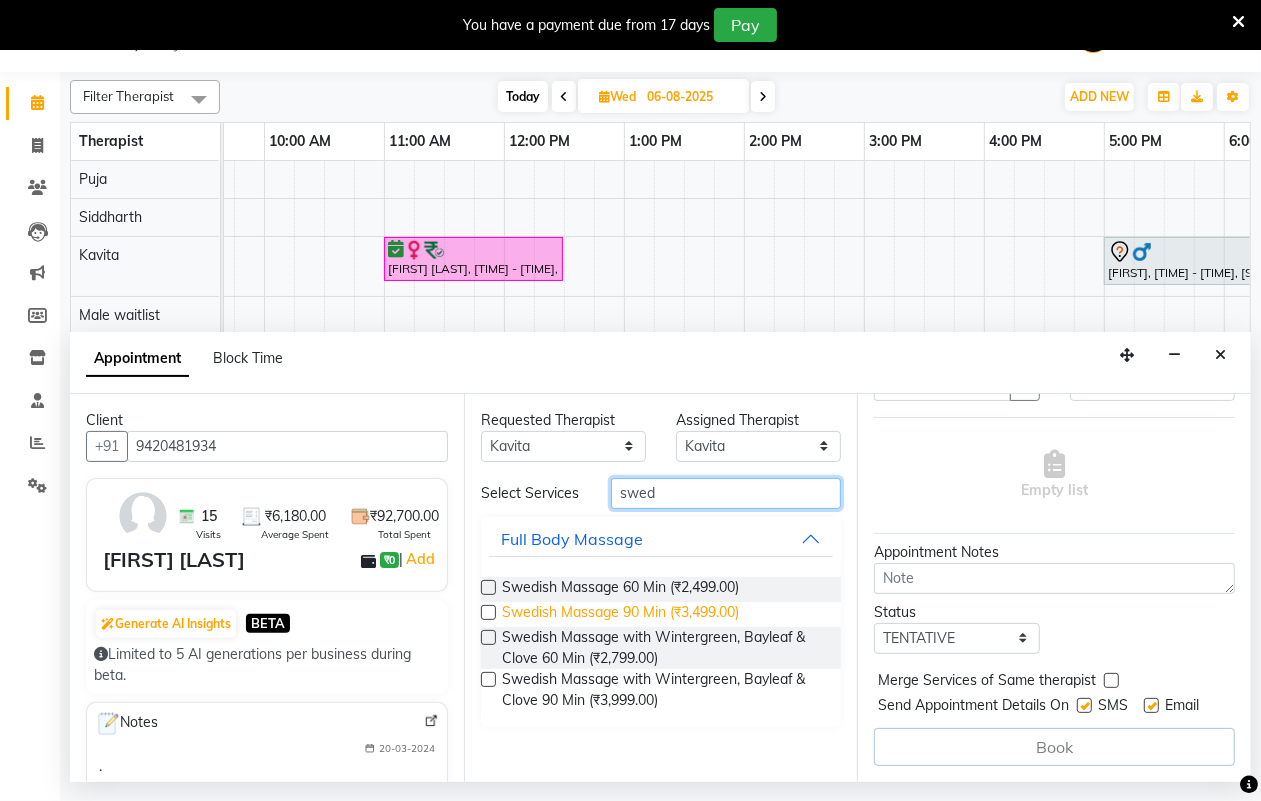 type on "swed" 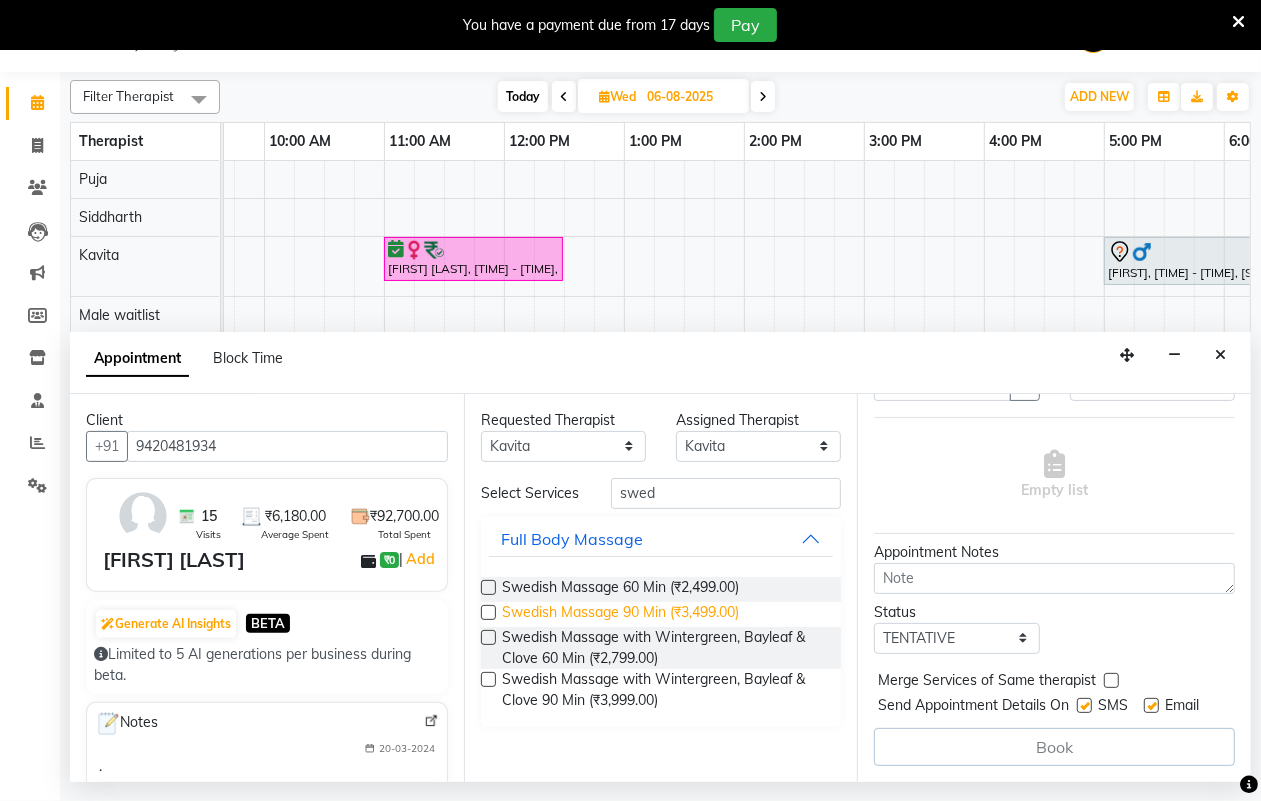 click on "Swedish Massage 90 Min (₹3,499.00)" at bounding box center [620, 614] 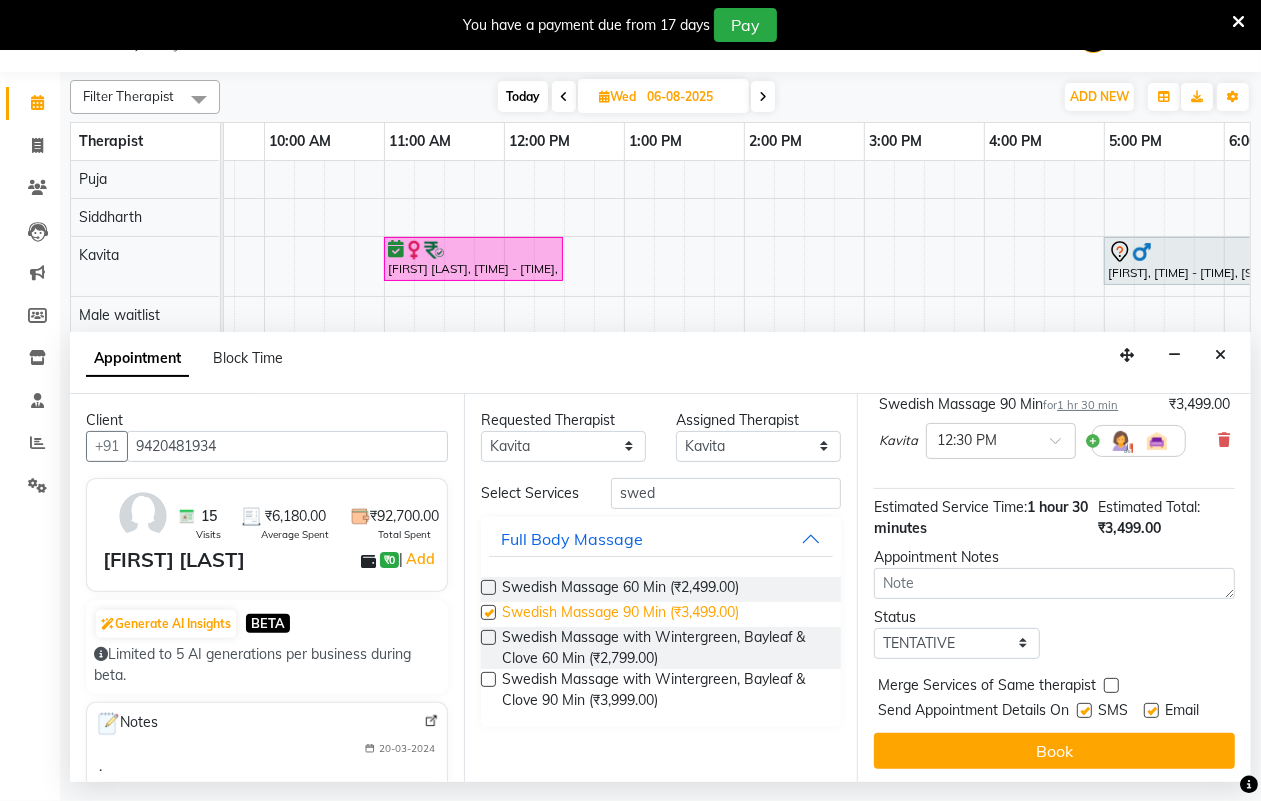 checkbox on "false" 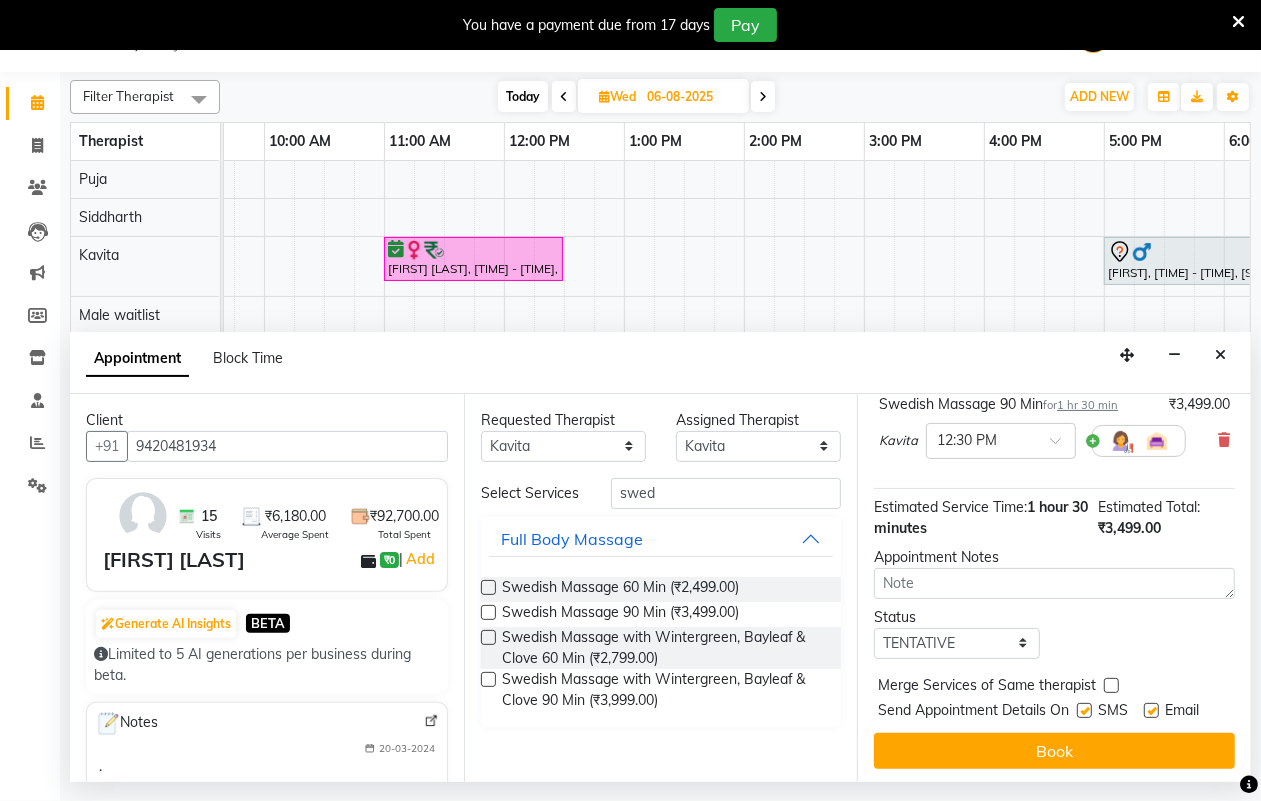 scroll, scrollTop: 196, scrollLeft: 0, axis: vertical 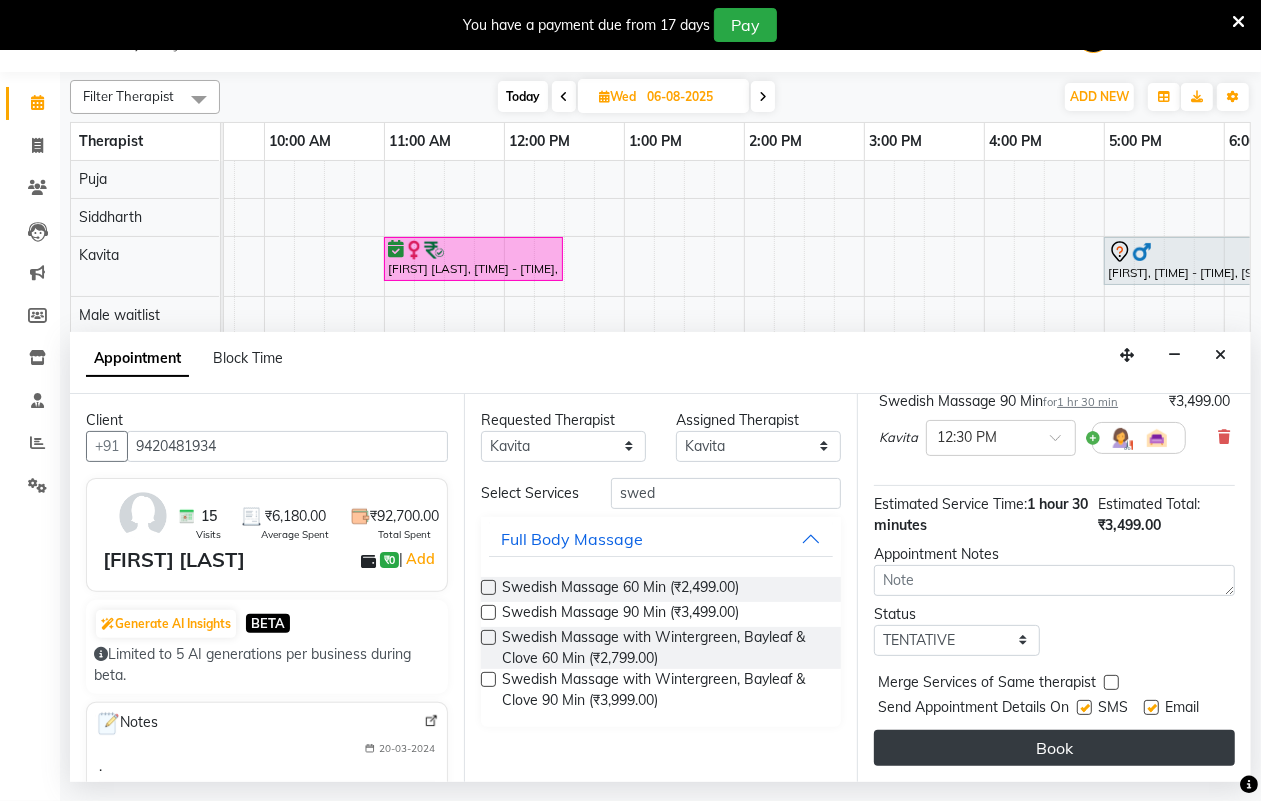 click on "Book" at bounding box center [1054, 748] 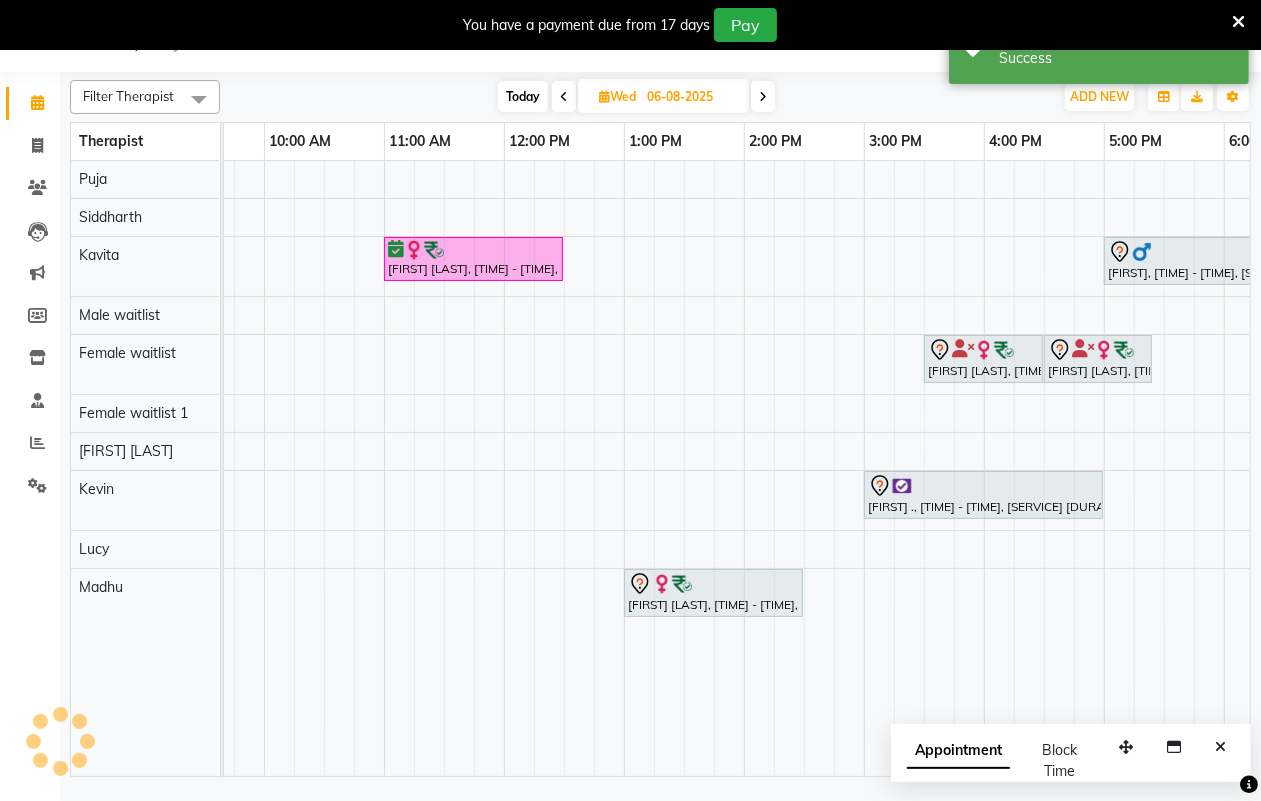 scroll, scrollTop: 0, scrollLeft: 0, axis: both 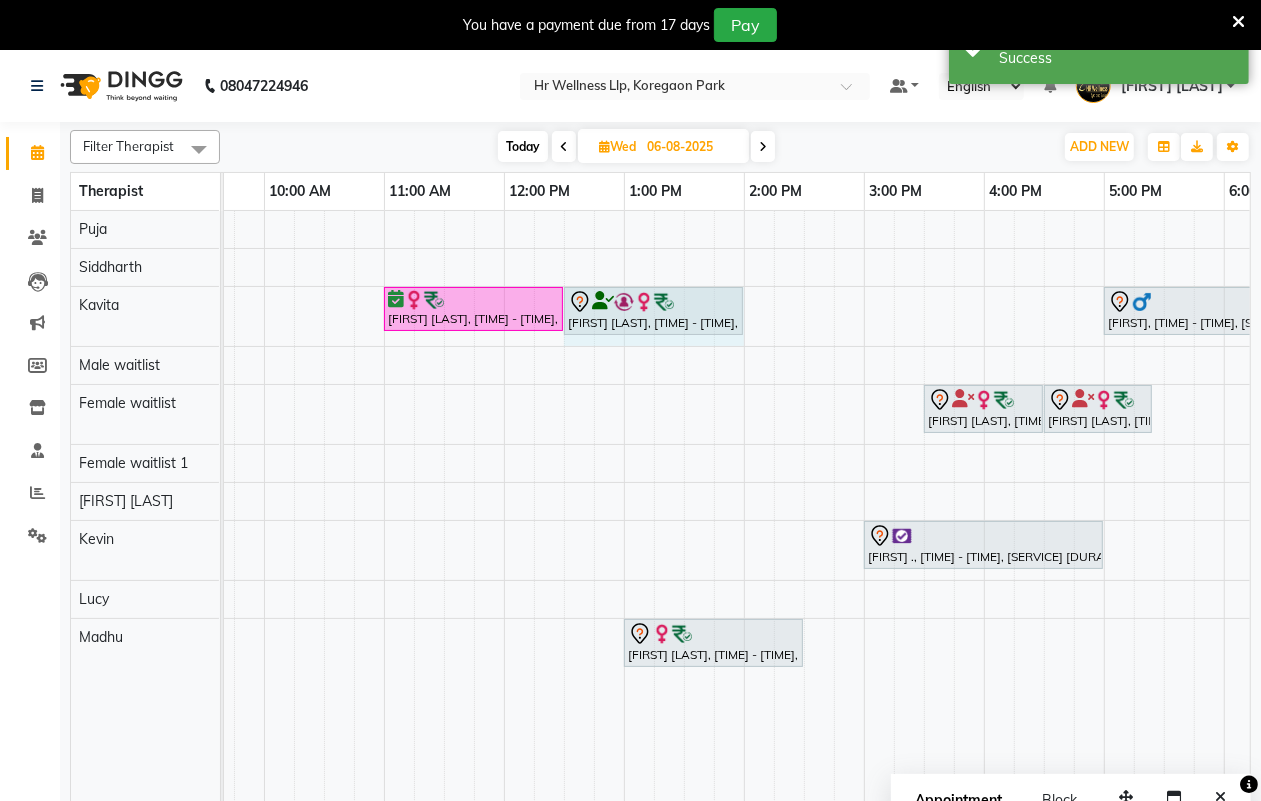 drag, startPoint x: 565, startPoint y: 342, endPoint x: 737, endPoint y: 337, distance: 172.07266 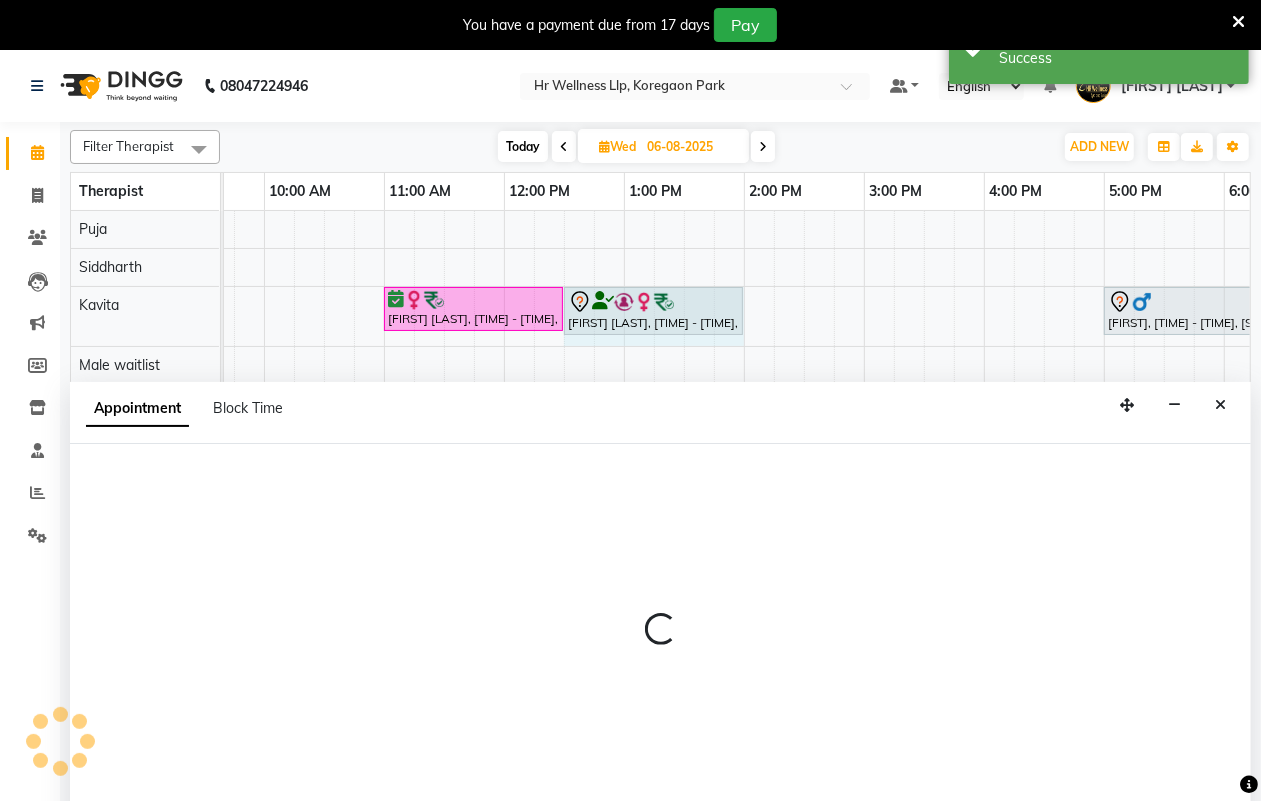scroll, scrollTop: 50, scrollLeft: 0, axis: vertical 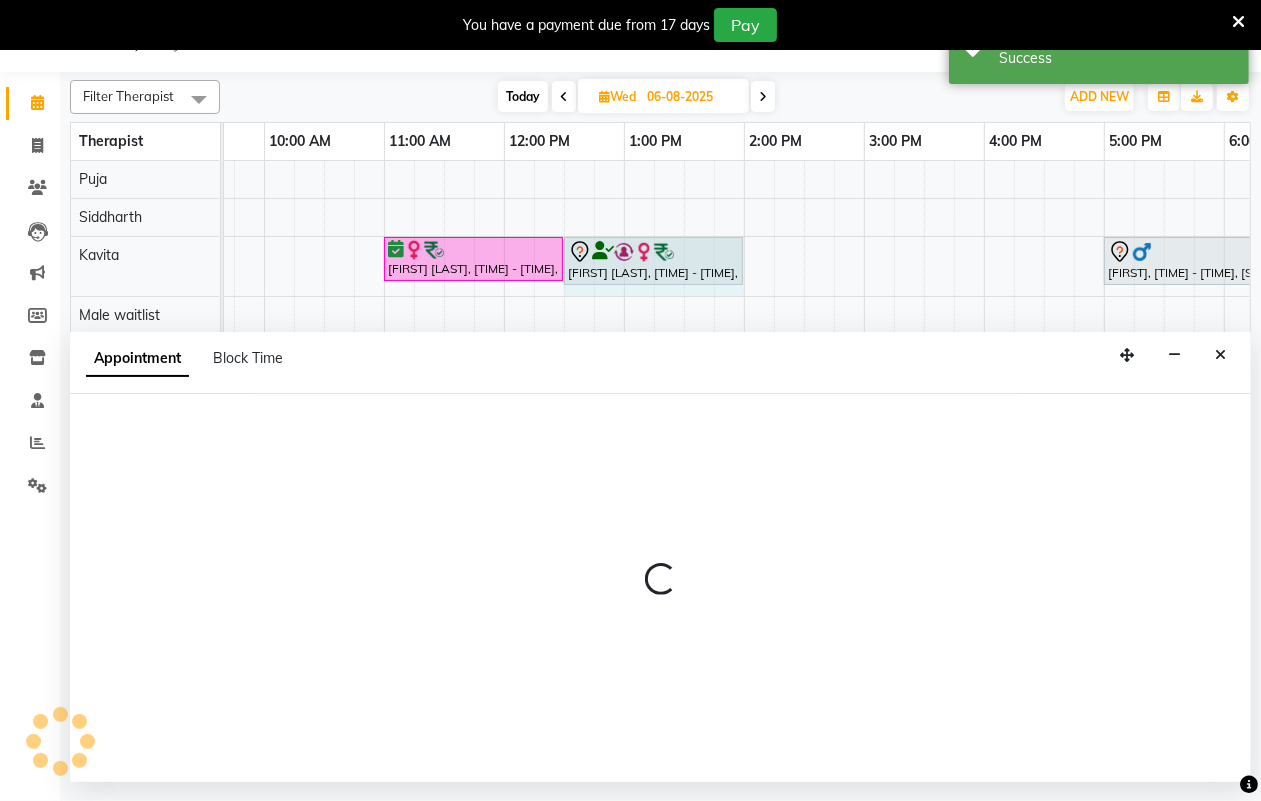 select on "19506" 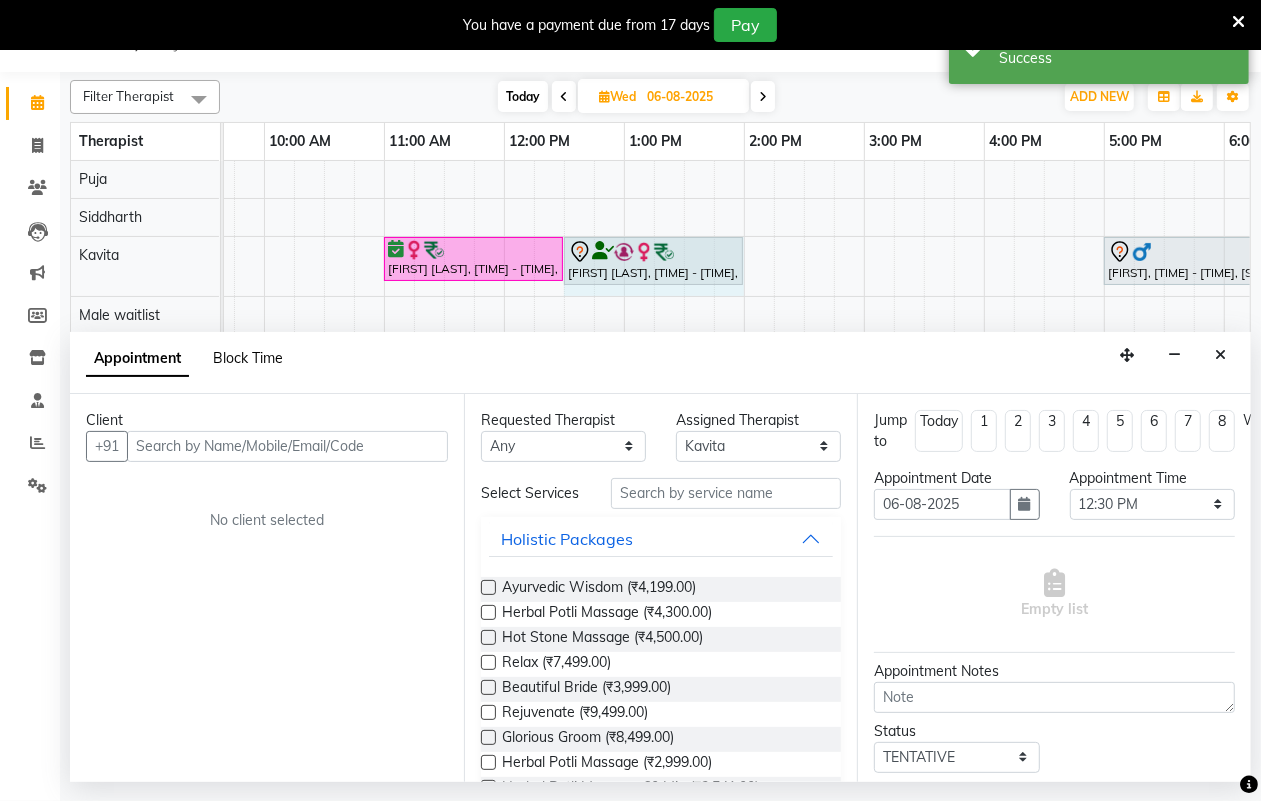 click on "Block Time" at bounding box center [248, 358] 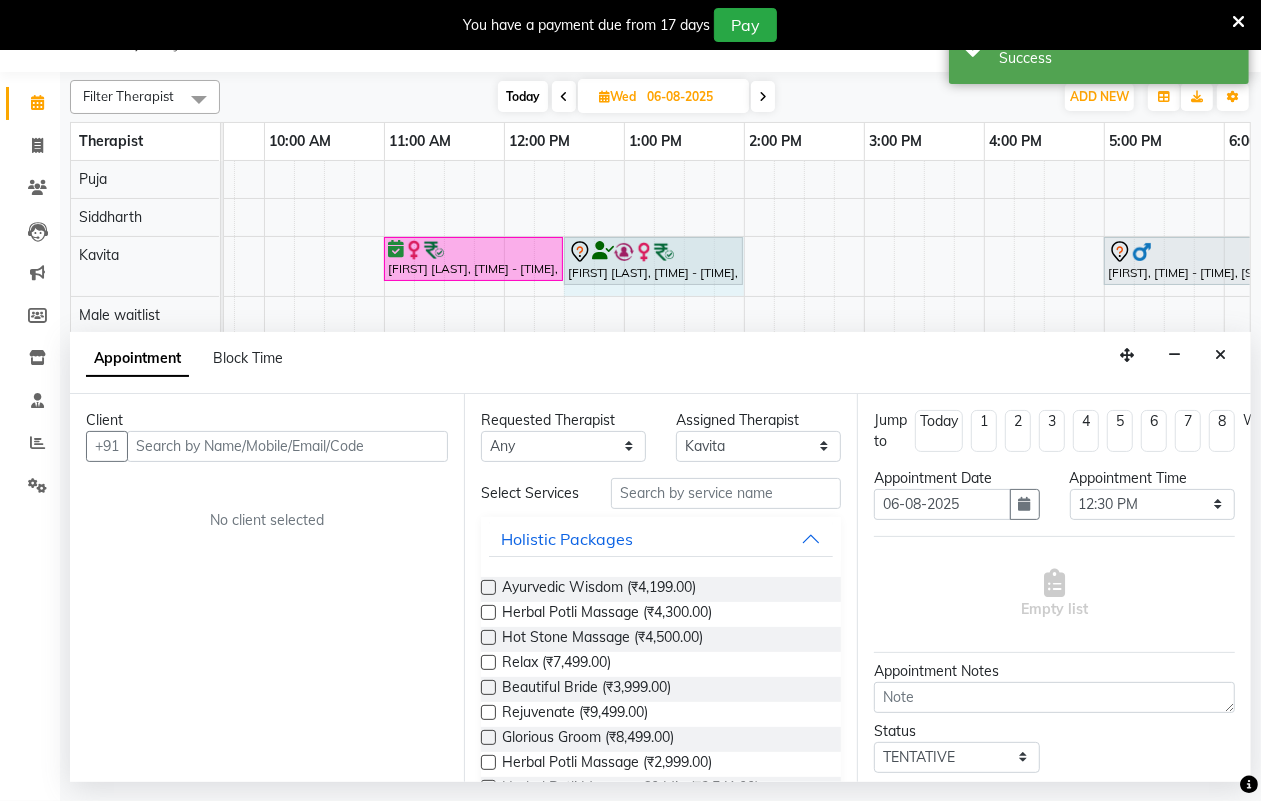 scroll, scrollTop: 0, scrollLeft: 533, axis: horizontal 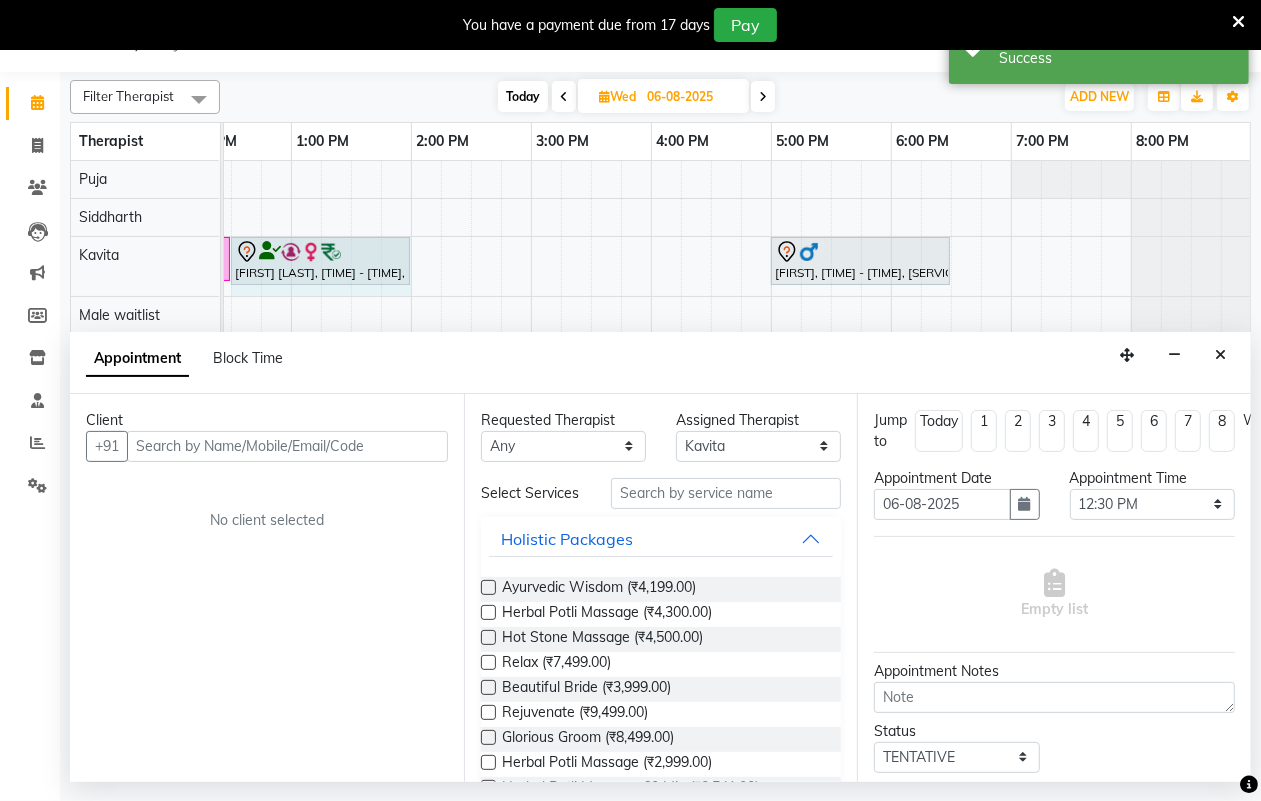 select on "19506" 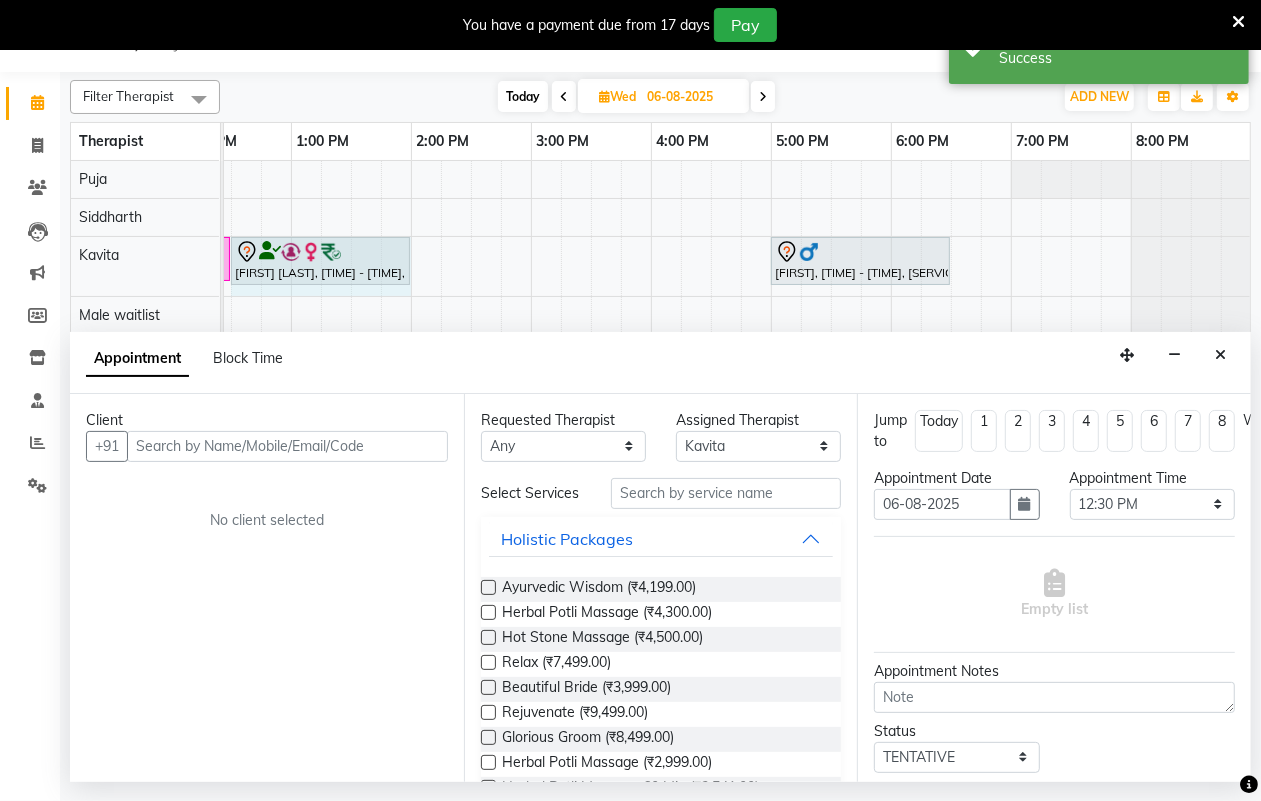 select on "750" 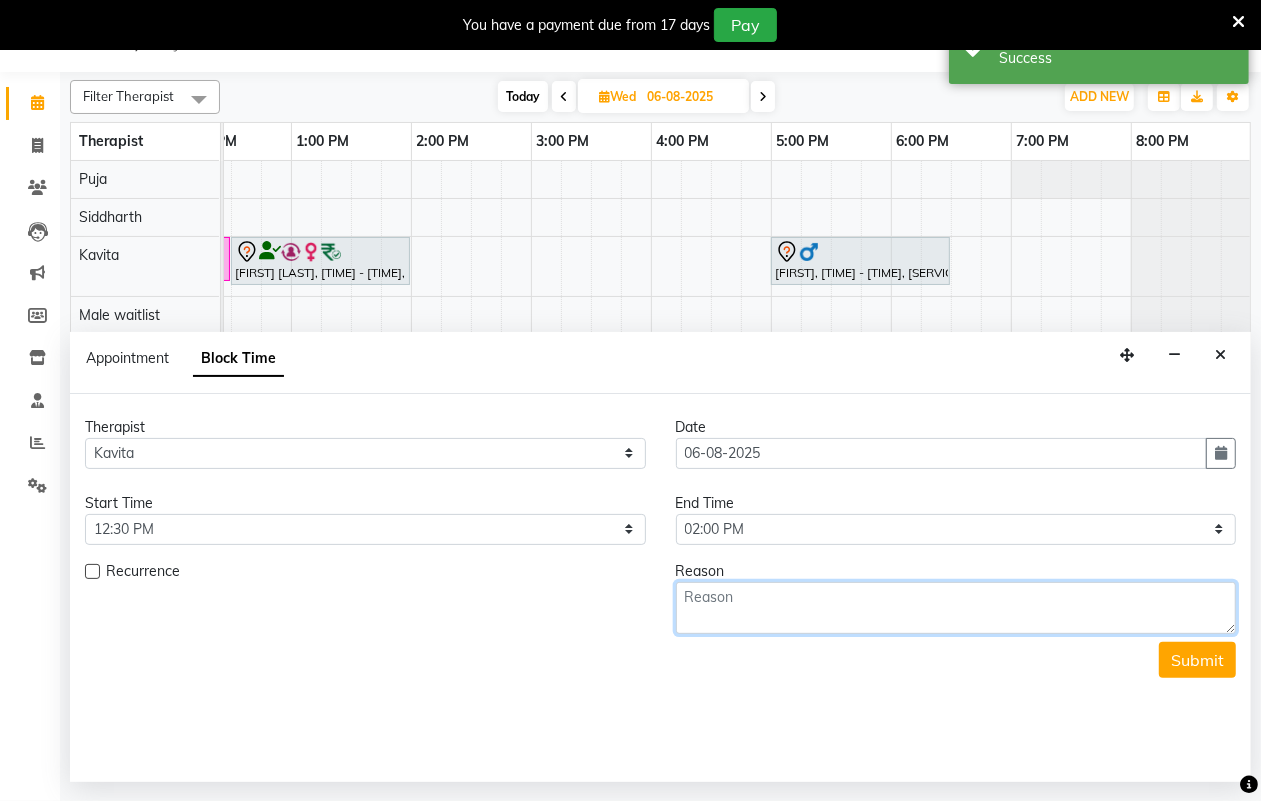 click at bounding box center (956, 608) 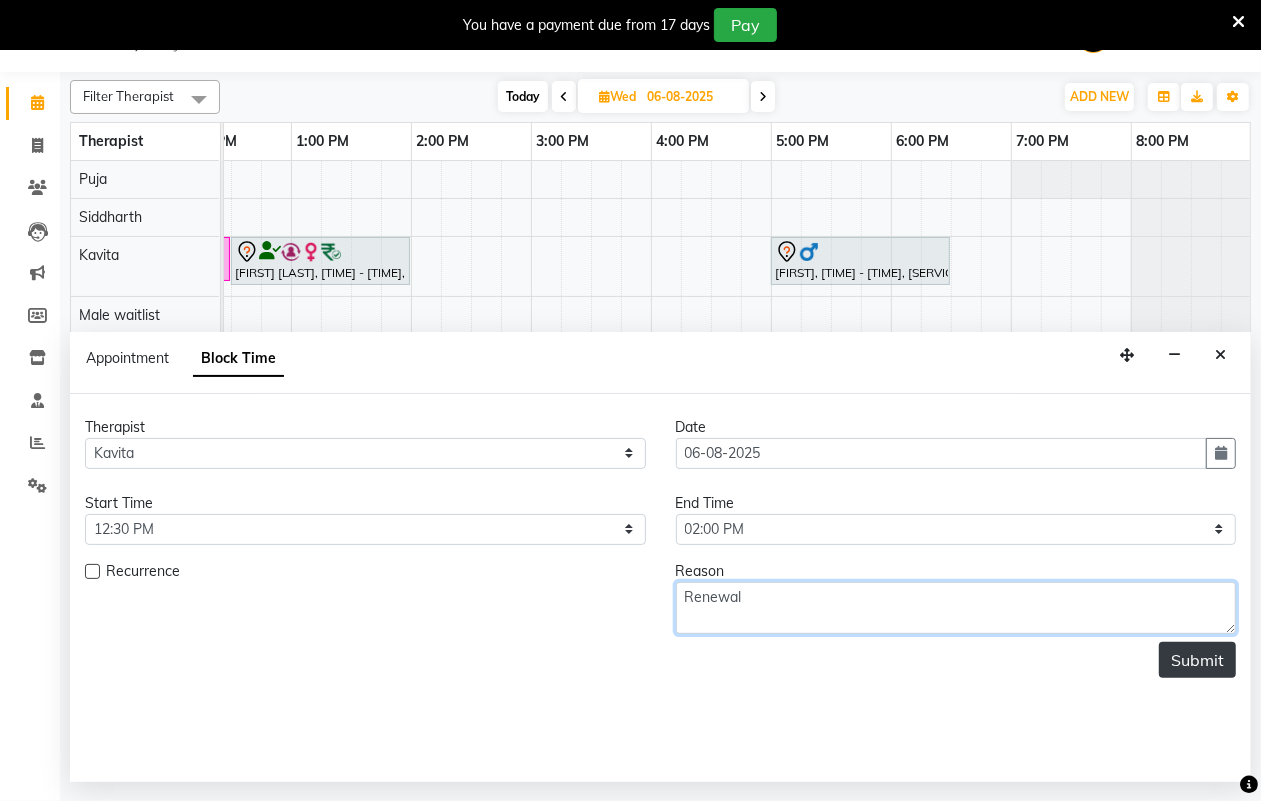type on "Renewal" 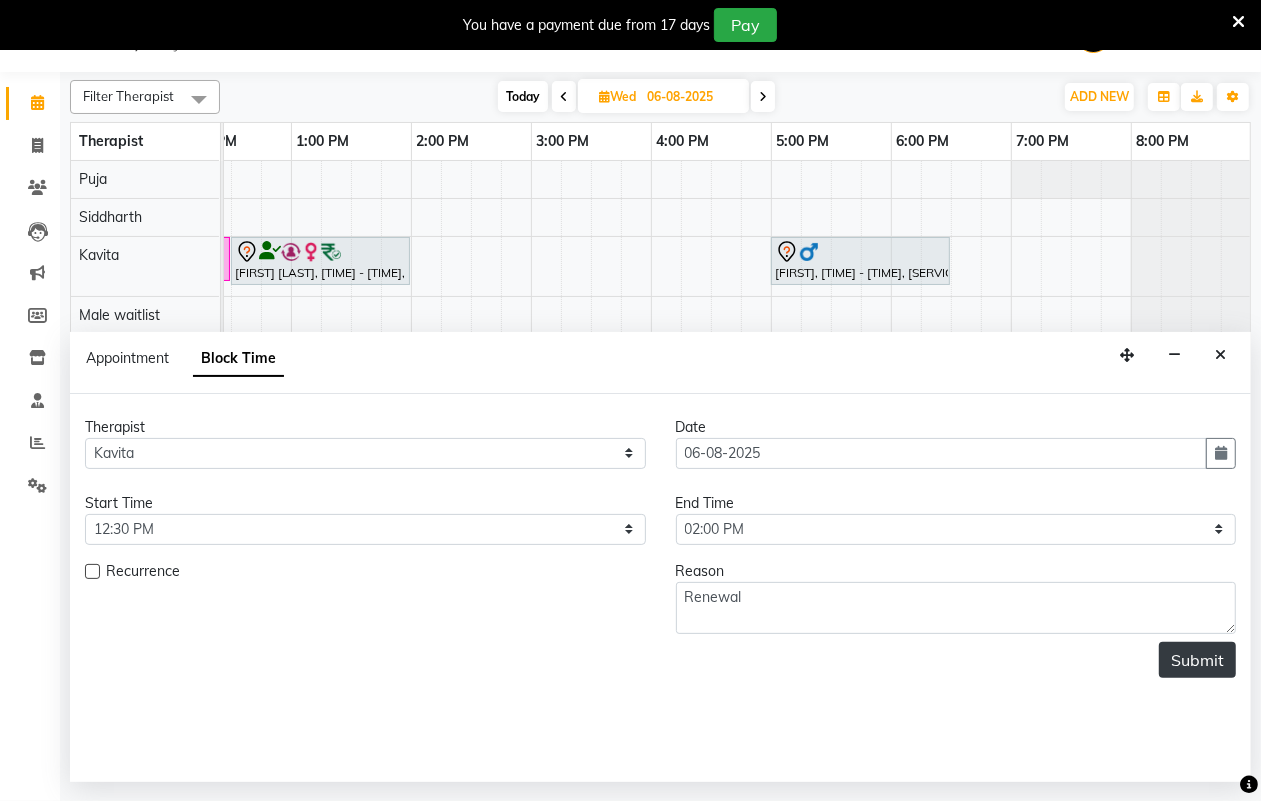 click on "Submit" at bounding box center [1197, 660] 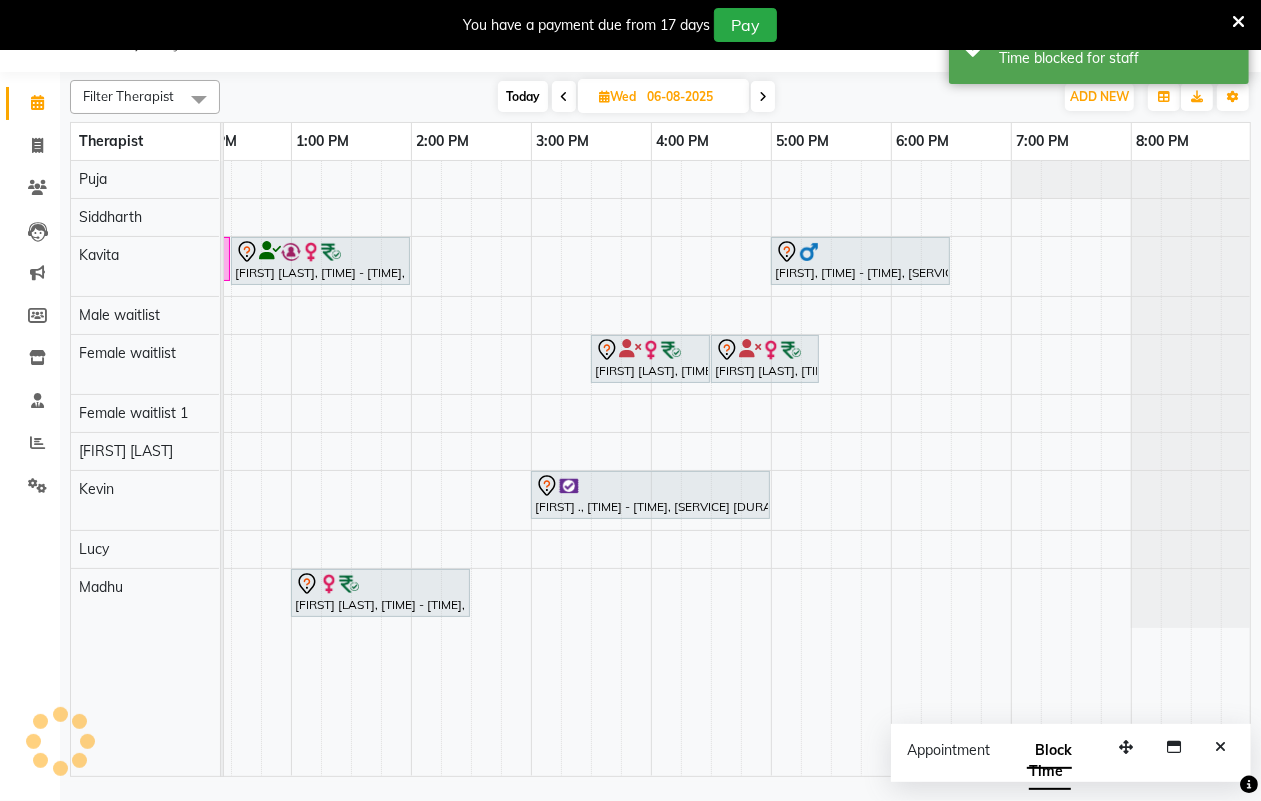 scroll, scrollTop: 0, scrollLeft: 0, axis: both 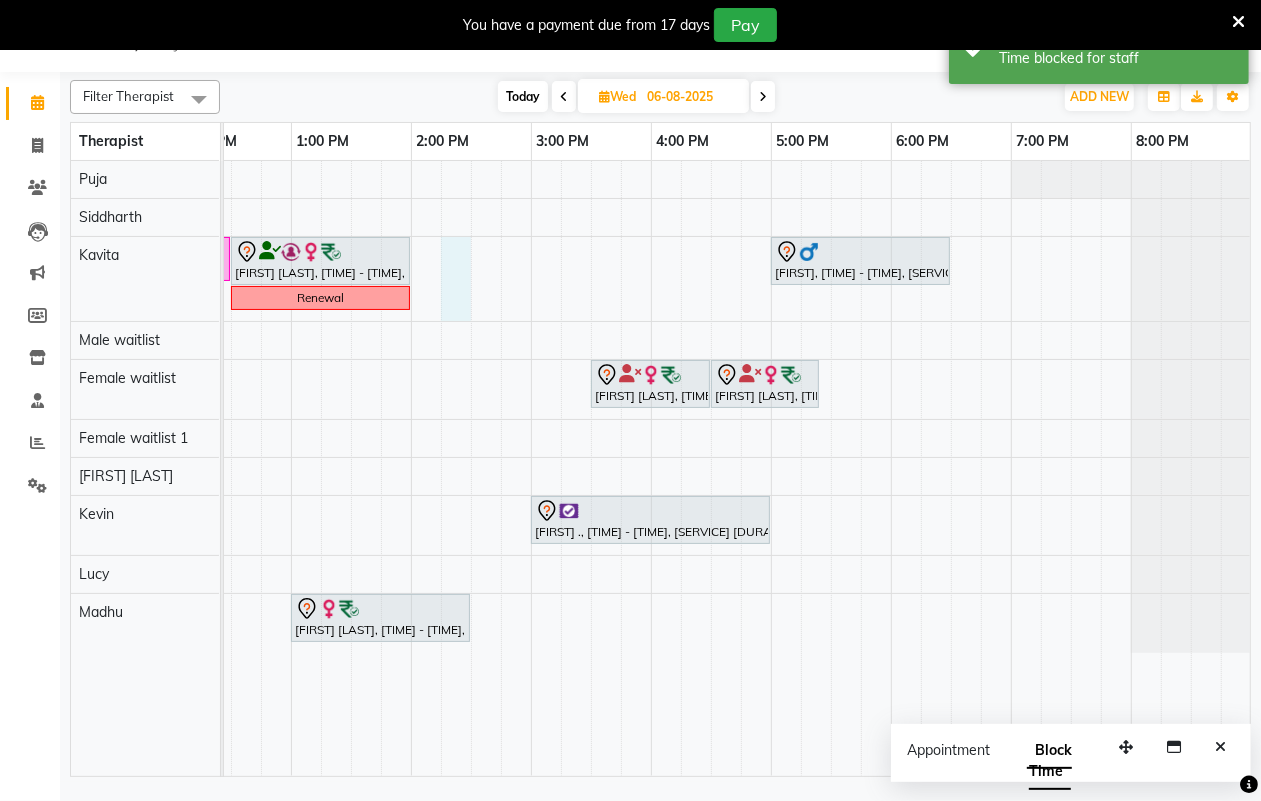 click on "[FIRST] [LAST], [TIME] - [TIME], [SERVICE] [INGREDIENTS] [DURATION]             [FIRST] [LAST], [TIME] - [TIME], [SERVICE] [DURATION]             [FIRST], [TIME] - [TIME], [SERVICE] [INGREDIENTS] [DURATION]  Renewal              [FIRST] [LAST], [TIME] - [TIME], [SERVICE] [DURATION]             [FIRST] [LAST], [TIME] - [TIME], [SERVICE]             [FIRST] ., [TIME] - [TIME], [SERVICE] [DURATION]             [FIRST] [LAST], [TIME] - [TIME], [SERVICE] [INGREDIENTS] [DURATION]" at bounding box center (471, 468) 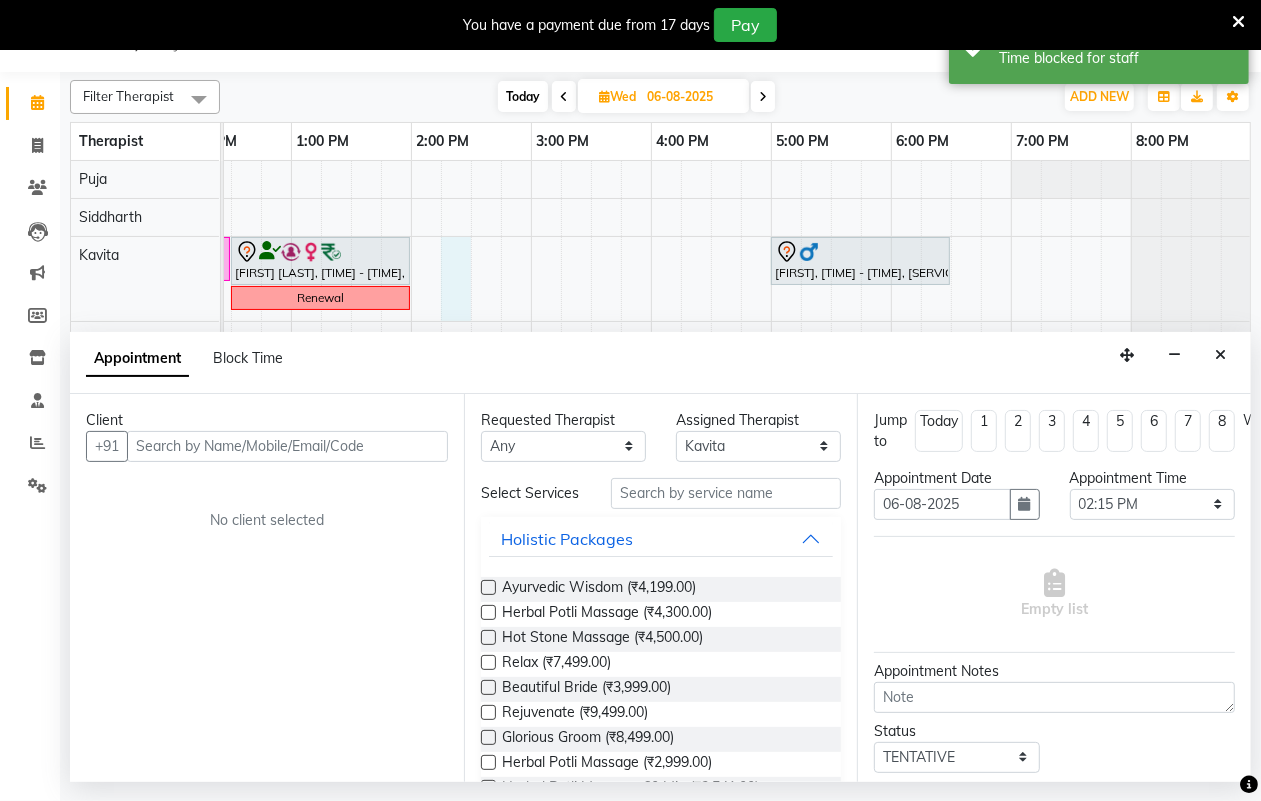 drag, startPoint x: 1217, startPoint y: 351, endPoint x: 1118, endPoint y: 357, distance: 99.18165 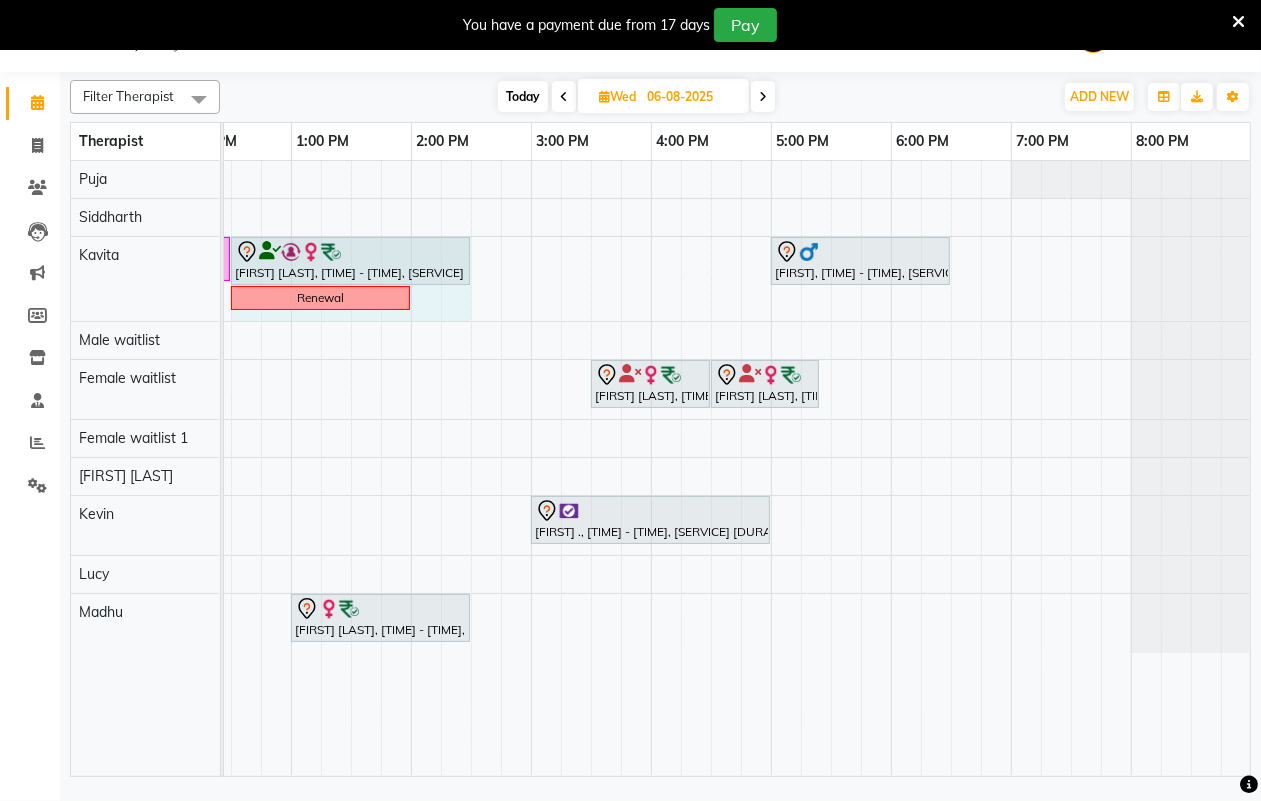 drag, startPoint x: 408, startPoint y: 251, endPoint x: 470, endPoint y: 253, distance: 62.03225 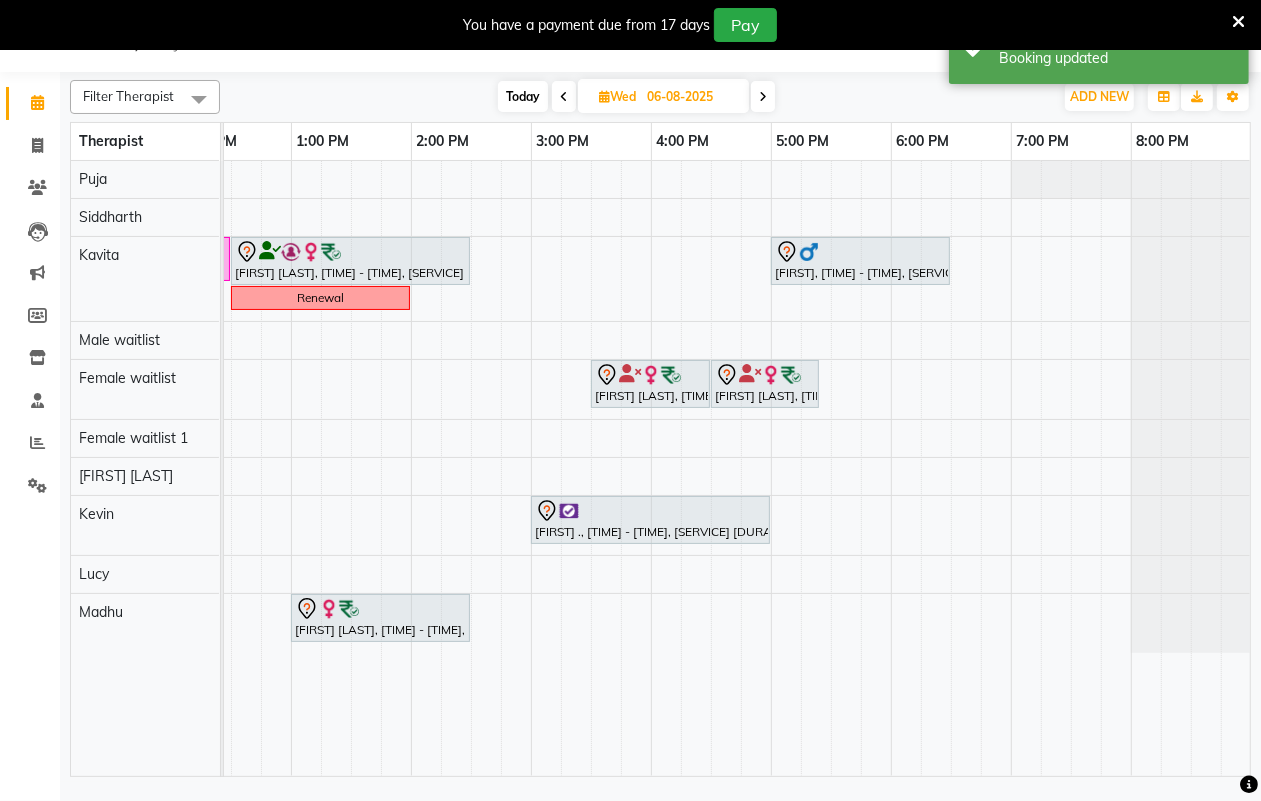 scroll, scrollTop: 0, scrollLeft: 0, axis: both 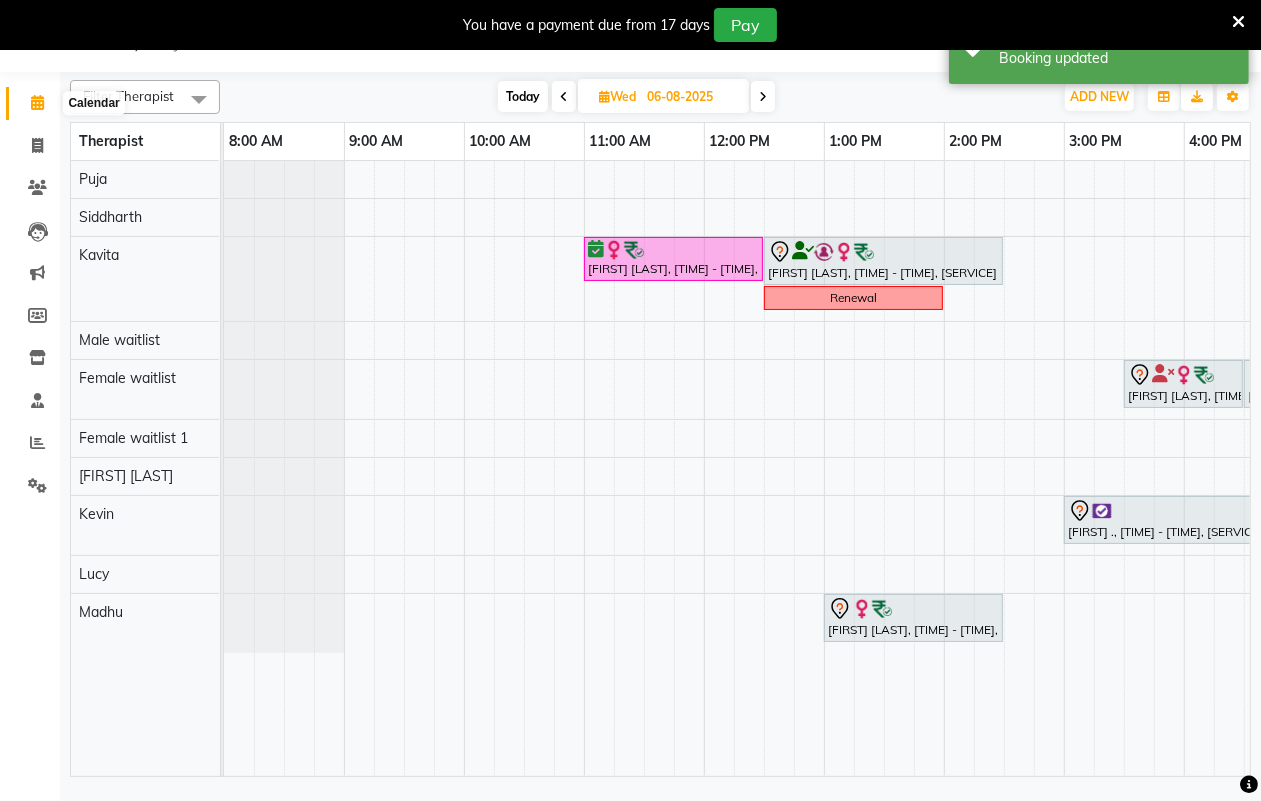 click 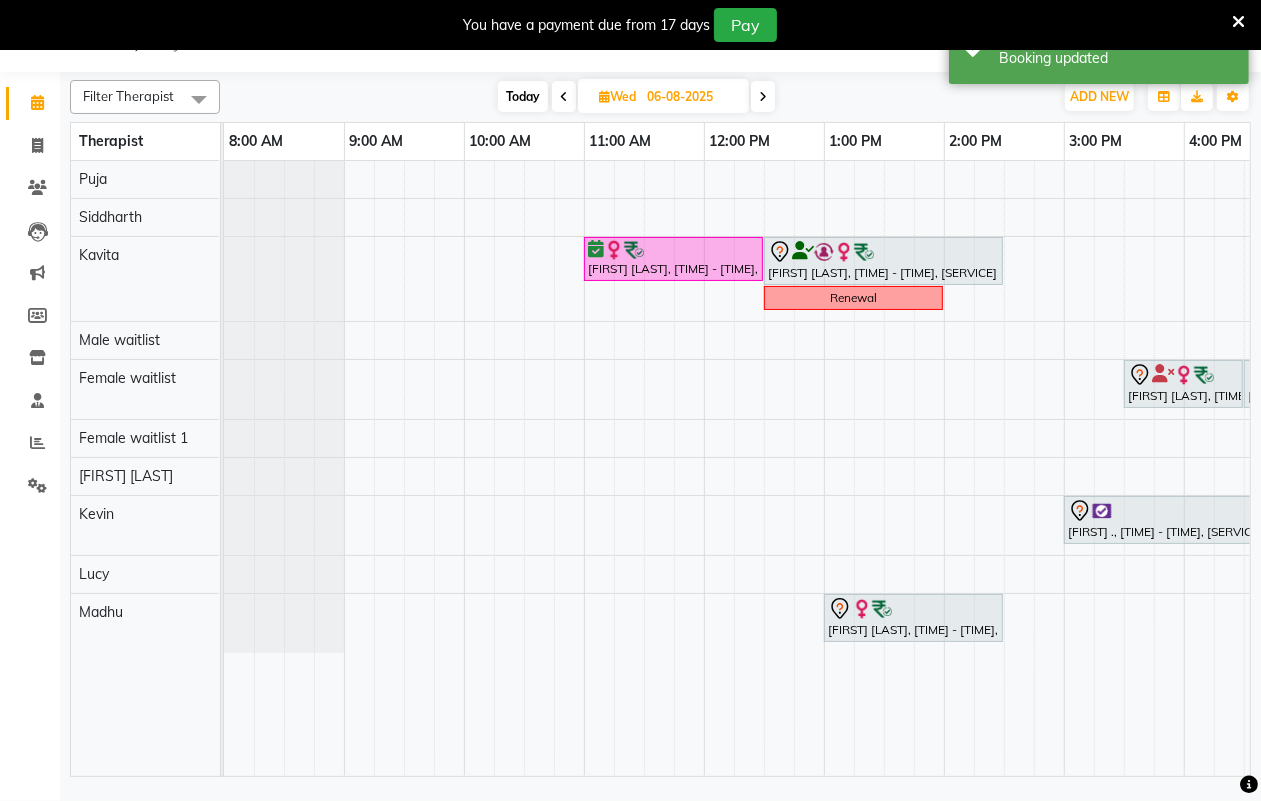 scroll, scrollTop: 0, scrollLeft: 552, axis: horizontal 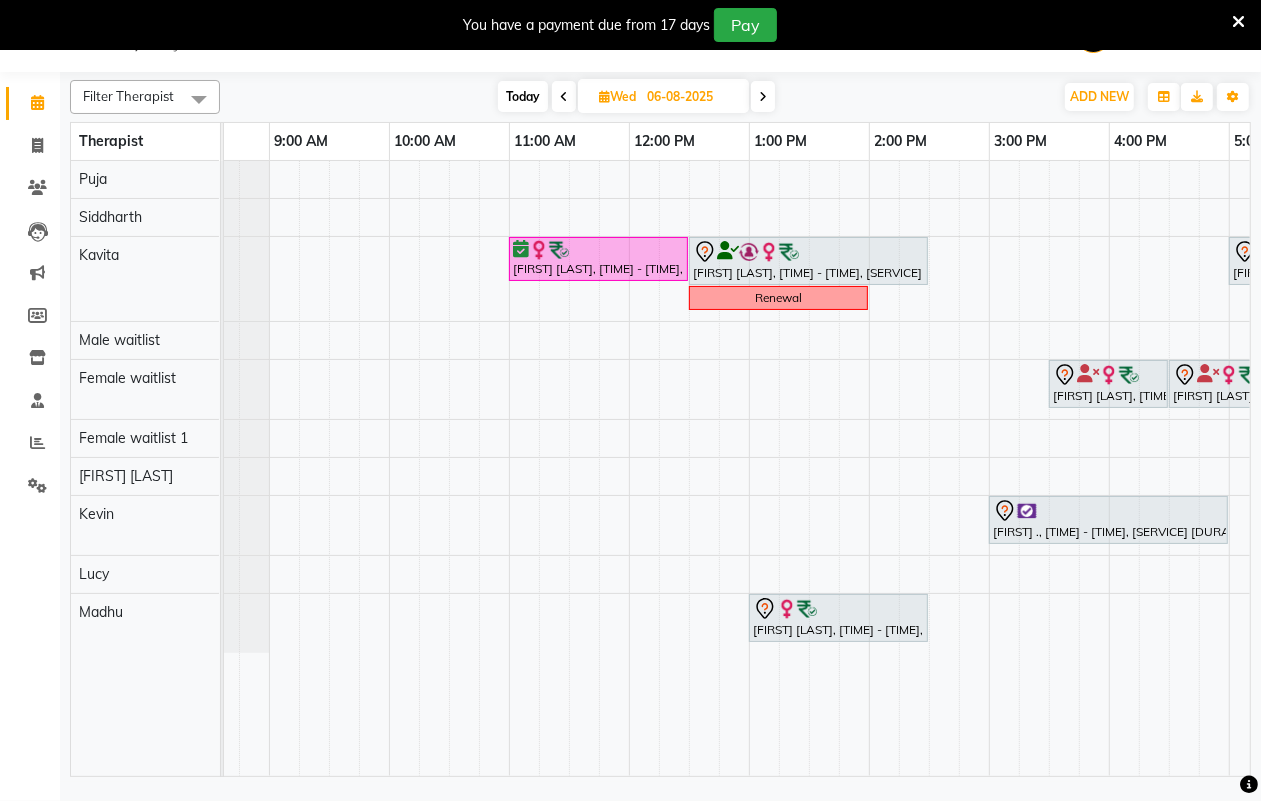 click on "Today" at bounding box center (523, 96) 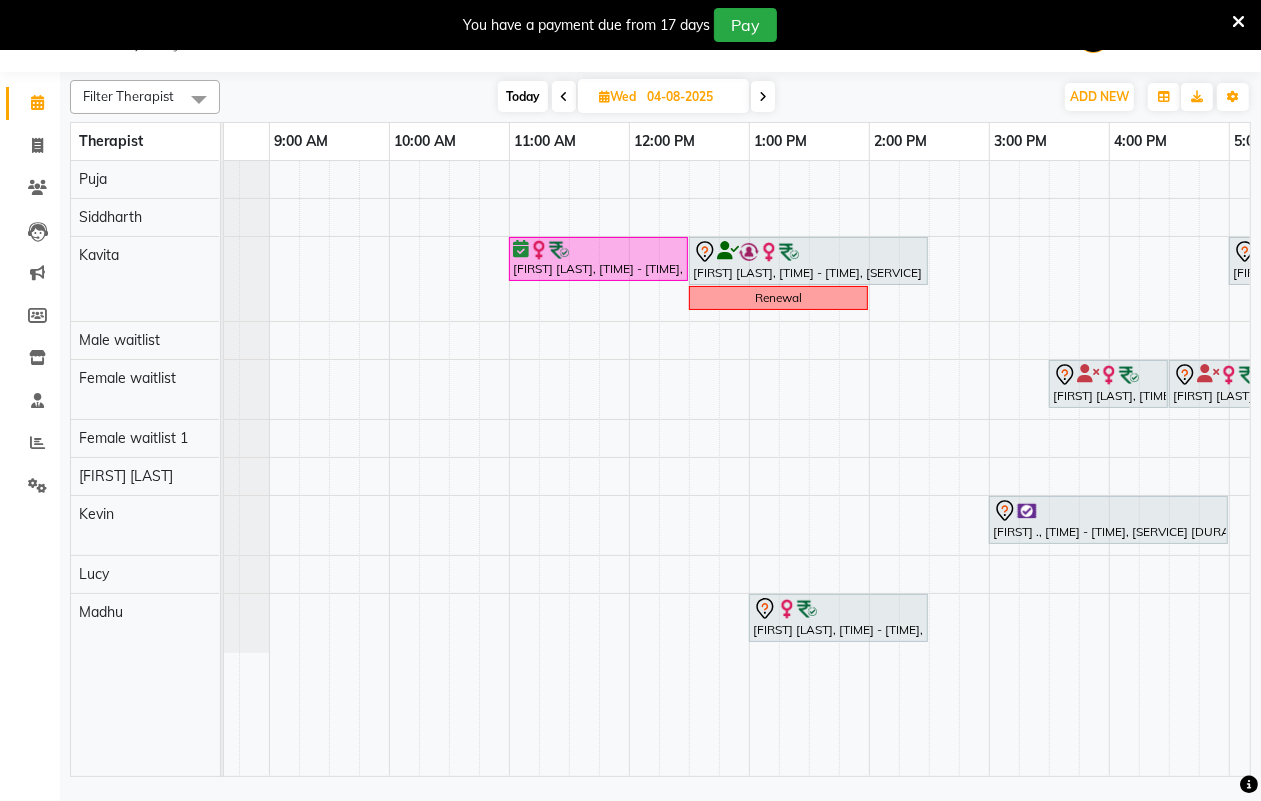 scroll, scrollTop: 0, scrollLeft: 0, axis: both 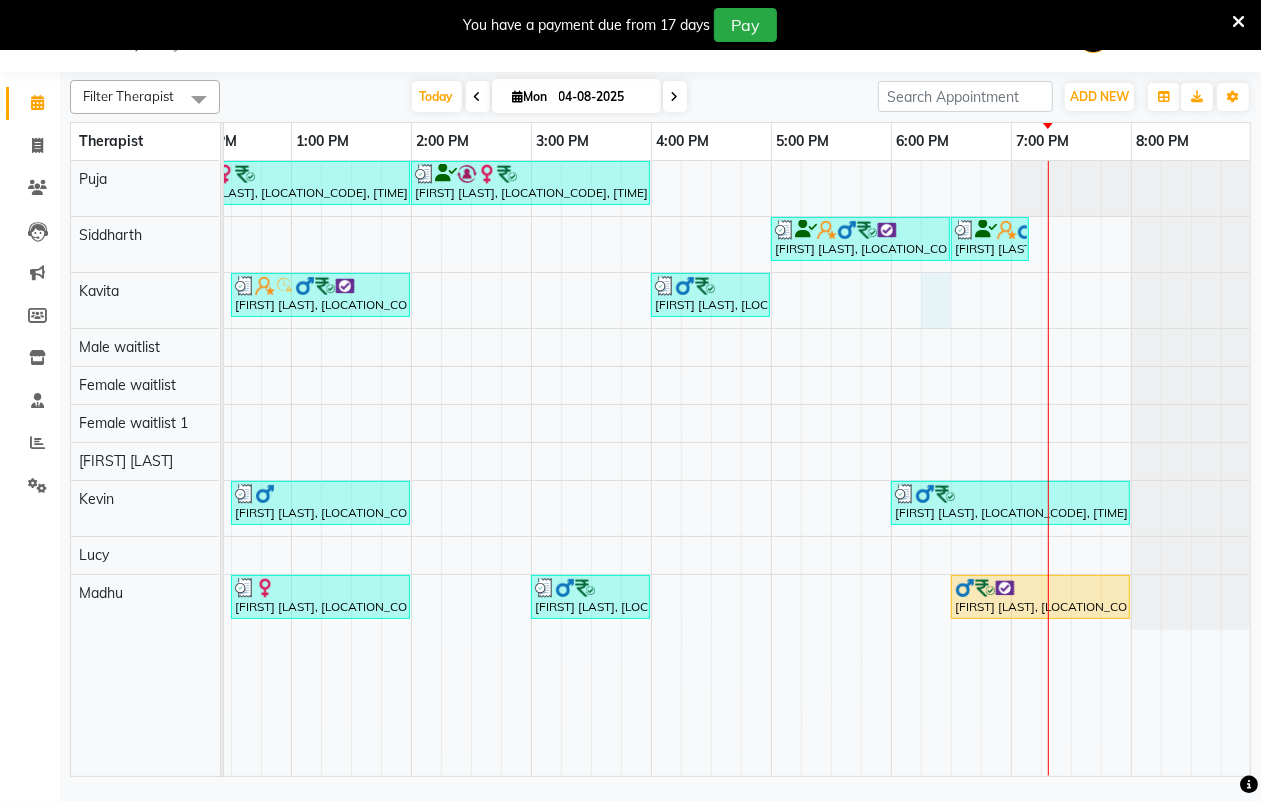 click on "[FIRST] [LAST], [LOCATION_CODE], [TIME] - [TIME], [SERVICE] [DURATION]     [FIRST] [LAST], [LOCATION_CODE], [TIME] - [TIME], [SERVICE] [INGREDIENTS] [DURATION]     [FIRST] [LAST], [LOCATION_CODE], [TIME] - [TIME], [SERVICE] [INGREDIENTS] [DURATION]     [FIRST] [LAST], [LOCATION_CODE], [TIME] - [TIME], [SERVICE] [INGREDIENTS] [DURATION]     [FIRST] [LAST], [LOCATION_CODE], [TIME] - [TIME], [SERVICE] [DURATION]     [FIRST] [LAST], [LOCATION_CODE], [TIME] - [TIME], [SERVICE]             [FIRST] [LAST], [LOCATION_CODE], [TIME] - [TIME], [SERVICE] [DURATION]     [FIRST] [LAST], [LOCATION_CODE], [TIME] - [TIME], [SERVICE] [INGREDIENTS] [DURATION]     [FIRST] [LAST], [LOCATION_CODE], [TIME] - [TIME], [SERVICE] [DURATION]     [FIRST] [LAST], [LOCATION_CODE], [TIME] - [TIME], [SERVICE] [DURATION]     [FIRST] [LAST], [LOCATION_CODE], [TIME] - [TIME], [SERVICE] [DURATION]" at bounding box center (471, 468) 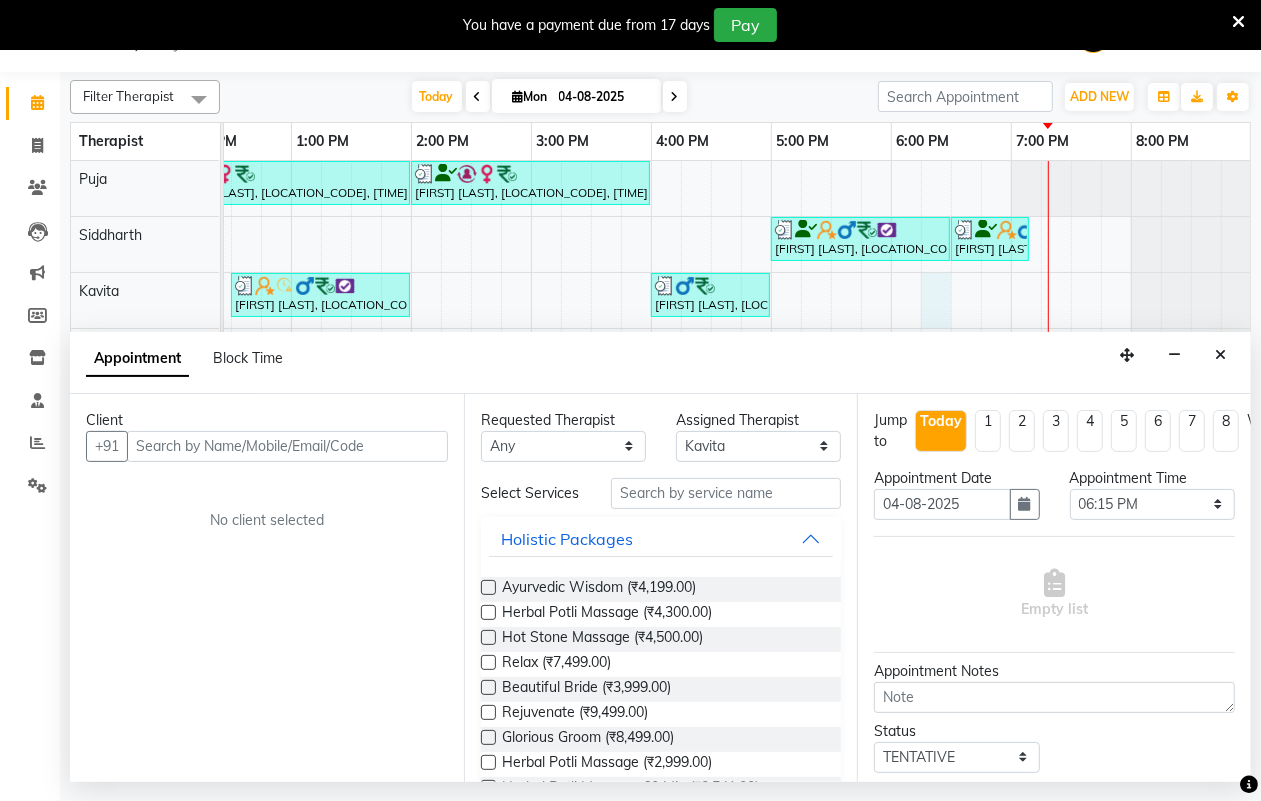 click at bounding box center (287, 446) 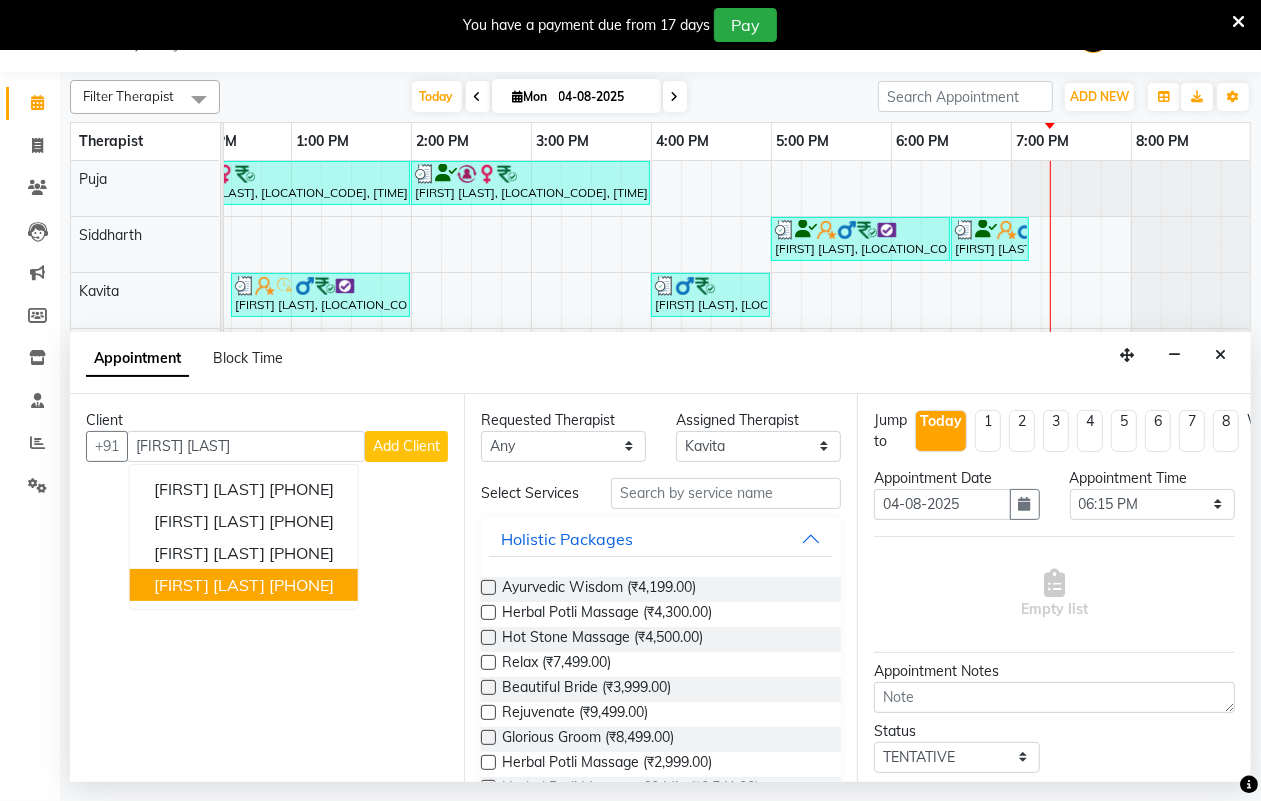 click on "[FIRST] [LAST]" at bounding box center (209, 585) 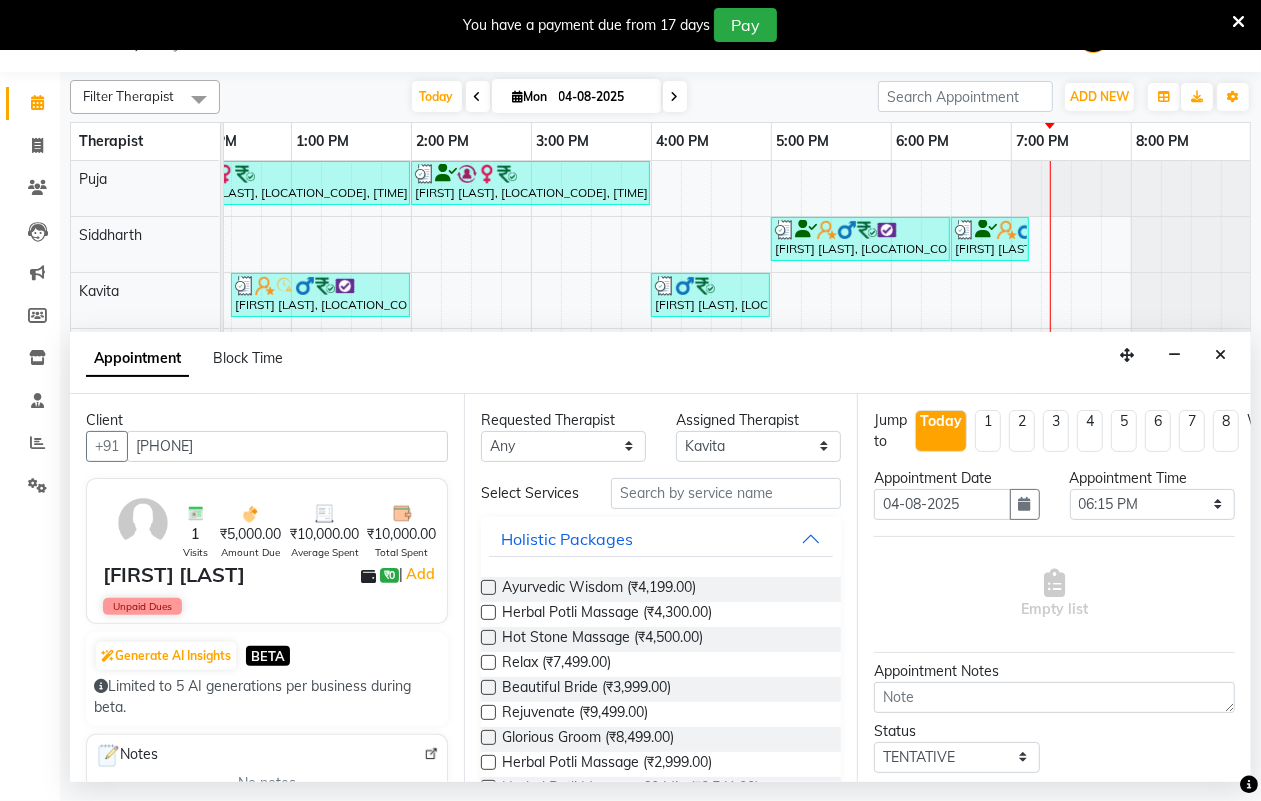 type on "[PHONE]" 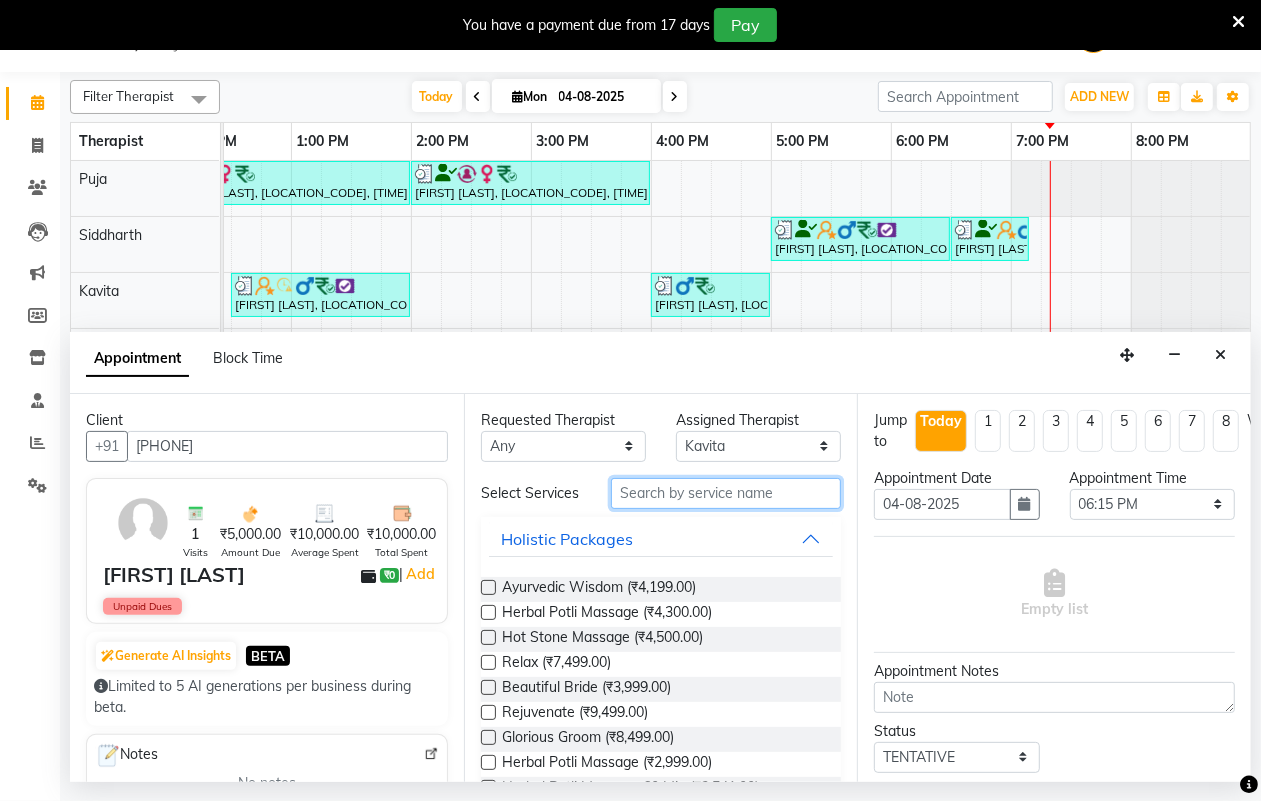 click at bounding box center [726, 493] 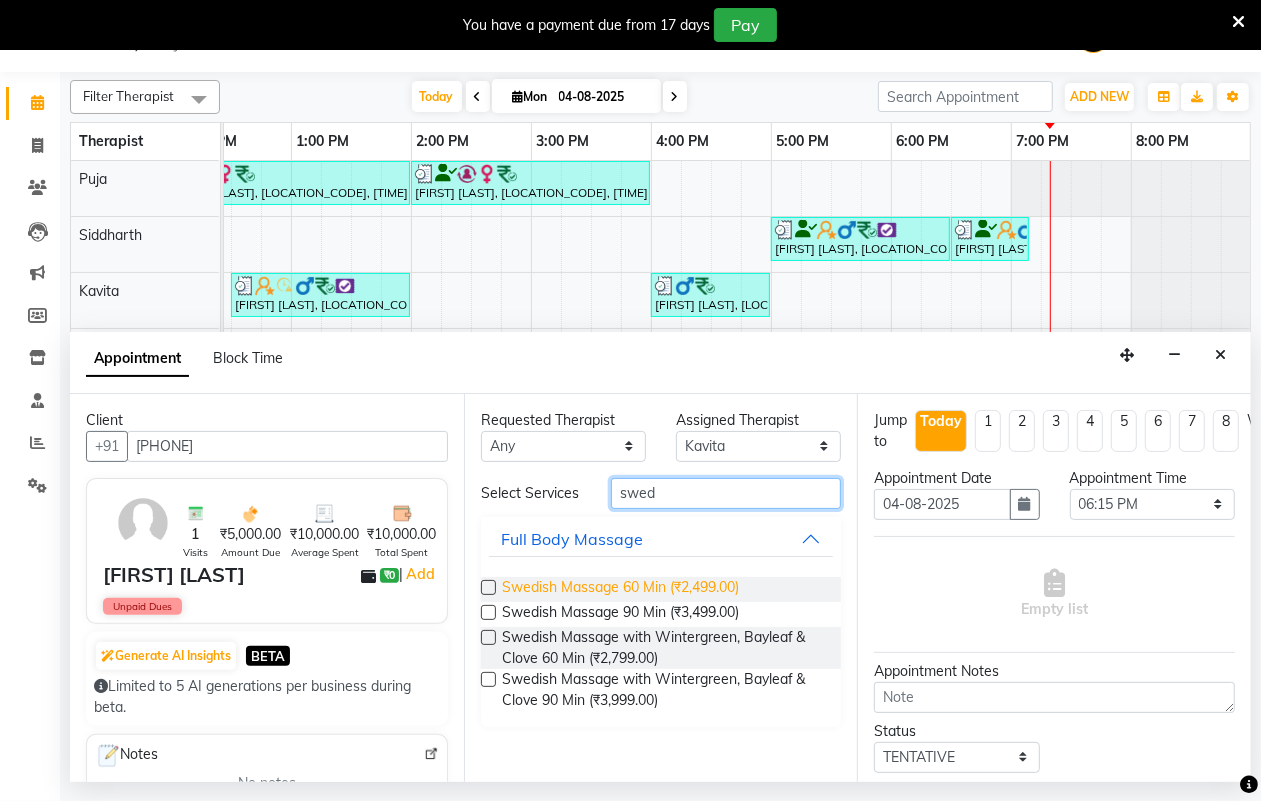 type on "swed" 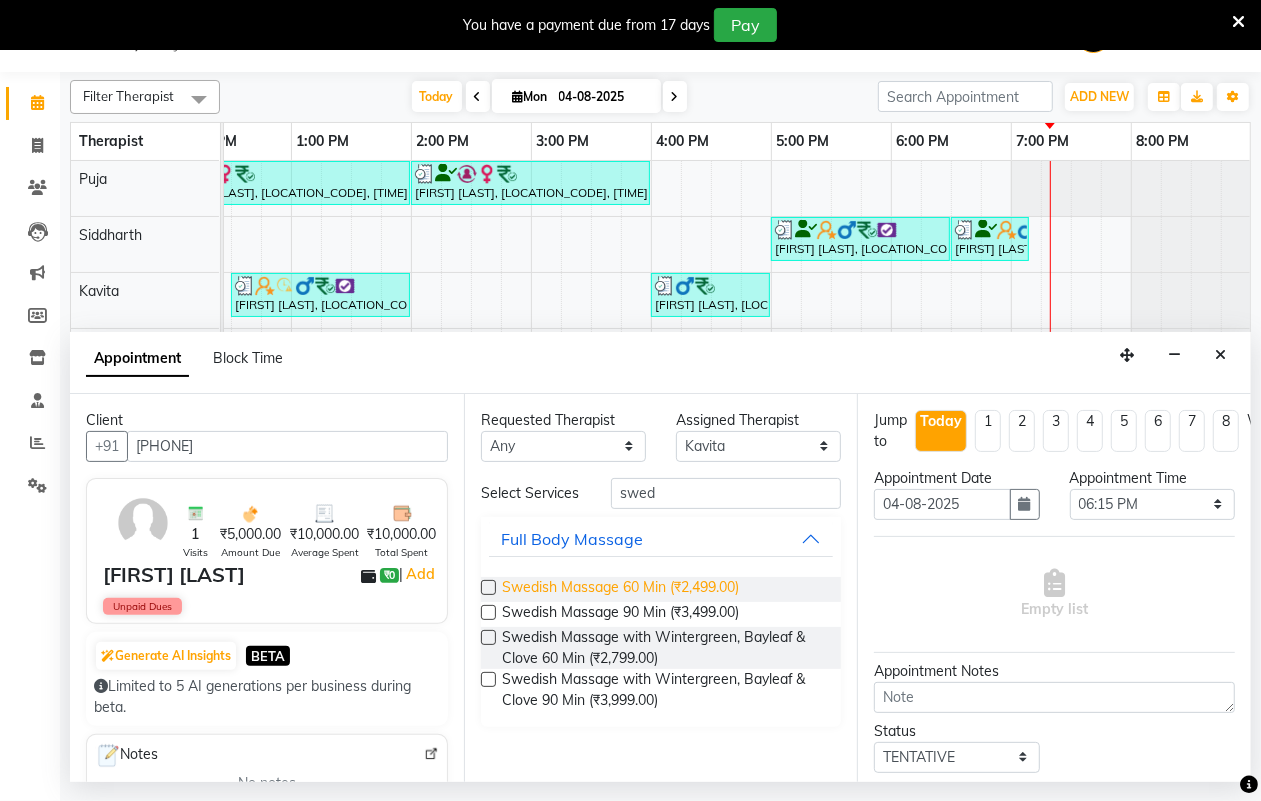 click on "Swedish Massage 60 Min (₹2,499.00)" at bounding box center [620, 589] 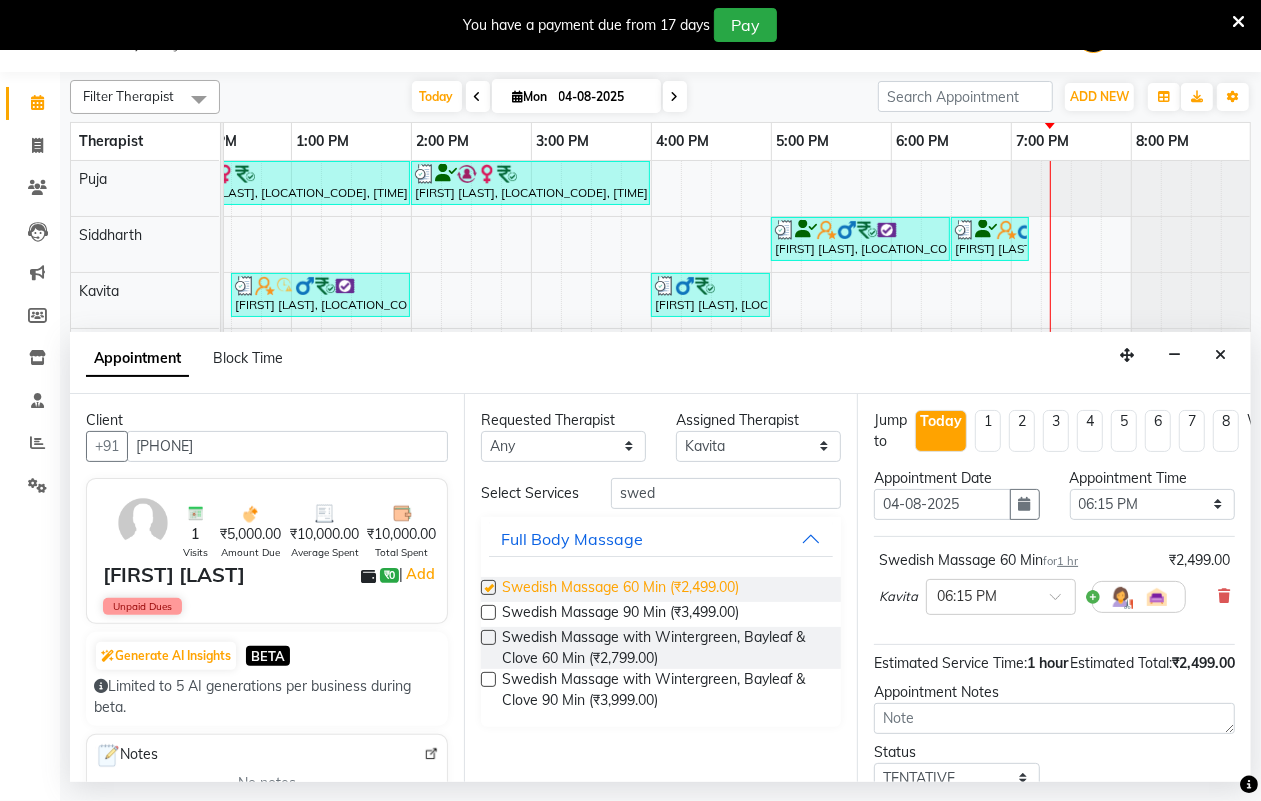 checkbox on "false" 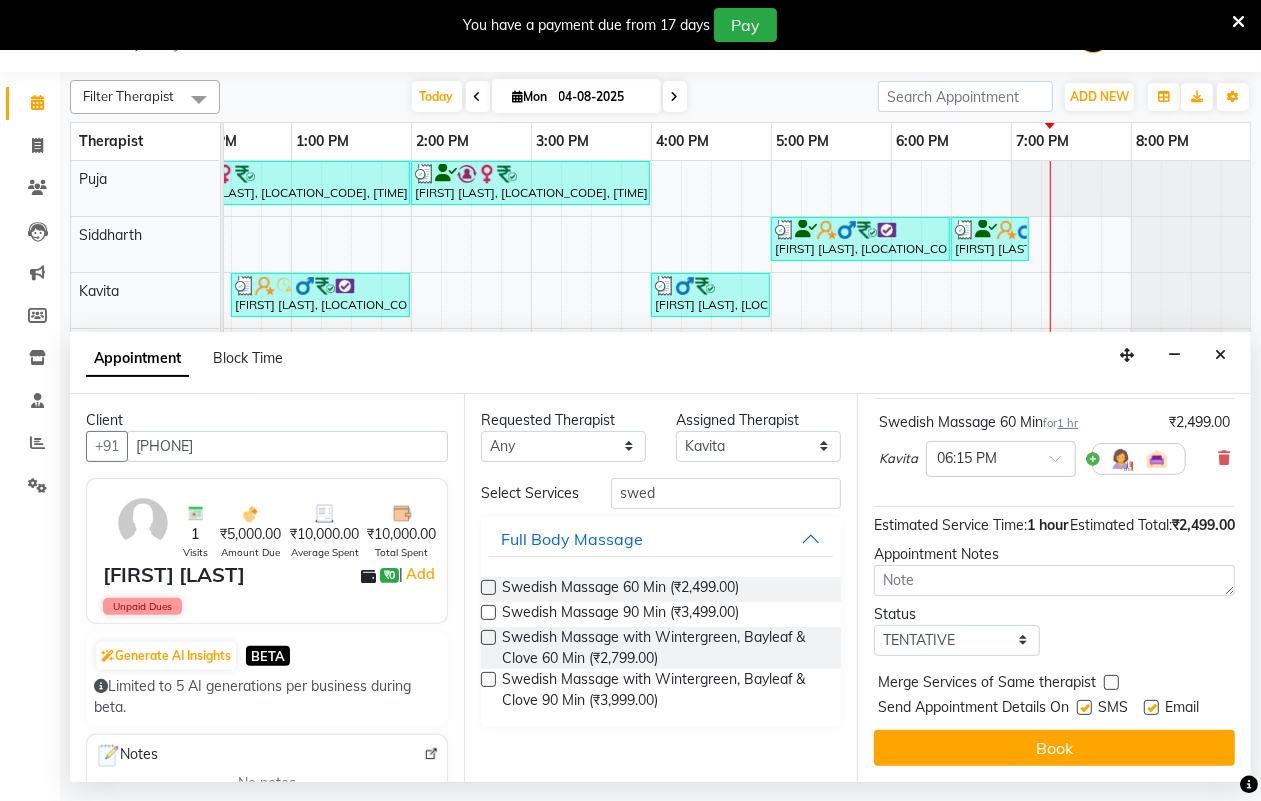 scroll, scrollTop: 196, scrollLeft: 0, axis: vertical 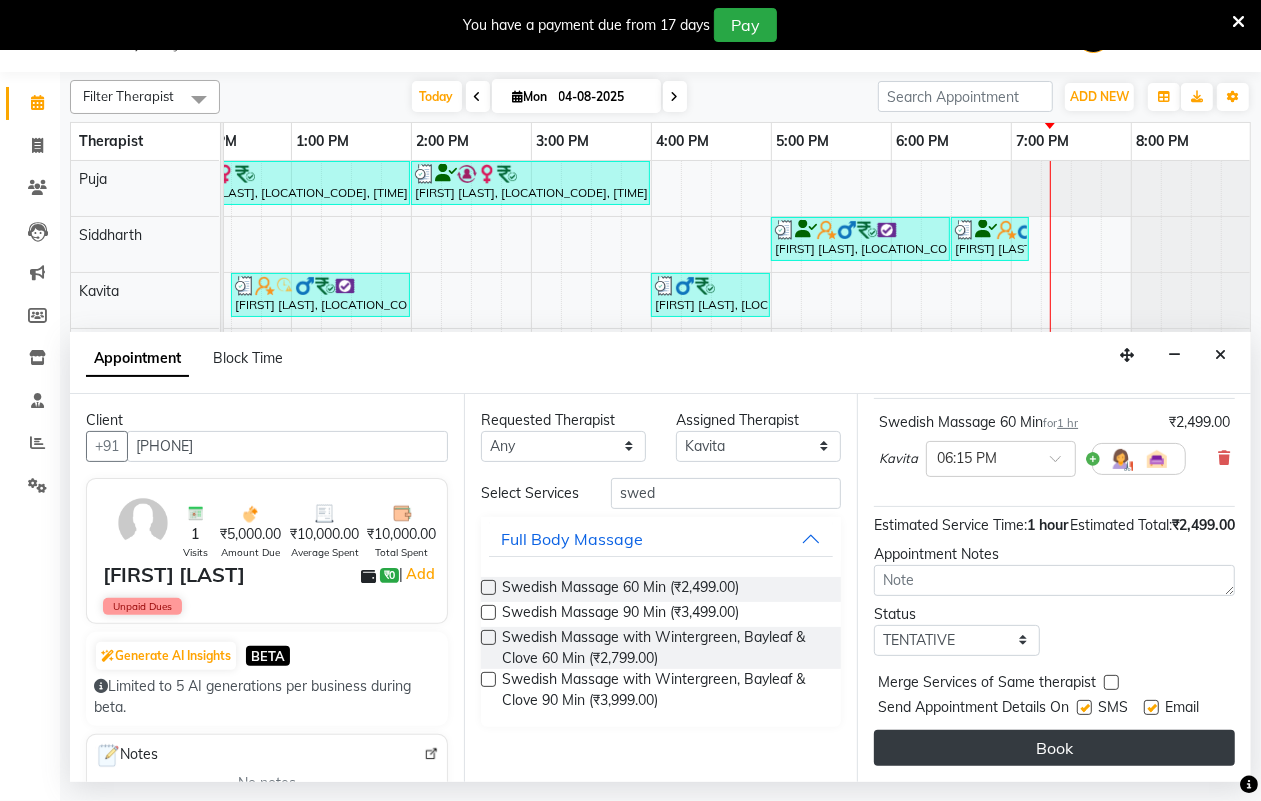 click on "Book" at bounding box center [1054, 748] 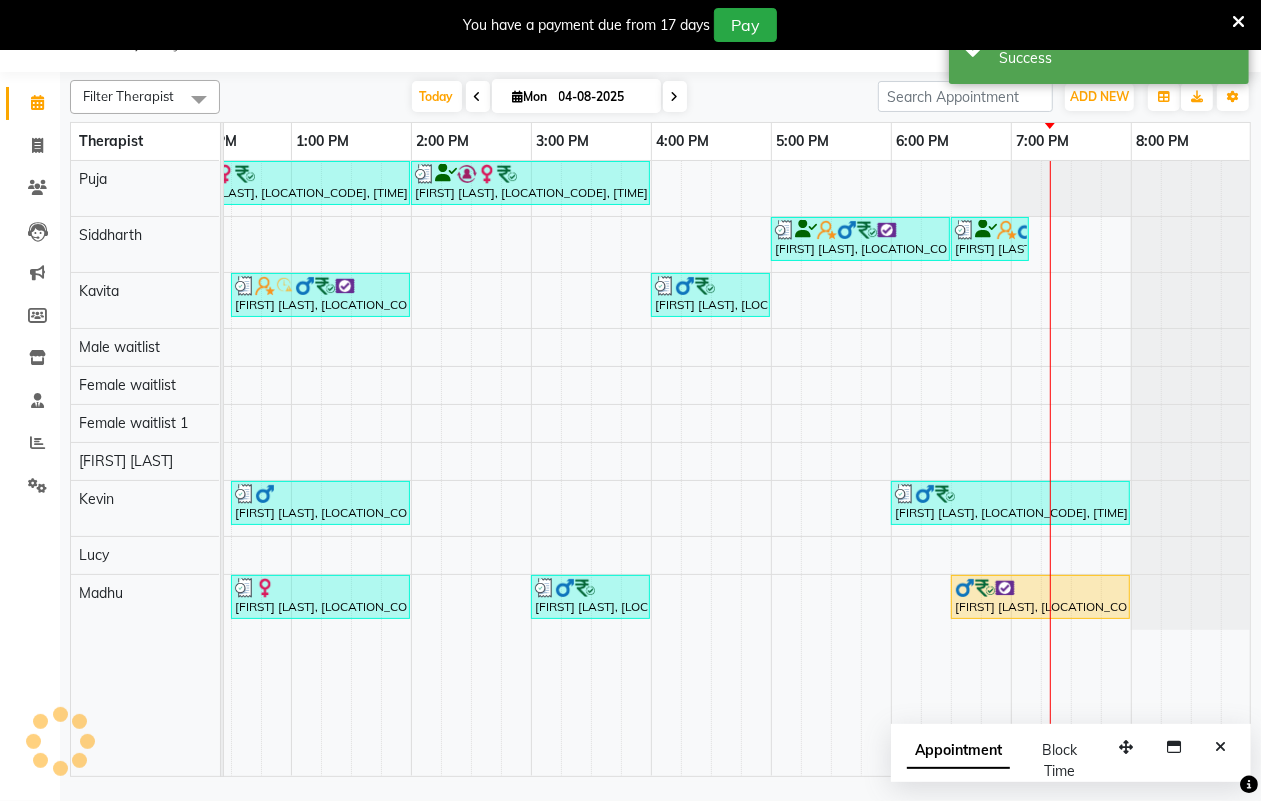 scroll, scrollTop: 0, scrollLeft: 0, axis: both 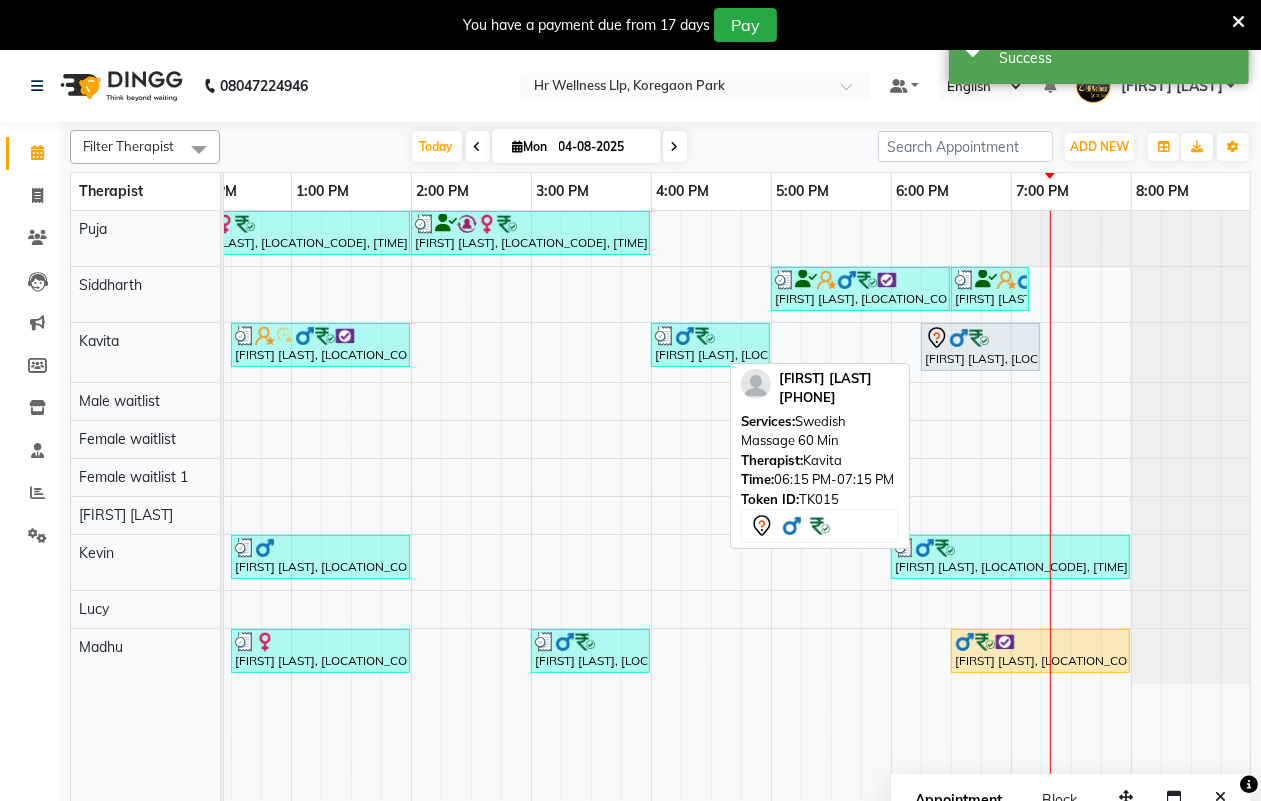 click at bounding box center [980, 338] 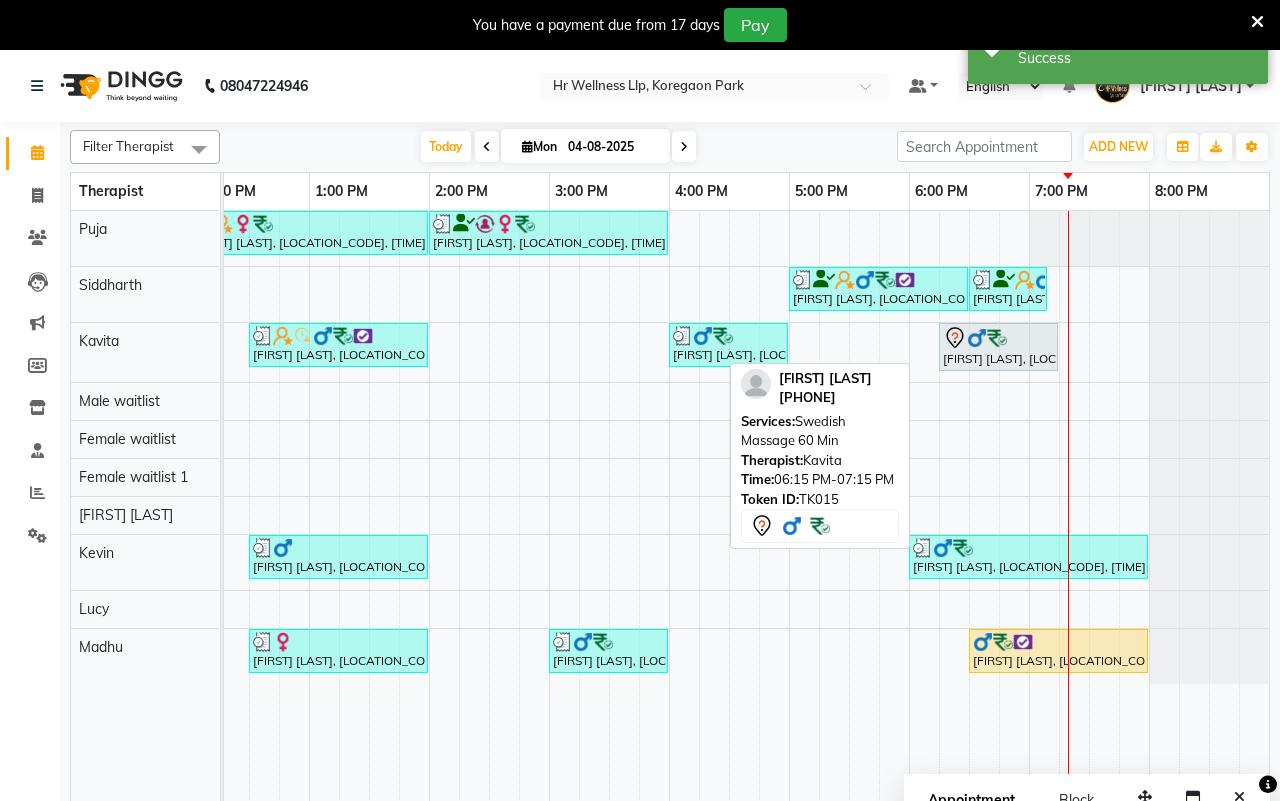 select on "7" 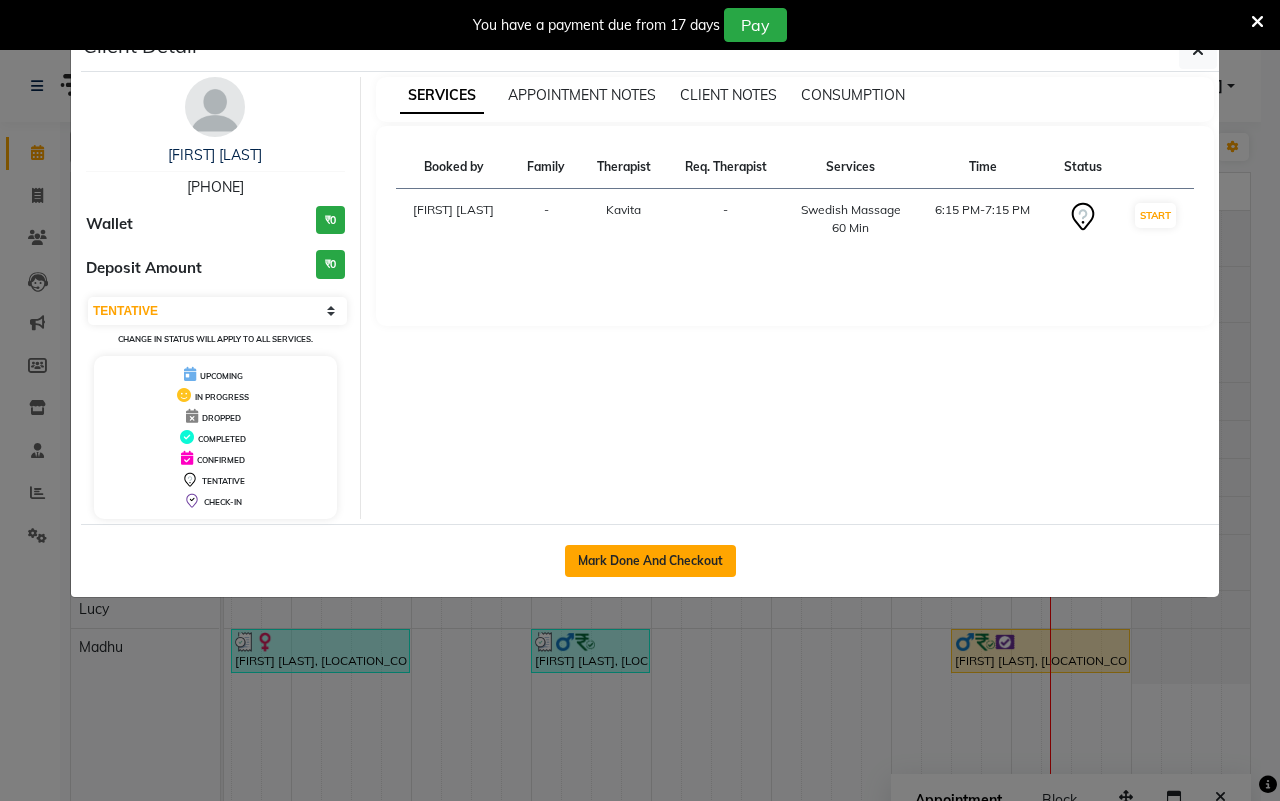 click on "Mark Done And Checkout" 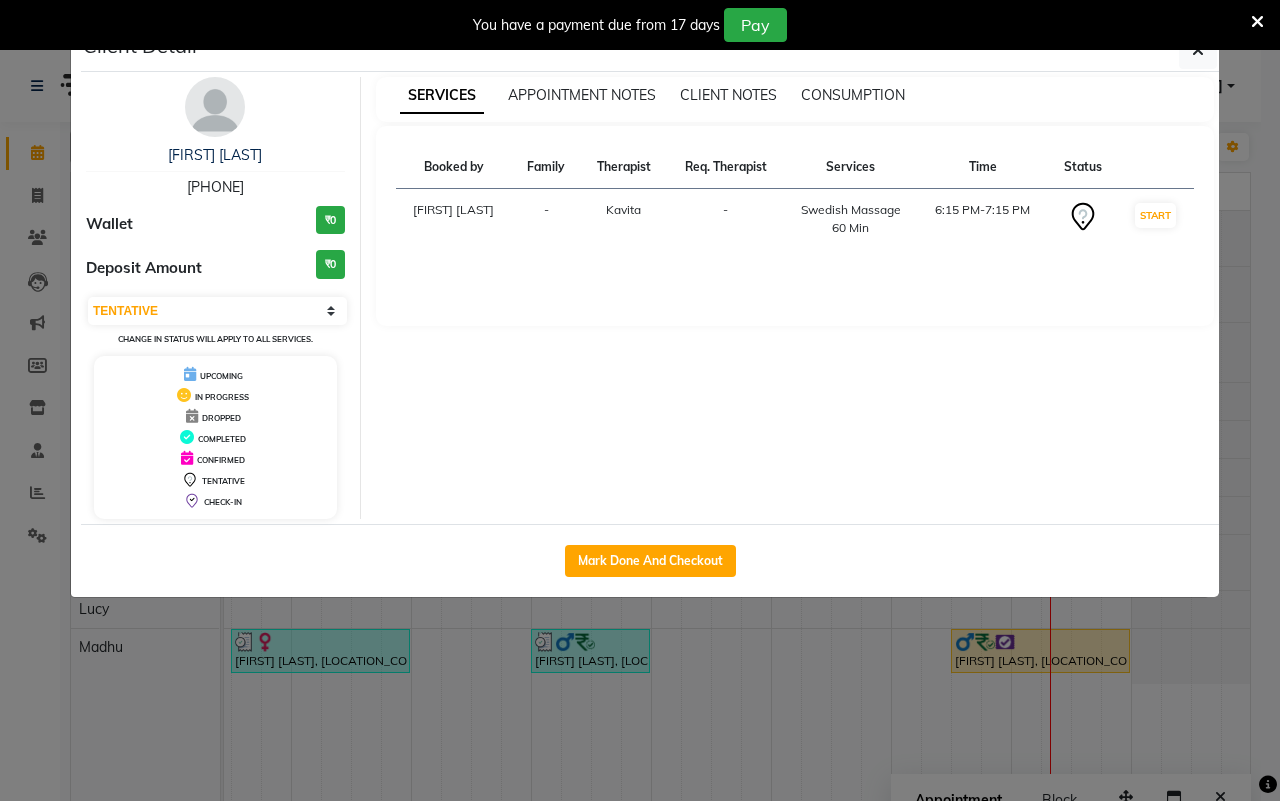 select on "service" 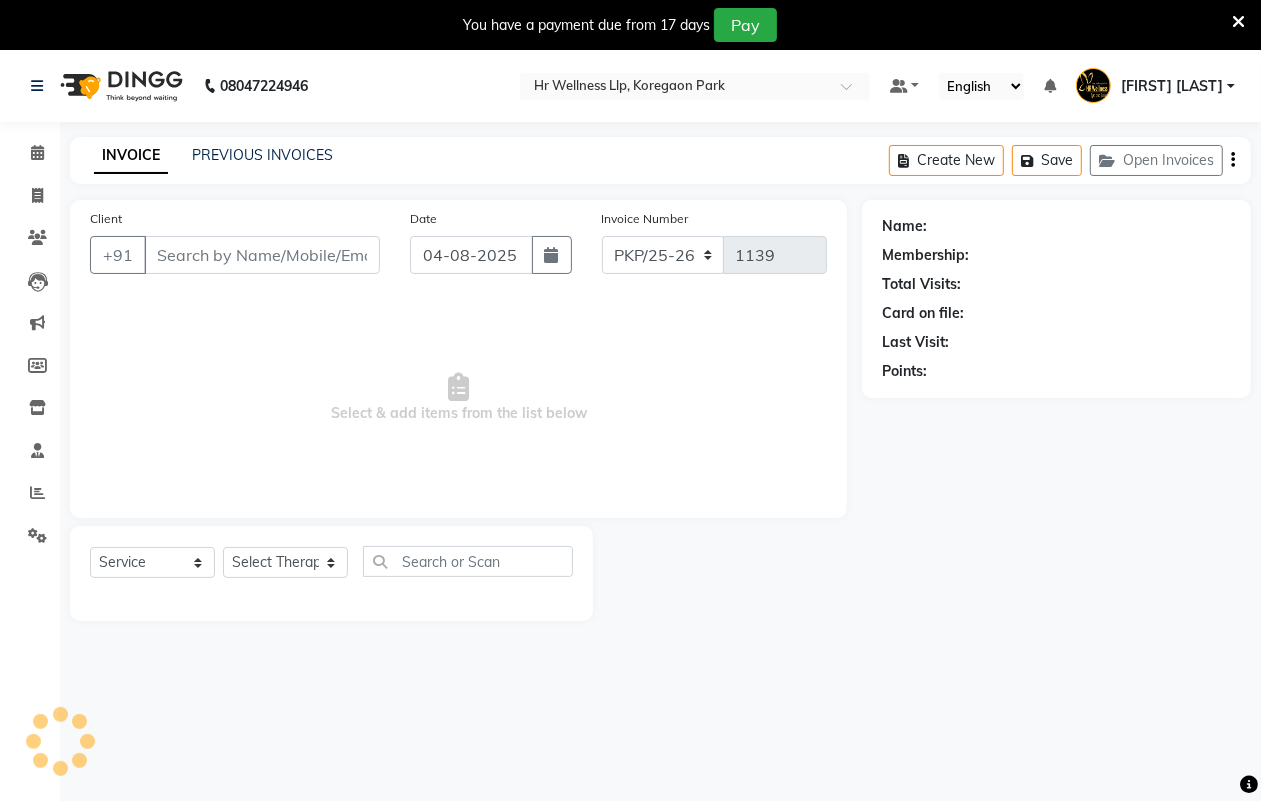 type on "[PHONE]" 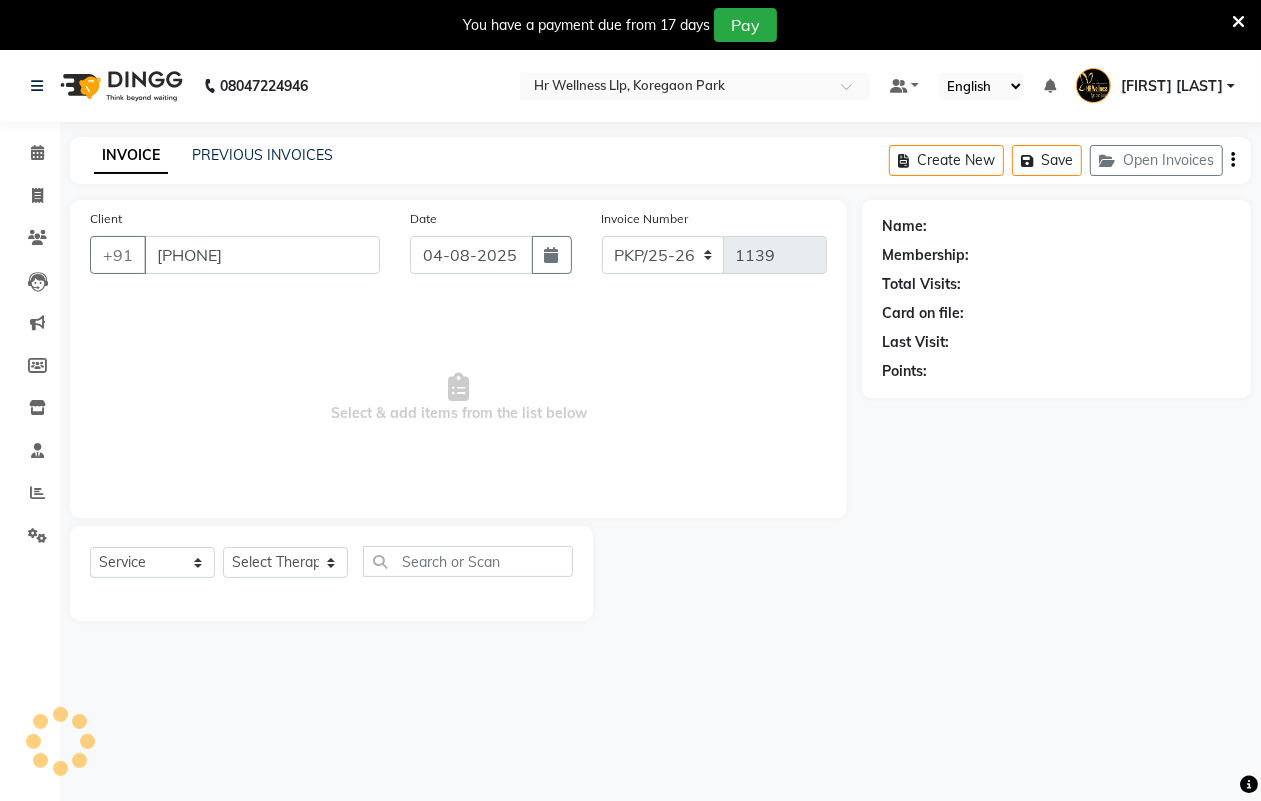select on "19506" 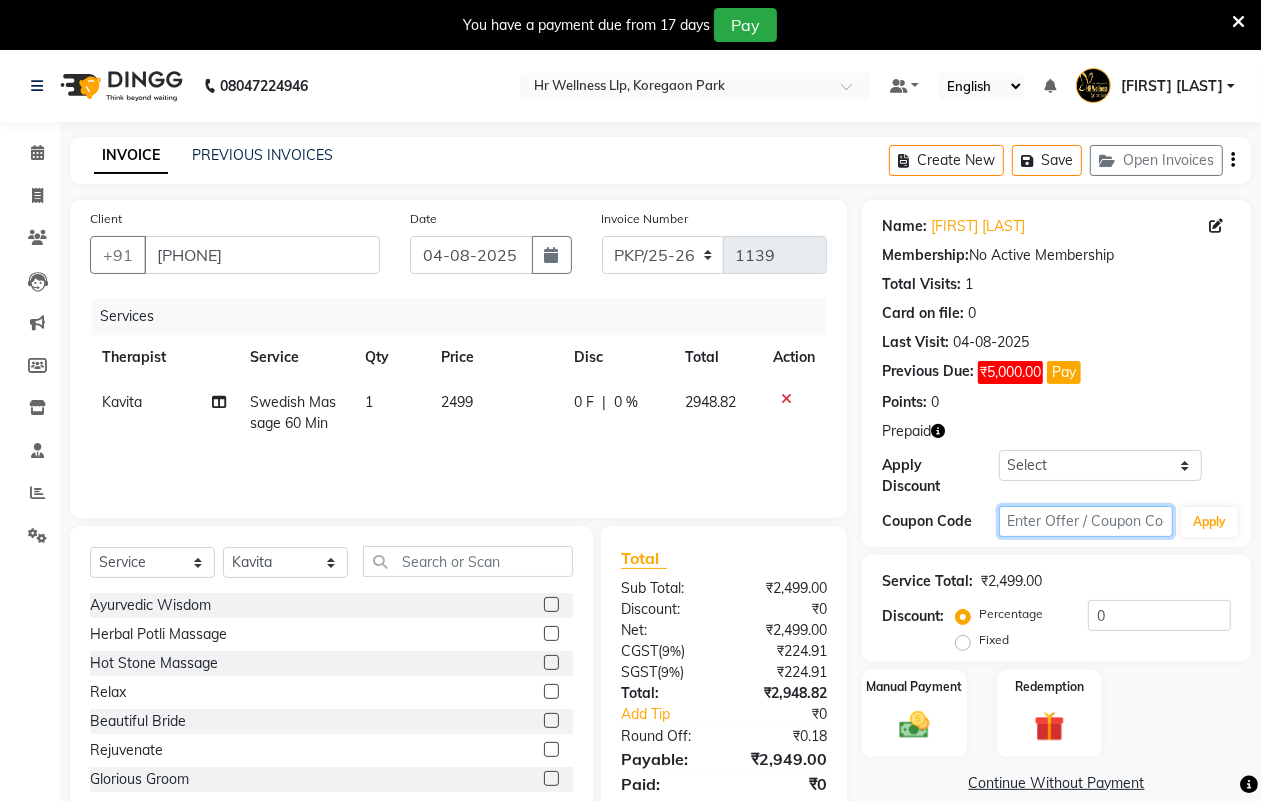click 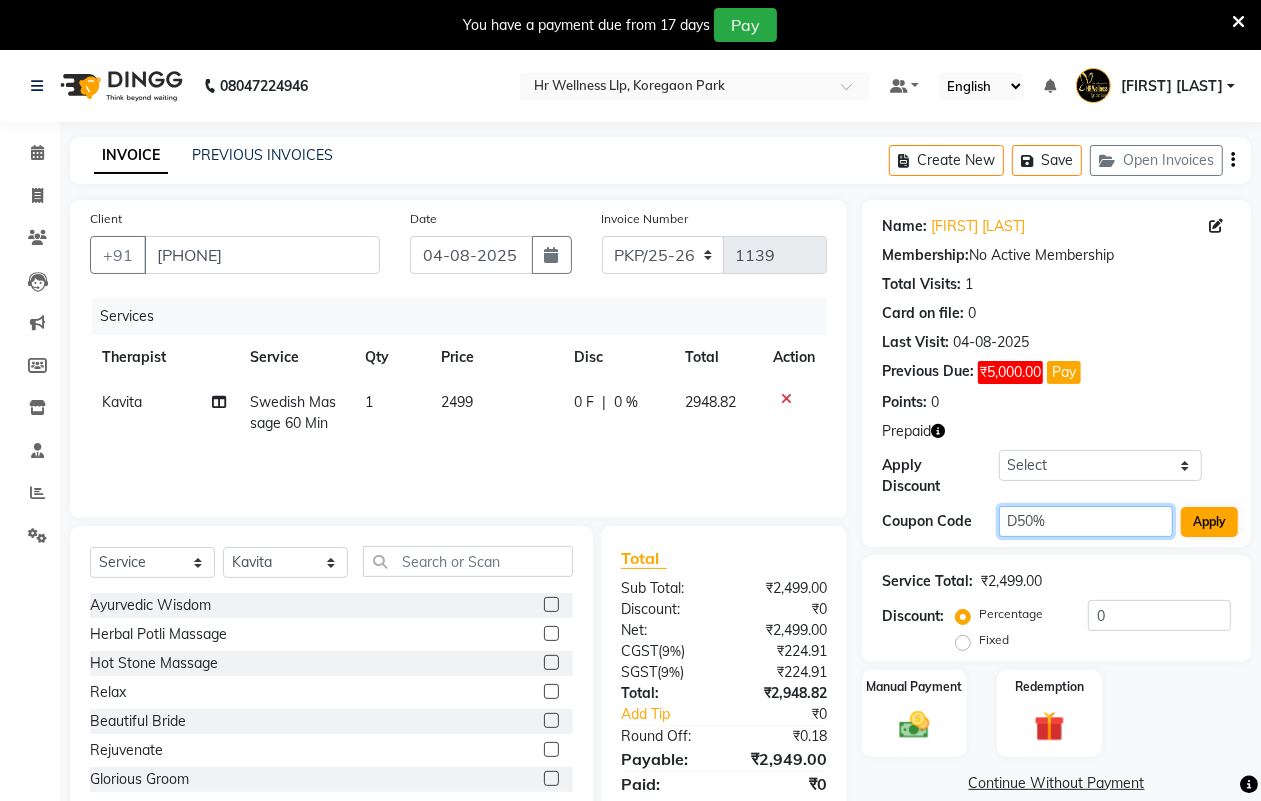 type on "D50%" 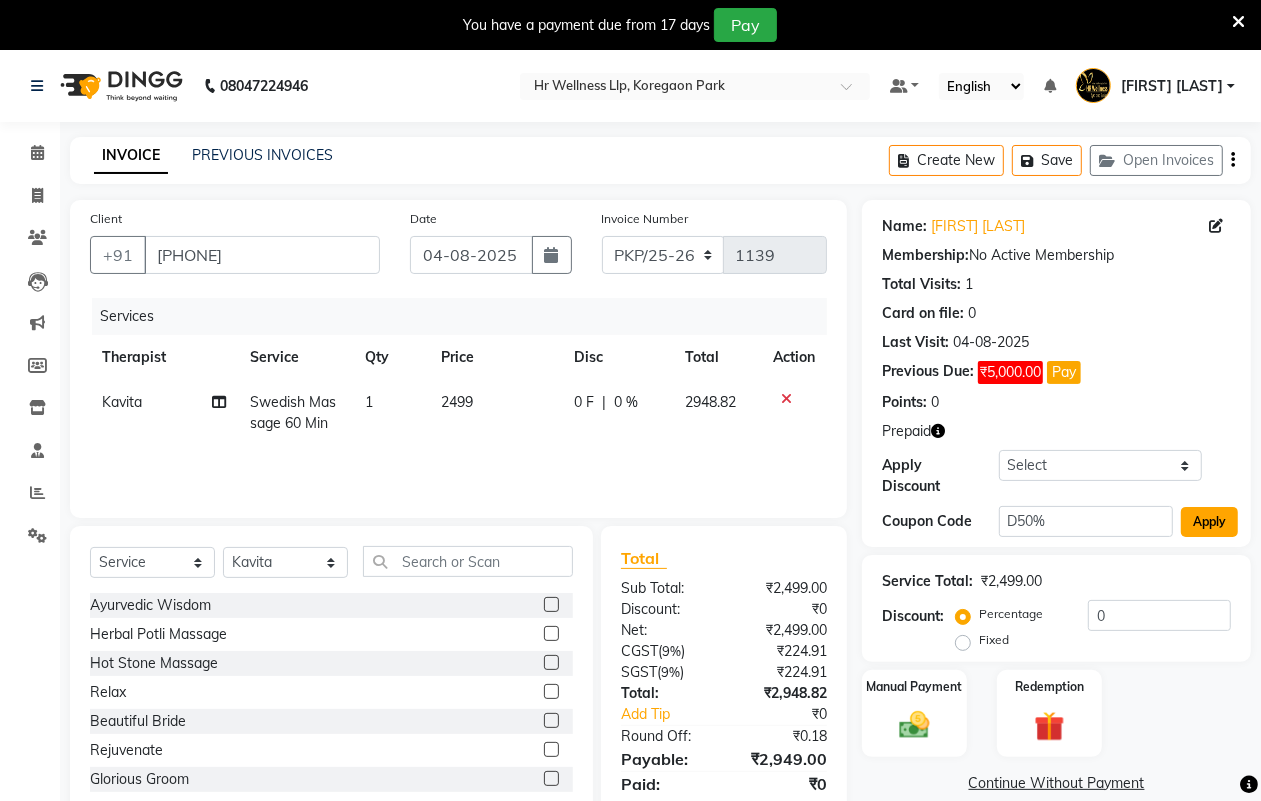 click on "Apply" 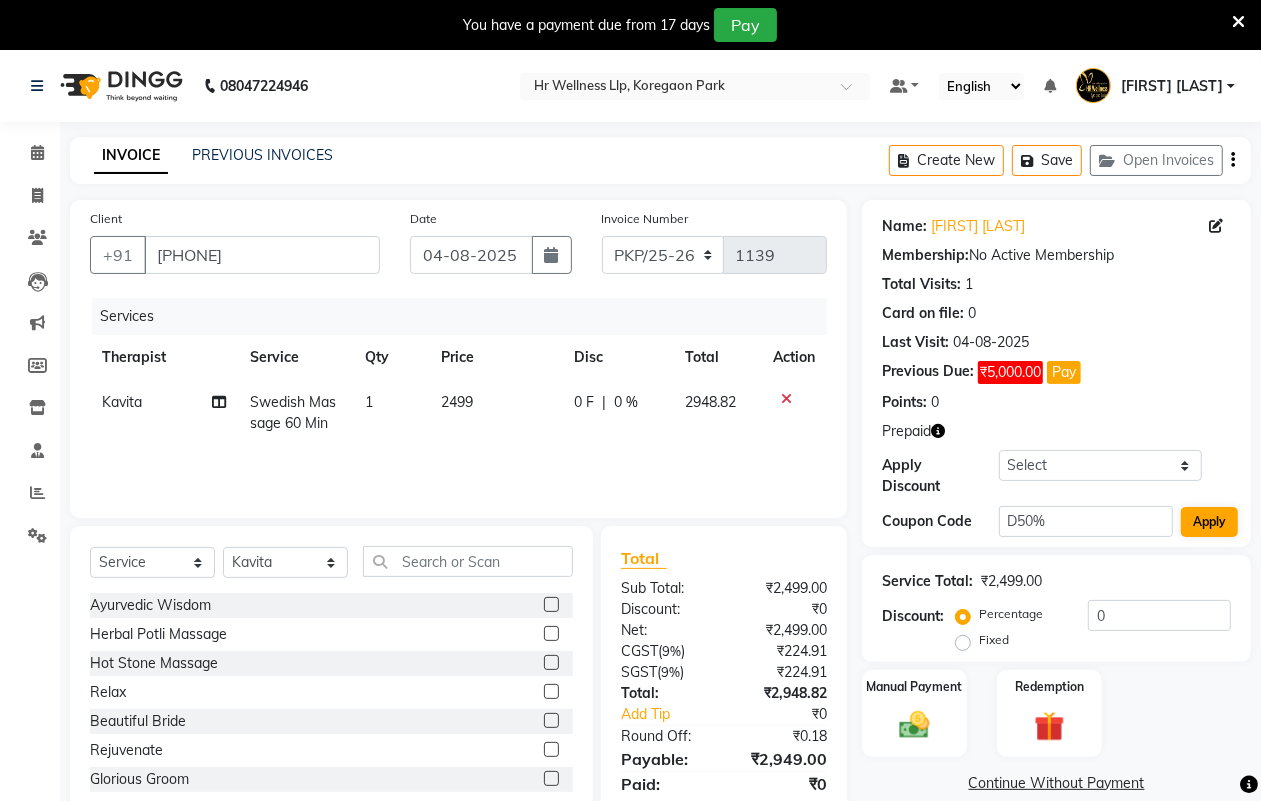 type on "50" 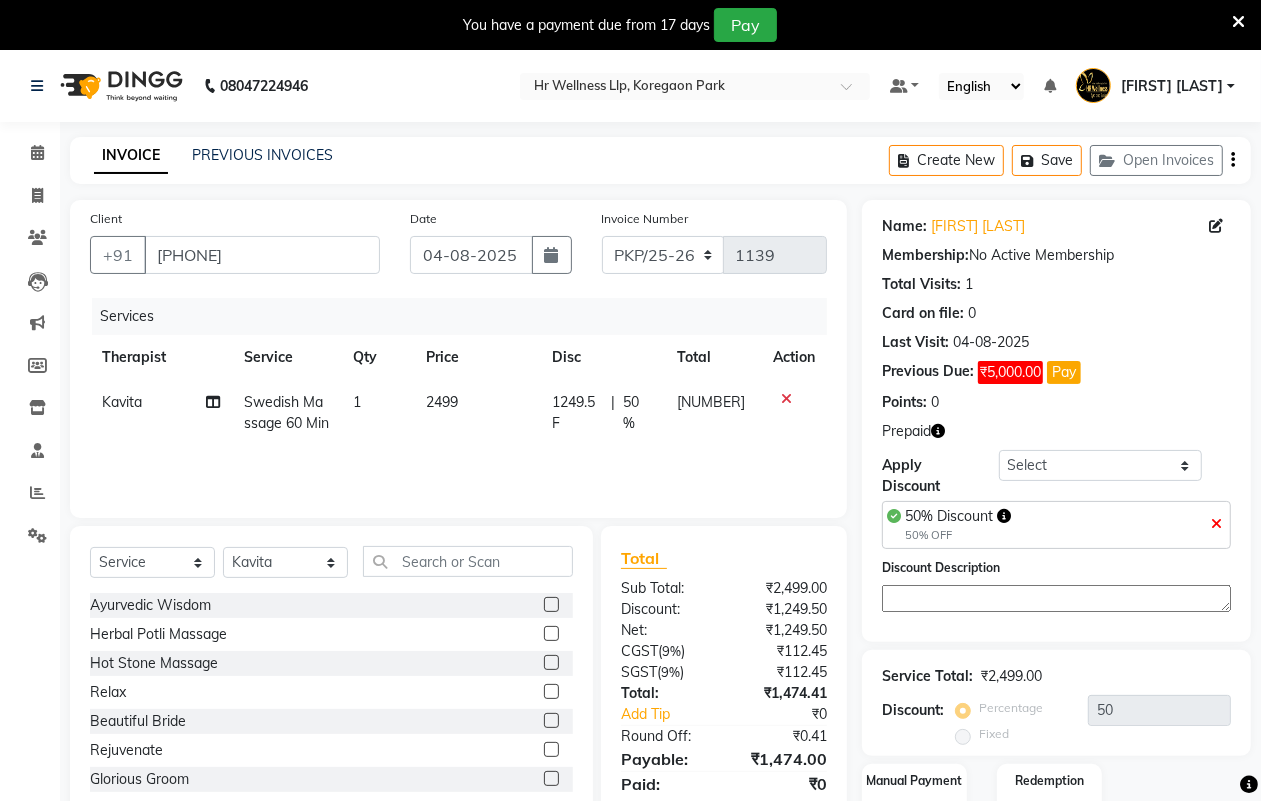 scroll, scrollTop: 122, scrollLeft: 0, axis: vertical 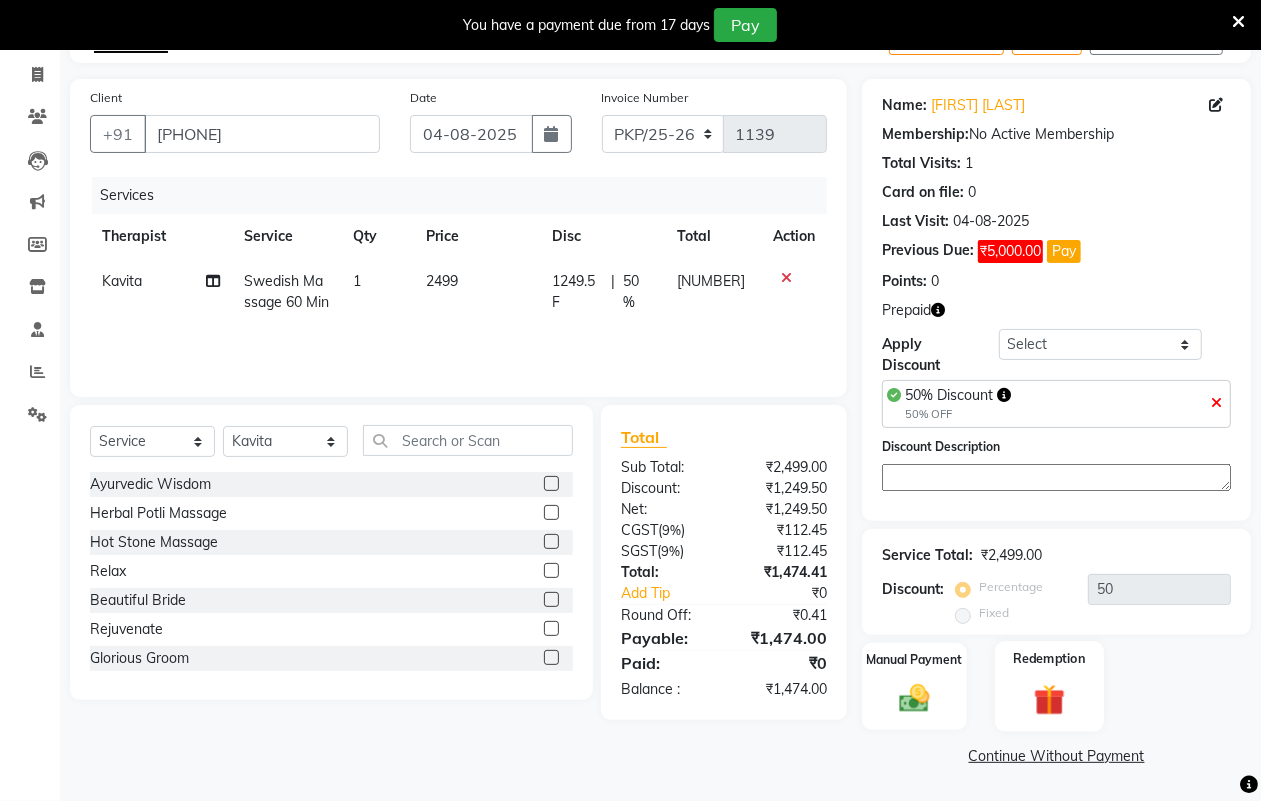 click 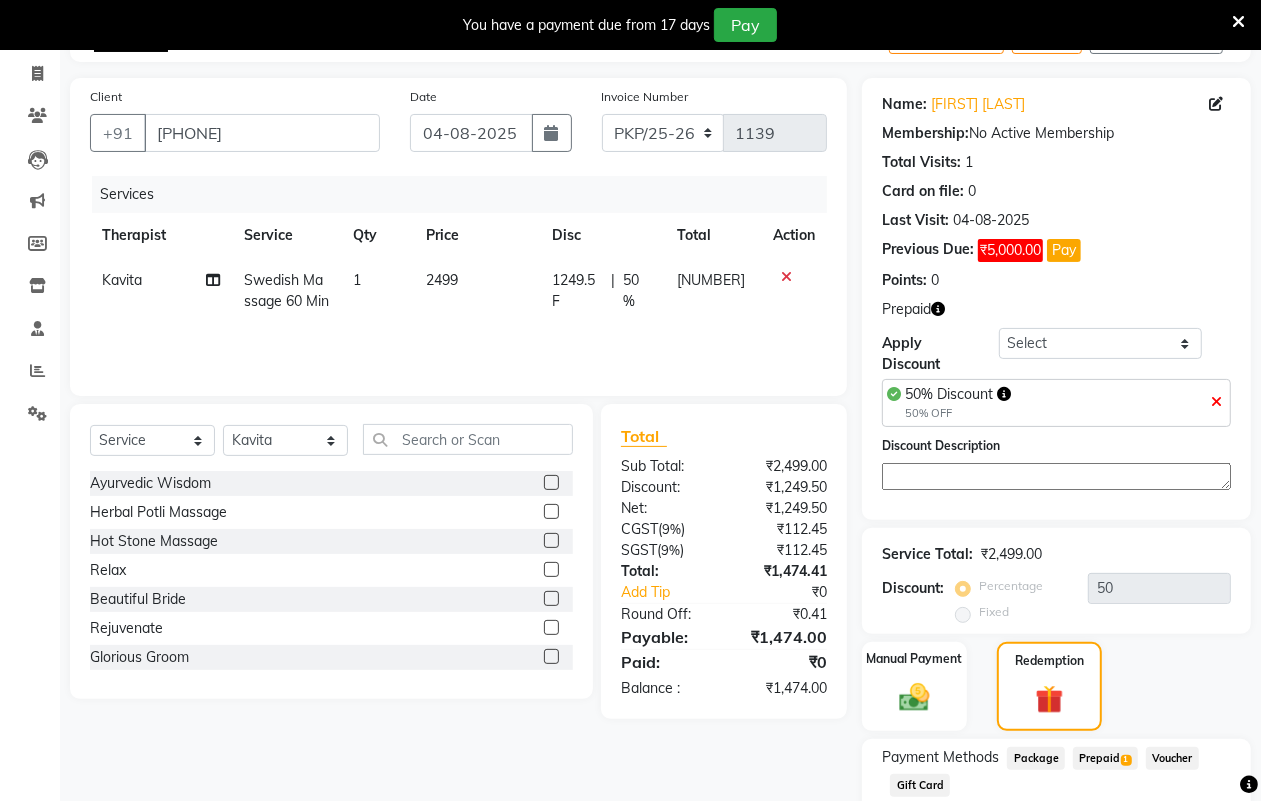 click on "Prepaid  1" 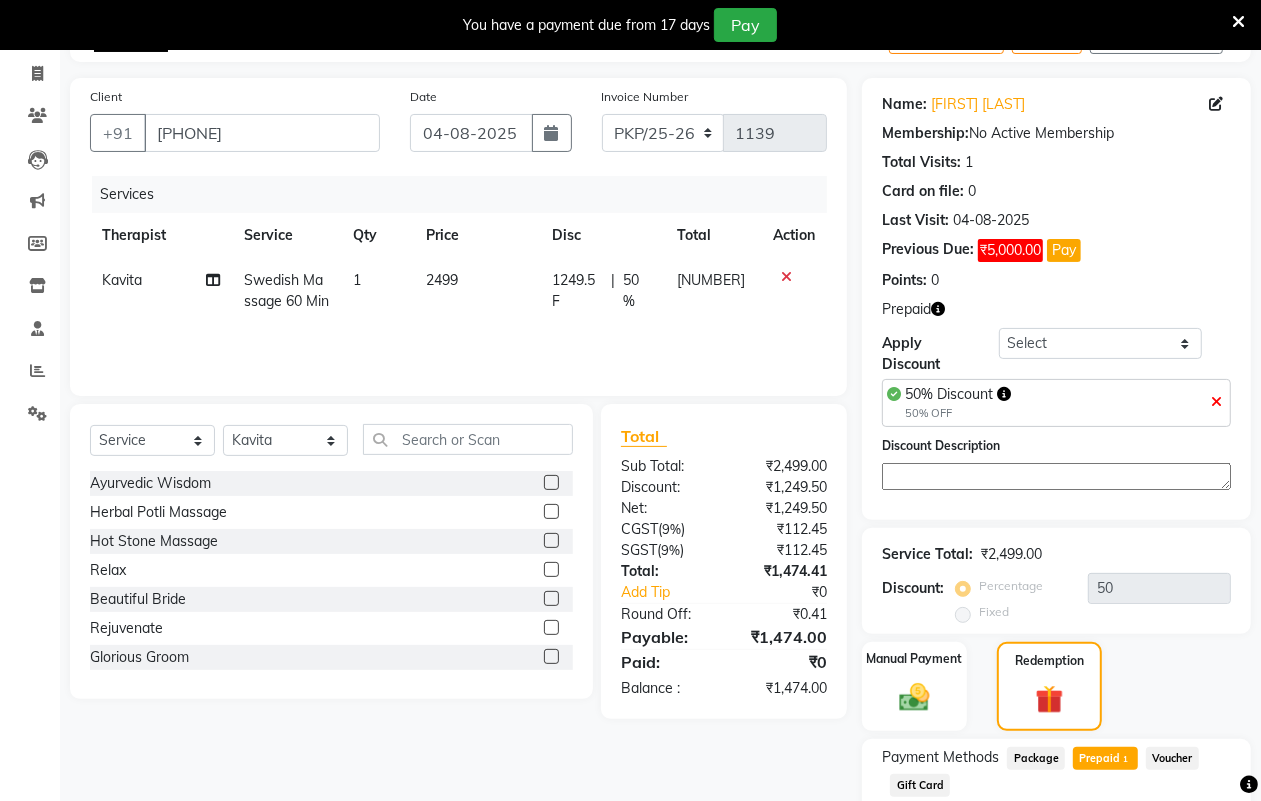 scroll, scrollTop: 315, scrollLeft: 0, axis: vertical 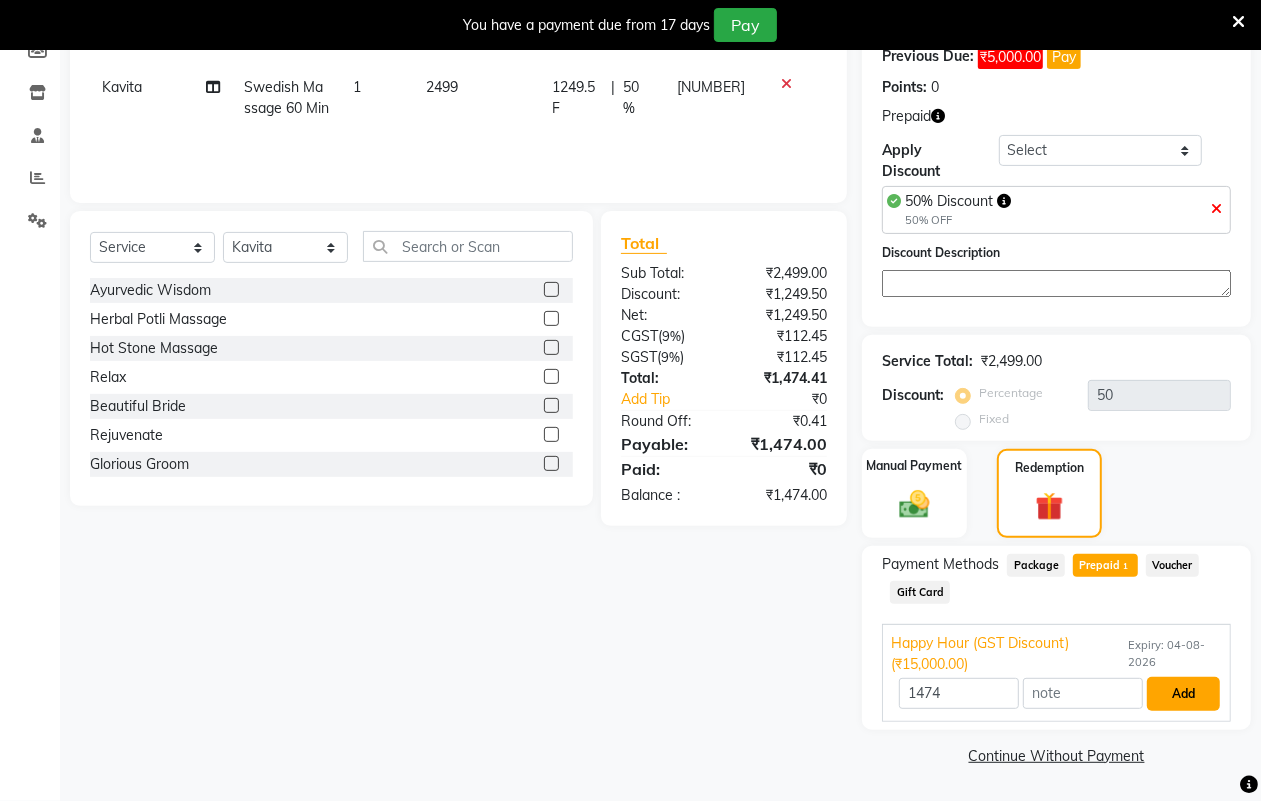 click on "Add" at bounding box center (1183, 694) 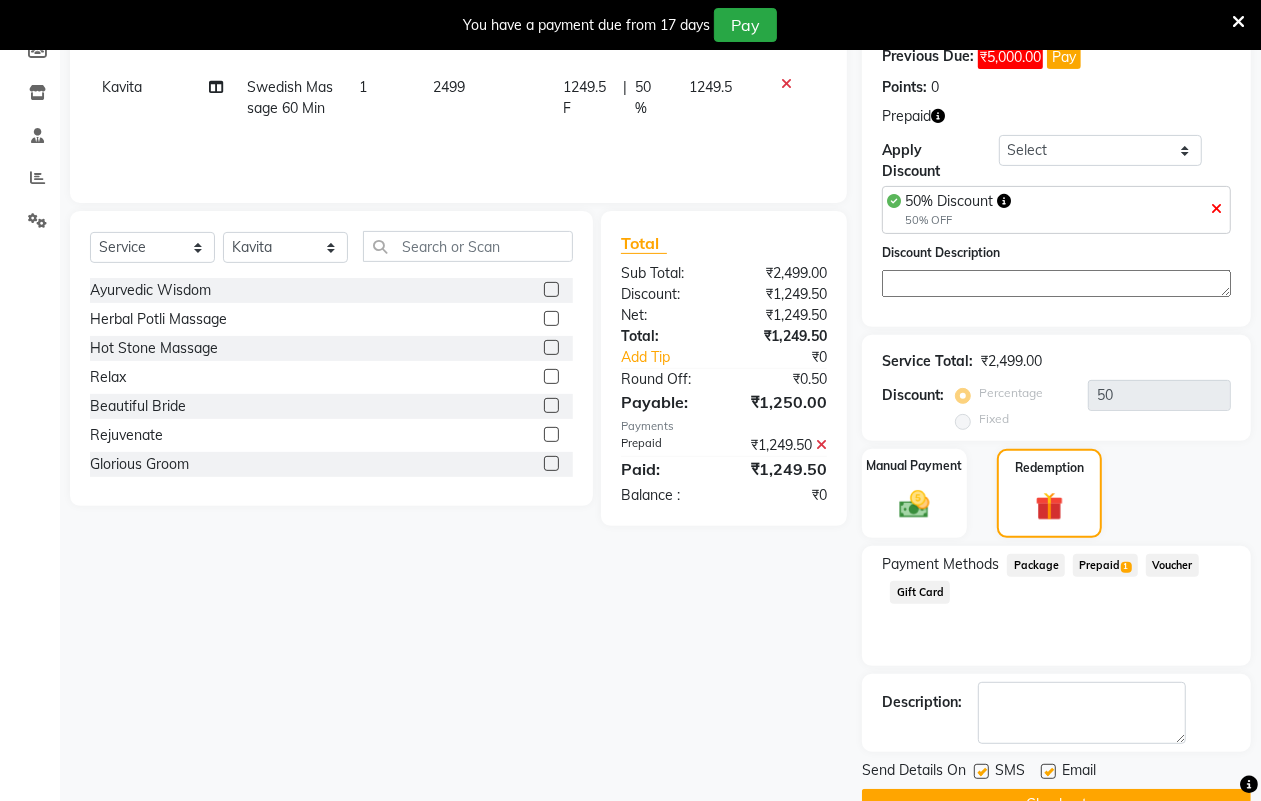 scroll, scrollTop: 365, scrollLeft: 0, axis: vertical 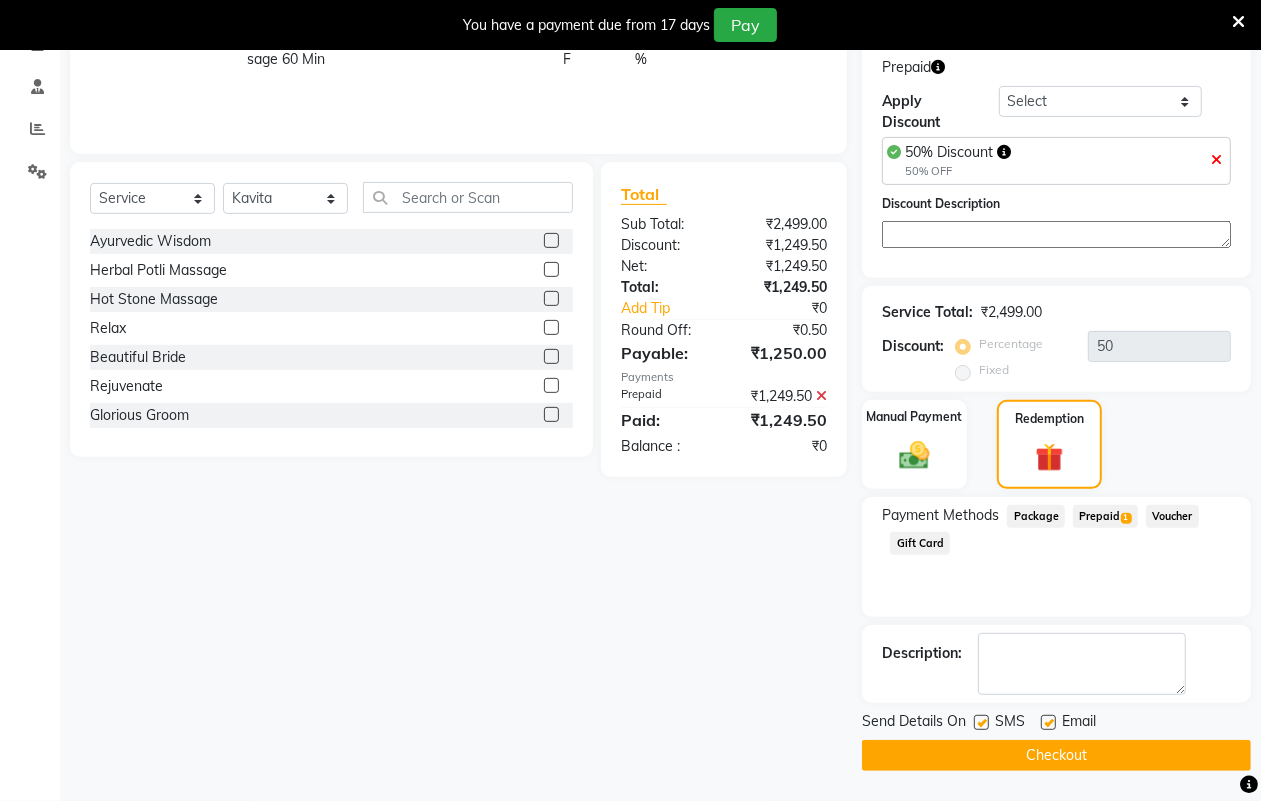 click 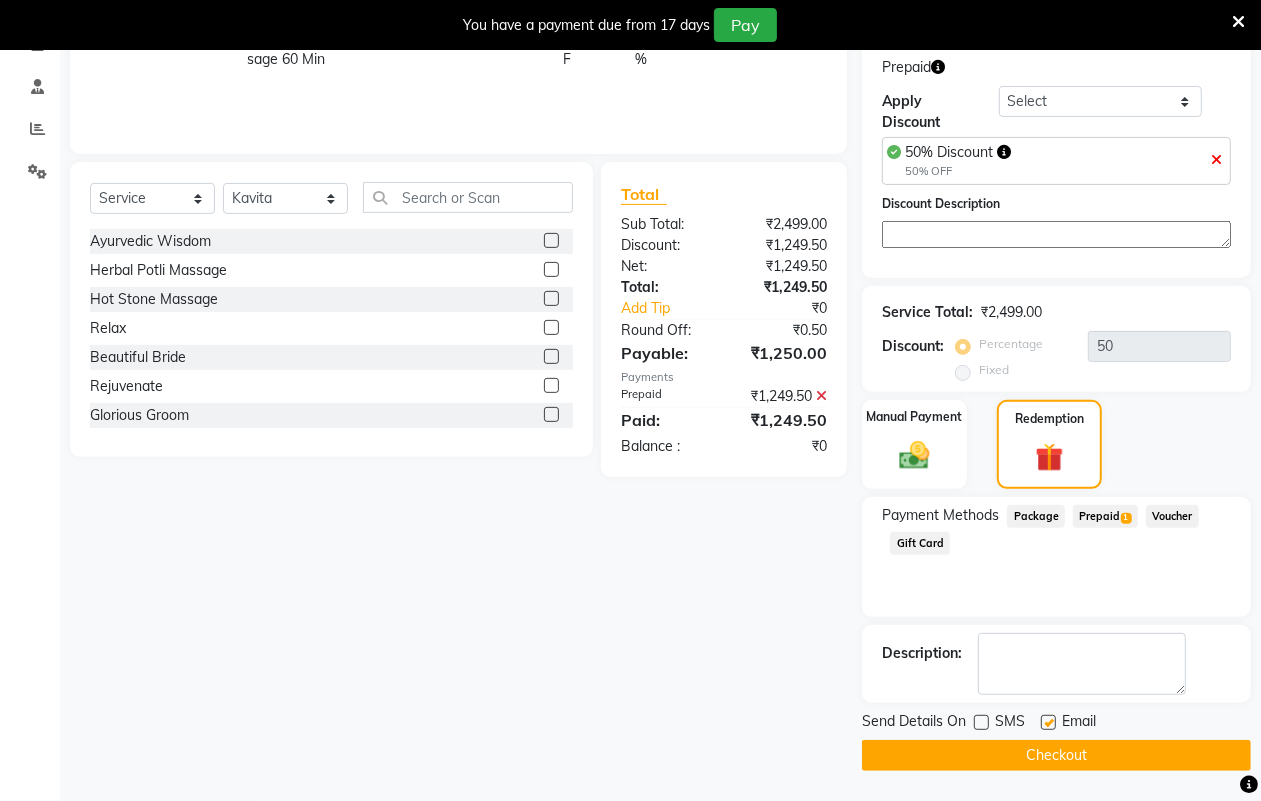click 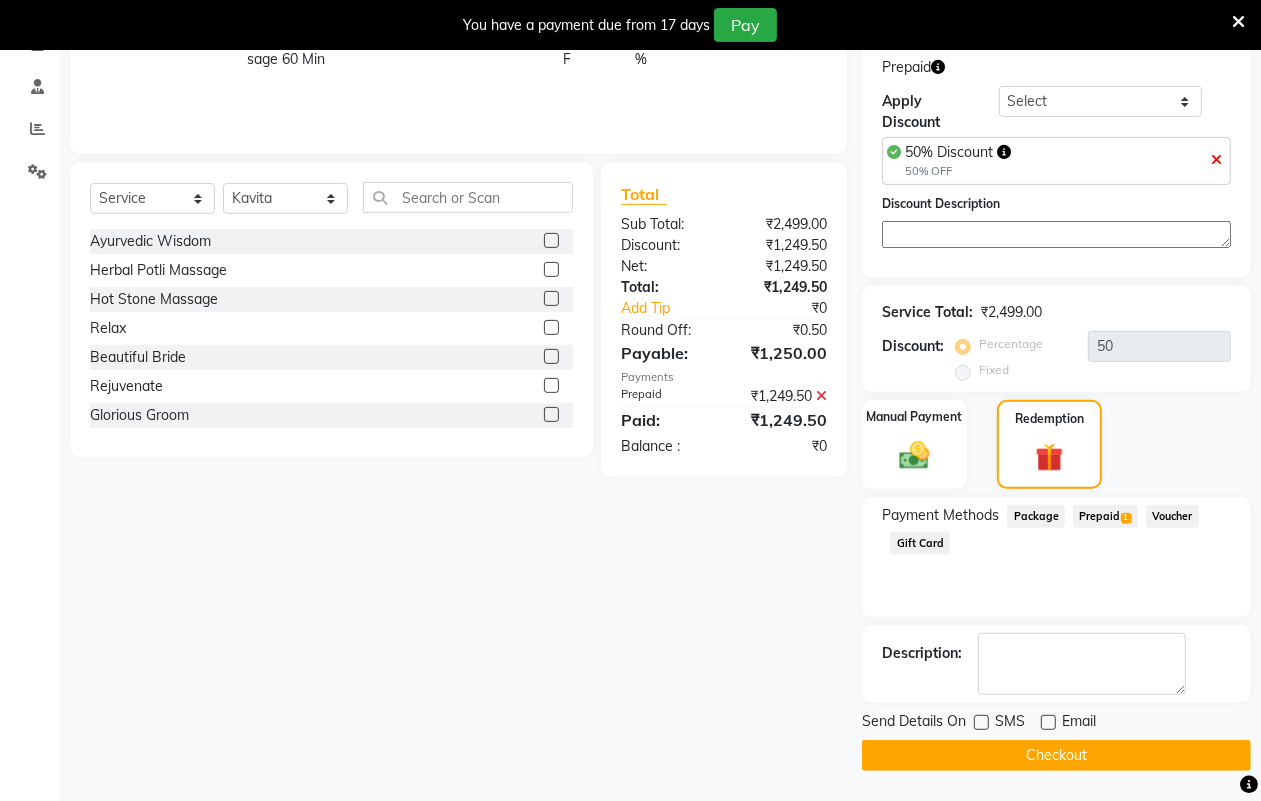 click on "Checkout" 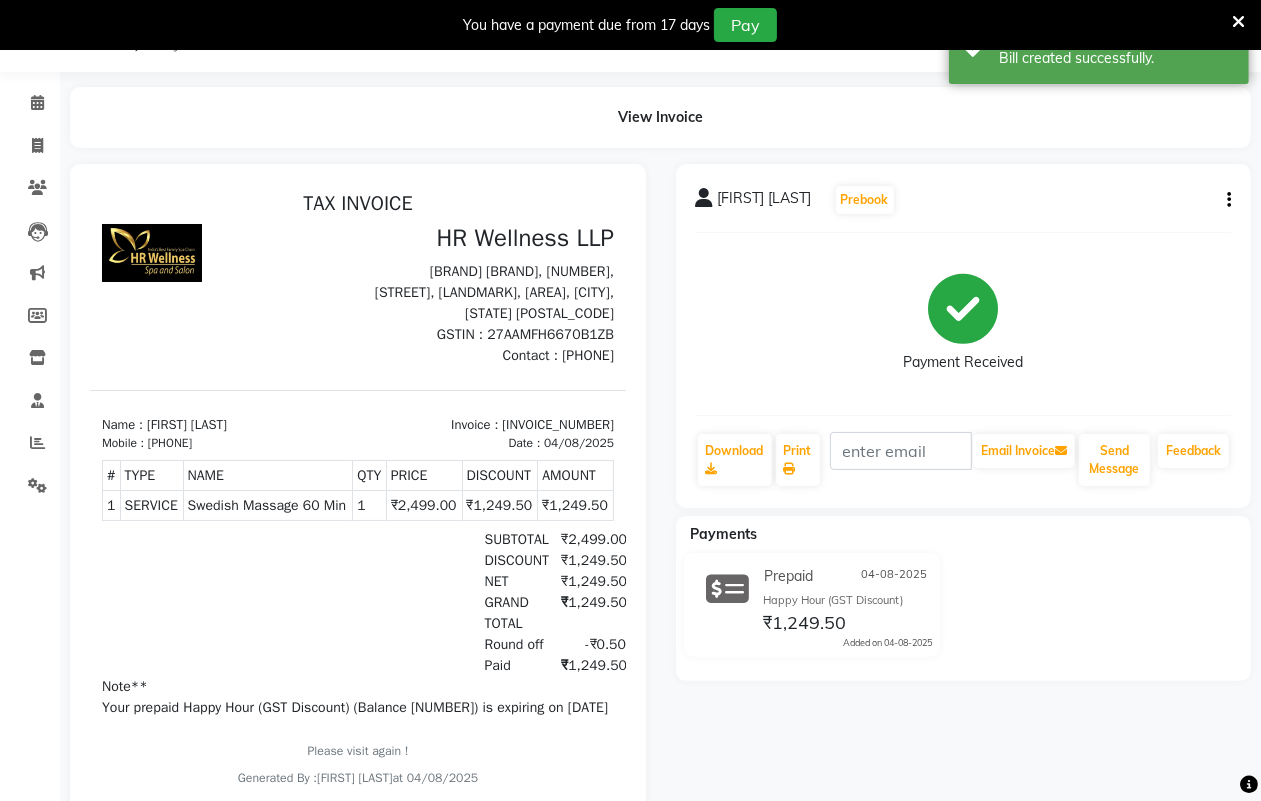 scroll, scrollTop: 208, scrollLeft: 0, axis: vertical 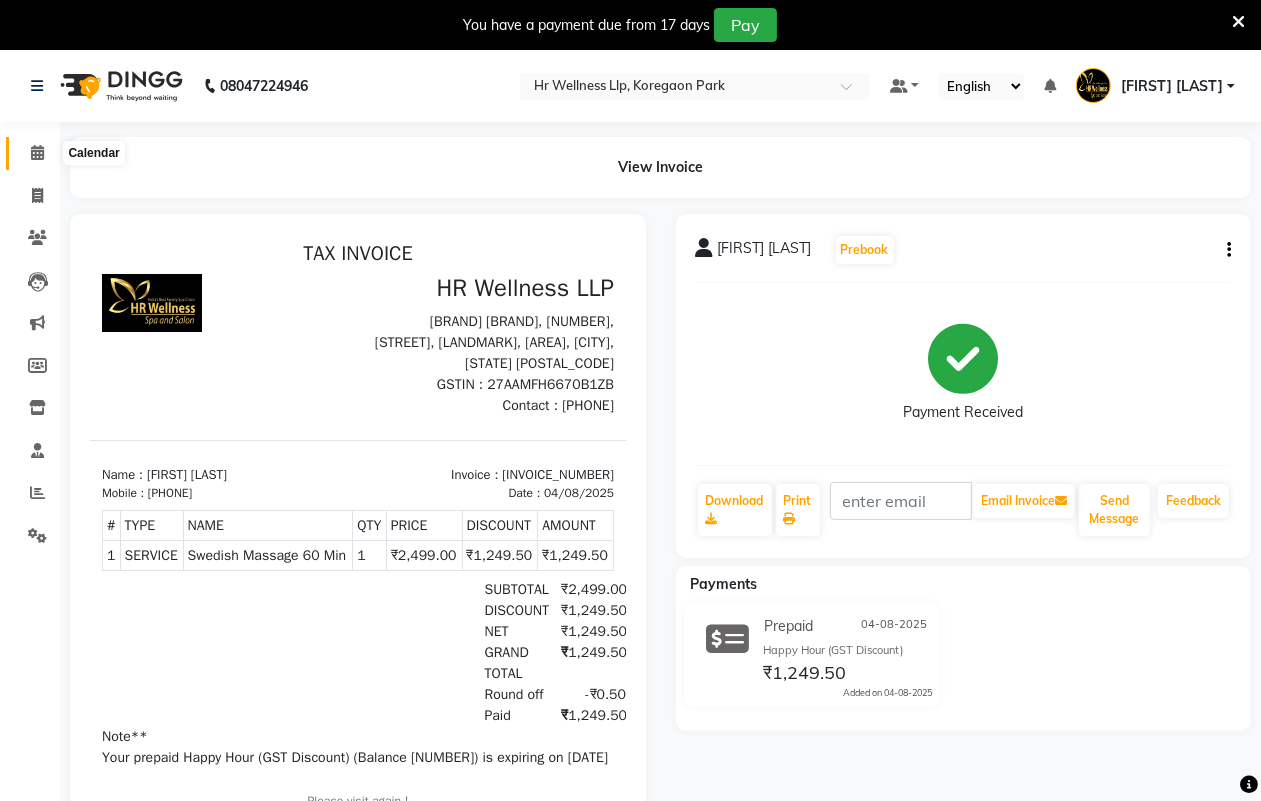 click 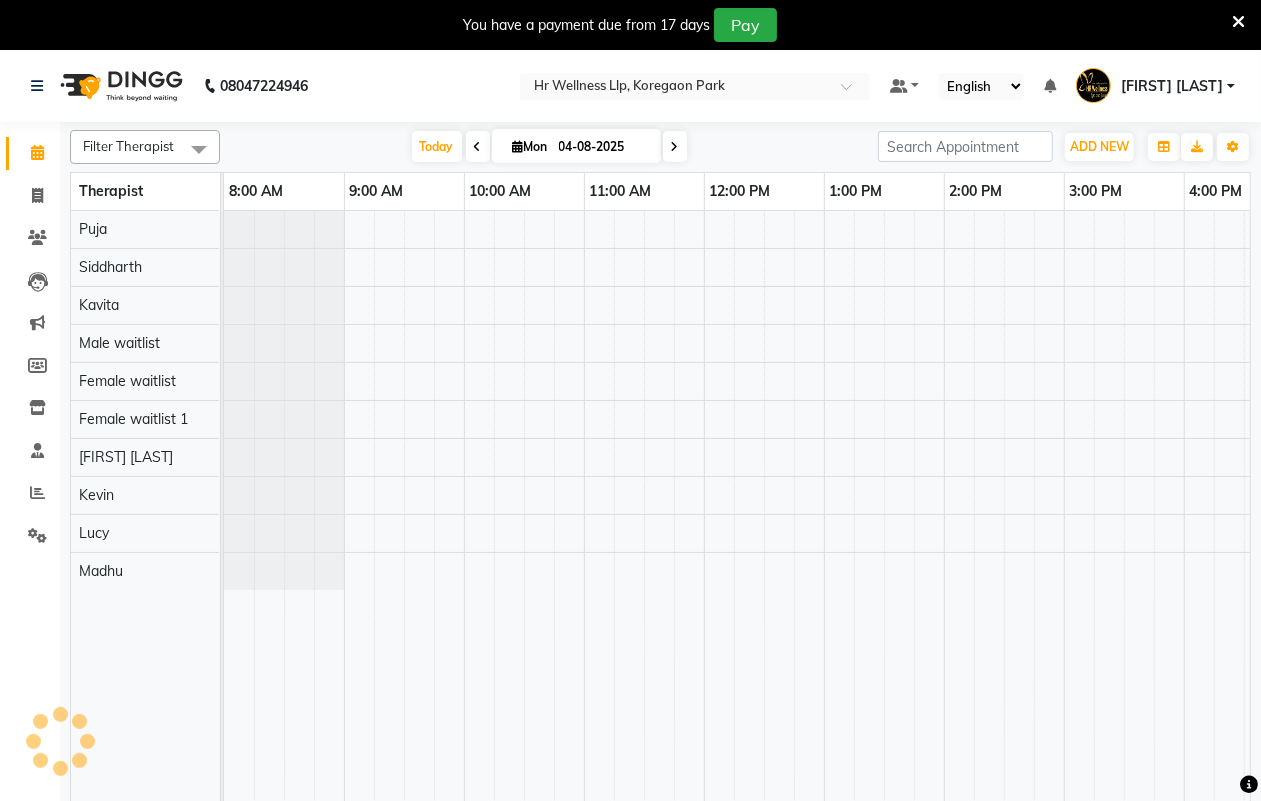 scroll, scrollTop: 0, scrollLeft: 0, axis: both 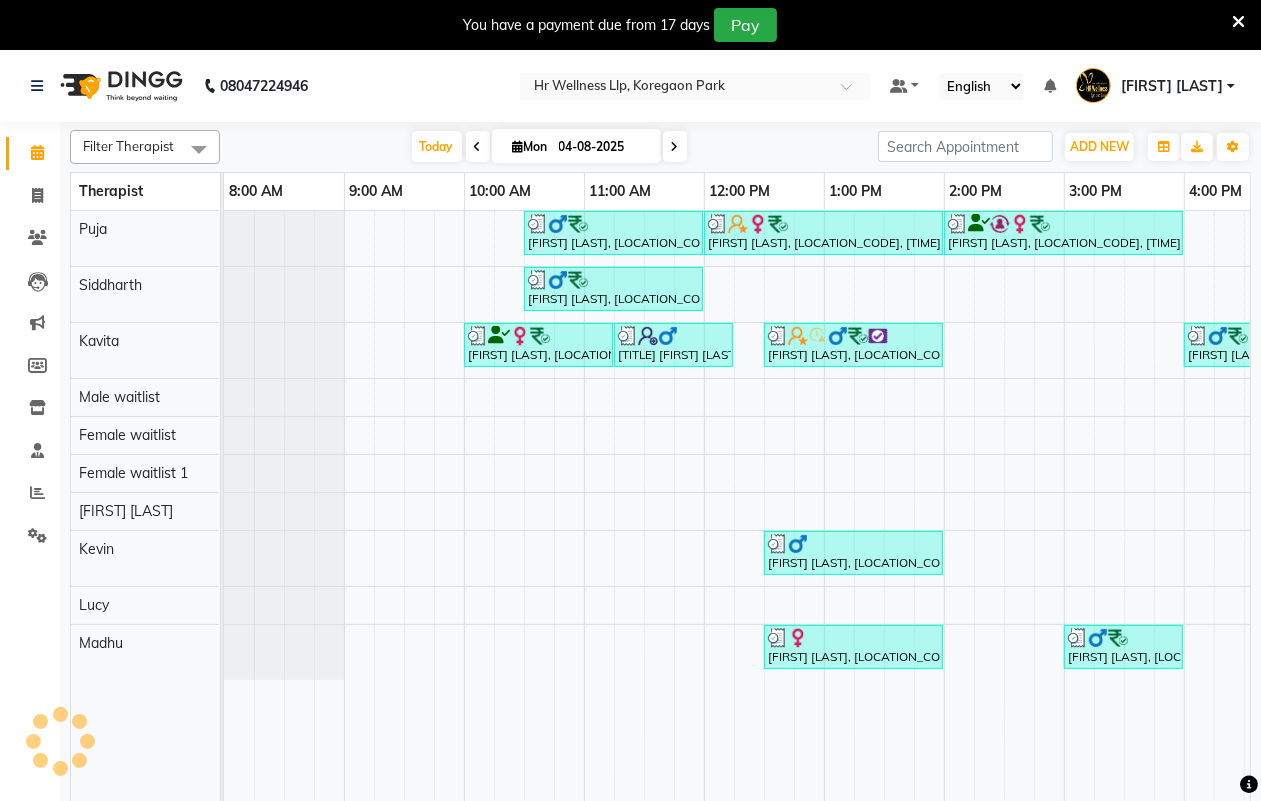 click on "04-08-2025" at bounding box center (603, 147) 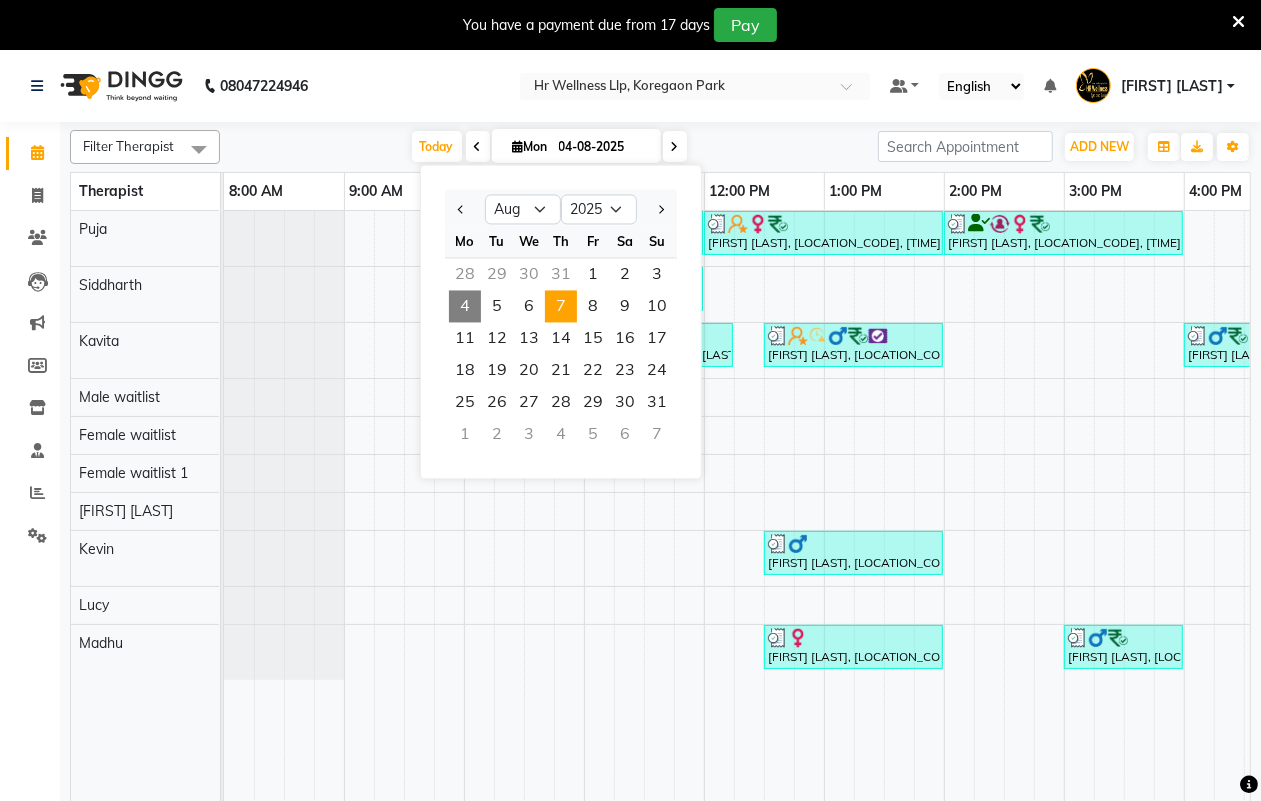 click on "7" at bounding box center [561, 307] 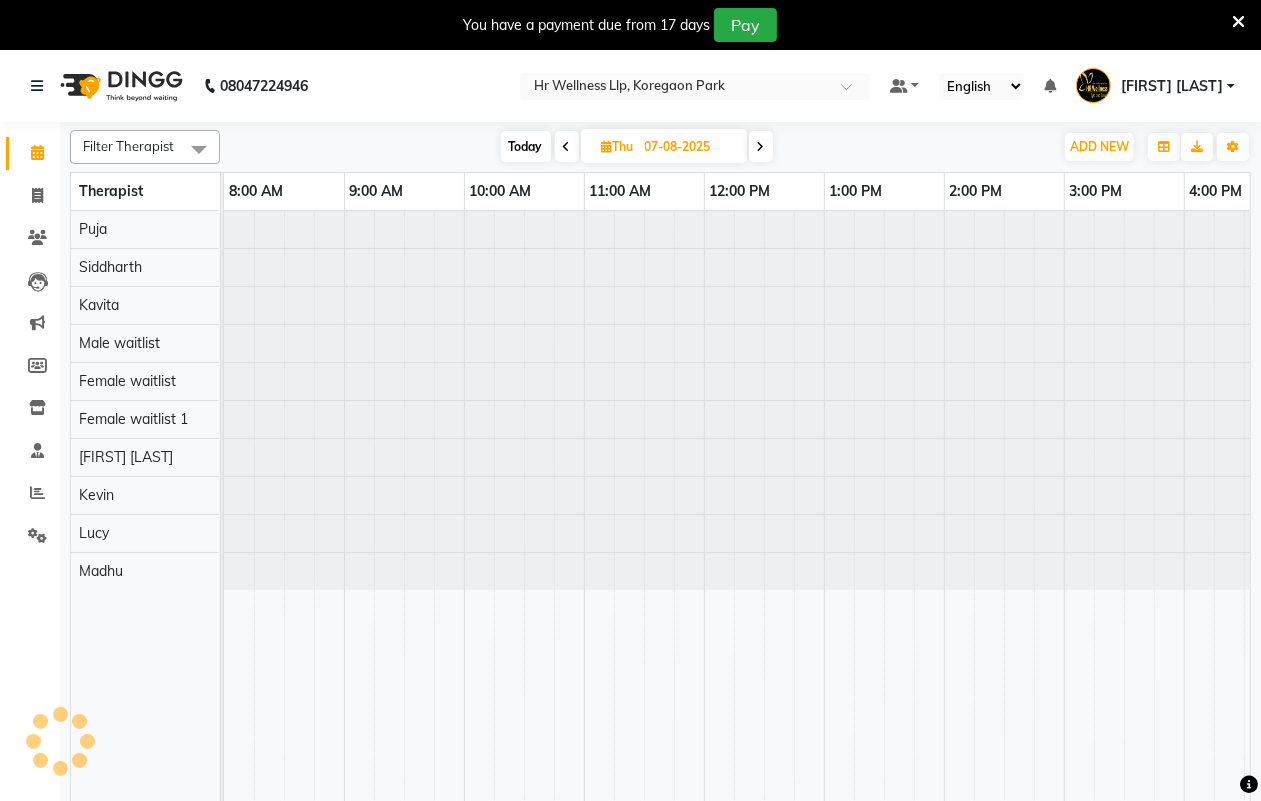 scroll, scrollTop: 0, scrollLeft: 533, axis: horizontal 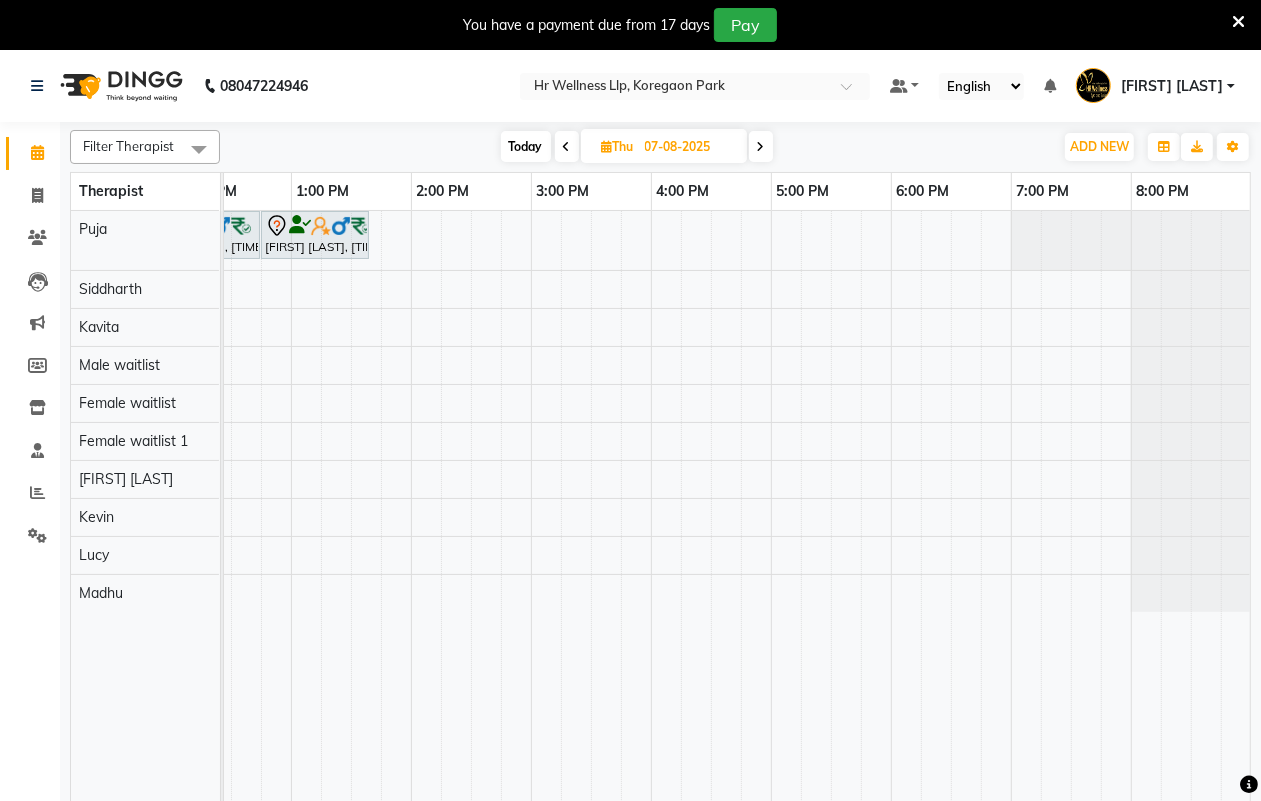 click on "[FIRST] [LAST], [TIME] - [TIME], [SERVICE] [DURATION]             [FIRST] [LAST], [TIME] - [TIME], [SERVICE]" at bounding box center (471, 518) 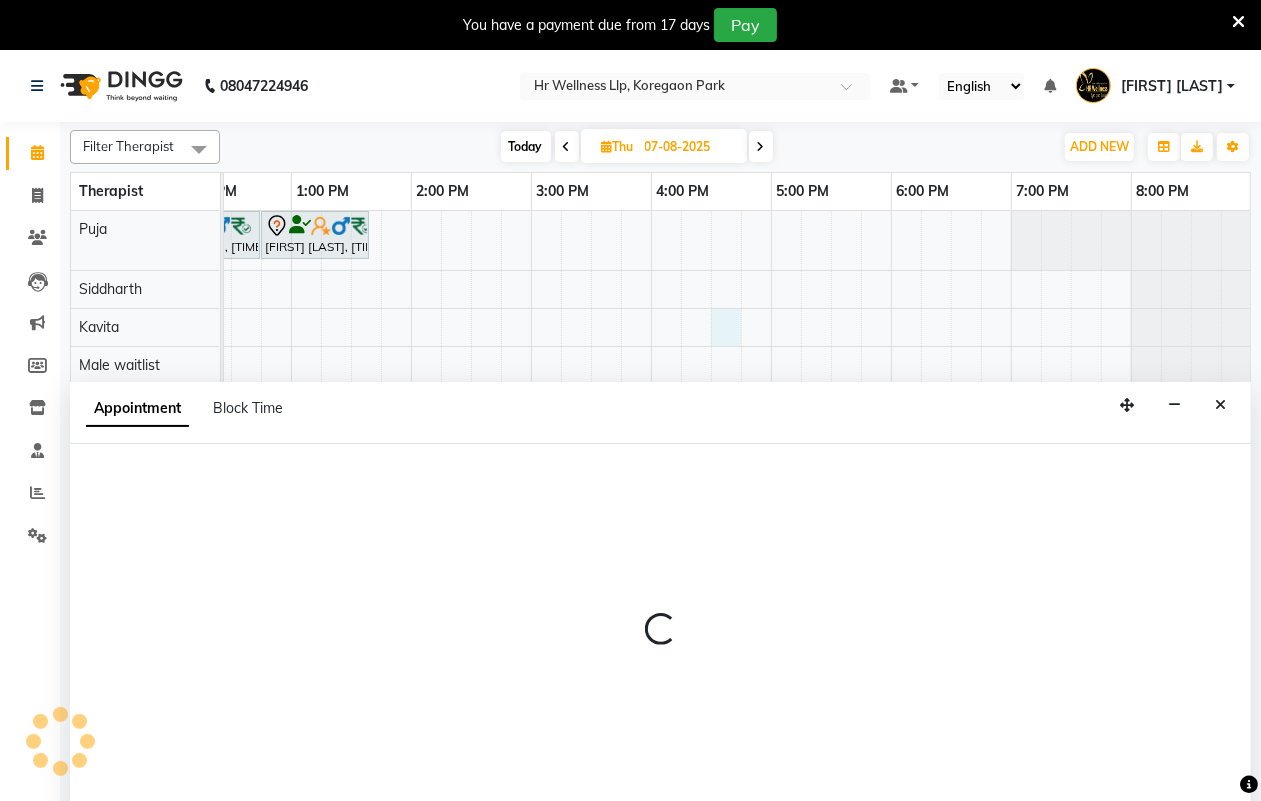 scroll, scrollTop: 50, scrollLeft: 0, axis: vertical 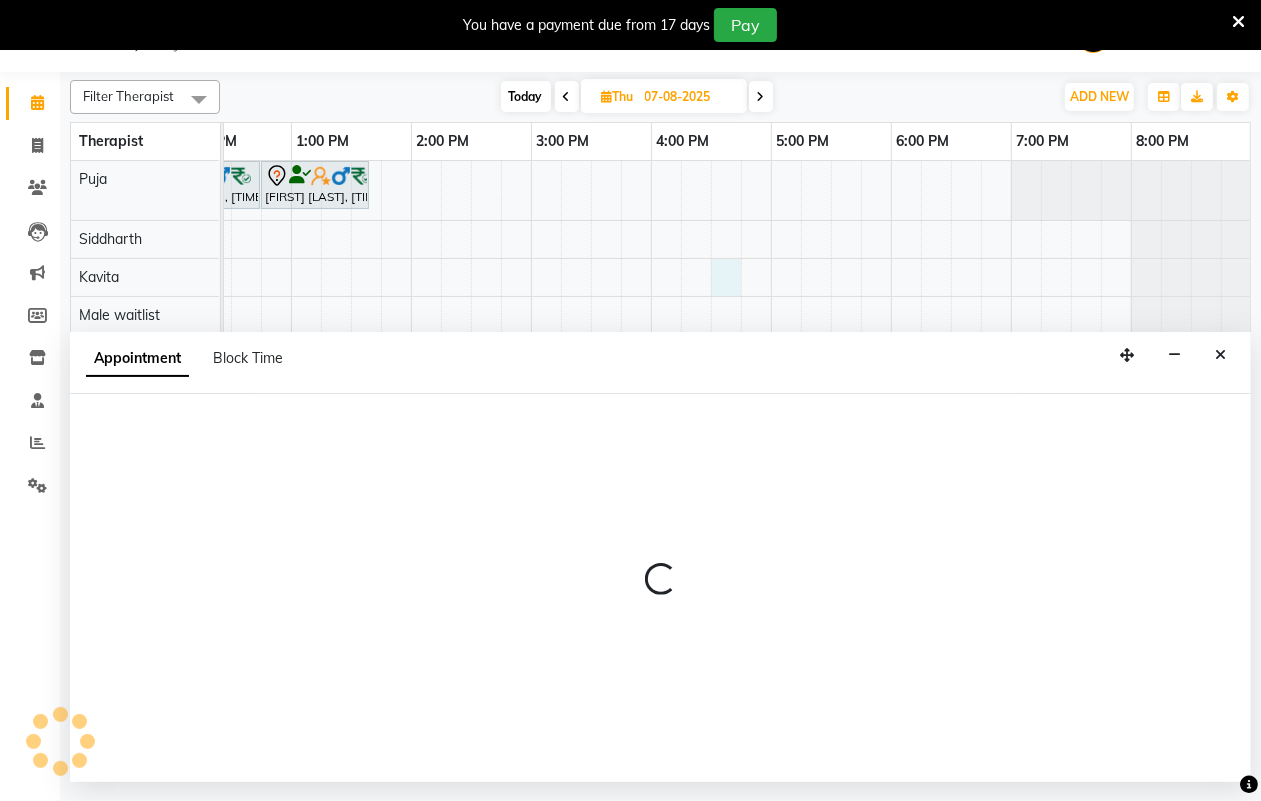 select on "19506" 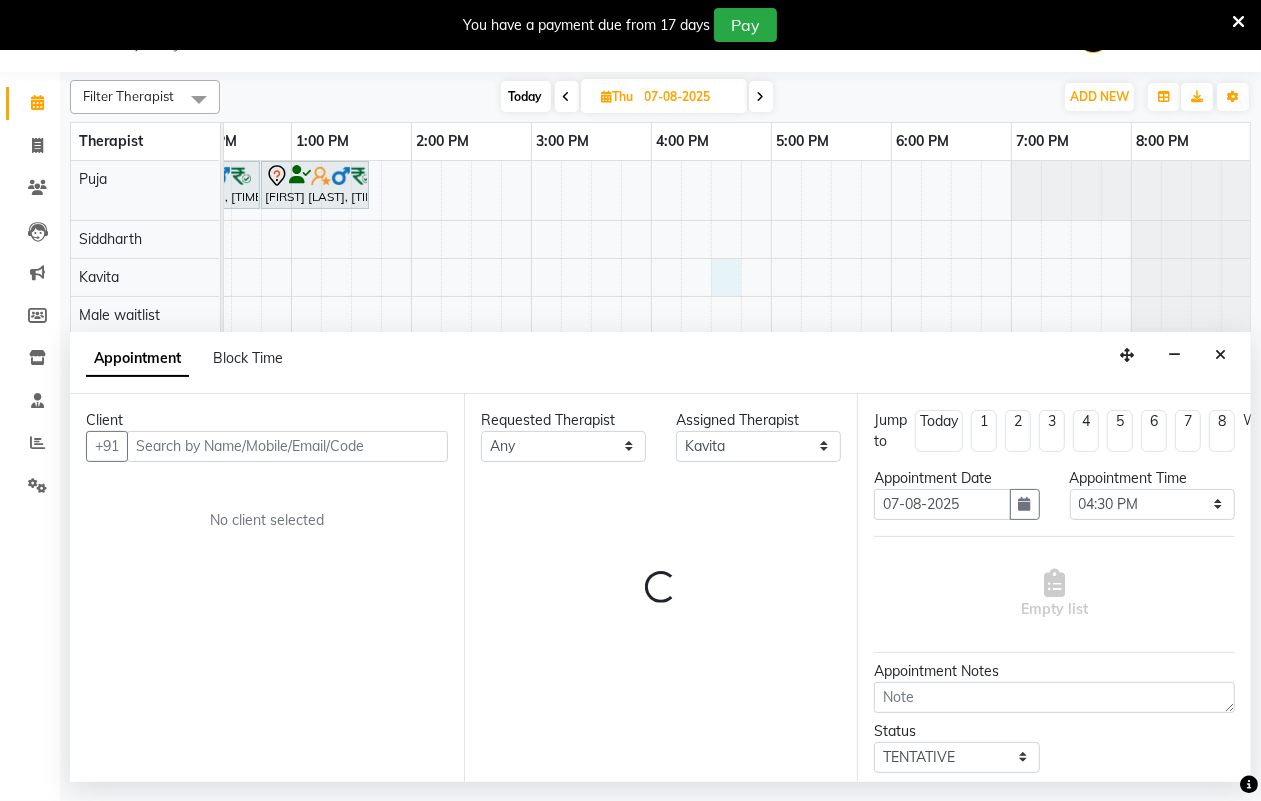 click at bounding box center (287, 446) 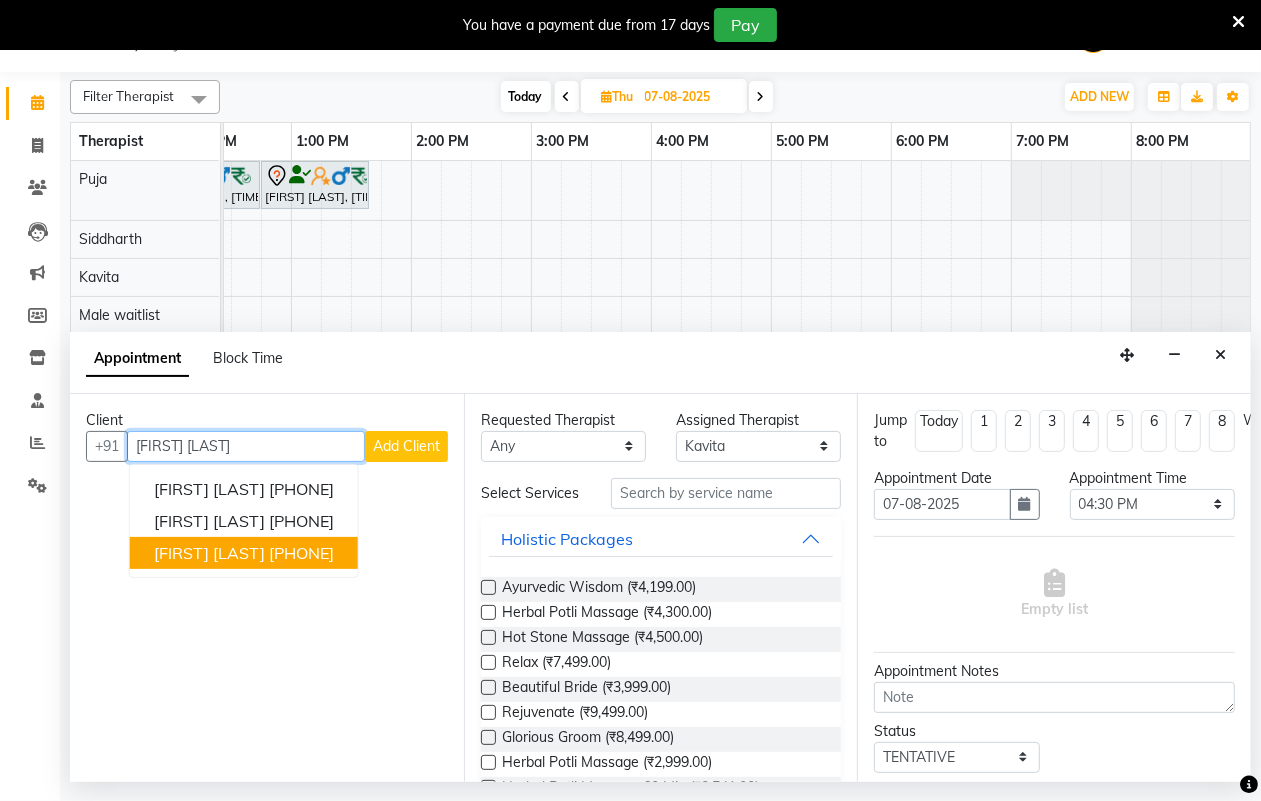 click on "[PHONE]" at bounding box center [301, 553] 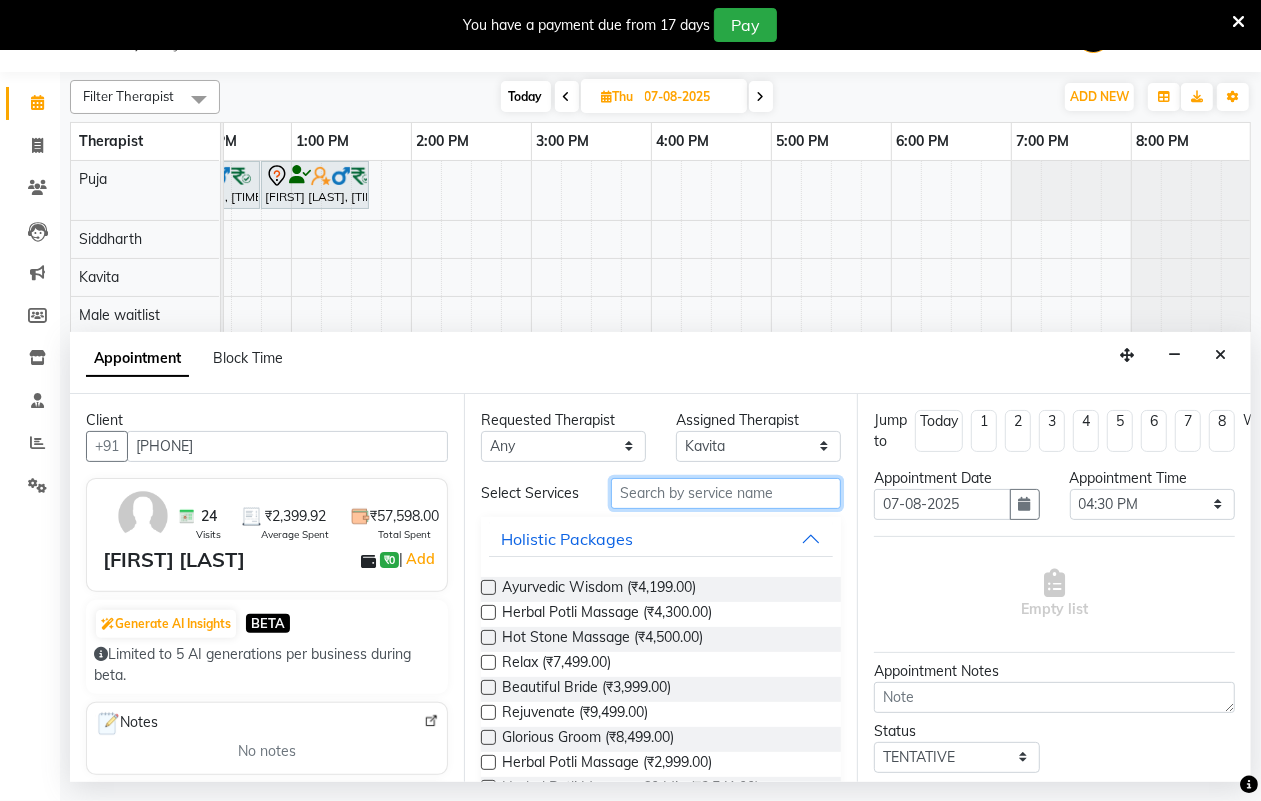 click at bounding box center (726, 493) 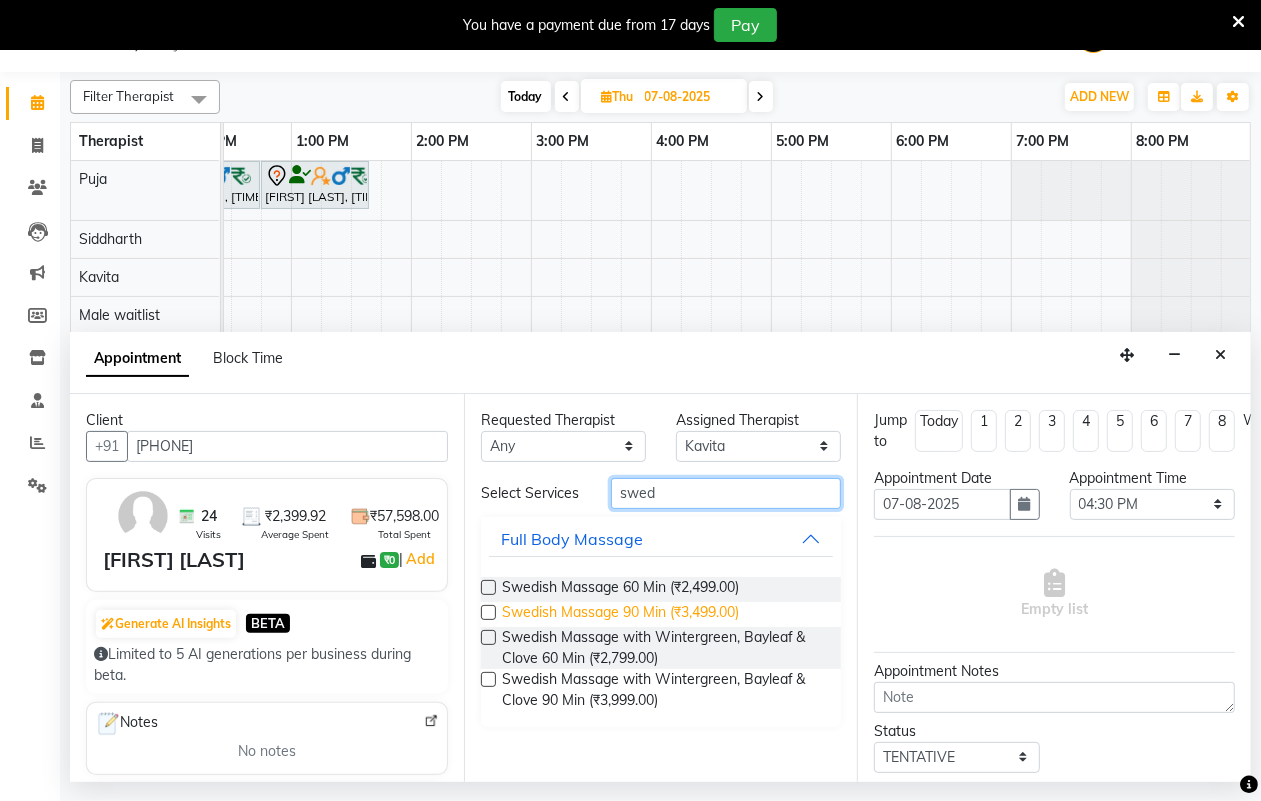 type on "swed" 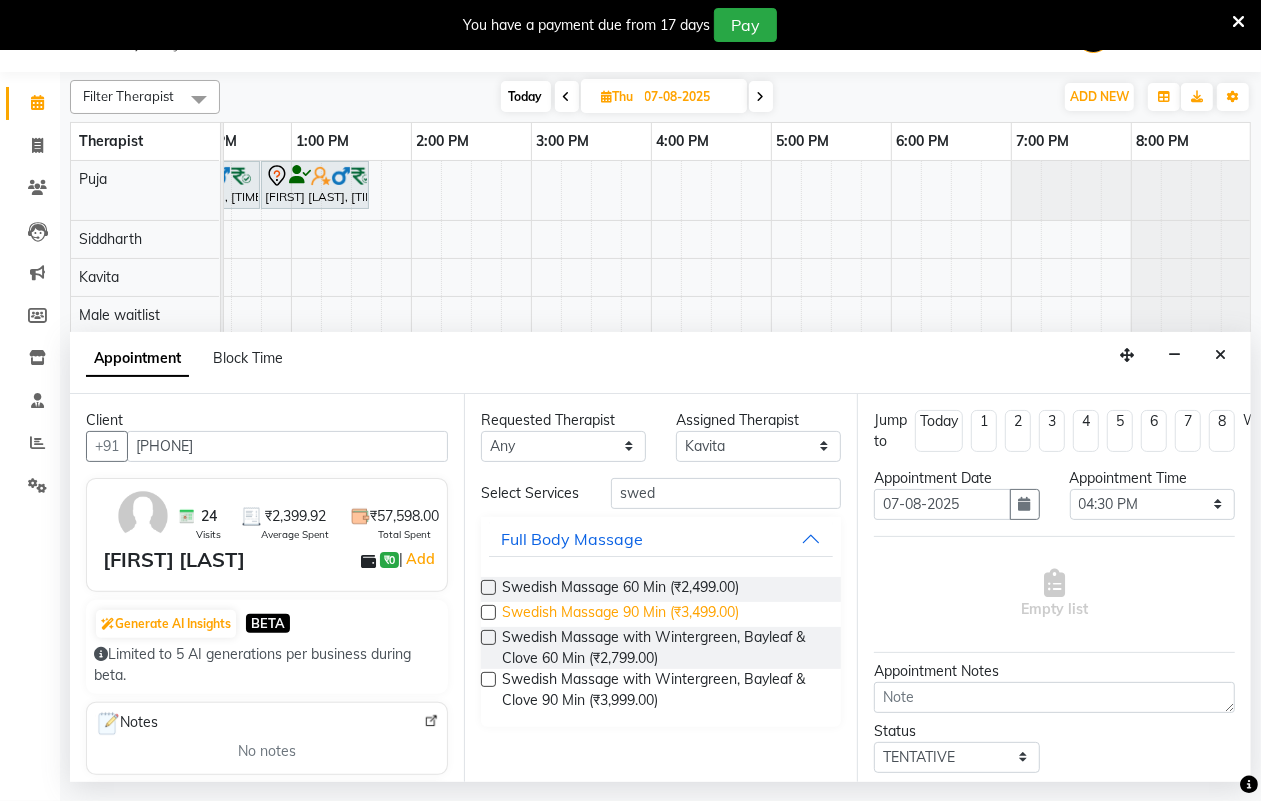 click on "Swedish Massage 90 Min (₹3,499.00)" at bounding box center (620, 614) 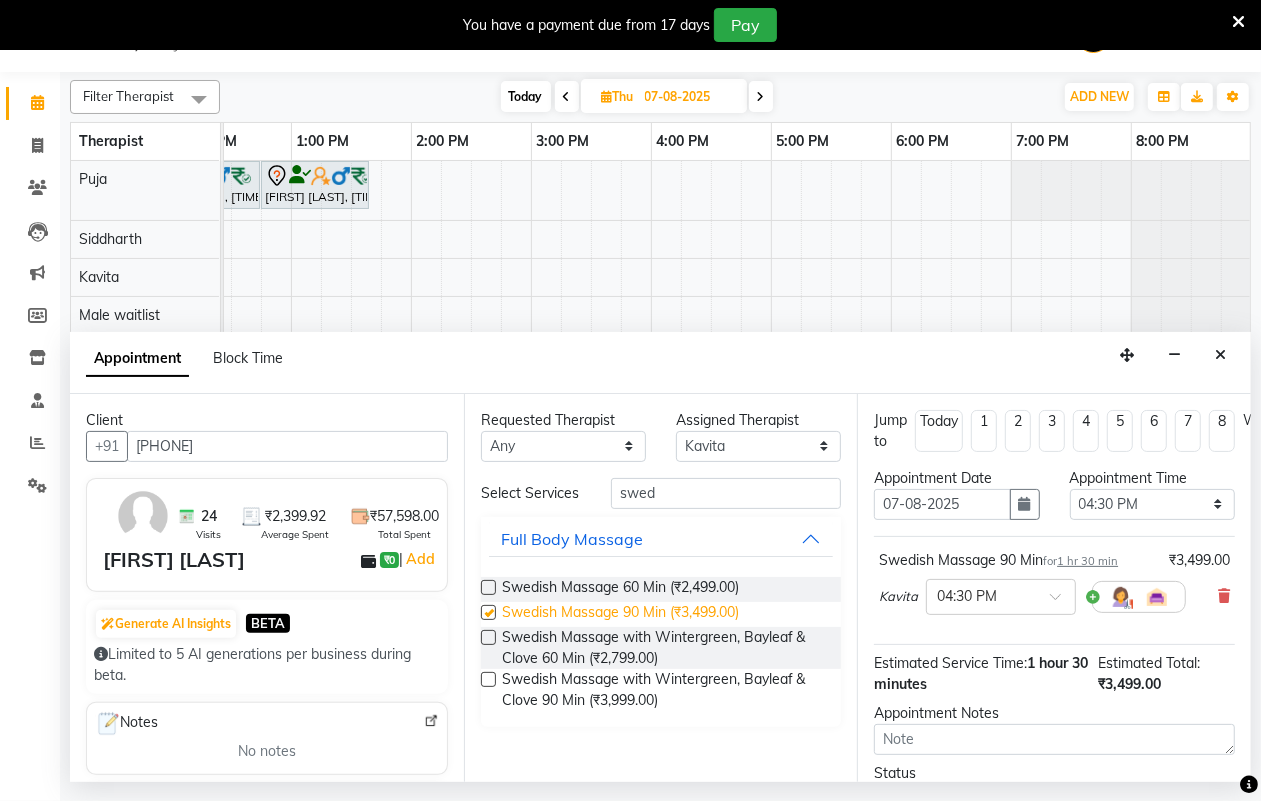 checkbox on "false" 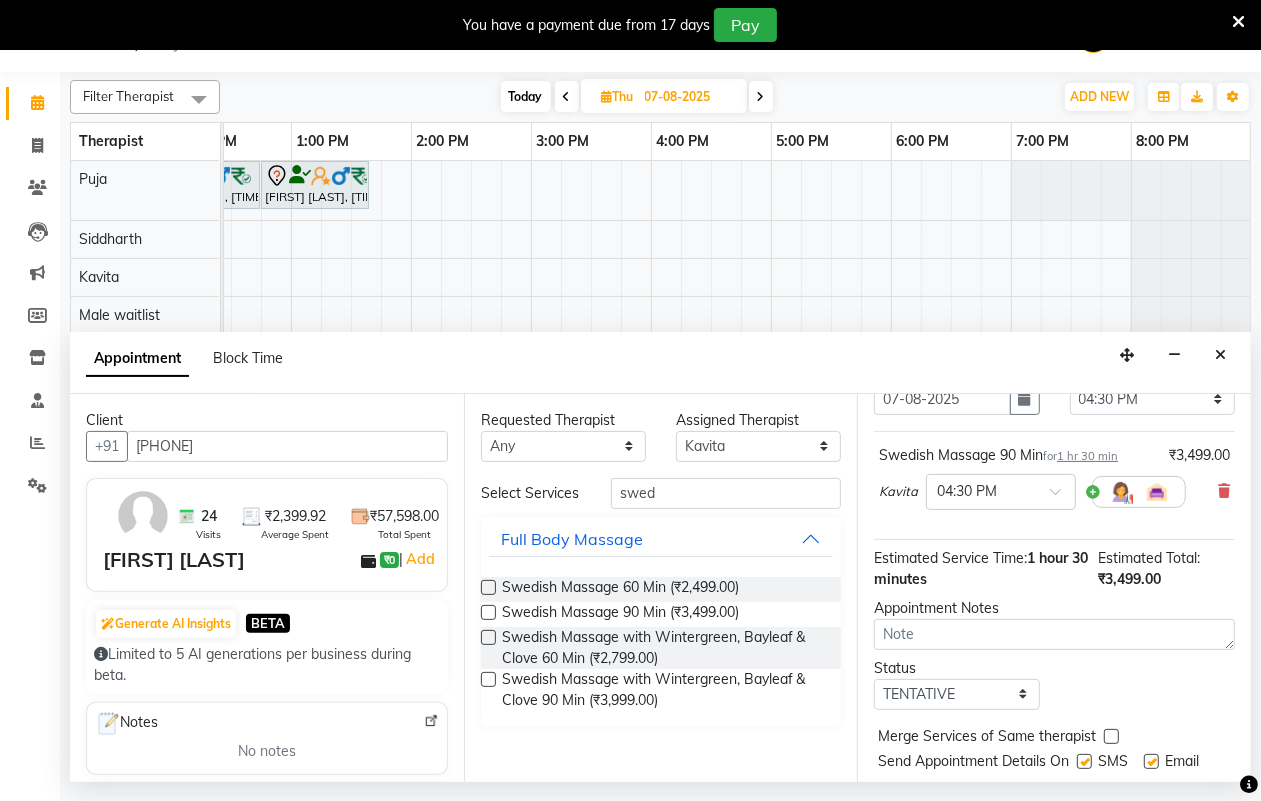 scroll, scrollTop: 196, scrollLeft: 0, axis: vertical 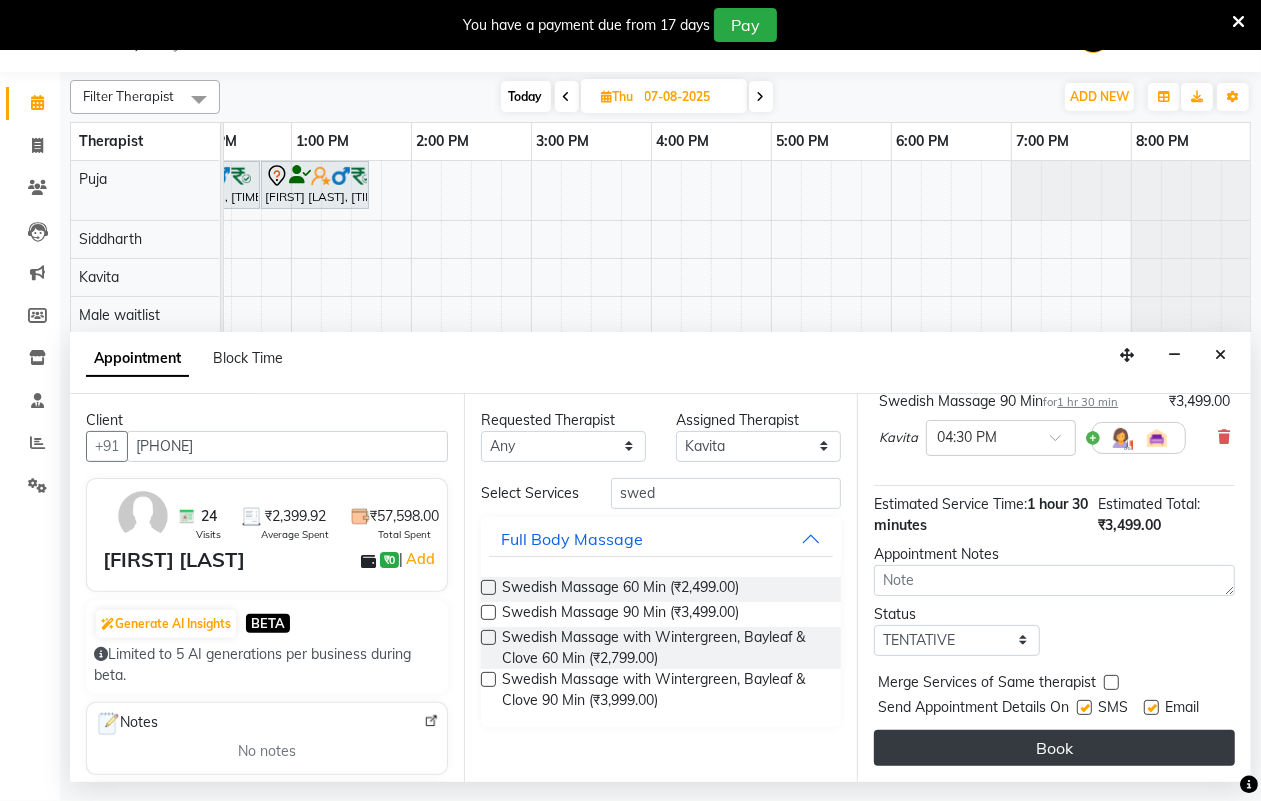 click on "Book" at bounding box center (1054, 748) 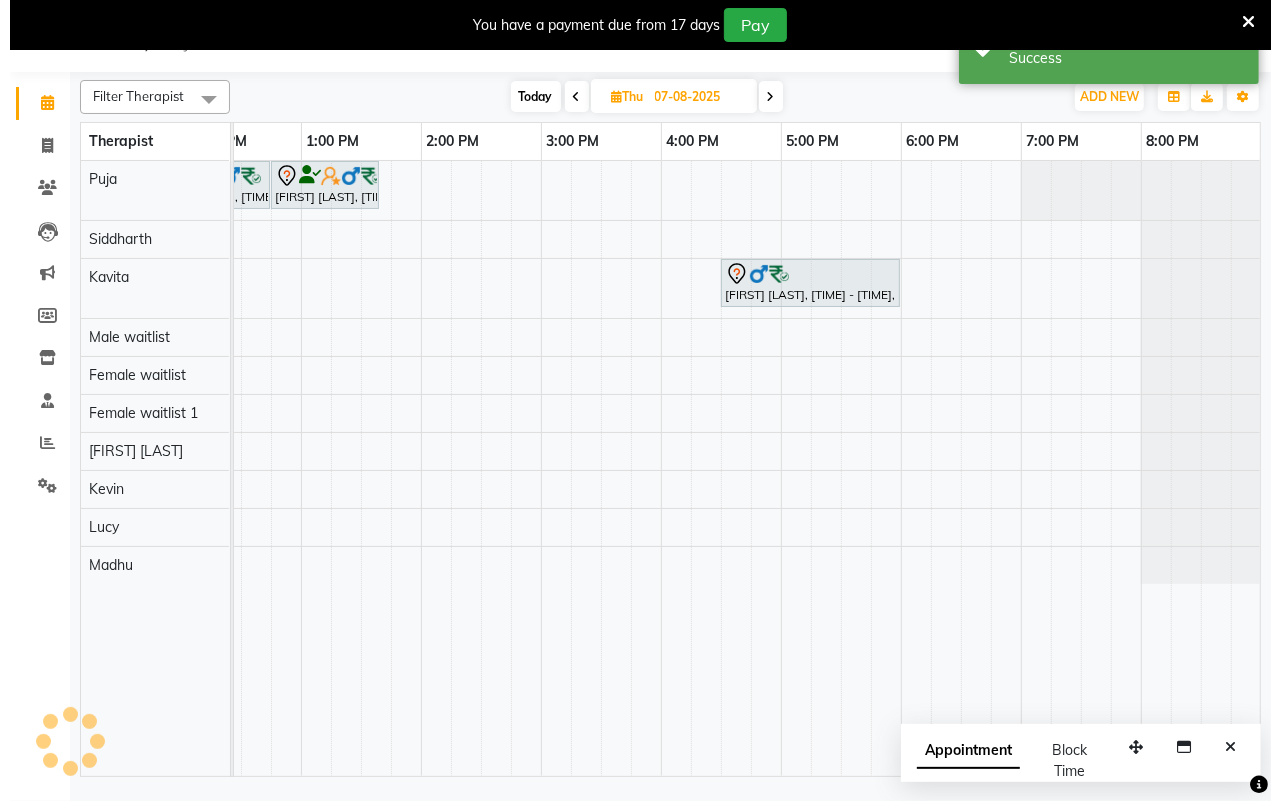 scroll, scrollTop: 0, scrollLeft: 0, axis: both 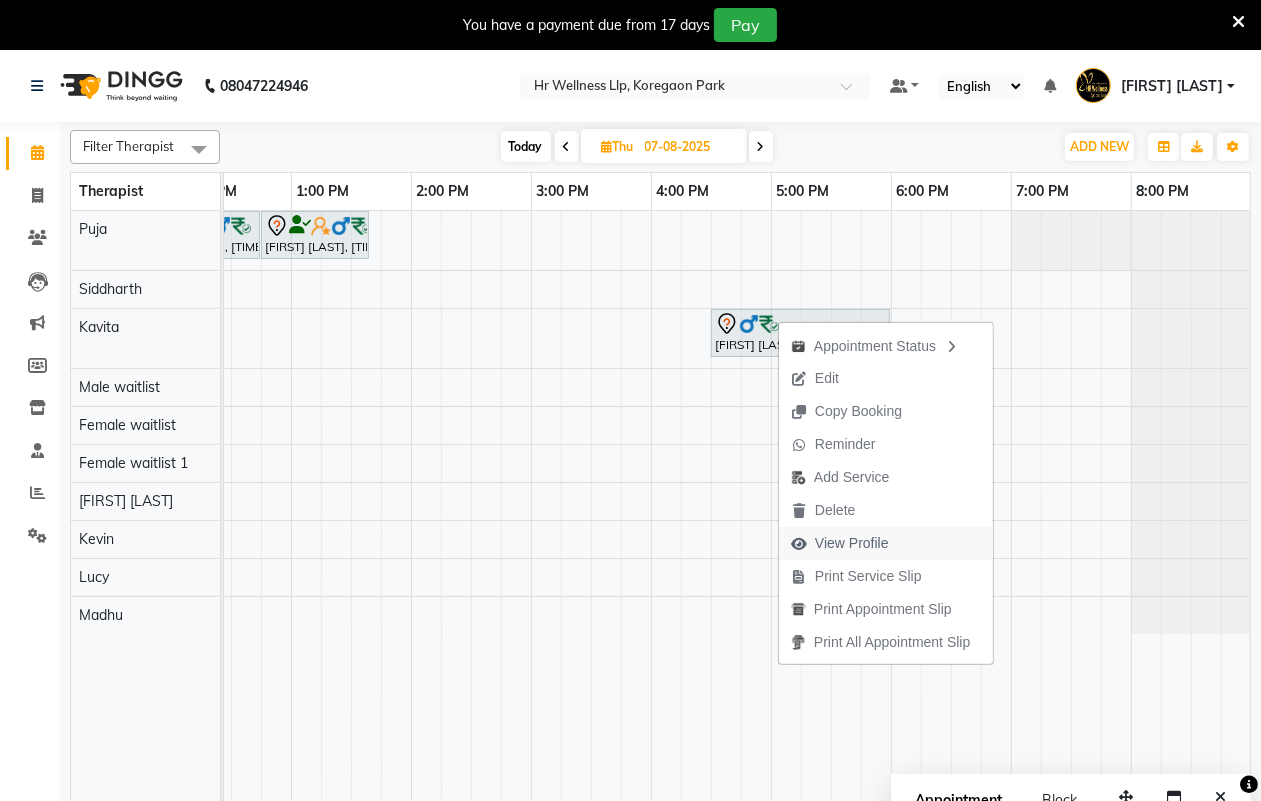 click on "View Profile" at bounding box center [852, 543] 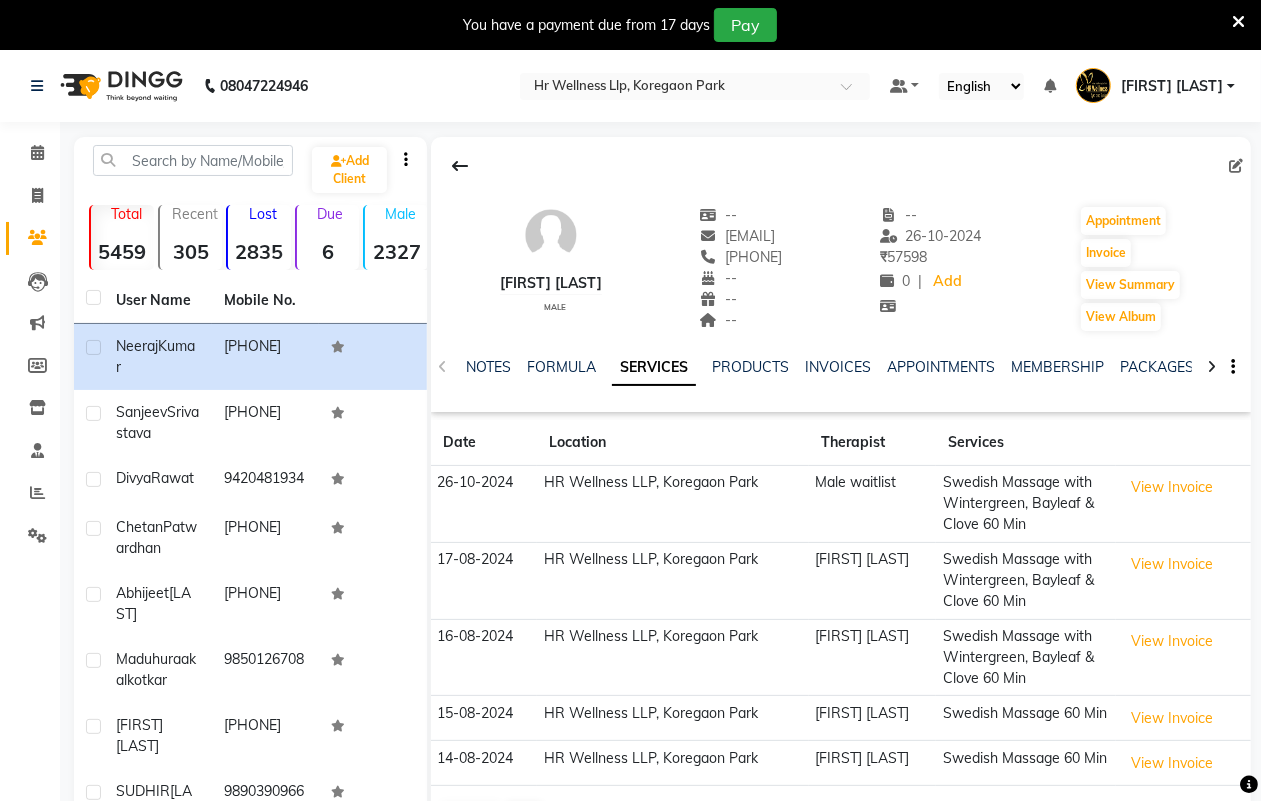 click 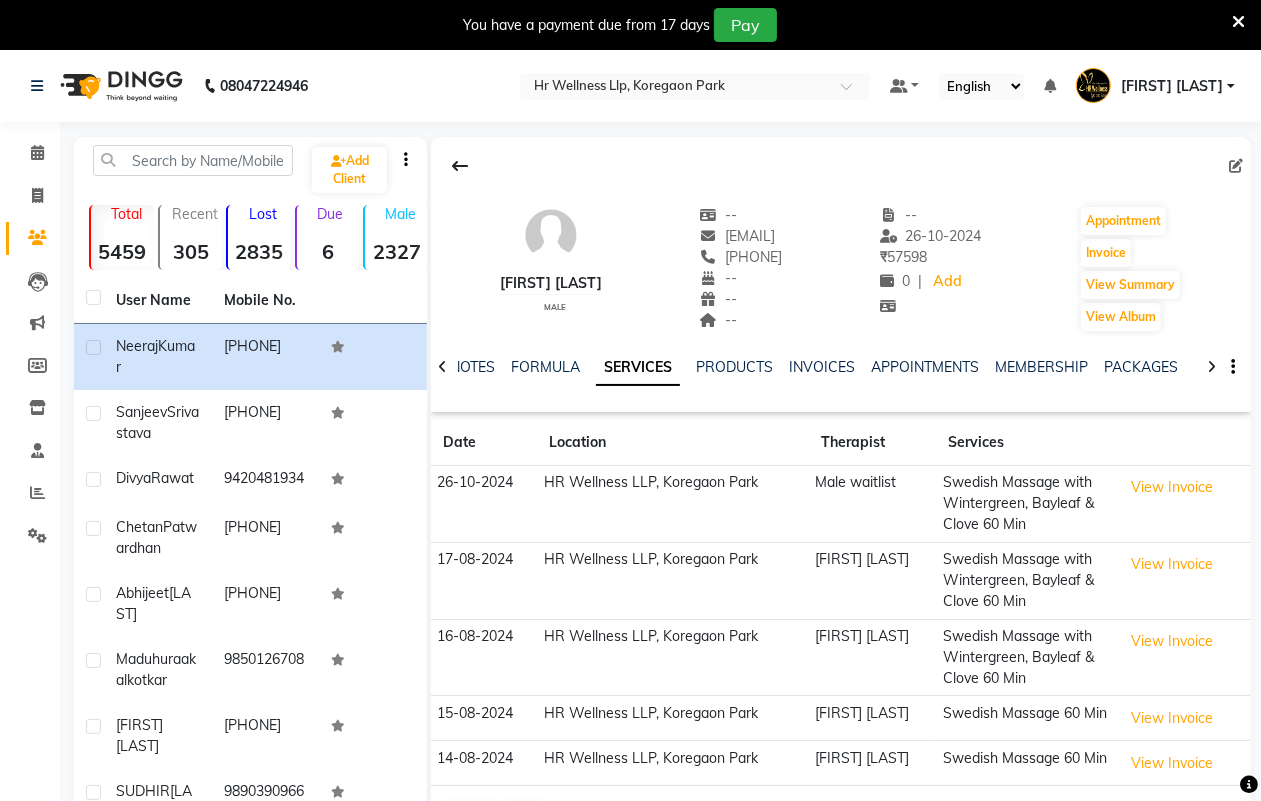 click 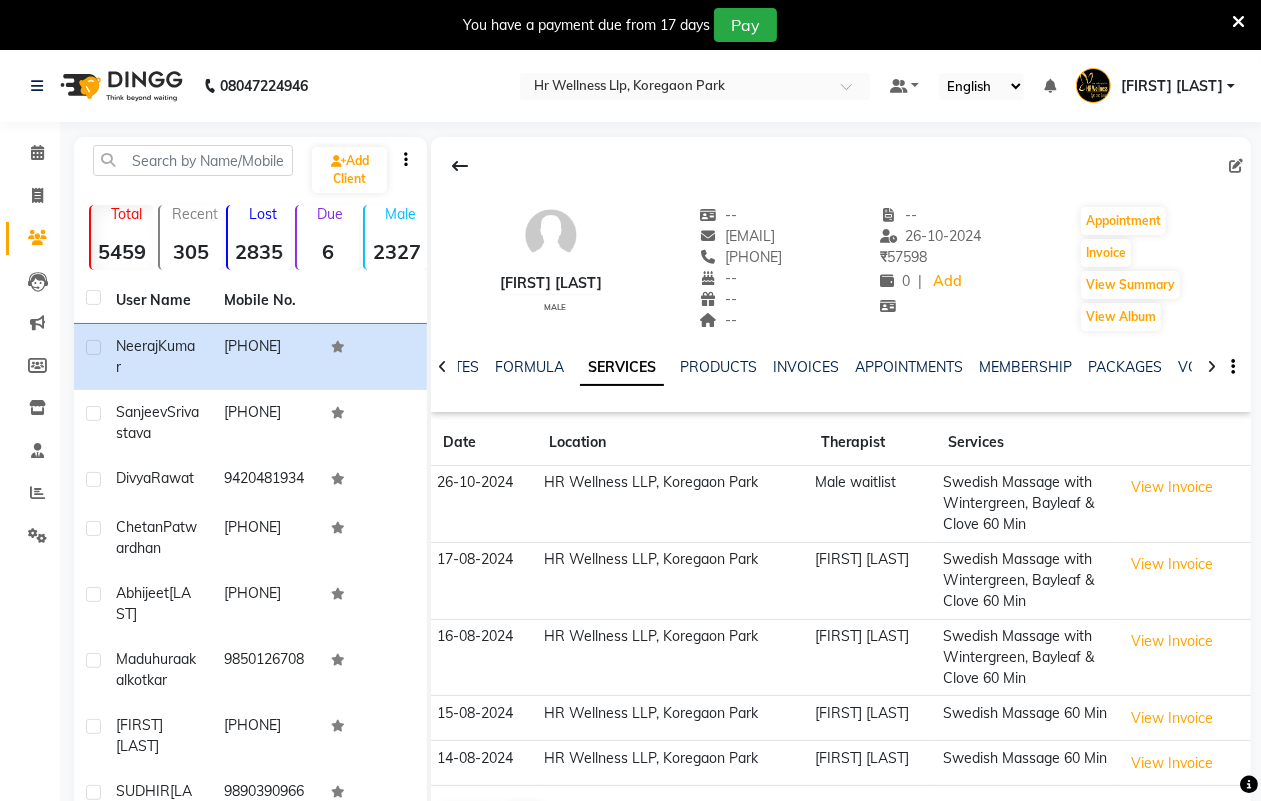 click 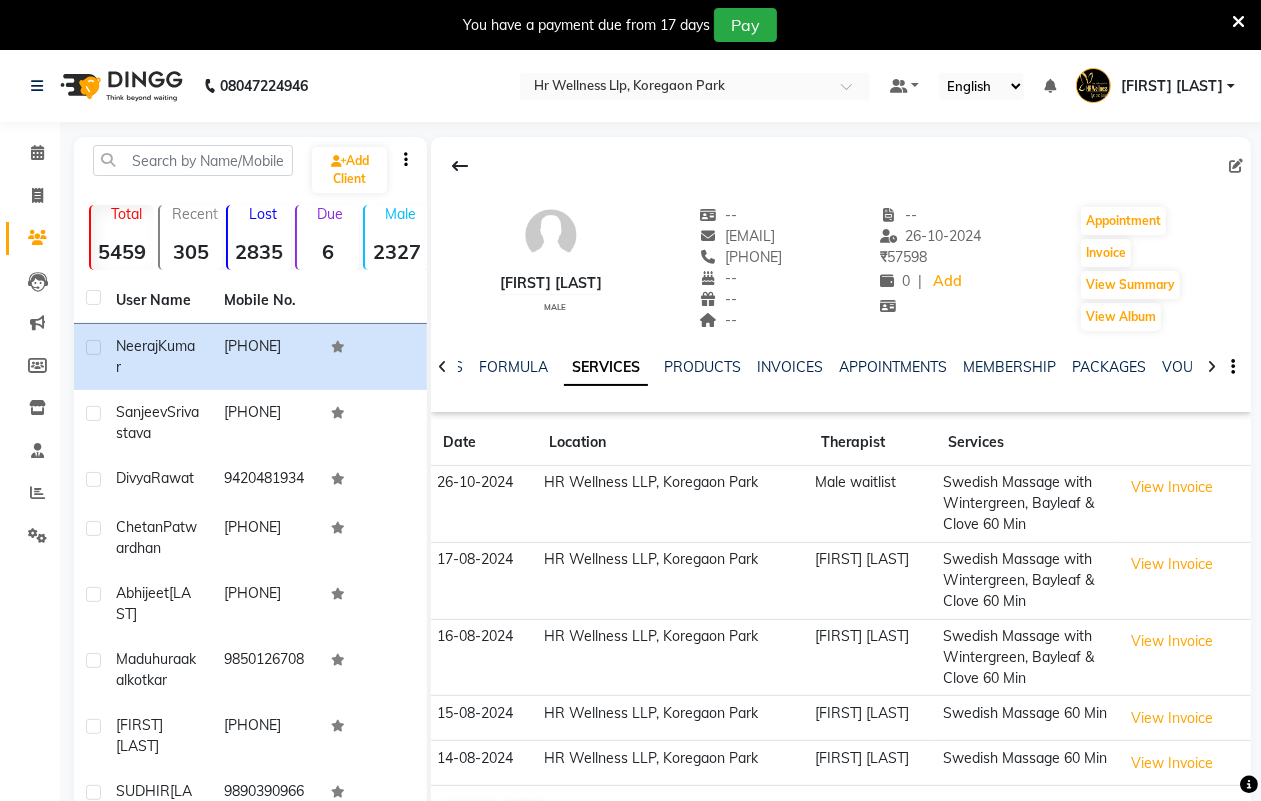 click 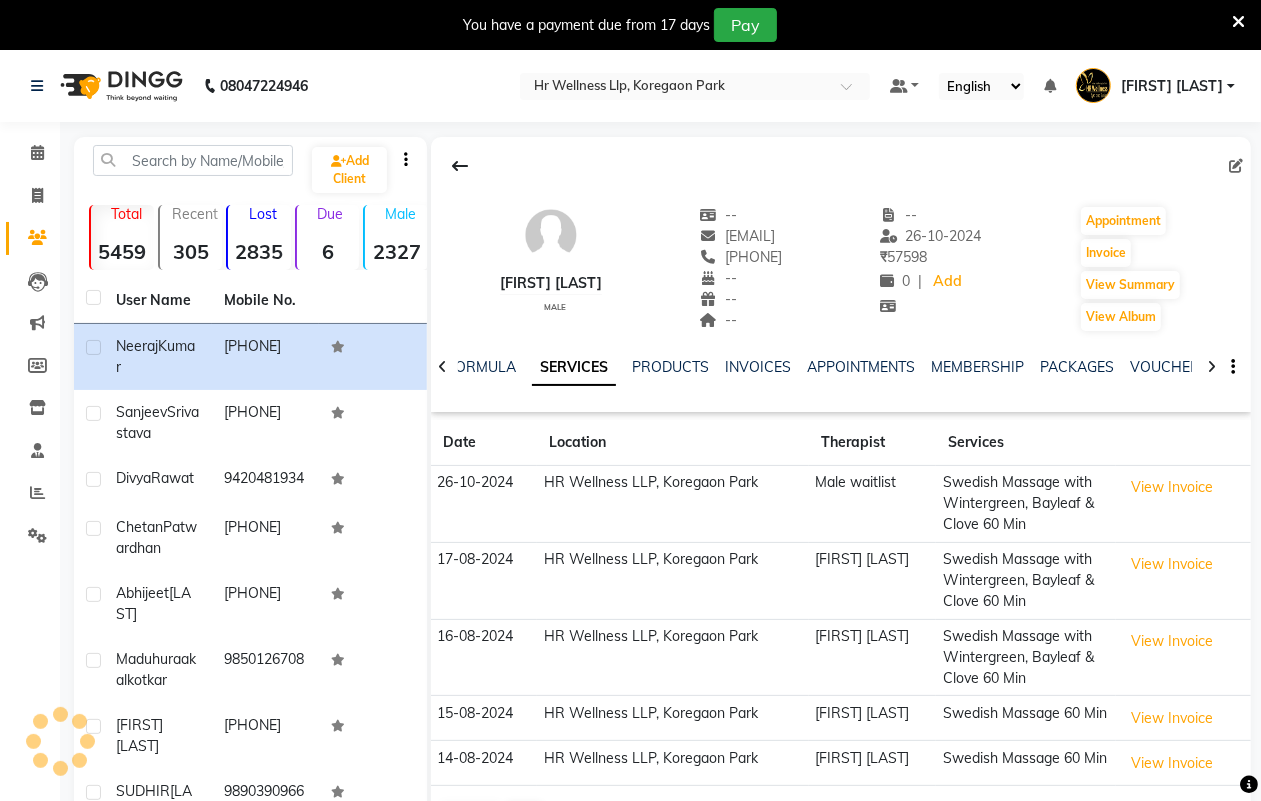 click 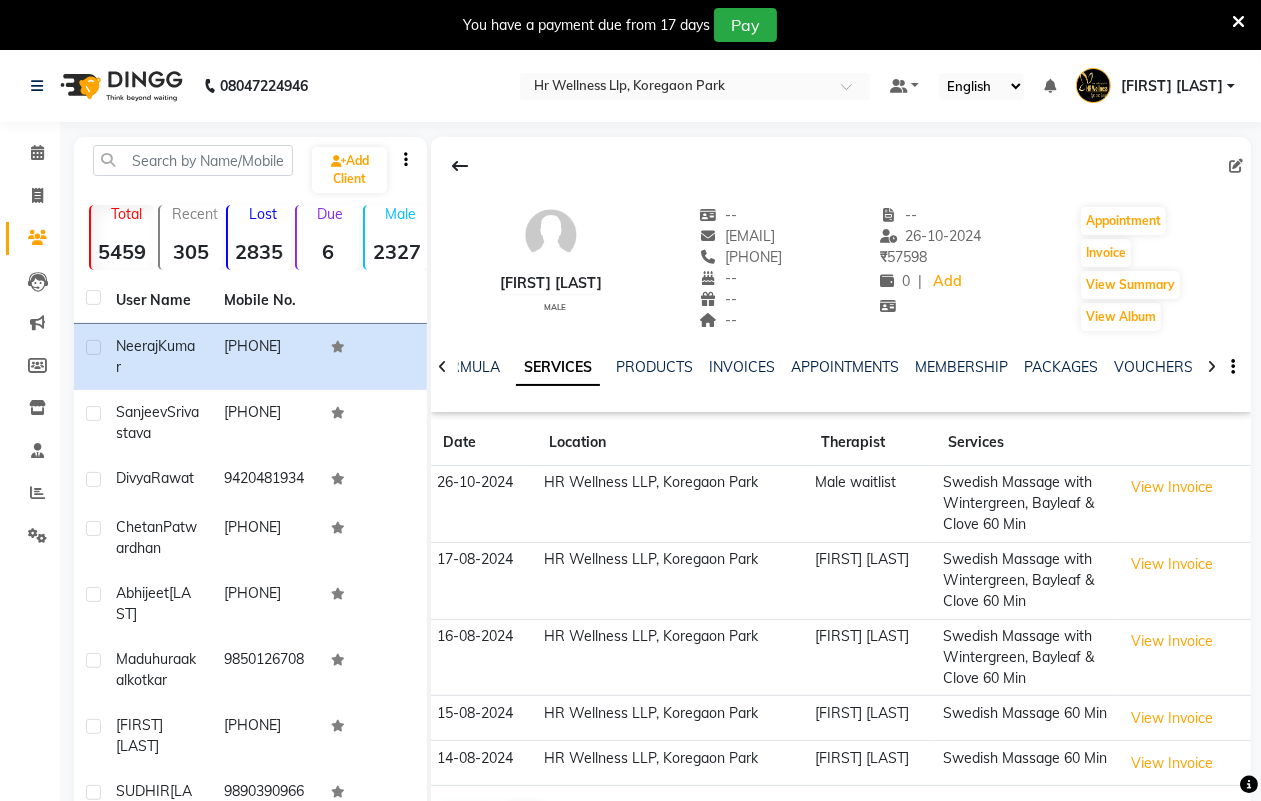 click 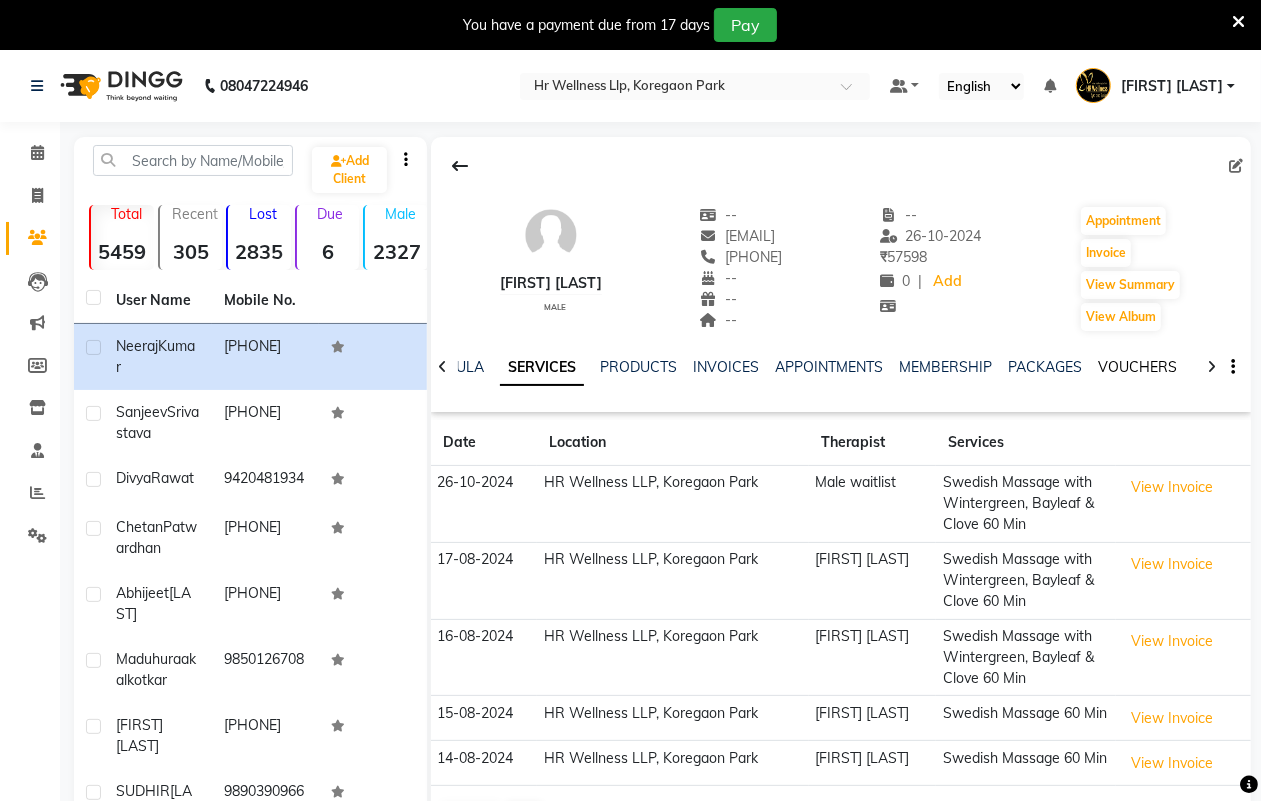 click on "VOUCHERS" 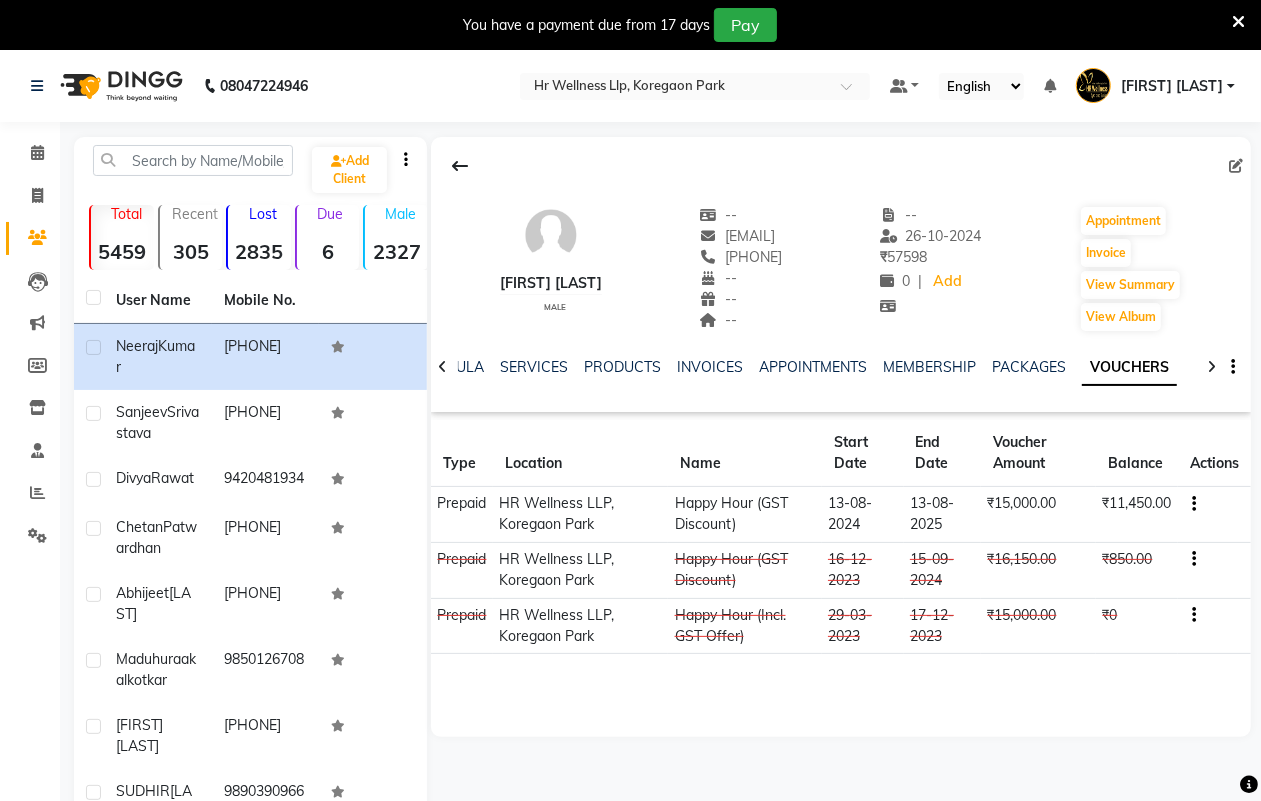 click at bounding box center (1238, 22) 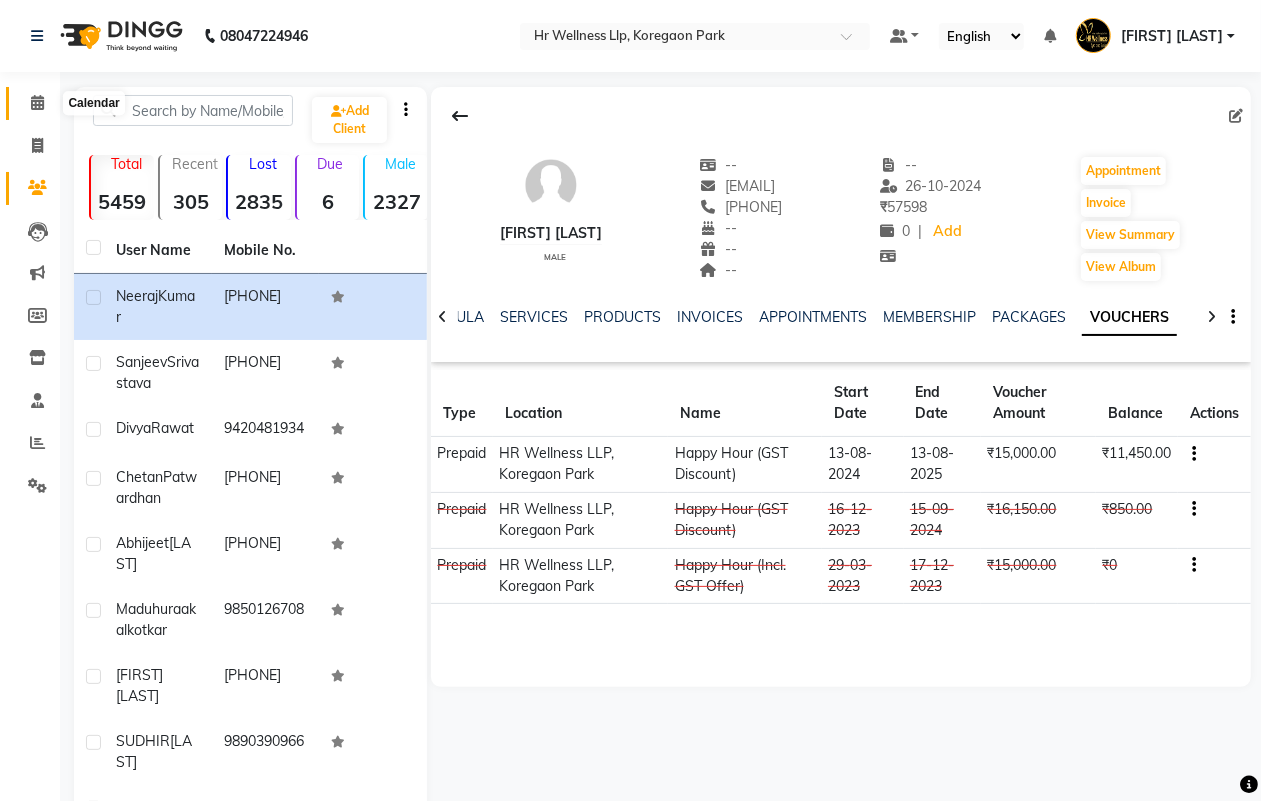 click 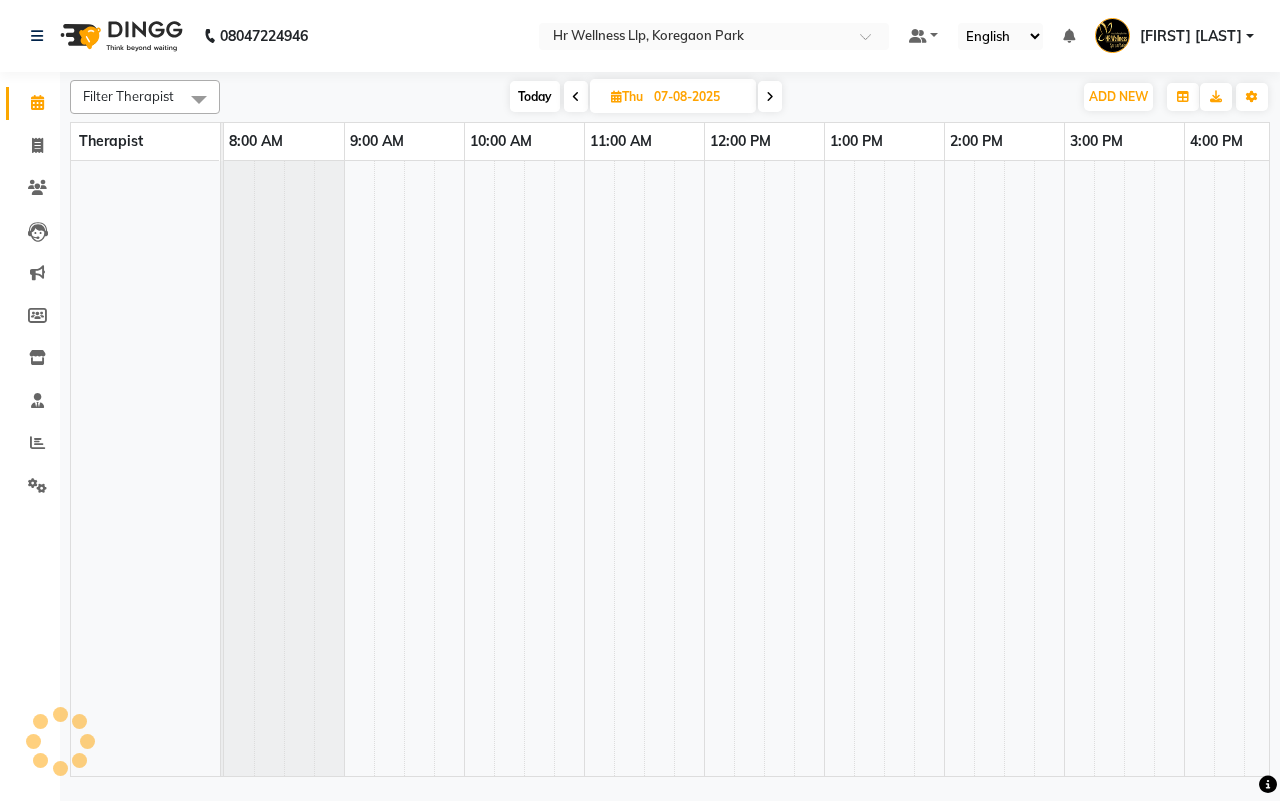 scroll, scrollTop: 0, scrollLeft: 0, axis: both 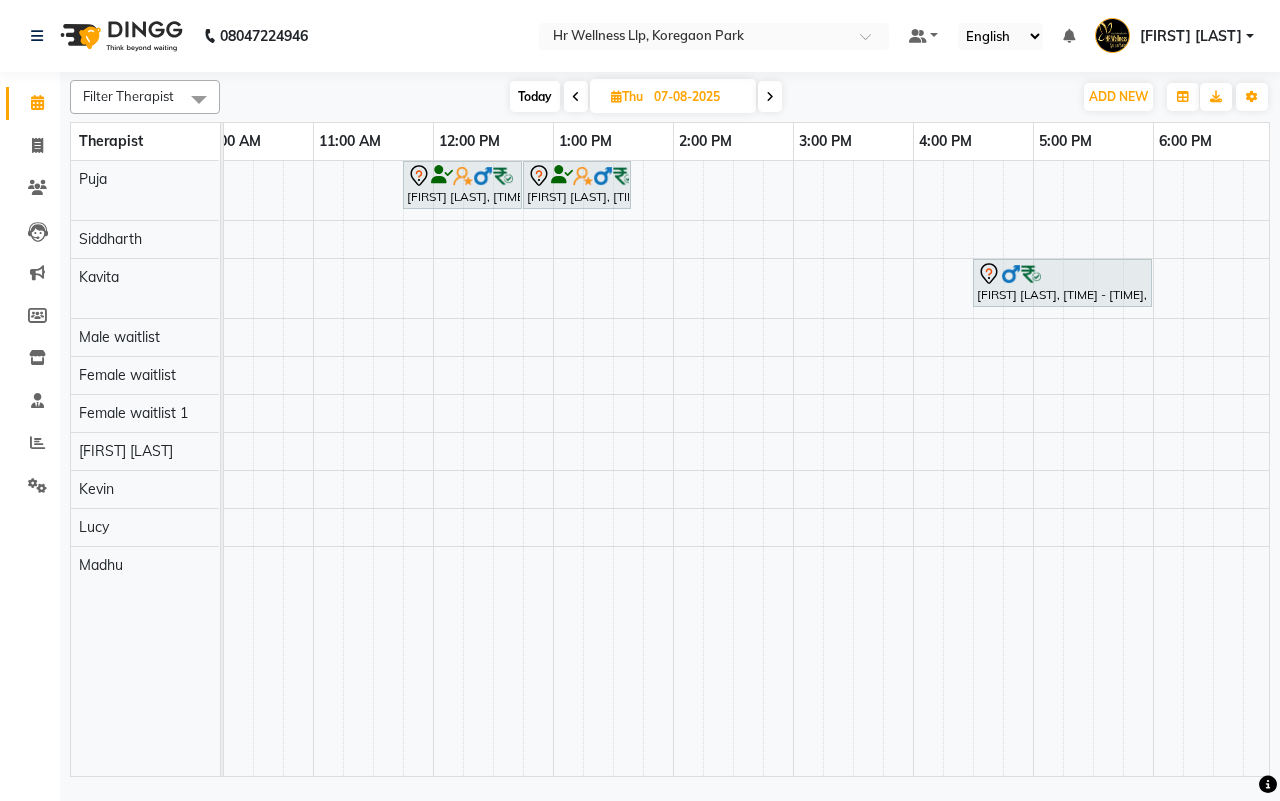 click on "Today" at bounding box center (535, 96) 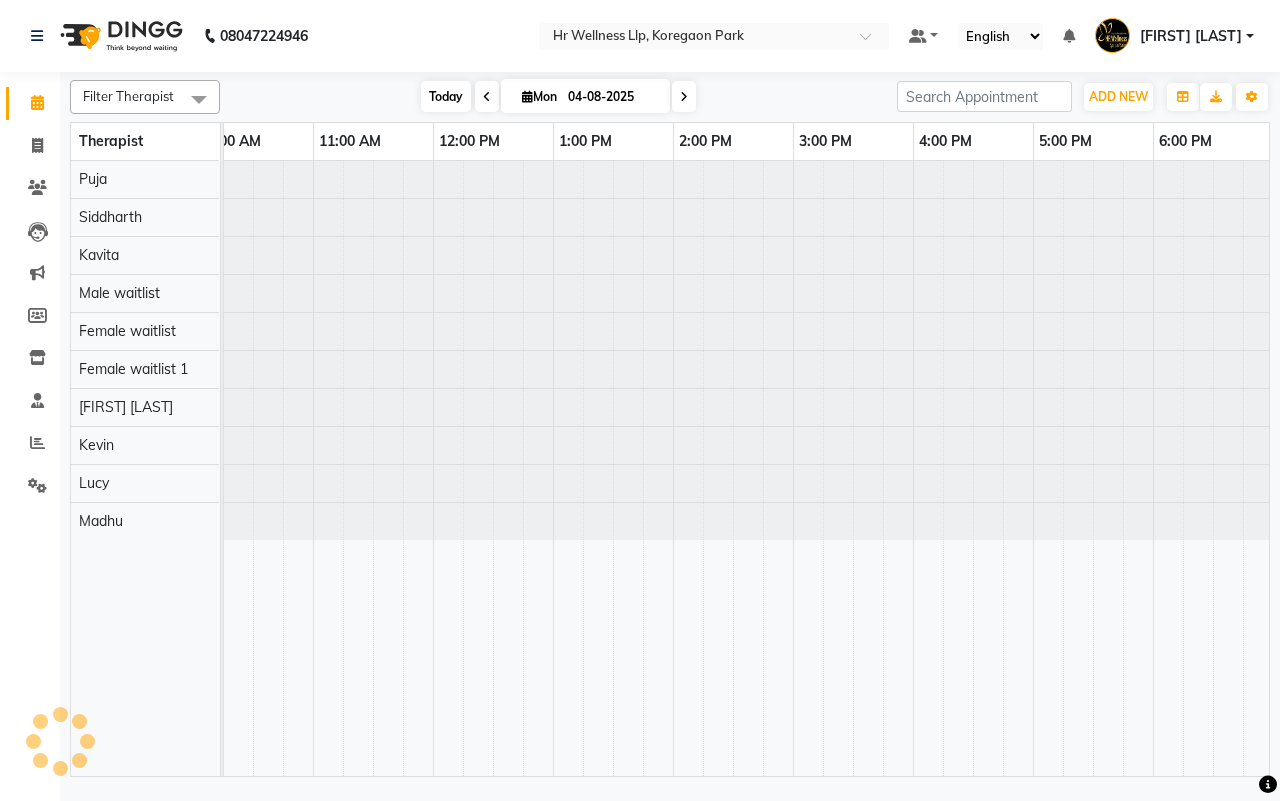 scroll, scrollTop: 0, scrollLeft: 515, axis: horizontal 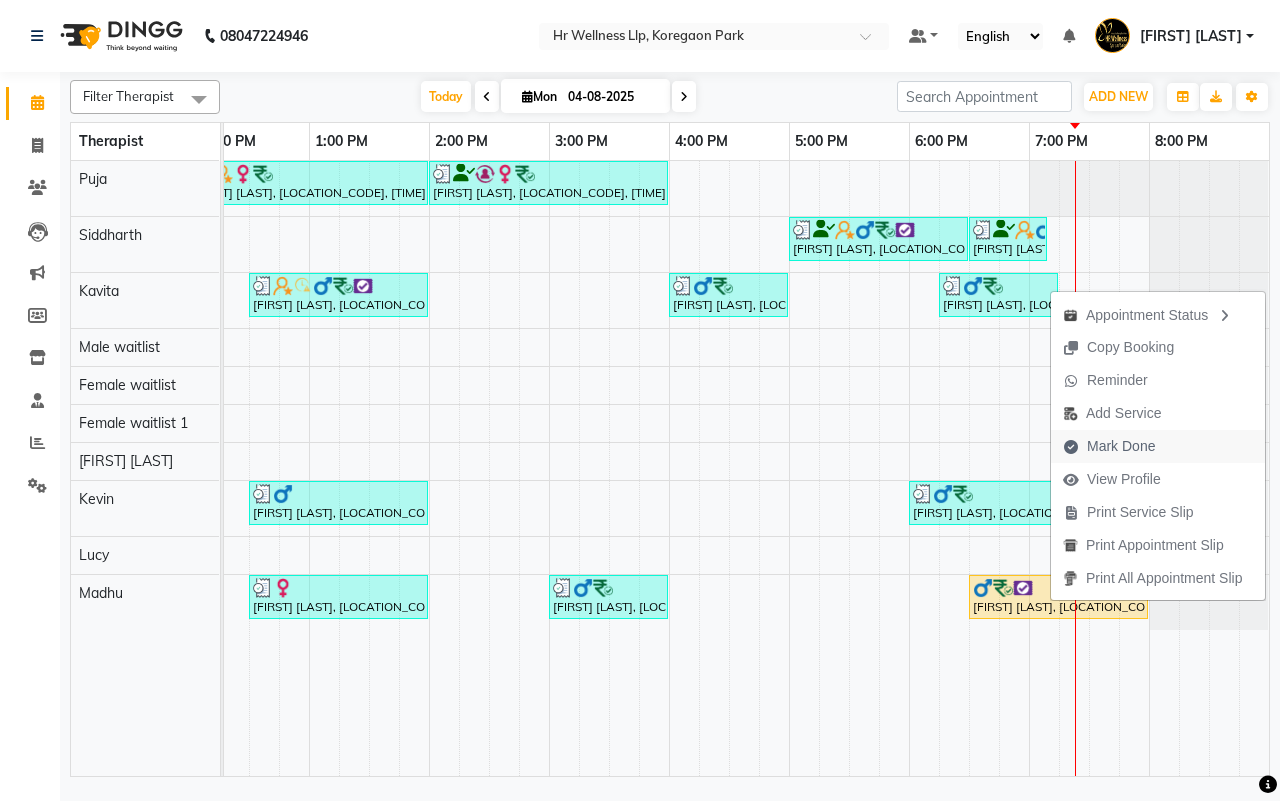 click on "Mark Done" at bounding box center [1121, 446] 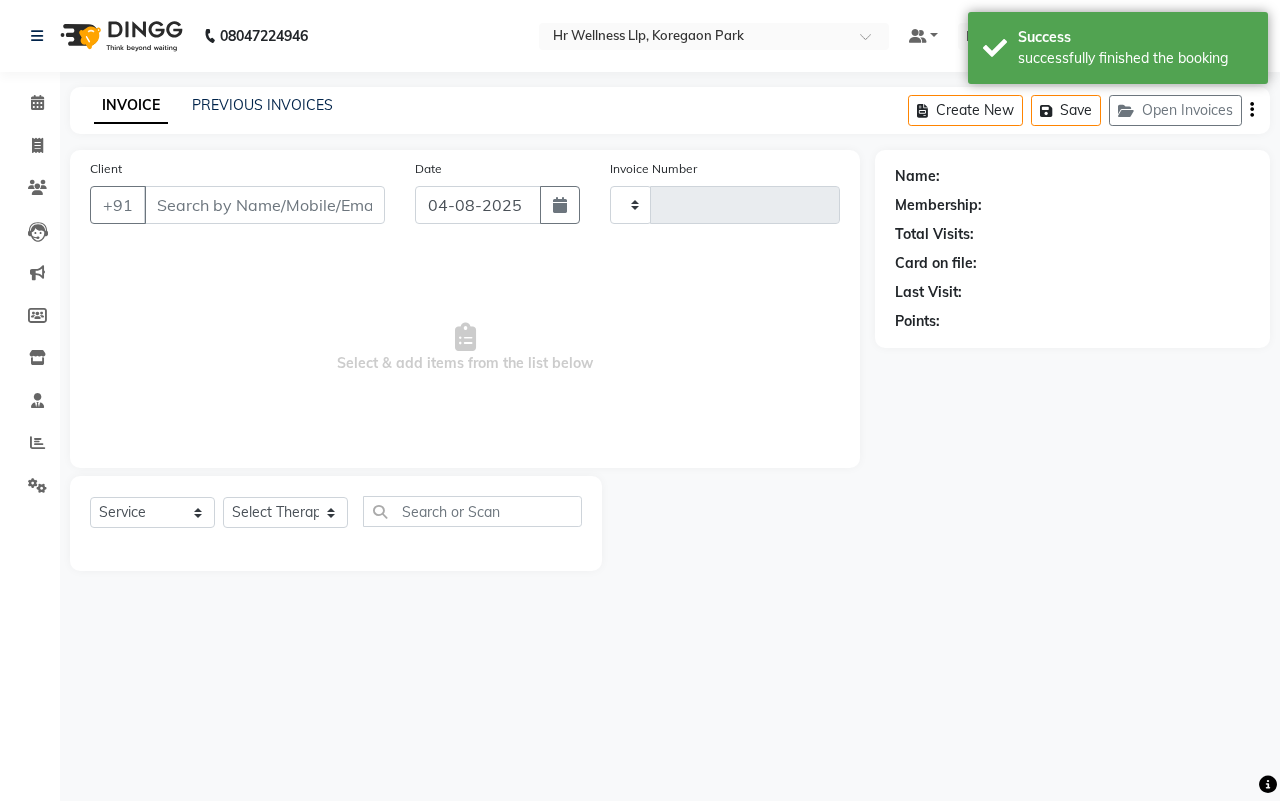 type on "1140" 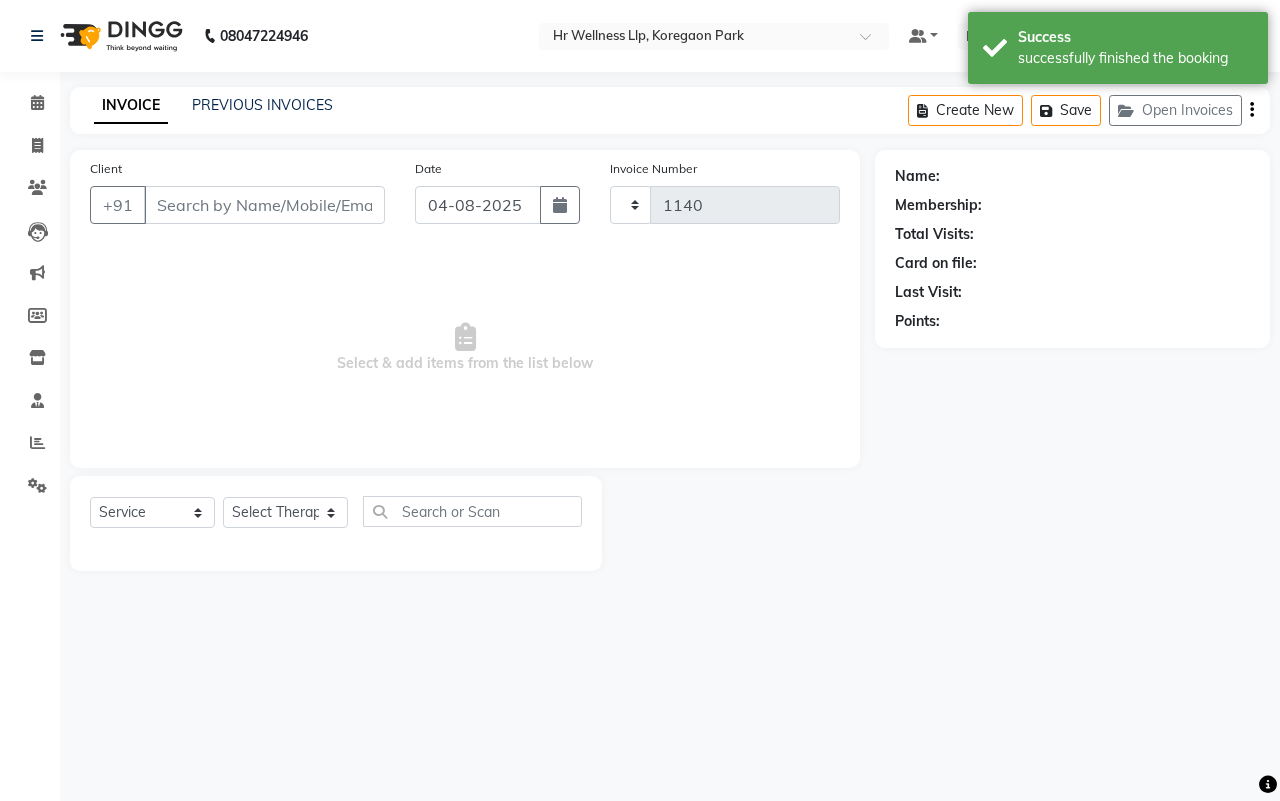 select on "4295" 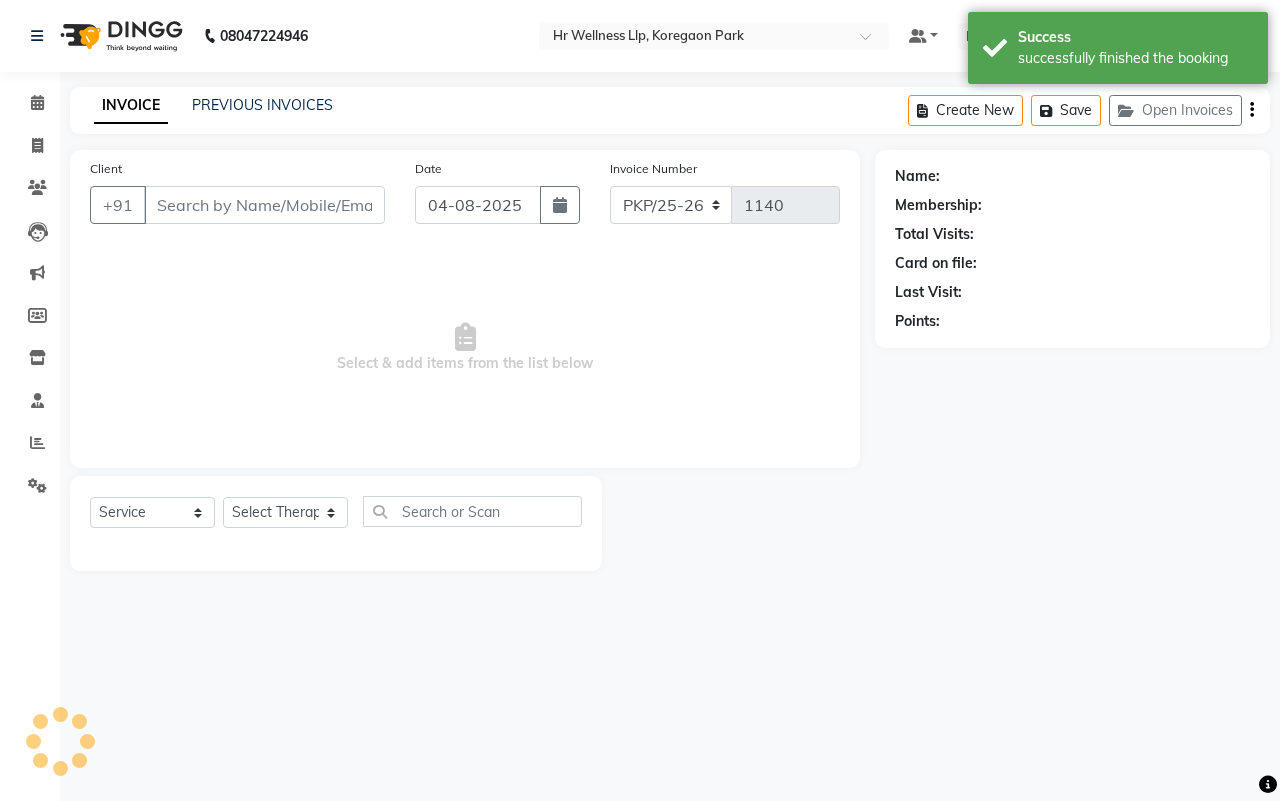 type on "[PHONE]" 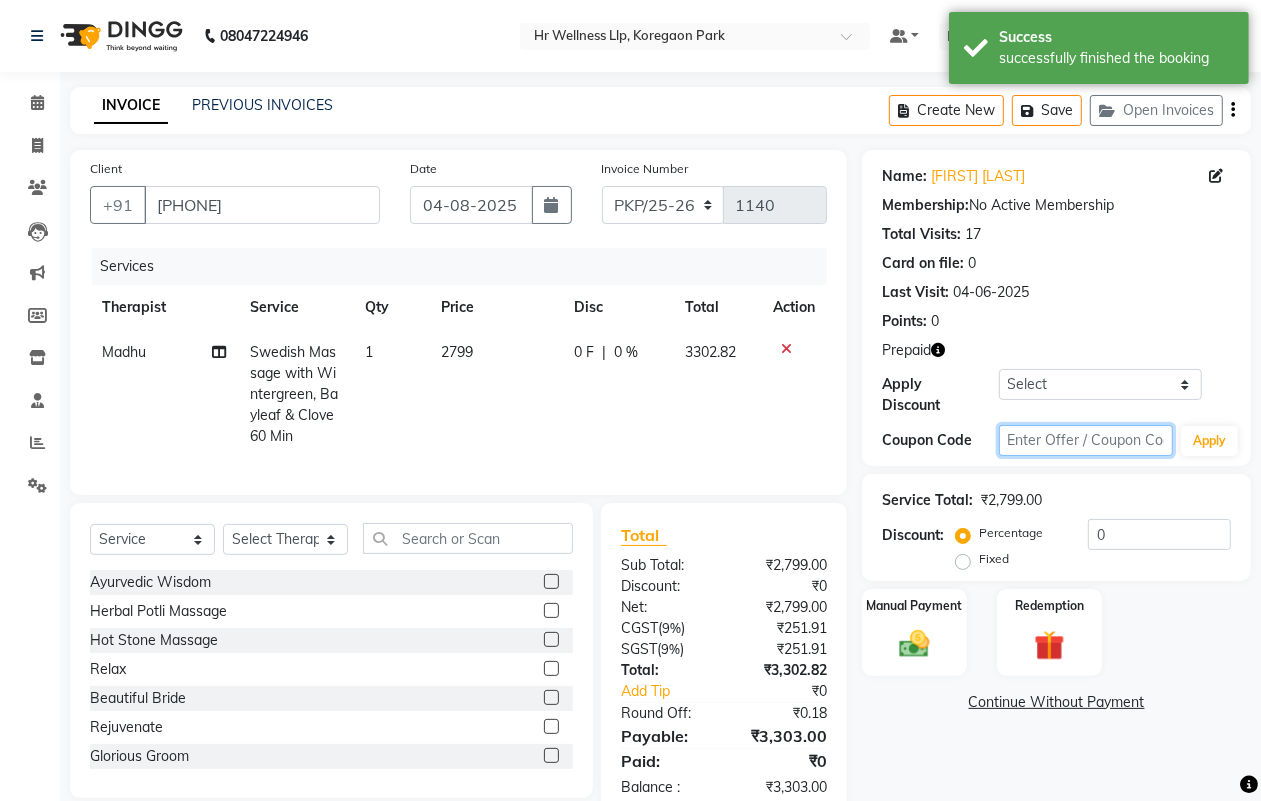 click 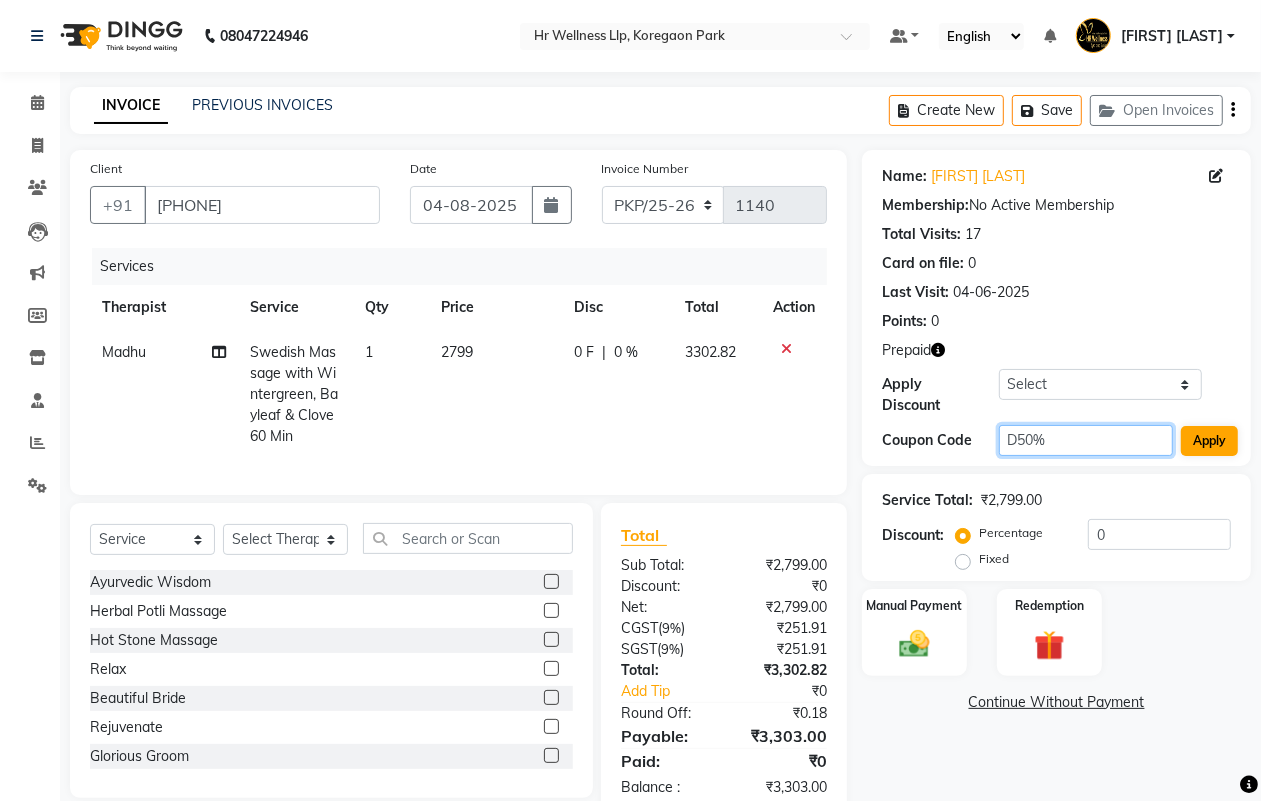 type on "D50%" 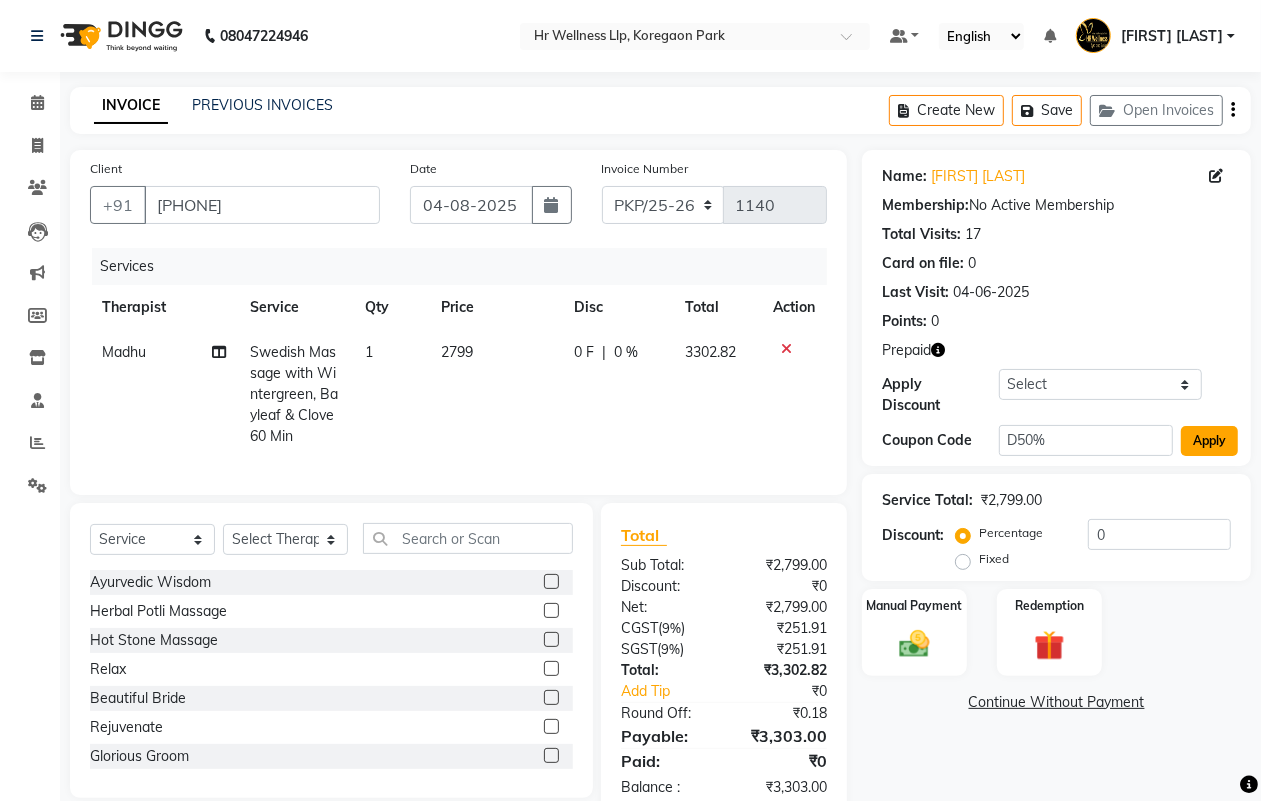 click on "Apply" 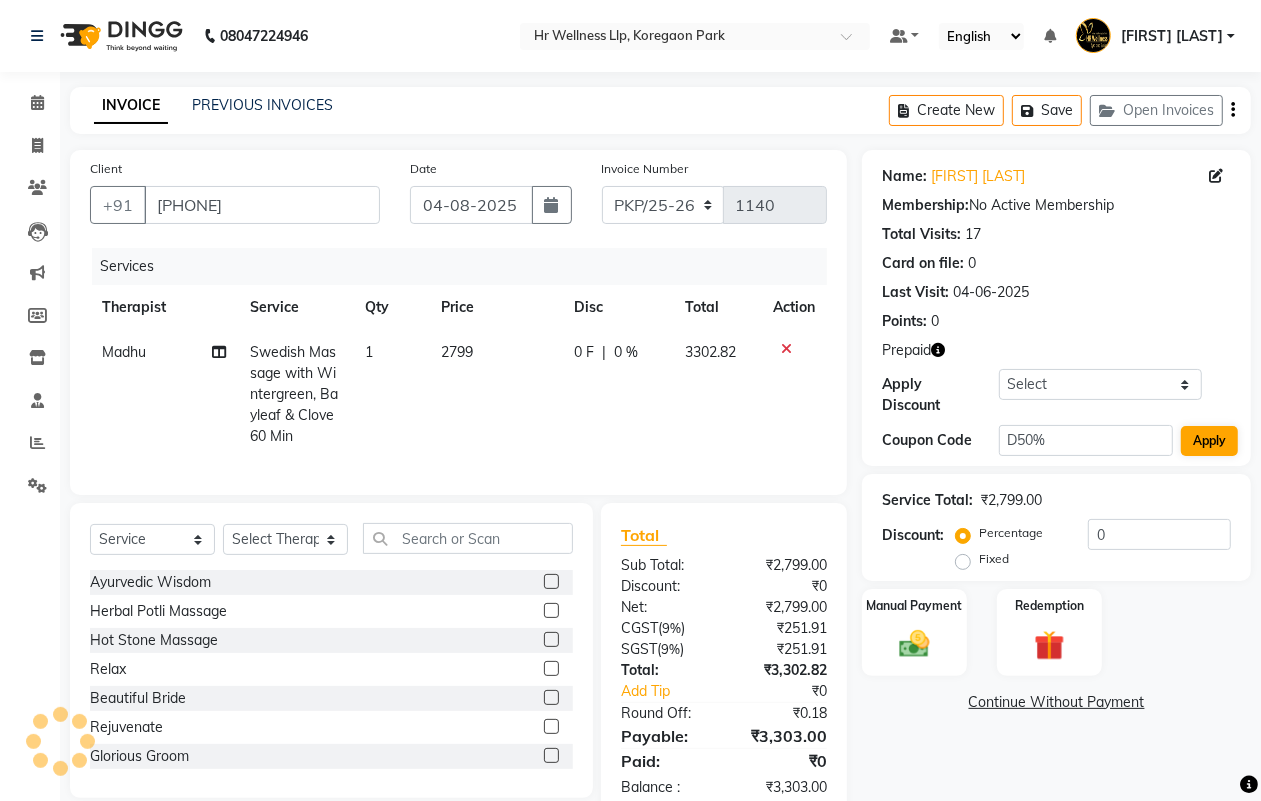 type on "50" 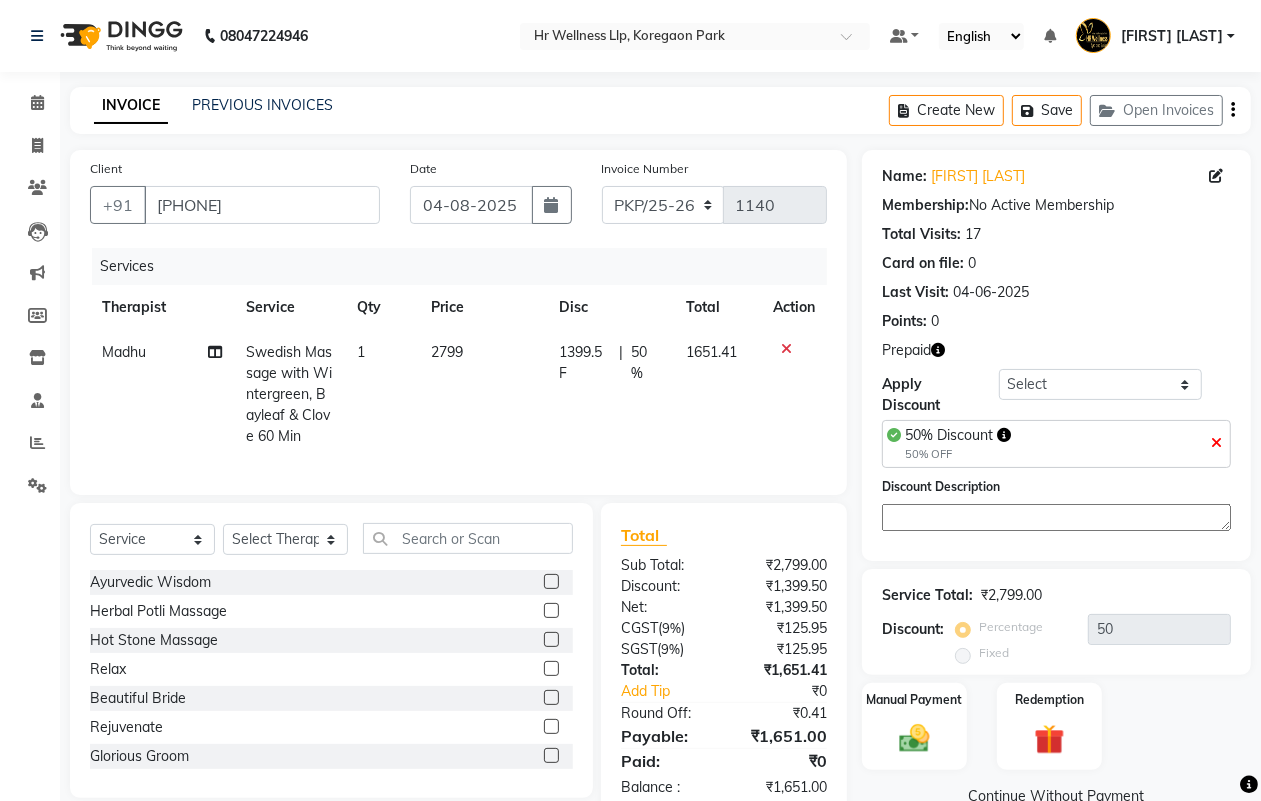 scroll, scrollTop: 65, scrollLeft: 0, axis: vertical 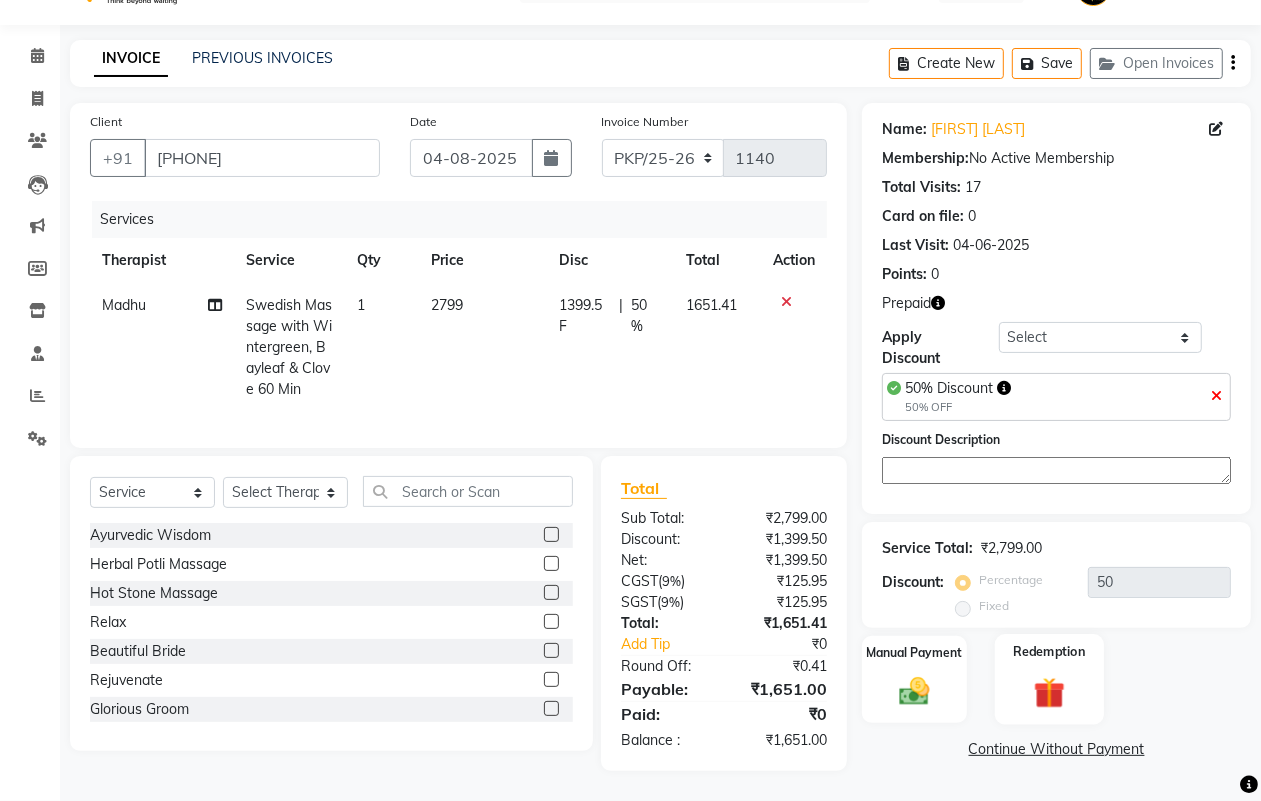 click 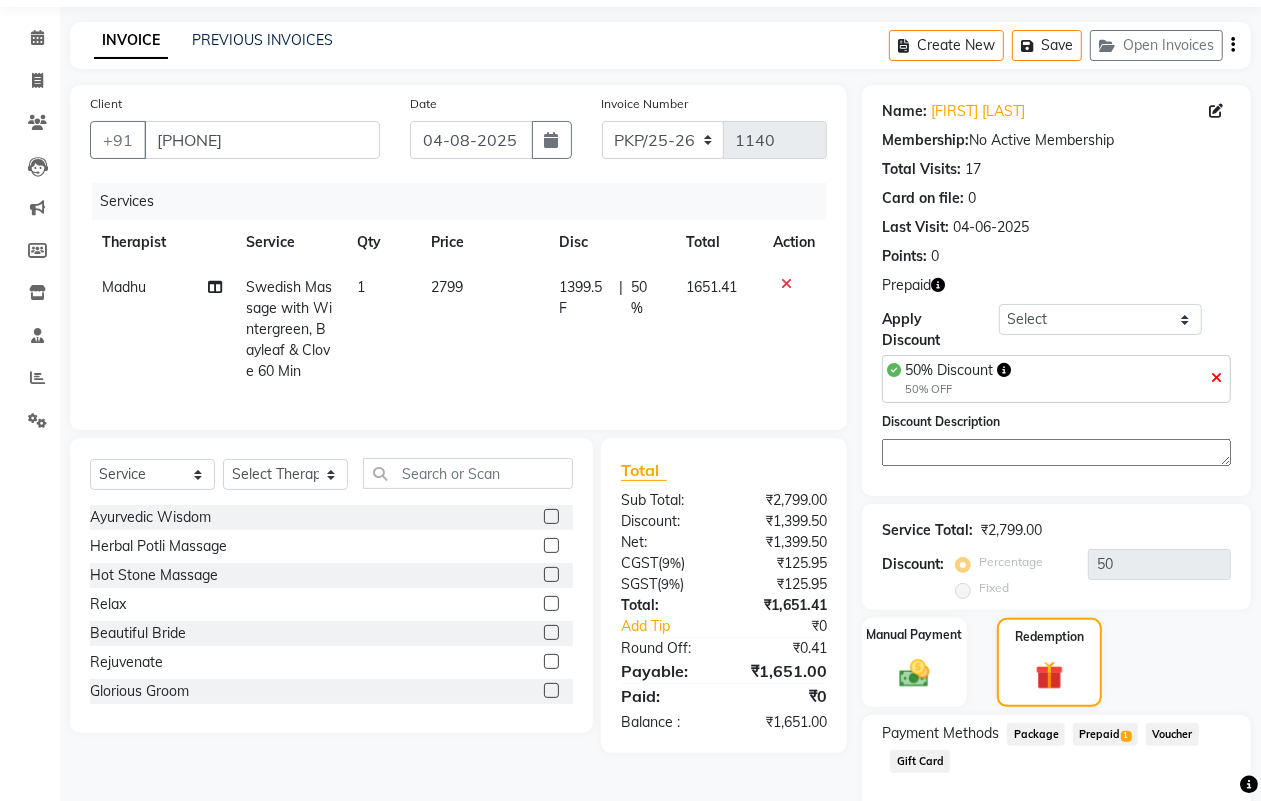 scroll, scrollTop: 170, scrollLeft: 0, axis: vertical 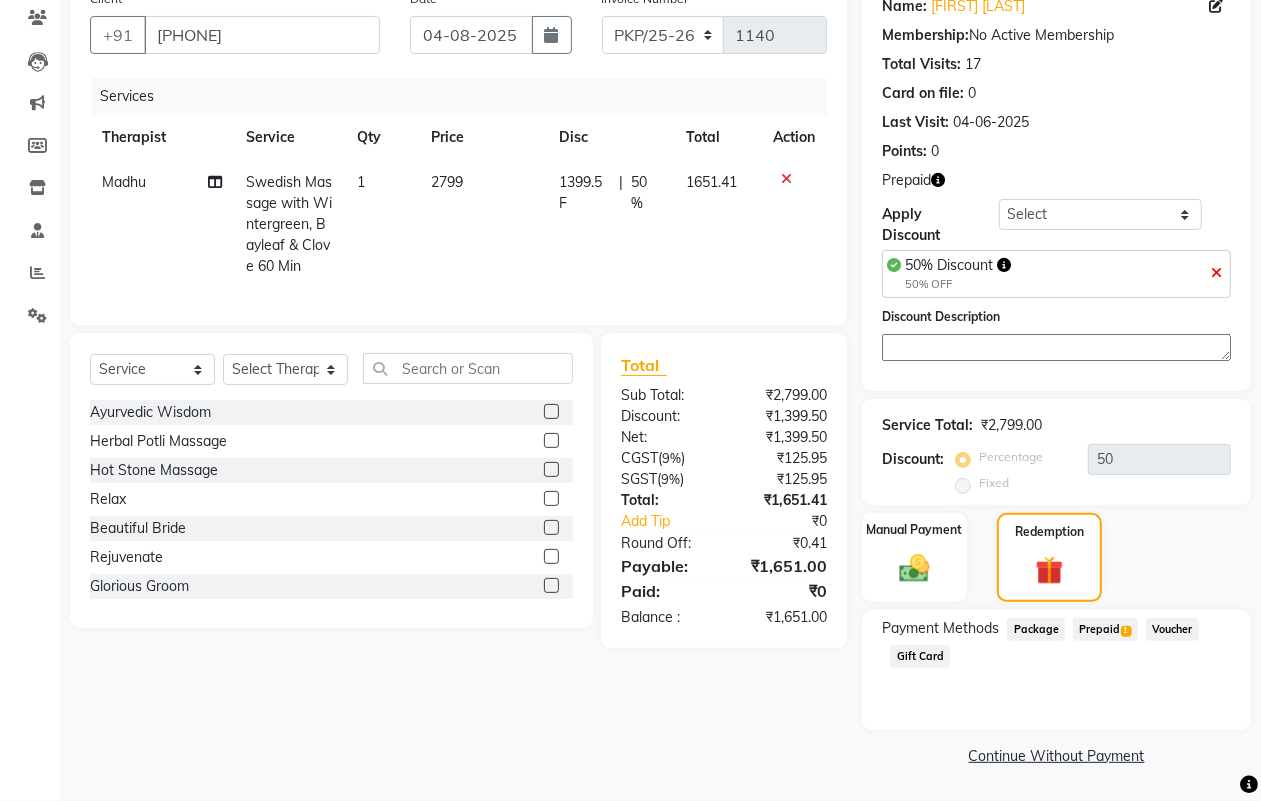 click on "Prepaid  1" 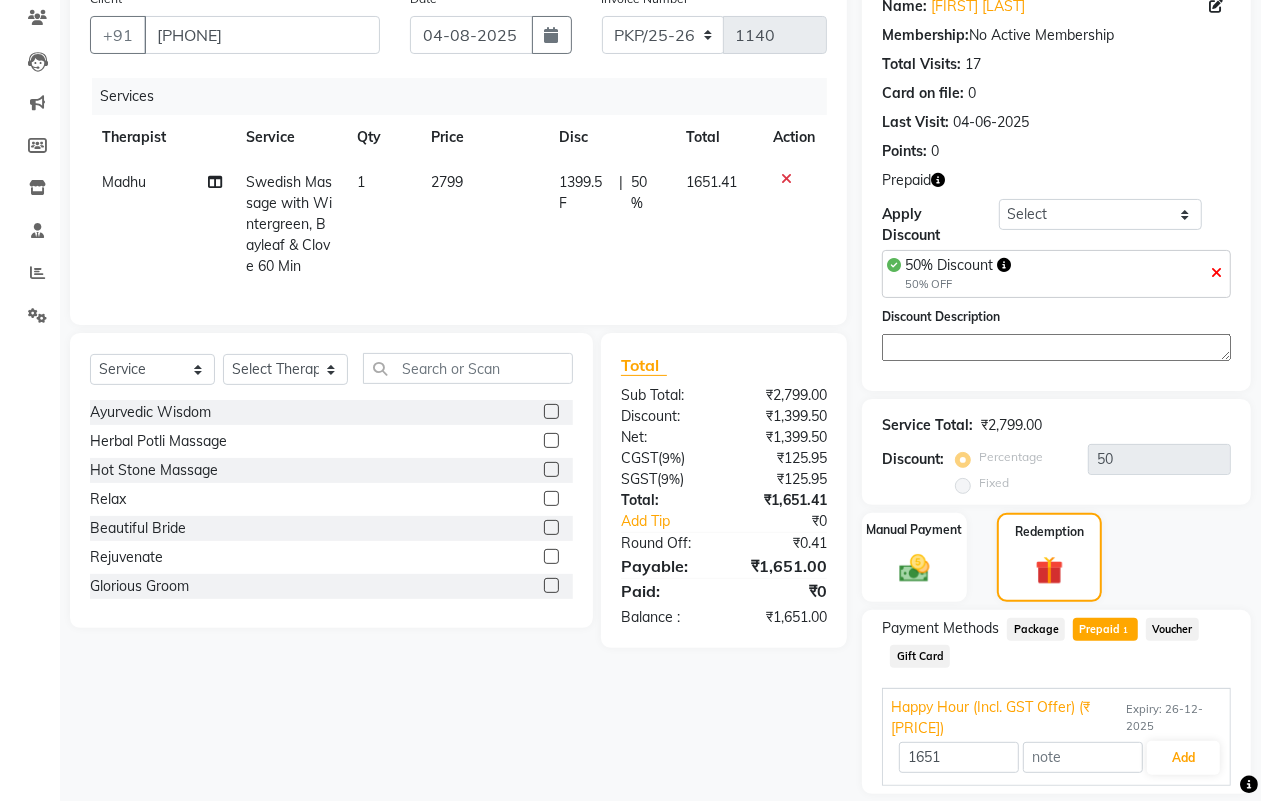 scroll, scrollTop: 233, scrollLeft: 0, axis: vertical 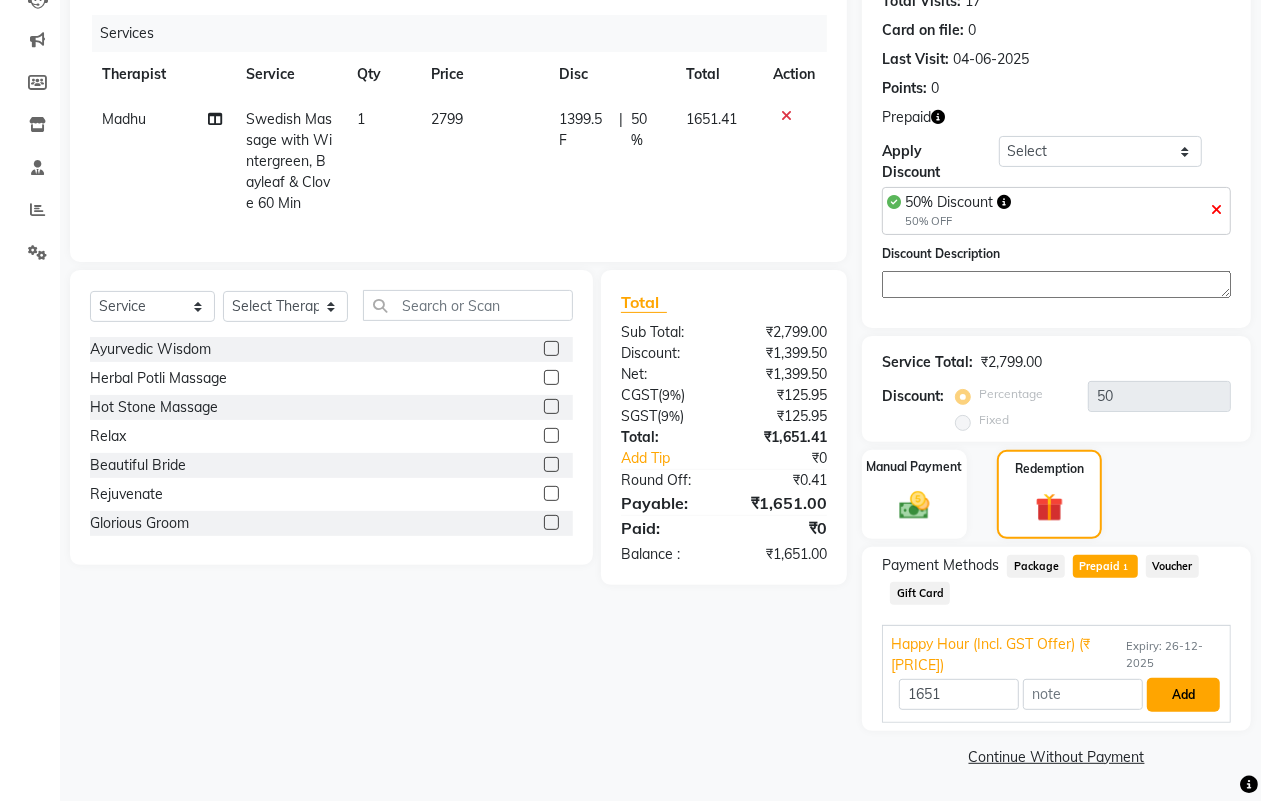 click on "Add" at bounding box center (1183, 695) 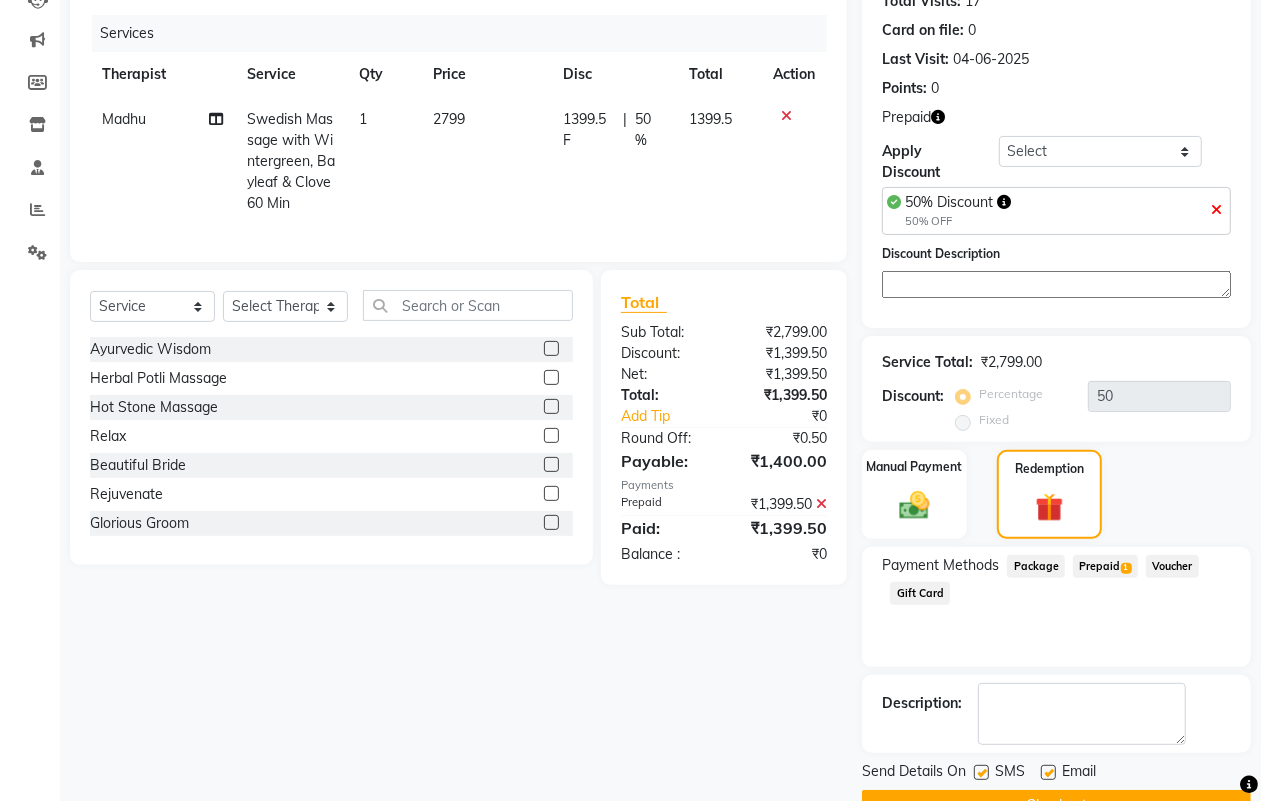 scroll, scrollTop: 283, scrollLeft: 0, axis: vertical 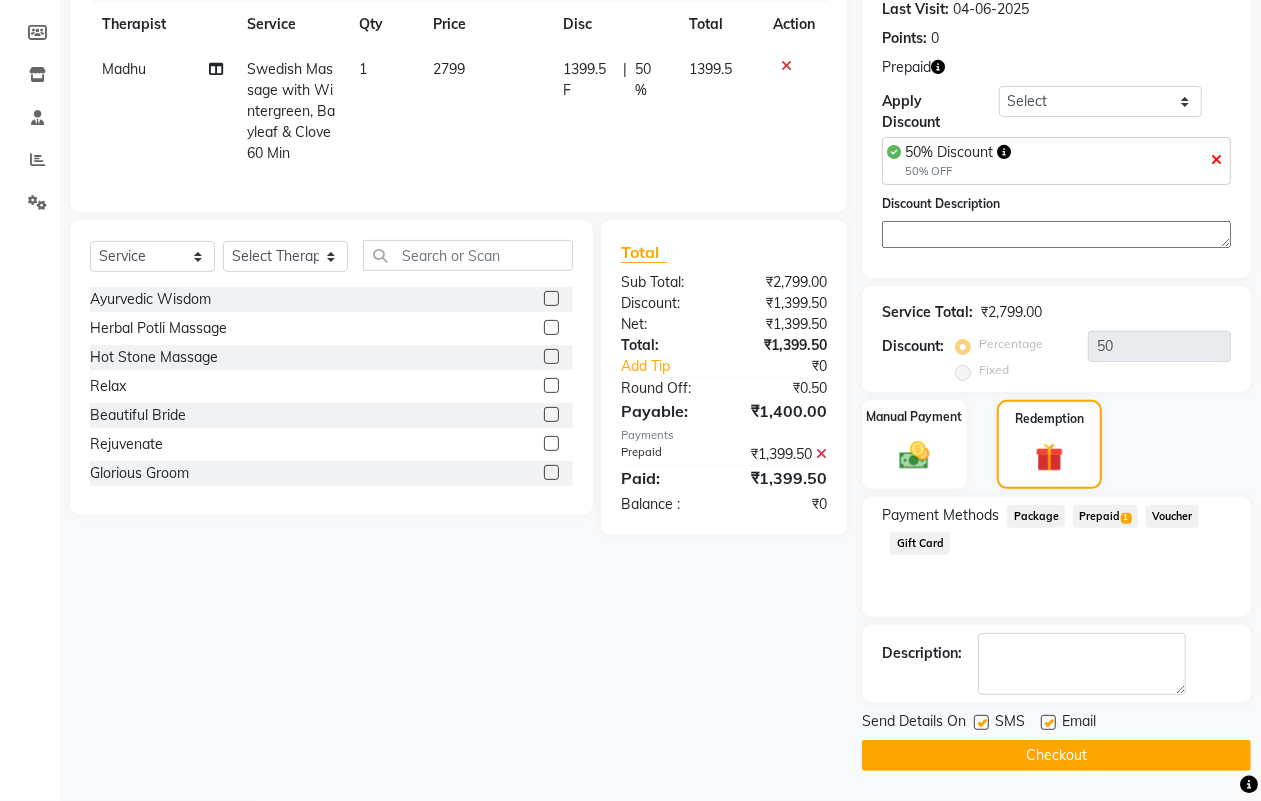 click 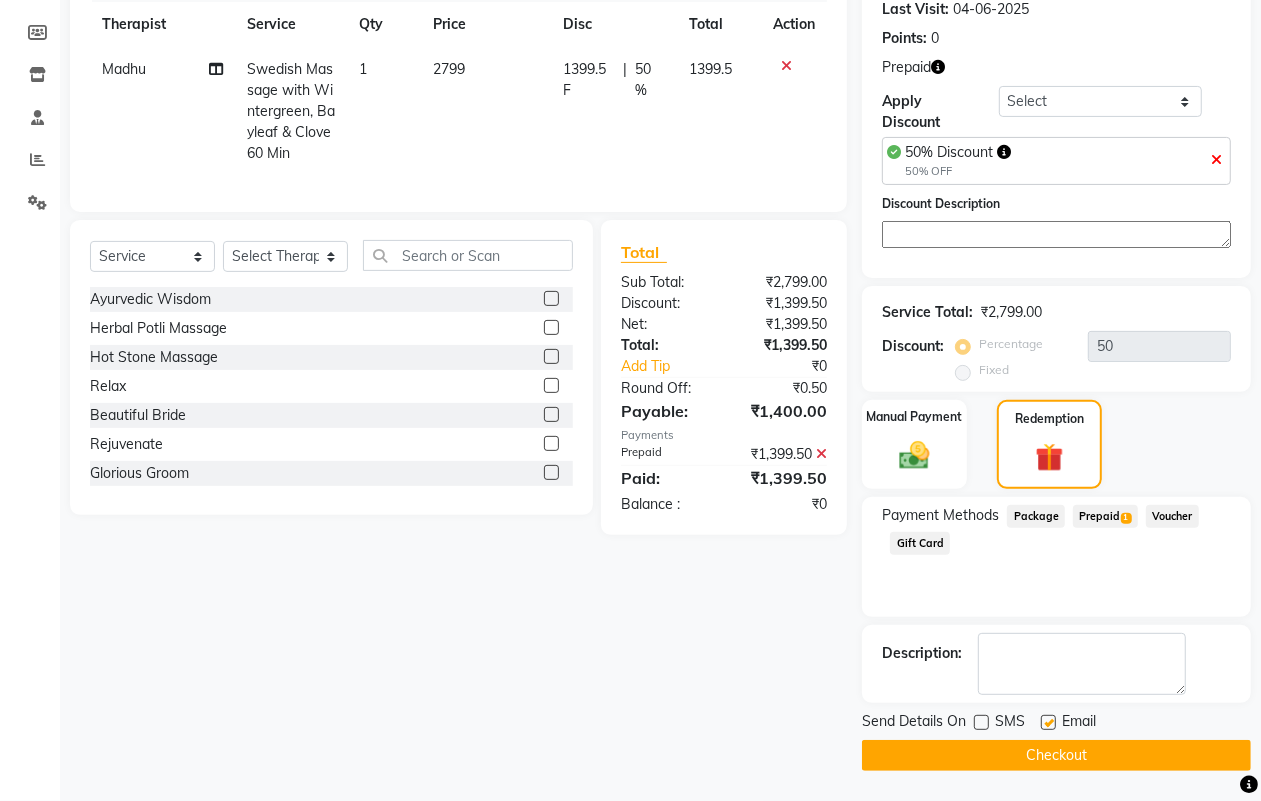 click 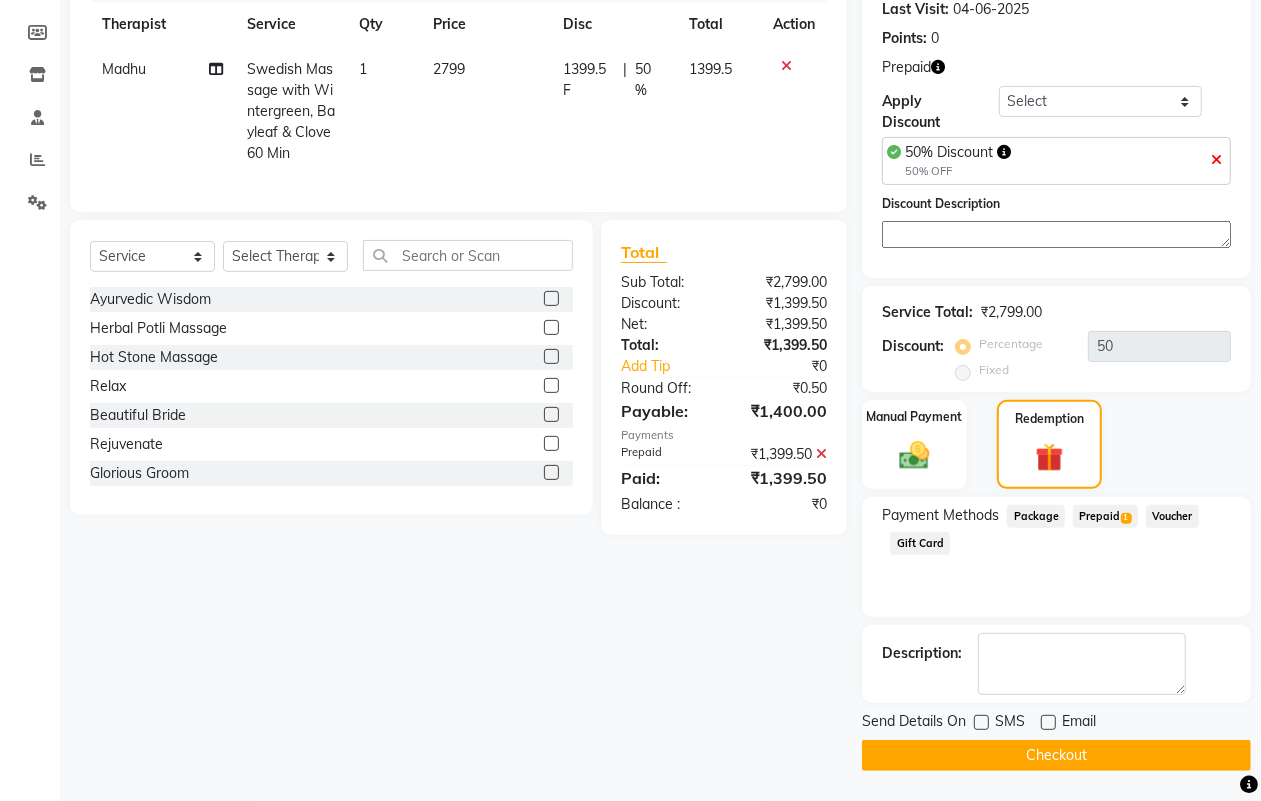 click on "Checkout" 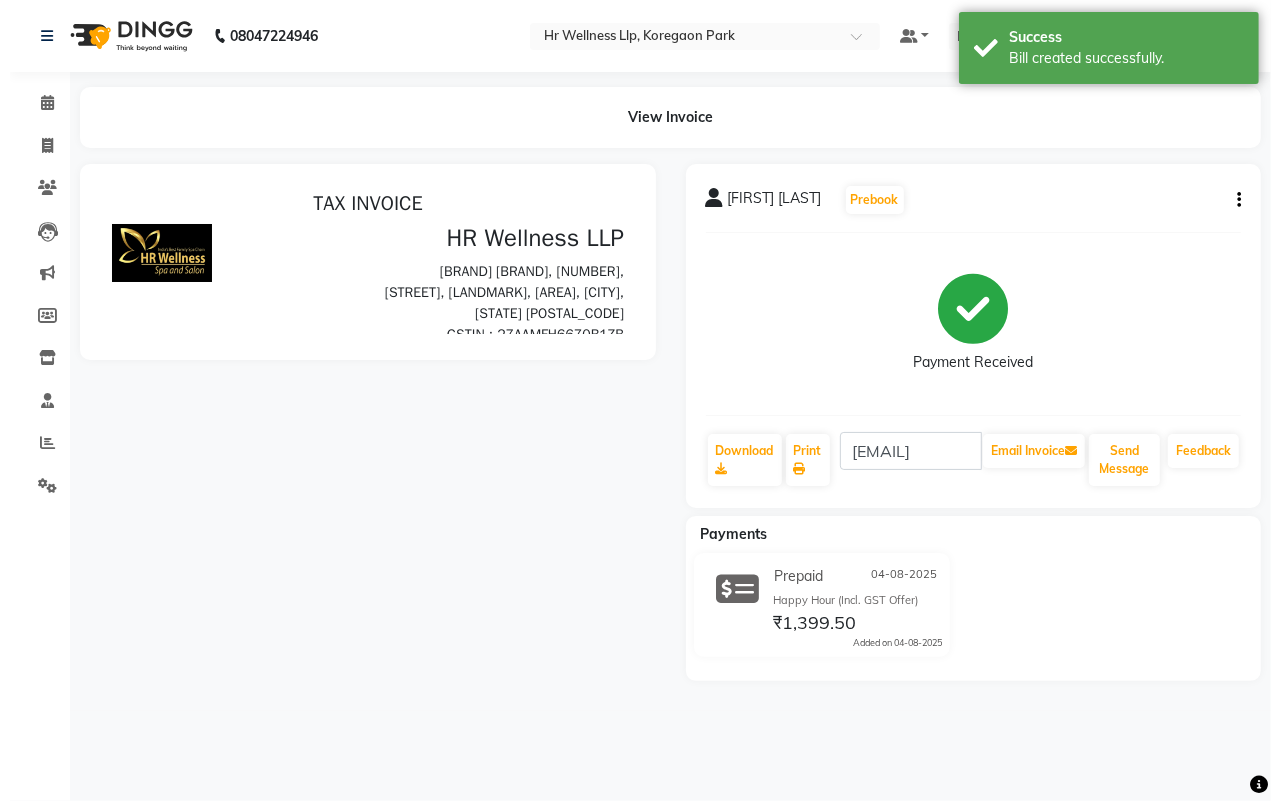 scroll, scrollTop: 0, scrollLeft: 0, axis: both 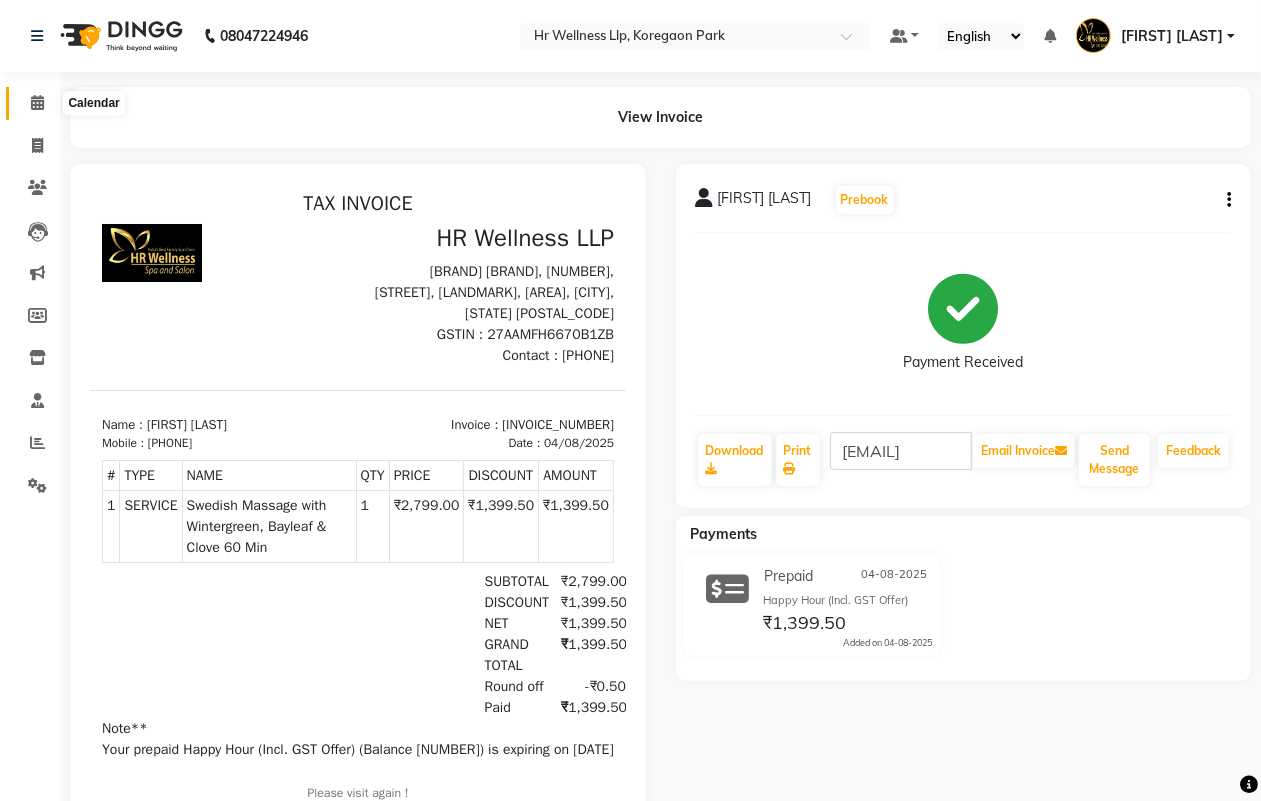 click 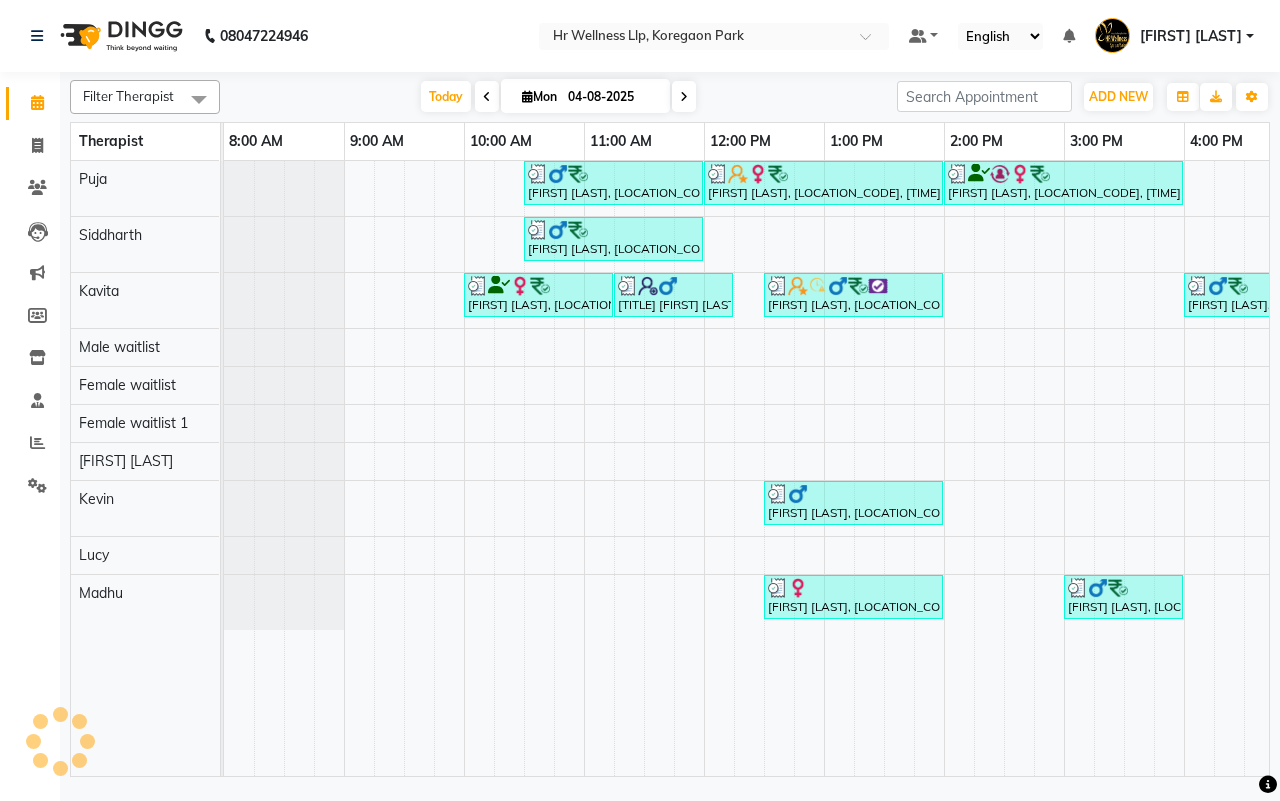 scroll, scrollTop: 0, scrollLeft: 0, axis: both 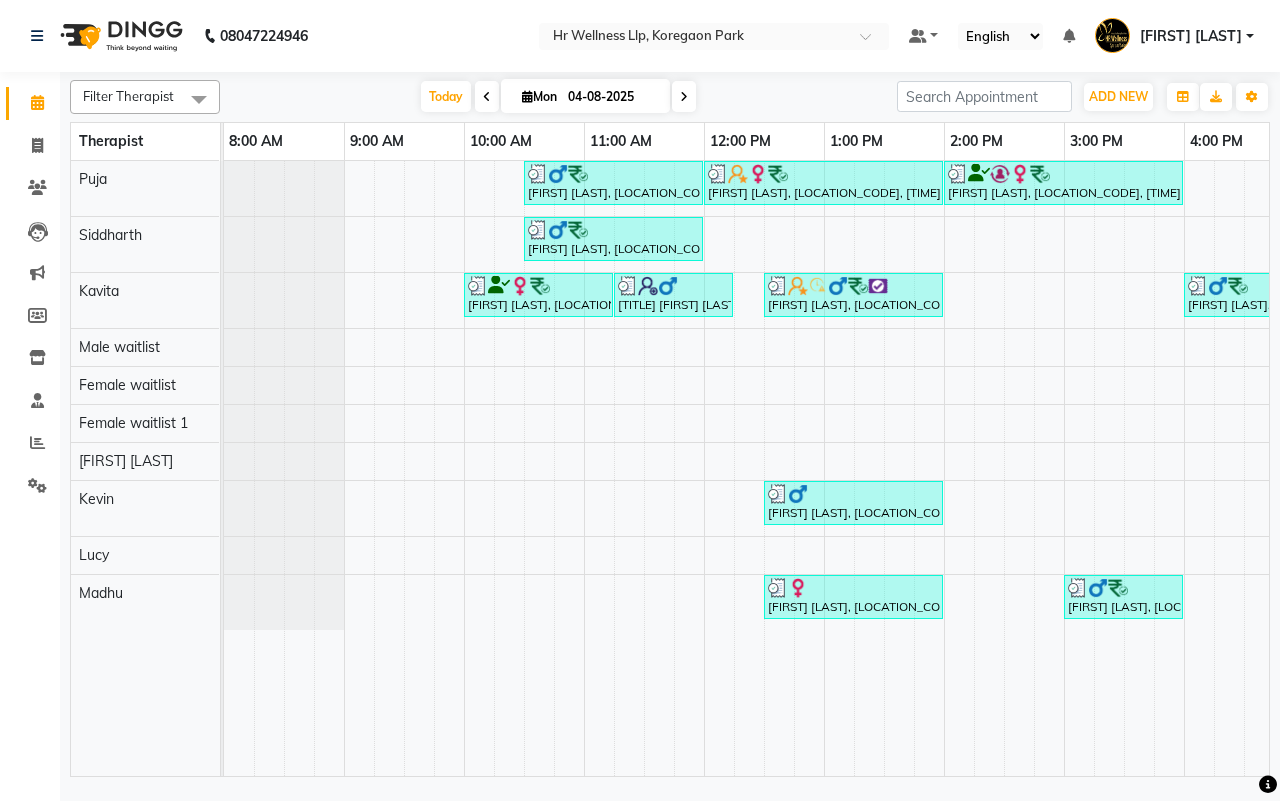 click on "04-08-2025" at bounding box center (612, 97) 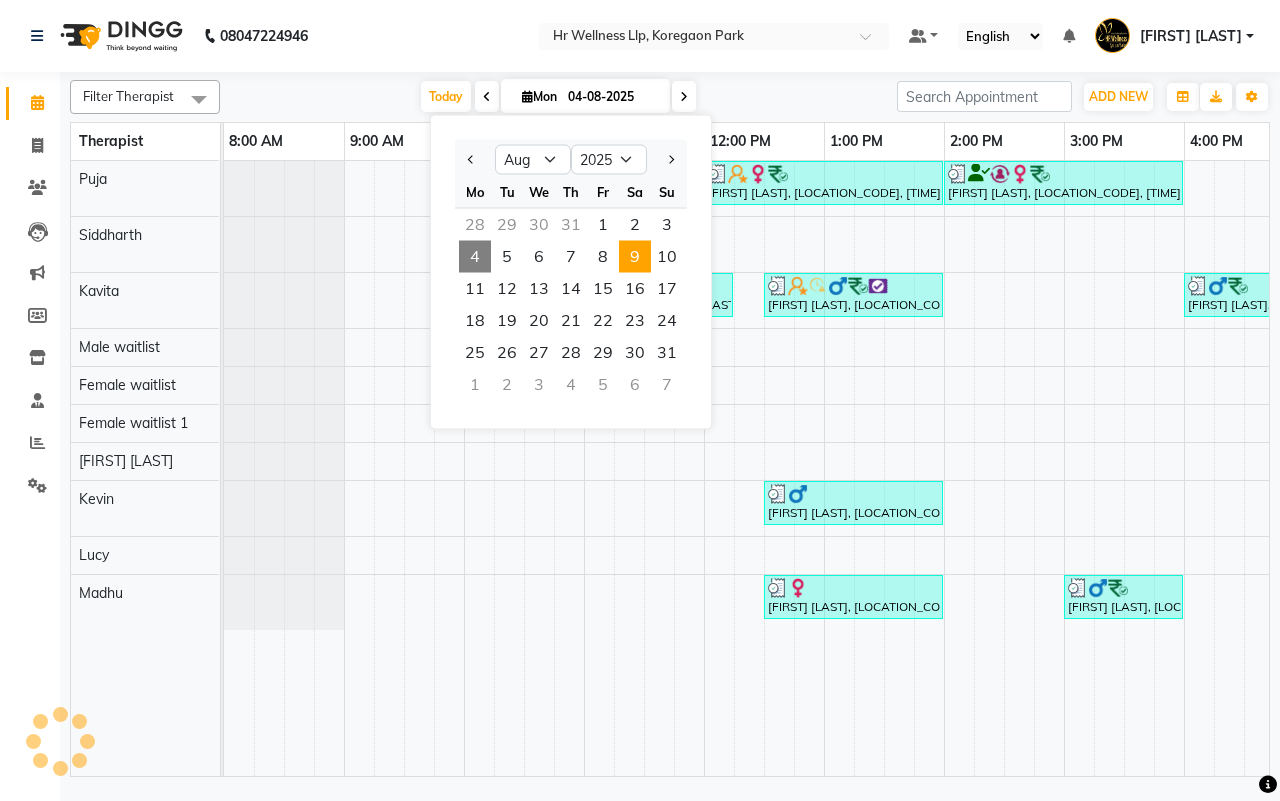 click on "9" at bounding box center [635, 257] 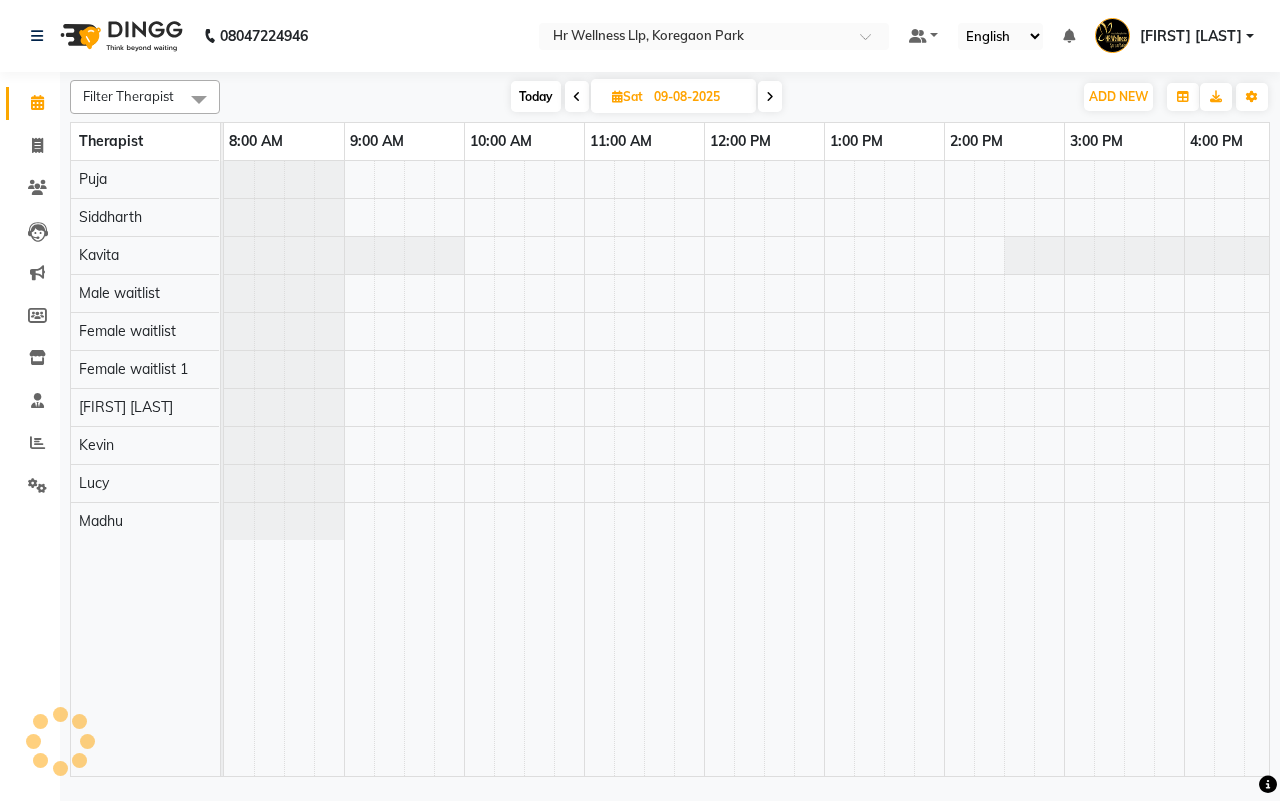 scroll, scrollTop: 0, scrollLeft: 515, axis: horizontal 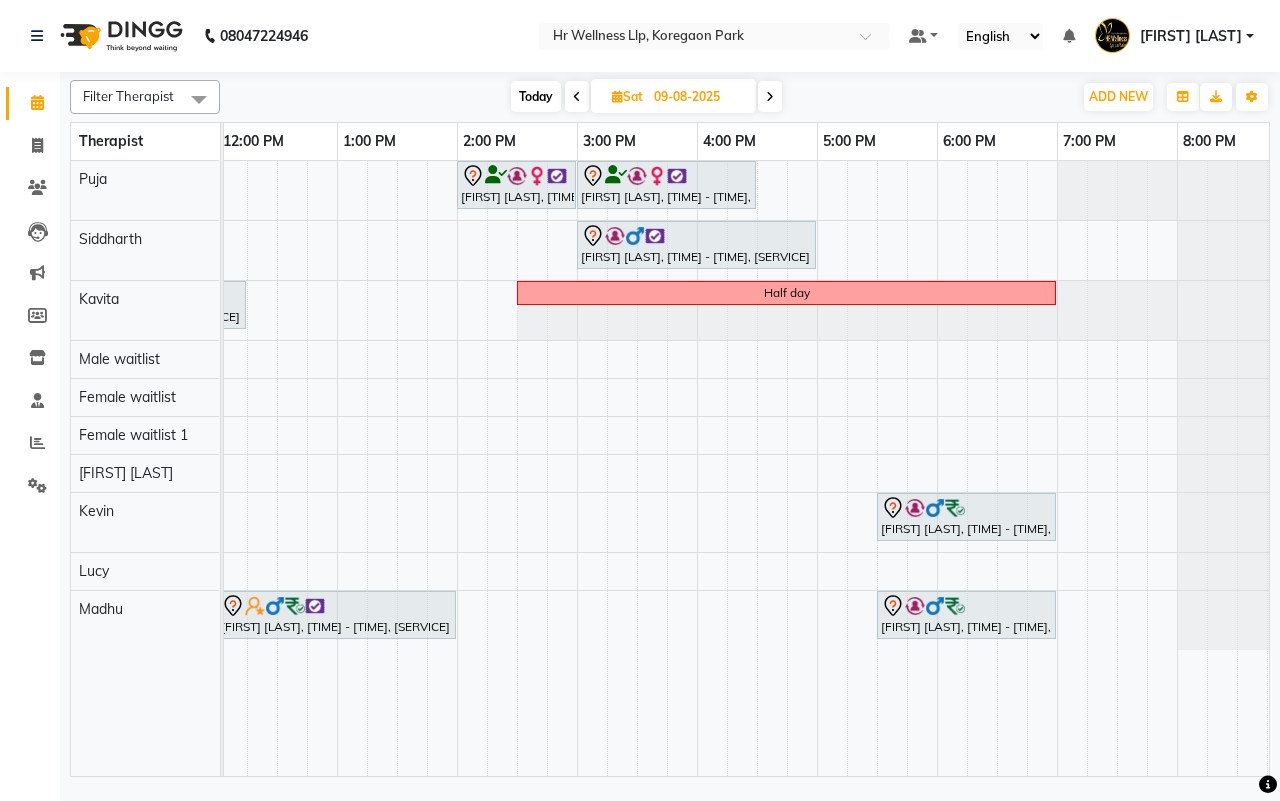 click on "09-08-2025" at bounding box center (698, 97) 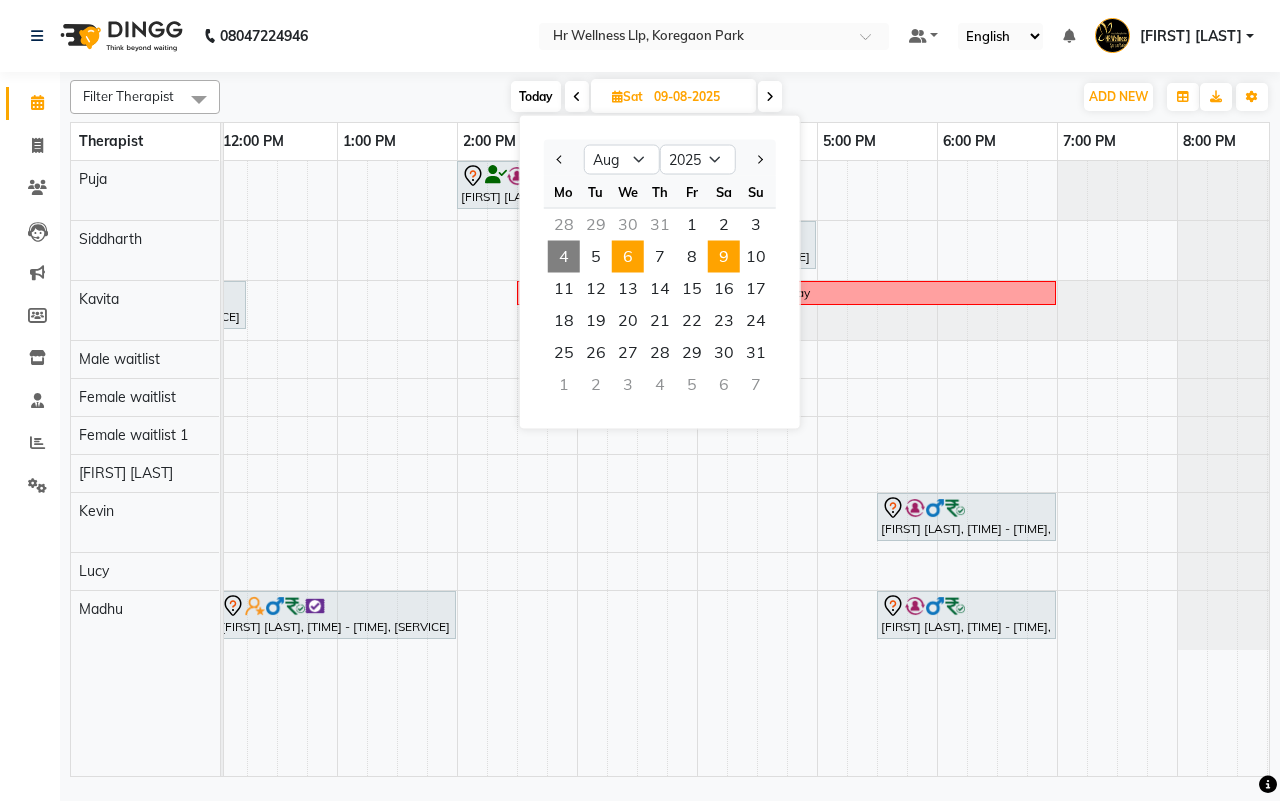 click on "6" at bounding box center (628, 257) 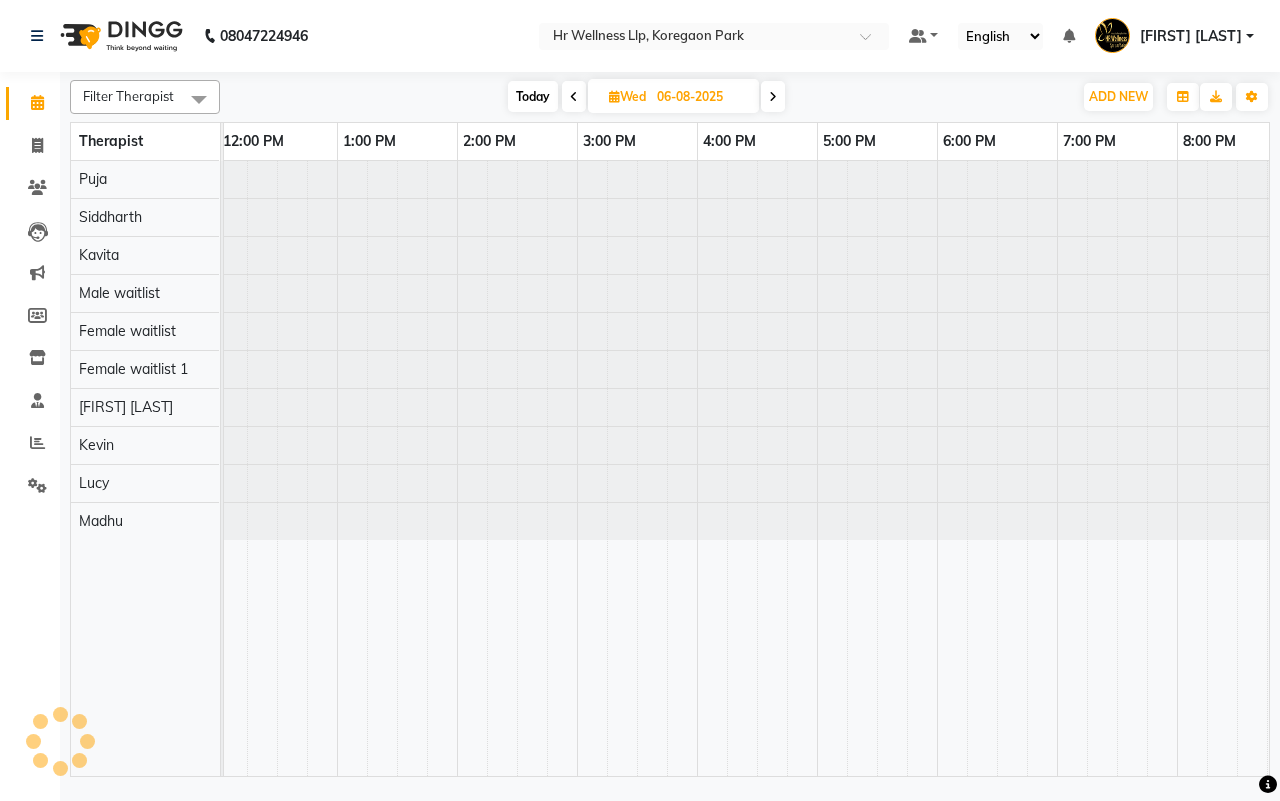 scroll, scrollTop: 0, scrollLeft: 515, axis: horizontal 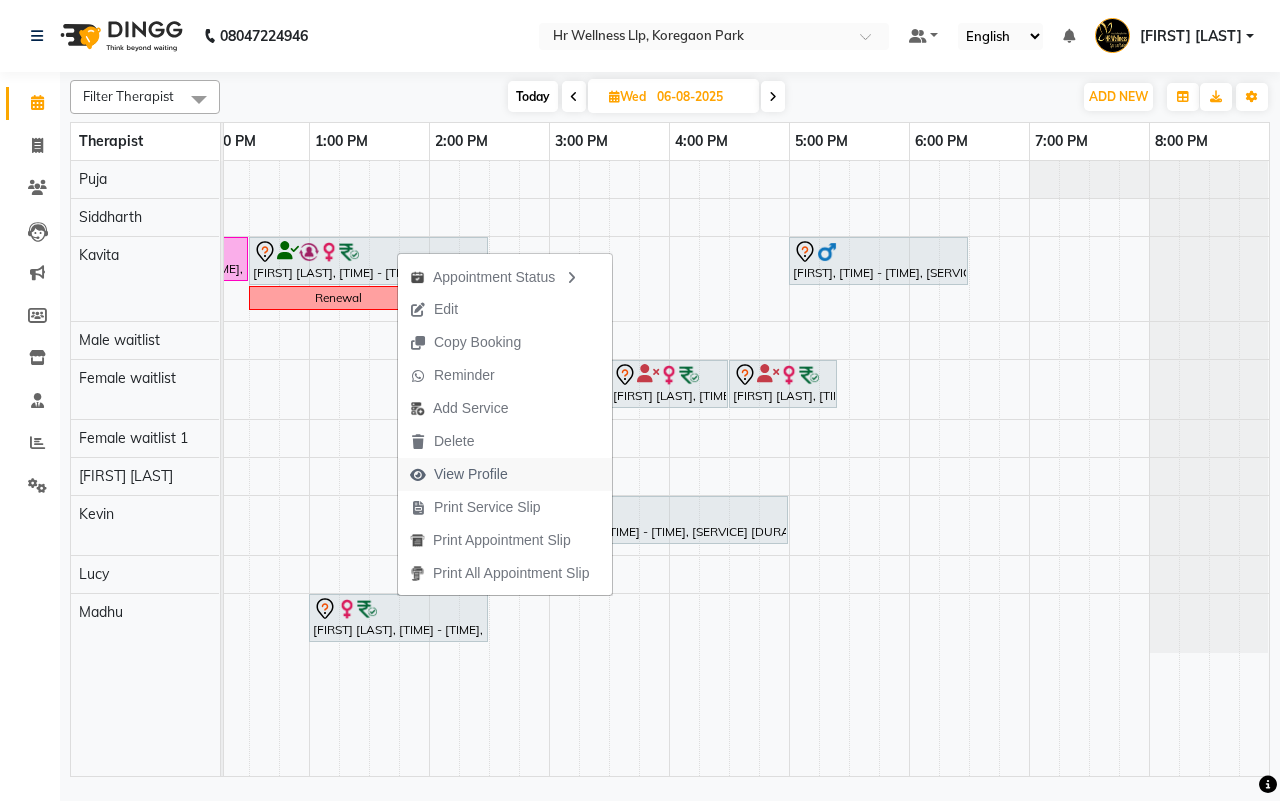 click on "View Profile" at bounding box center [471, 474] 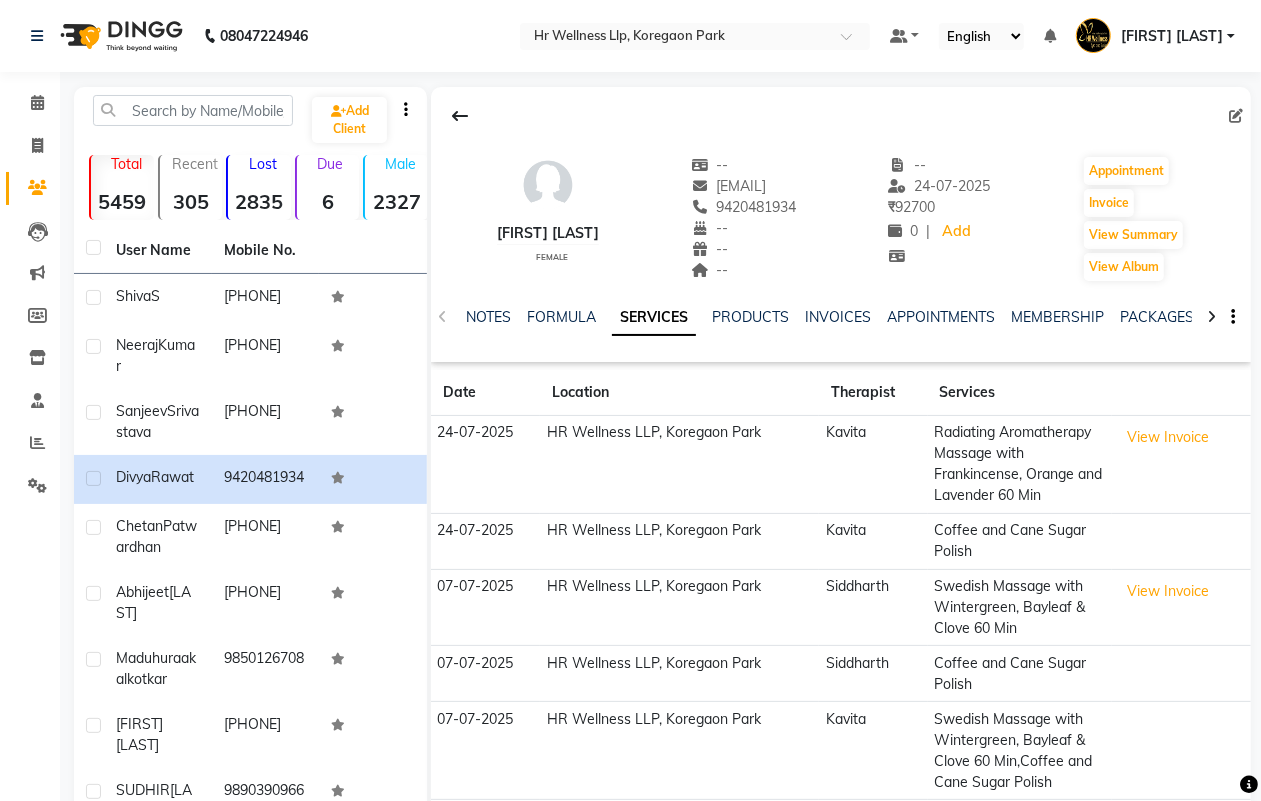 click 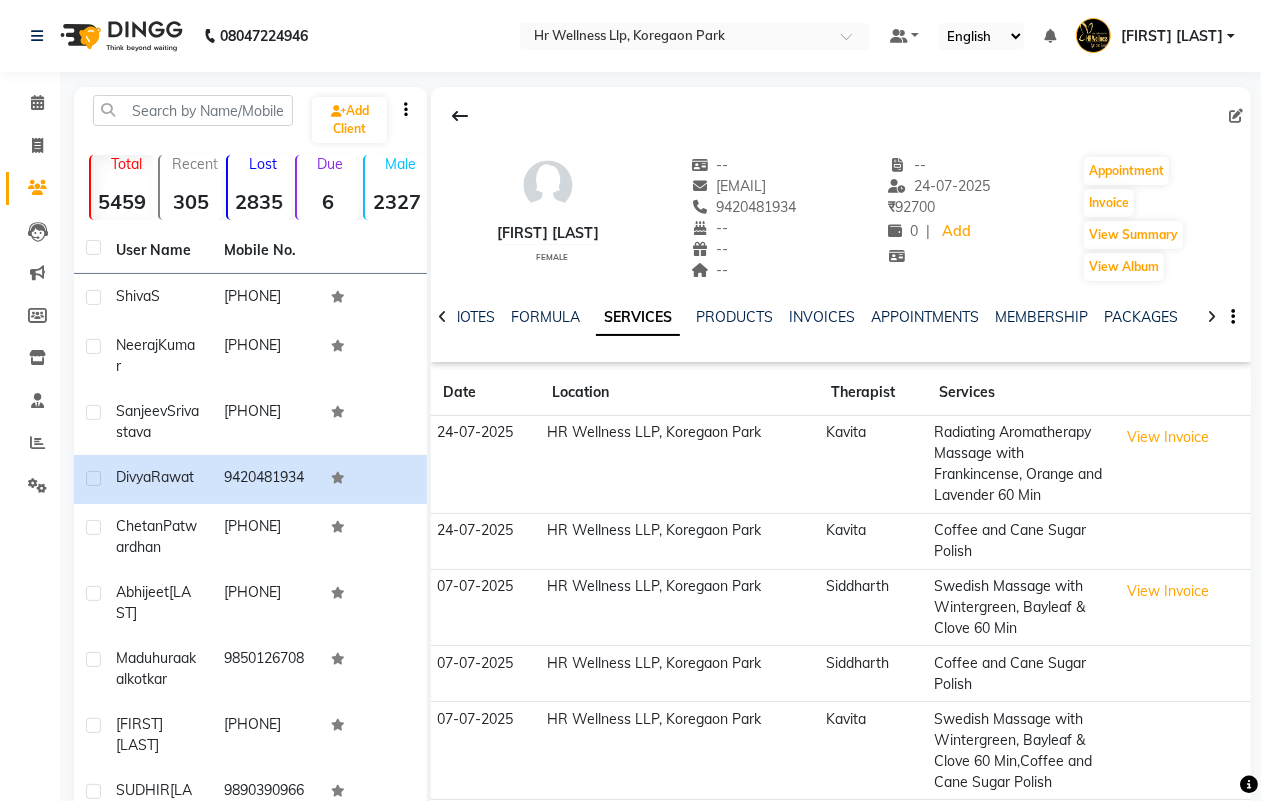 click 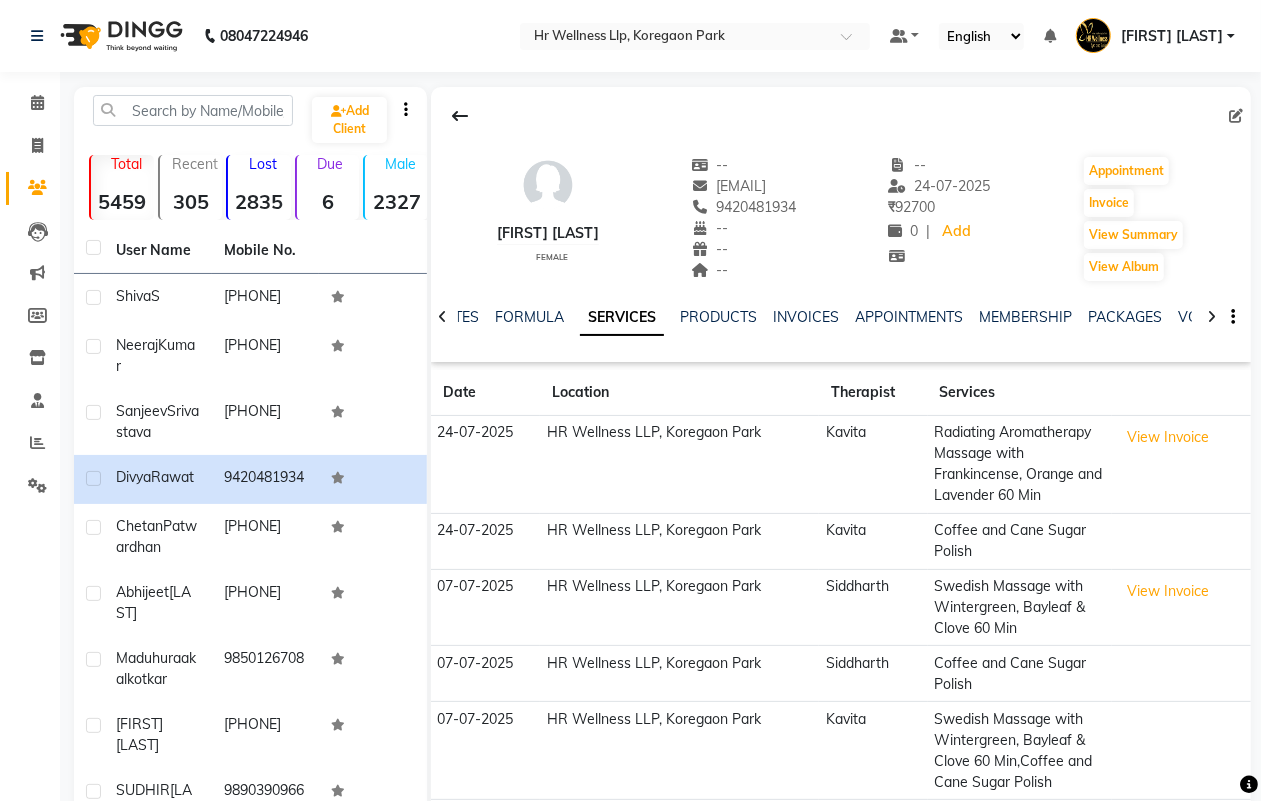 click 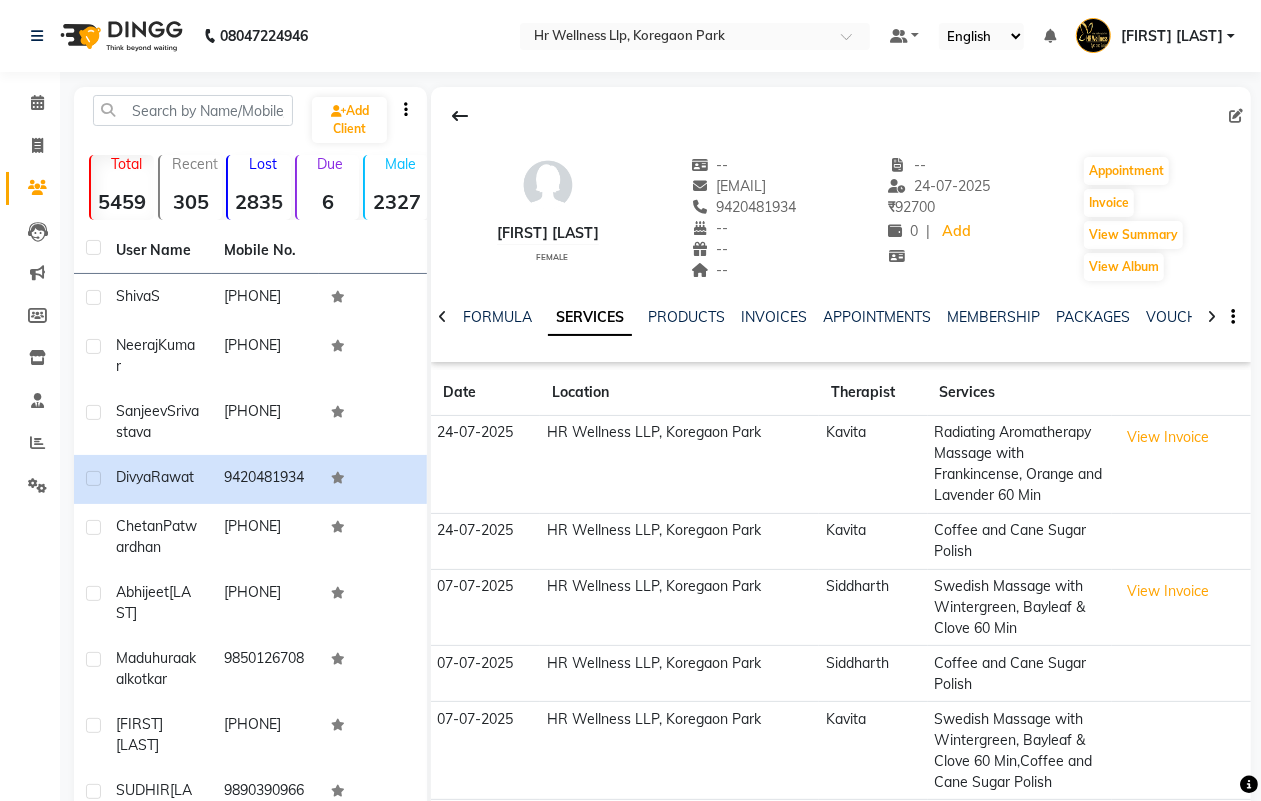 click 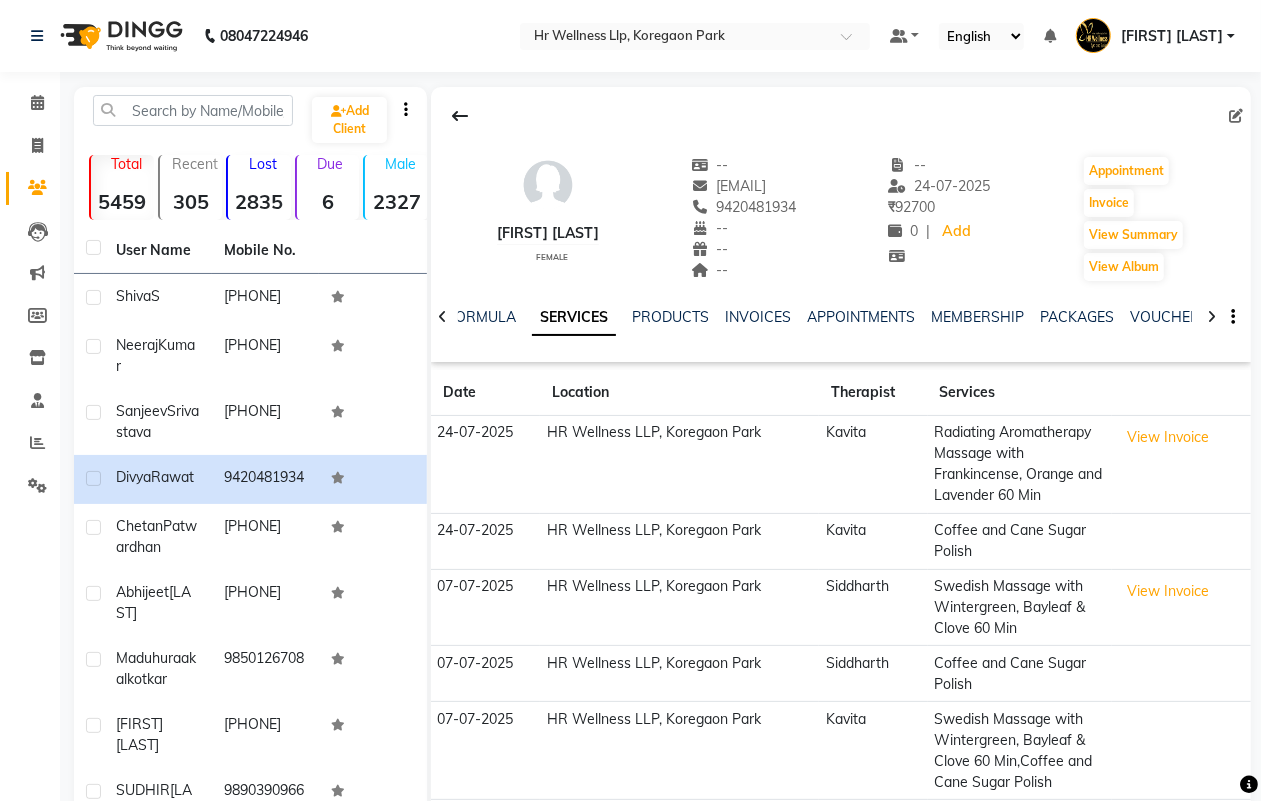 click 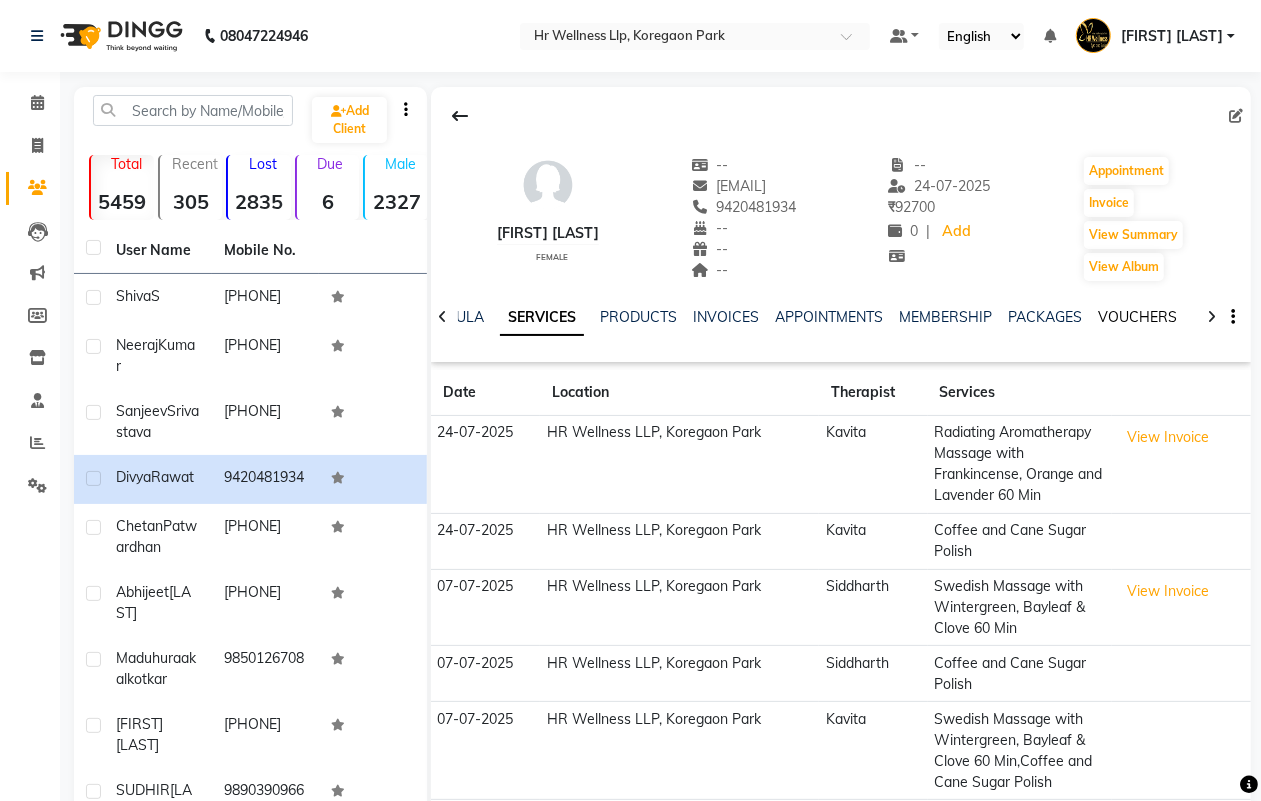 click on "VOUCHERS" 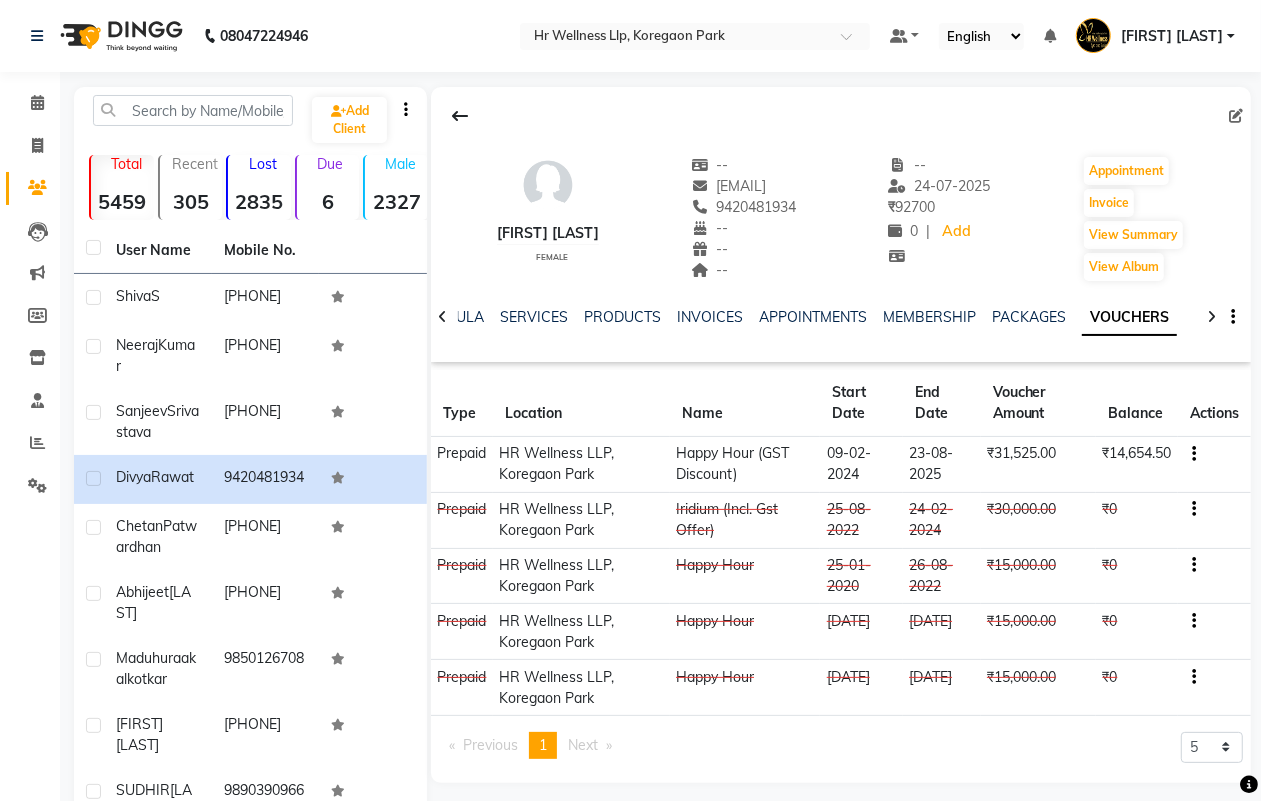 scroll, scrollTop: 218, scrollLeft: 0, axis: vertical 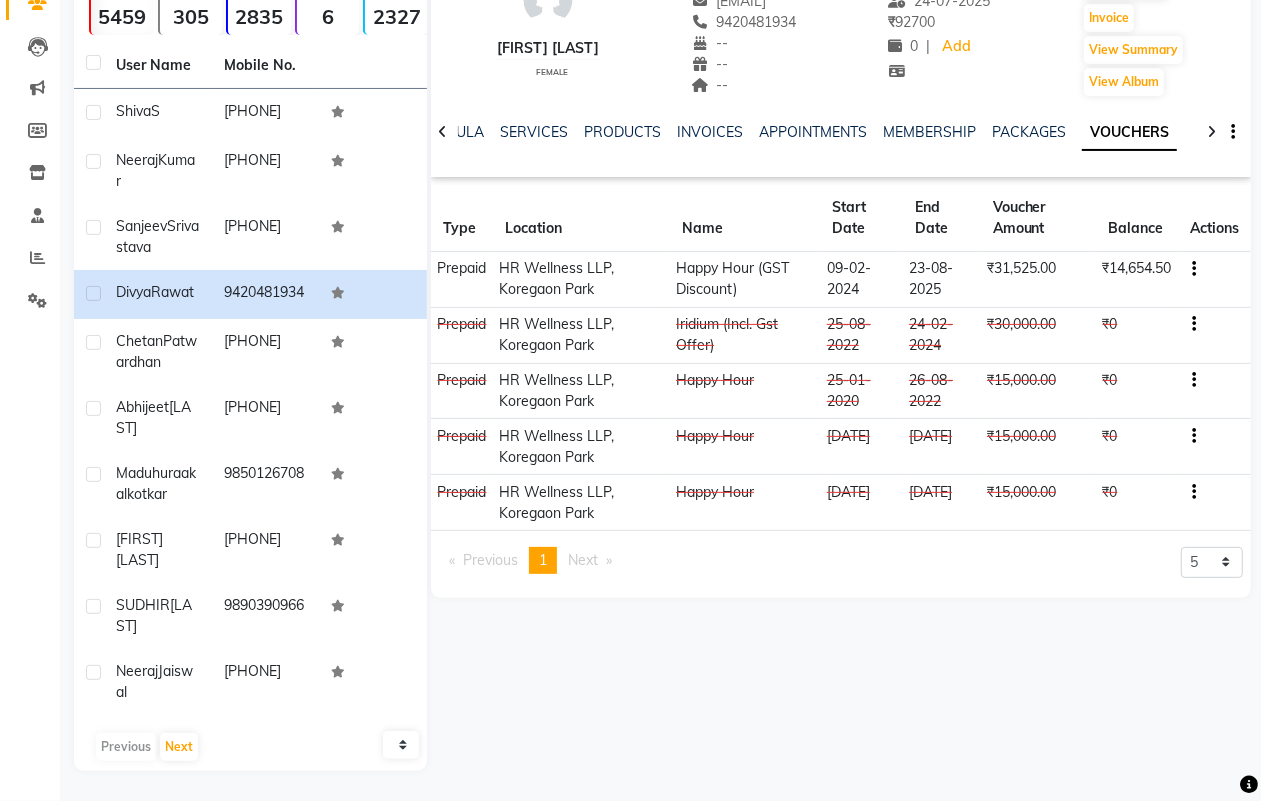 click on "Next  page" 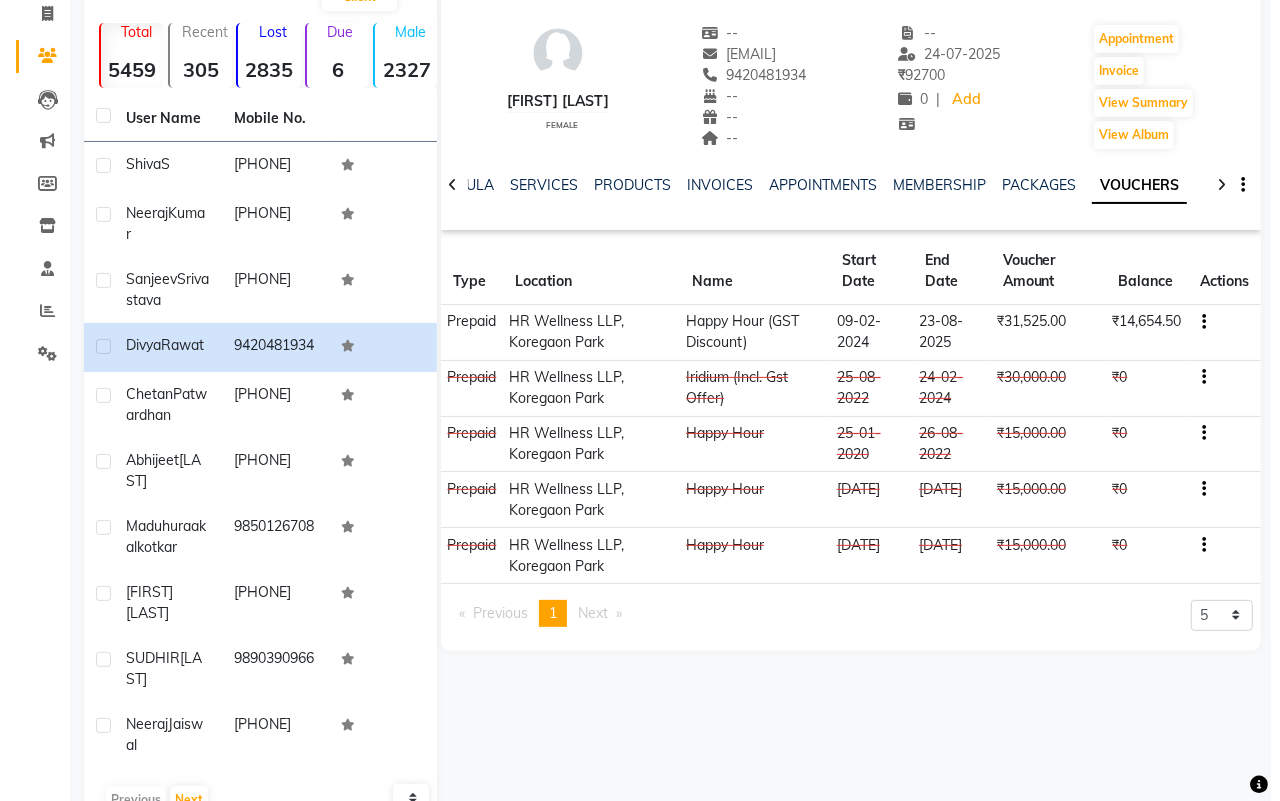 scroll, scrollTop: 0, scrollLeft: 0, axis: both 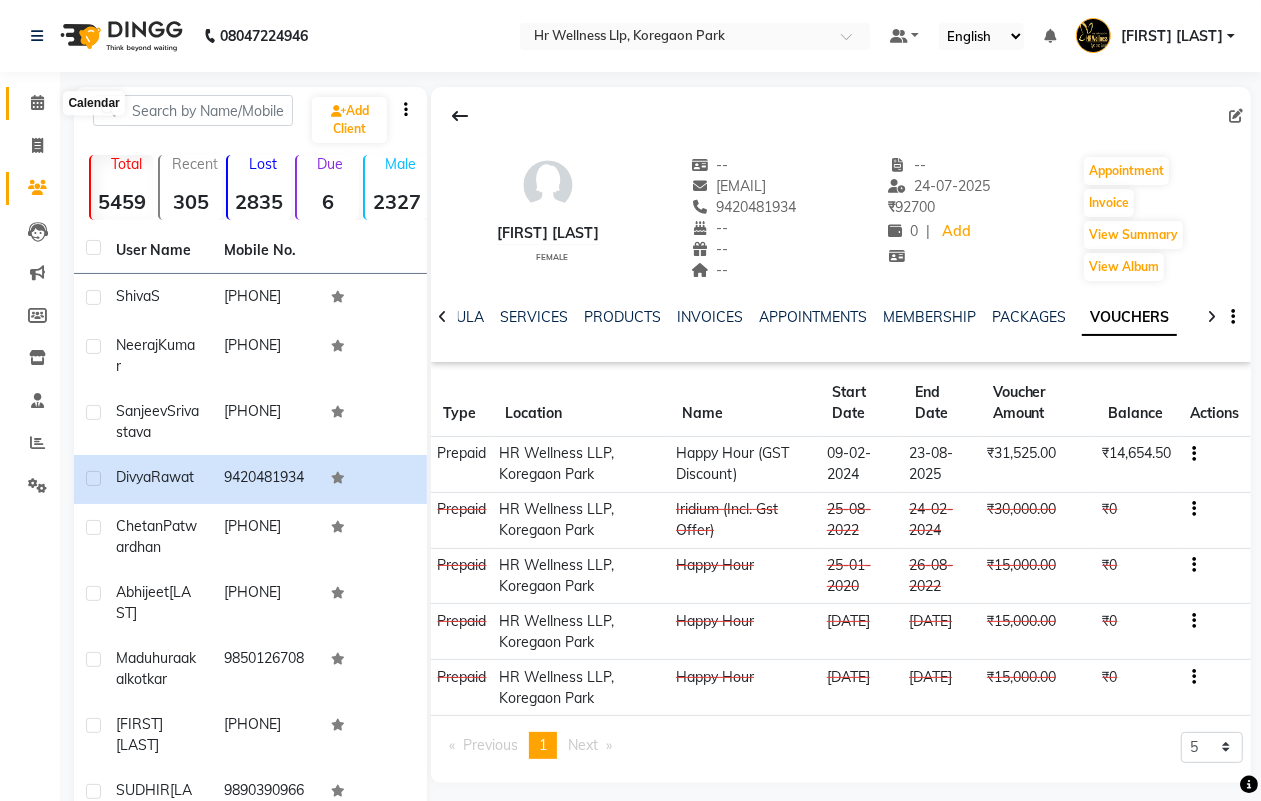 click 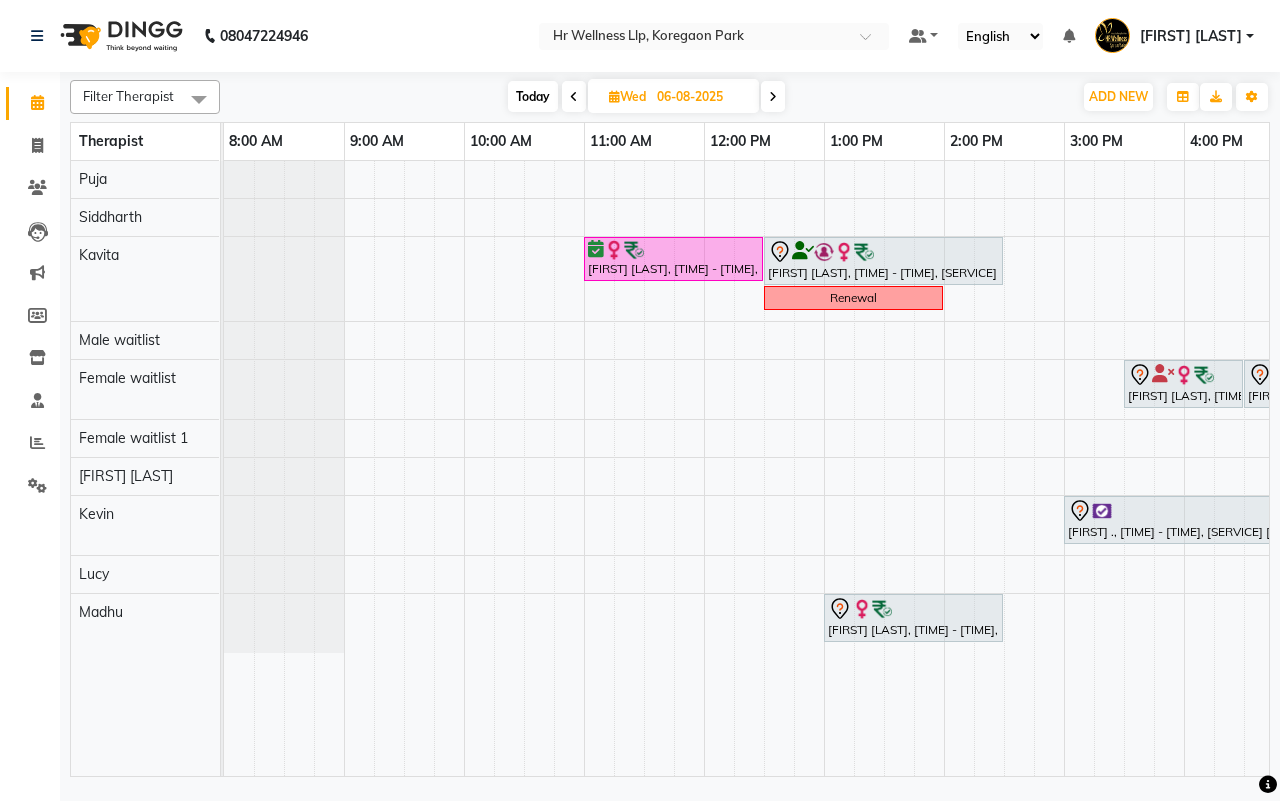 scroll, scrollTop: 0, scrollLeft: 253, axis: horizontal 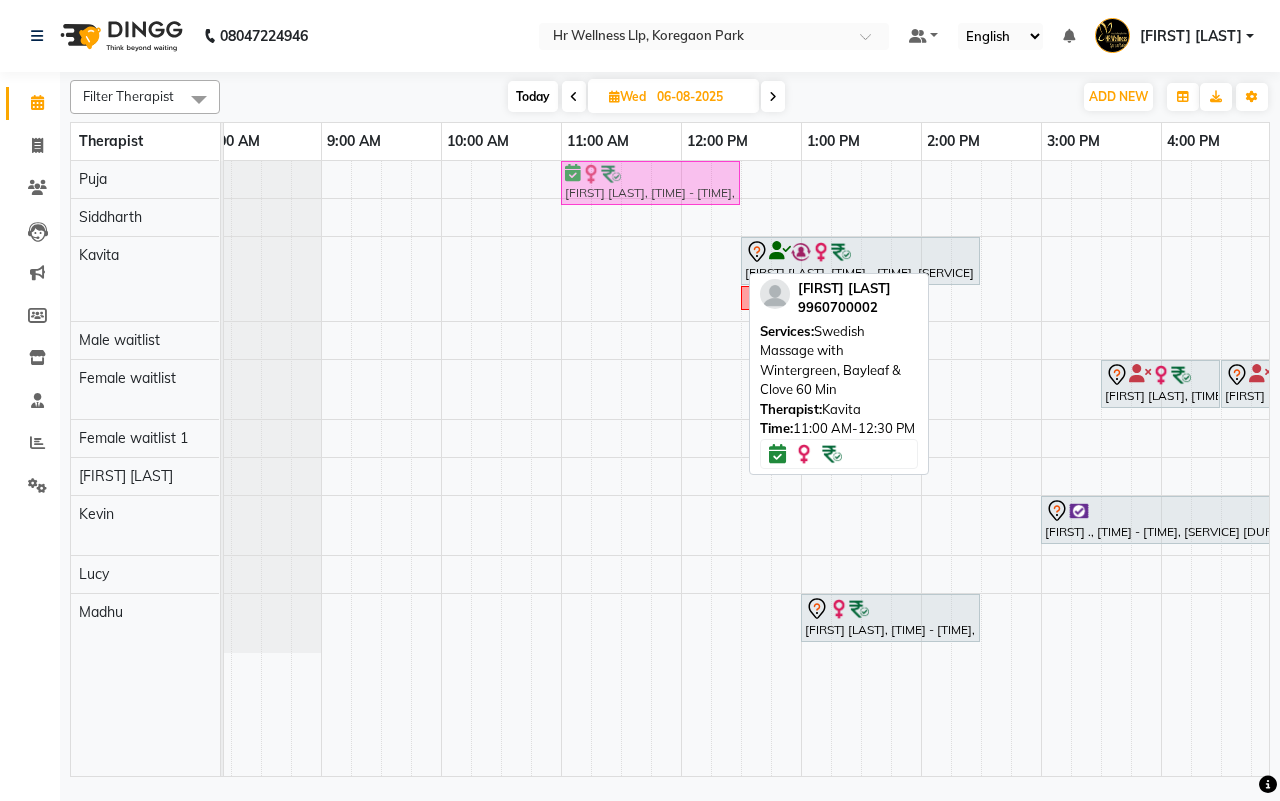 drag, startPoint x: 628, startPoint y: 273, endPoint x: 630, endPoint y: 207, distance: 66.0303 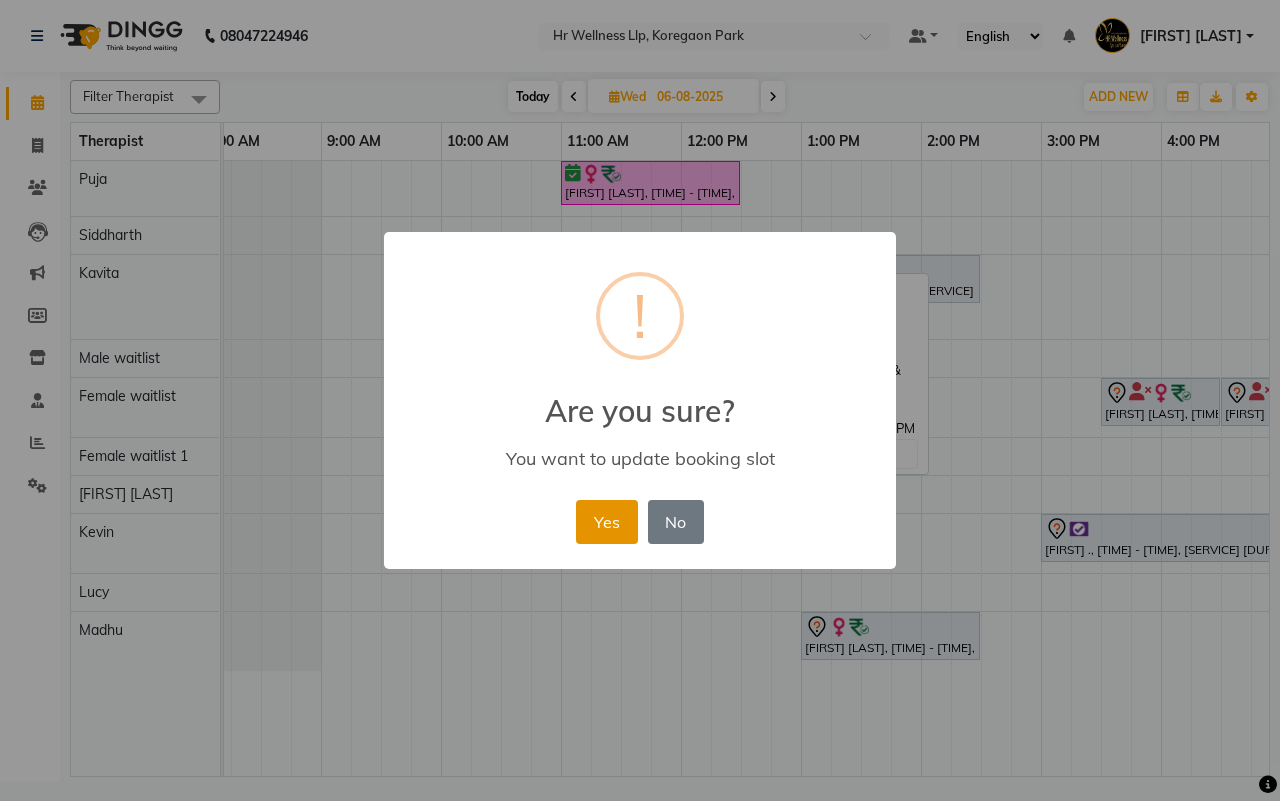 click on "Yes" at bounding box center [606, 522] 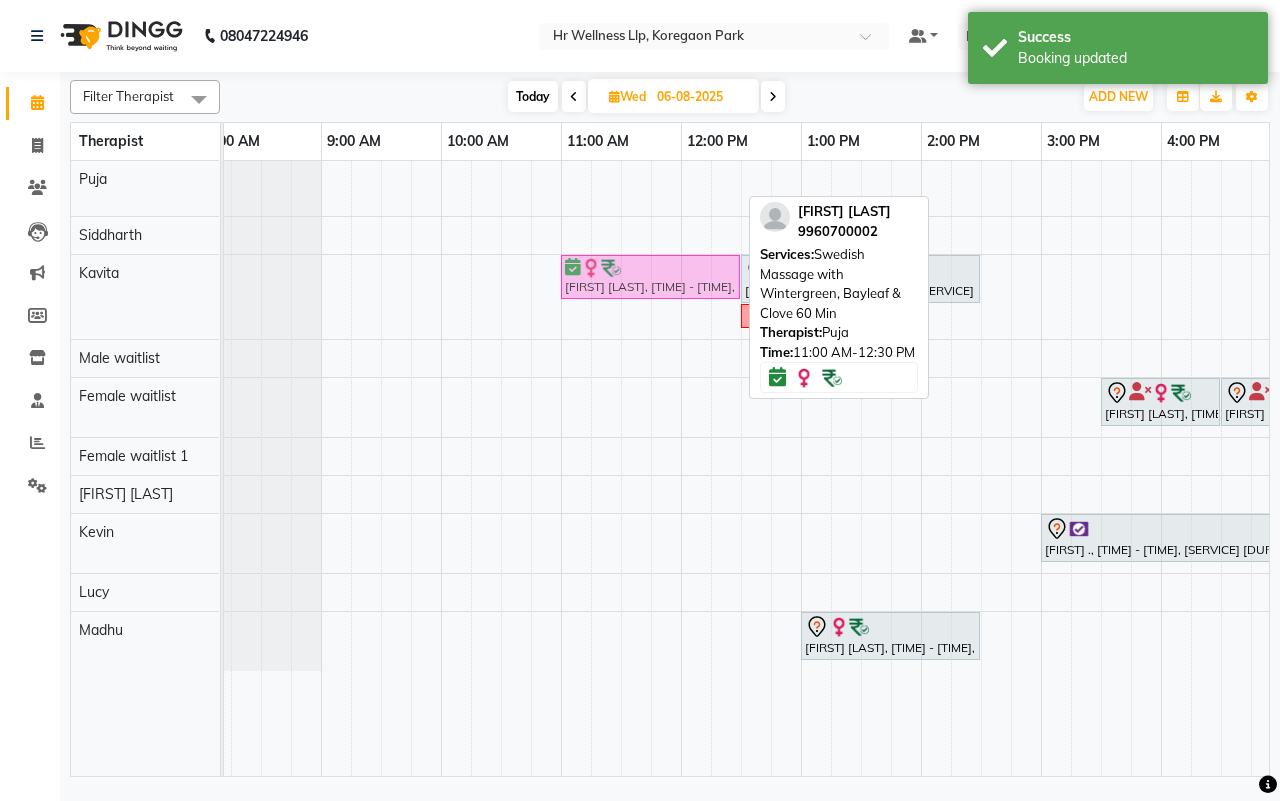 drag, startPoint x: 636, startPoint y: 177, endPoint x: 636, endPoint y: 257, distance: 80 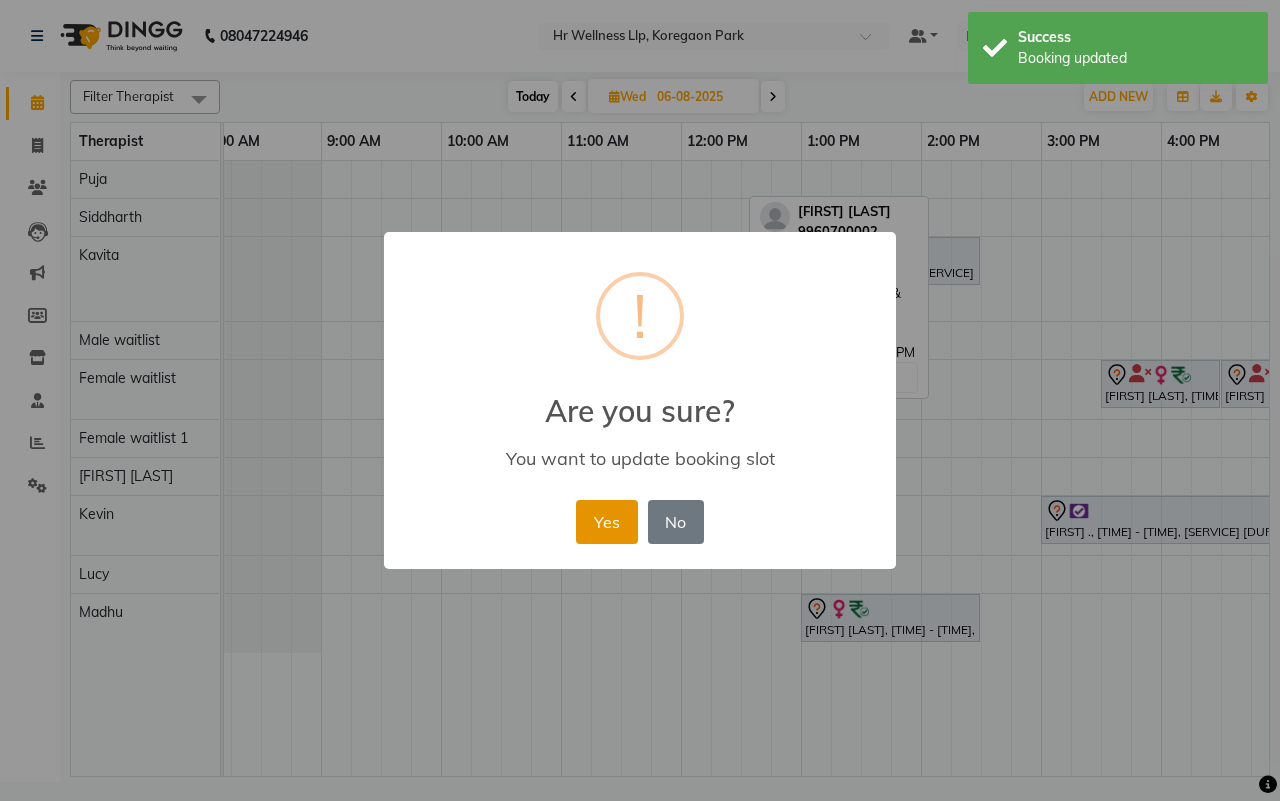 click on "Yes" at bounding box center [606, 522] 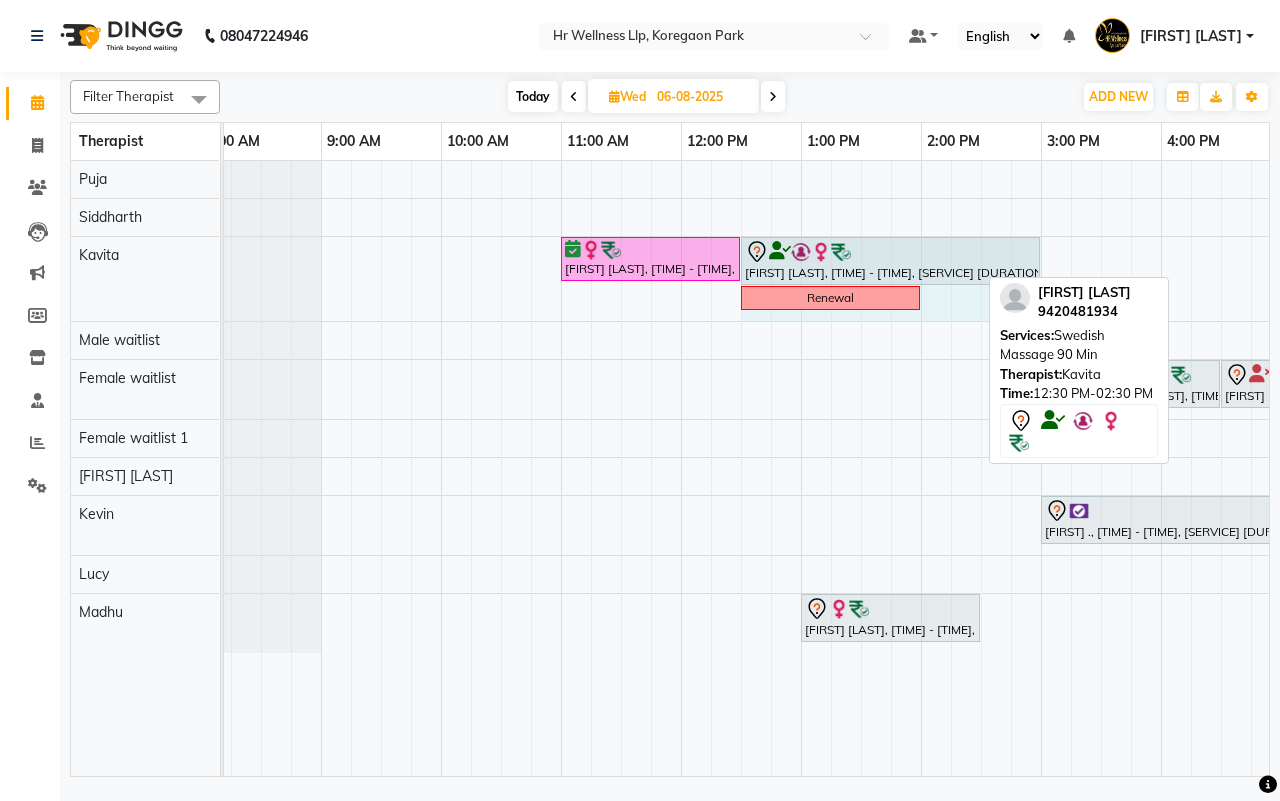 drag, startPoint x: 977, startPoint y: 257, endPoint x: 1036, endPoint y: 250, distance: 59.413803 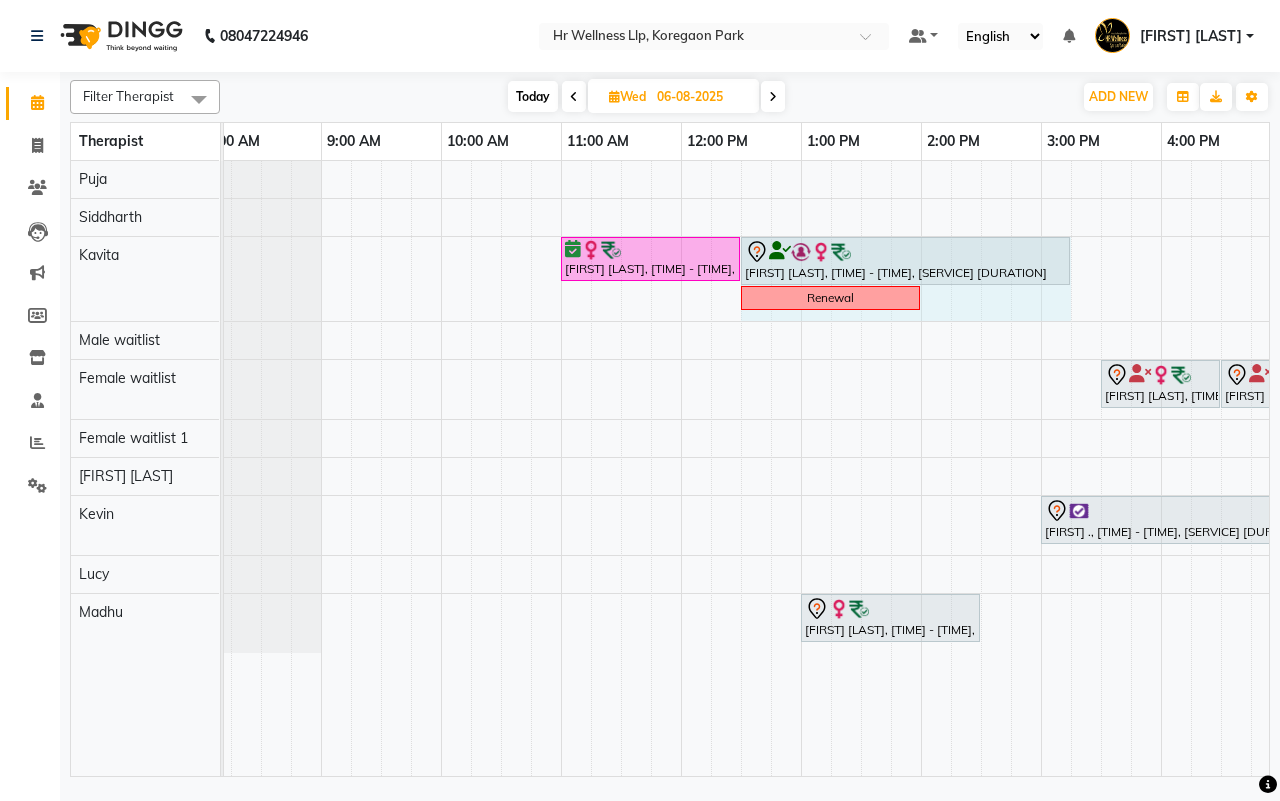 drag, startPoint x: 1041, startPoint y: 257, endPoint x: 1085, endPoint y: 250, distance: 44.553337 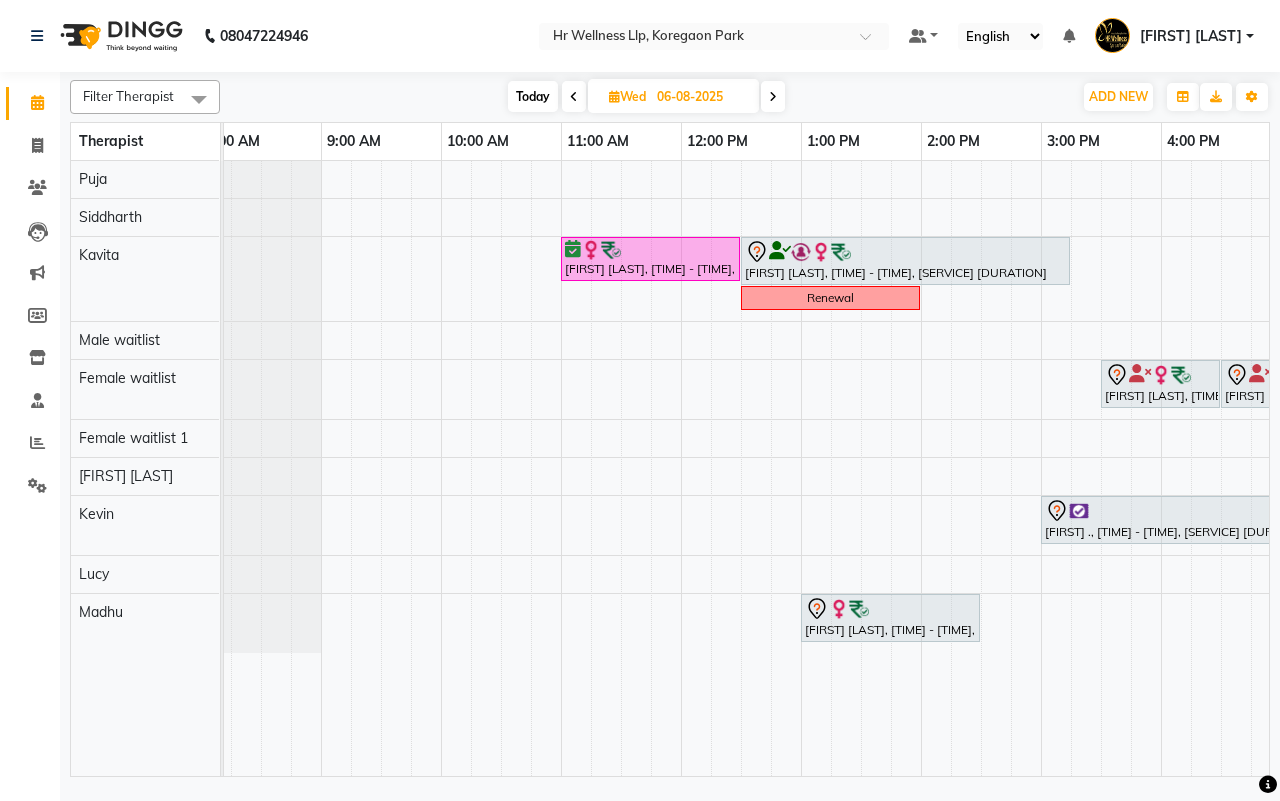 scroll, scrollTop: 0, scrollLeft: 533, axis: horizontal 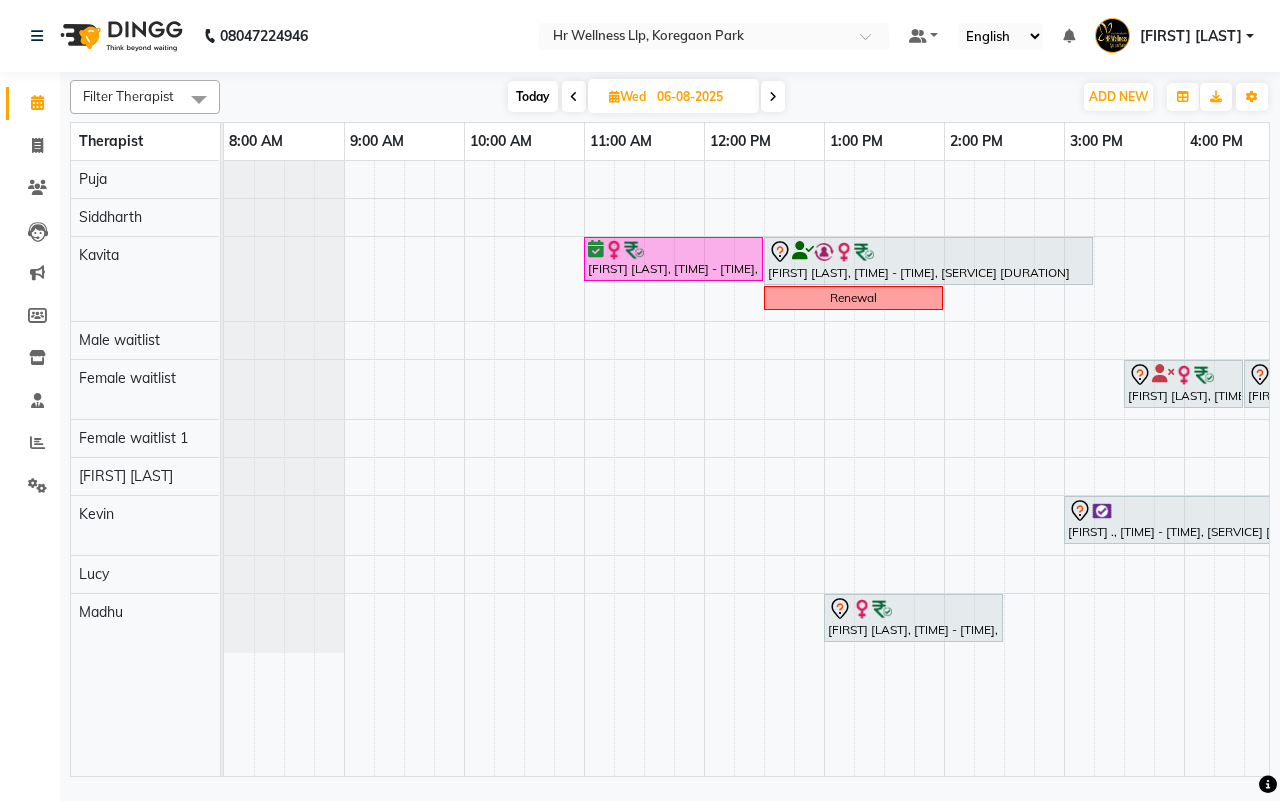 click on "06-08-2025" at bounding box center [701, 97] 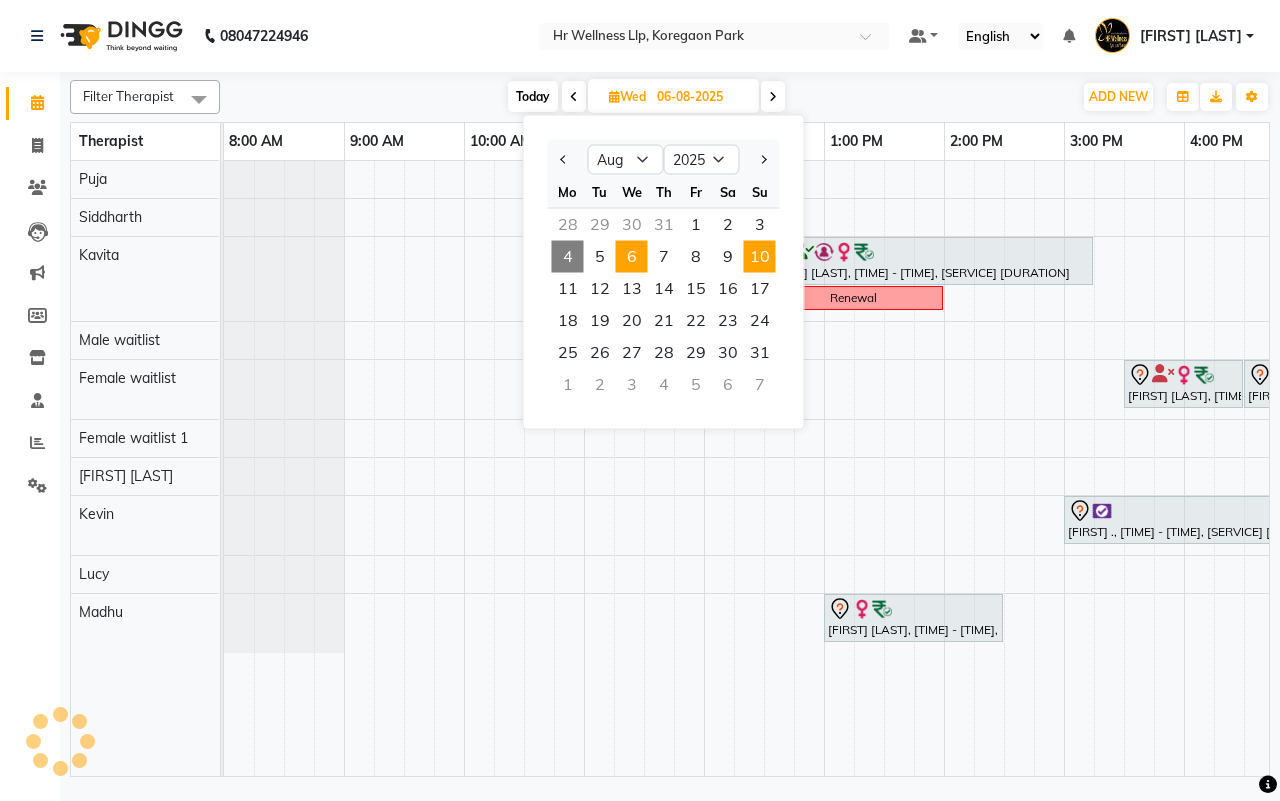 click on "10" at bounding box center [760, 257] 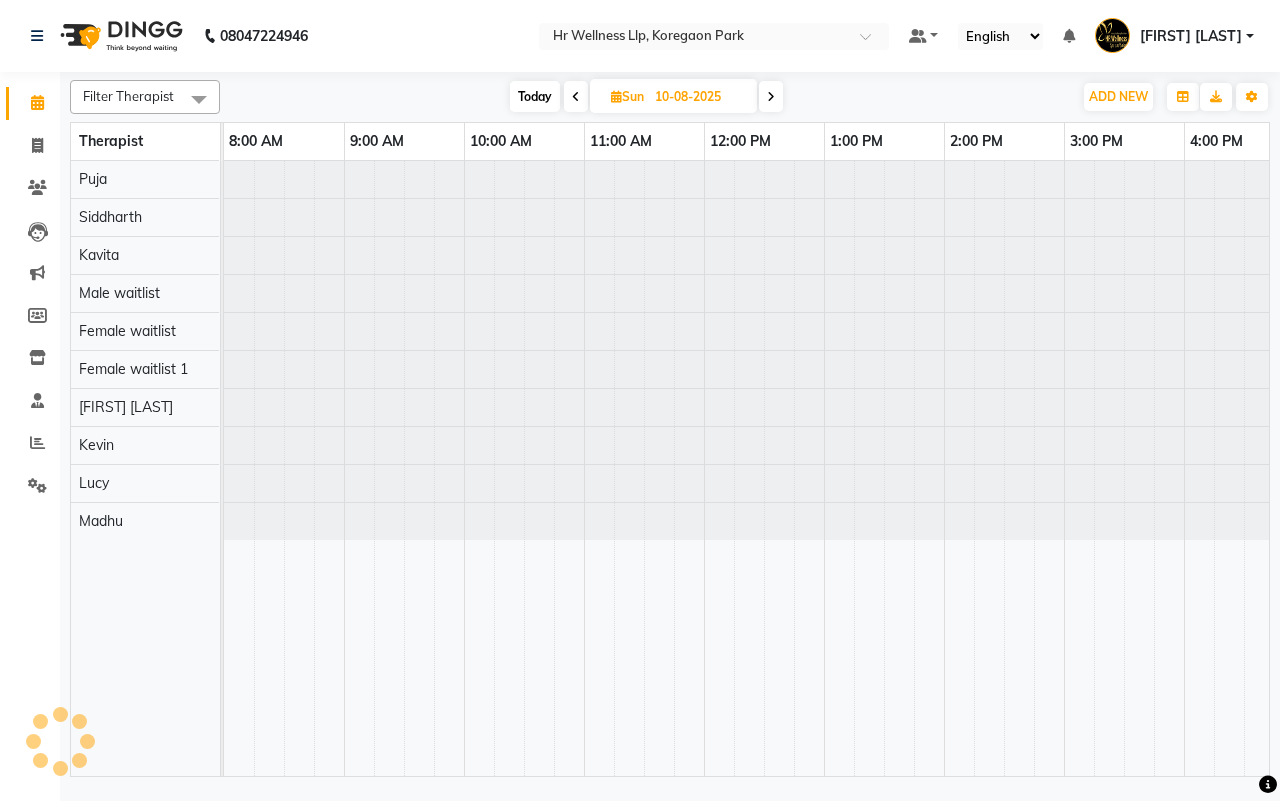 scroll, scrollTop: 0, scrollLeft: 515, axis: horizontal 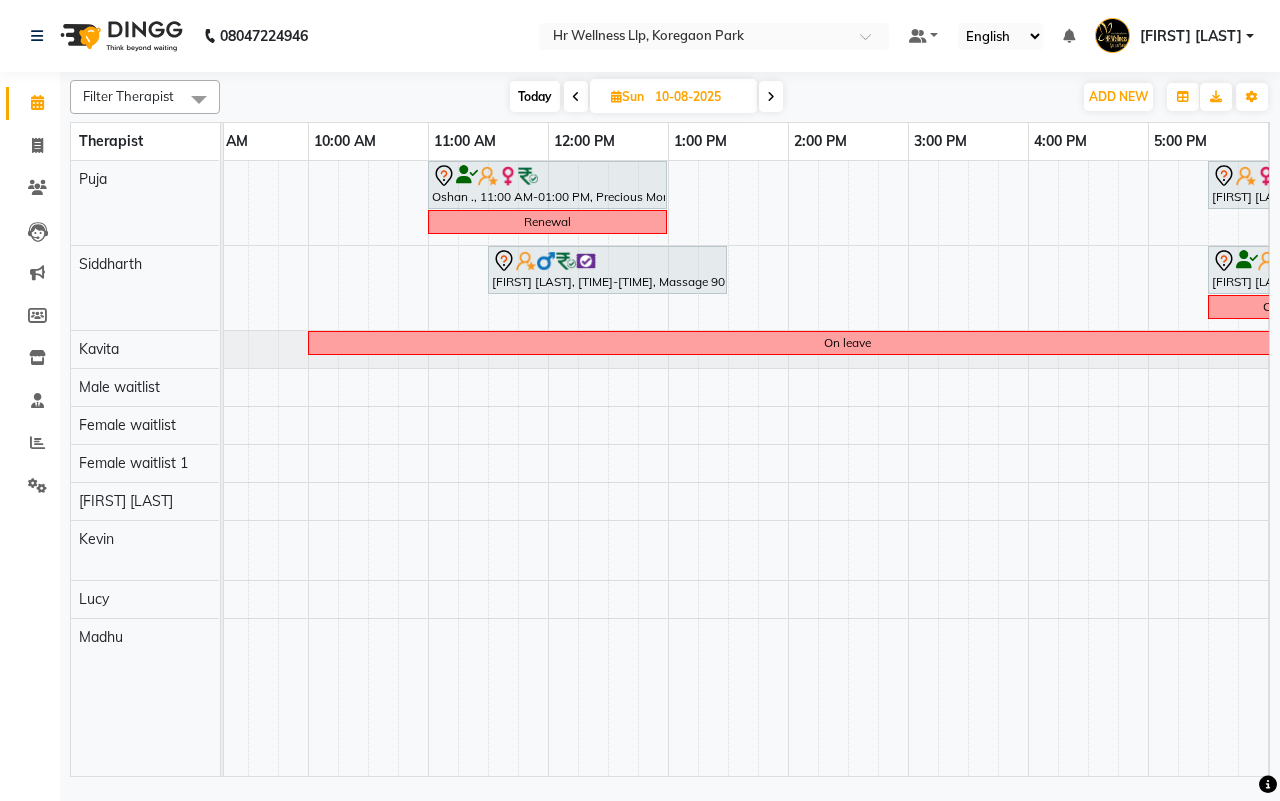 click on "10-08-2025" at bounding box center [699, 97] 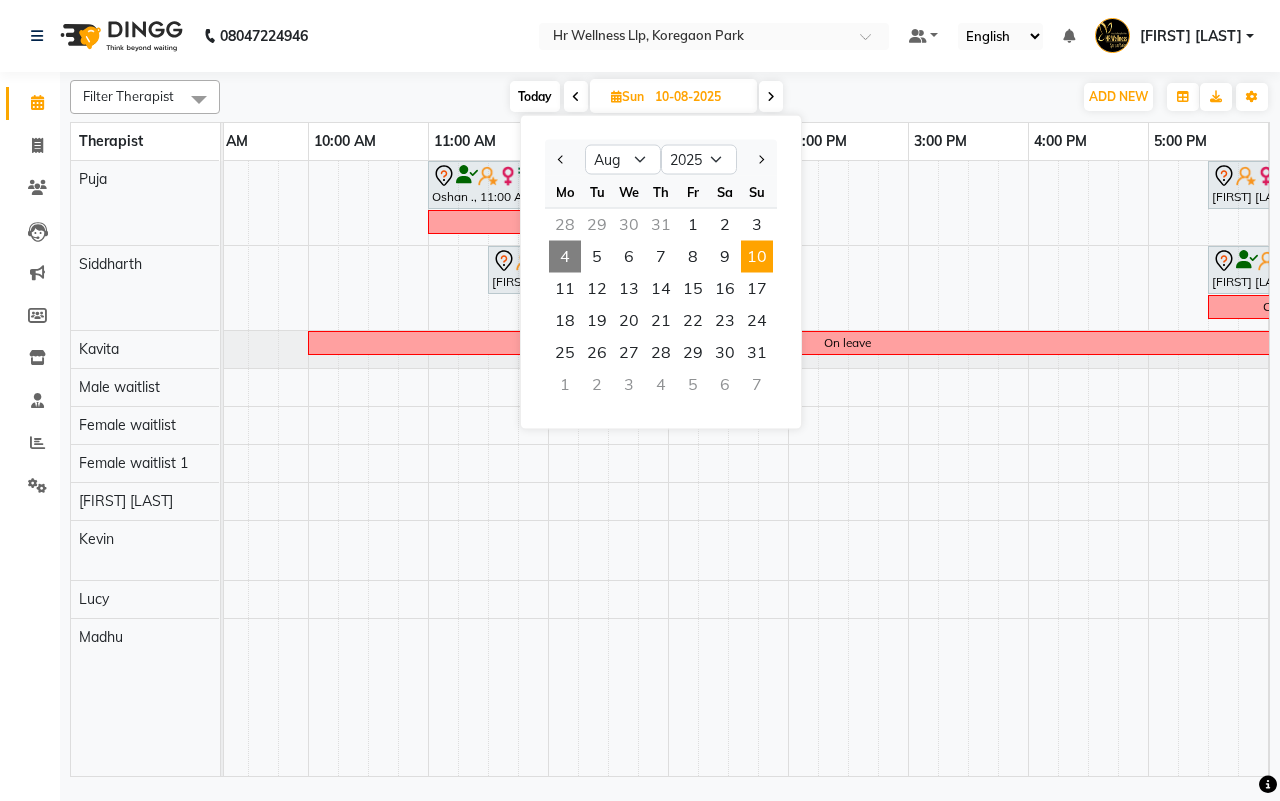 click on "Today" at bounding box center (535, 96) 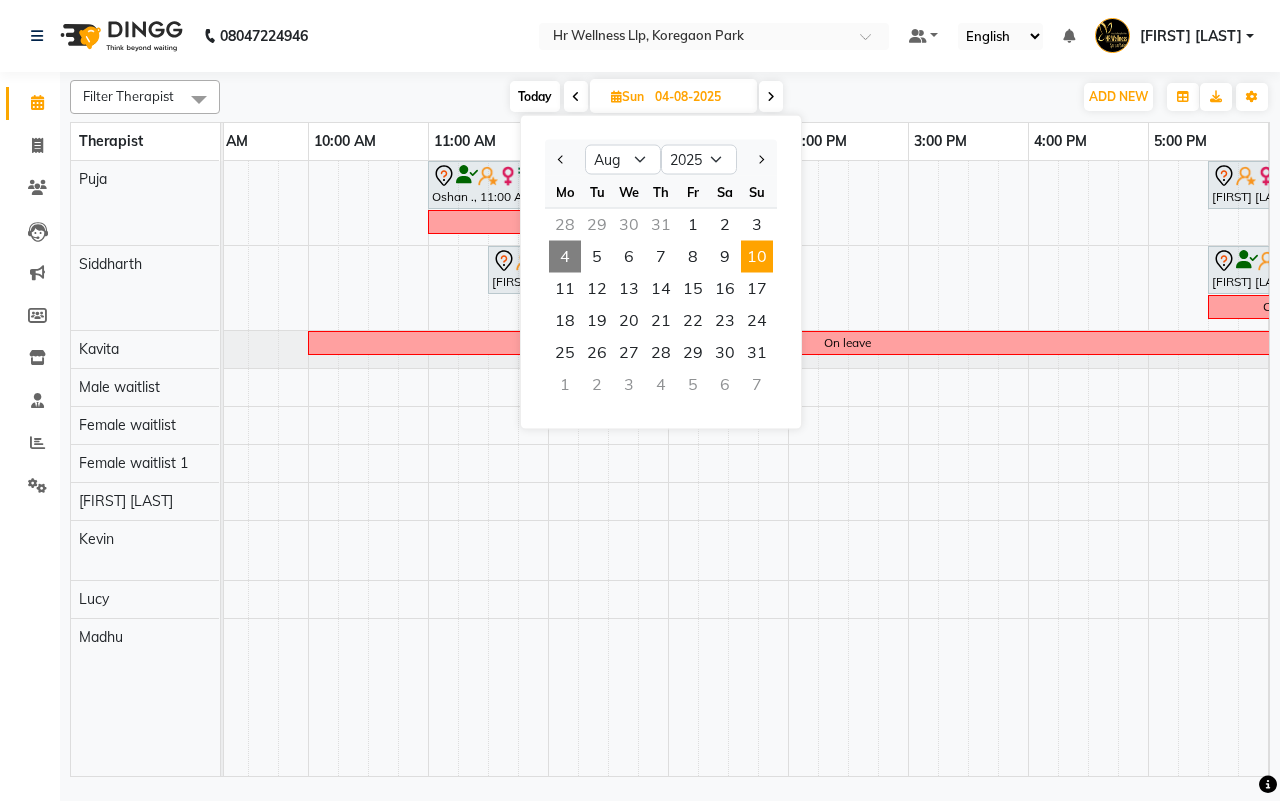 scroll, scrollTop: 0, scrollLeft: 515, axis: horizontal 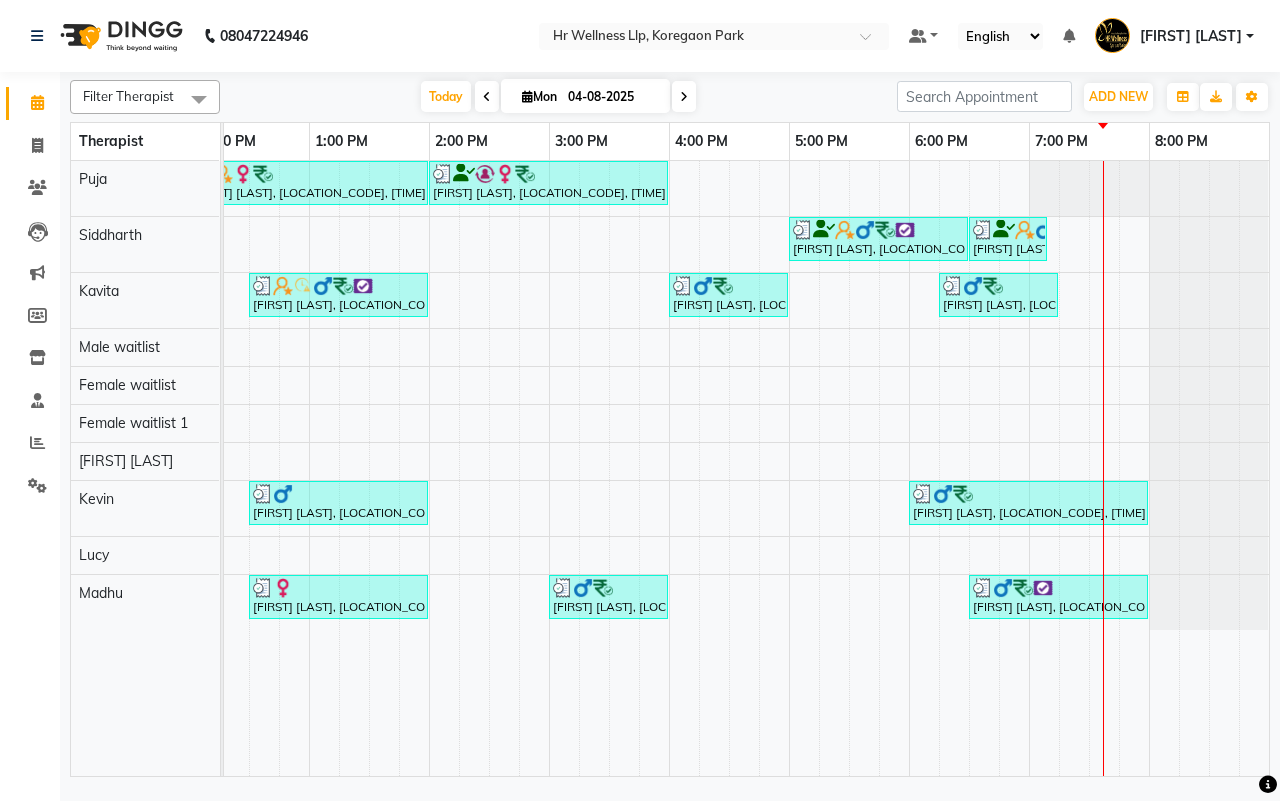 click at bounding box center [684, 96] 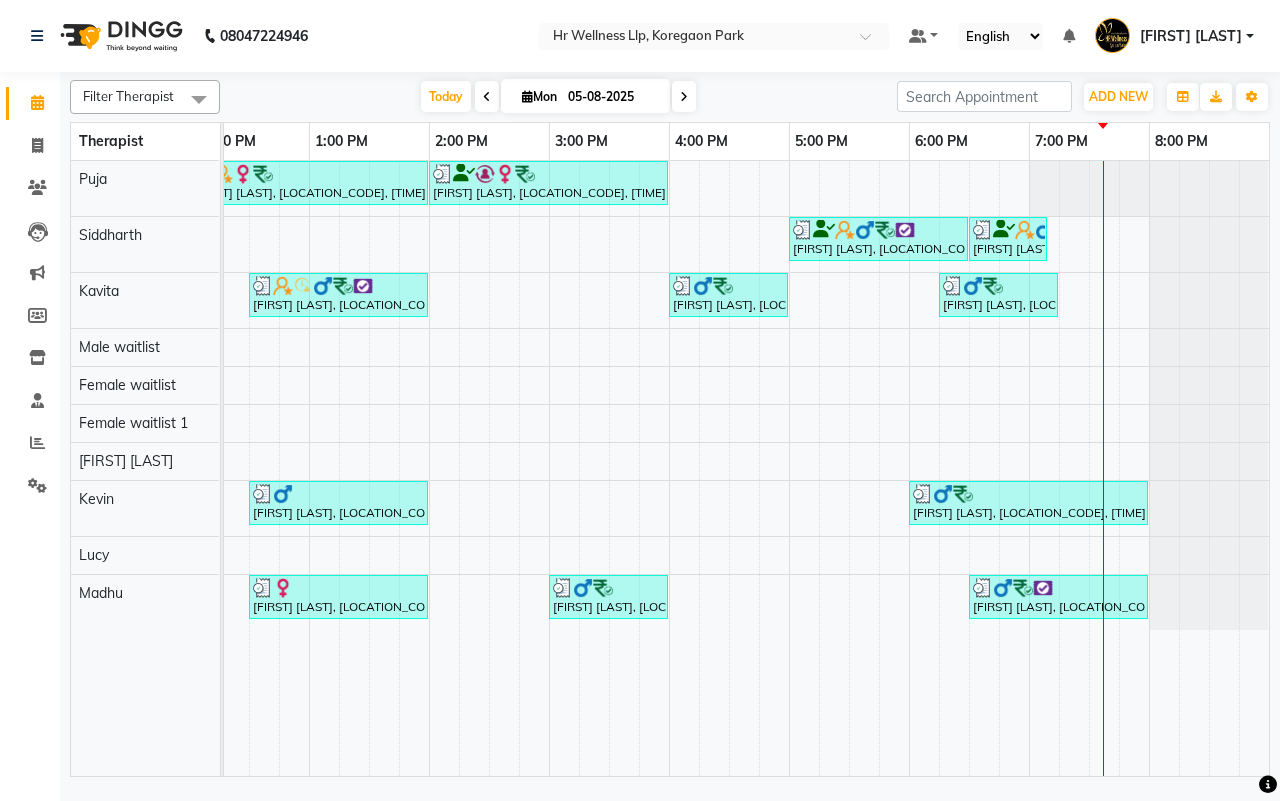 scroll, scrollTop: 0, scrollLeft: 0, axis: both 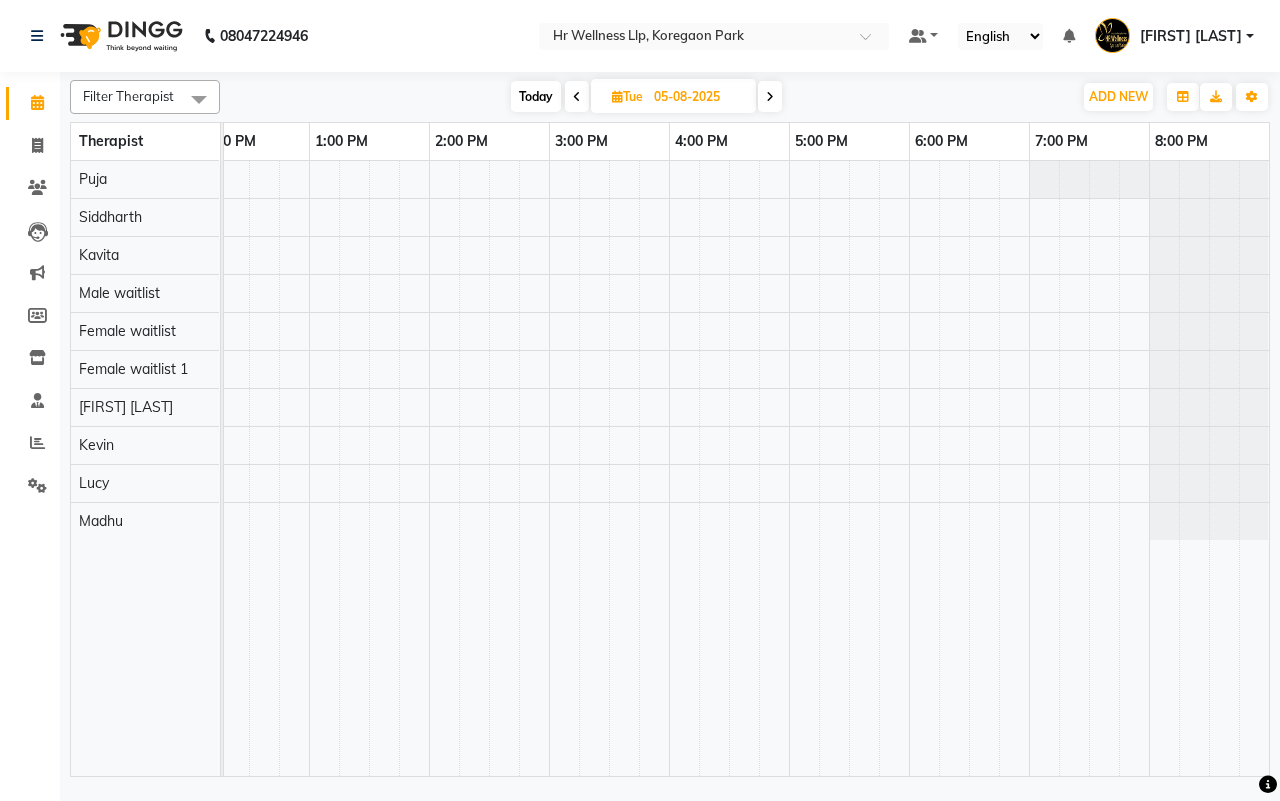 click at bounding box center (770, 96) 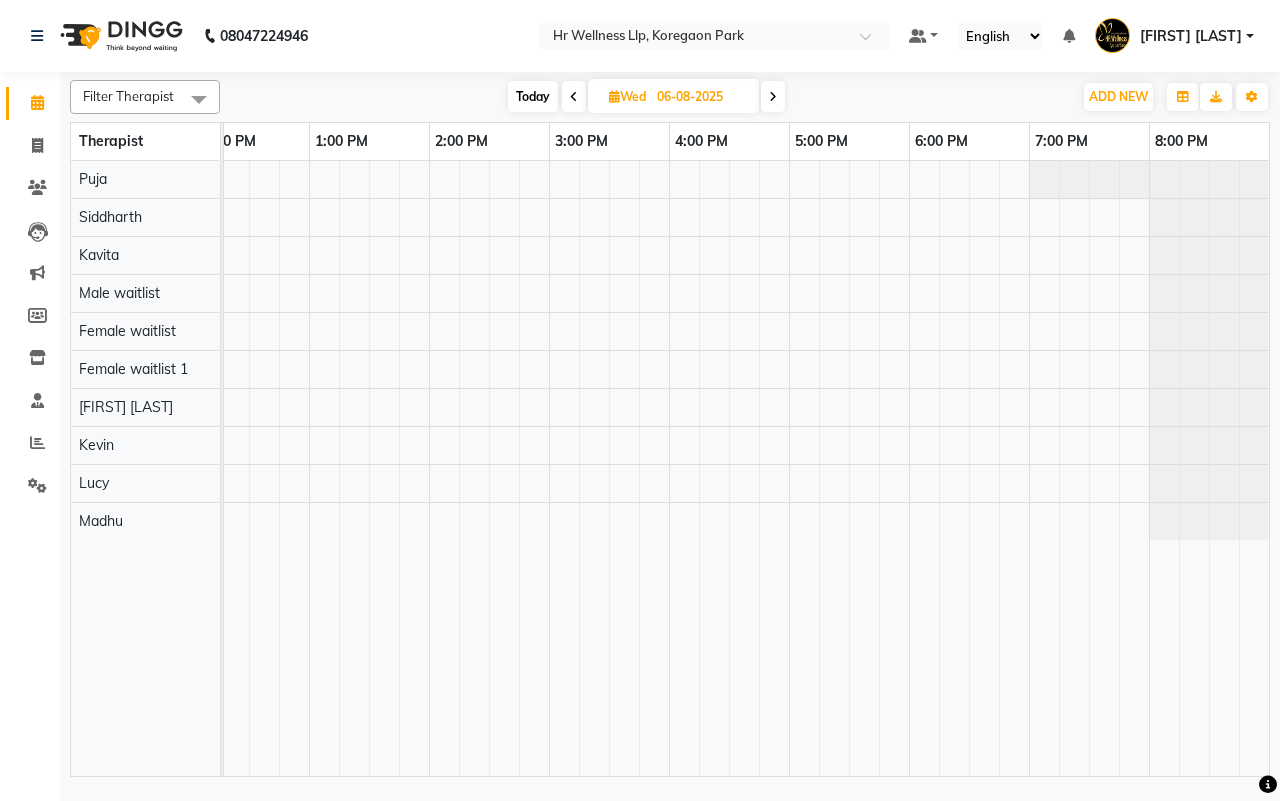 scroll, scrollTop: 0, scrollLeft: 515, axis: horizontal 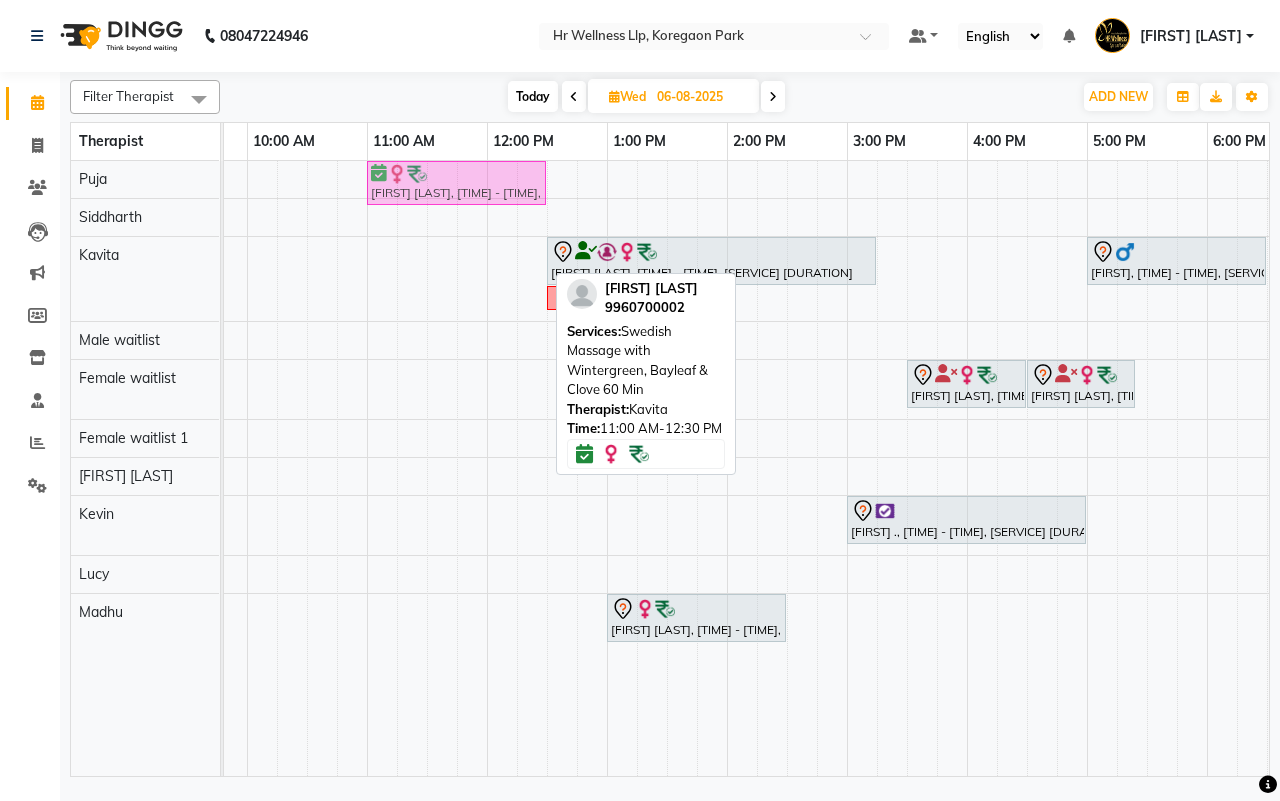 drag, startPoint x: 427, startPoint y: 261, endPoint x: 428, endPoint y: 198, distance: 63.007935 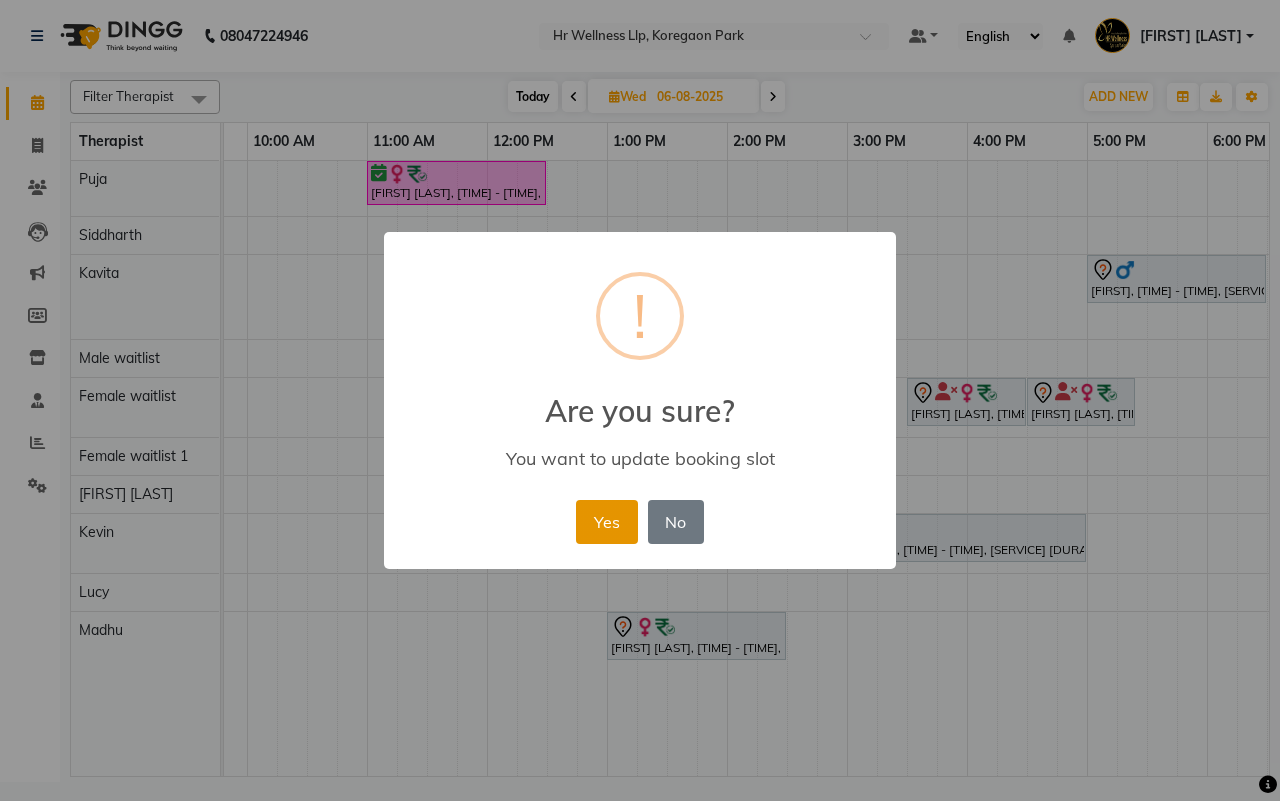 click on "Yes" at bounding box center [606, 522] 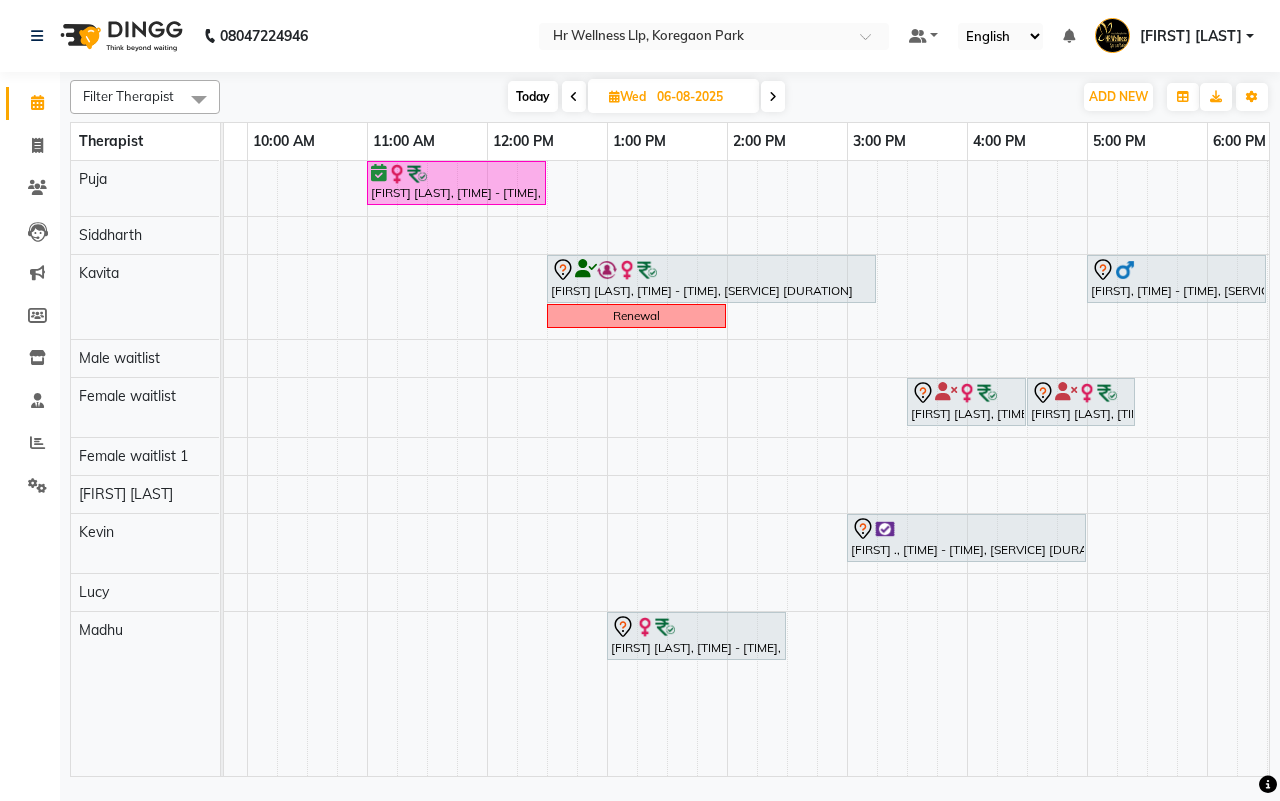 scroll, scrollTop: 0, scrollLeft: 533, axis: horizontal 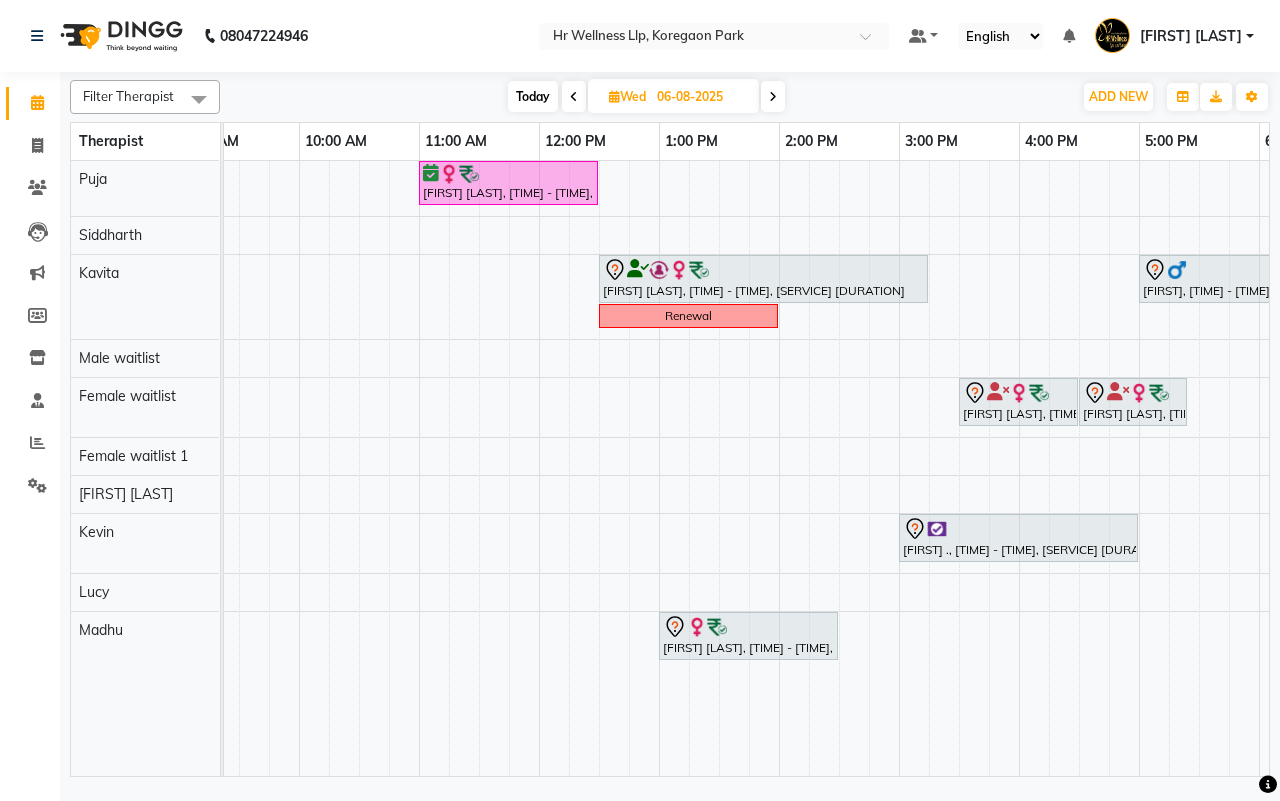 click at bounding box center [574, 97] 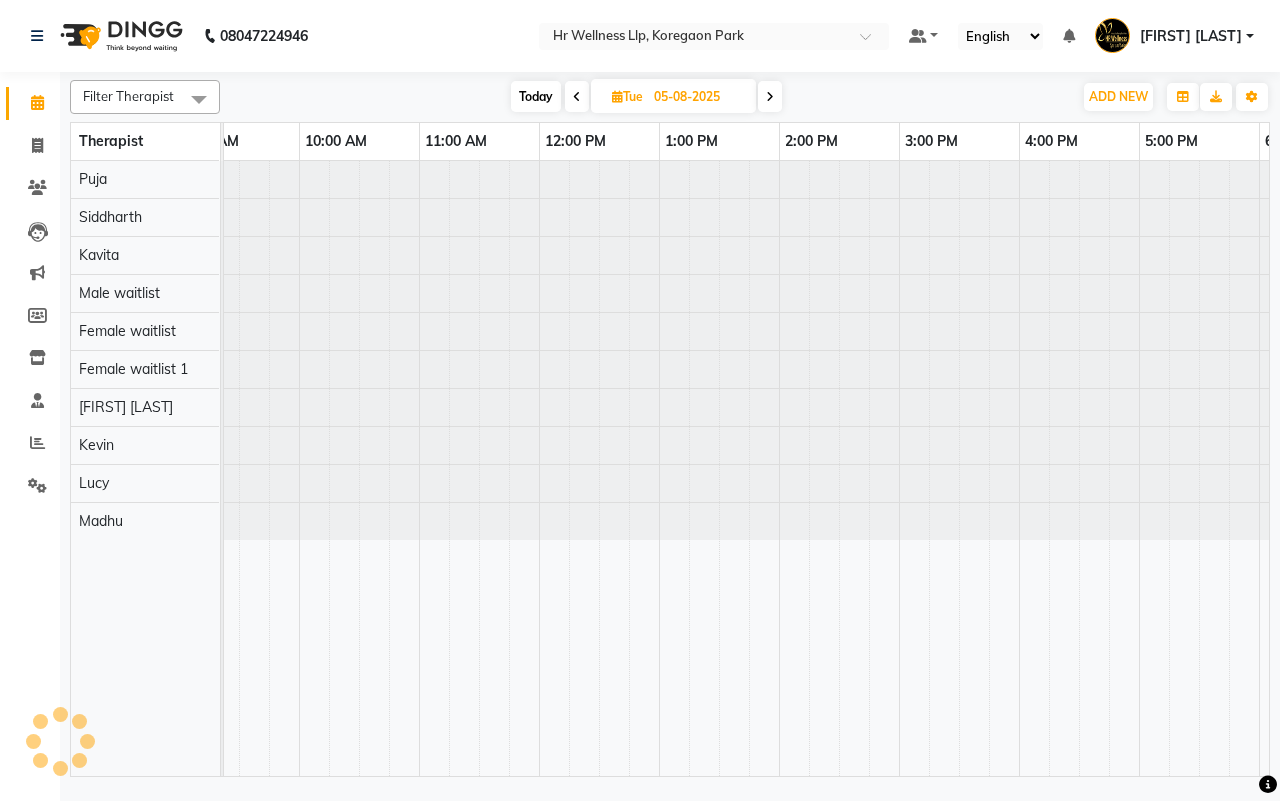scroll, scrollTop: 0, scrollLeft: 515, axis: horizontal 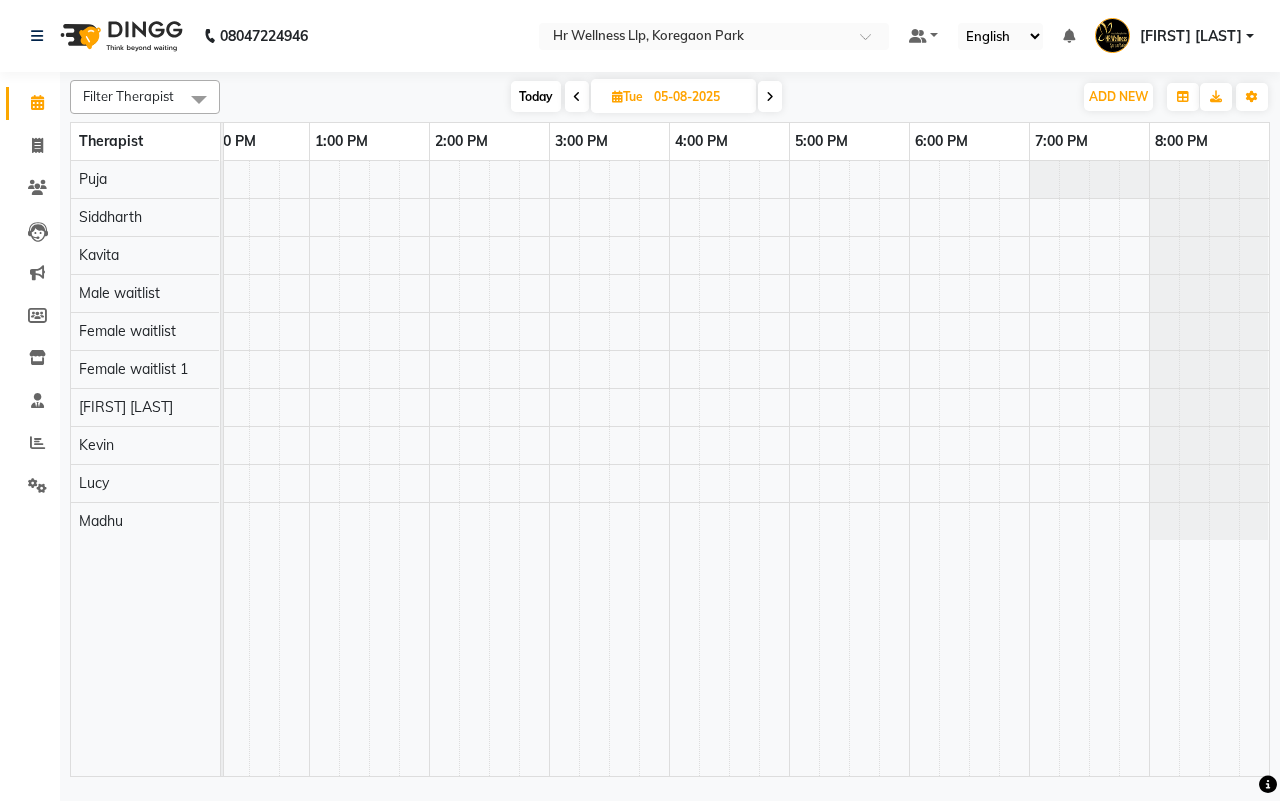 click at bounding box center (577, 97) 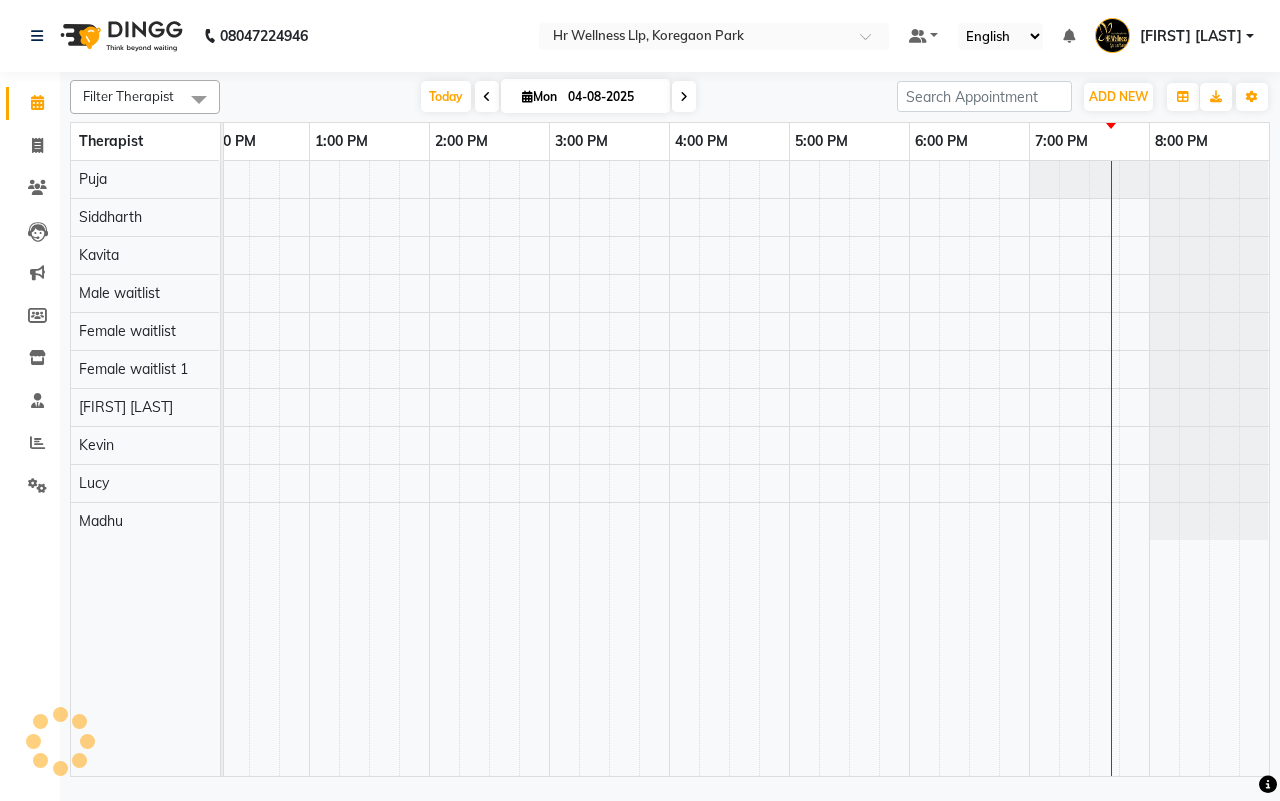 scroll, scrollTop: 0, scrollLeft: 515, axis: horizontal 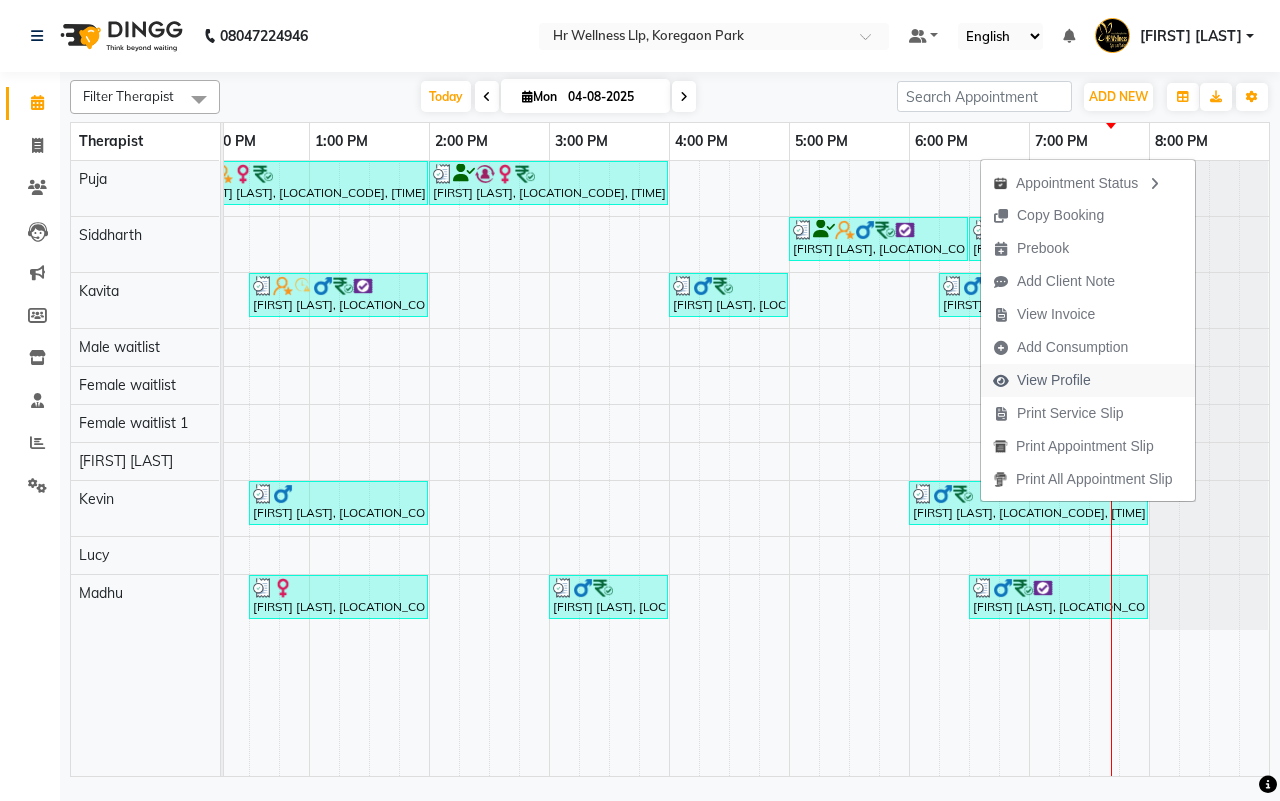click on "View Profile" at bounding box center (1054, 380) 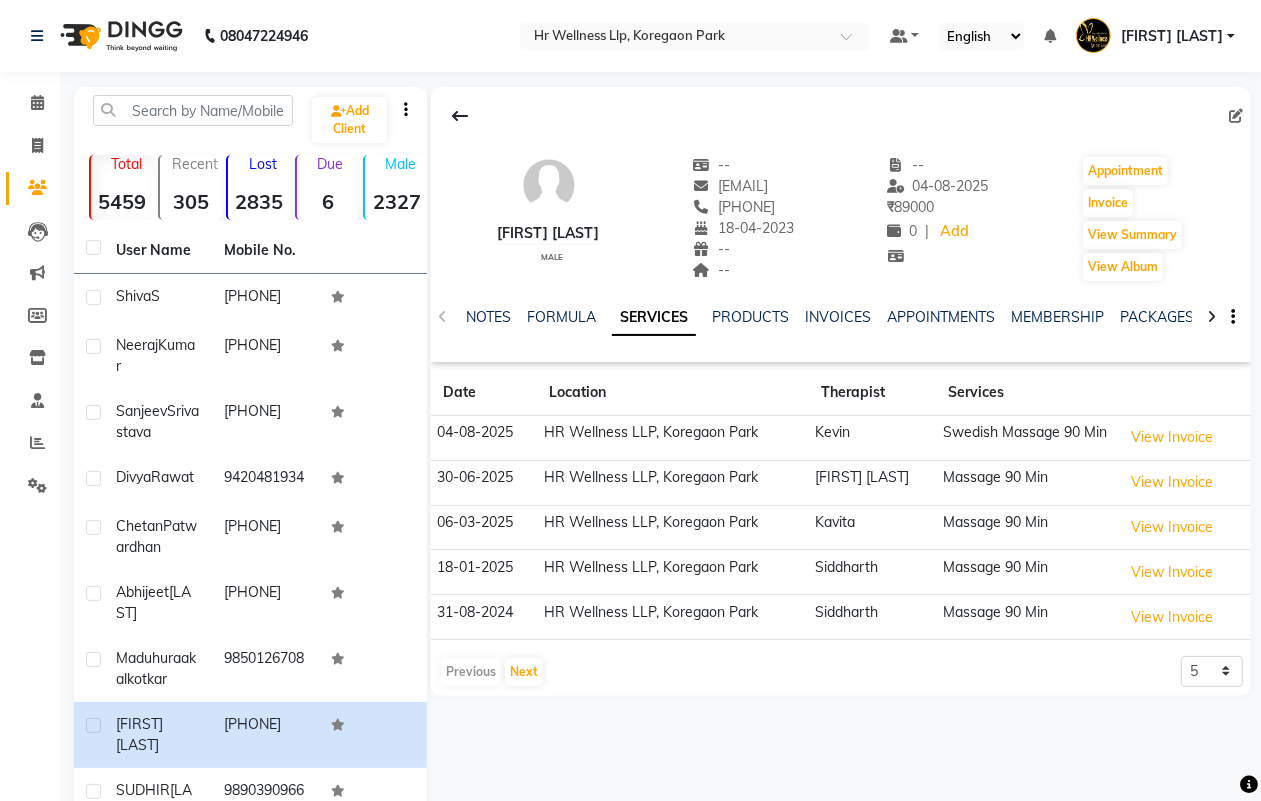 click 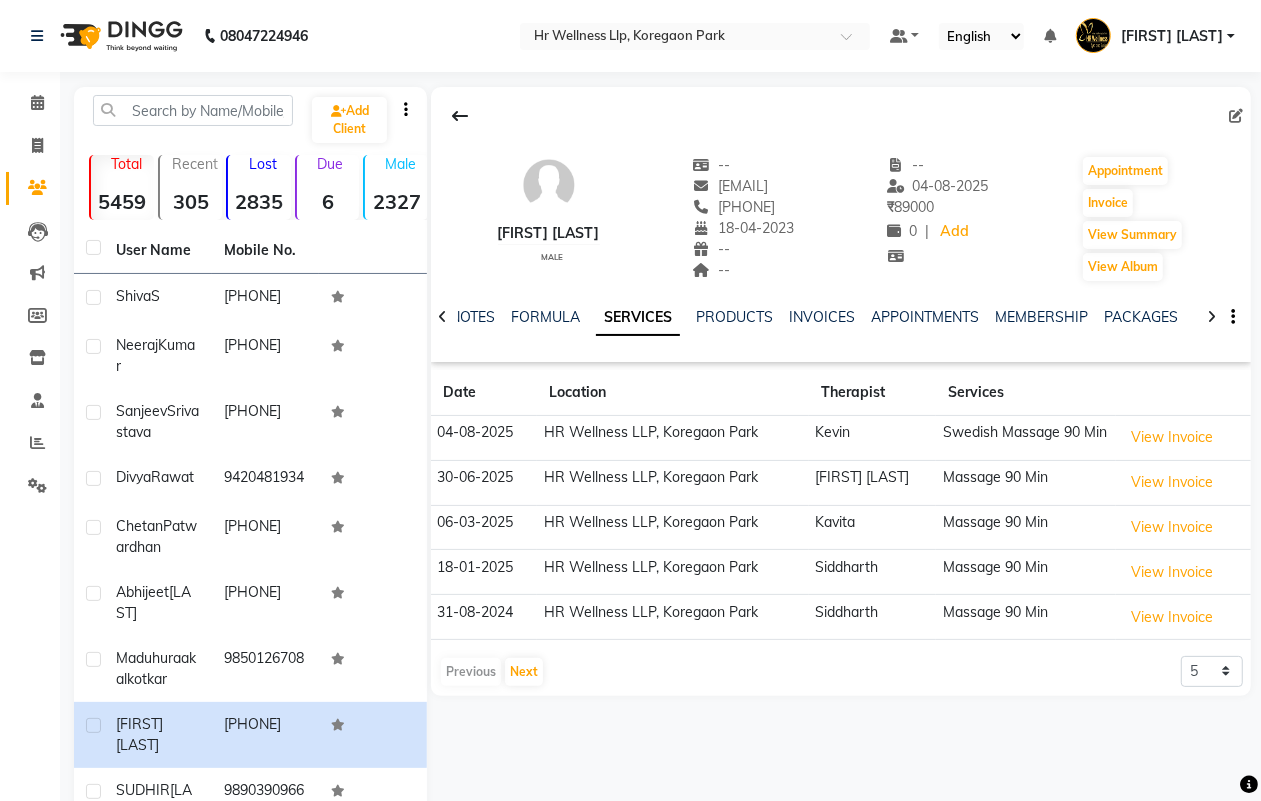 click 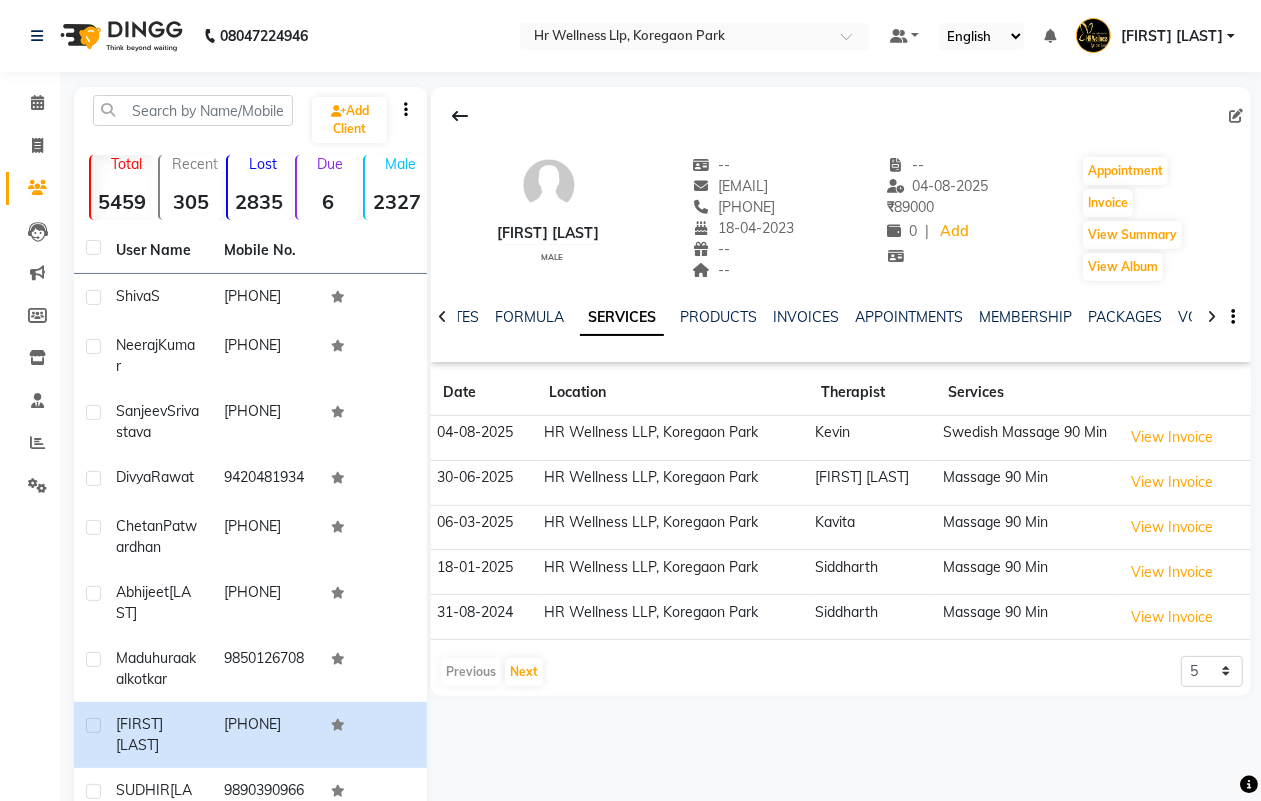 click 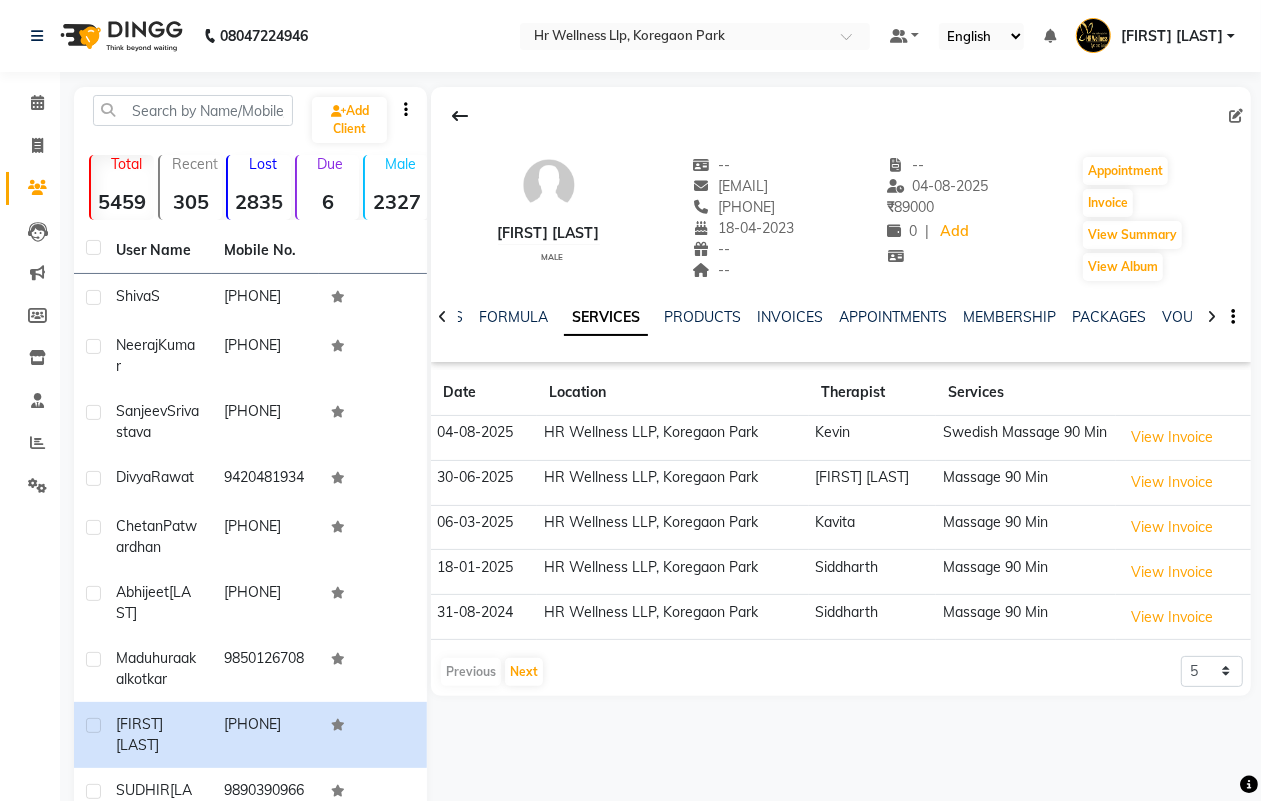 click 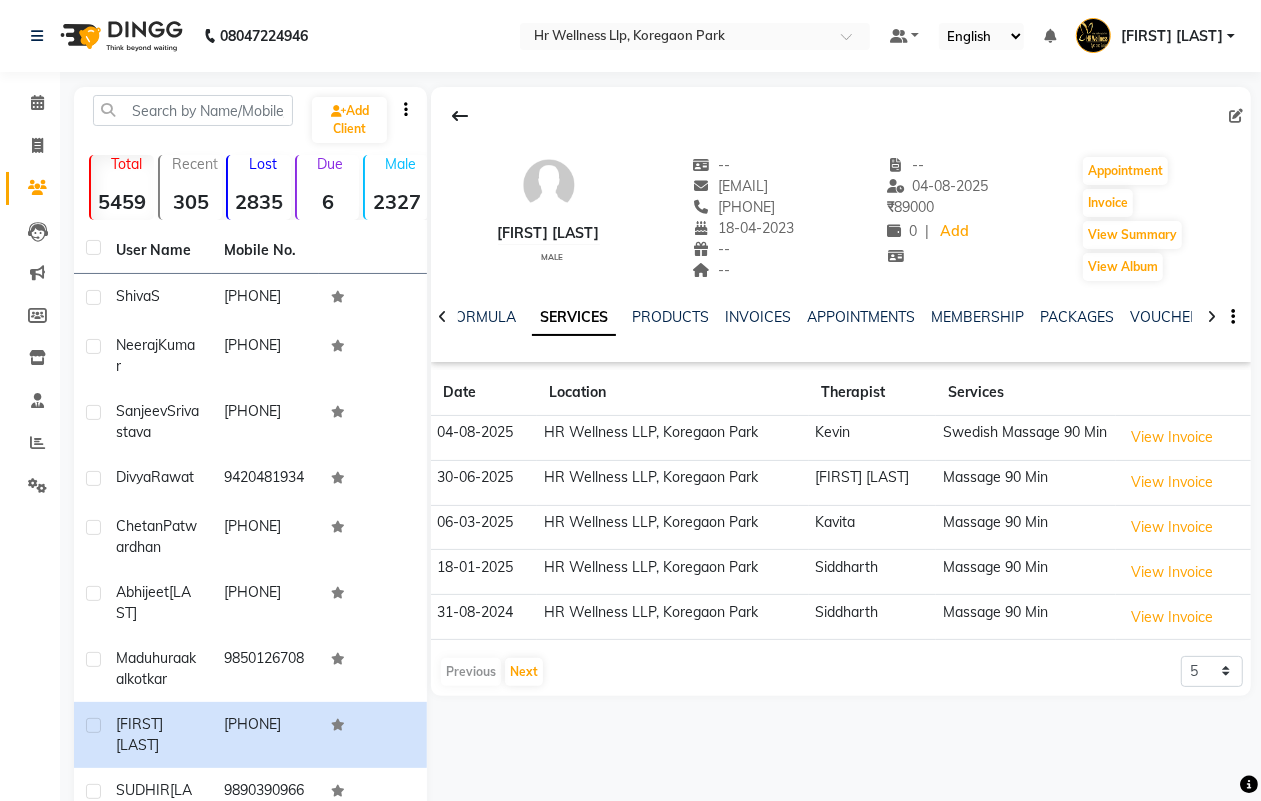 click 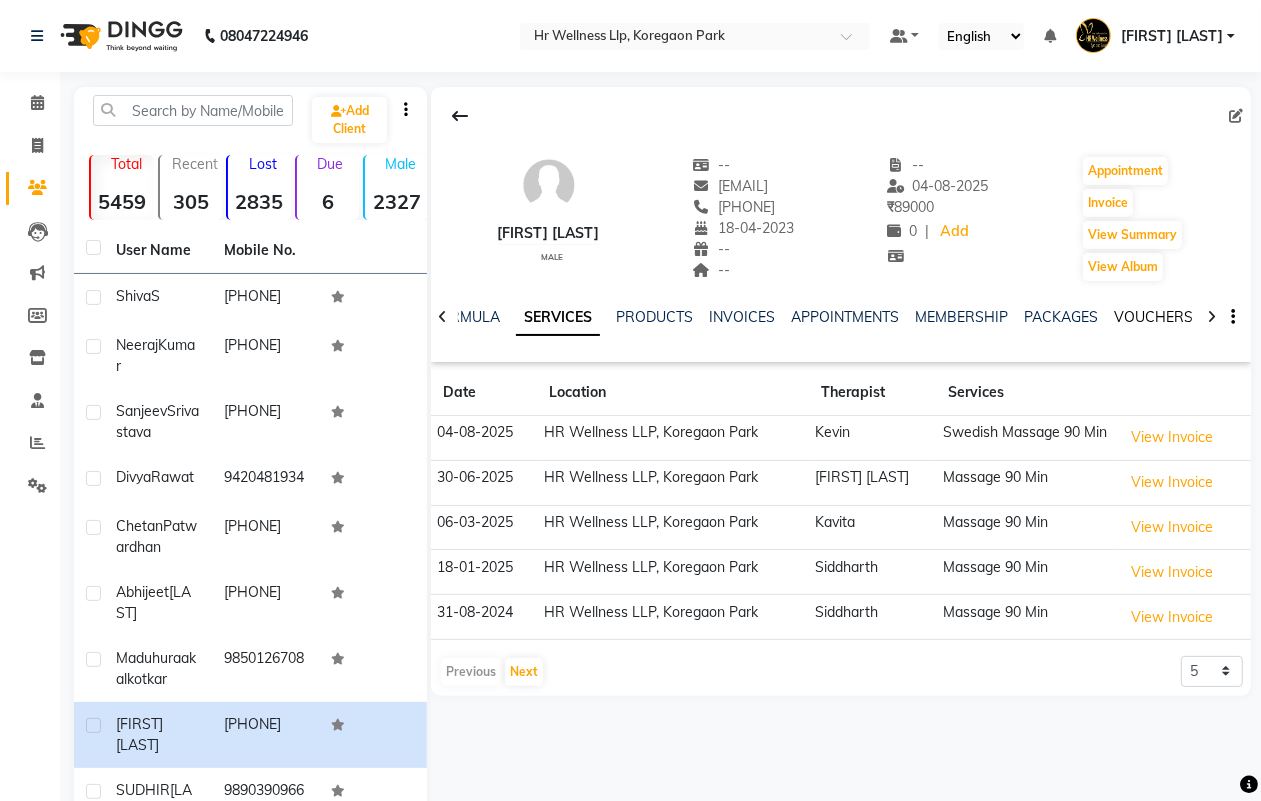 click on "VOUCHERS" 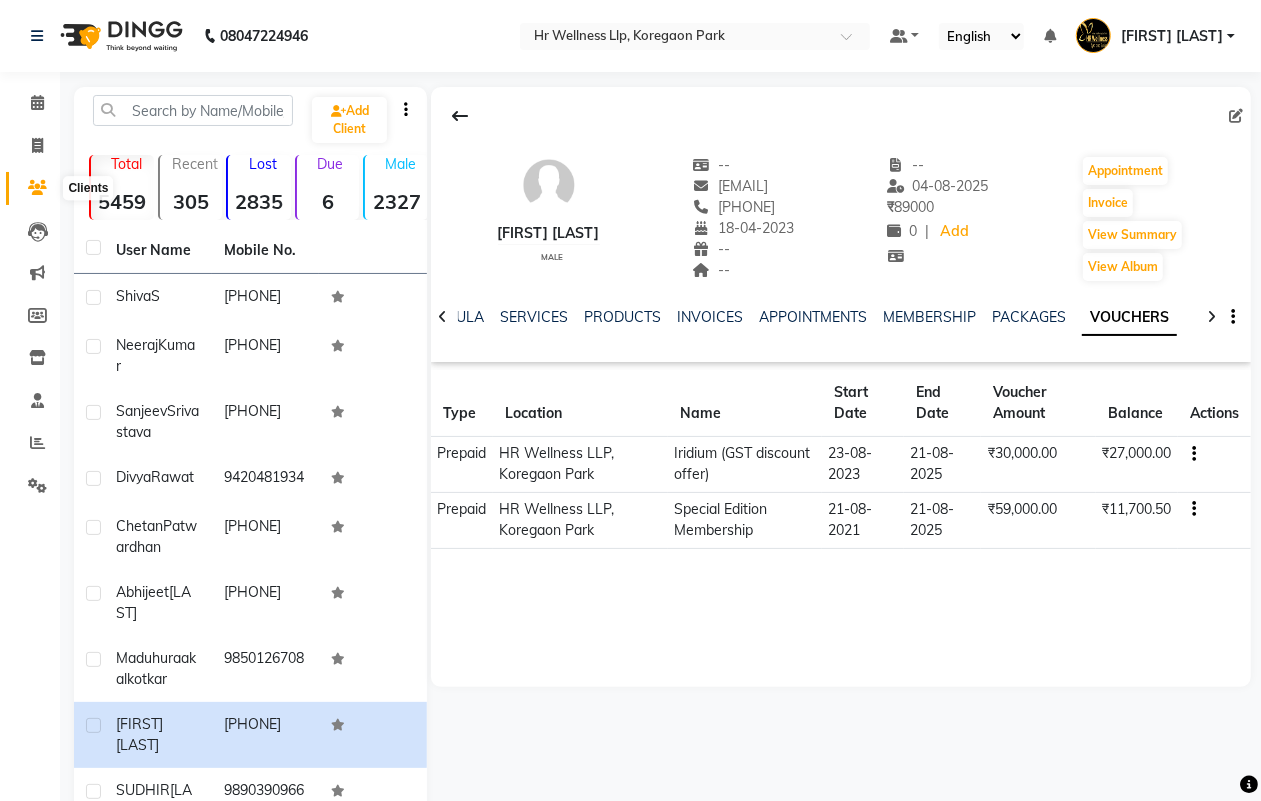 click 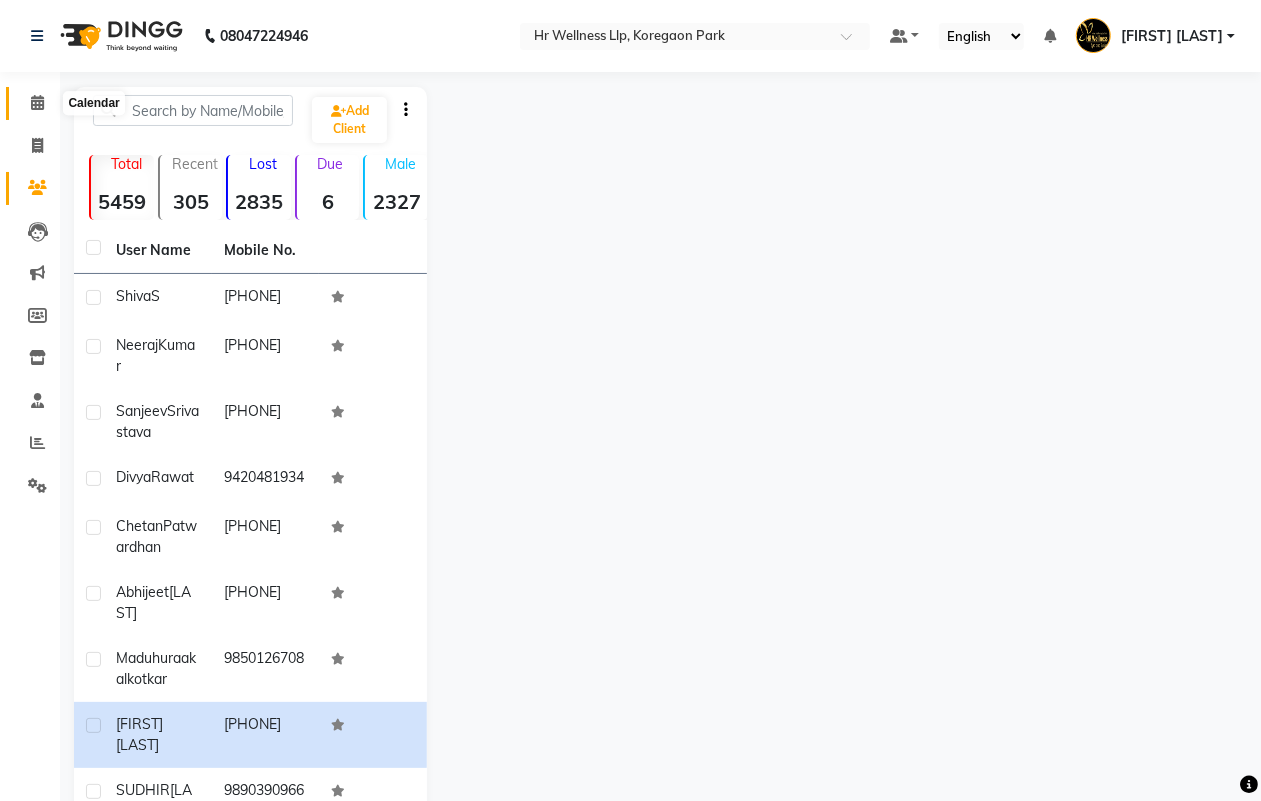 click 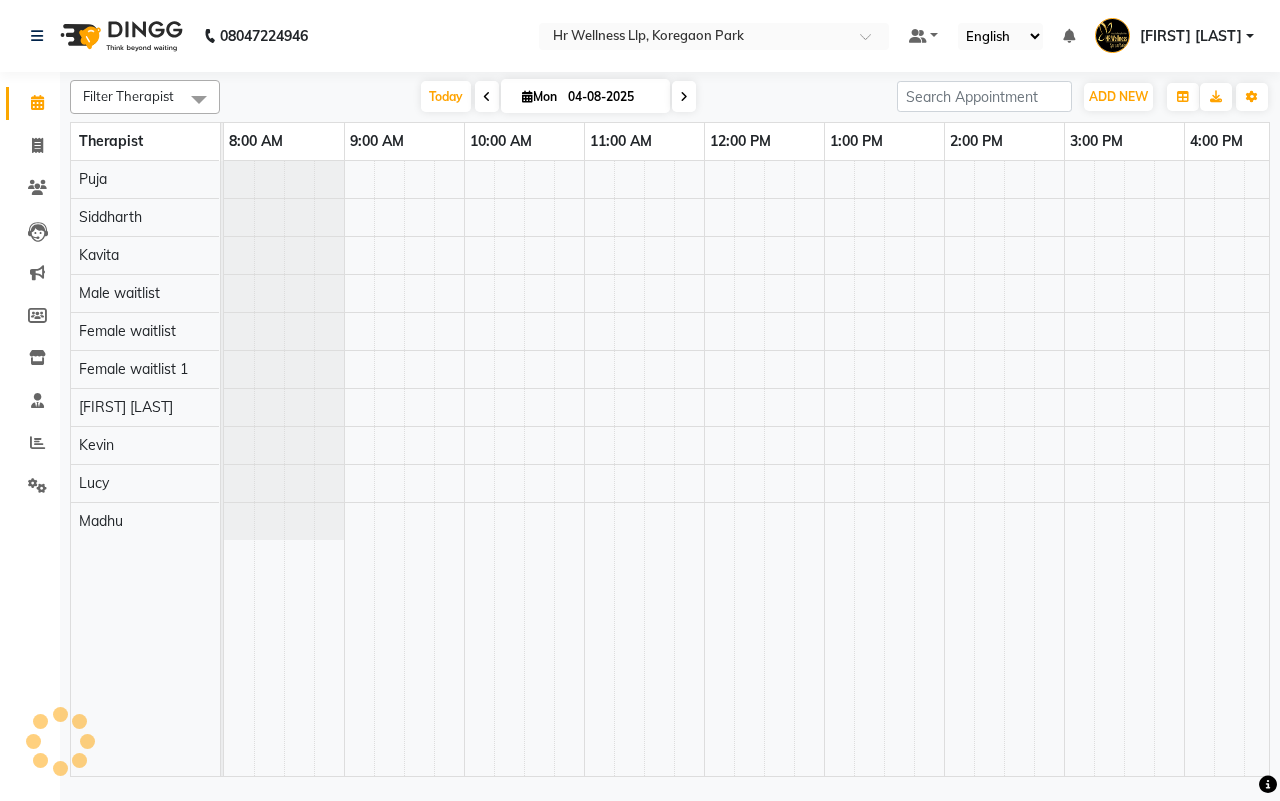 scroll, scrollTop: 0, scrollLeft: 515, axis: horizontal 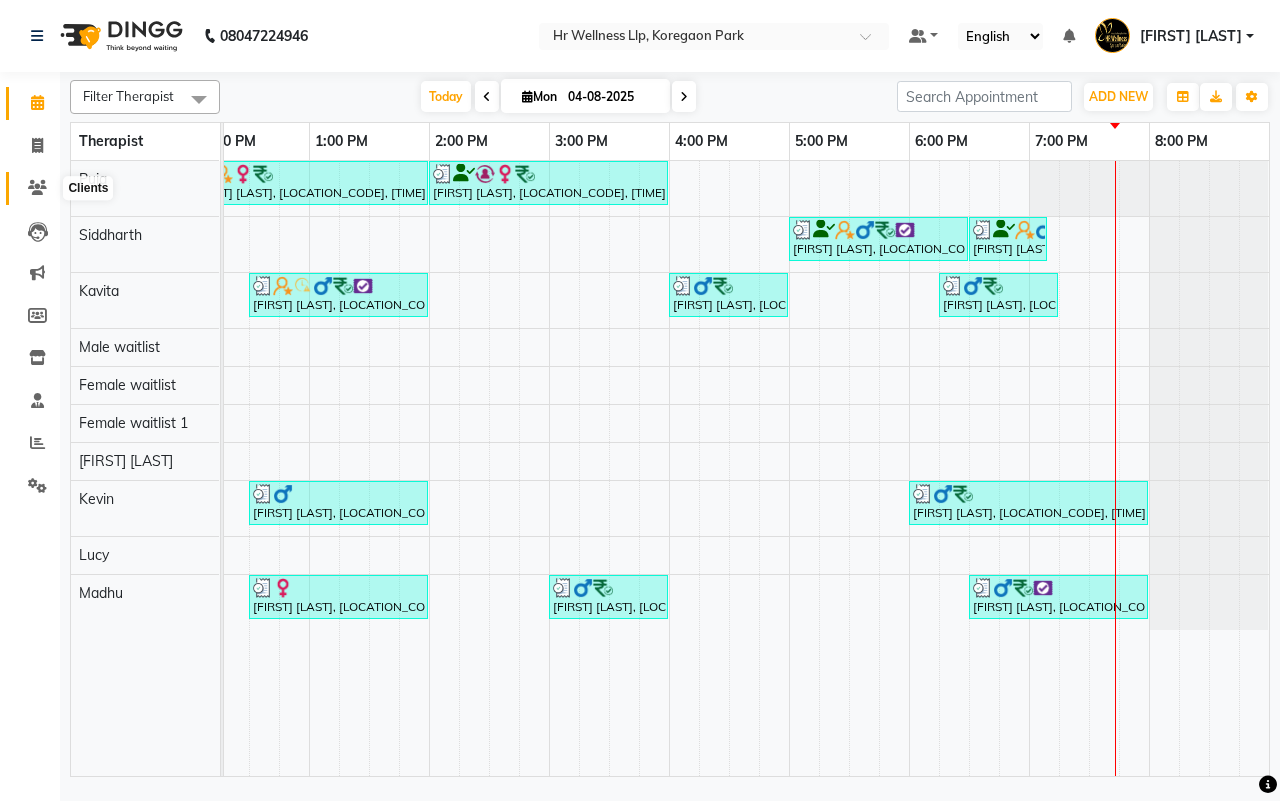 click 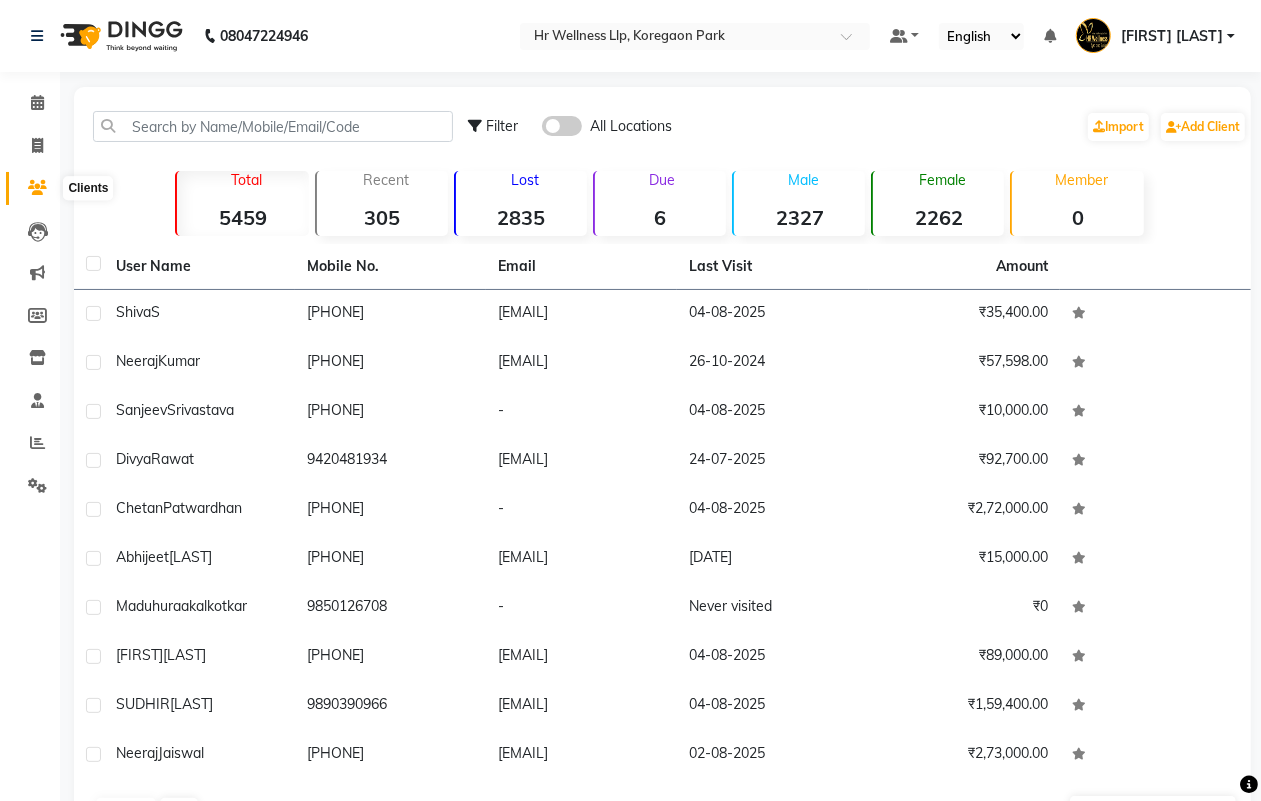 click 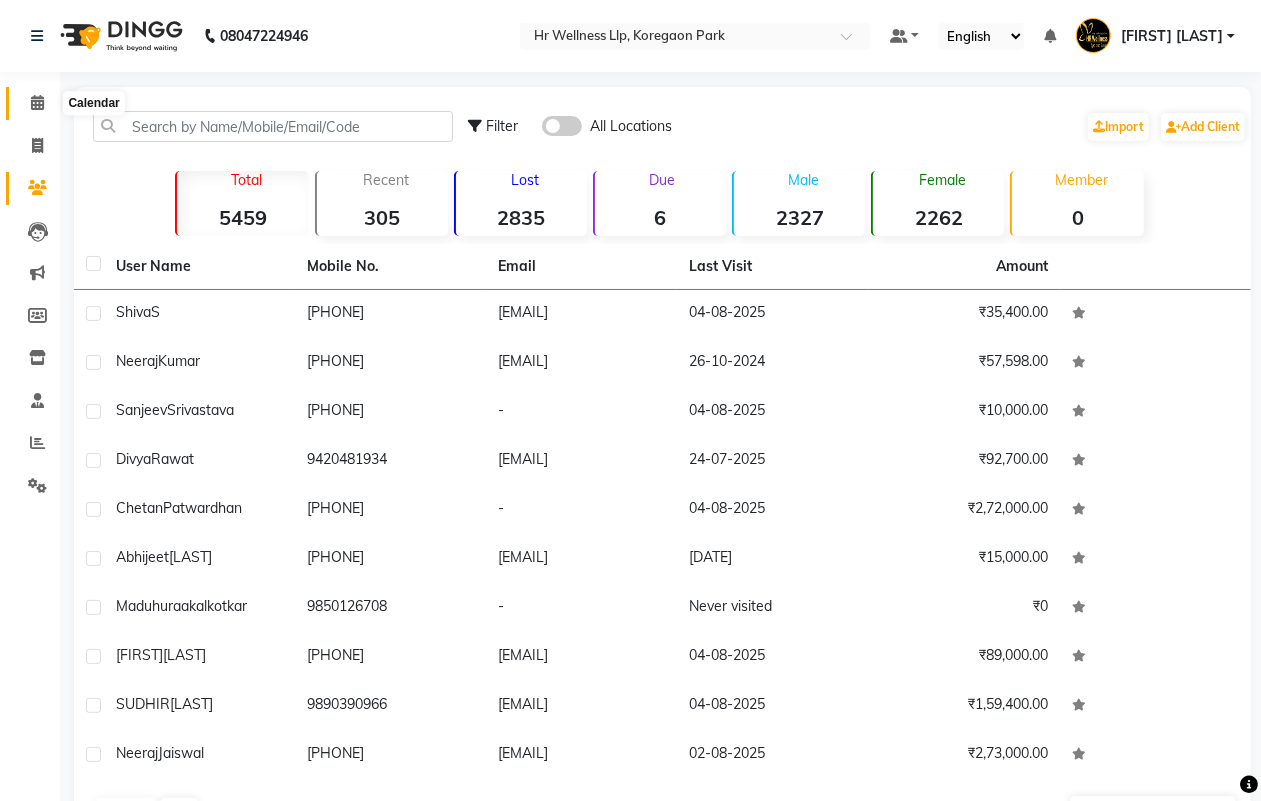 click 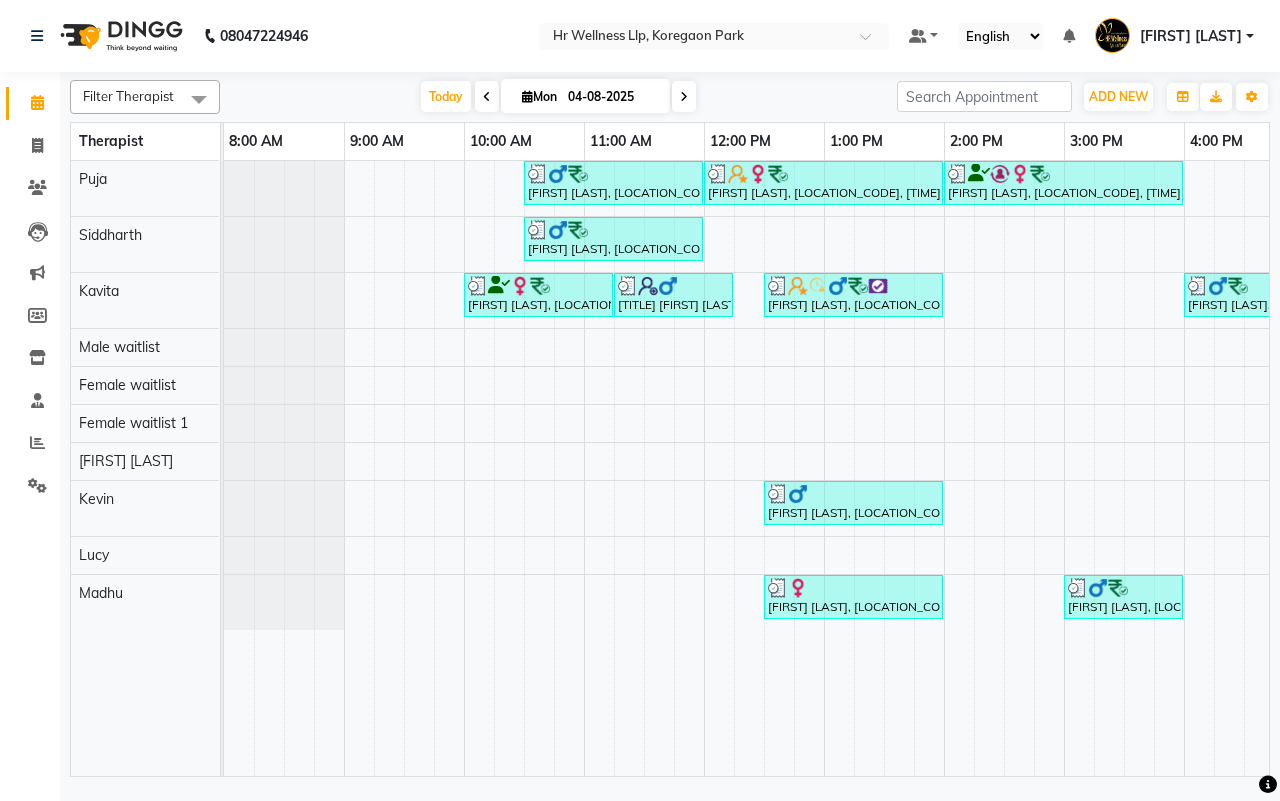 scroll, scrollTop: 0, scrollLeft: 533, axis: horizontal 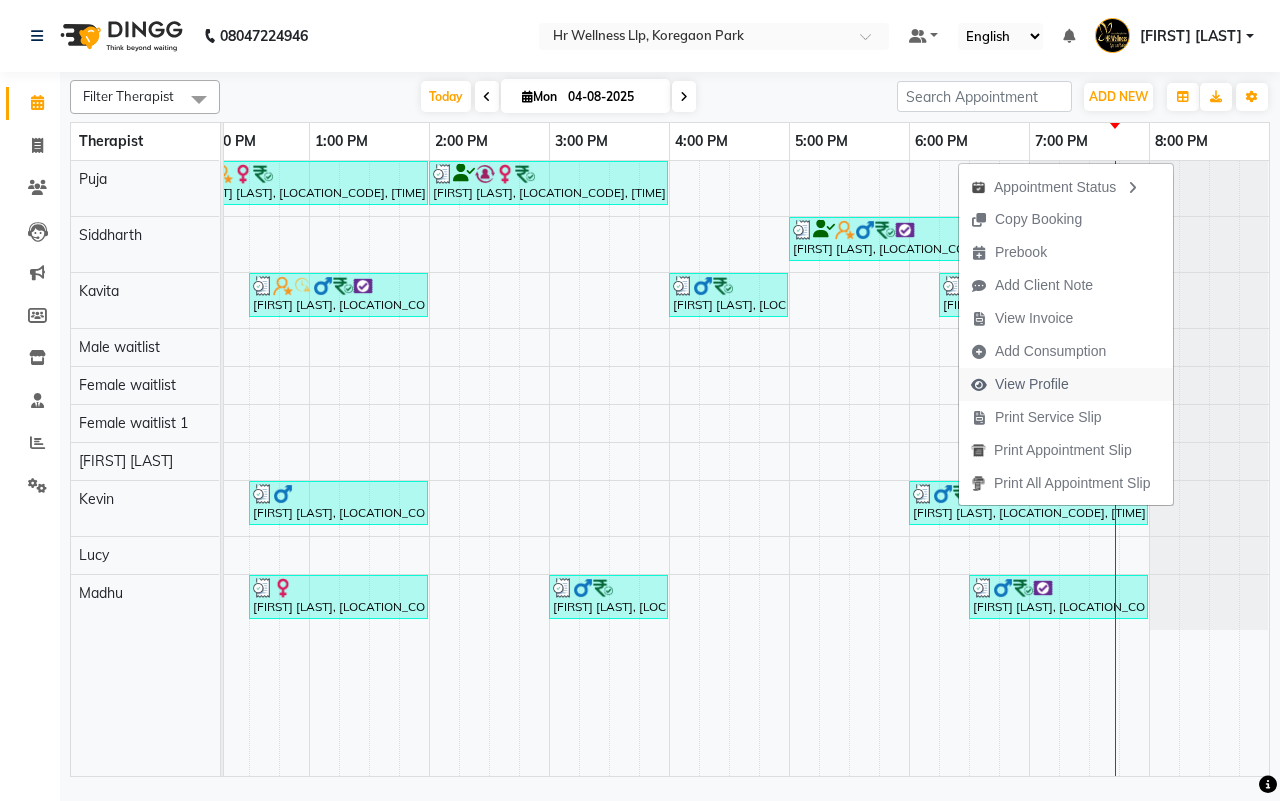 click on "View Profile" at bounding box center [1032, 384] 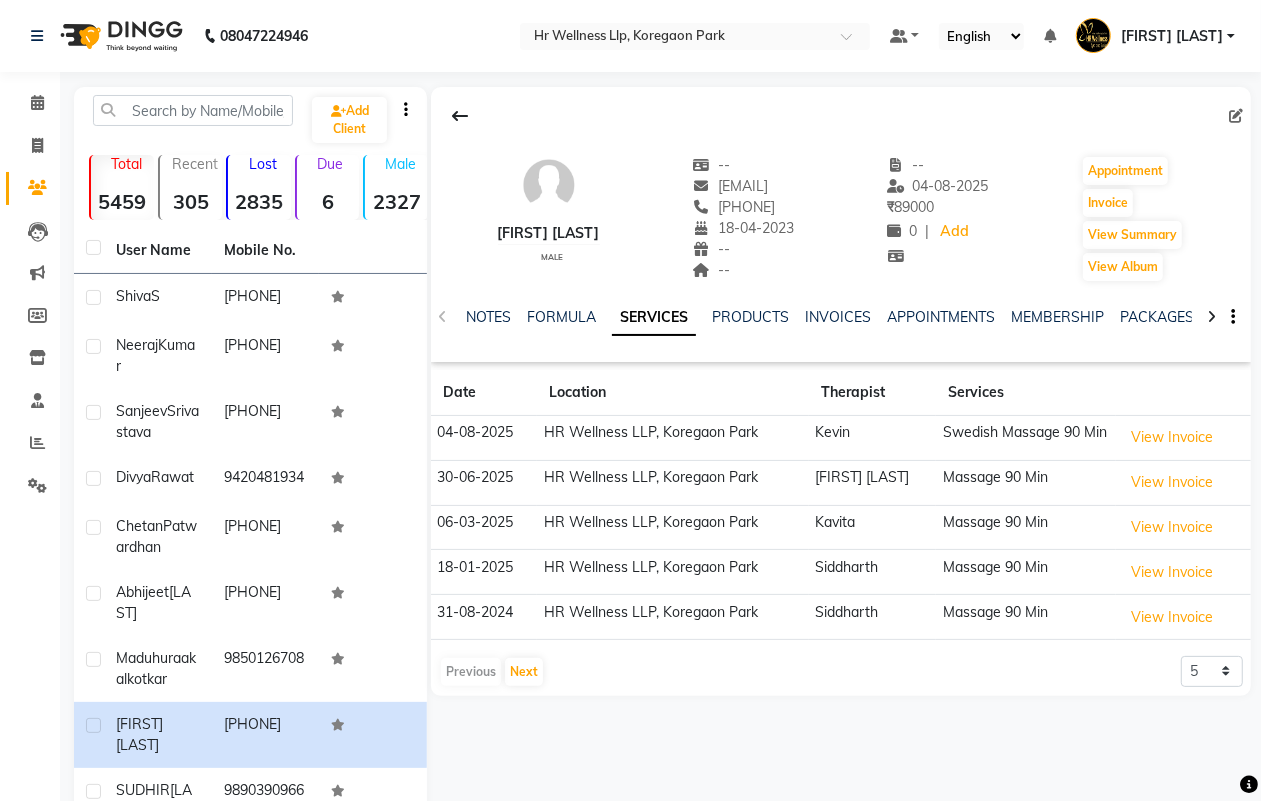 click 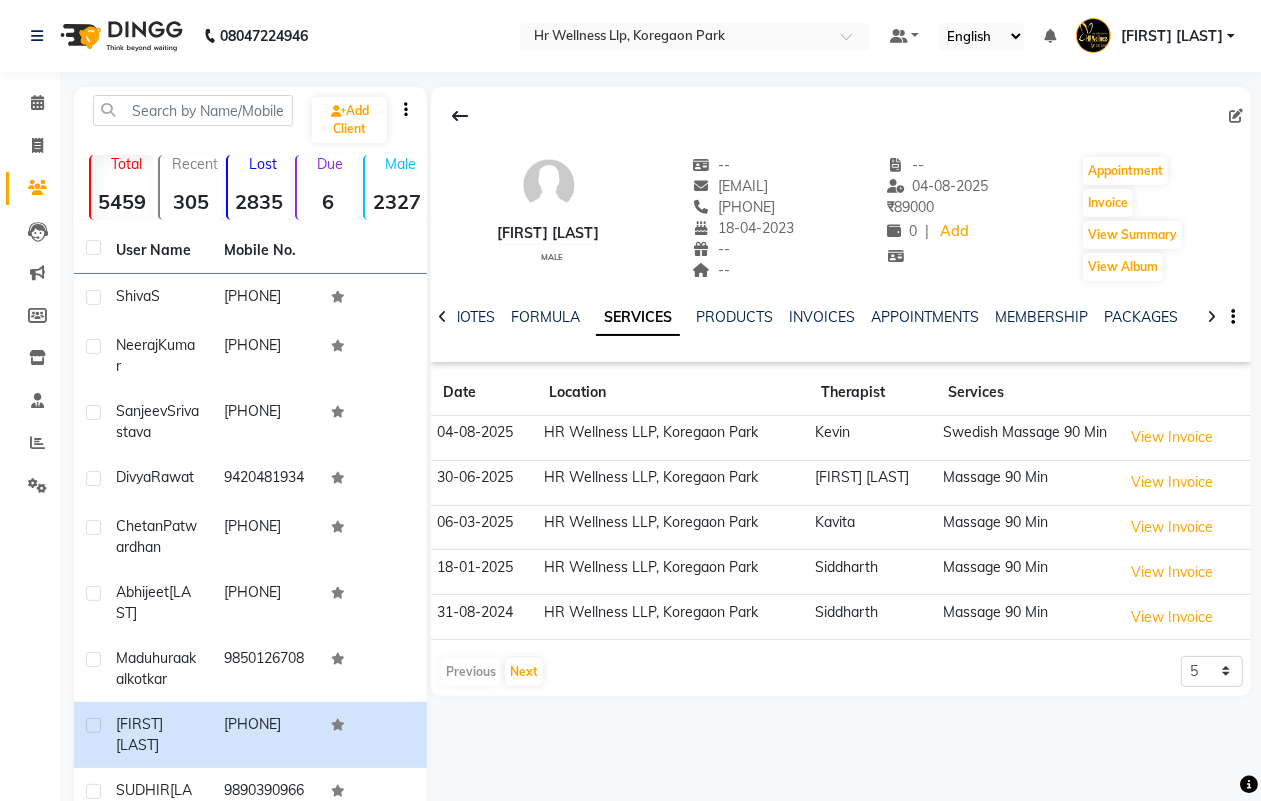 click 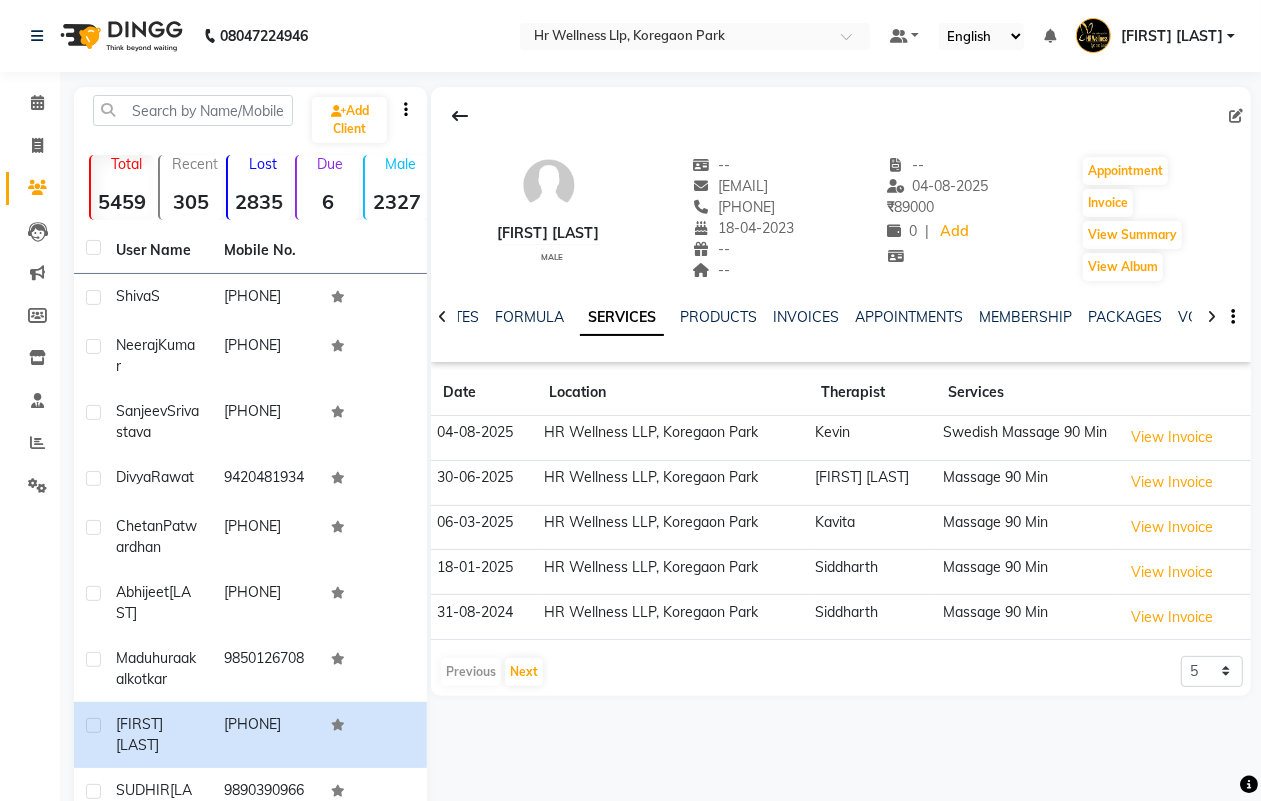 click 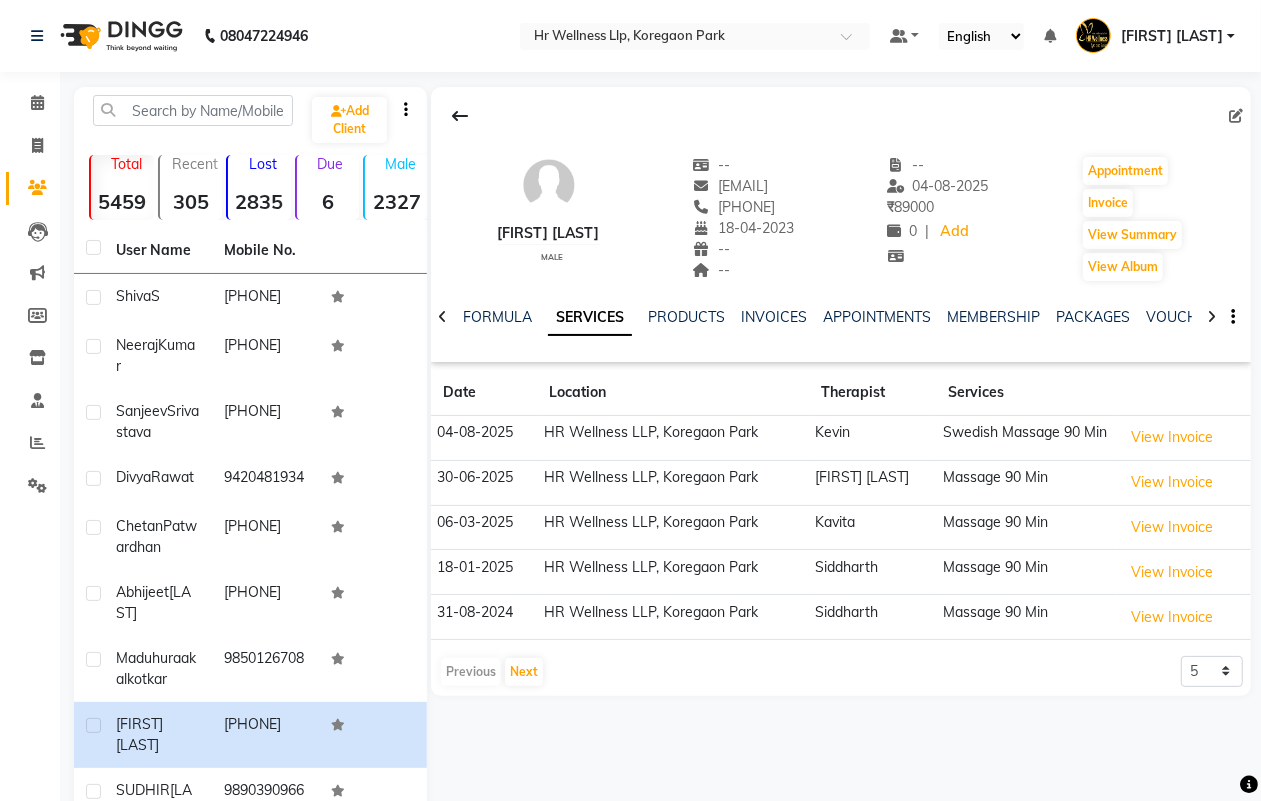 click 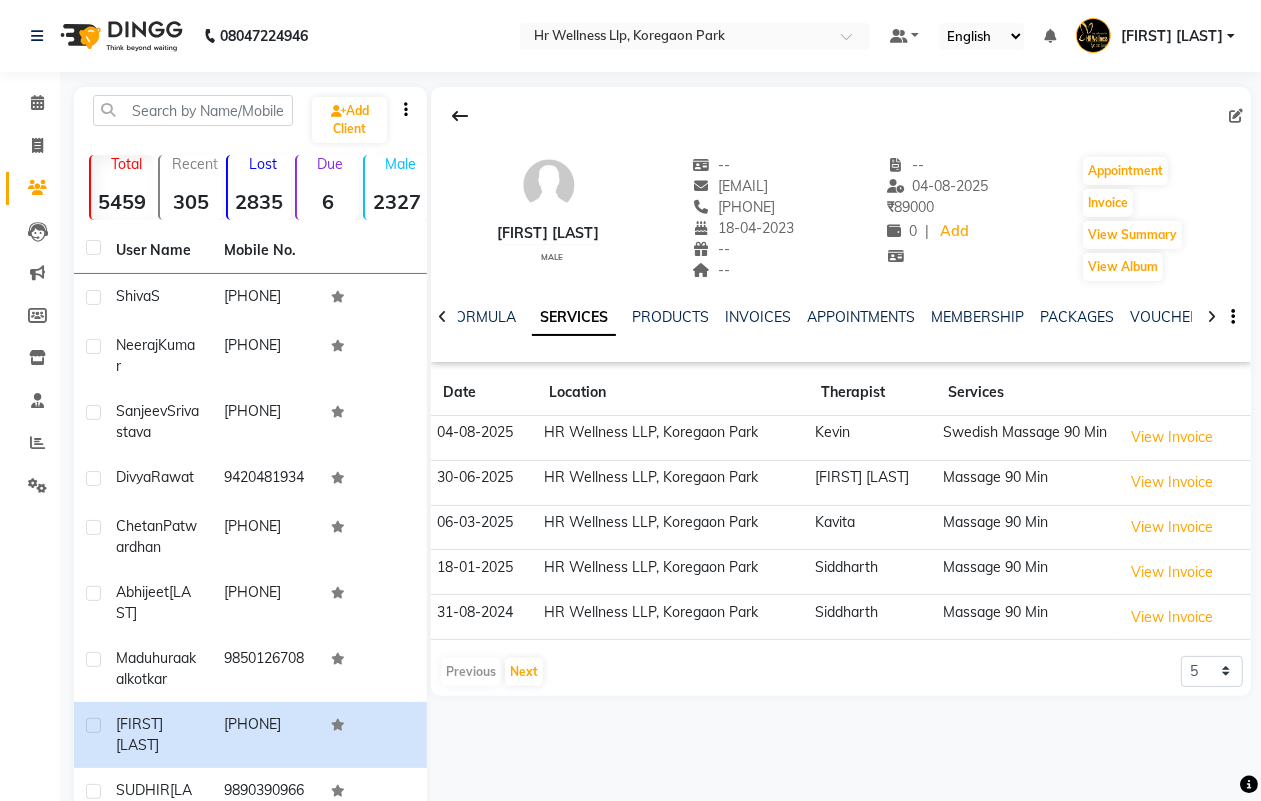 click 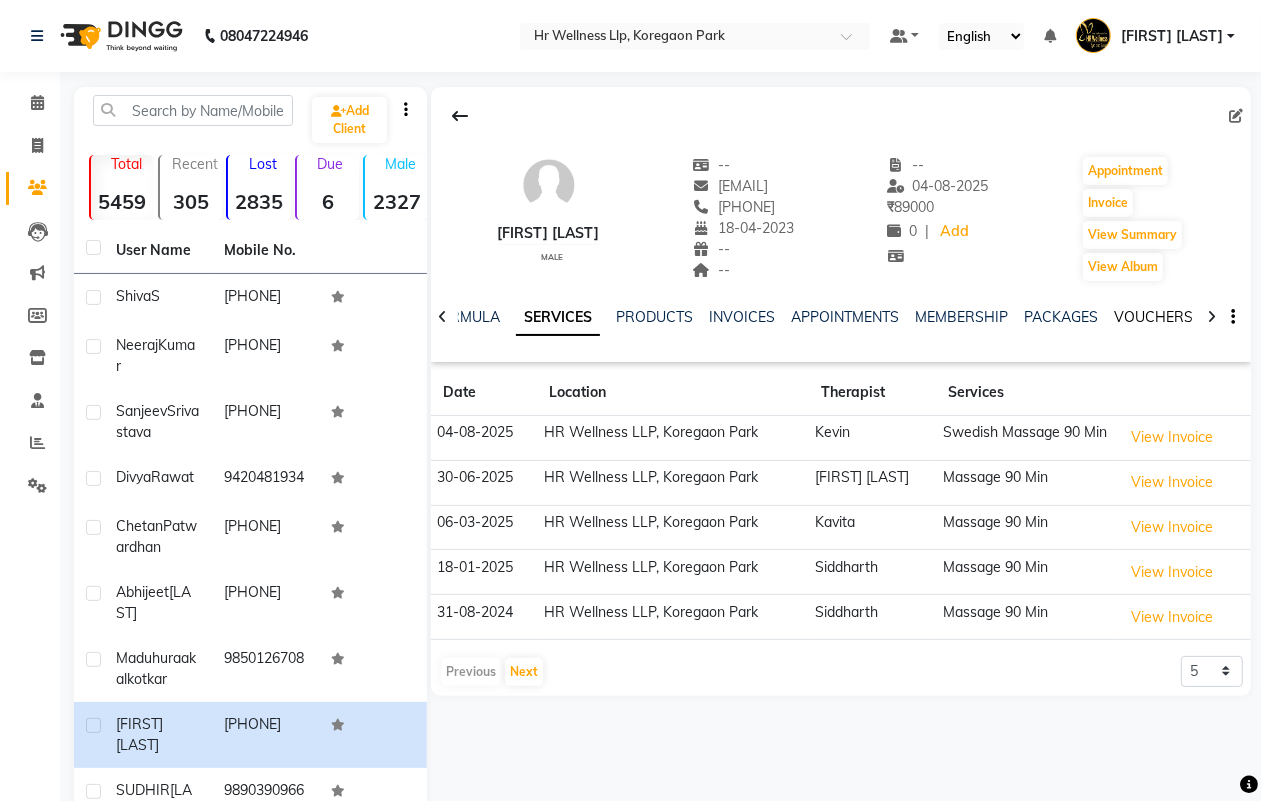click on "VOUCHERS" 